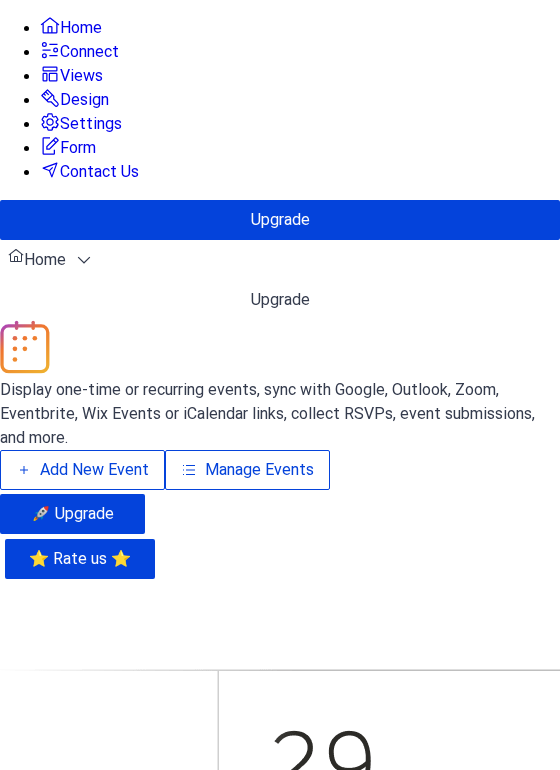 scroll, scrollTop: 0, scrollLeft: 0, axis: both 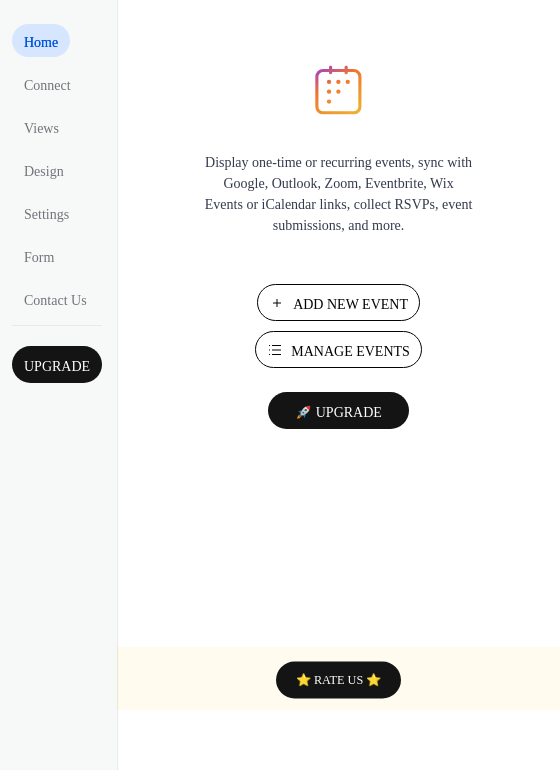 click on "Manage Events" at bounding box center [350, 351] 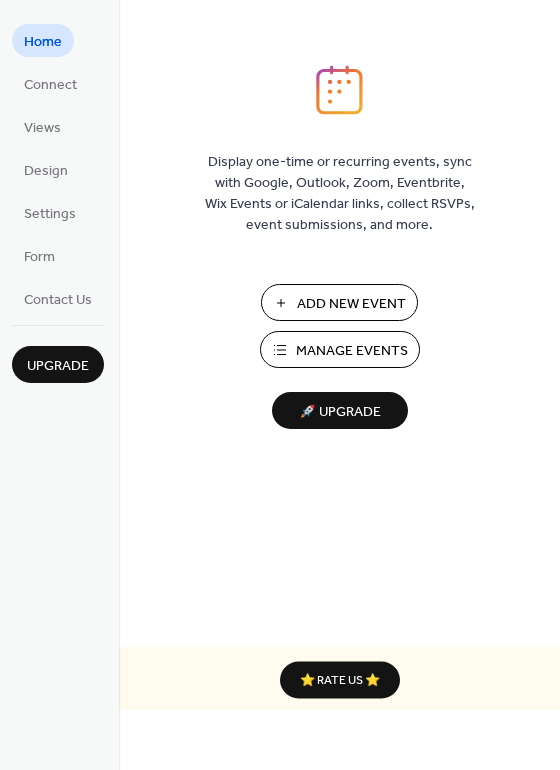 click on "Add New Event" at bounding box center (351, 304) 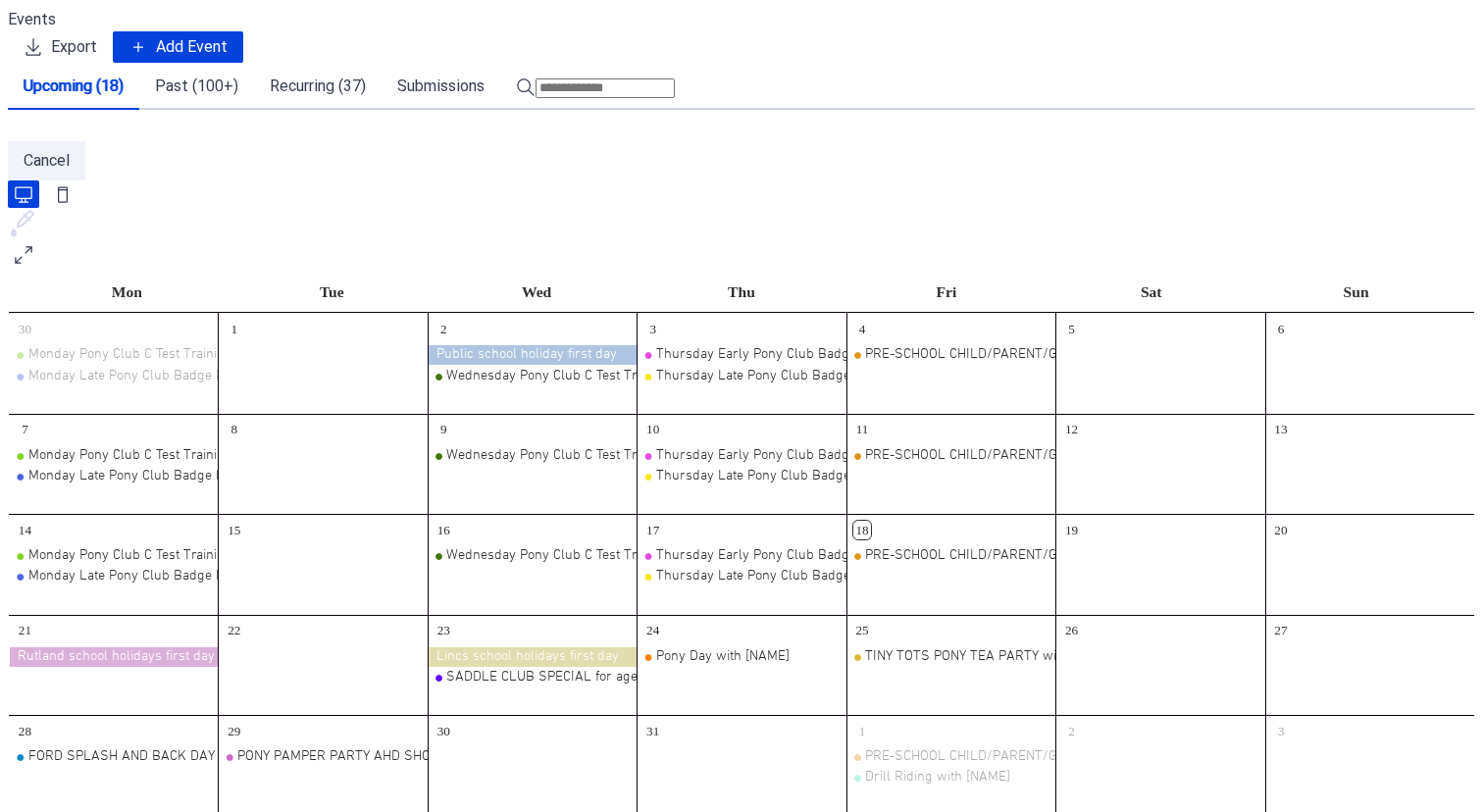 scroll, scrollTop: 0, scrollLeft: 0, axis: both 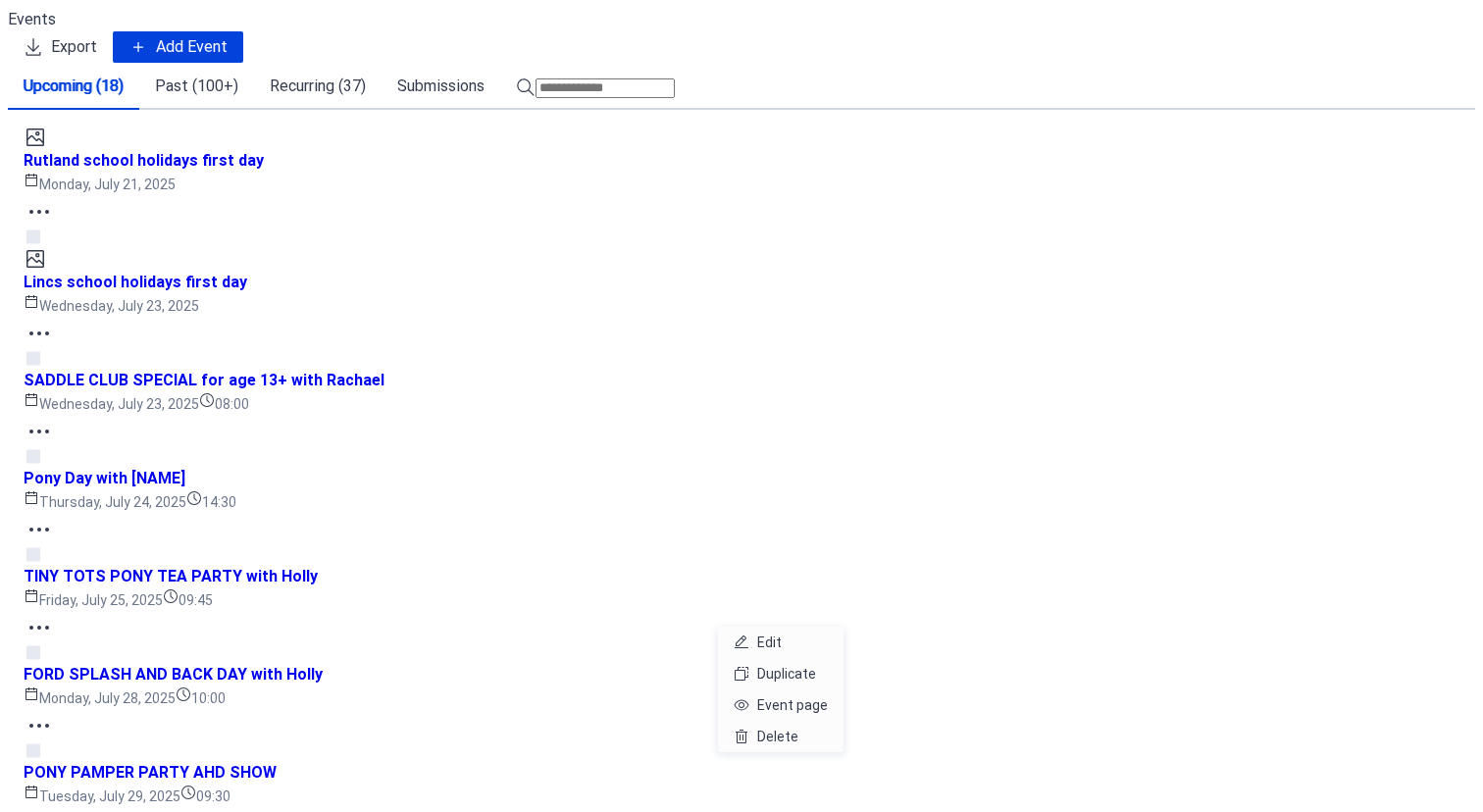 click 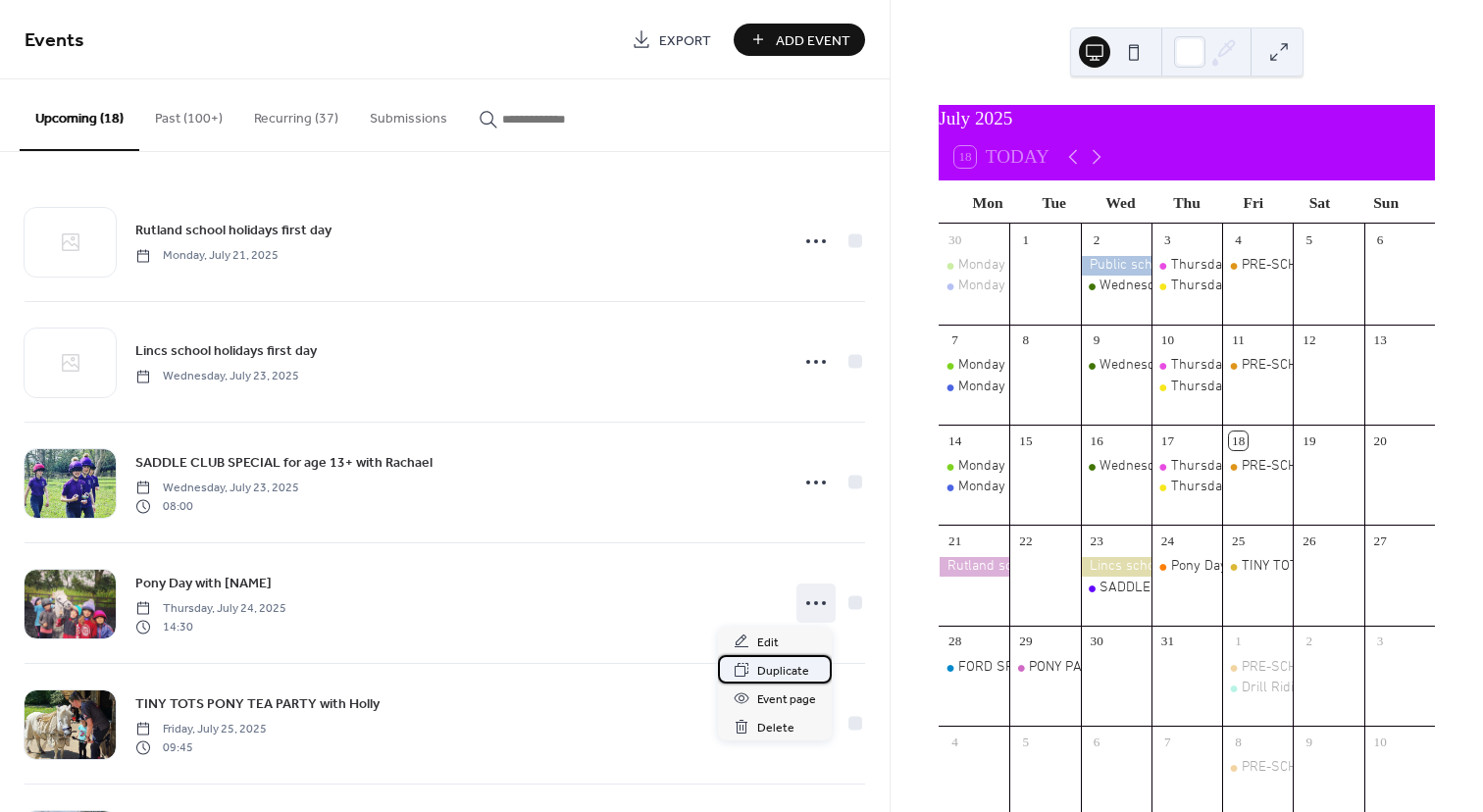 click on "Duplicate" at bounding box center [783, 671] 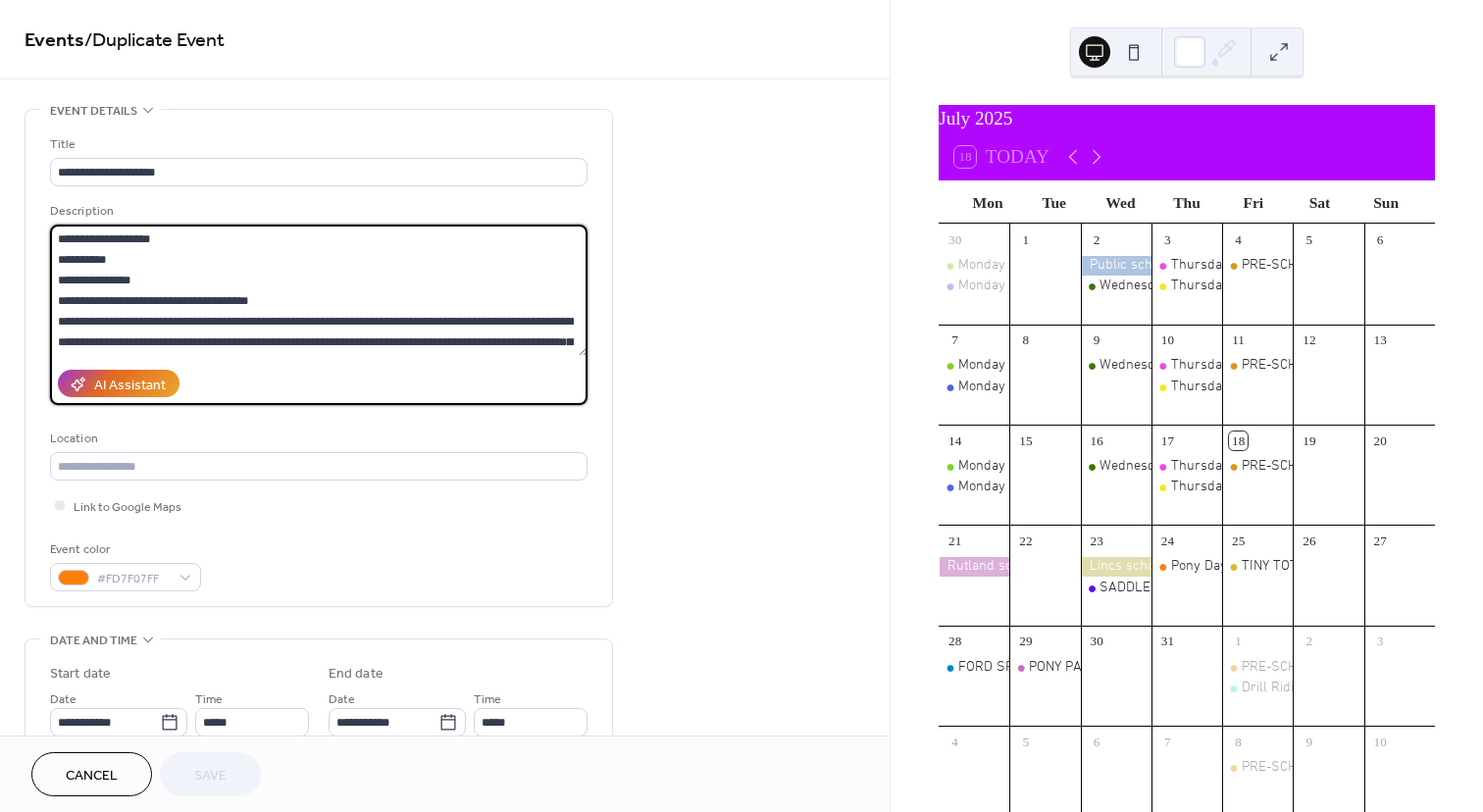 drag, startPoint x: 562, startPoint y: 339, endPoint x: 56, endPoint y: 237, distance: 516.1783 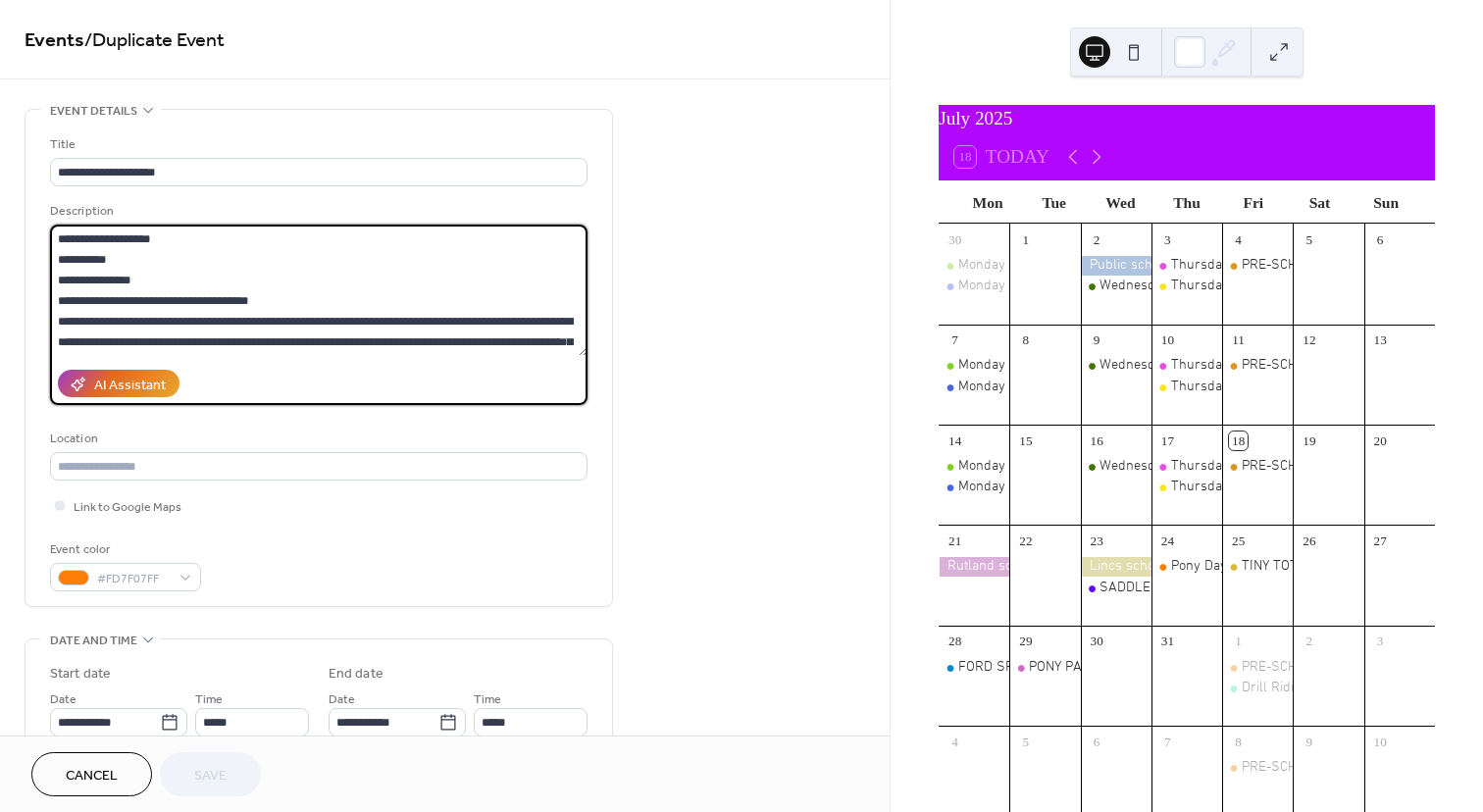click on "**********" at bounding box center (319, 290) 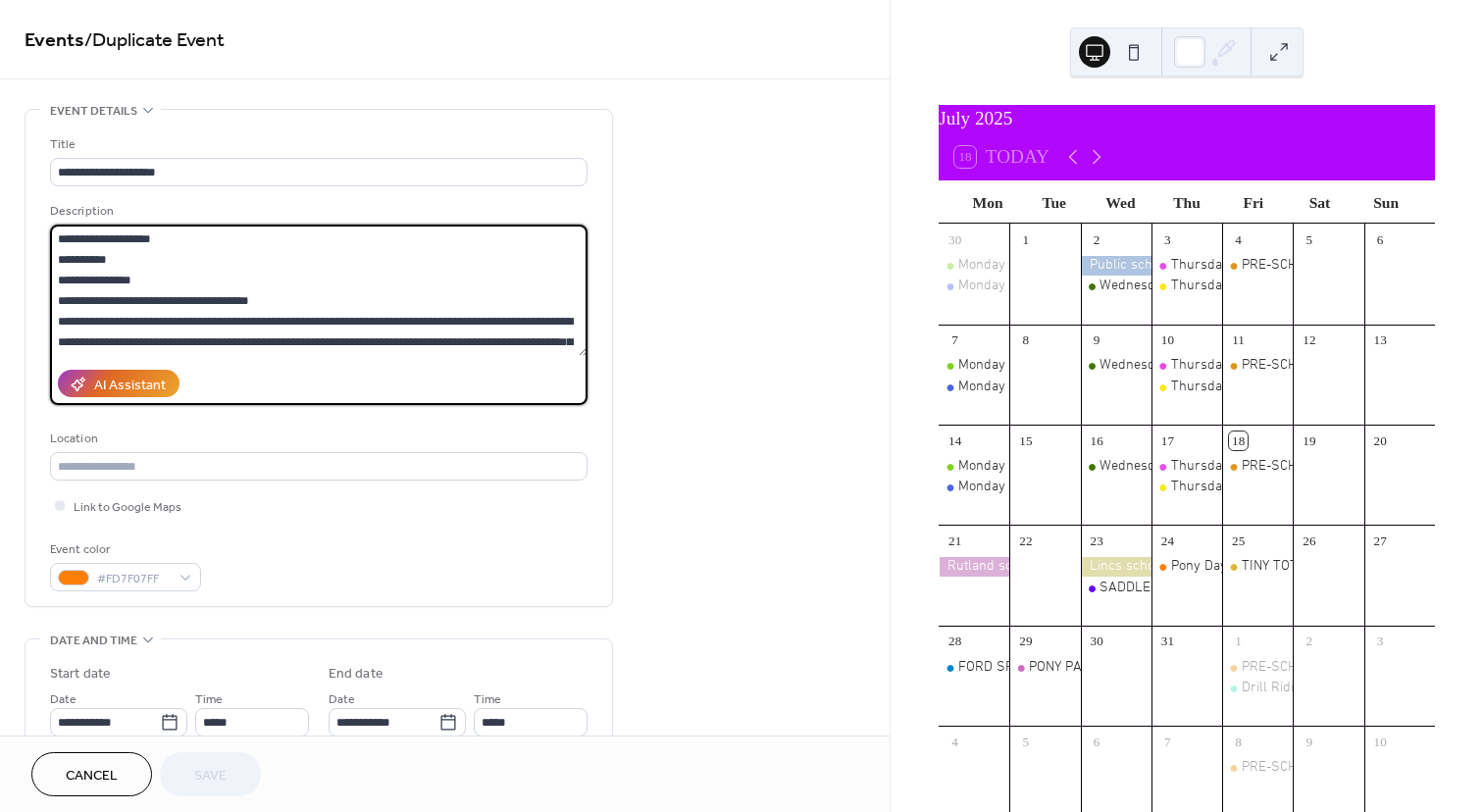 paste on "**********" 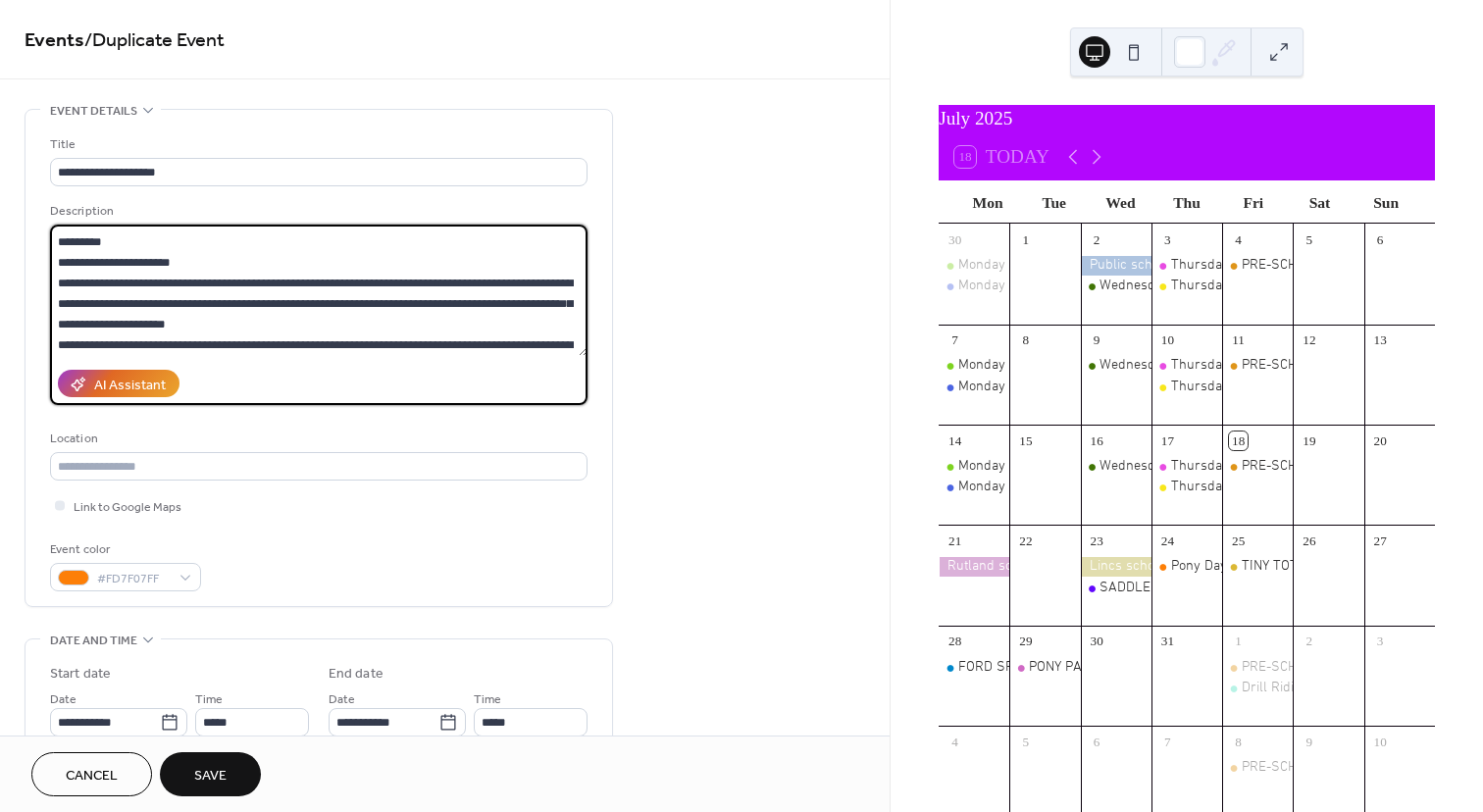 scroll, scrollTop: 0, scrollLeft: 0, axis: both 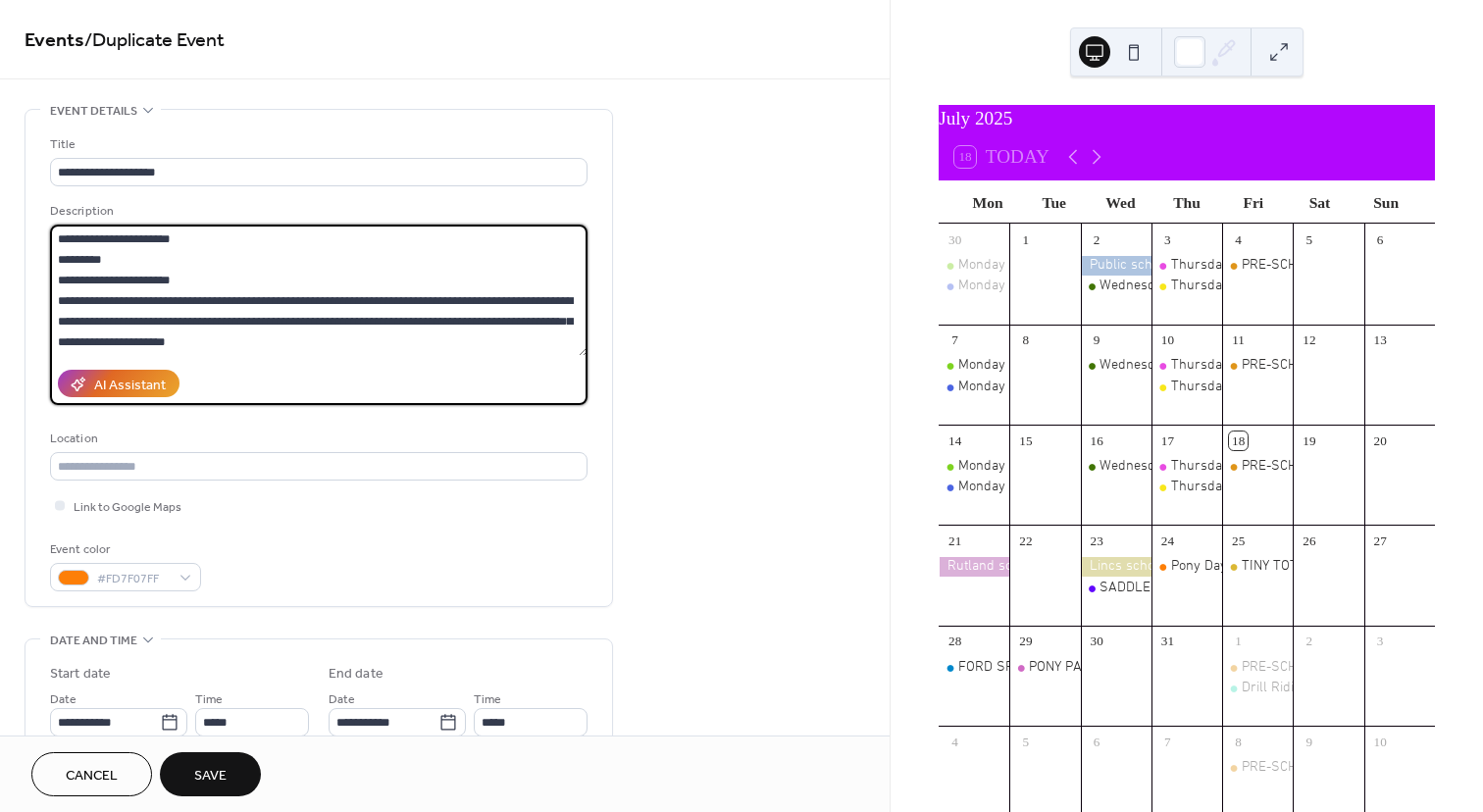 drag, startPoint x: 201, startPoint y: 240, endPoint x: 55, endPoint y: 243, distance: 146.0308 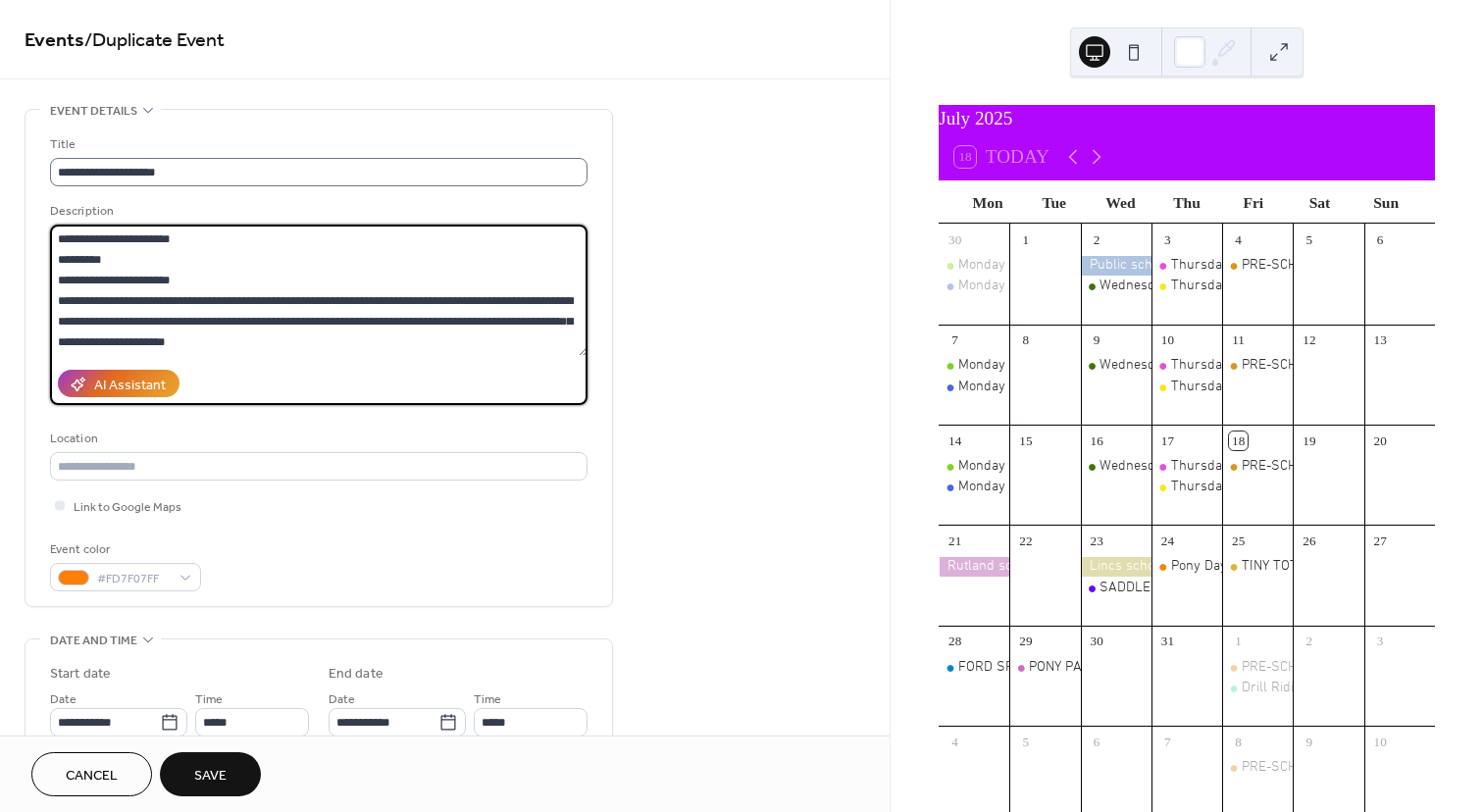 type on "**********" 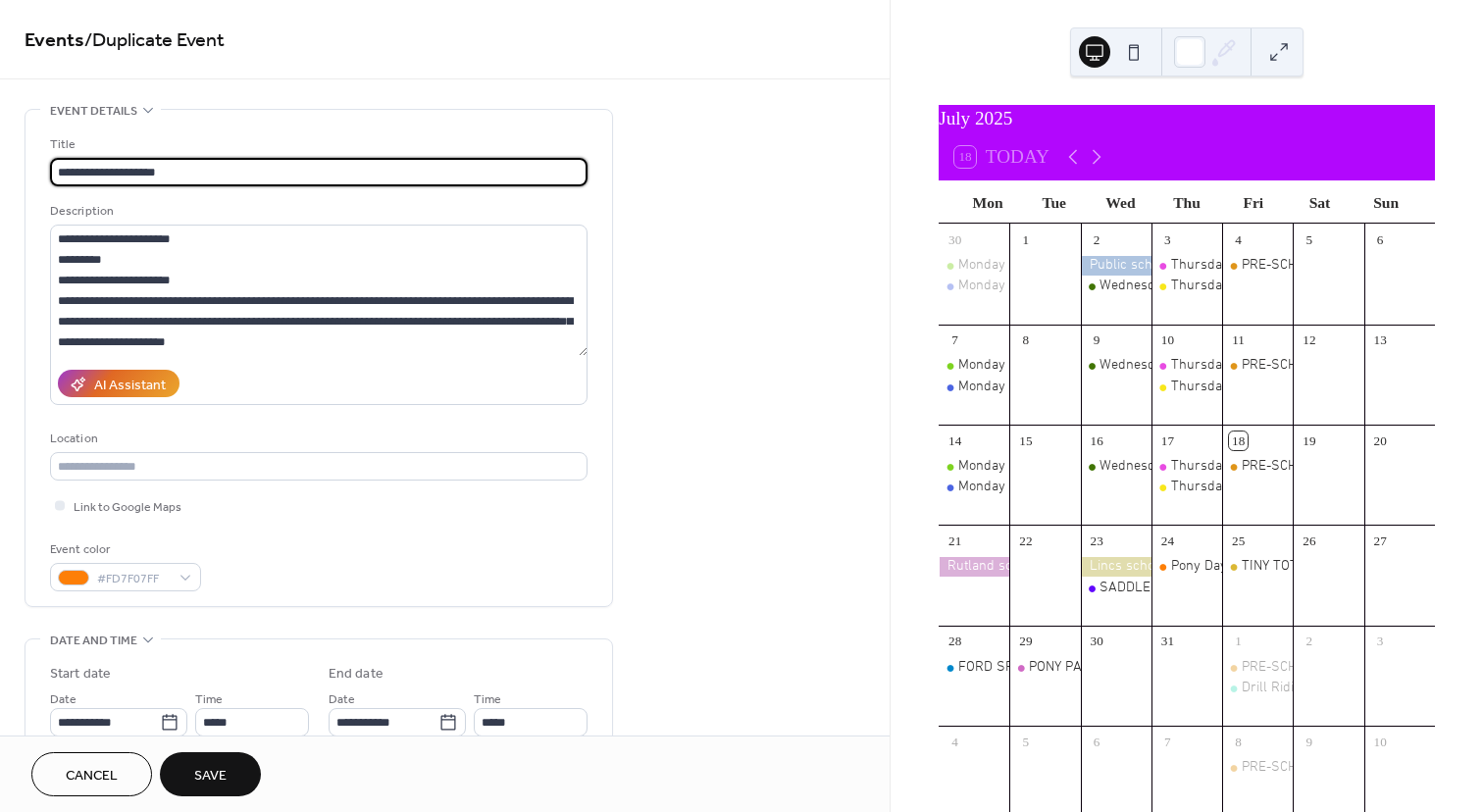 scroll, scrollTop: 1, scrollLeft: 0, axis: vertical 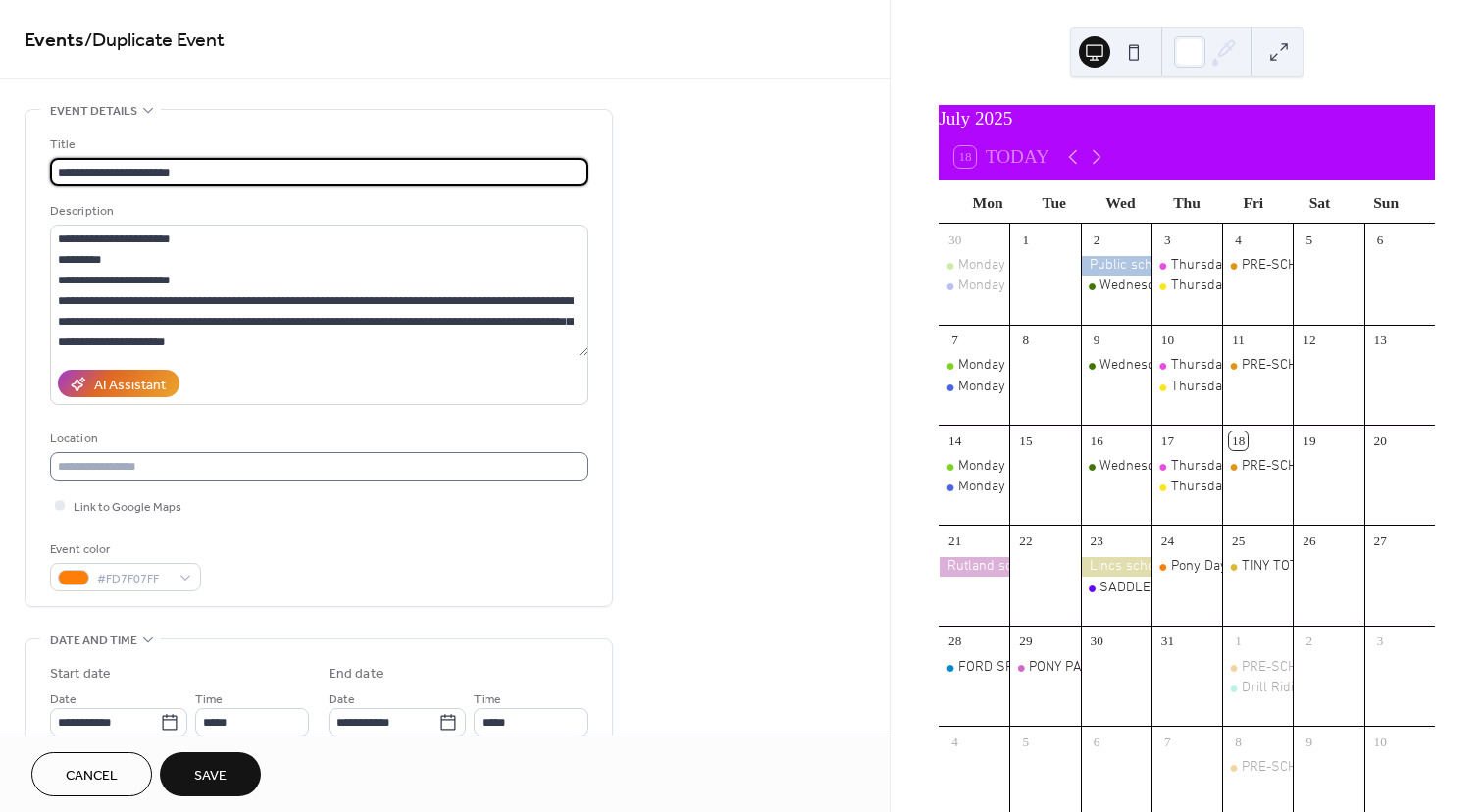 type on "**********" 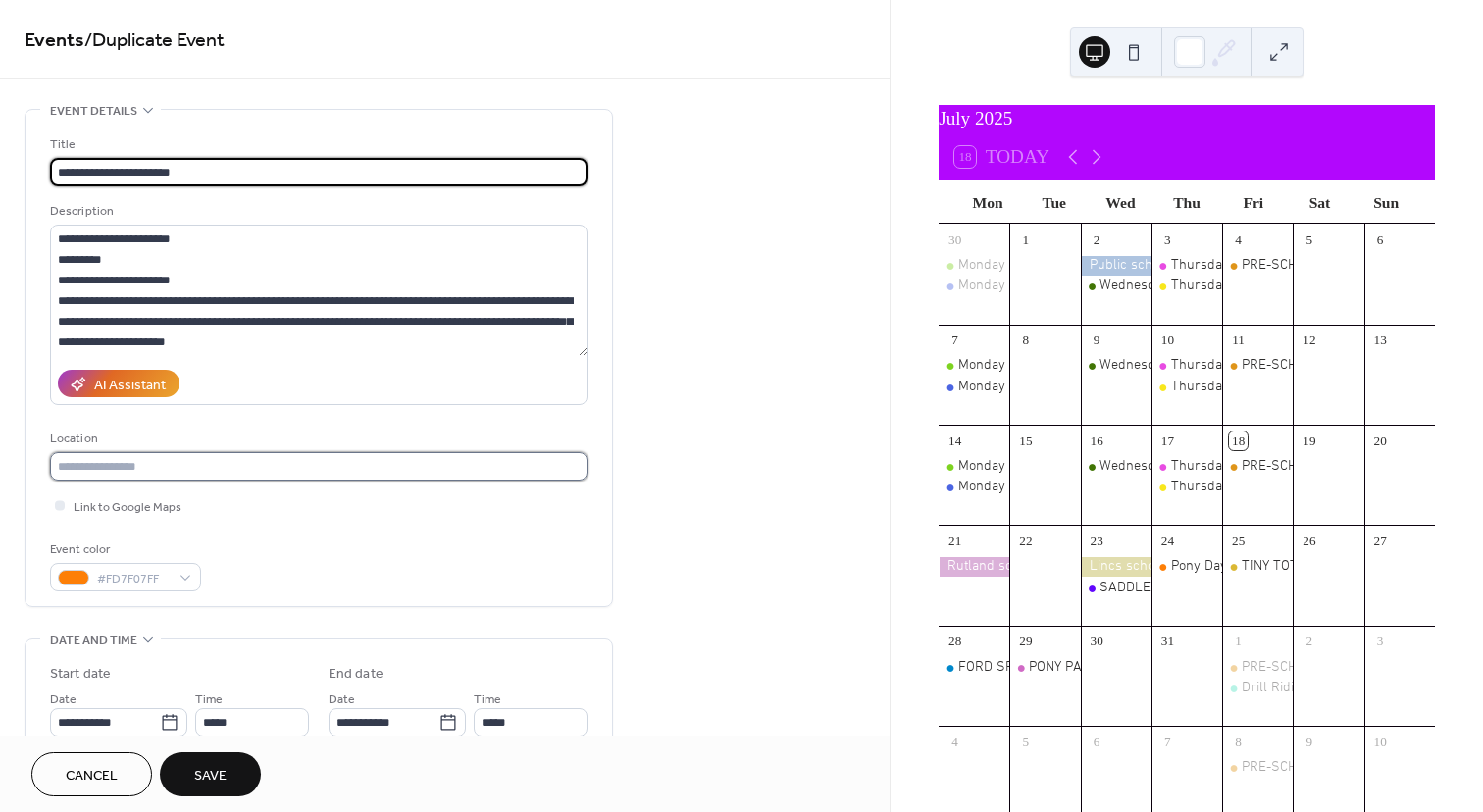 scroll, scrollTop: 0, scrollLeft: 0, axis: both 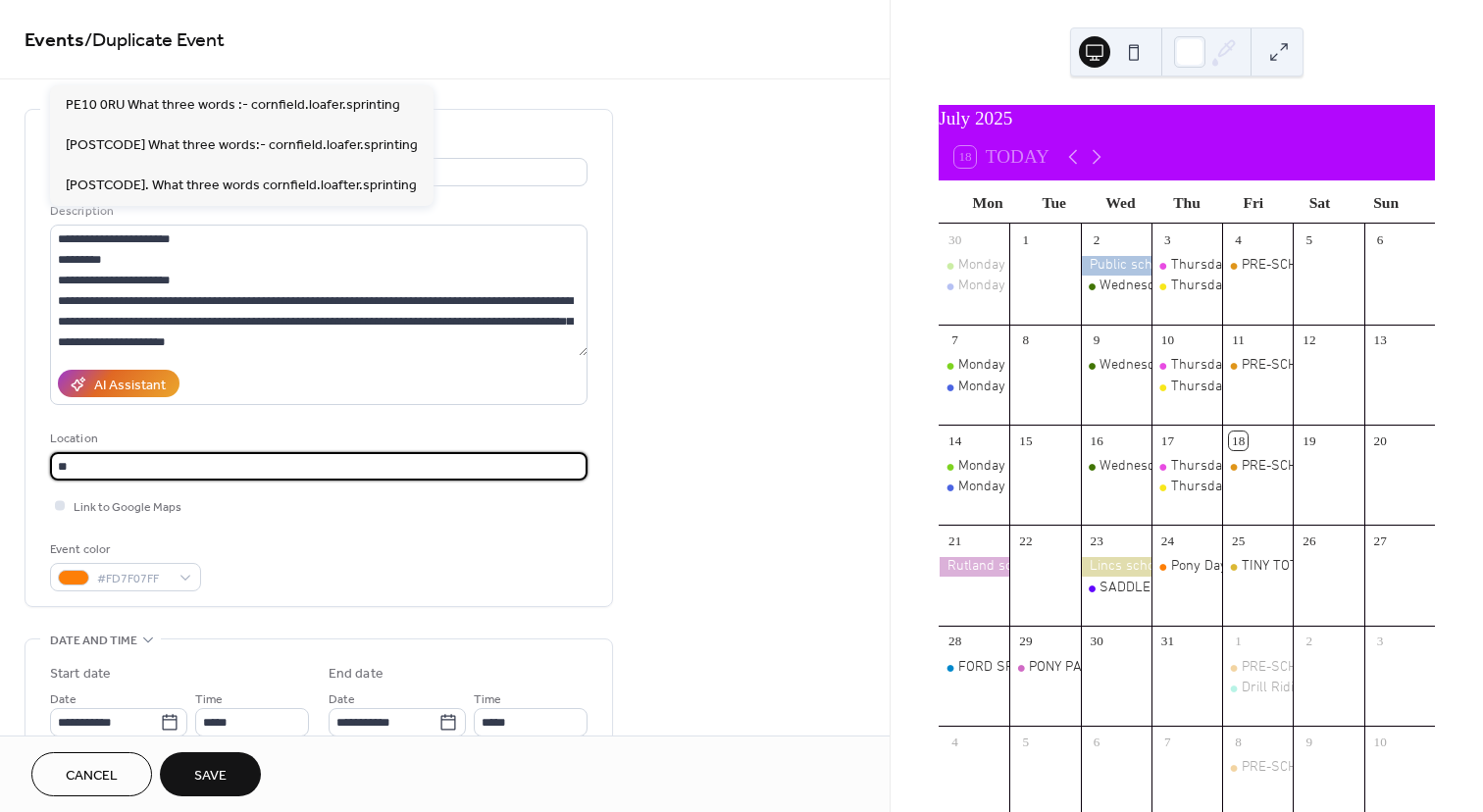 type on "*" 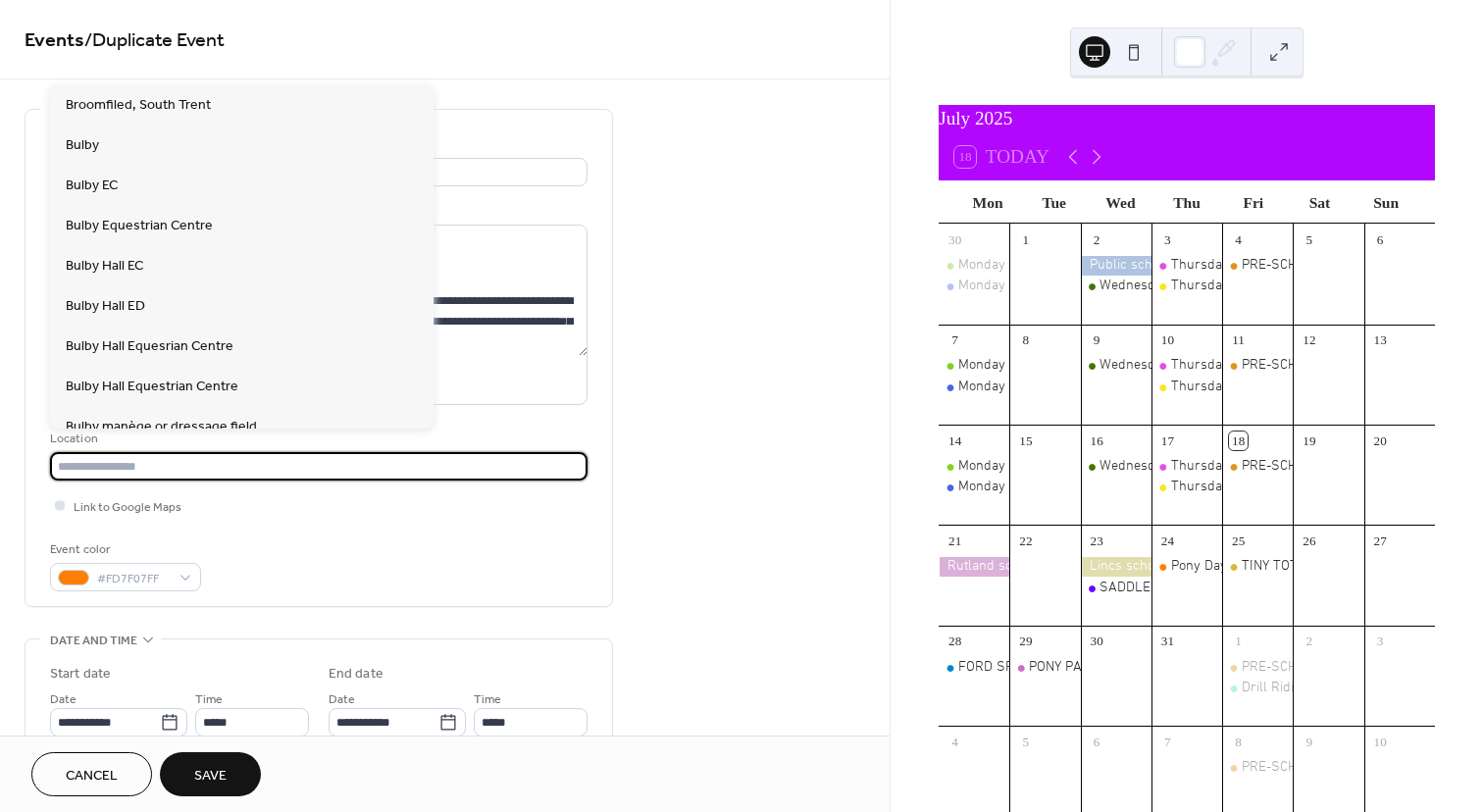 type on "*" 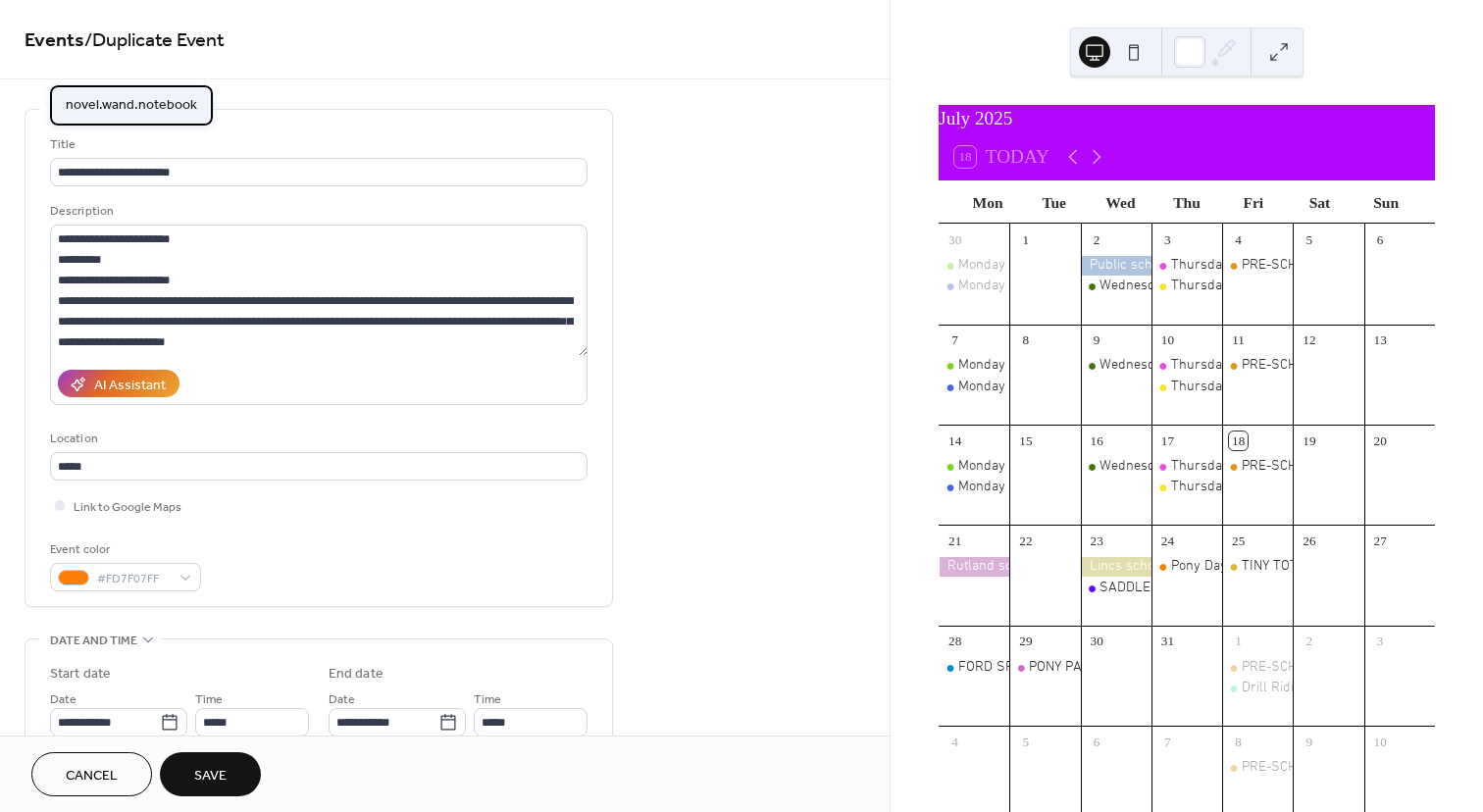 click on "novel.wand.notebook" at bounding box center [131, 105] 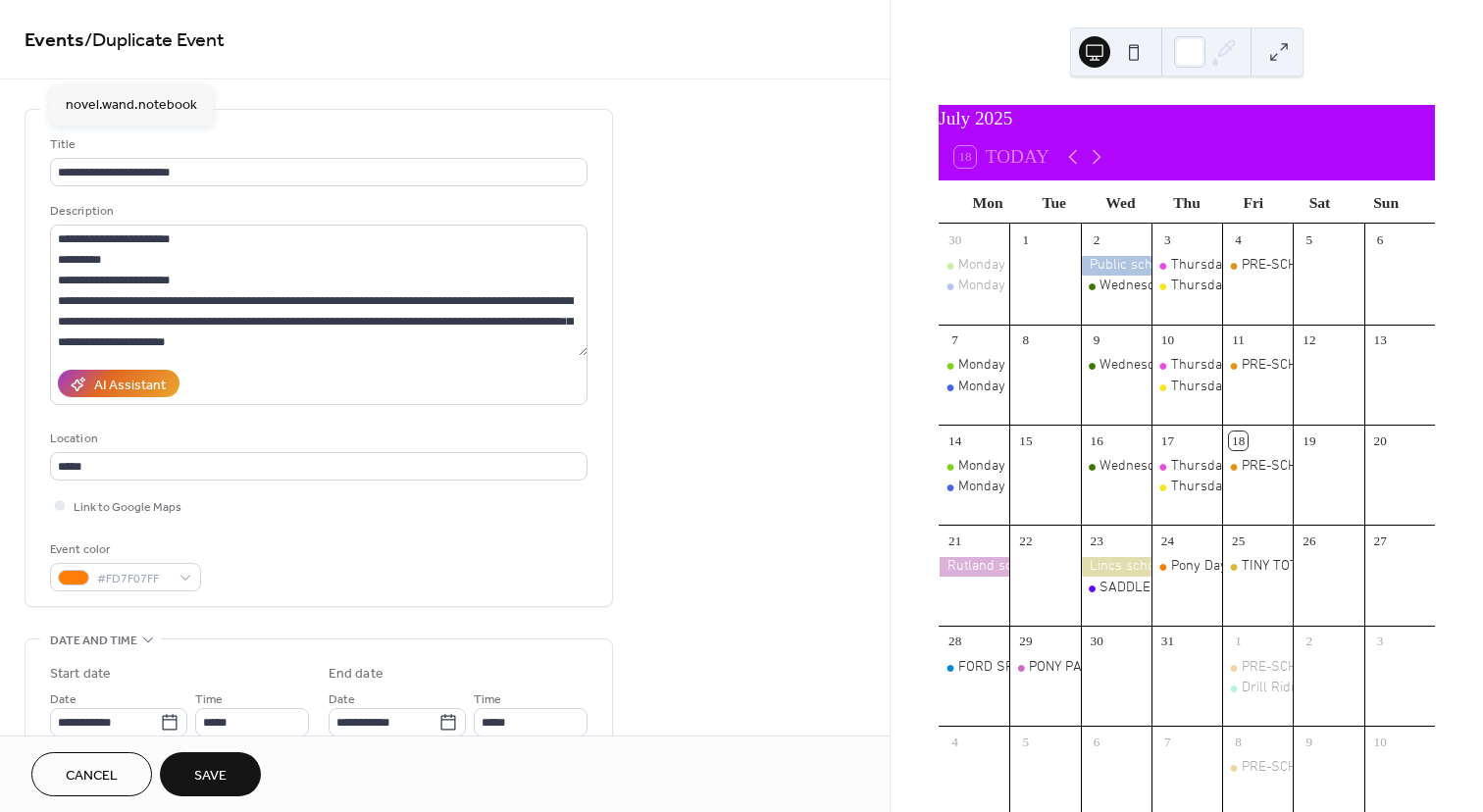type on "**********" 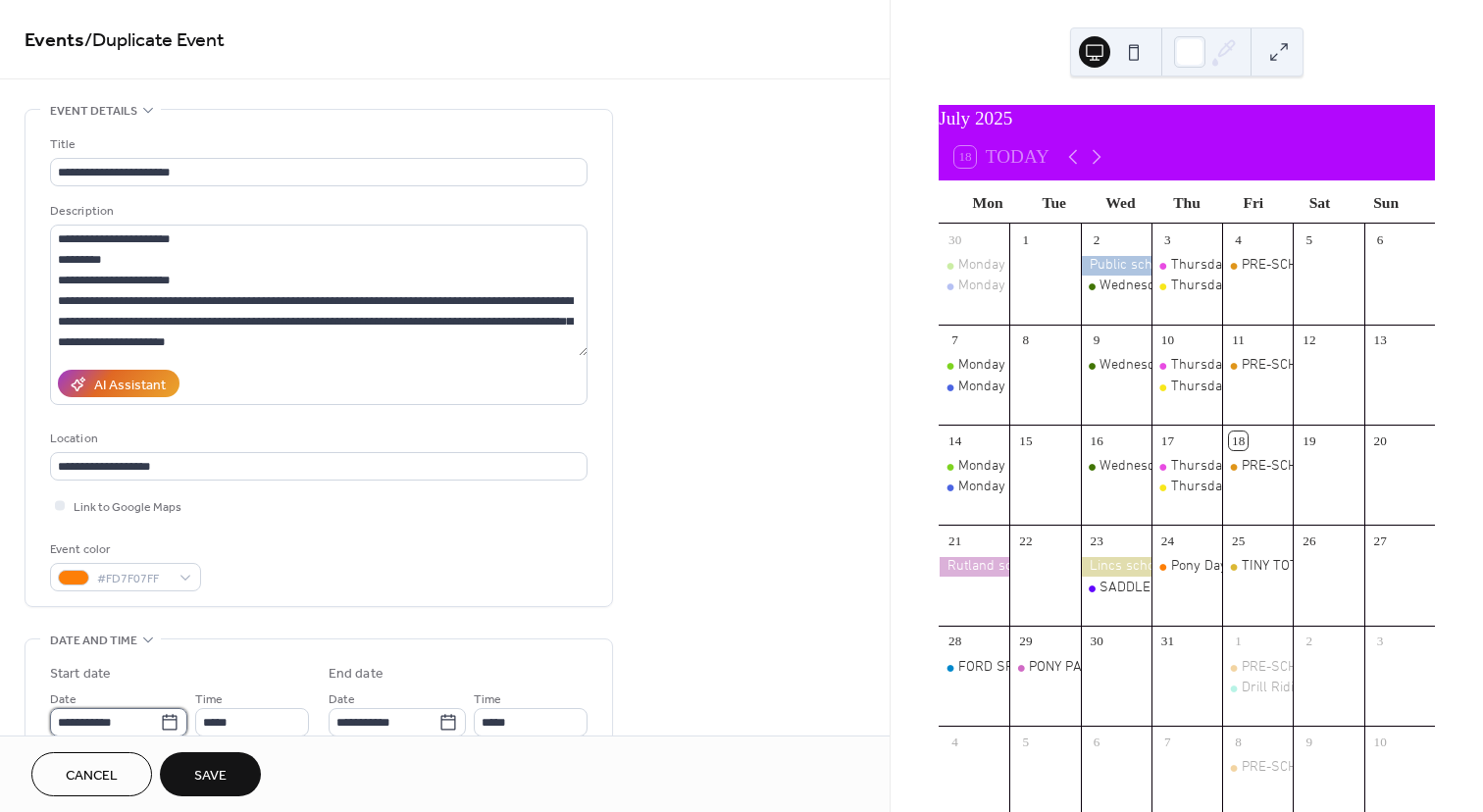click on "**********" at bounding box center (742, 406) 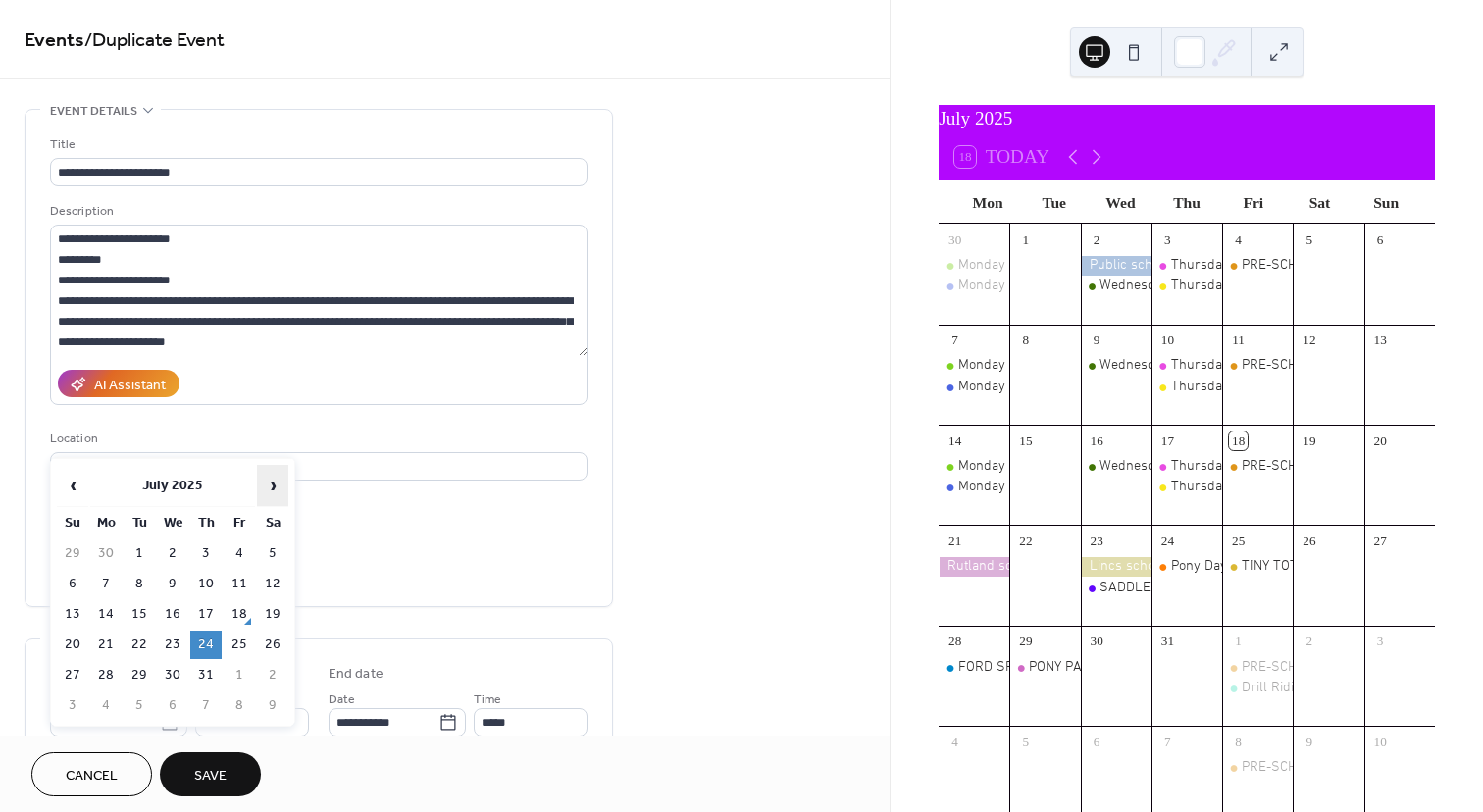 click on "›" at bounding box center [273, 485] 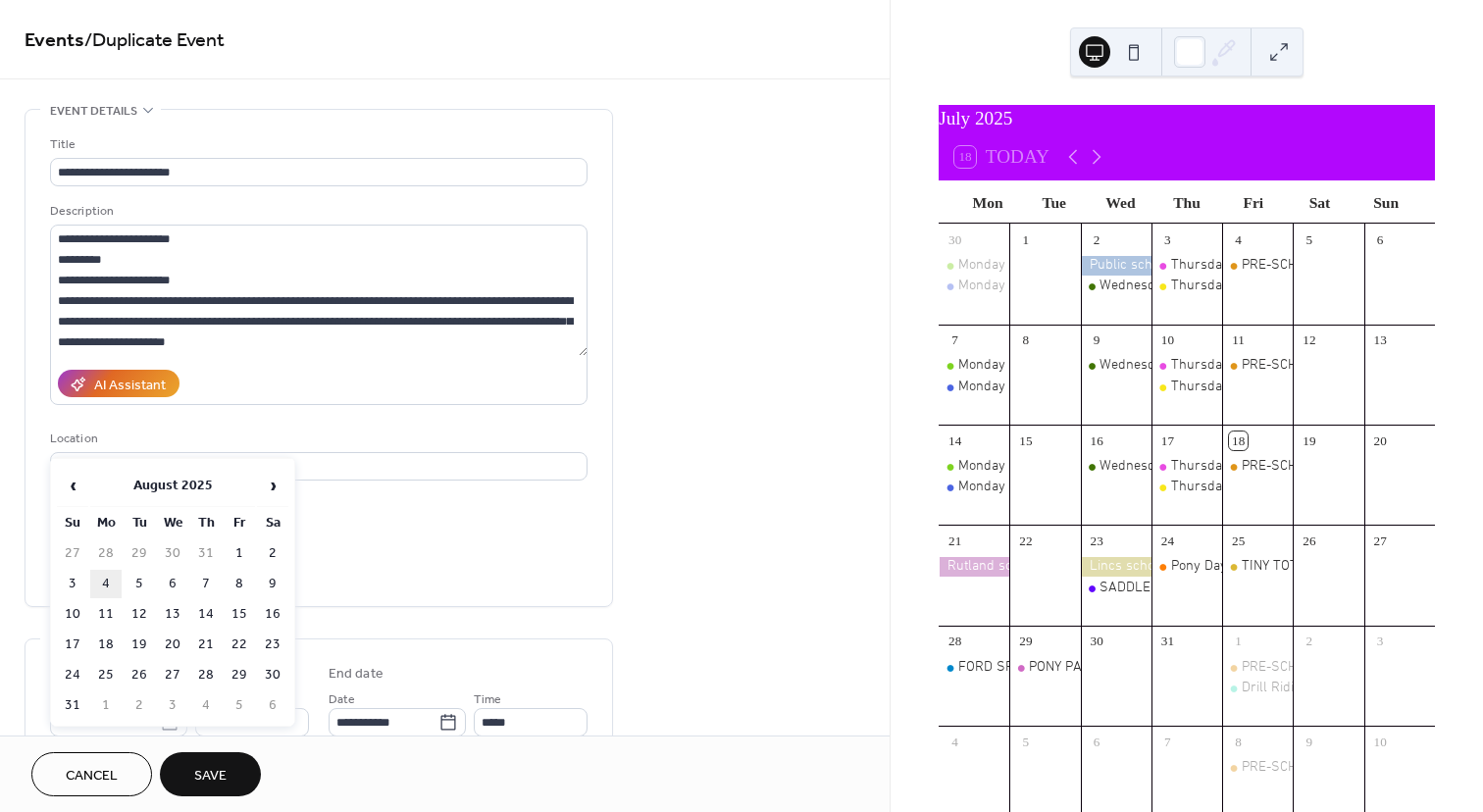 click on "4" at bounding box center [106, 584] 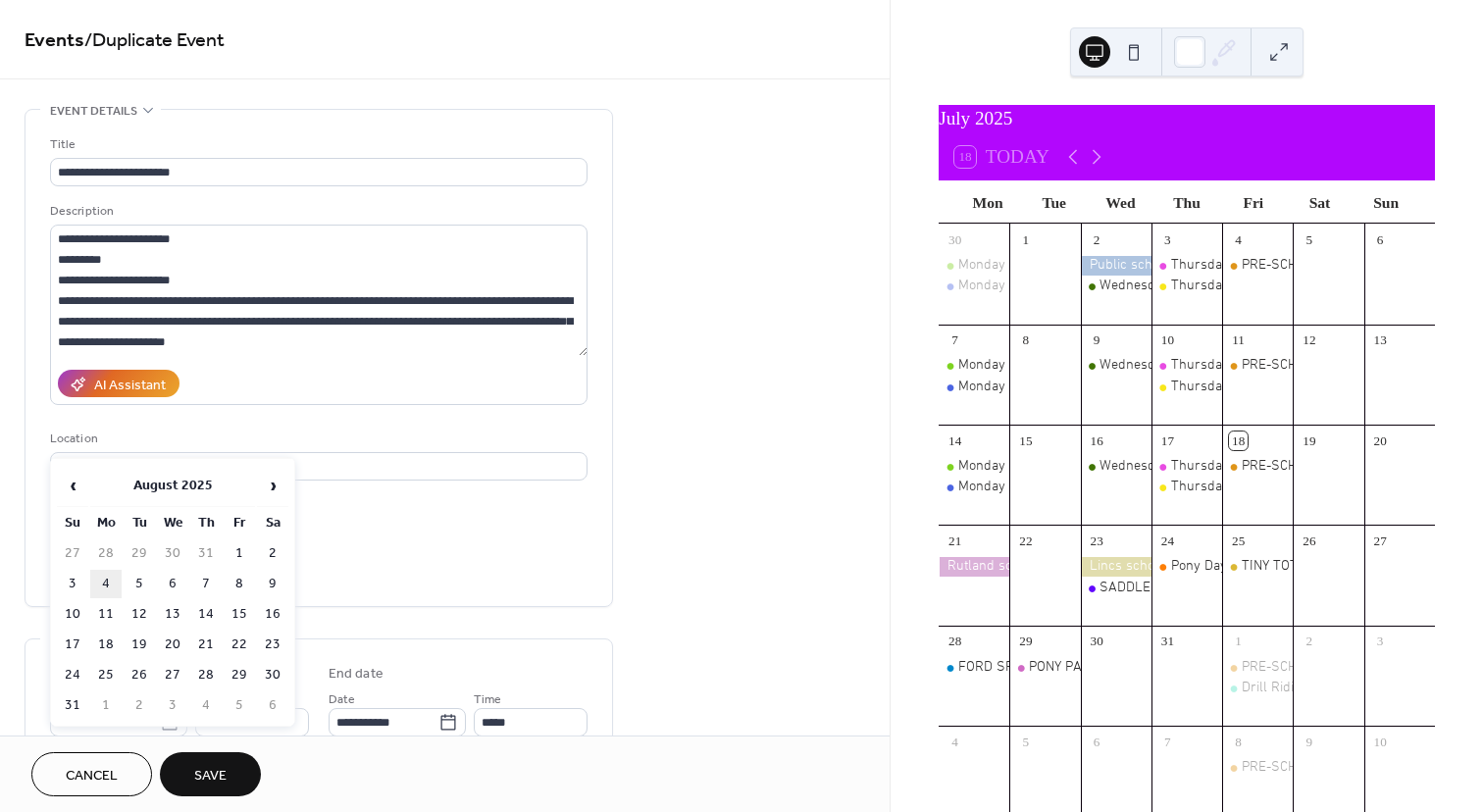 type on "**********" 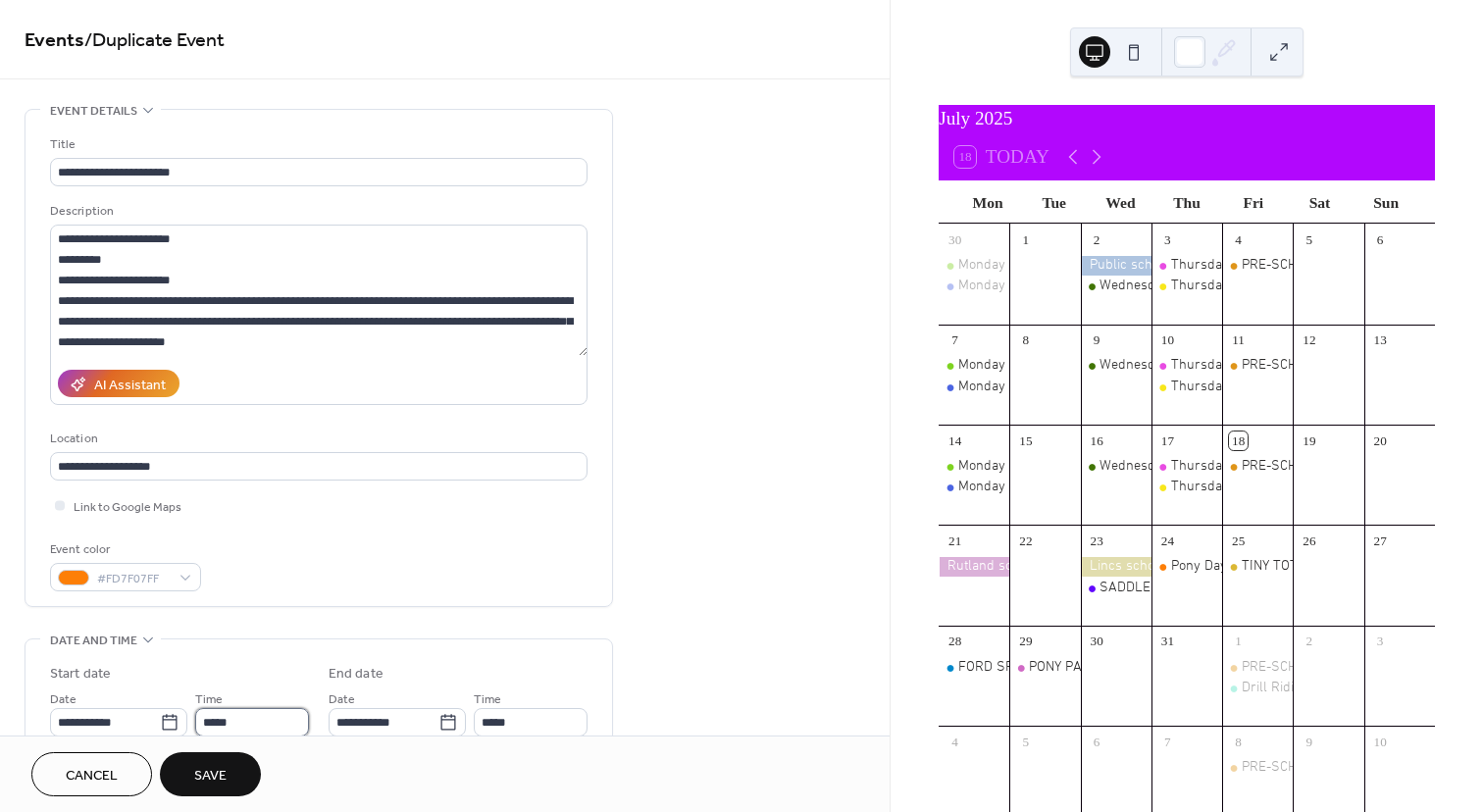 click on "*****" at bounding box center (252, 722) 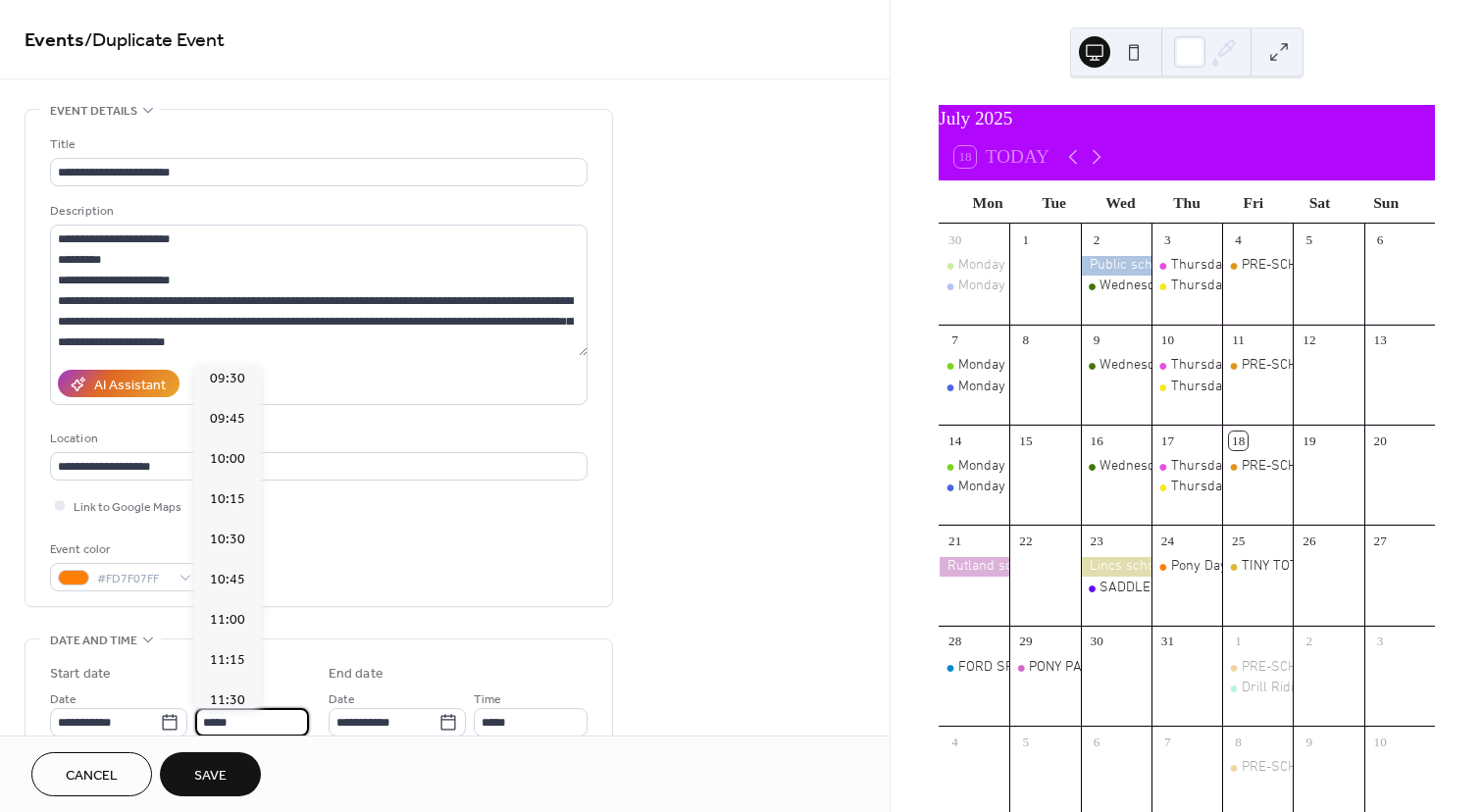 scroll, scrollTop: 1530, scrollLeft: 0, axis: vertical 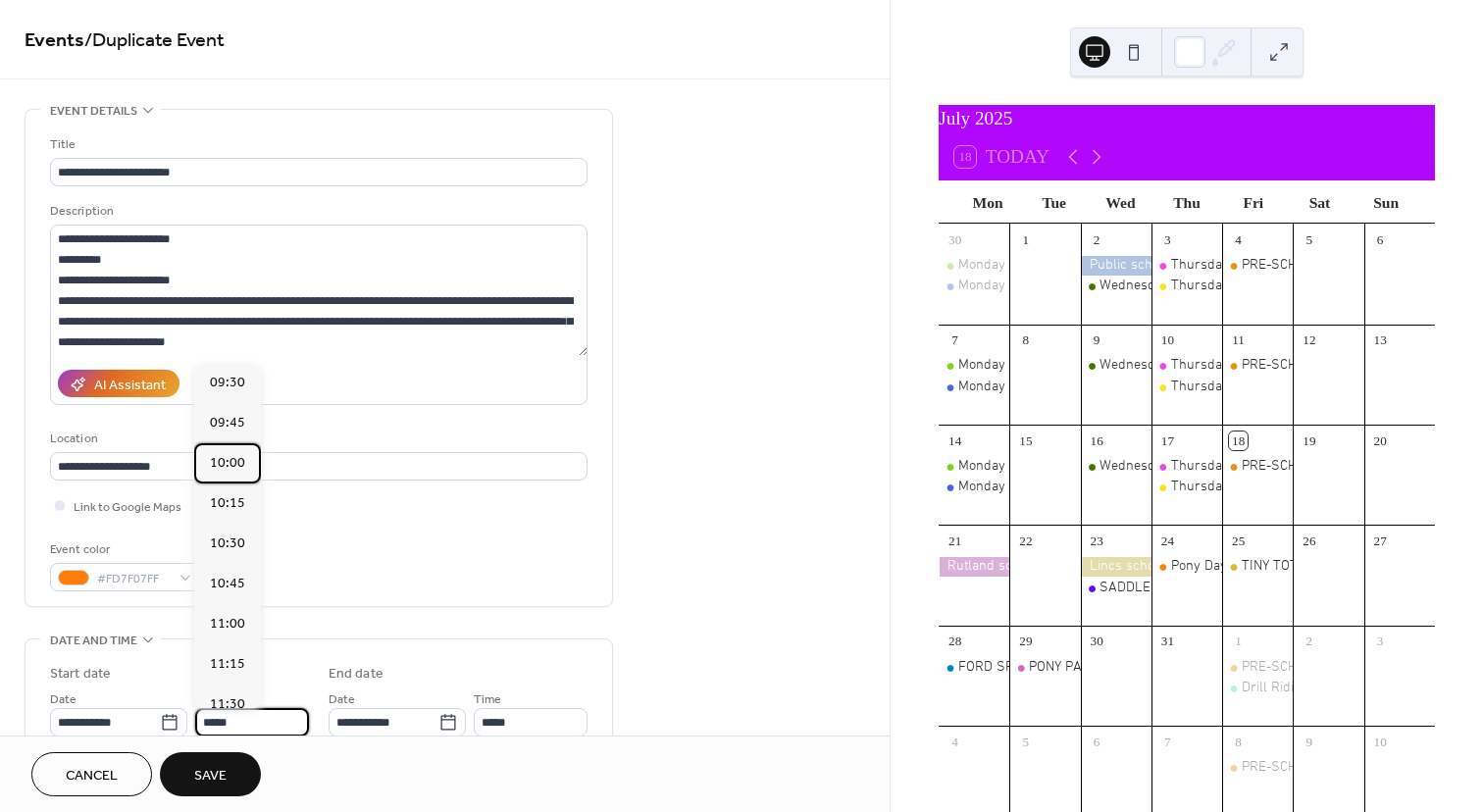 click on "10:00" at bounding box center [228, 463] 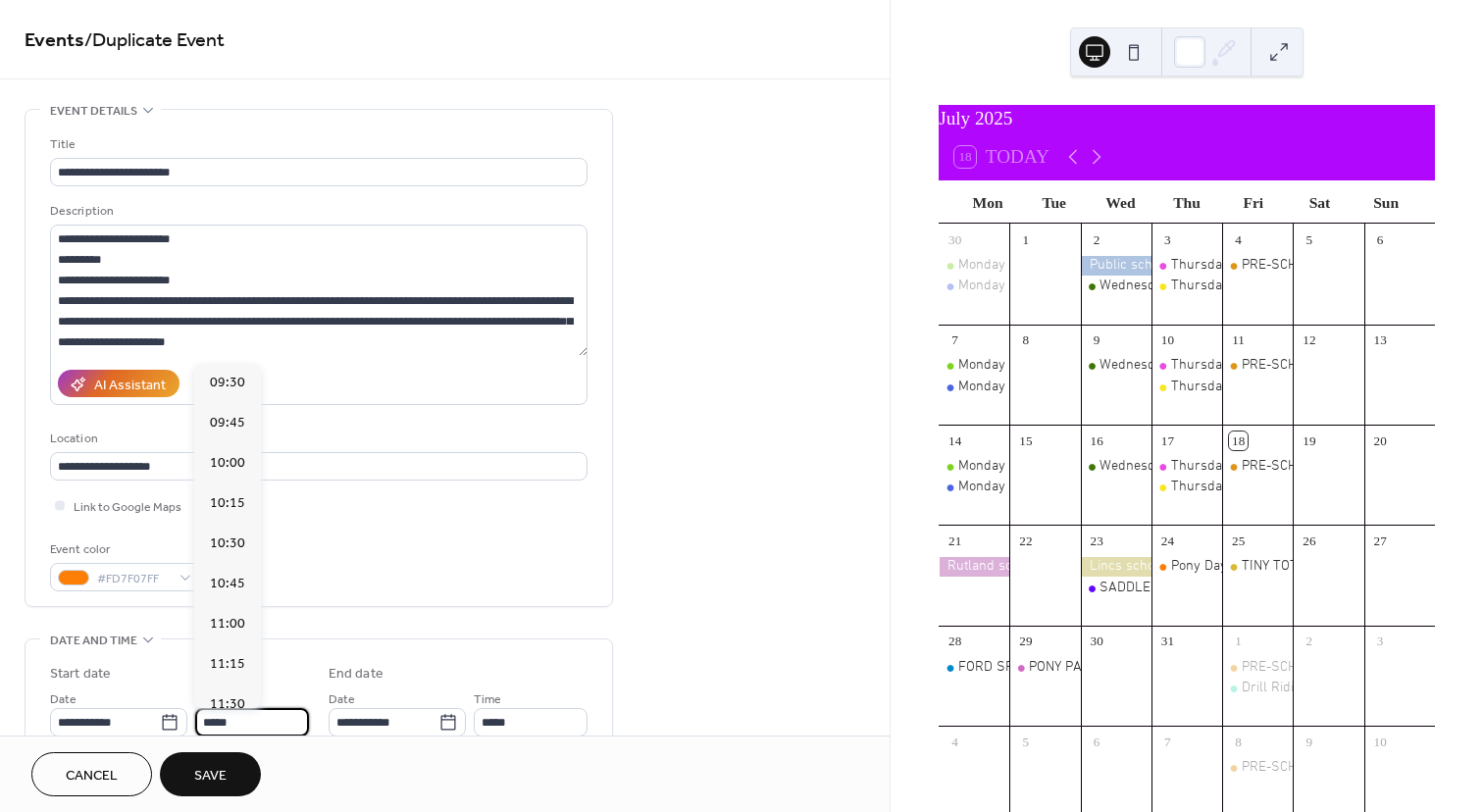 type on "*****" 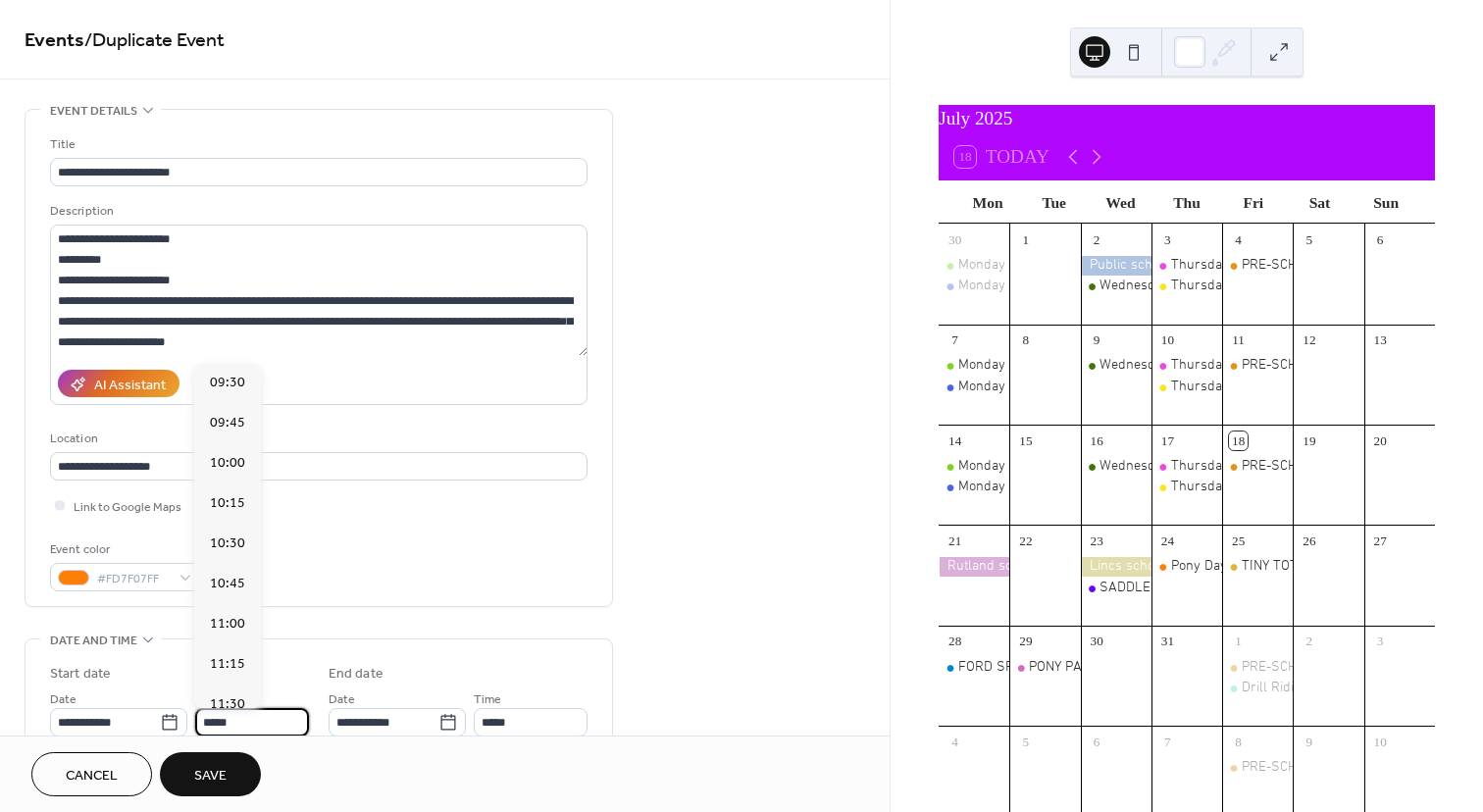 type on "*****" 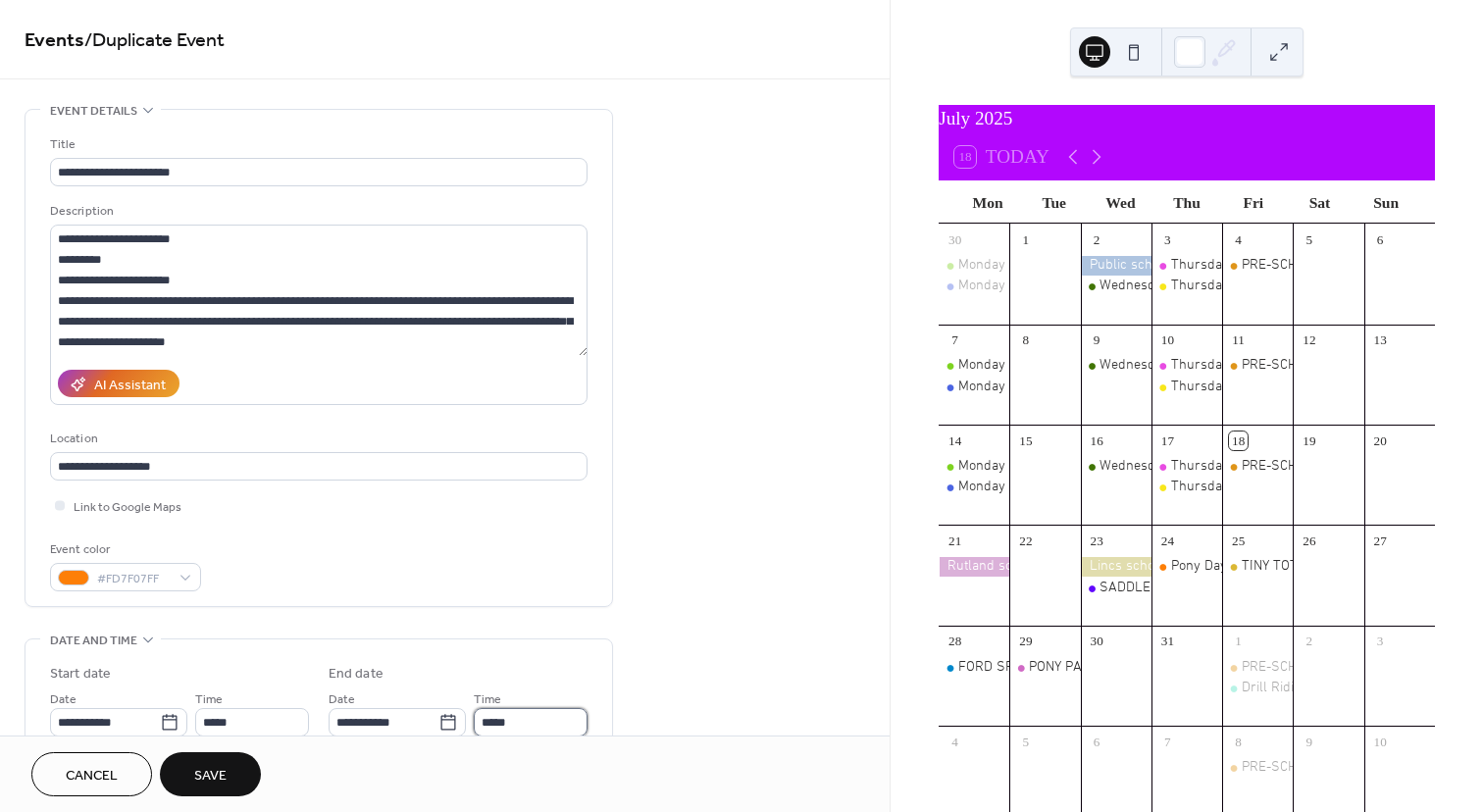 click on "*****" at bounding box center [531, 722] 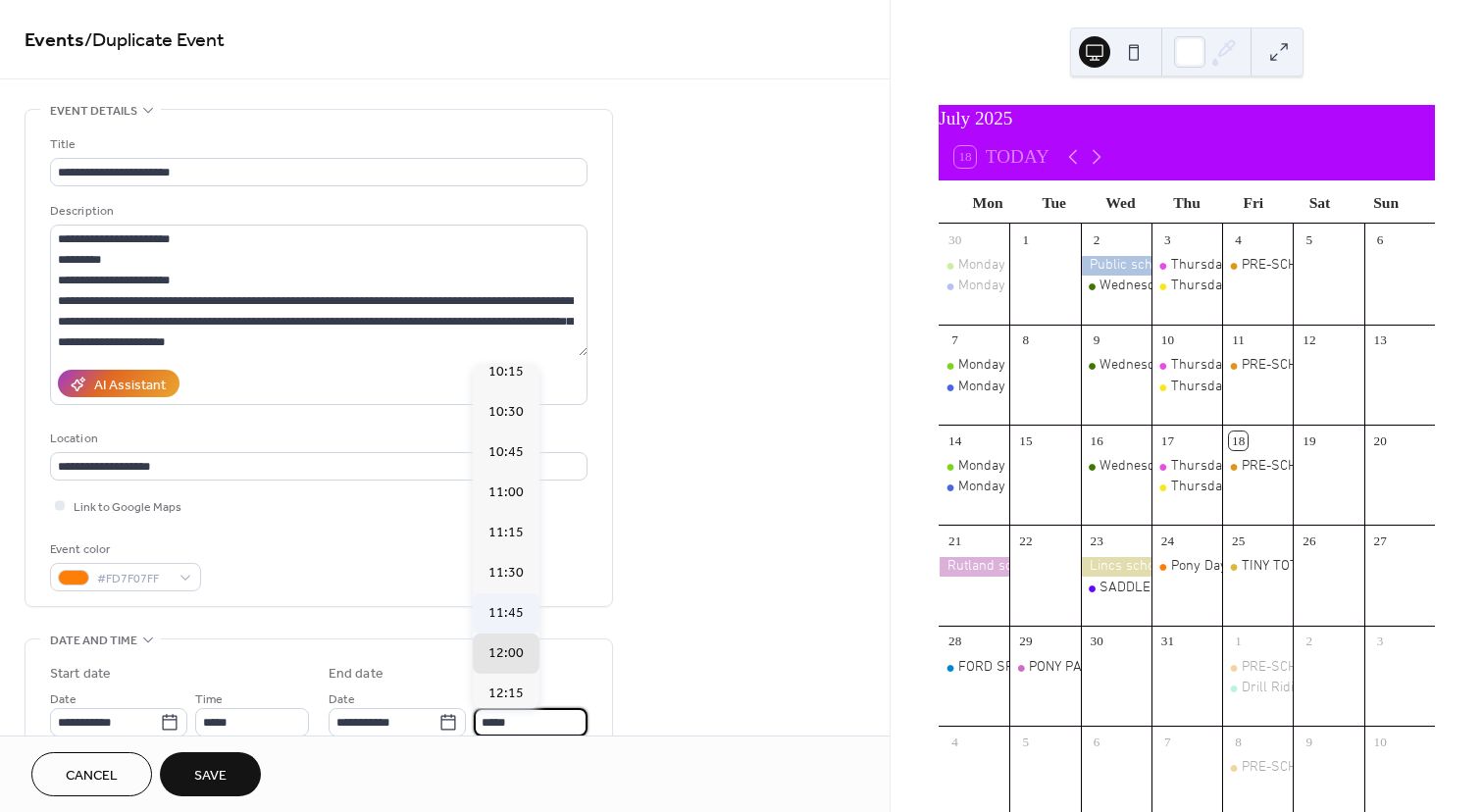 scroll, scrollTop: 17, scrollLeft: 0, axis: vertical 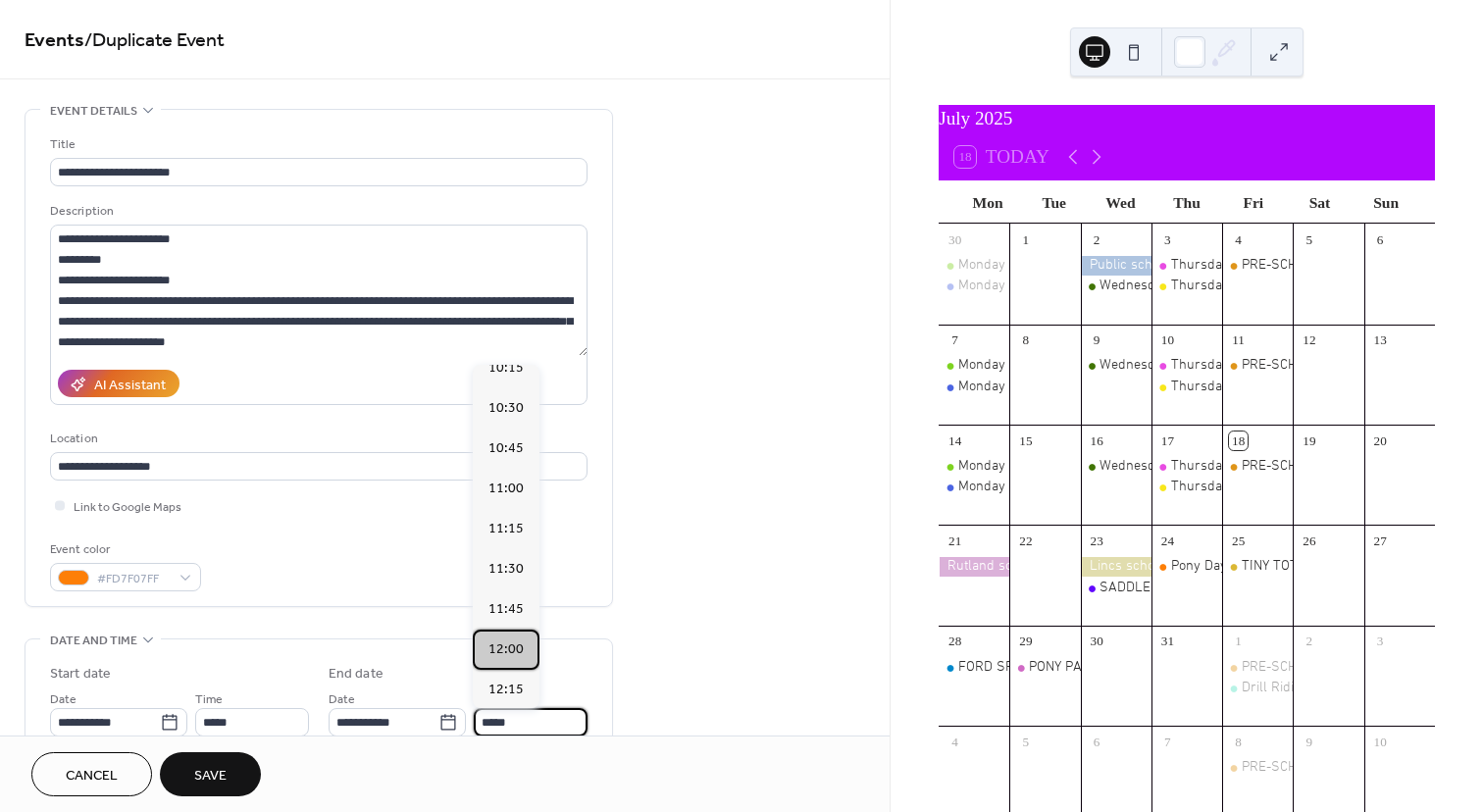 click on "12:00" at bounding box center (506, 649) 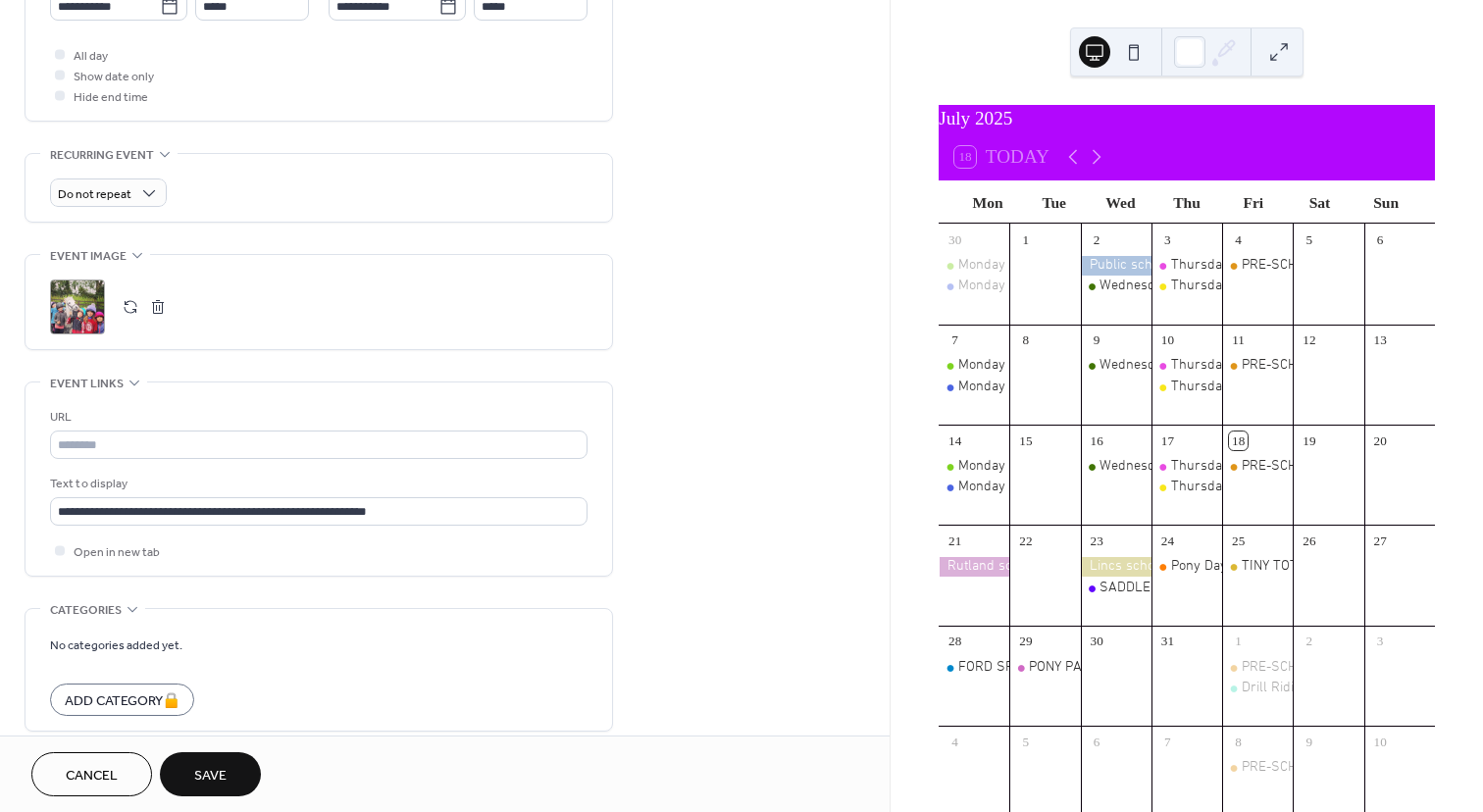 scroll, scrollTop: 804, scrollLeft: 0, axis: vertical 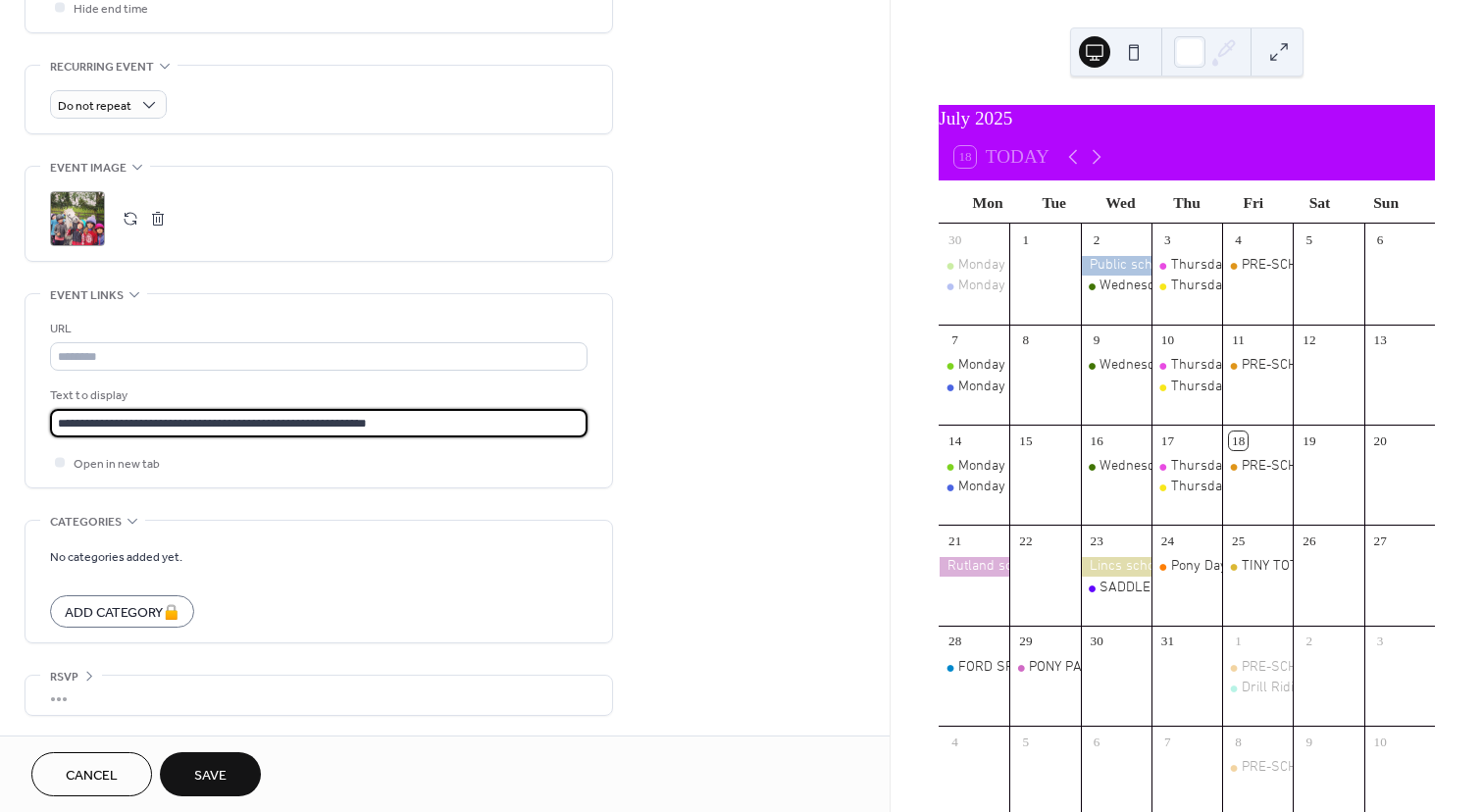 drag, startPoint x: 441, startPoint y: 419, endPoint x: 54, endPoint y: 417, distance: 387.00517 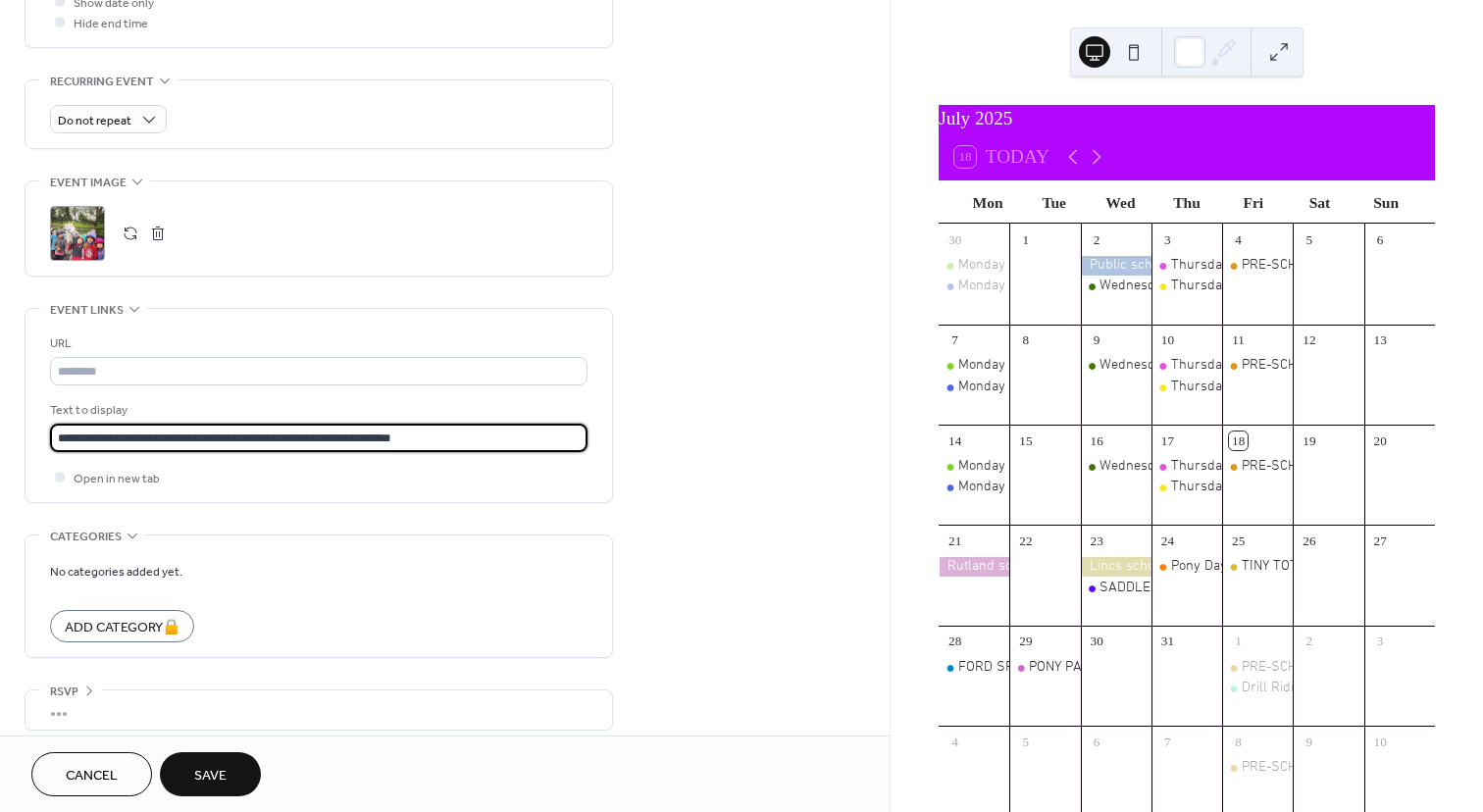 scroll, scrollTop: 804, scrollLeft: 0, axis: vertical 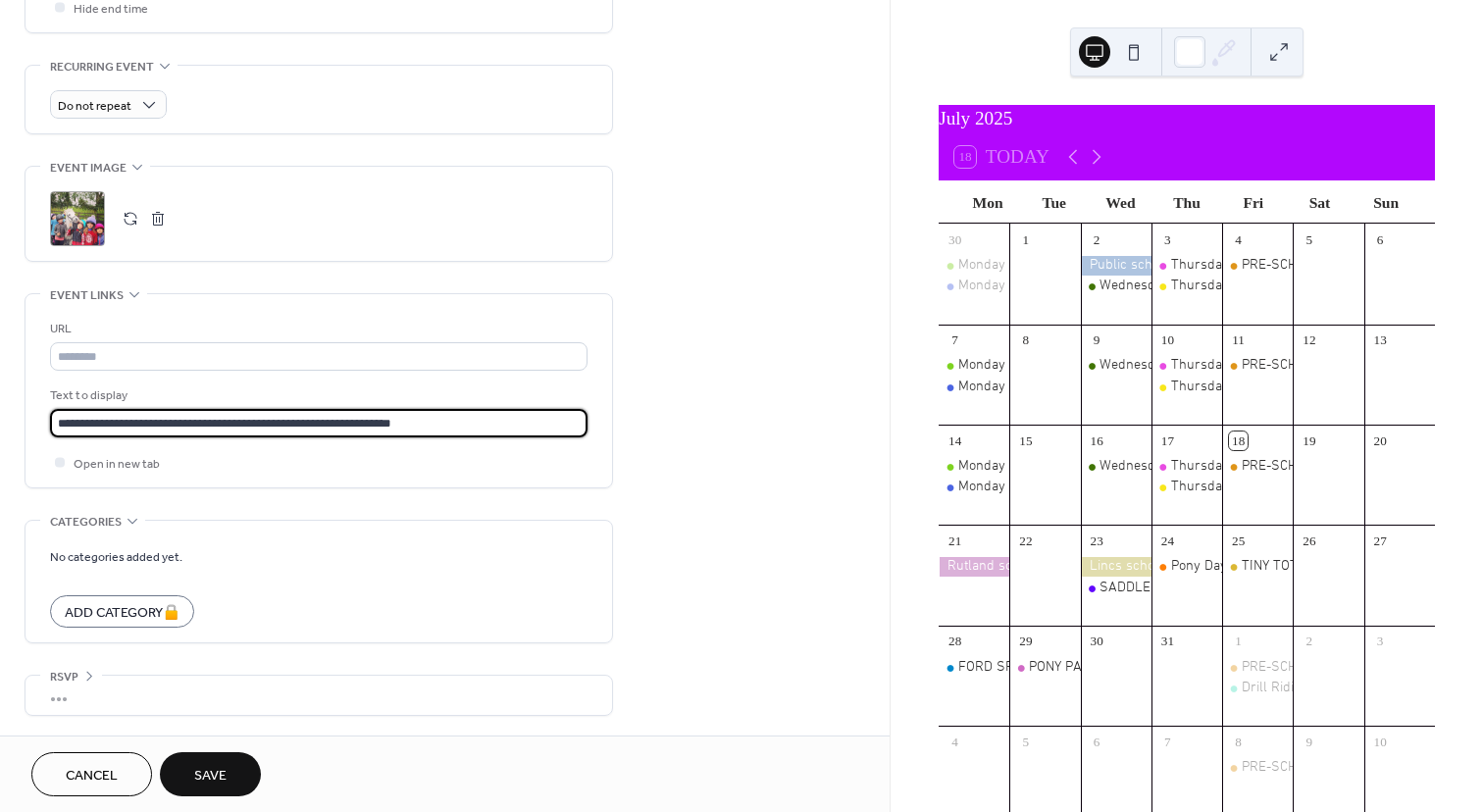 type on "**********" 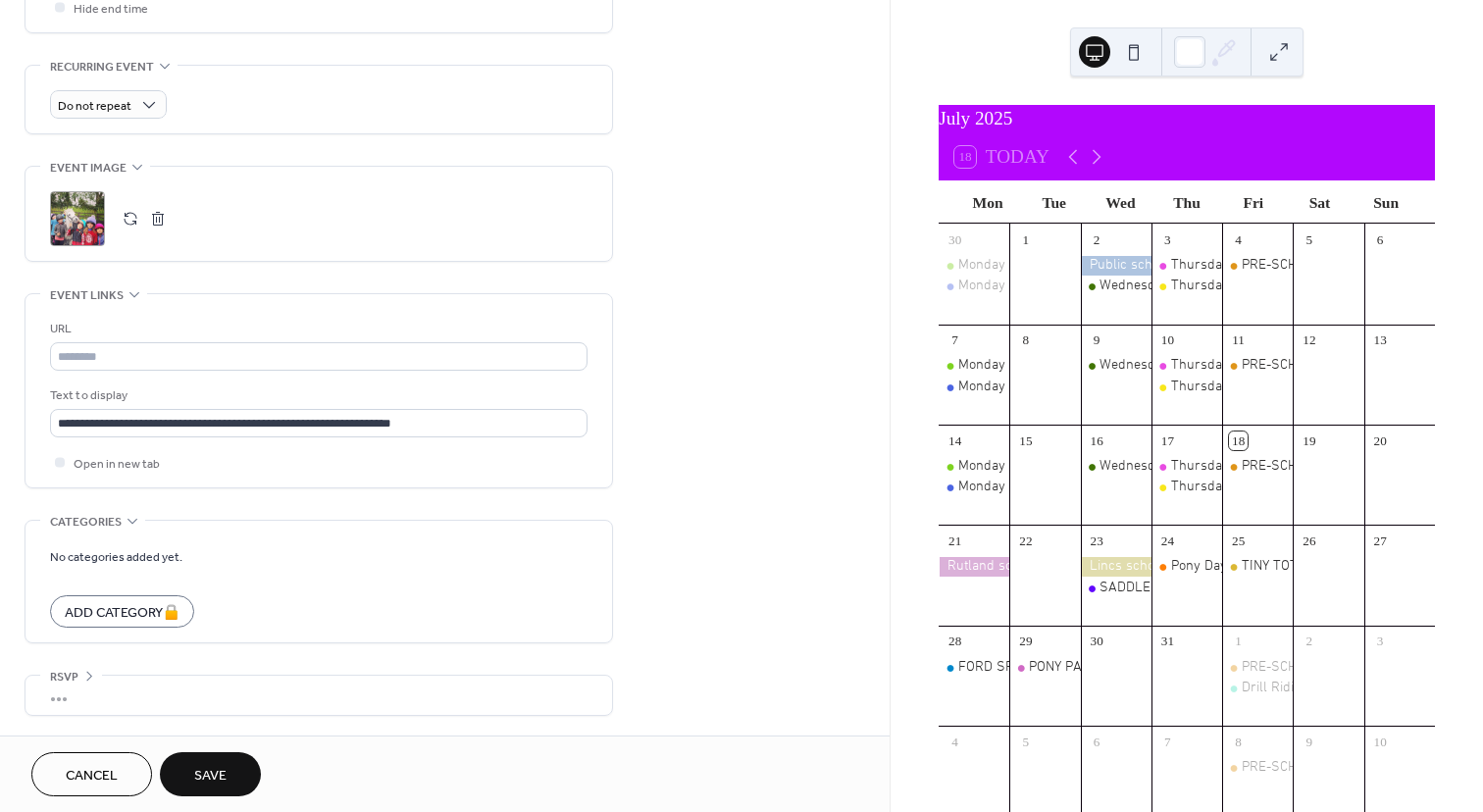 click on "Save" at bounding box center [210, 776] 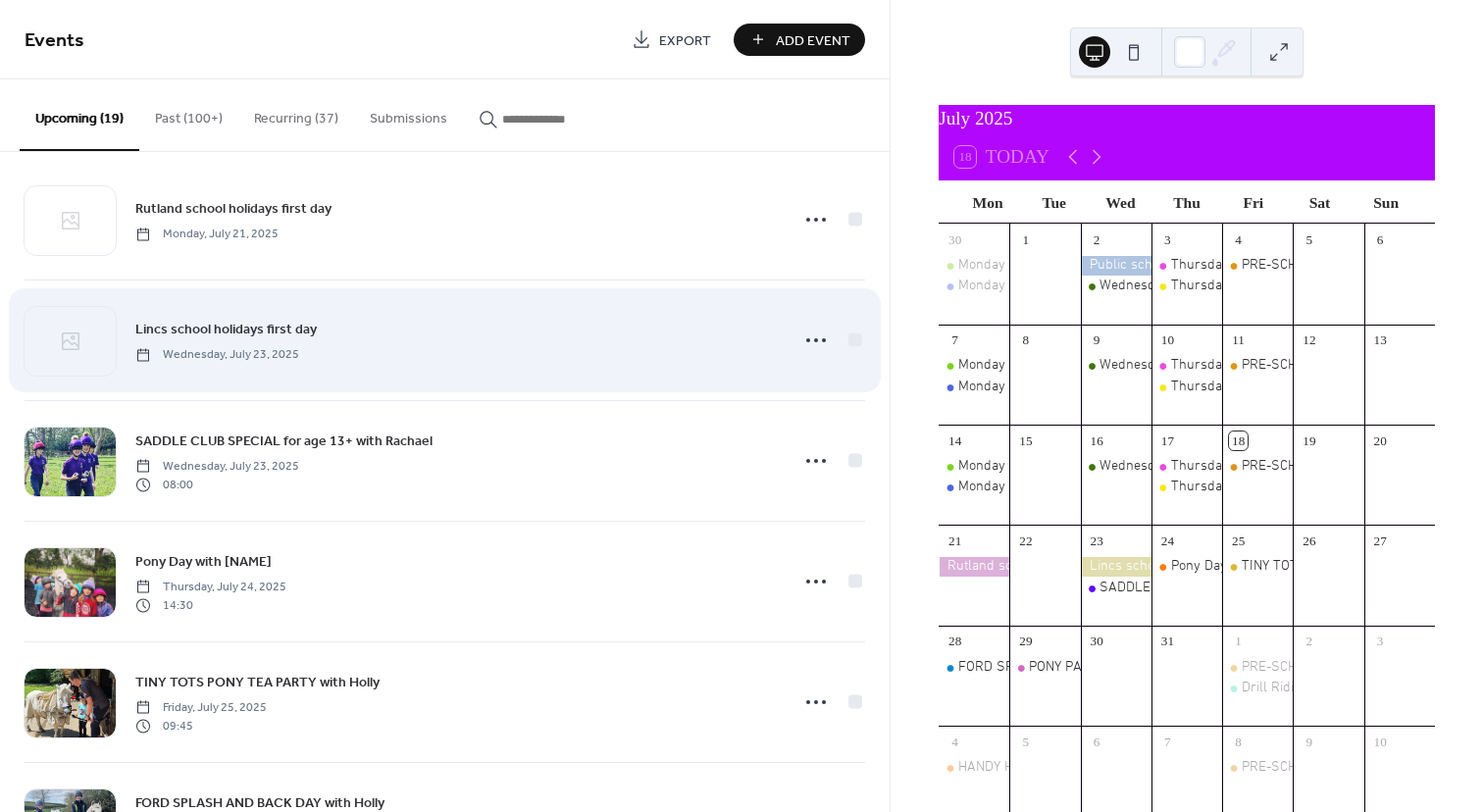 scroll, scrollTop: 0, scrollLeft: 0, axis: both 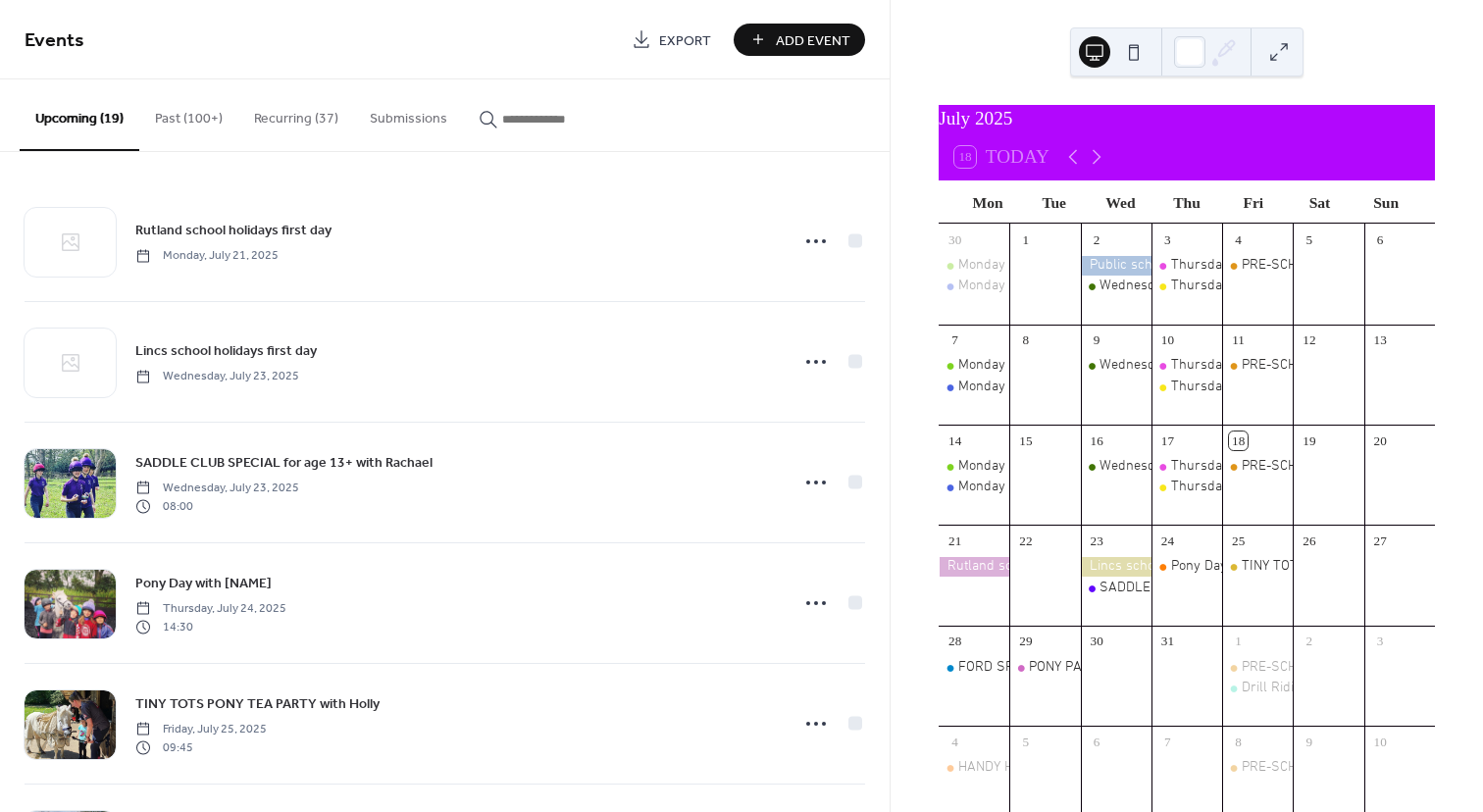 click at bounding box center (561, 119) 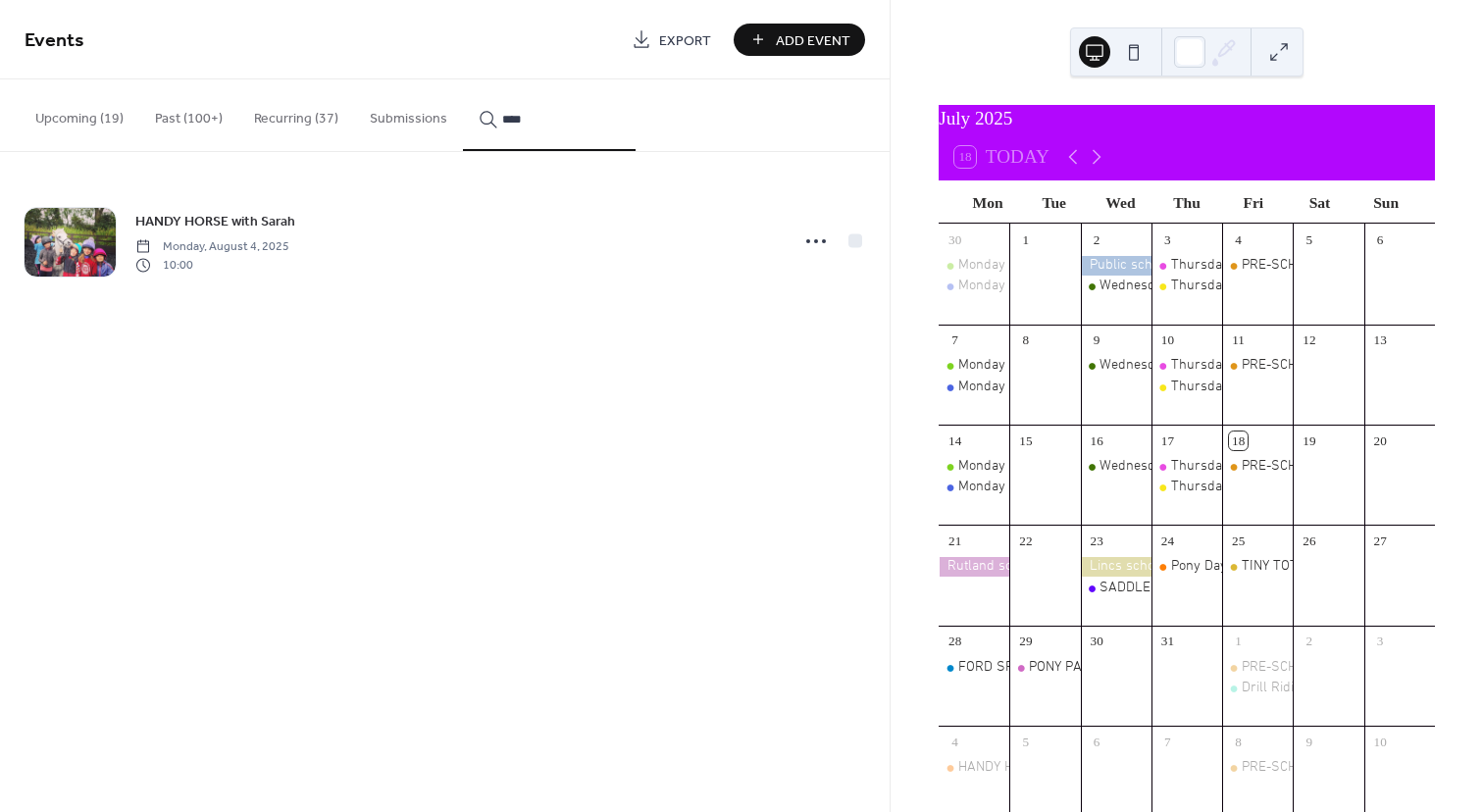 type on "****" 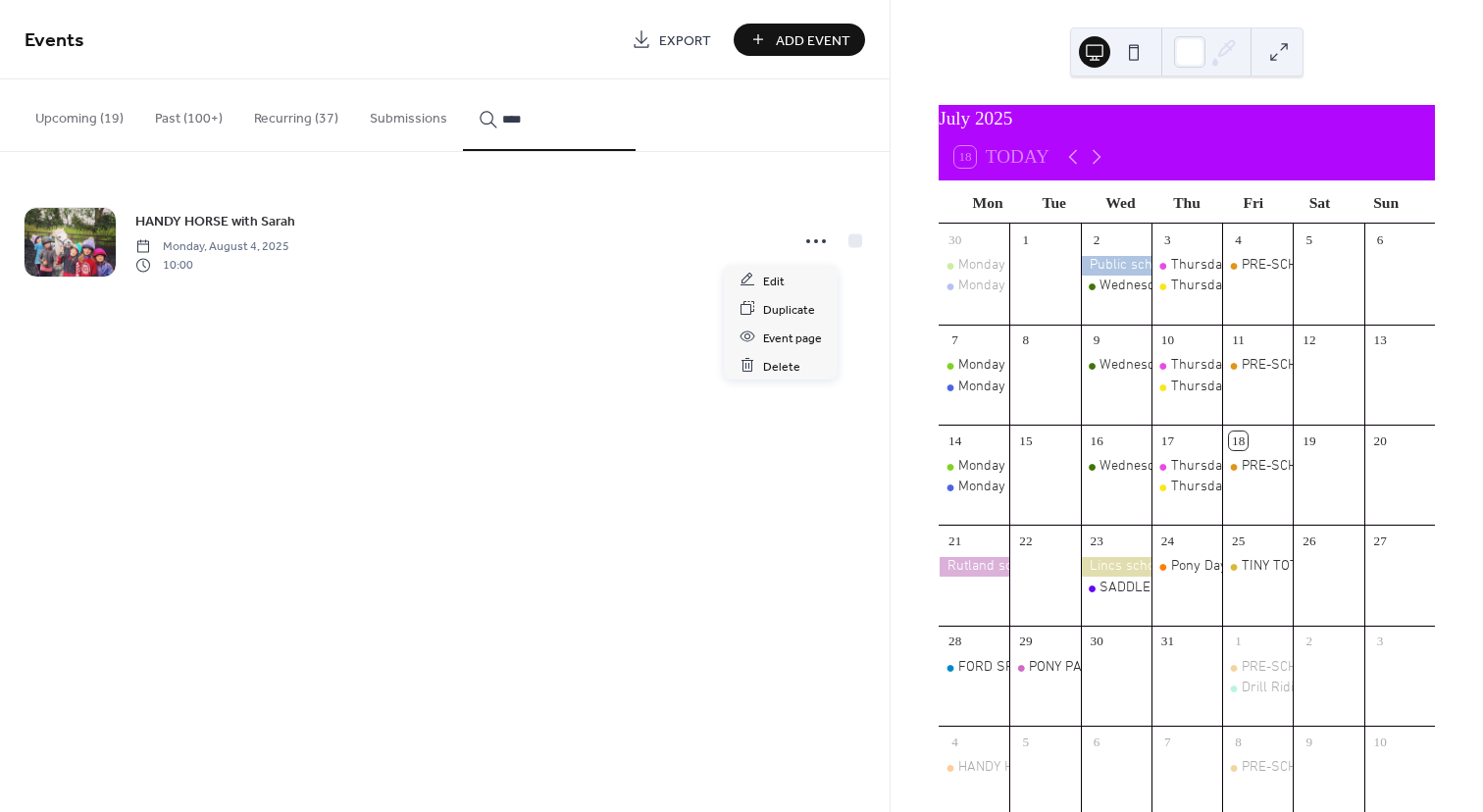 click 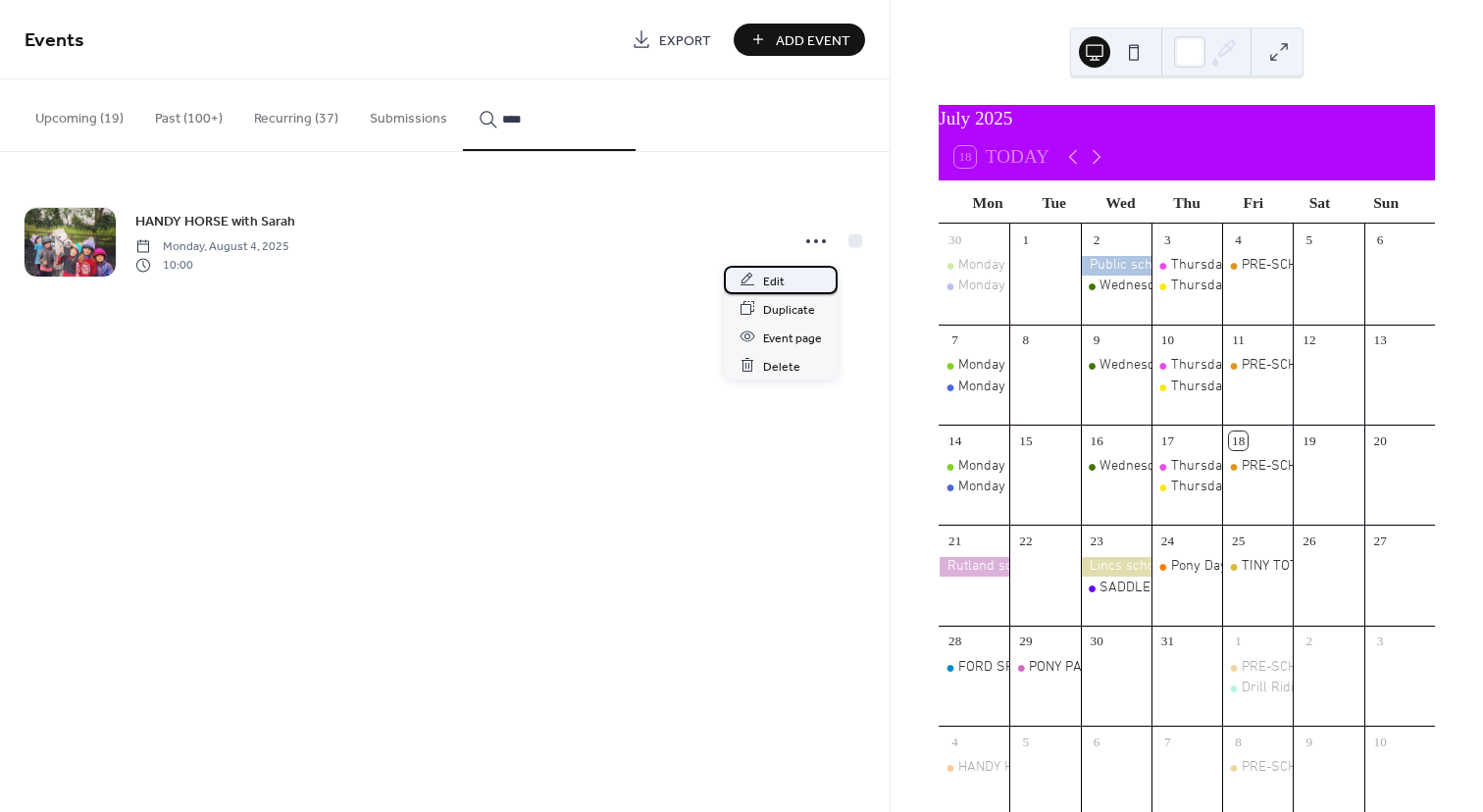 click on "Edit" at bounding box center [774, 280] 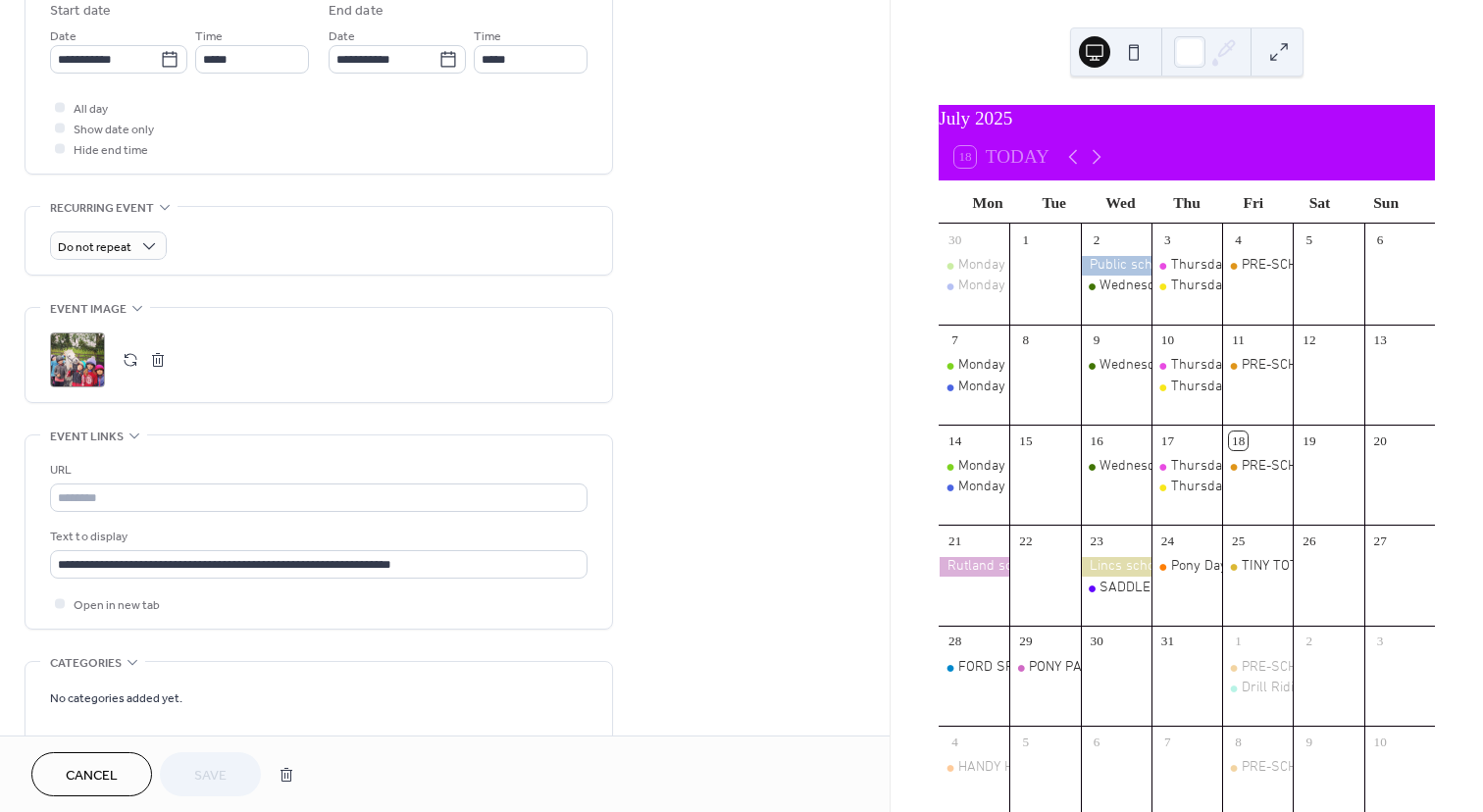 scroll, scrollTop: 804, scrollLeft: 0, axis: vertical 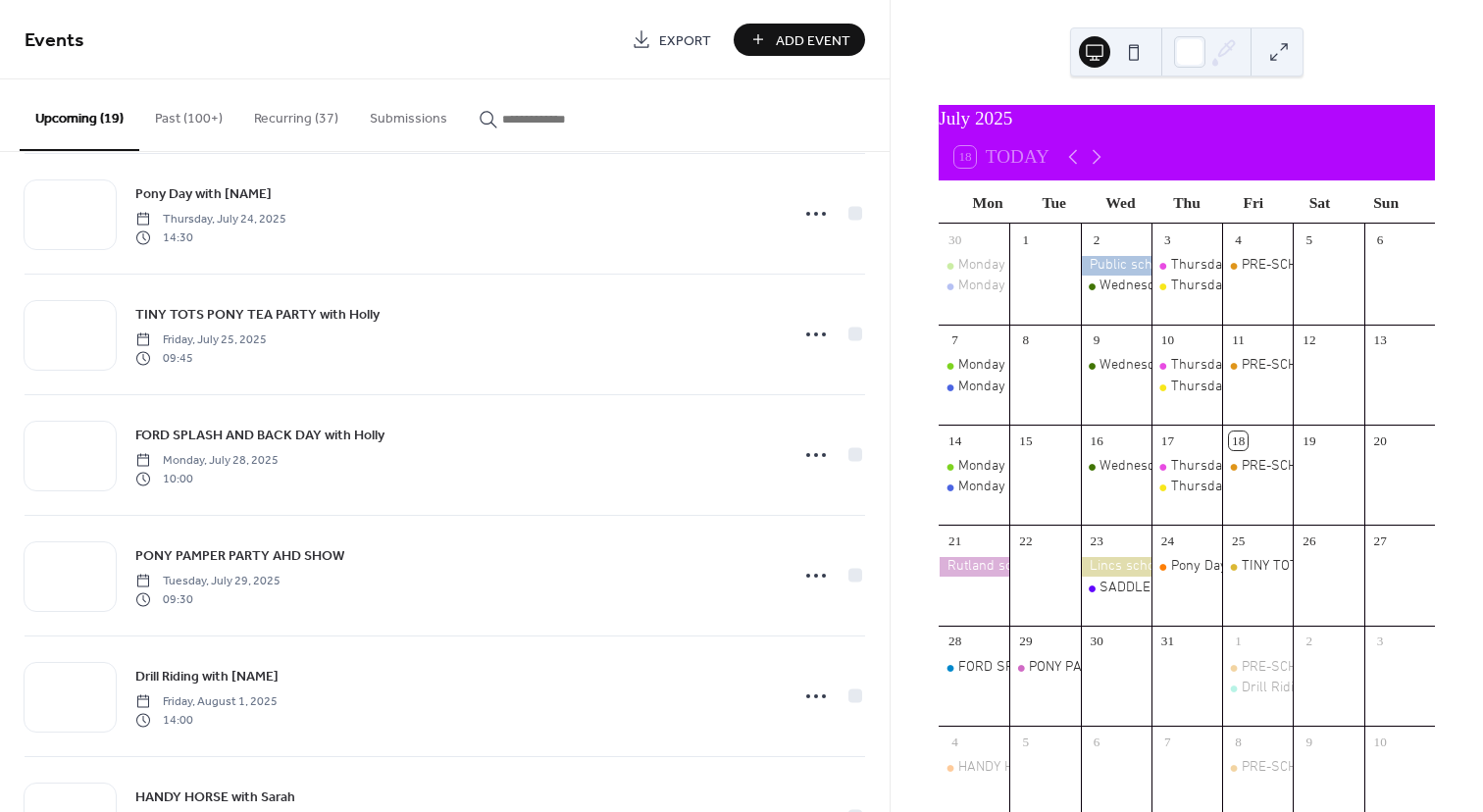 click on "Add Event" at bounding box center [813, 40] 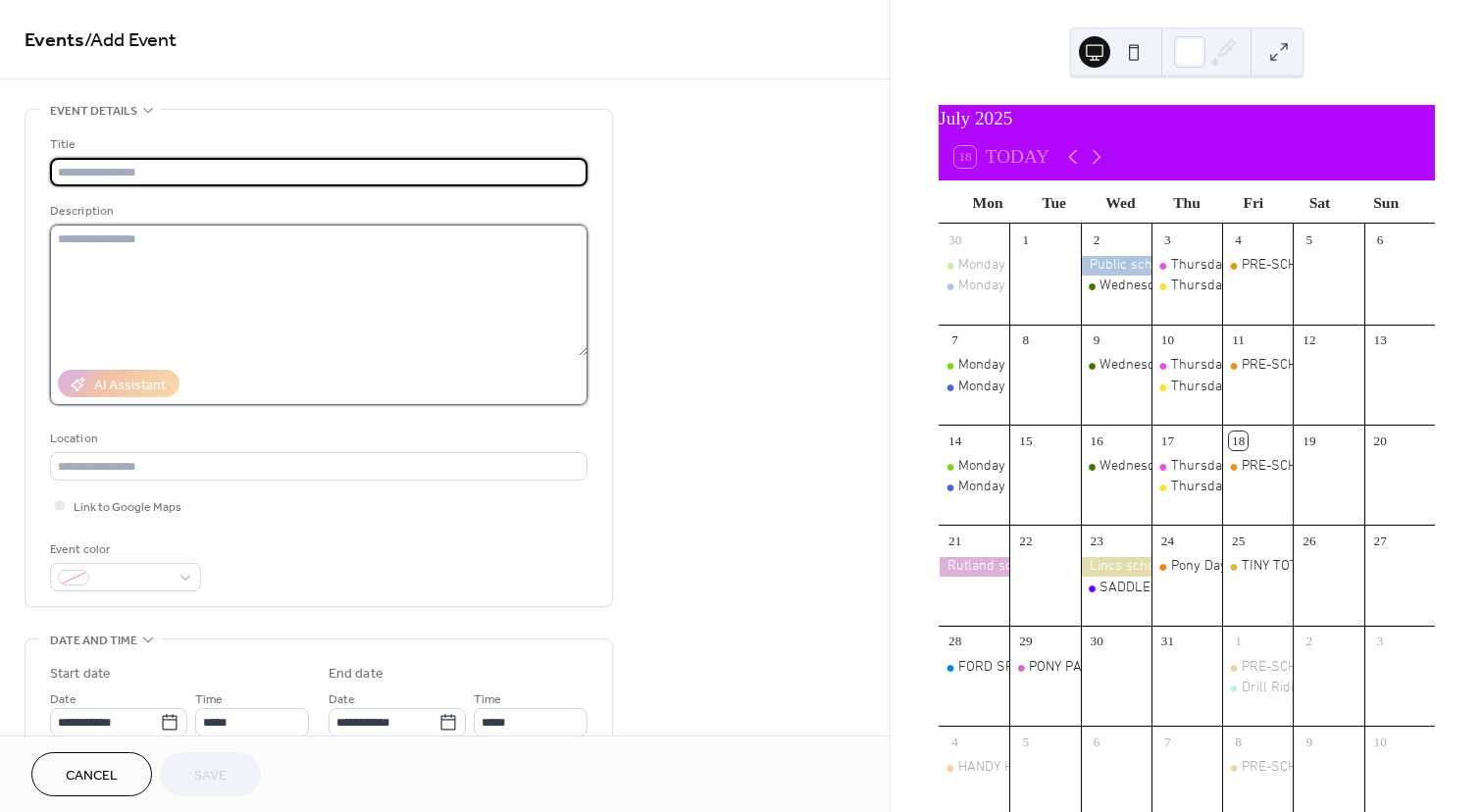 click at bounding box center [319, 290] 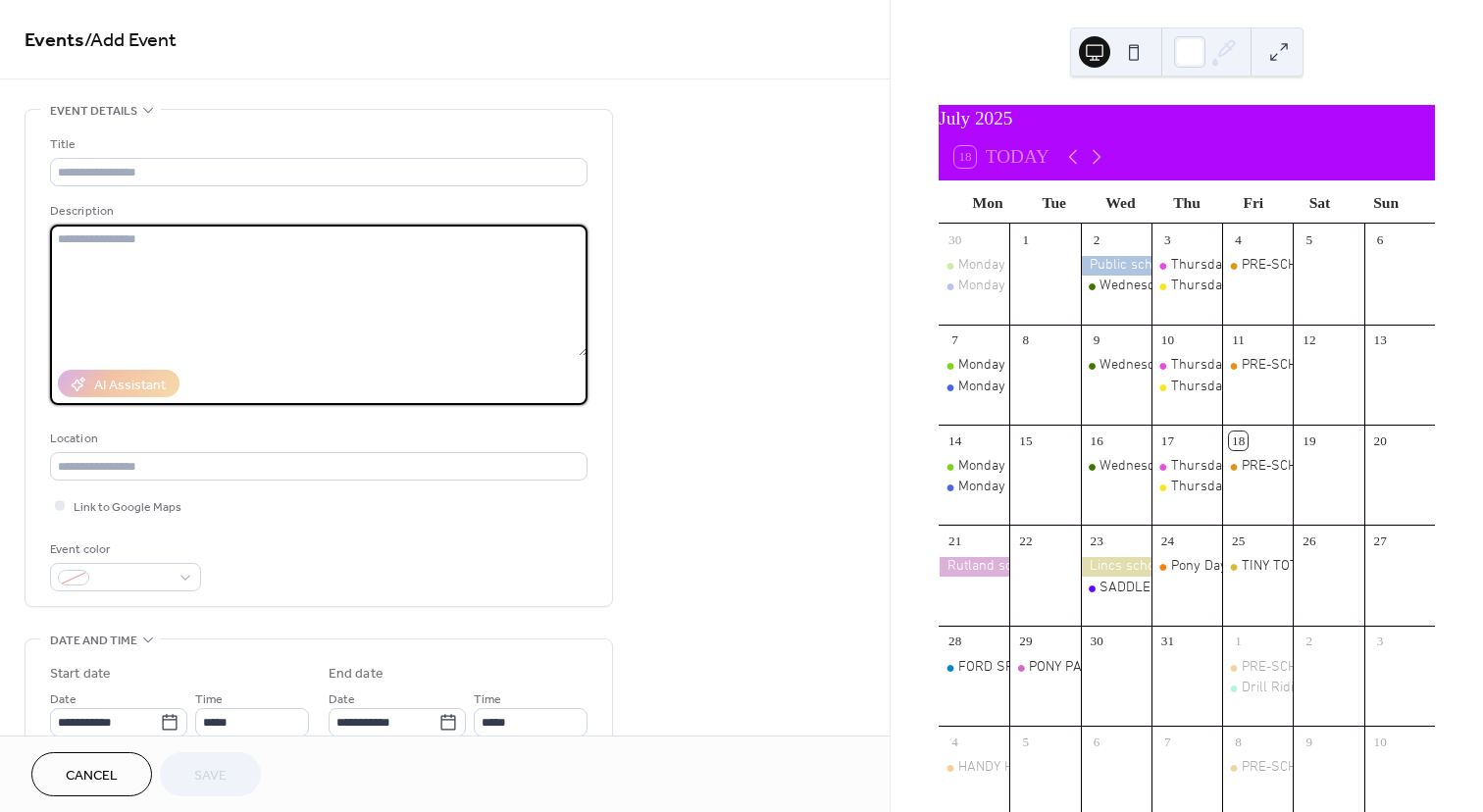 paste on "**********" 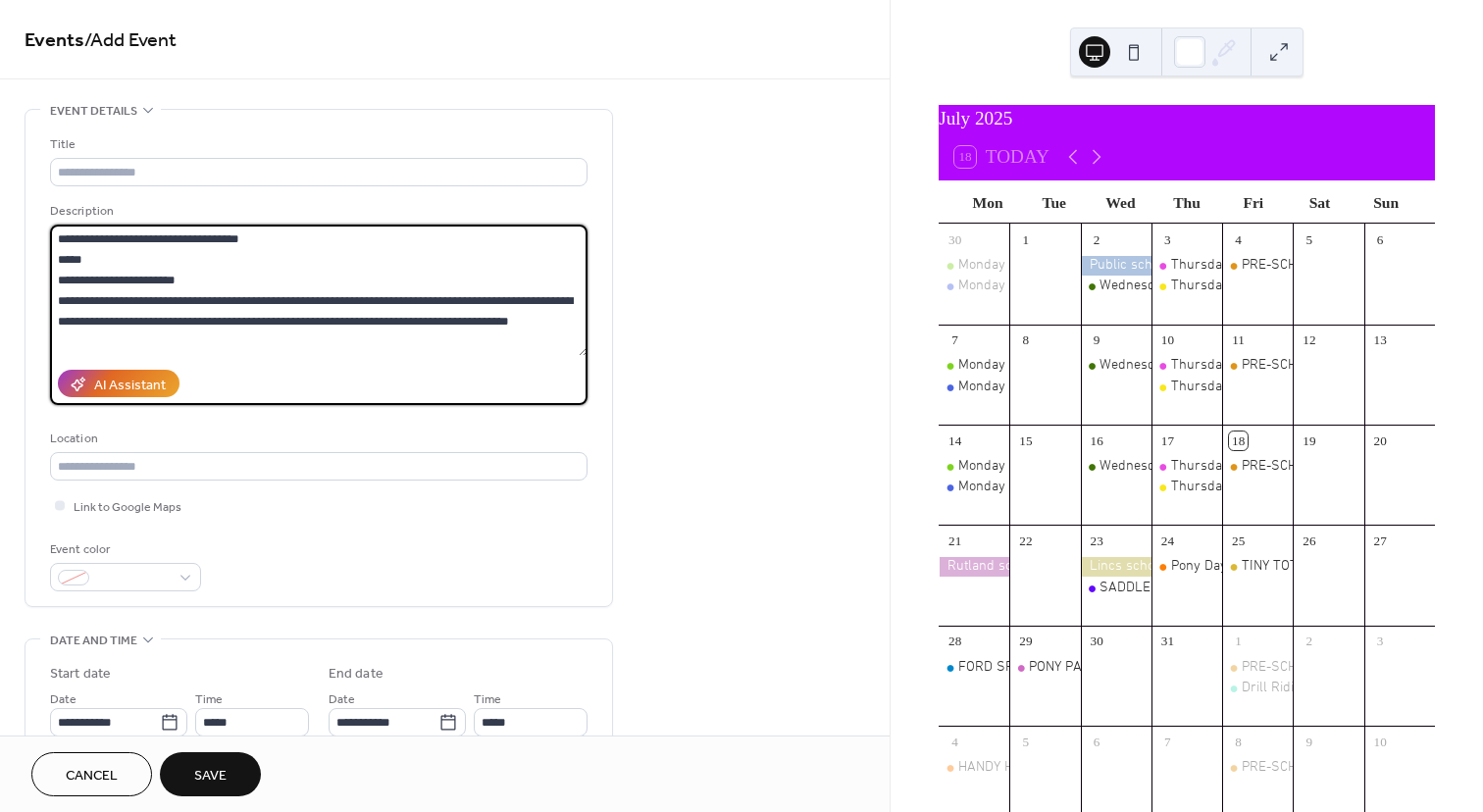 drag, startPoint x: 289, startPoint y: 238, endPoint x: 55, endPoint y: 233, distance: 234.05341 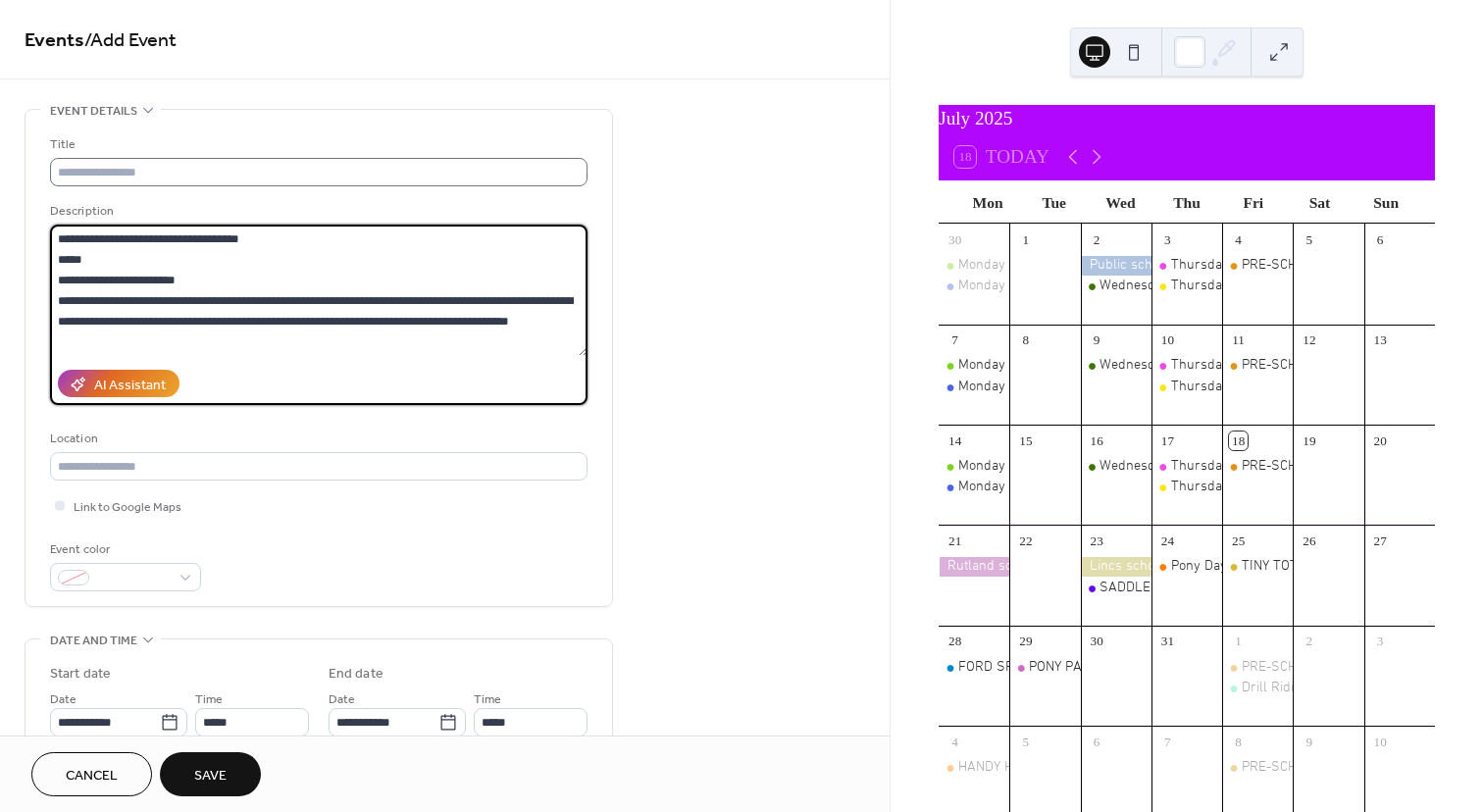 type on "**********" 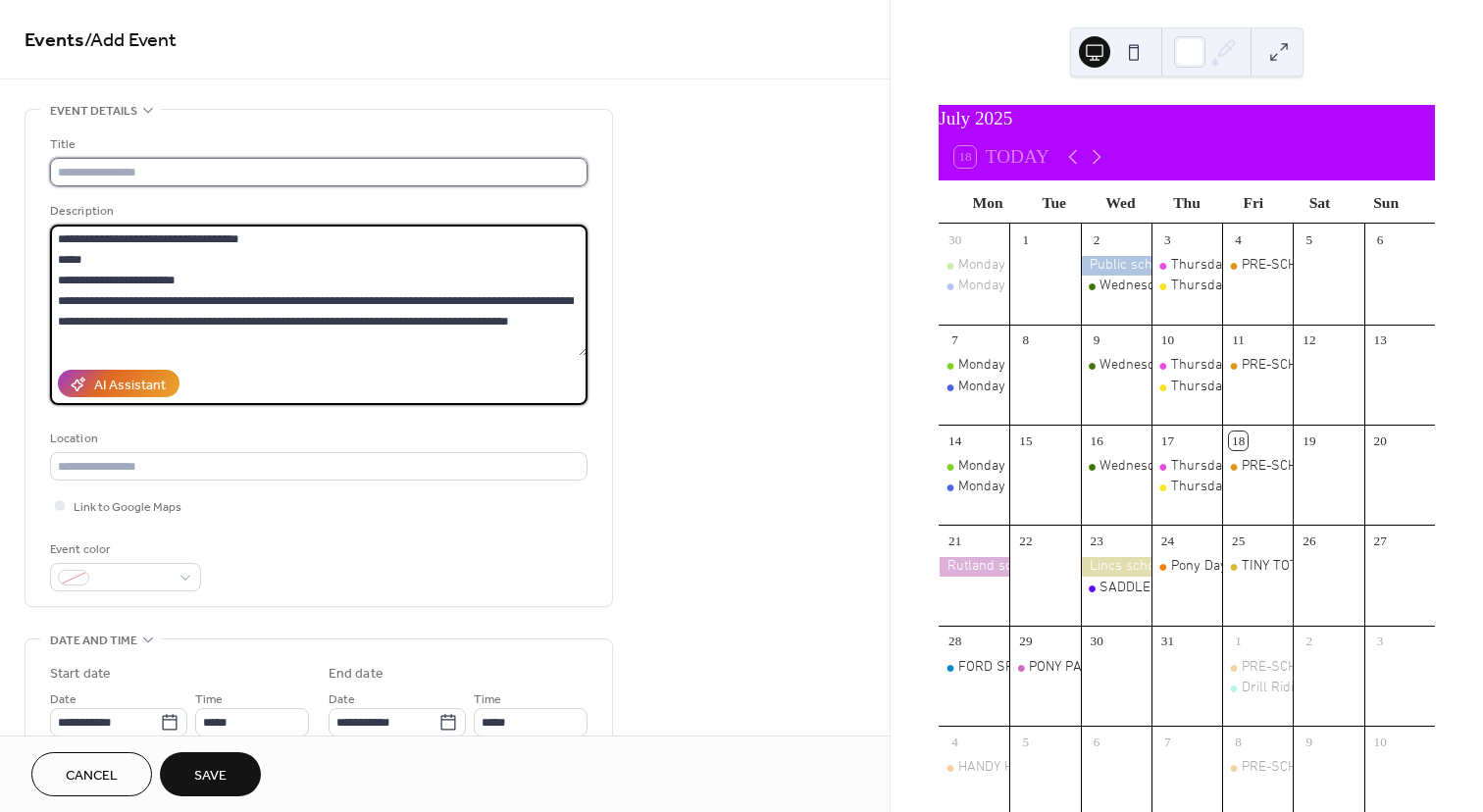click 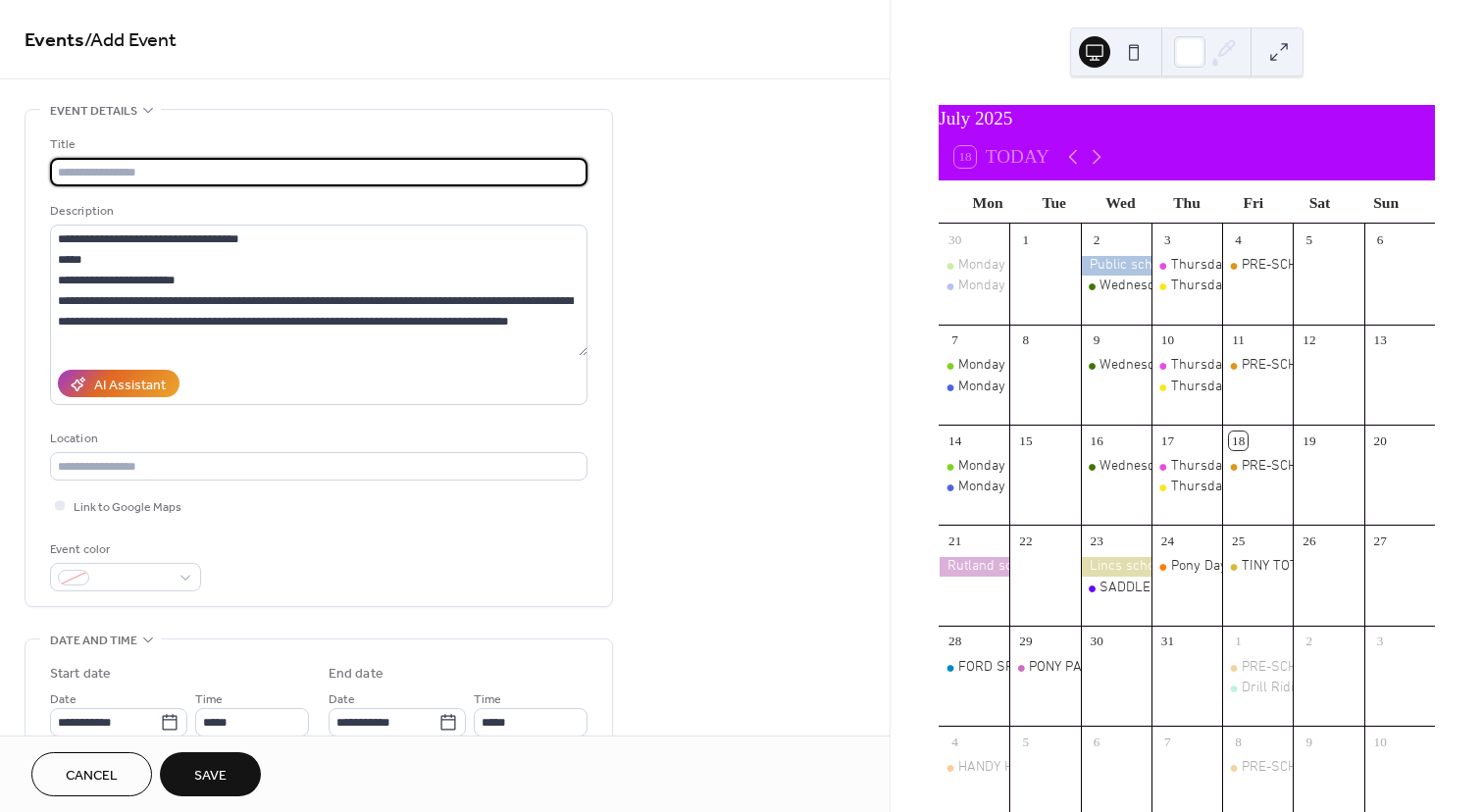 paste on "**********" 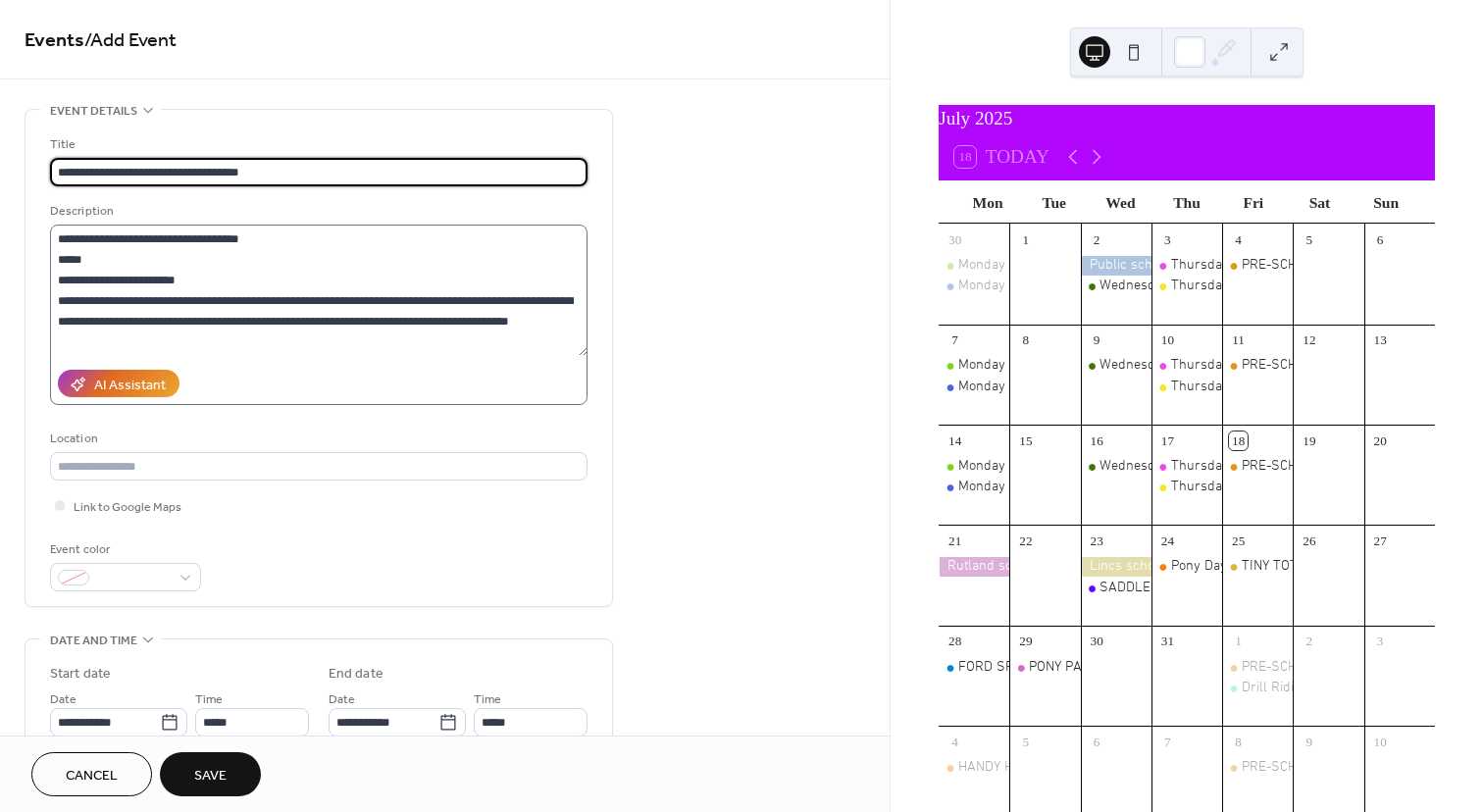 type on "**********" 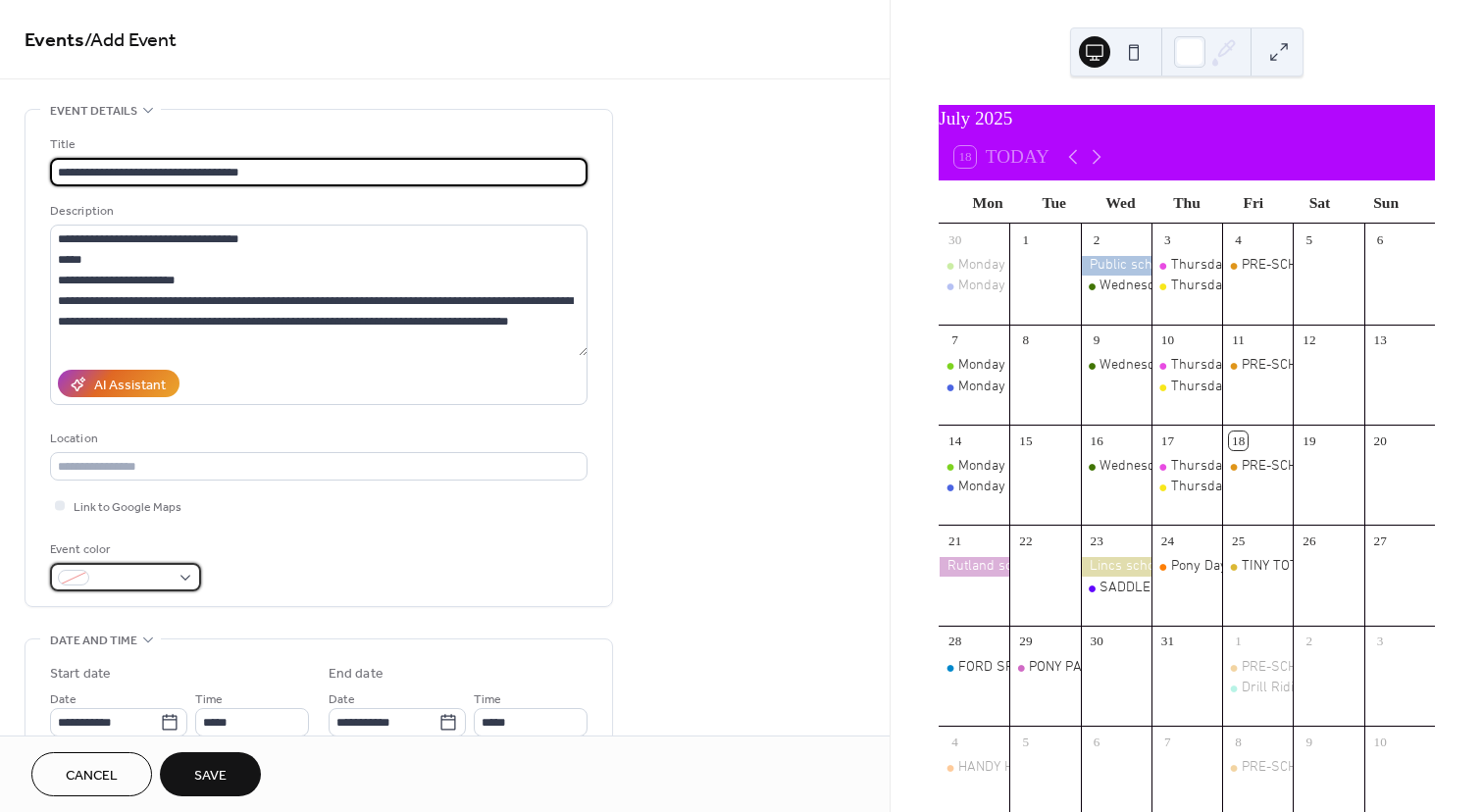 click 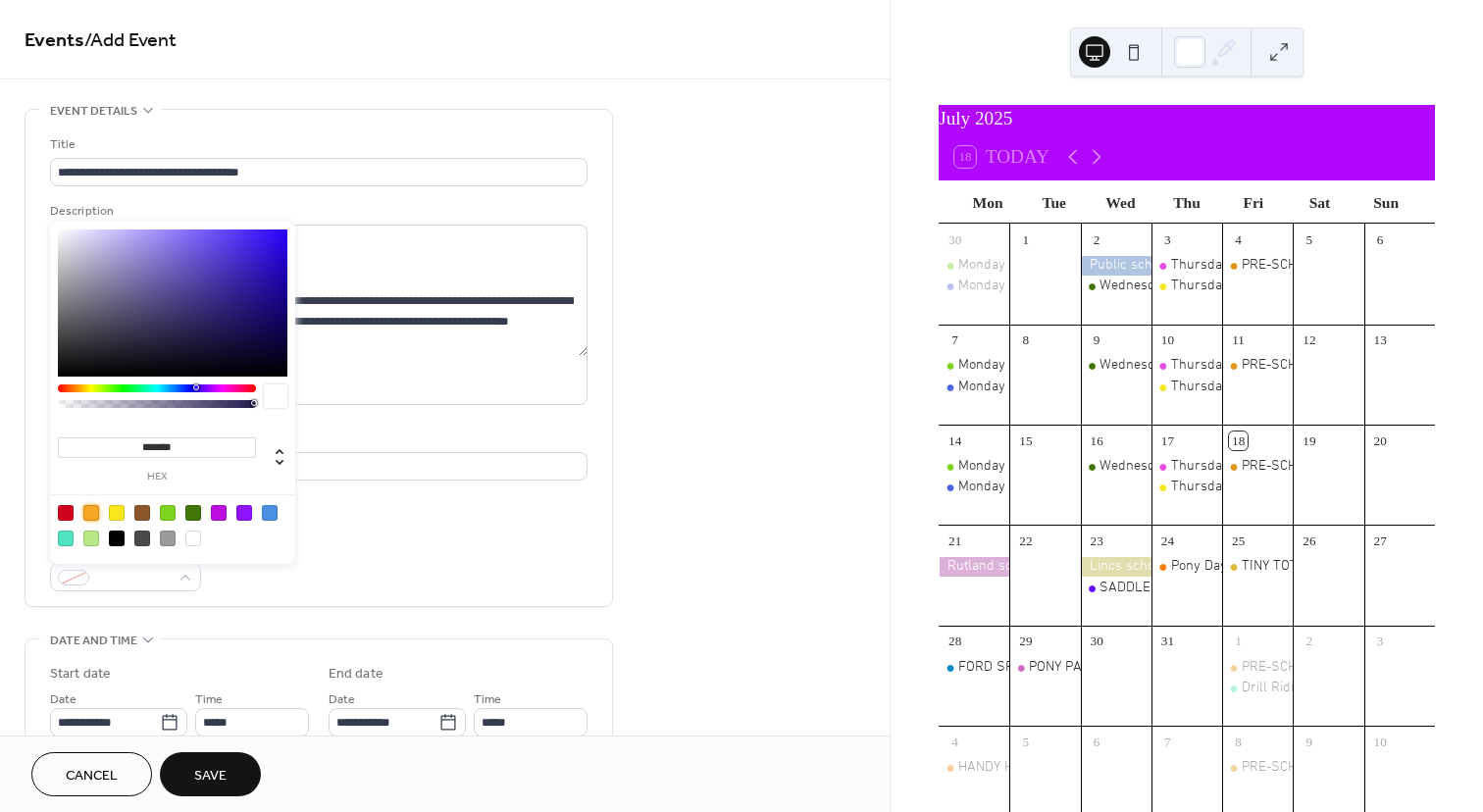 click 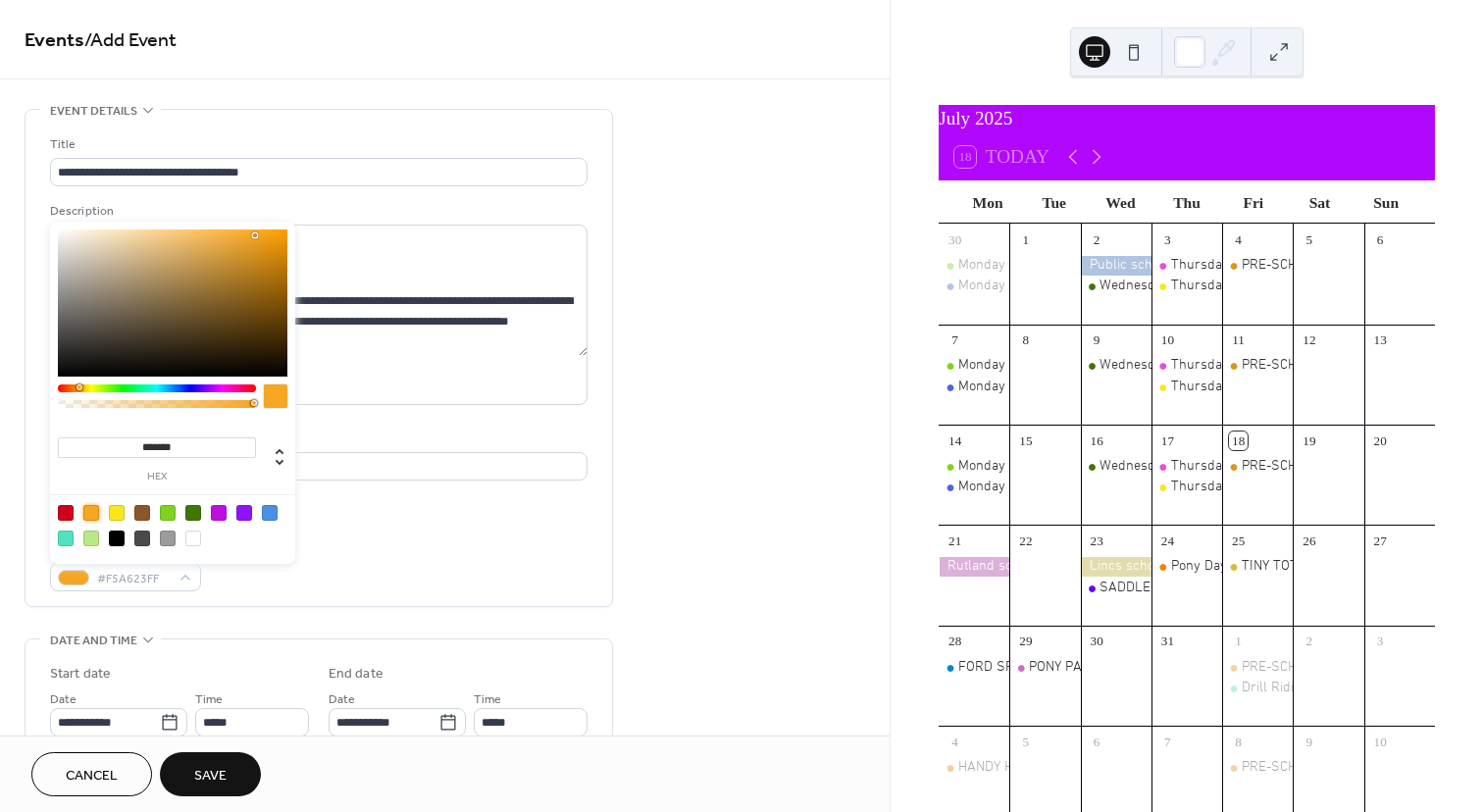 type on "*******" 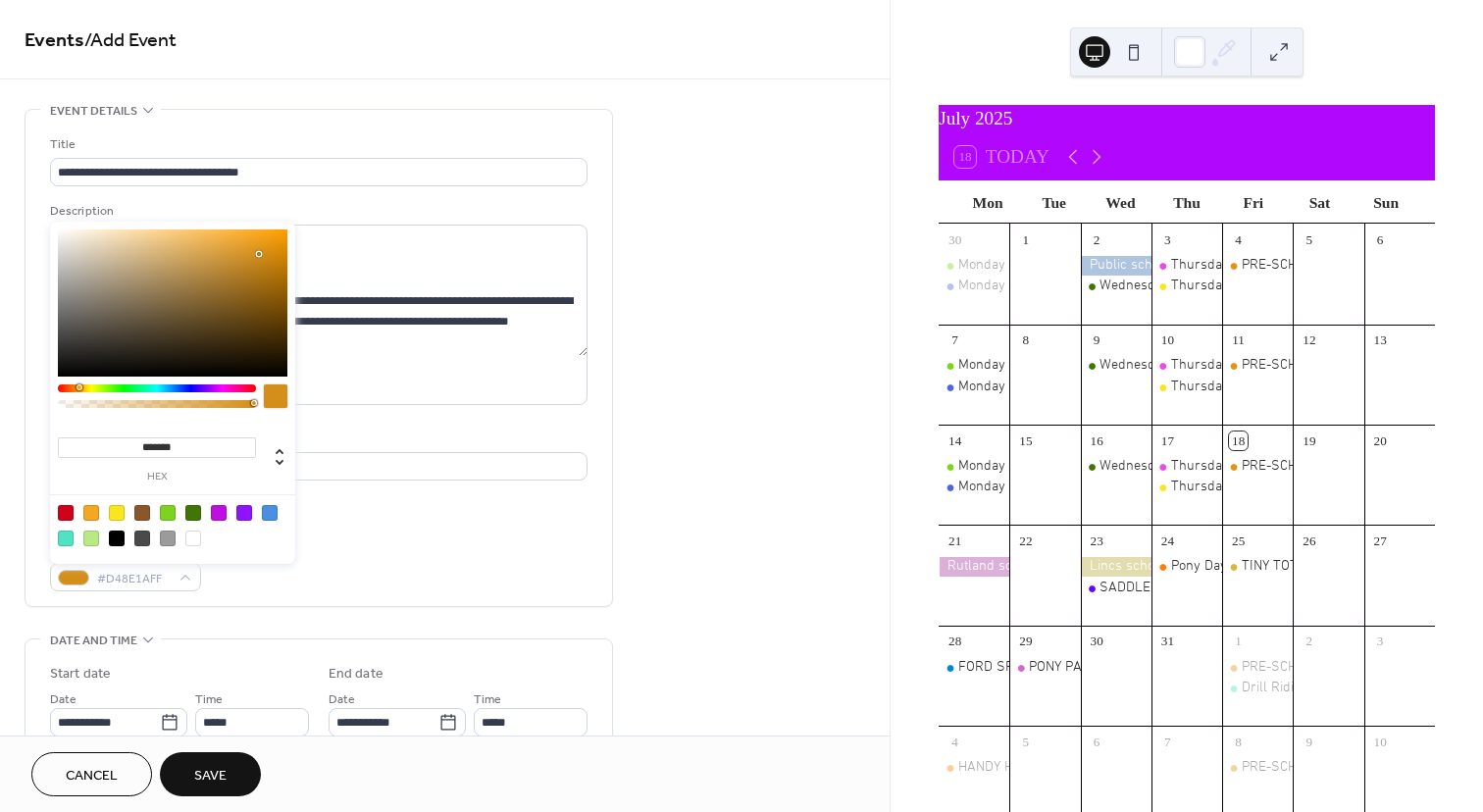 click 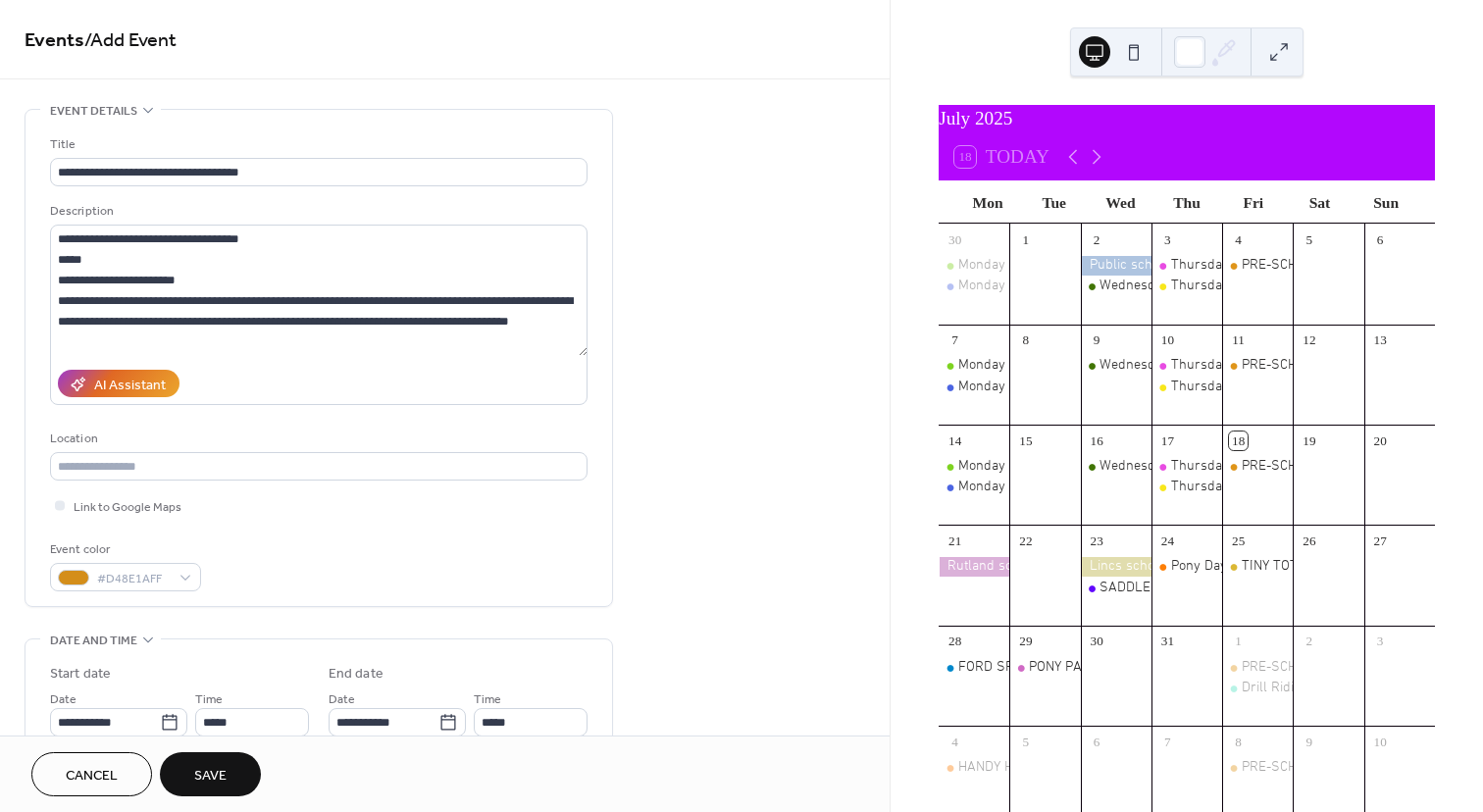 click on "Link to Google Maps" 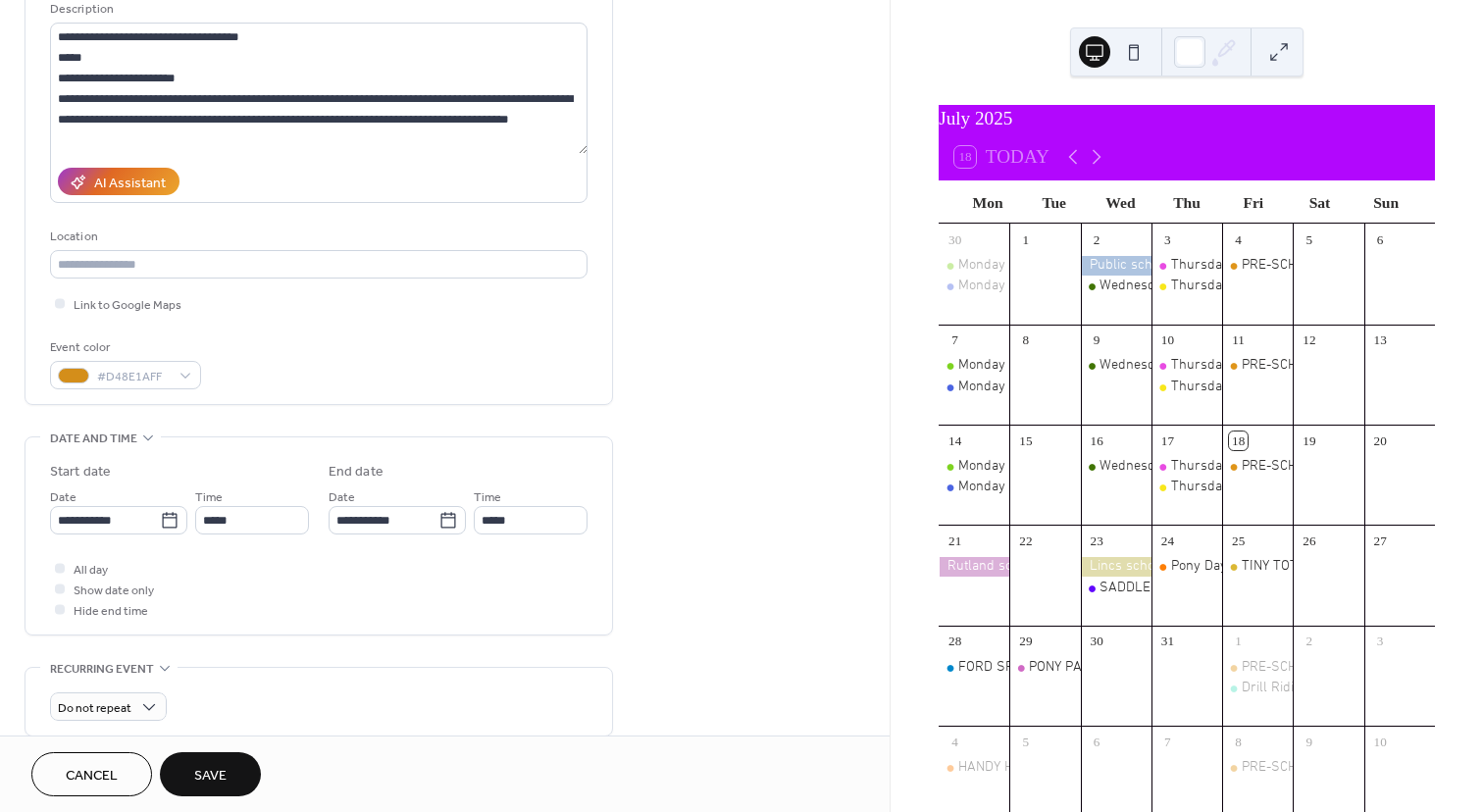 scroll, scrollTop: 228, scrollLeft: 0, axis: vertical 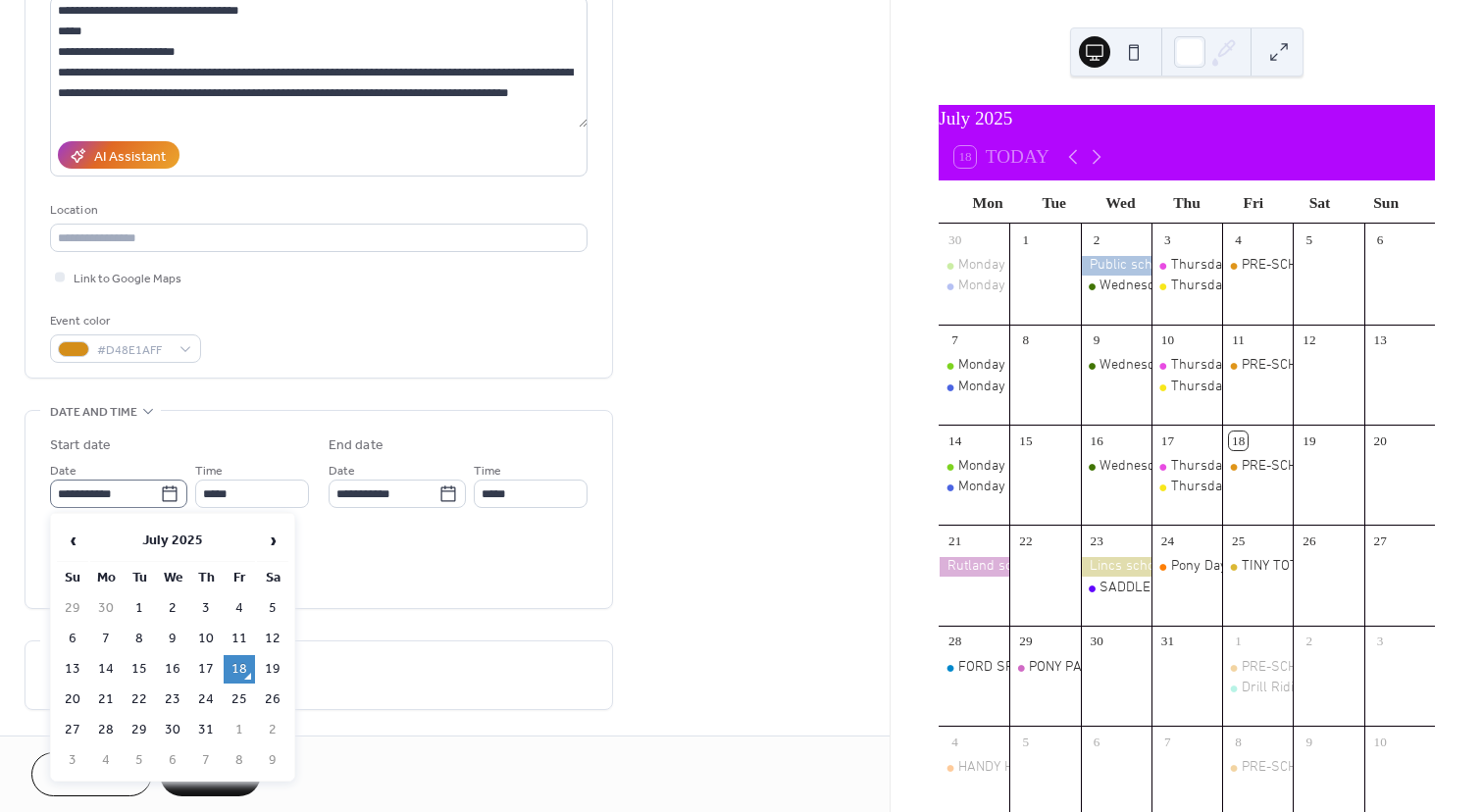 click 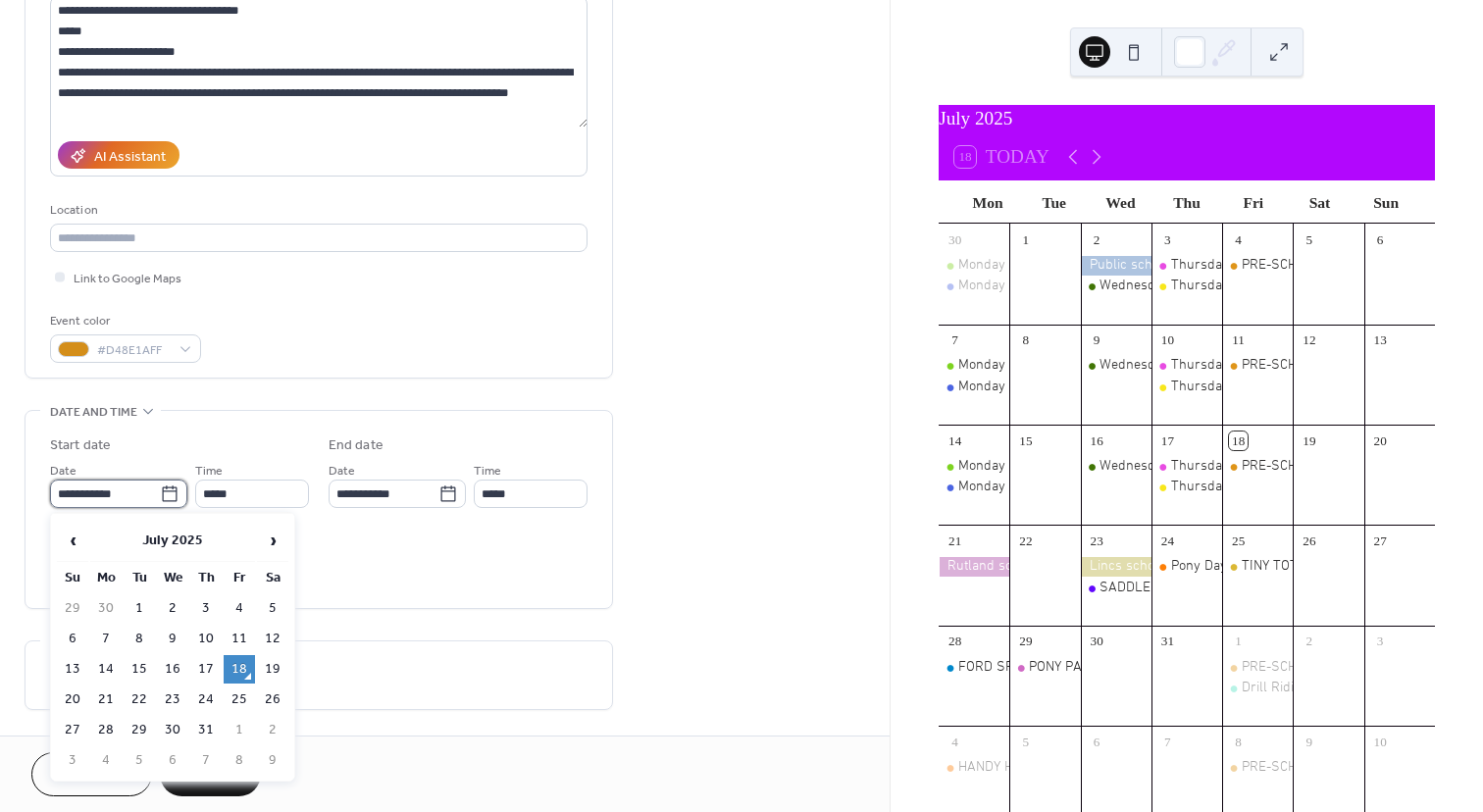 click on "**********" 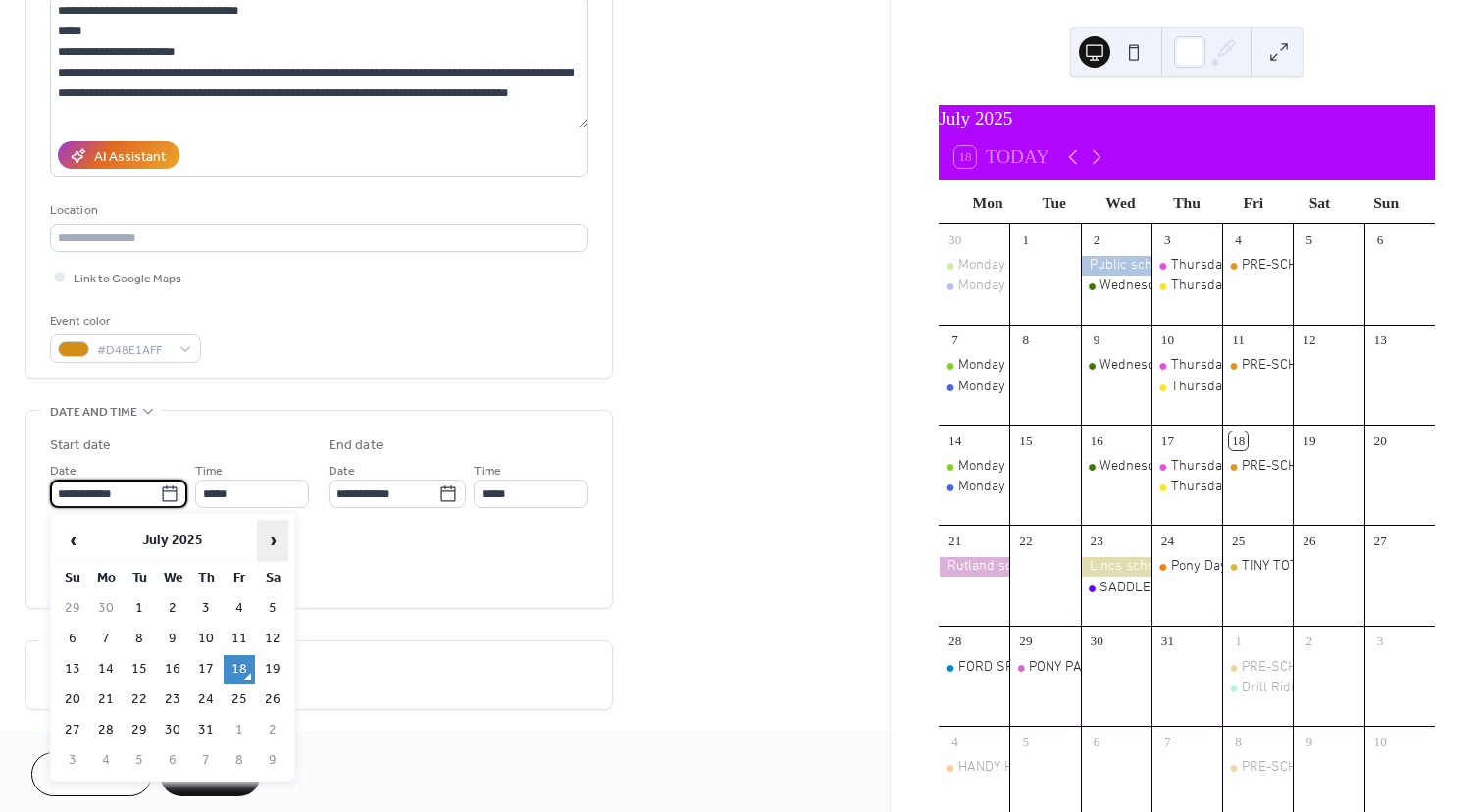 click on "›" 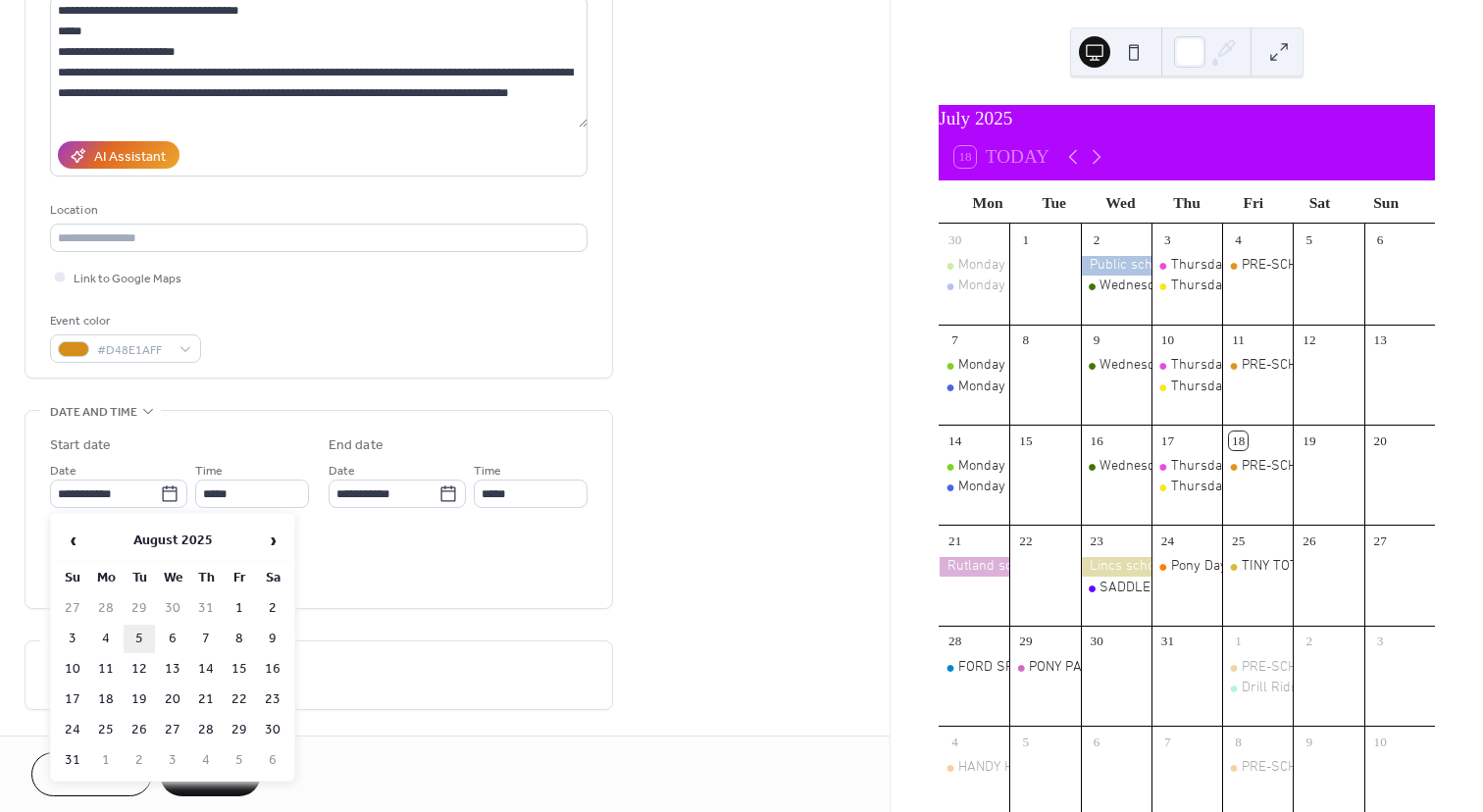 click on "5" 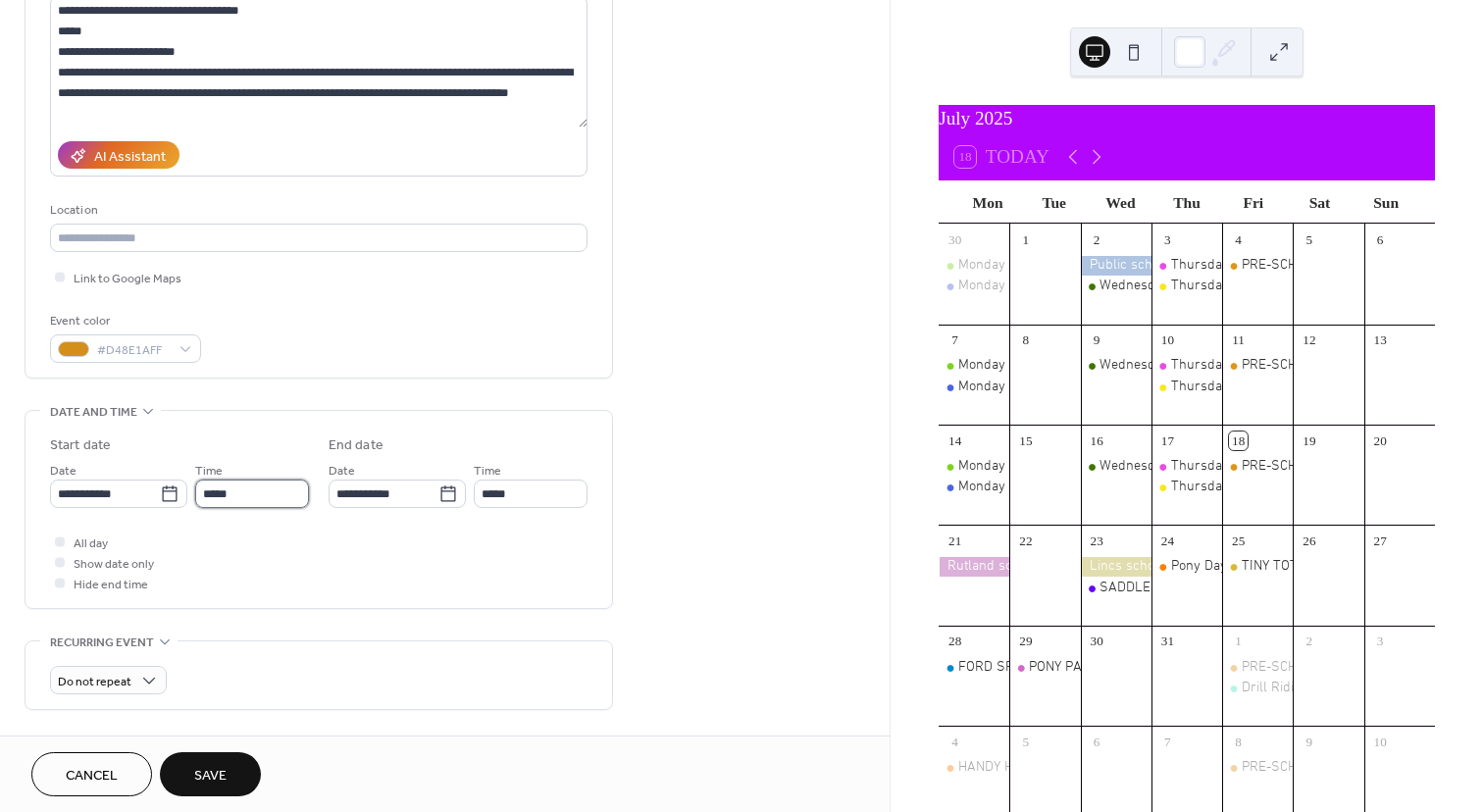 click on "*****" 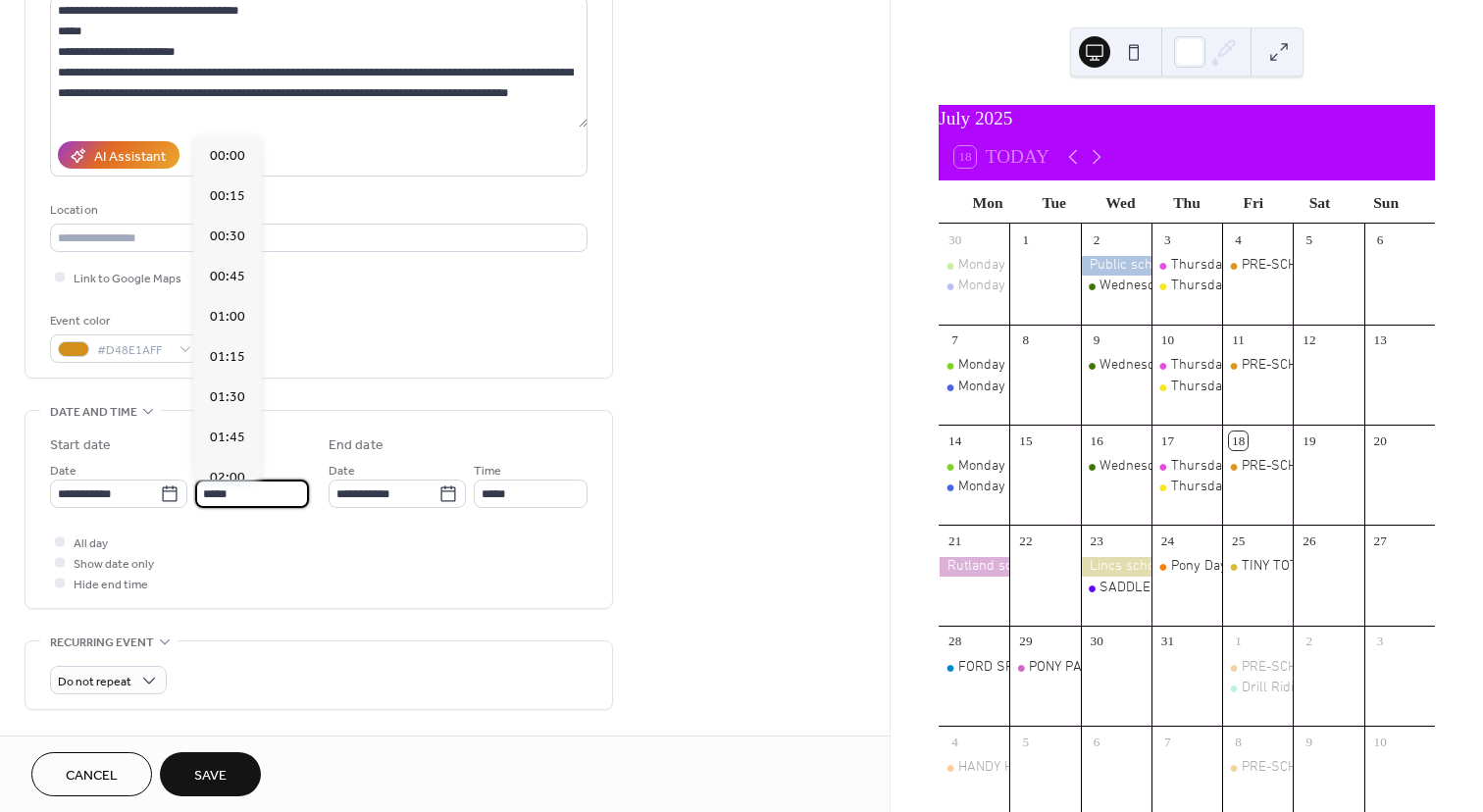 scroll, scrollTop: 1906, scrollLeft: 0, axis: vertical 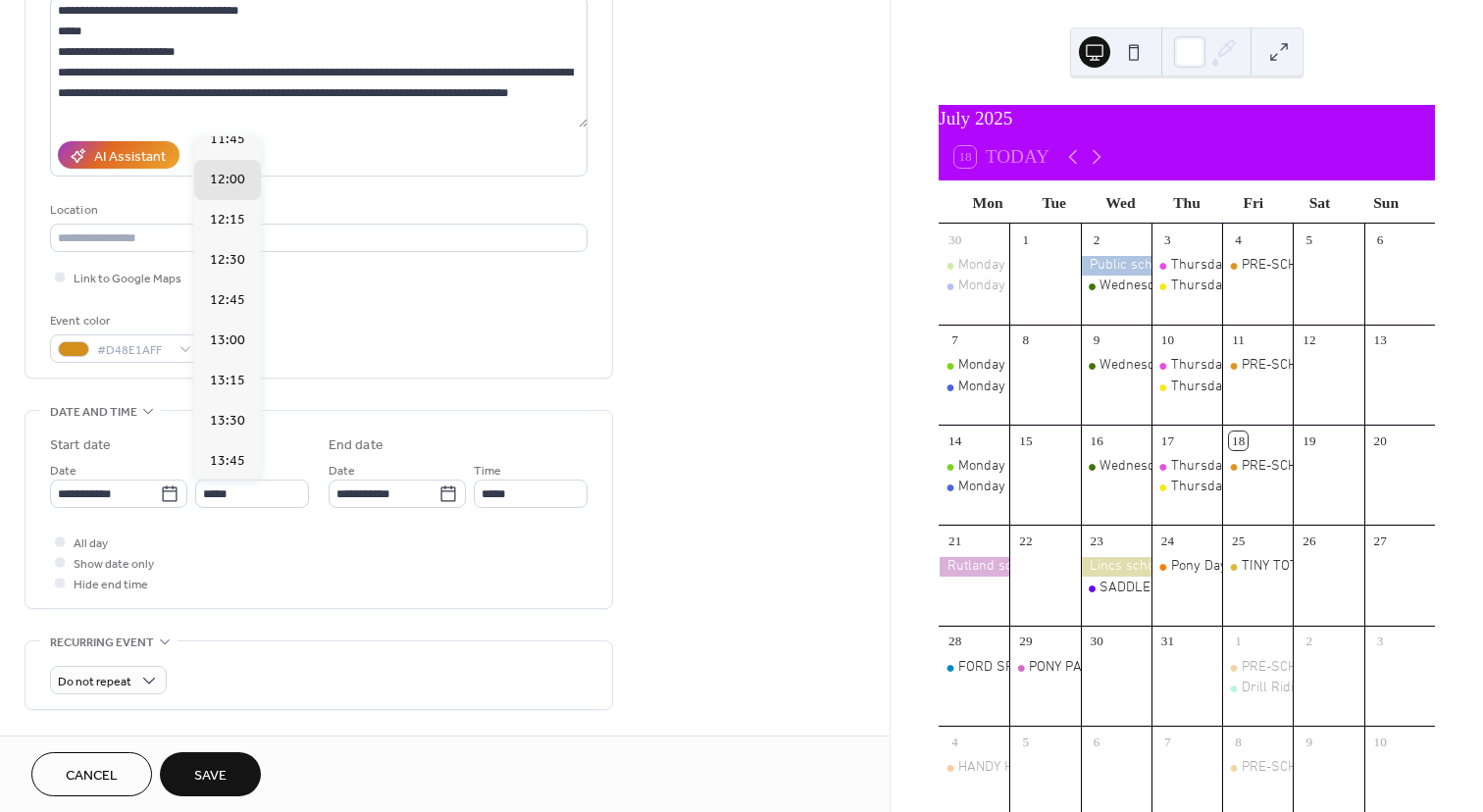 click on "14:00" 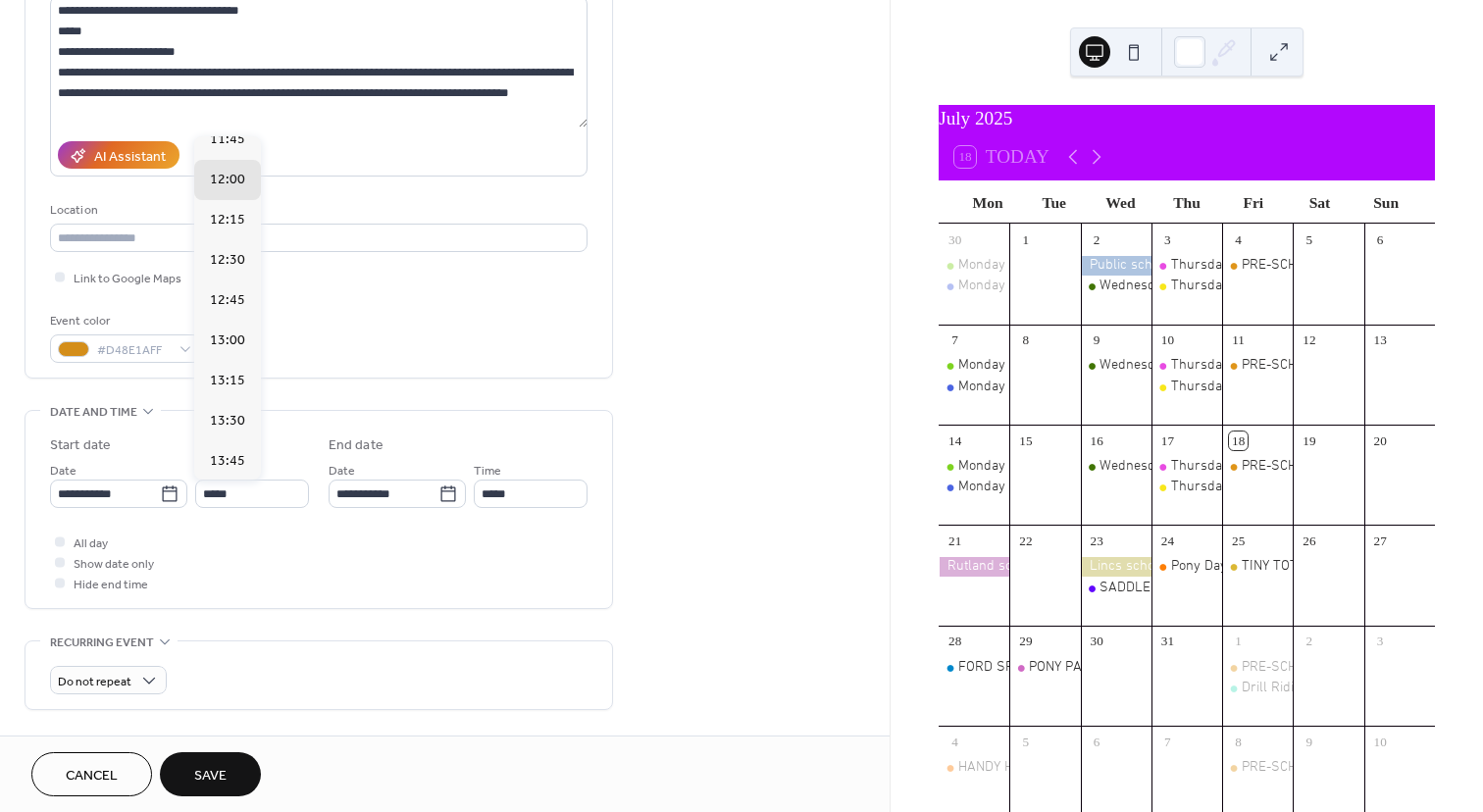 type on "*****" 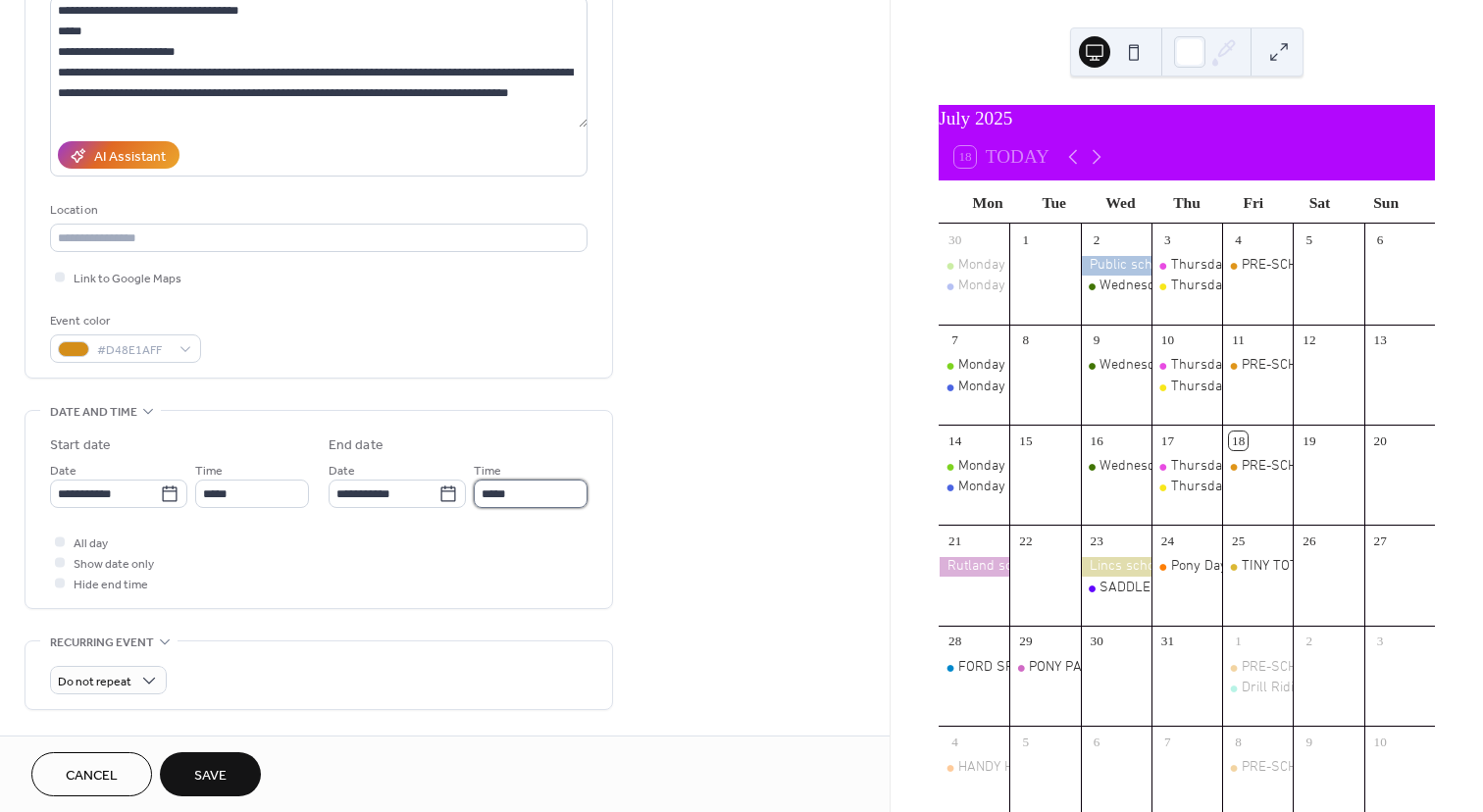 click on "*****" 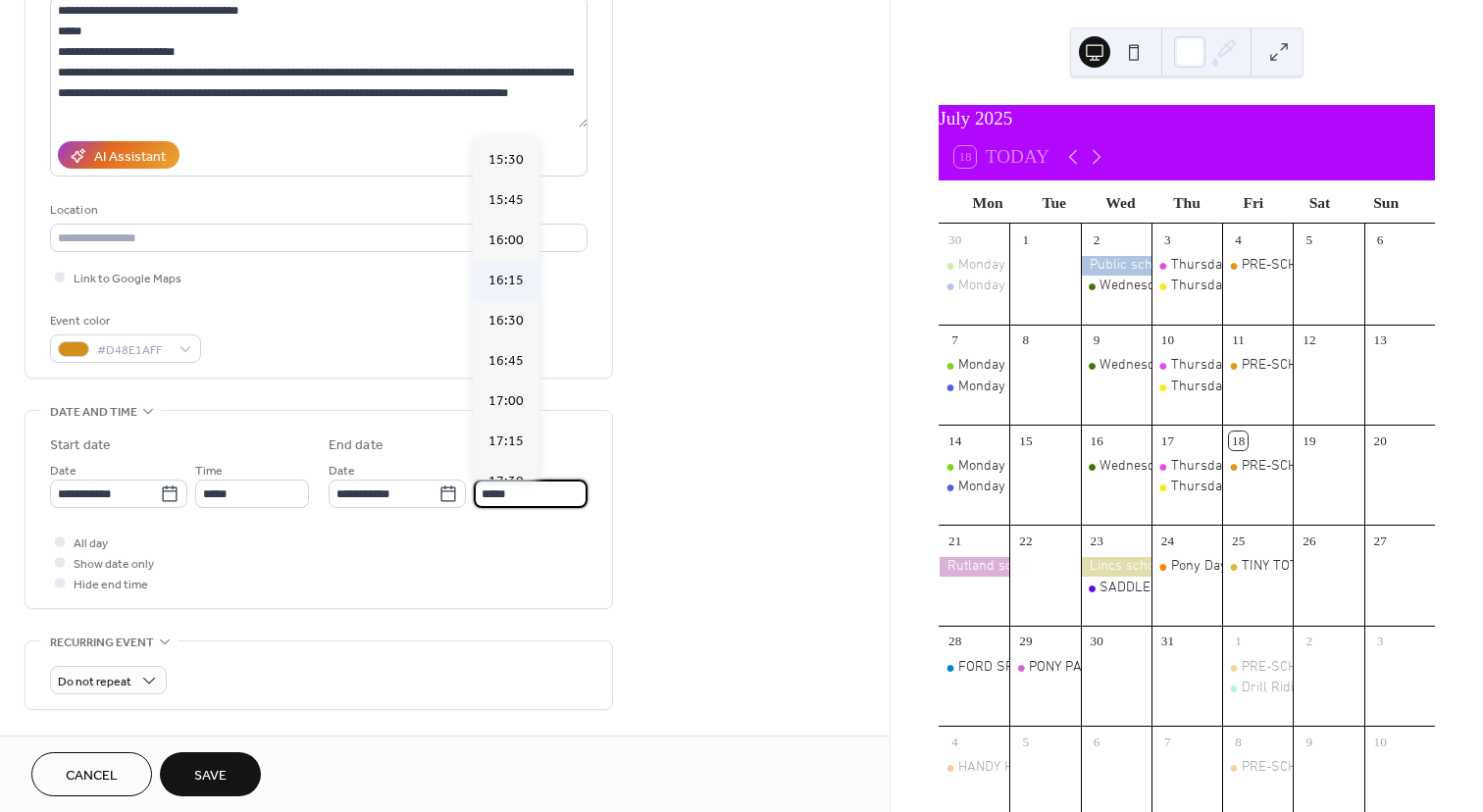 scroll, scrollTop: 199, scrollLeft: 0, axis: vertical 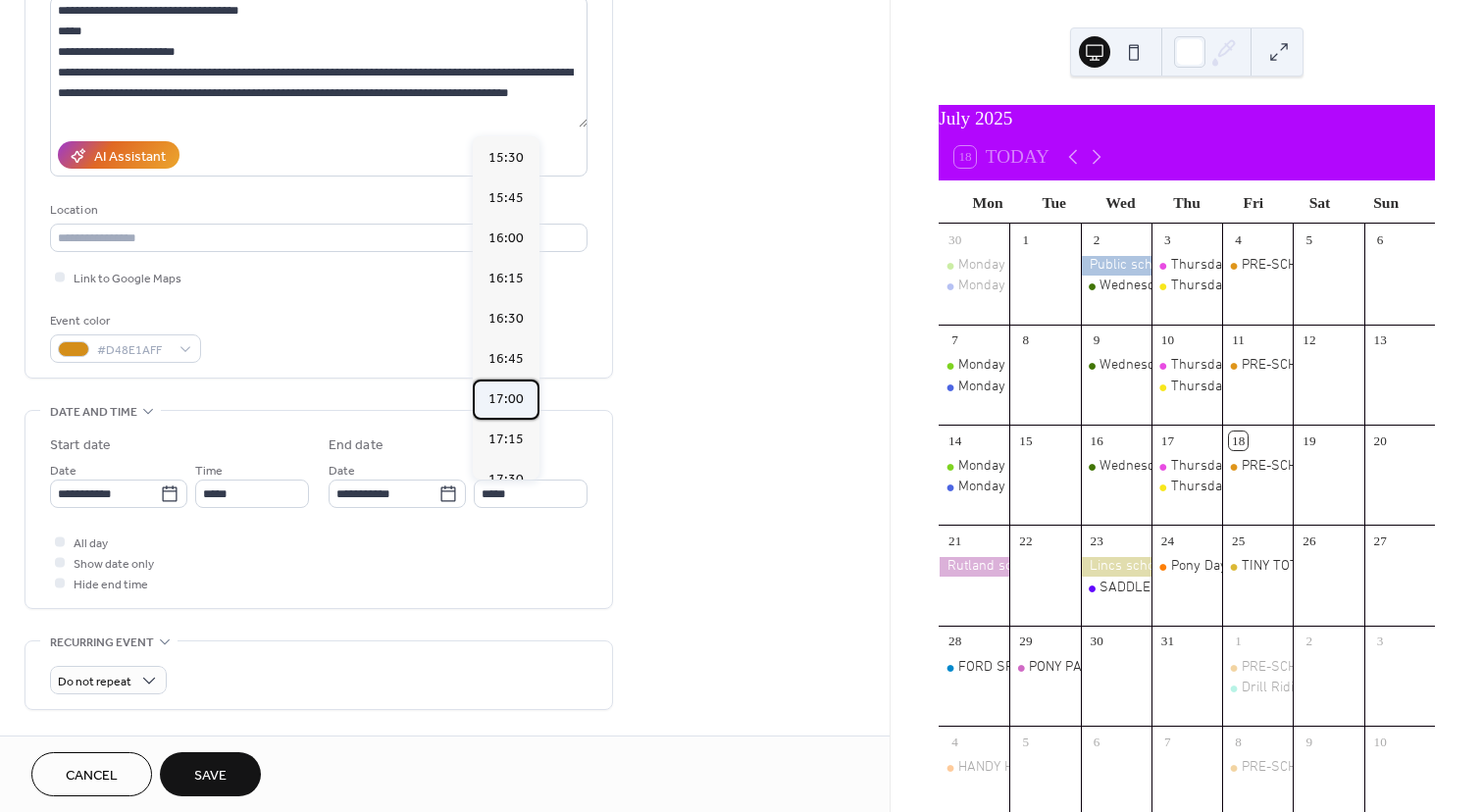 click on "17:00" 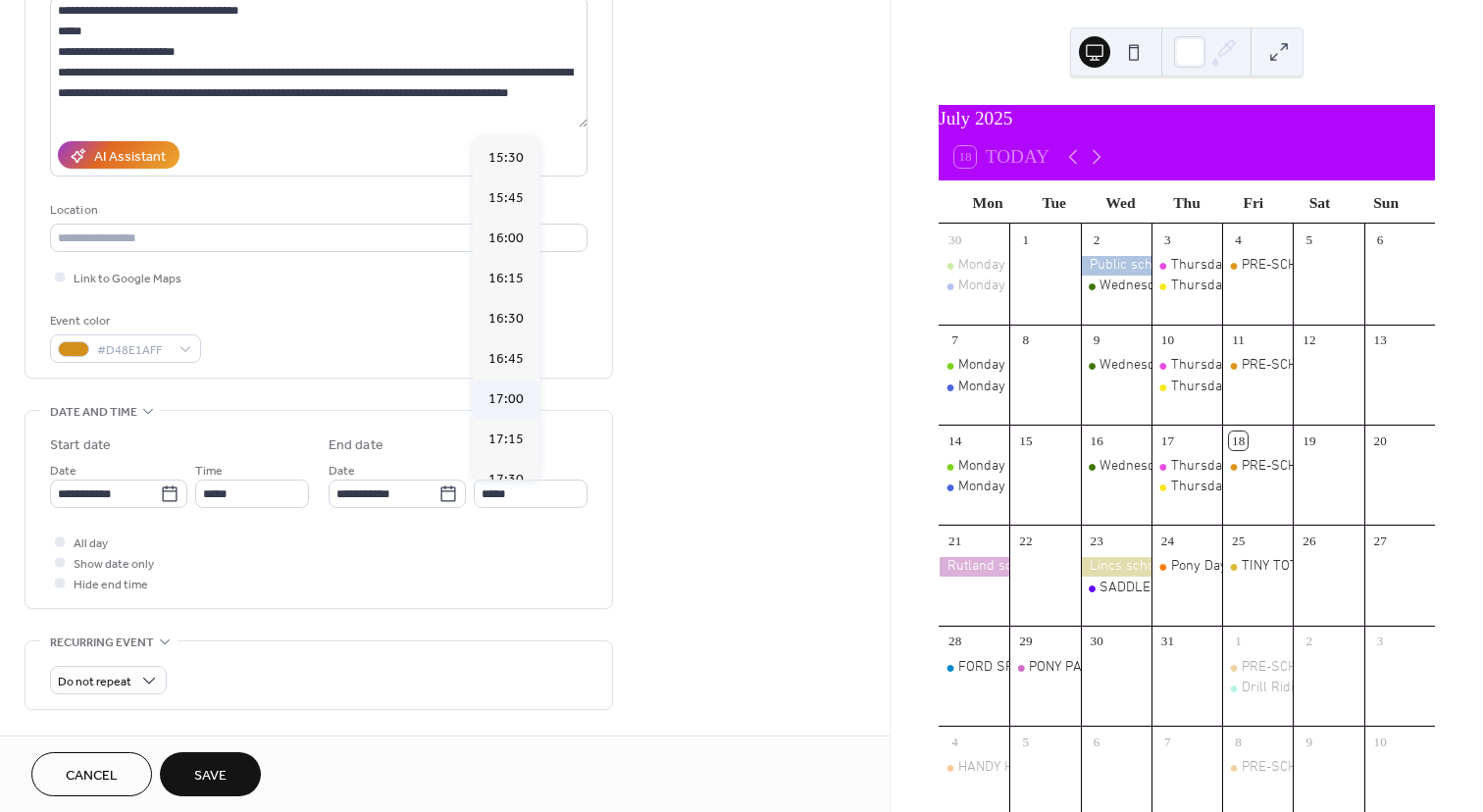 type on "*****" 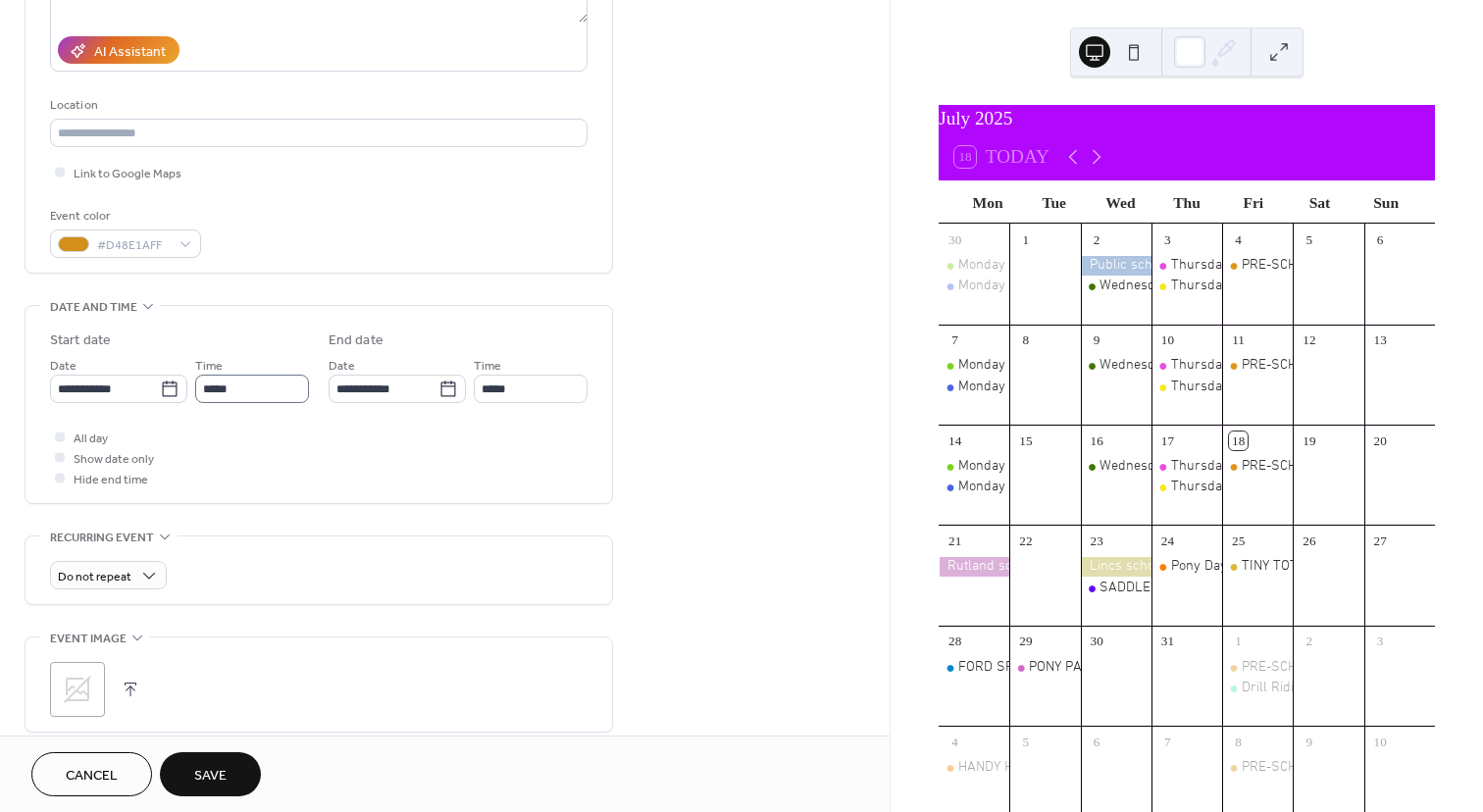 scroll, scrollTop: 340, scrollLeft: 0, axis: vertical 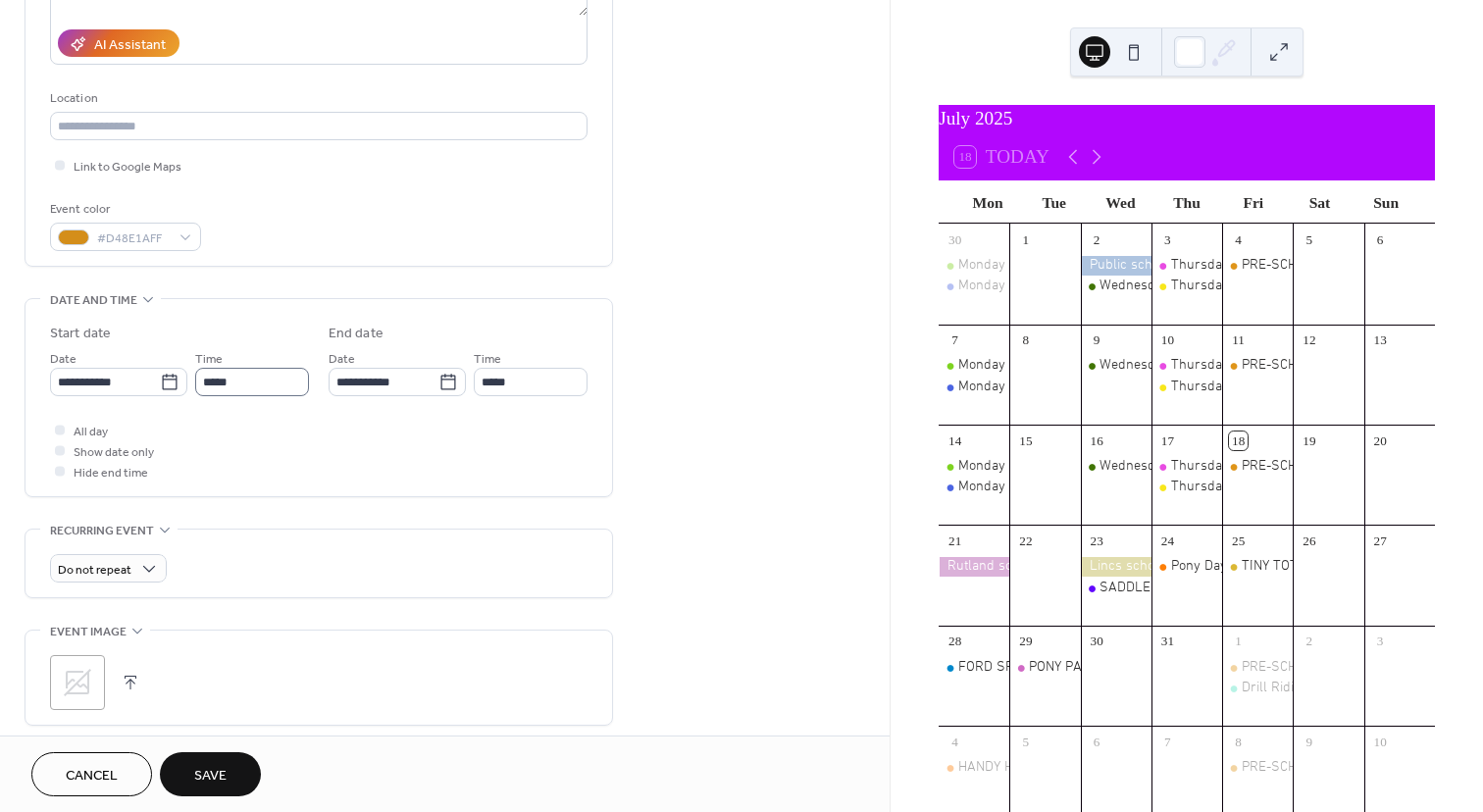 click on "**********" 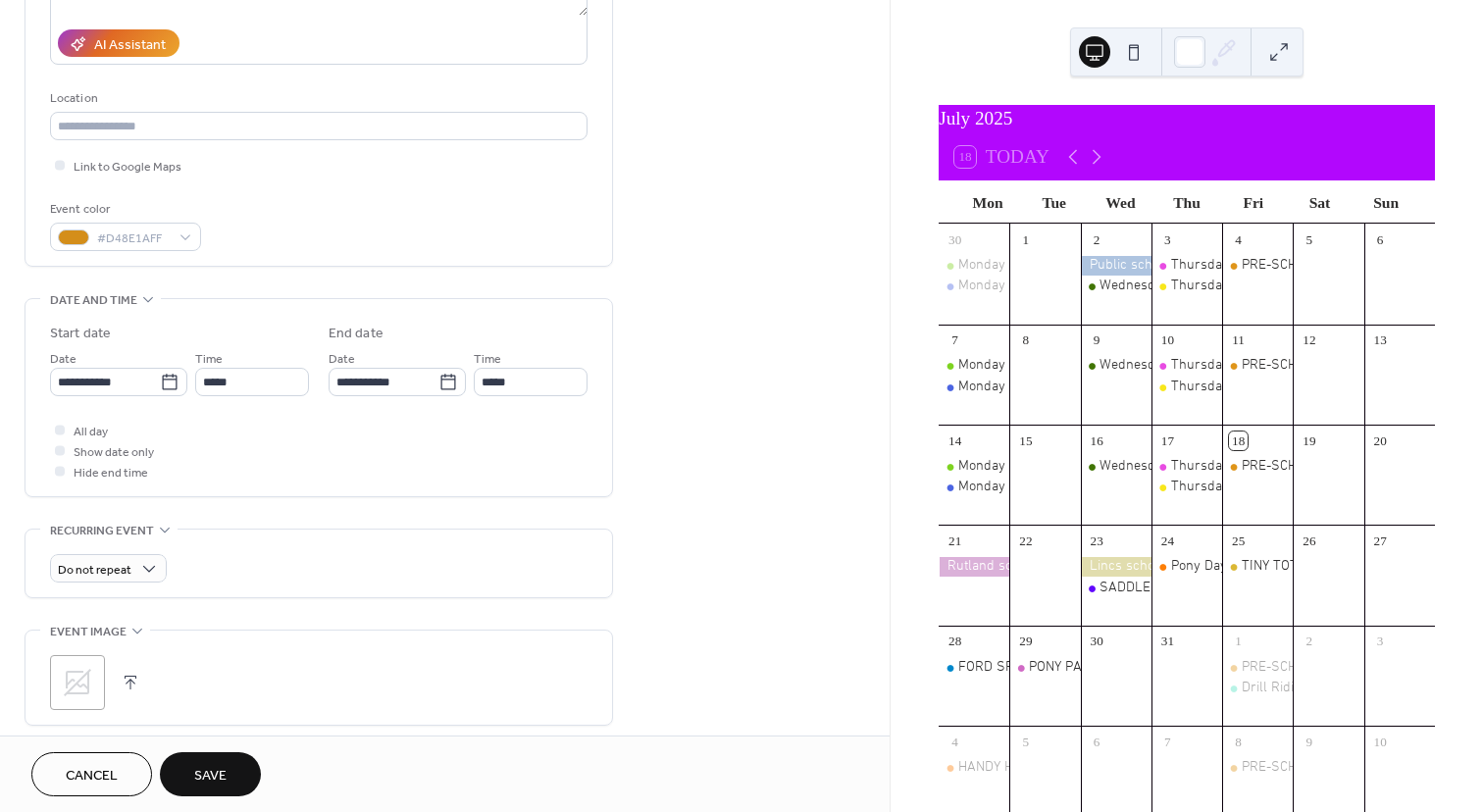 click 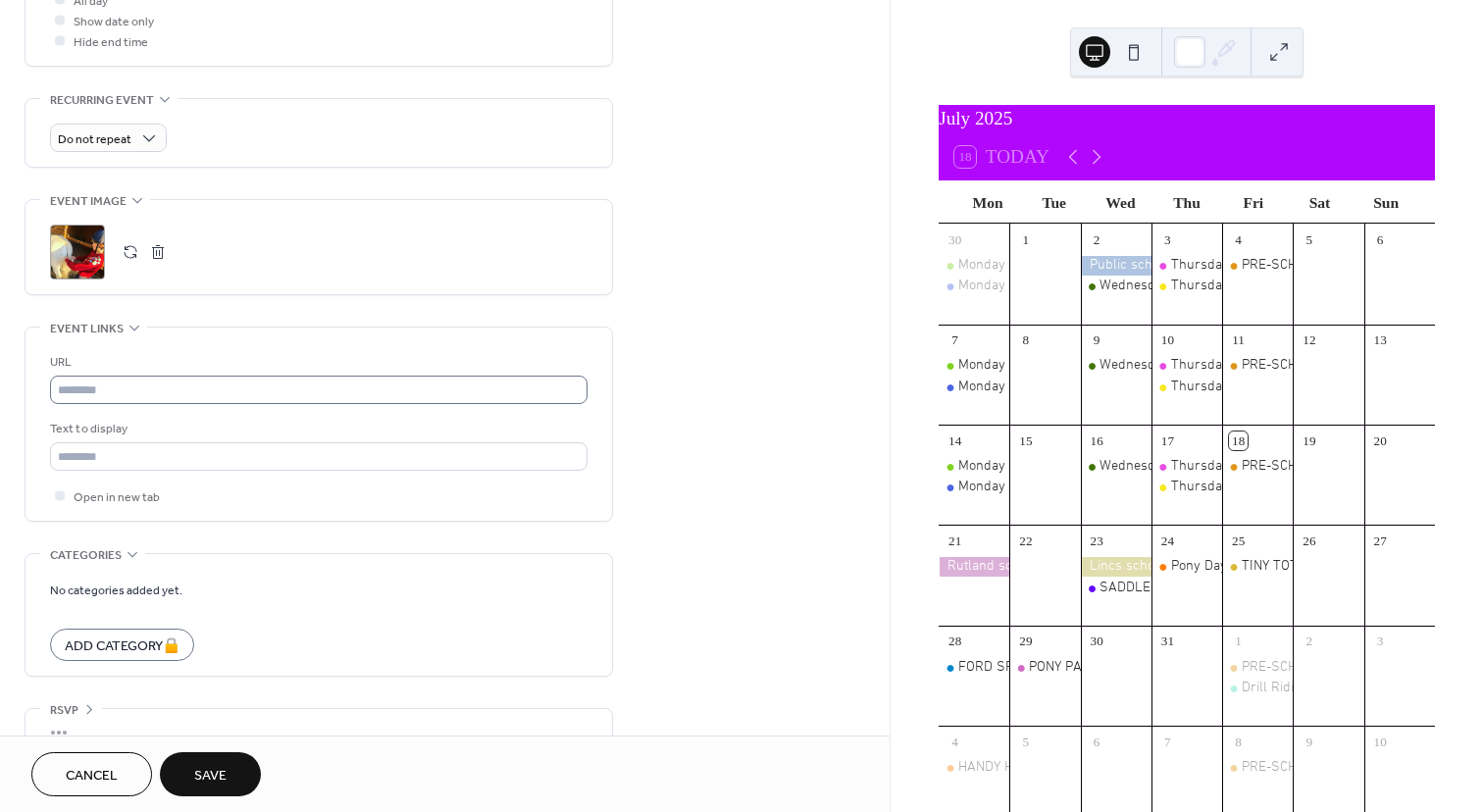 scroll, scrollTop: 777, scrollLeft: 0, axis: vertical 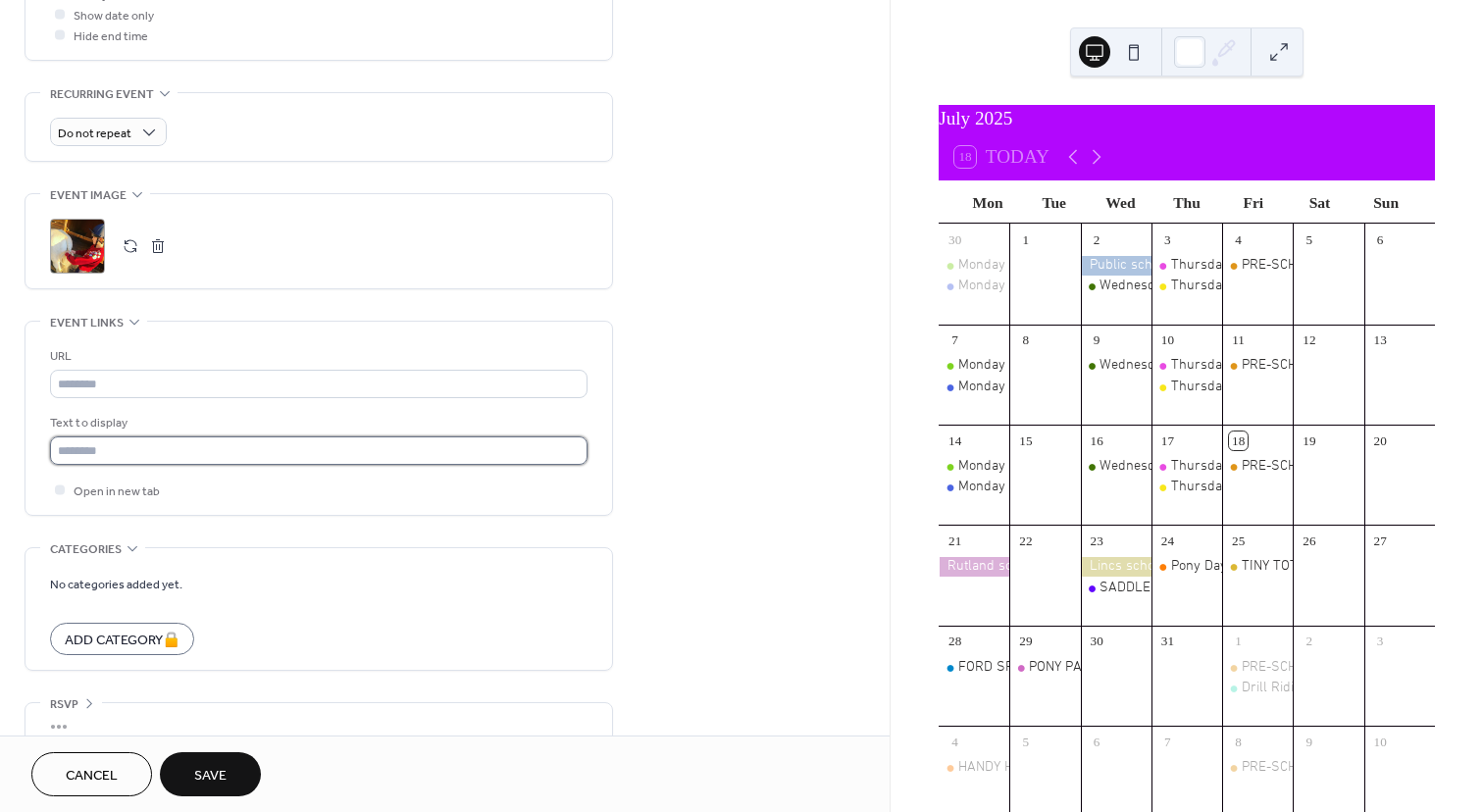 click 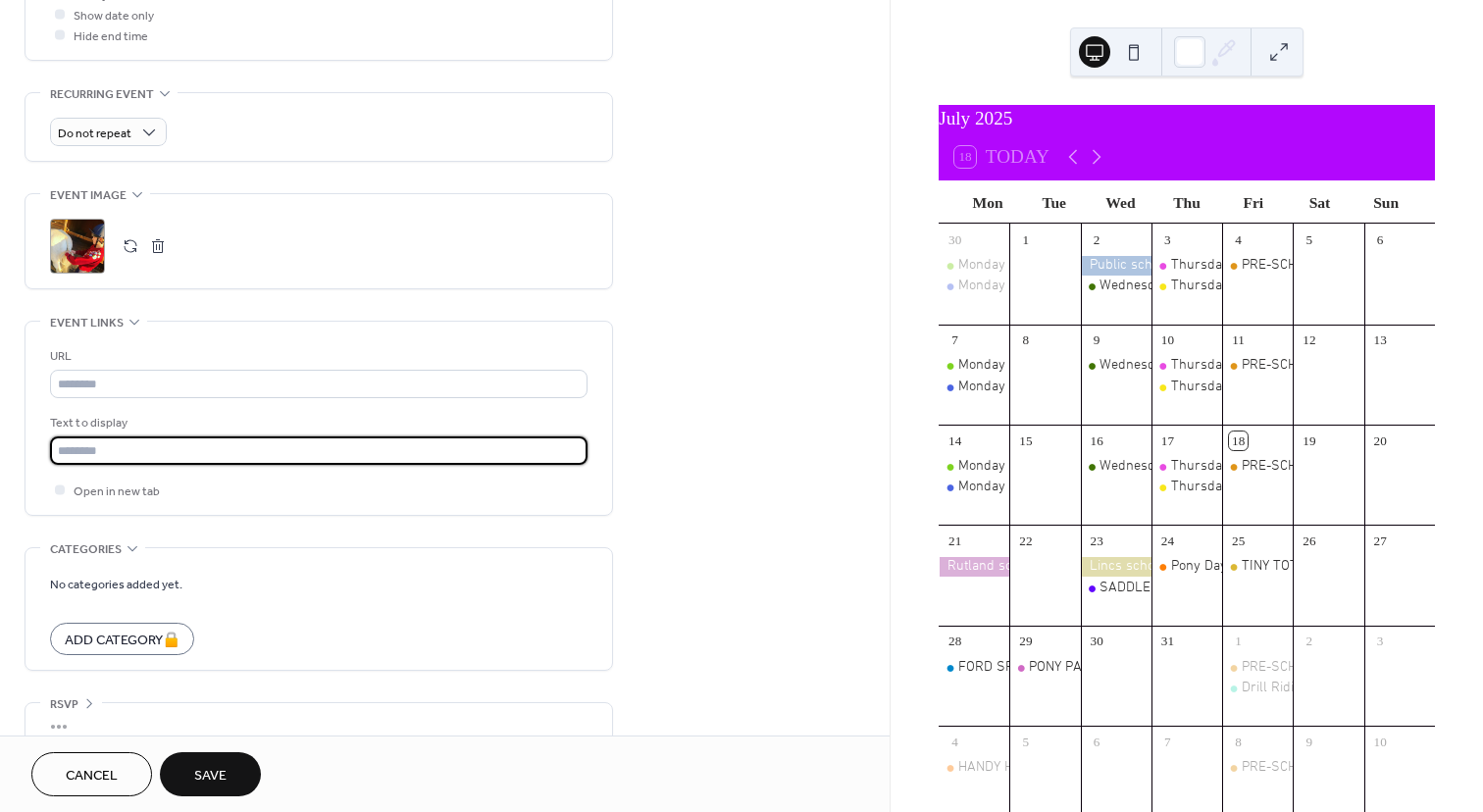 paste on "**********" 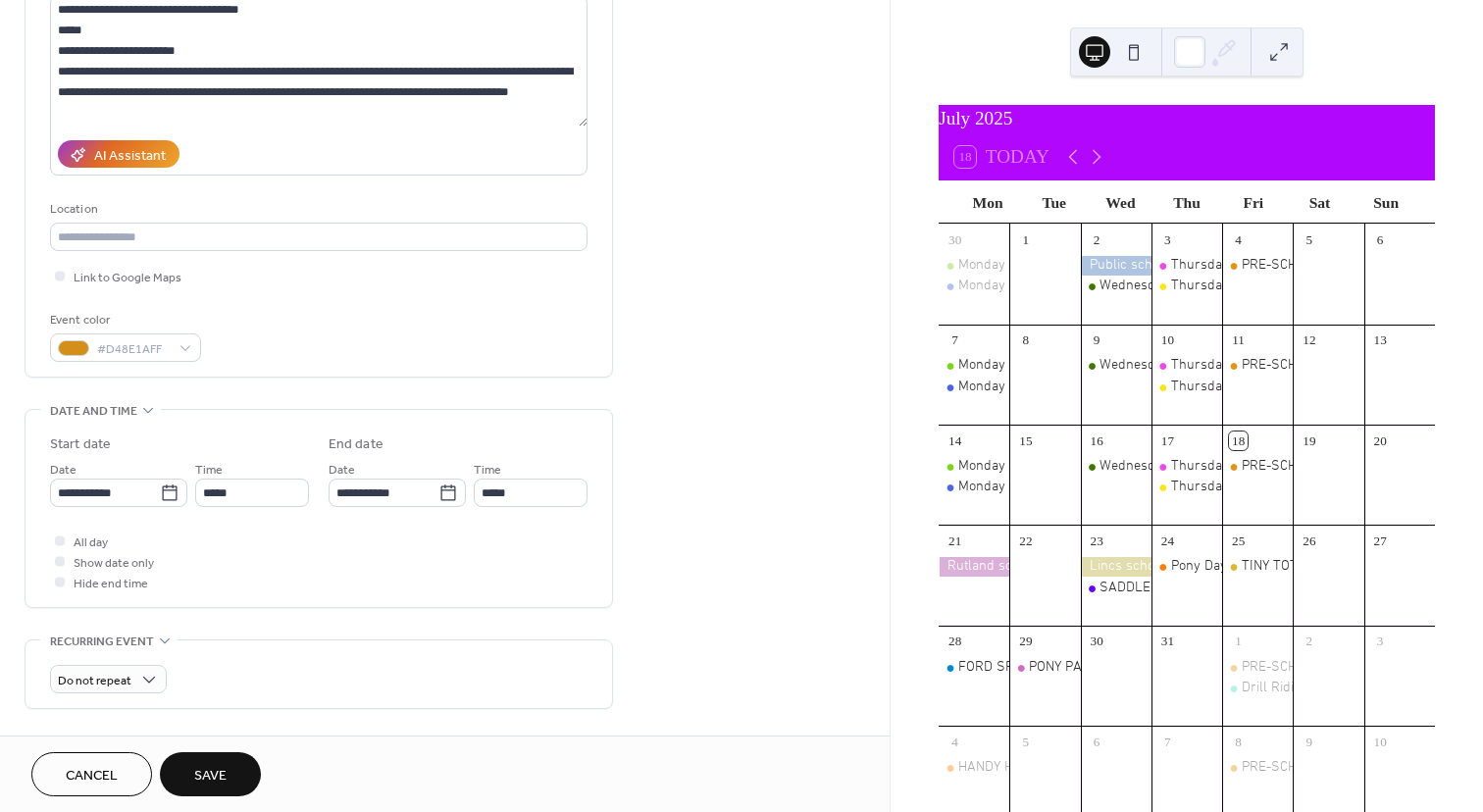 scroll, scrollTop: 228, scrollLeft: 0, axis: vertical 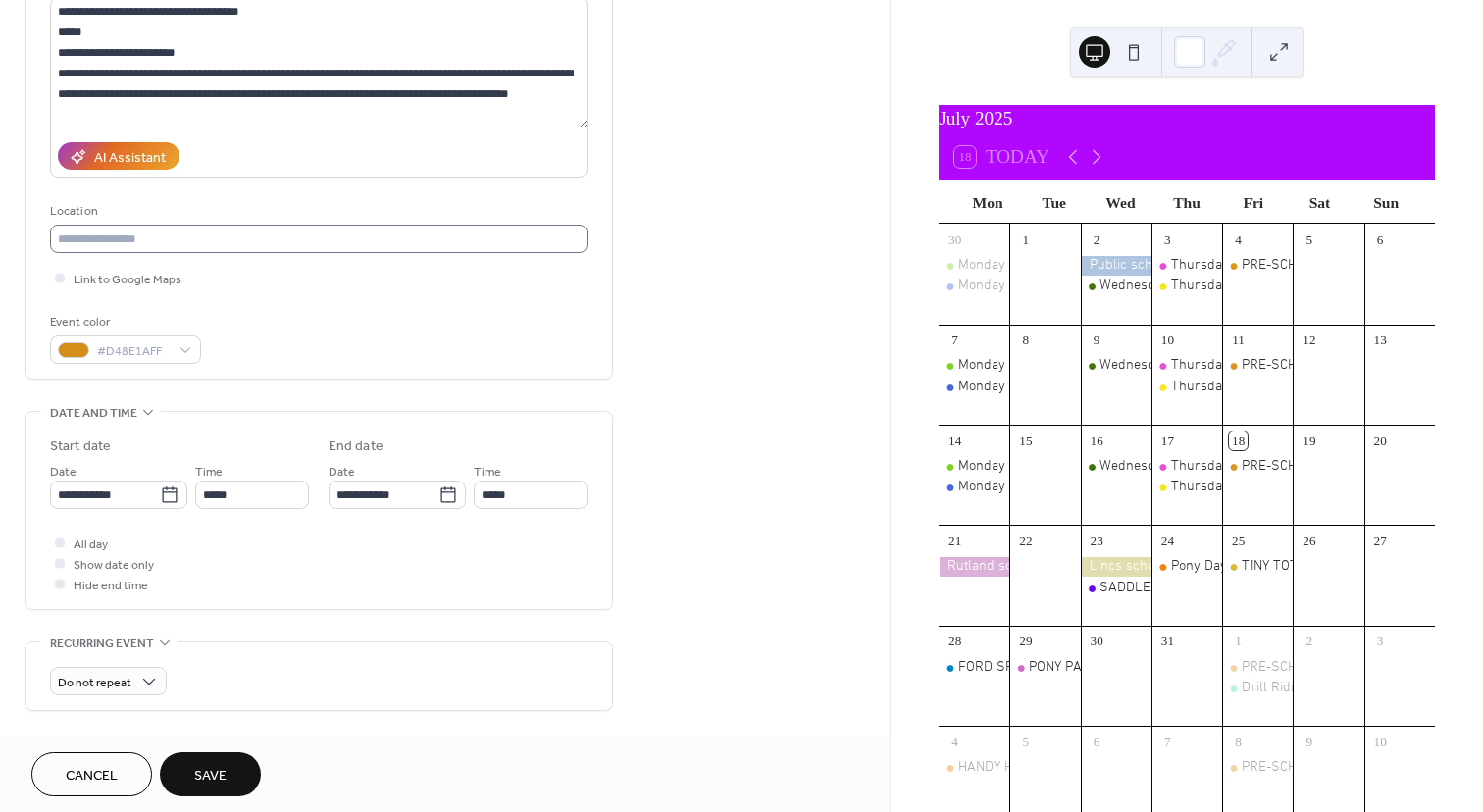 type on "**********" 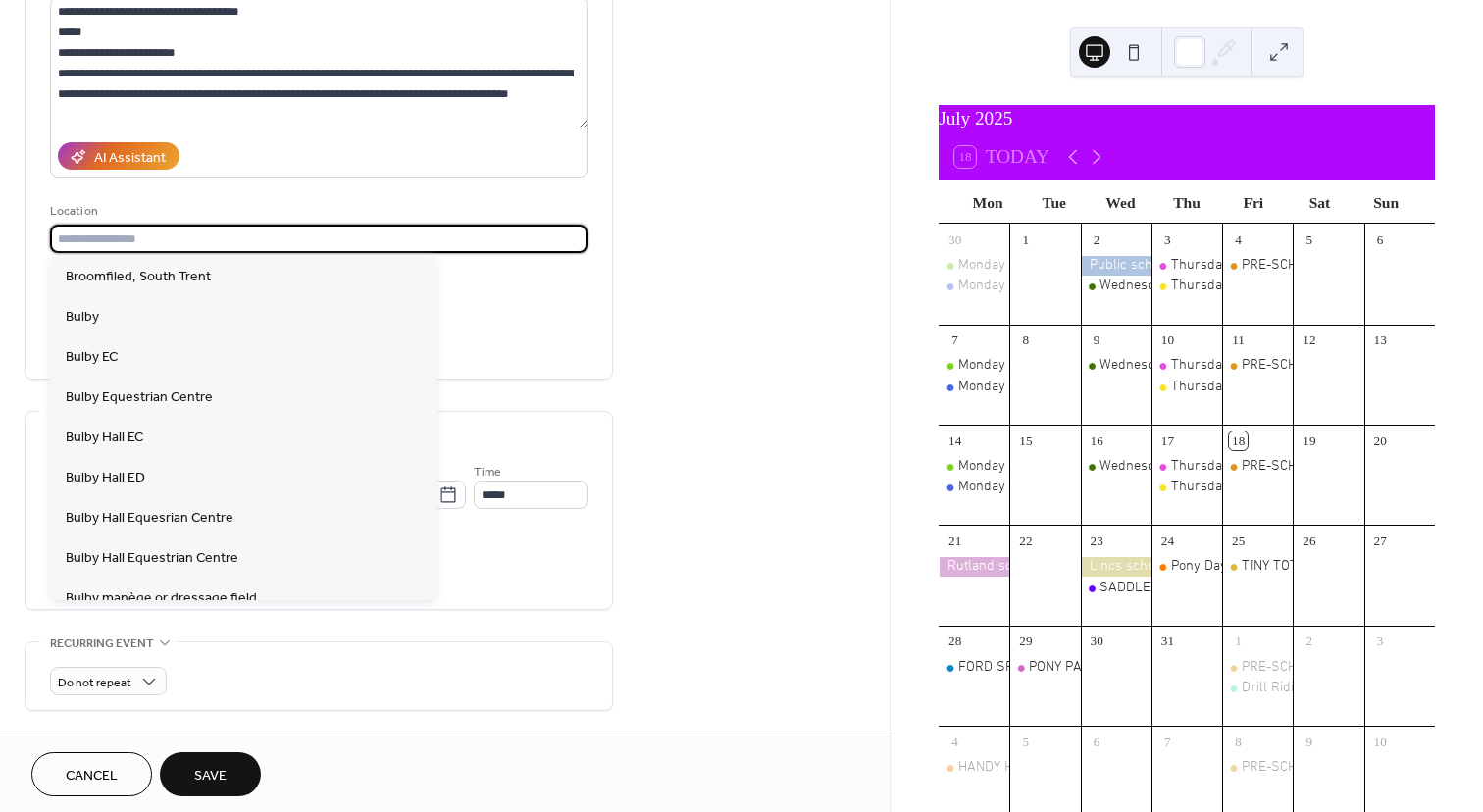 click 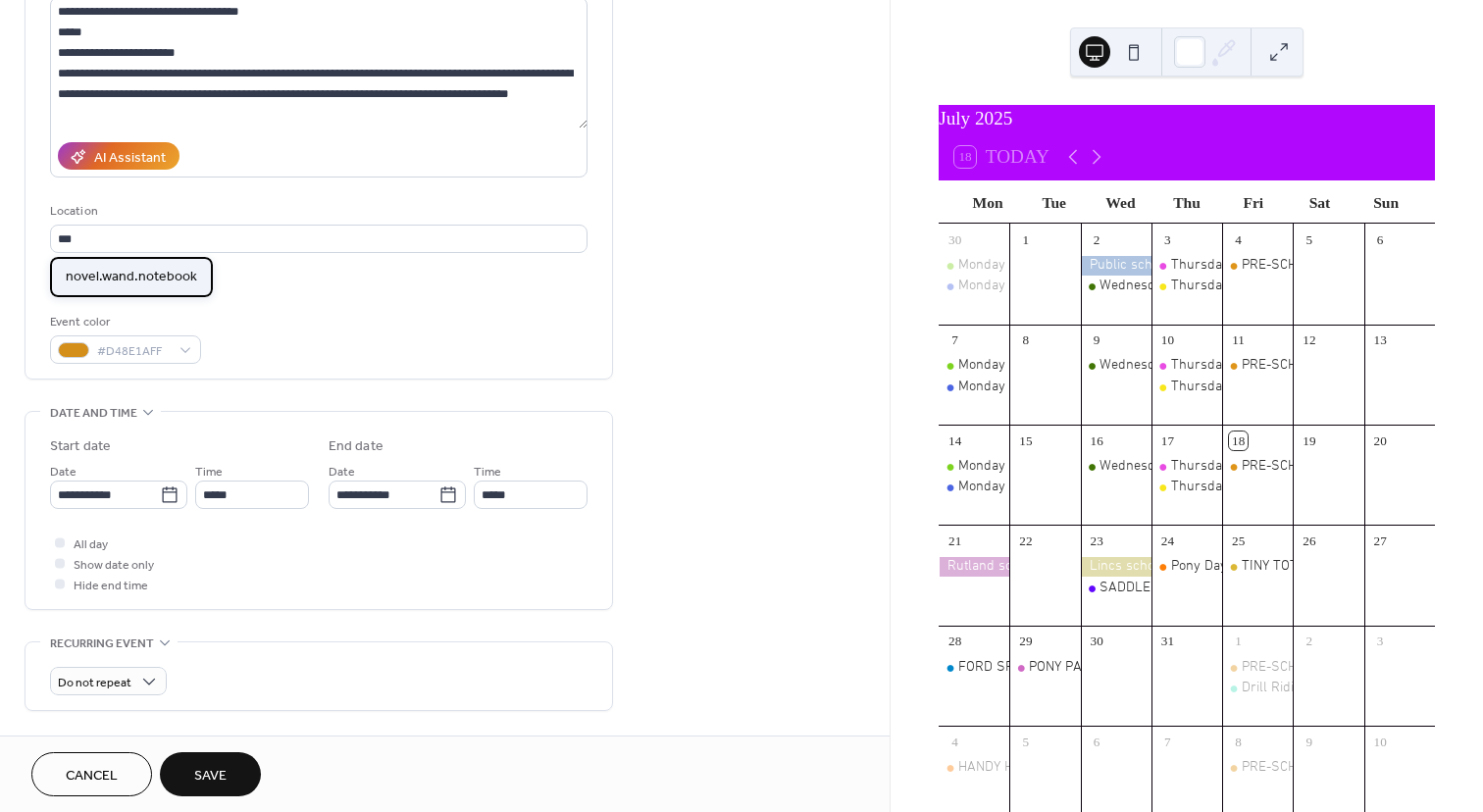 click on "novel.wand.notebook" 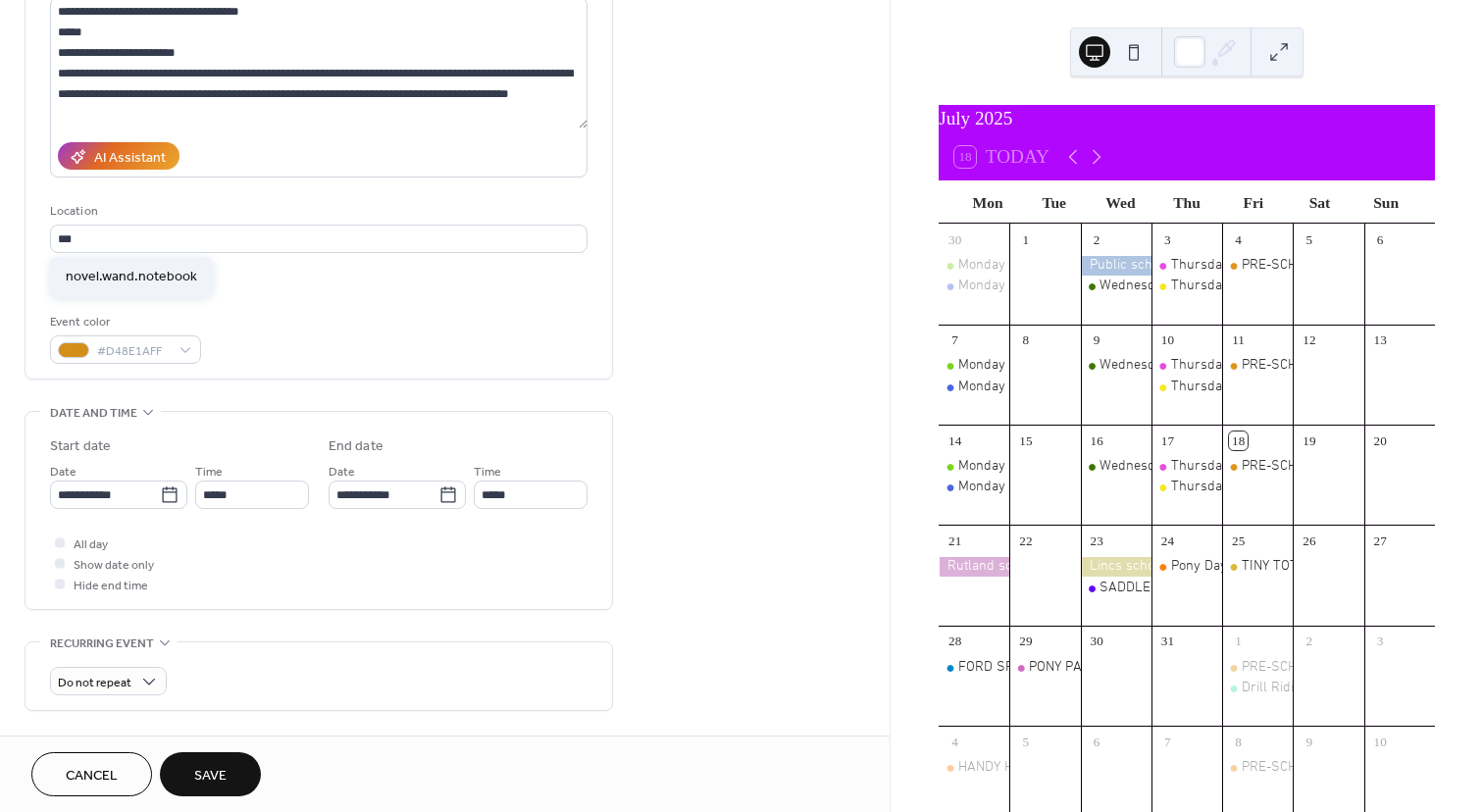 type on "**********" 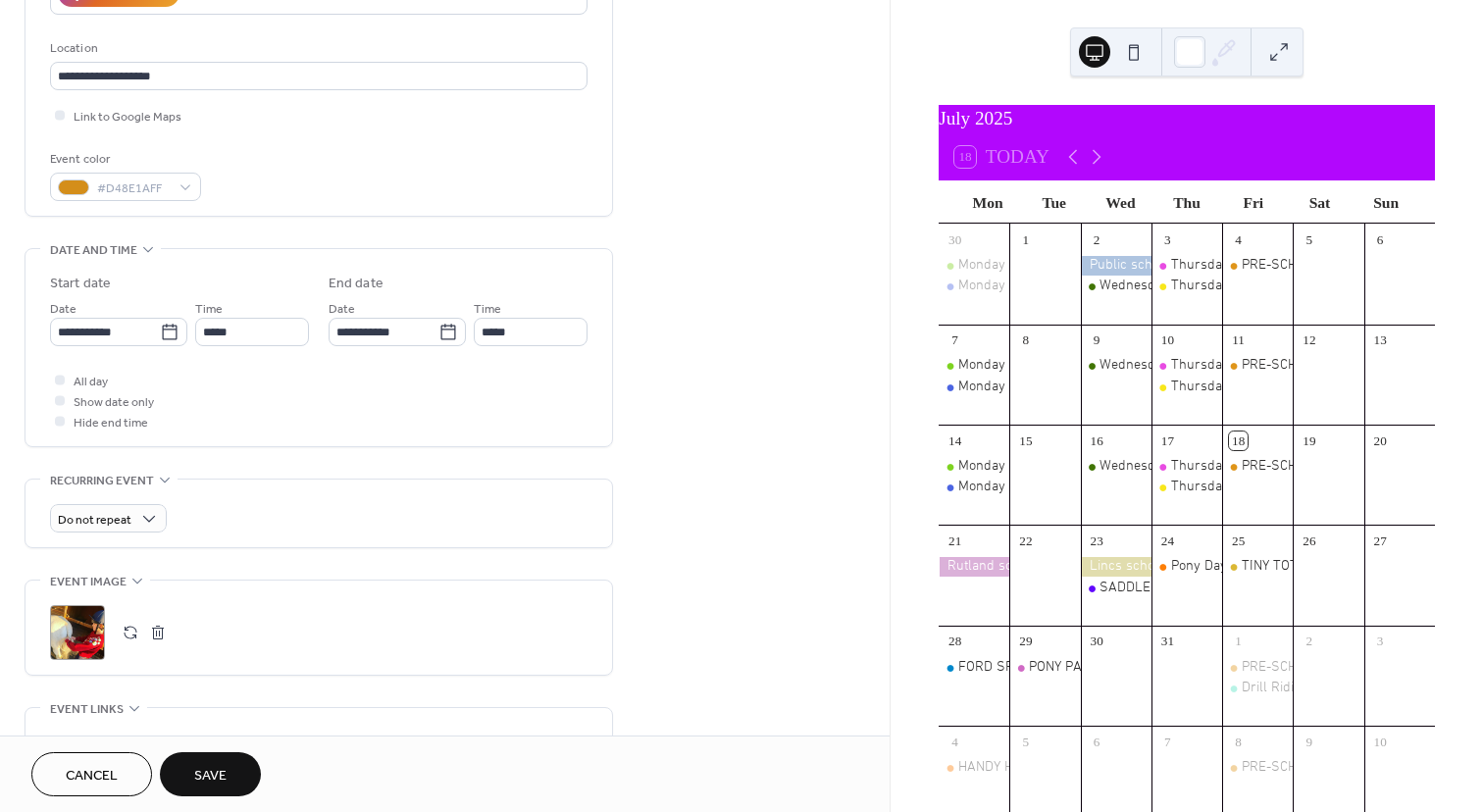 scroll, scrollTop: 405, scrollLeft: 0, axis: vertical 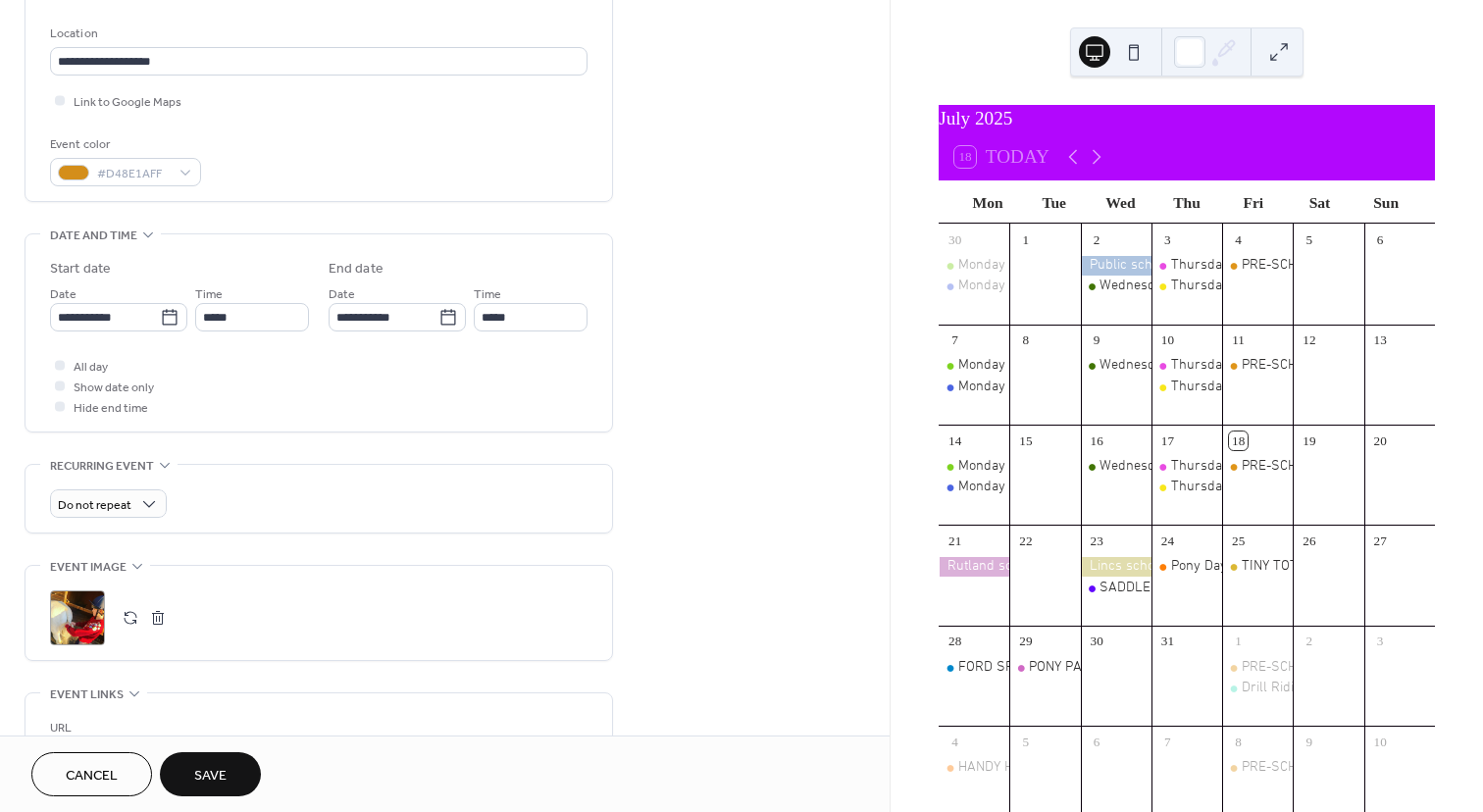 click on "Save" 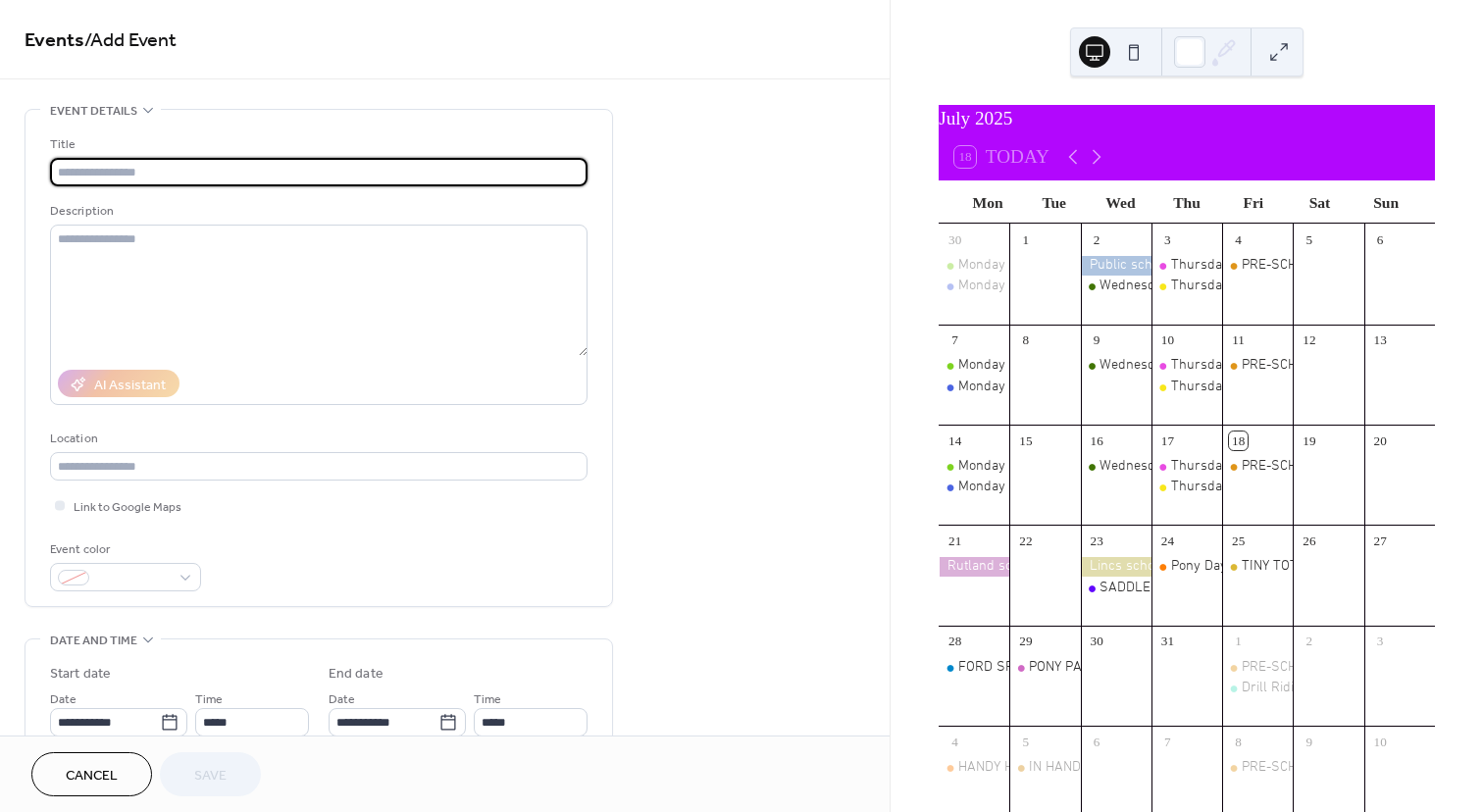 scroll, scrollTop: 0, scrollLeft: 0, axis: both 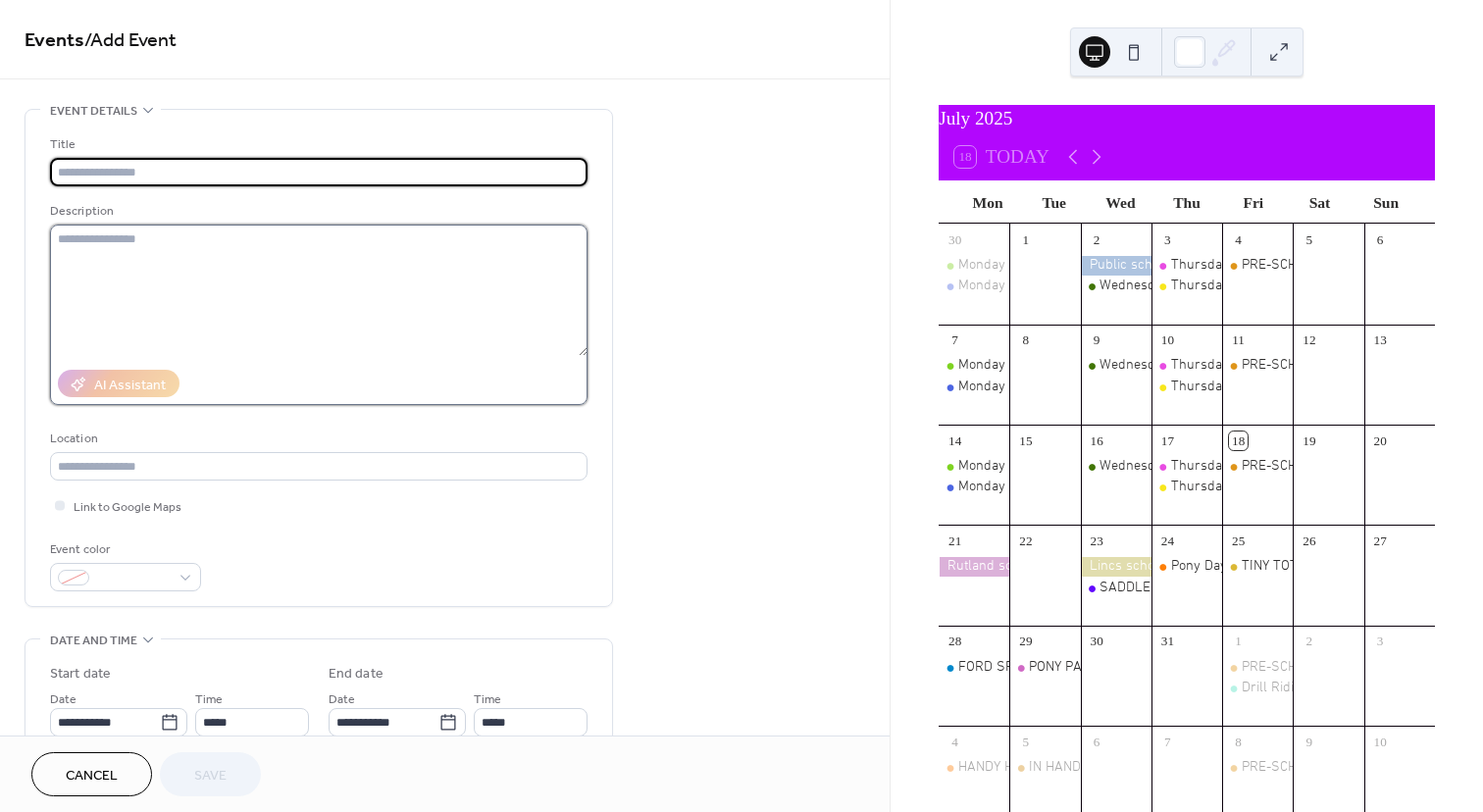 click at bounding box center [319, 290] 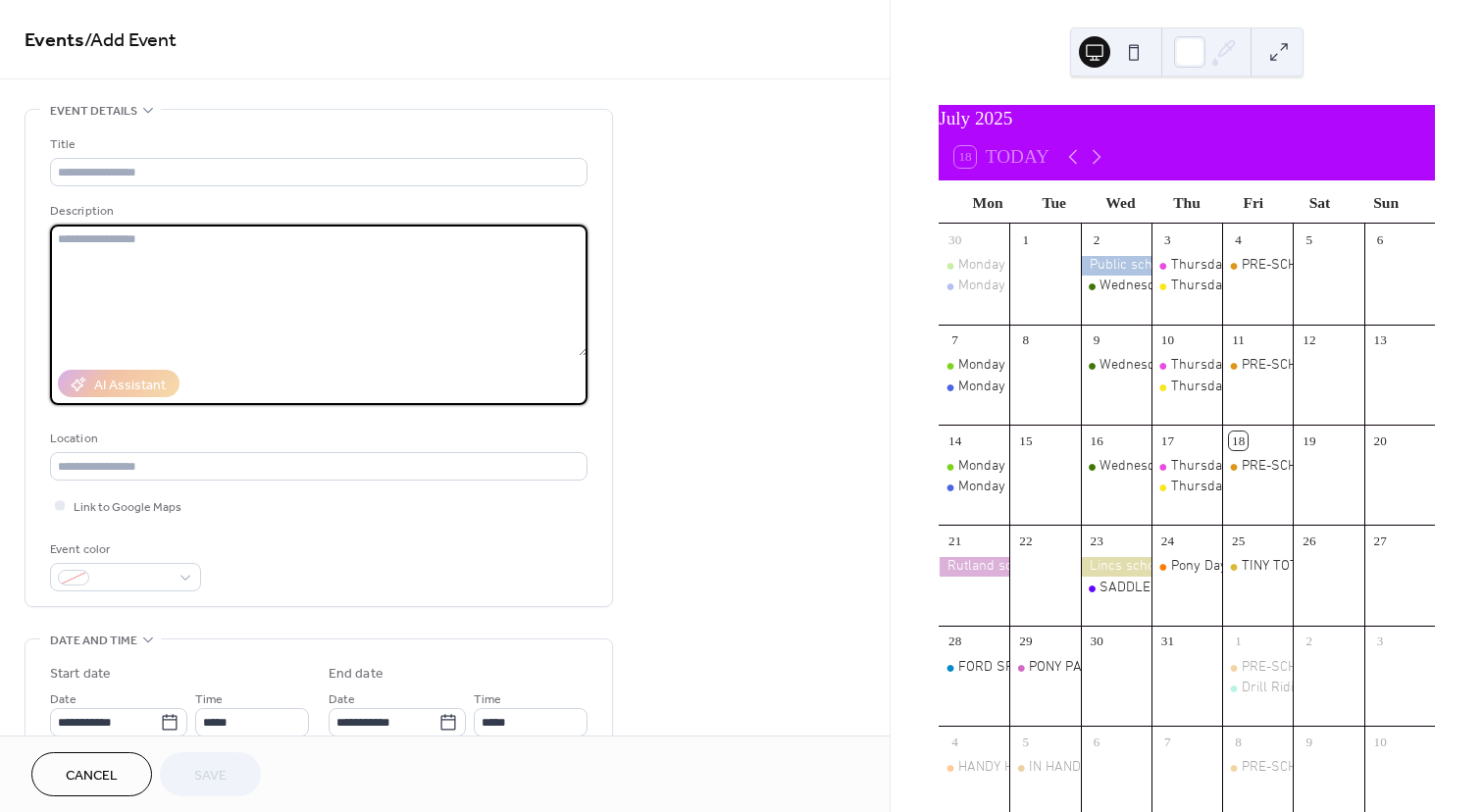 paste on "**********" 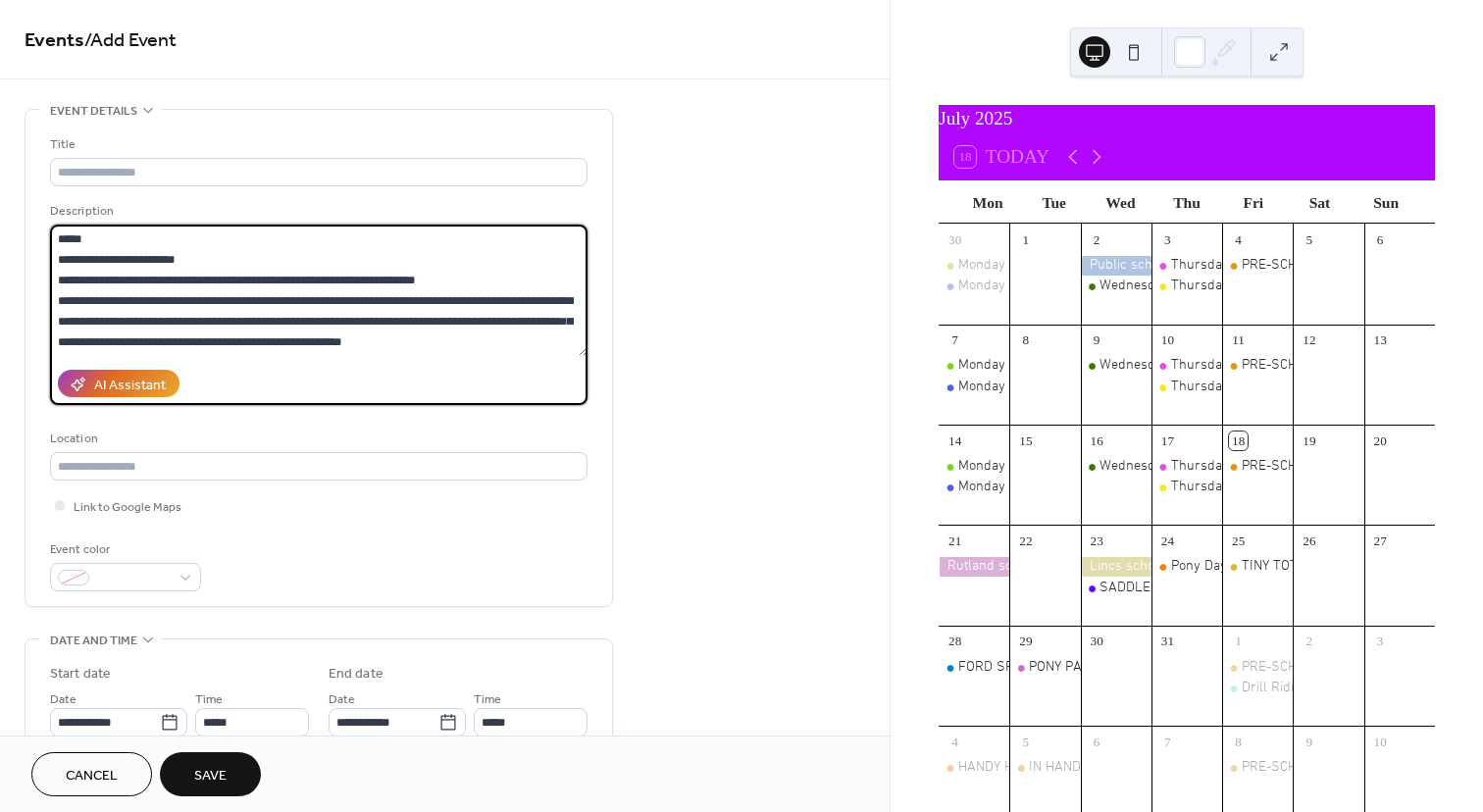 scroll, scrollTop: 0, scrollLeft: 0, axis: both 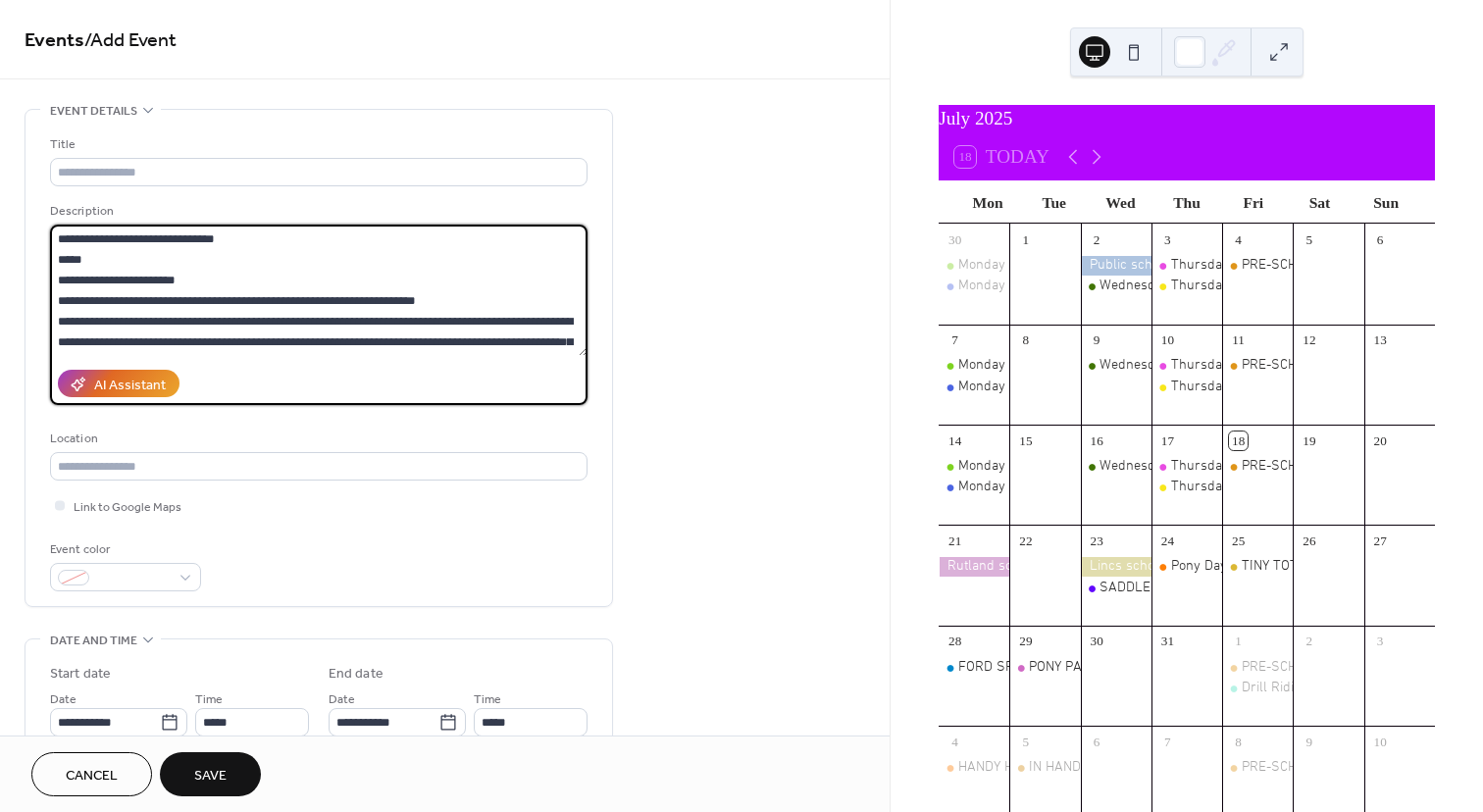 drag, startPoint x: 255, startPoint y: 244, endPoint x: 58, endPoint y: 237, distance: 197.12433 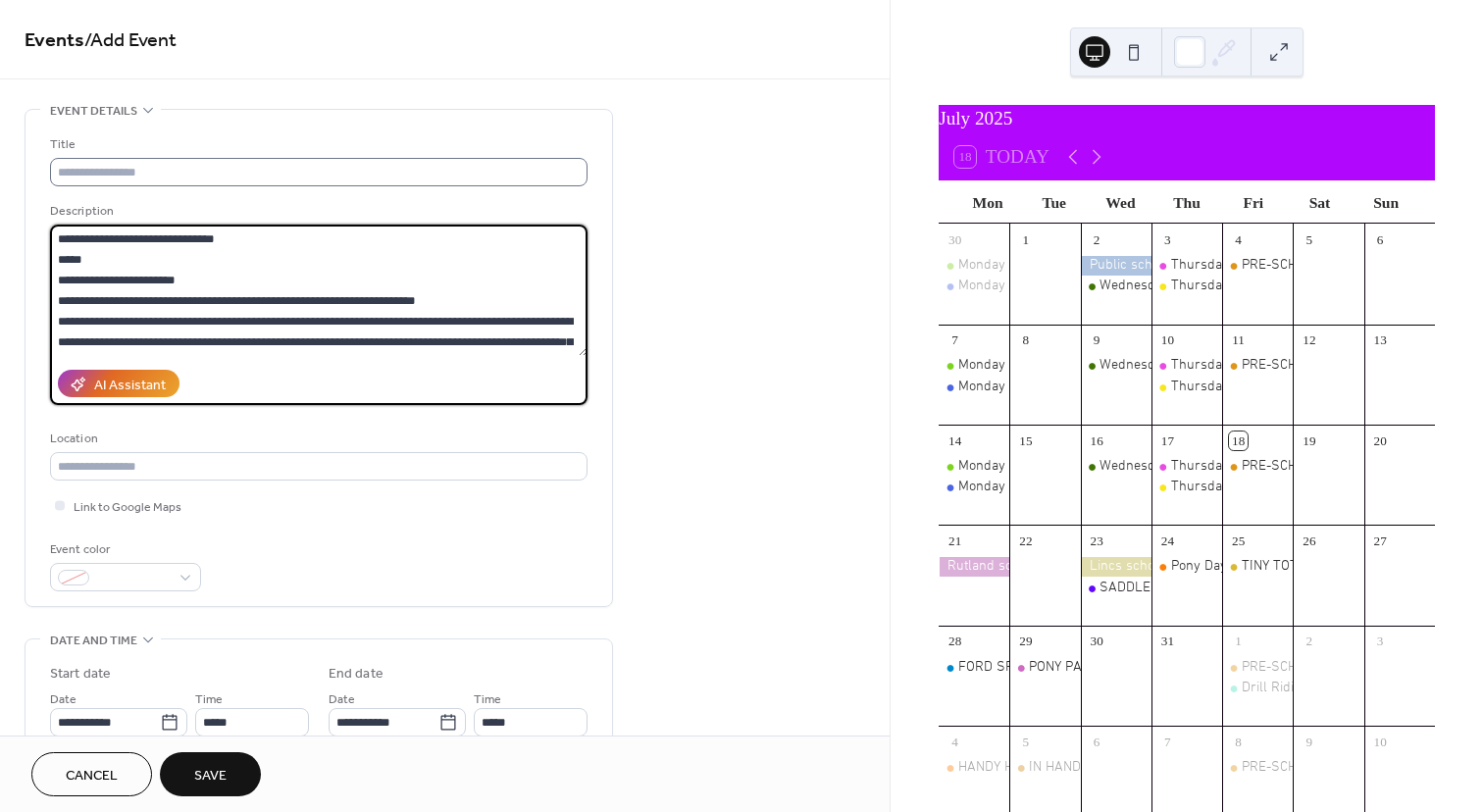 type on "**********" 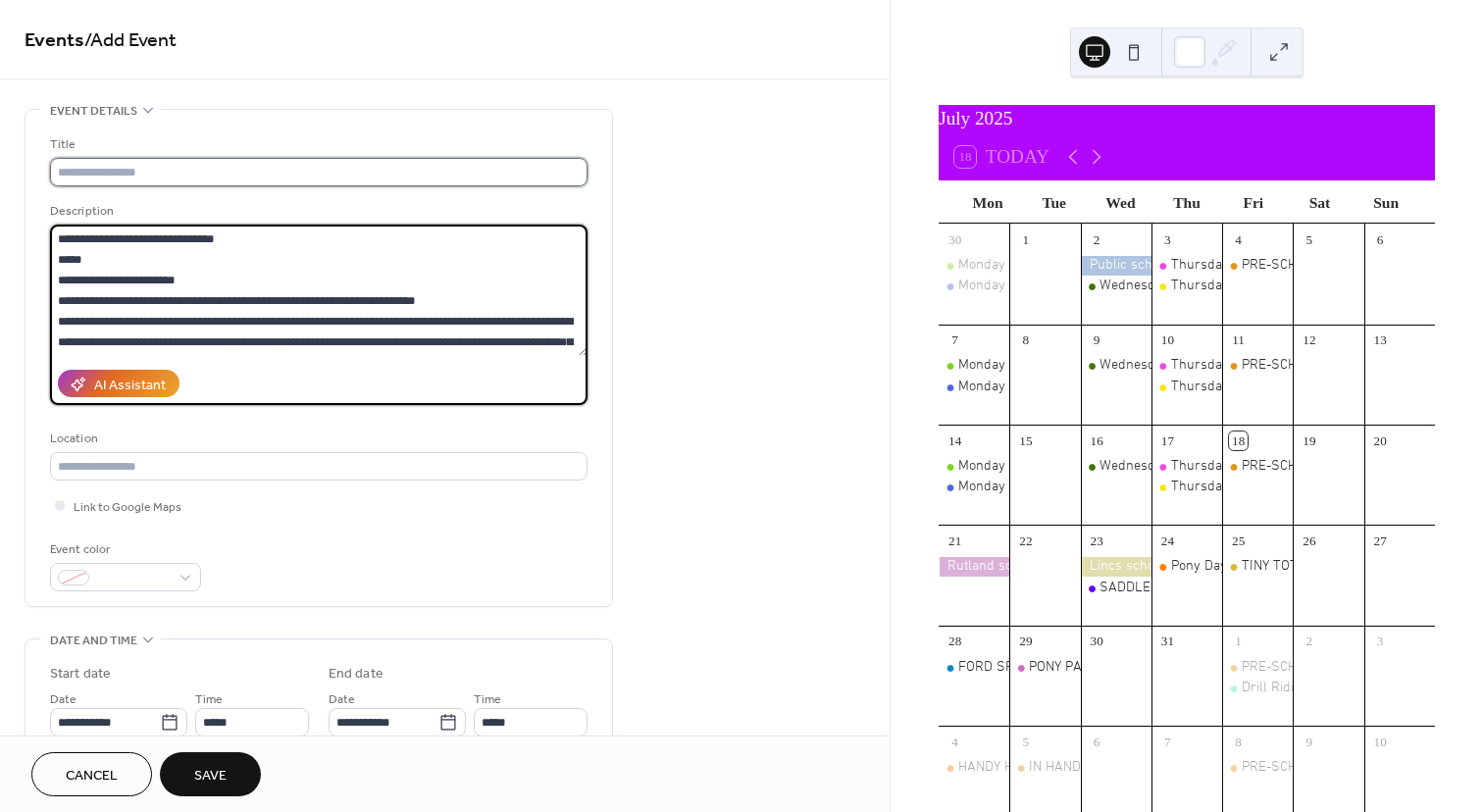 click at bounding box center [319, 172] 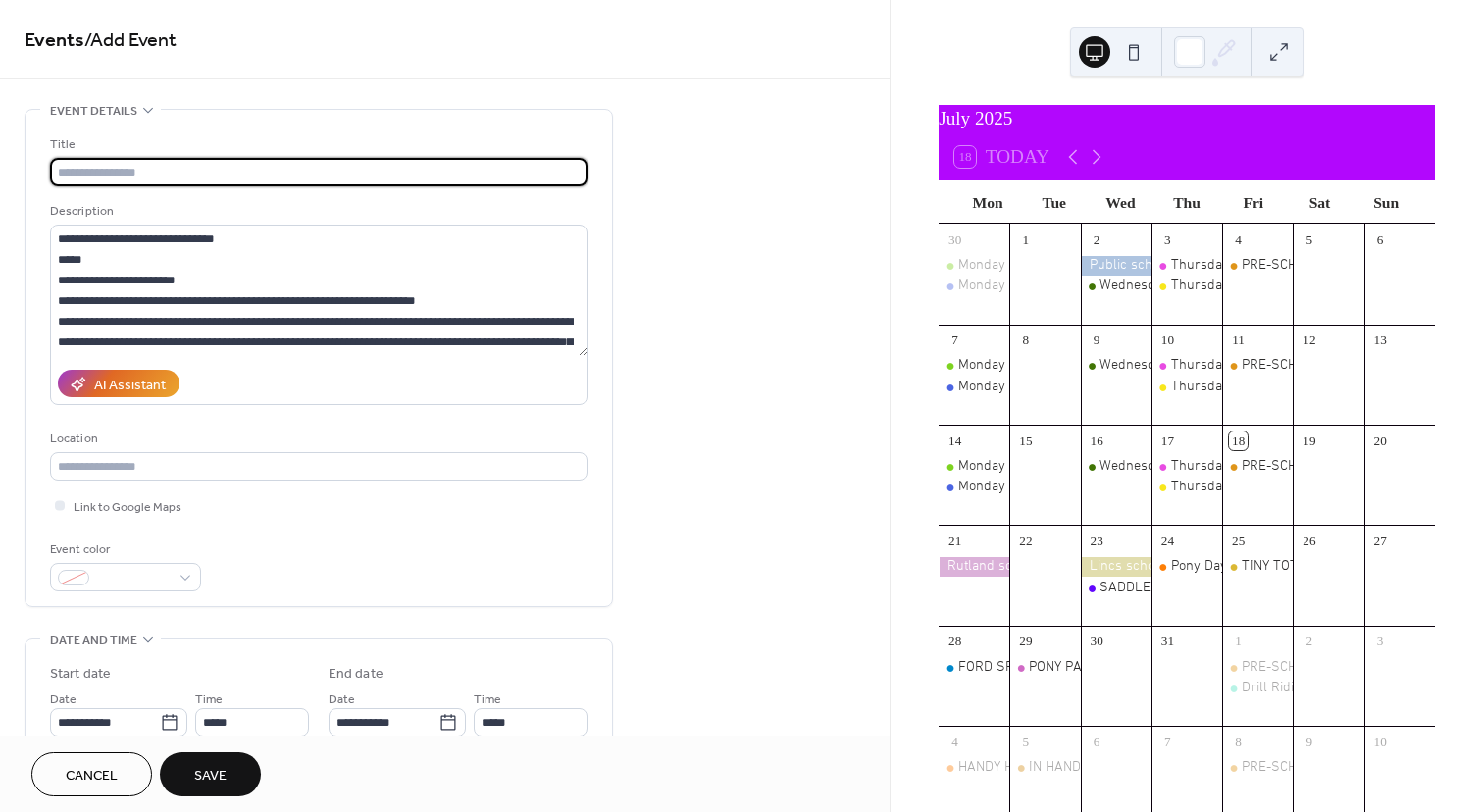 paste on "**********" 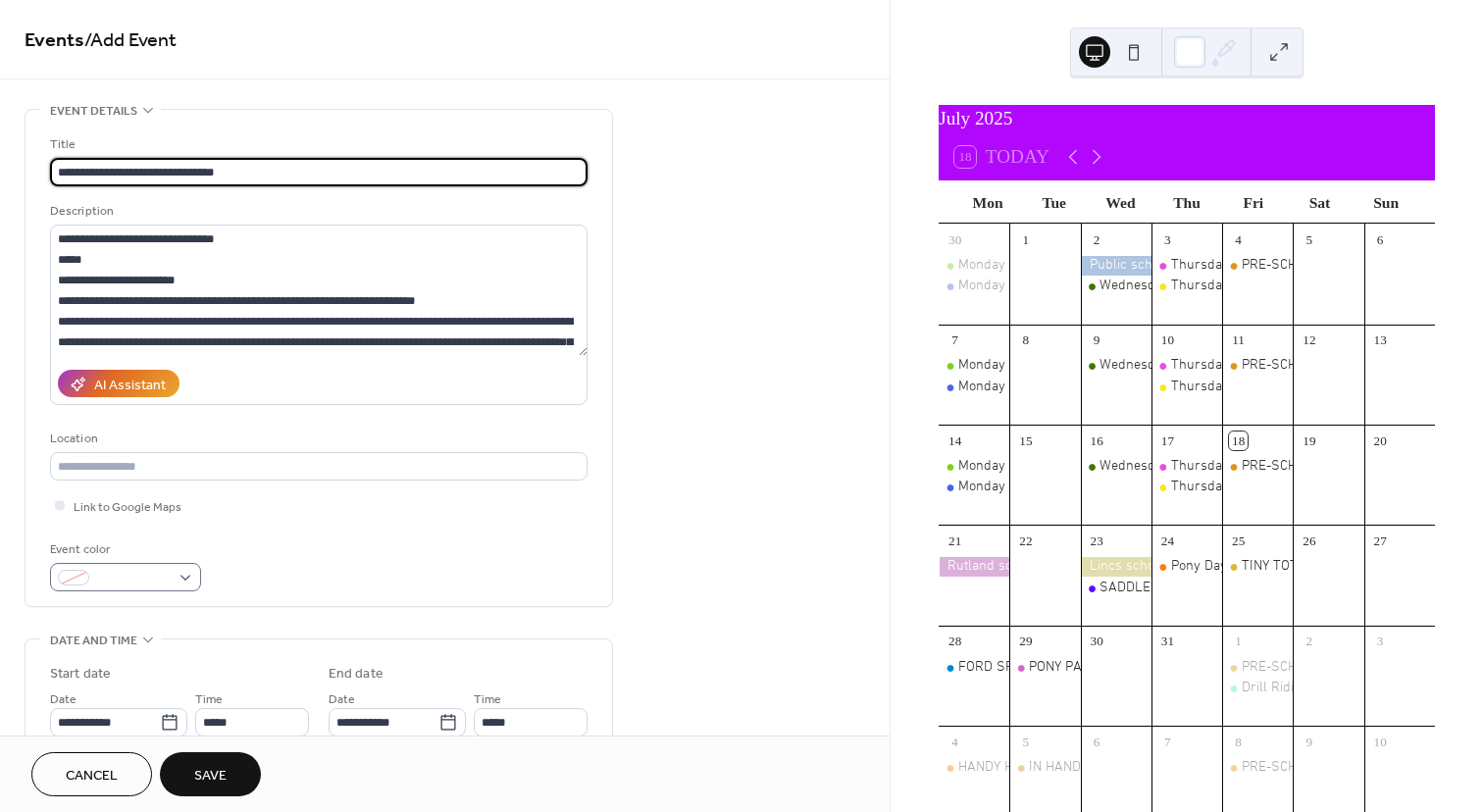 type on "**********" 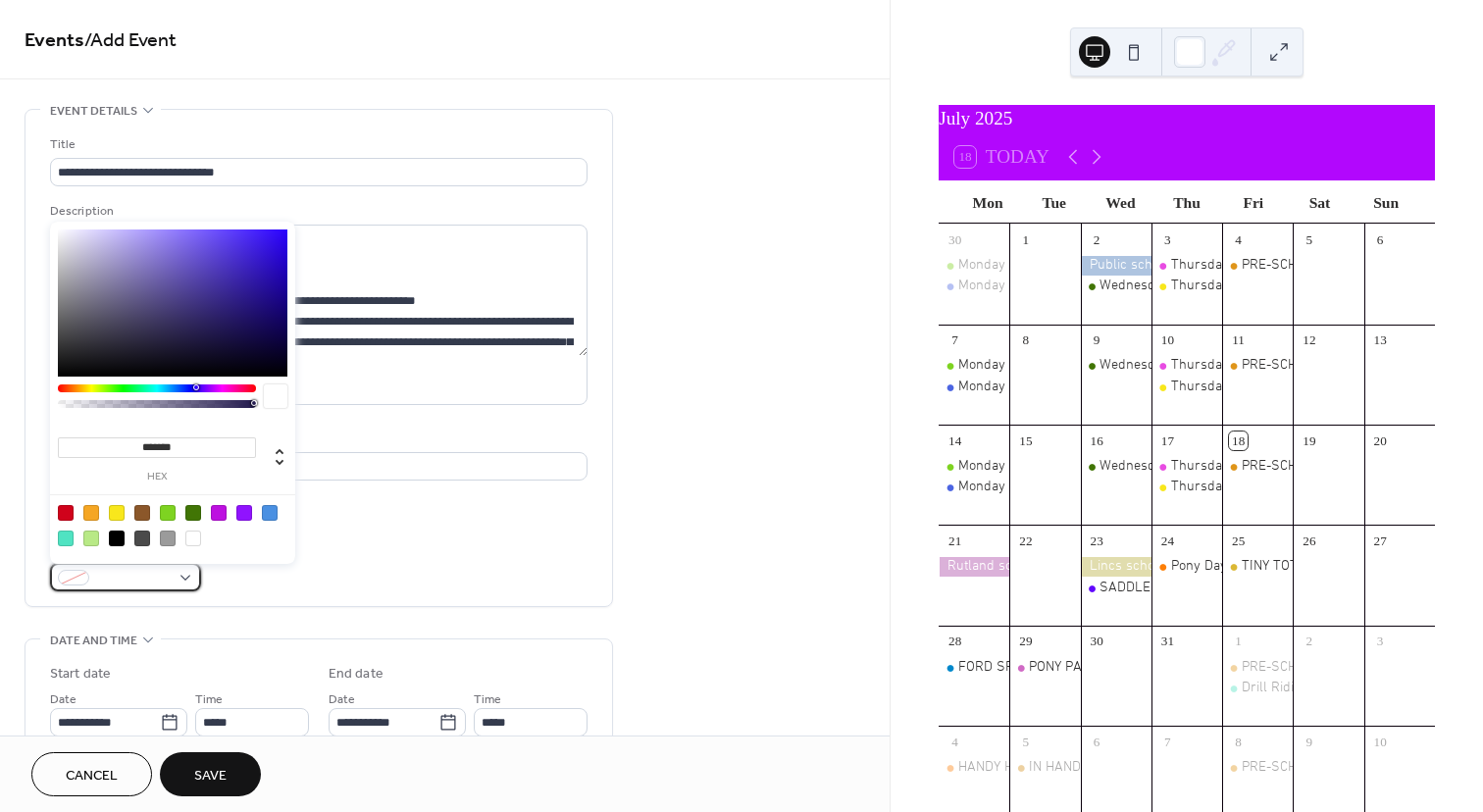 click at bounding box center [126, 577] 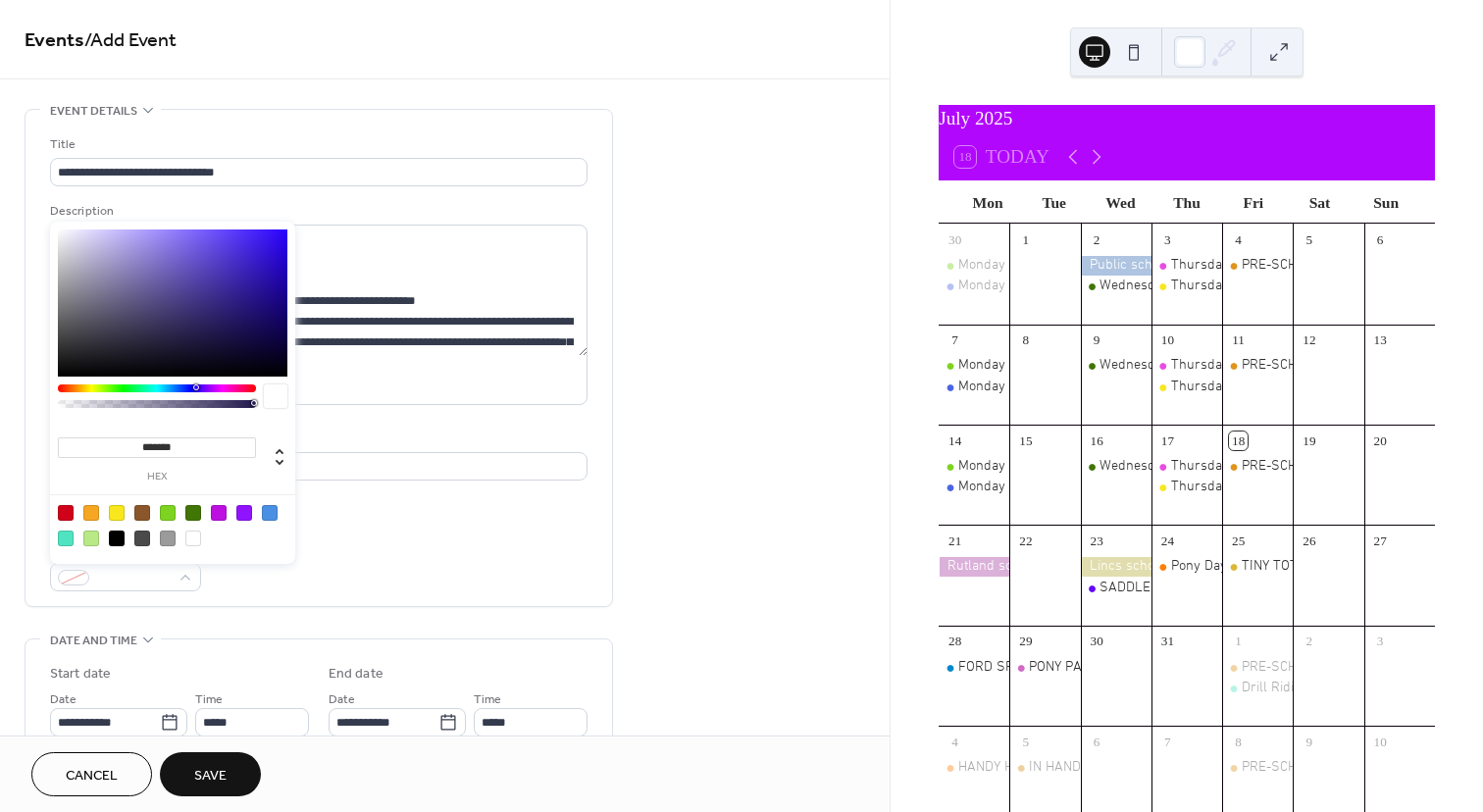 click at bounding box center [168, 513] 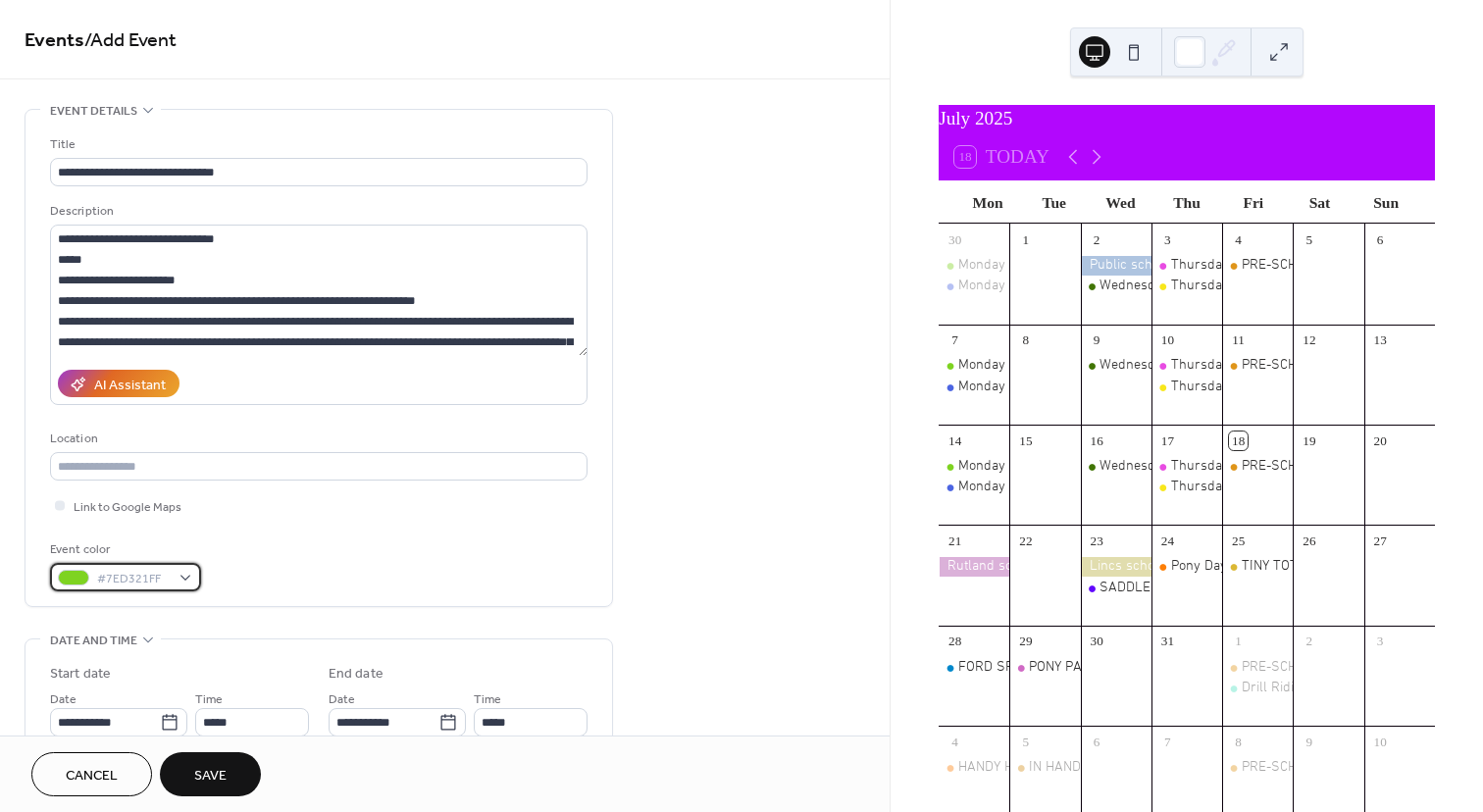 click on "#7ED321FF" at bounding box center (126, 577) 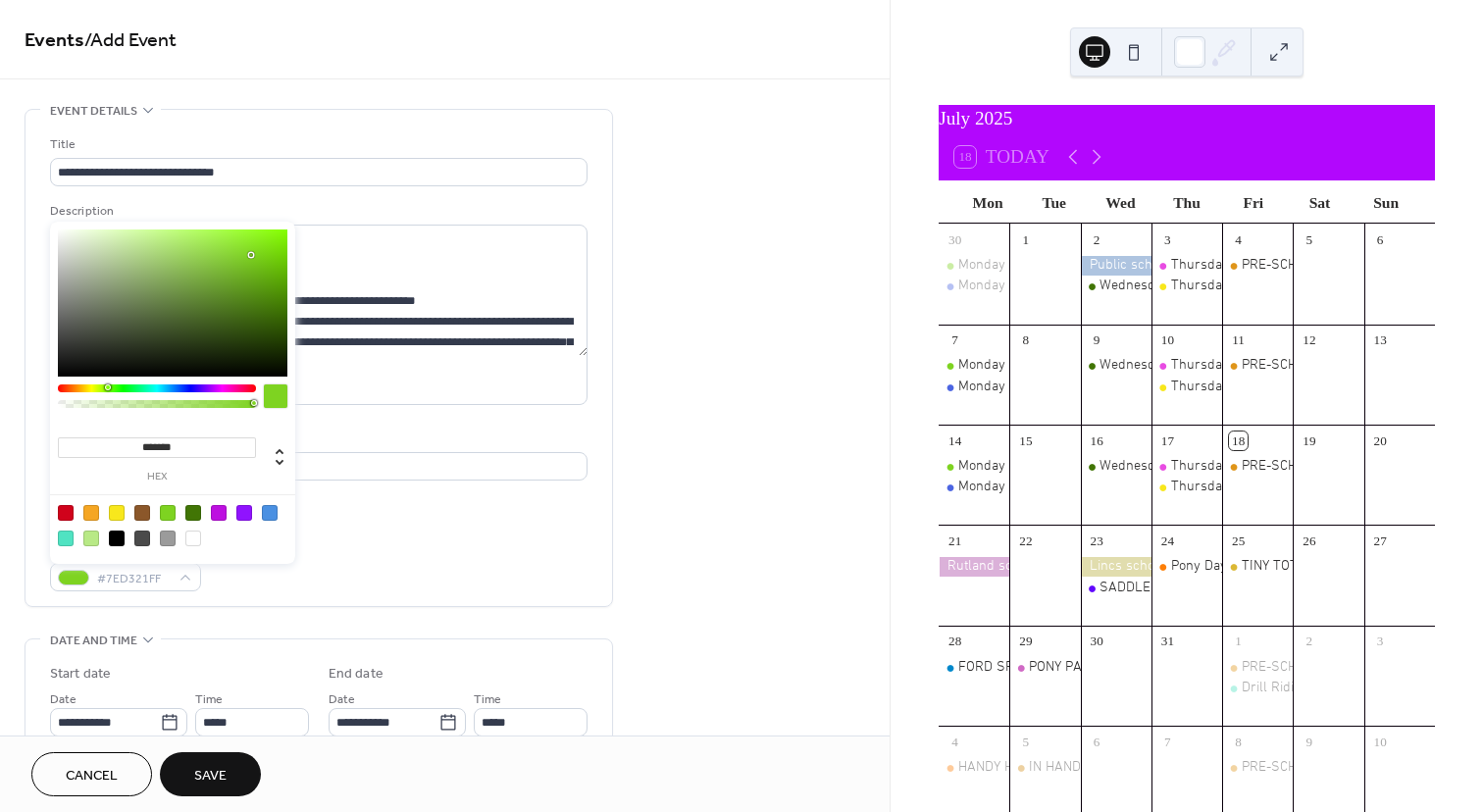 type on "*******" 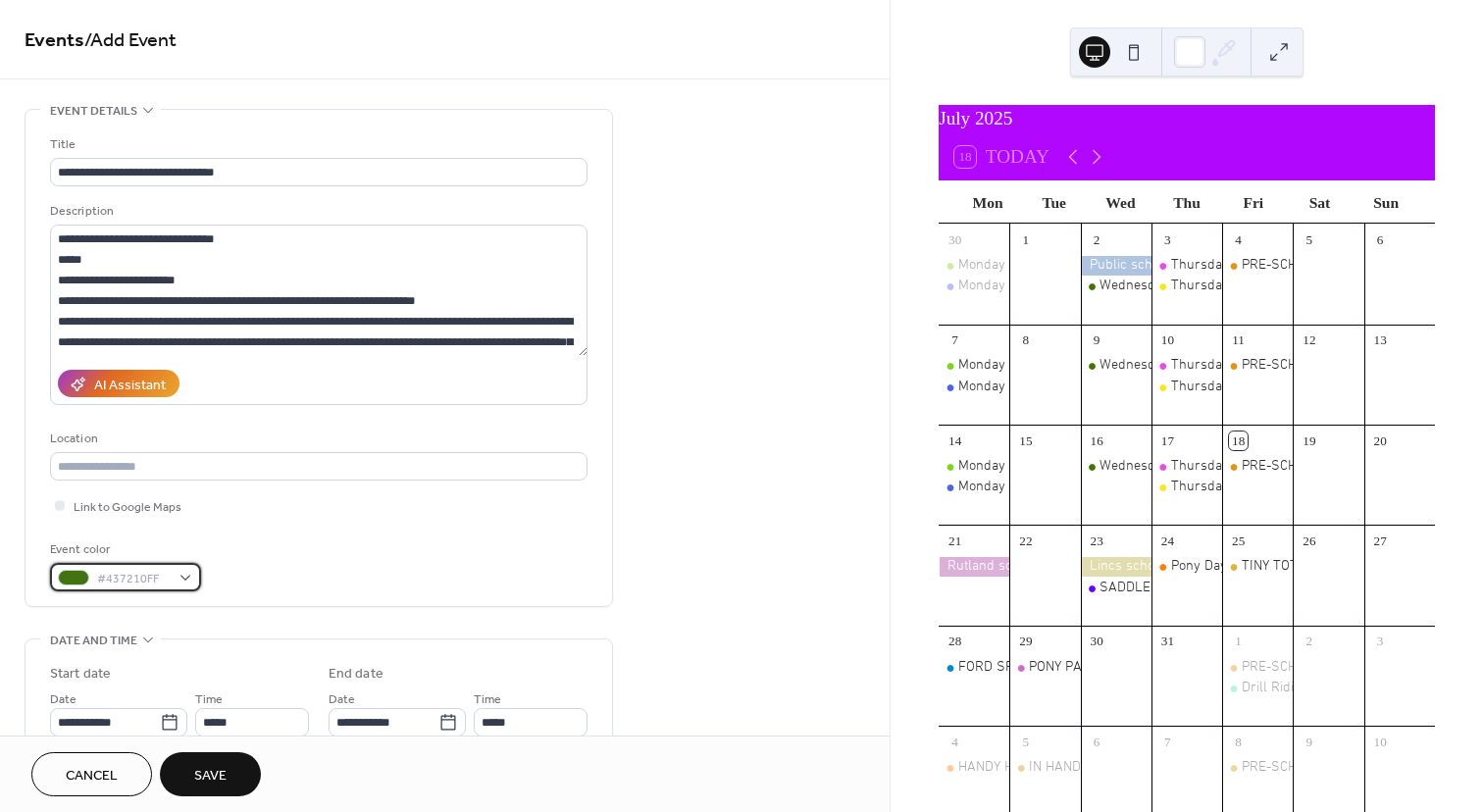 click on "#437210FF" at bounding box center (126, 577) 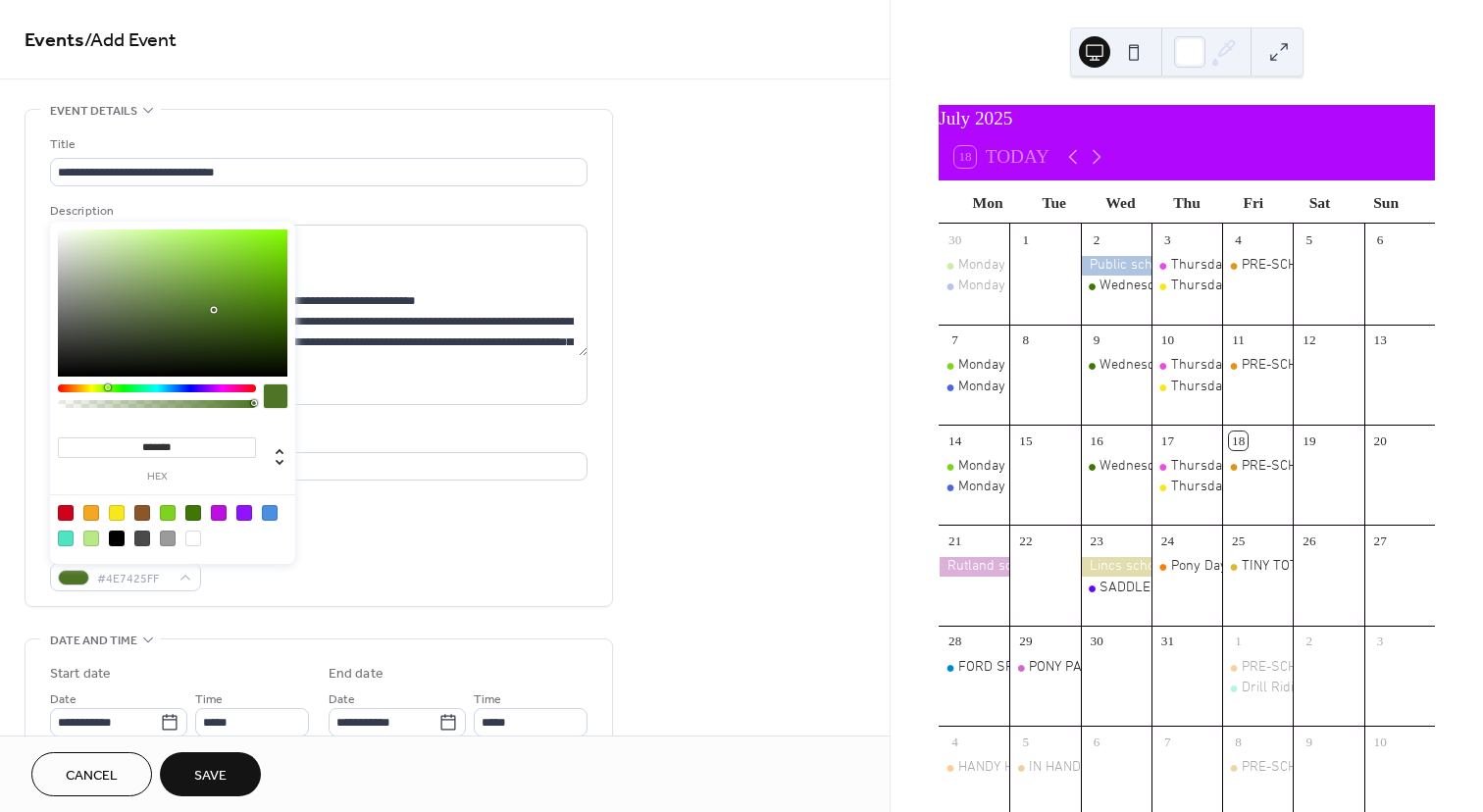 click at bounding box center (173, 303) 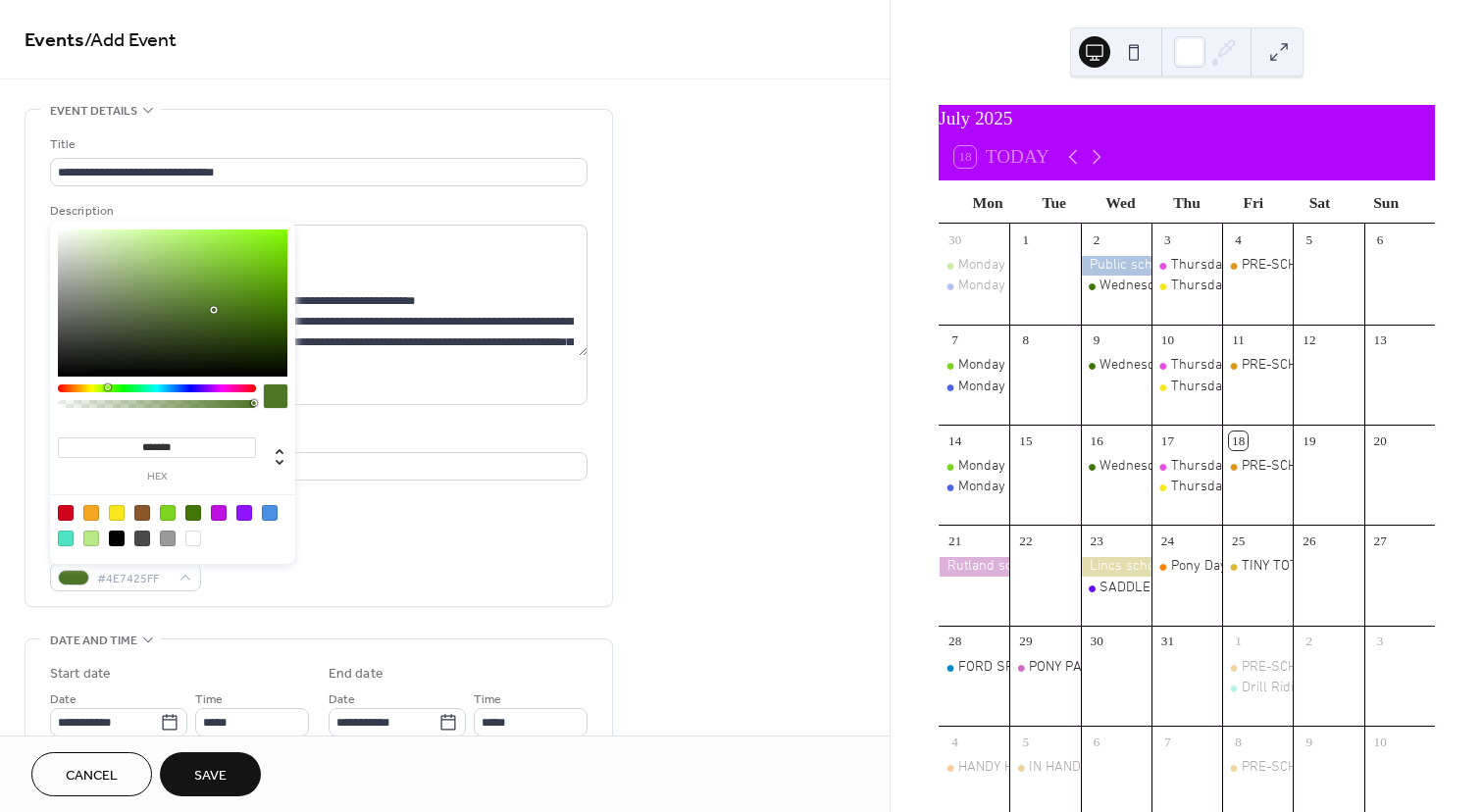 type on "*******" 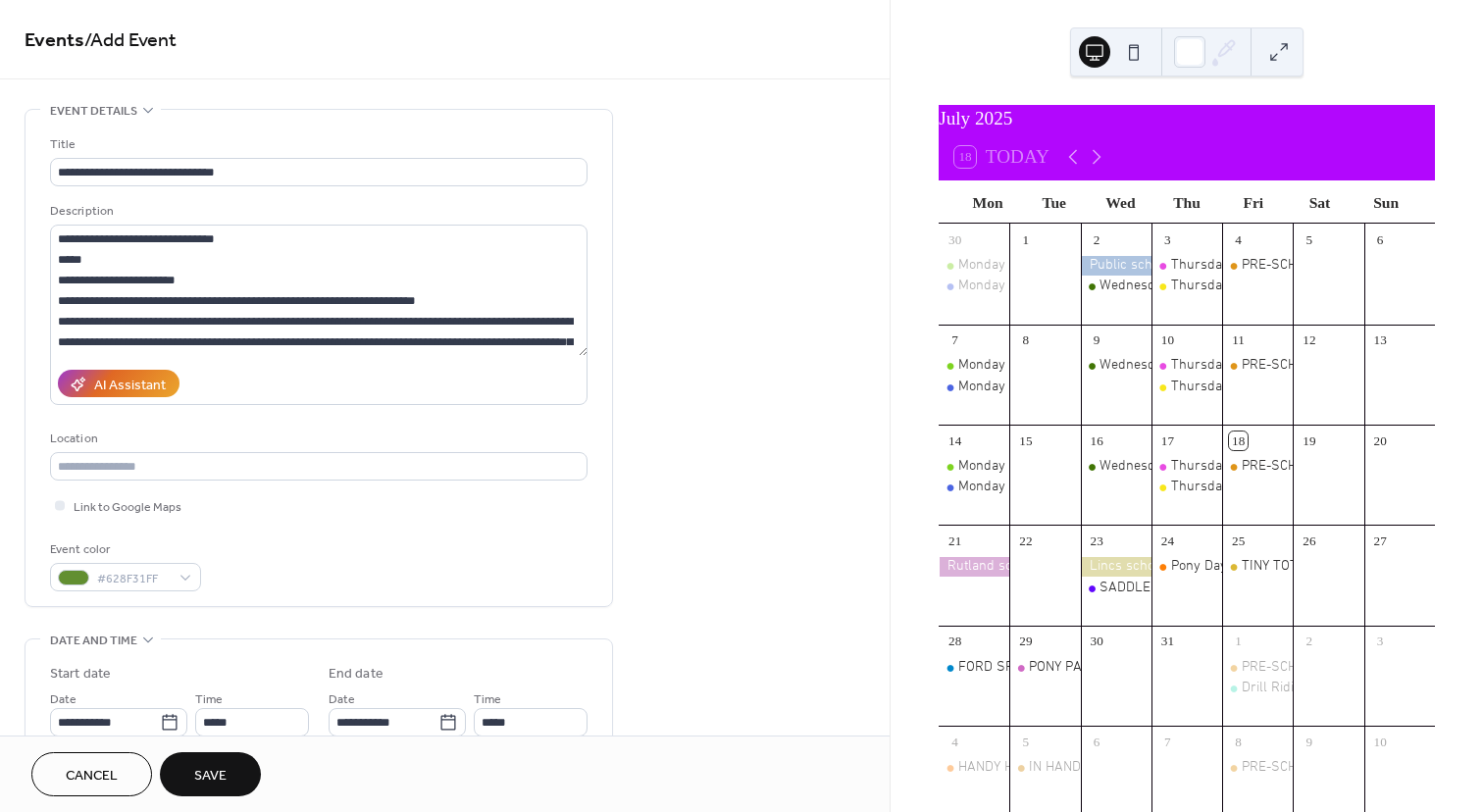 click on "Link to Google Maps" at bounding box center (319, 505) 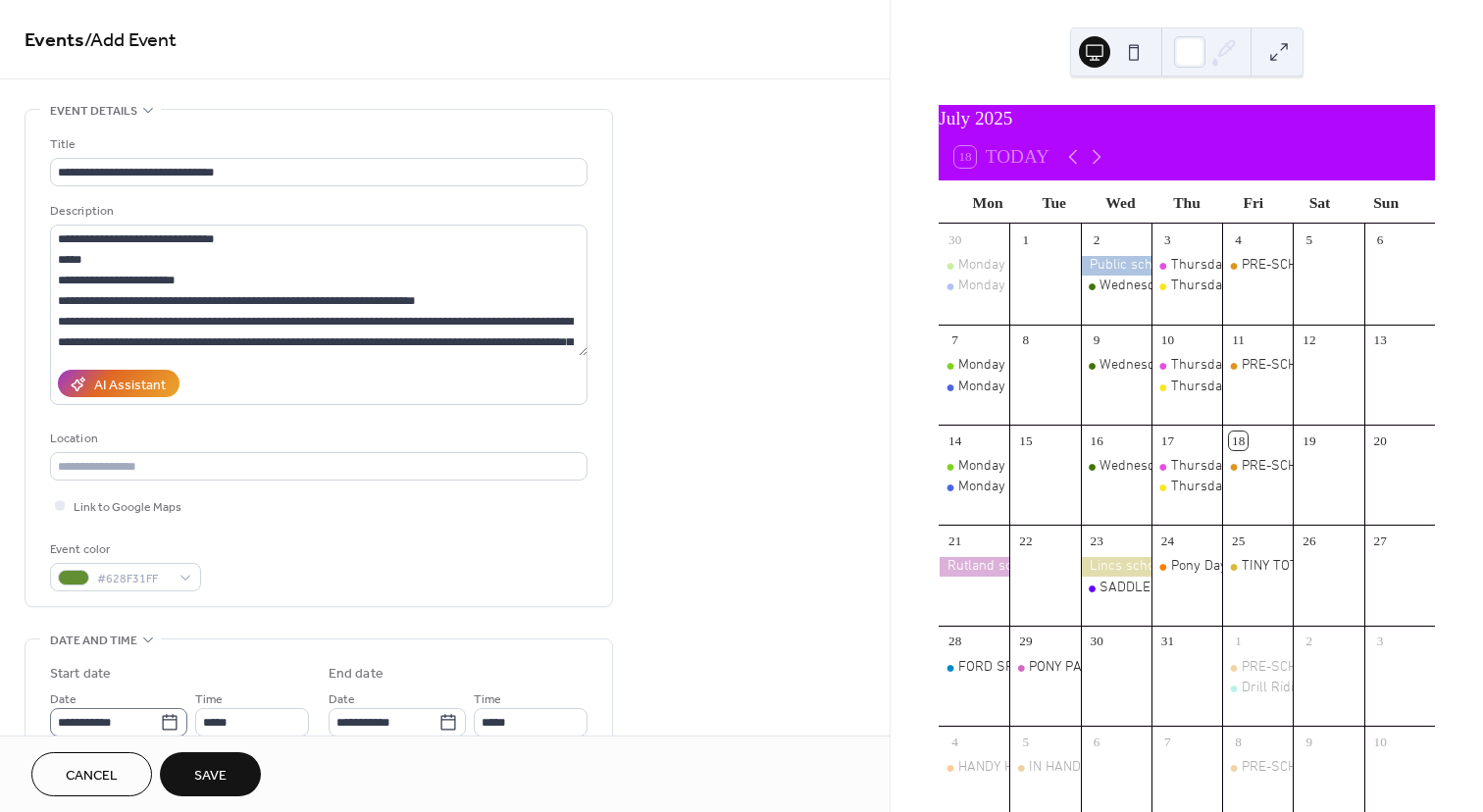click 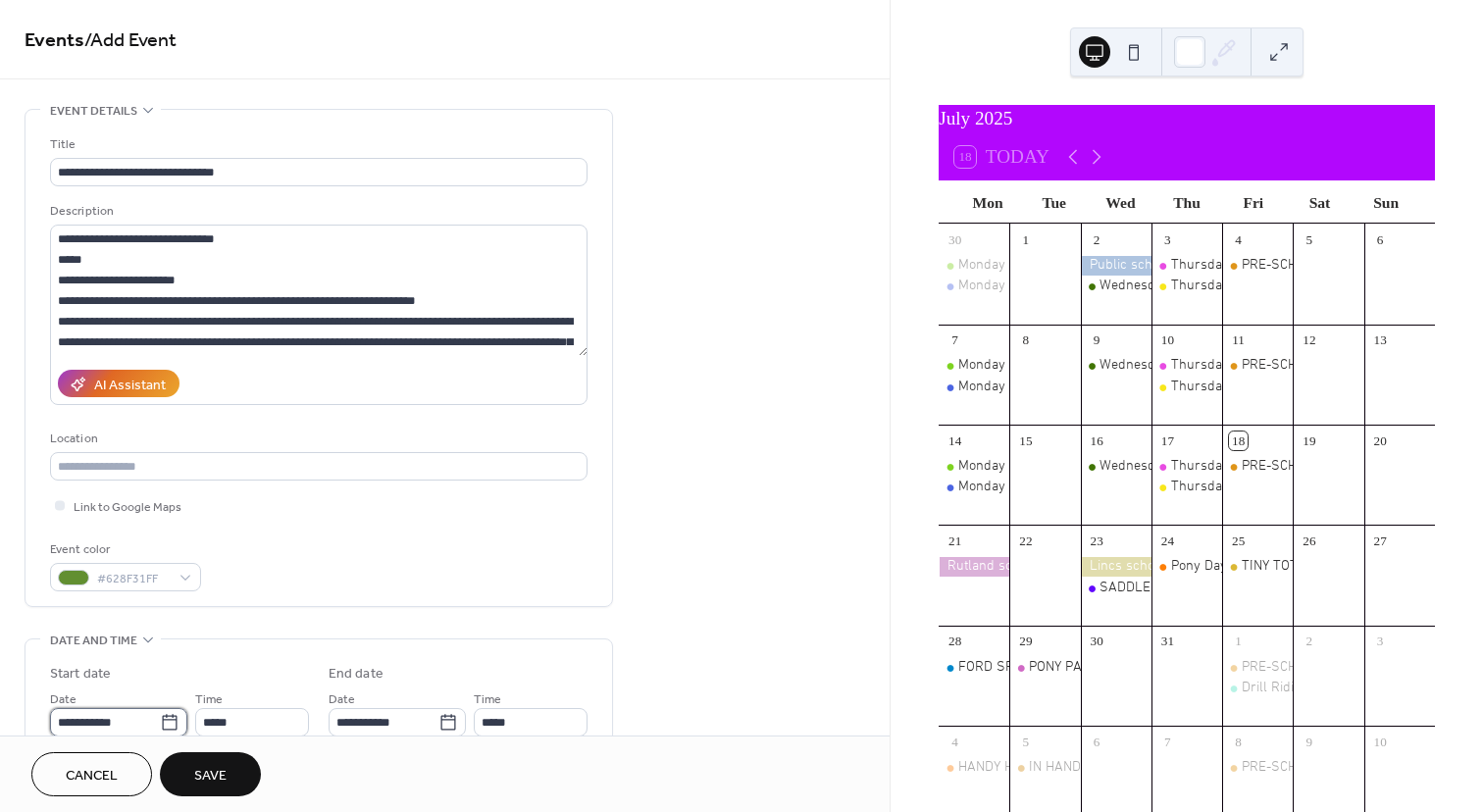 click on "**********" at bounding box center (105, 722) 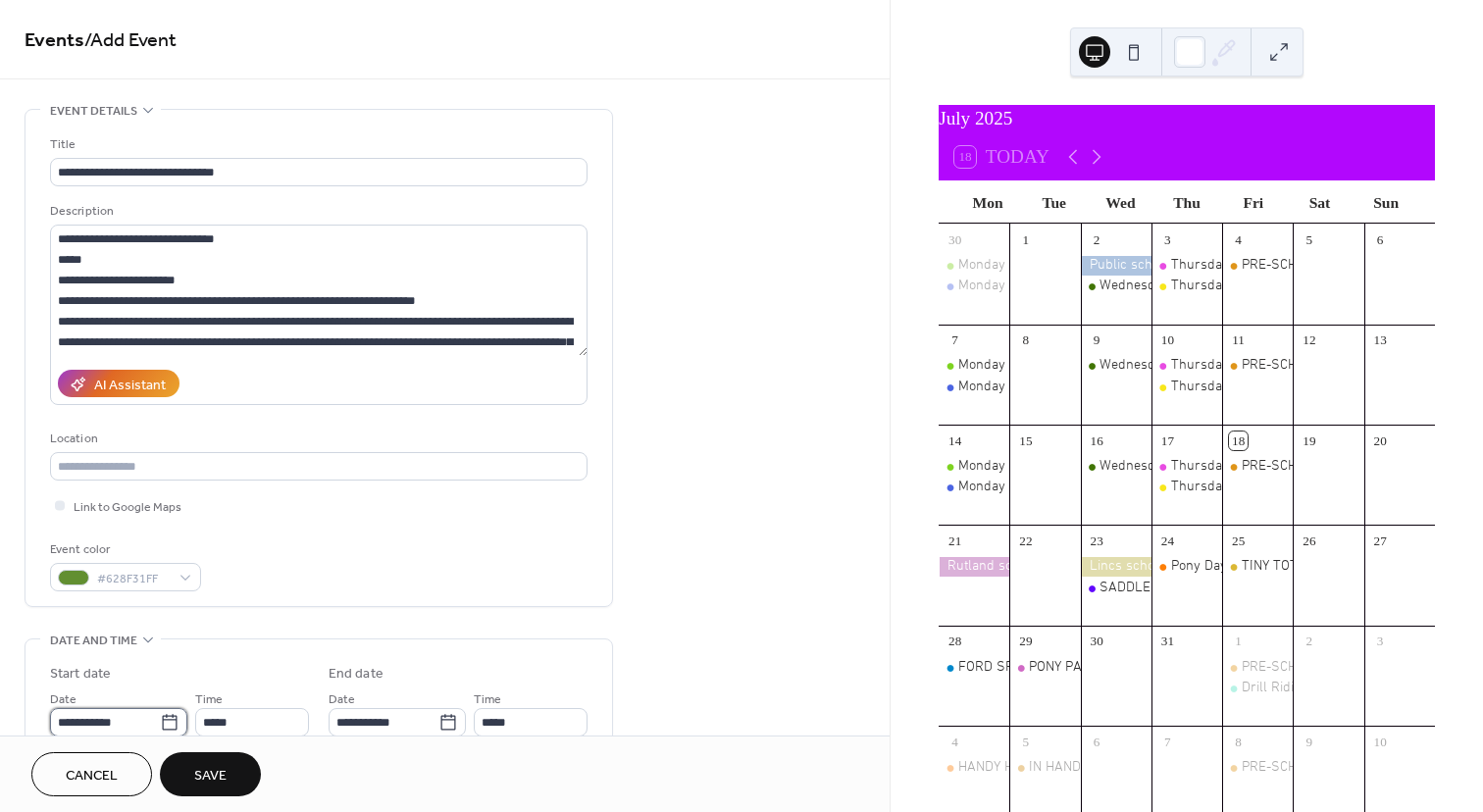 scroll, scrollTop: 1, scrollLeft: 0, axis: vertical 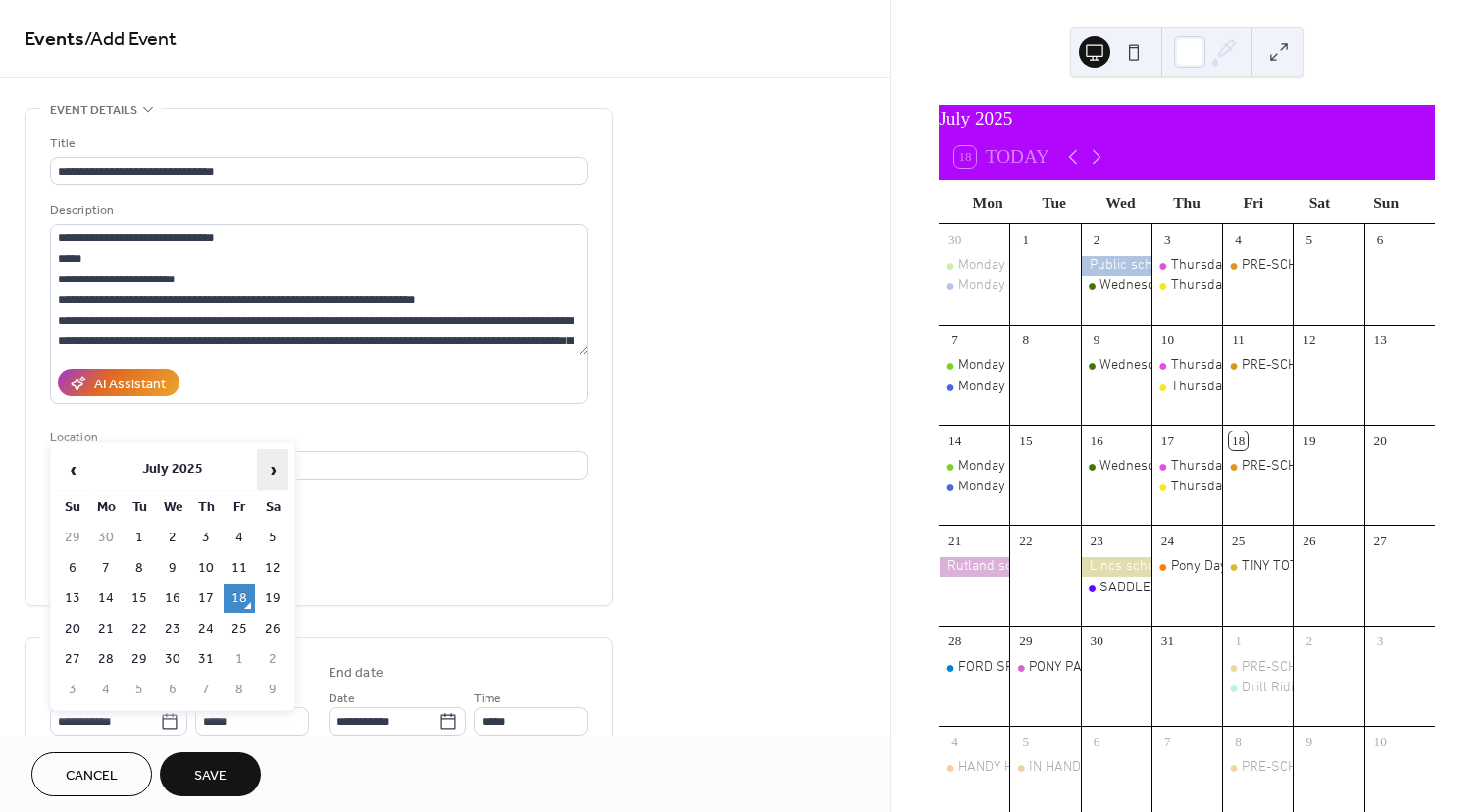 click on "›" at bounding box center [273, 470] 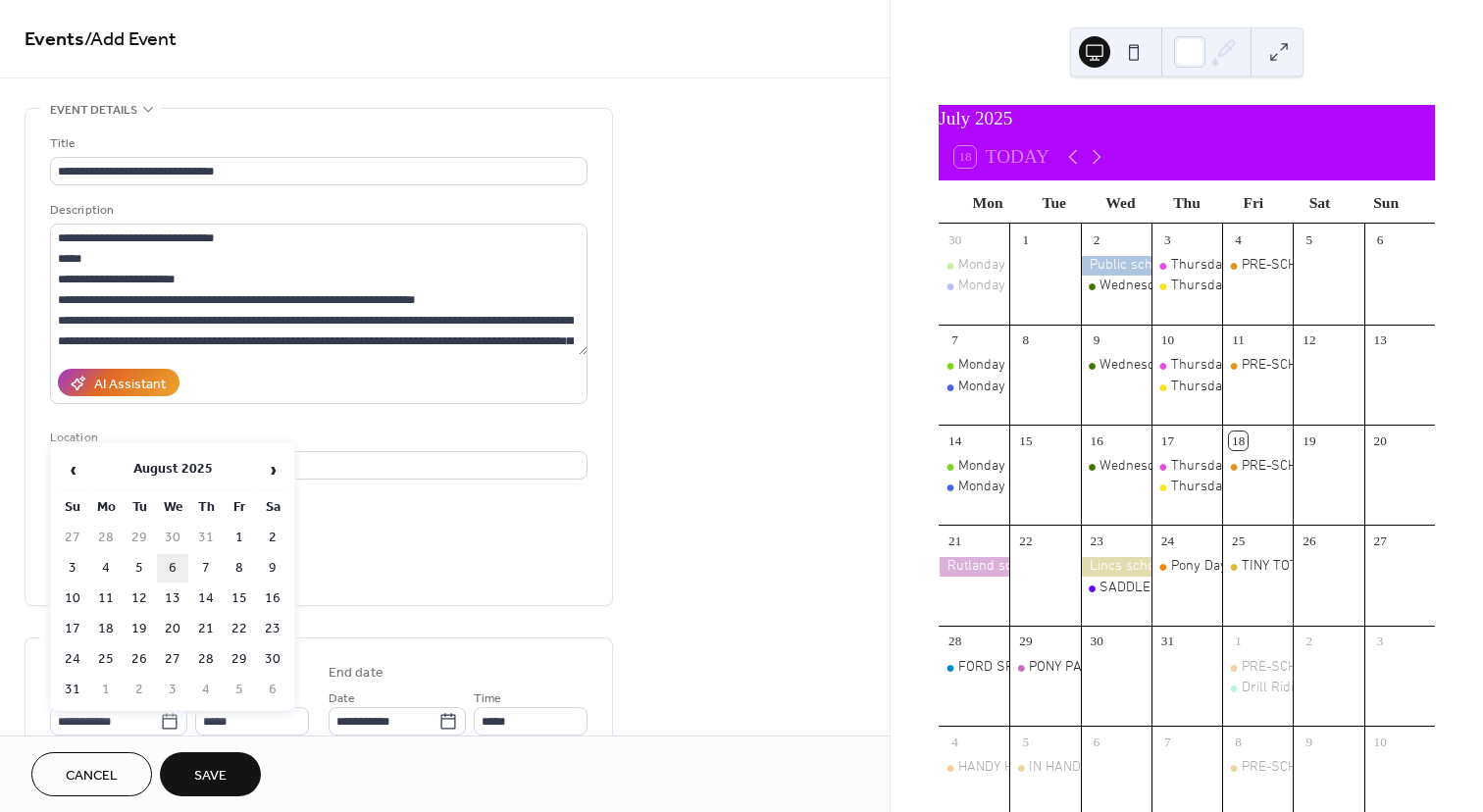 click on "6" at bounding box center (173, 568) 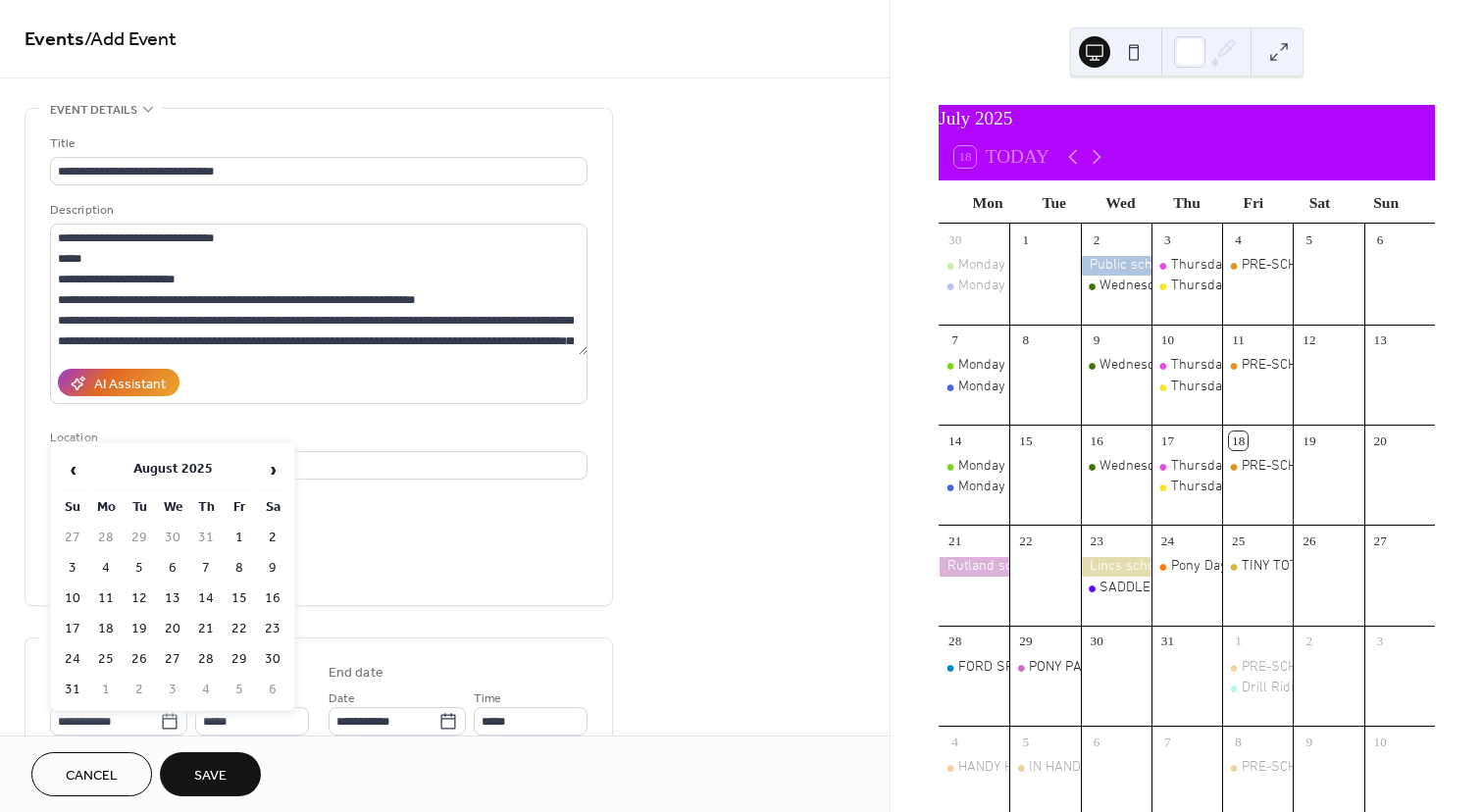 type on "**********" 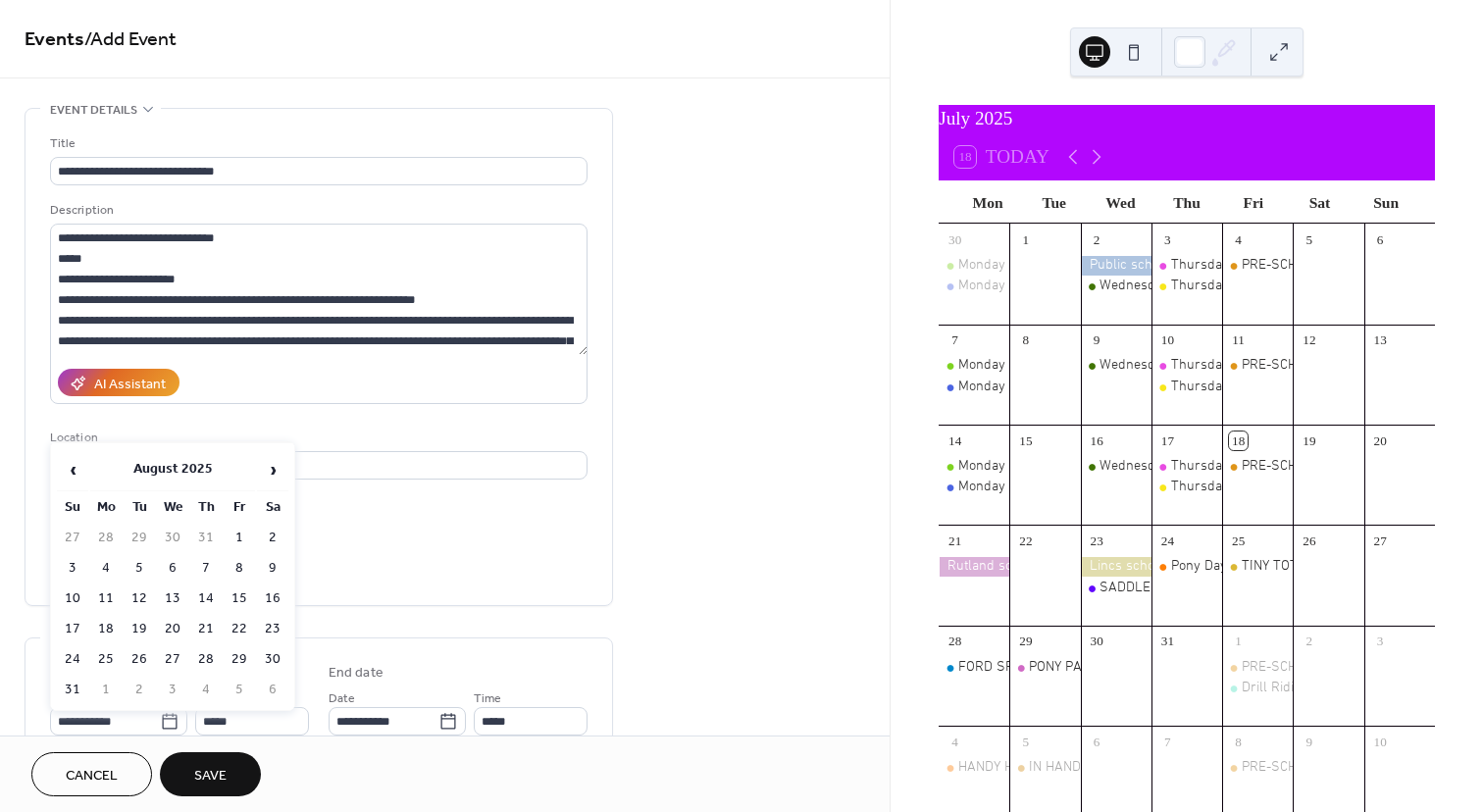 type on "**********" 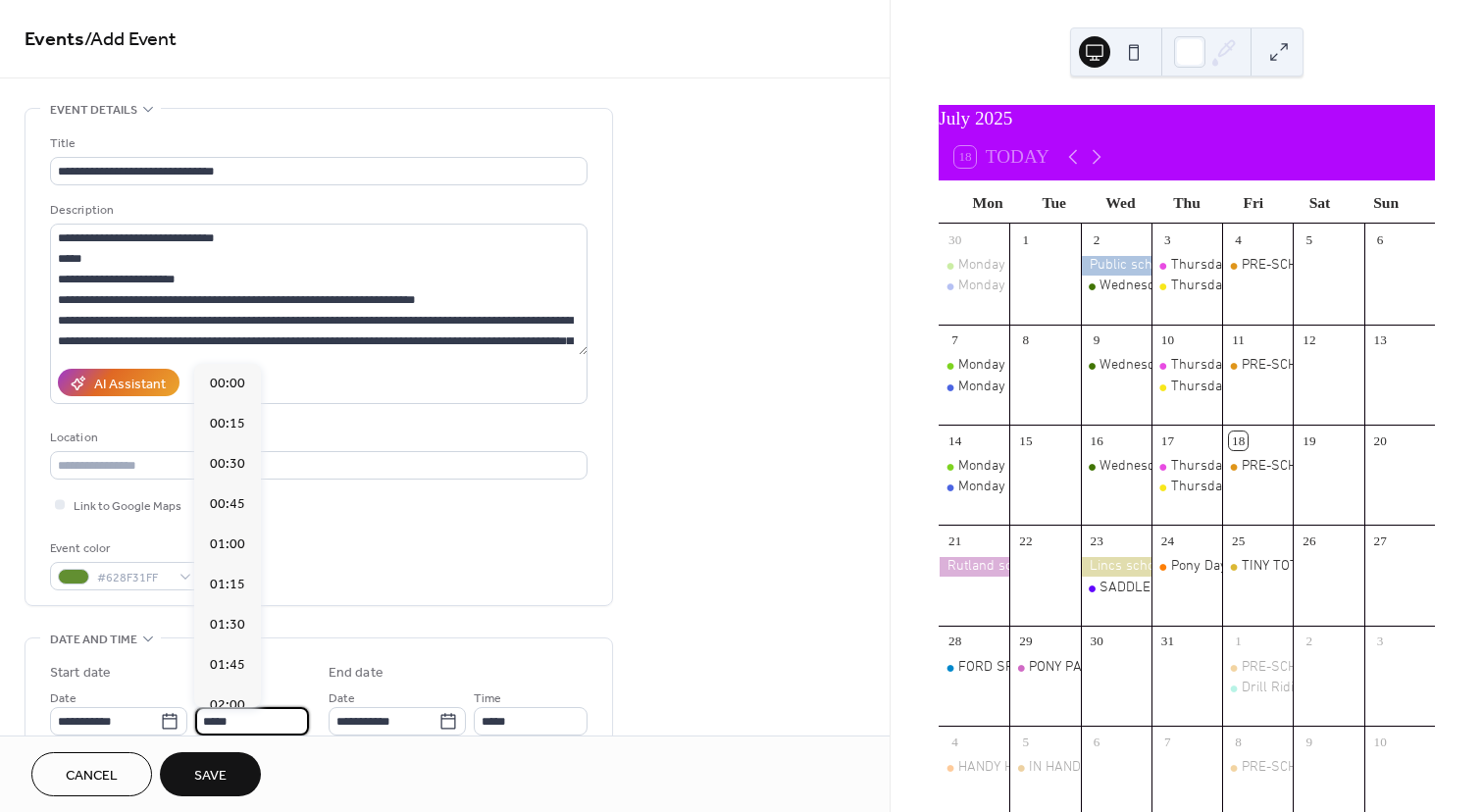click on "*****" at bounding box center [252, 721] 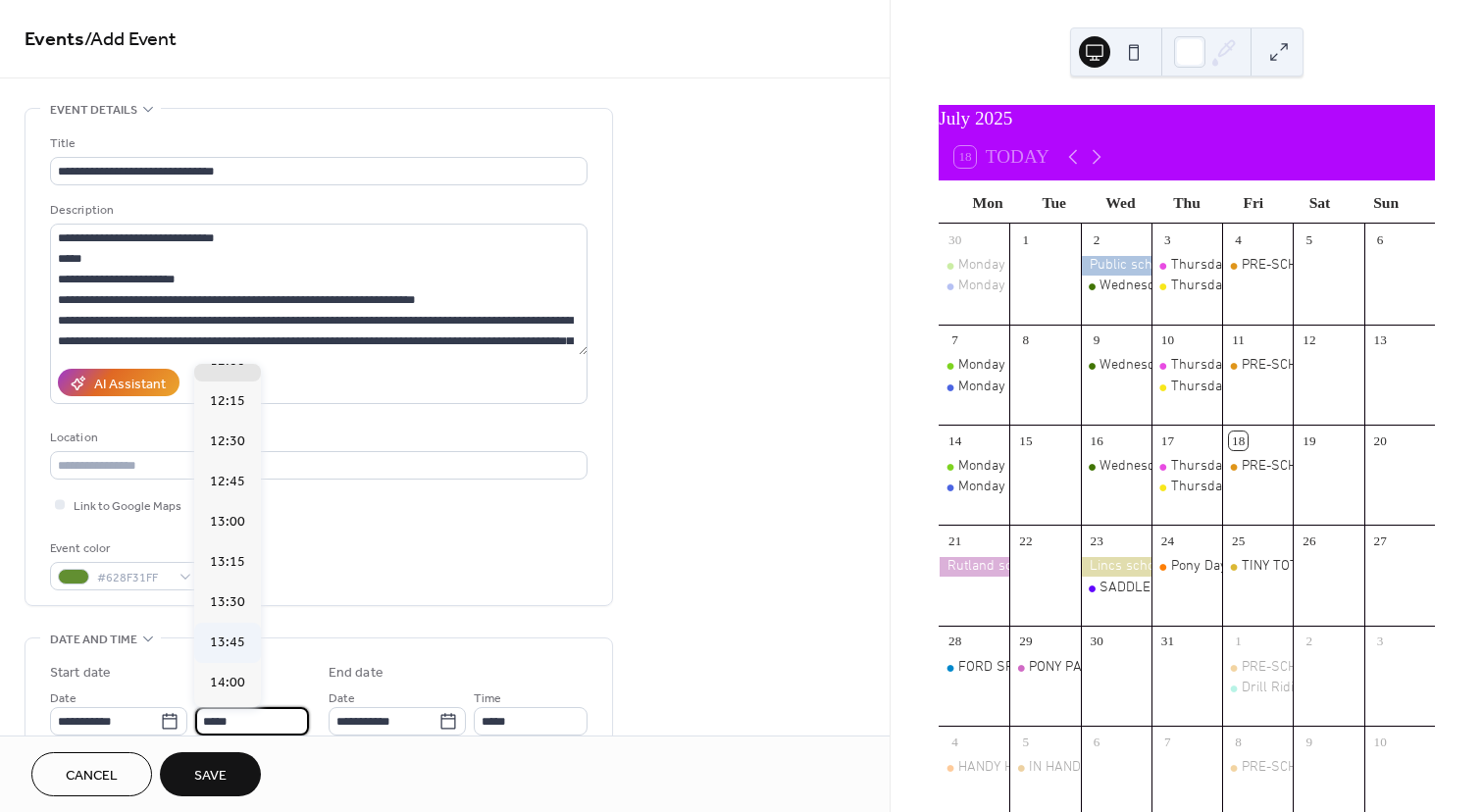 scroll, scrollTop: 1944, scrollLeft: 0, axis: vertical 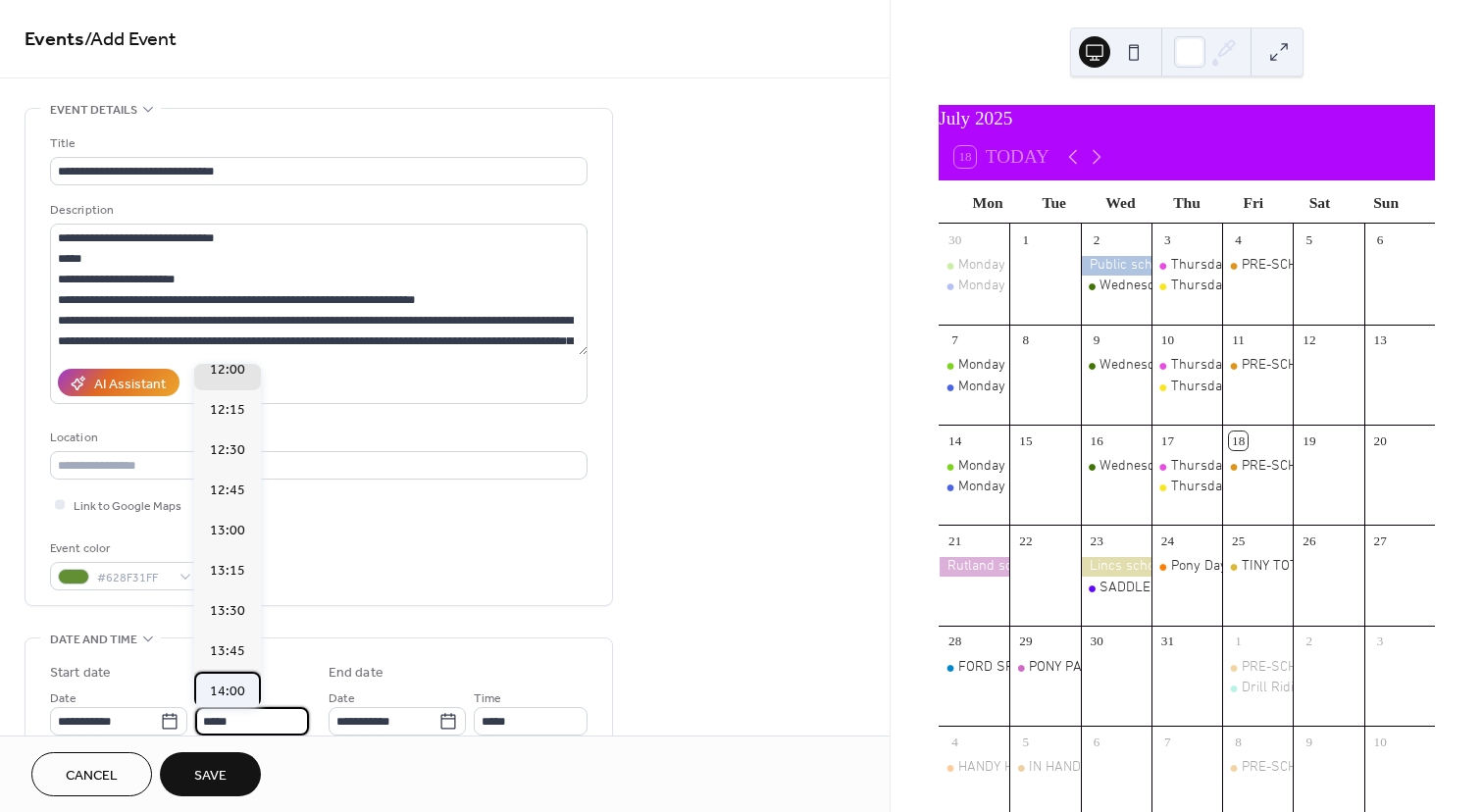 click on "14:00" at bounding box center [228, 691] 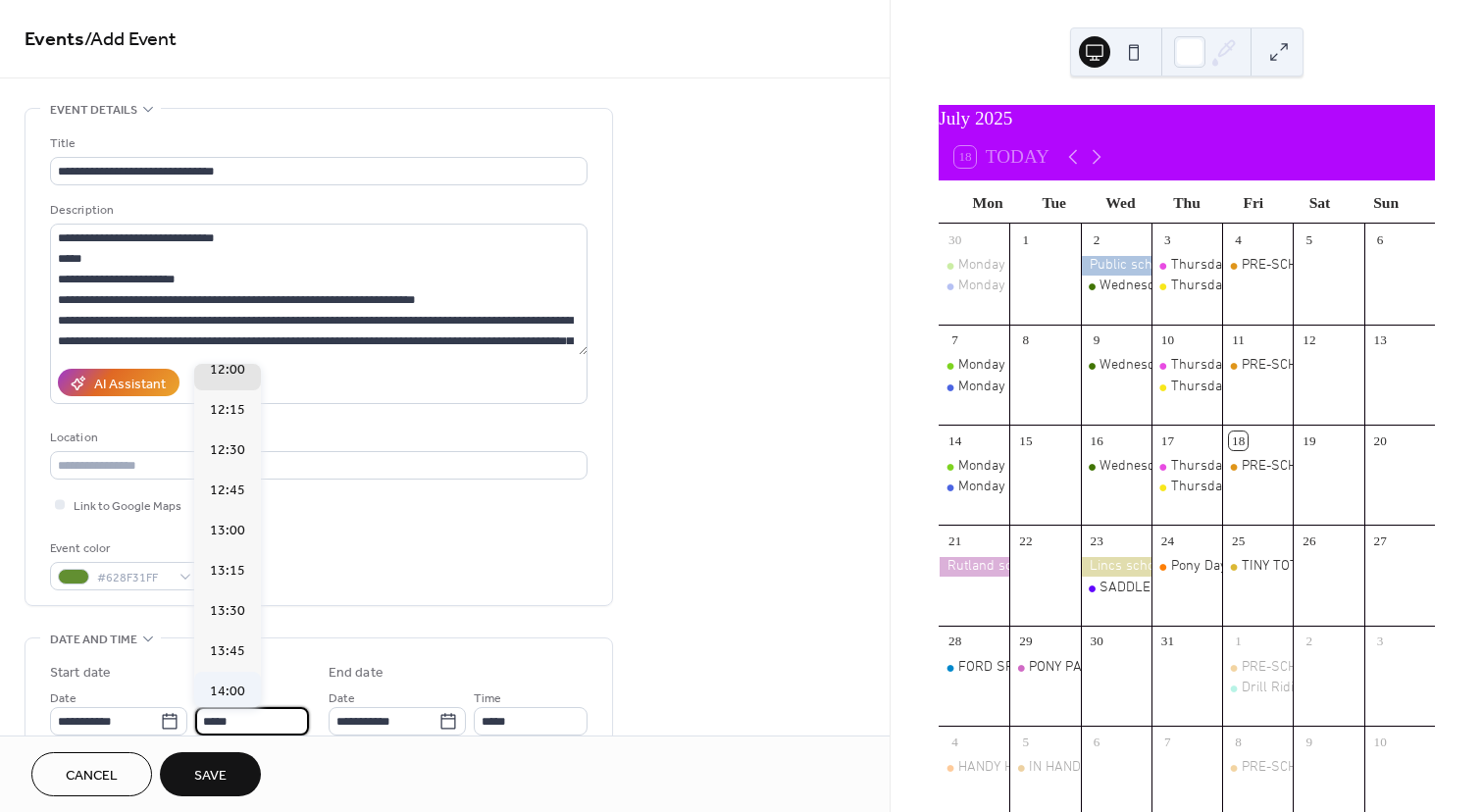 type on "*****" 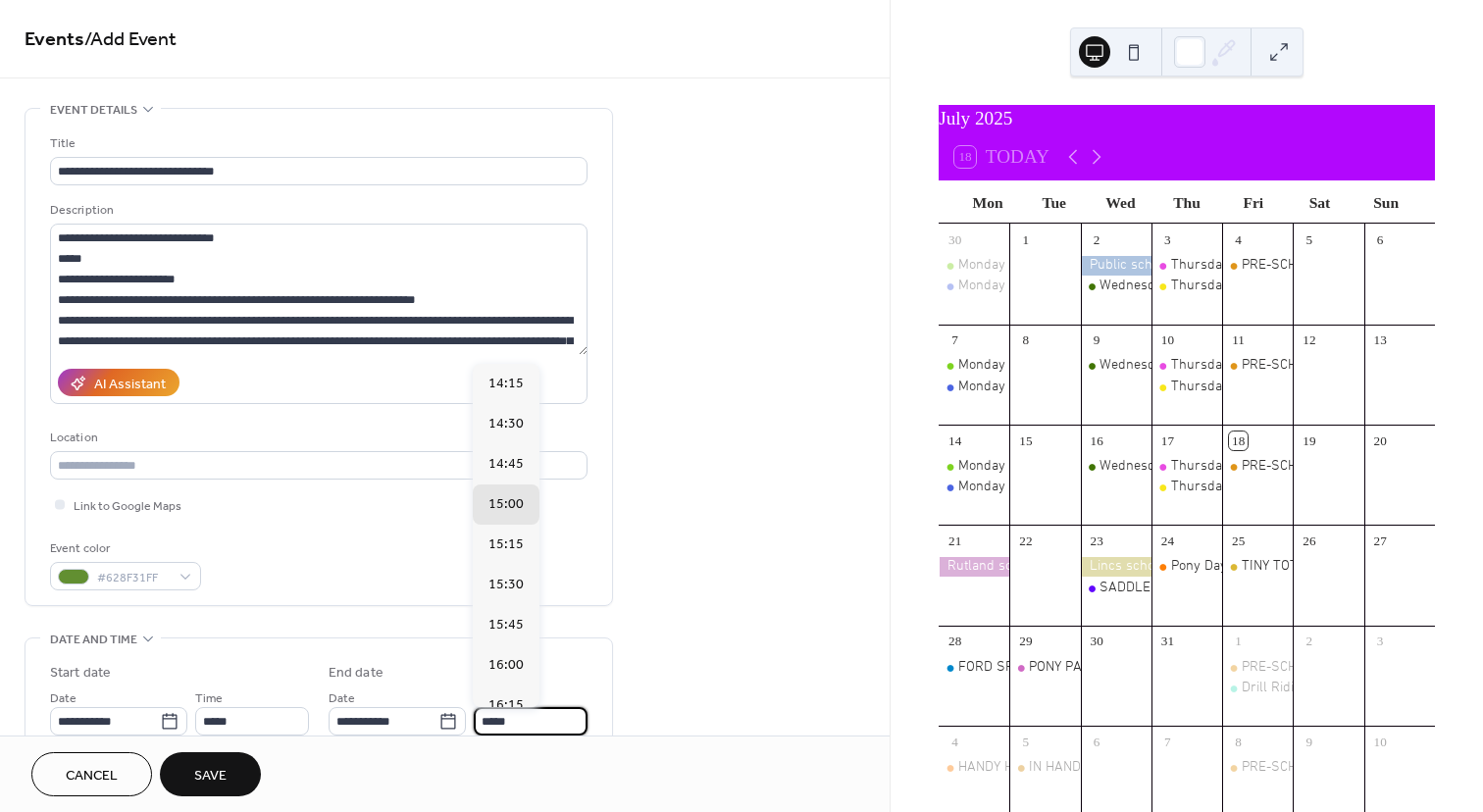 click on "*****" at bounding box center (531, 721) 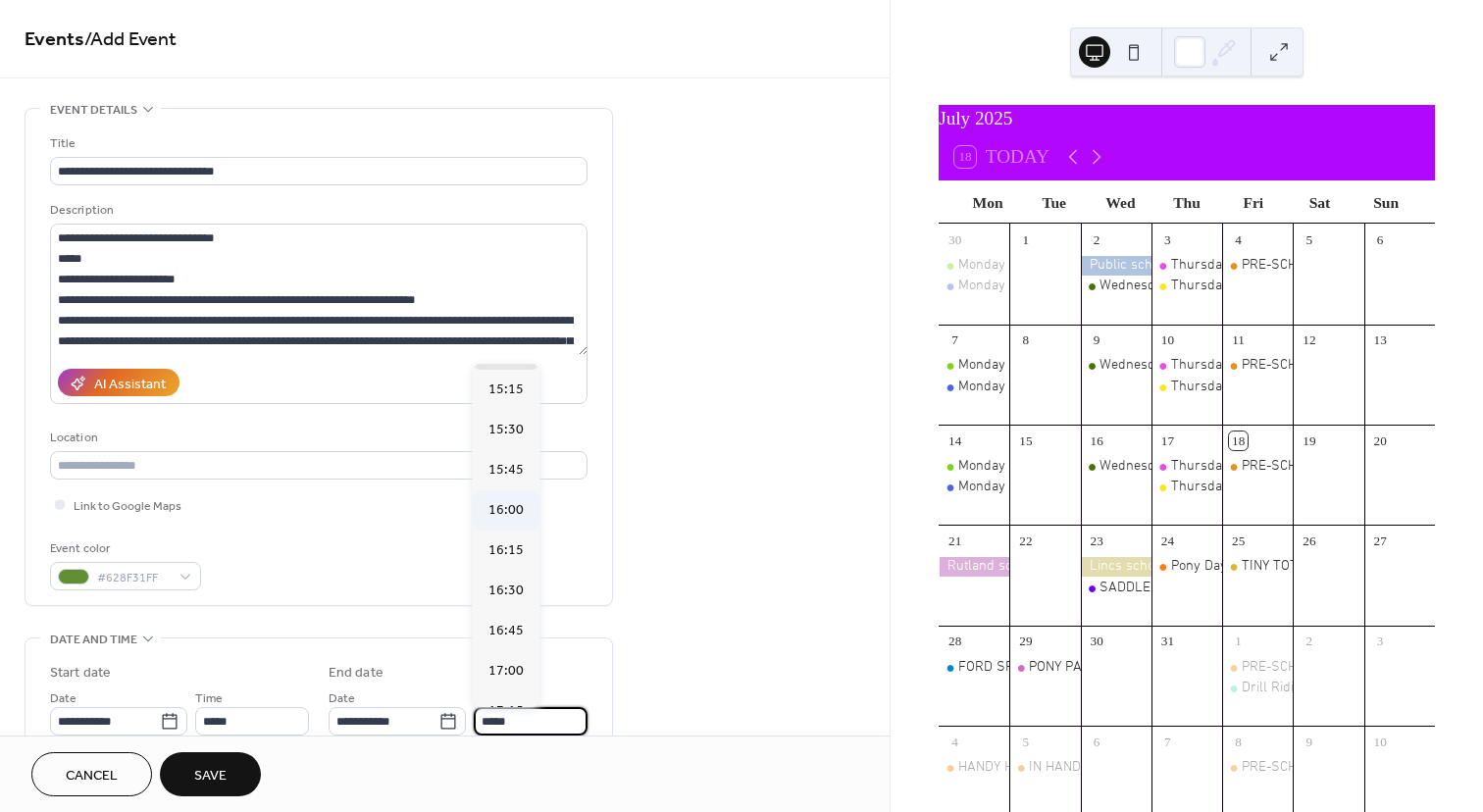 scroll, scrollTop: 159, scrollLeft: 0, axis: vertical 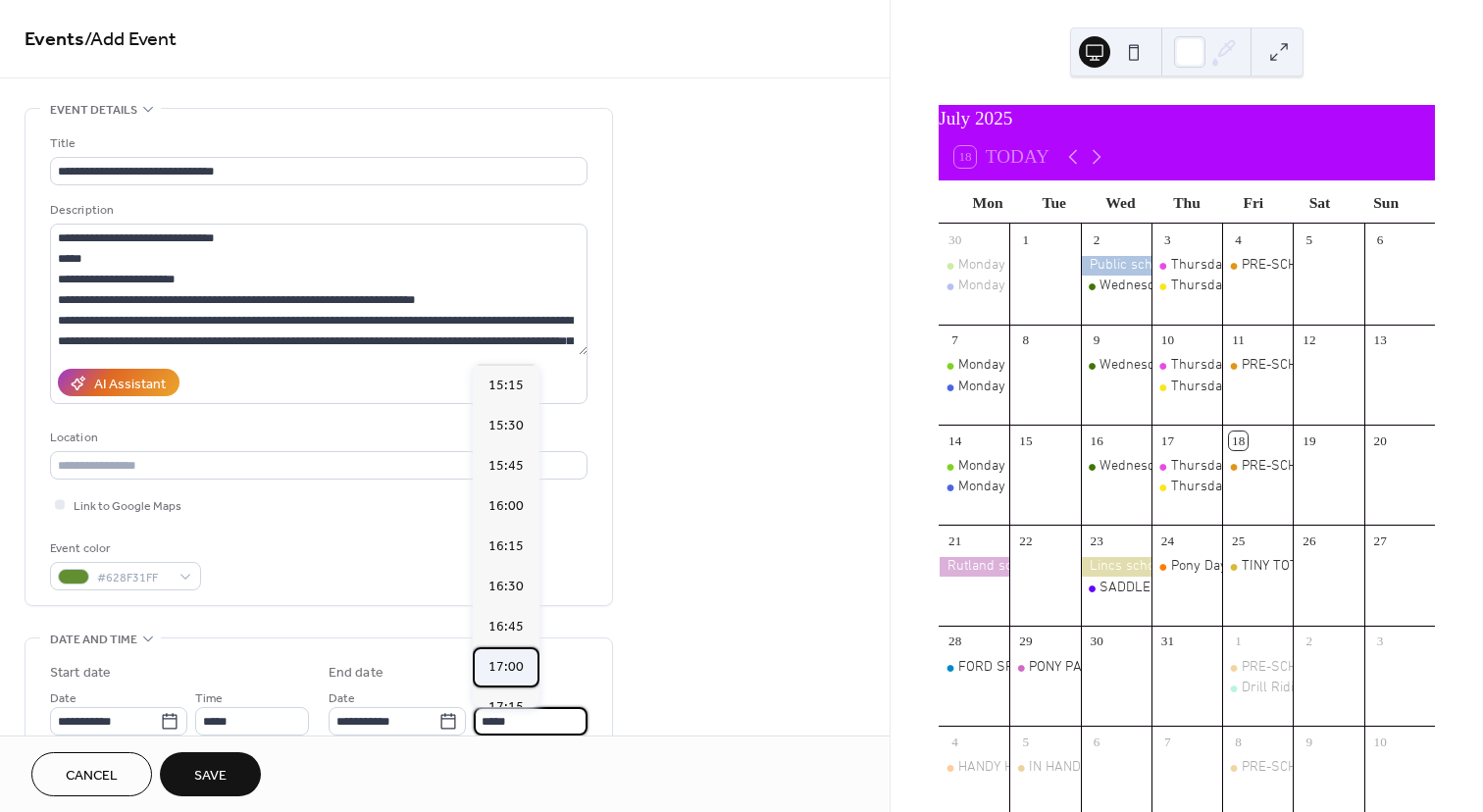 click on "17:00" at bounding box center (506, 667) 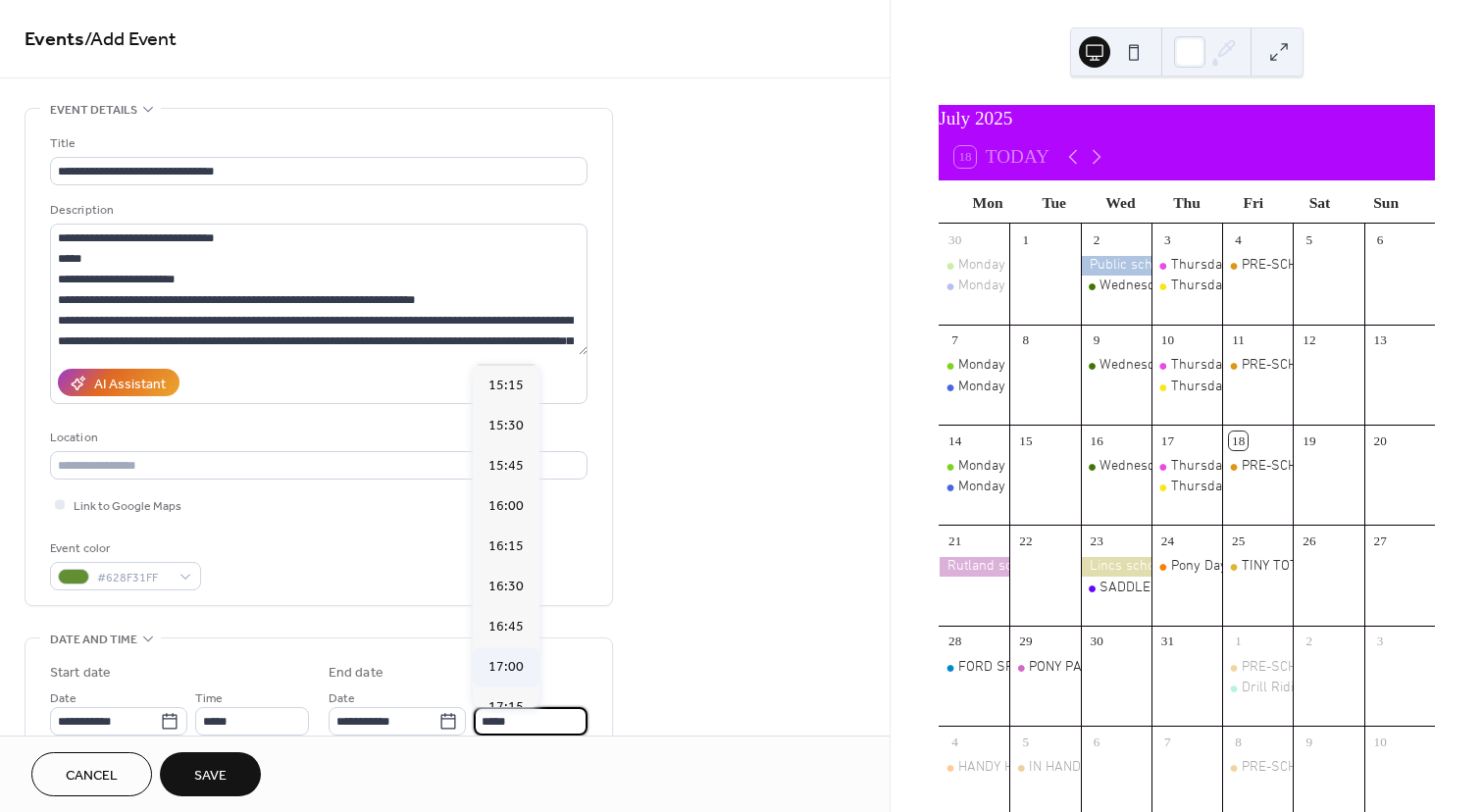 type on "*****" 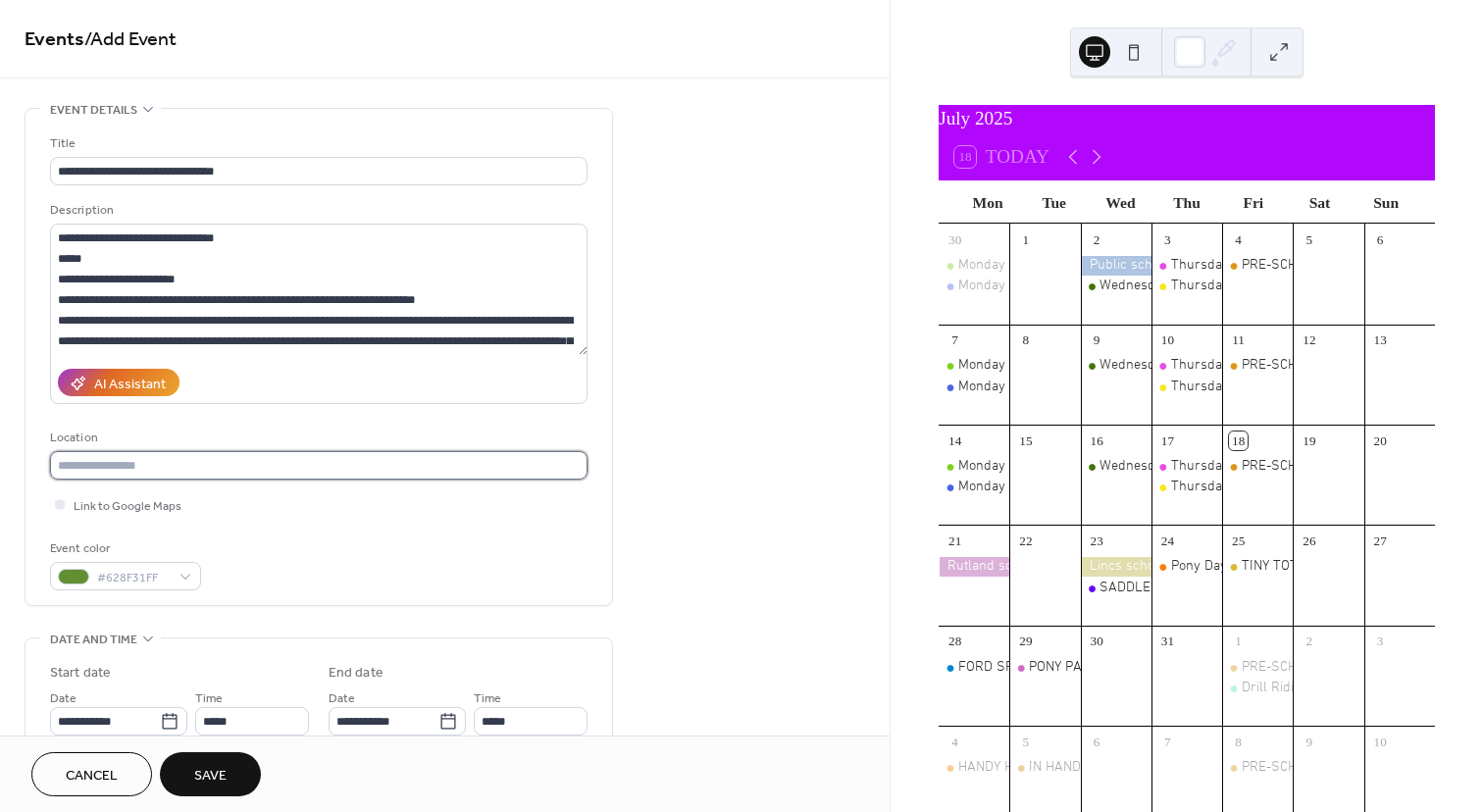 click at bounding box center [319, 465] 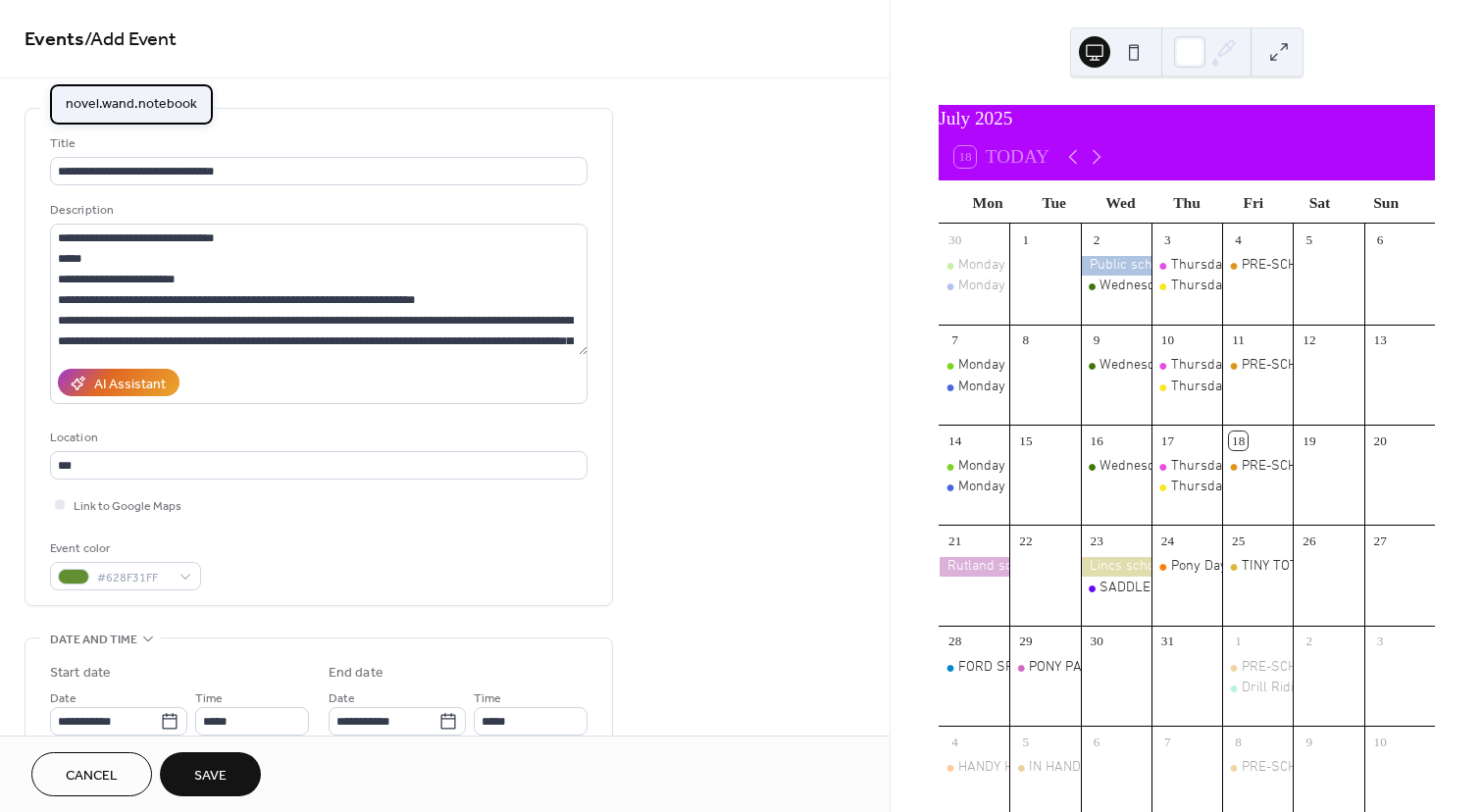 click on "novel.wand.notebook" at bounding box center (131, 104) 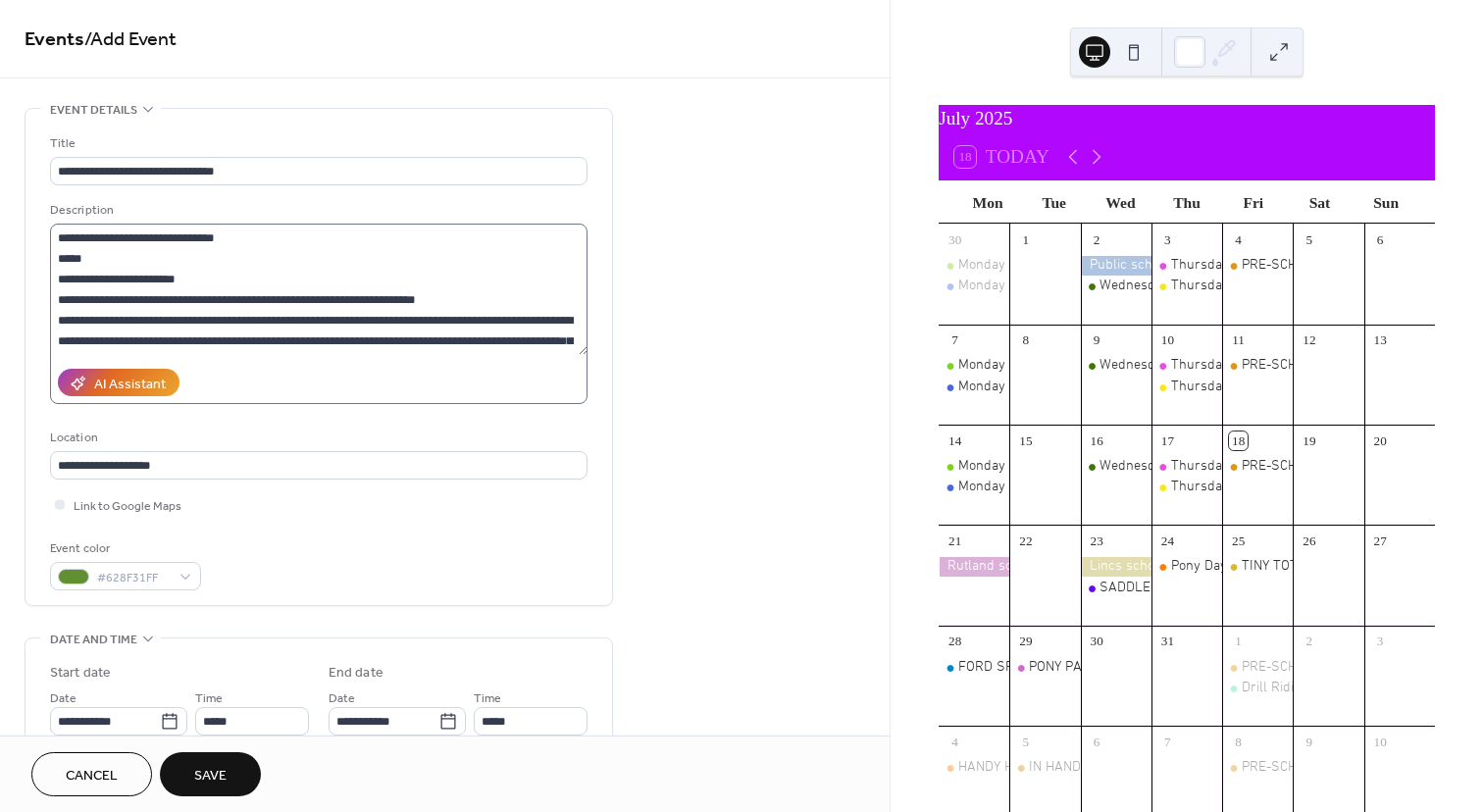 scroll, scrollTop: 0, scrollLeft: 0, axis: both 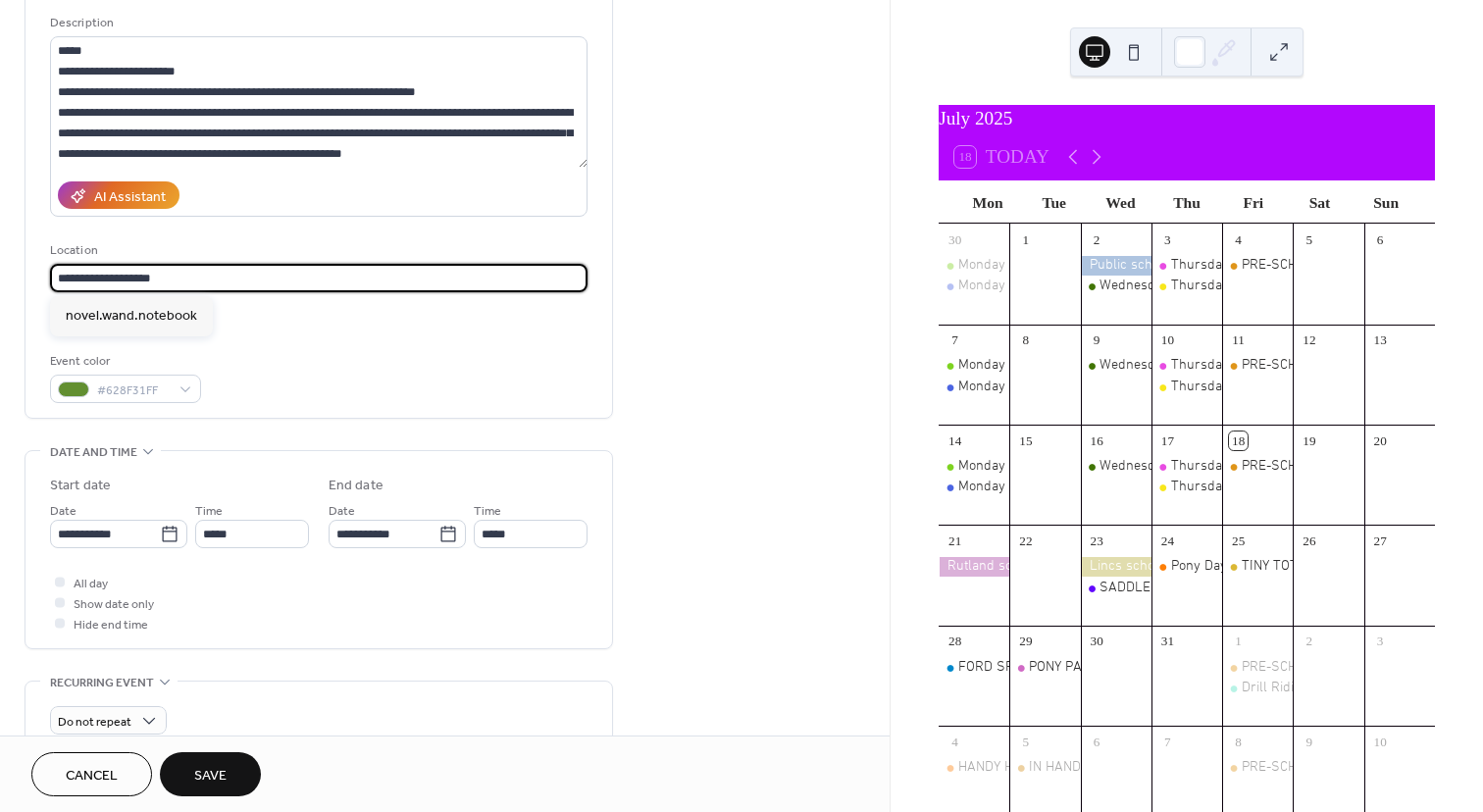 click on "**********" at bounding box center [319, 278] 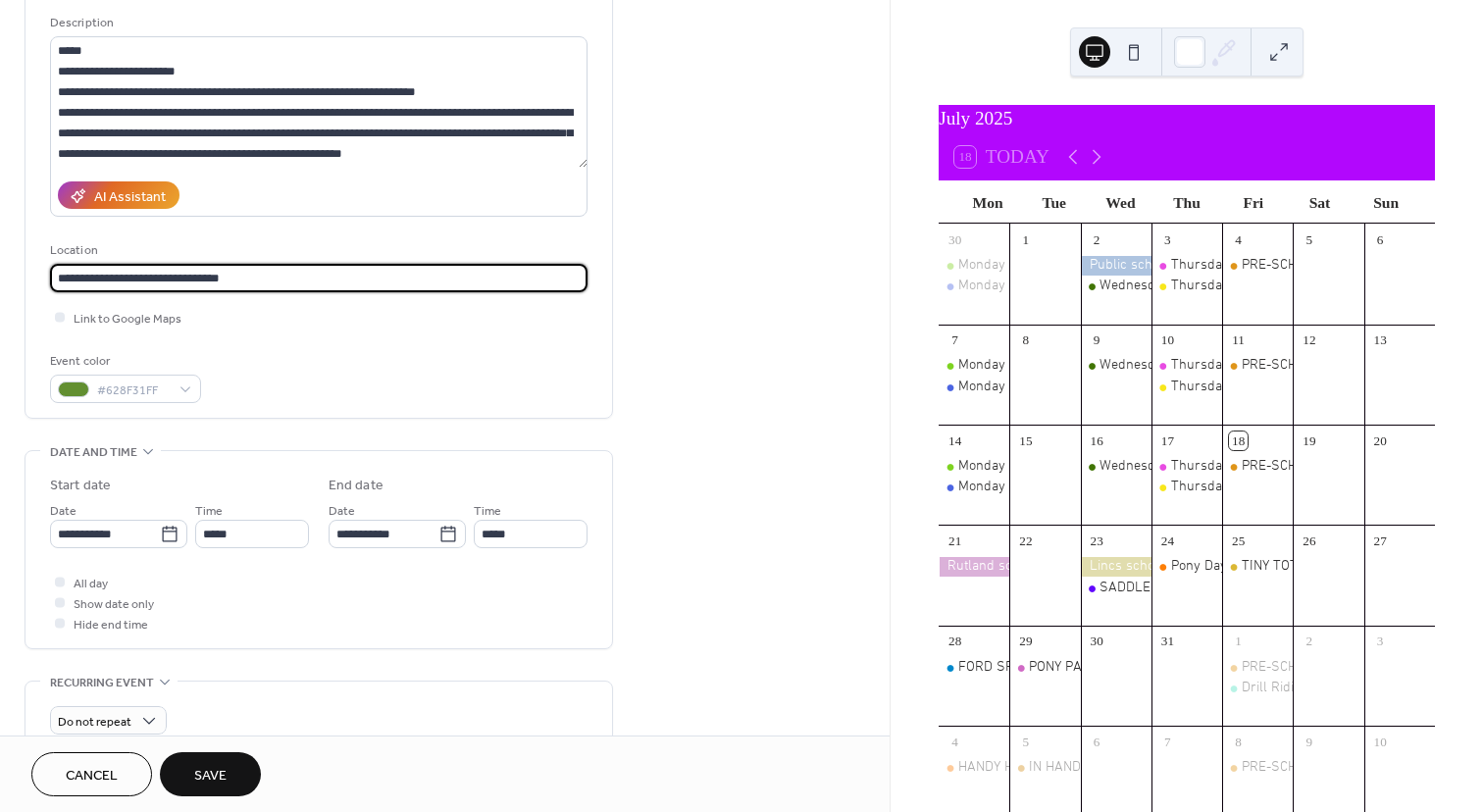 type on "**********" 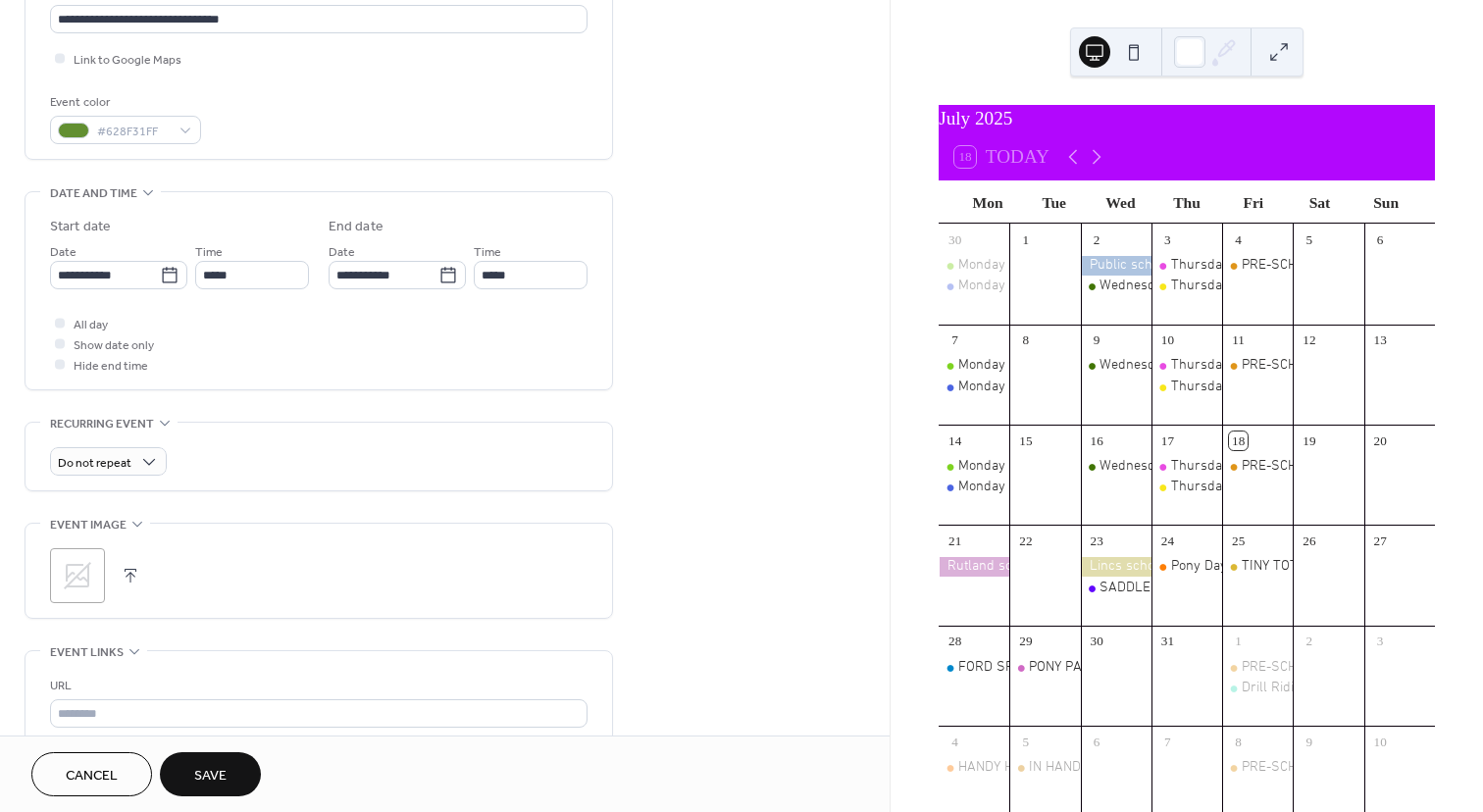 scroll, scrollTop: 450, scrollLeft: 0, axis: vertical 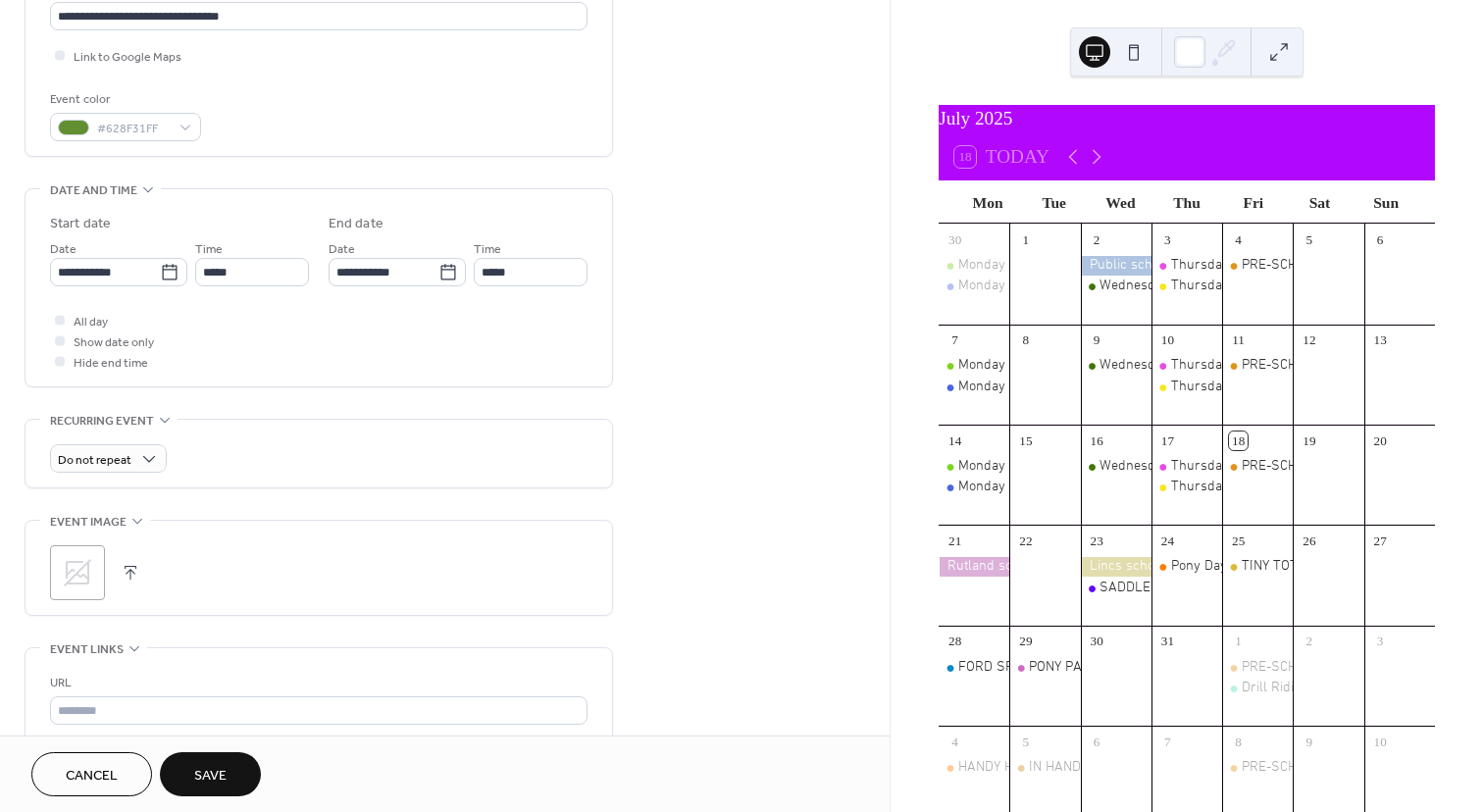 click 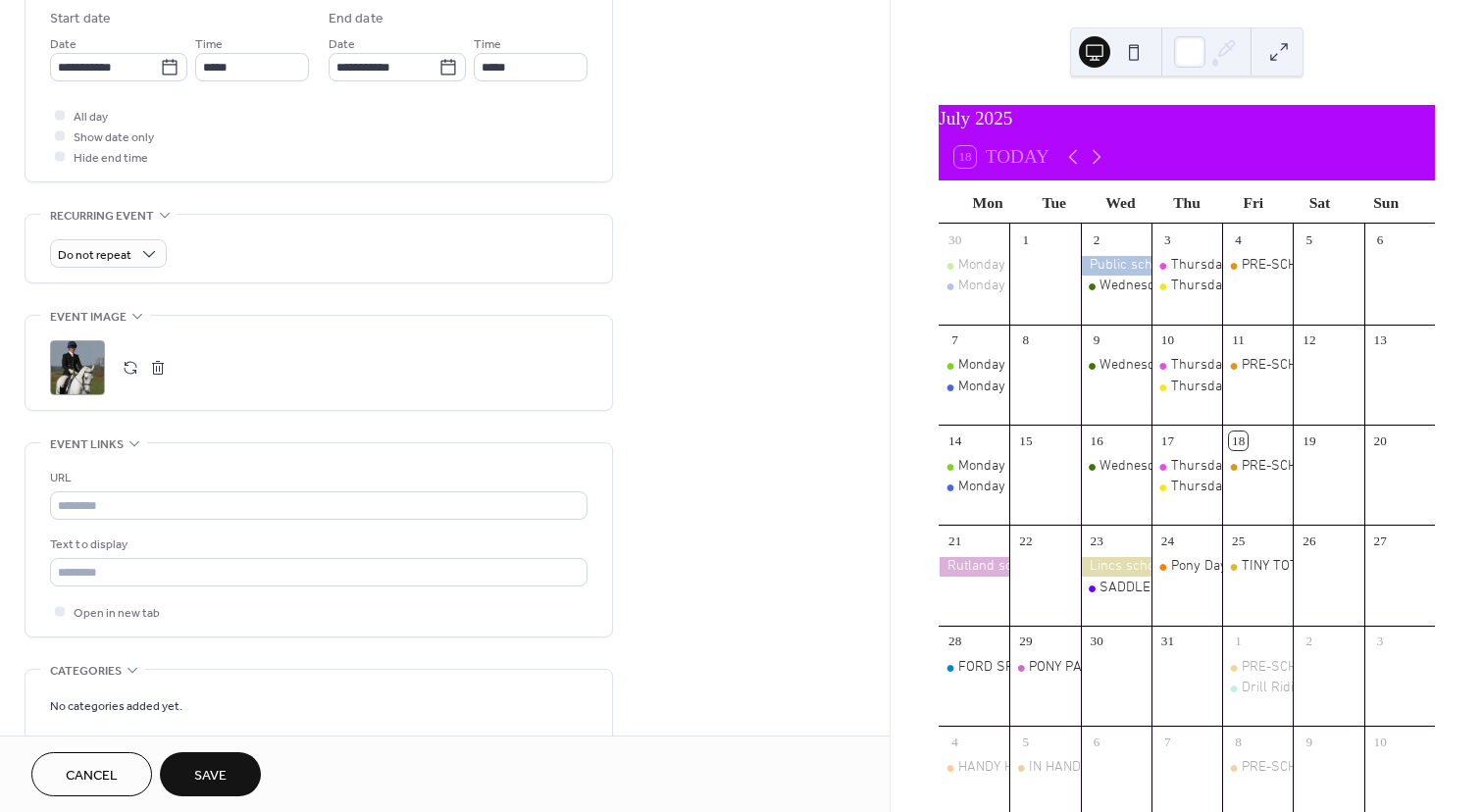 scroll, scrollTop: 804, scrollLeft: 0, axis: vertical 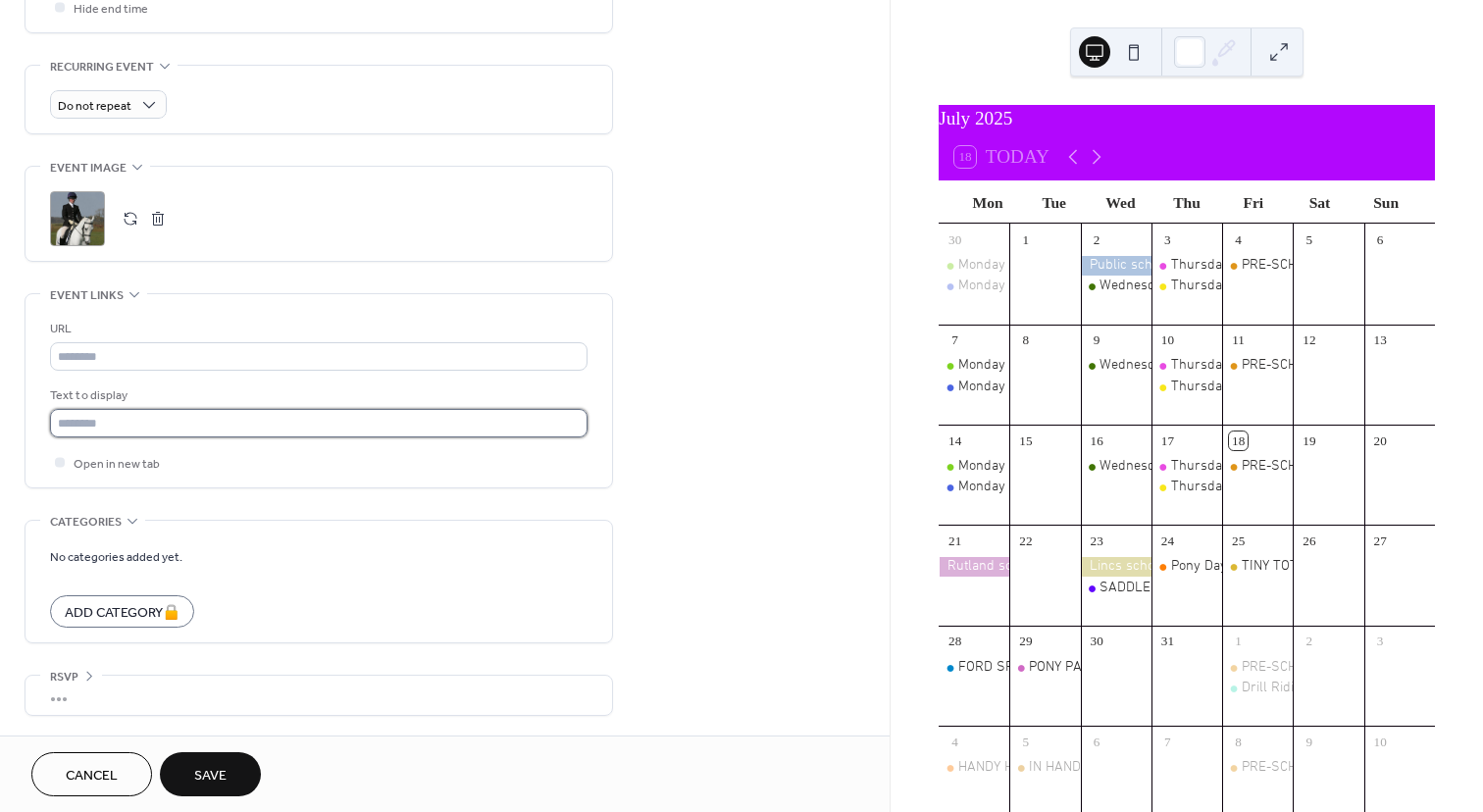 click at bounding box center (319, 423) 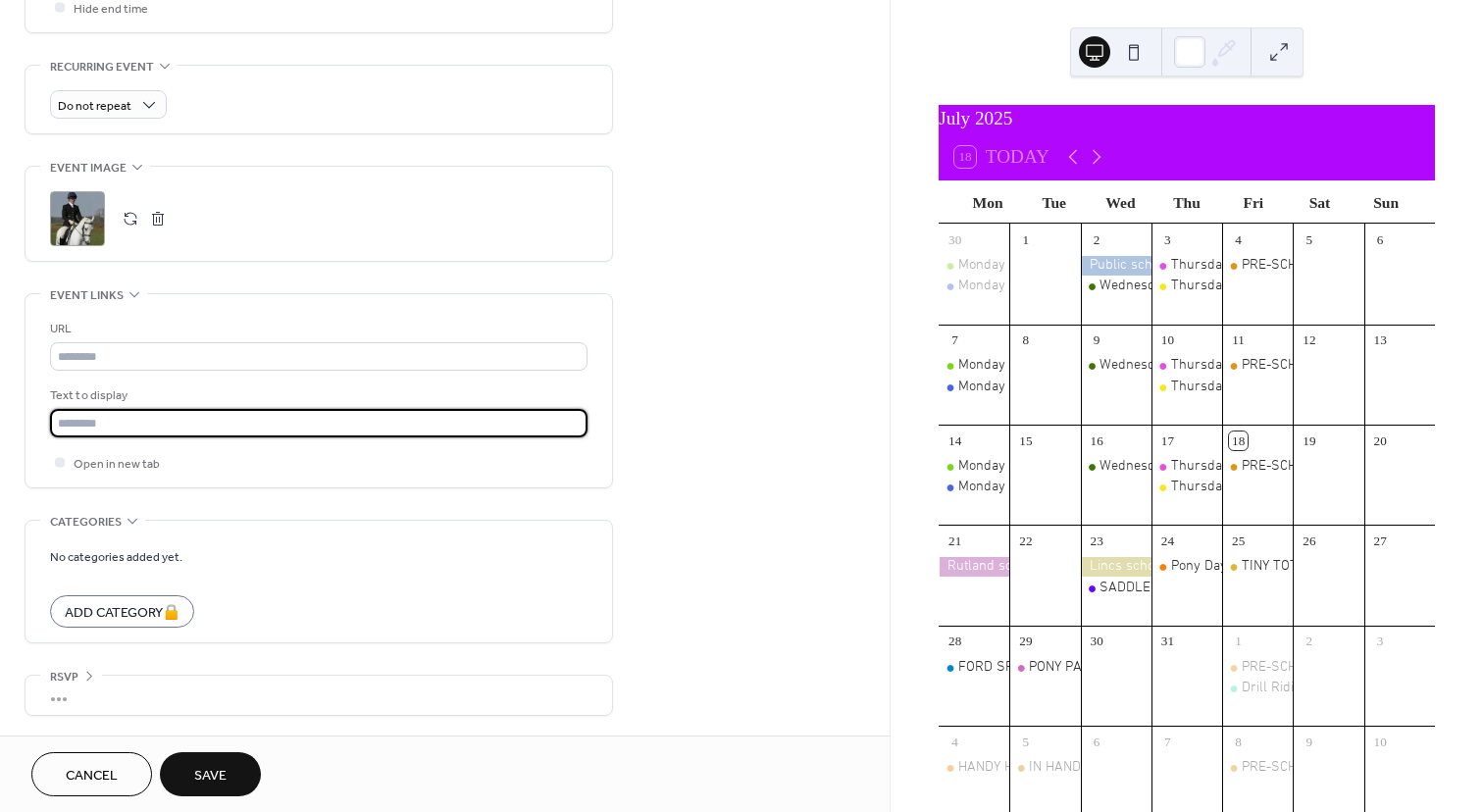 click at bounding box center (319, 423) 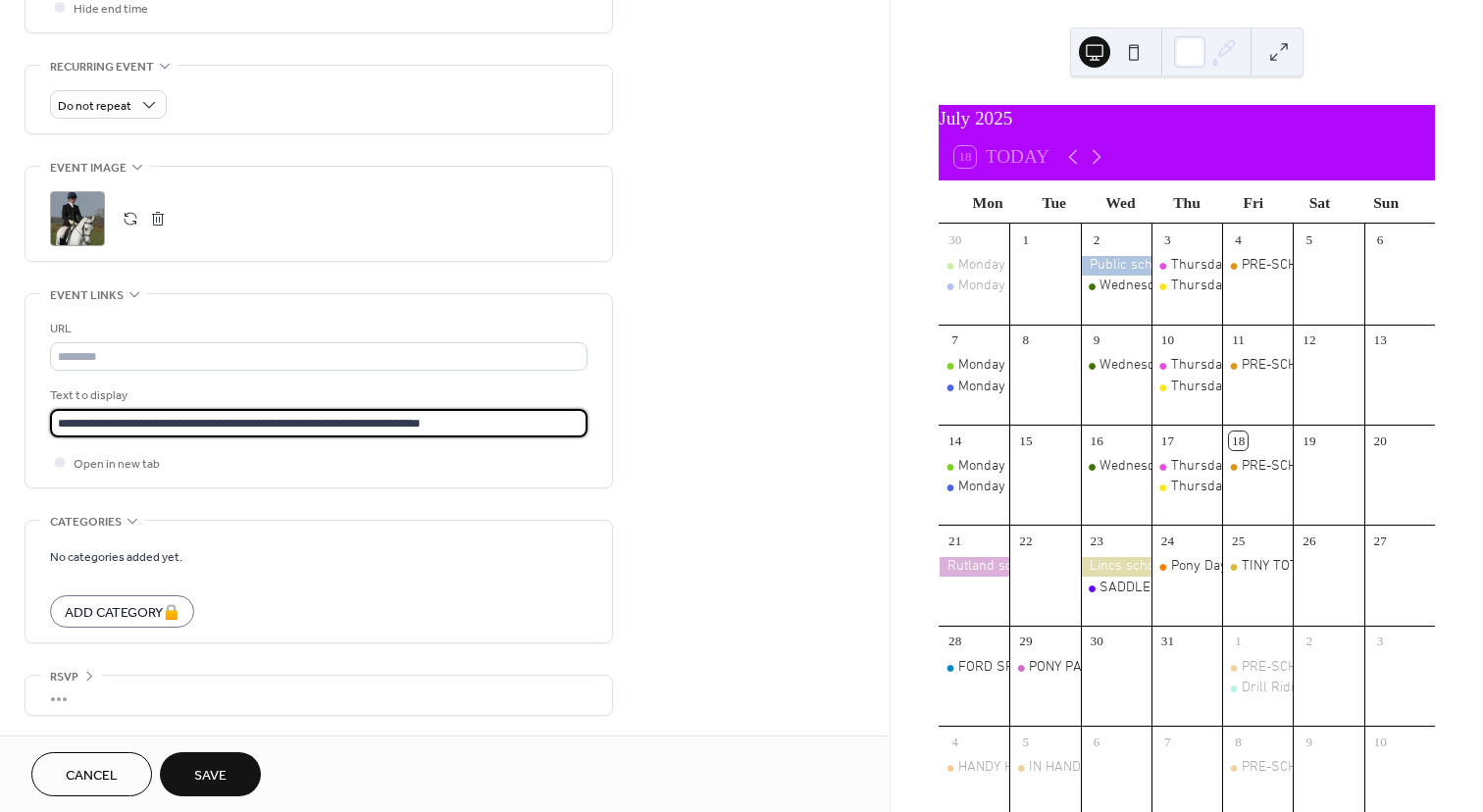 click on "**********" at bounding box center (319, 423) 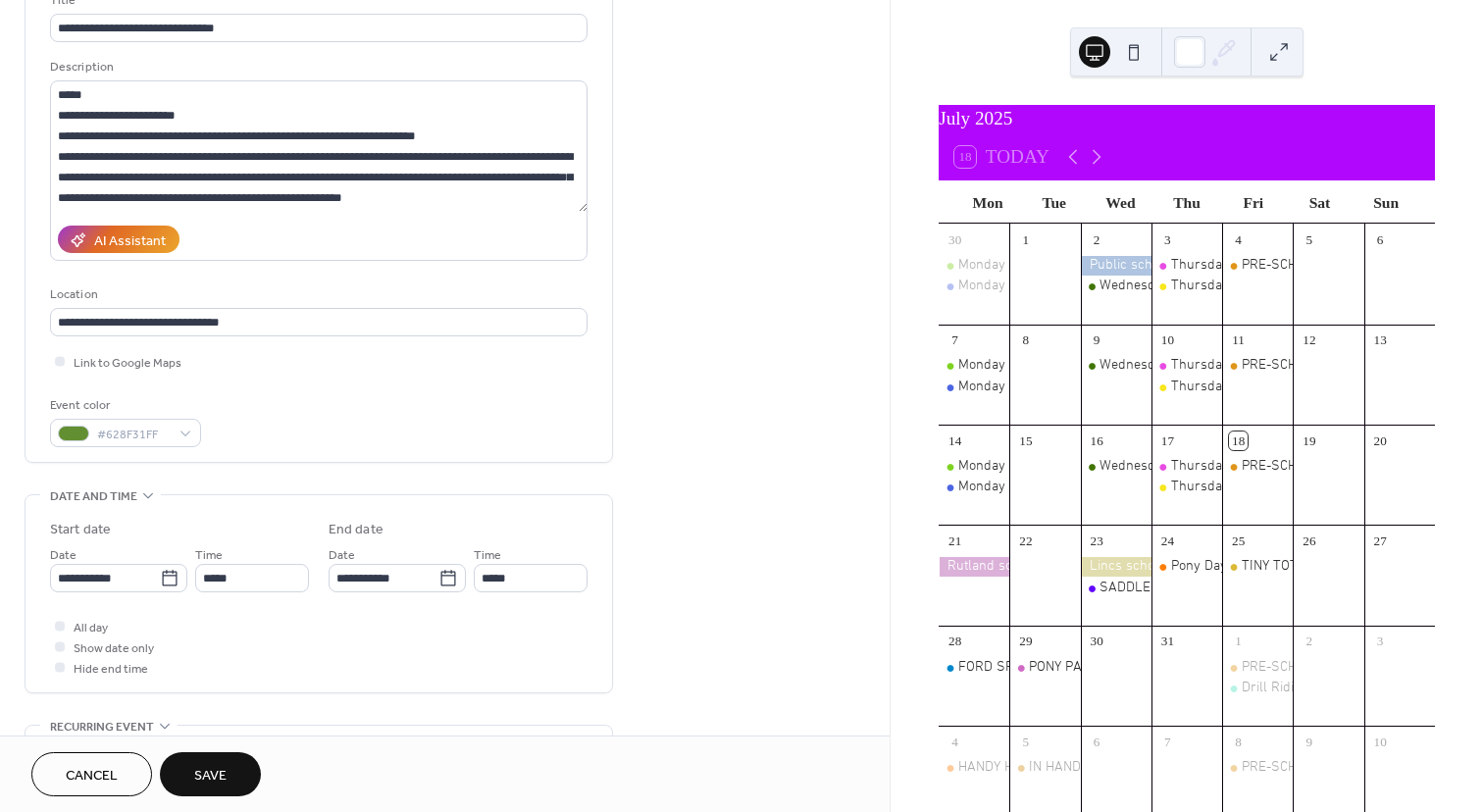 scroll, scrollTop: 88, scrollLeft: 0, axis: vertical 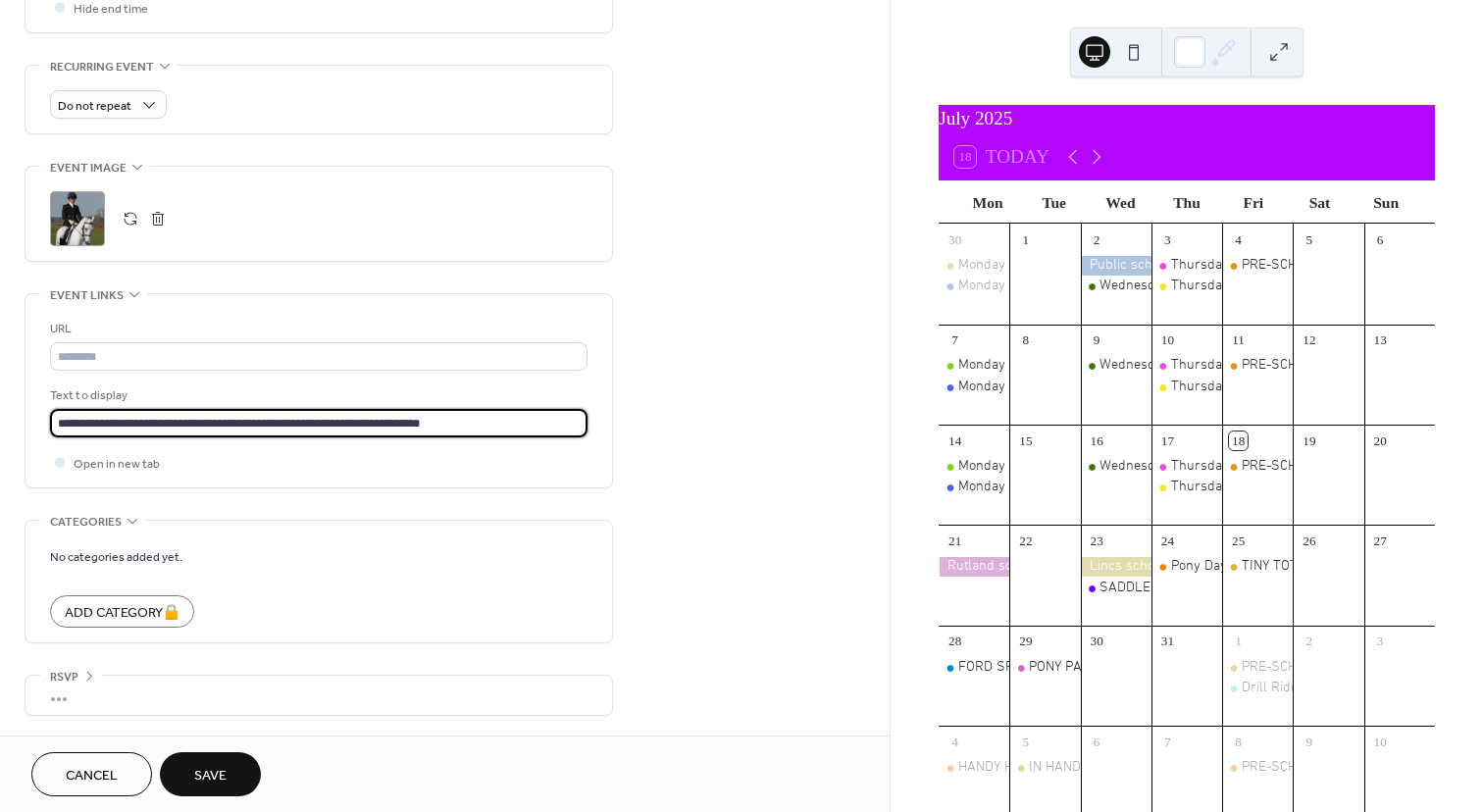 type on "**********" 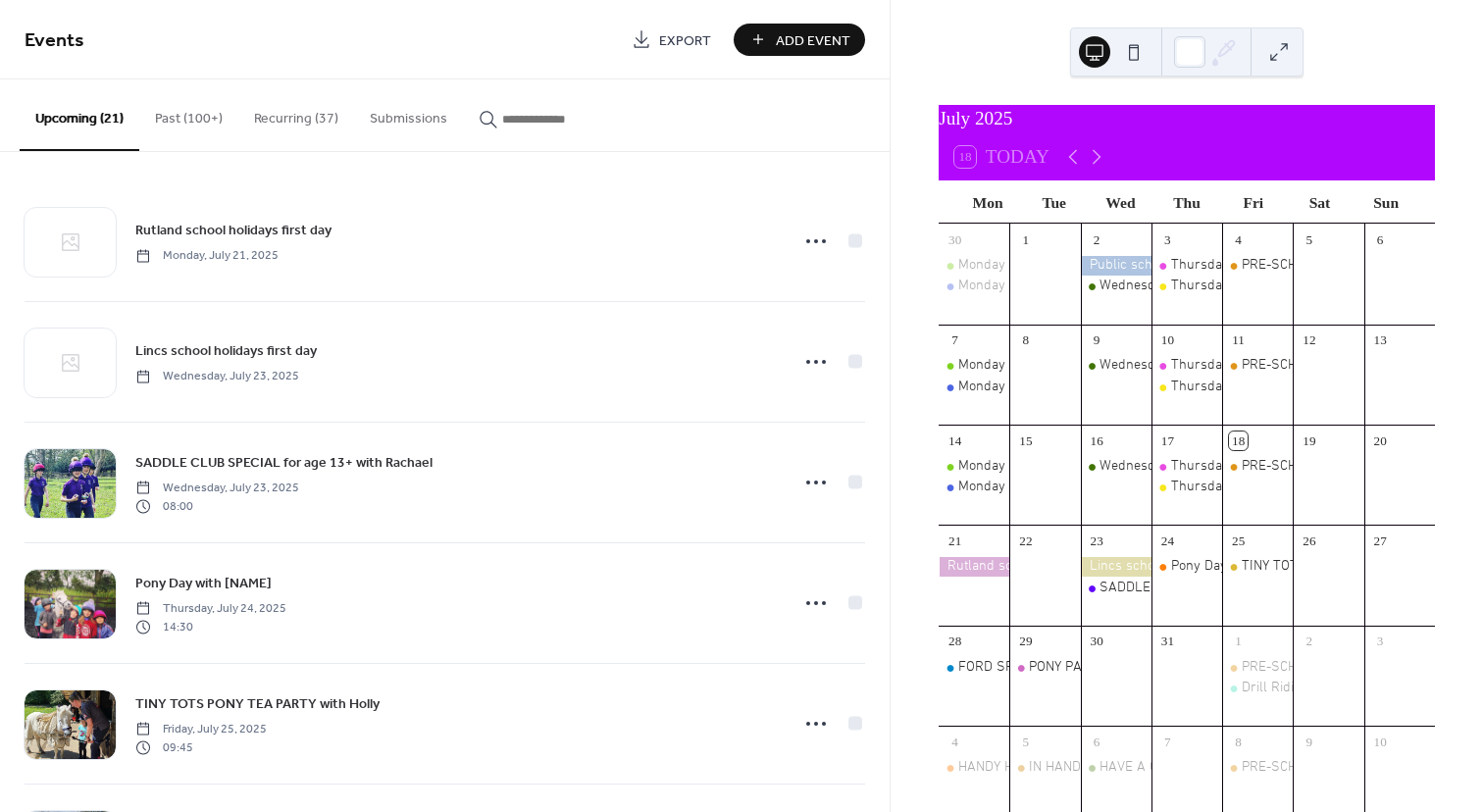 click at bounding box center (561, 119) 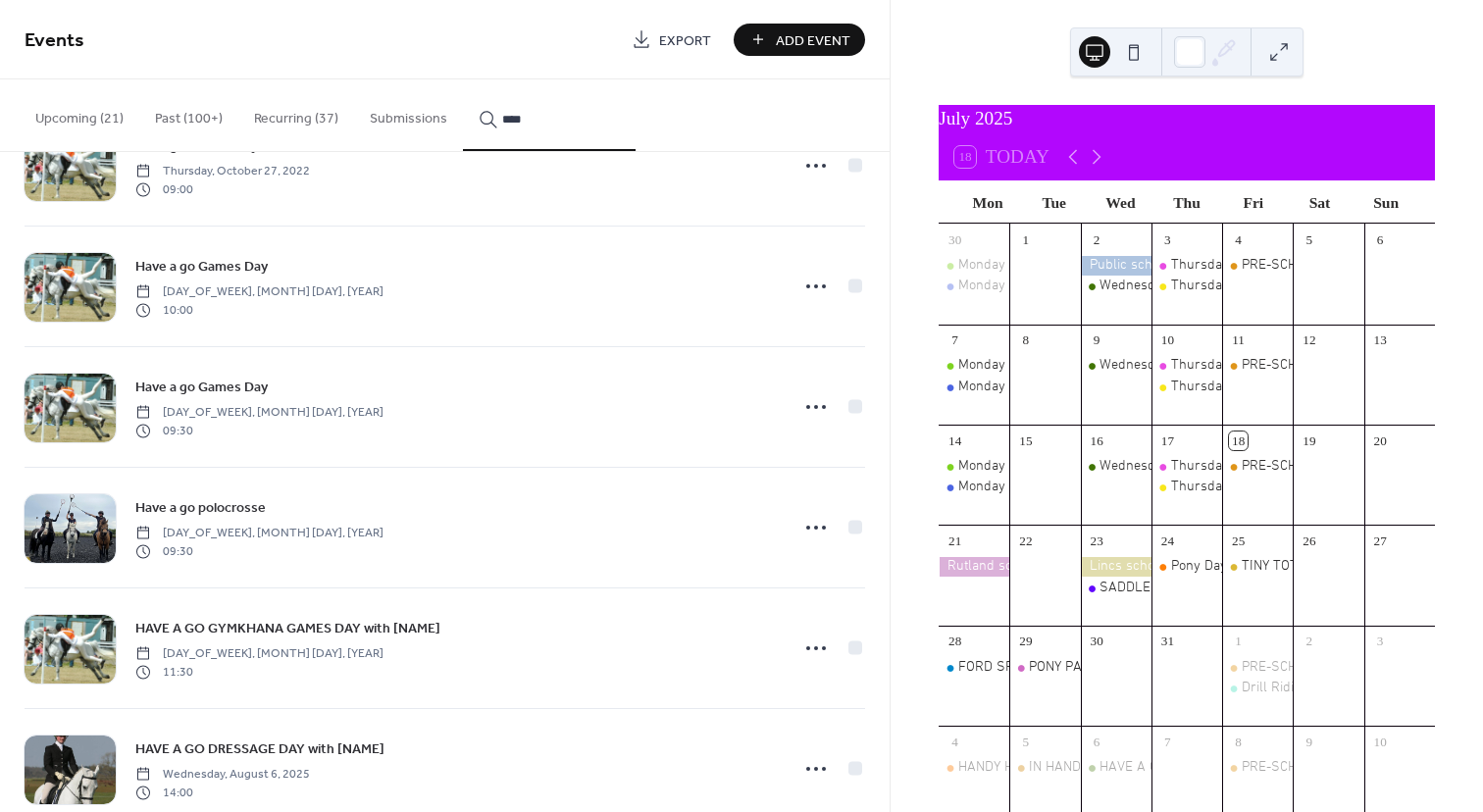 scroll, scrollTop: 845, scrollLeft: 0, axis: vertical 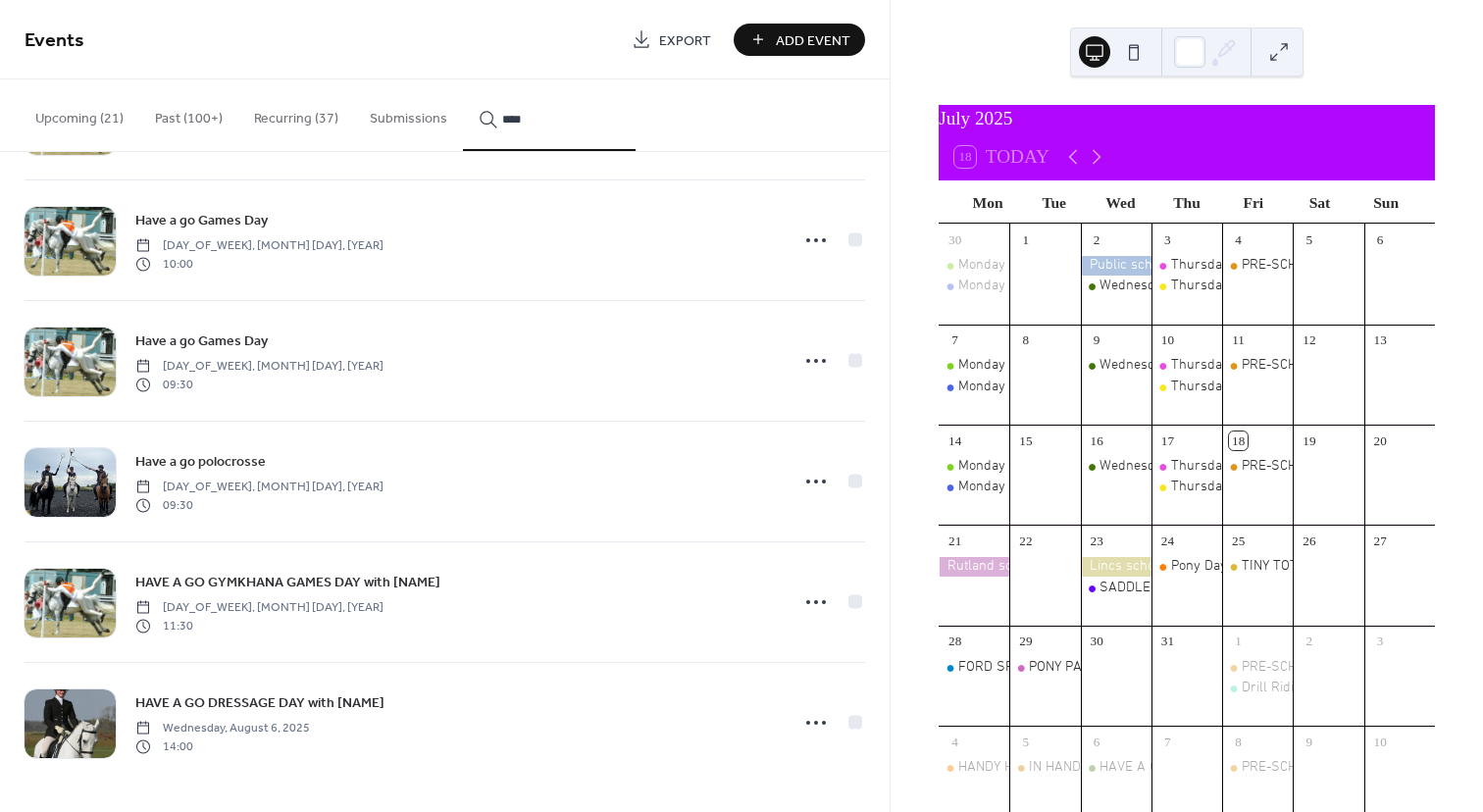 type on "****" 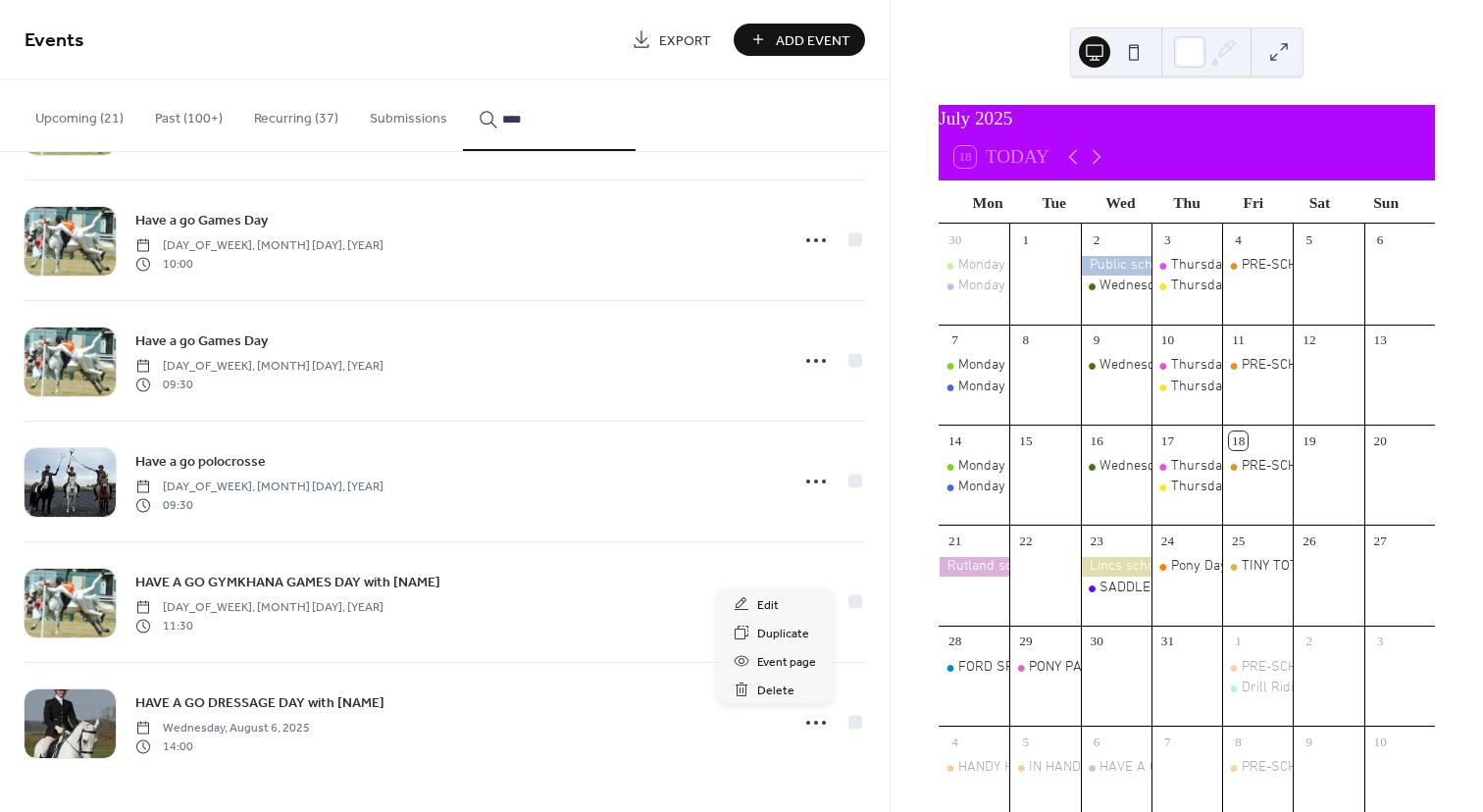 click 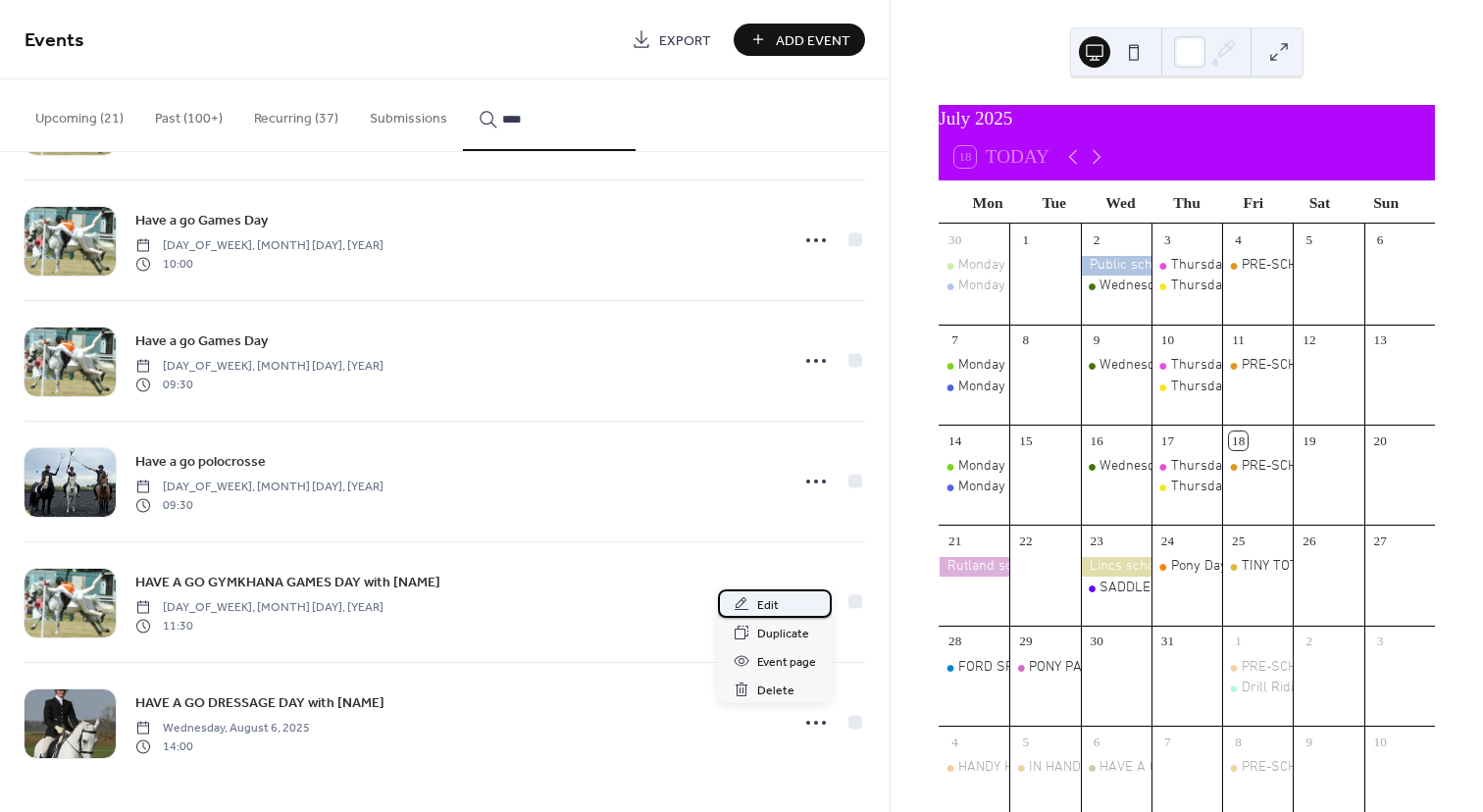 click on "Edit" at bounding box center [768, 605] 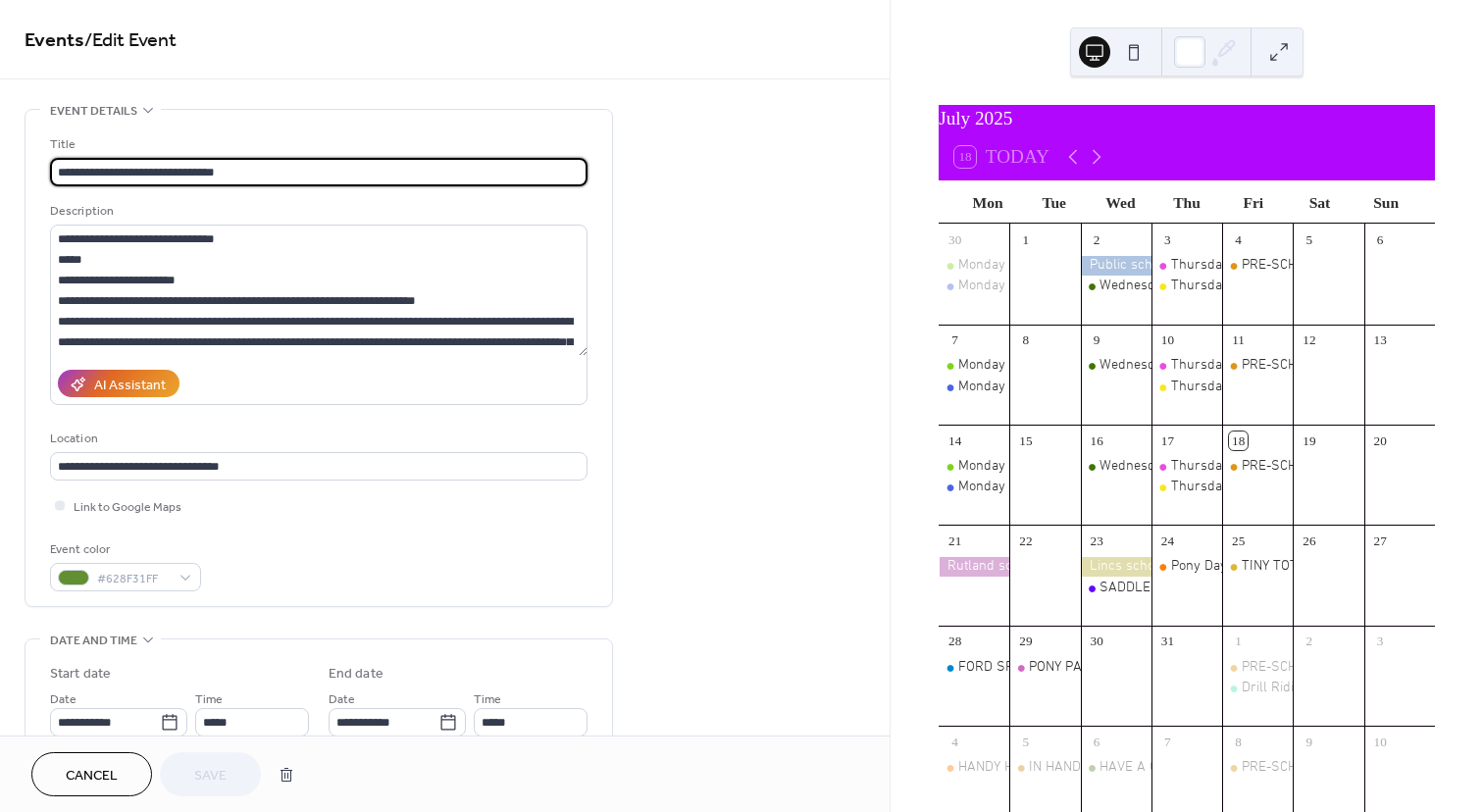 scroll, scrollTop: 189, scrollLeft: 0, axis: vertical 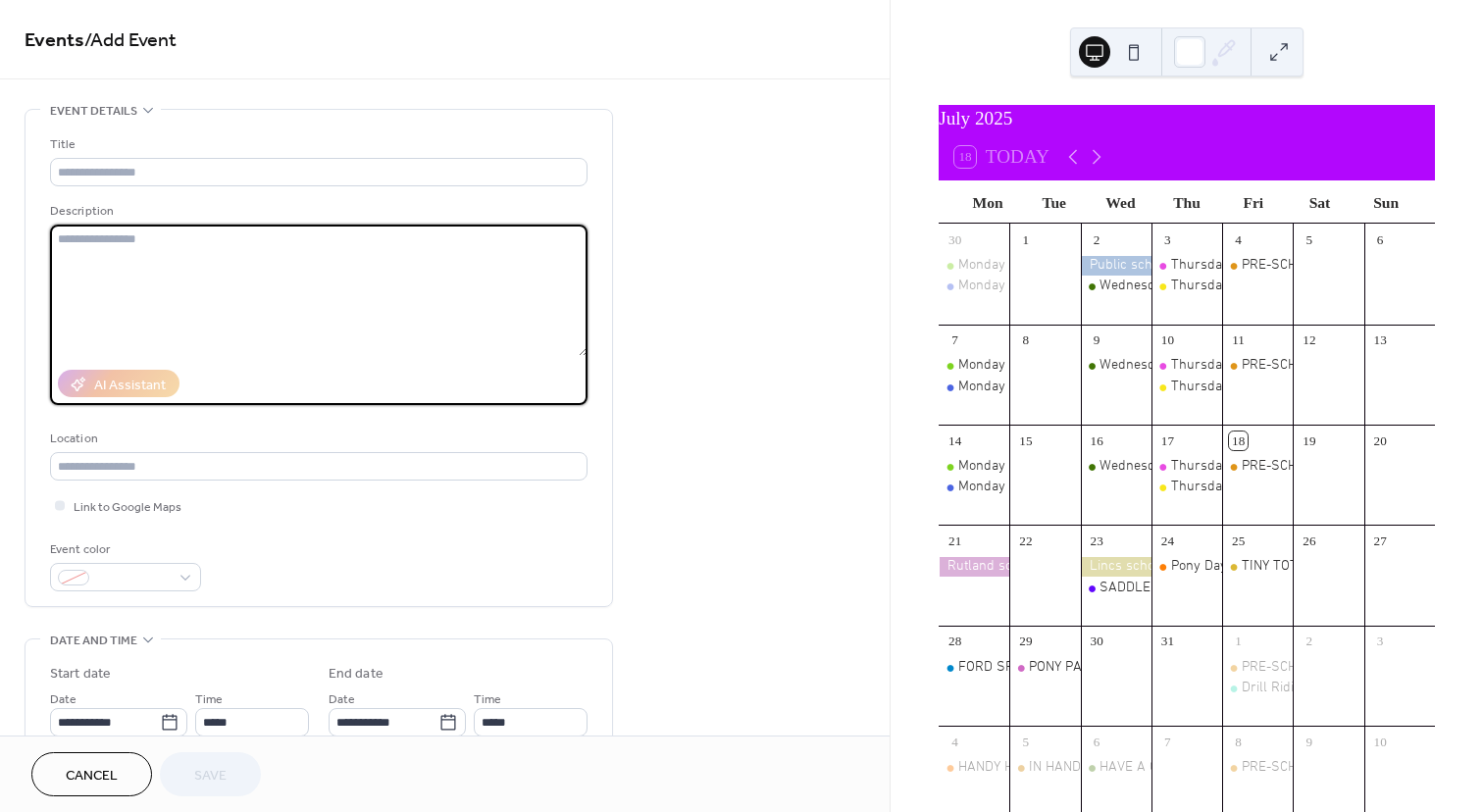 click at bounding box center [319, 290] 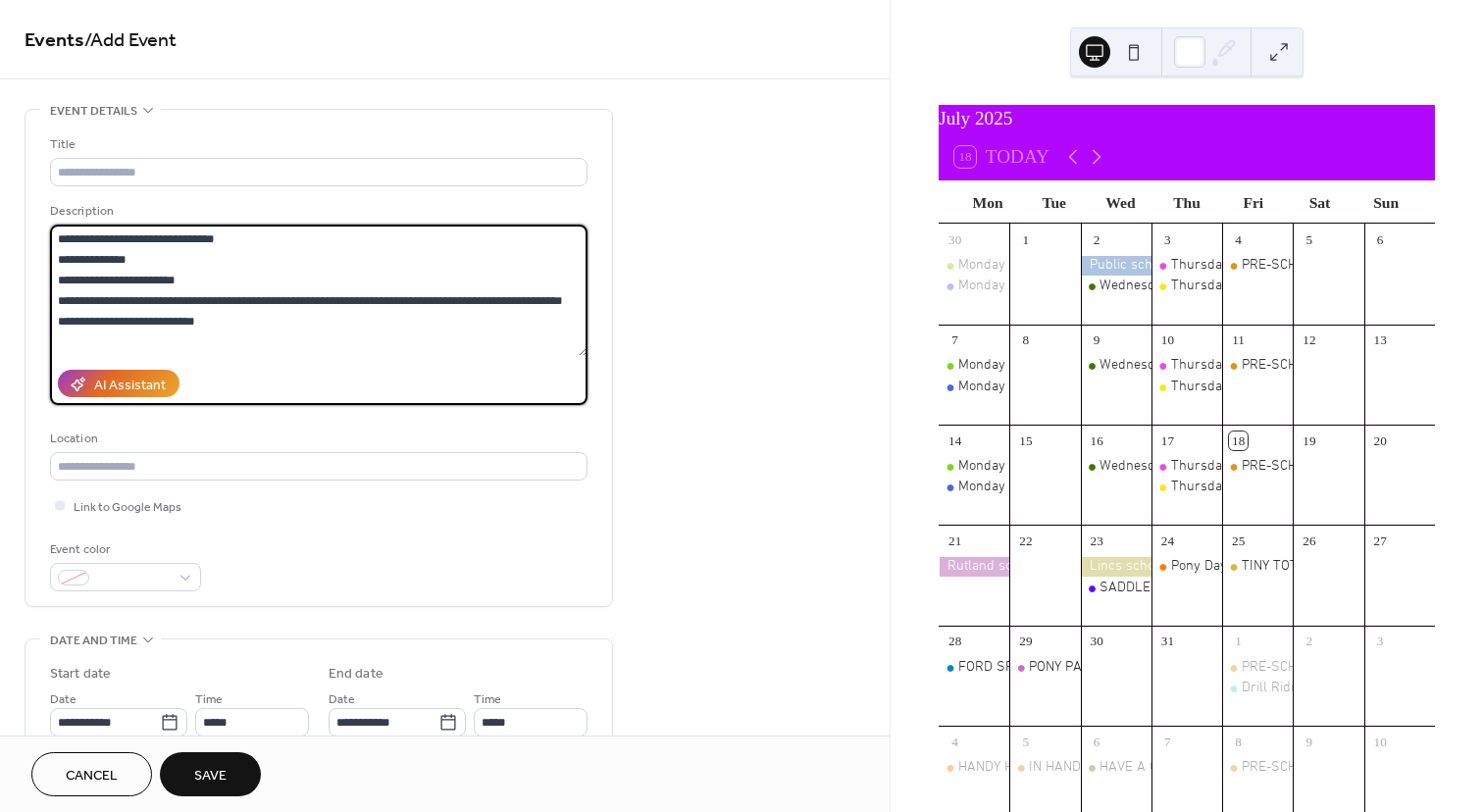 scroll, scrollTop: 0, scrollLeft: 0, axis: both 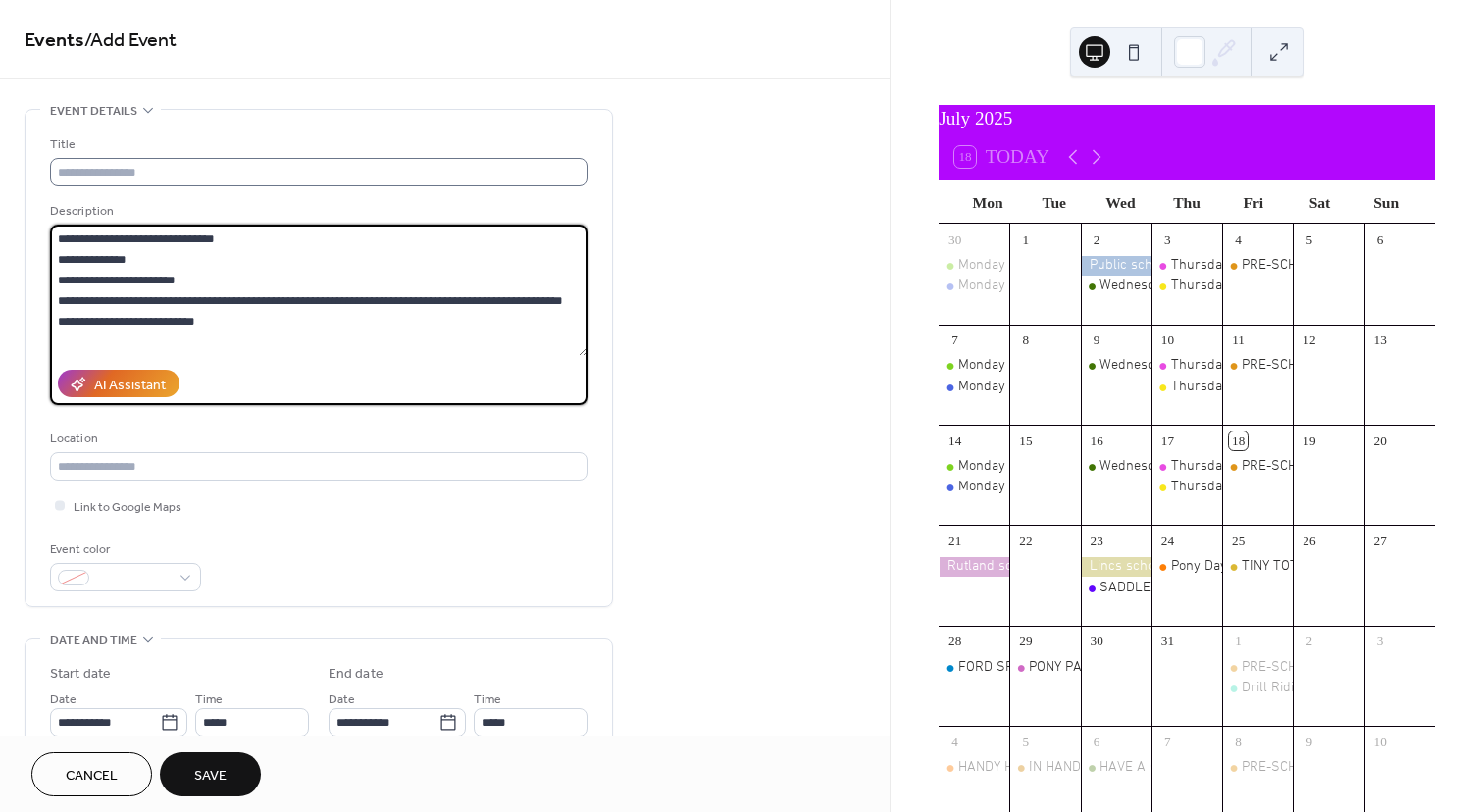 type on "**********" 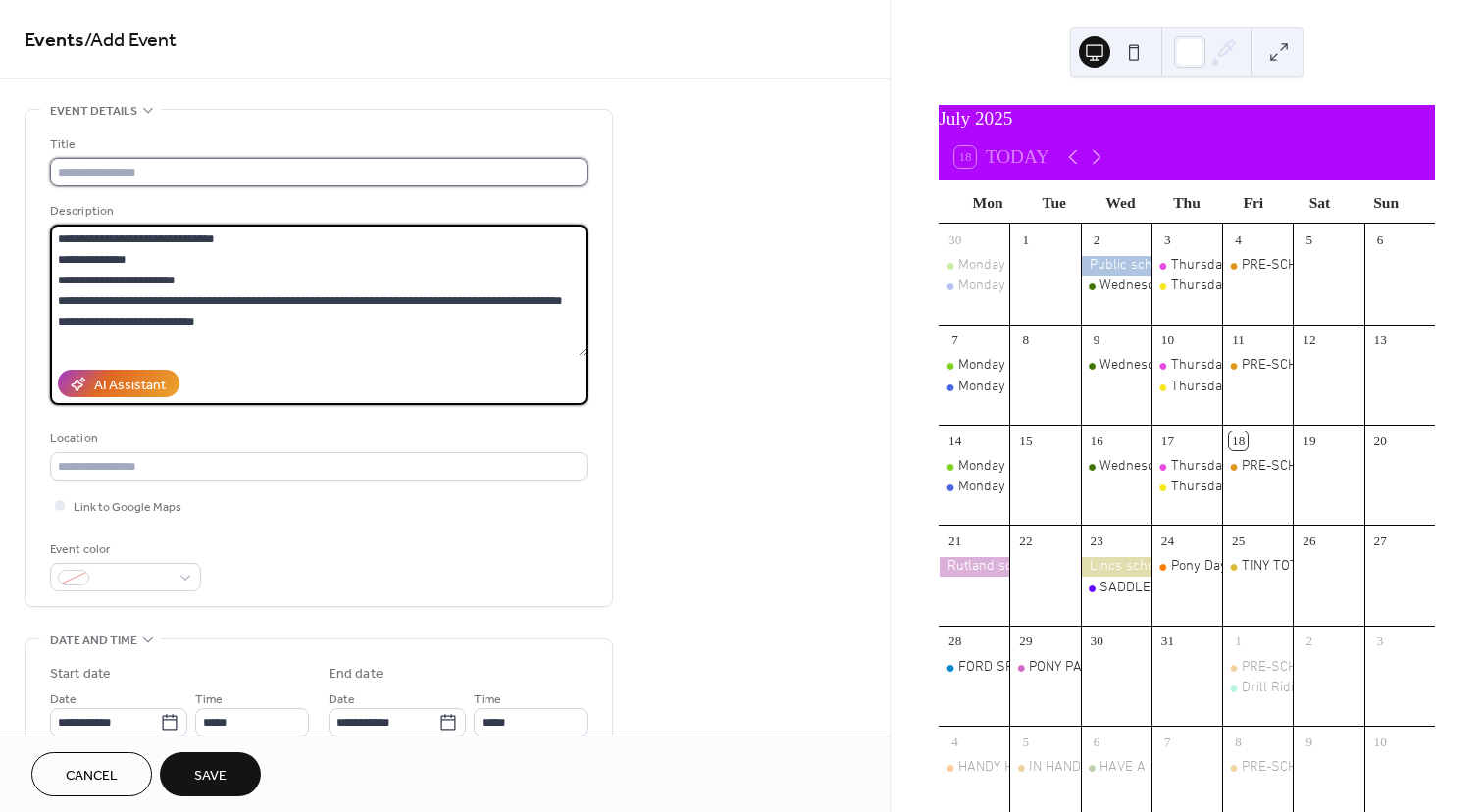click at bounding box center [319, 172] 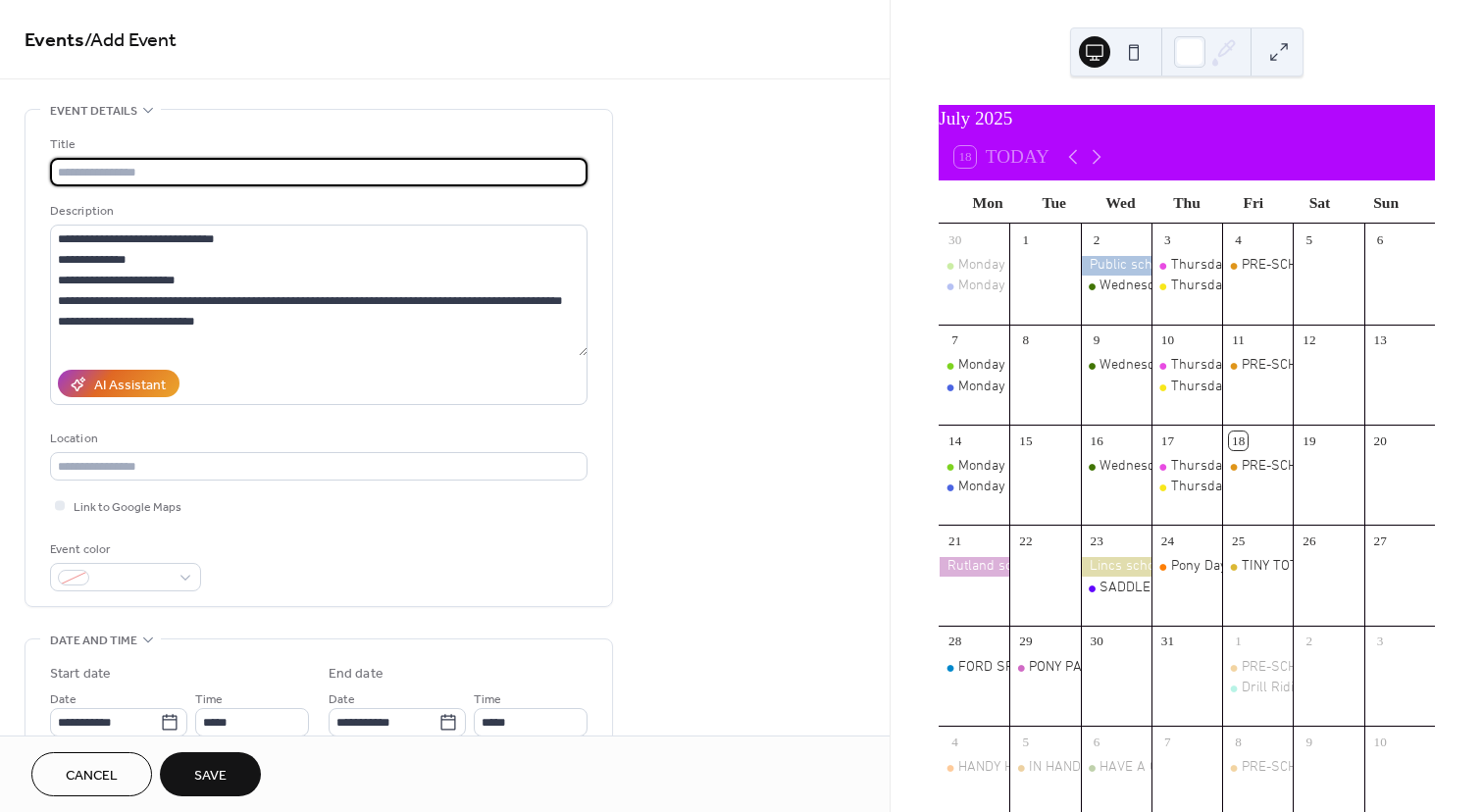 paste on "**********" 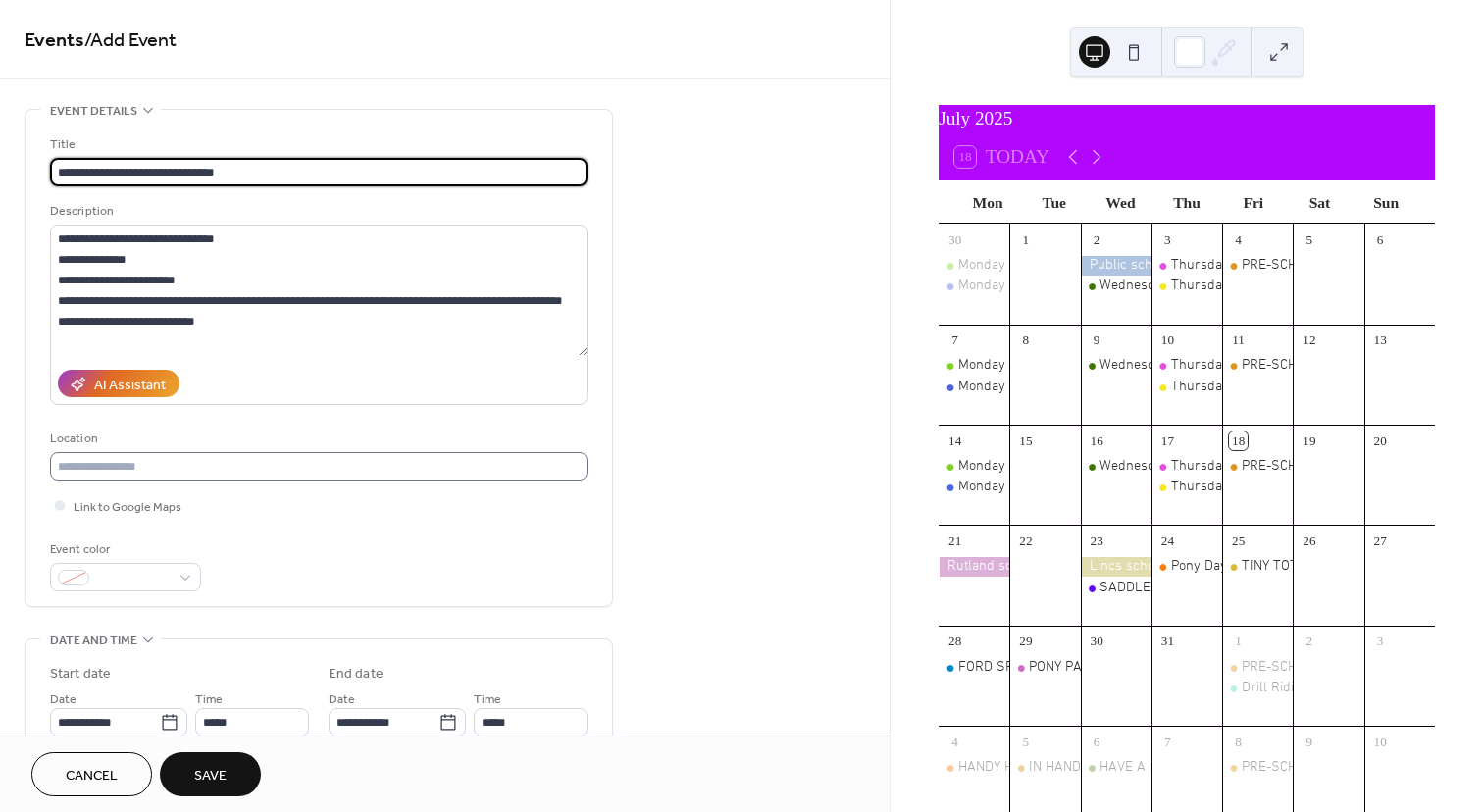 type on "**********" 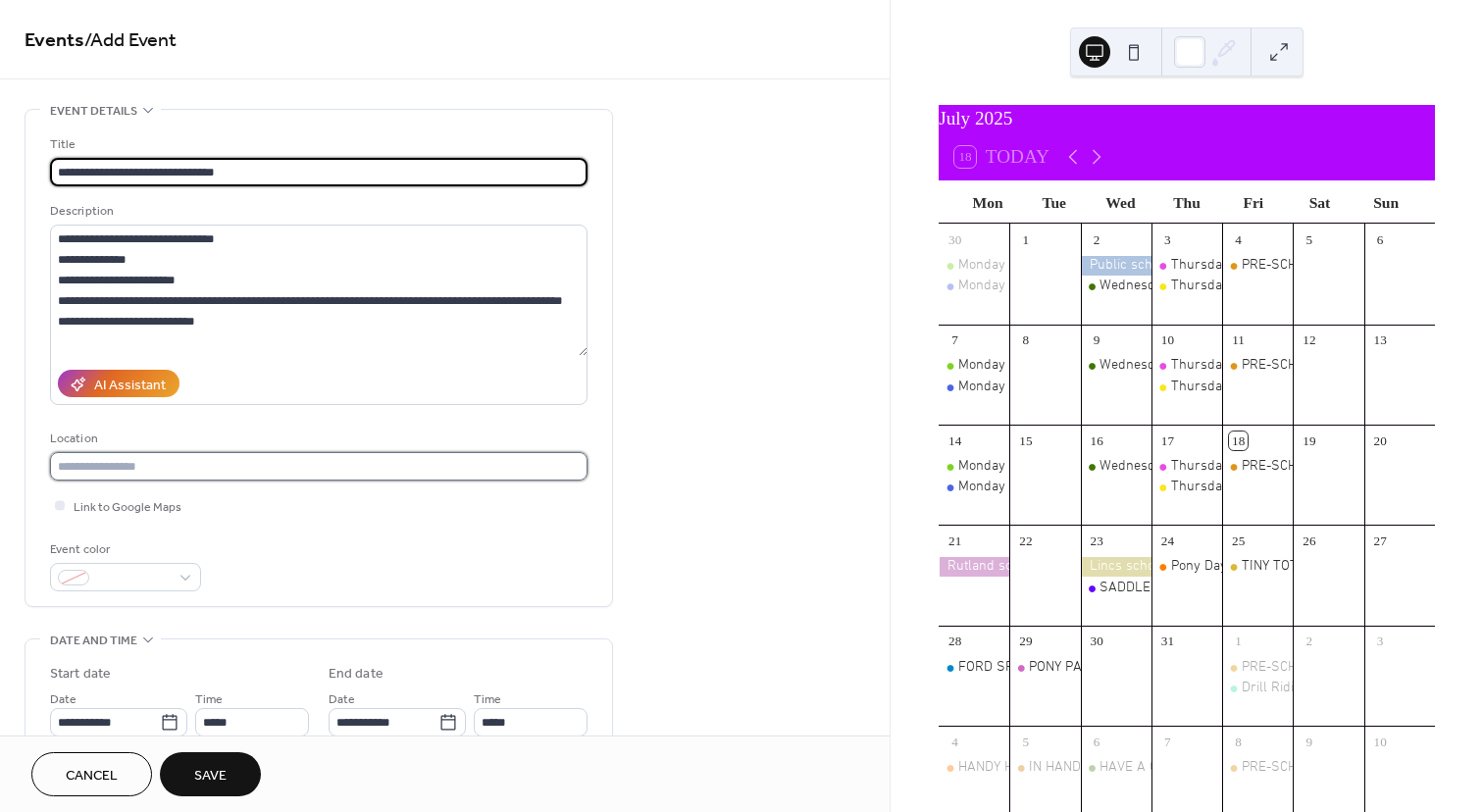 click at bounding box center (319, 466) 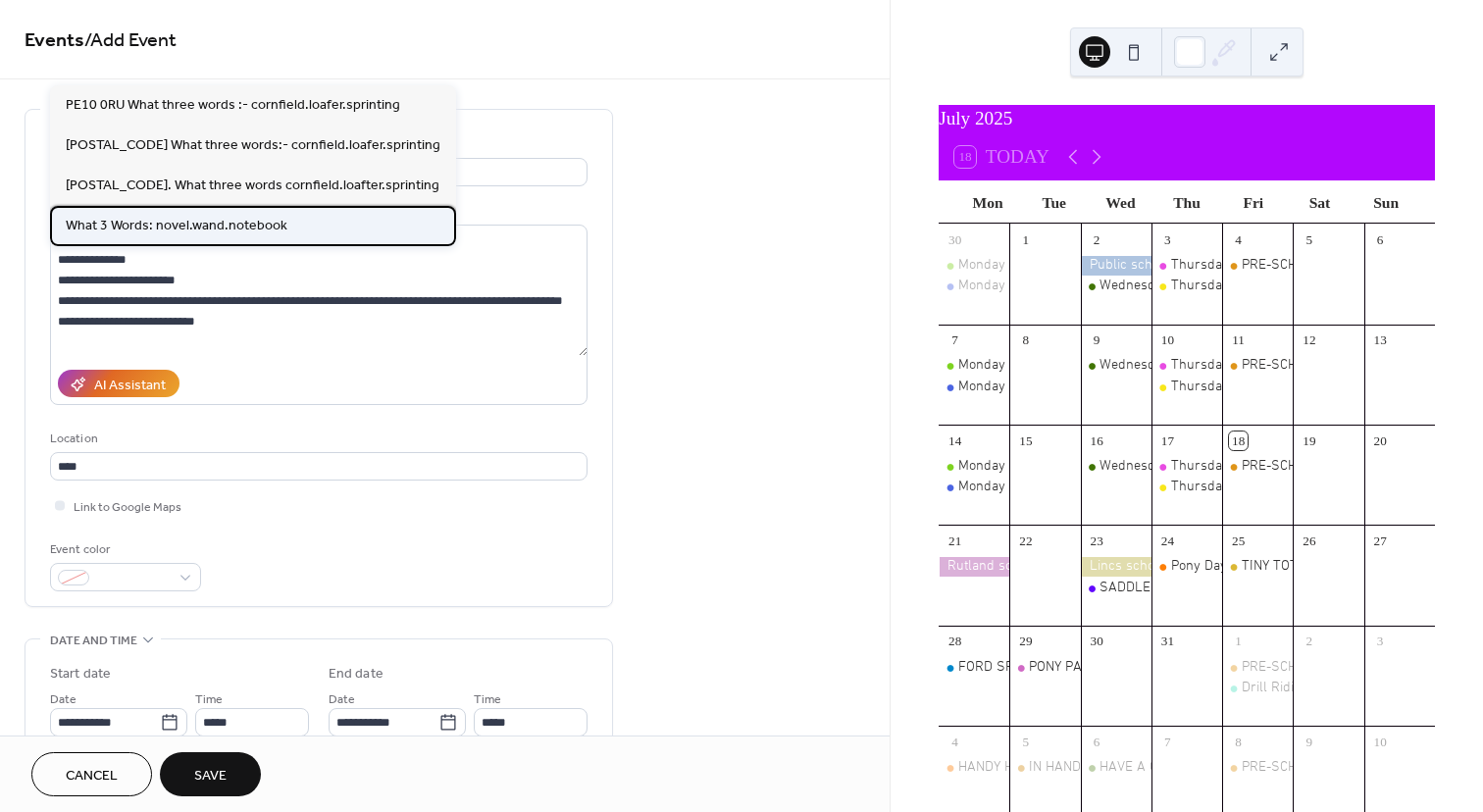 click on "What 3 Words: novel.wand.notebook" at bounding box center [177, 226] 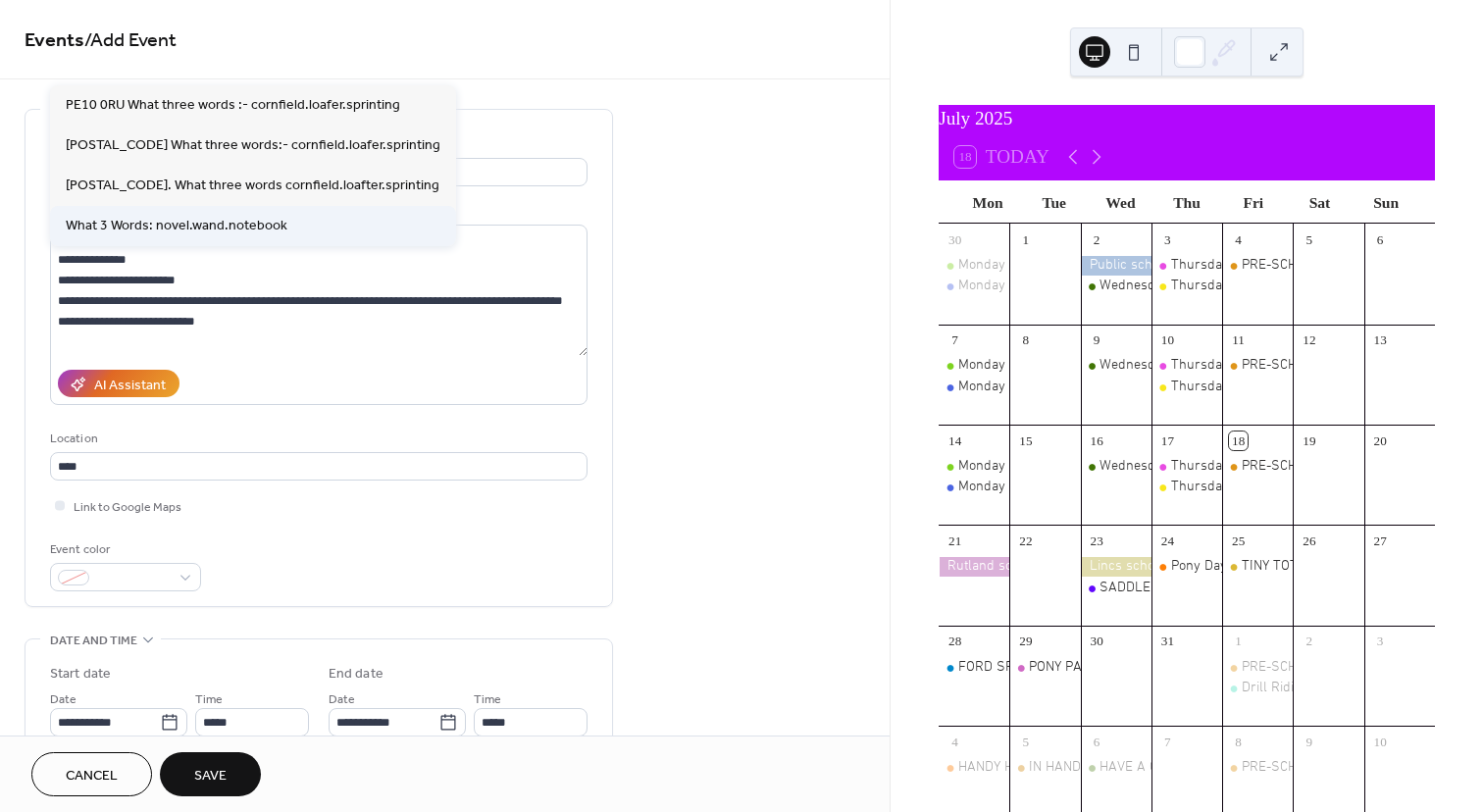 type on "**********" 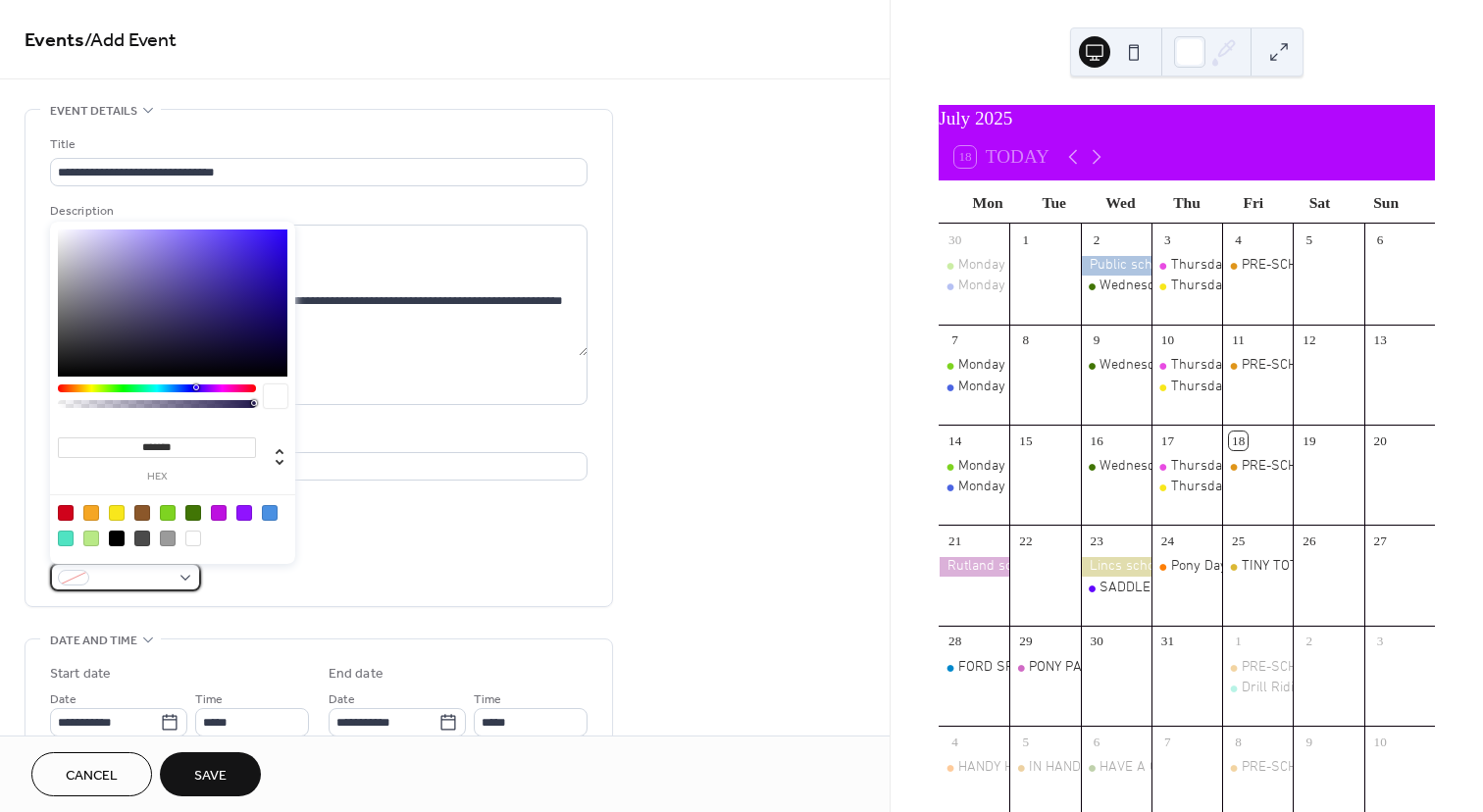 click at bounding box center [126, 577] 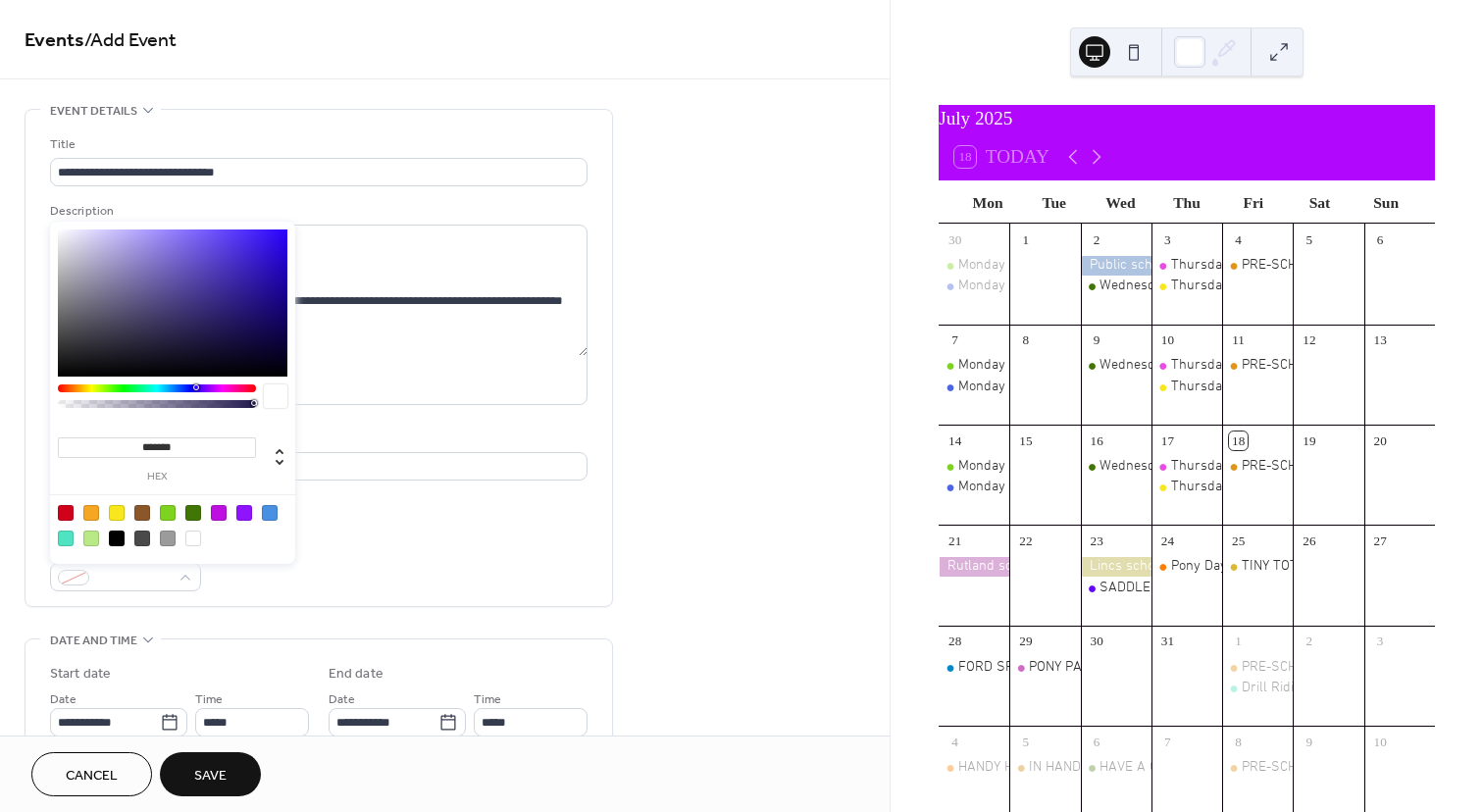 click at bounding box center (157, 401) 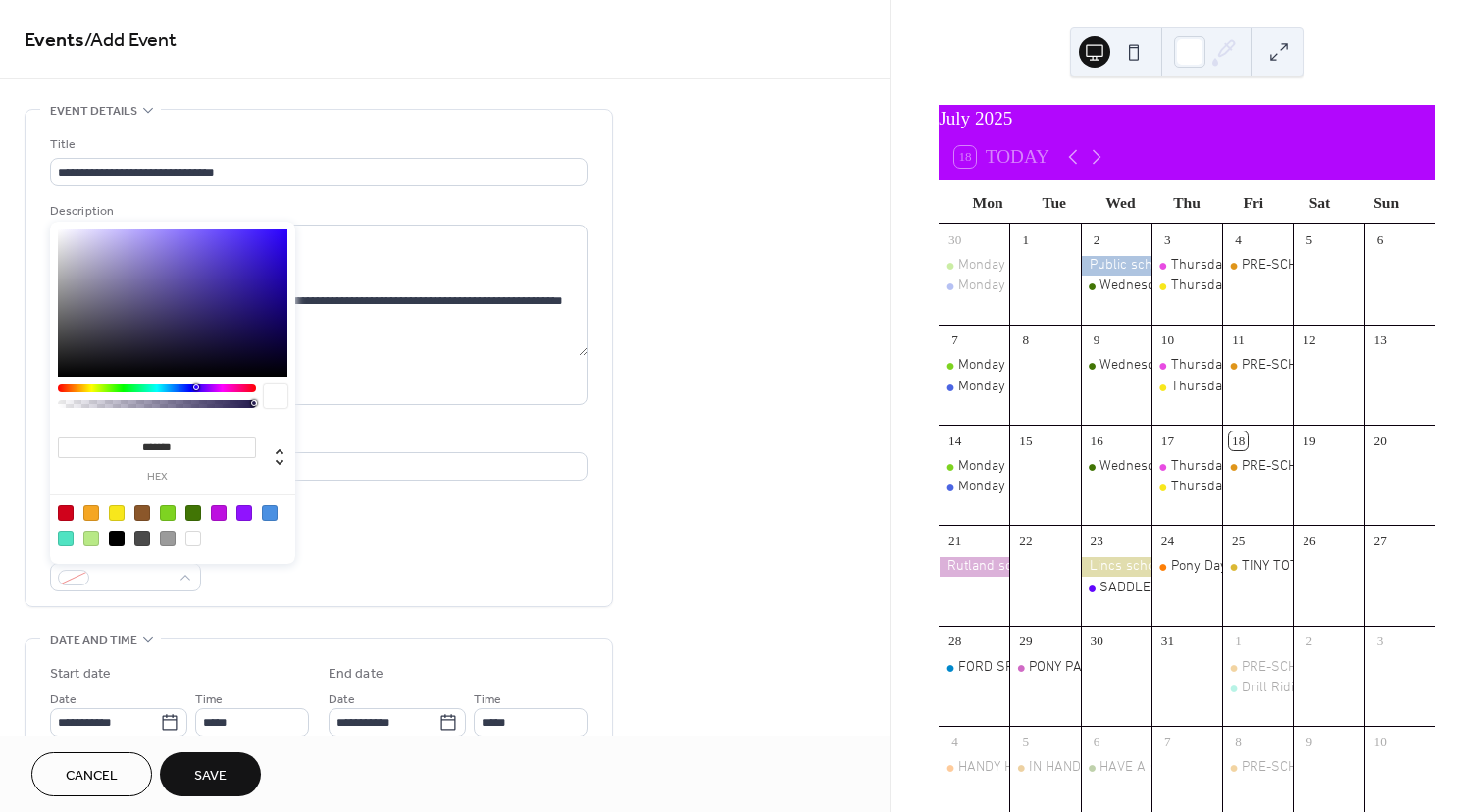 type on "*******" 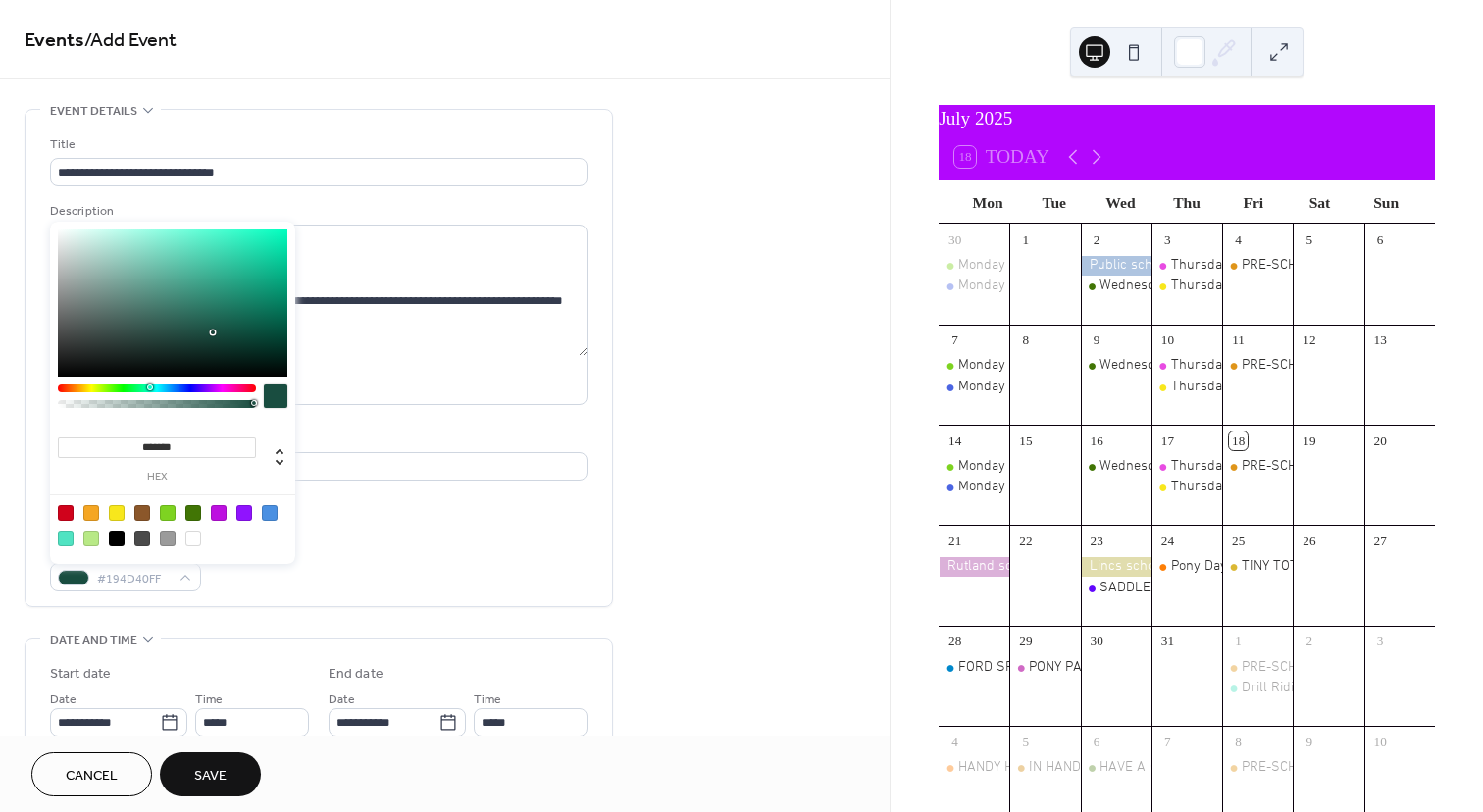 click at bounding box center [157, 388] 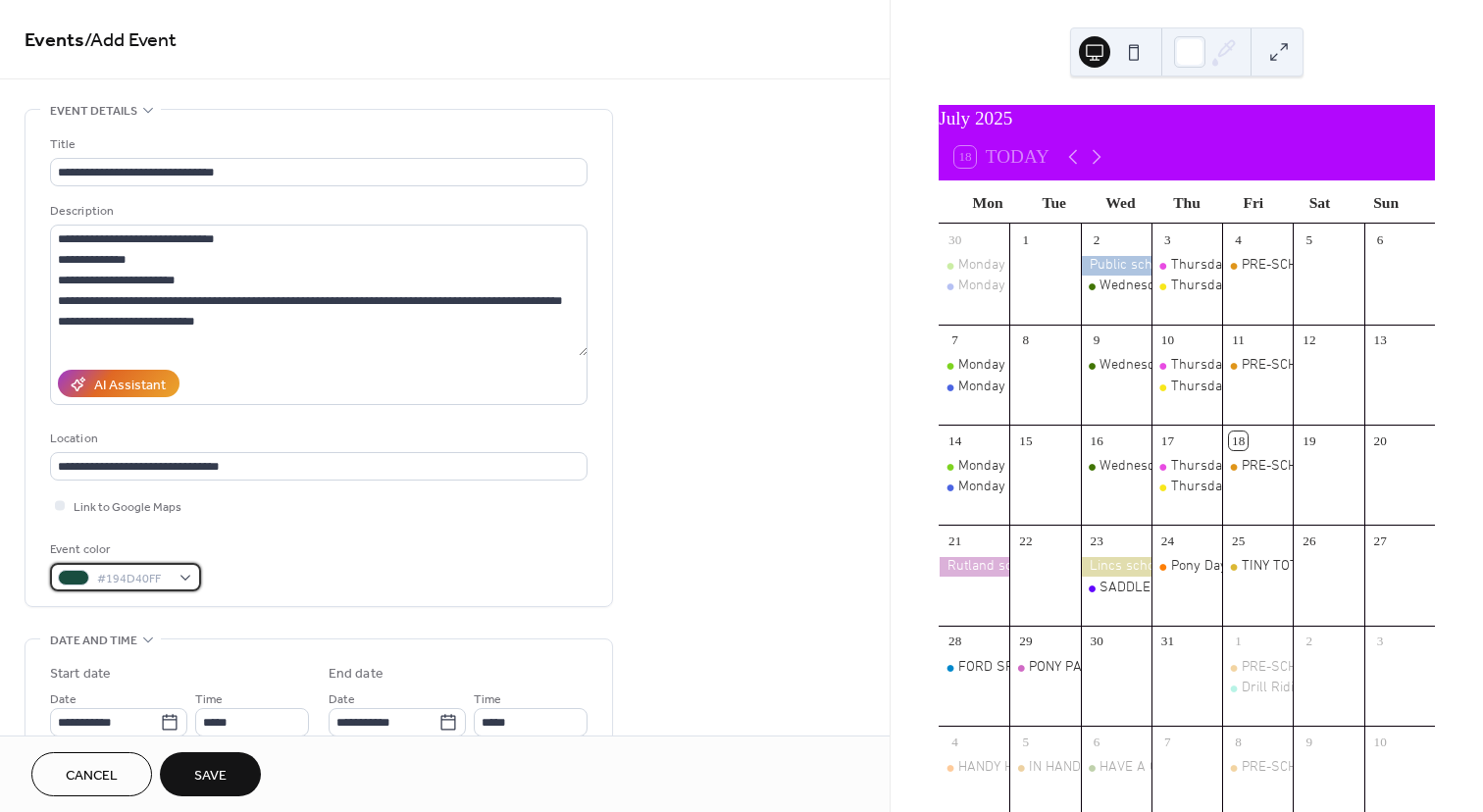 click on "#194D40FF" at bounding box center [126, 577] 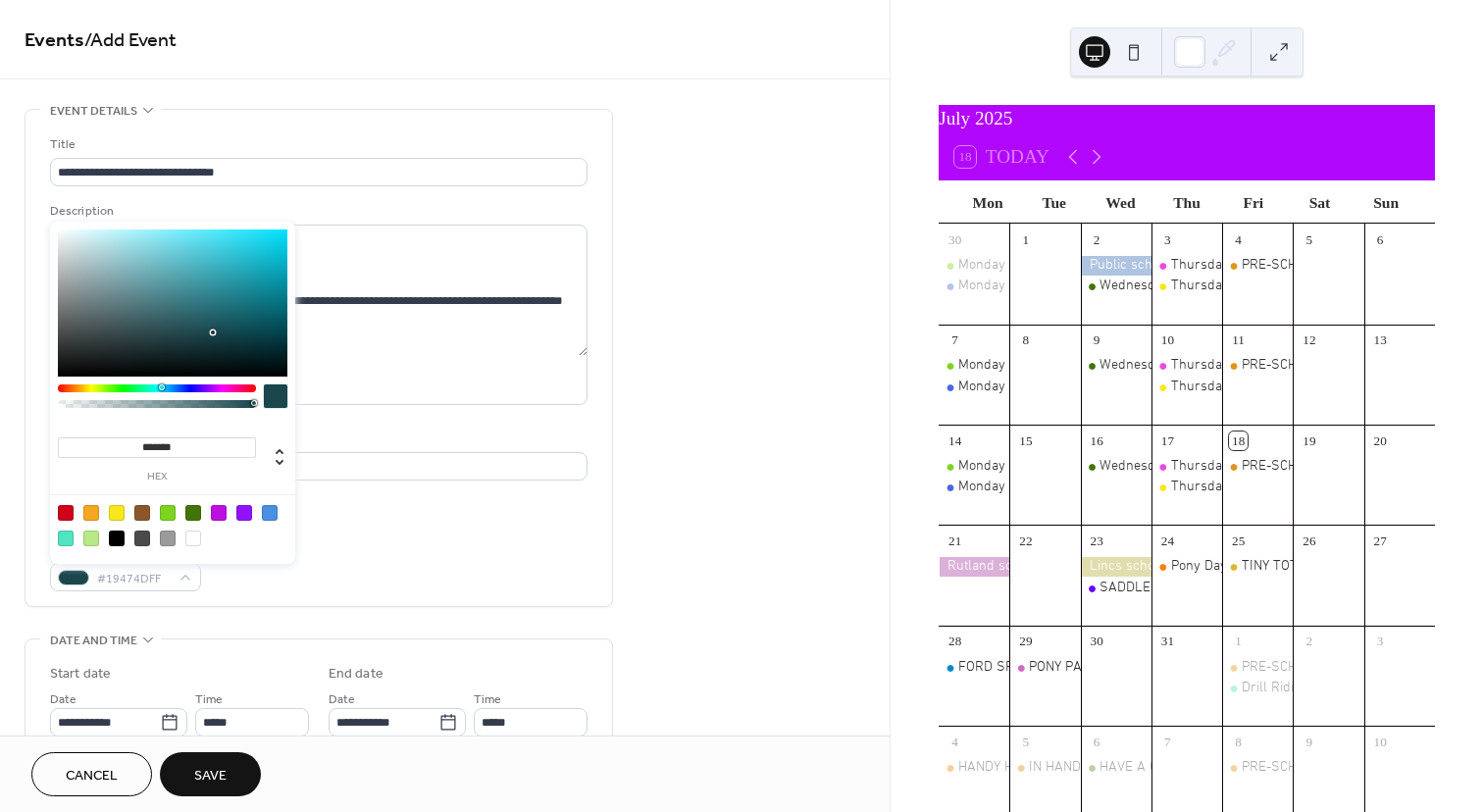 click at bounding box center [157, 388] 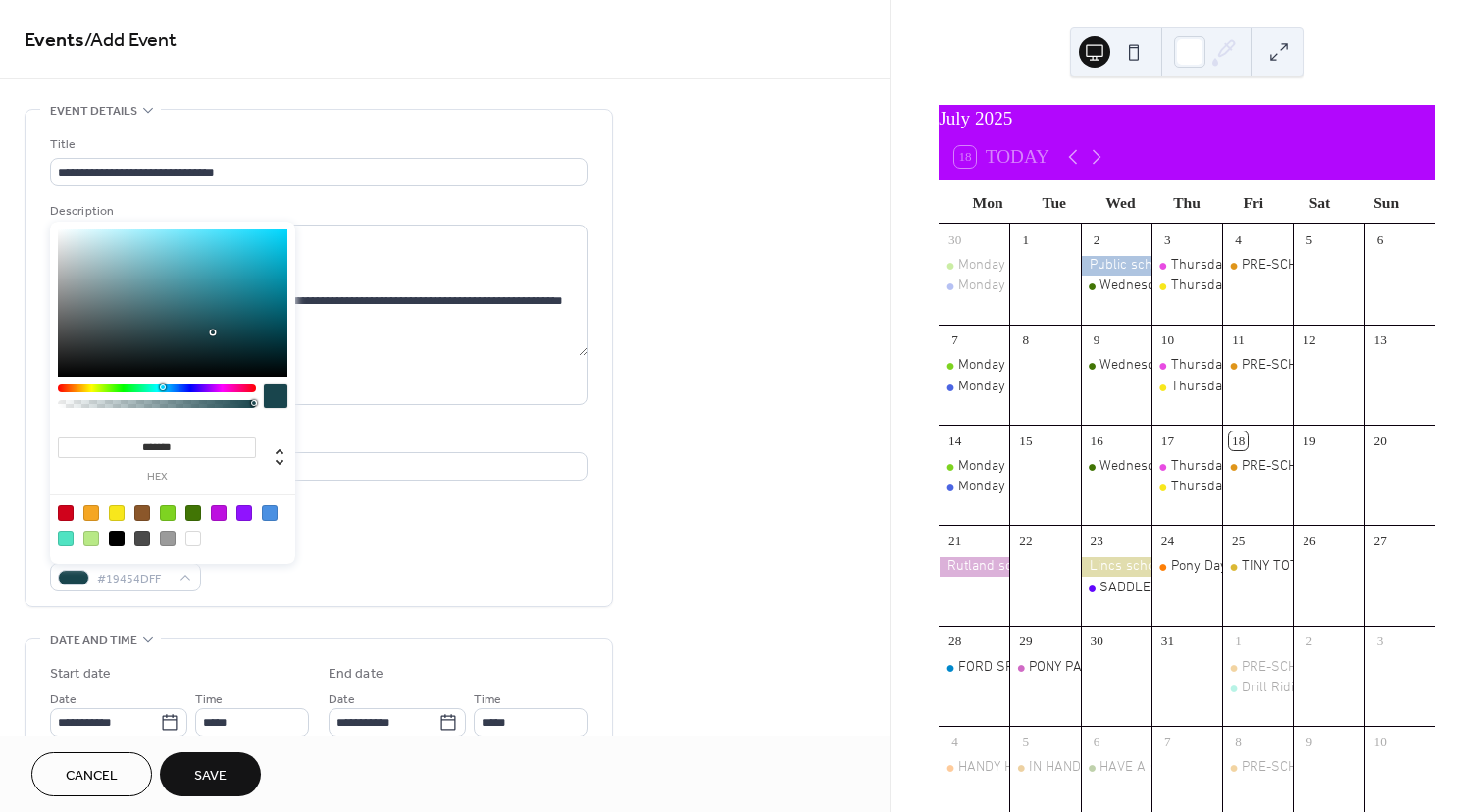 click at bounding box center [157, 401] 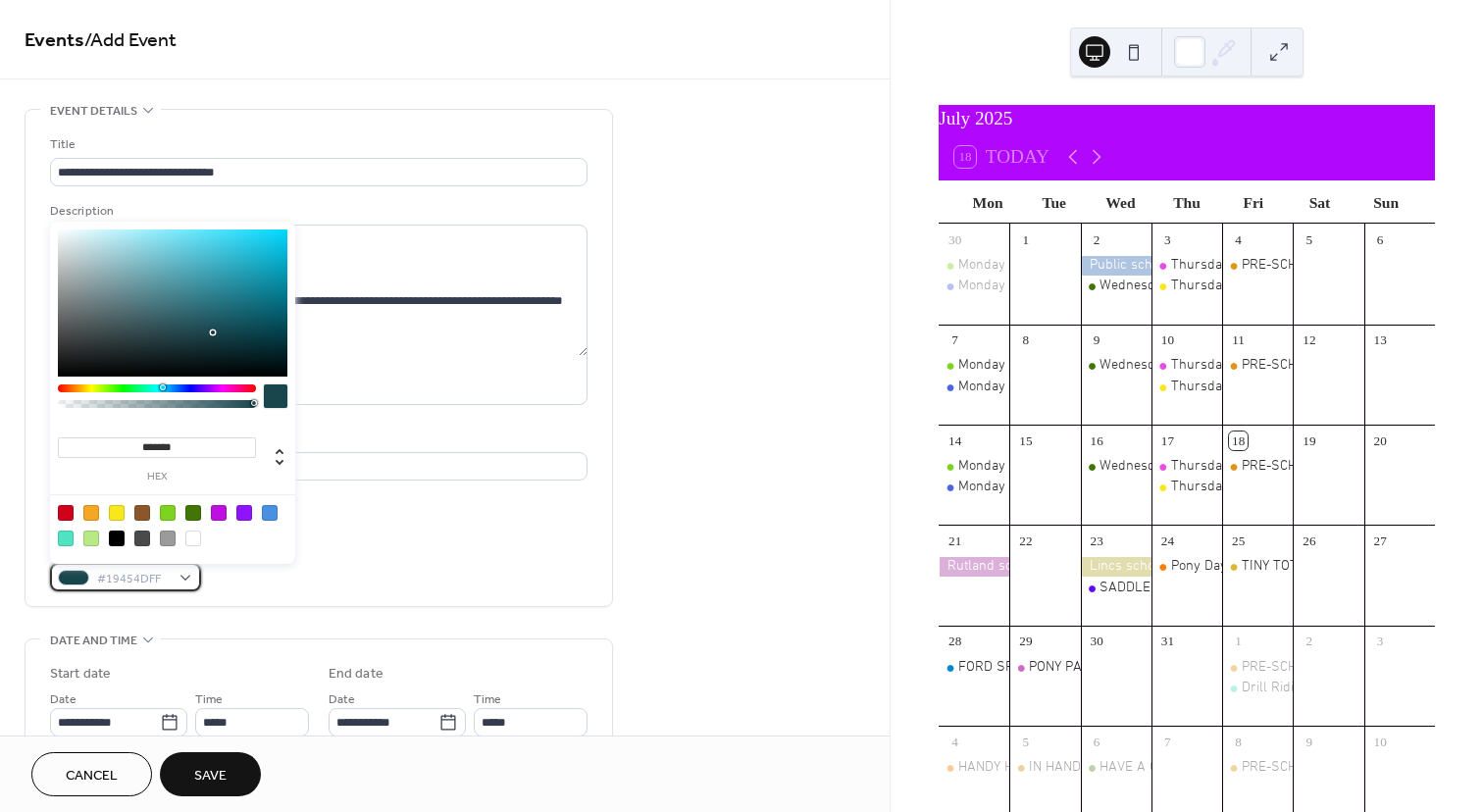 click on "#19454DFF" at bounding box center [126, 577] 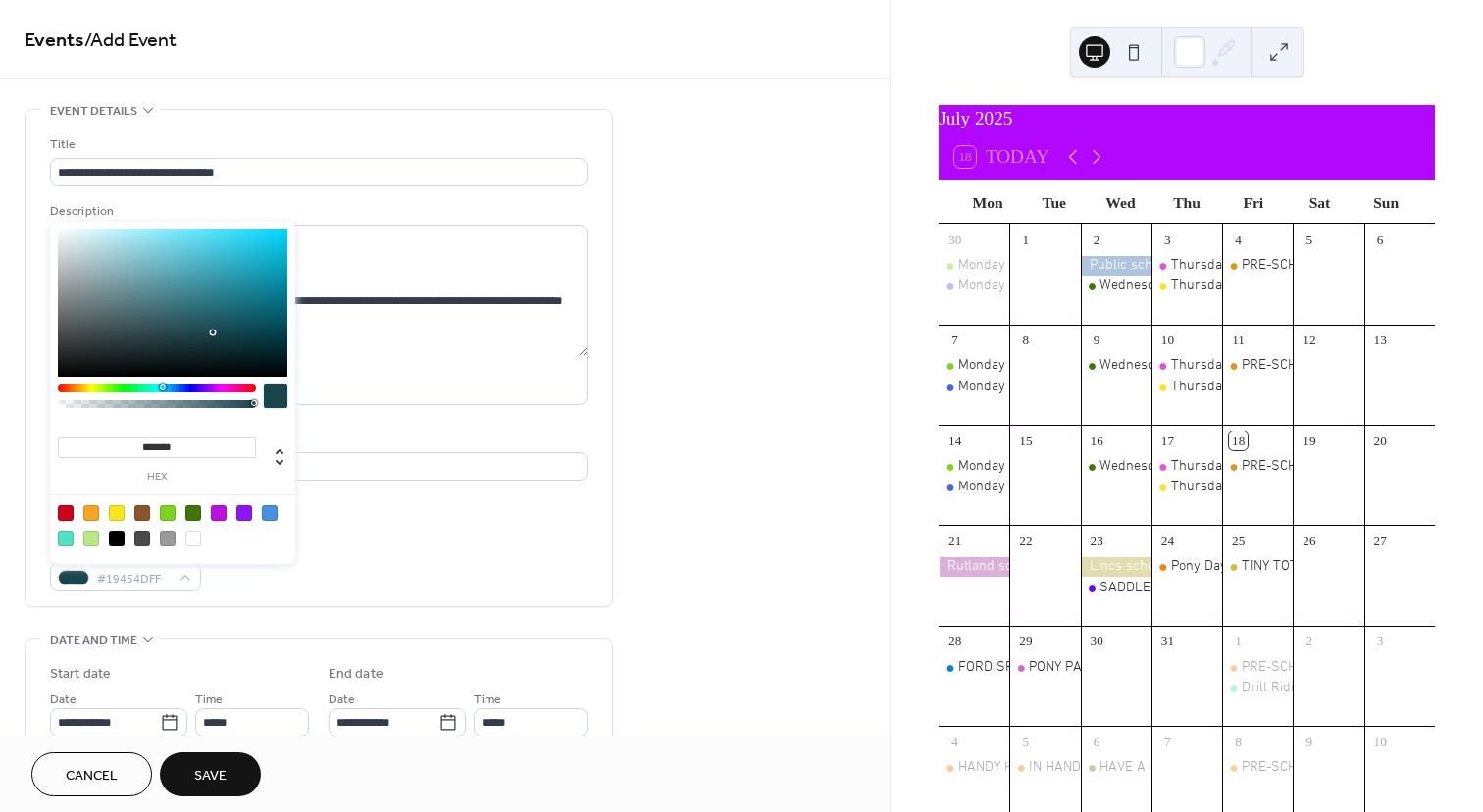 type on "*******" 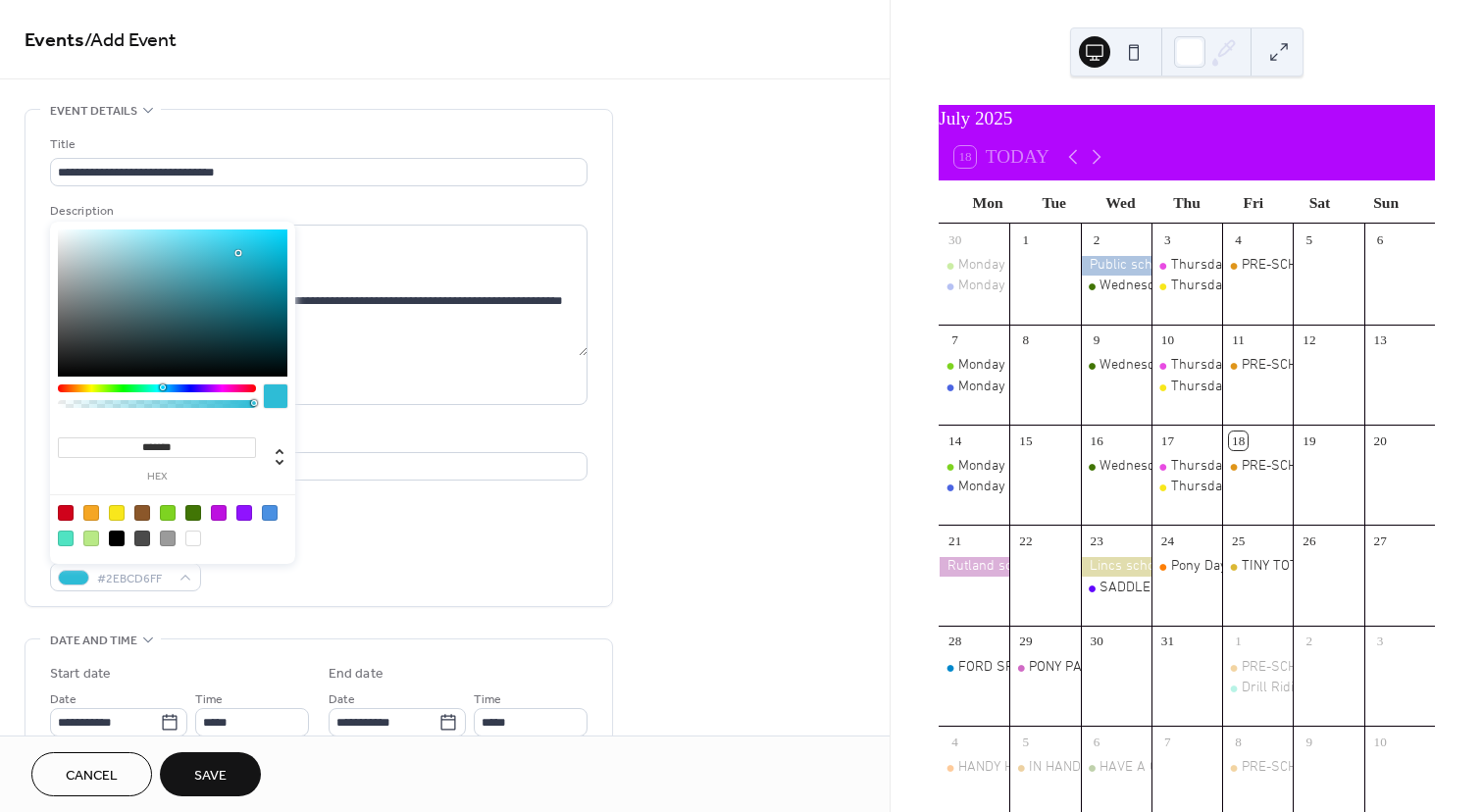 click at bounding box center [173, 303] 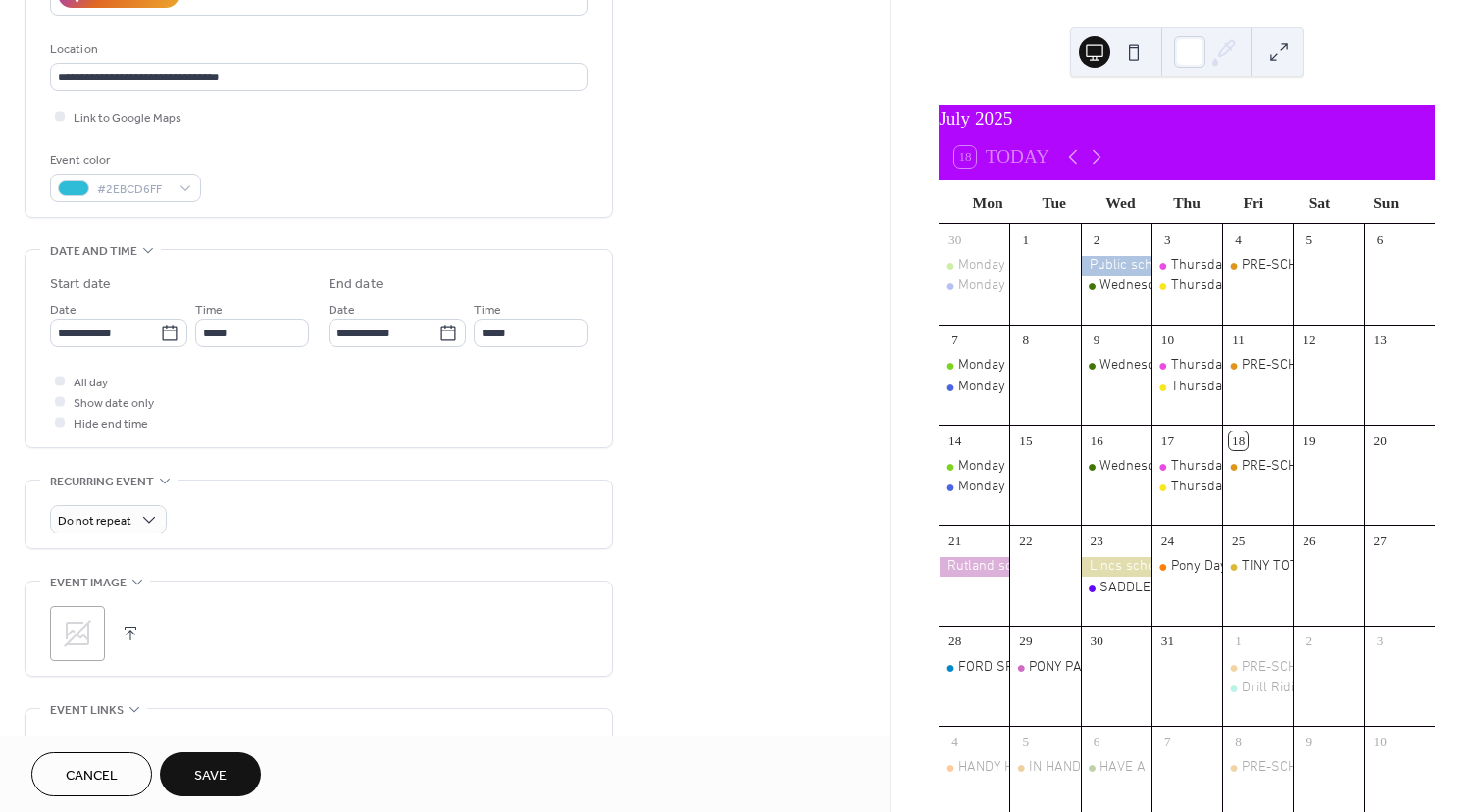scroll, scrollTop: 400, scrollLeft: 0, axis: vertical 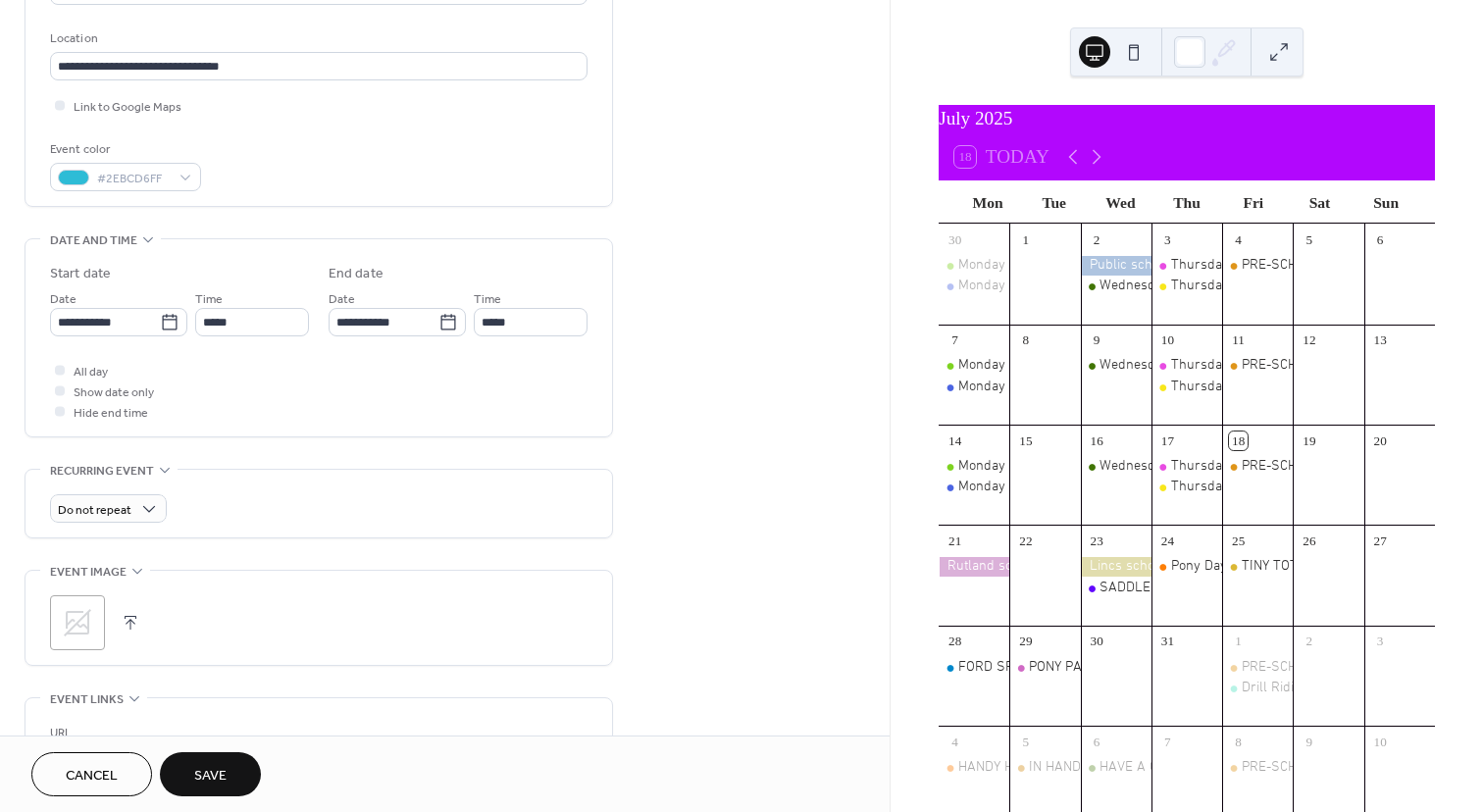click 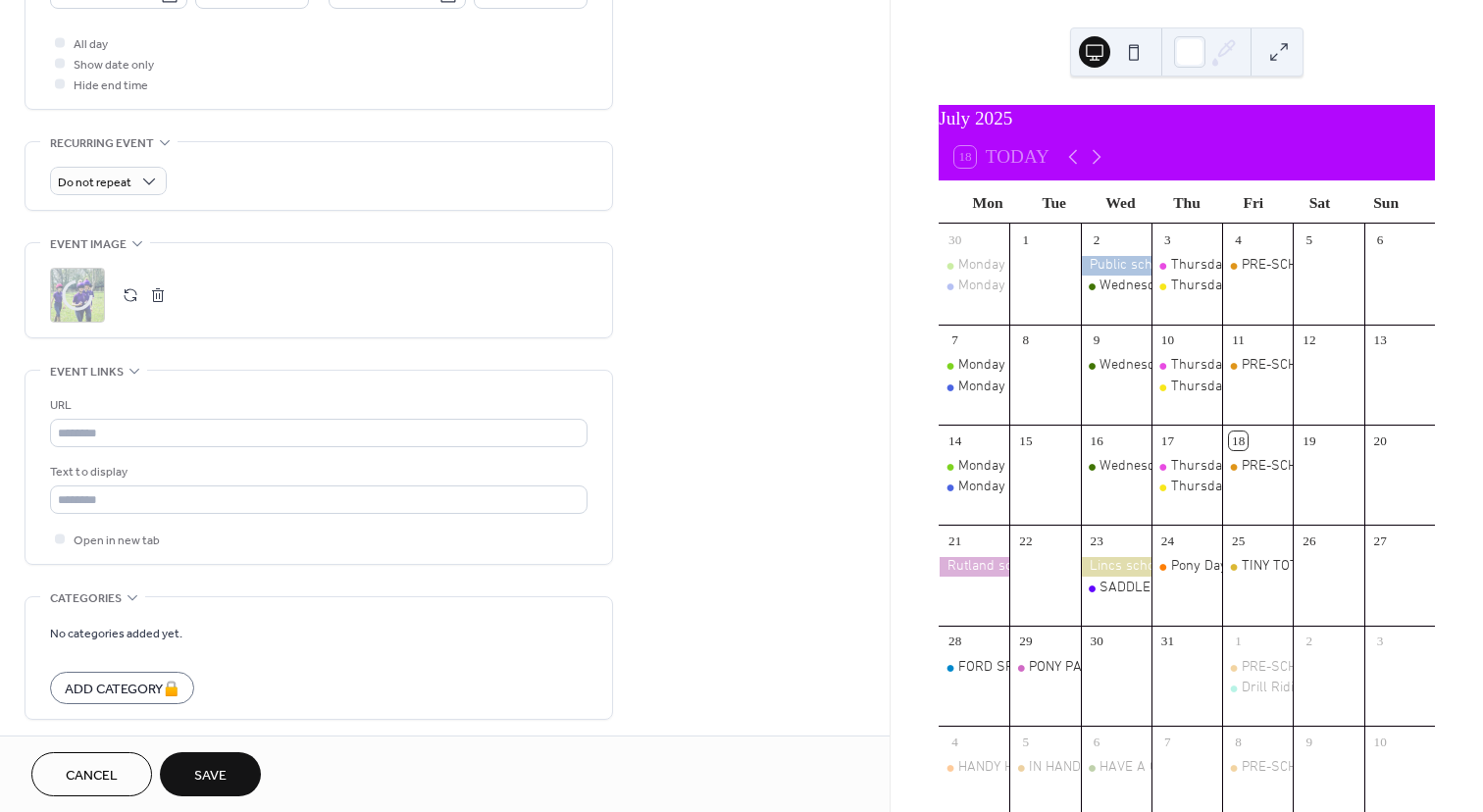 scroll, scrollTop: 736, scrollLeft: 0, axis: vertical 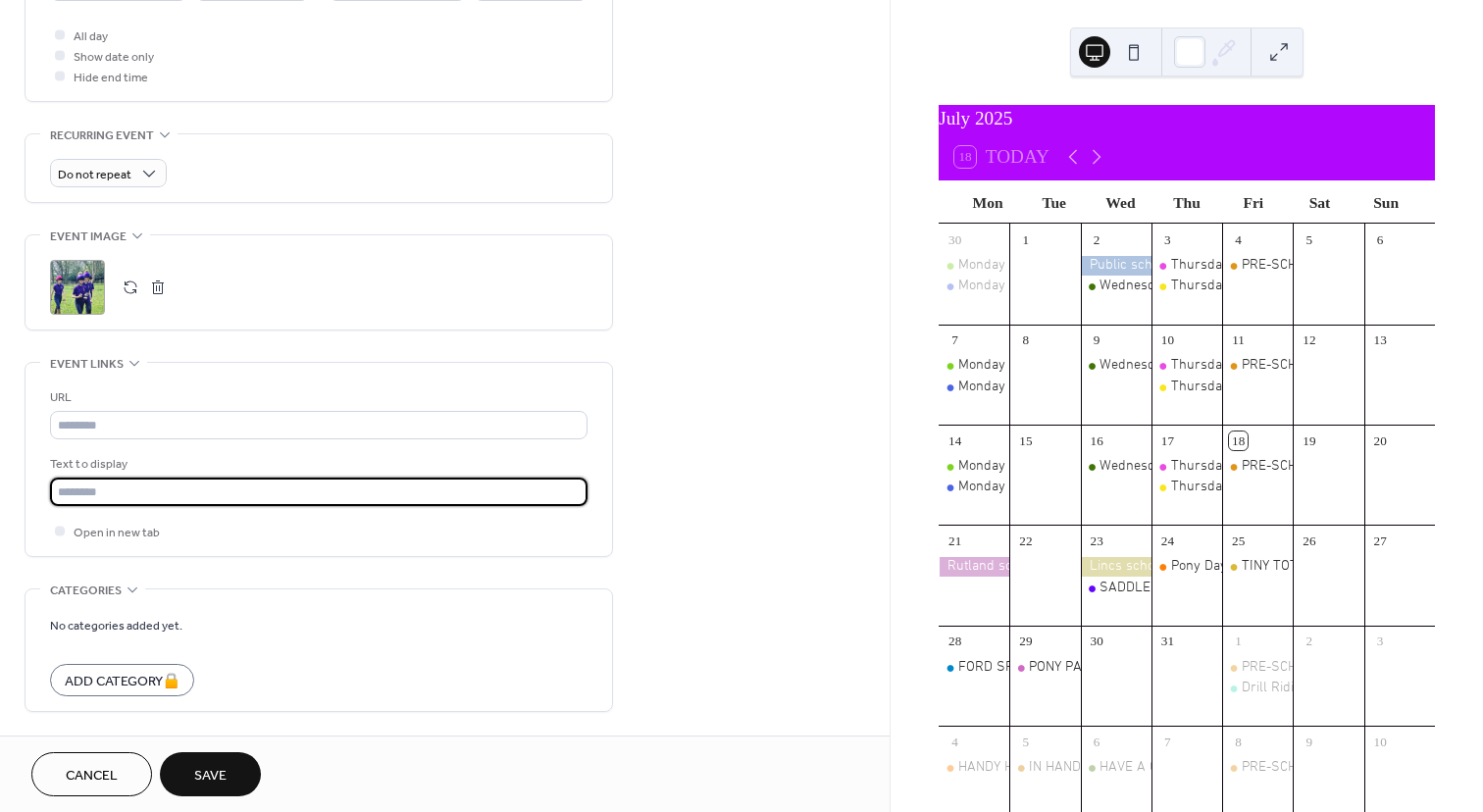 click at bounding box center (319, 491) 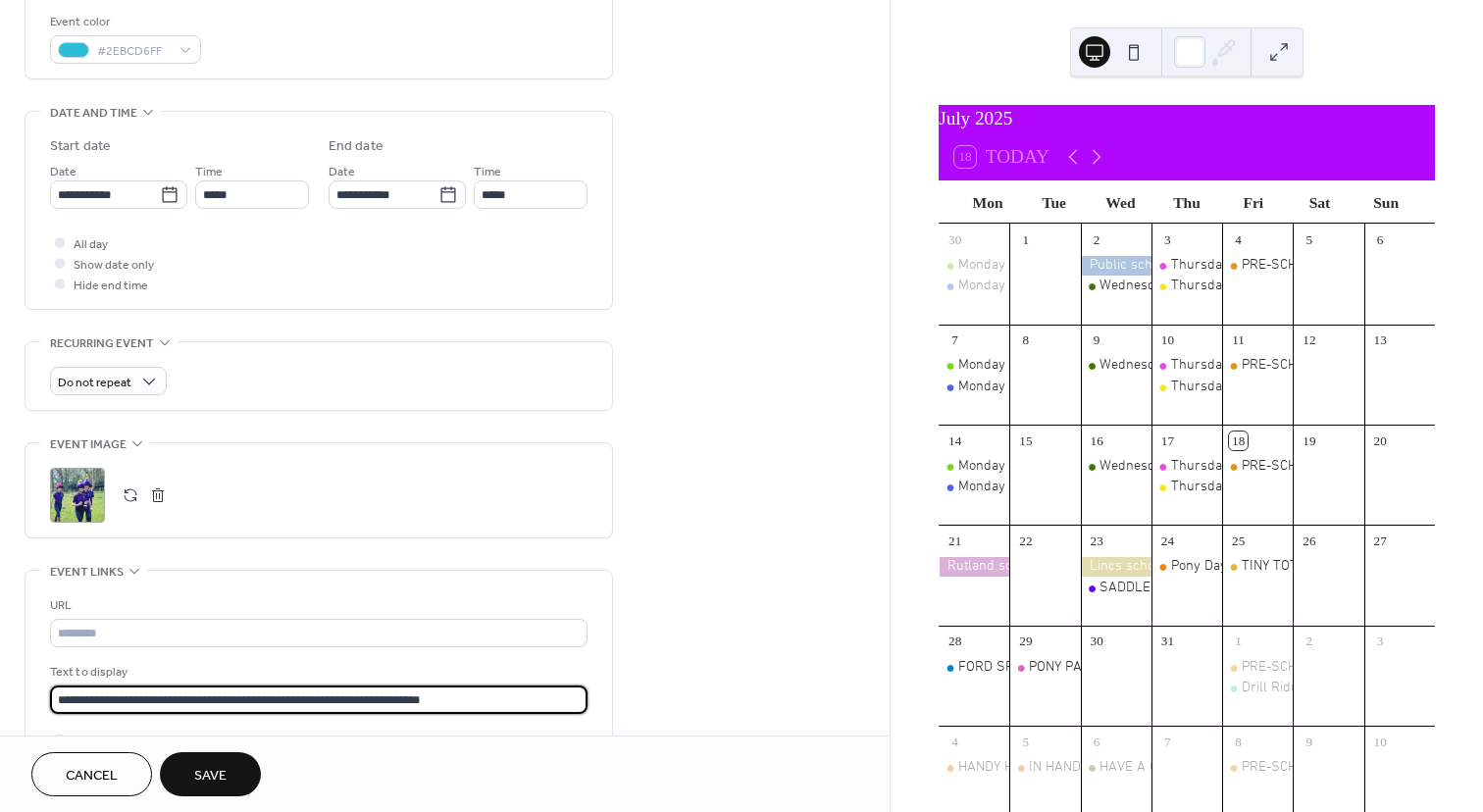 scroll, scrollTop: 501, scrollLeft: 0, axis: vertical 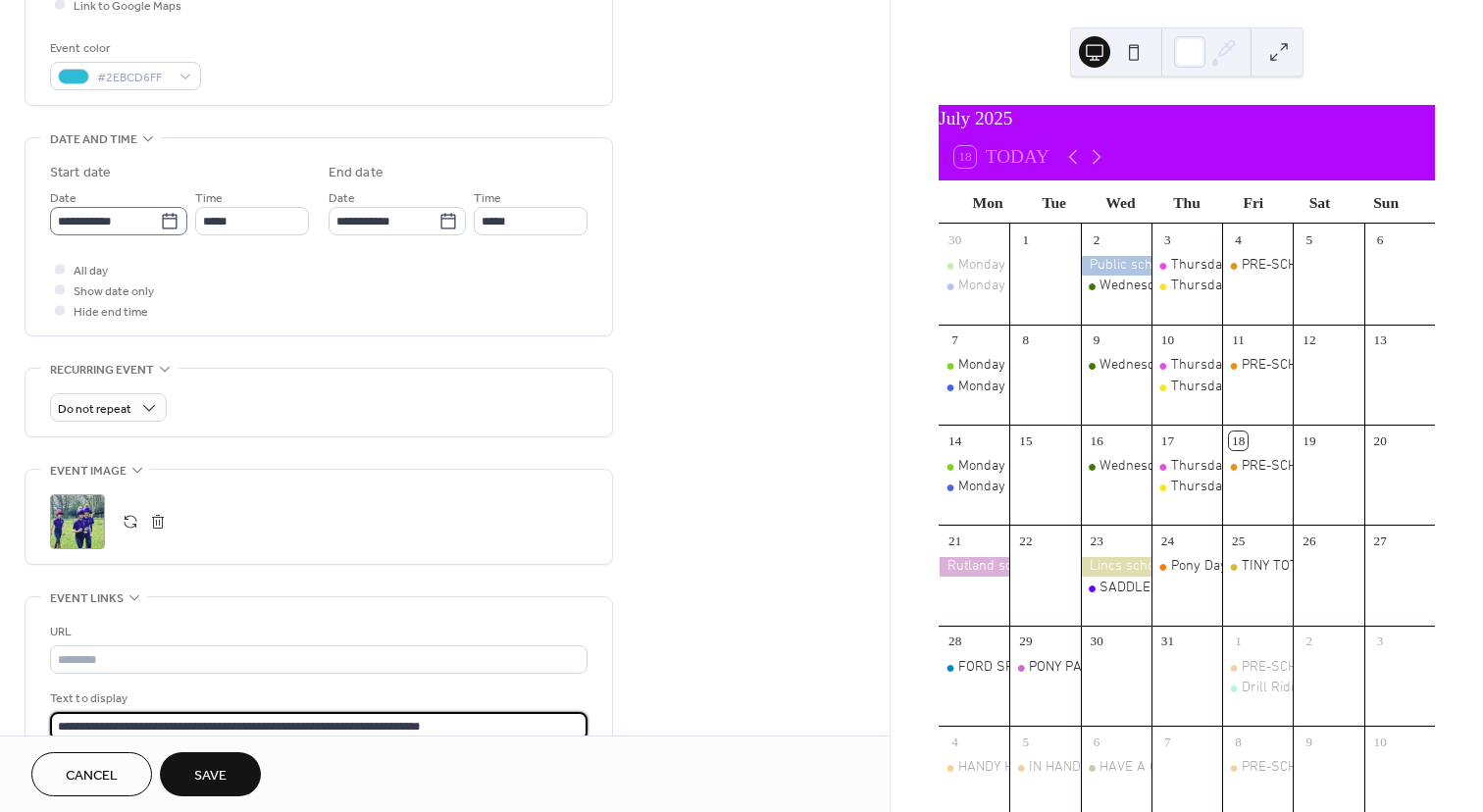 type on "**********" 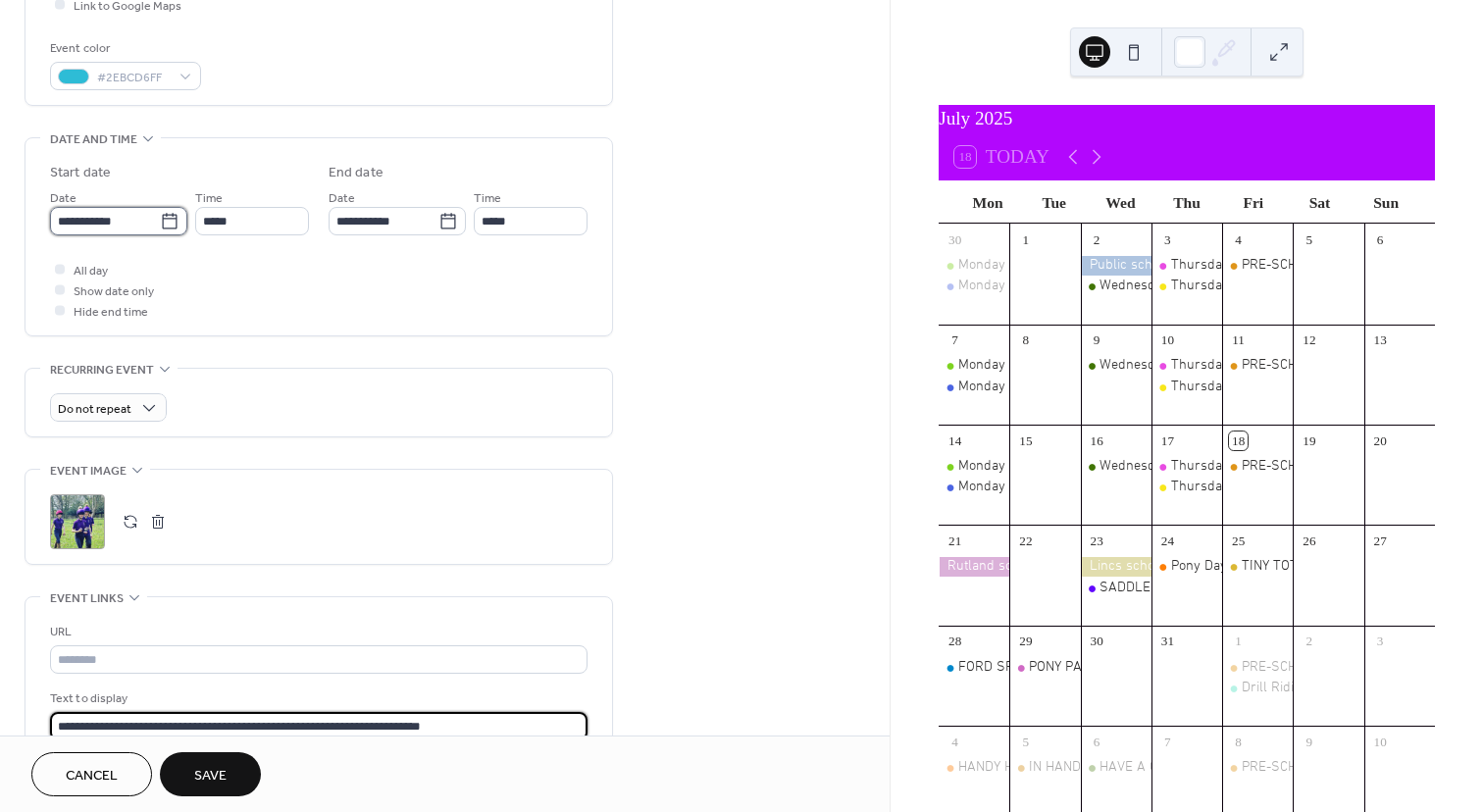 click on "**********" at bounding box center [105, 221] 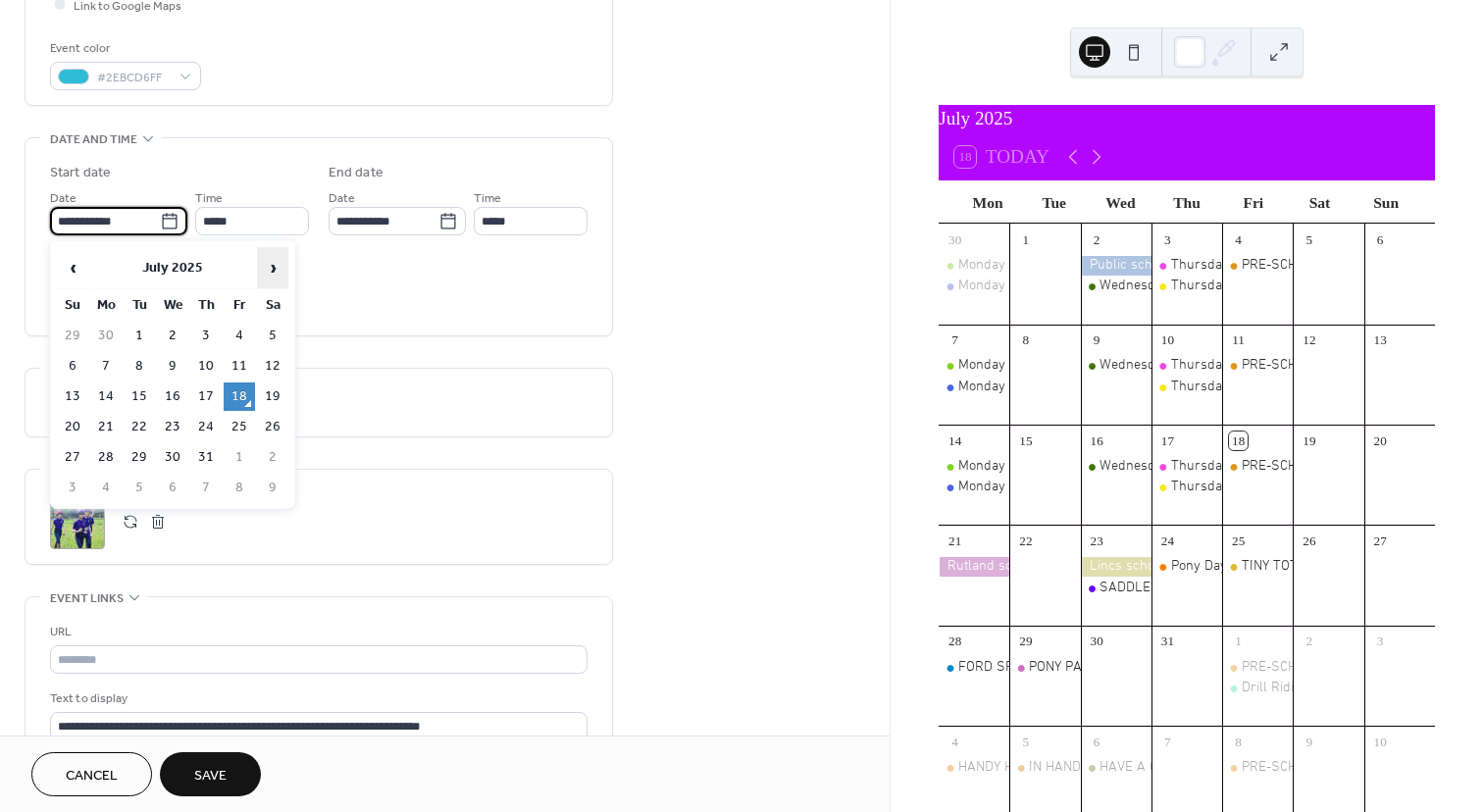 click on "›" at bounding box center (273, 268) 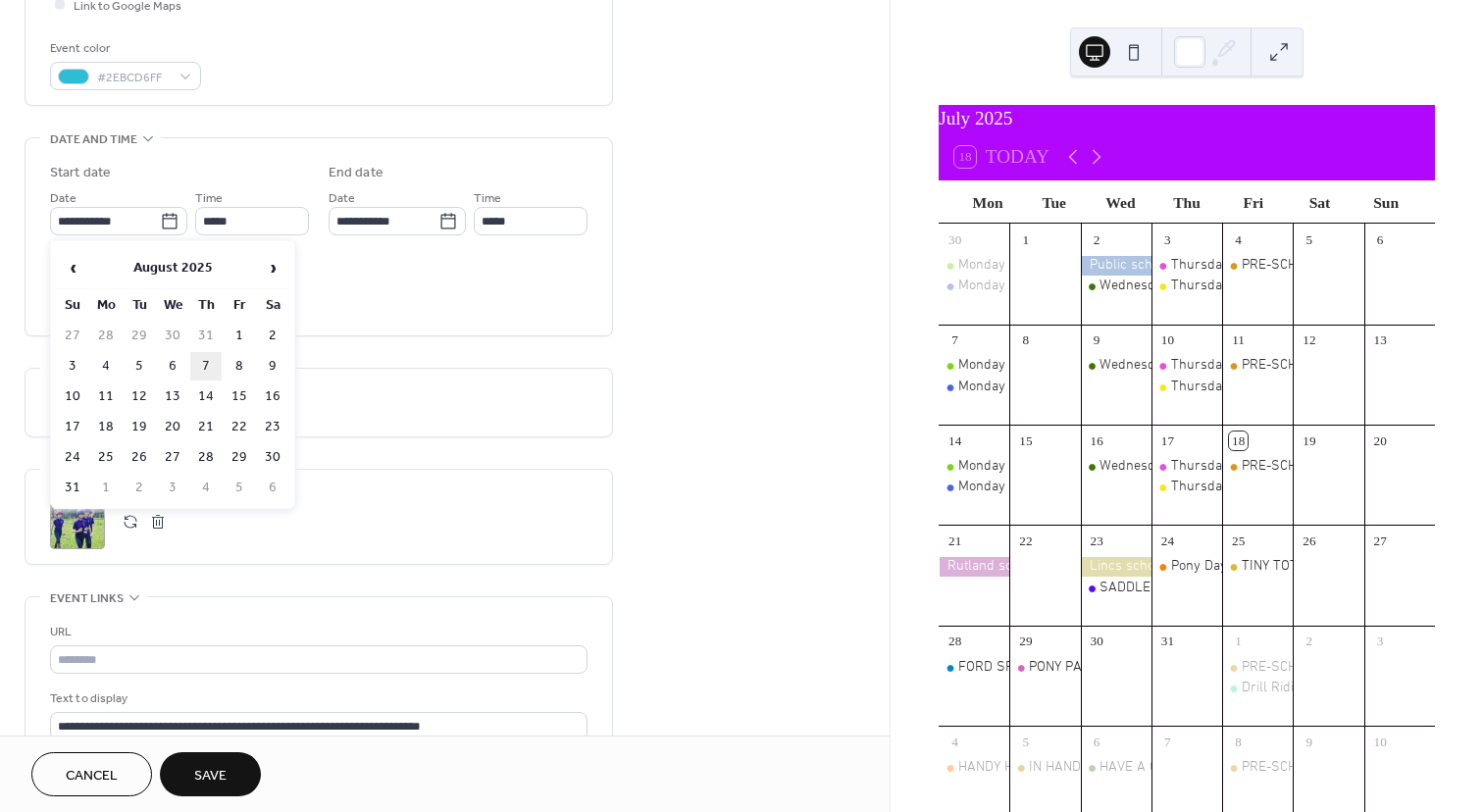 click on "7" at bounding box center [206, 366] 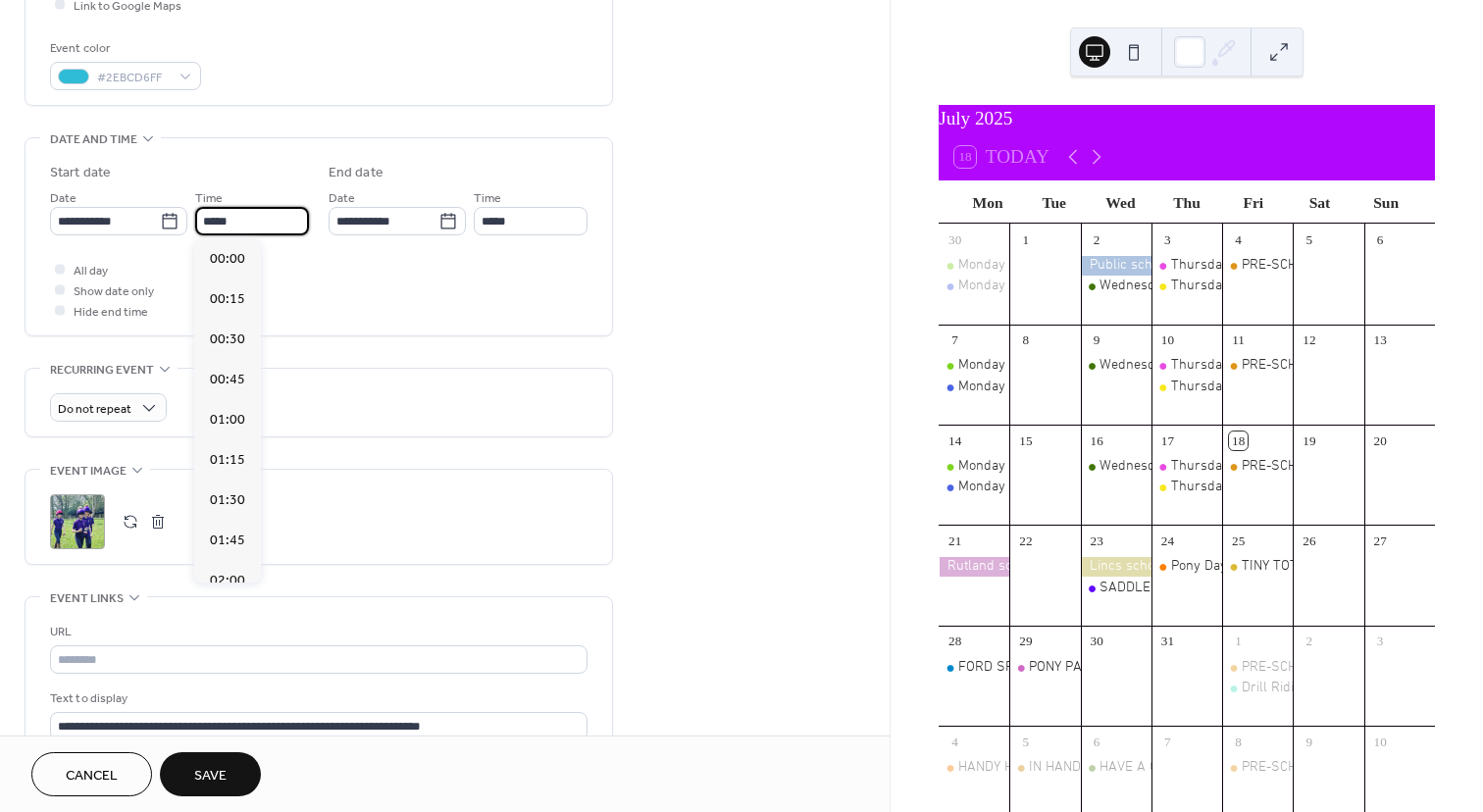 click on "*****" at bounding box center (252, 221) 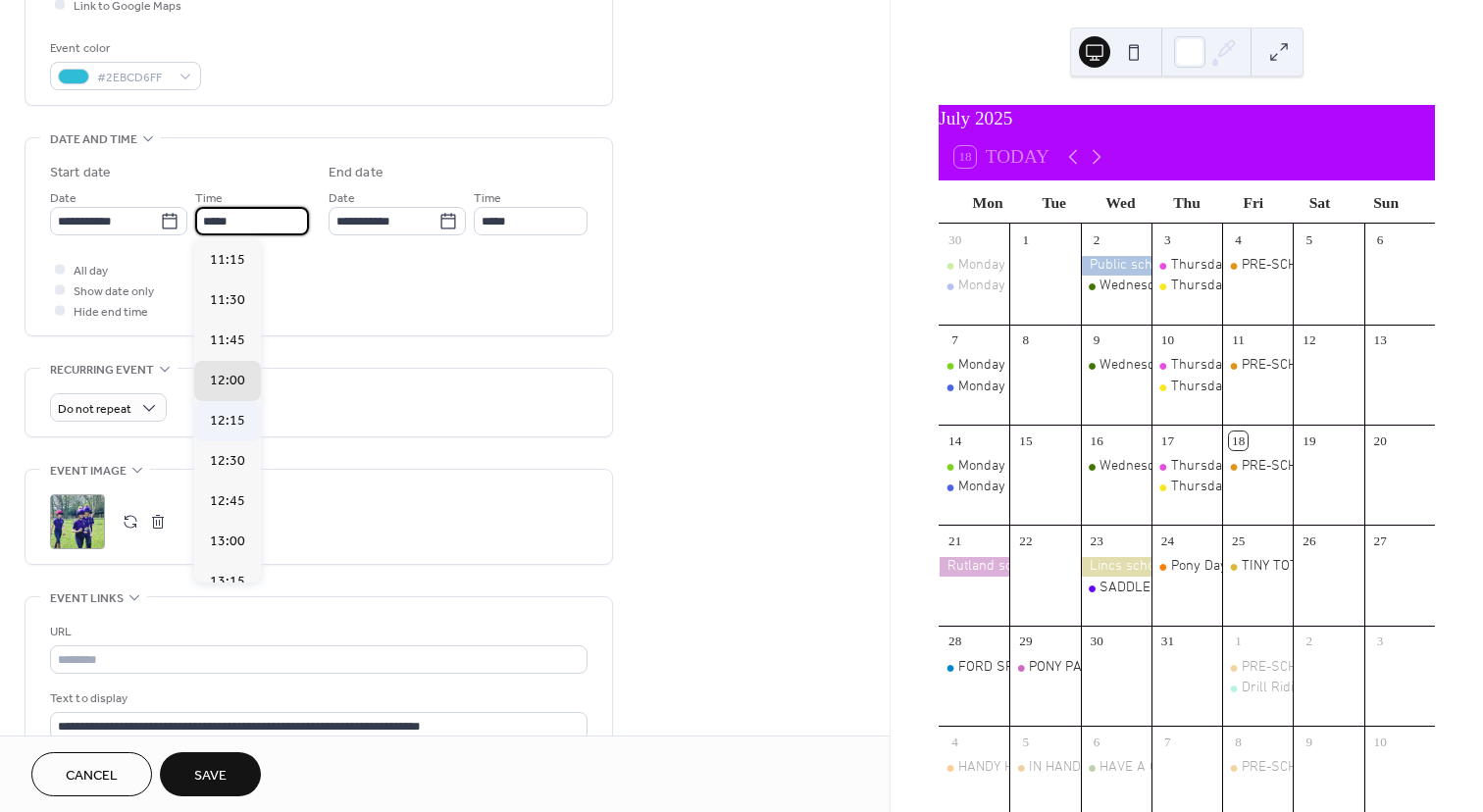 scroll, scrollTop: 1803, scrollLeft: 0, axis: vertical 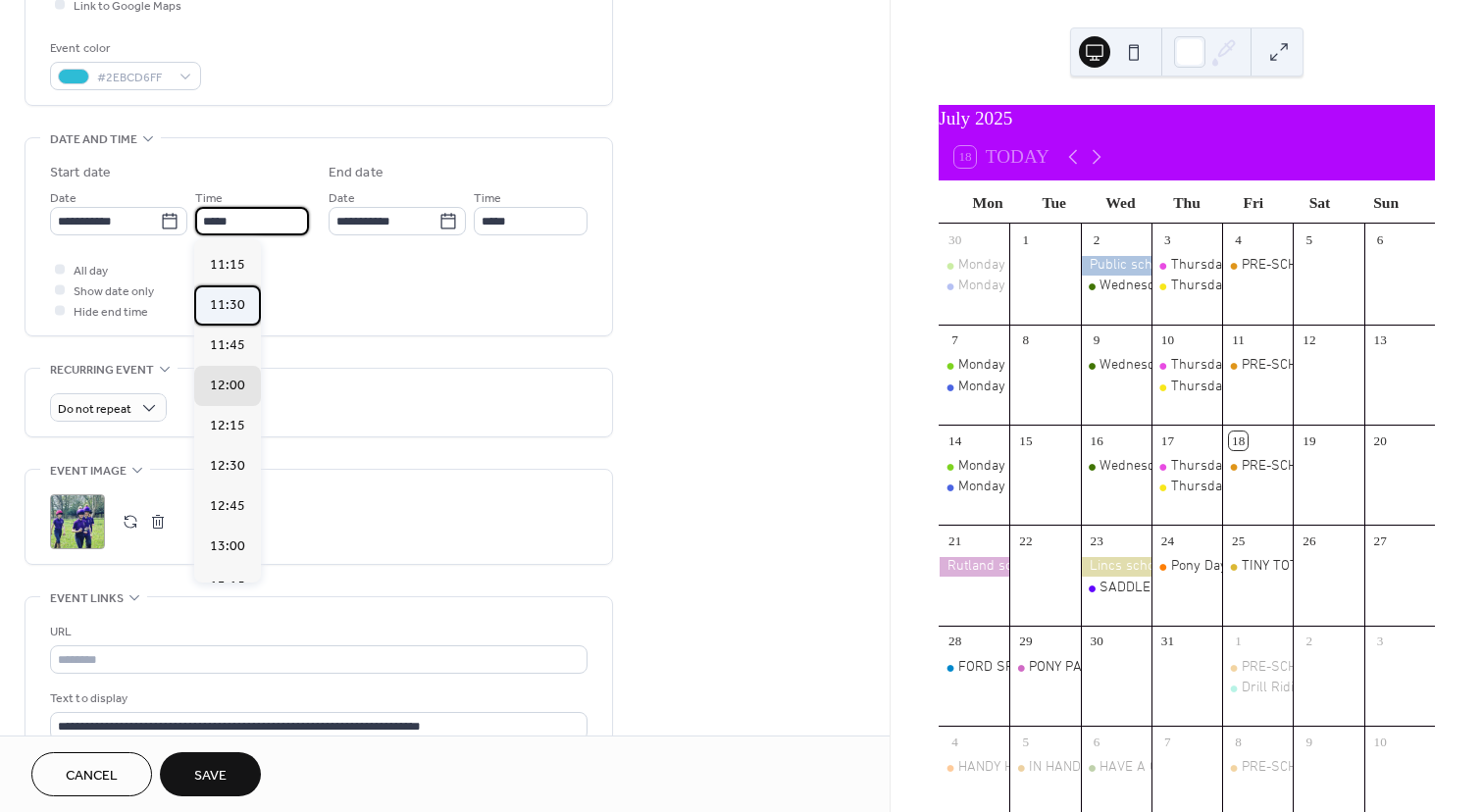 click on "11:30" at bounding box center [228, 305] 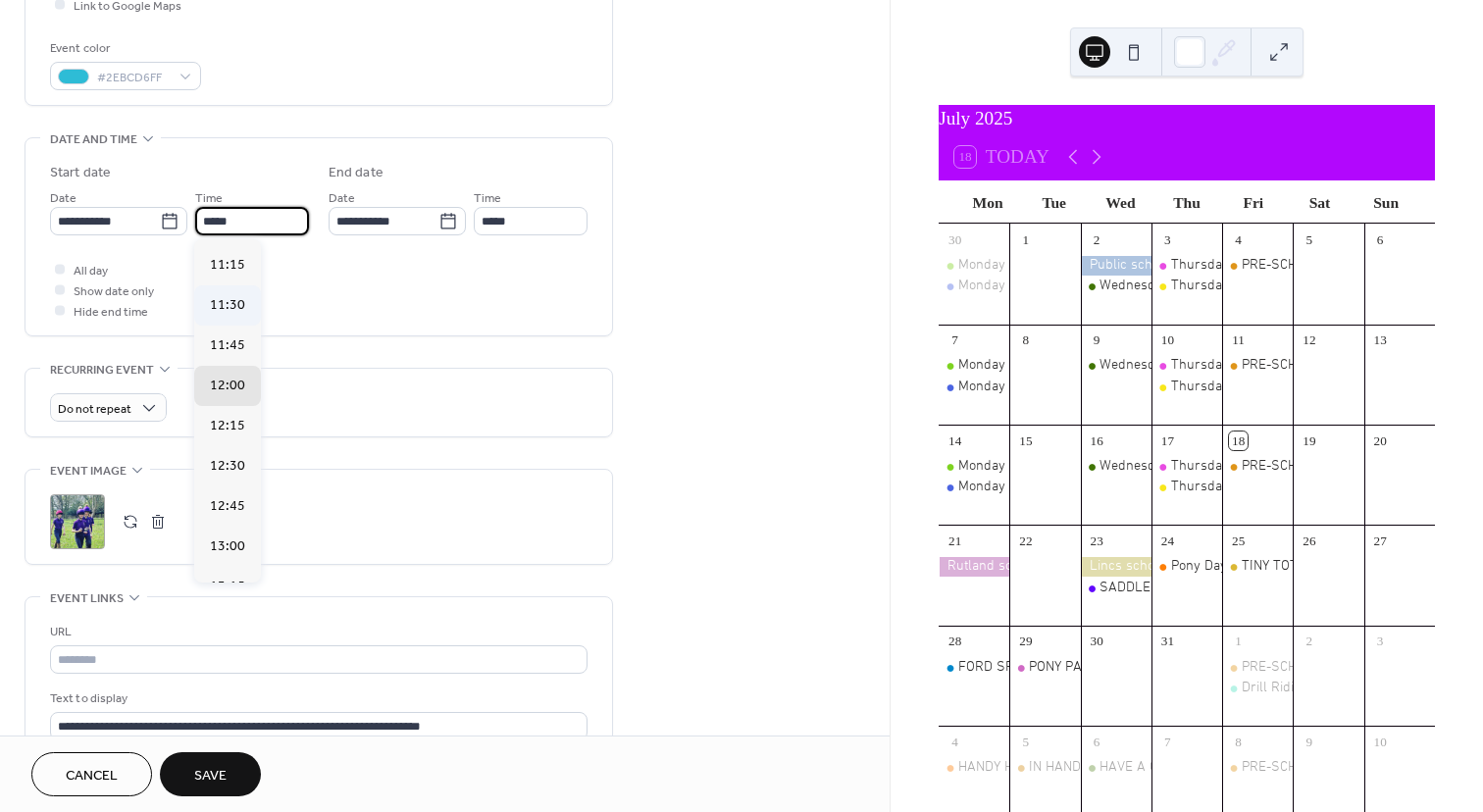 type on "*****" 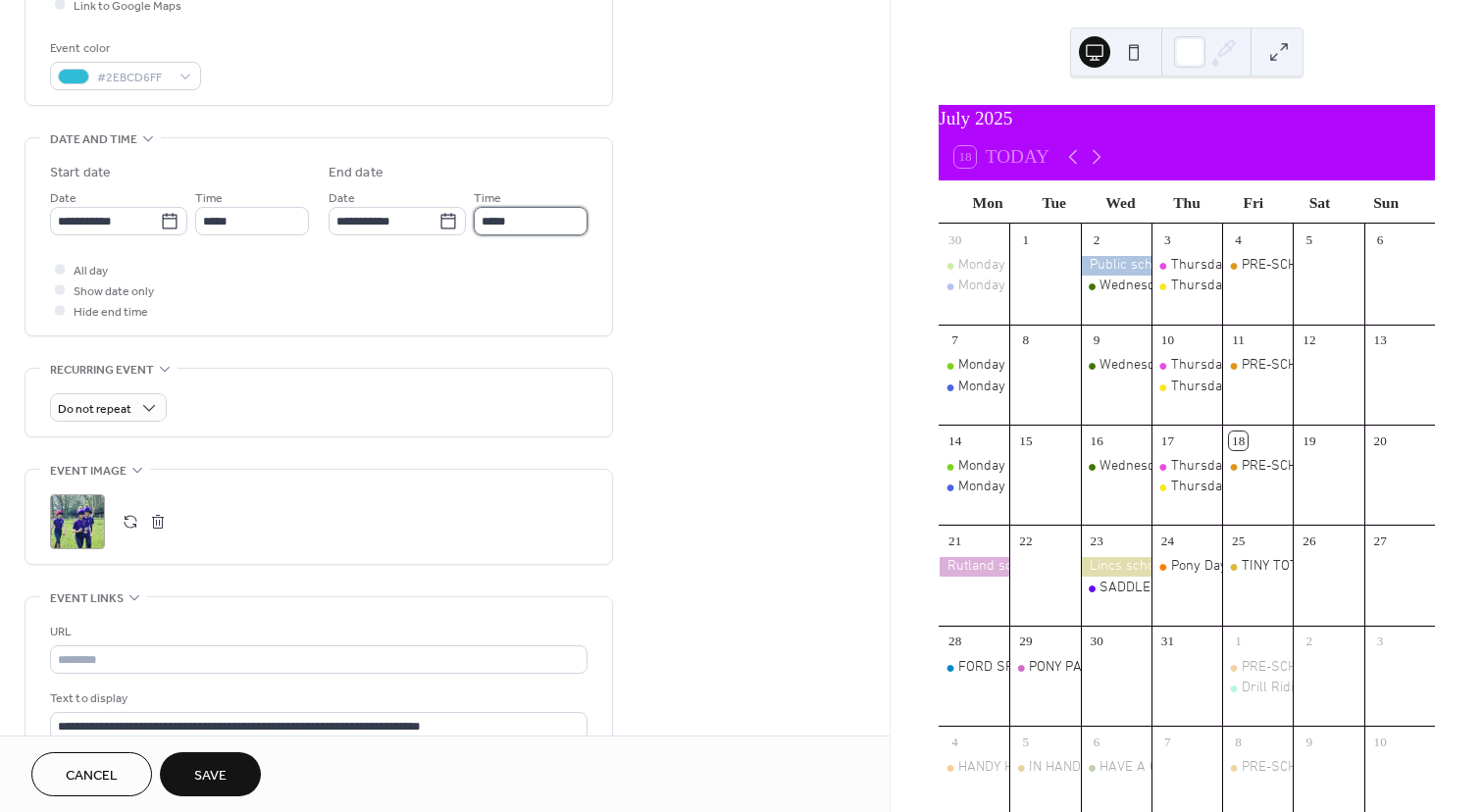 click on "*****" at bounding box center [531, 221] 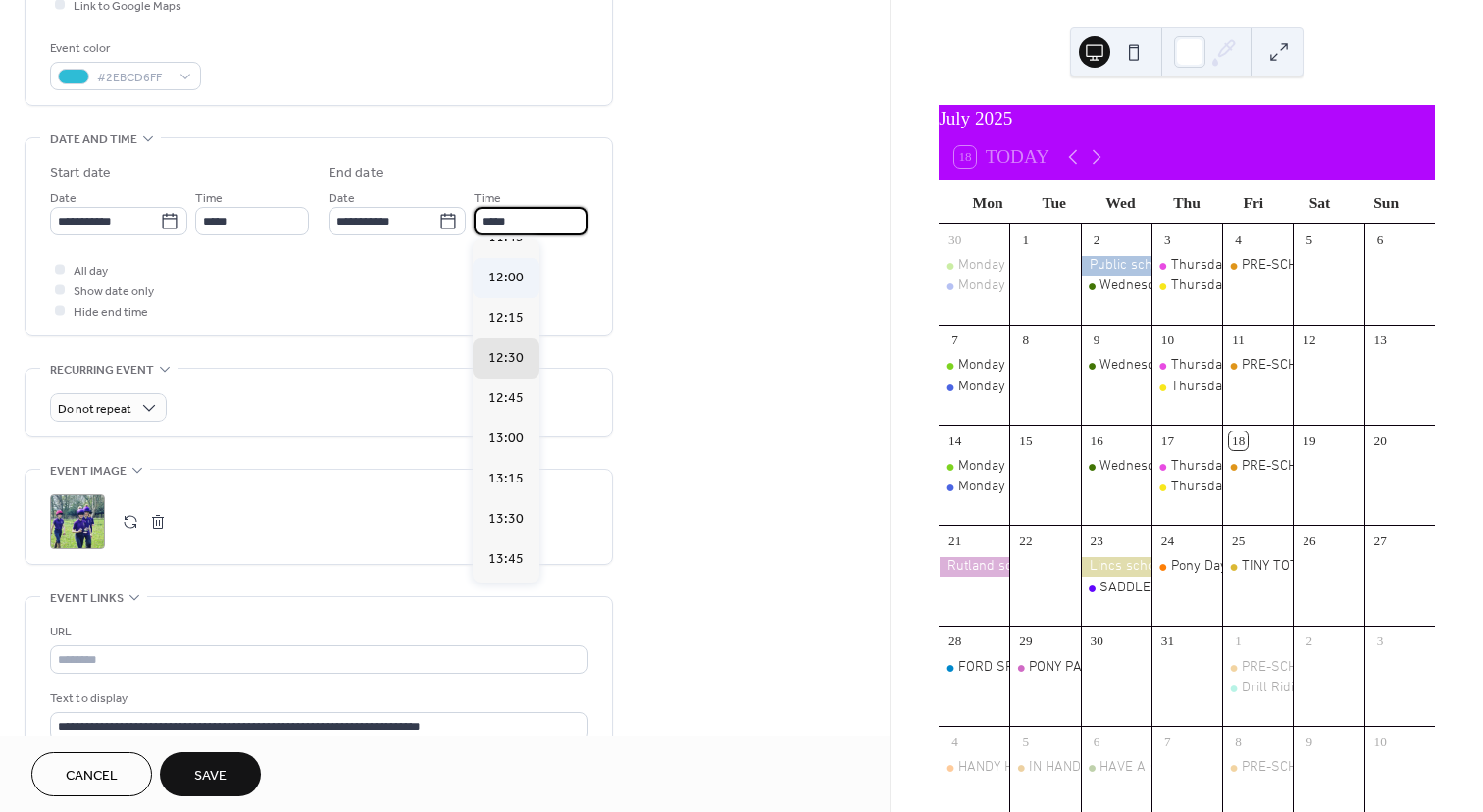 scroll, scrollTop: 30, scrollLeft: 0, axis: vertical 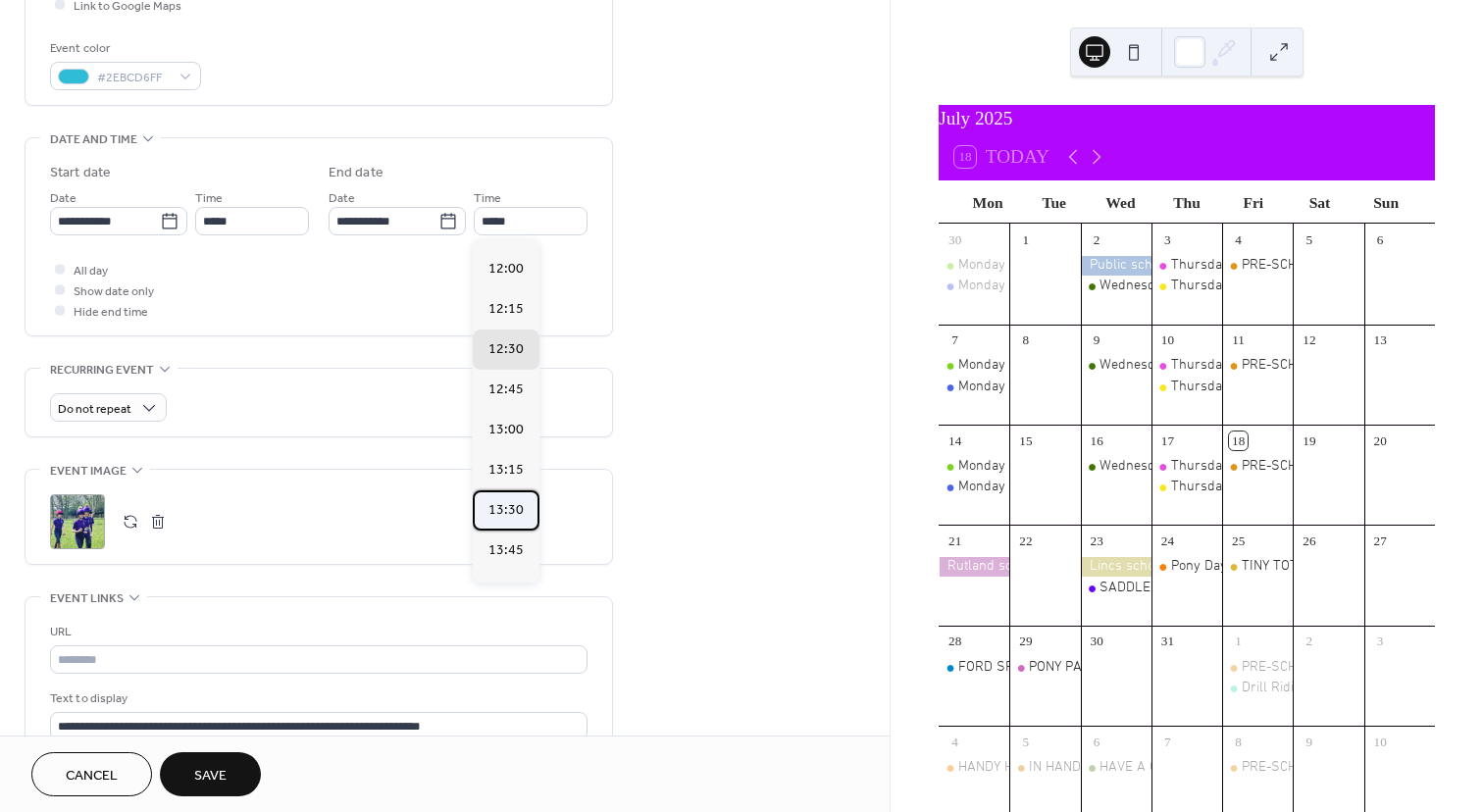 click on "13:30" at bounding box center (506, 510) 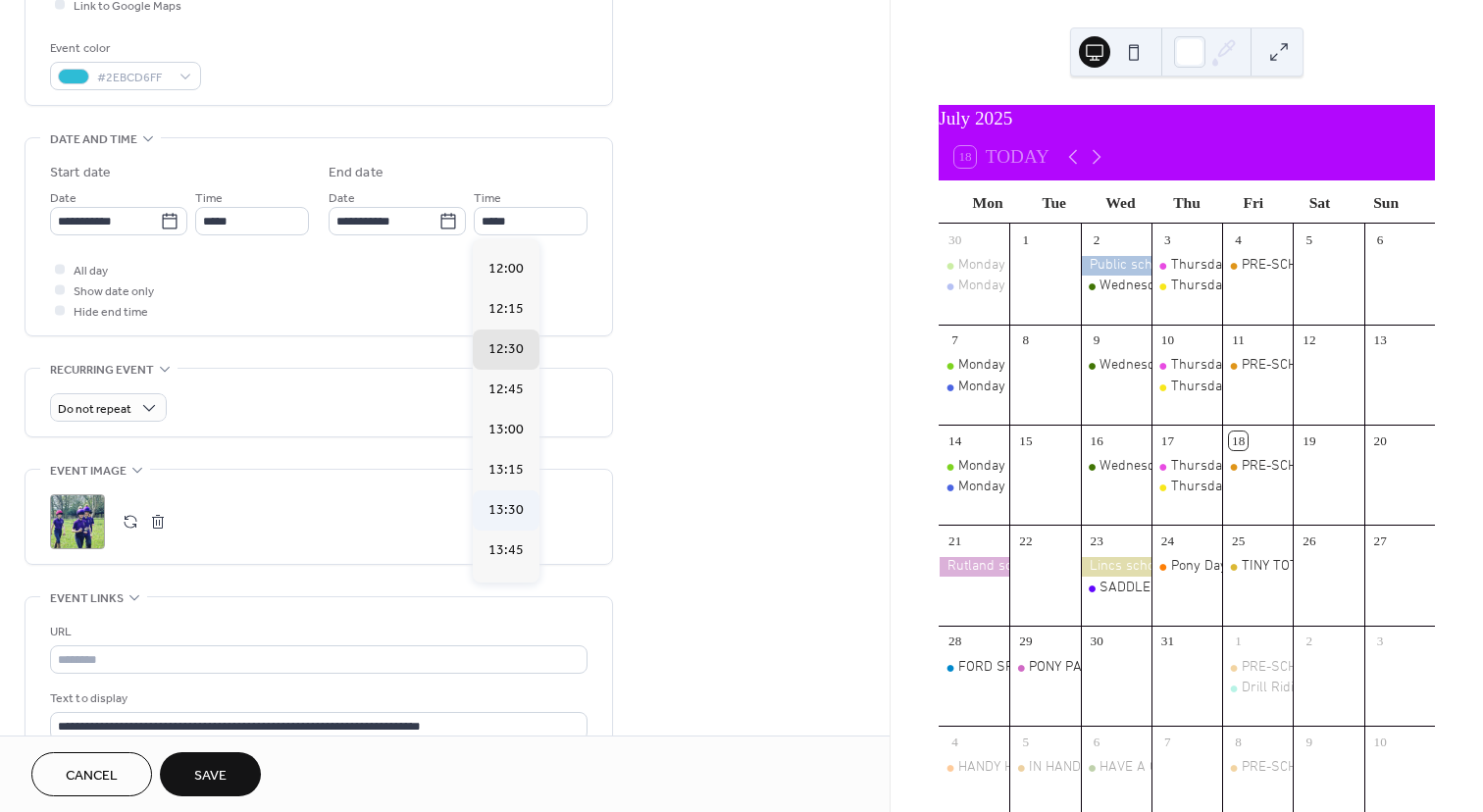 type on "*****" 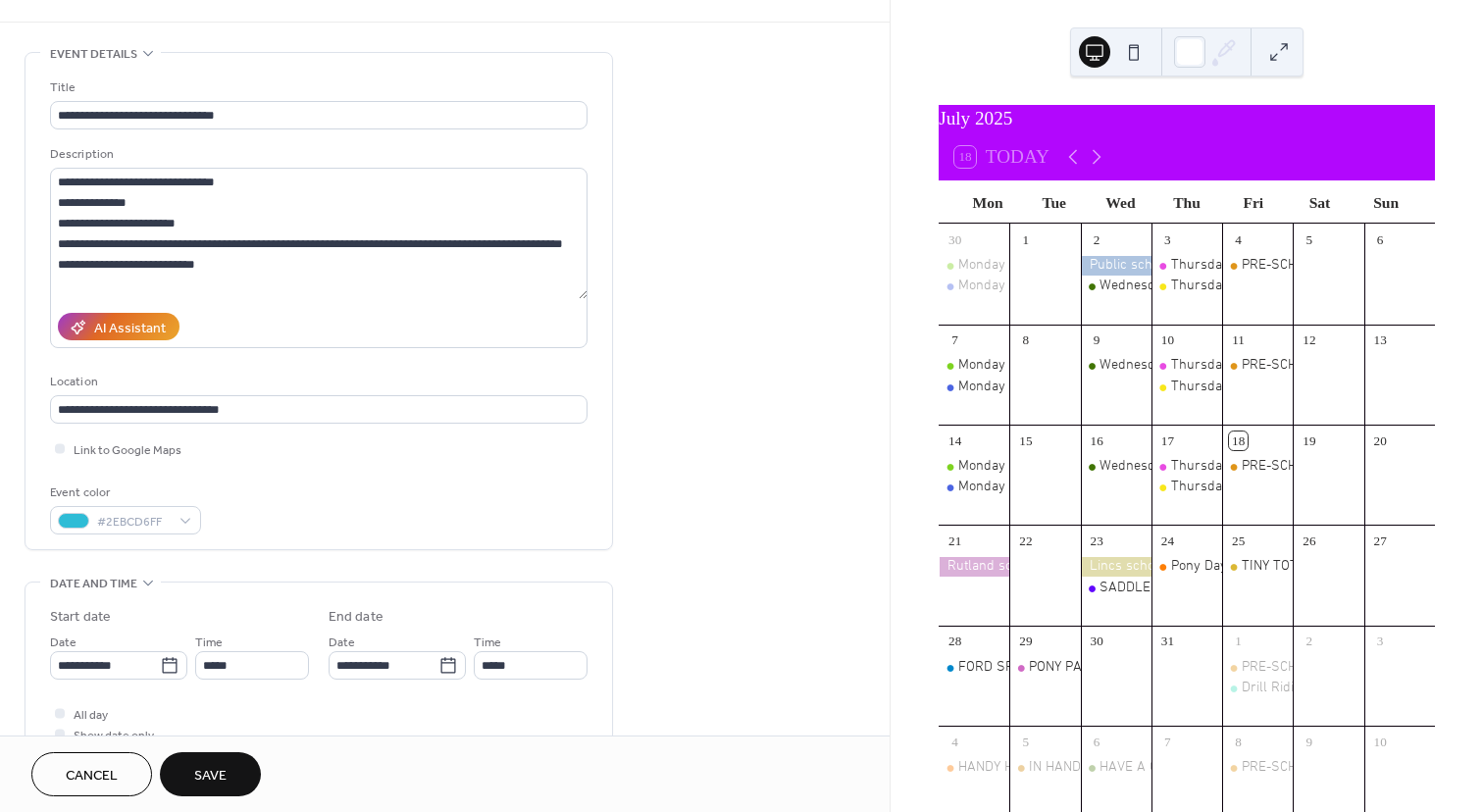 scroll, scrollTop: 0, scrollLeft: 0, axis: both 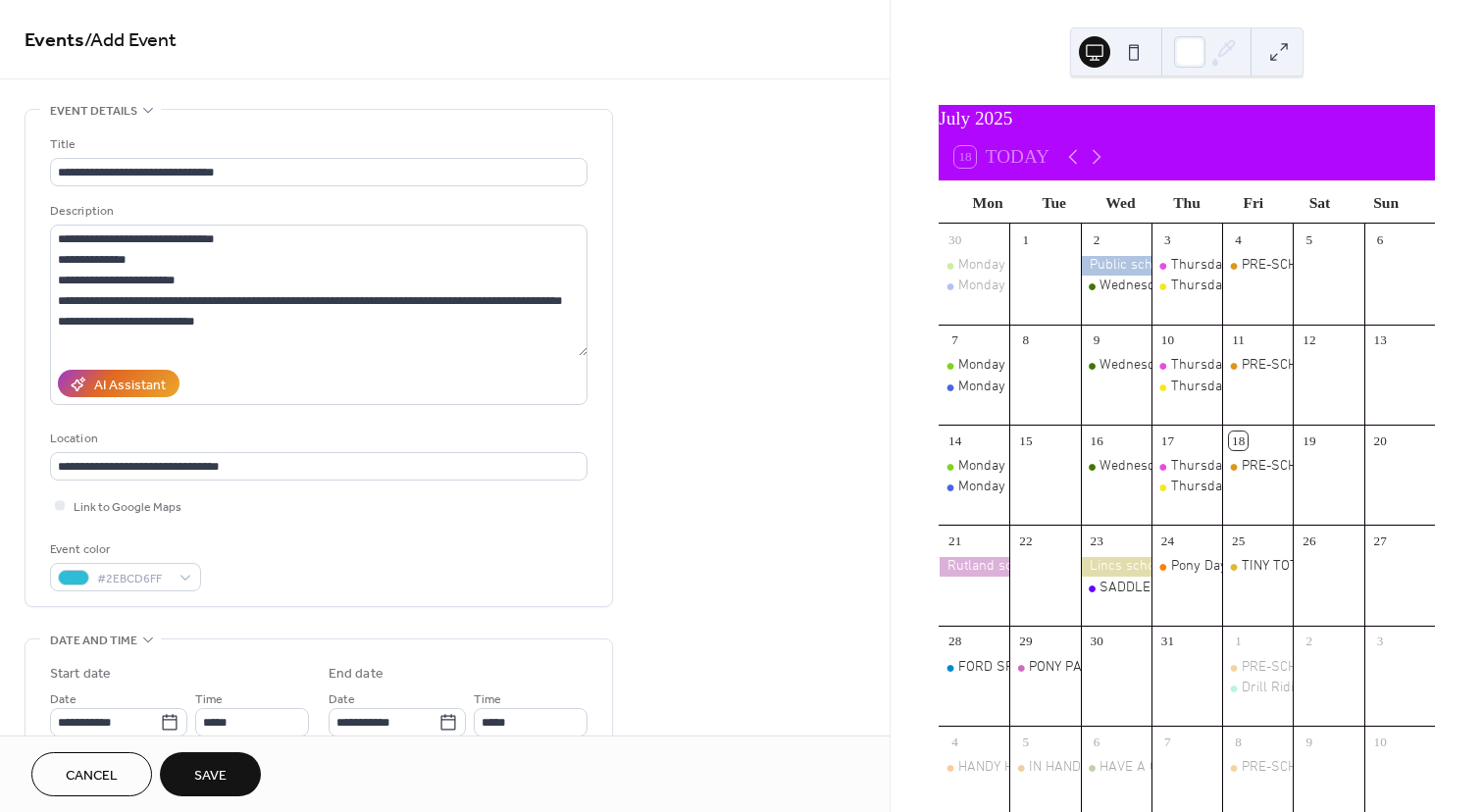click on "Save" at bounding box center (210, 776) 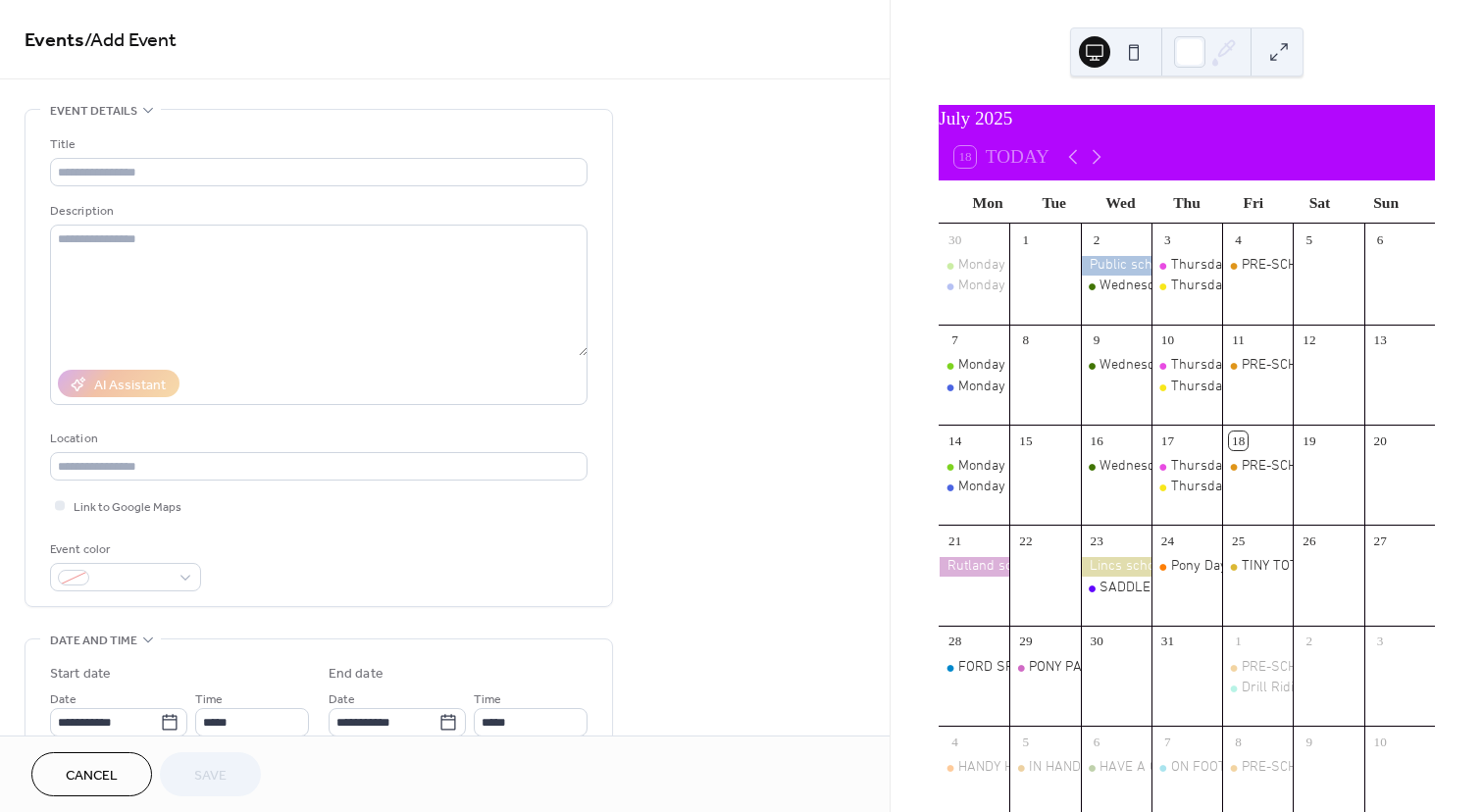 scroll, scrollTop: 0, scrollLeft: 0, axis: both 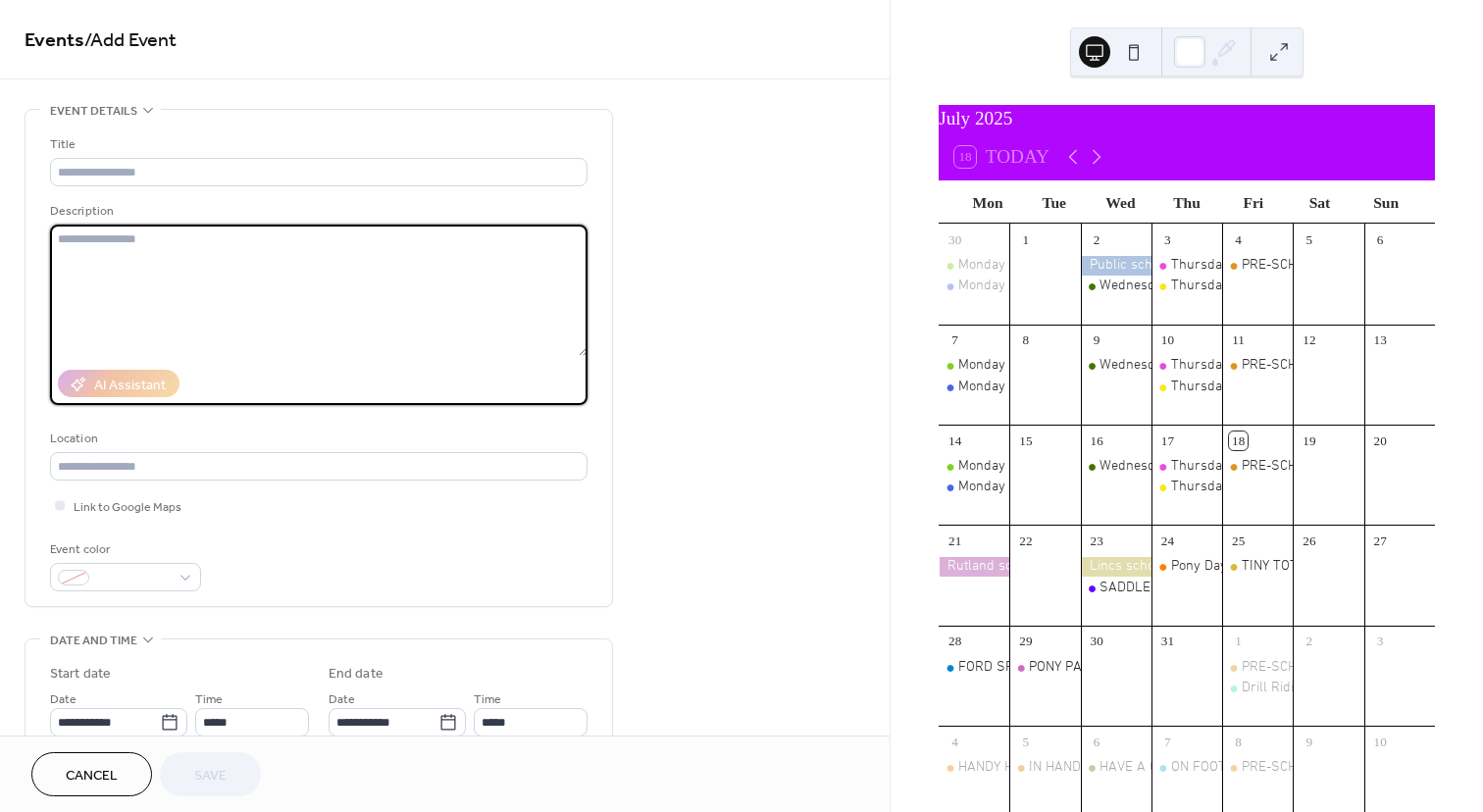 click at bounding box center (319, 290) 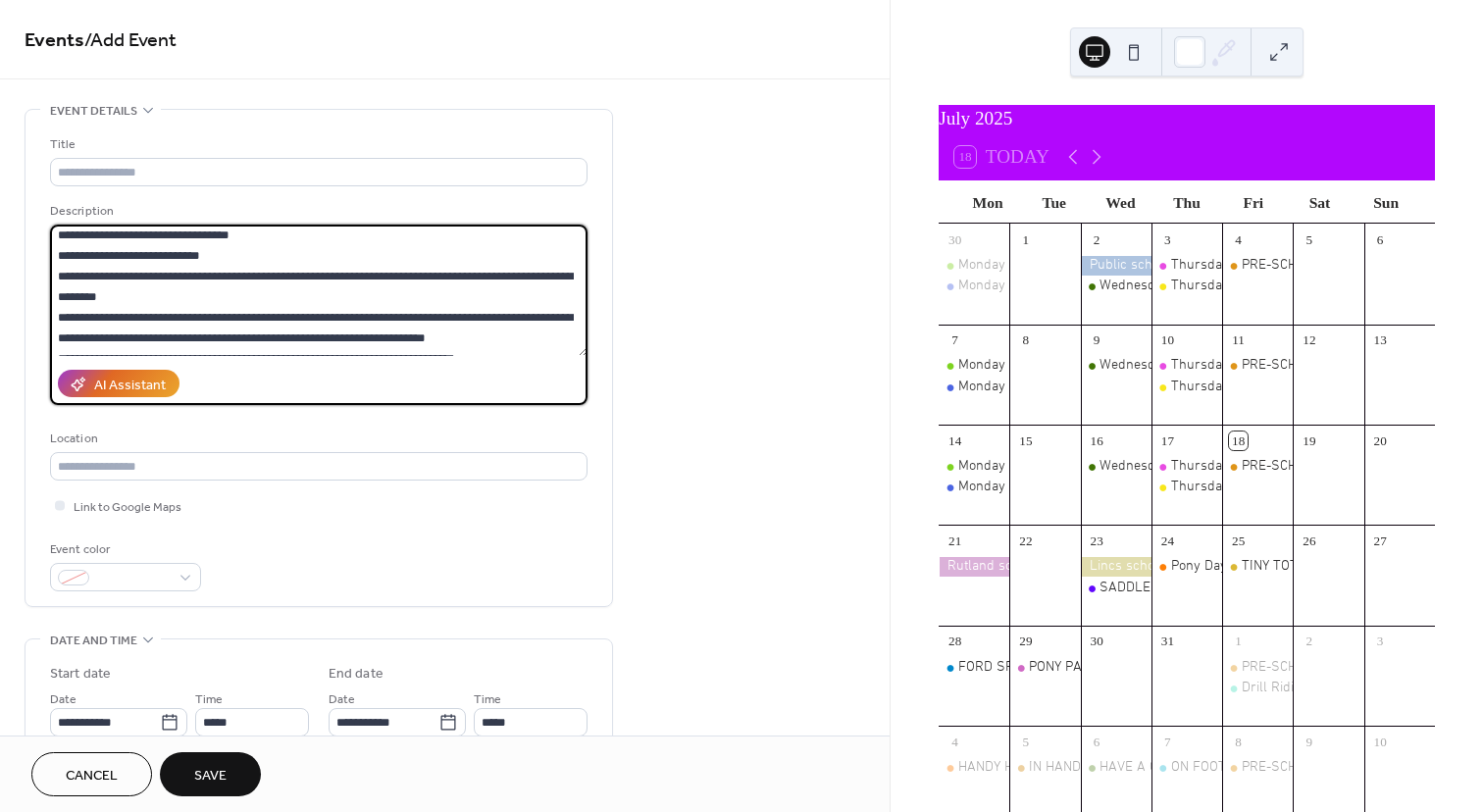 scroll, scrollTop: 0, scrollLeft: 0, axis: both 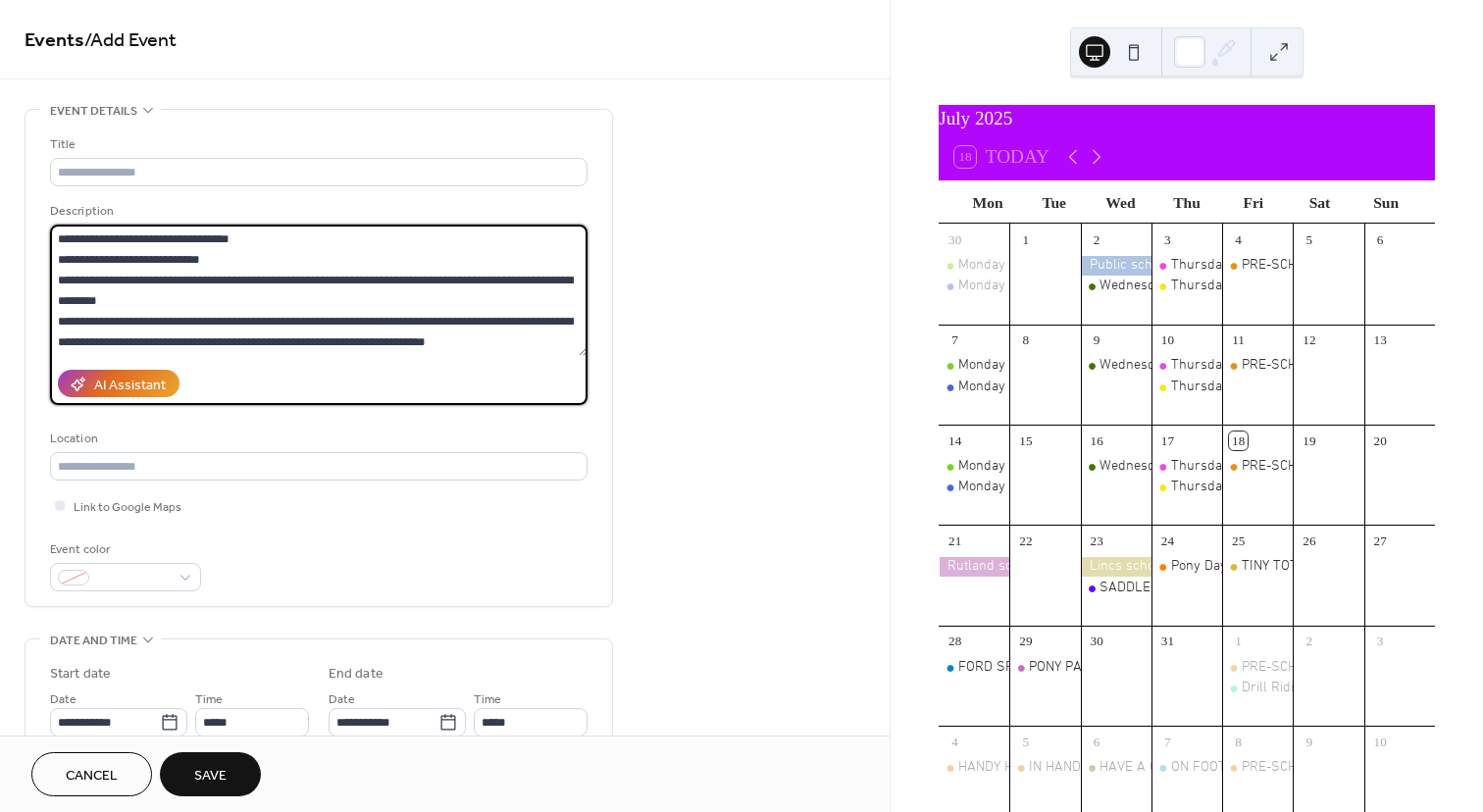 drag, startPoint x: 278, startPoint y: 237, endPoint x: 56, endPoint y: 241, distance: 222.036 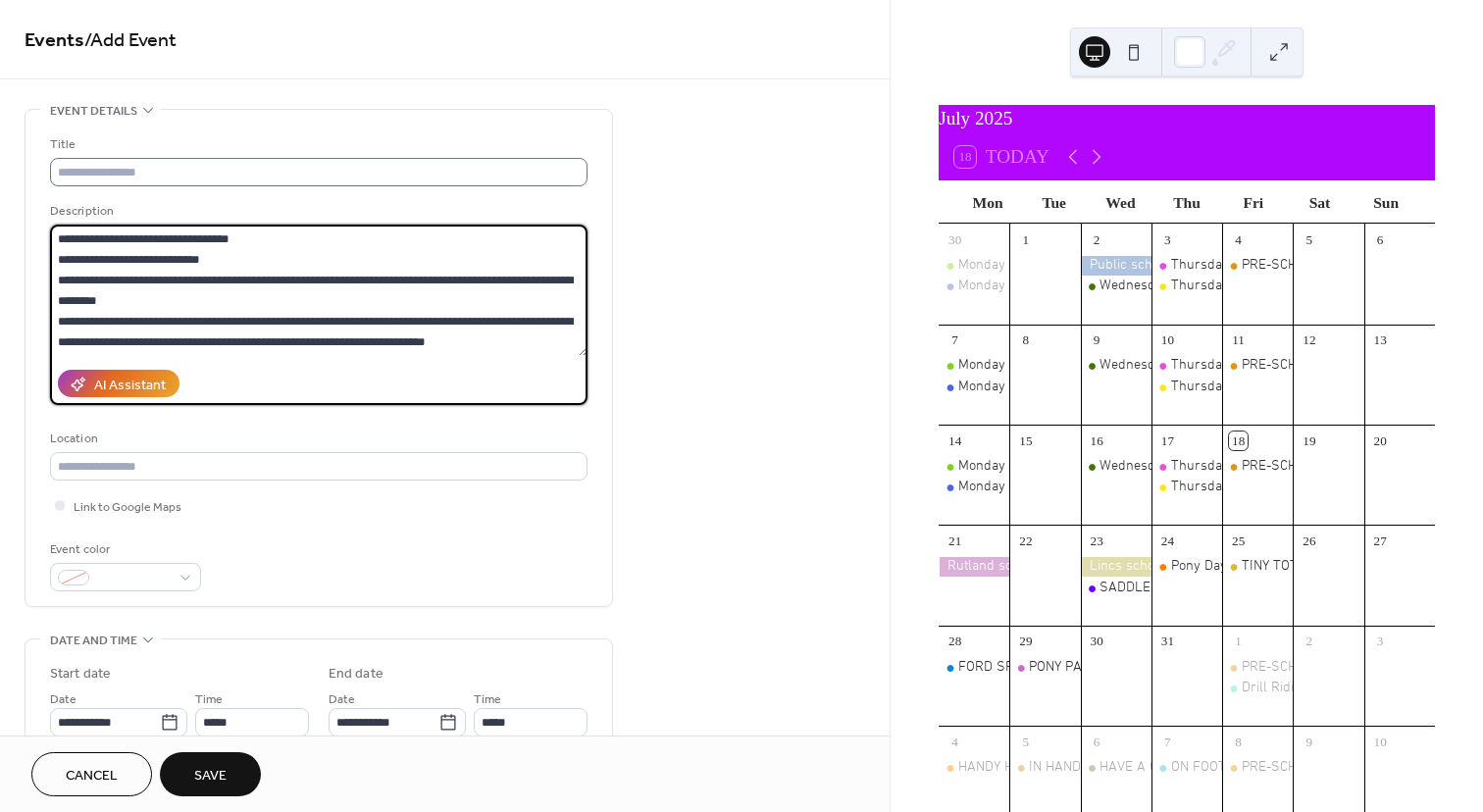 type on "**********" 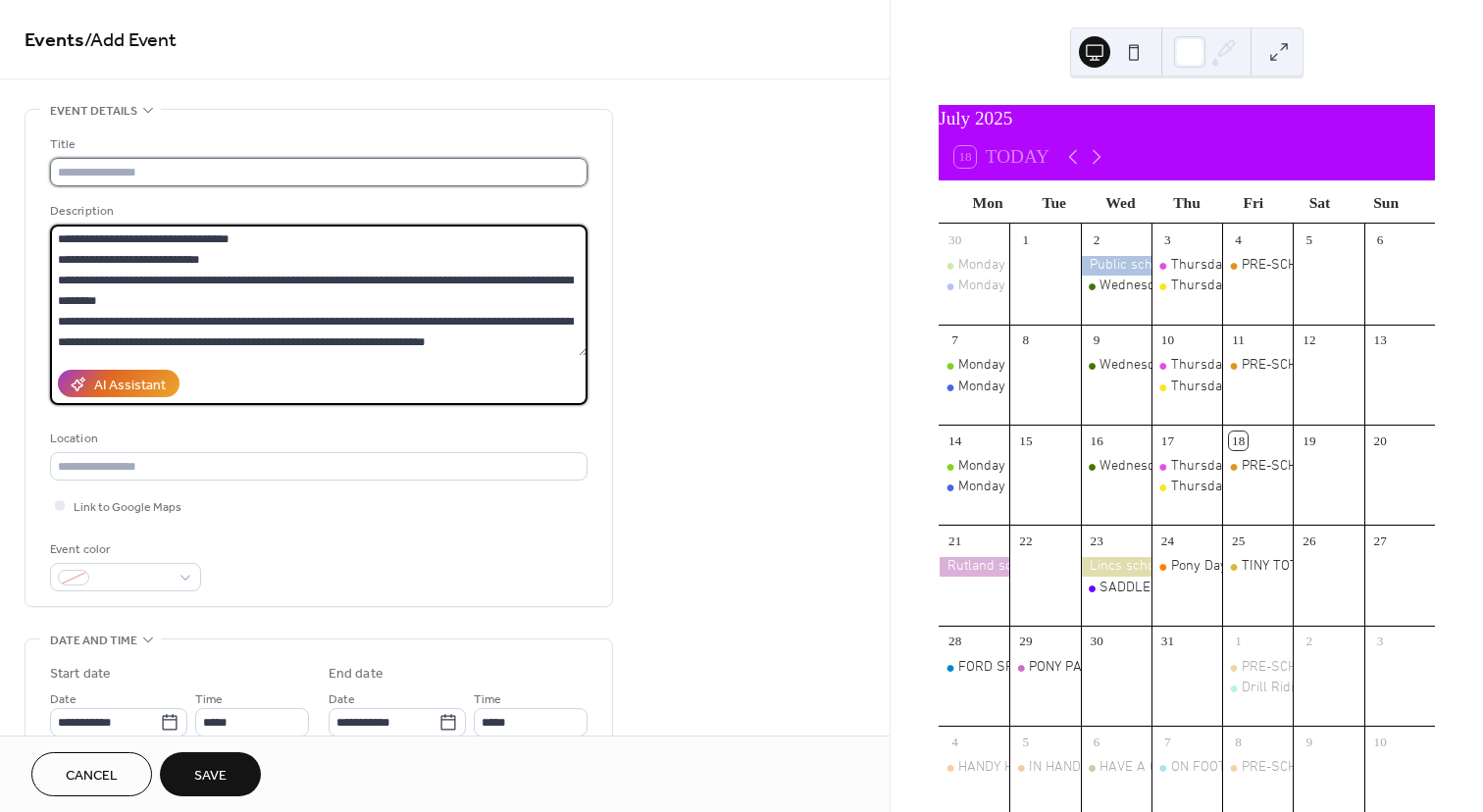 click at bounding box center [319, 172] 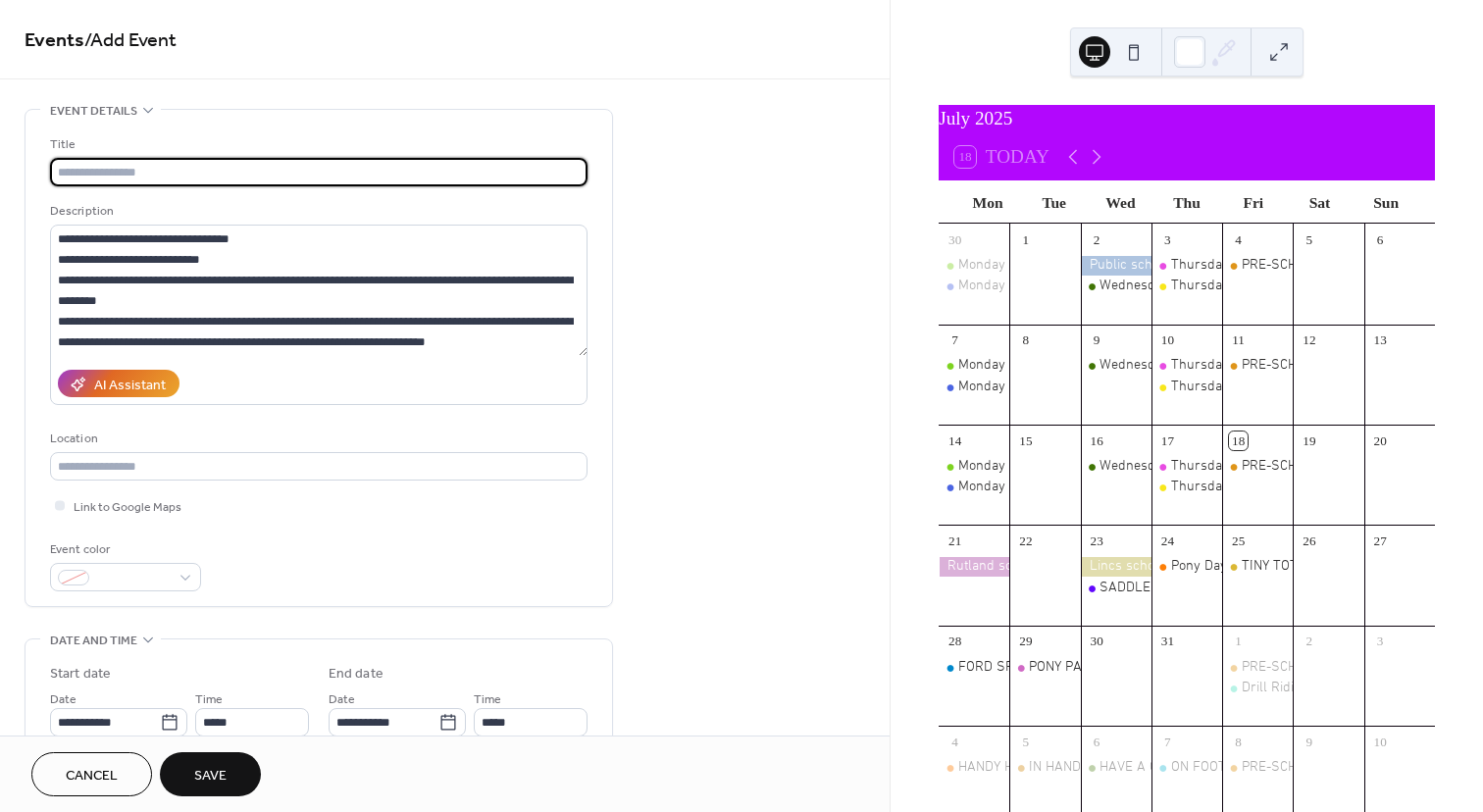 paste on "**********" 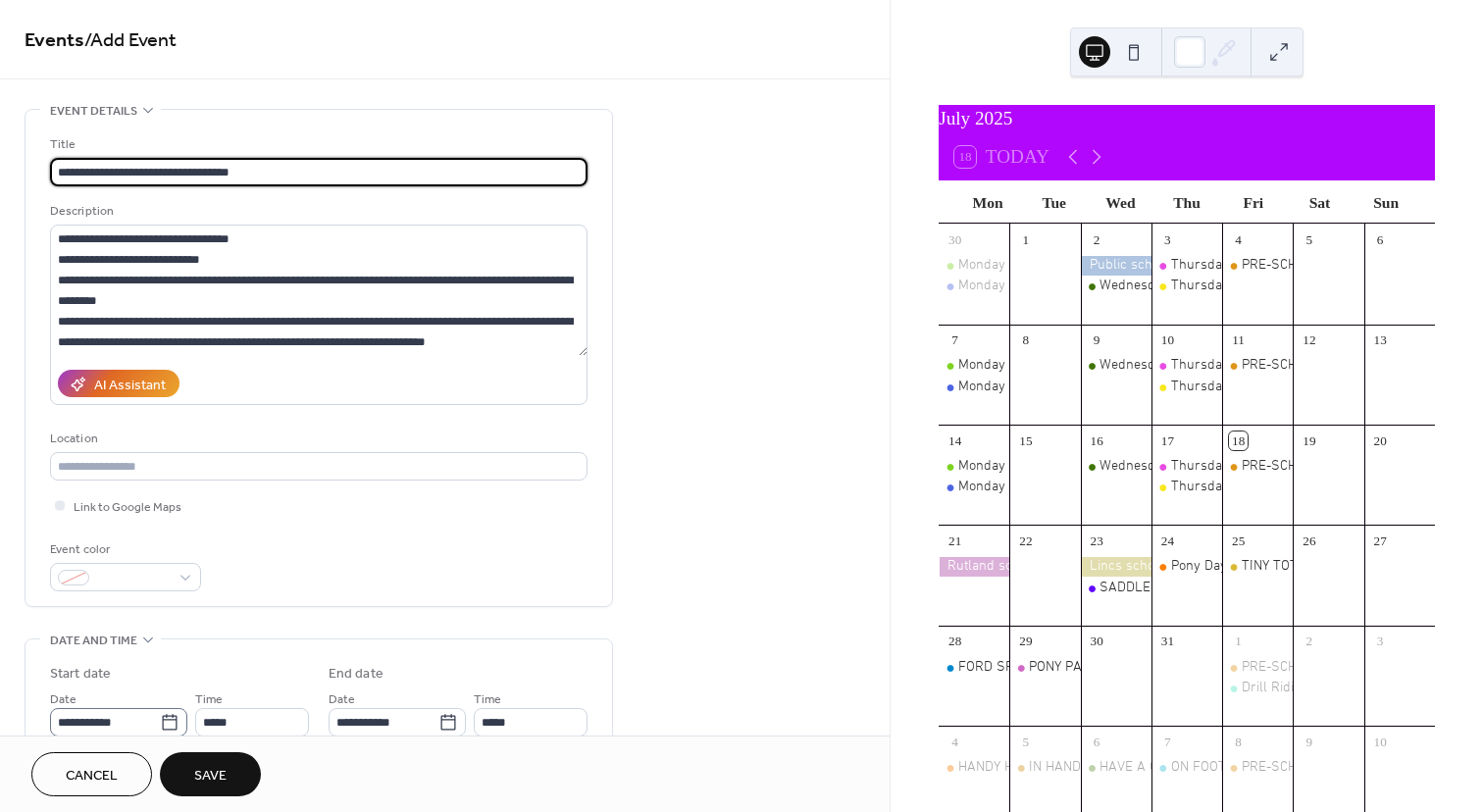type on "**********" 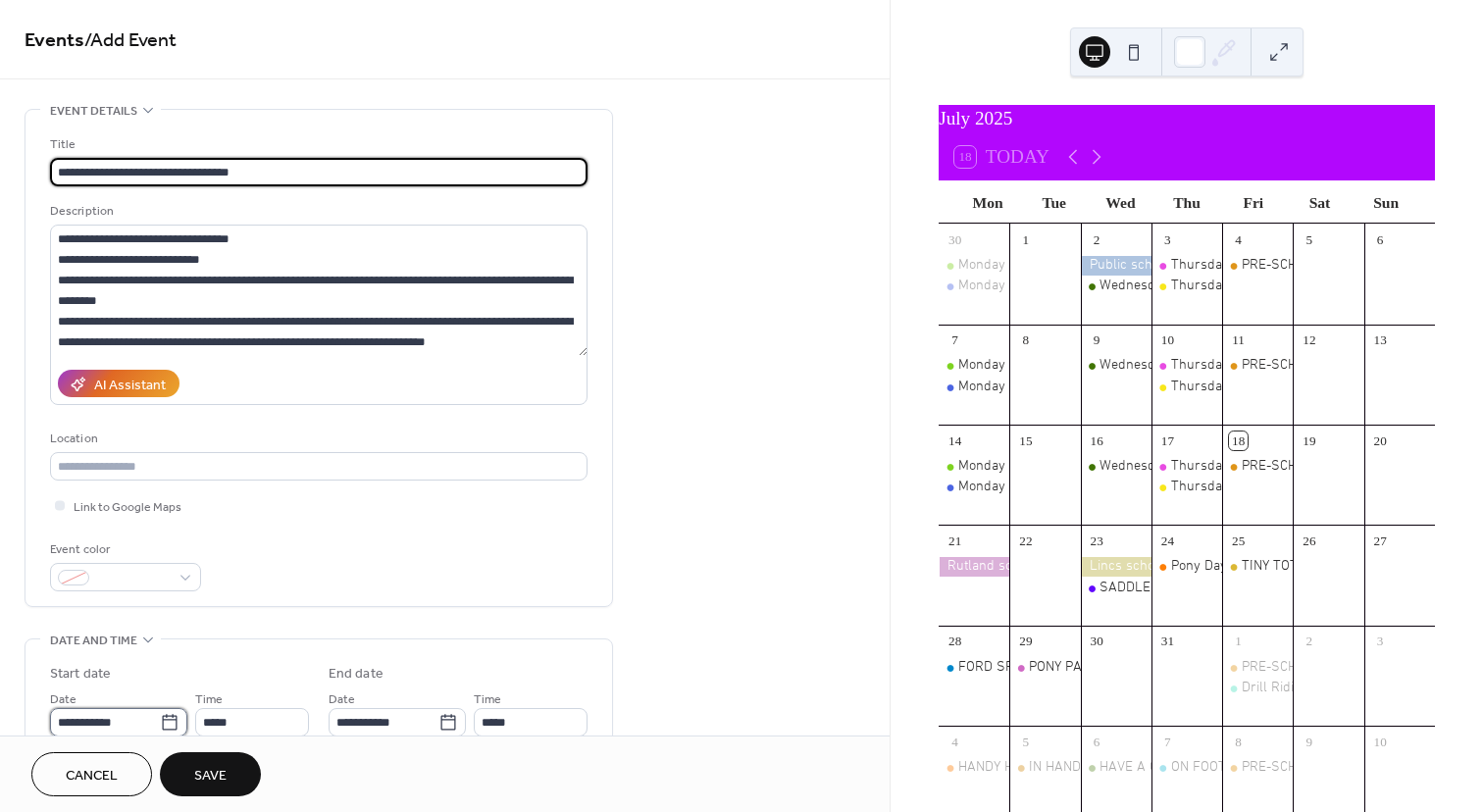 click on "**********" at bounding box center [105, 722] 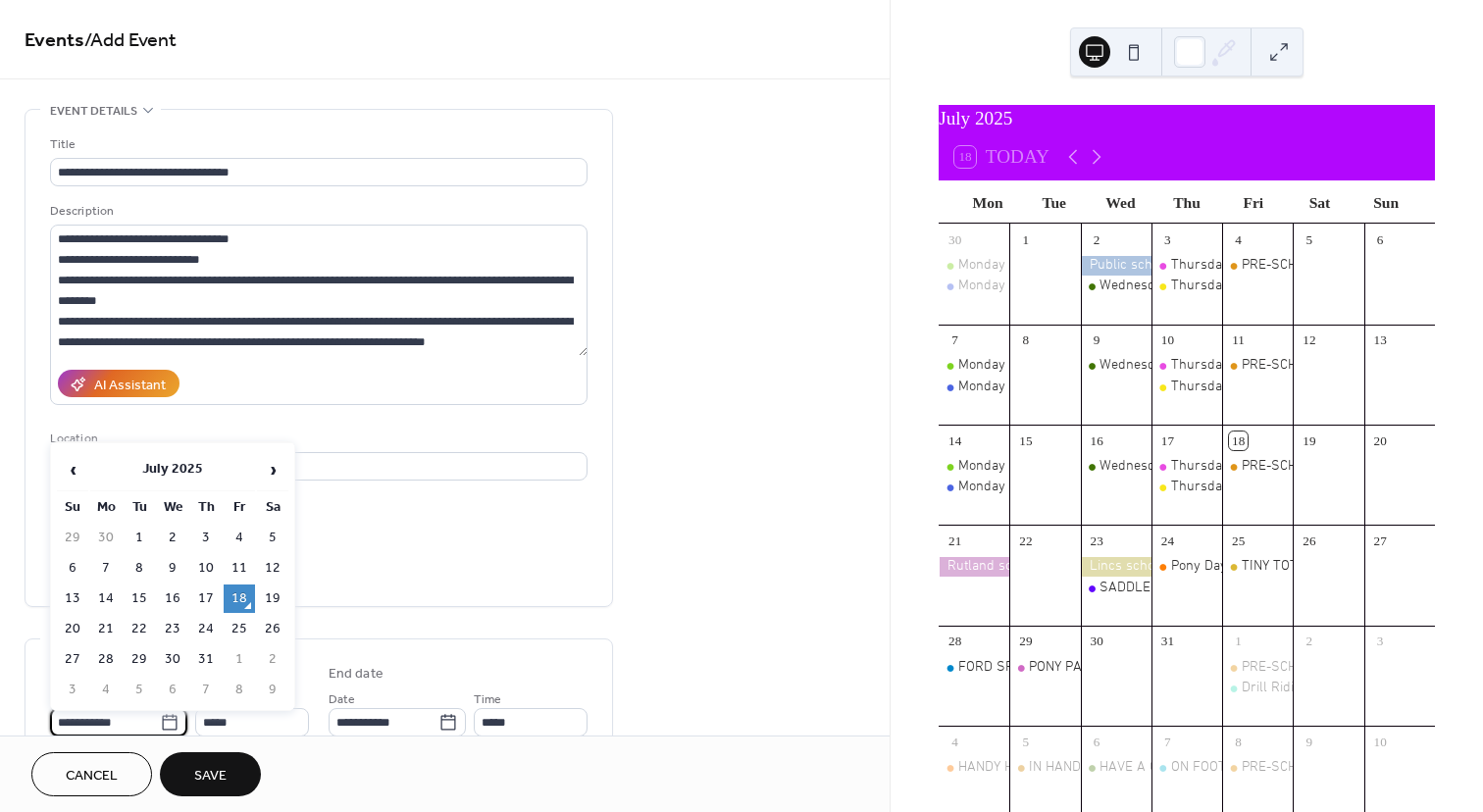 scroll, scrollTop: 1, scrollLeft: 0, axis: vertical 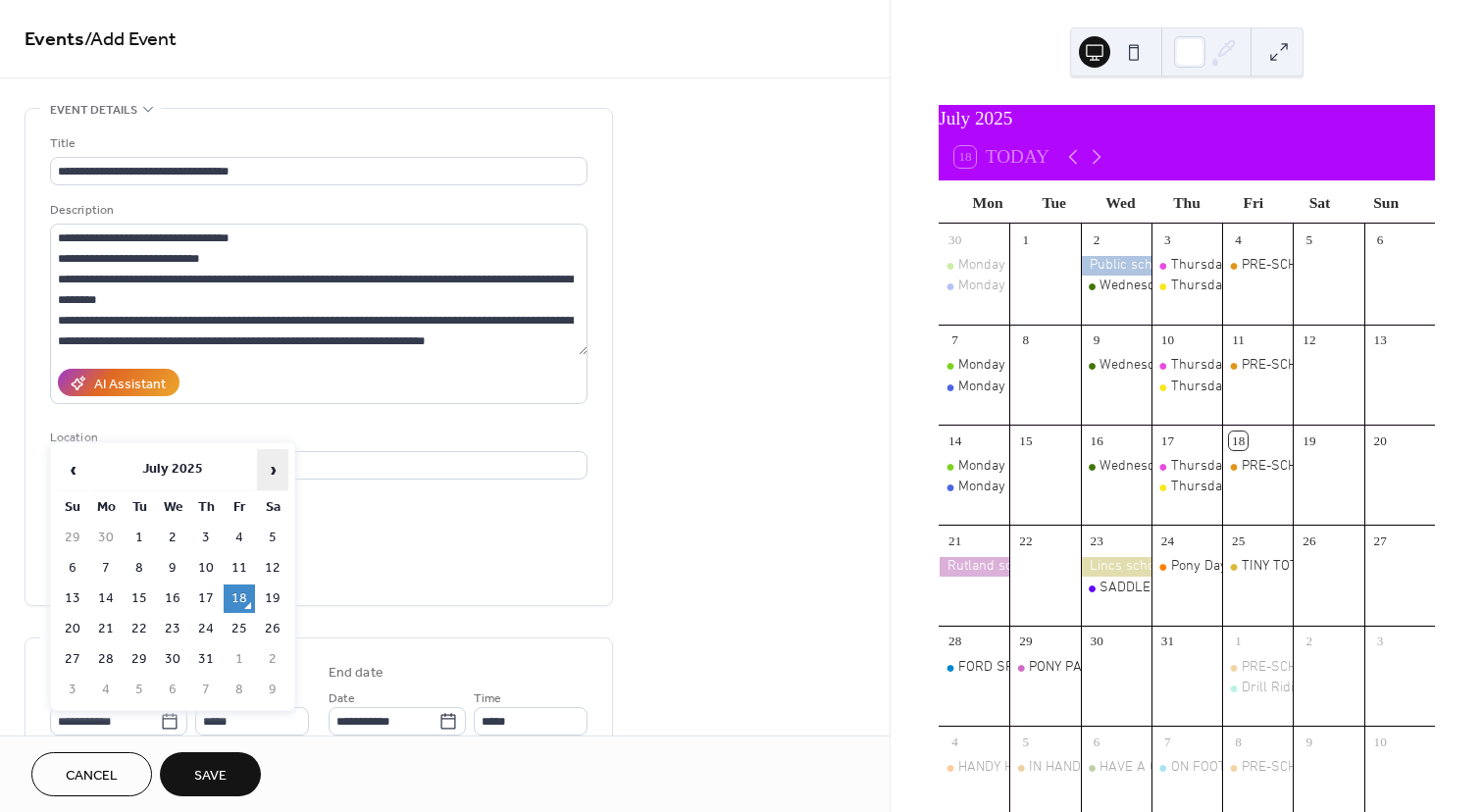click on "›" at bounding box center (273, 470) 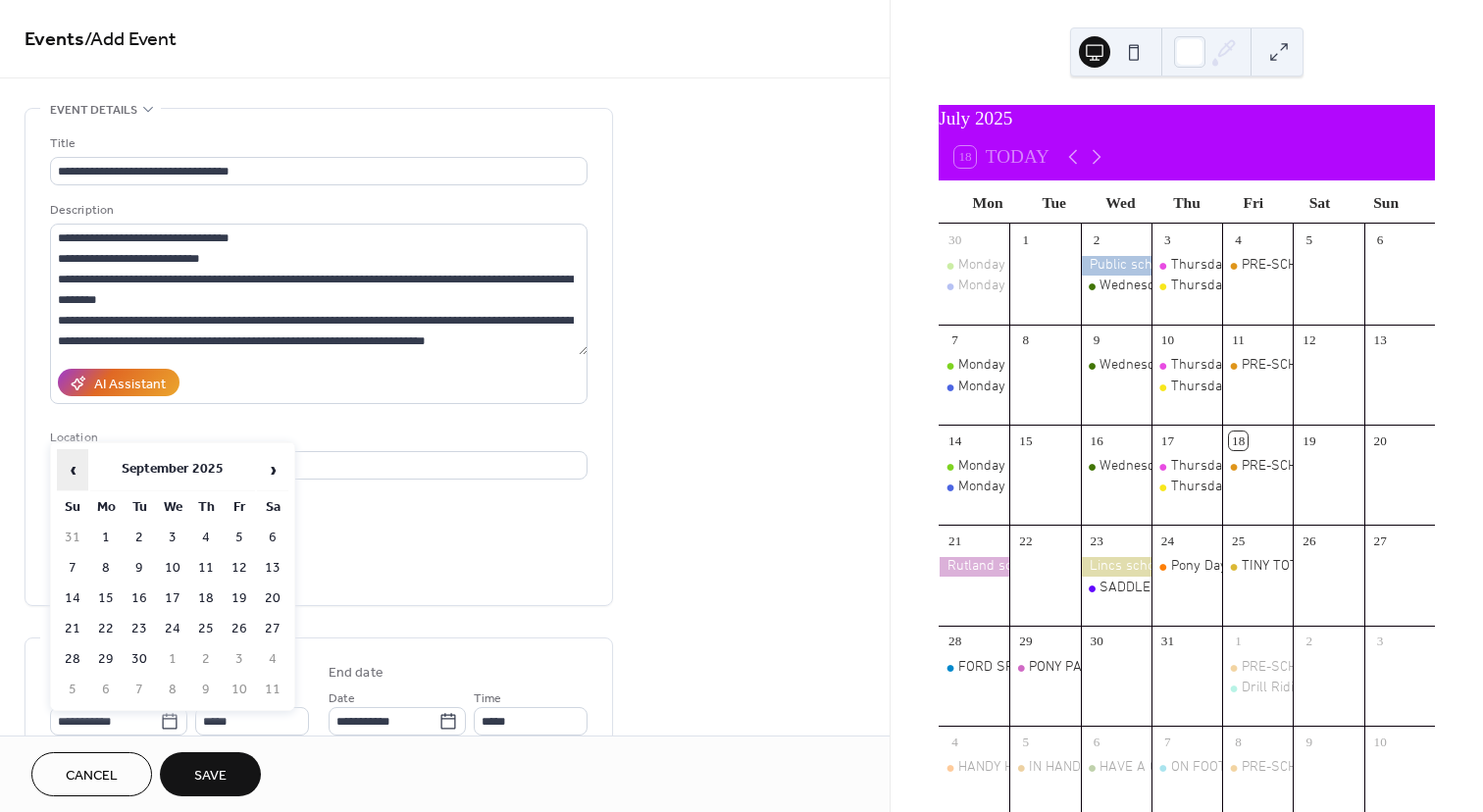 click on "‹" at bounding box center (73, 470) 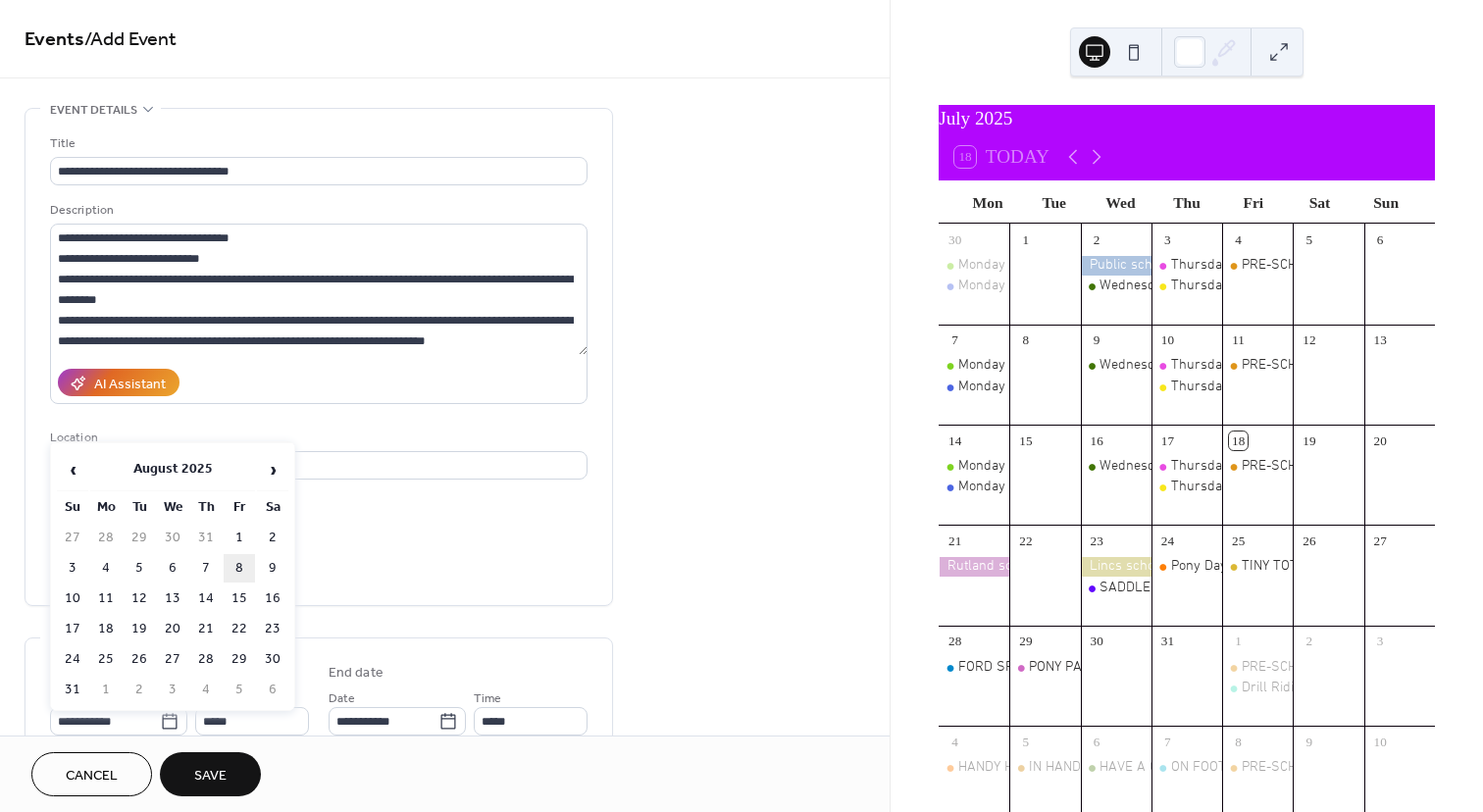 click on "8" at bounding box center [239, 568] 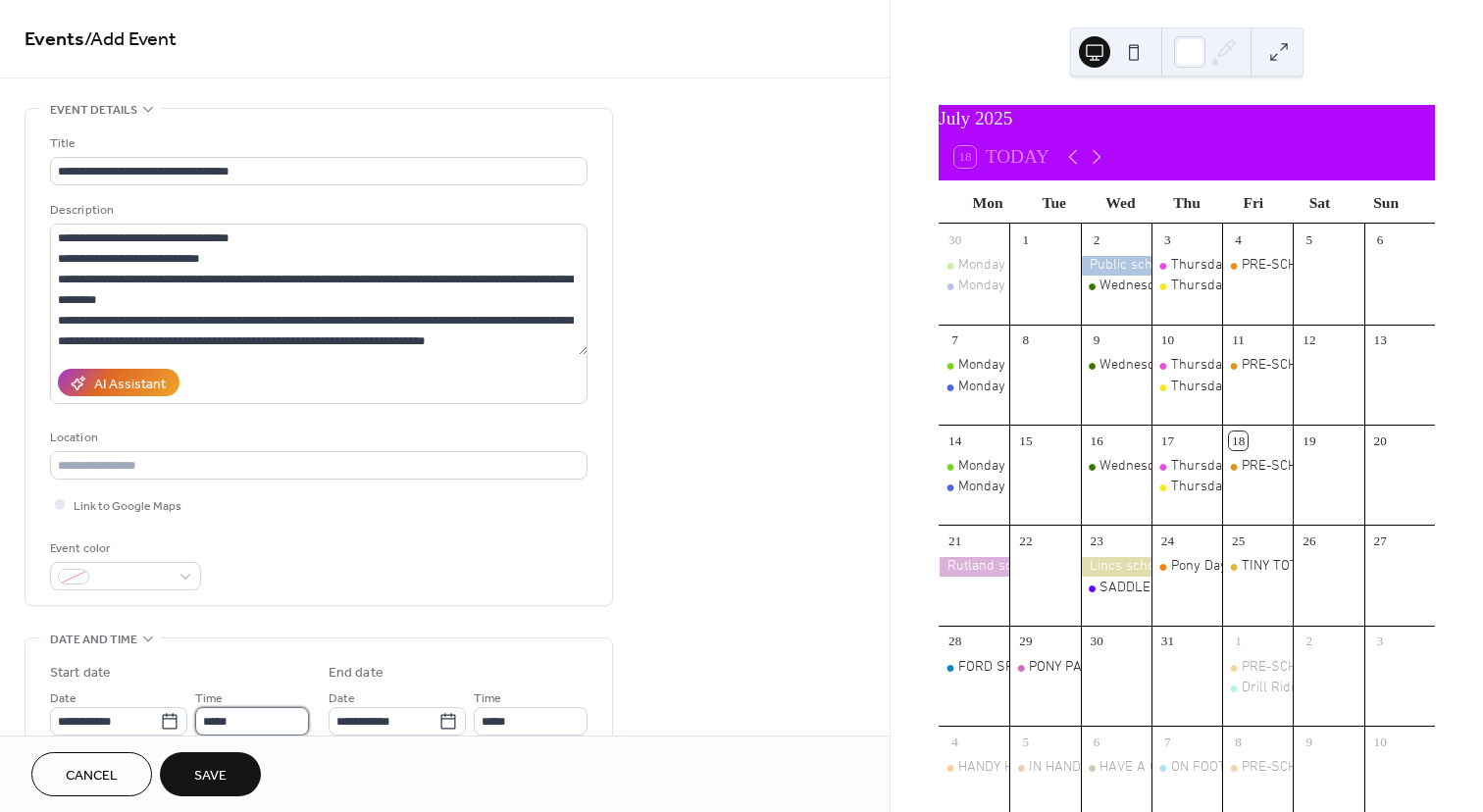click on "*****" at bounding box center (252, 721) 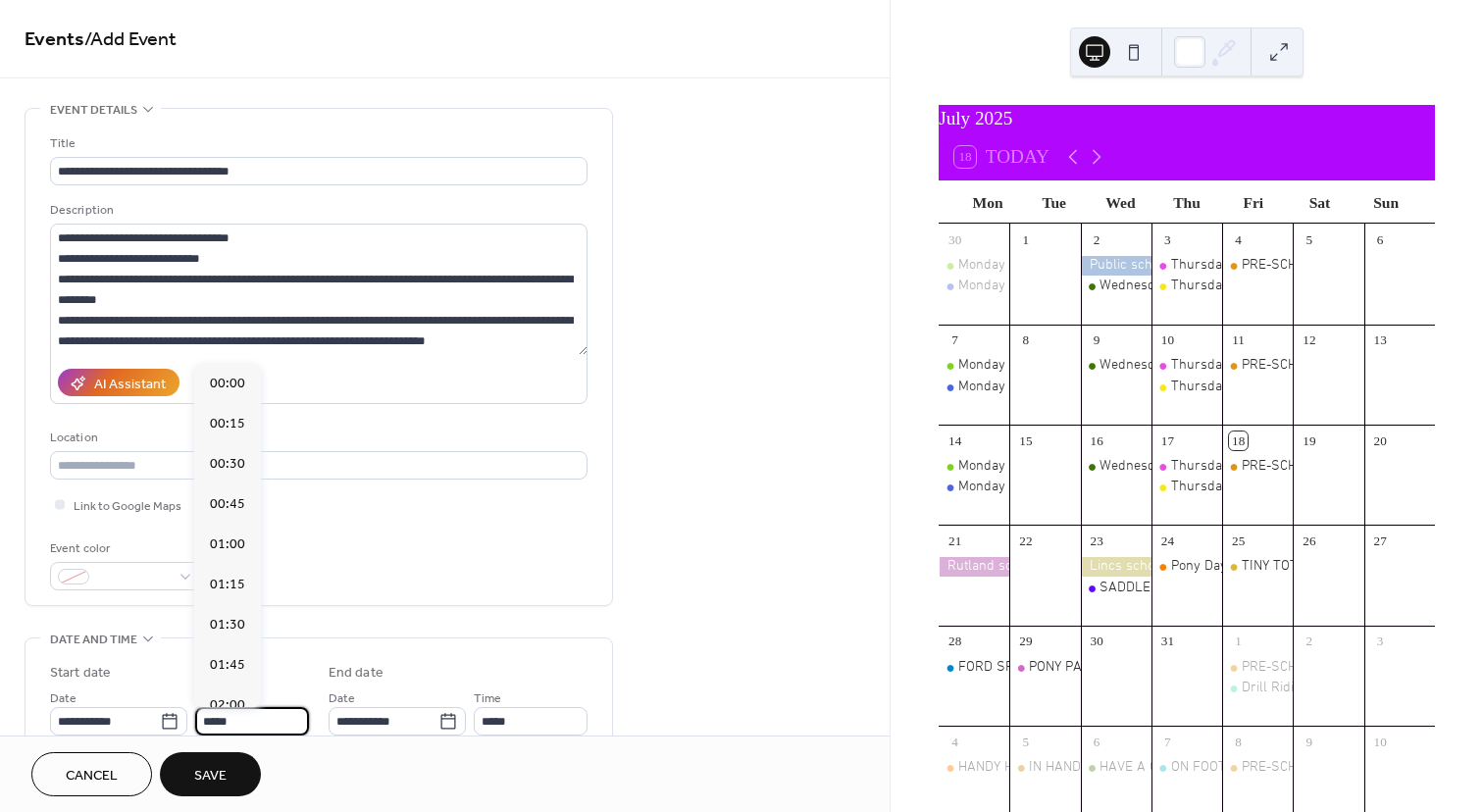 scroll, scrollTop: 1906, scrollLeft: 0, axis: vertical 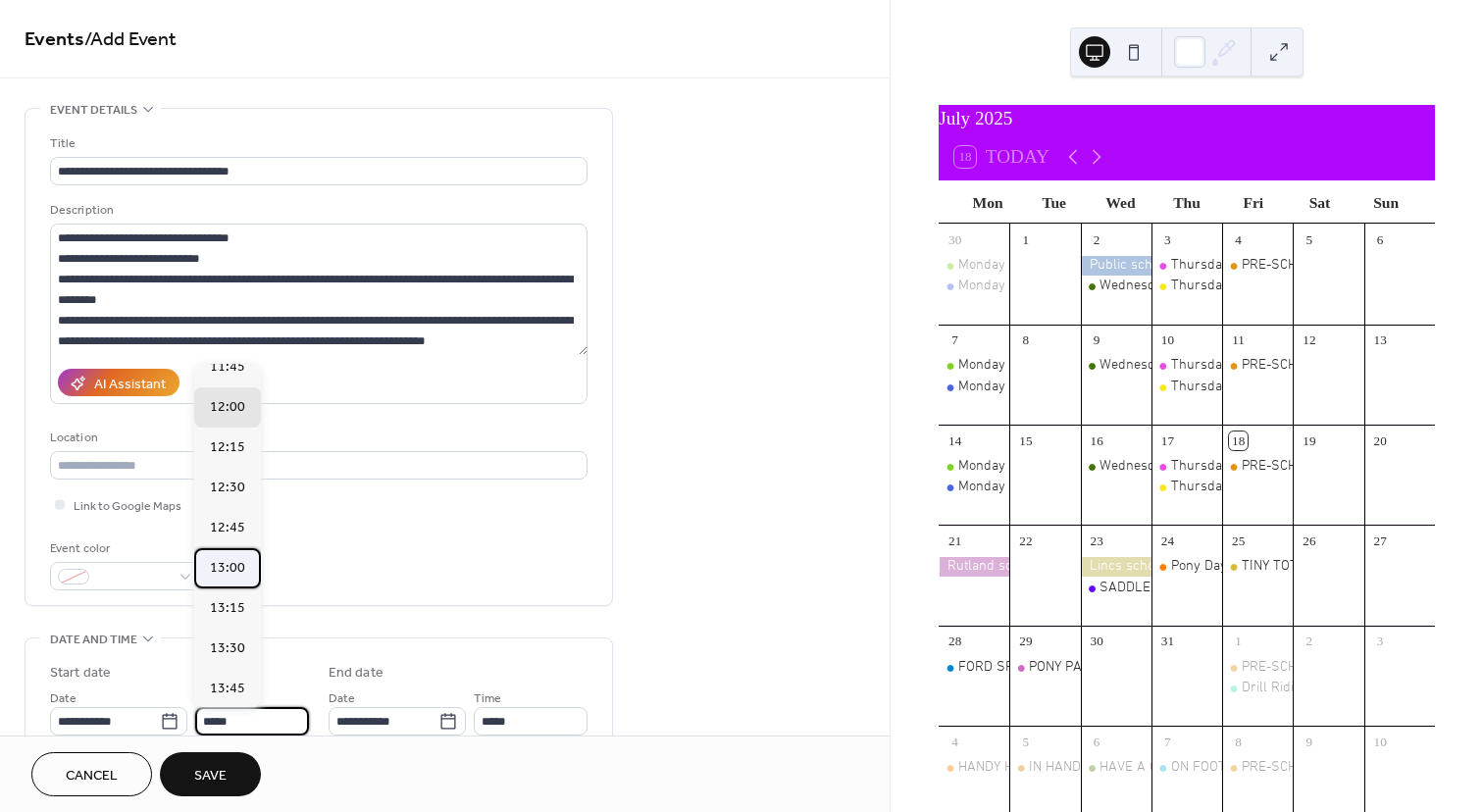 click on "13:00" at bounding box center (228, 568) 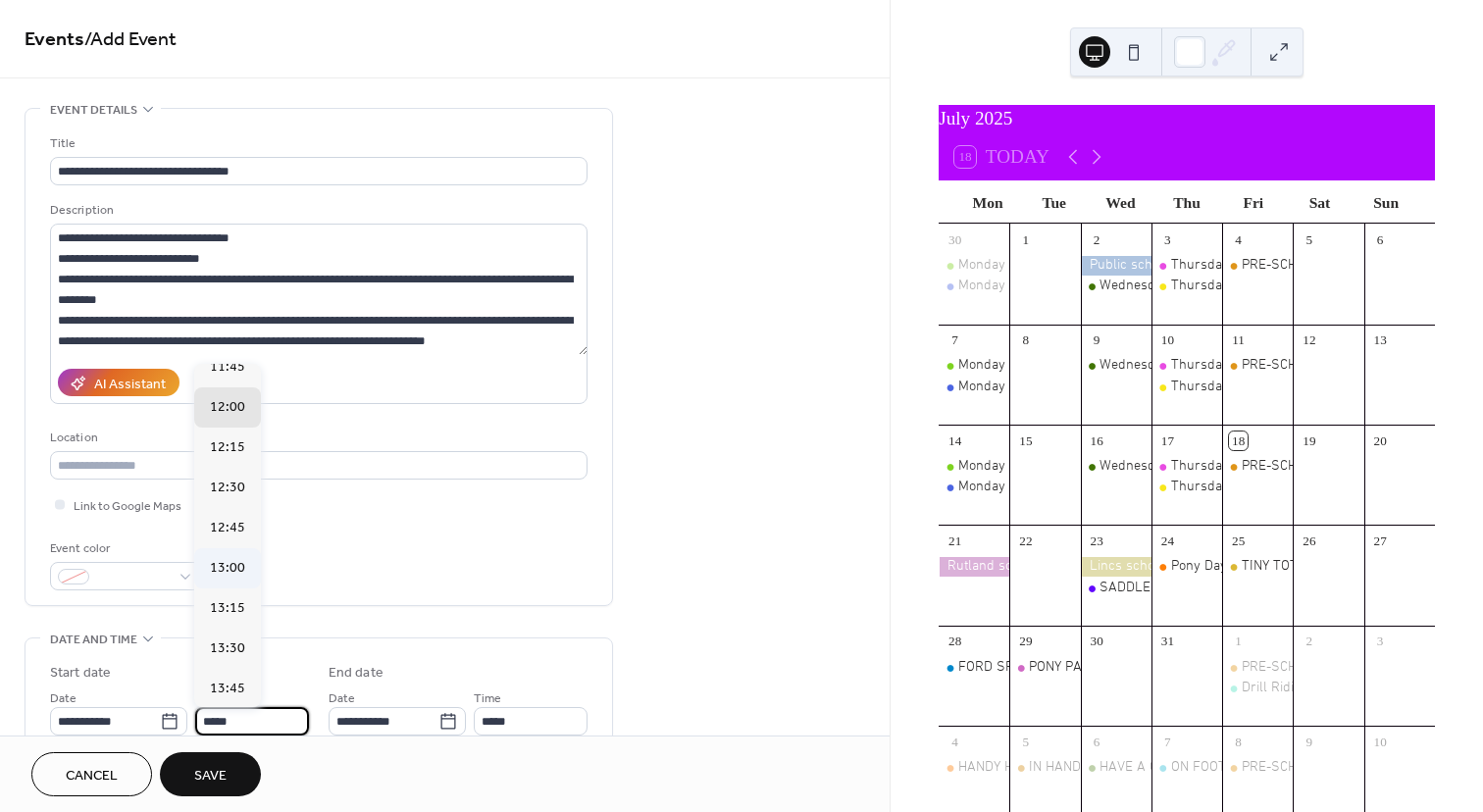 type on "*****" 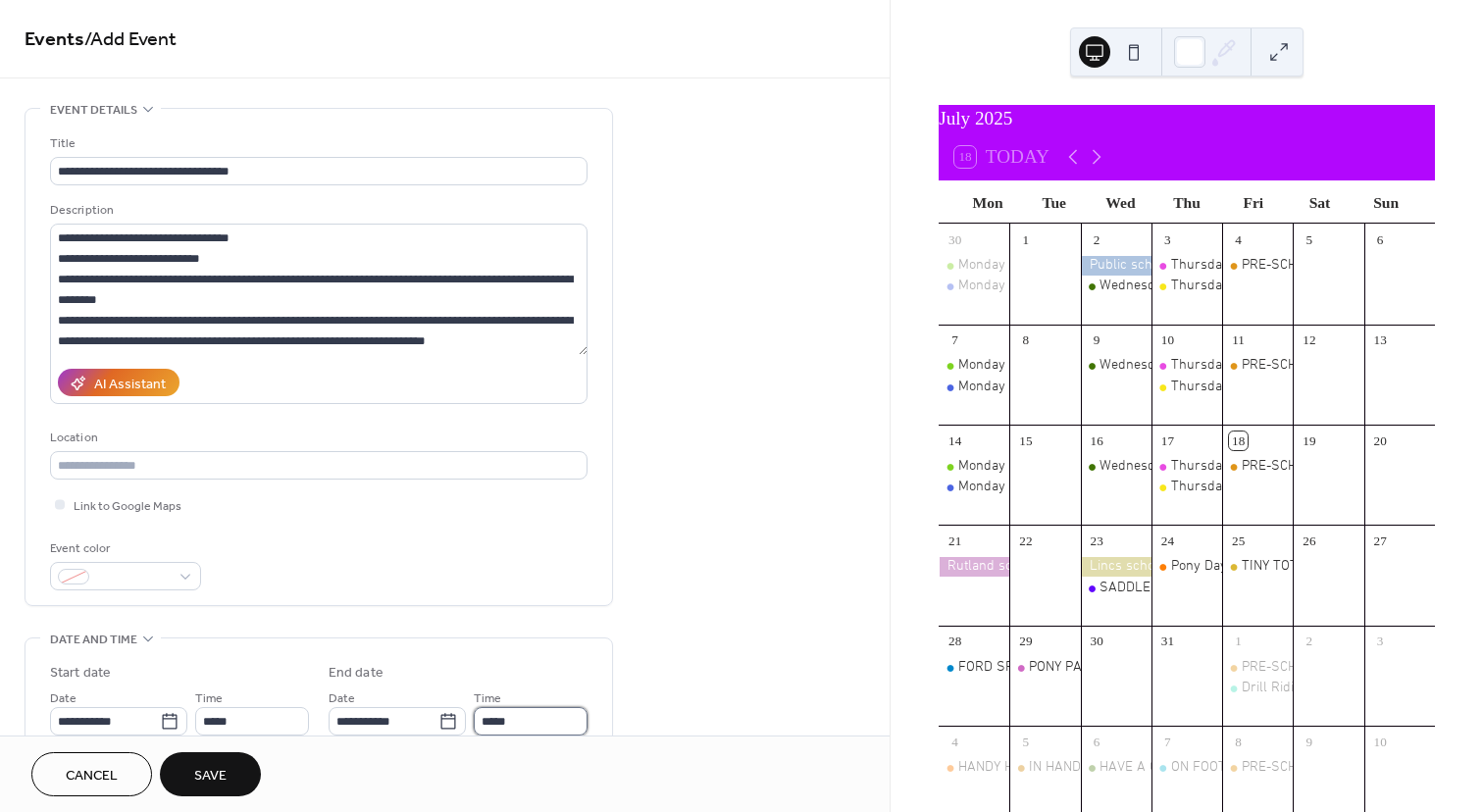 click on "*****" at bounding box center (531, 721) 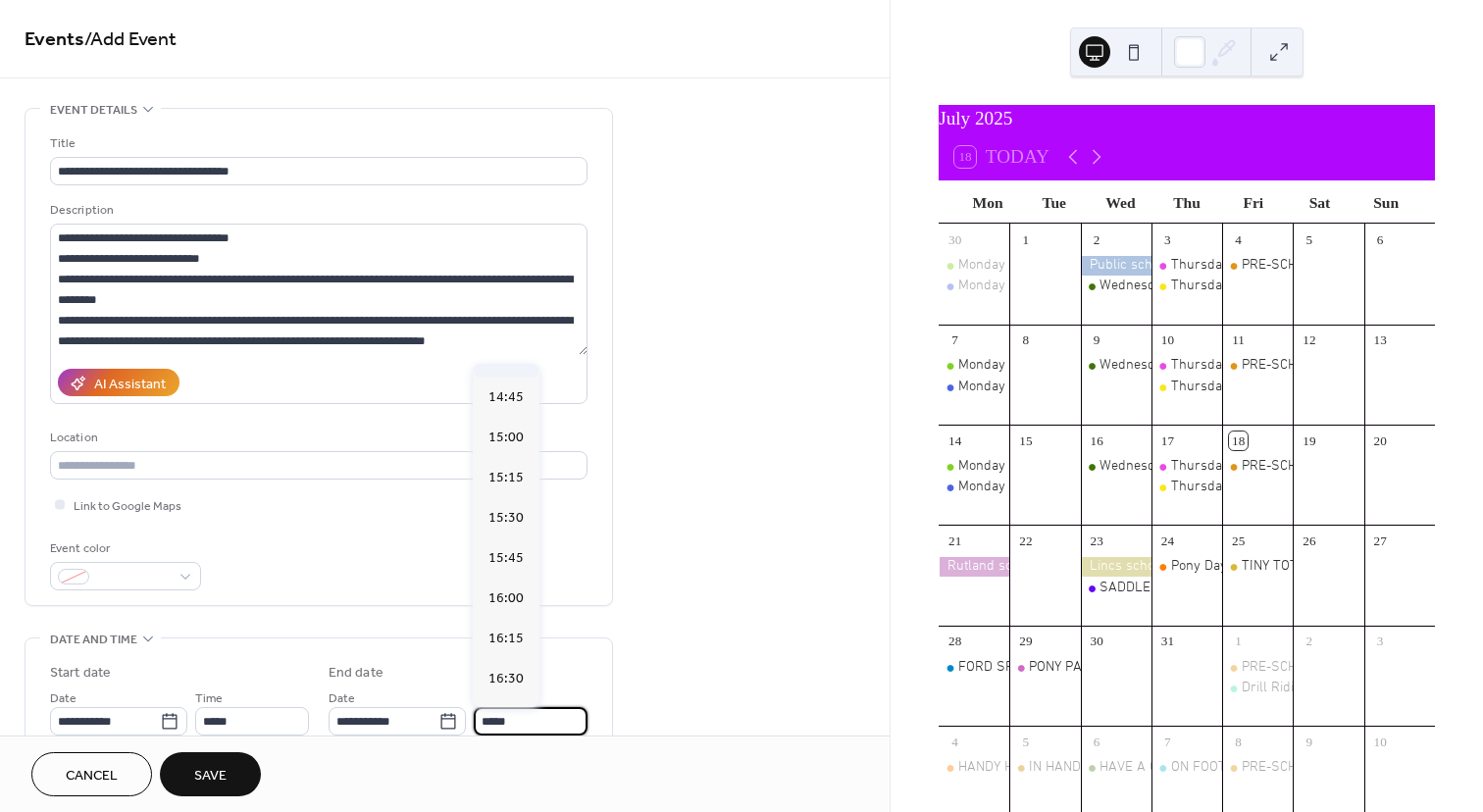 scroll, scrollTop: 273, scrollLeft: 0, axis: vertical 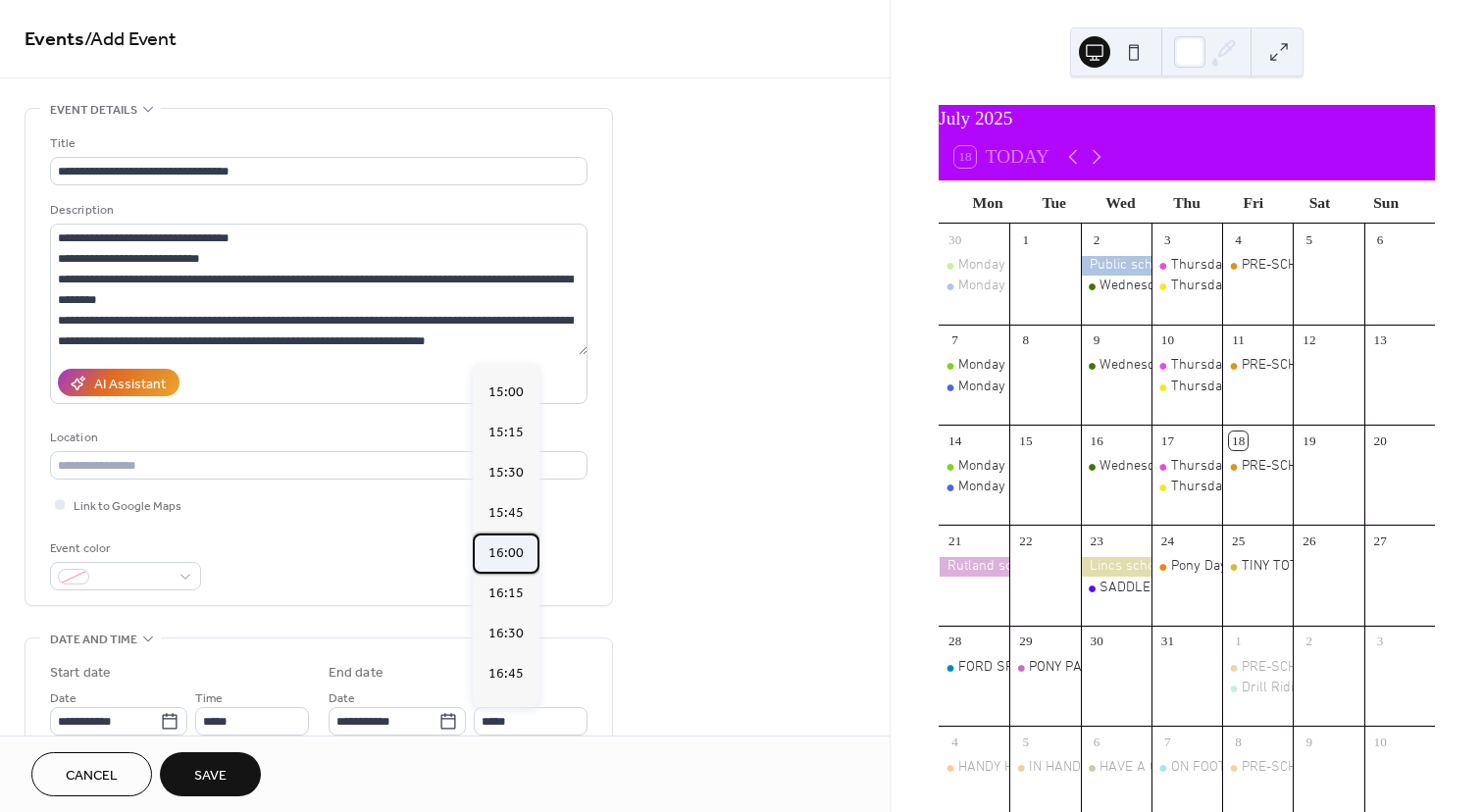 click on "16:00" at bounding box center [506, 553] 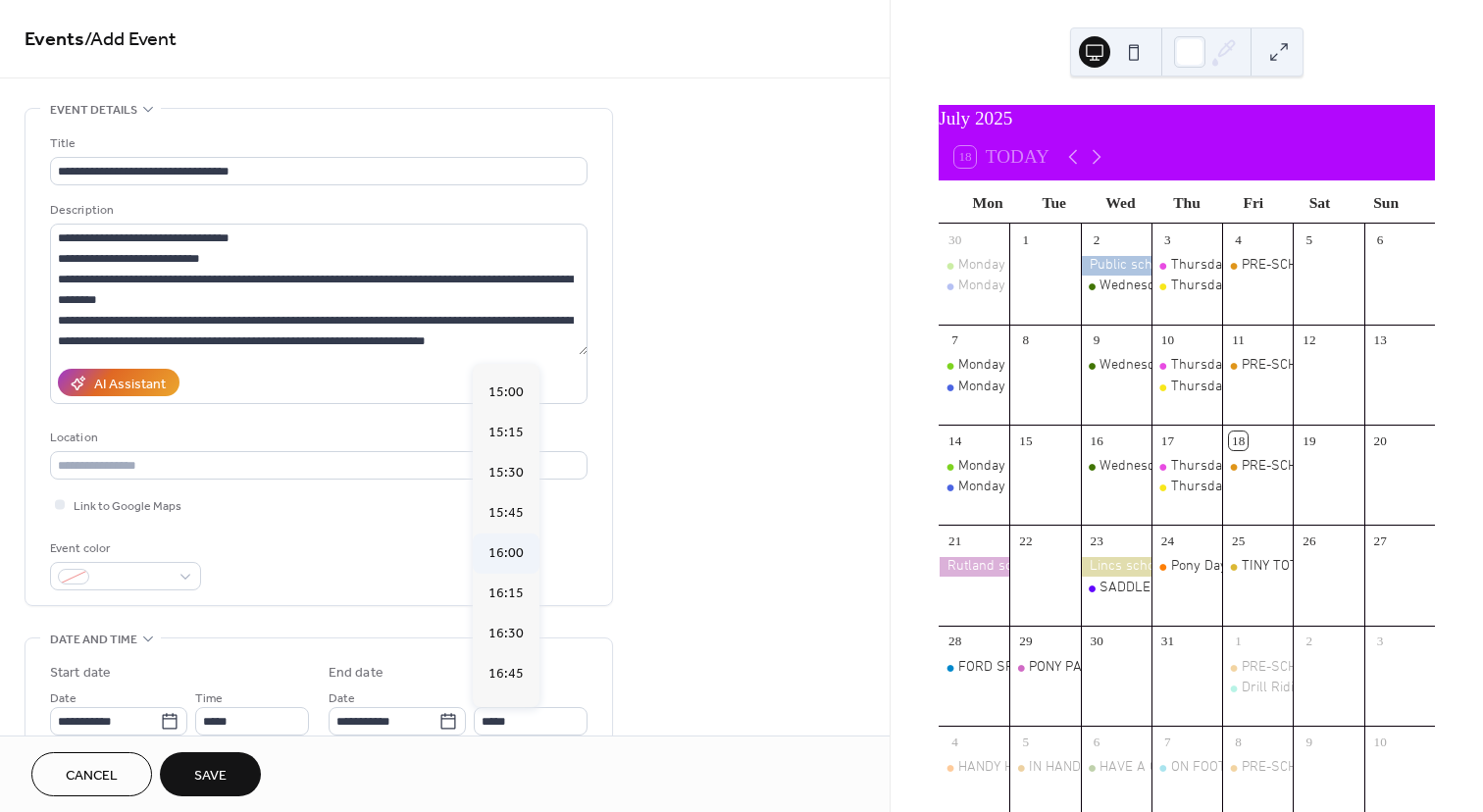 type on "*****" 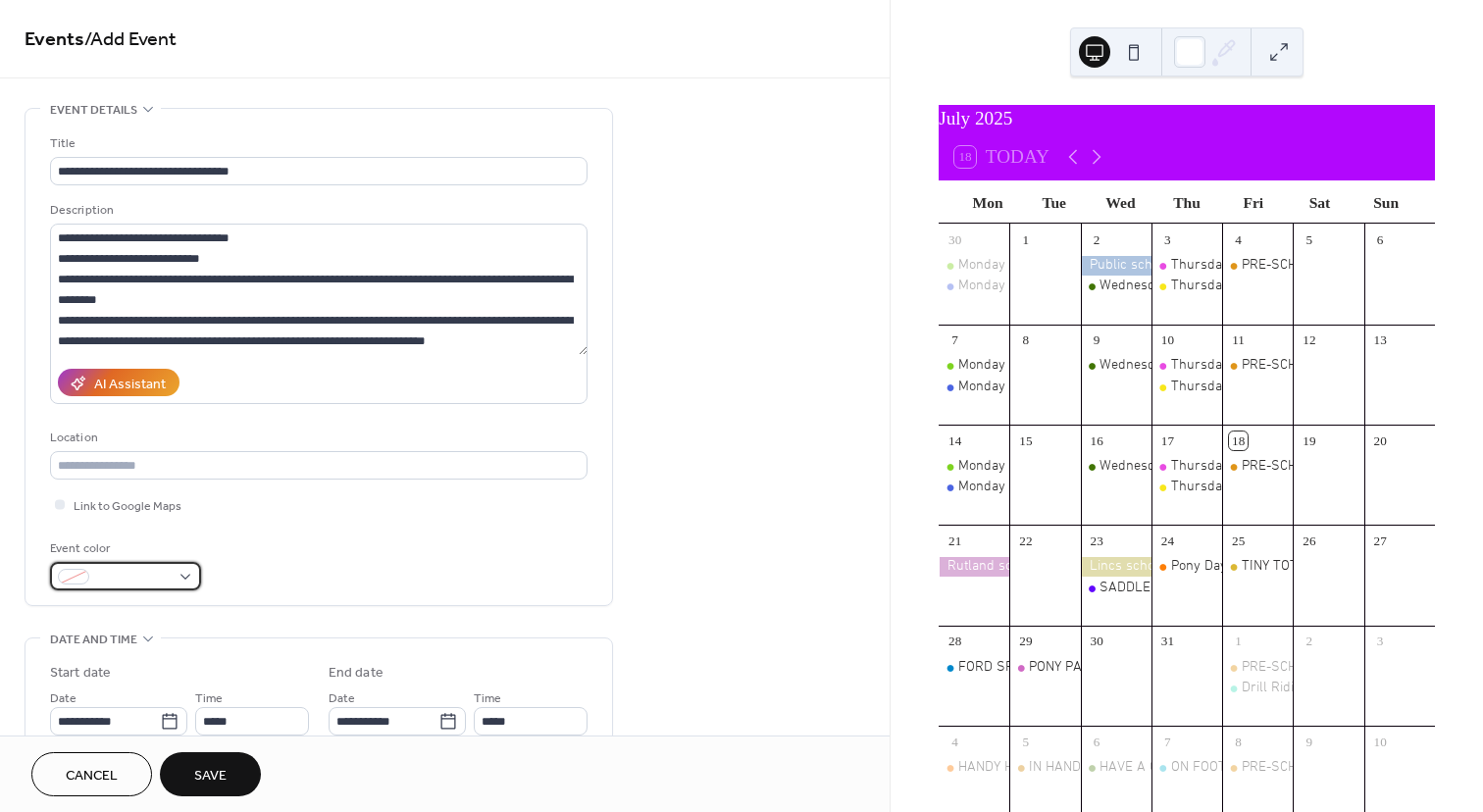 click at bounding box center [126, 576] 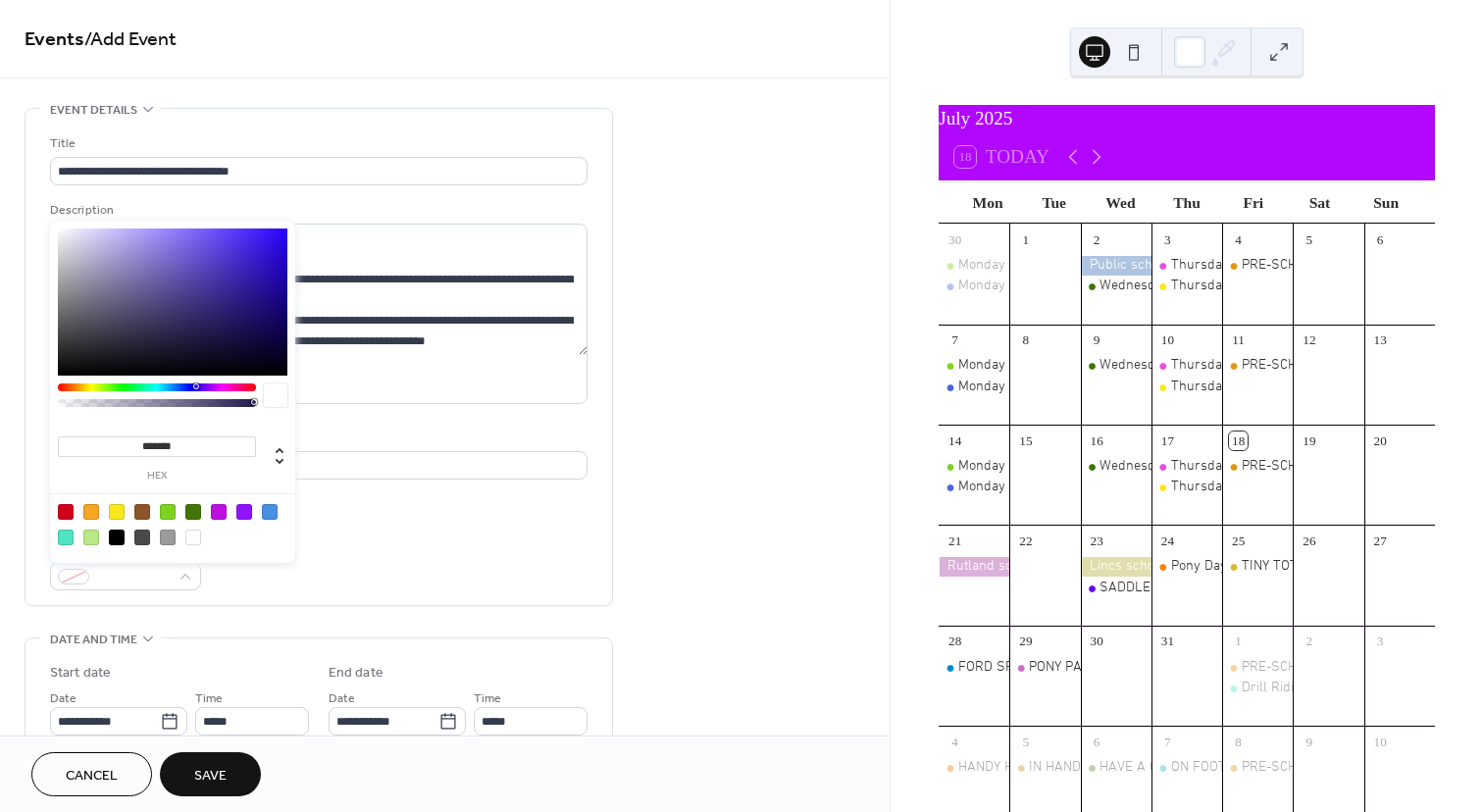 click at bounding box center [91, 512] 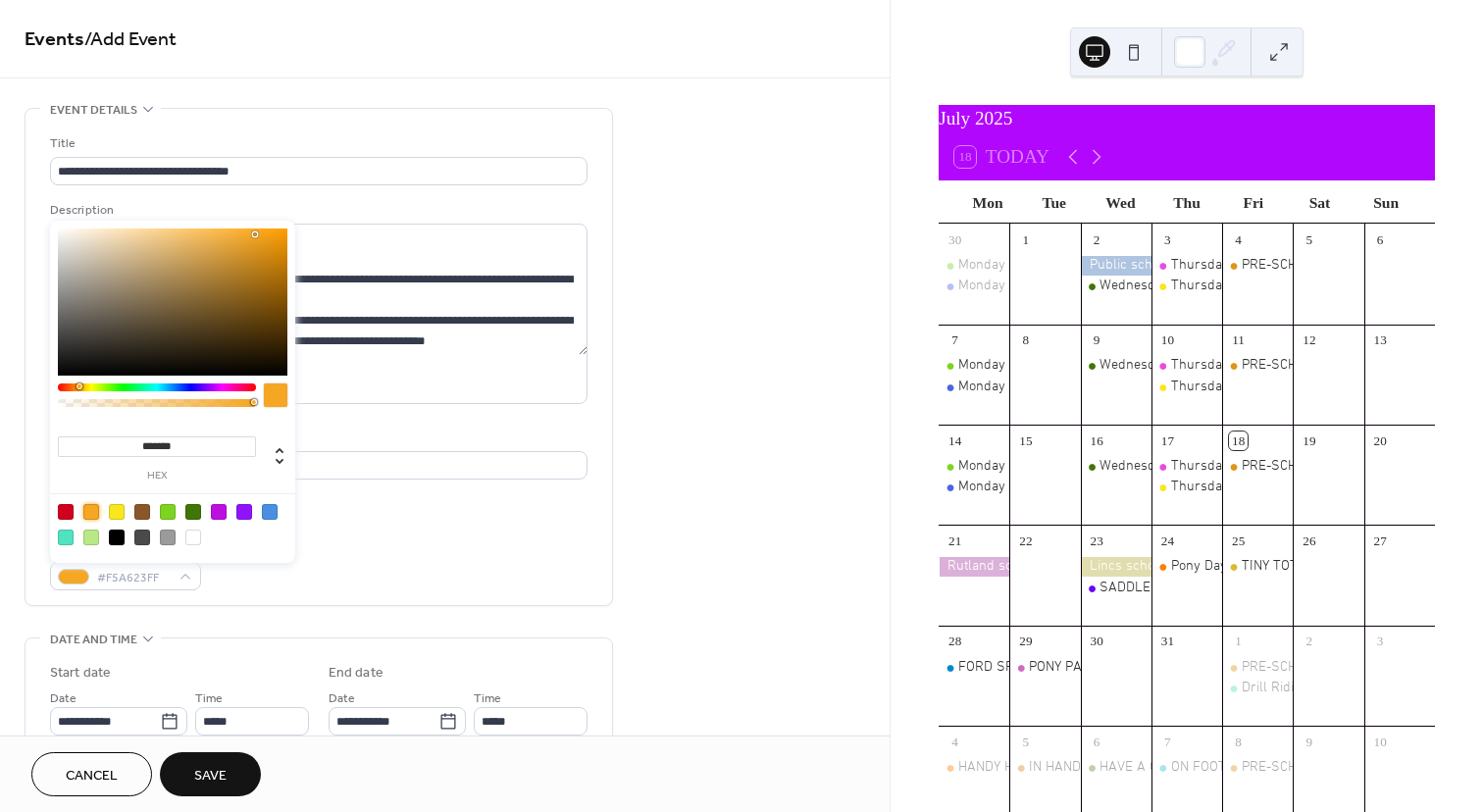 type on "*******" 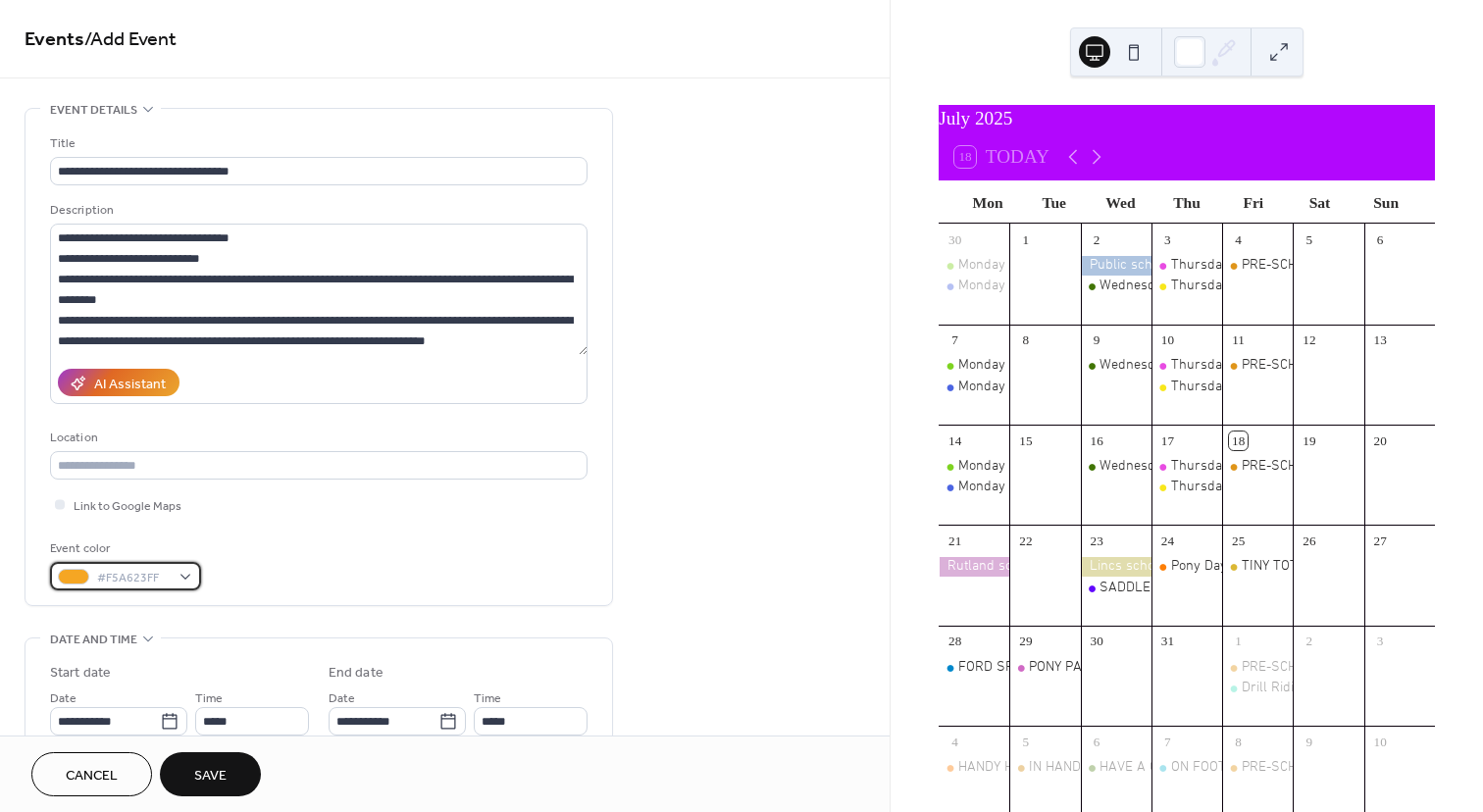 click on "#F5A623FF" at bounding box center (126, 576) 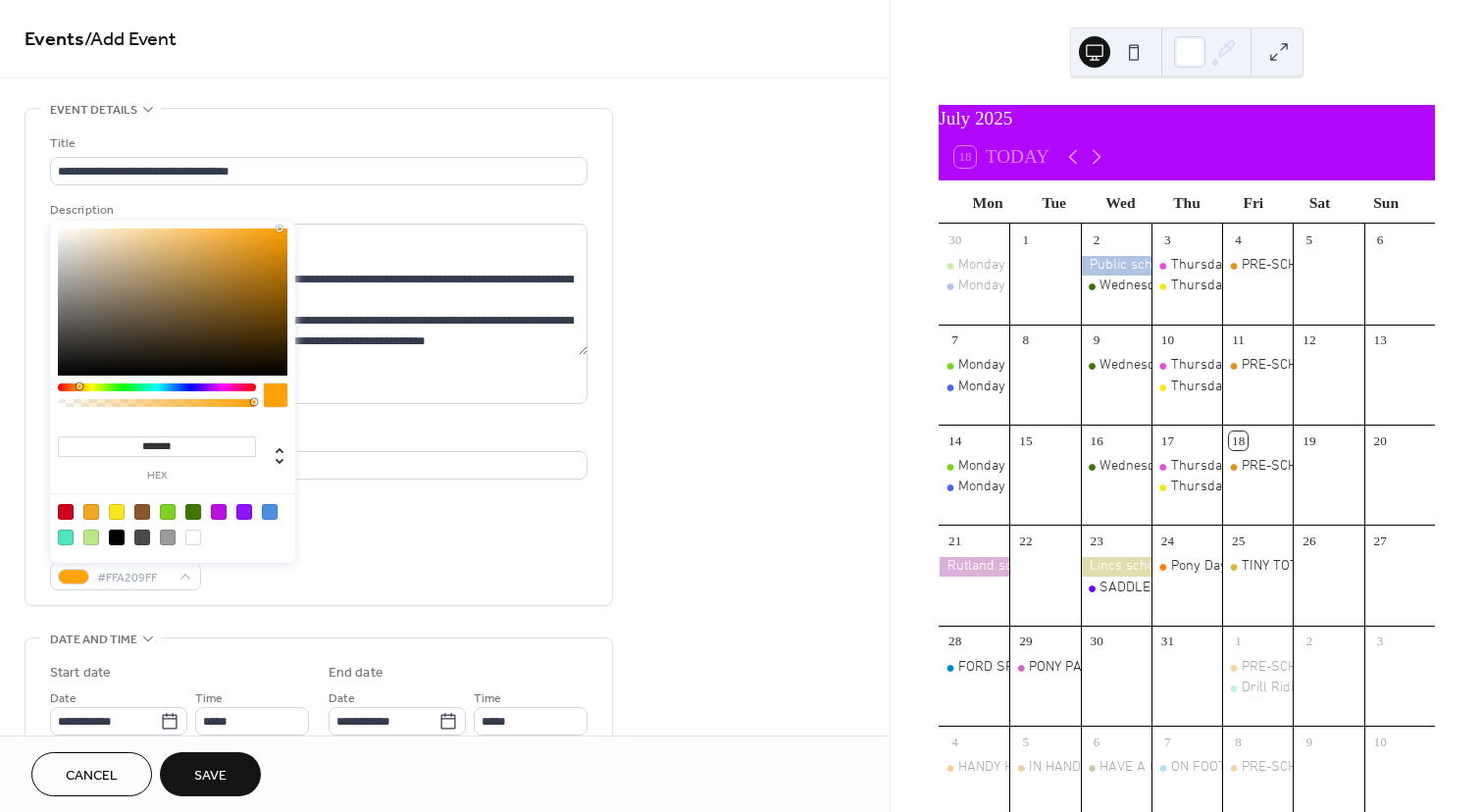click at bounding box center [173, 302] 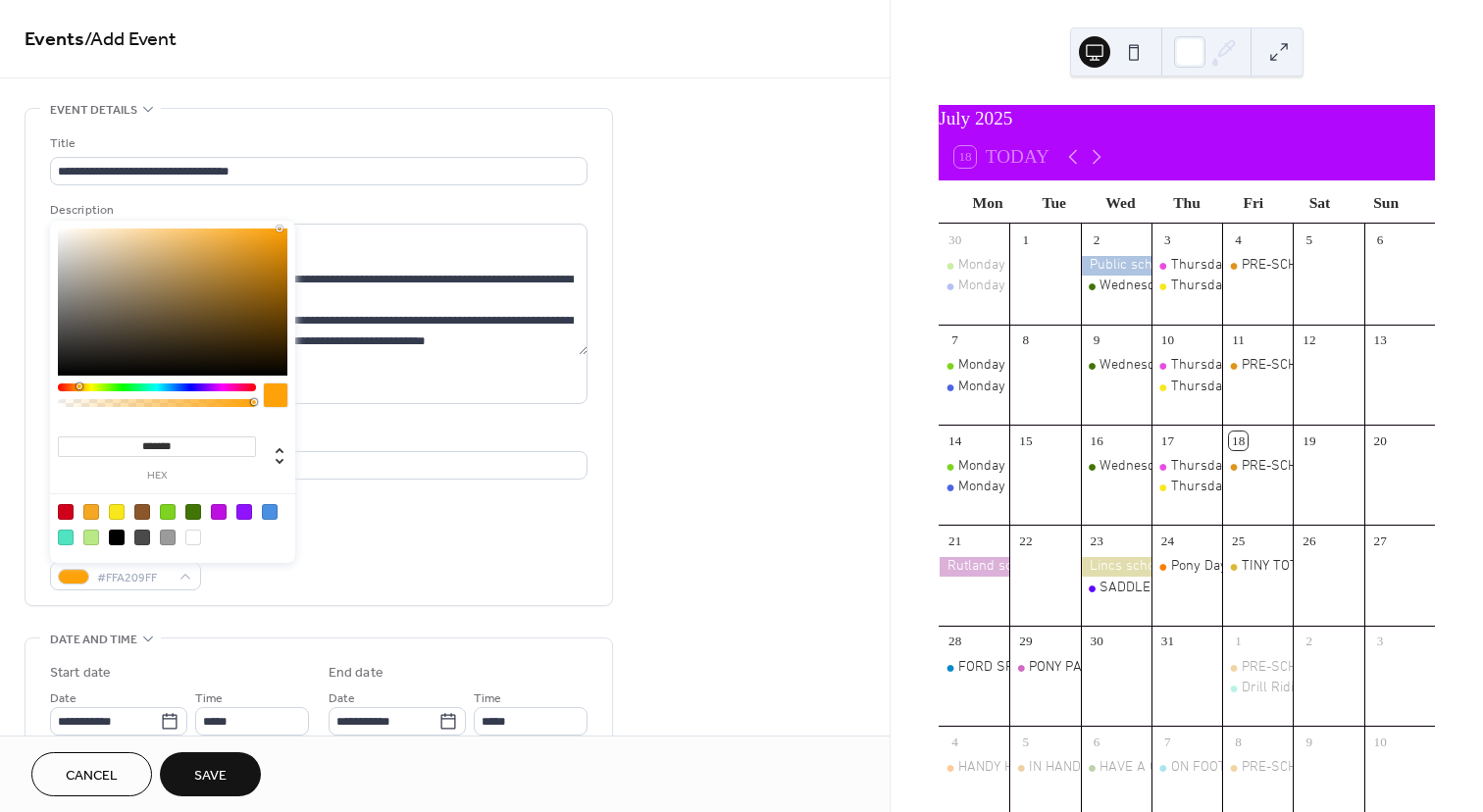 type on "***" 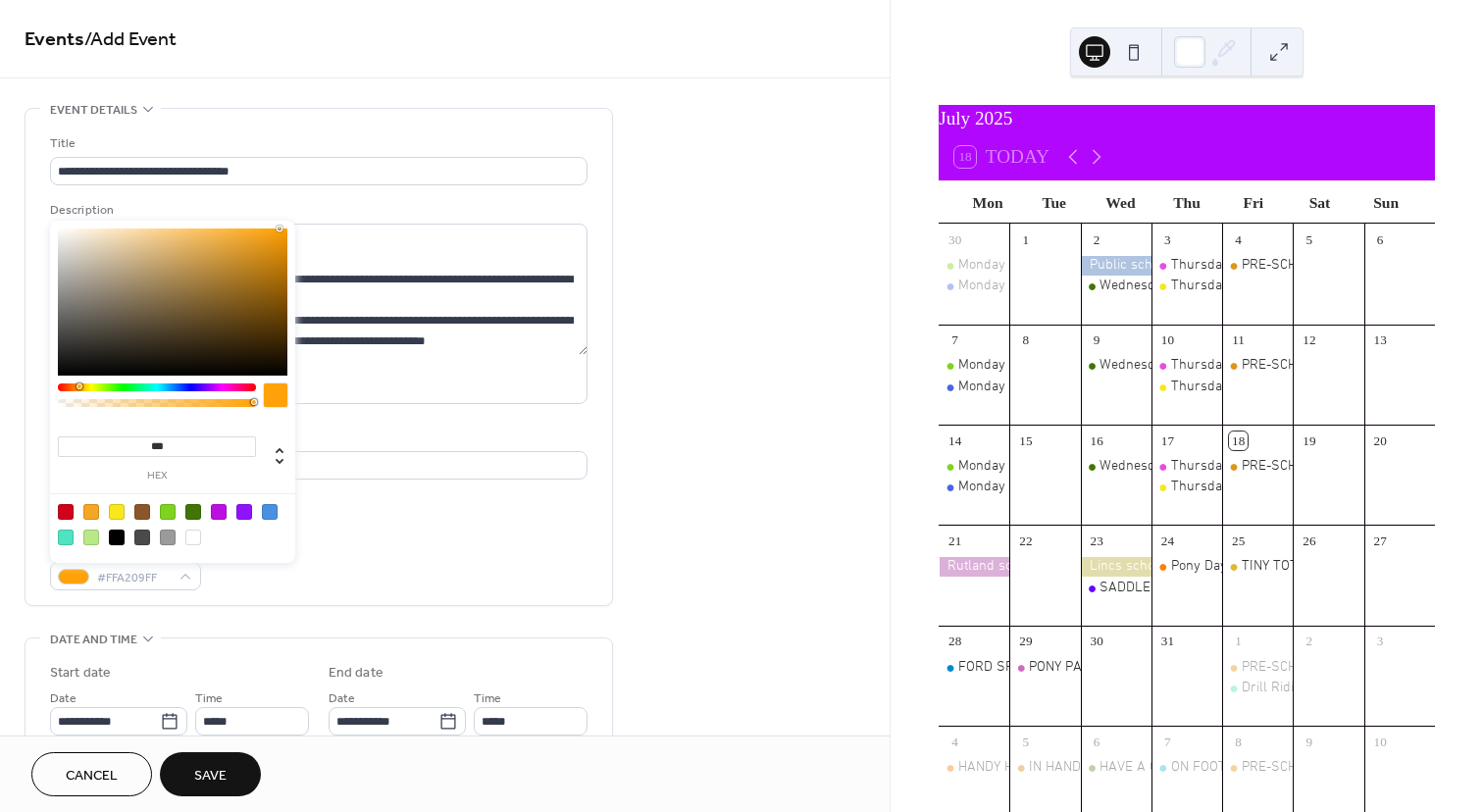 click at bounding box center [157, 403] 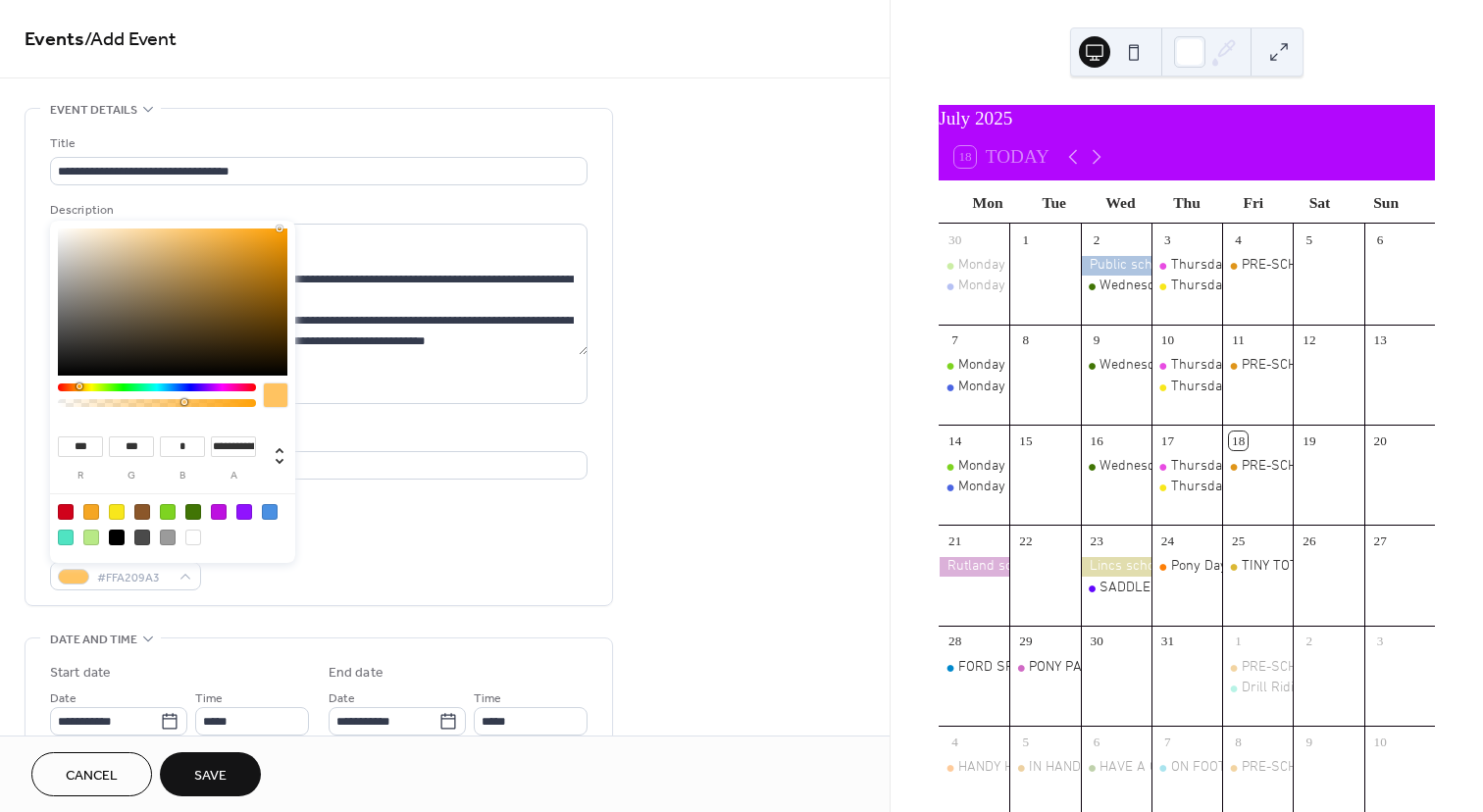 click at bounding box center [157, 403] 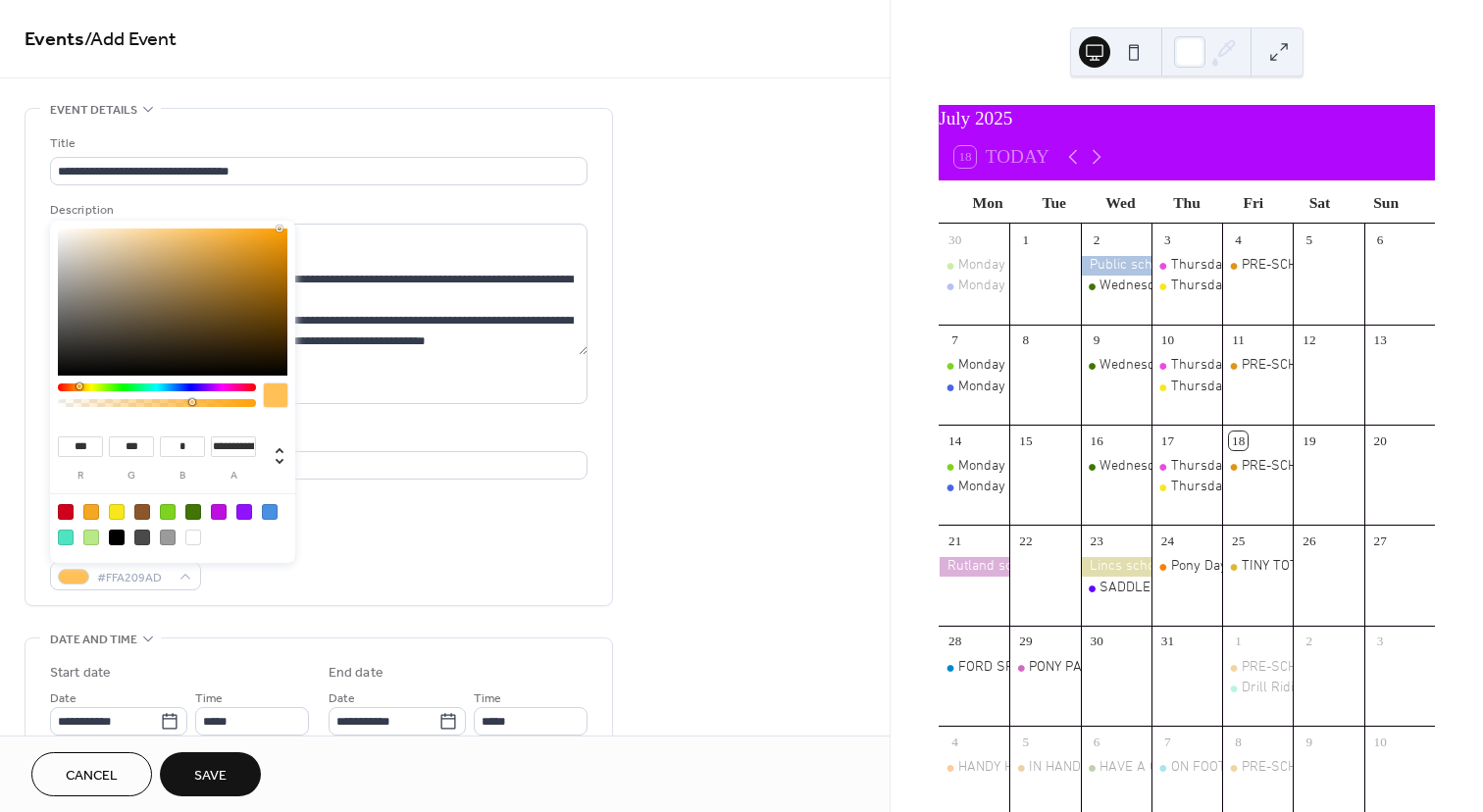 type on "**********" 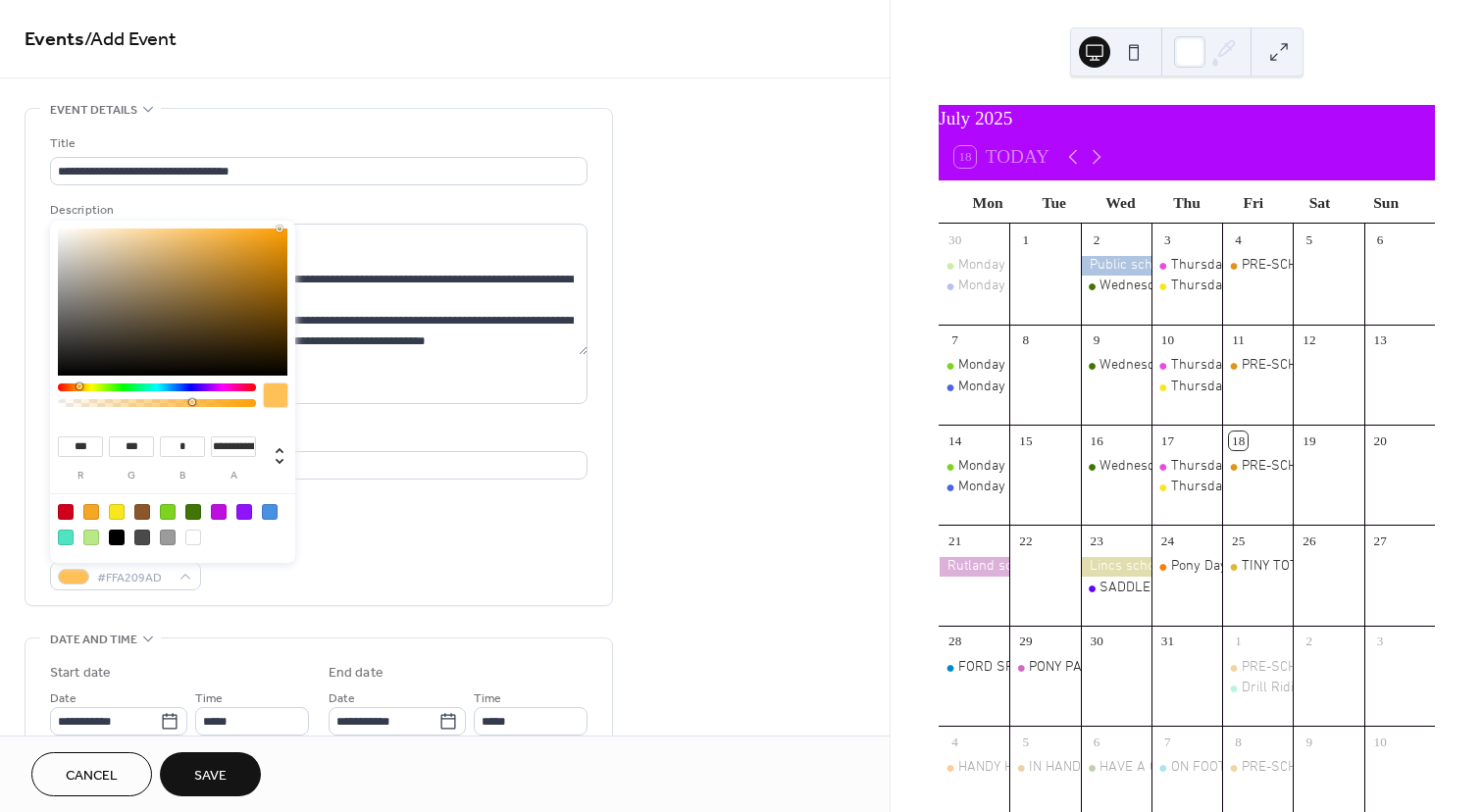 click at bounding box center [157, 403] 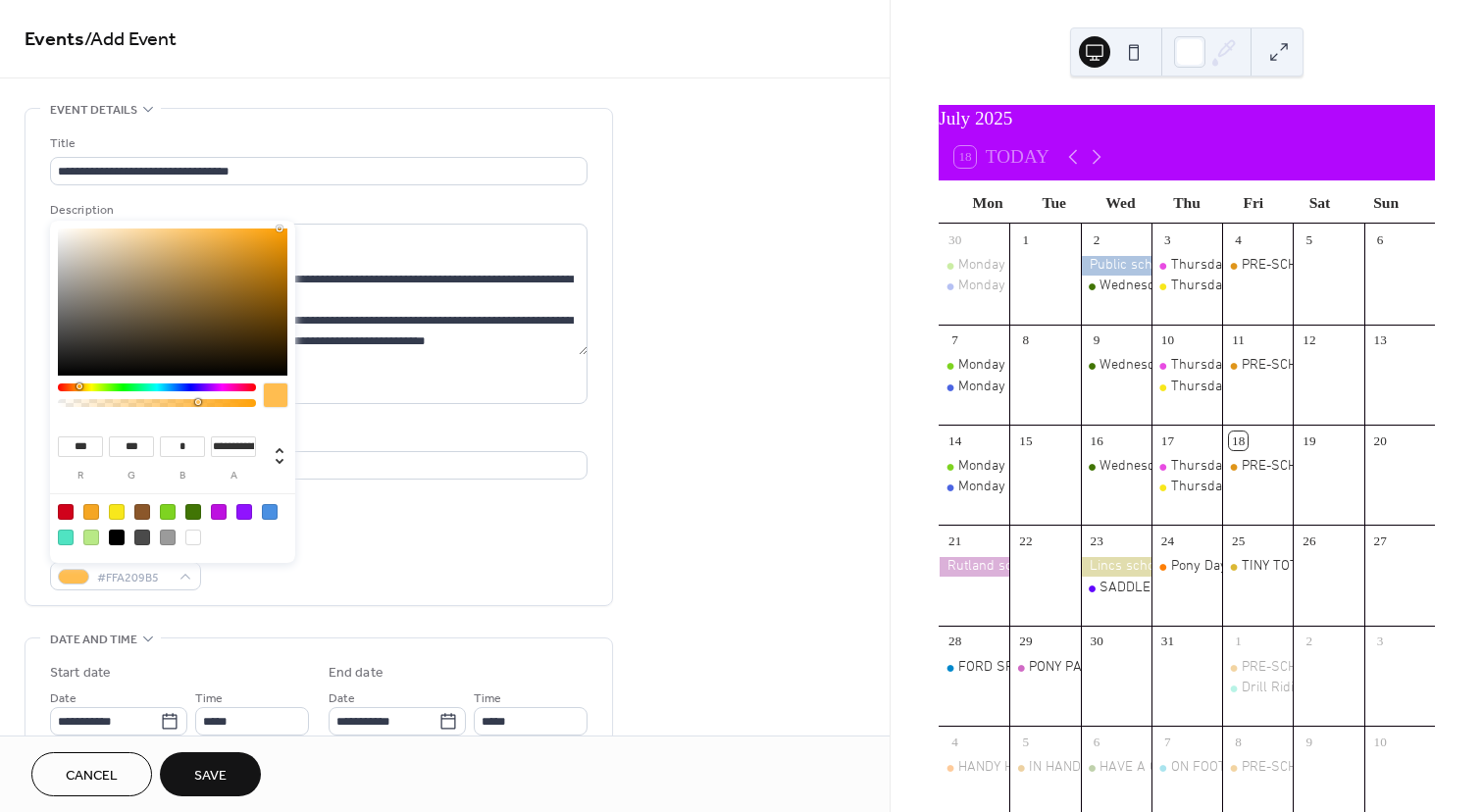 click at bounding box center (198, 402) 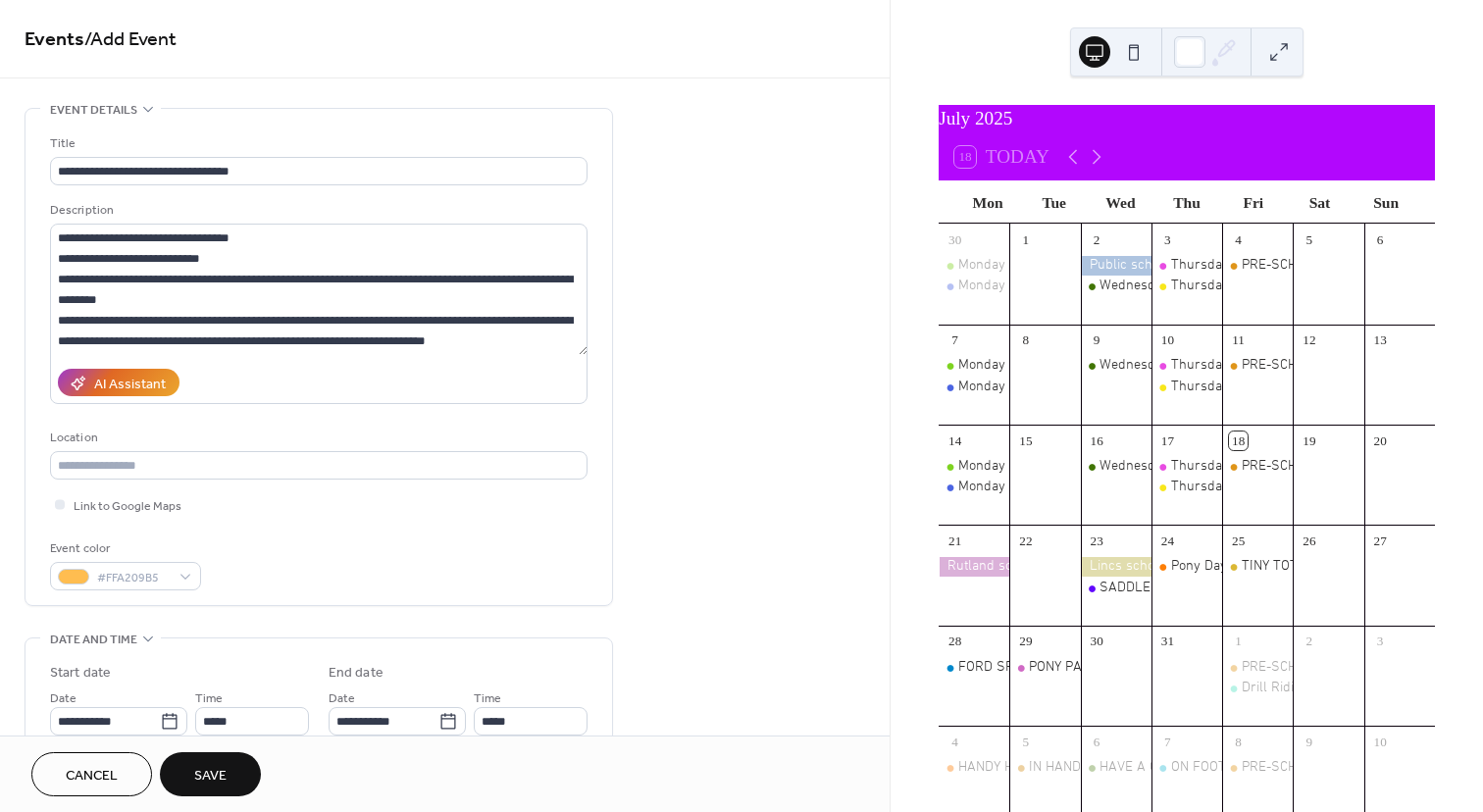 click on "Link to Google Maps" at bounding box center [319, 504] 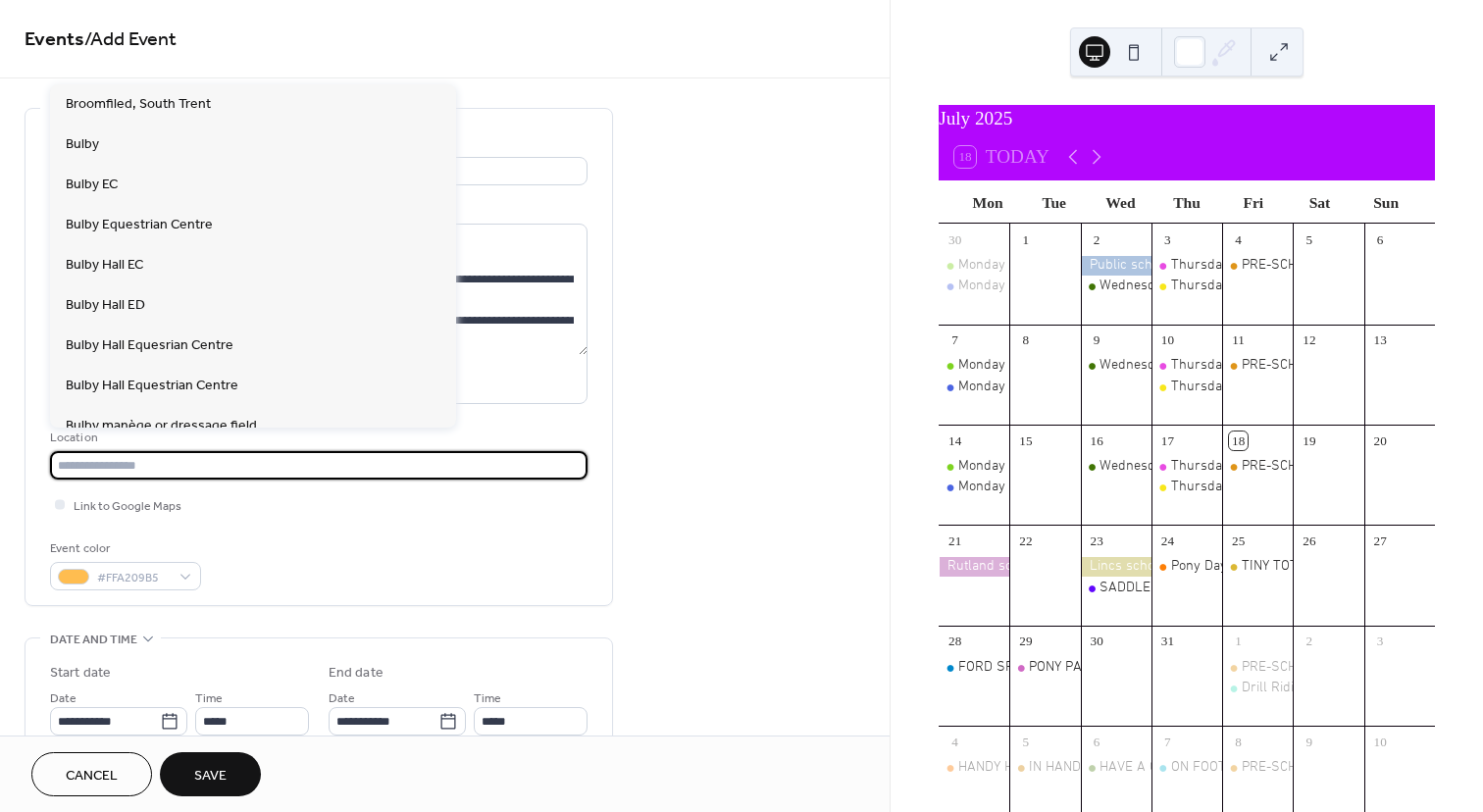 click at bounding box center (319, 465) 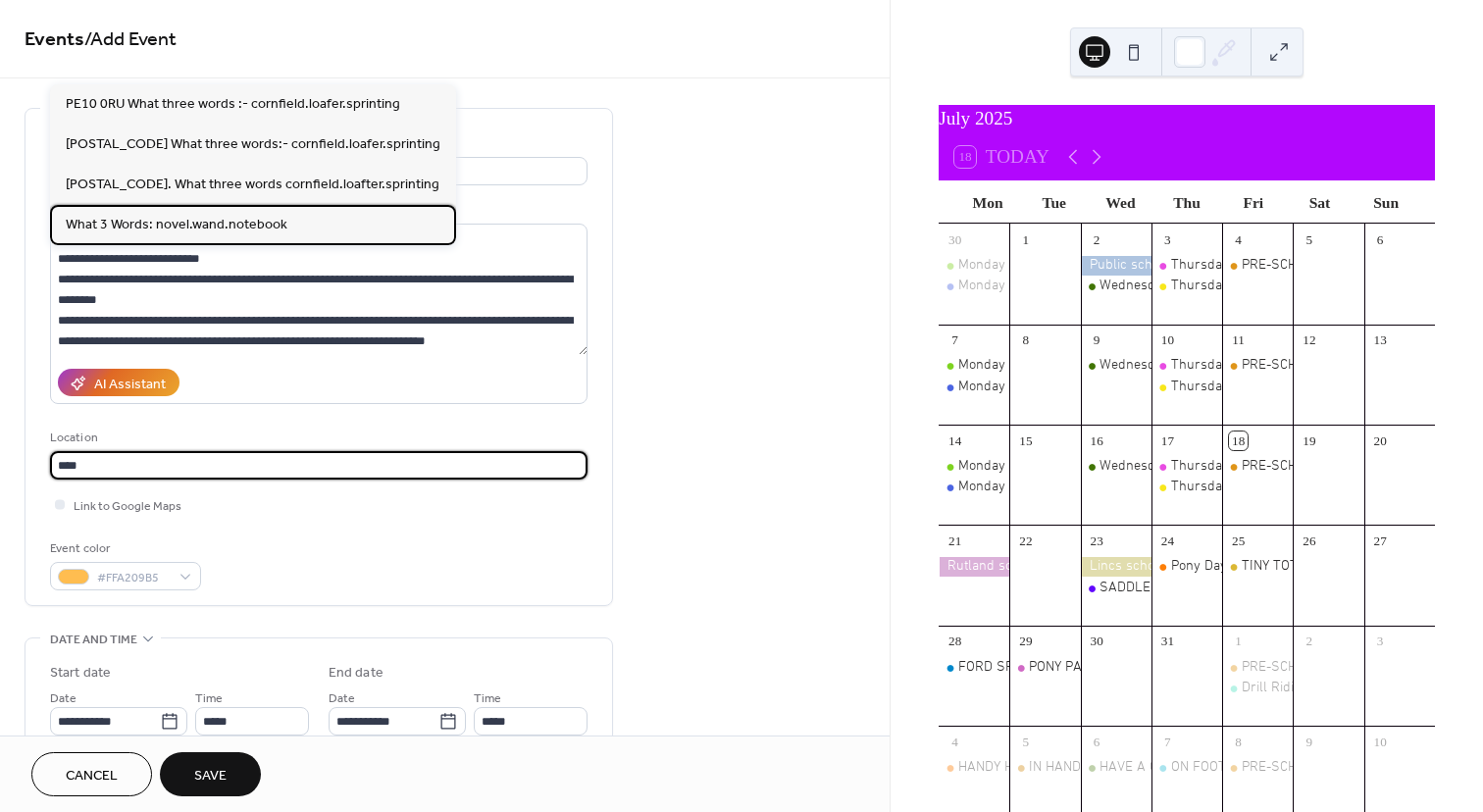click on "What 3 Words: novel.wand.notebook" at bounding box center [177, 225] 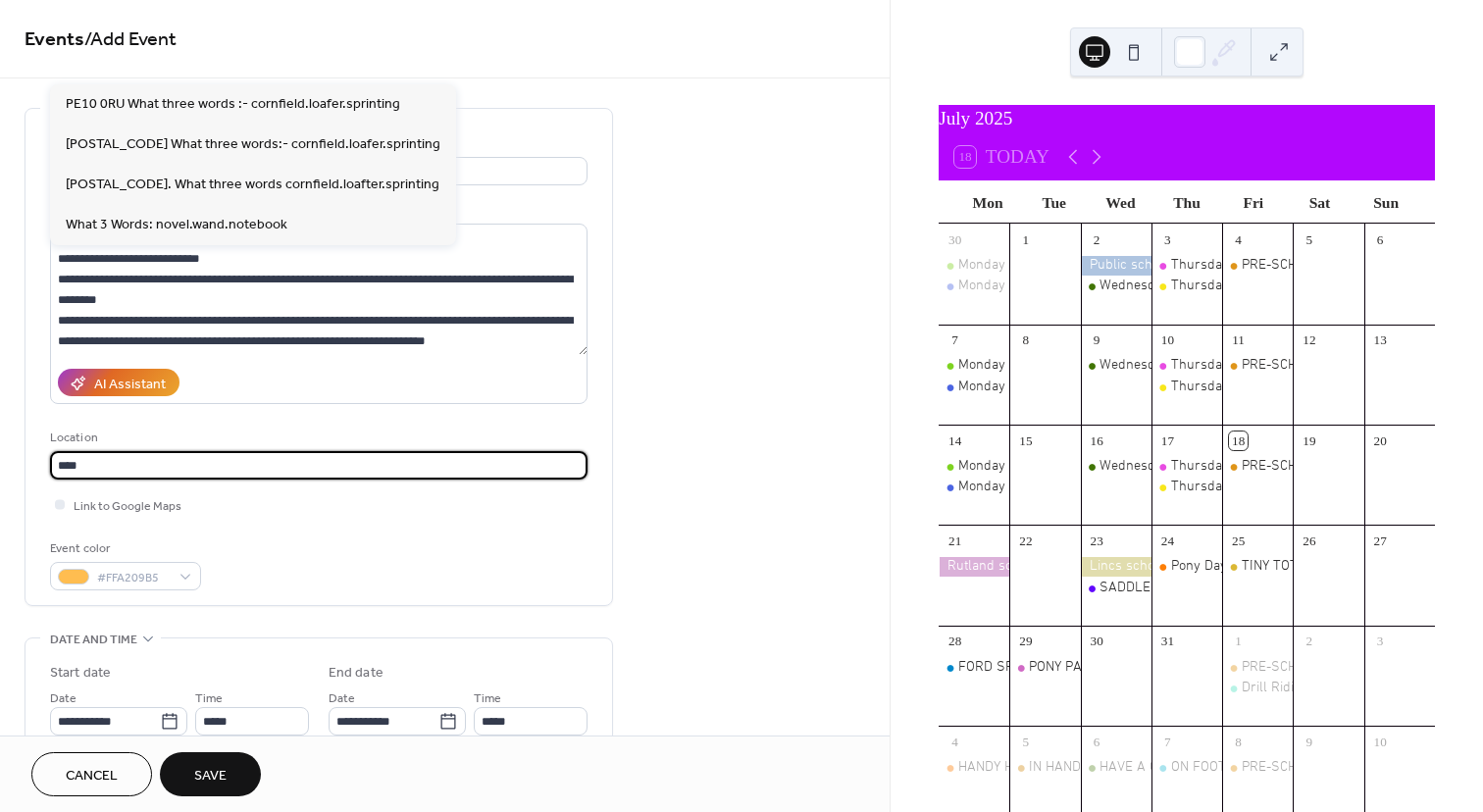 type on "**********" 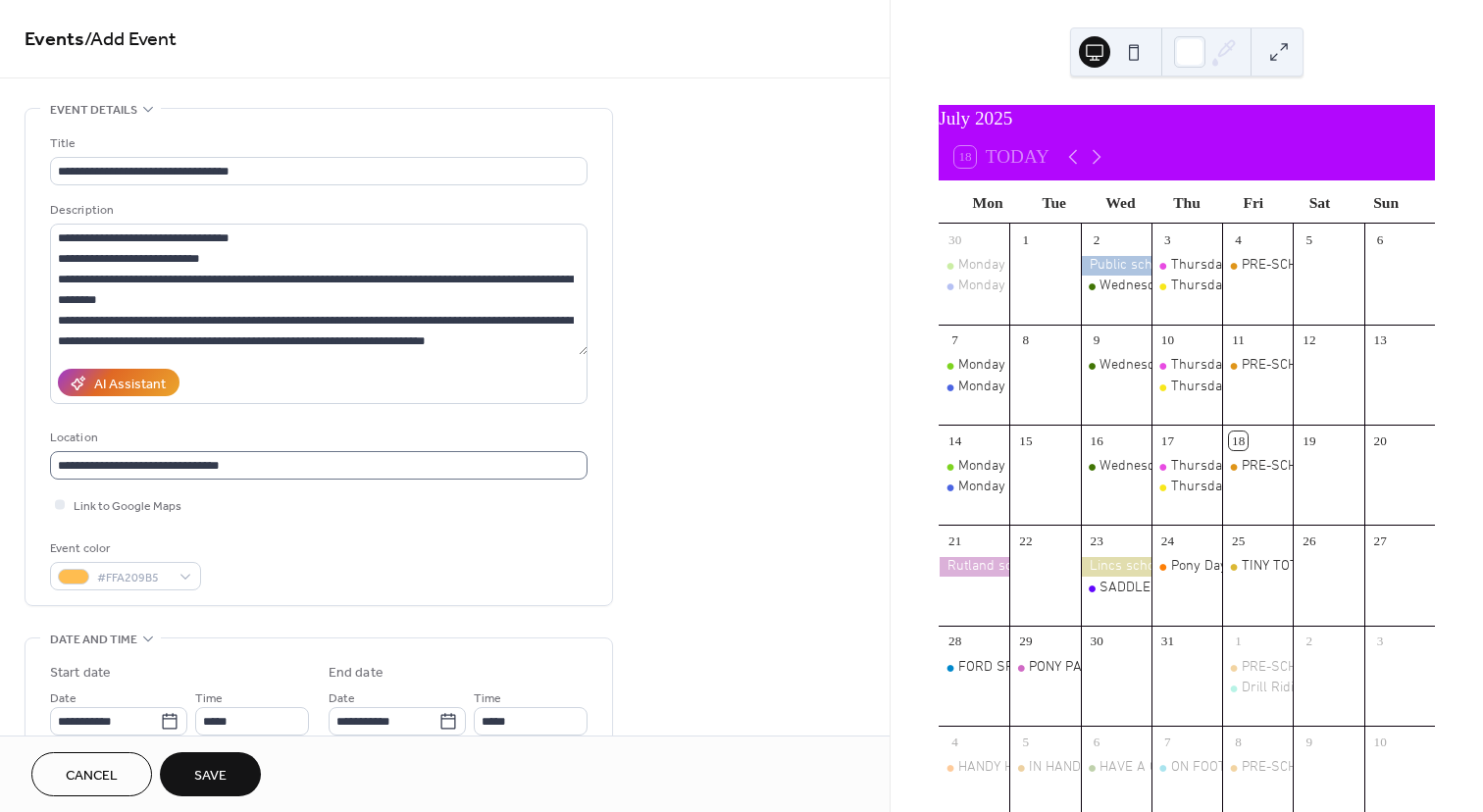 scroll, scrollTop: 1, scrollLeft: 0, axis: vertical 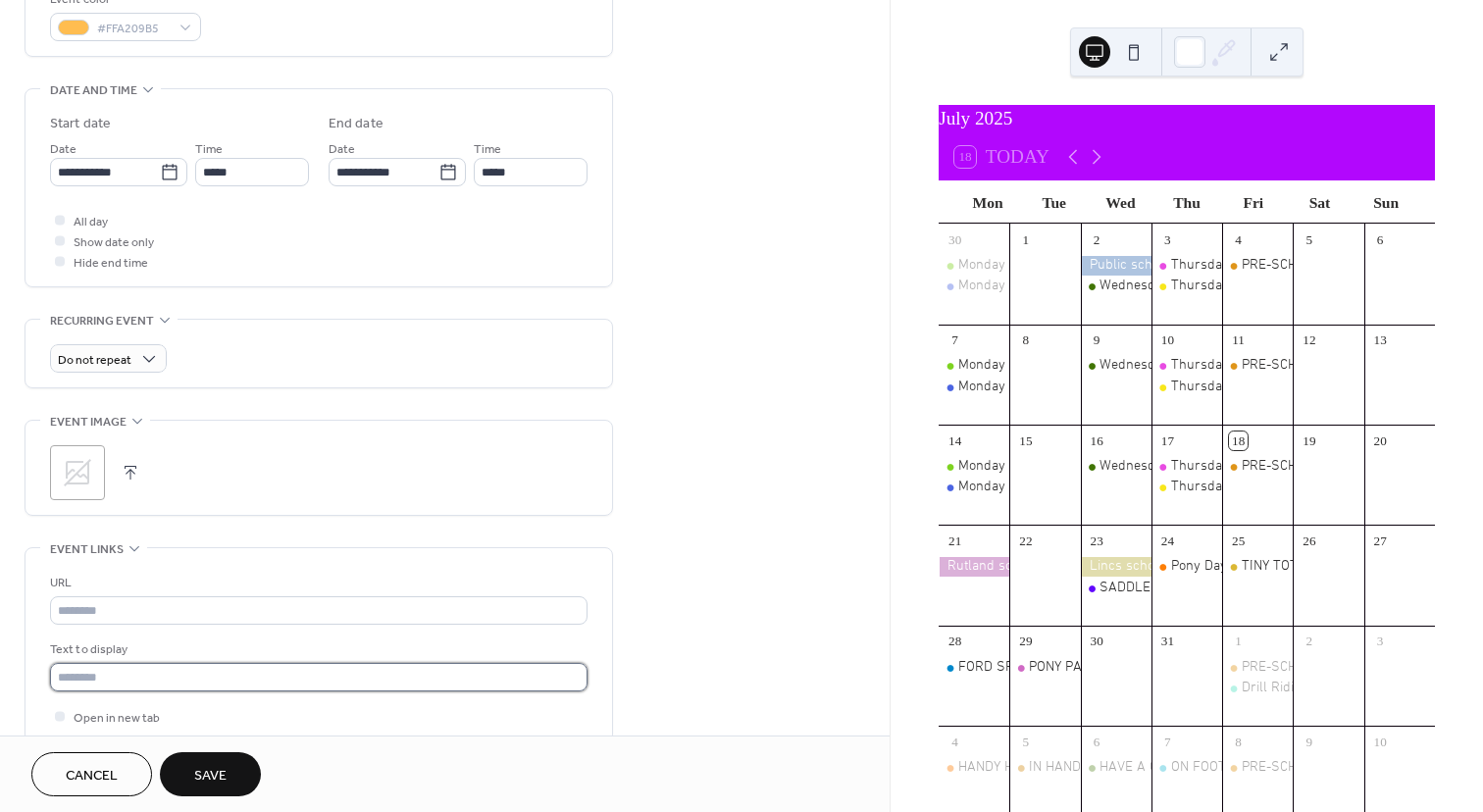 click at bounding box center (319, 677) 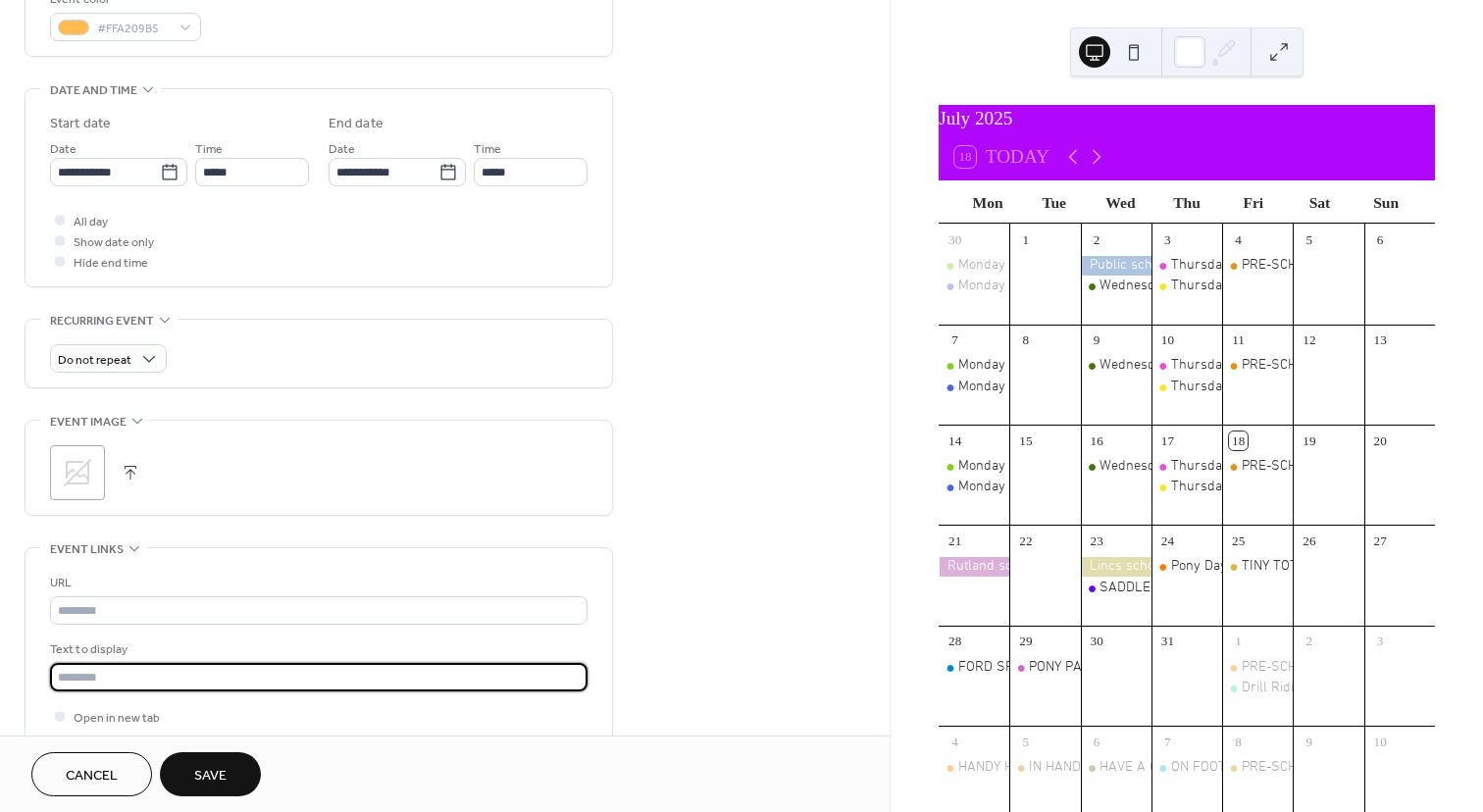 paste on "**********" 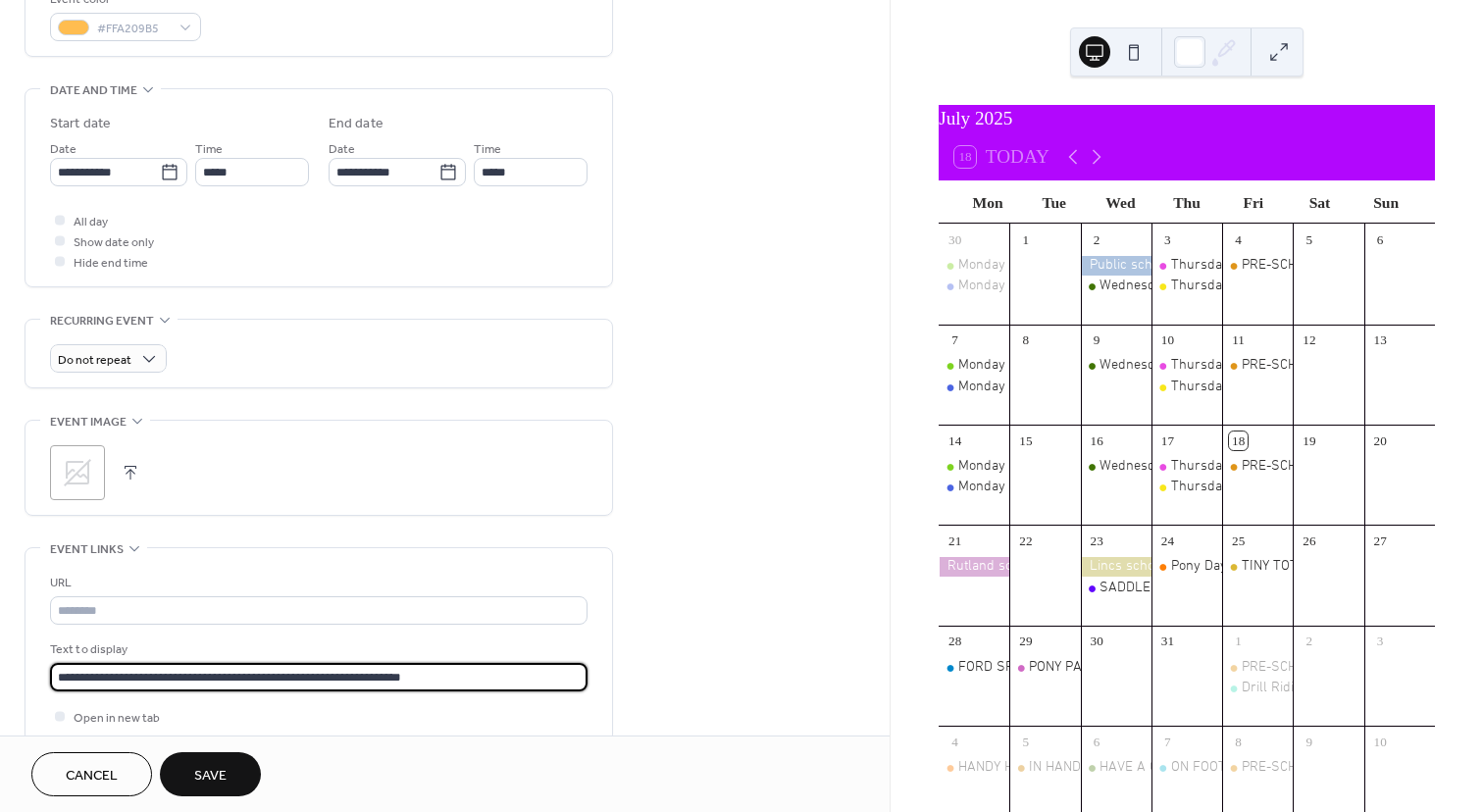 type on "**********" 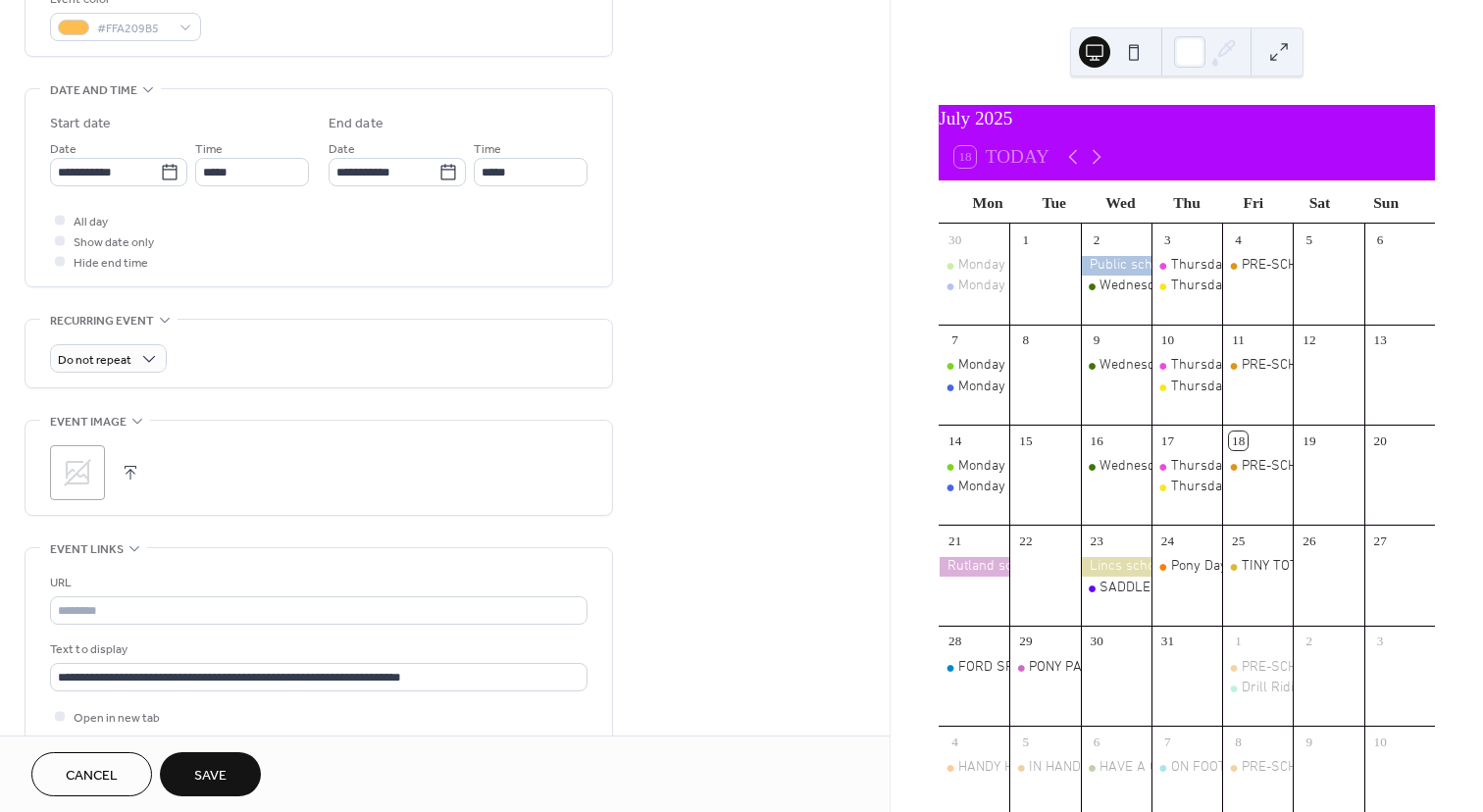 click 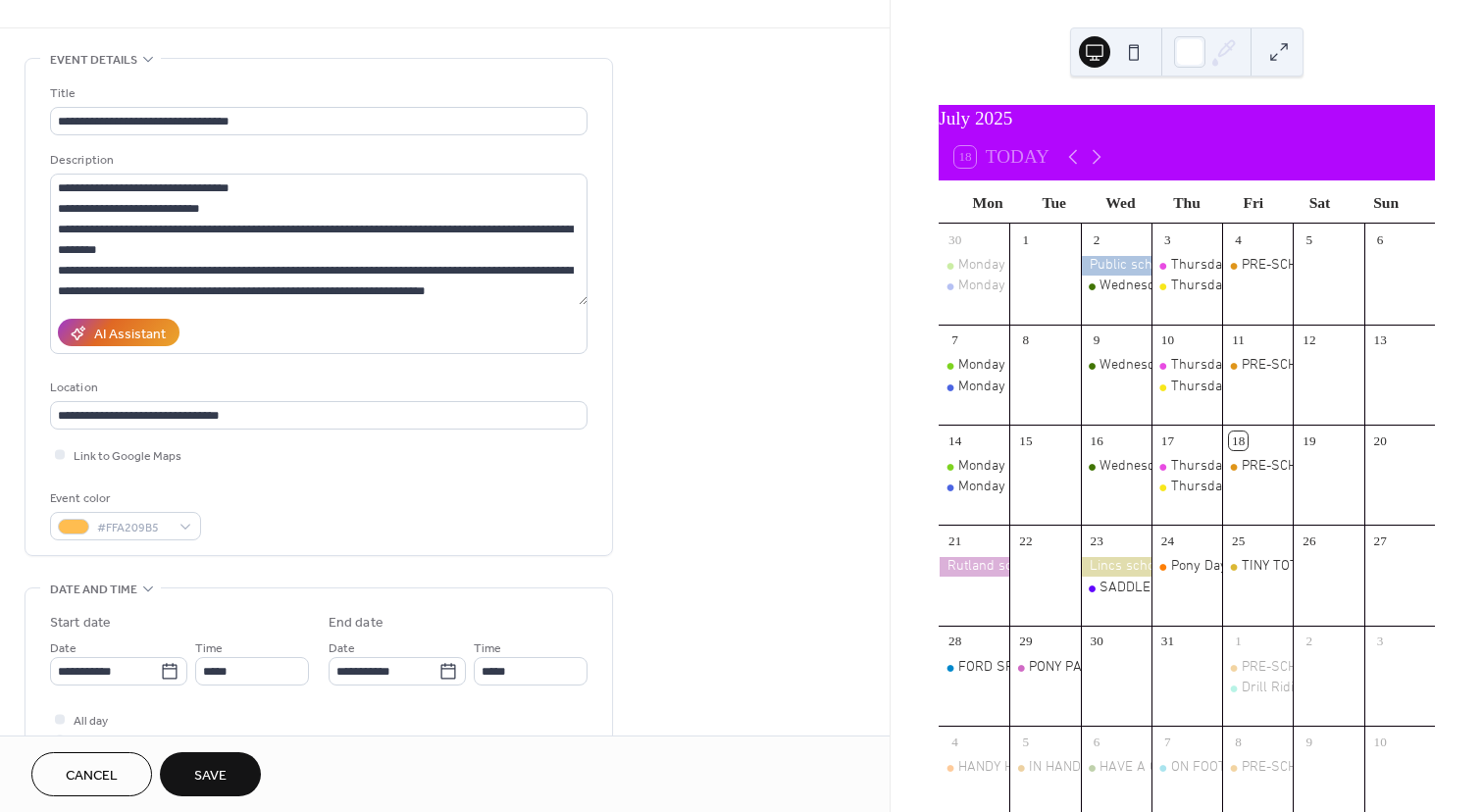 scroll, scrollTop: 0, scrollLeft: 0, axis: both 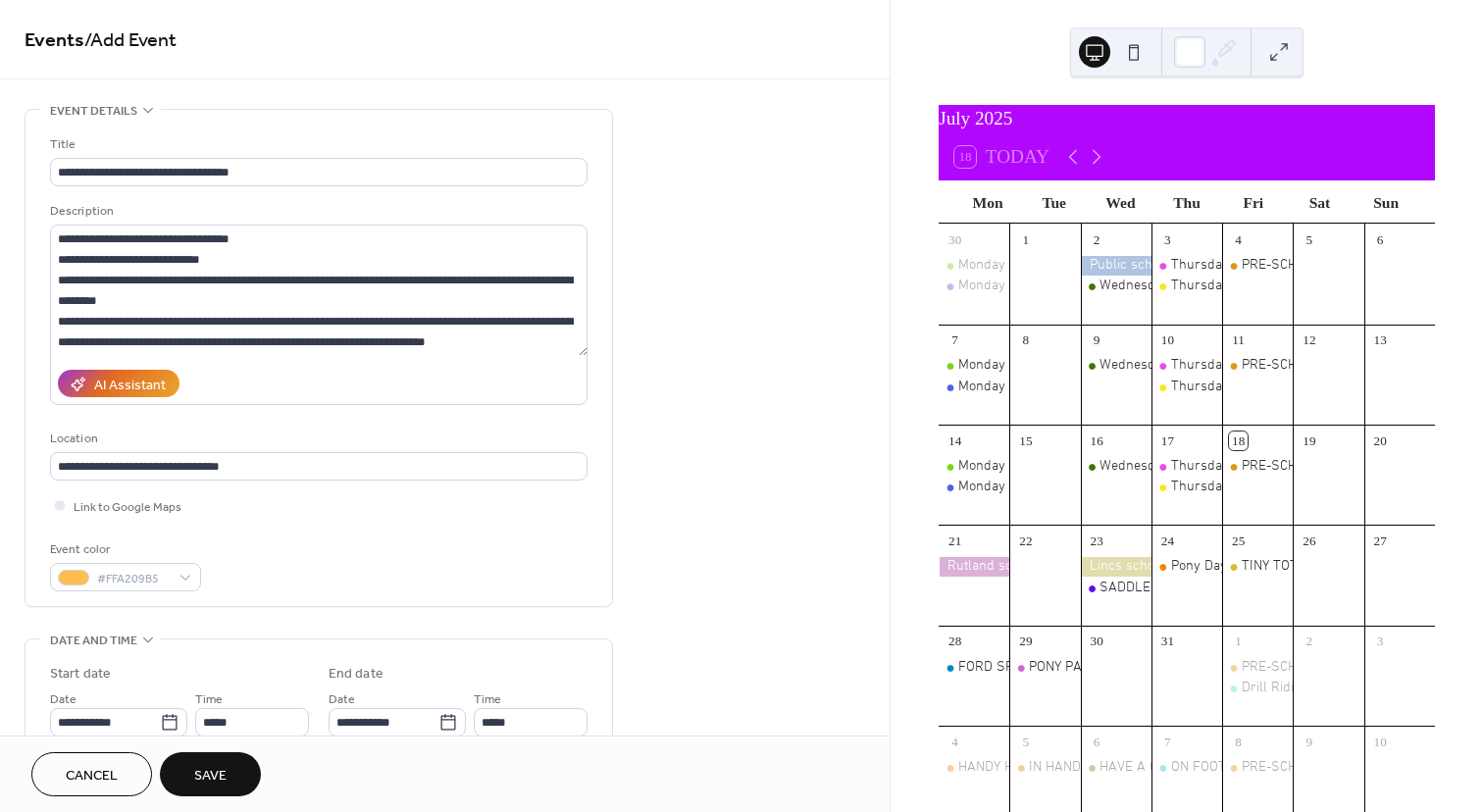click on "Save" at bounding box center [210, 776] 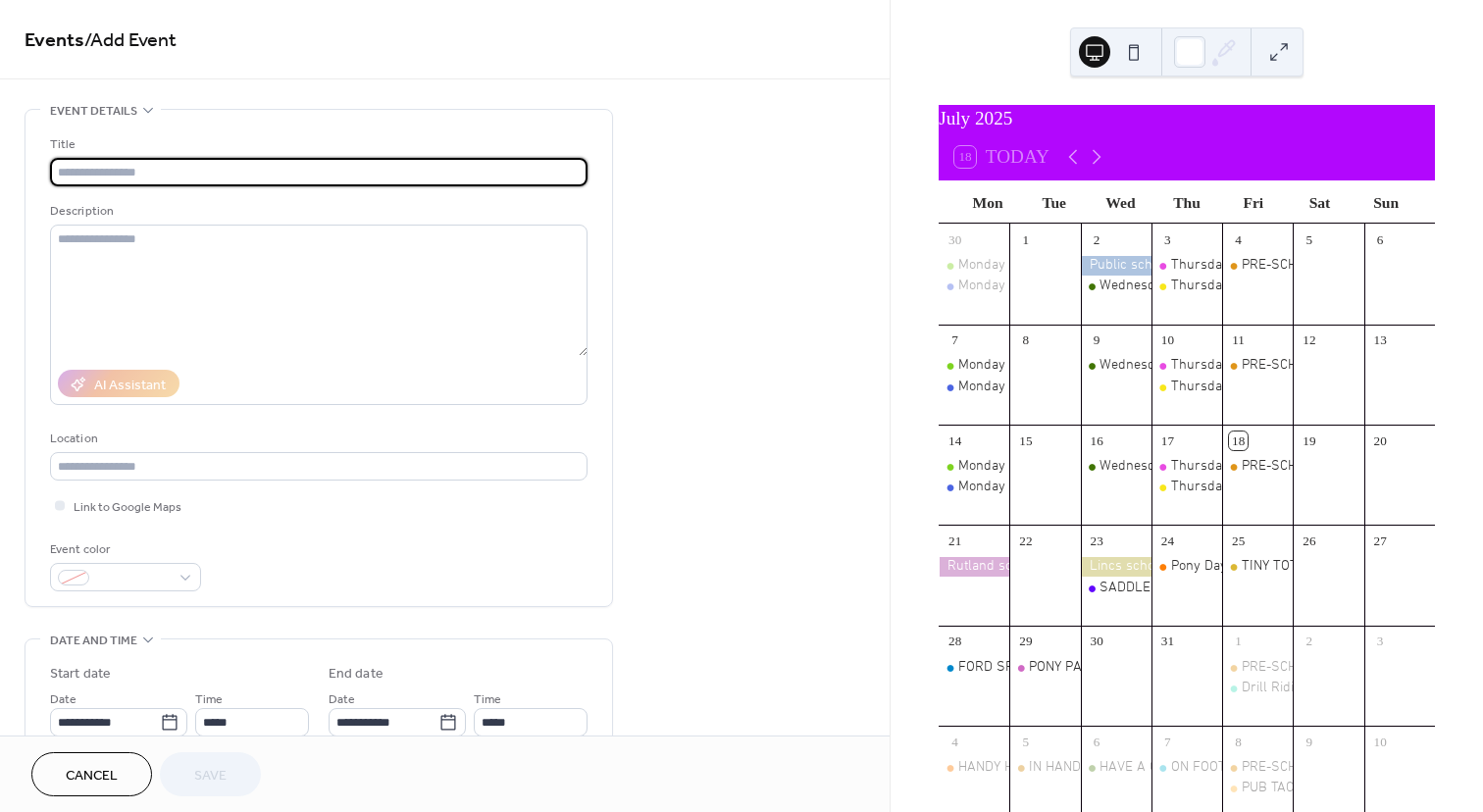 scroll, scrollTop: 0, scrollLeft: 0, axis: both 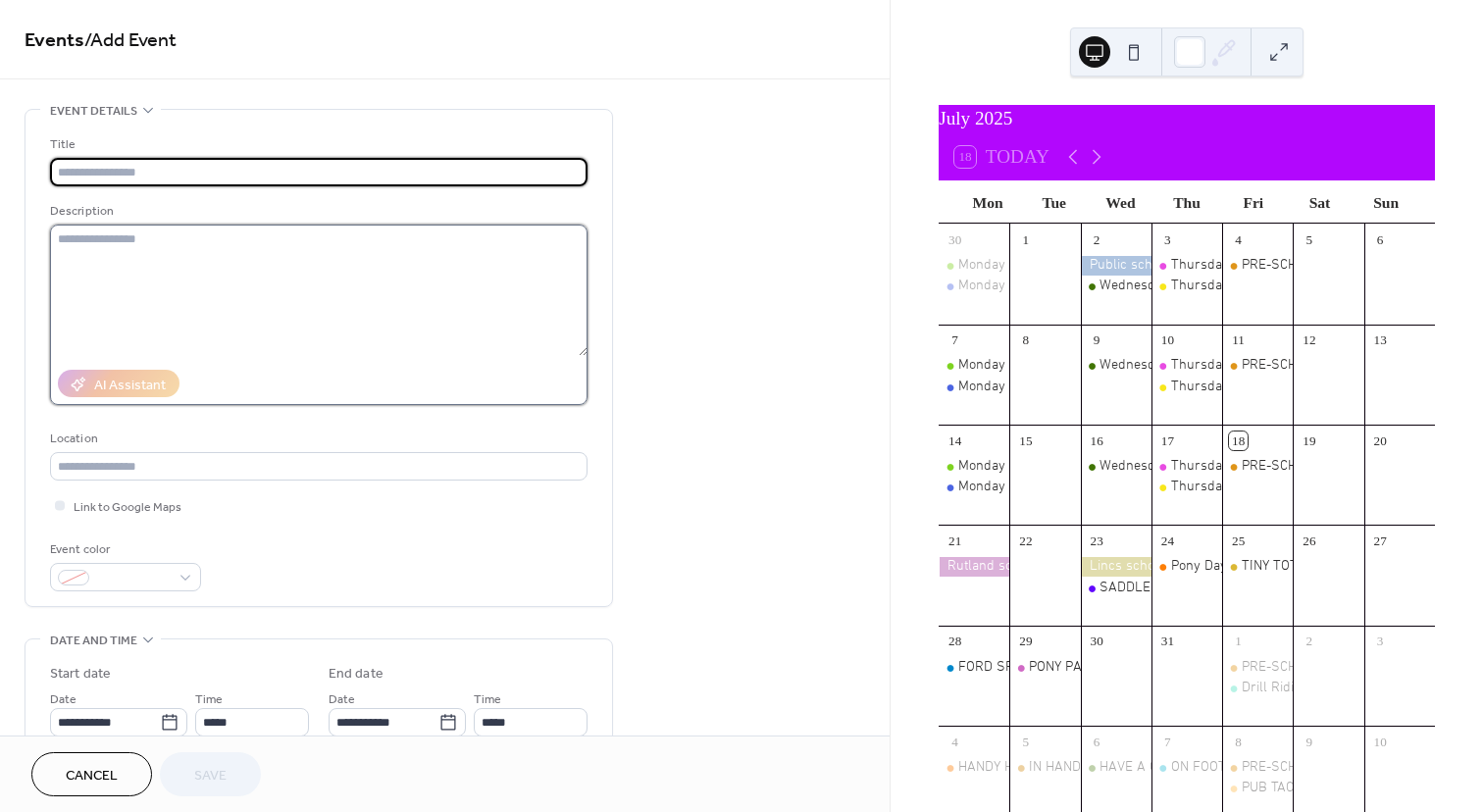 click at bounding box center (319, 290) 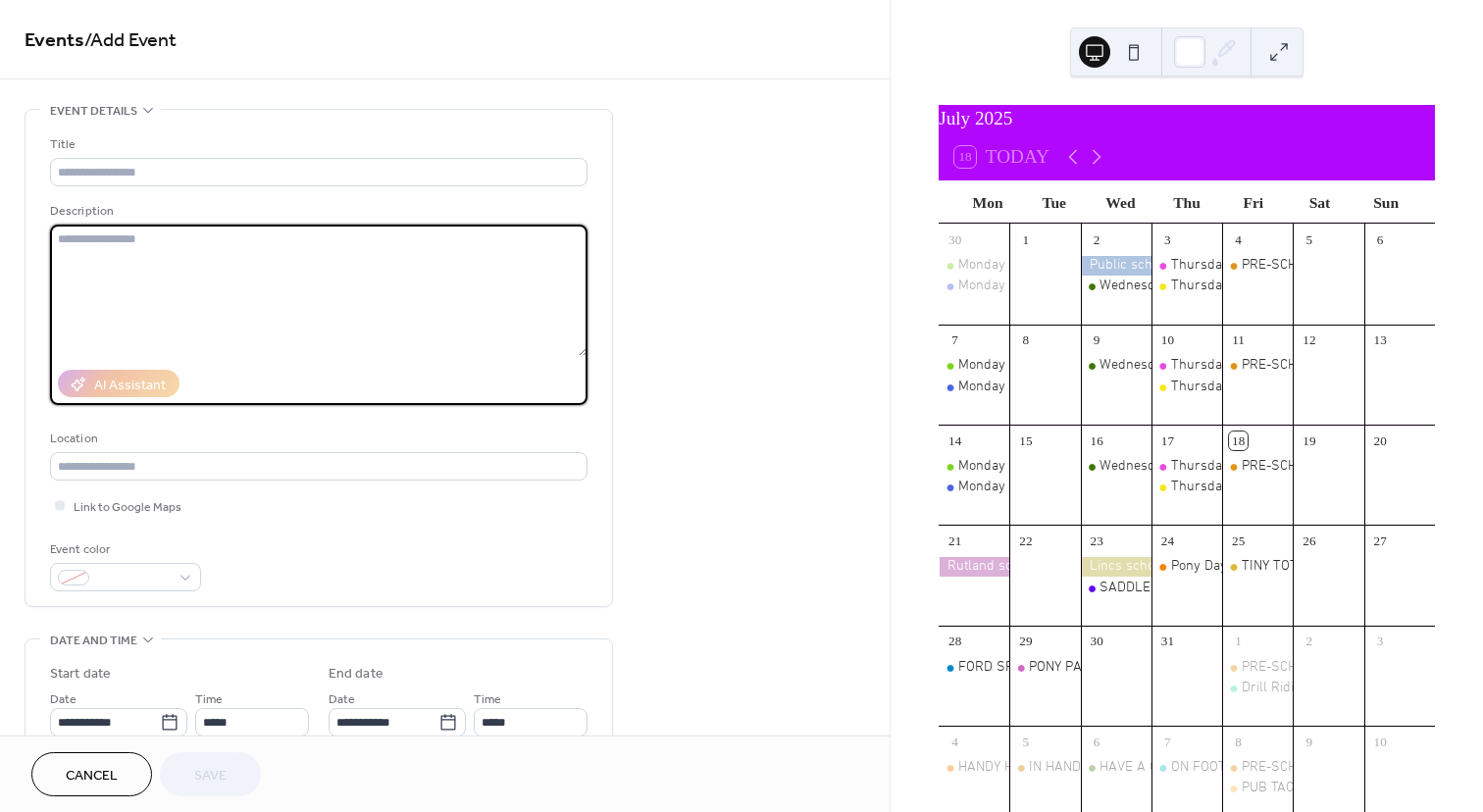 paste on "**********" 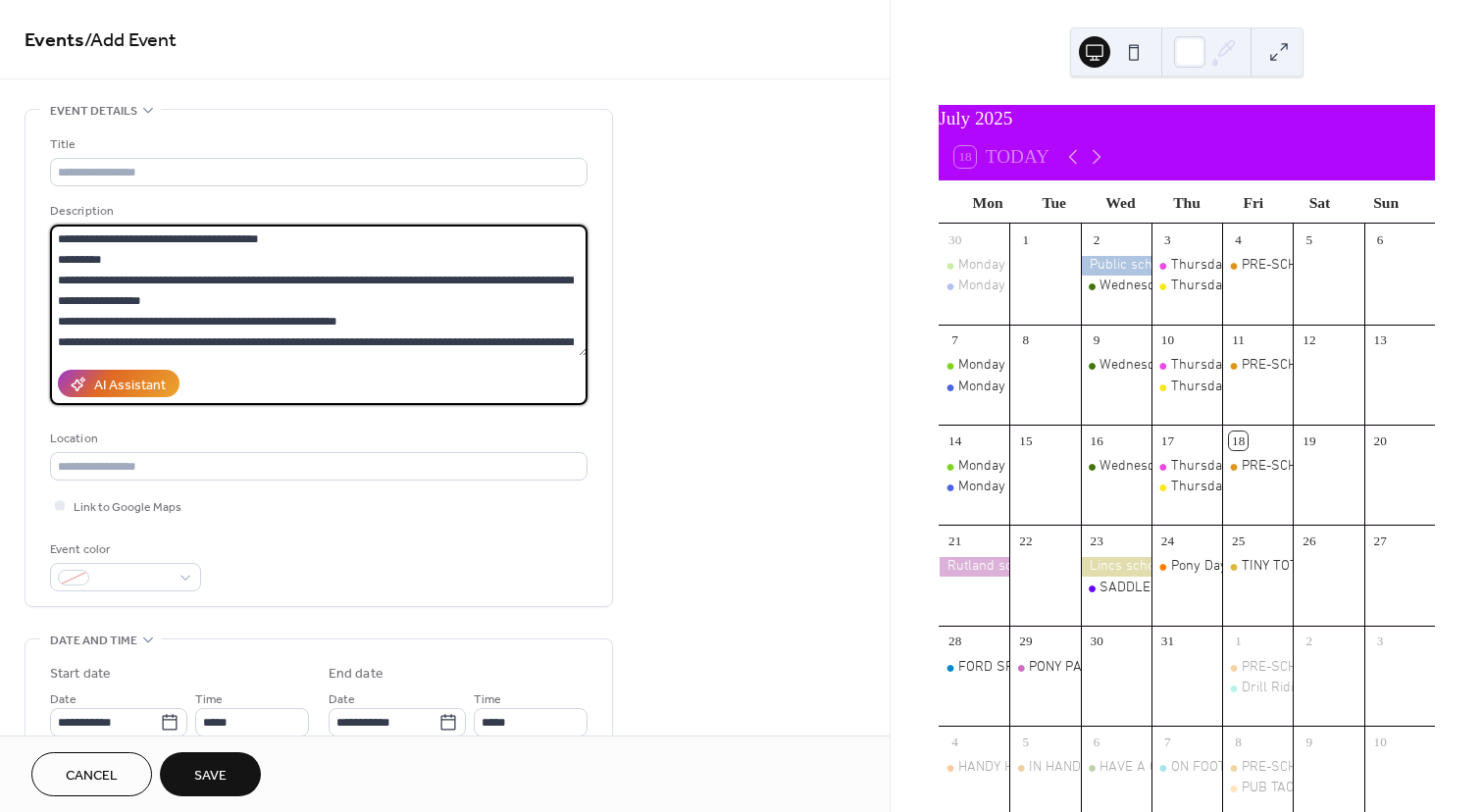 scroll, scrollTop: 38, scrollLeft: 0, axis: vertical 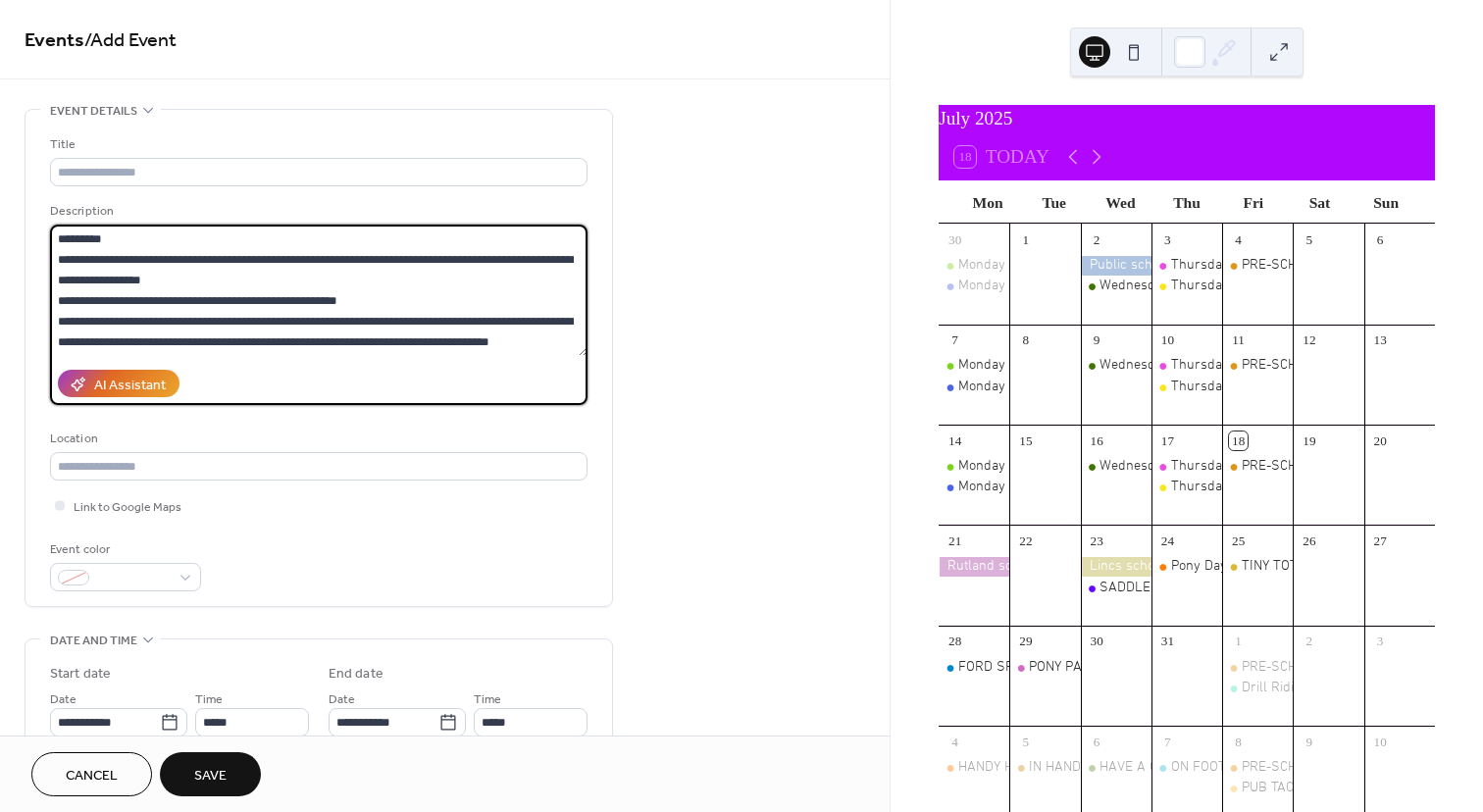 type on "**********" 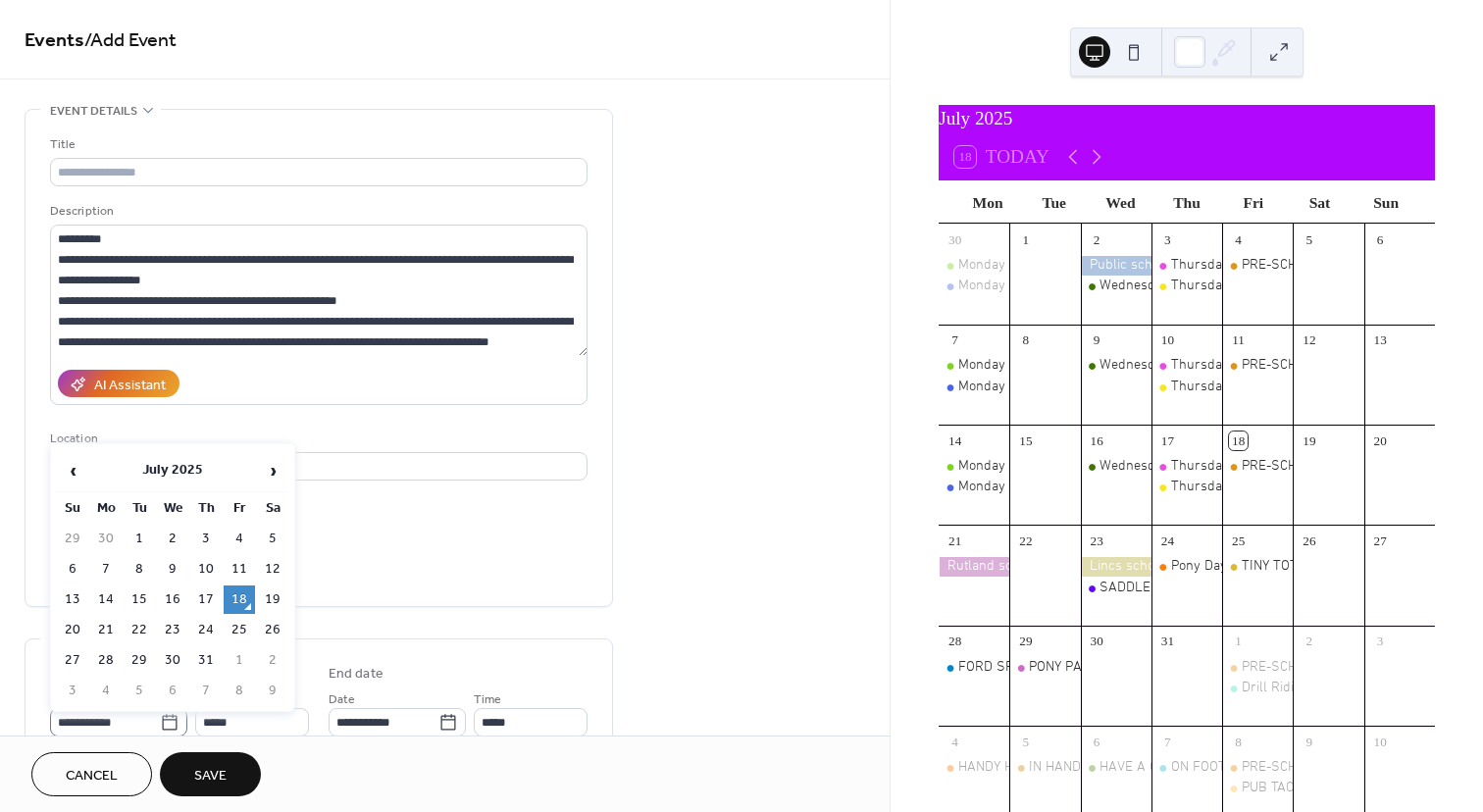 click 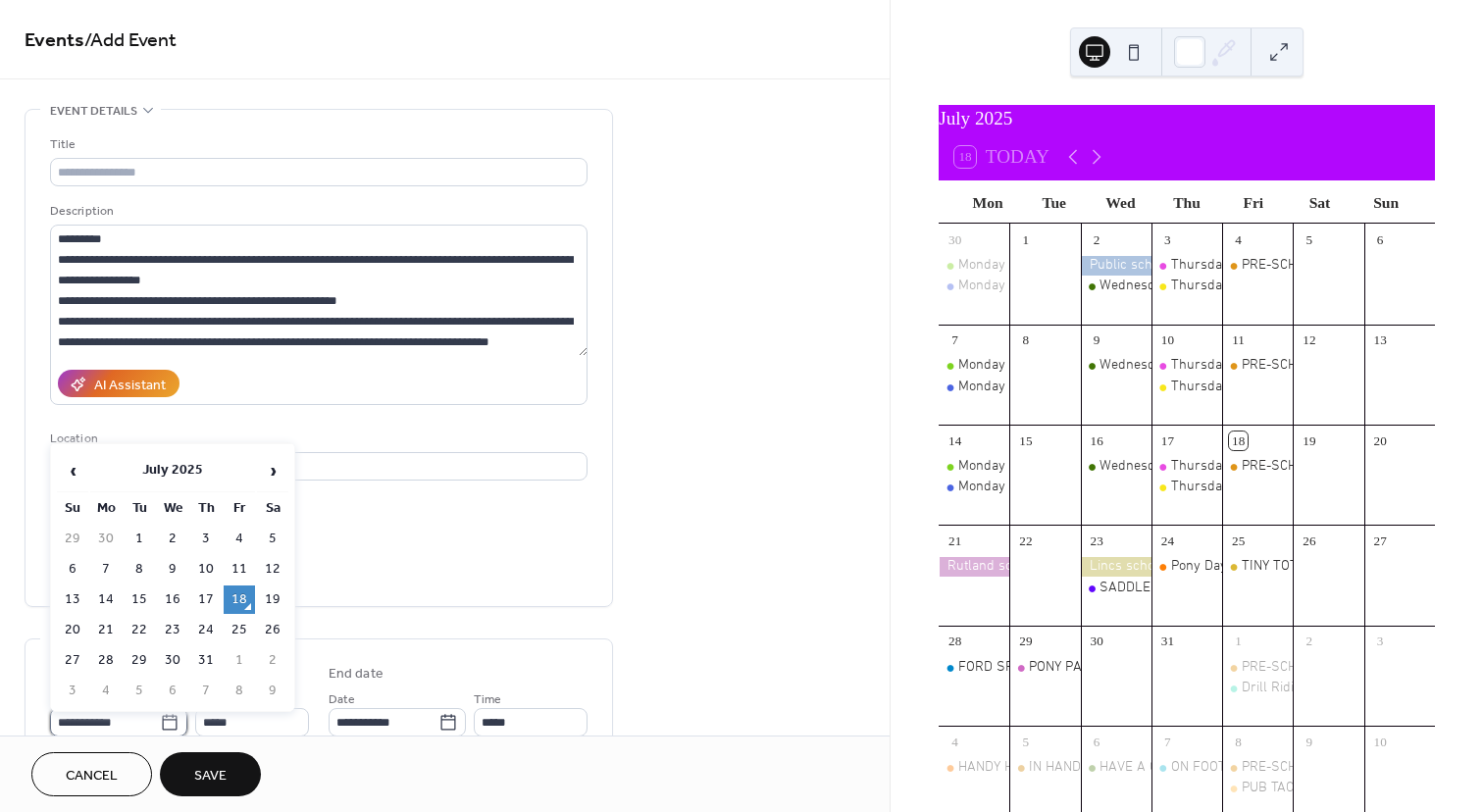 click on "**********" at bounding box center (105, 722) 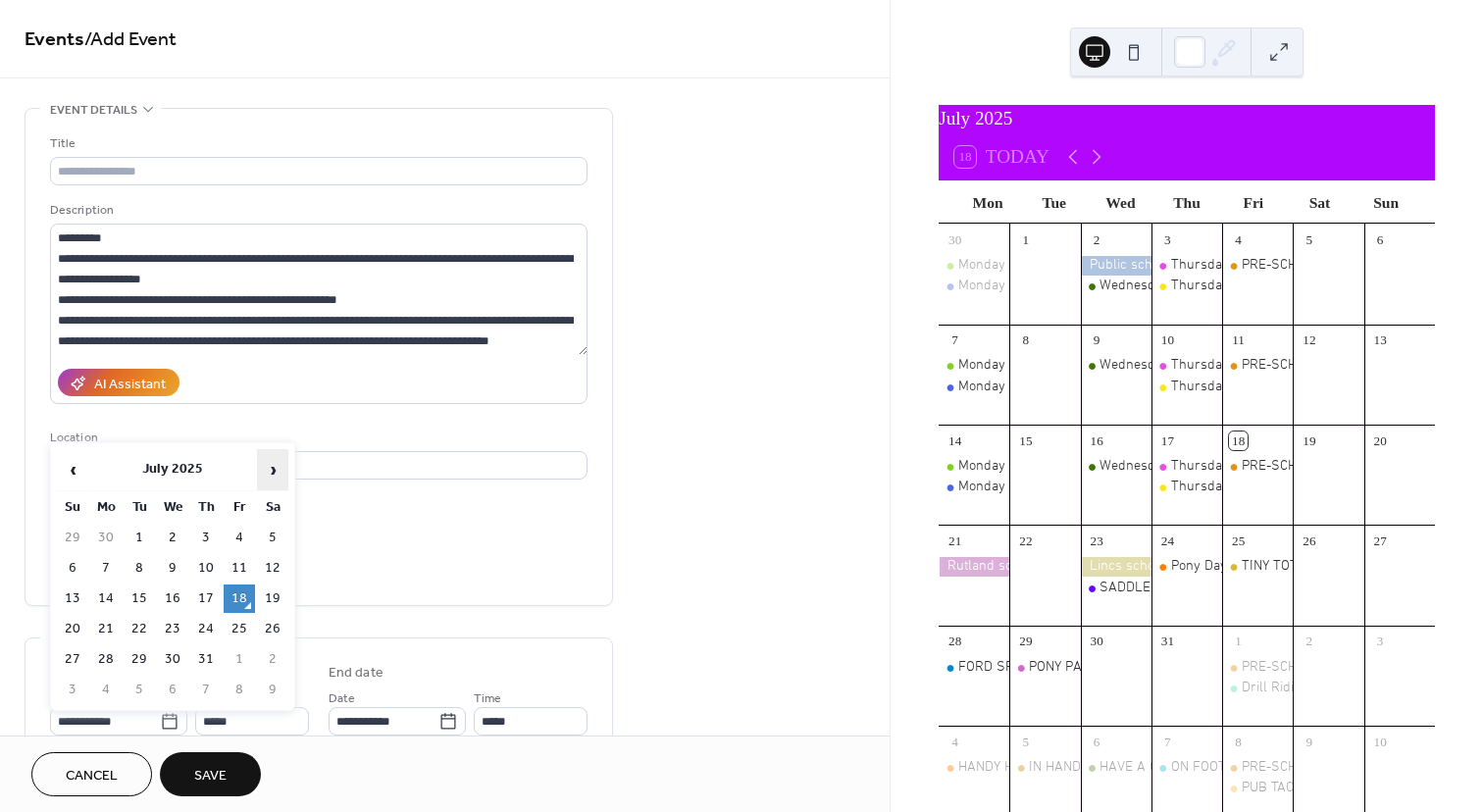 click on "›" at bounding box center [273, 470] 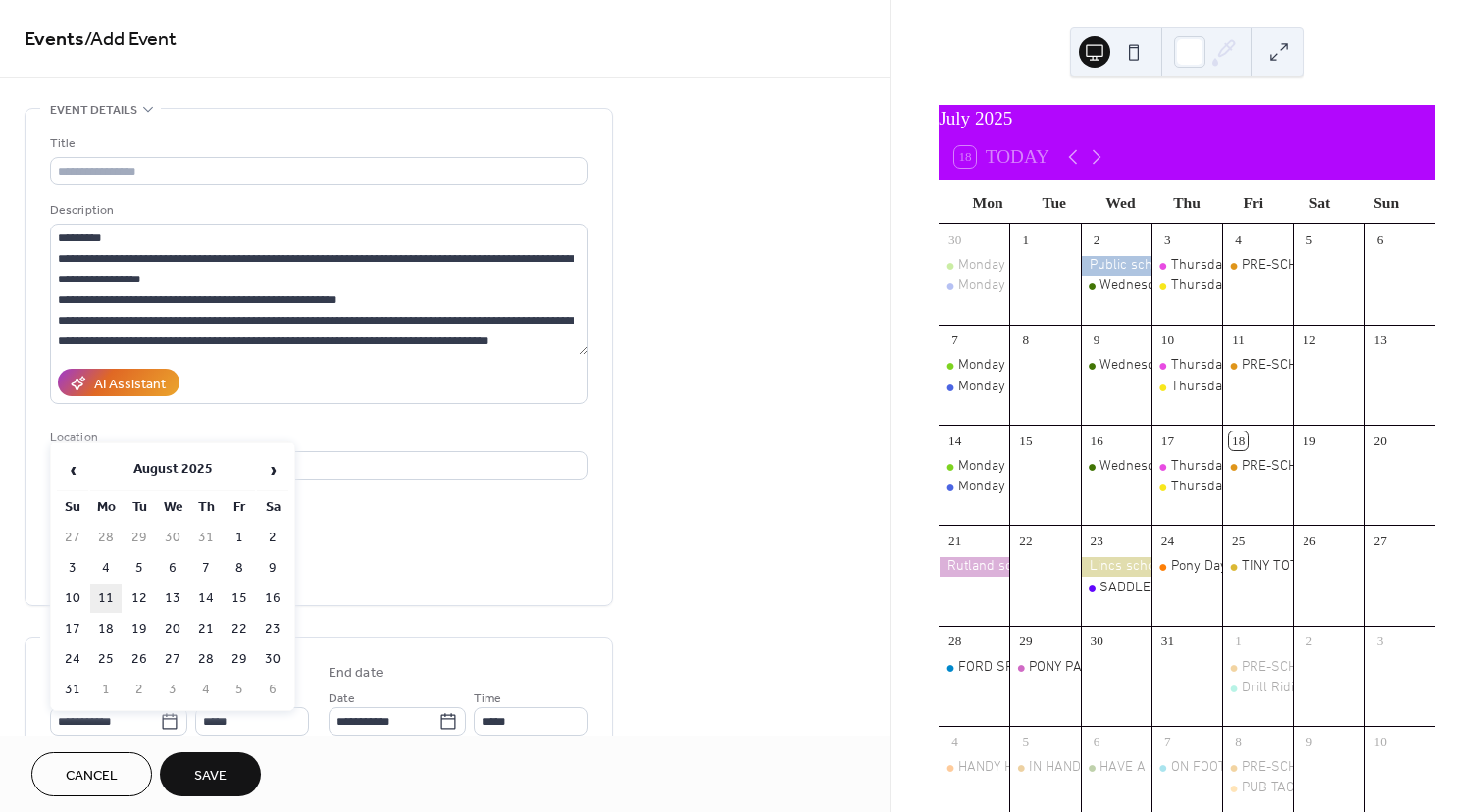 click on "11" at bounding box center (106, 598) 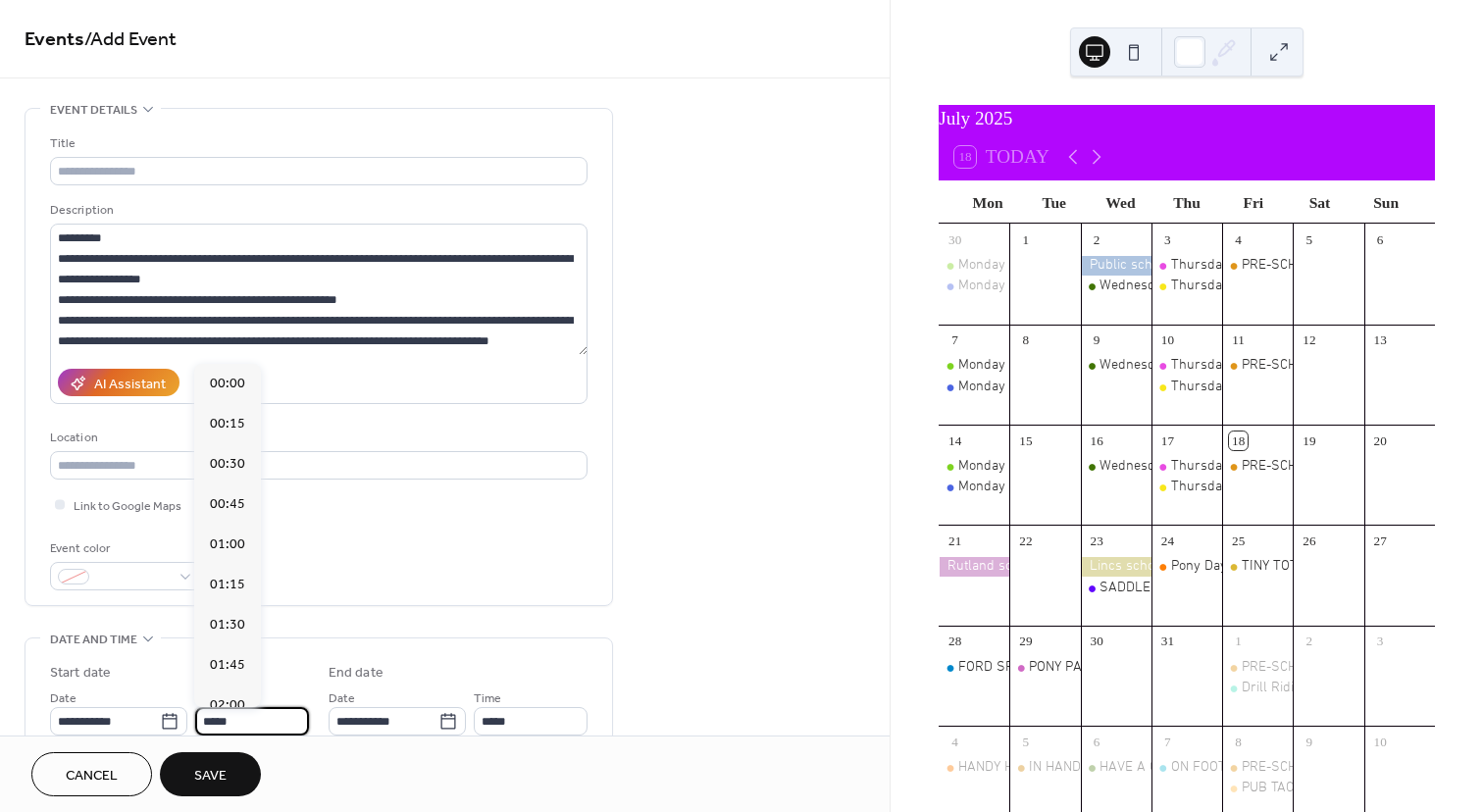 click on "*****" at bounding box center [252, 721] 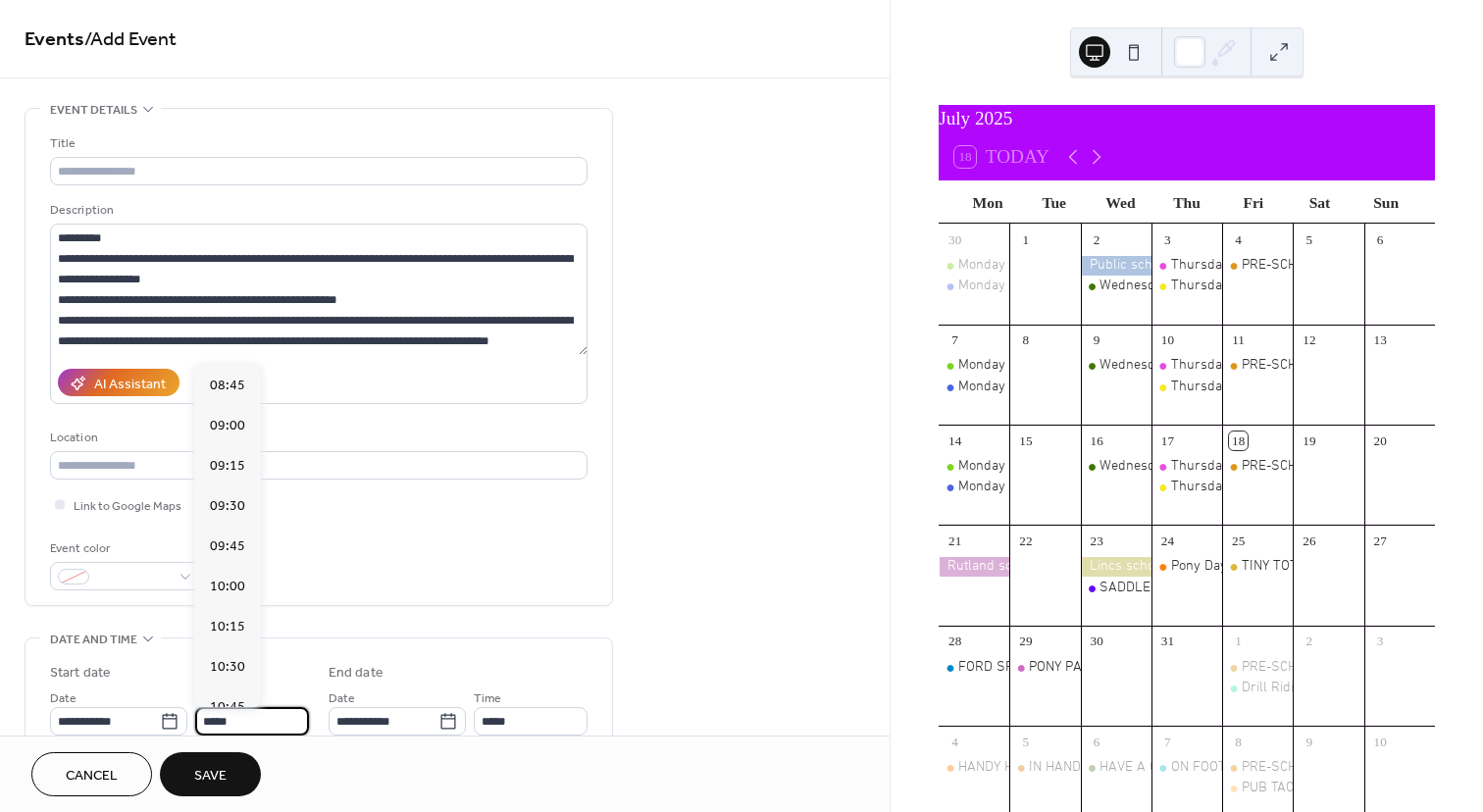 scroll, scrollTop: 1395, scrollLeft: 0, axis: vertical 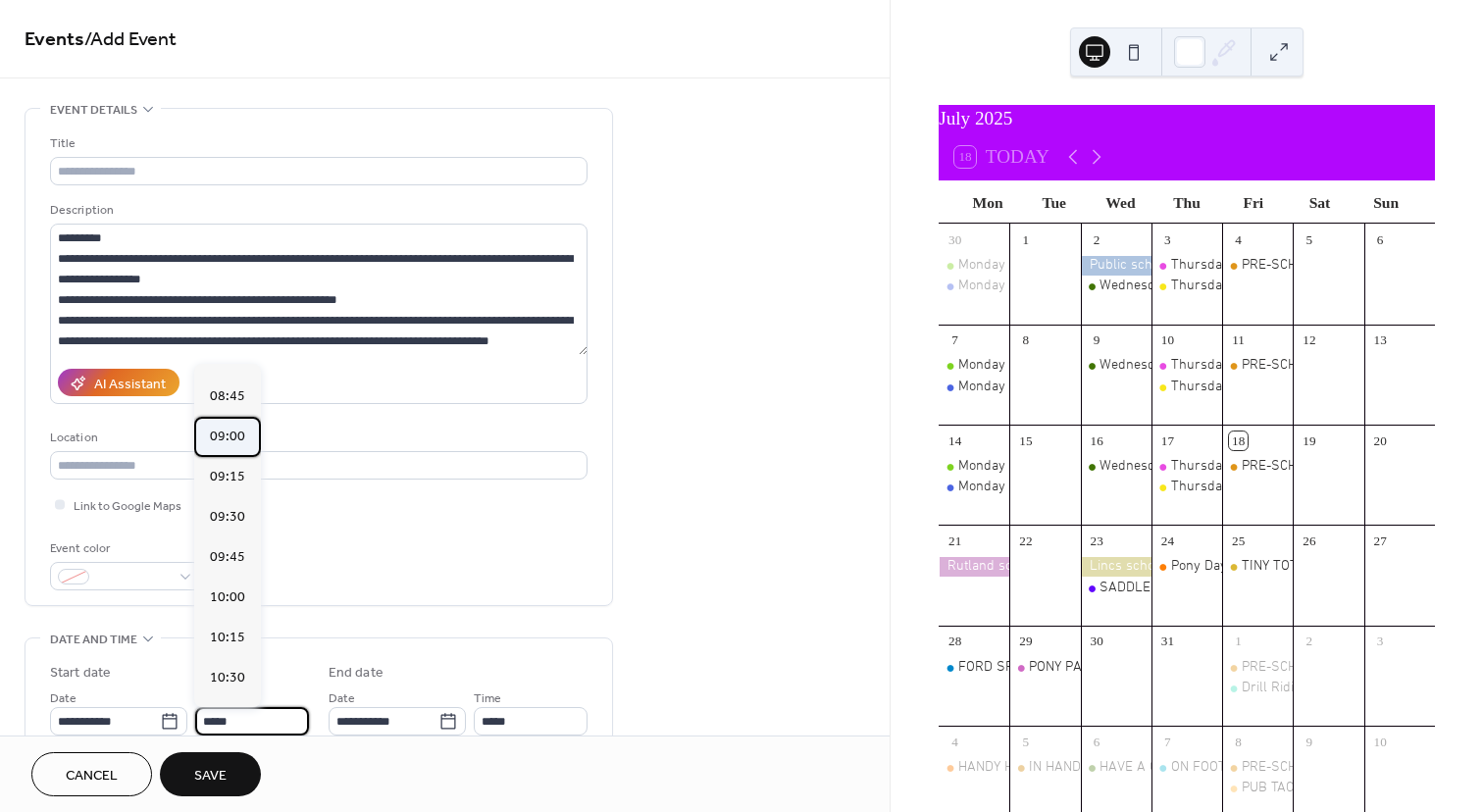 click on "09:00" at bounding box center [228, 436] 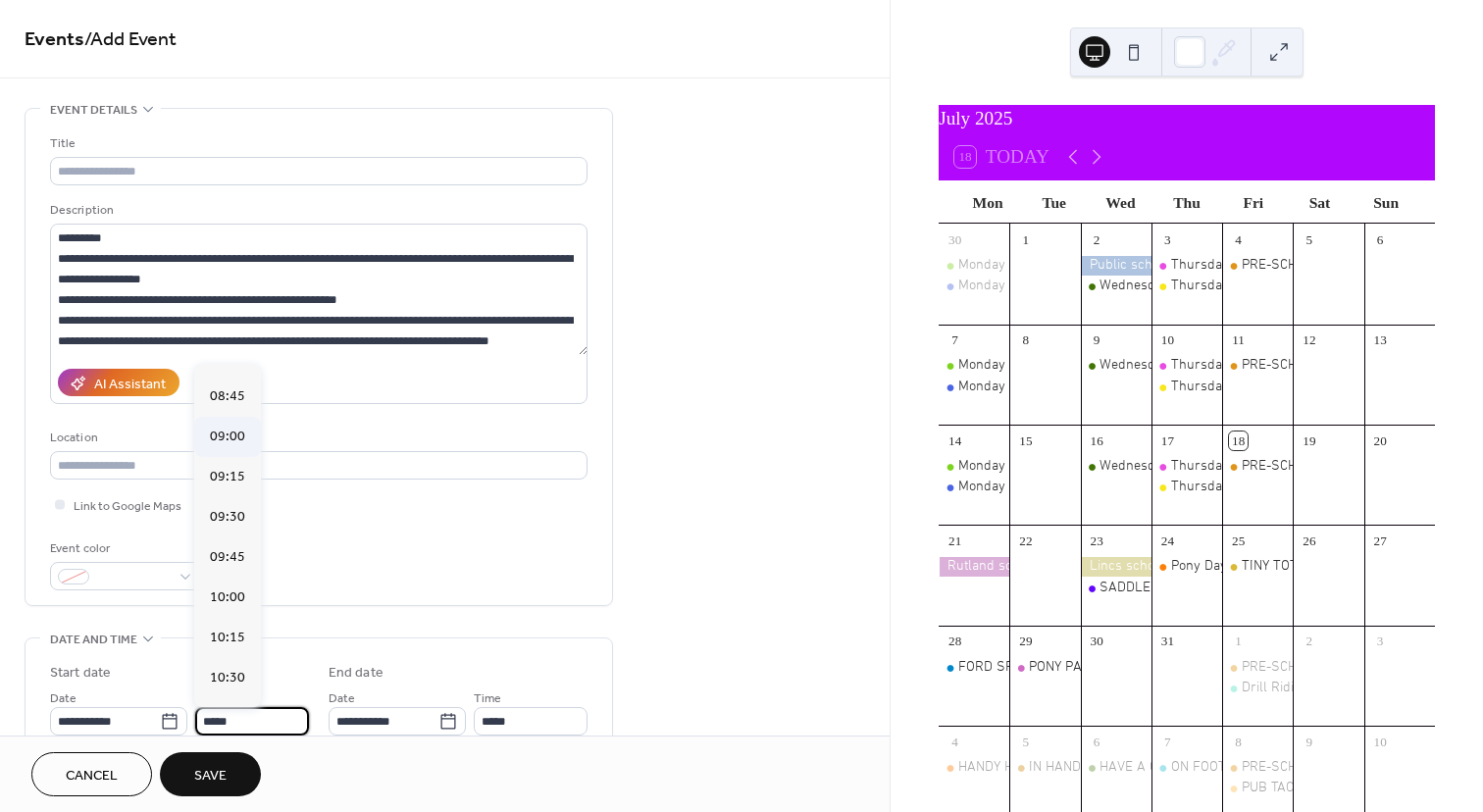 type on "*****" 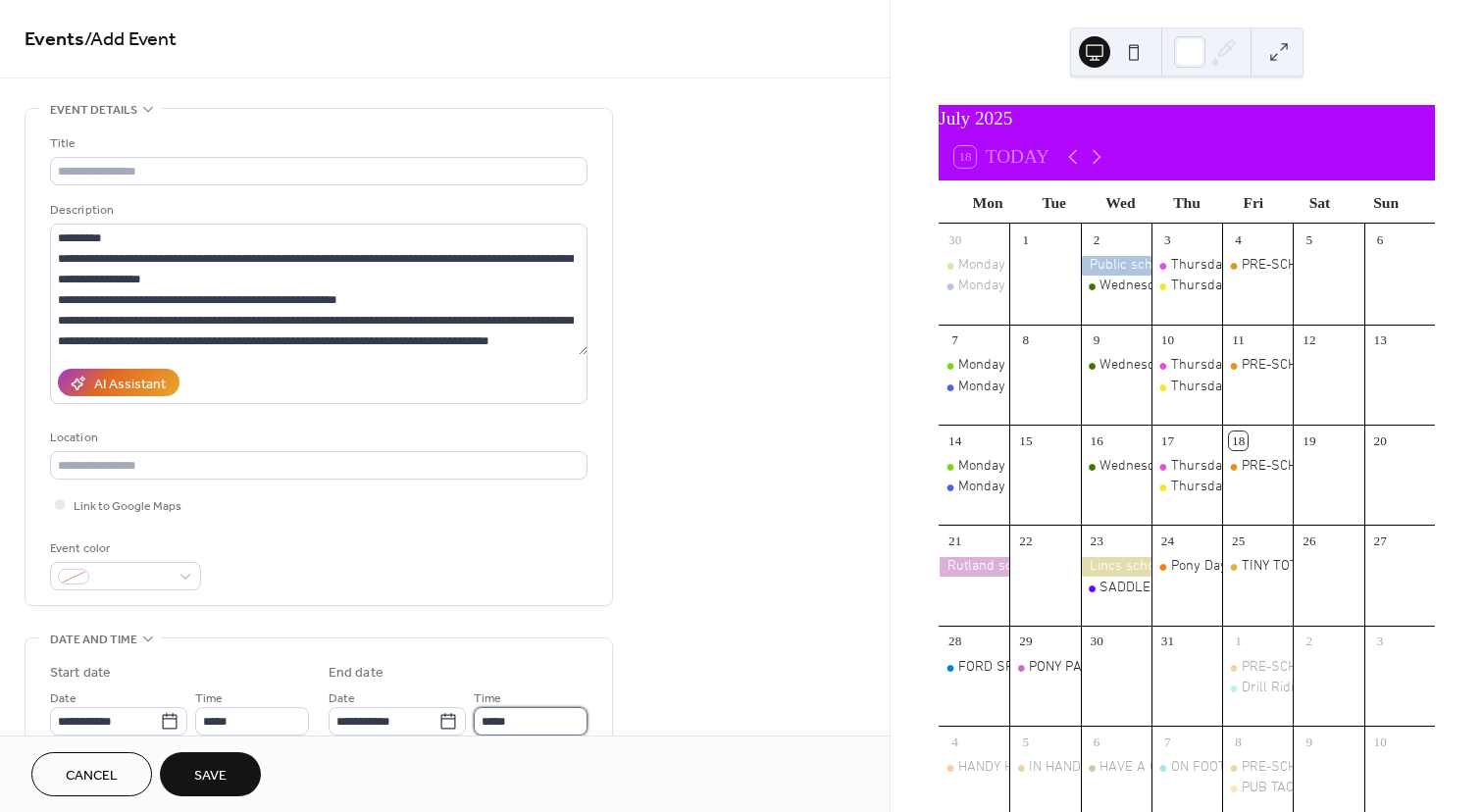 click on "*****" at bounding box center [531, 721] 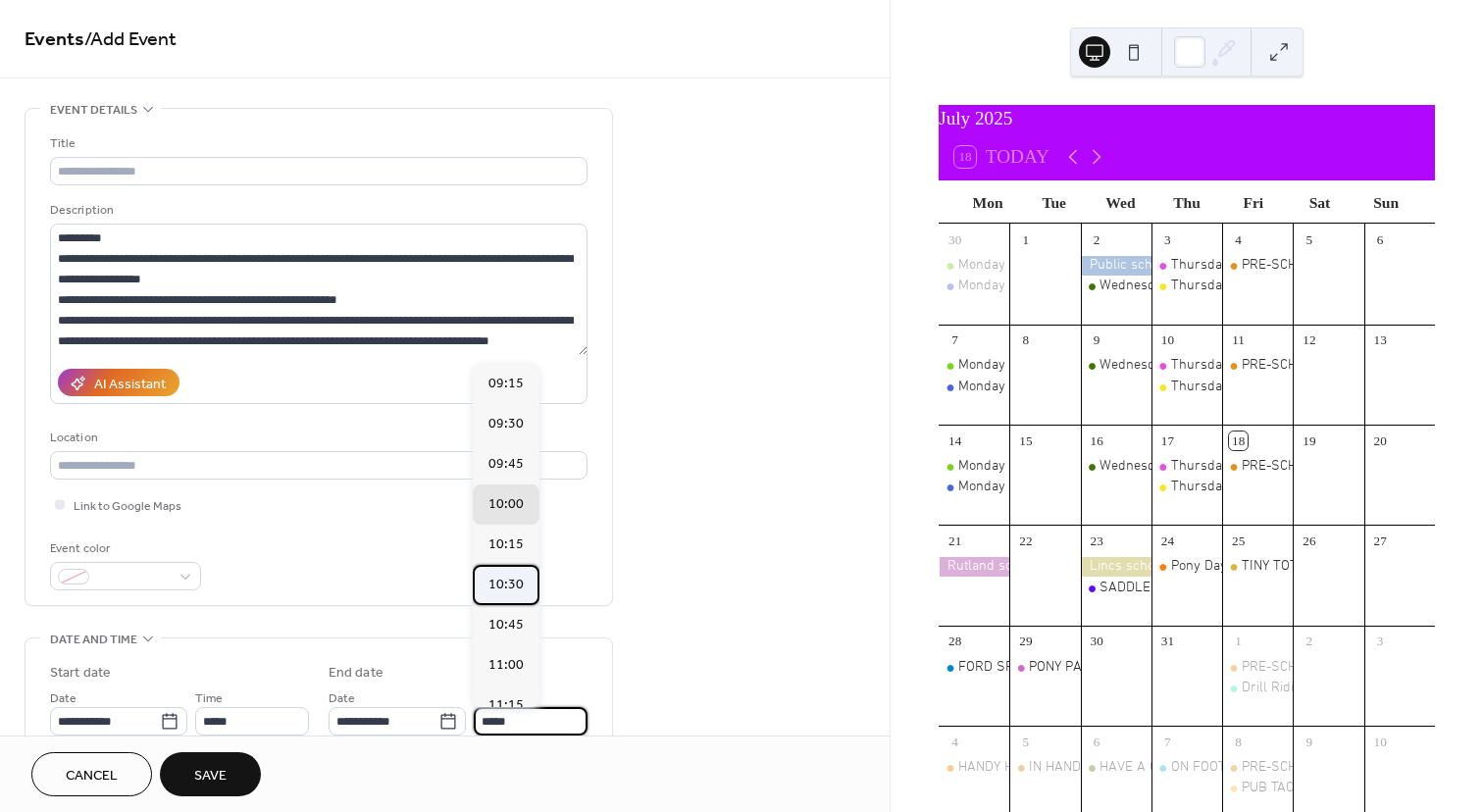 click on "10:30" at bounding box center (506, 584) 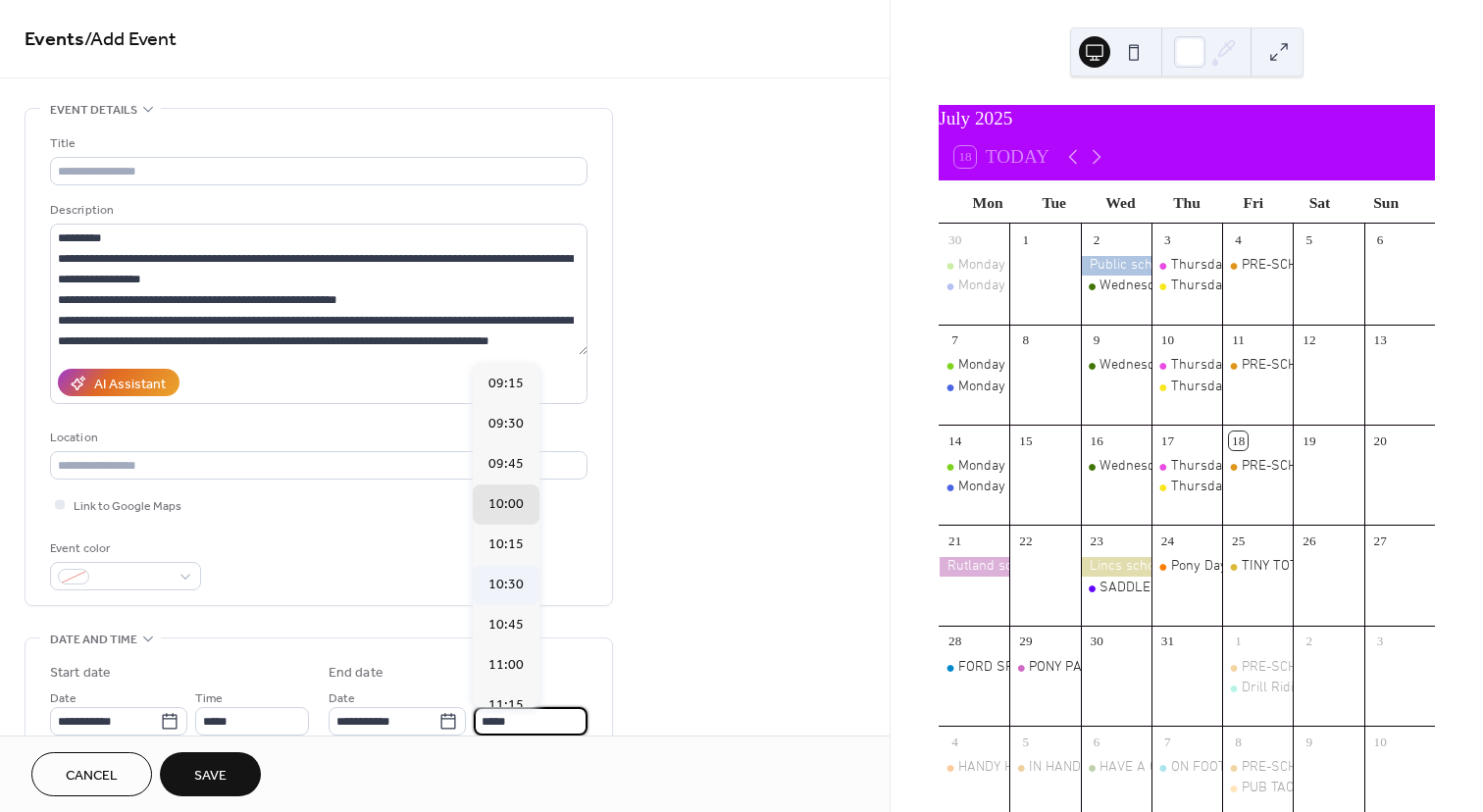 type on "*****" 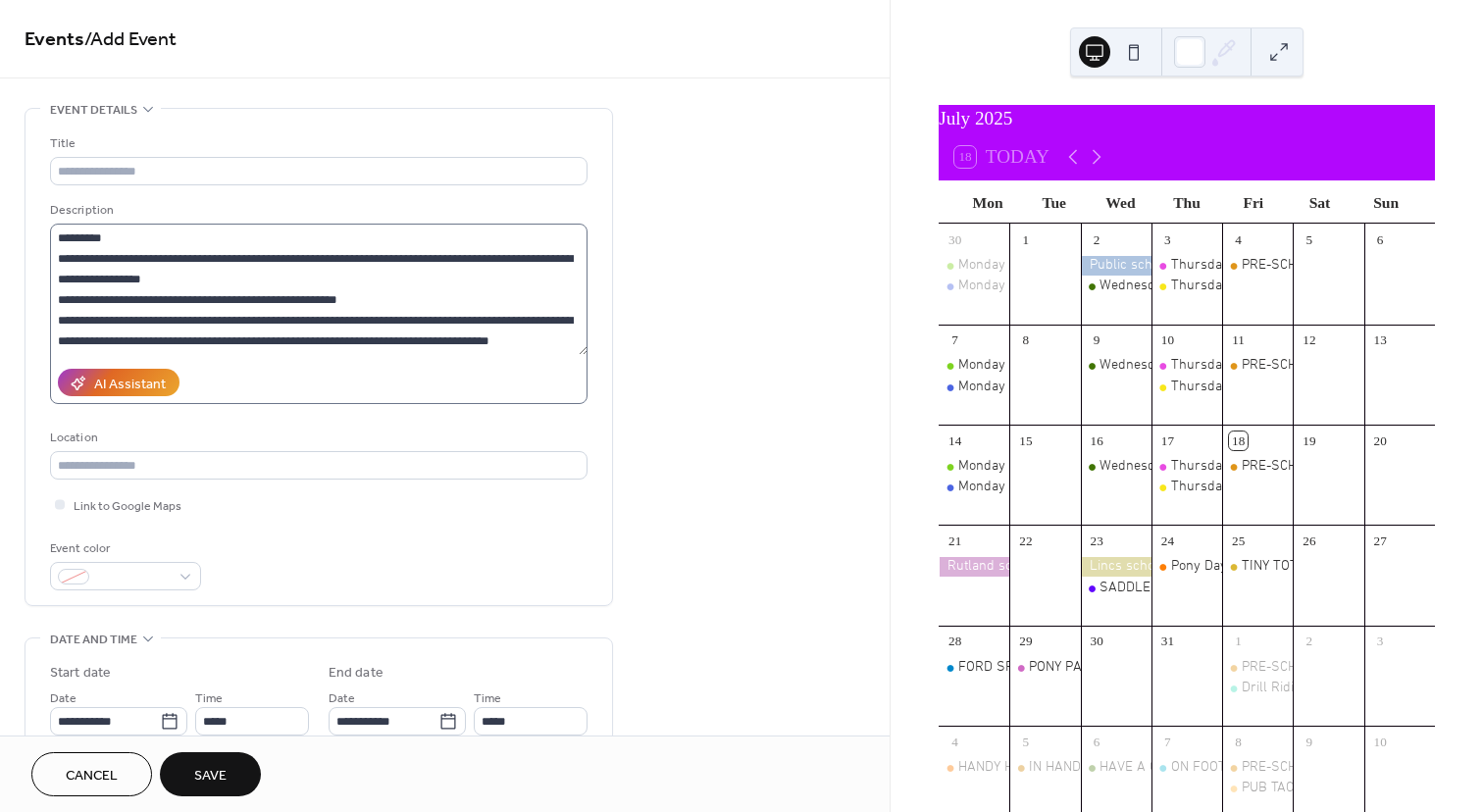 scroll, scrollTop: 0, scrollLeft: 0, axis: both 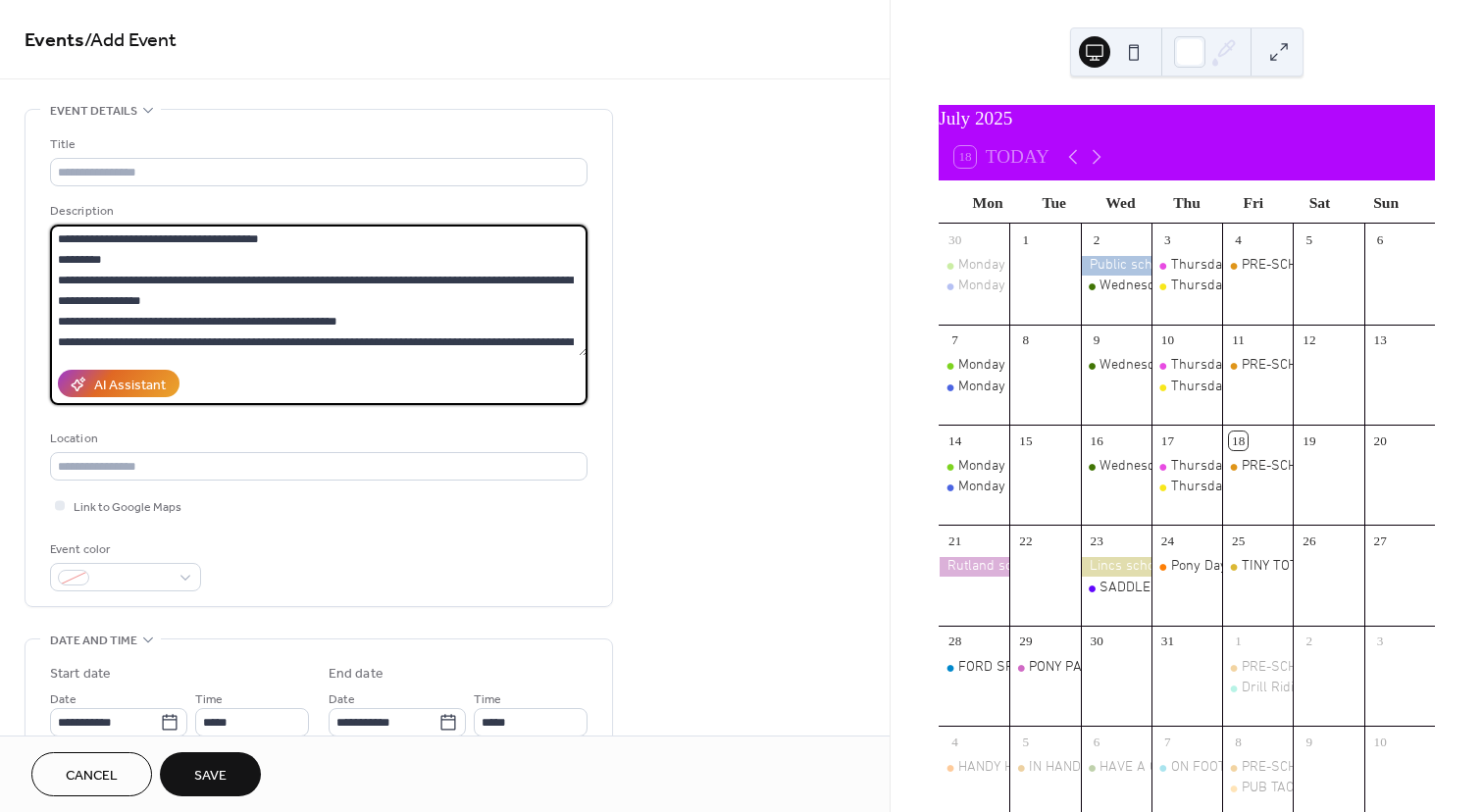 drag, startPoint x: 330, startPoint y: 236, endPoint x: 59, endPoint y: 238, distance: 271.00738 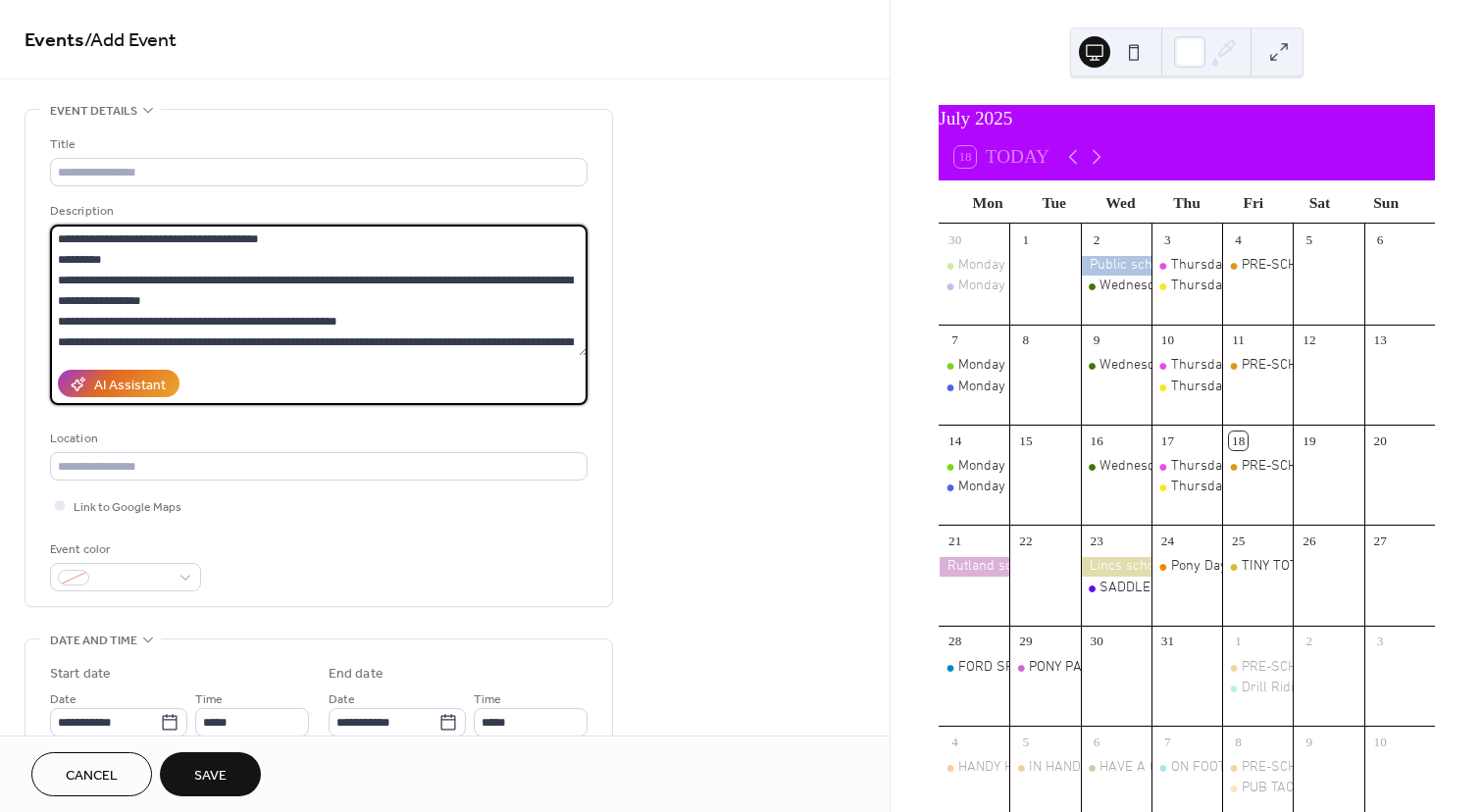 click on "**********" at bounding box center [319, 290] 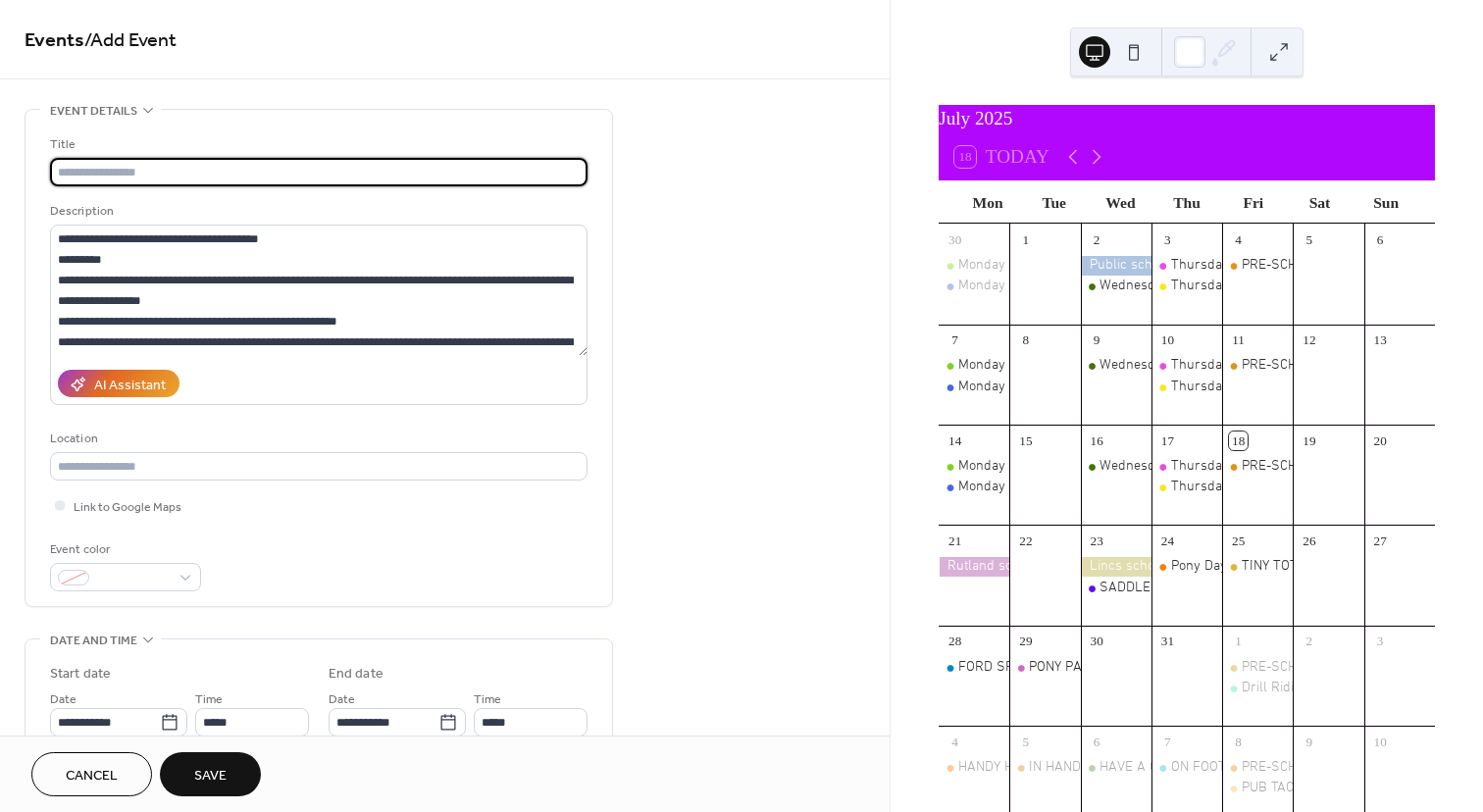 click at bounding box center (319, 172) 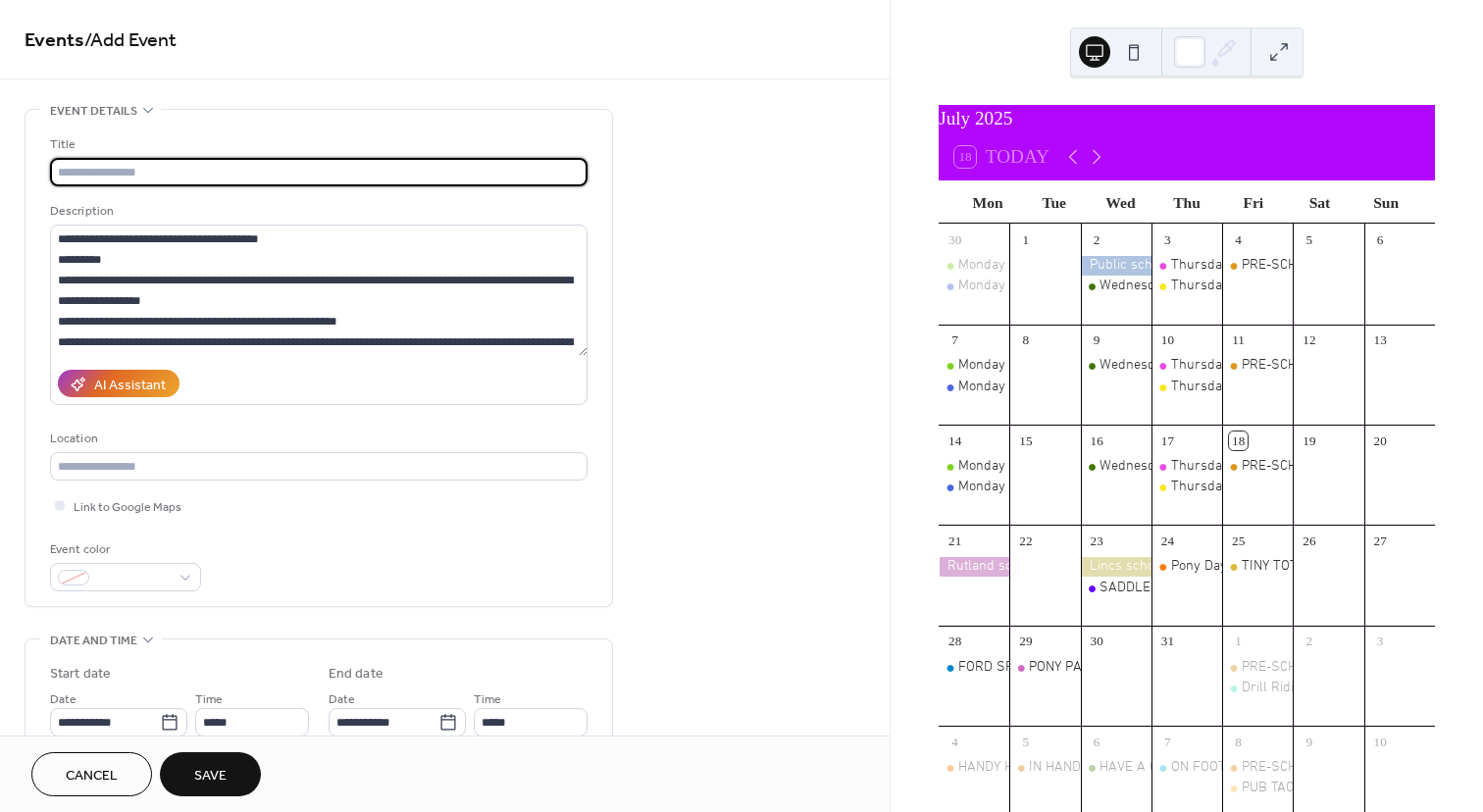 paste on "**********" 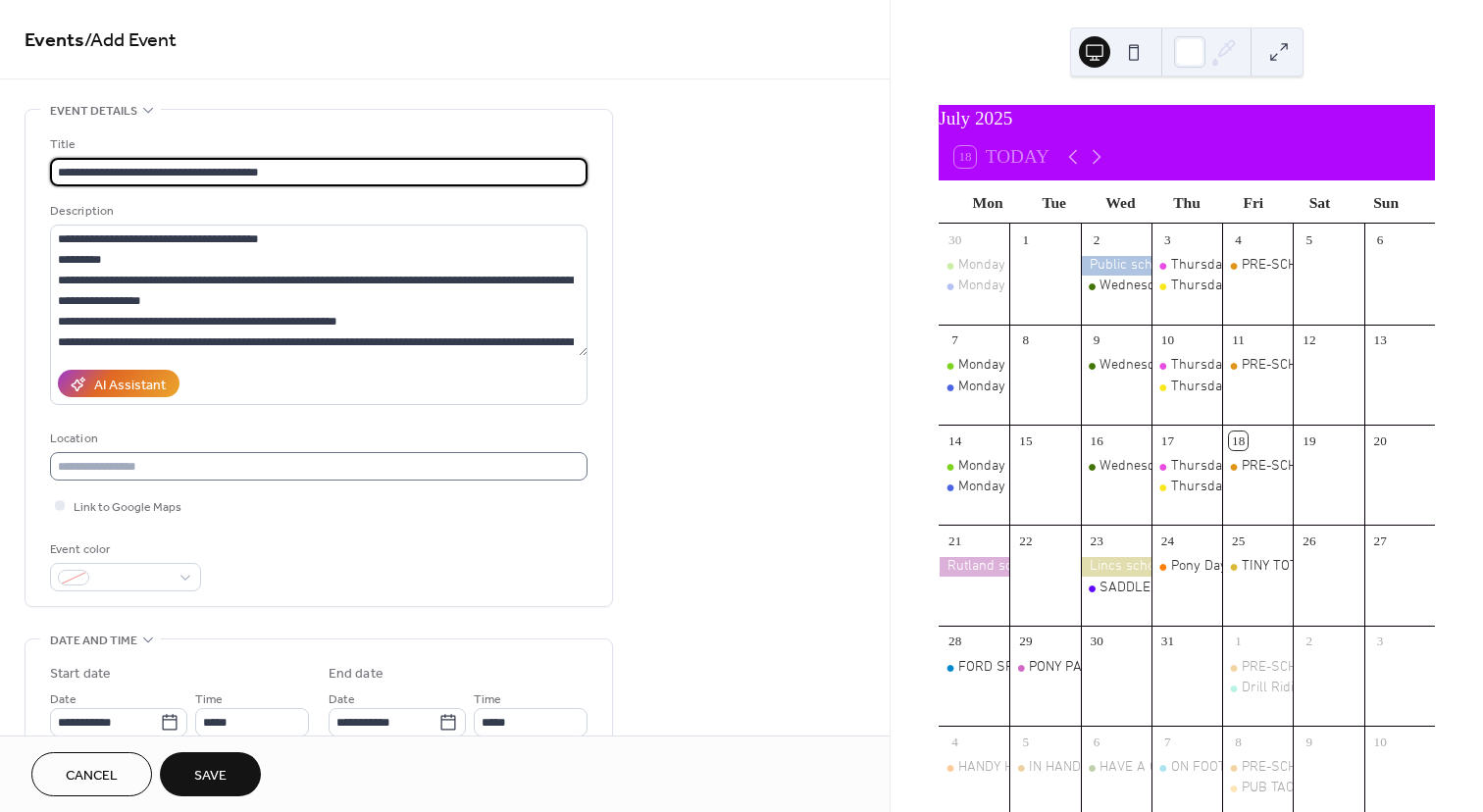 type on "**********" 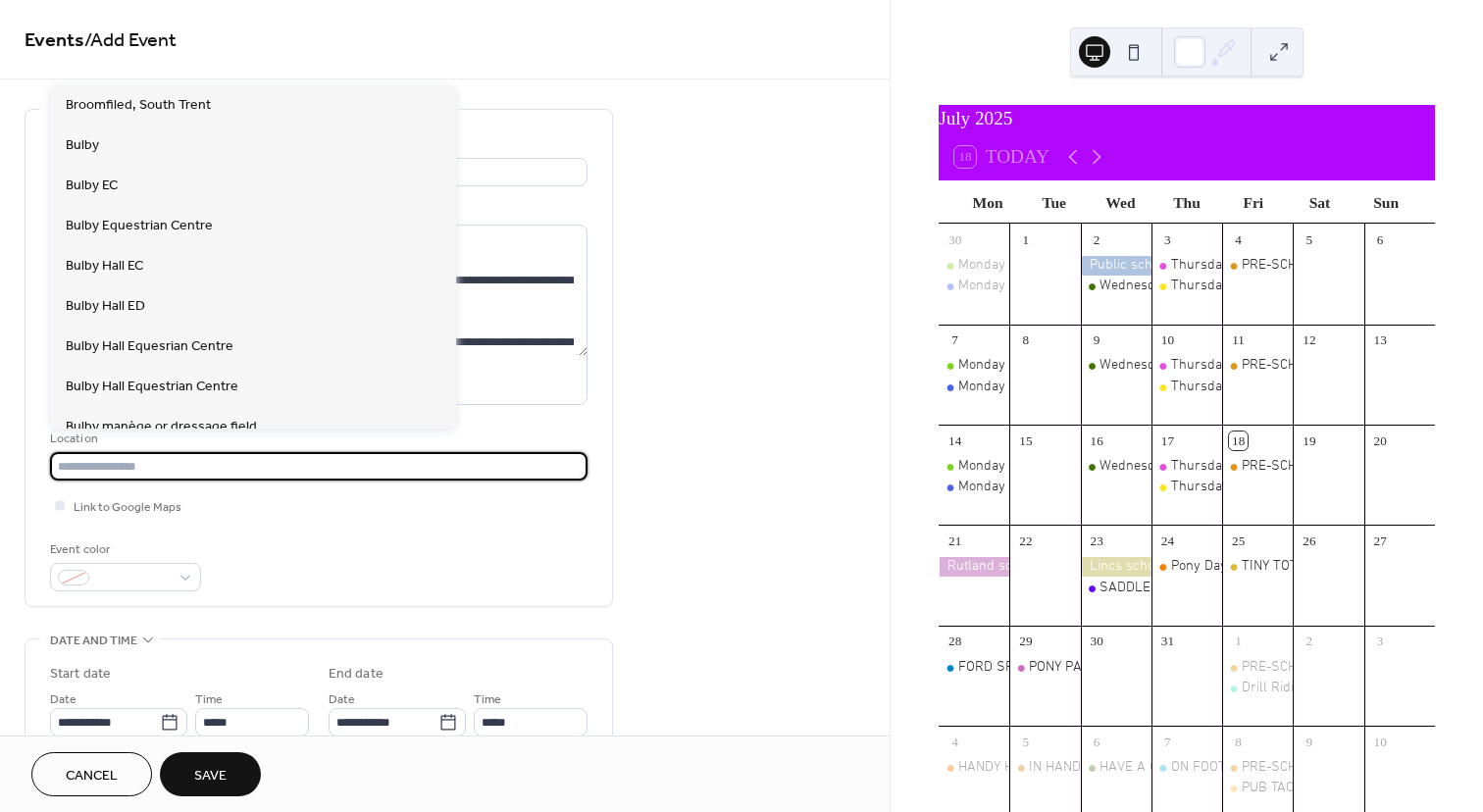 click at bounding box center [319, 466] 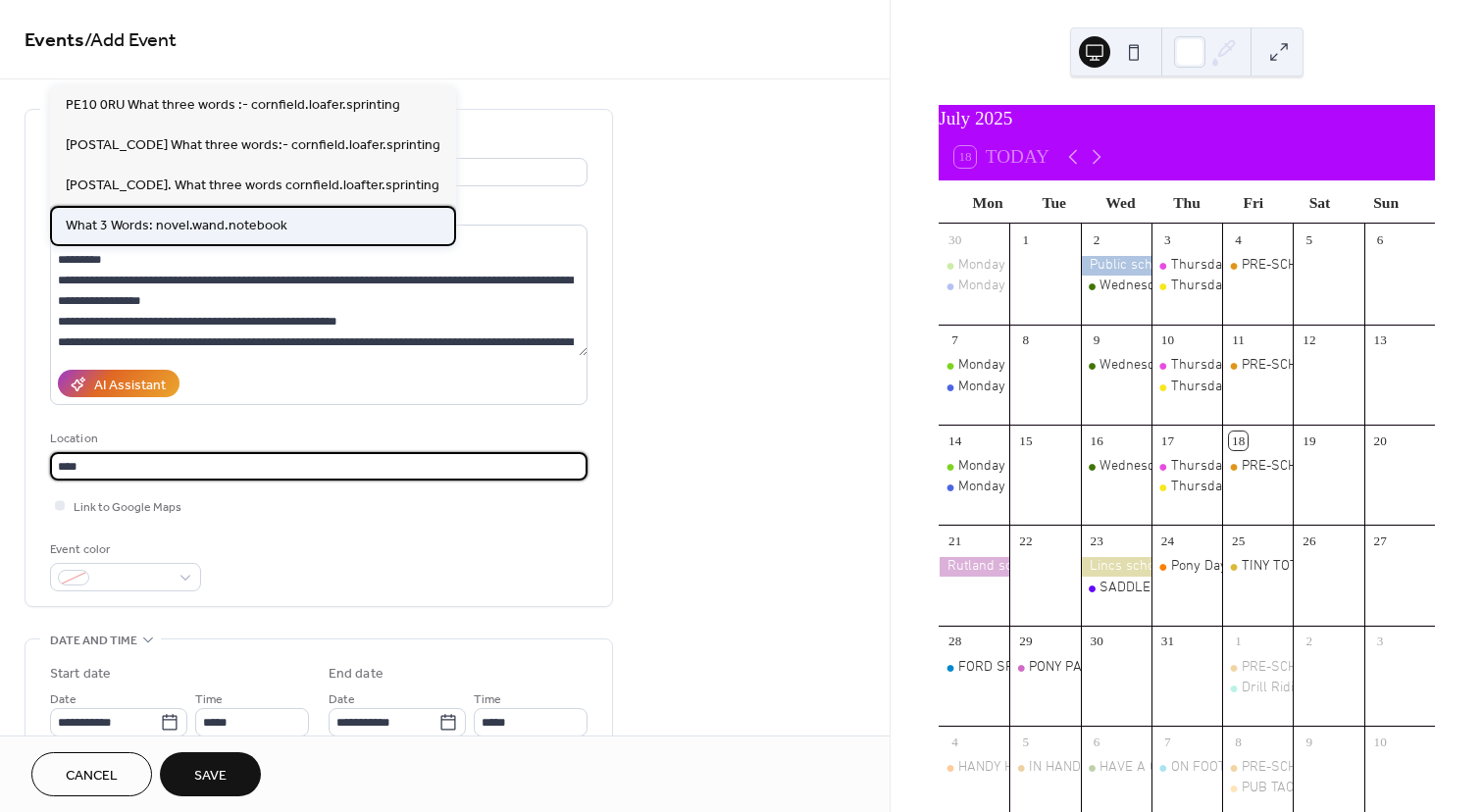 click on "What 3 Words: novel.wand.notebook" at bounding box center [177, 226] 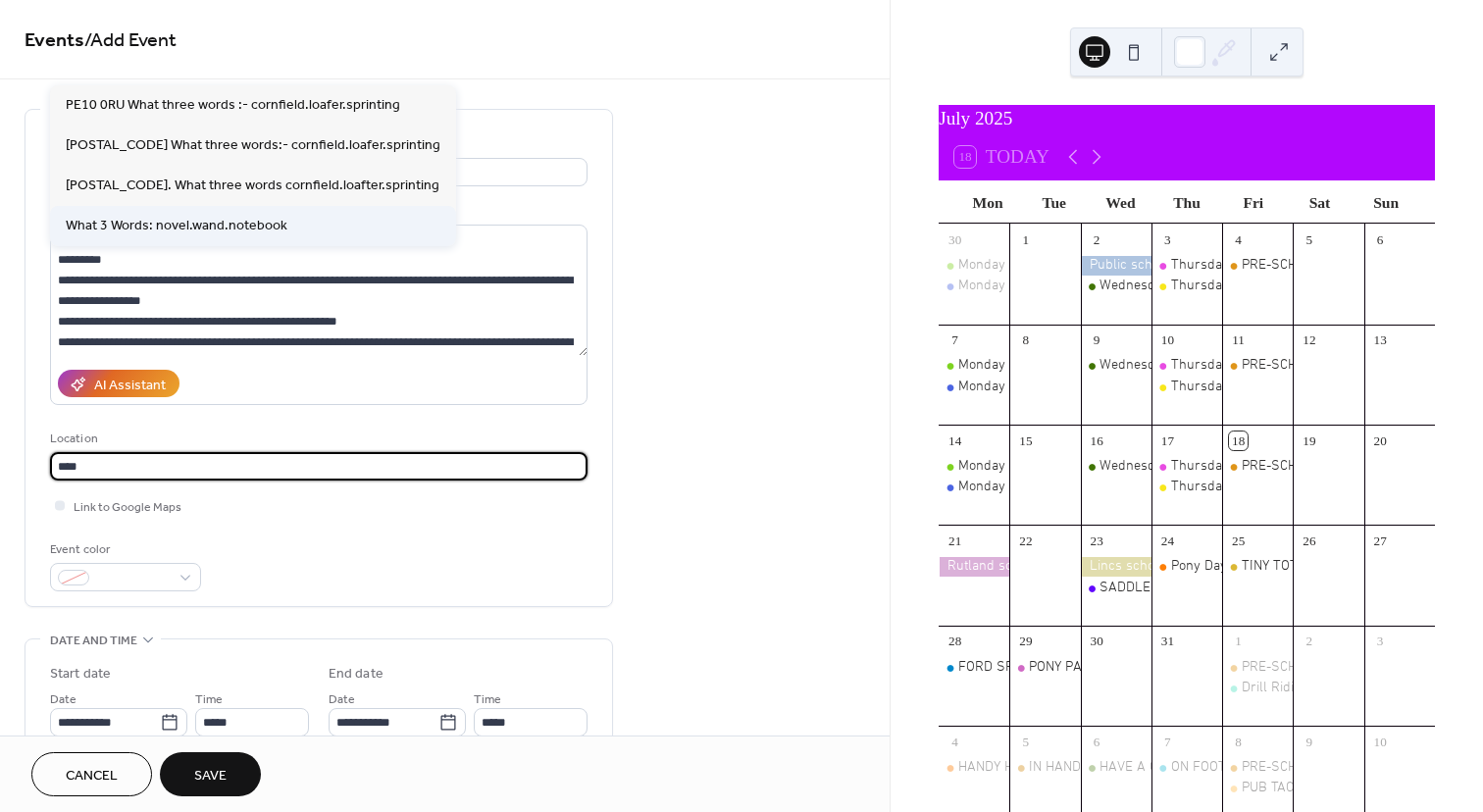 type on "**********" 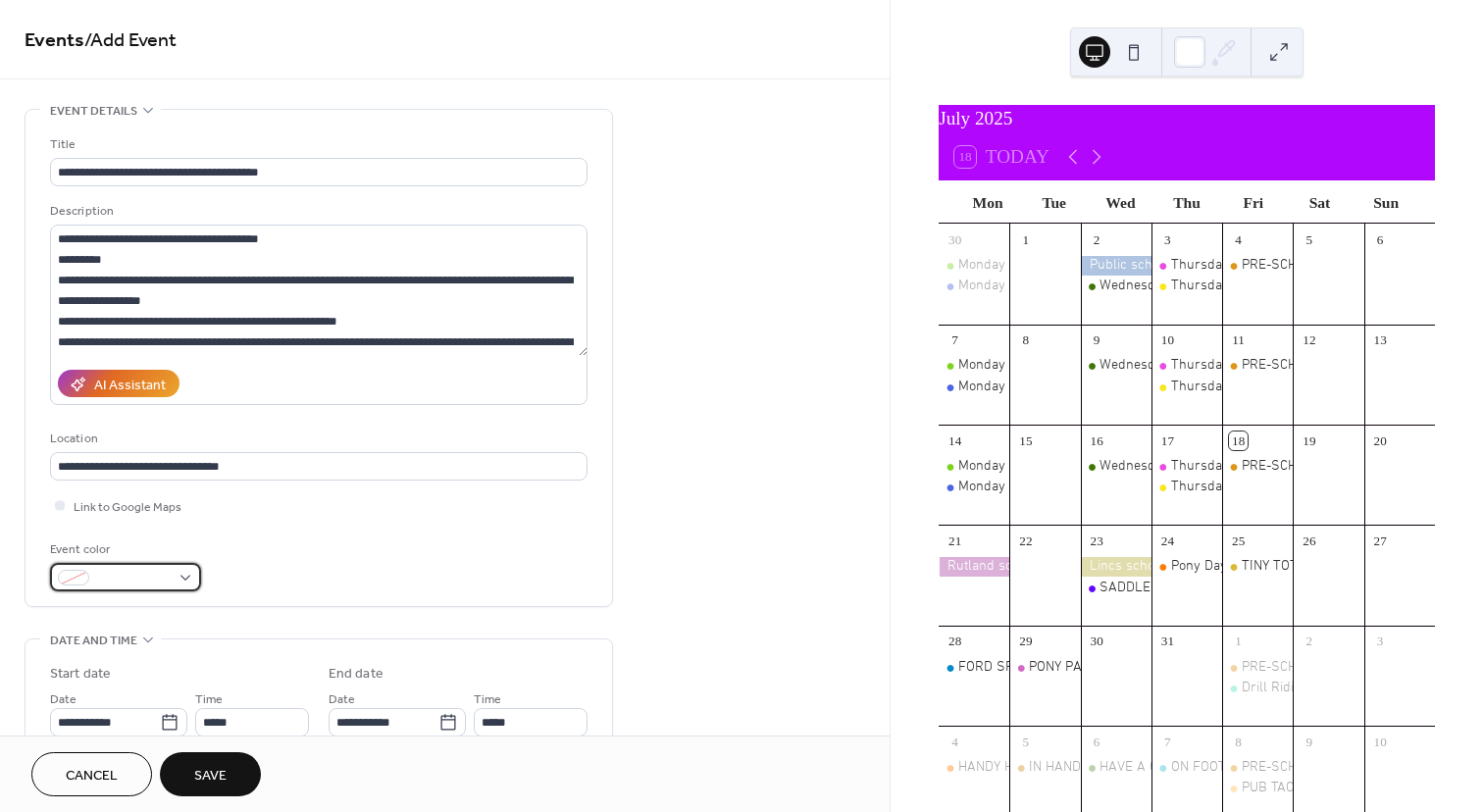 click at bounding box center [126, 577] 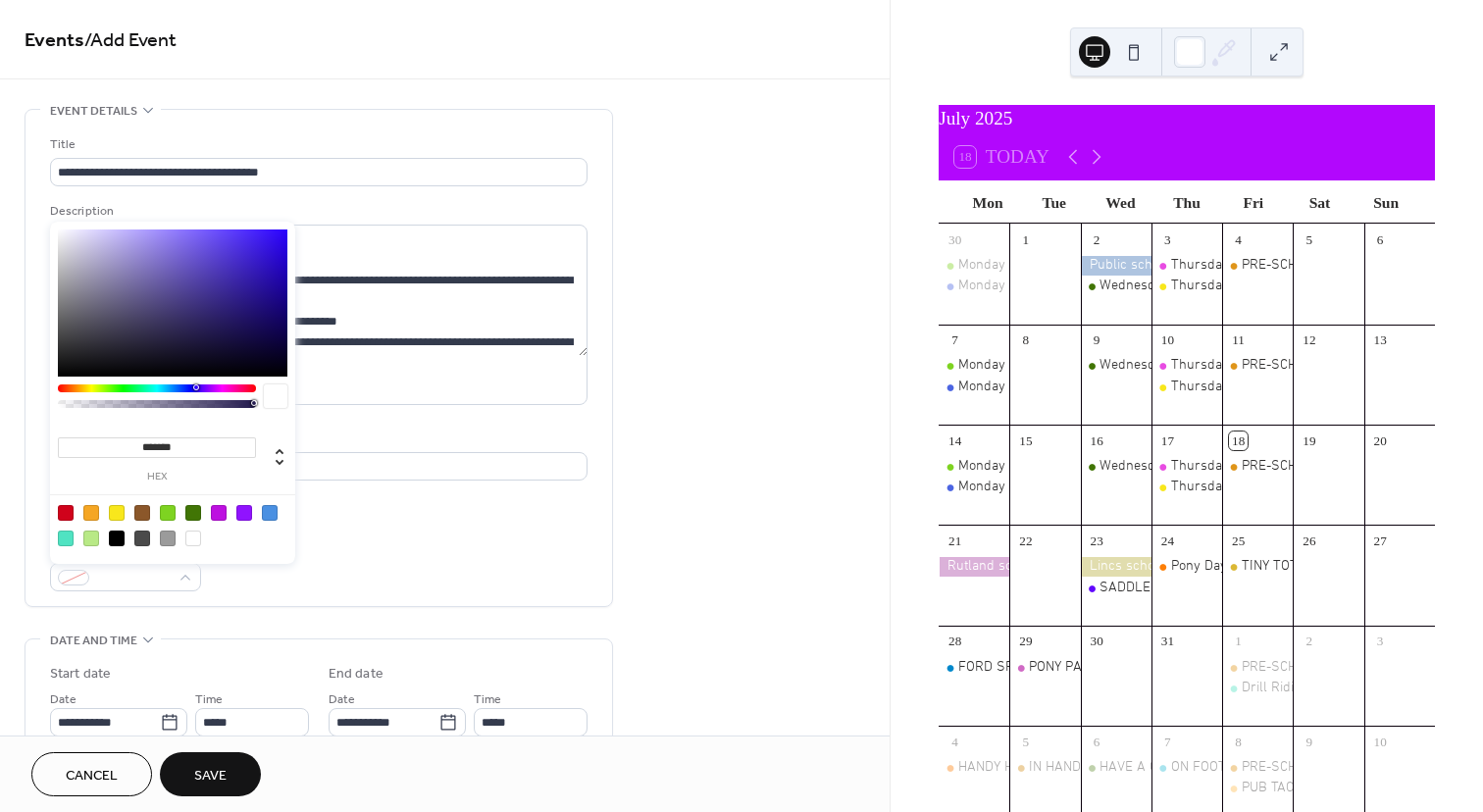 click at bounding box center (91, 513) 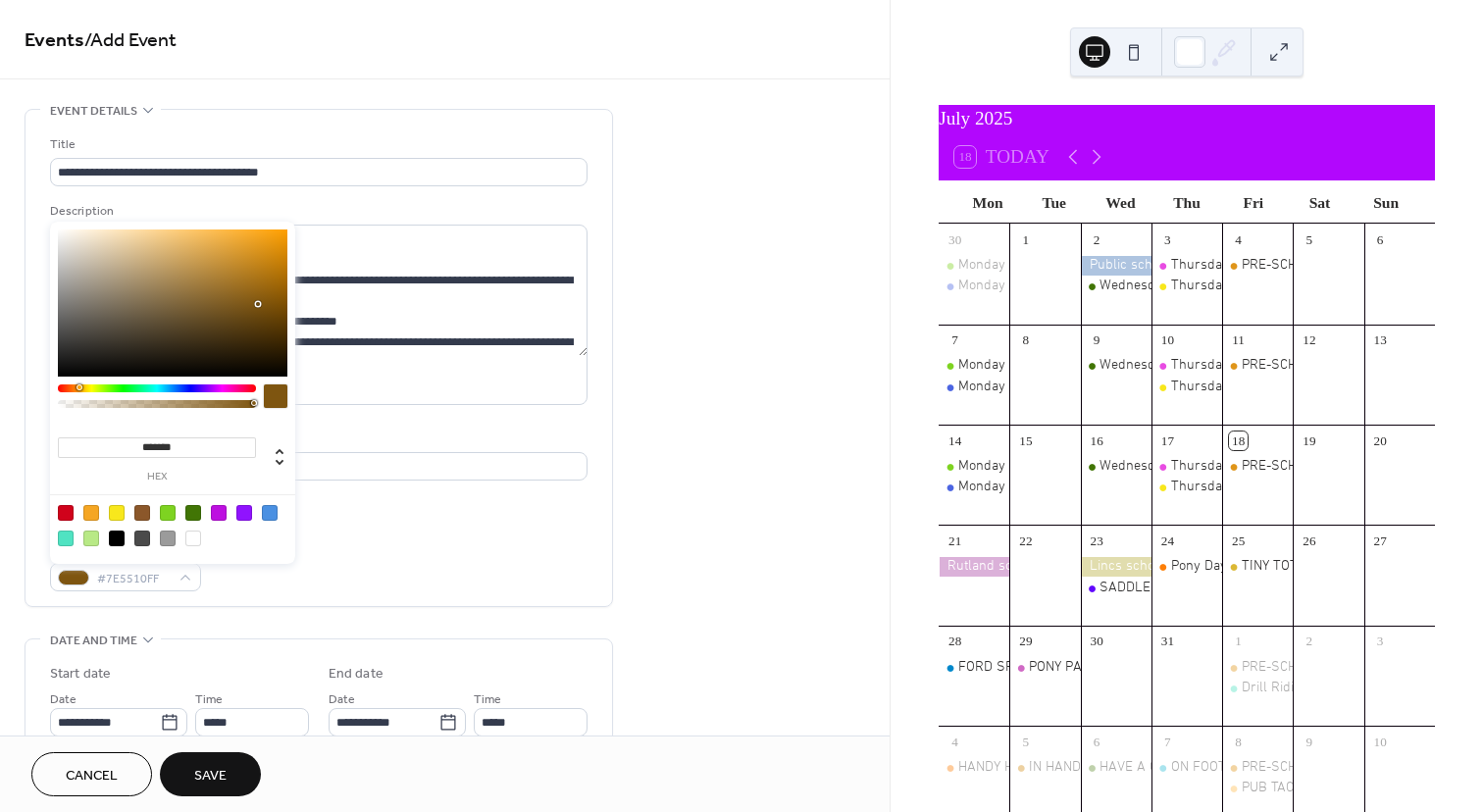 click at bounding box center [173, 303] 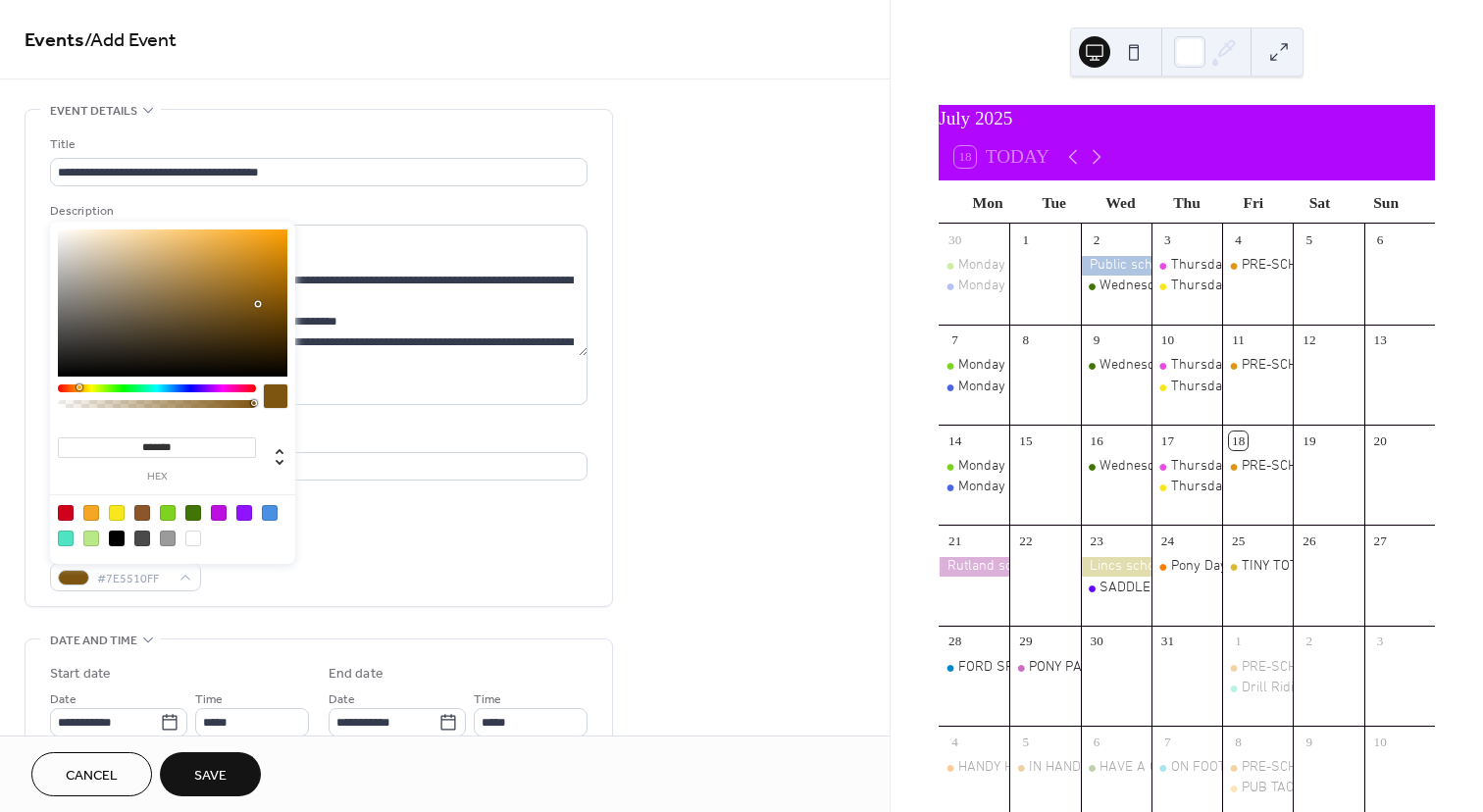 click at bounding box center [173, 303] 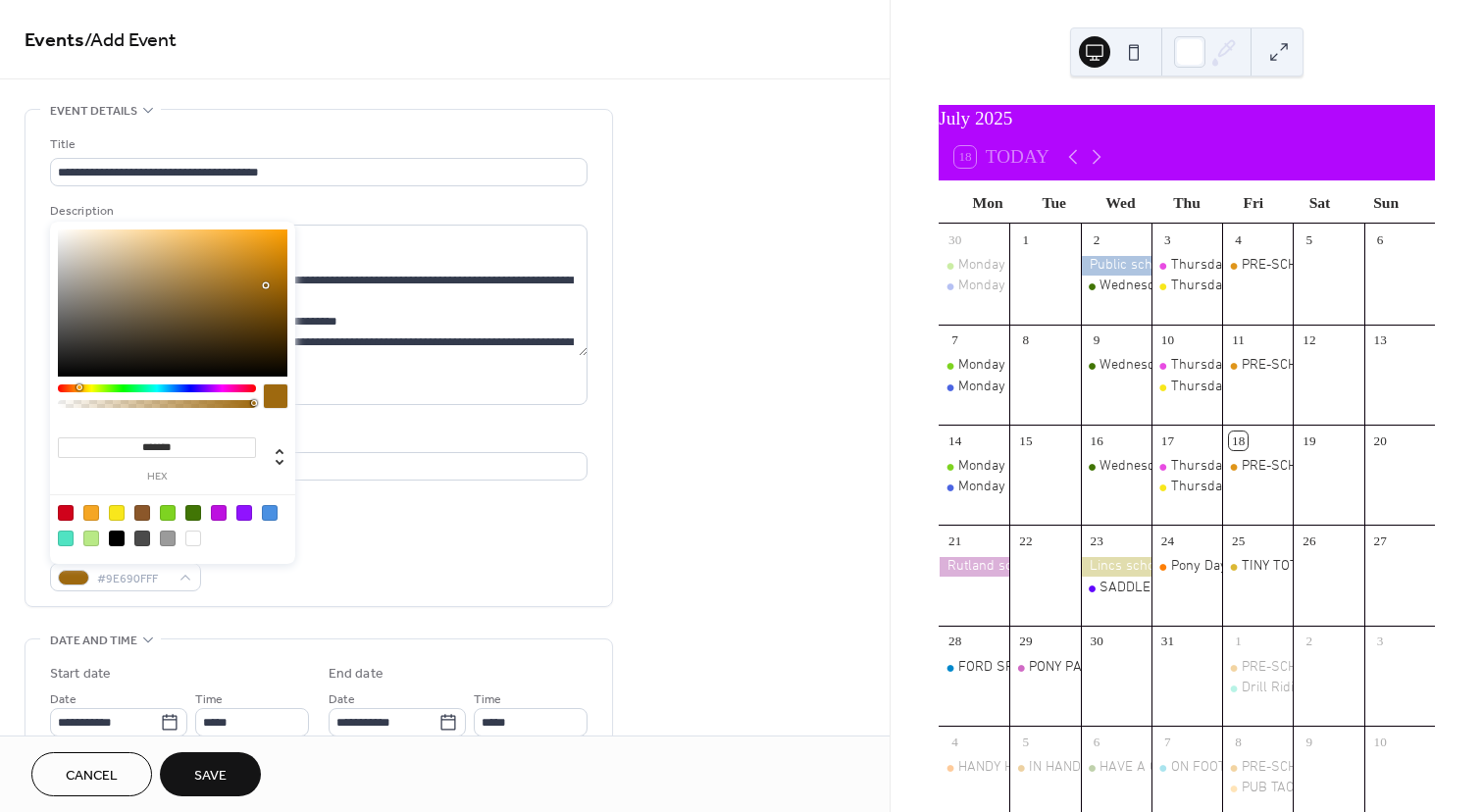 click at bounding box center [173, 303] 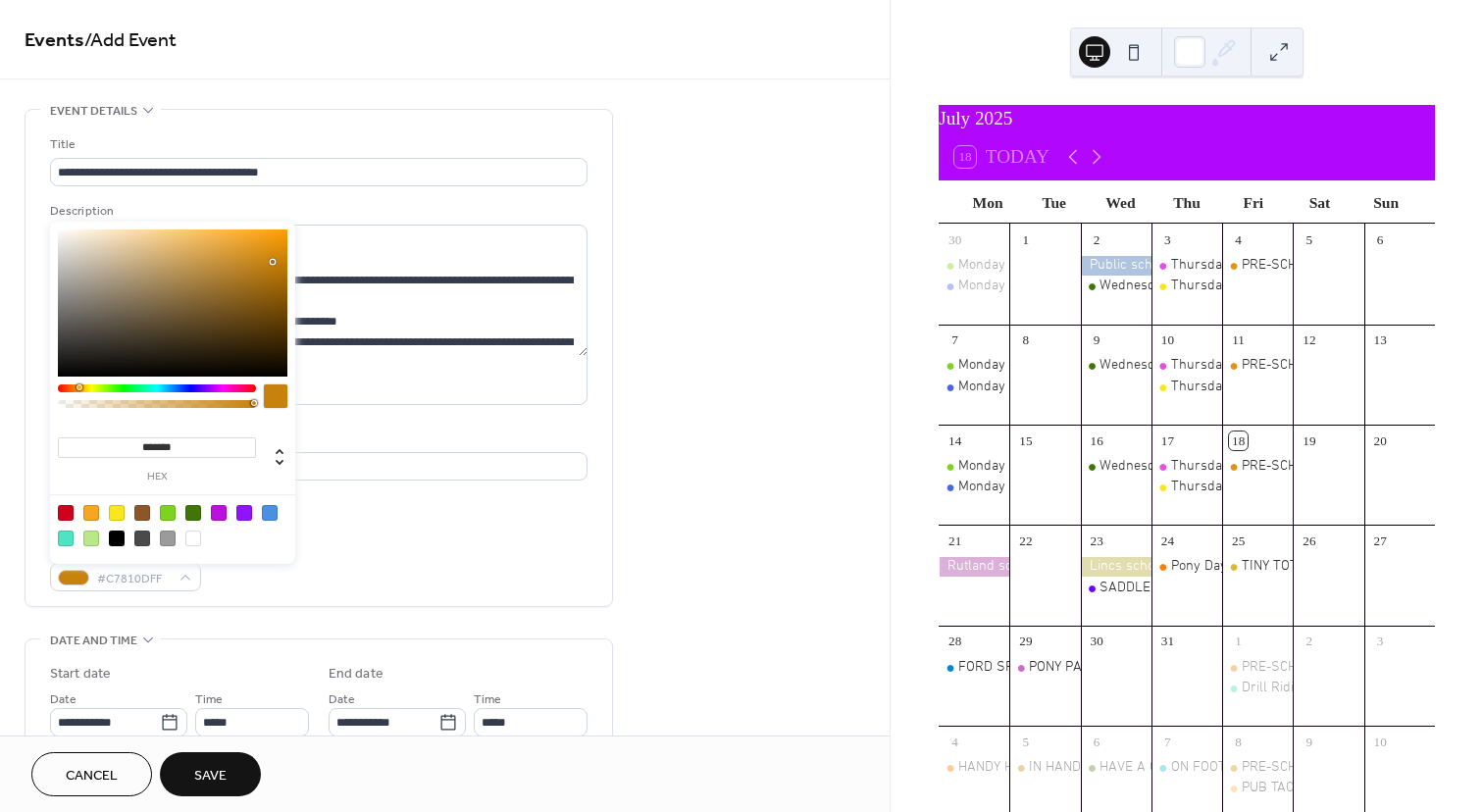 click at bounding box center (173, 303) 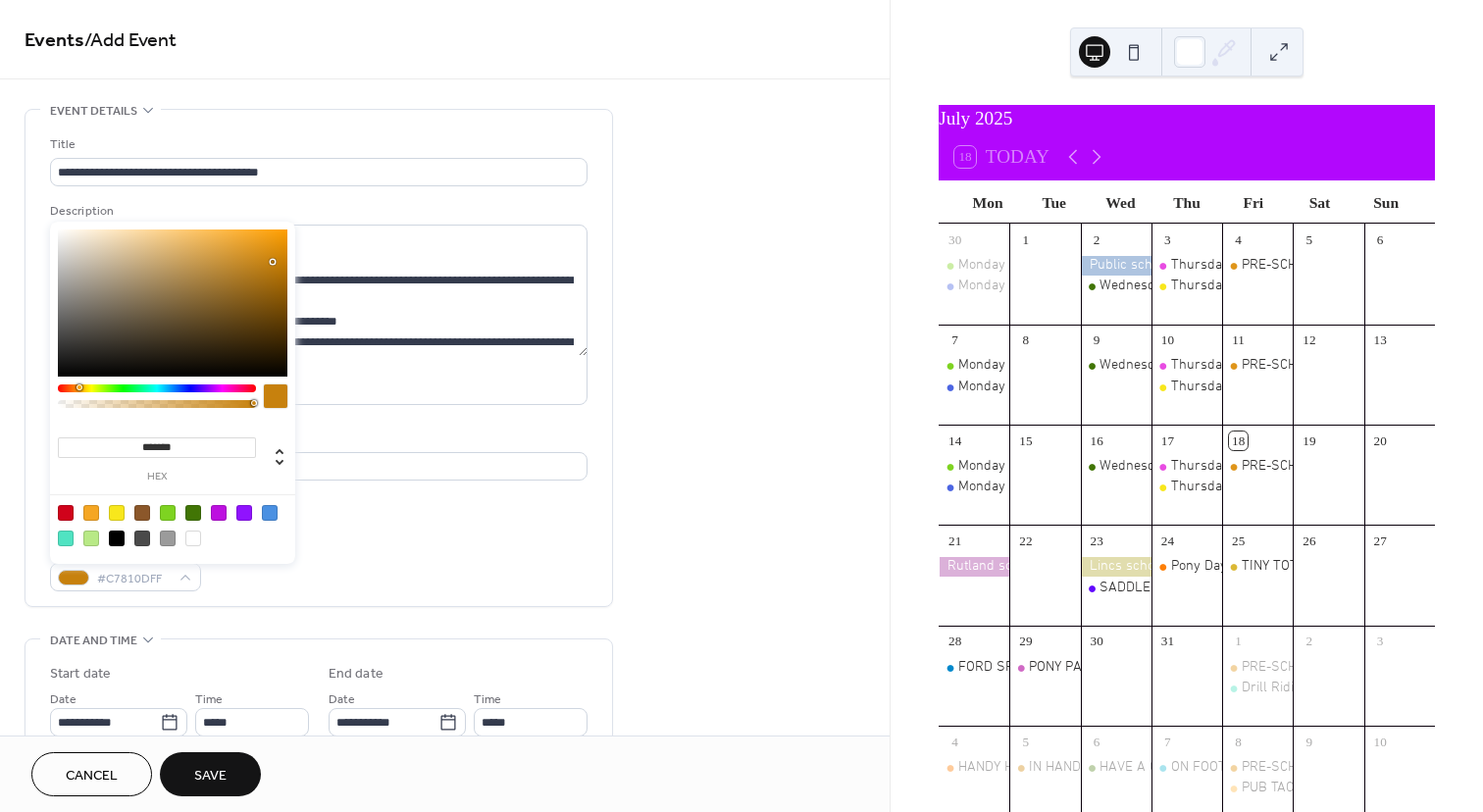type on "*******" 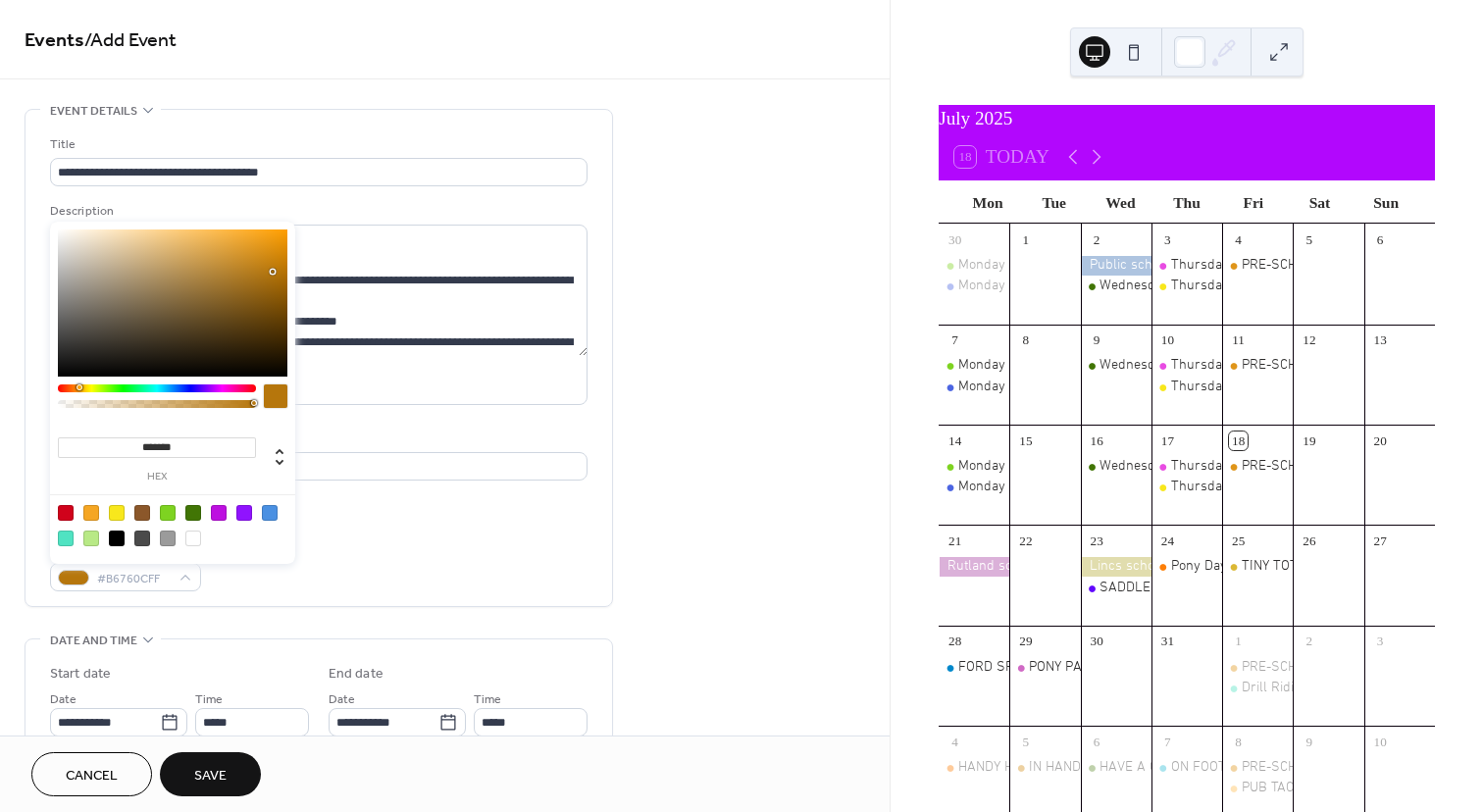 click on "**********" at bounding box center (444, 824) 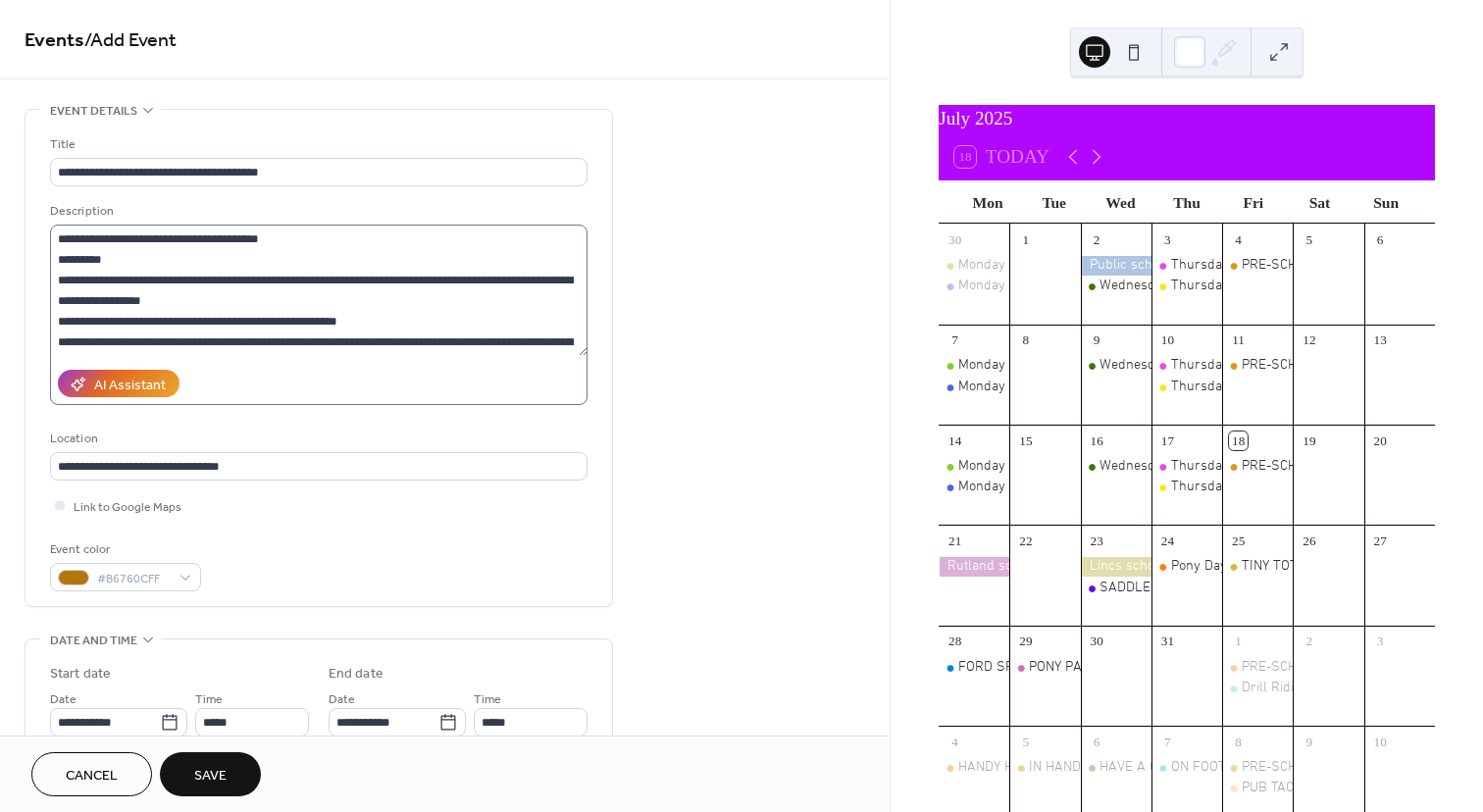 scroll, scrollTop: 41, scrollLeft: 0, axis: vertical 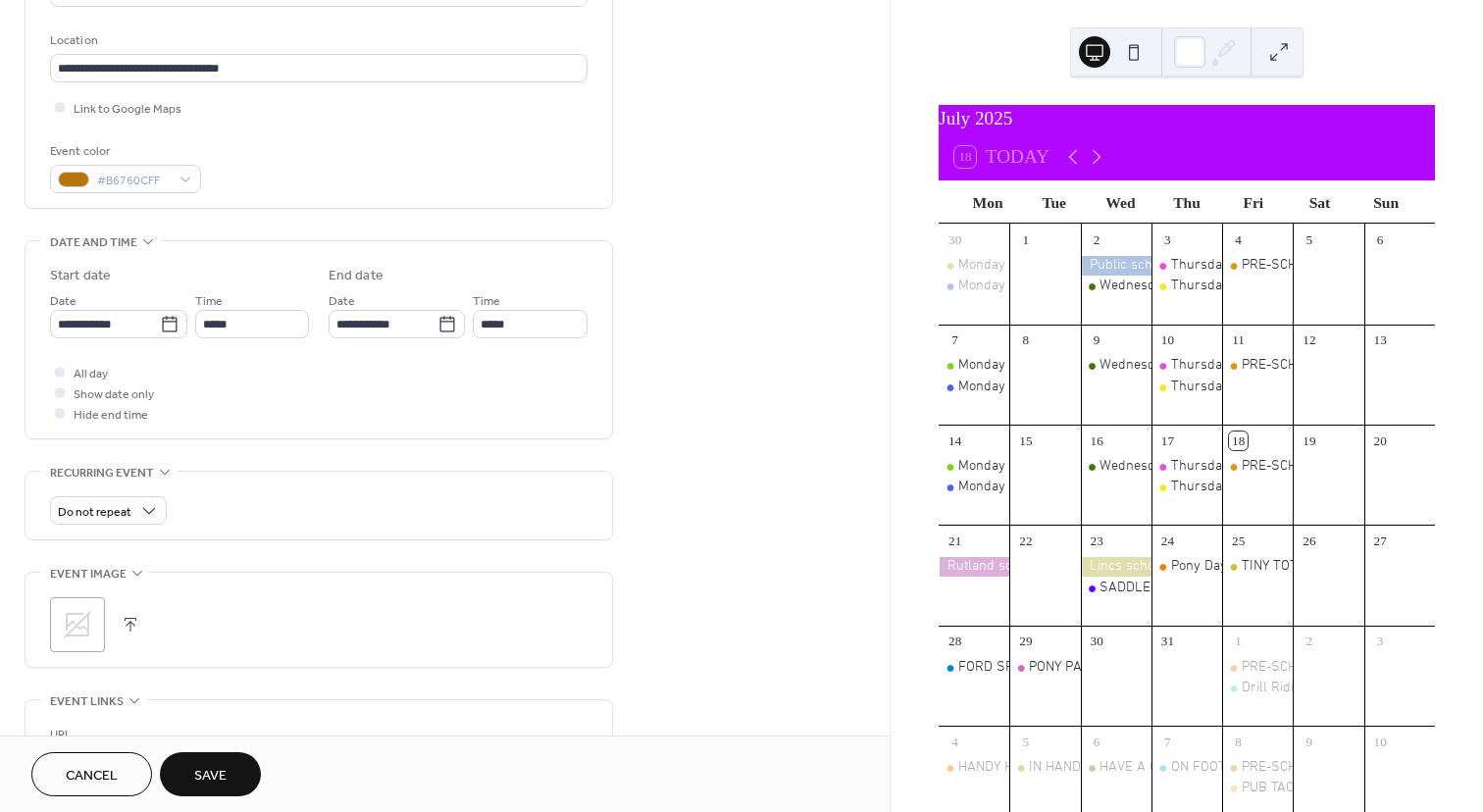 click on "**********" at bounding box center [319, 344] 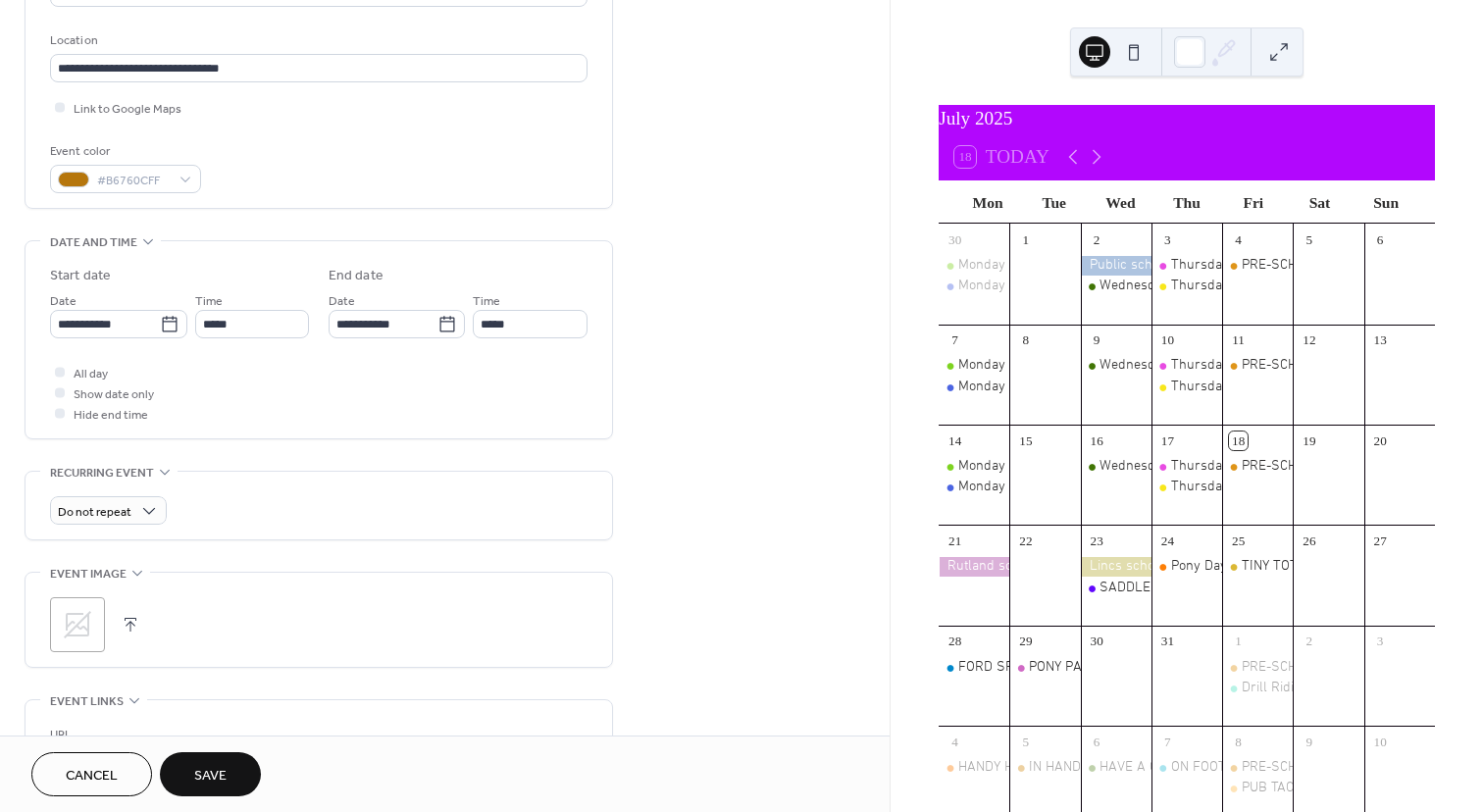 click 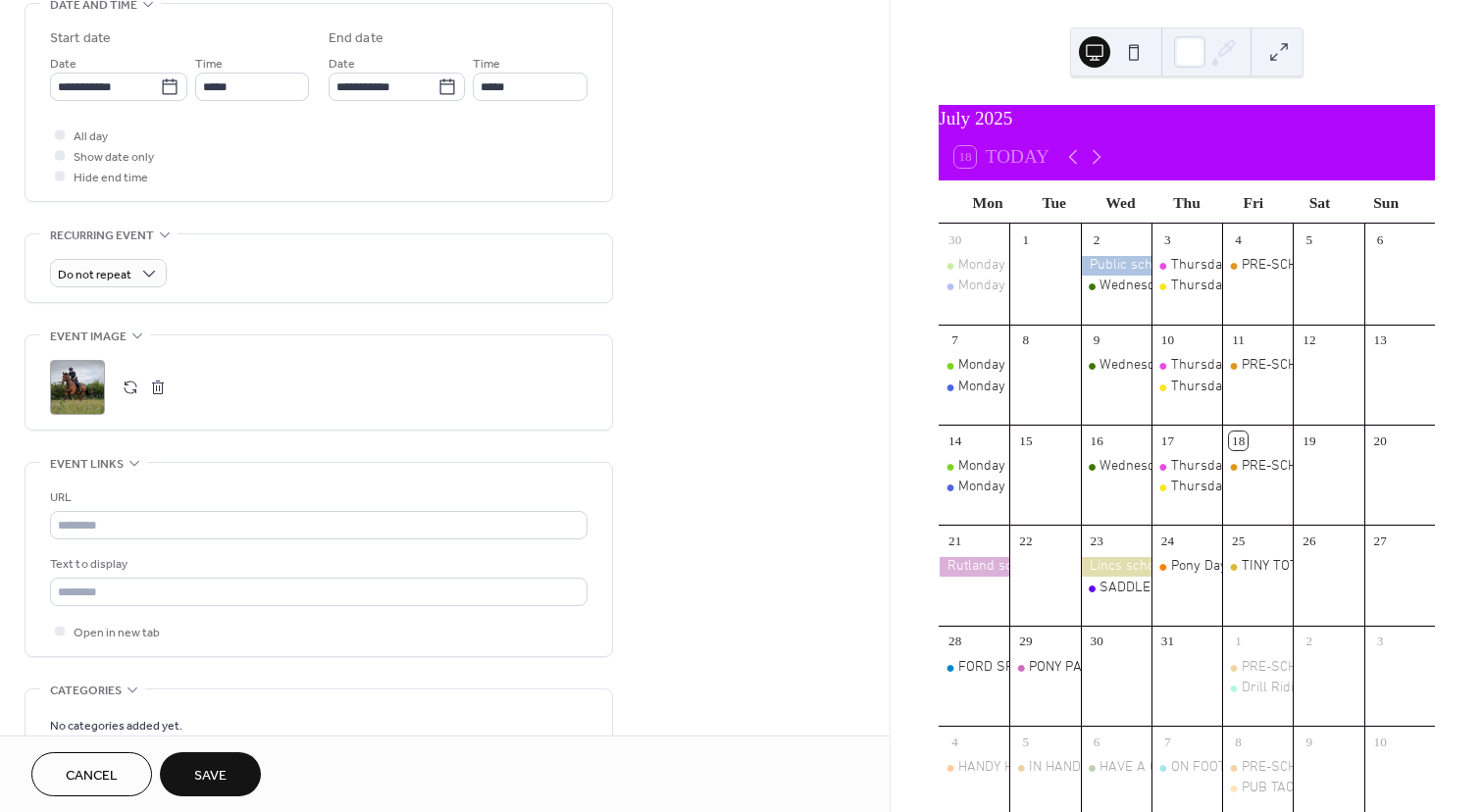 scroll, scrollTop: 804, scrollLeft: 0, axis: vertical 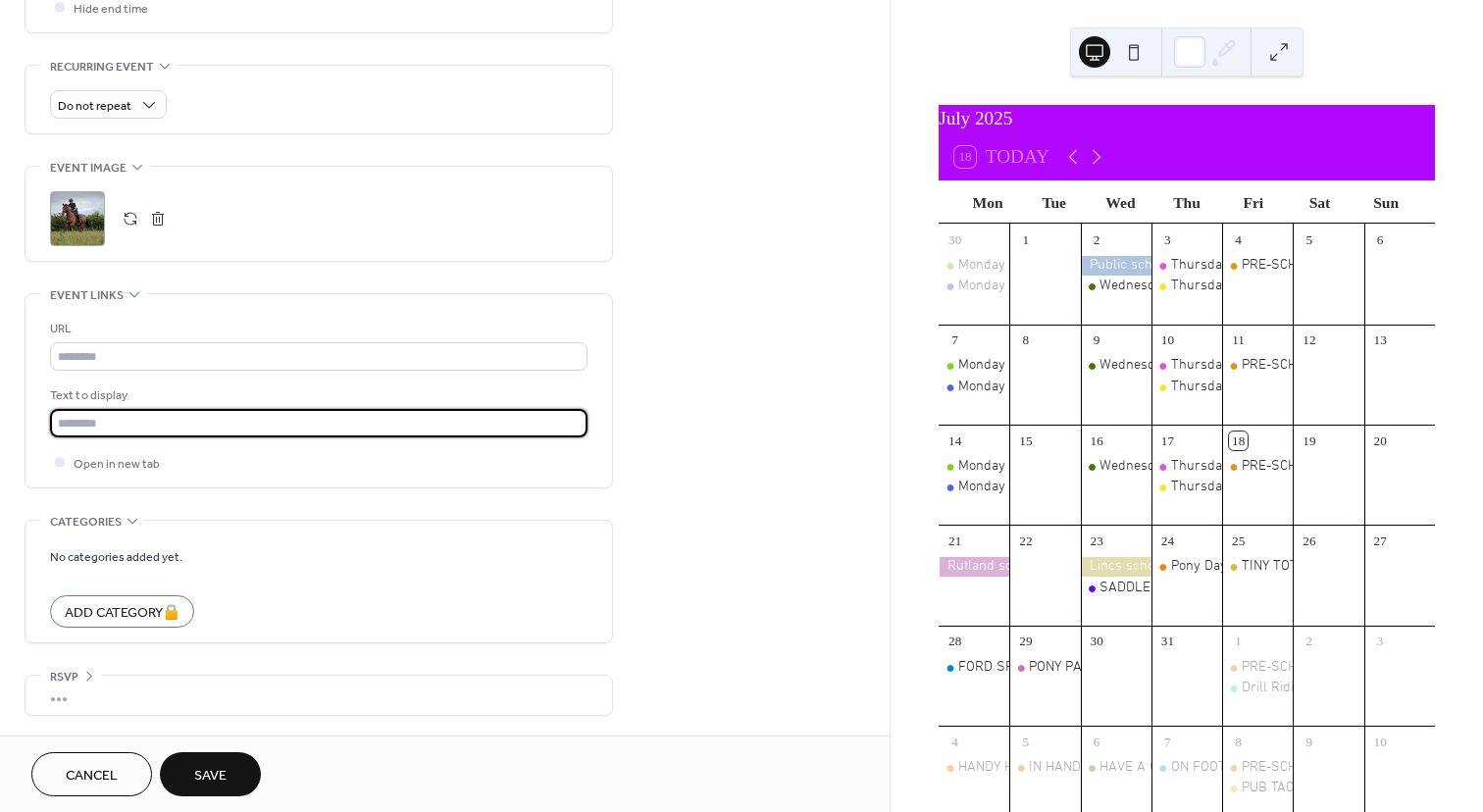 click at bounding box center [319, 423] 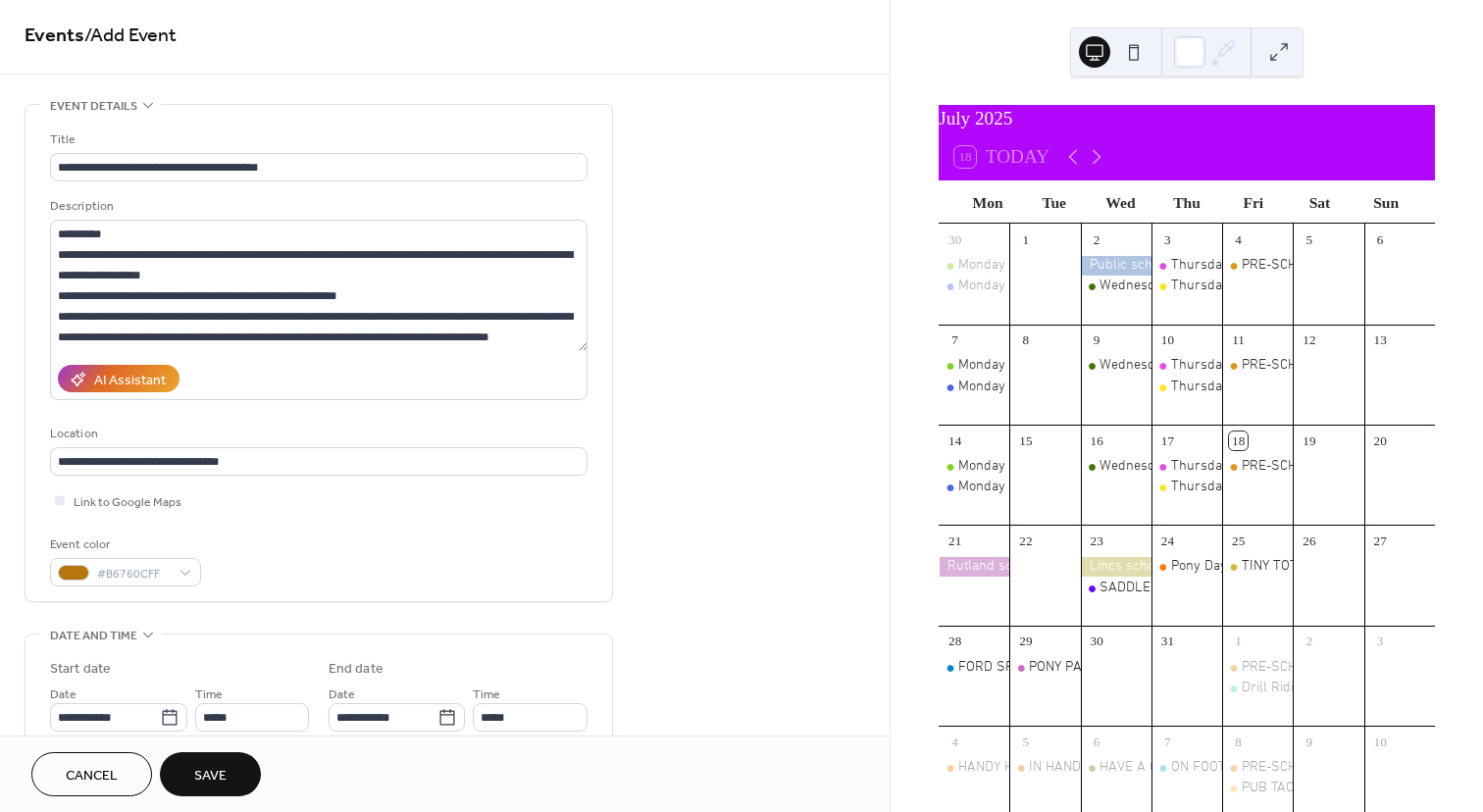 scroll, scrollTop: 0, scrollLeft: 0, axis: both 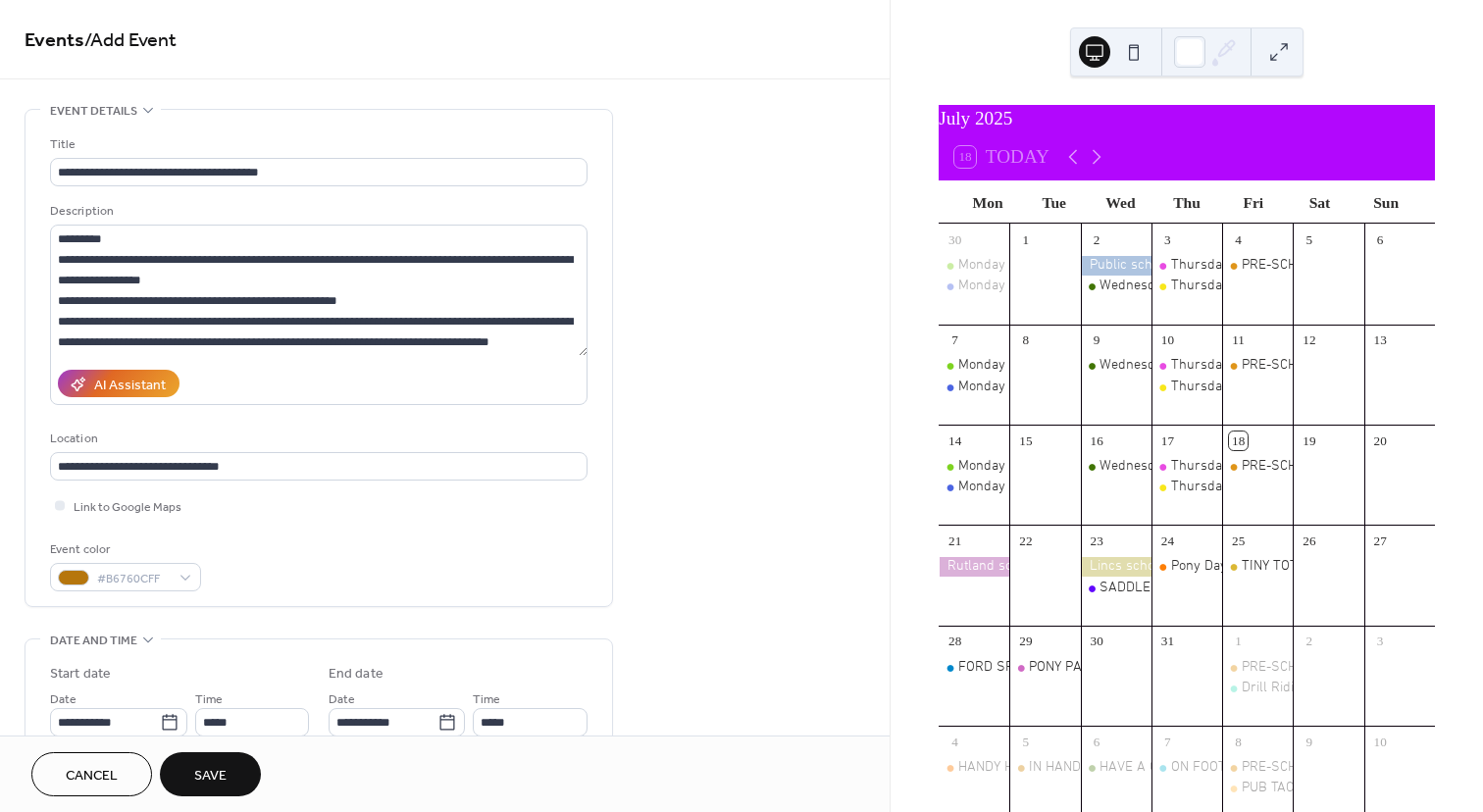 type on "**********" 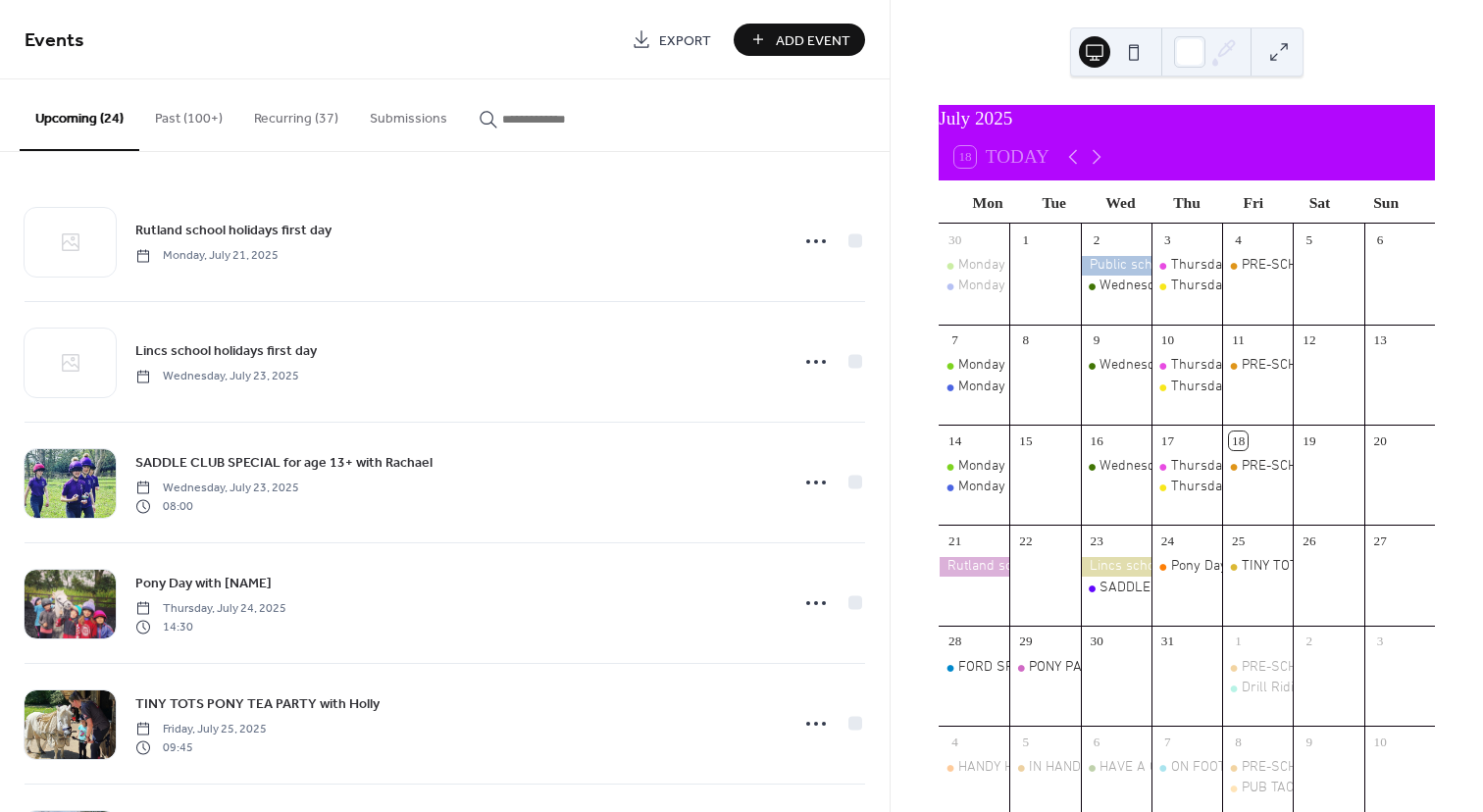 click at bounding box center (561, 119) 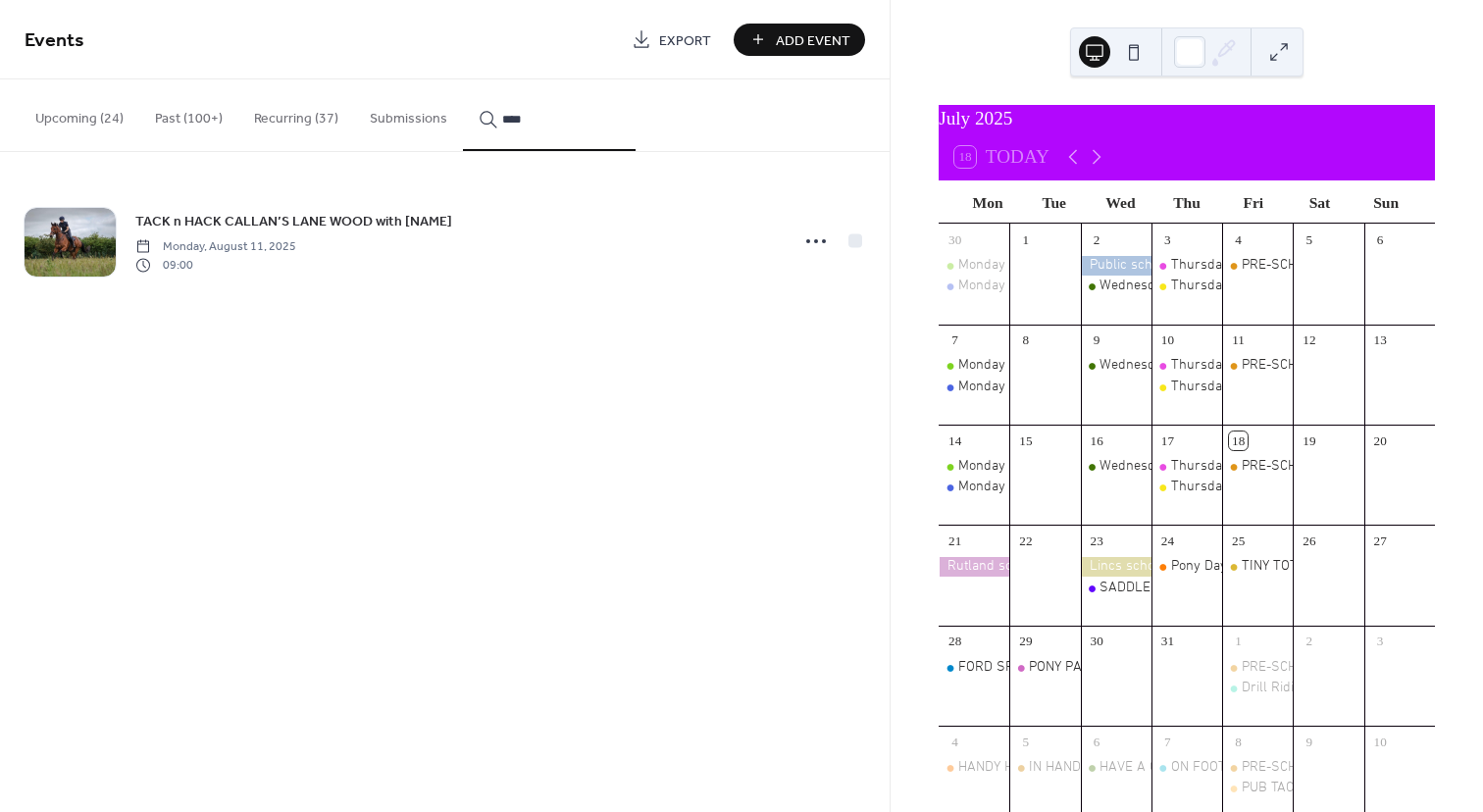type on "****" 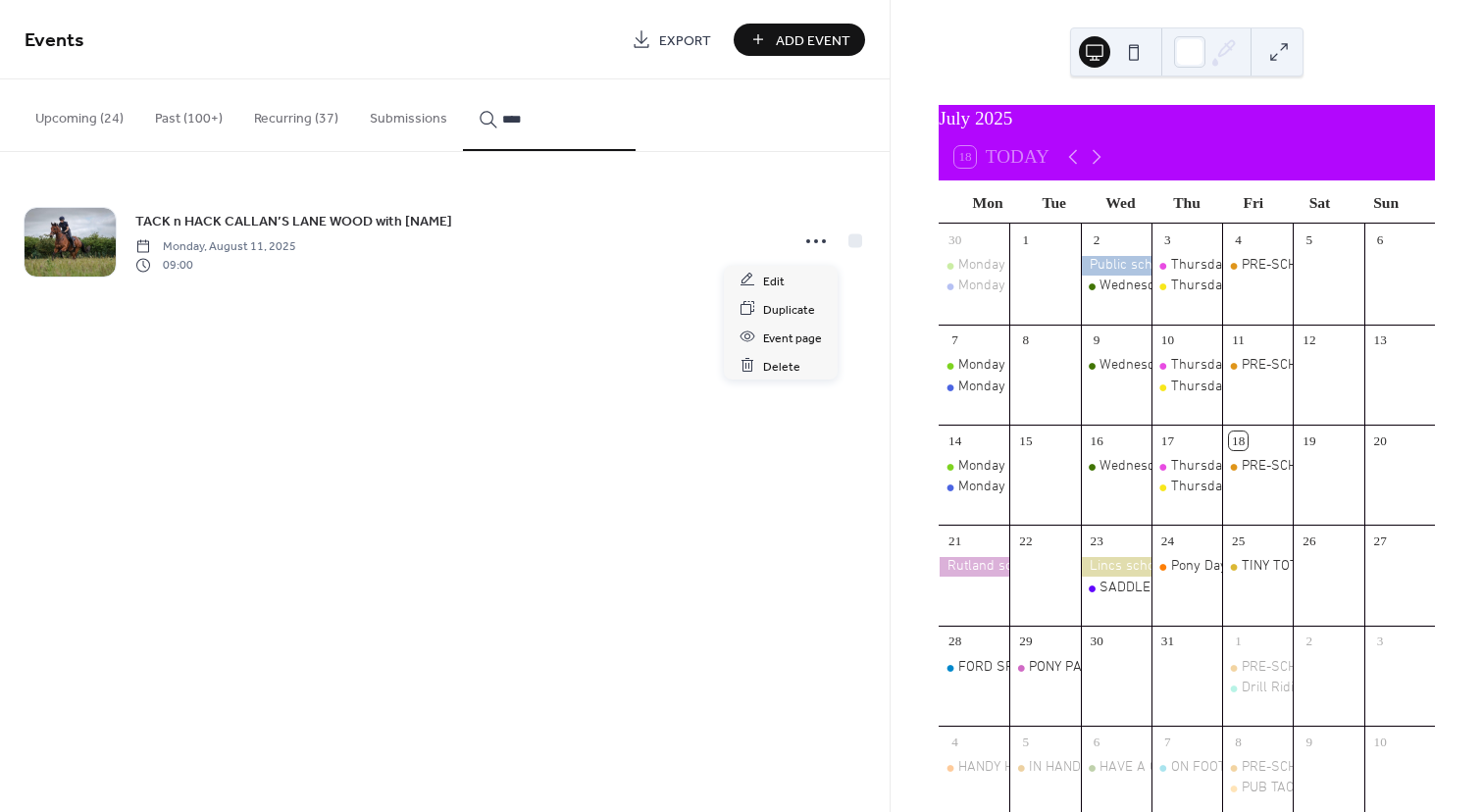 click 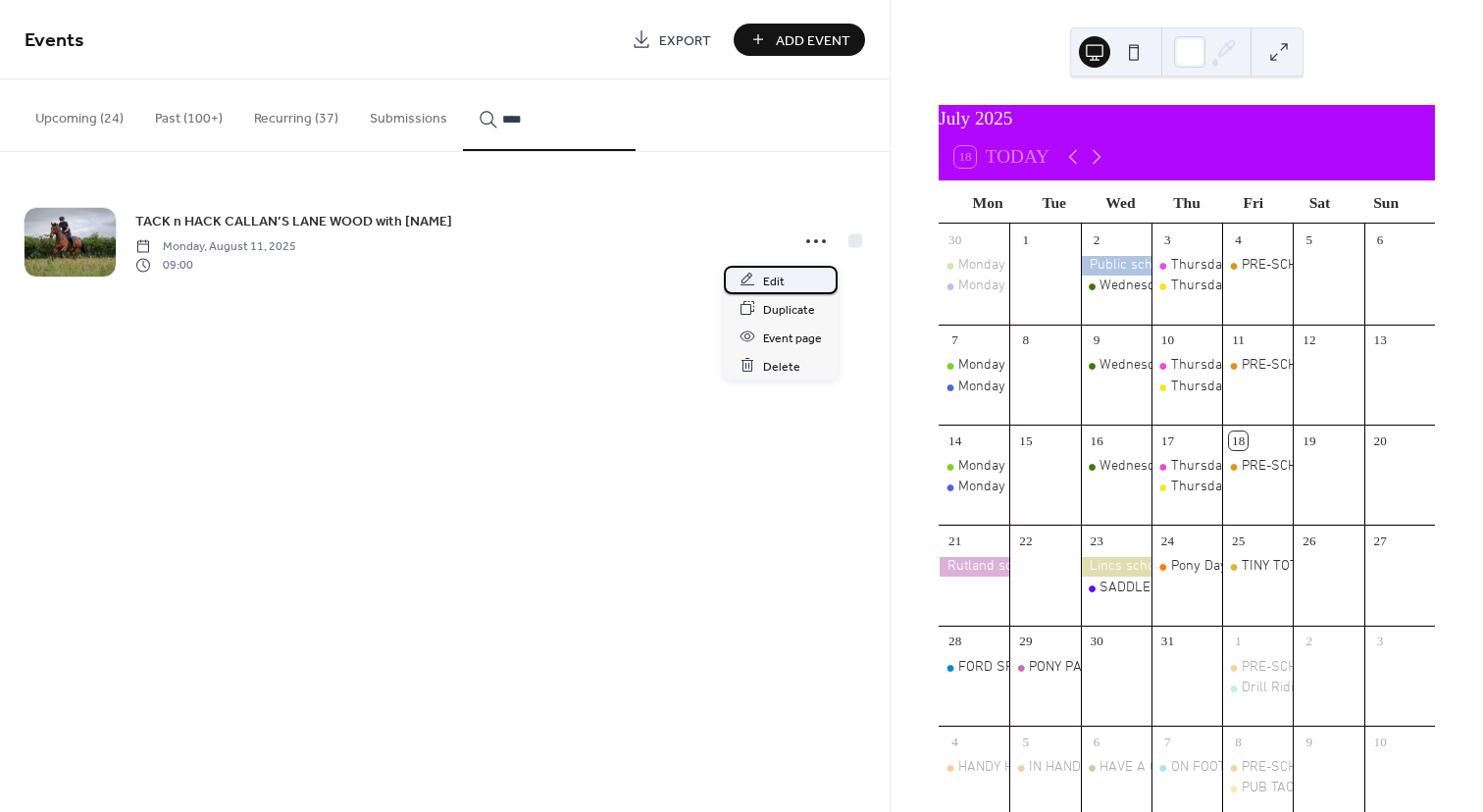 click on "Edit" at bounding box center [774, 280] 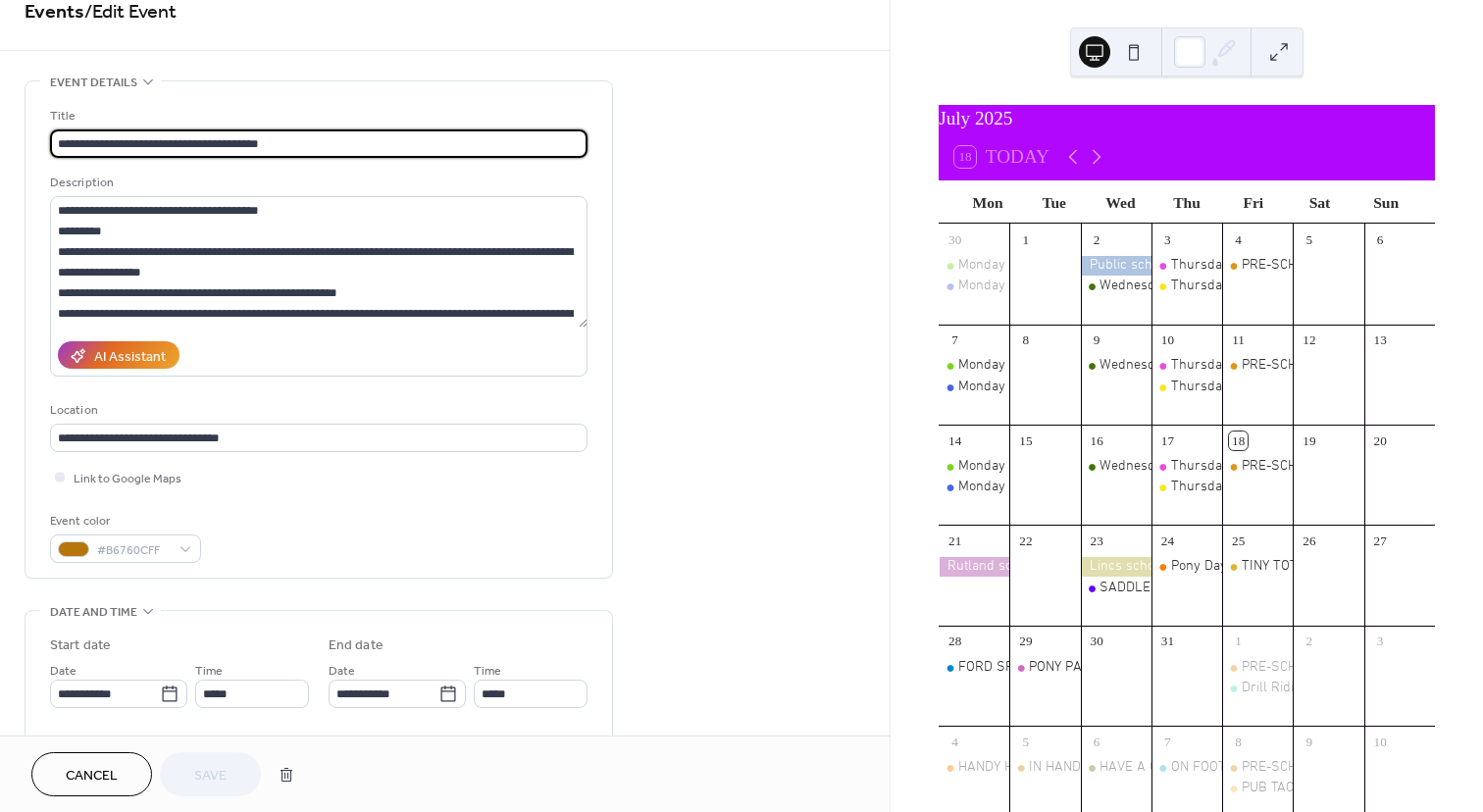 scroll, scrollTop: 11, scrollLeft: 0, axis: vertical 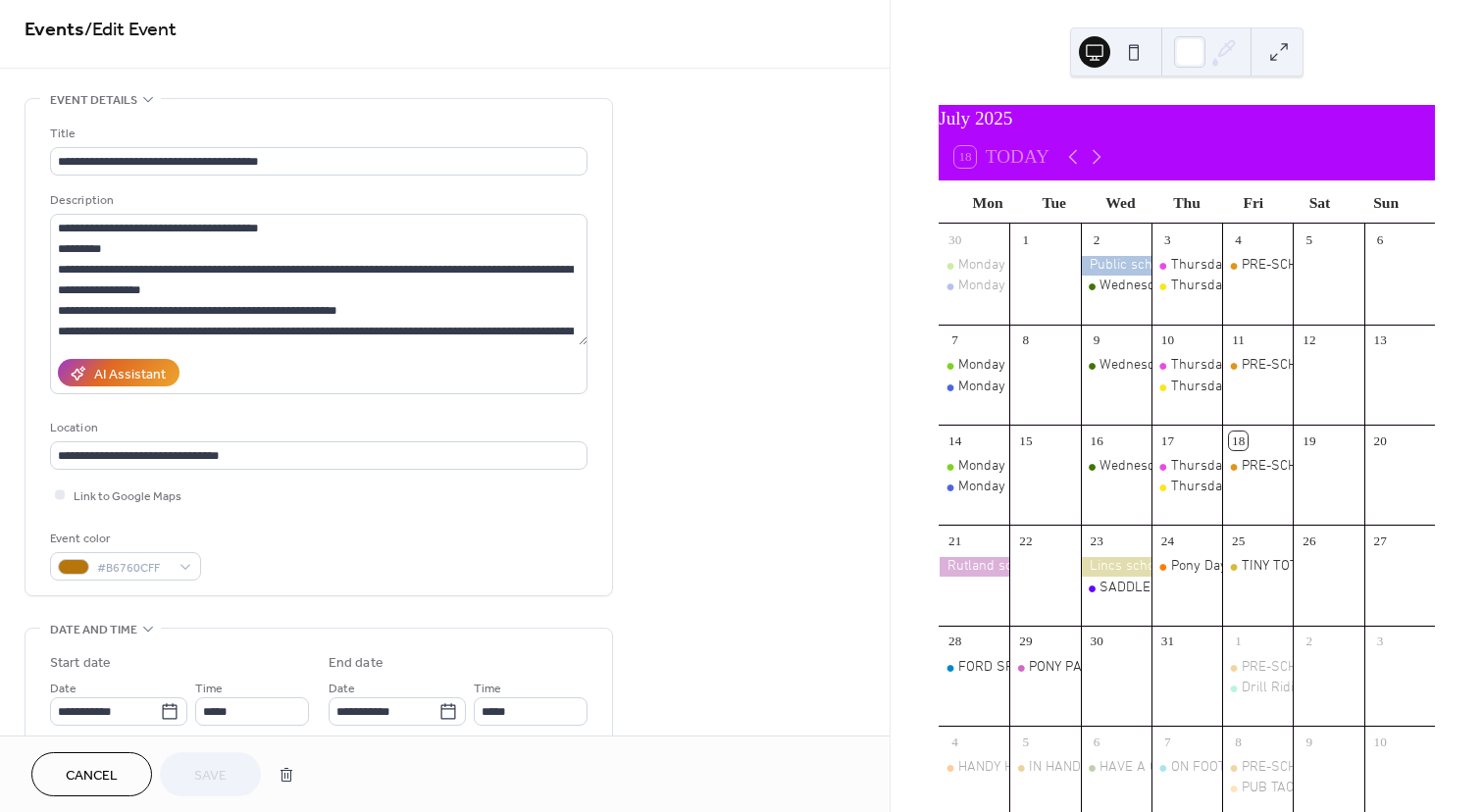 click at bounding box center [1045, 285] 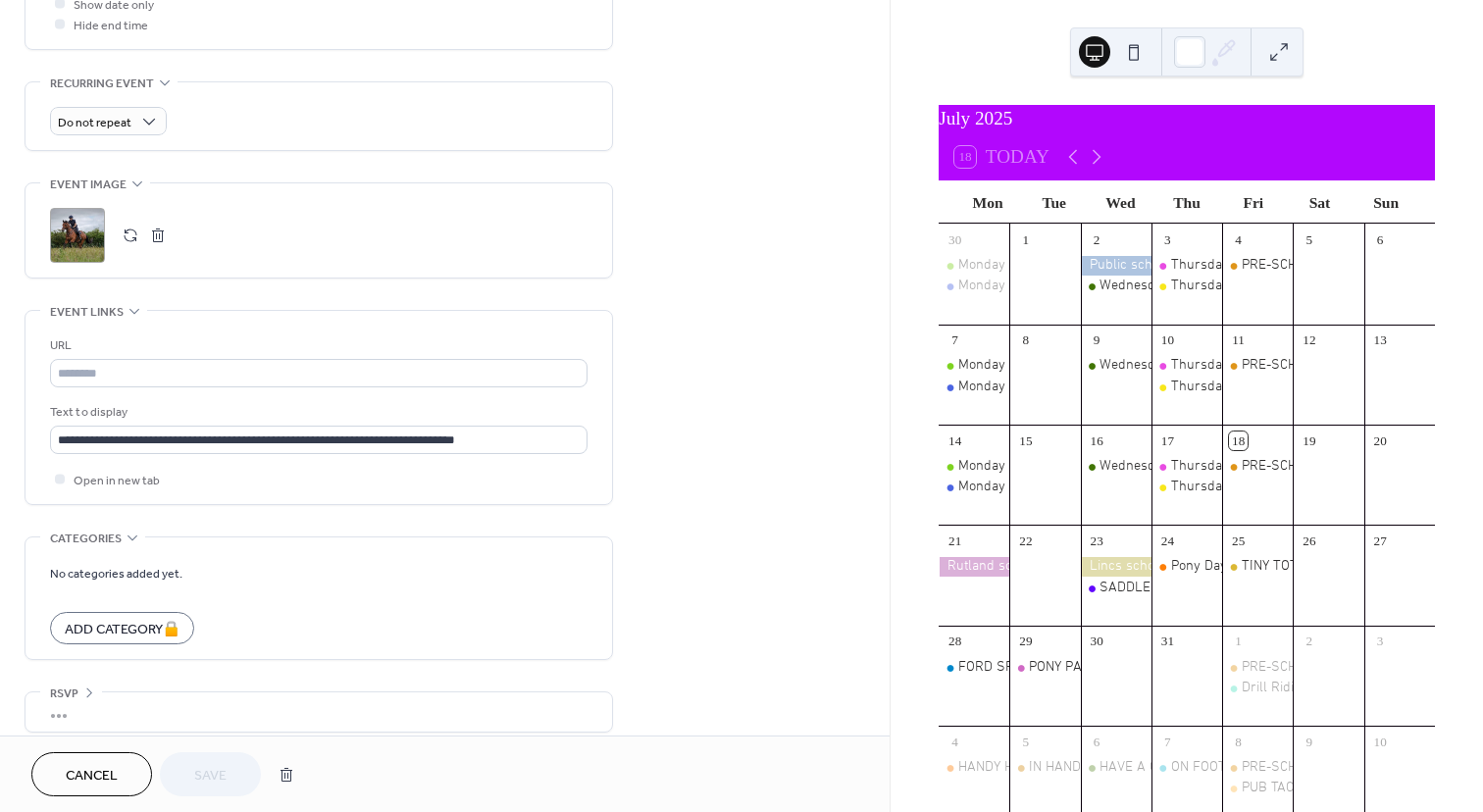 scroll, scrollTop: 804, scrollLeft: 0, axis: vertical 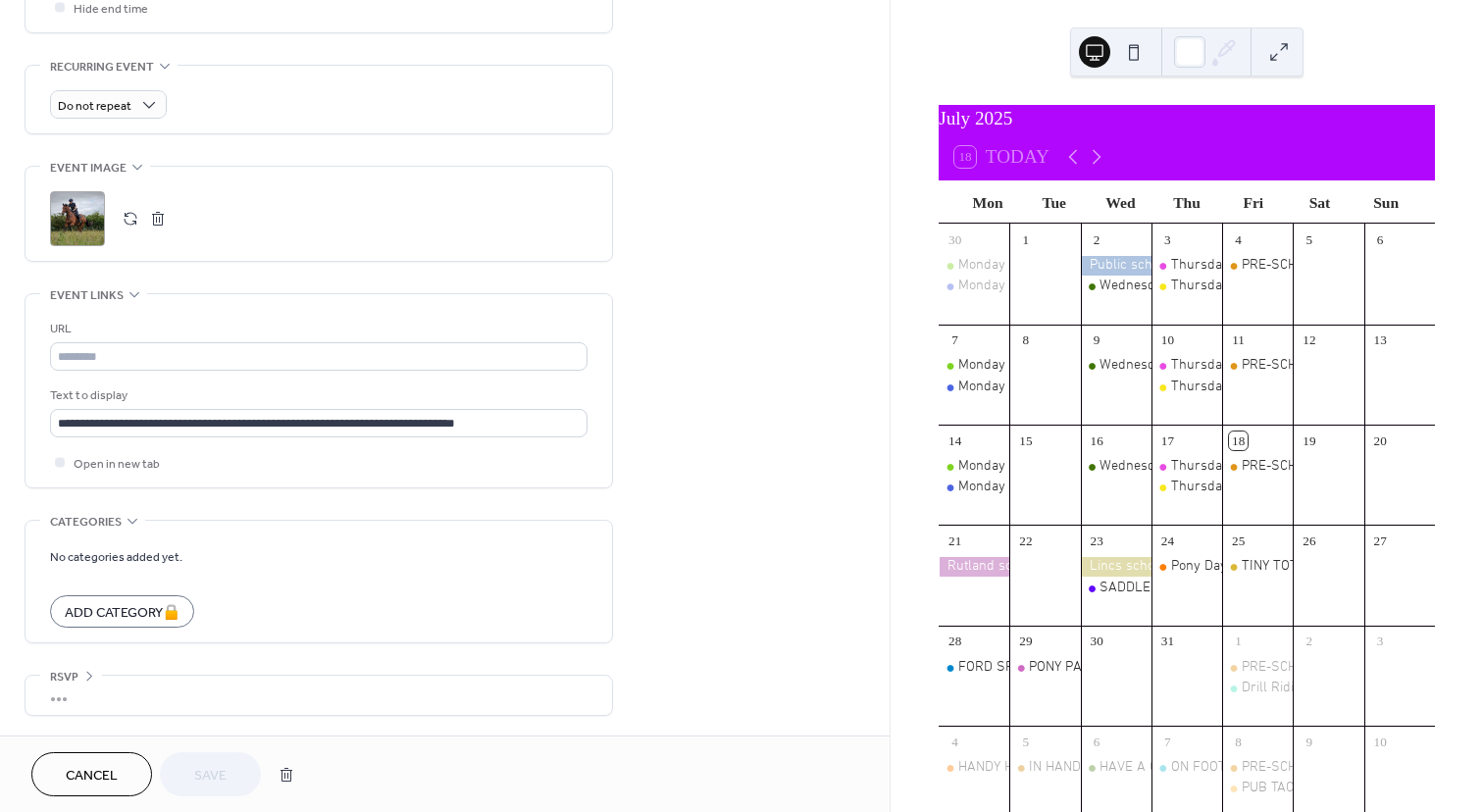 click on "Cancel" at bounding box center (91, 776) 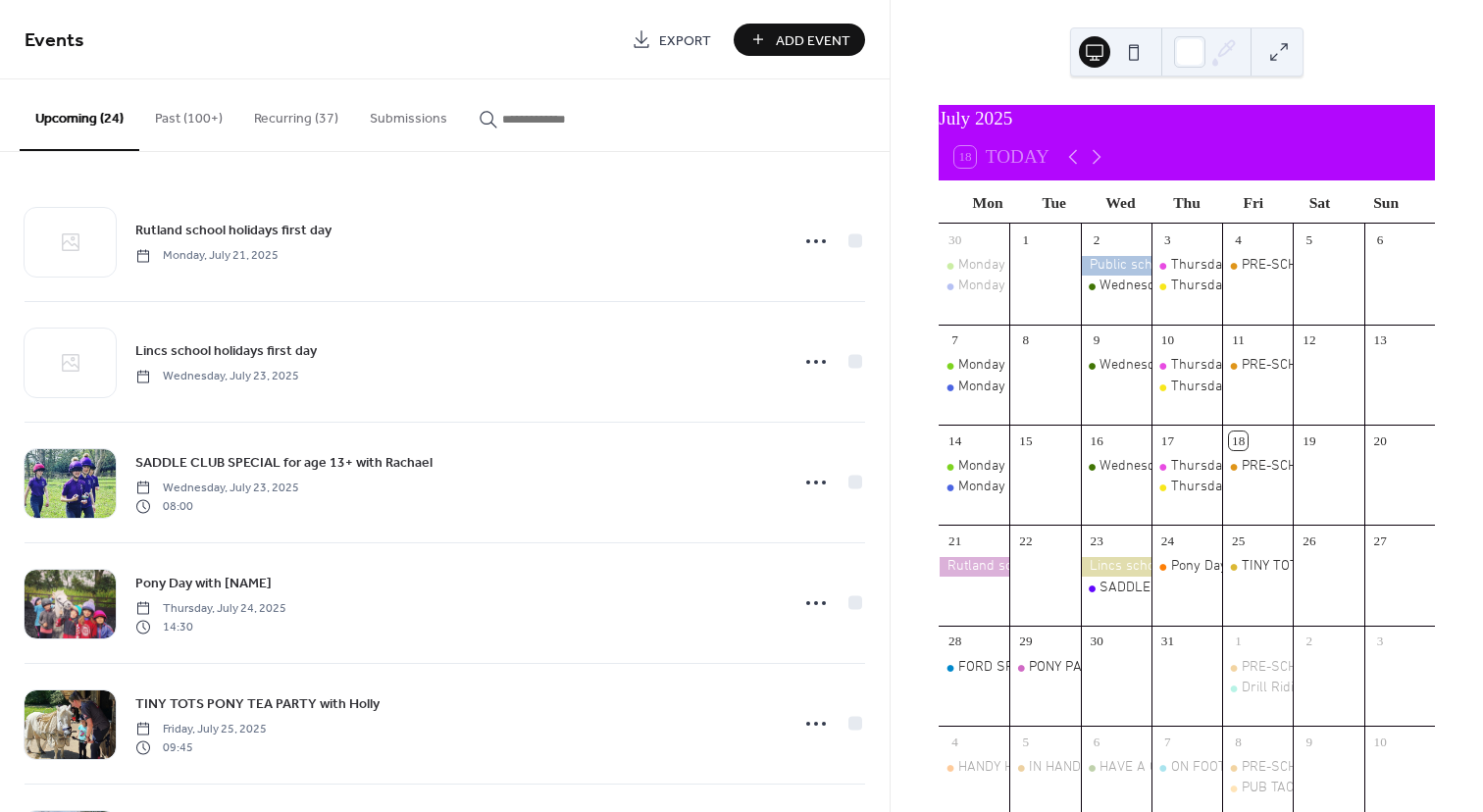 click on "Add Event" at bounding box center [813, 40] 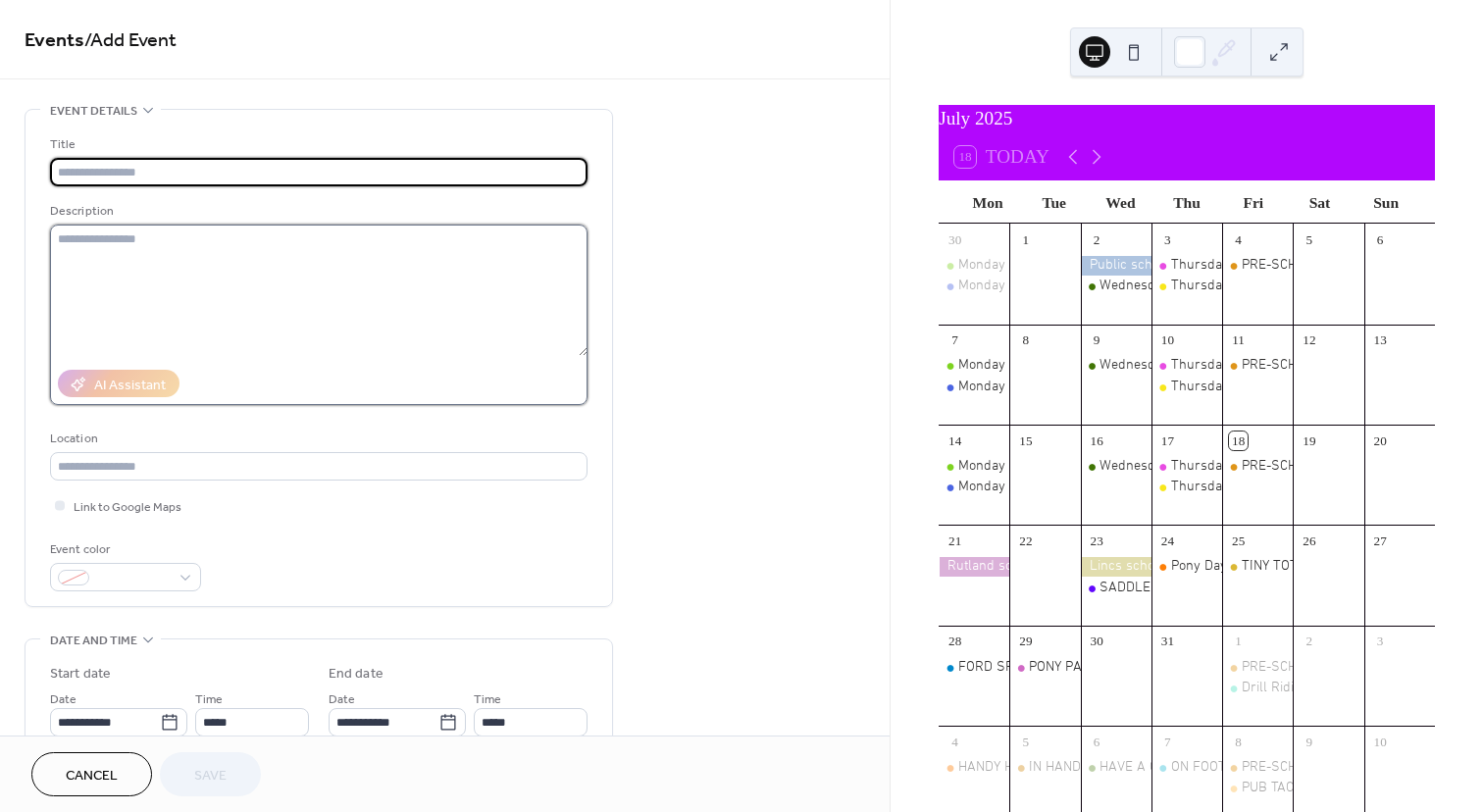 click at bounding box center [319, 290] 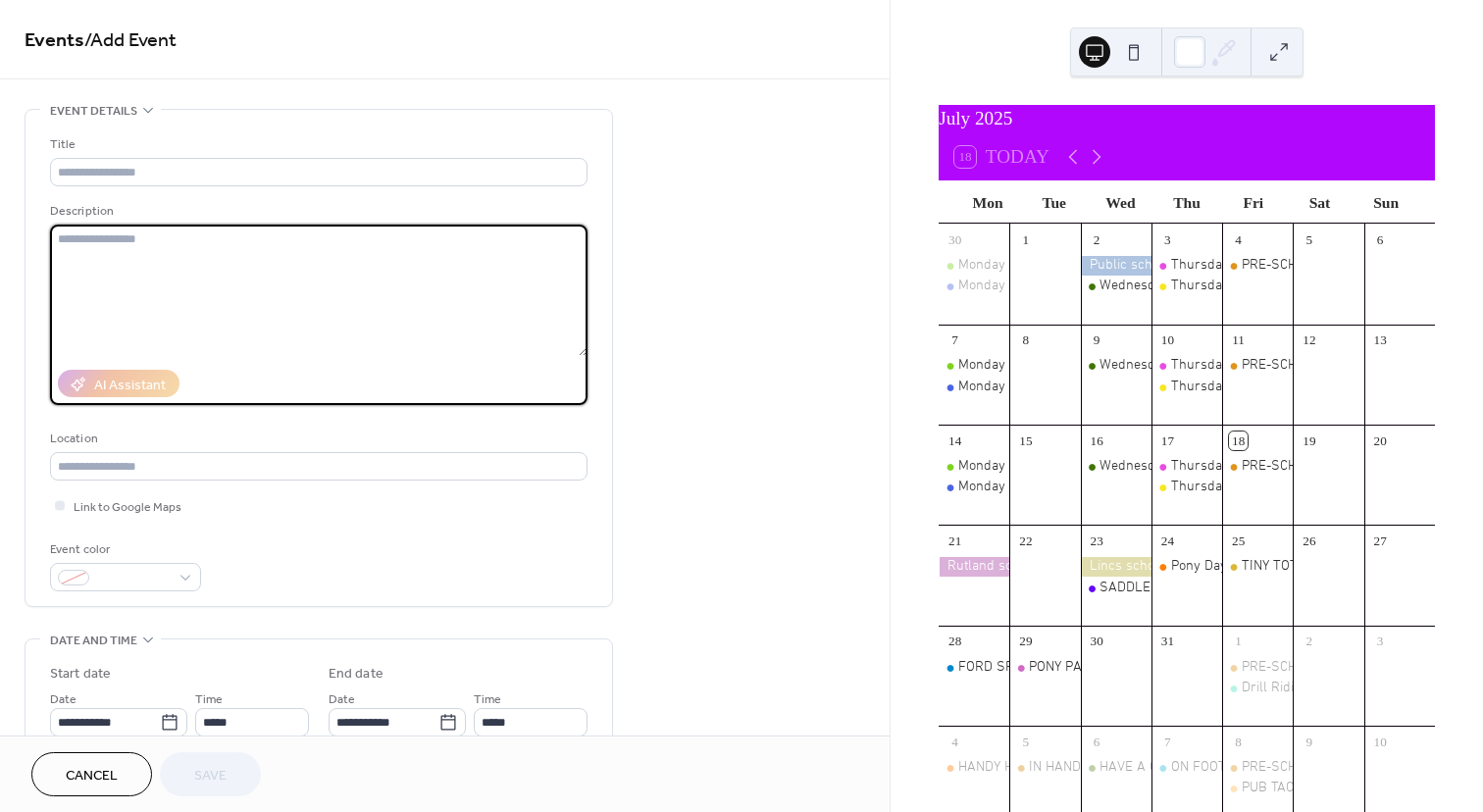 paste on "**********" 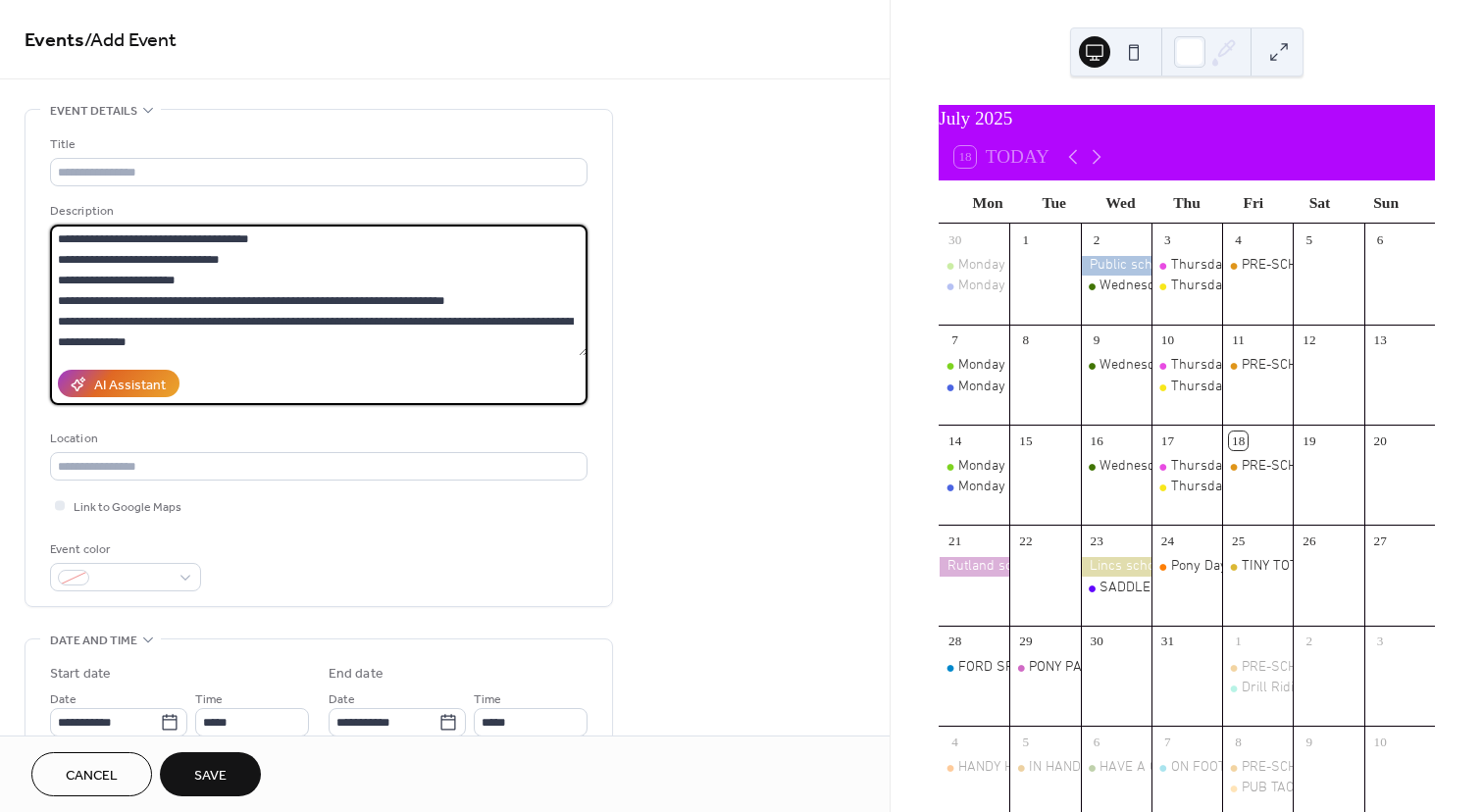 scroll, scrollTop: 21, scrollLeft: 0, axis: vertical 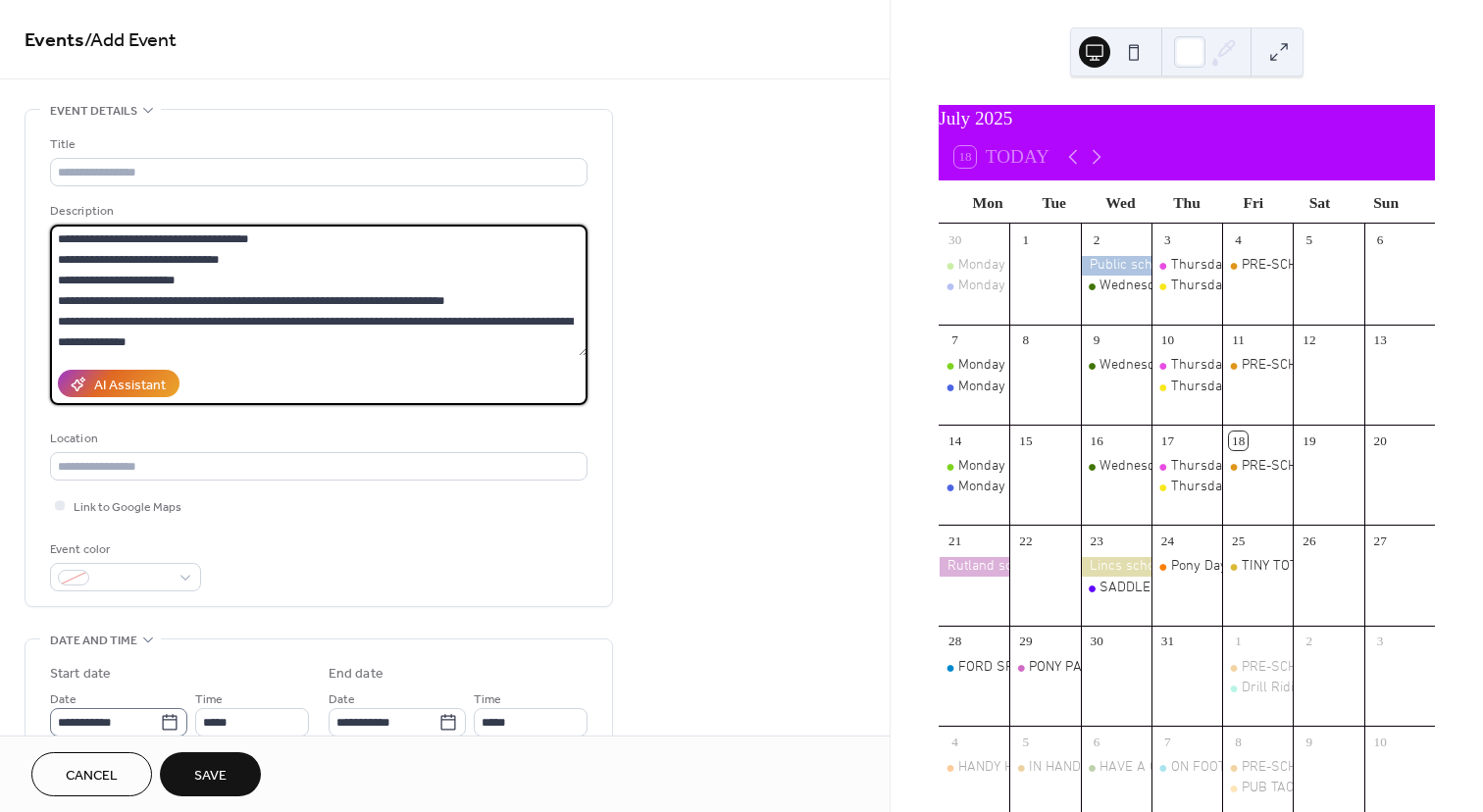 type on "**********" 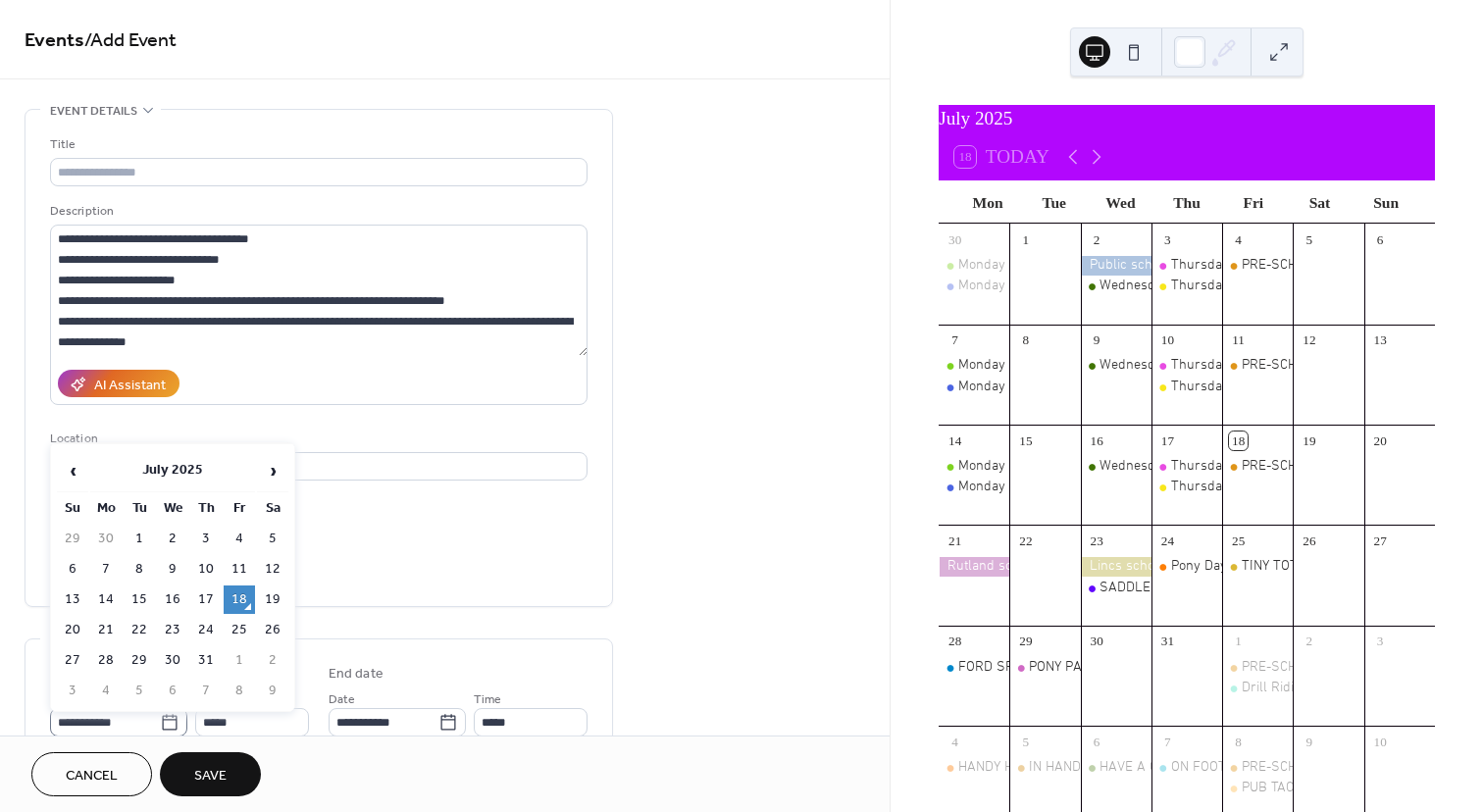 click 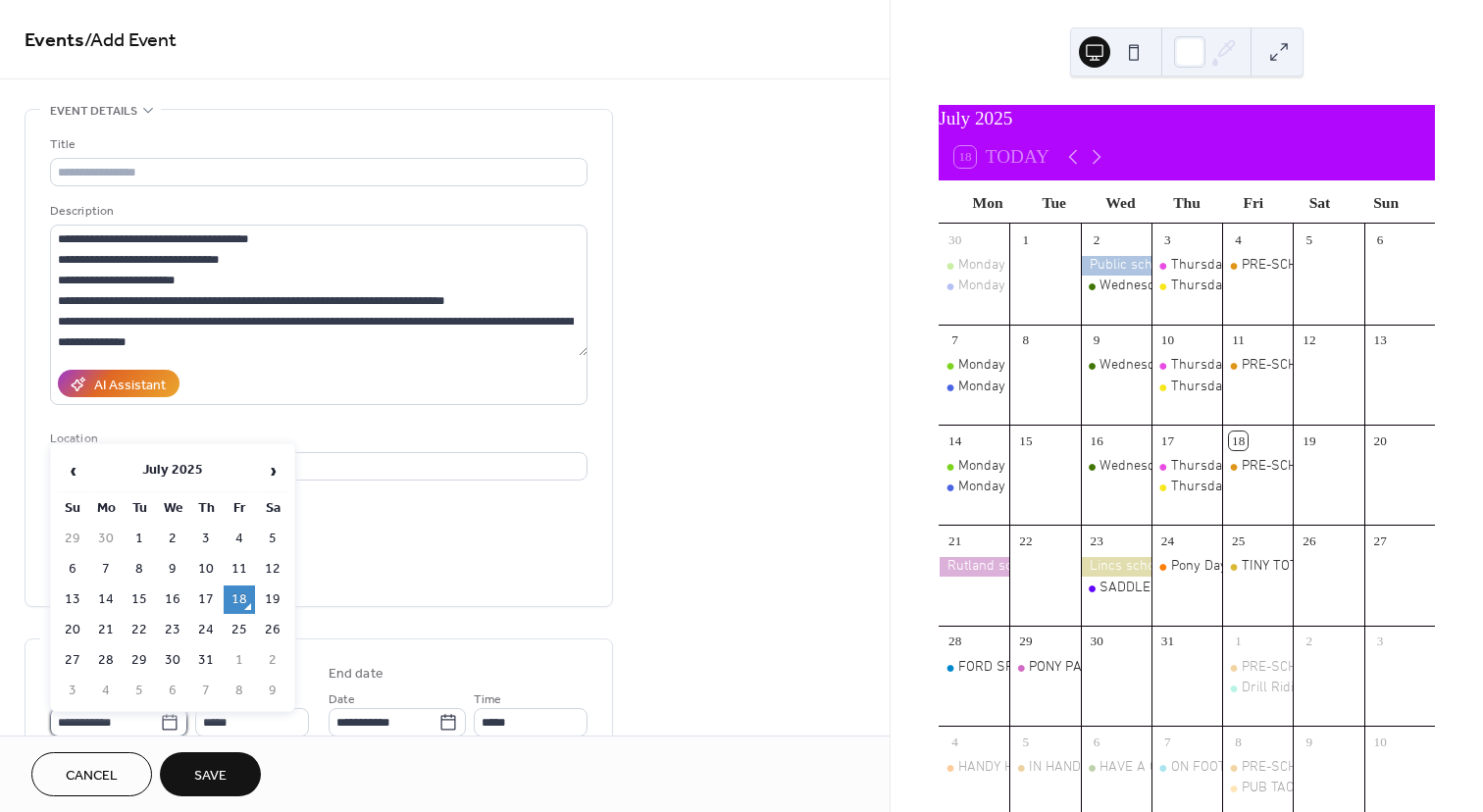 click on "**********" at bounding box center (105, 722) 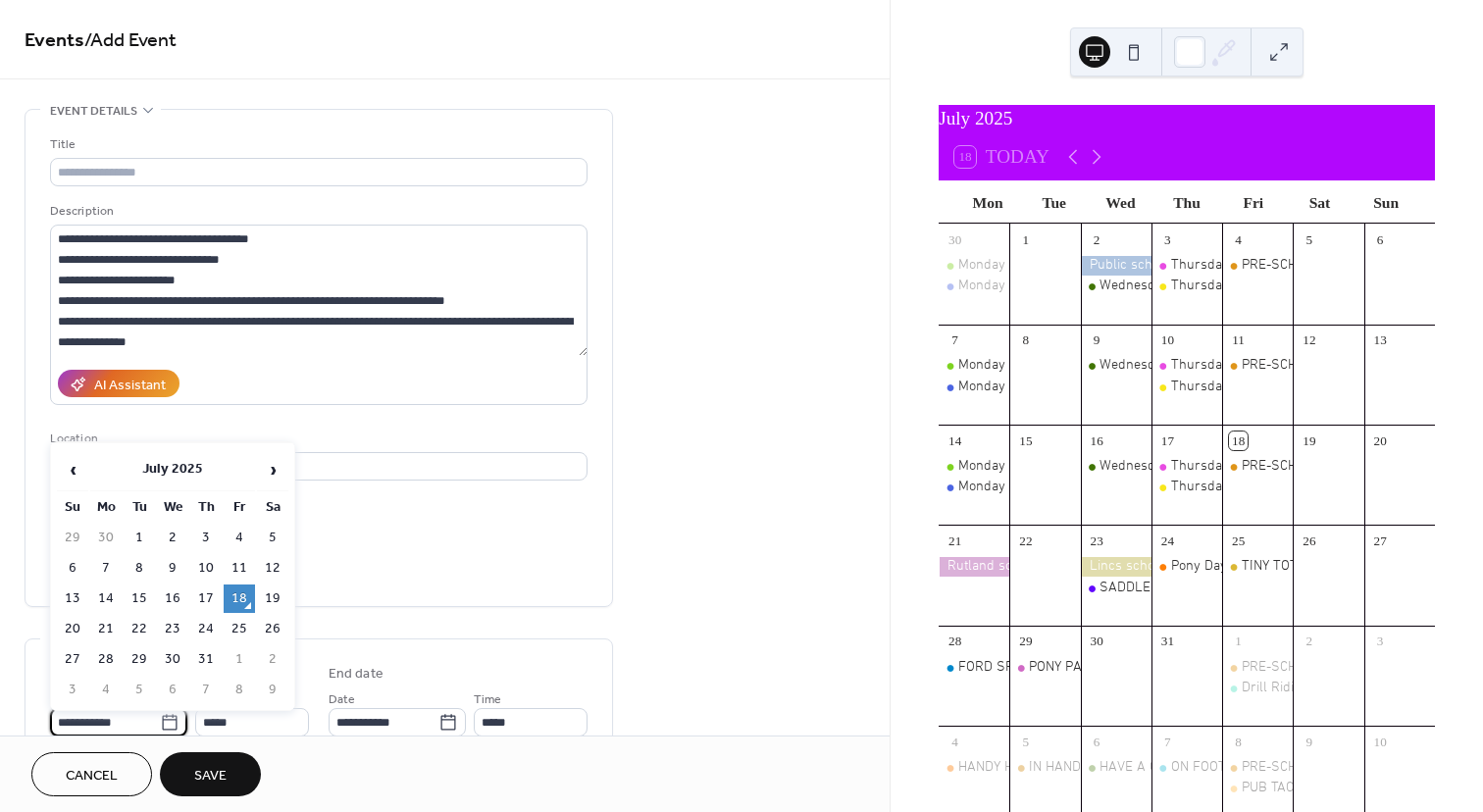 scroll, scrollTop: 1, scrollLeft: 0, axis: vertical 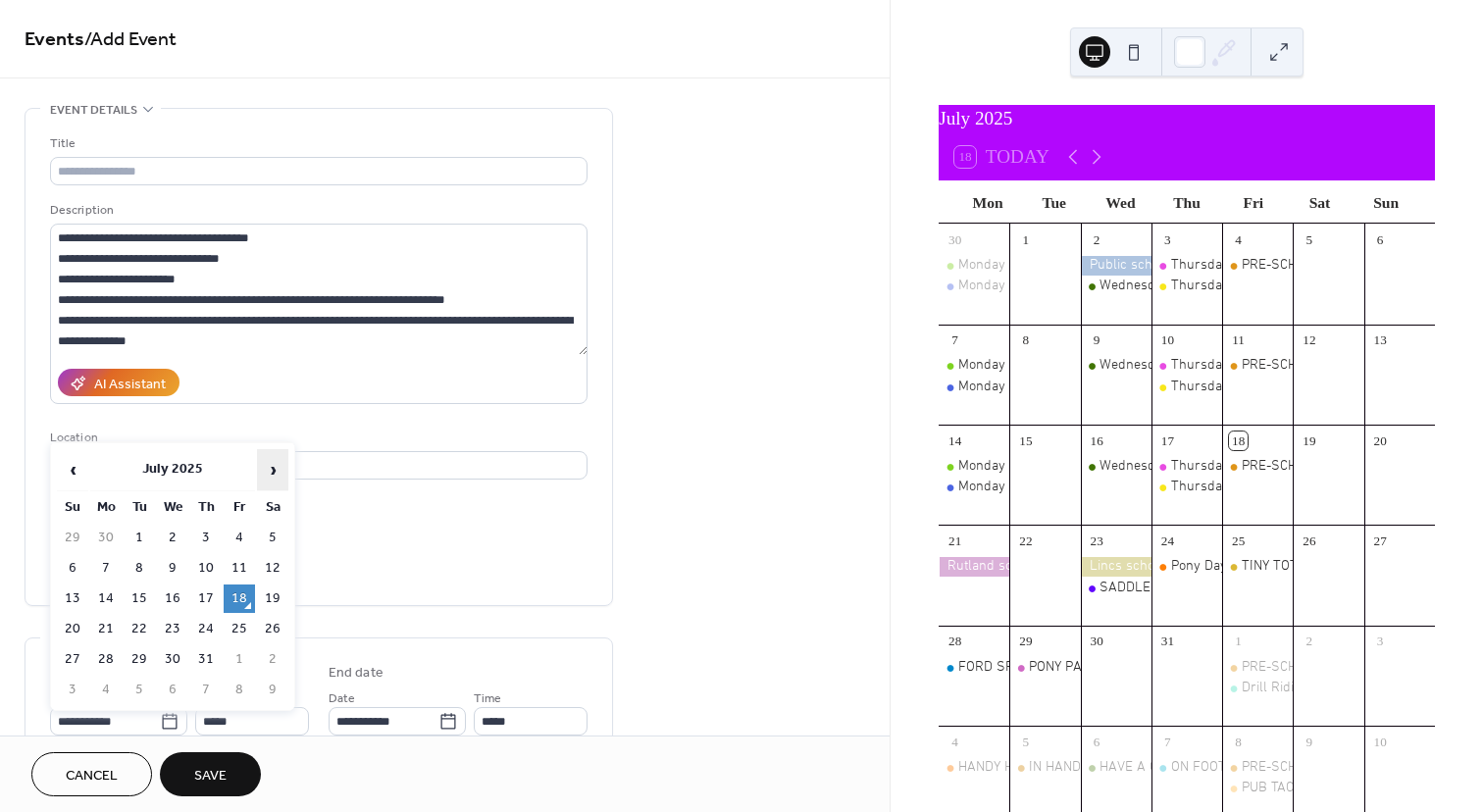click on "›" at bounding box center [273, 470] 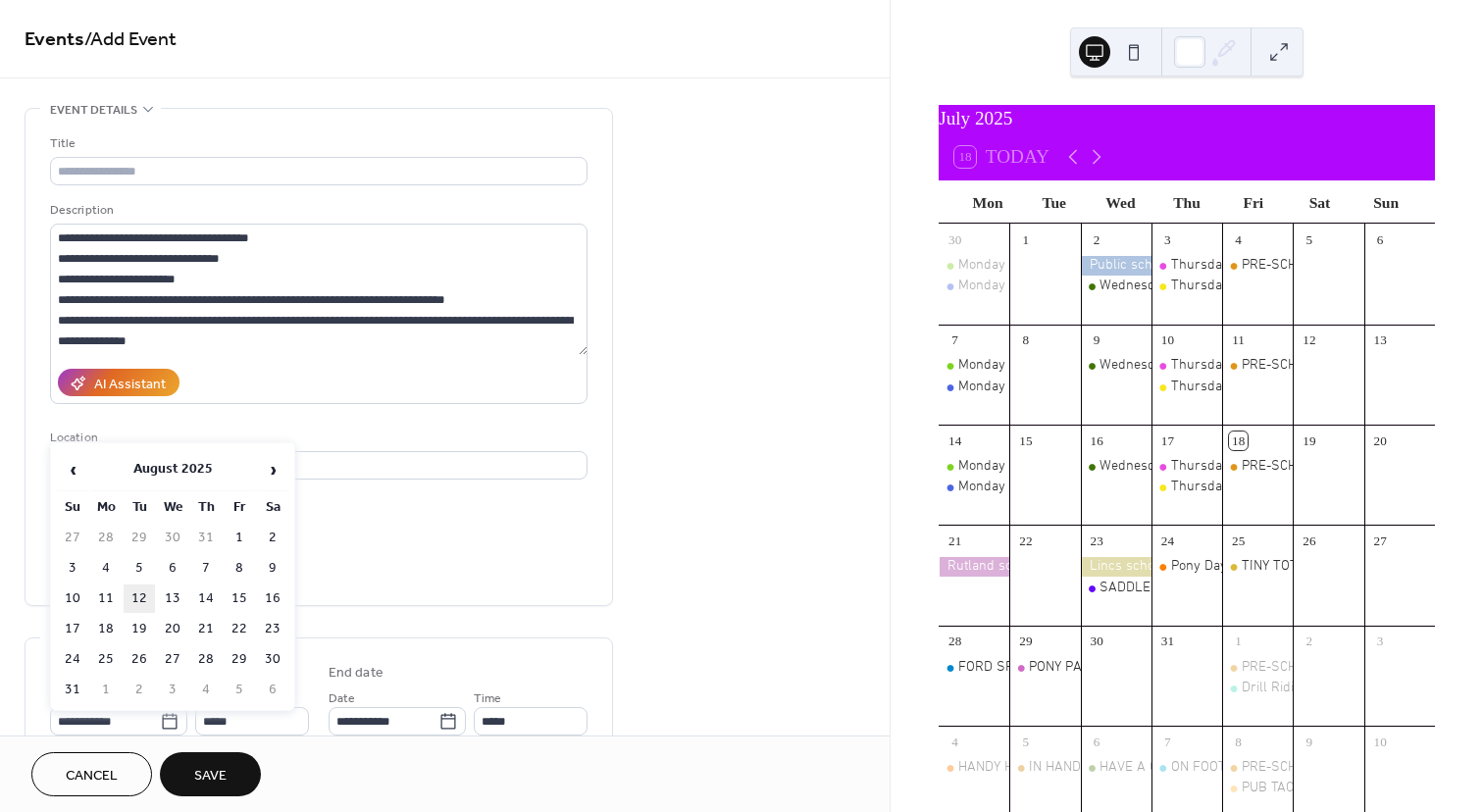 click on "12" at bounding box center [139, 598] 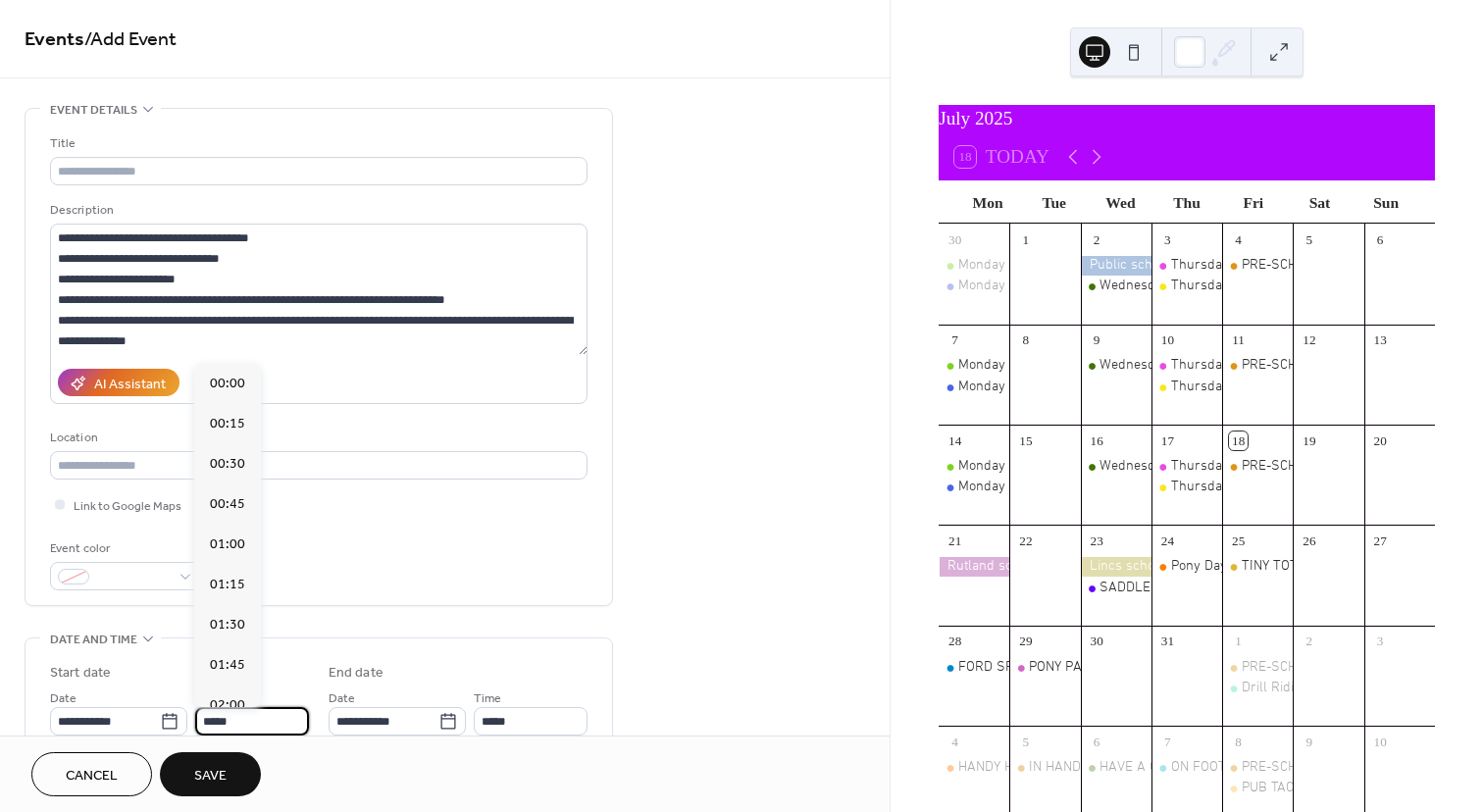 click on "*****" at bounding box center (252, 721) 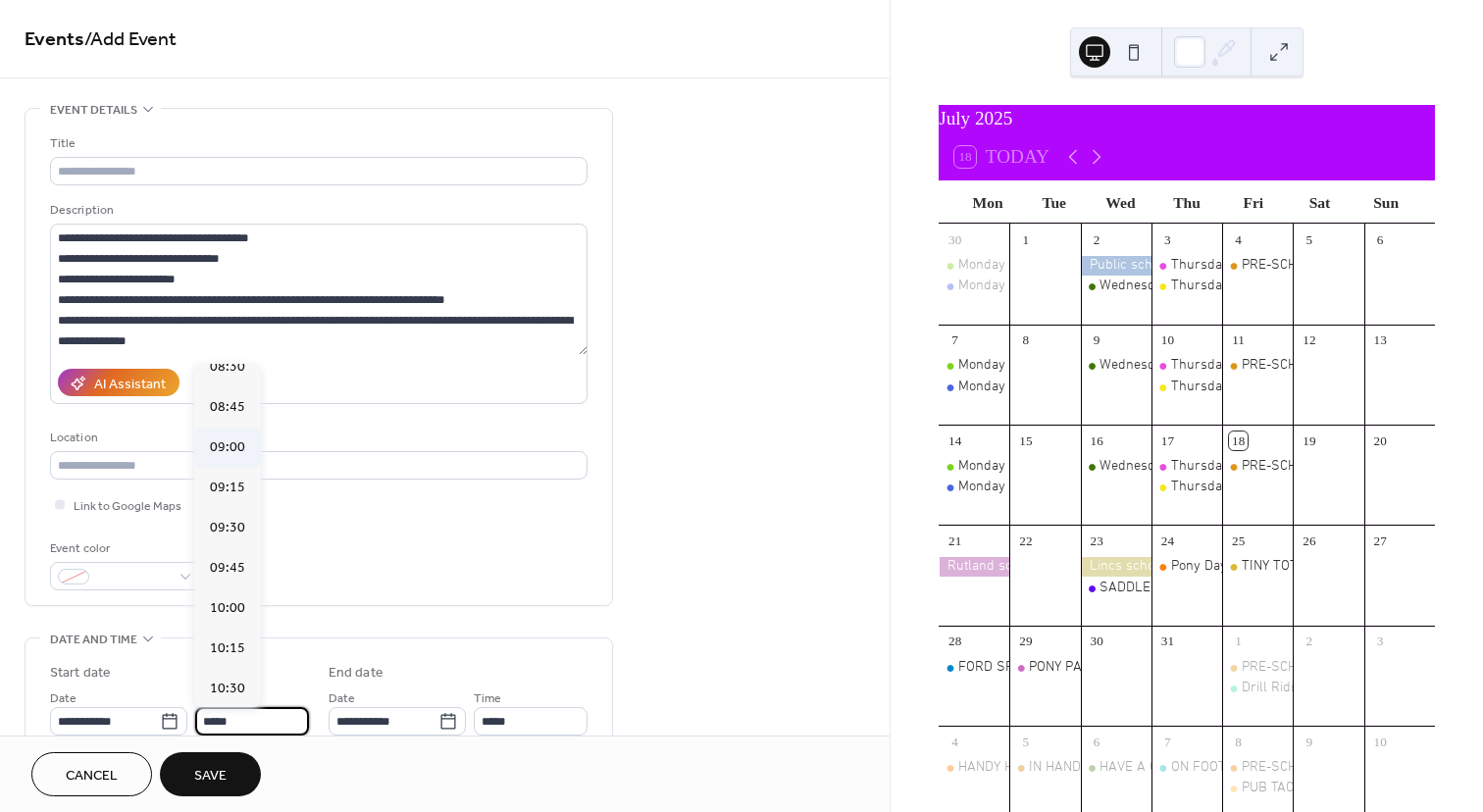 scroll, scrollTop: 1382, scrollLeft: 0, axis: vertical 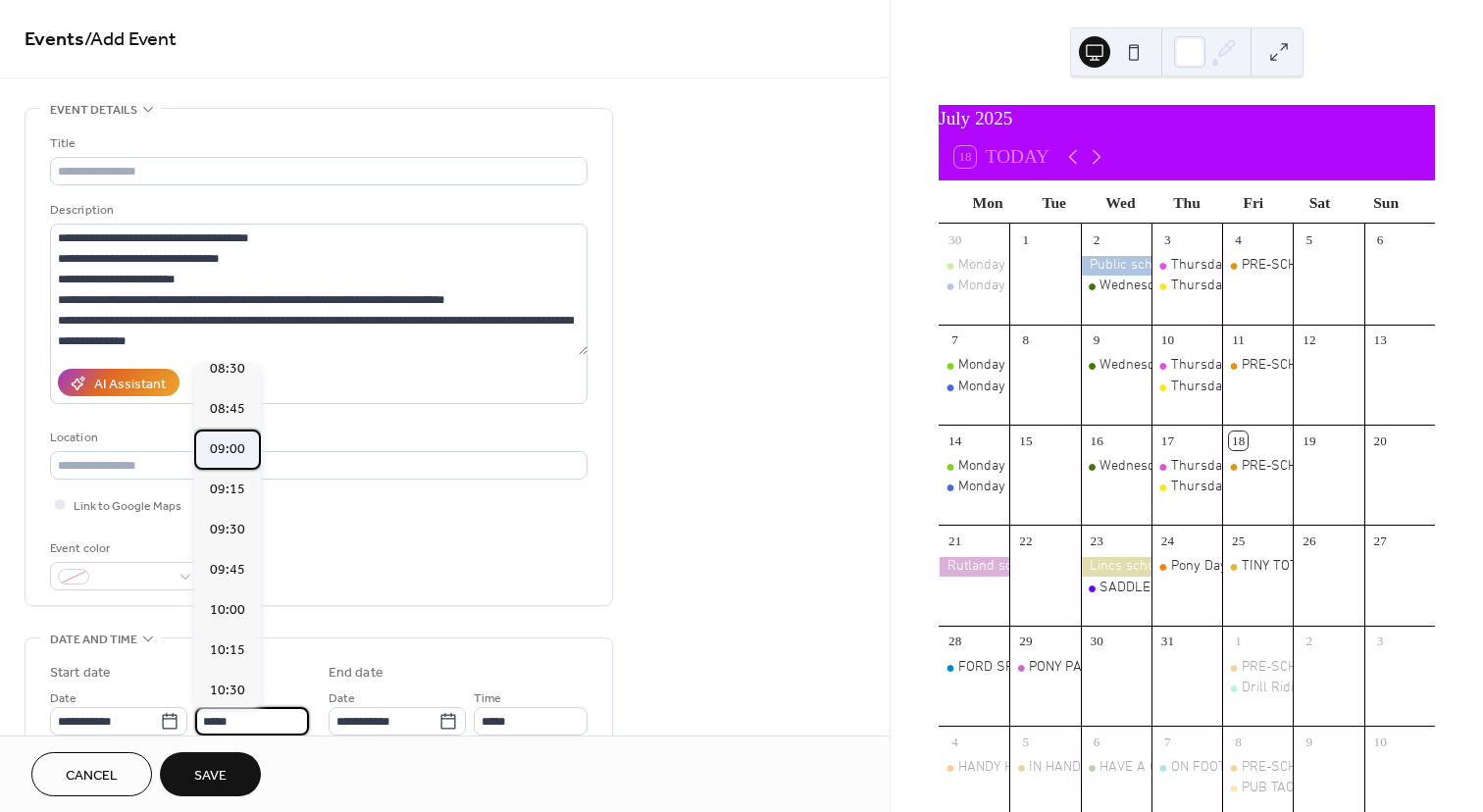 click on "09:00" at bounding box center [228, 449] 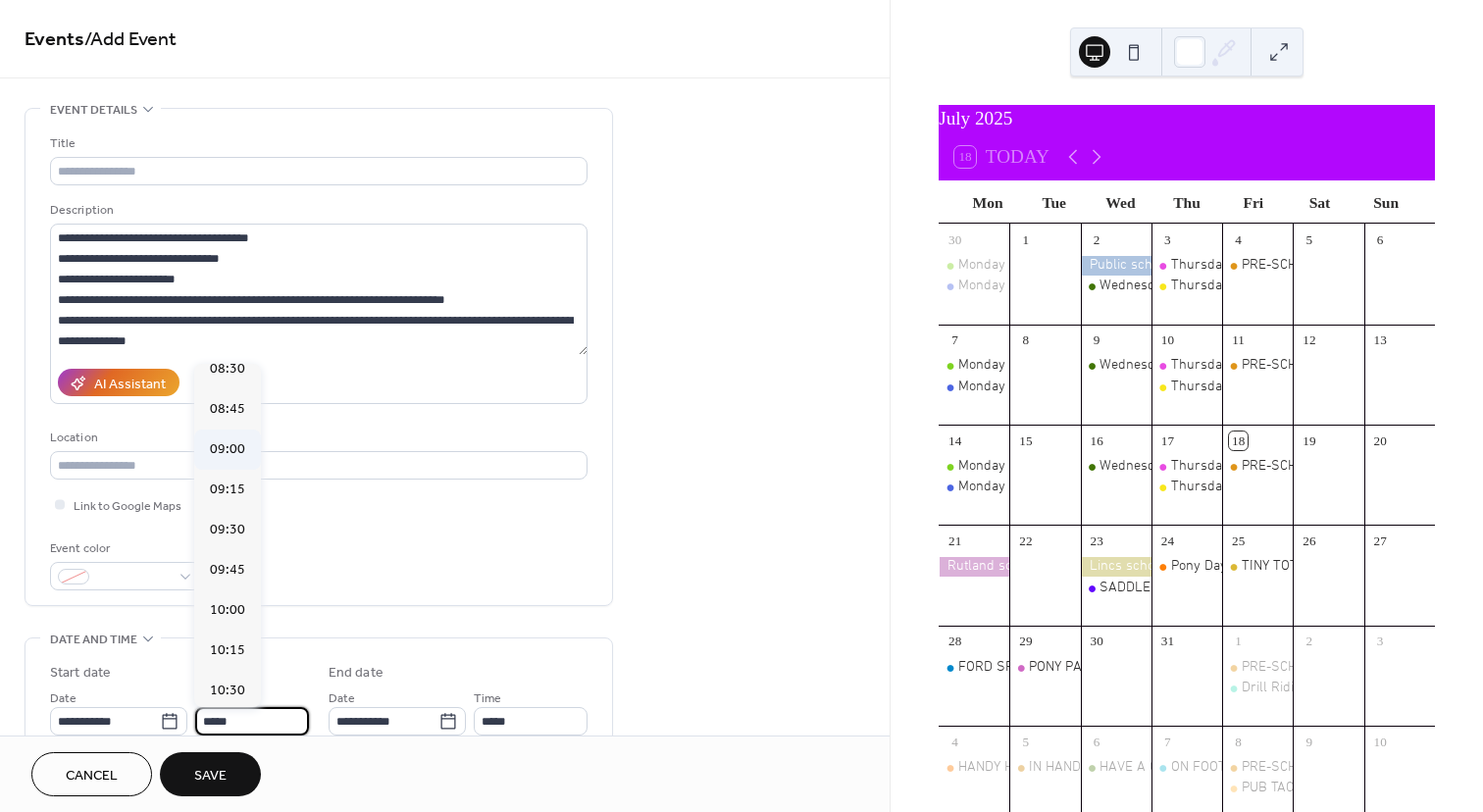 type on "*****" 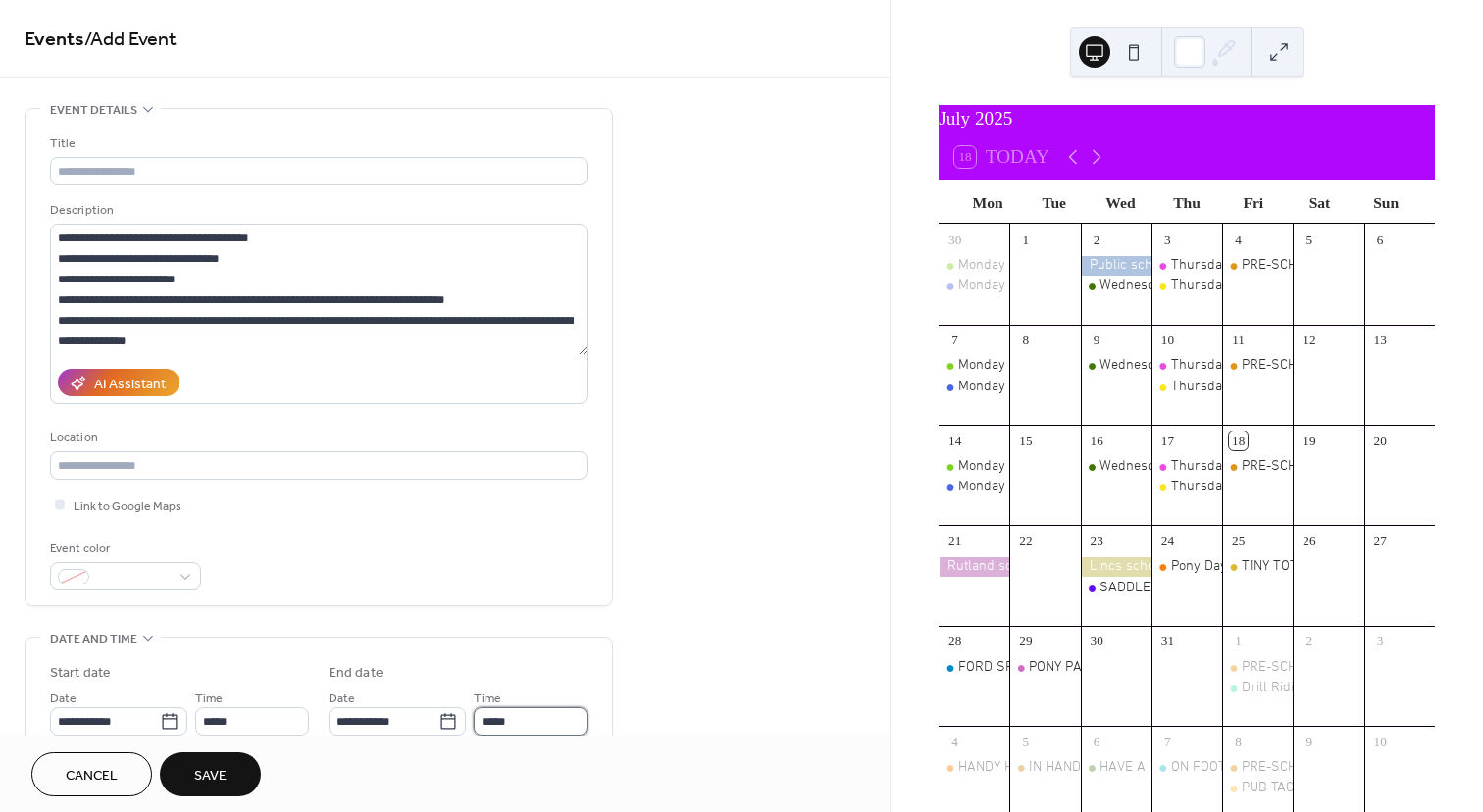 click on "*****" at bounding box center [531, 721] 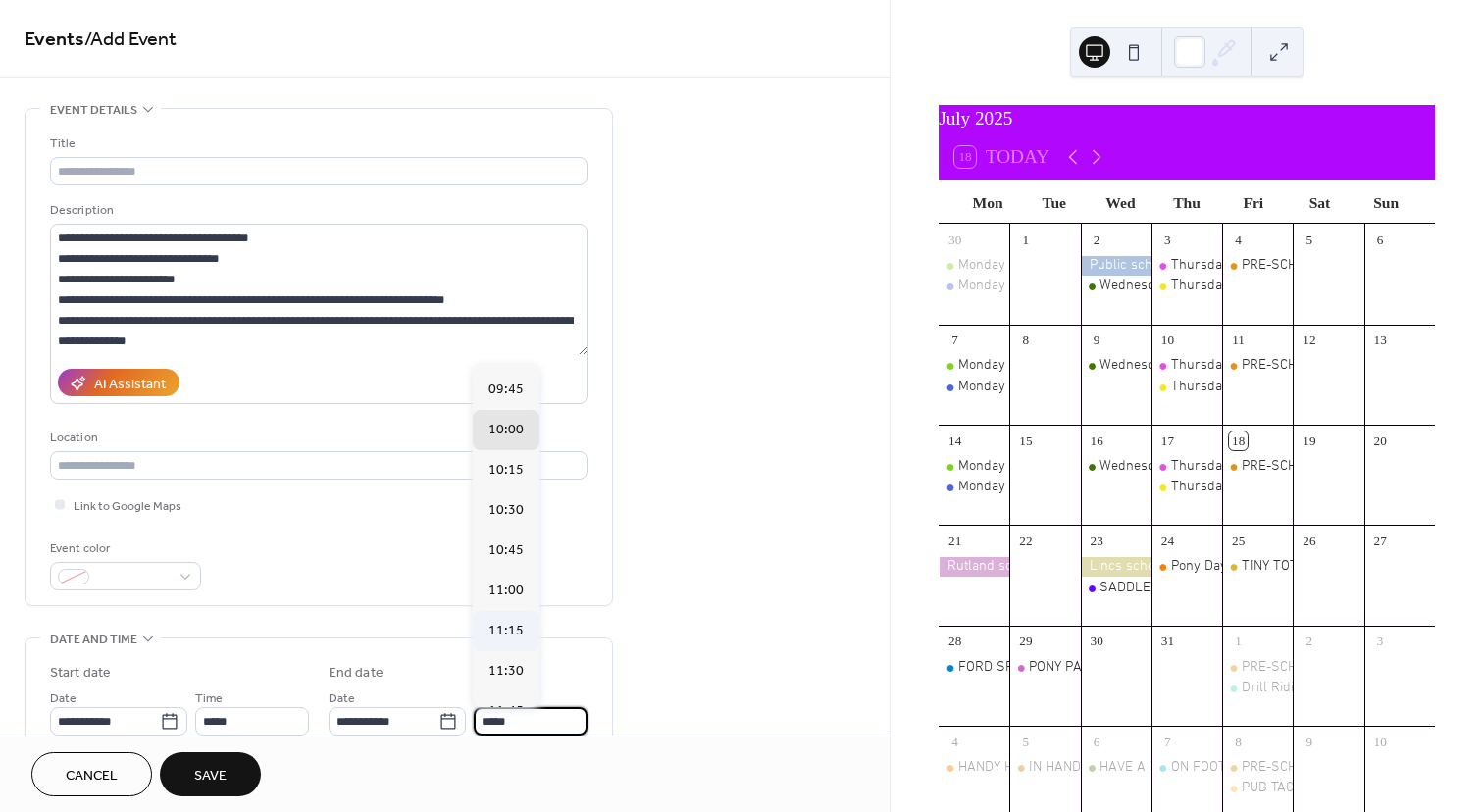 scroll, scrollTop: 133, scrollLeft: 0, axis: vertical 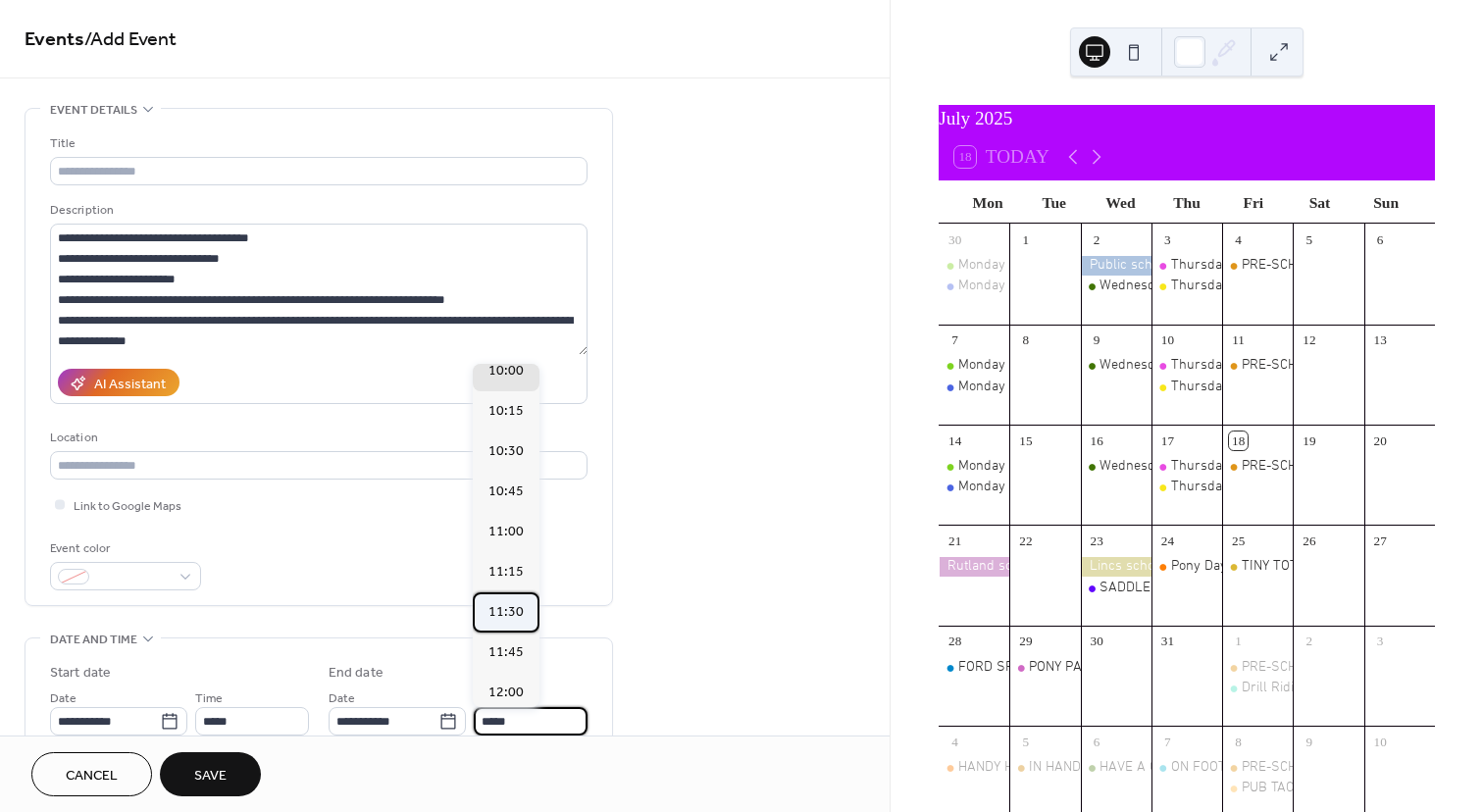 click on "11:30" at bounding box center [506, 612] 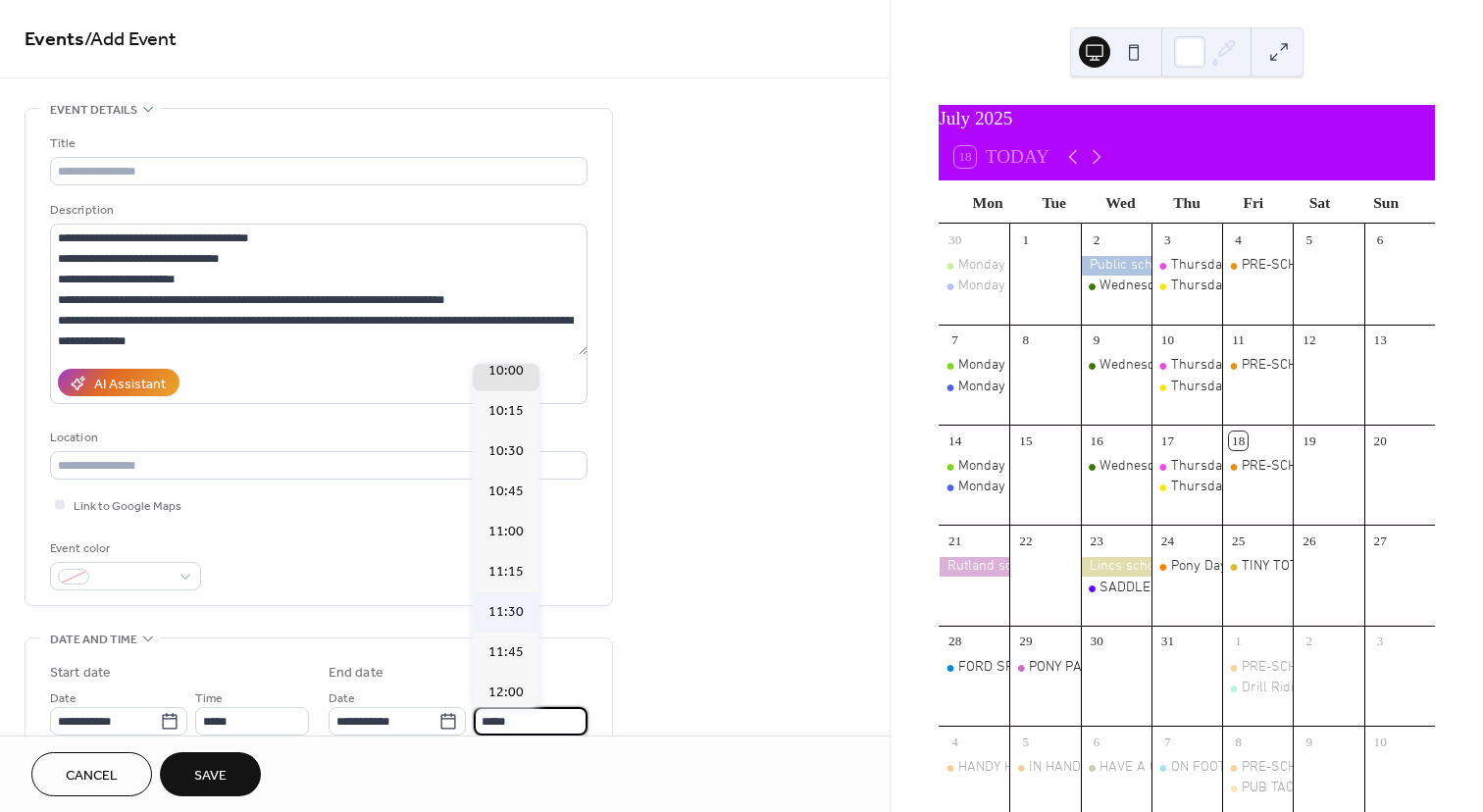 type on "*****" 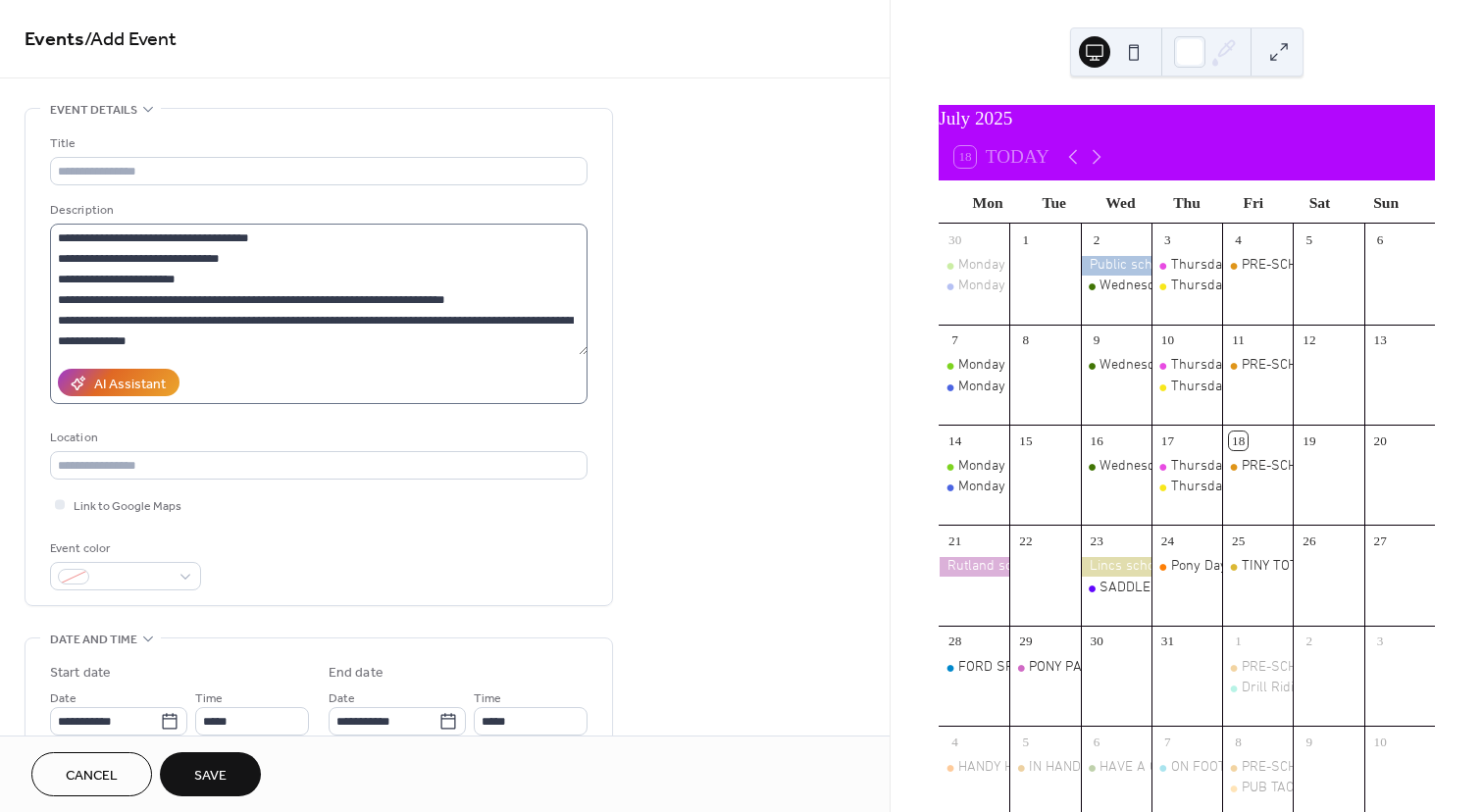 scroll, scrollTop: 0, scrollLeft: 0, axis: both 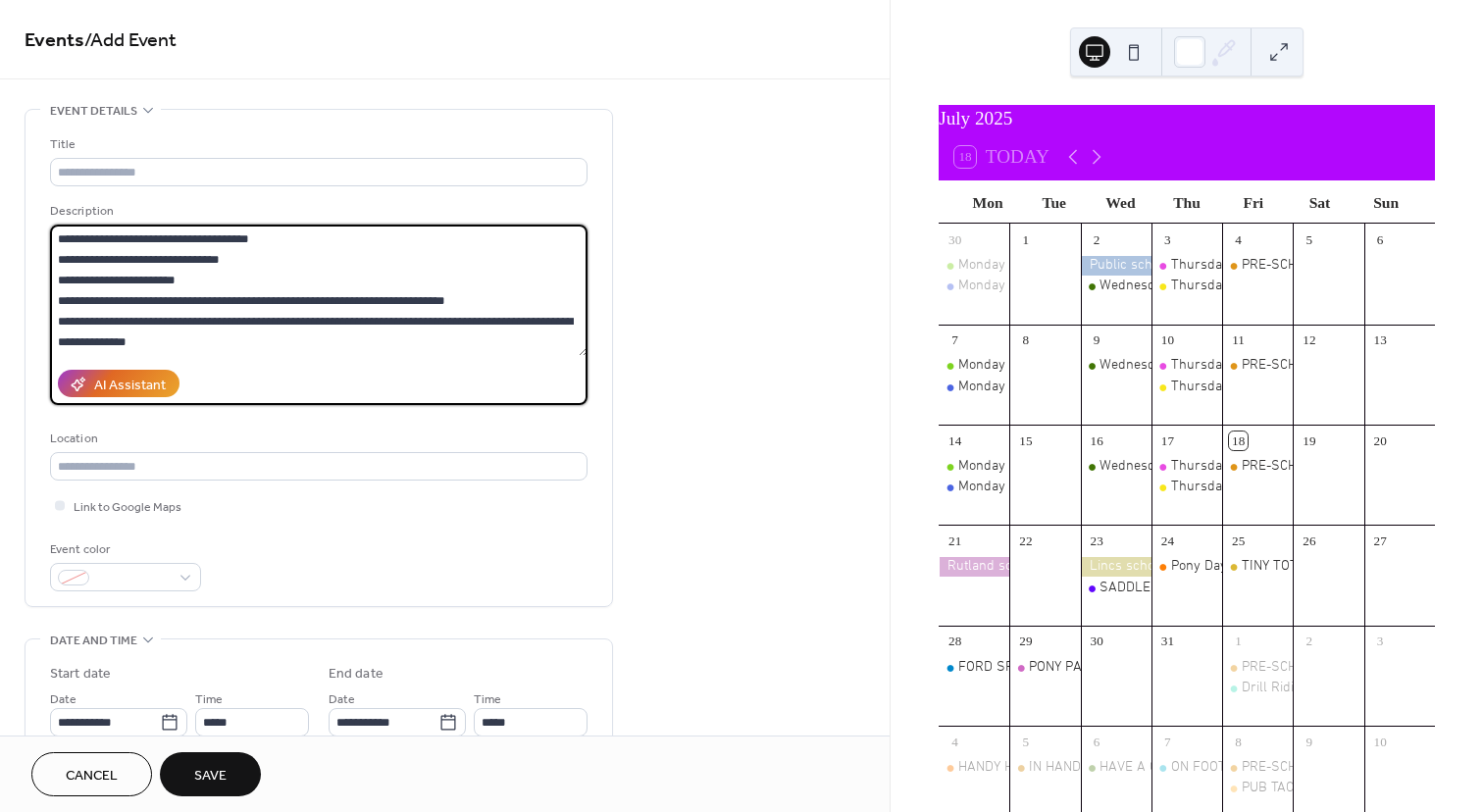 drag, startPoint x: 316, startPoint y: 239, endPoint x: 59, endPoint y: 236, distance: 257.01751 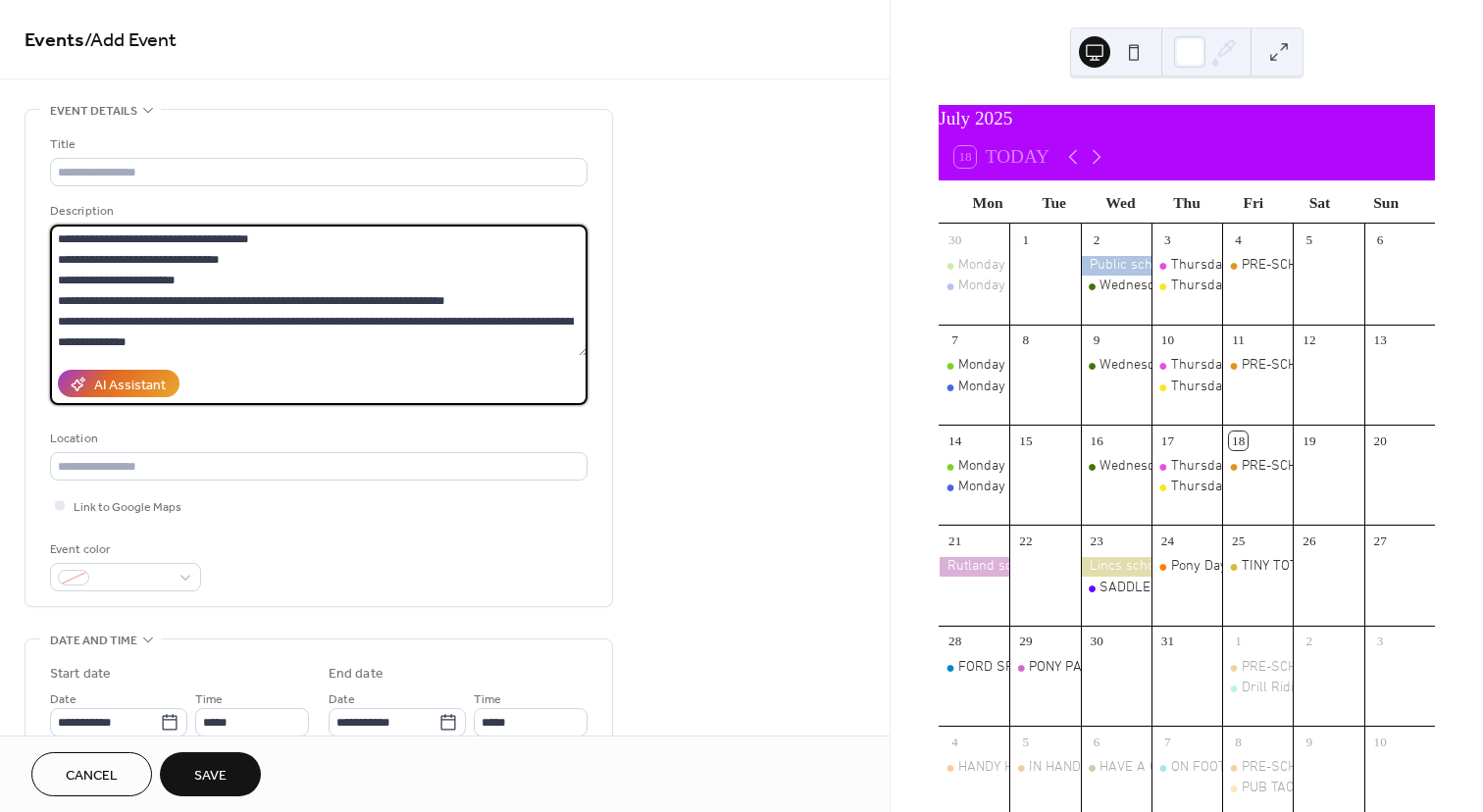click on "**********" at bounding box center [319, 290] 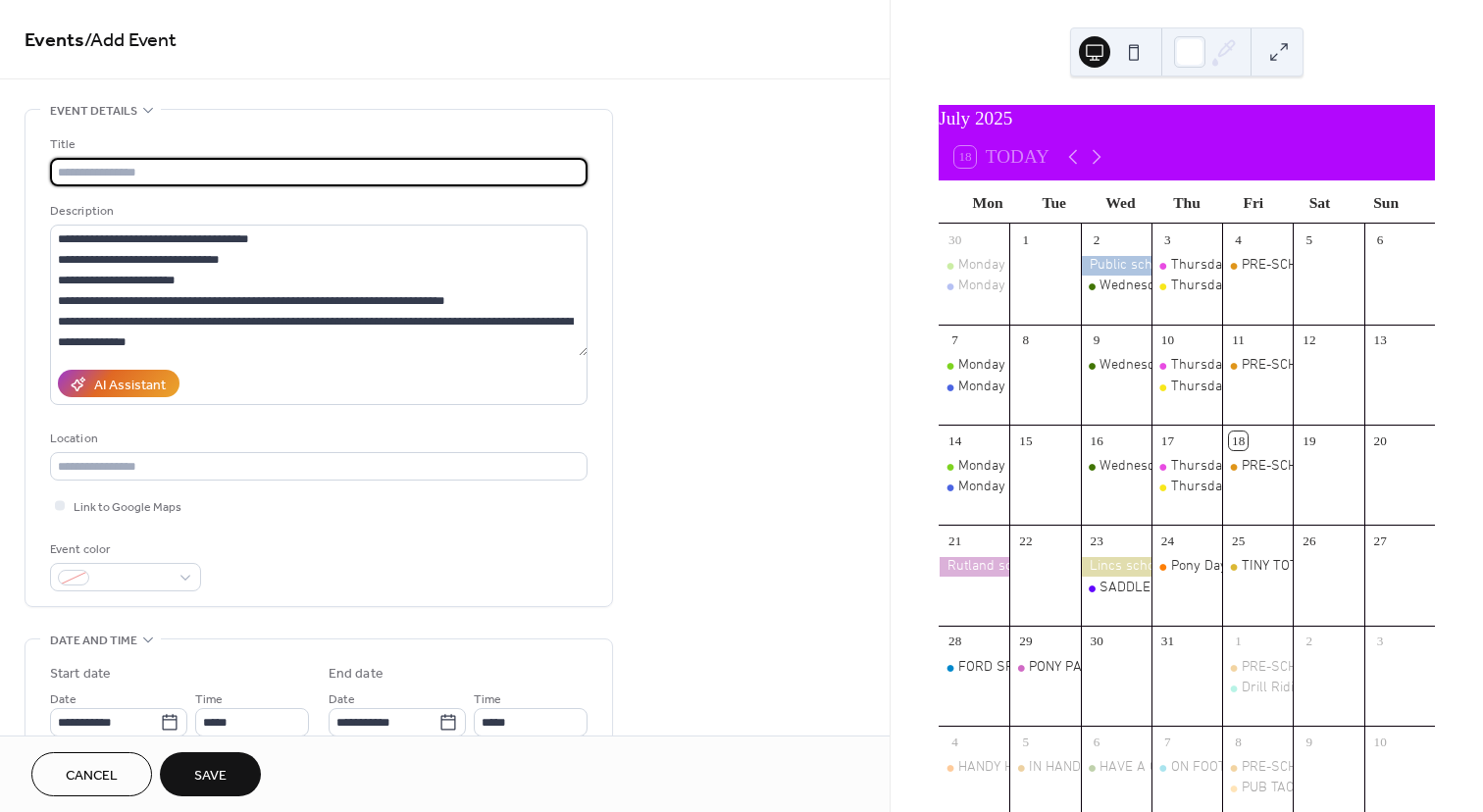 click at bounding box center [319, 172] 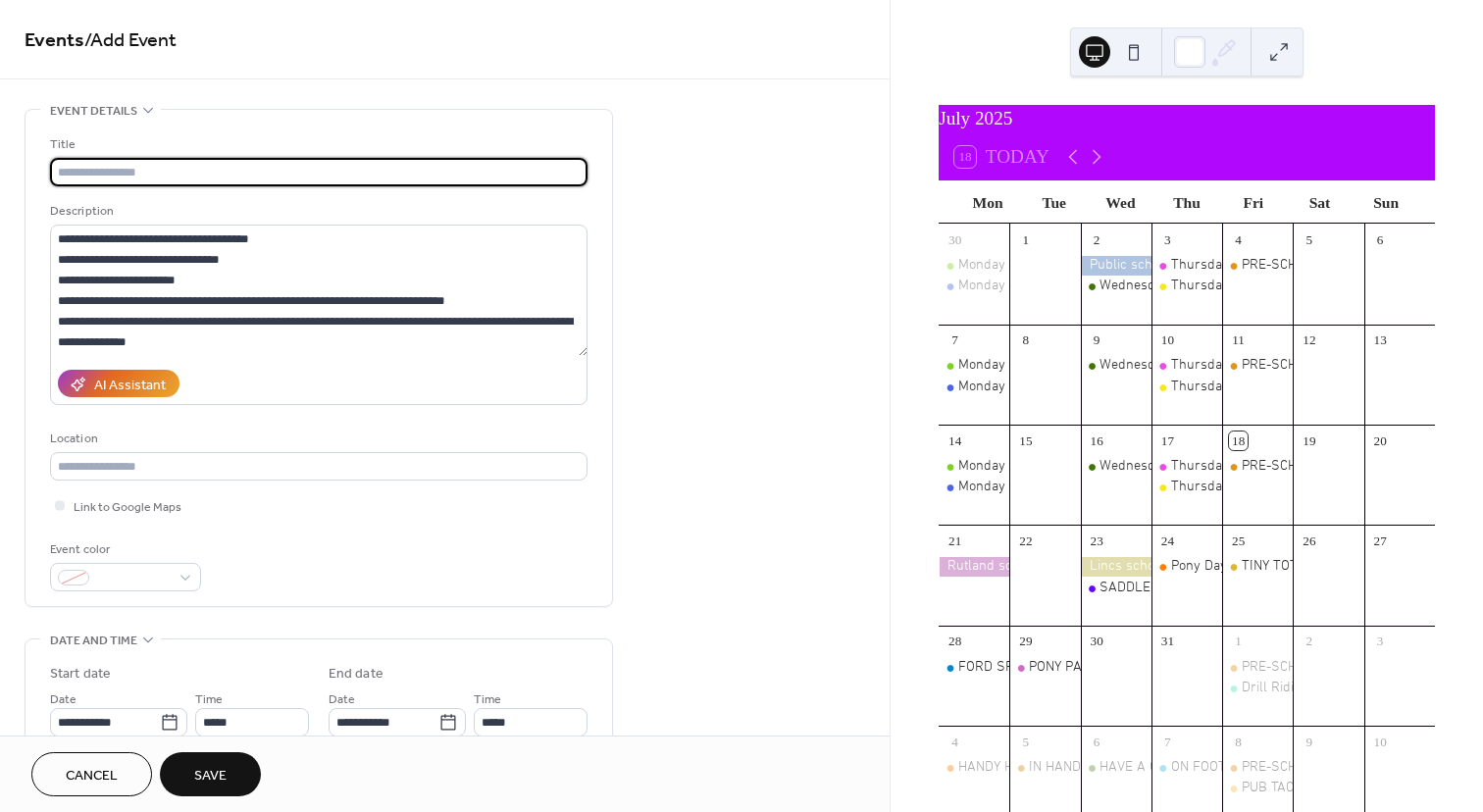 paste on "**********" 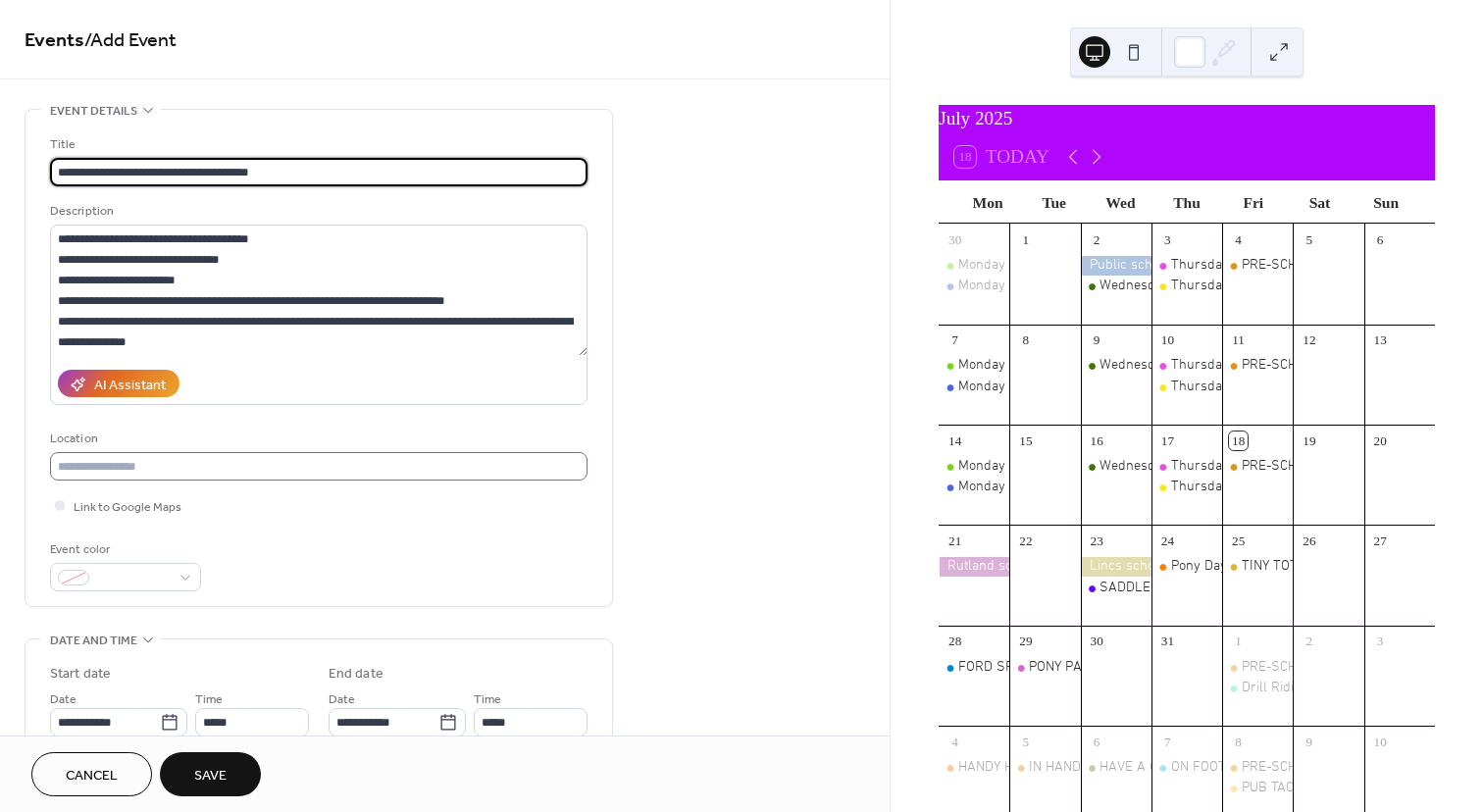 type on "**********" 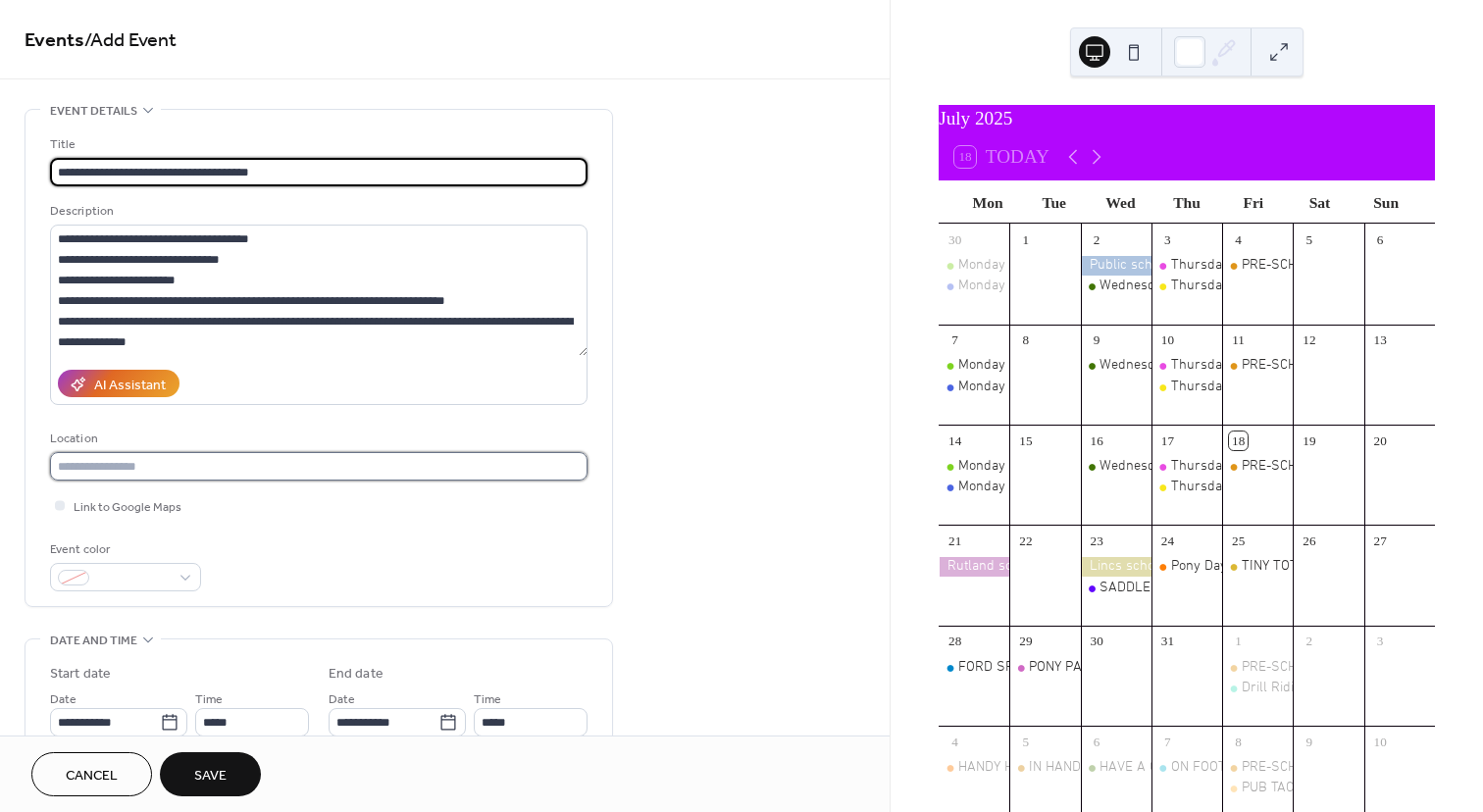 click at bounding box center (319, 466) 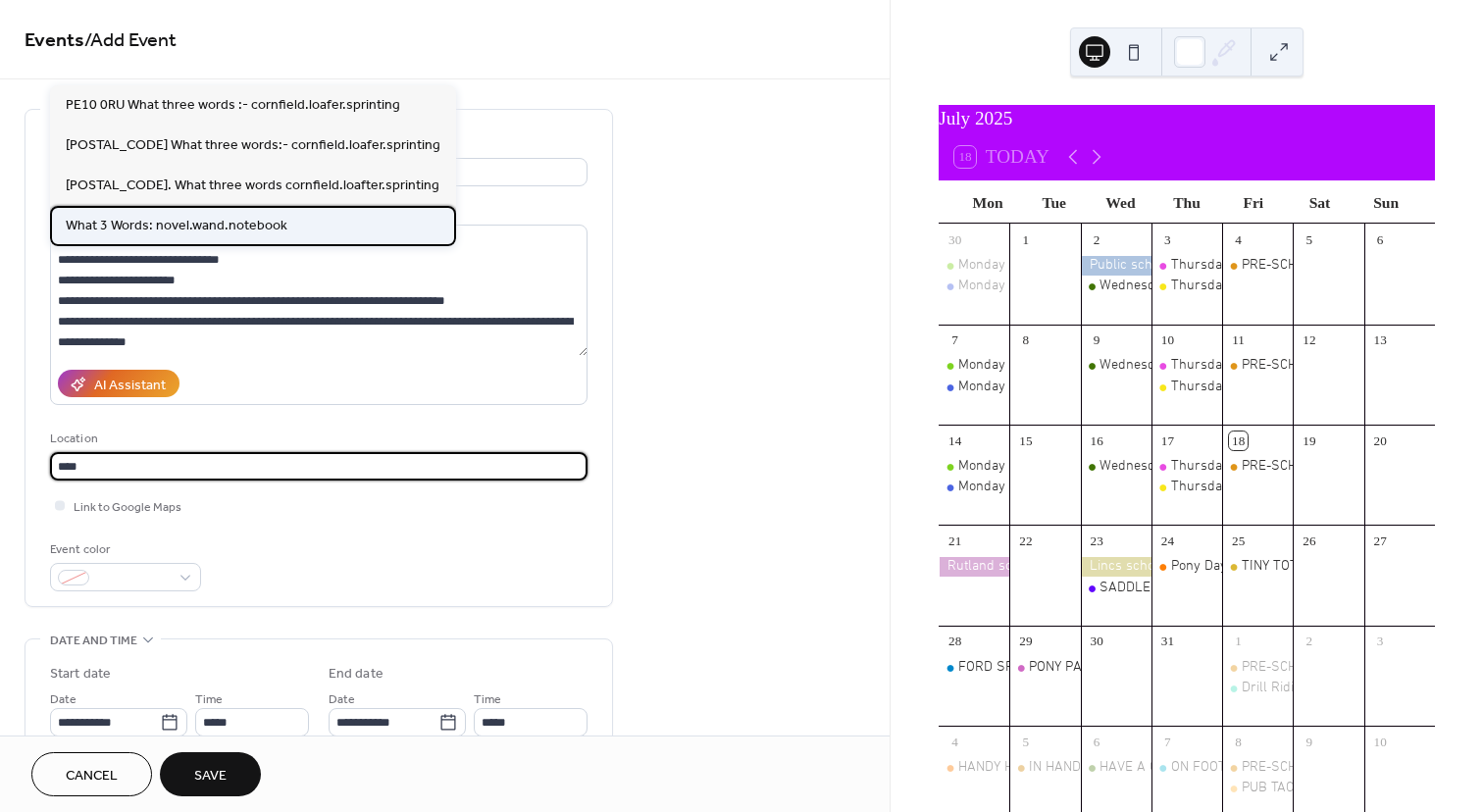 click on "What 3 Words: novel.wand.notebook" at bounding box center (177, 226) 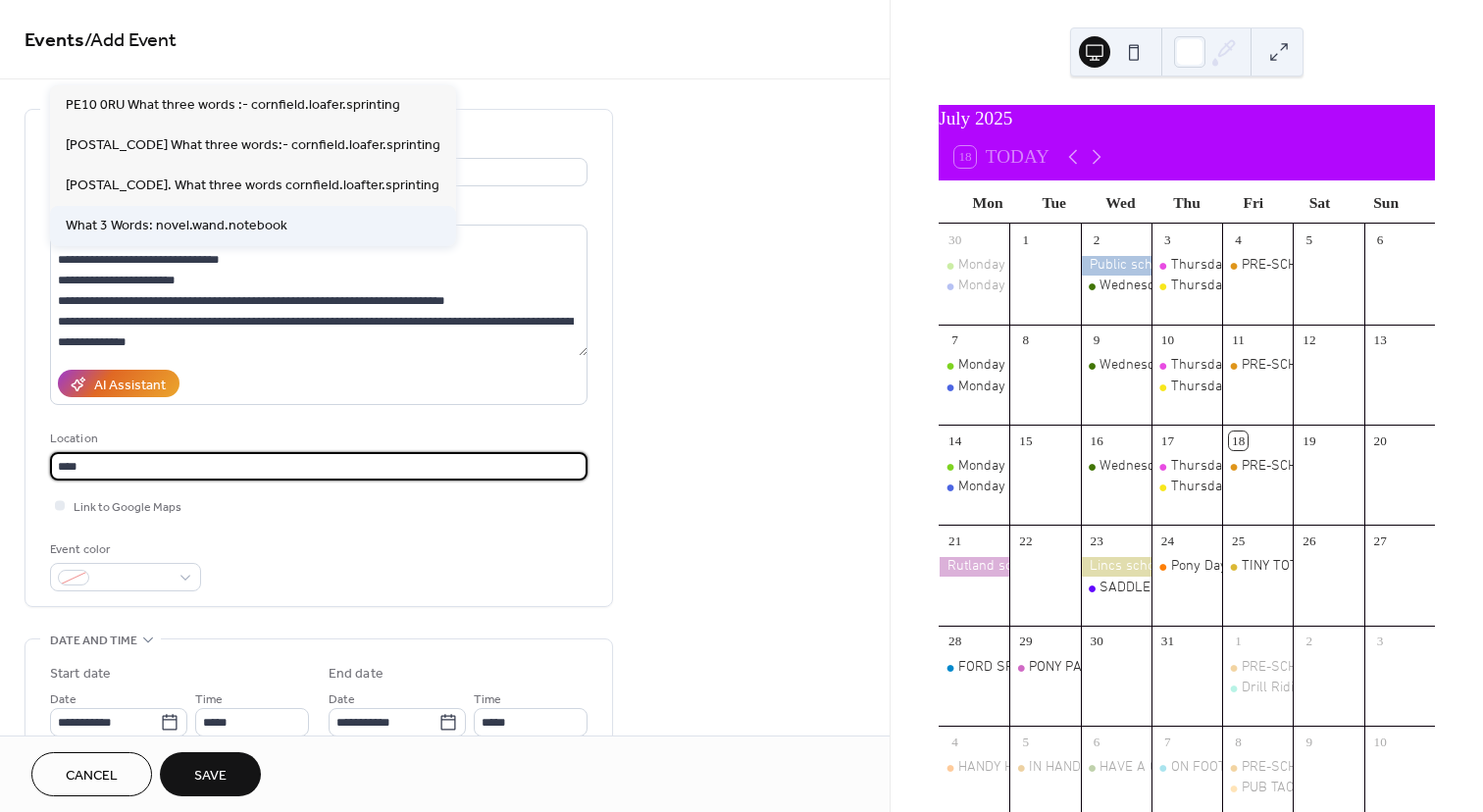 type on "**********" 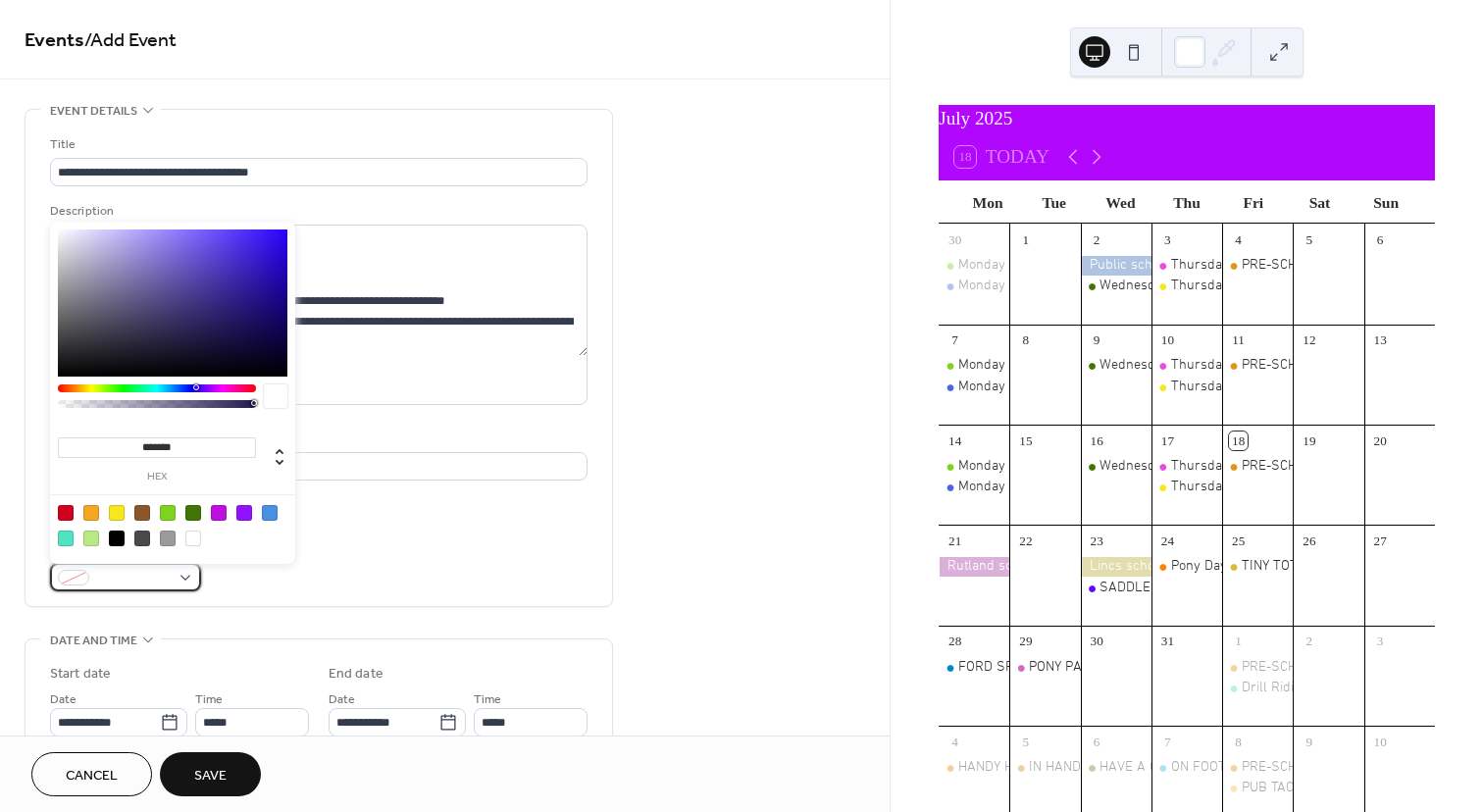 click at bounding box center (126, 577) 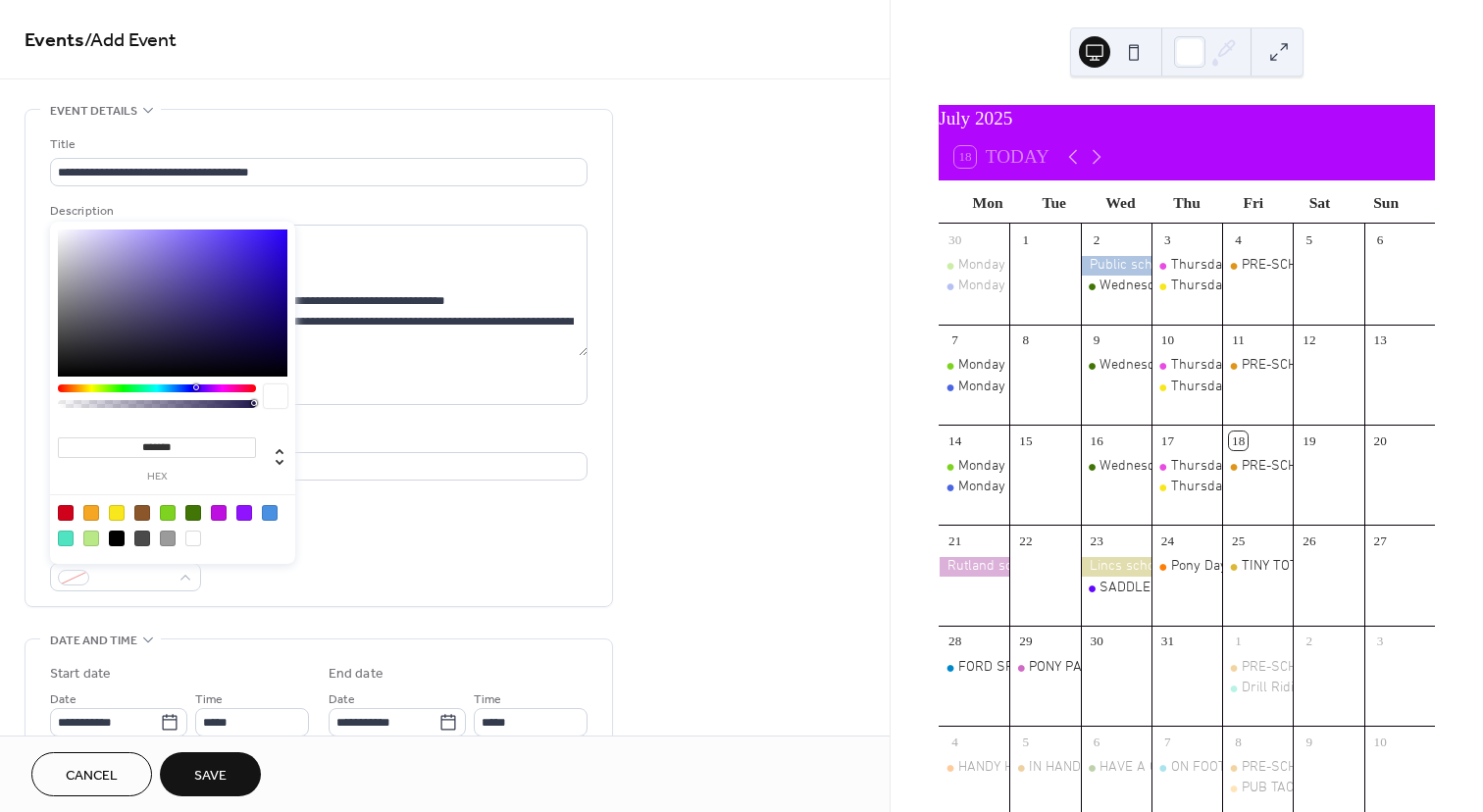 click at bounding box center (157, 388) 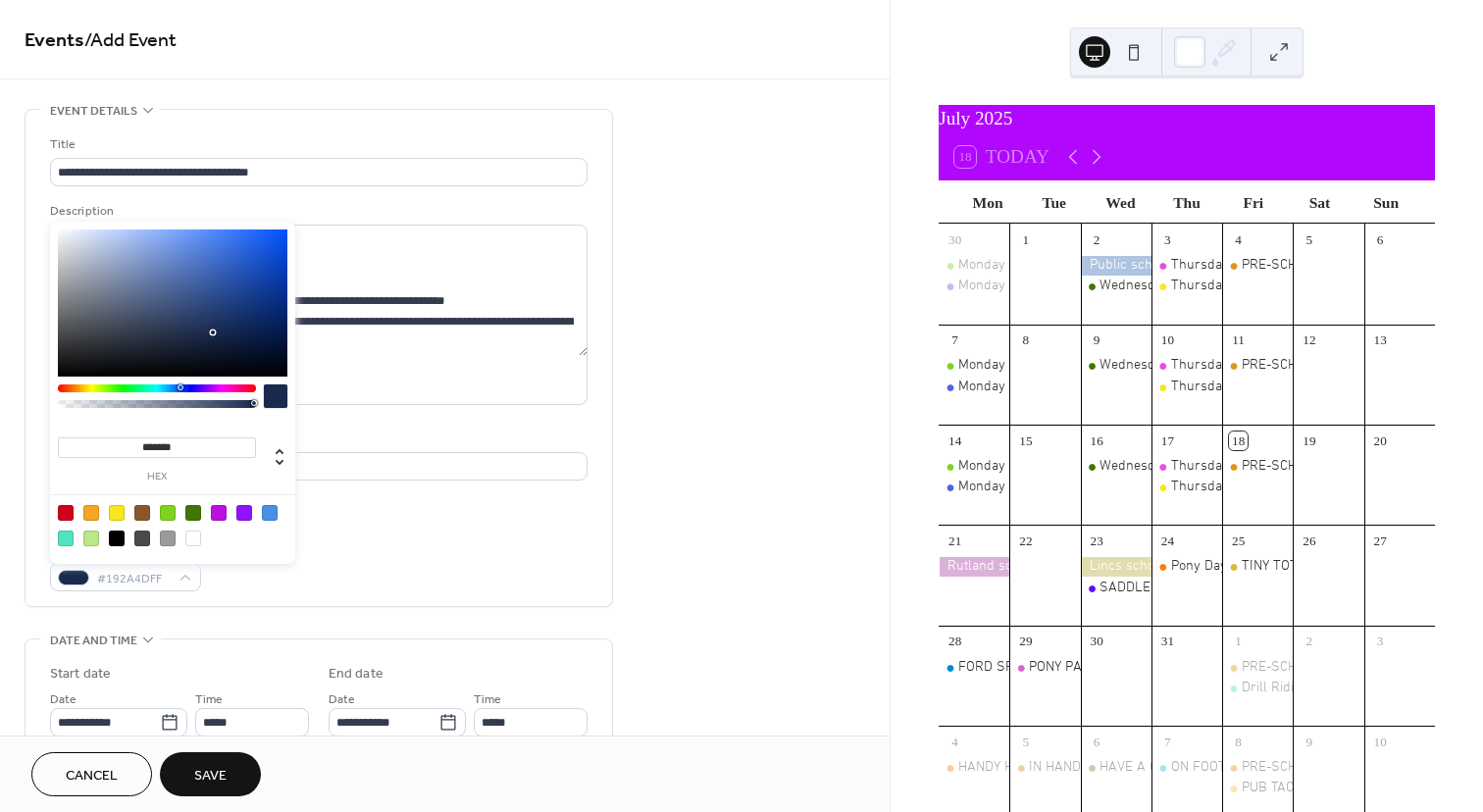 type on "*******" 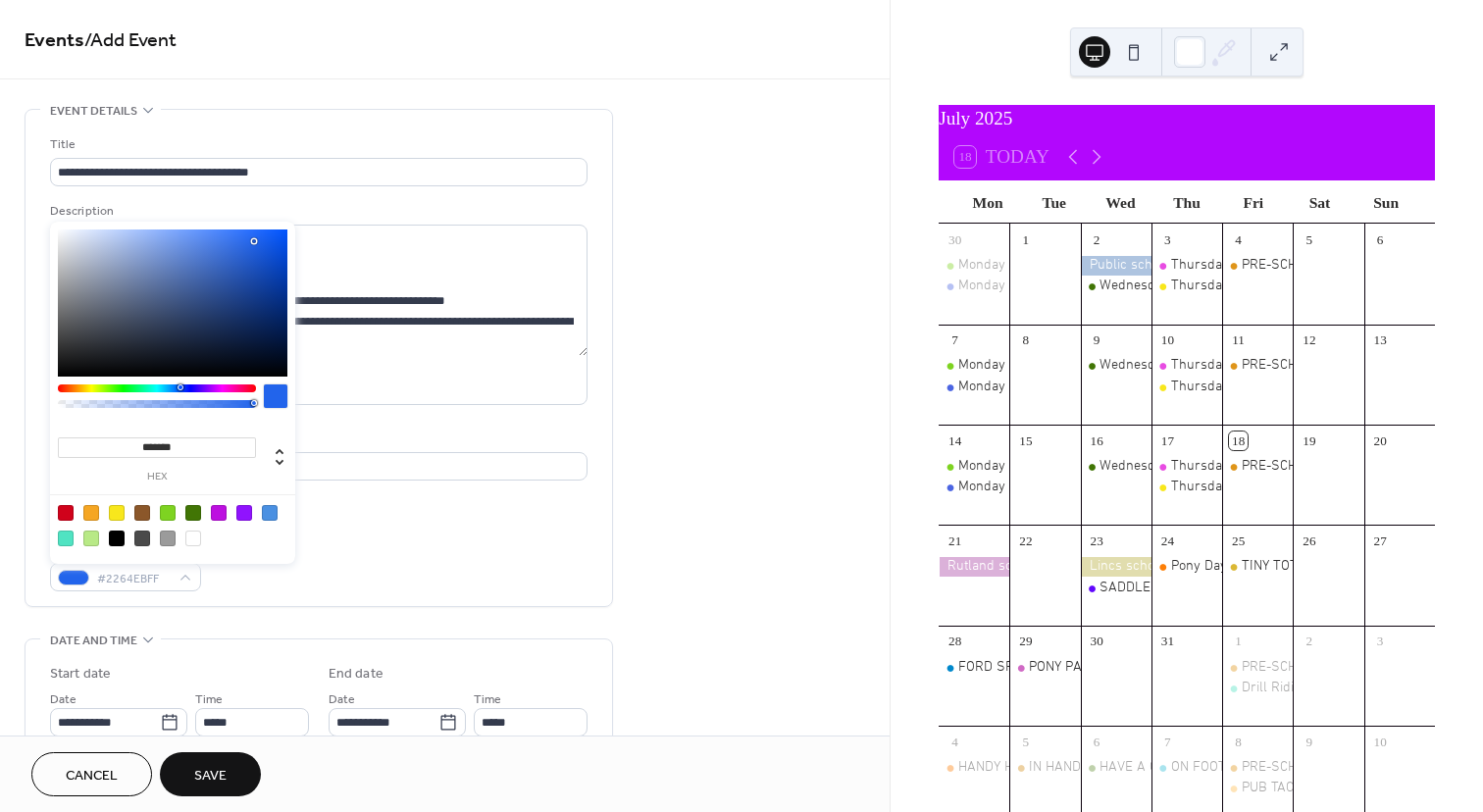 click at bounding box center (173, 303) 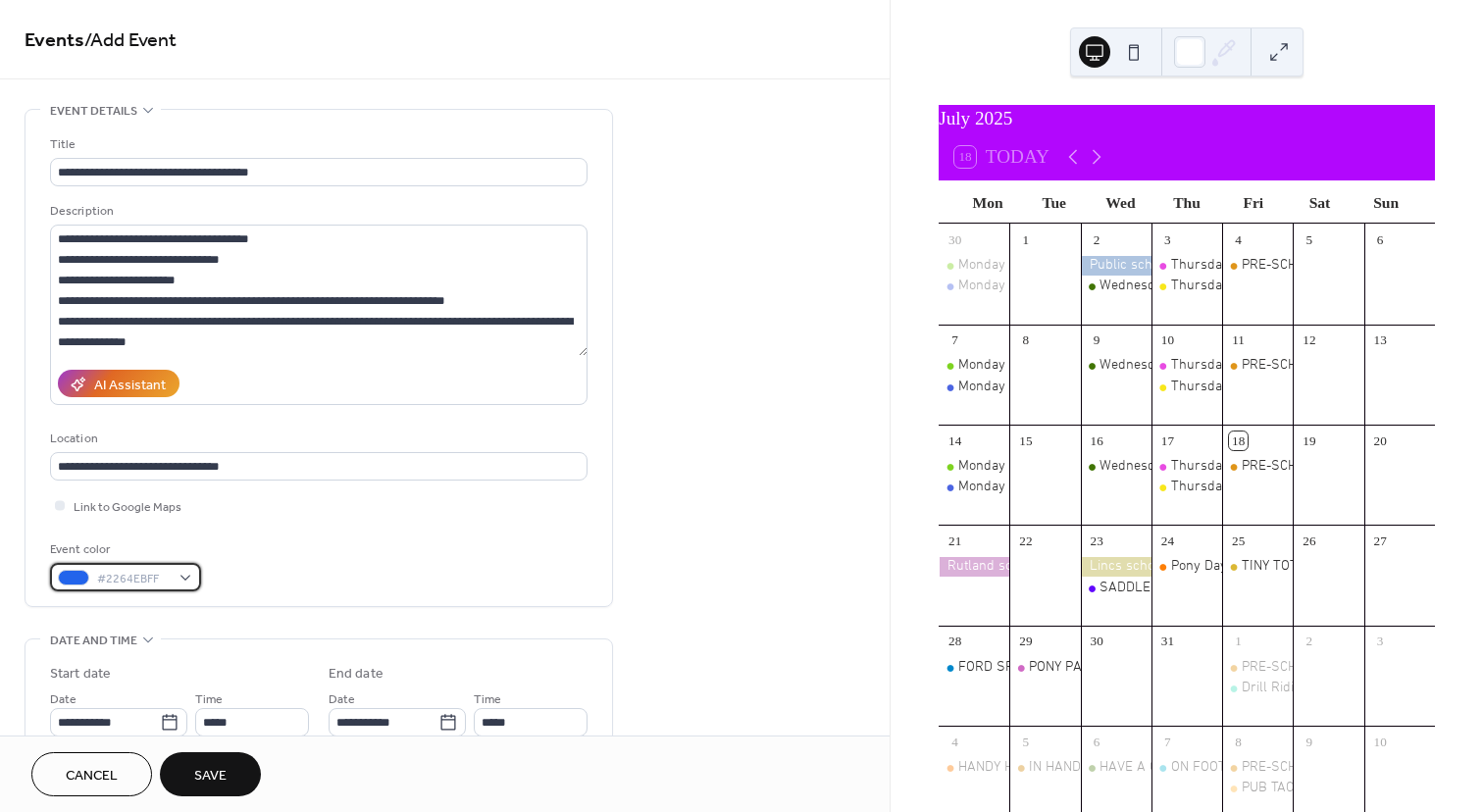 click on "#2264EBFF" at bounding box center (126, 577) 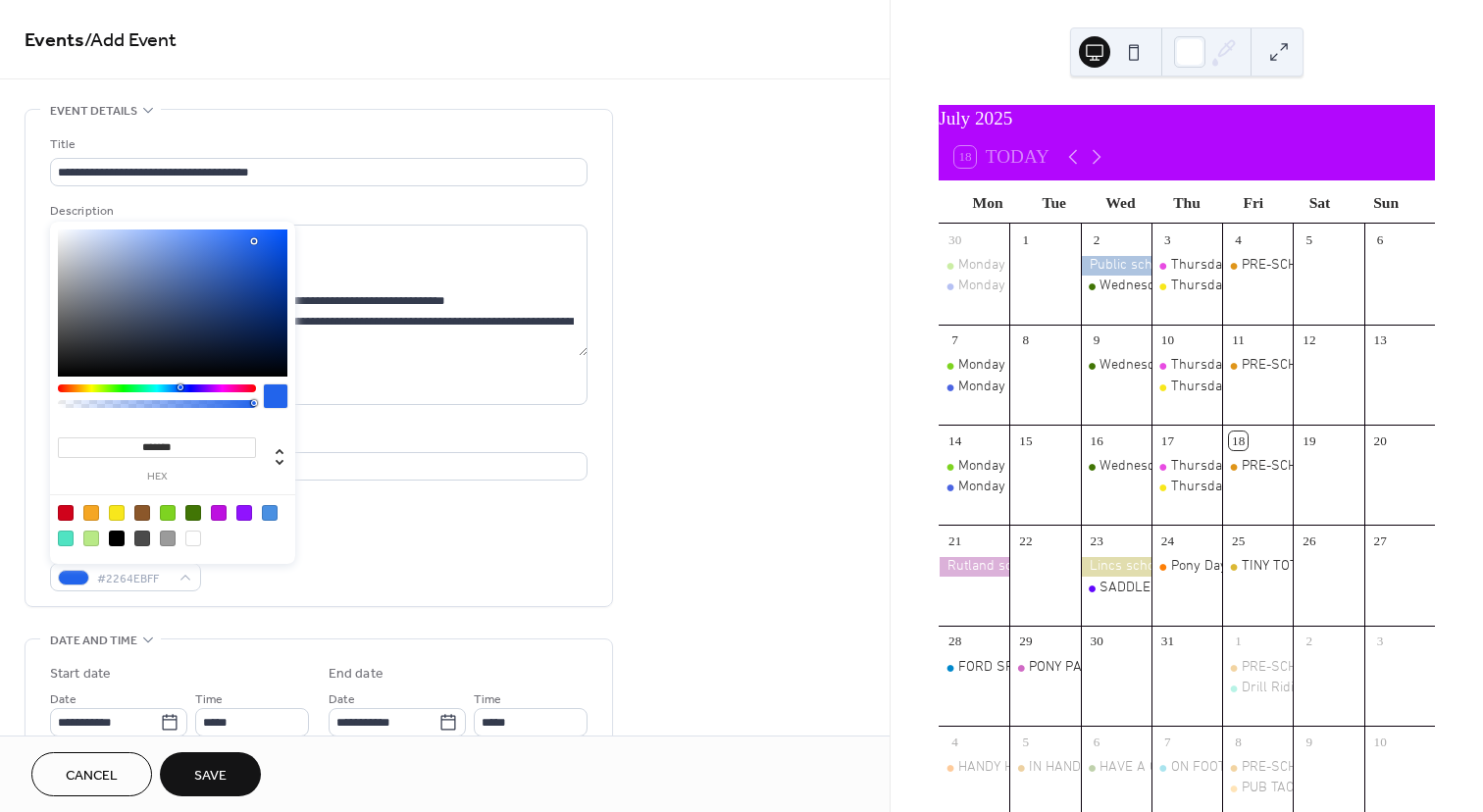 click at bounding box center [157, 388] 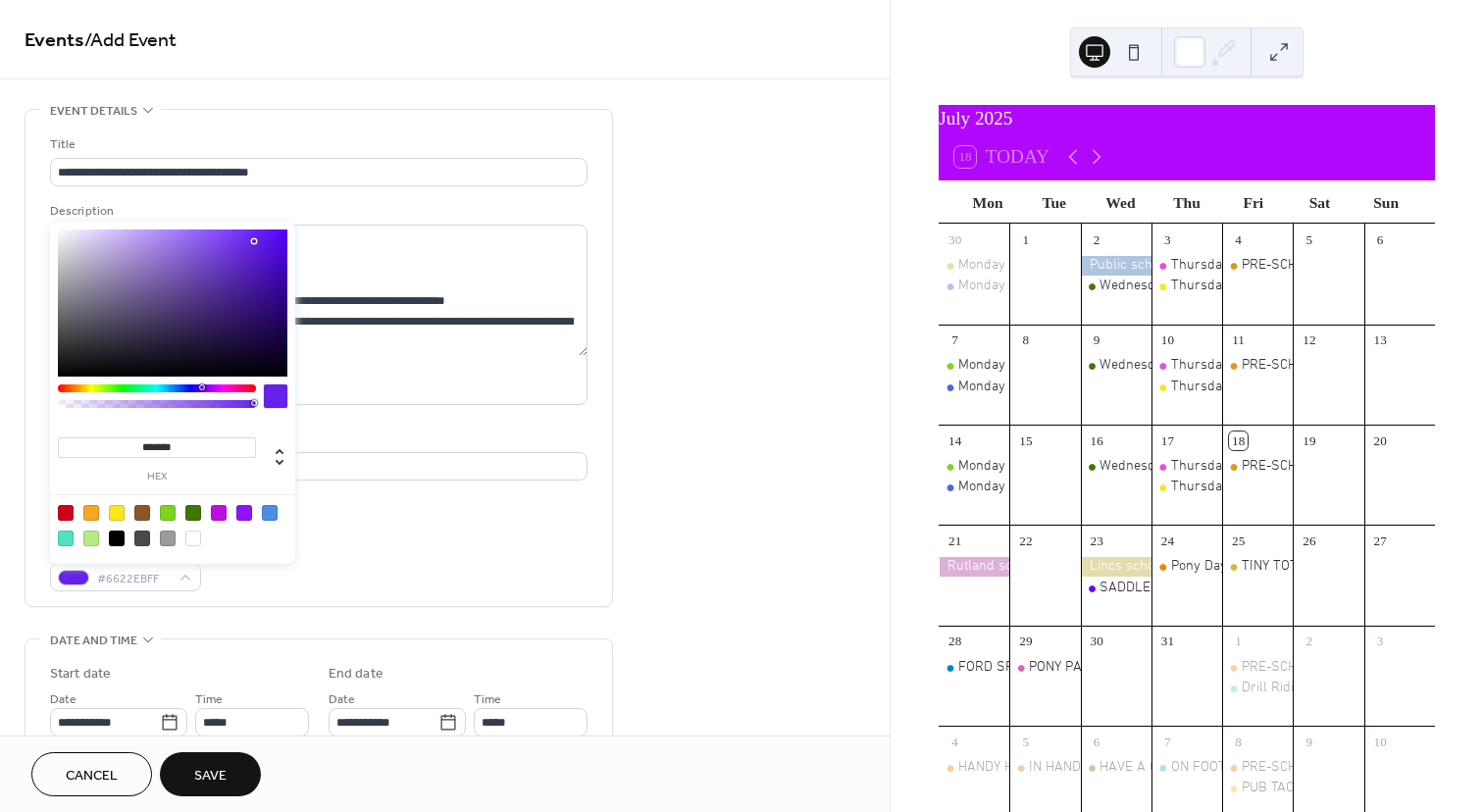 click at bounding box center (157, 388) 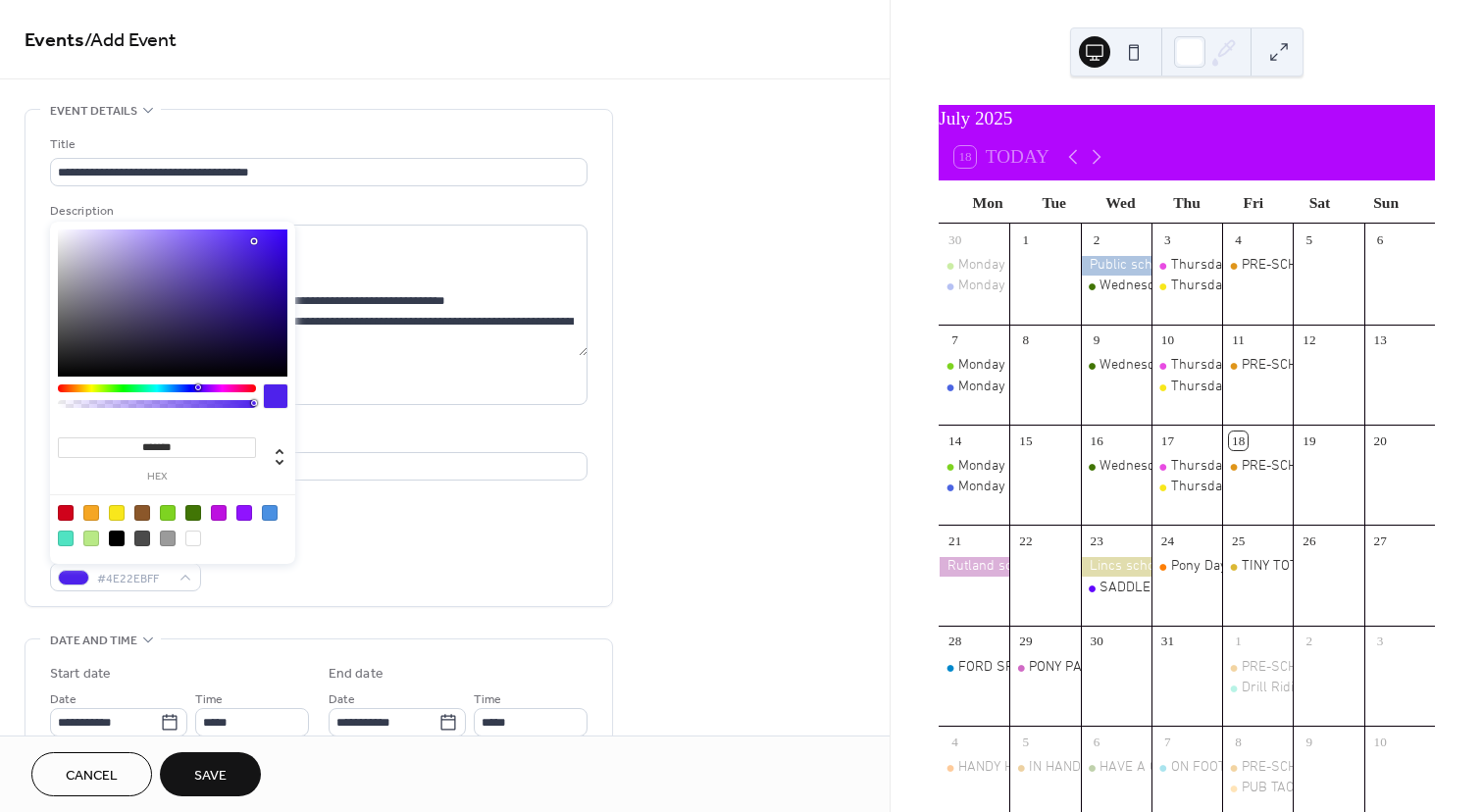 type on "*******" 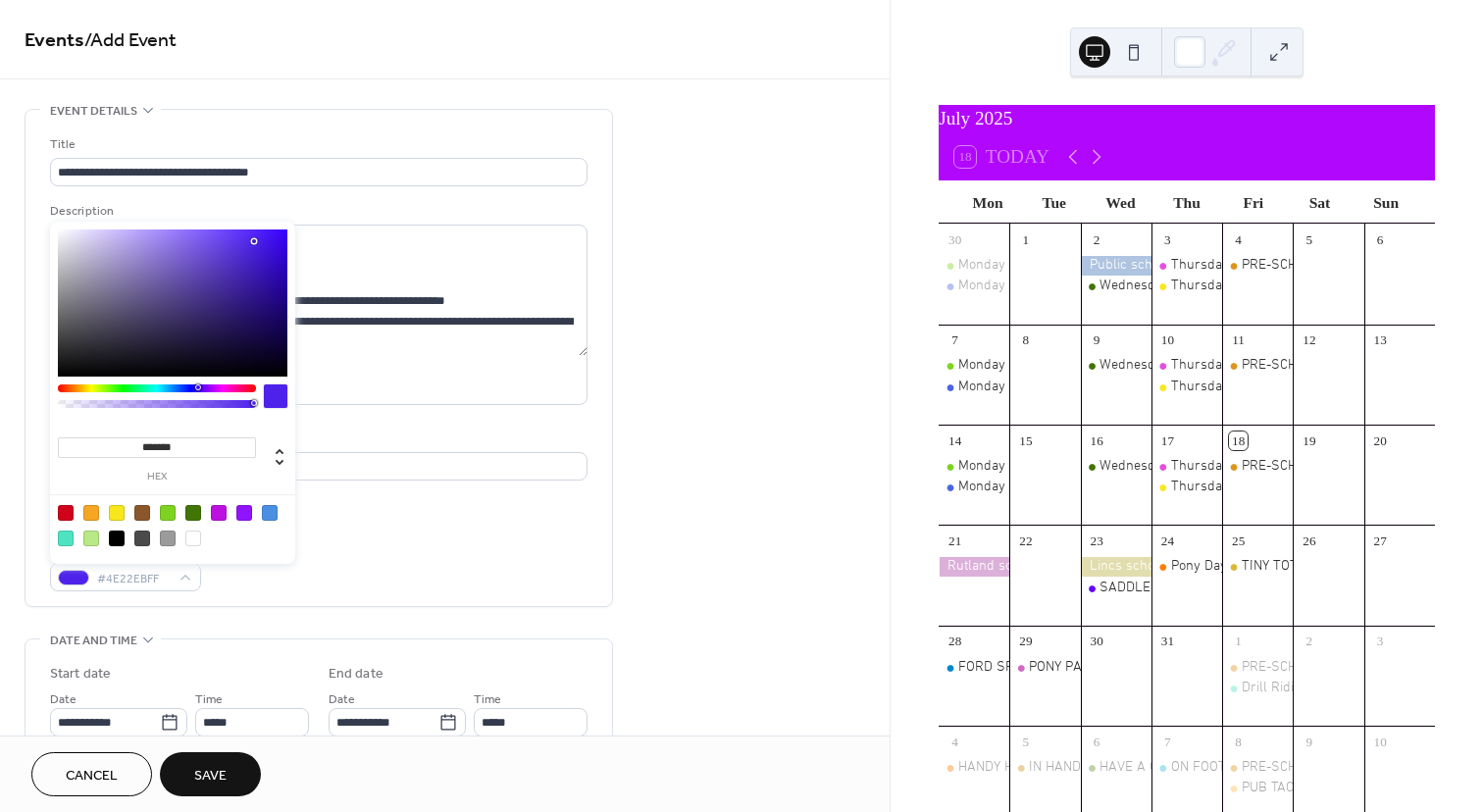 click at bounding box center (157, 388) 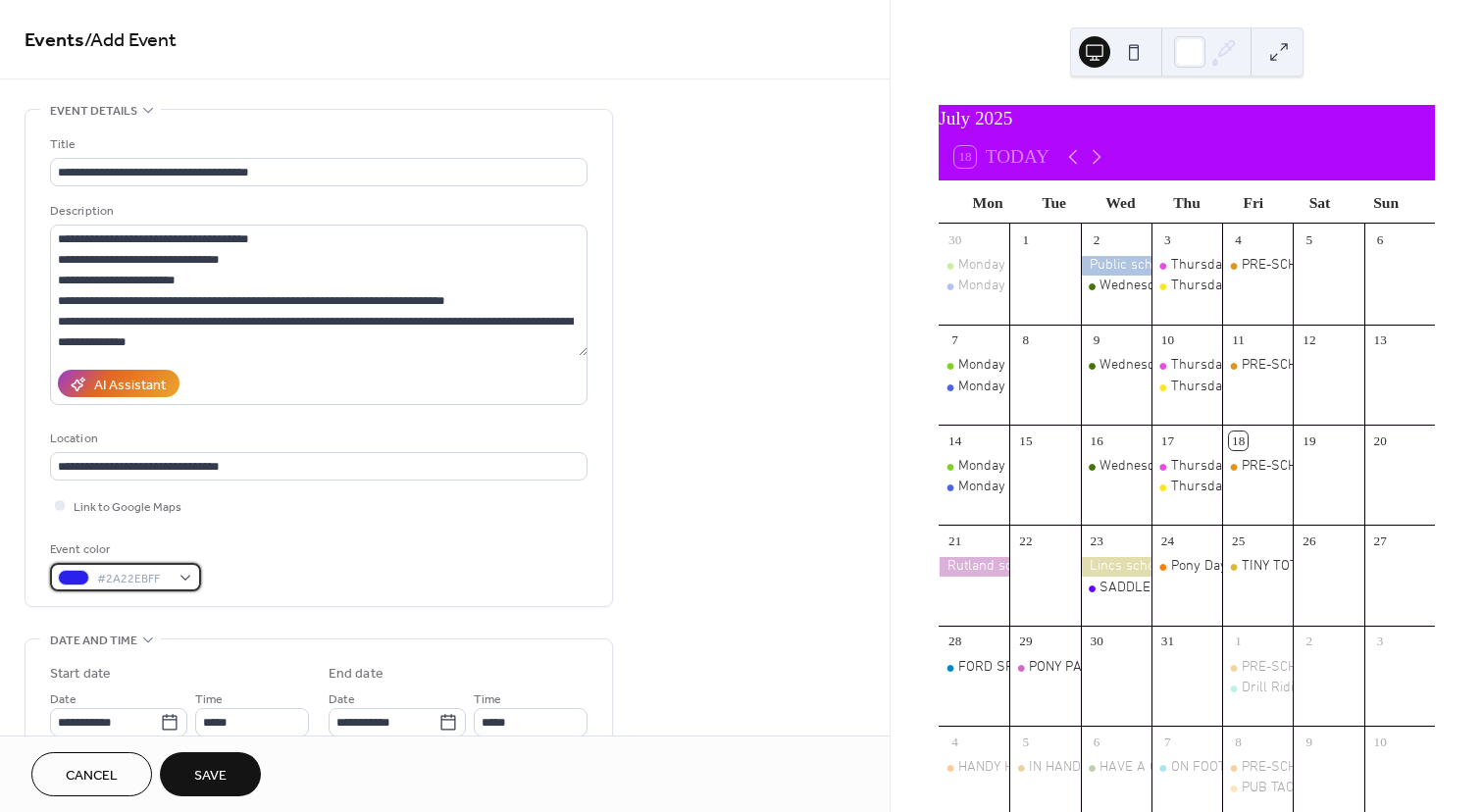 click on "#2A22EBFF" at bounding box center [126, 577] 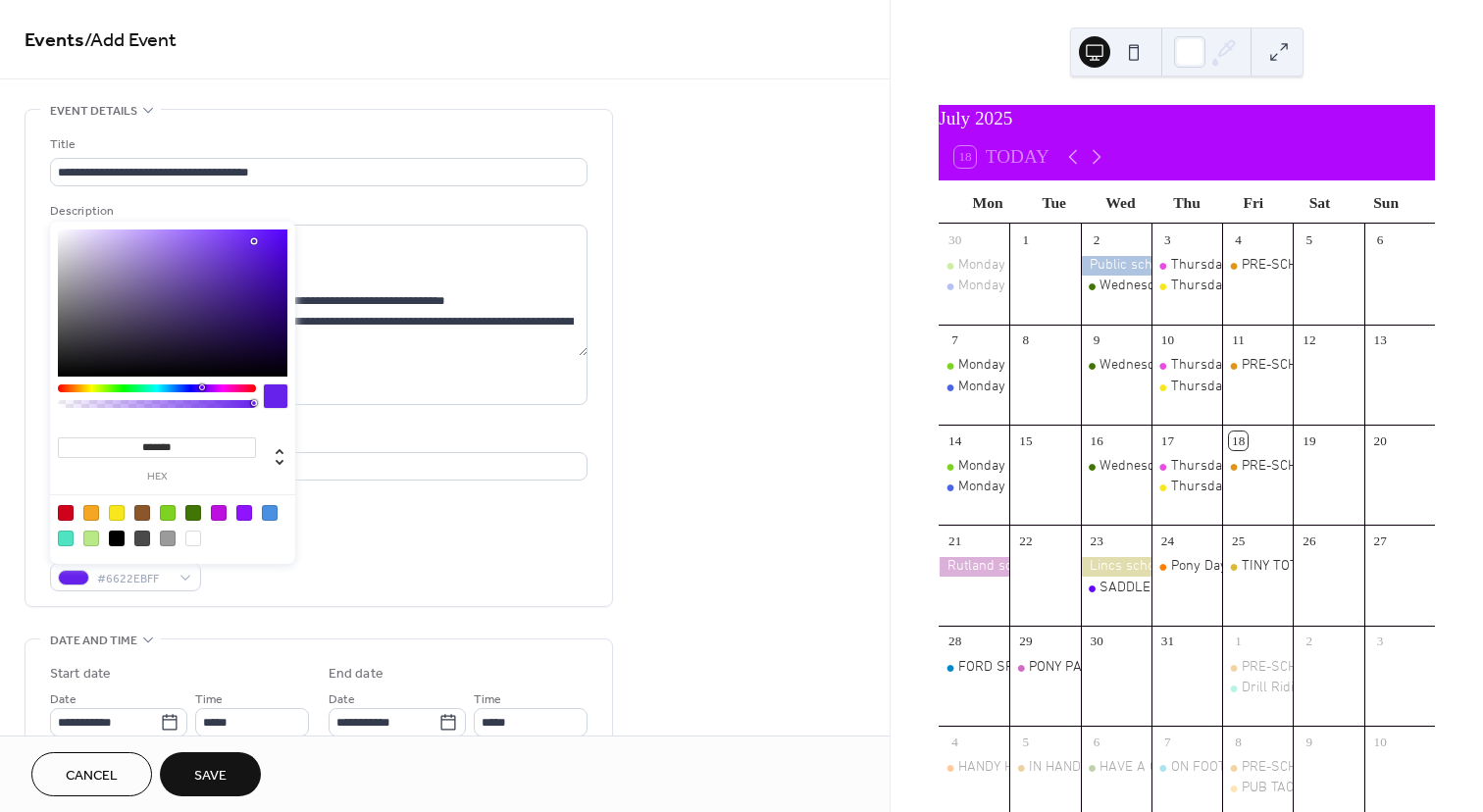click at bounding box center (157, 388) 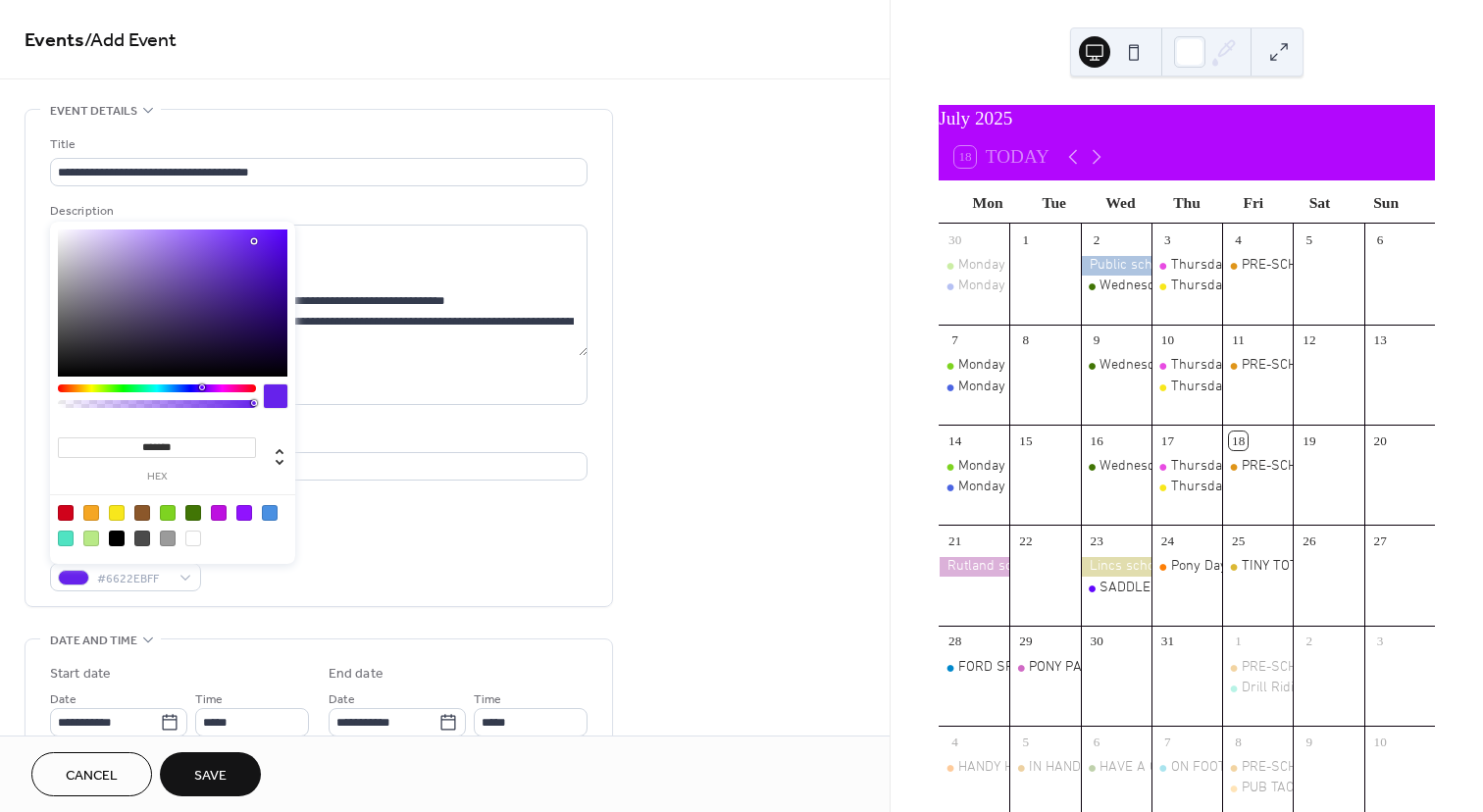 click at bounding box center [157, 388] 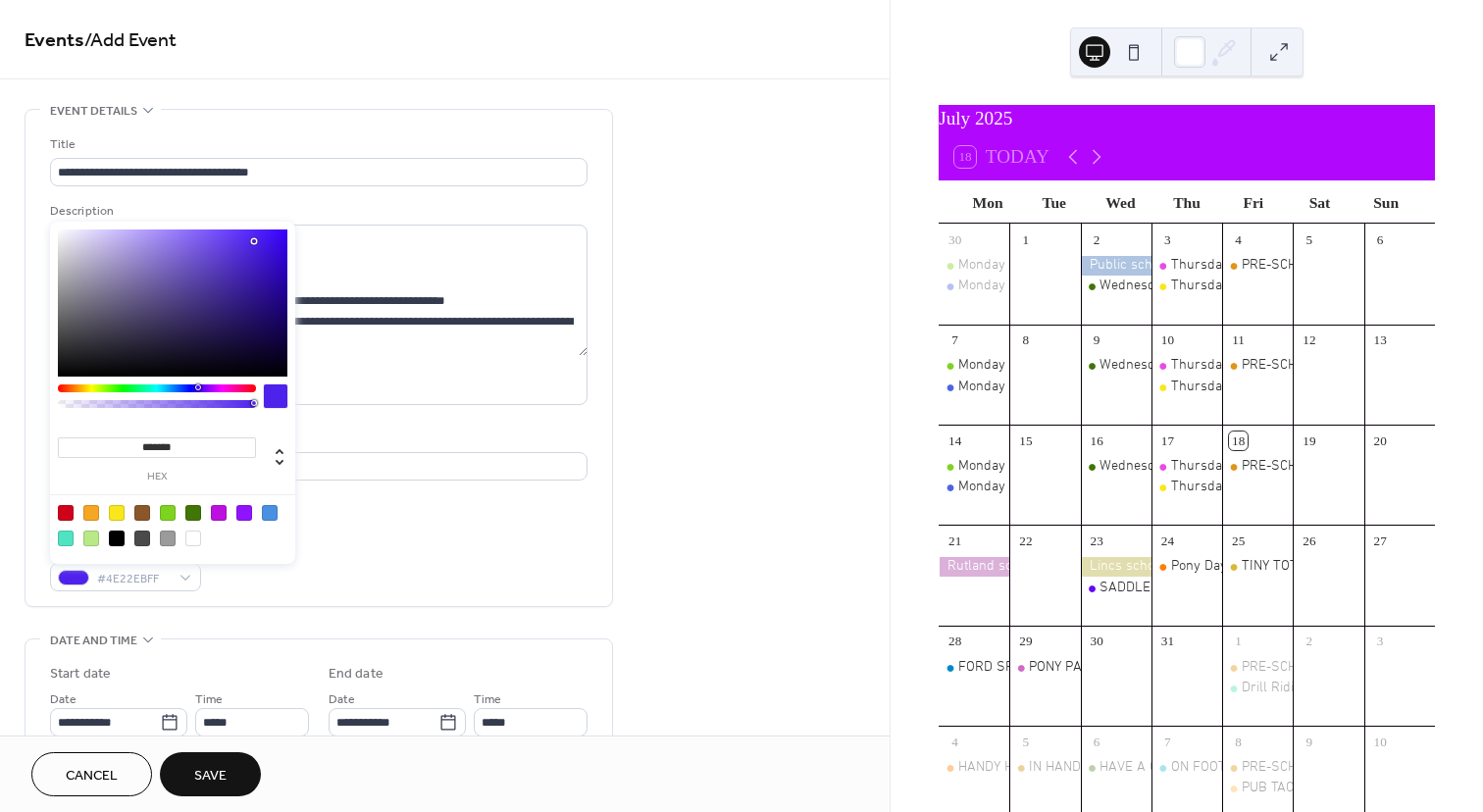 type on "**" 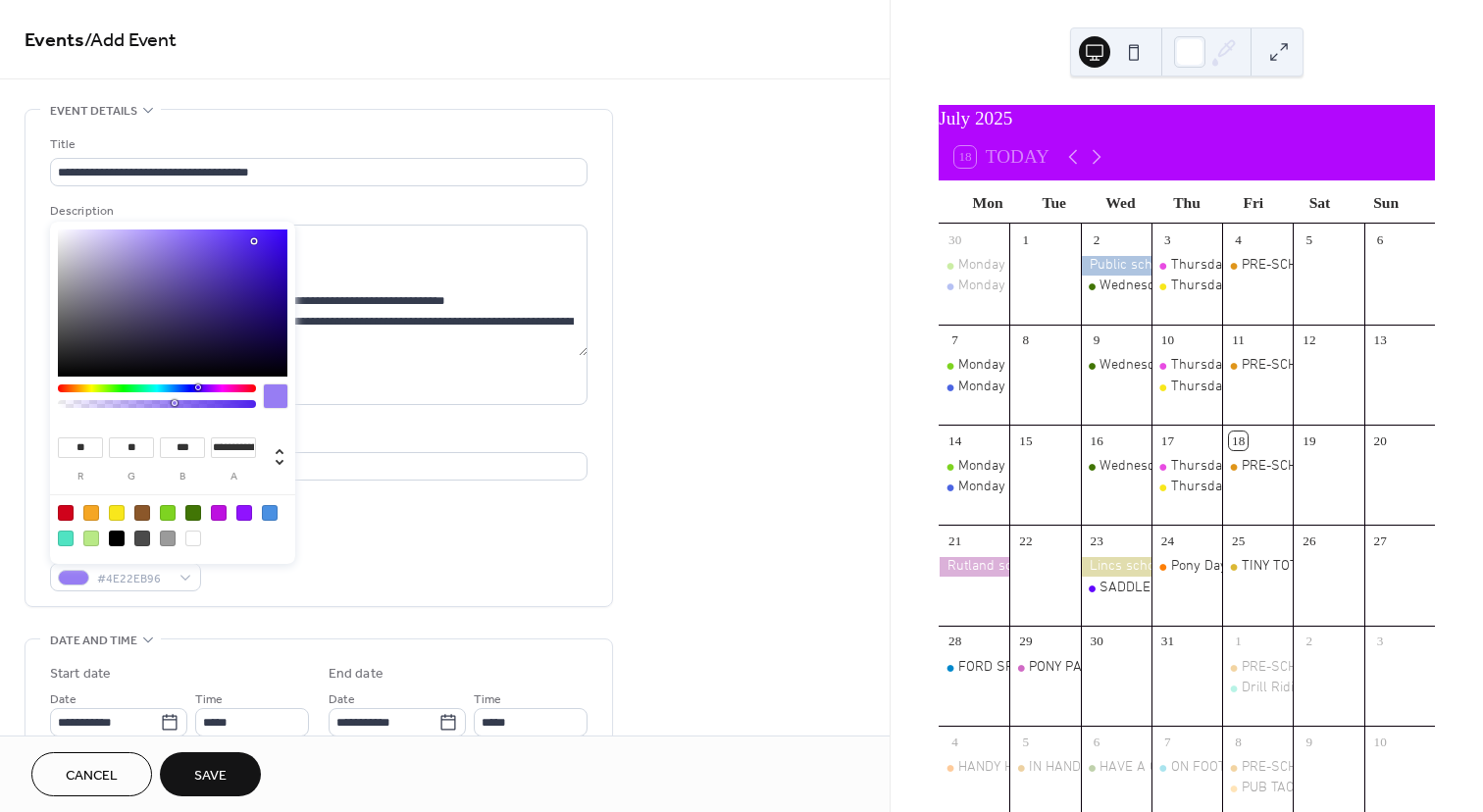 click at bounding box center (157, 404) 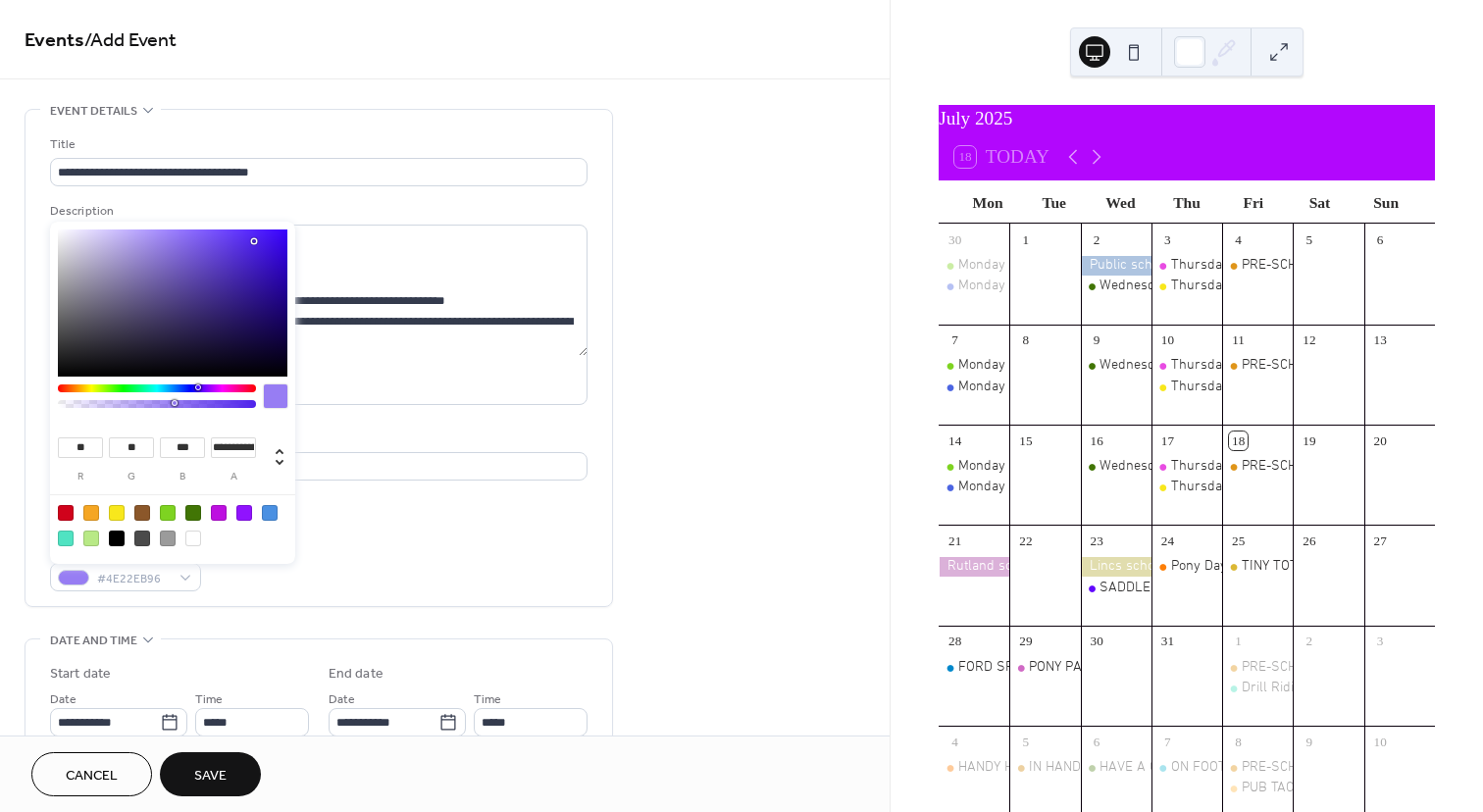 type on "**********" 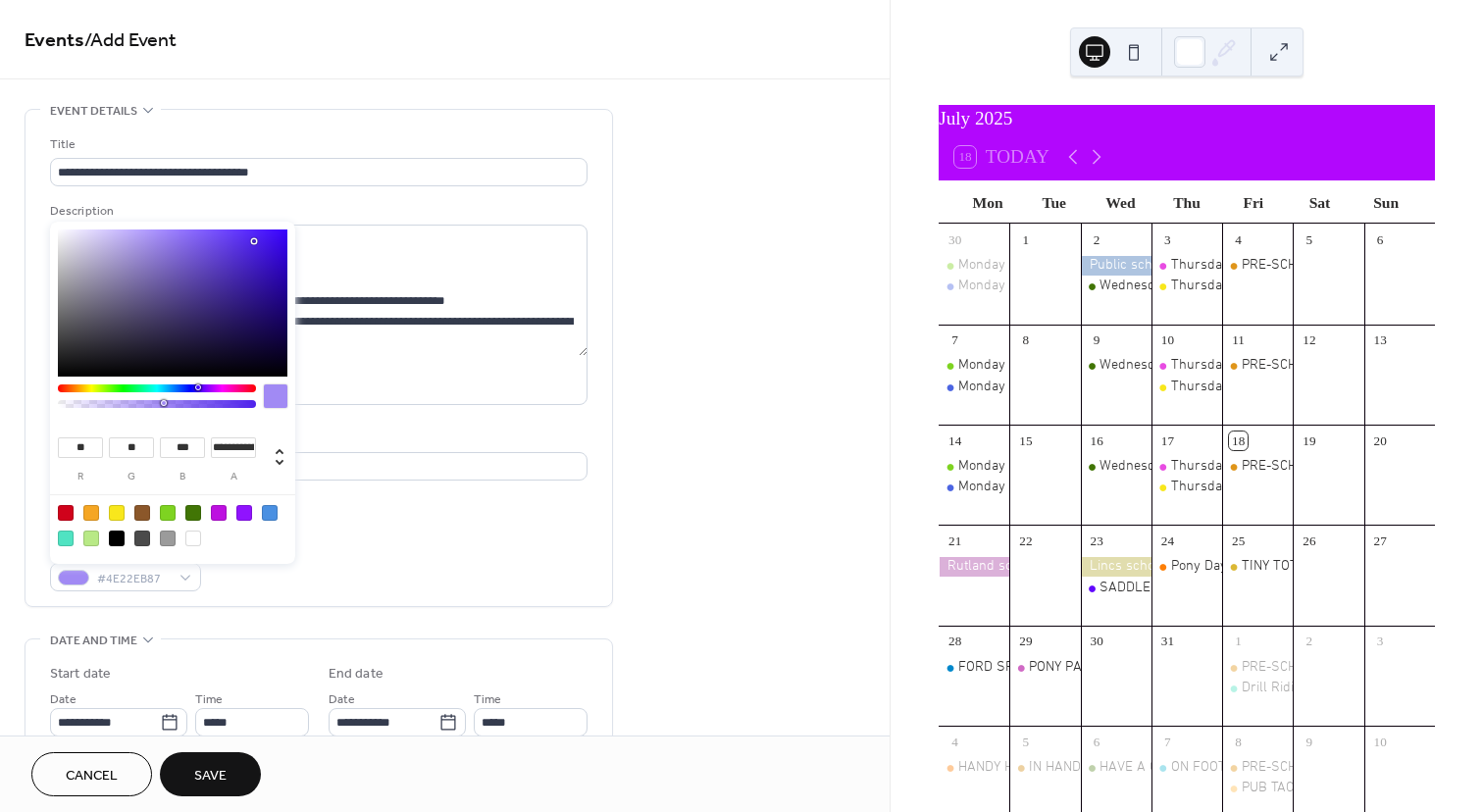 click at bounding box center [157, 404] 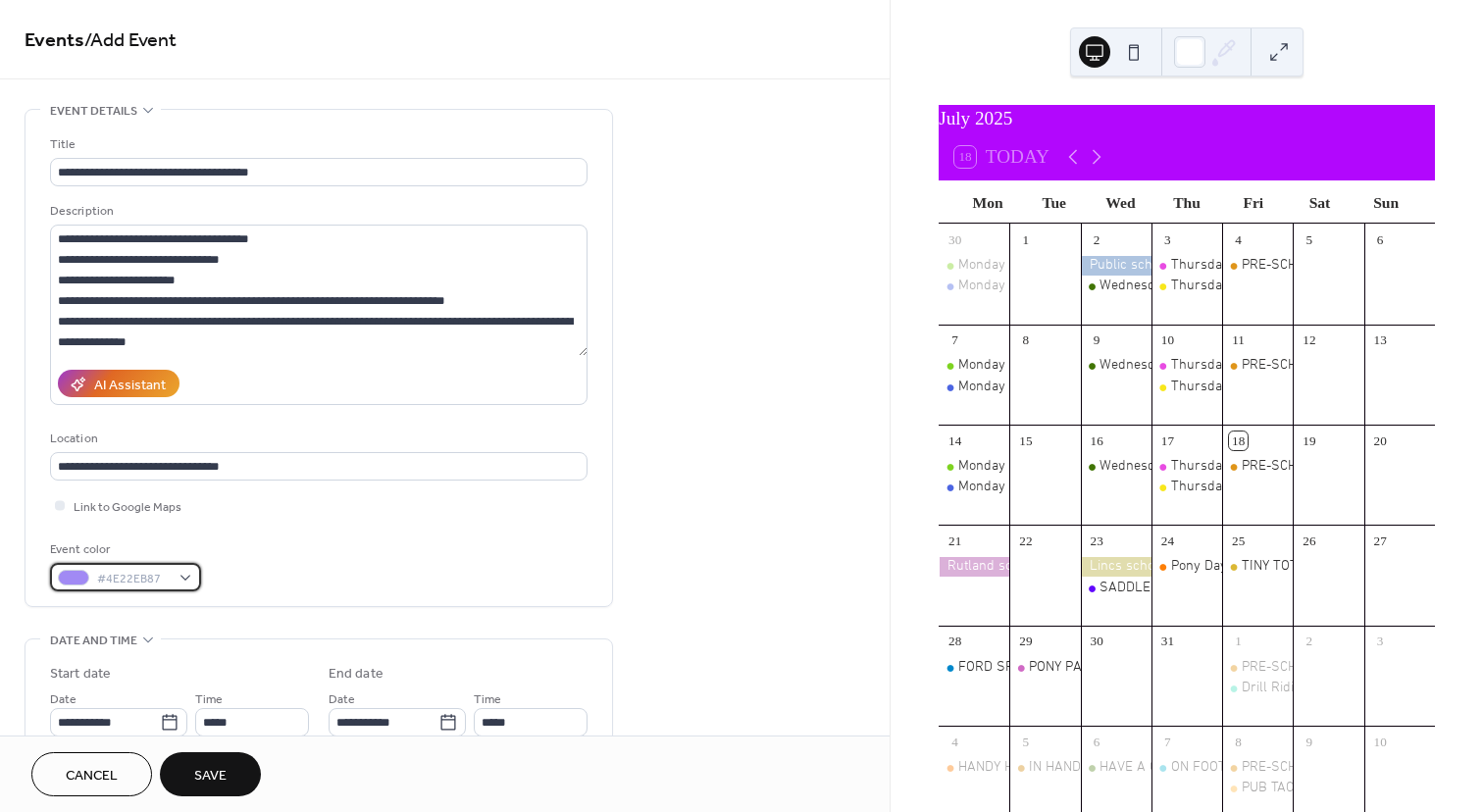 click on "#4E22EB87" at bounding box center (126, 577) 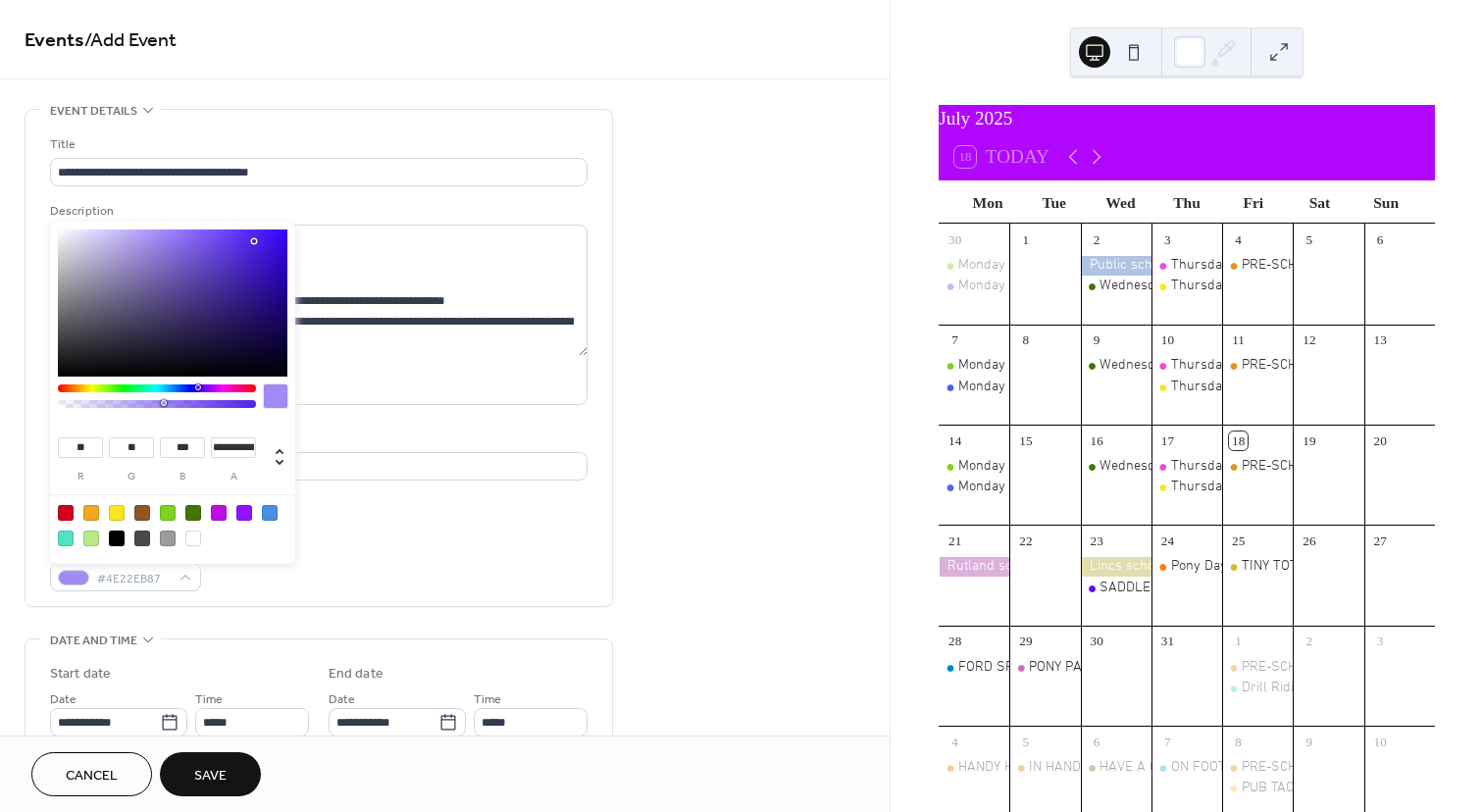 type on "***" 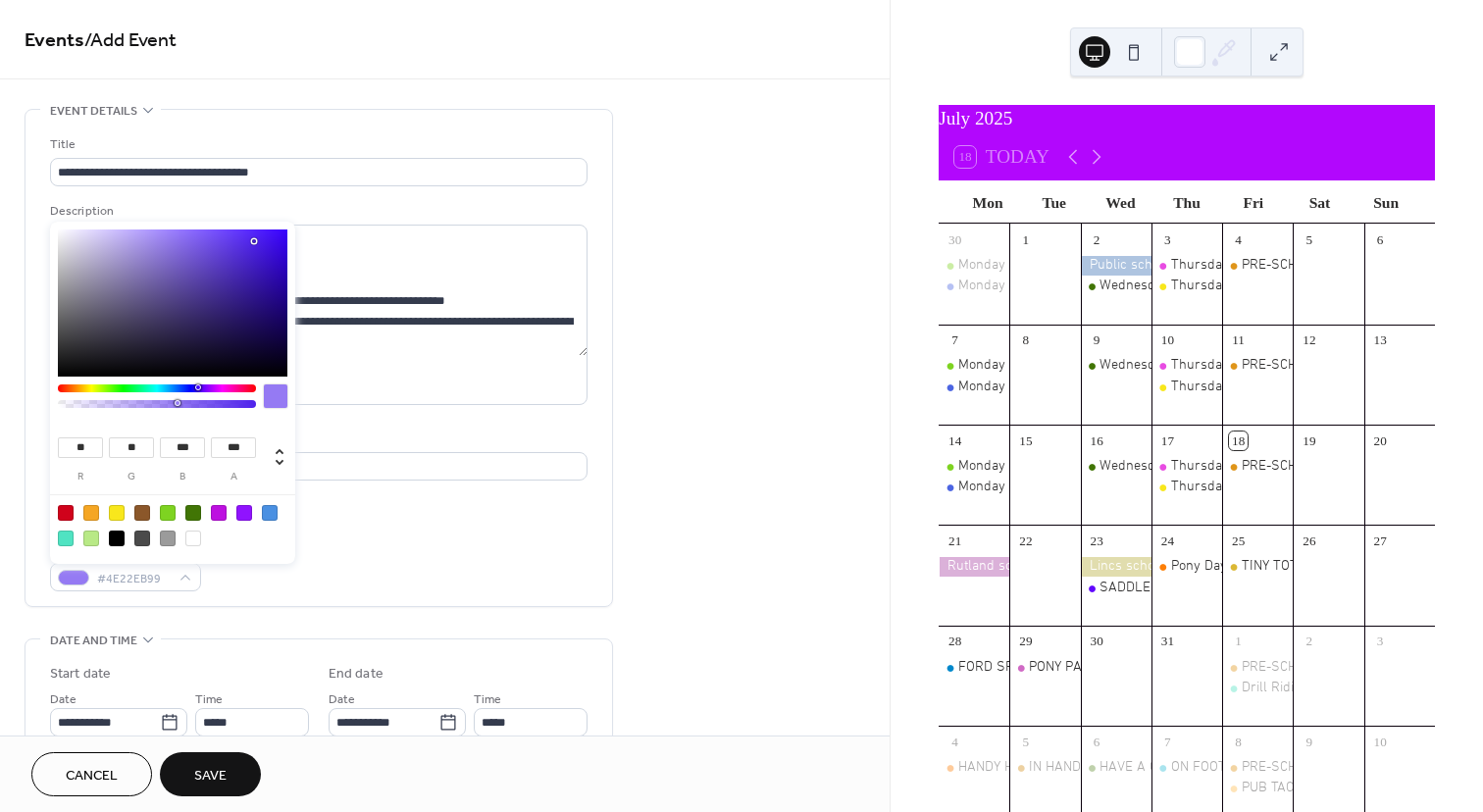 click at bounding box center (157, 404) 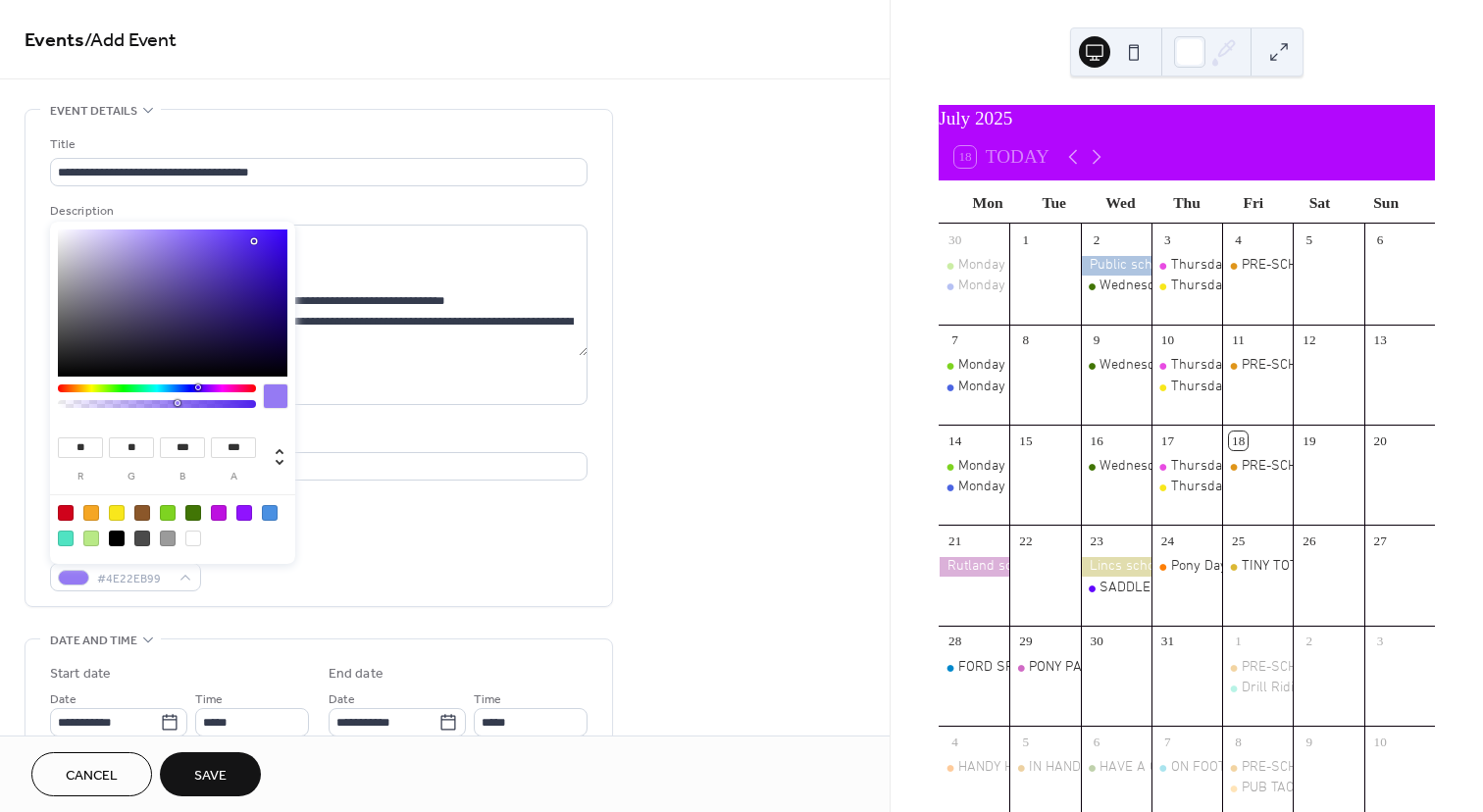 click at bounding box center (178, 403) 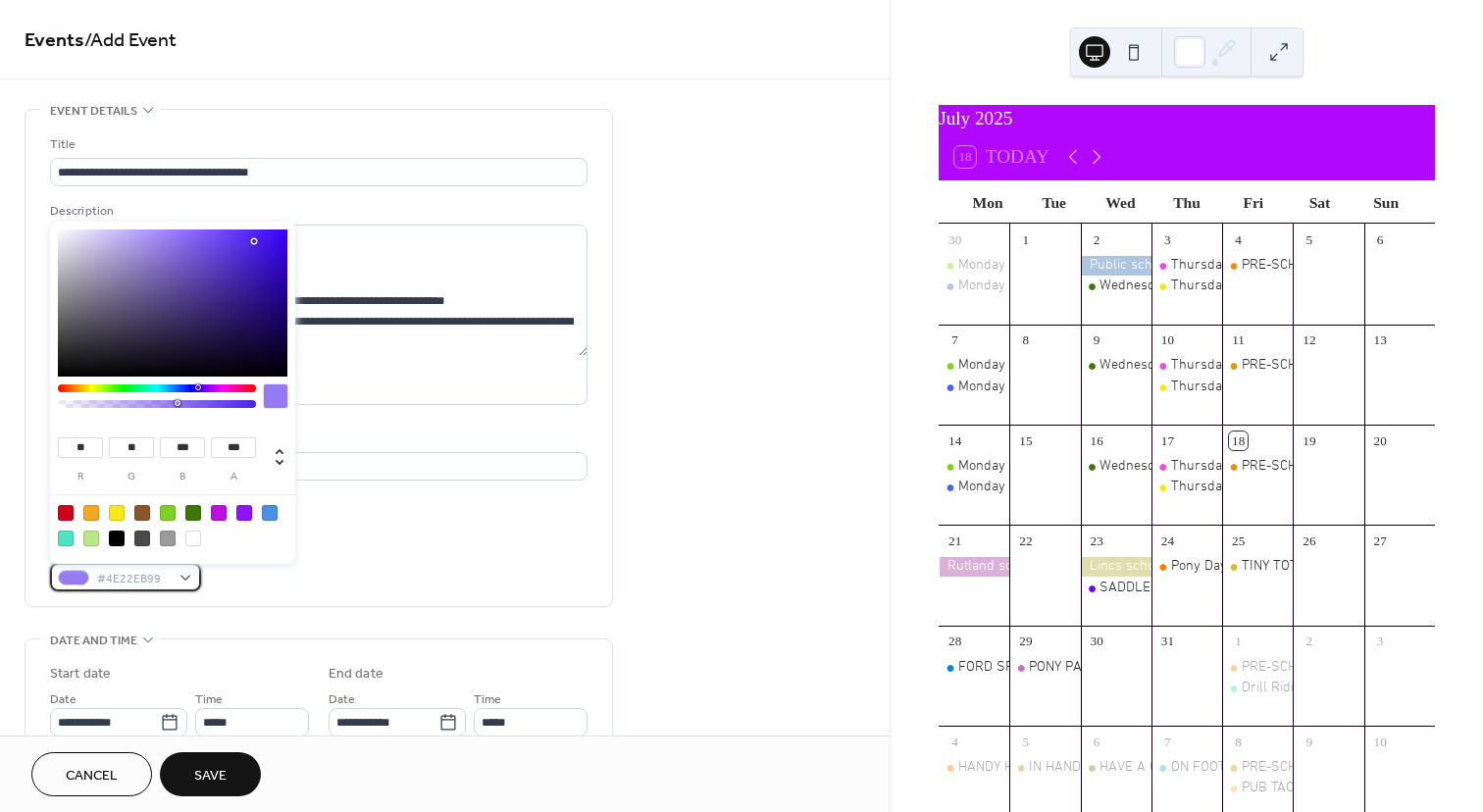 click on "#4E22EB99" at bounding box center (126, 577) 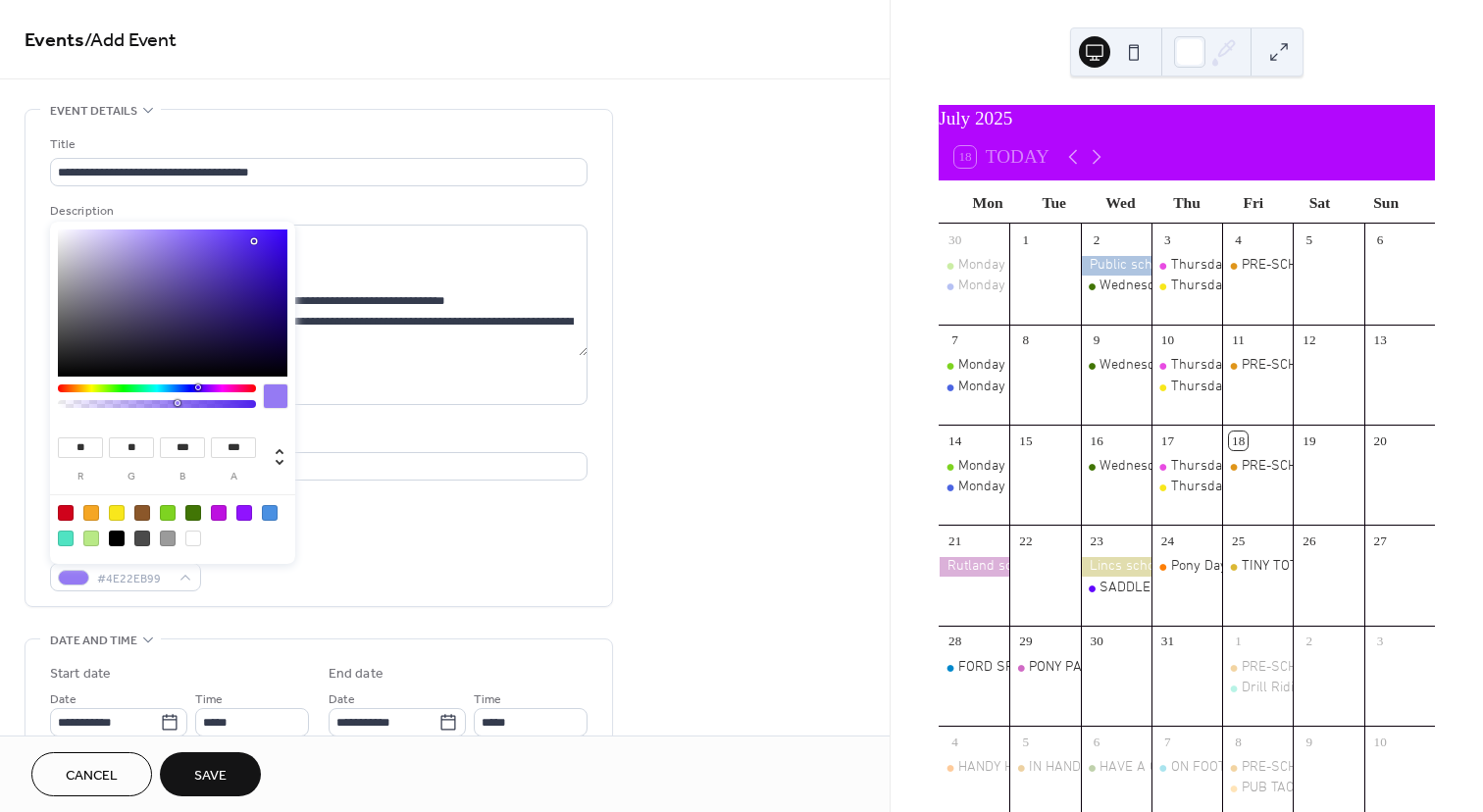 type on "**" 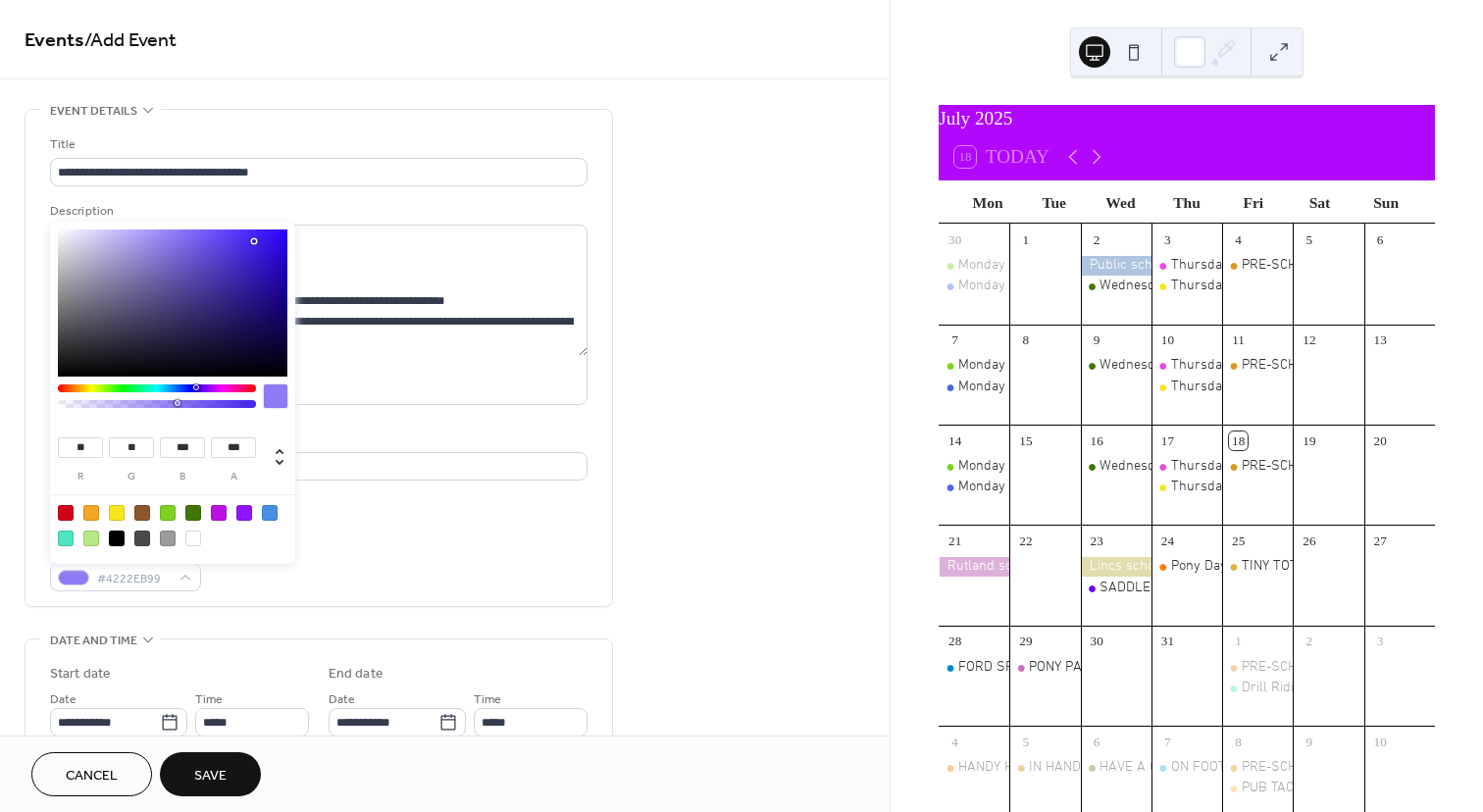 click at bounding box center [196, 387] 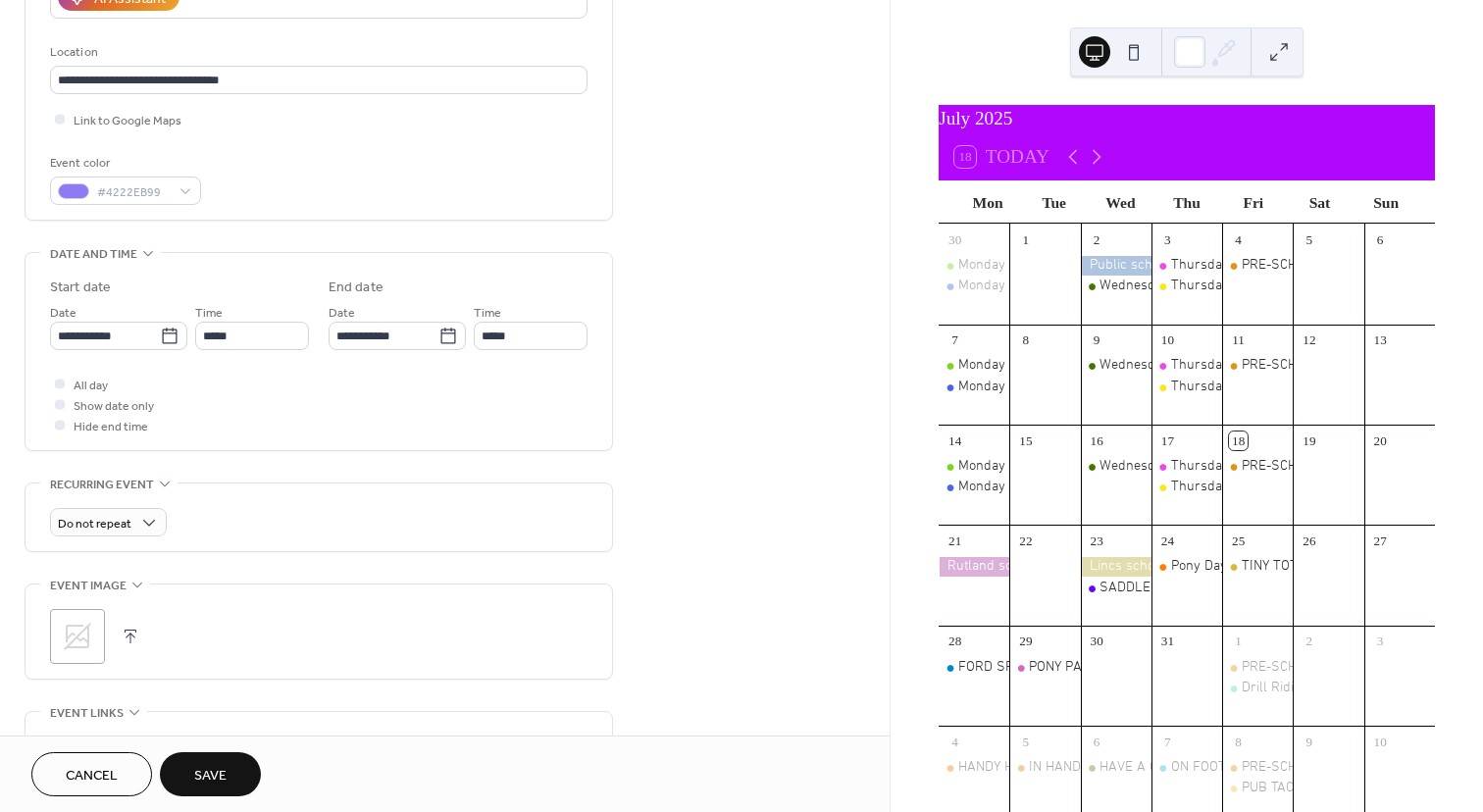 scroll, scrollTop: 388, scrollLeft: 0, axis: vertical 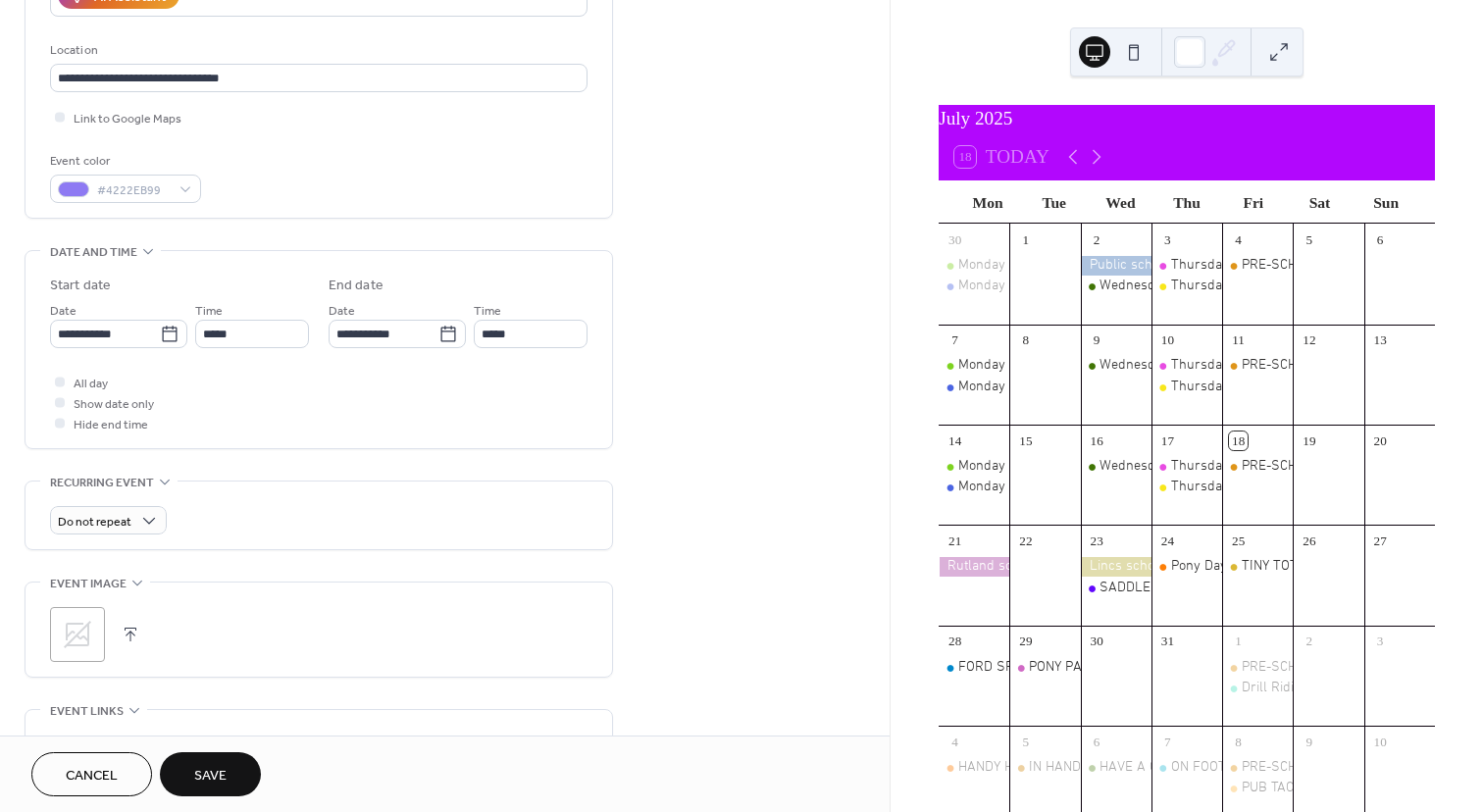 click 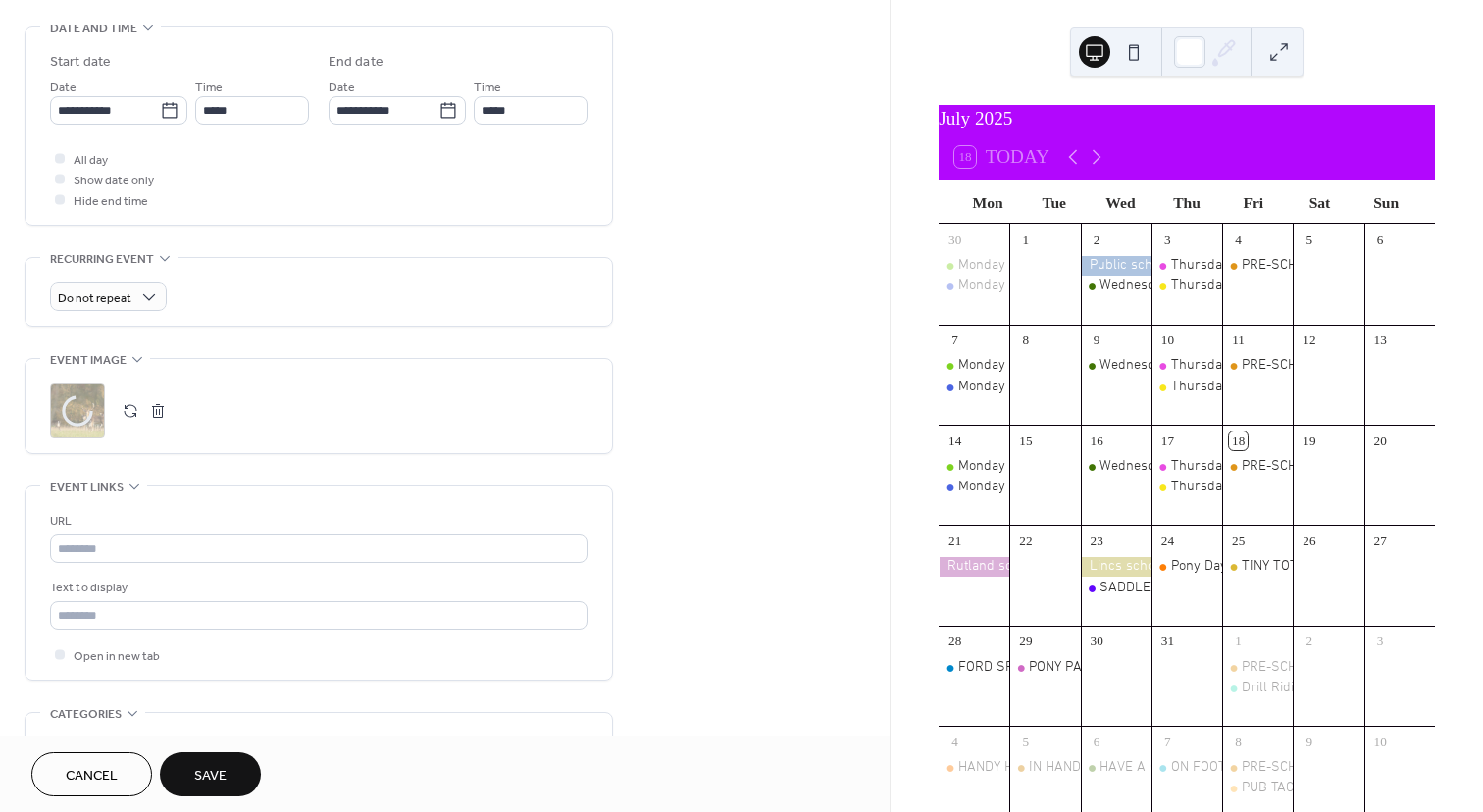 scroll, scrollTop: 618, scrollLeft: 0, axis: vertical 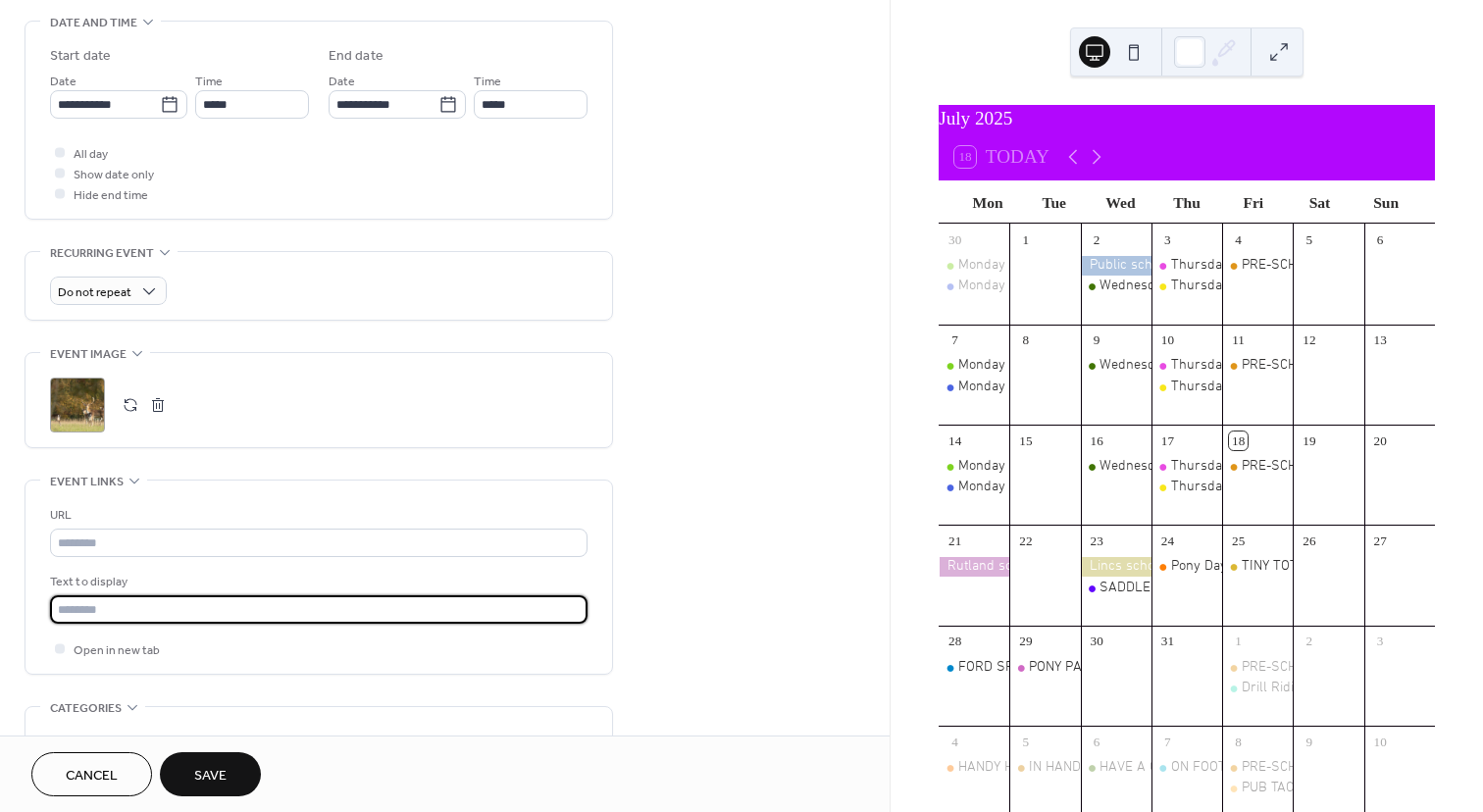 click at bounding box center [319, 609] 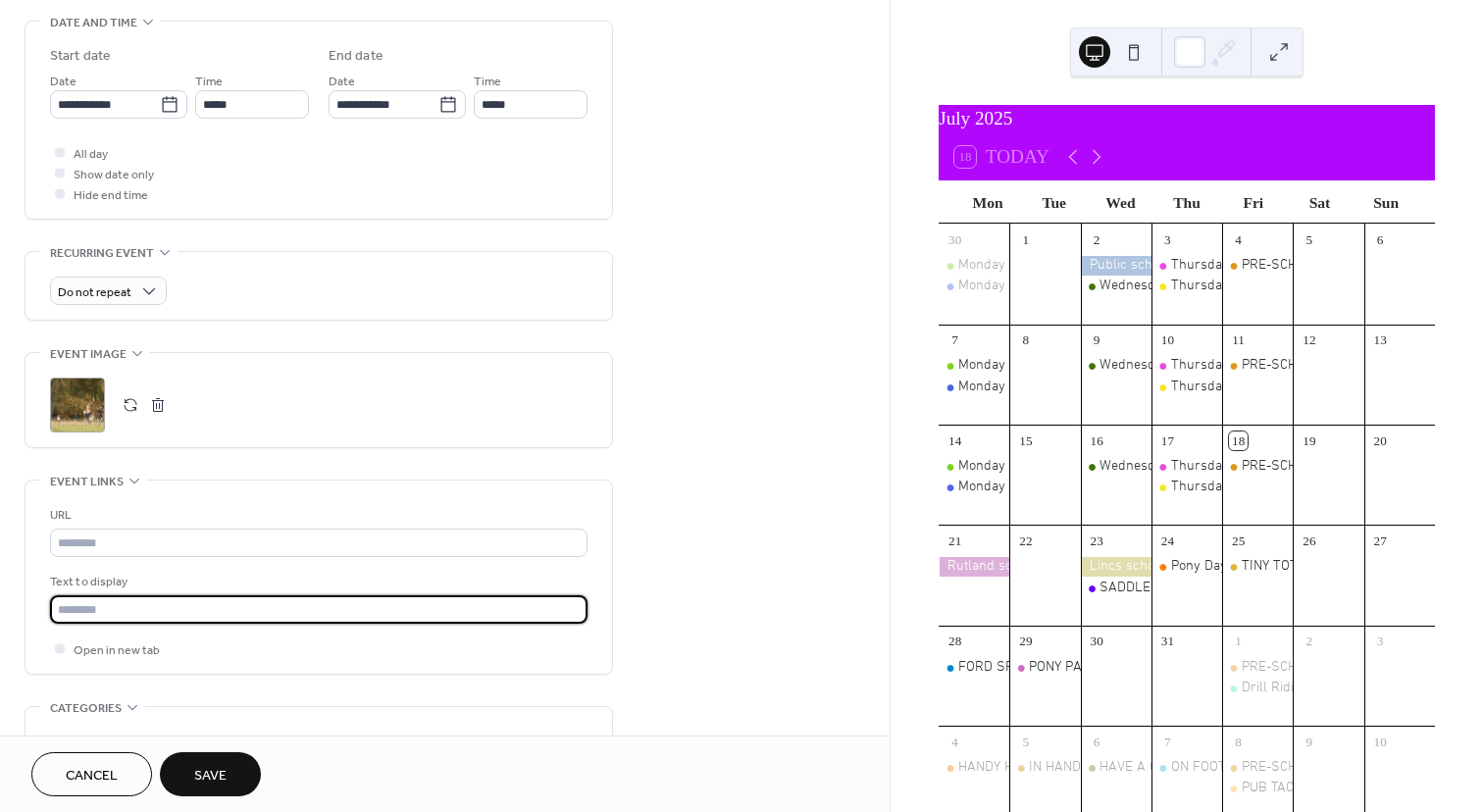 paste on "**********" 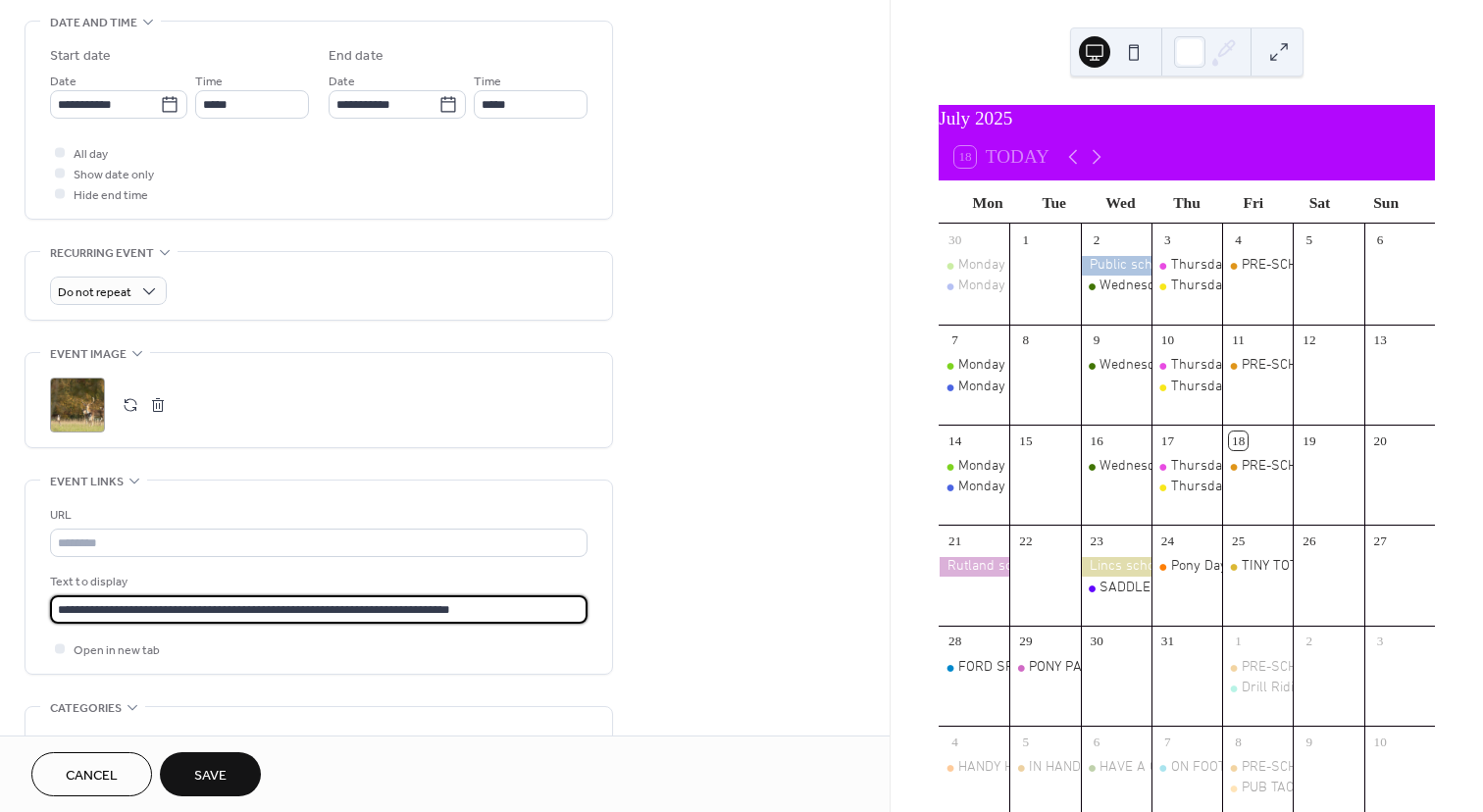 scroll, scrollTop: 1, scrollLeft: 0, axis: vertical 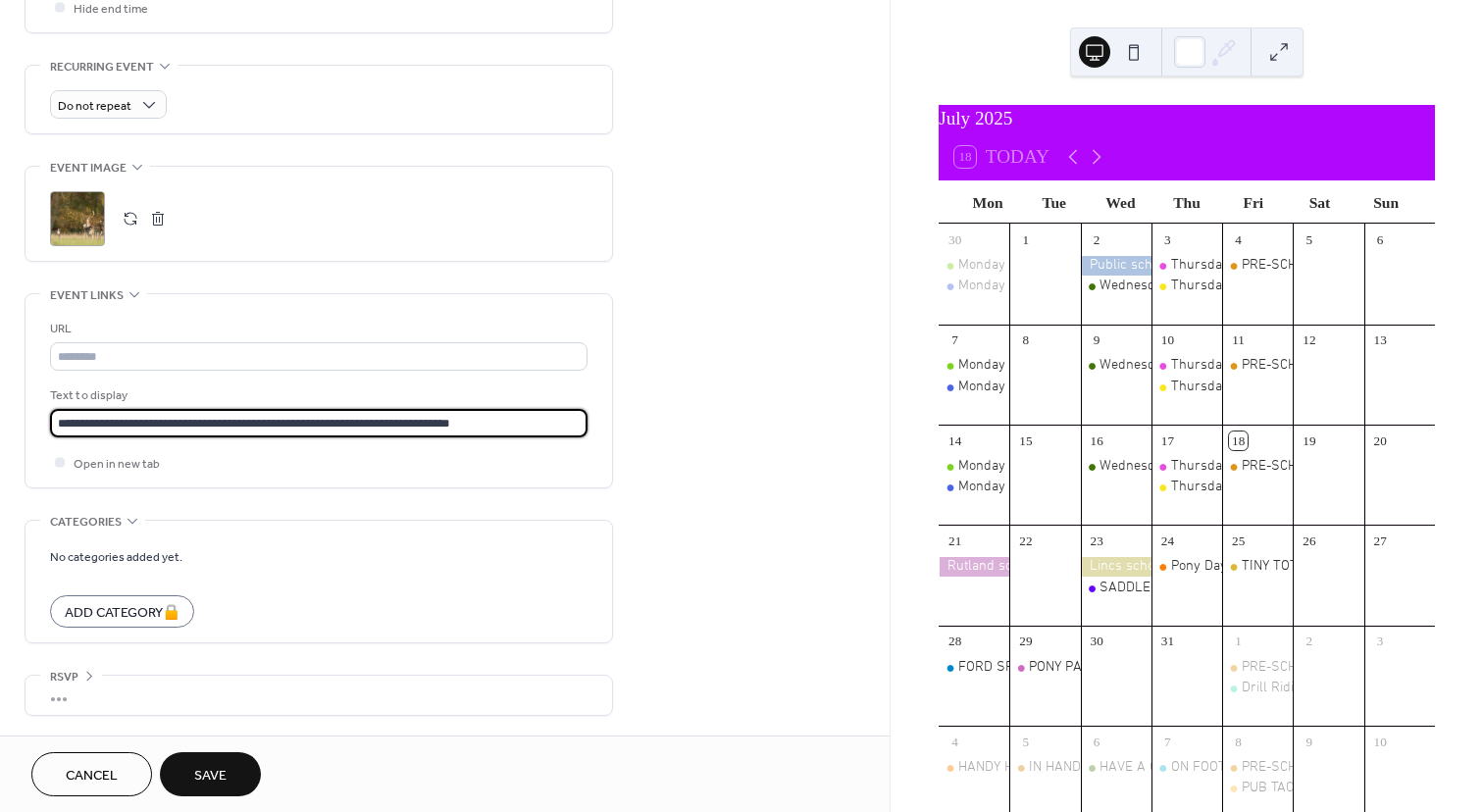 type on "**********" 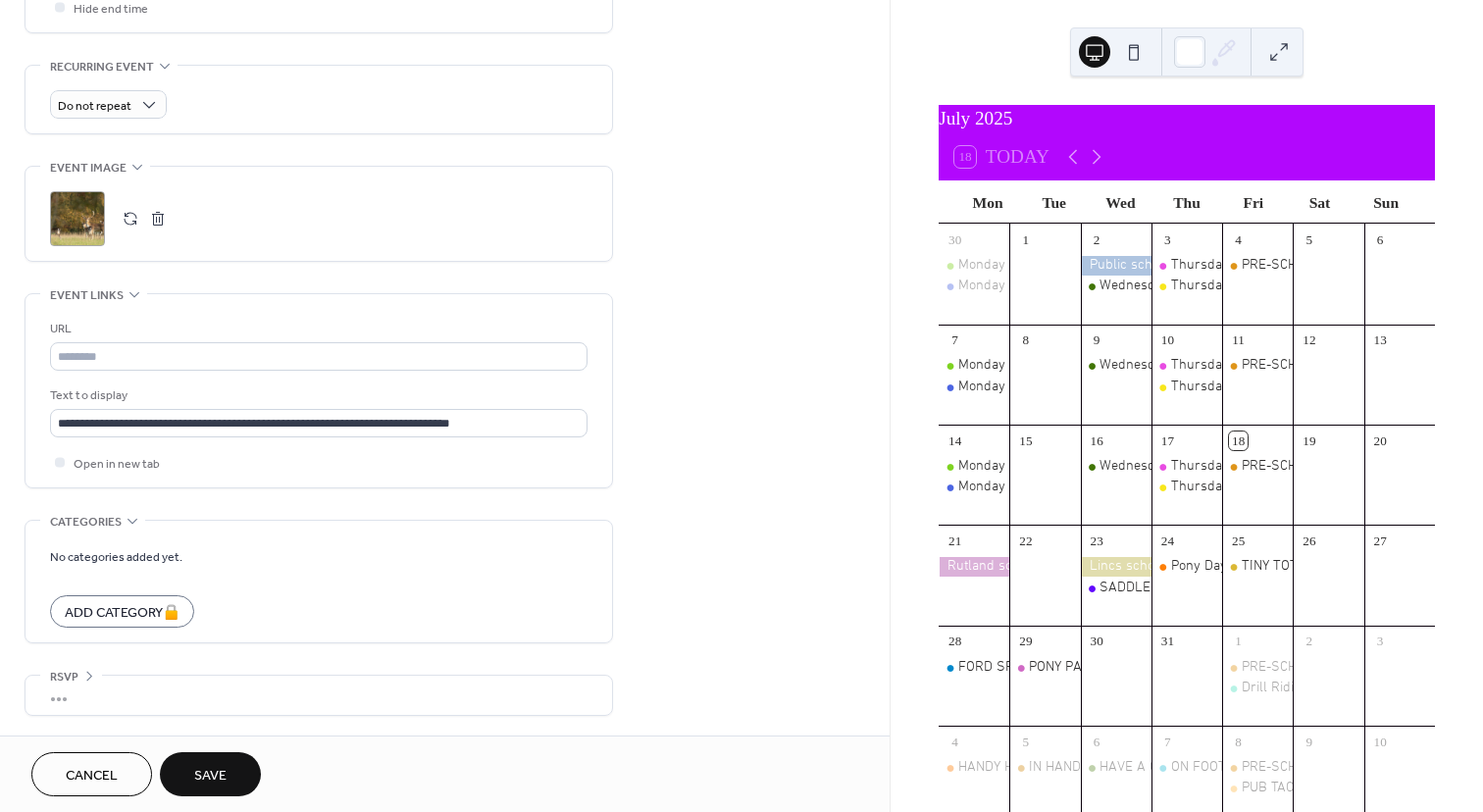 click on "Save" at bounding box center [210, 776] 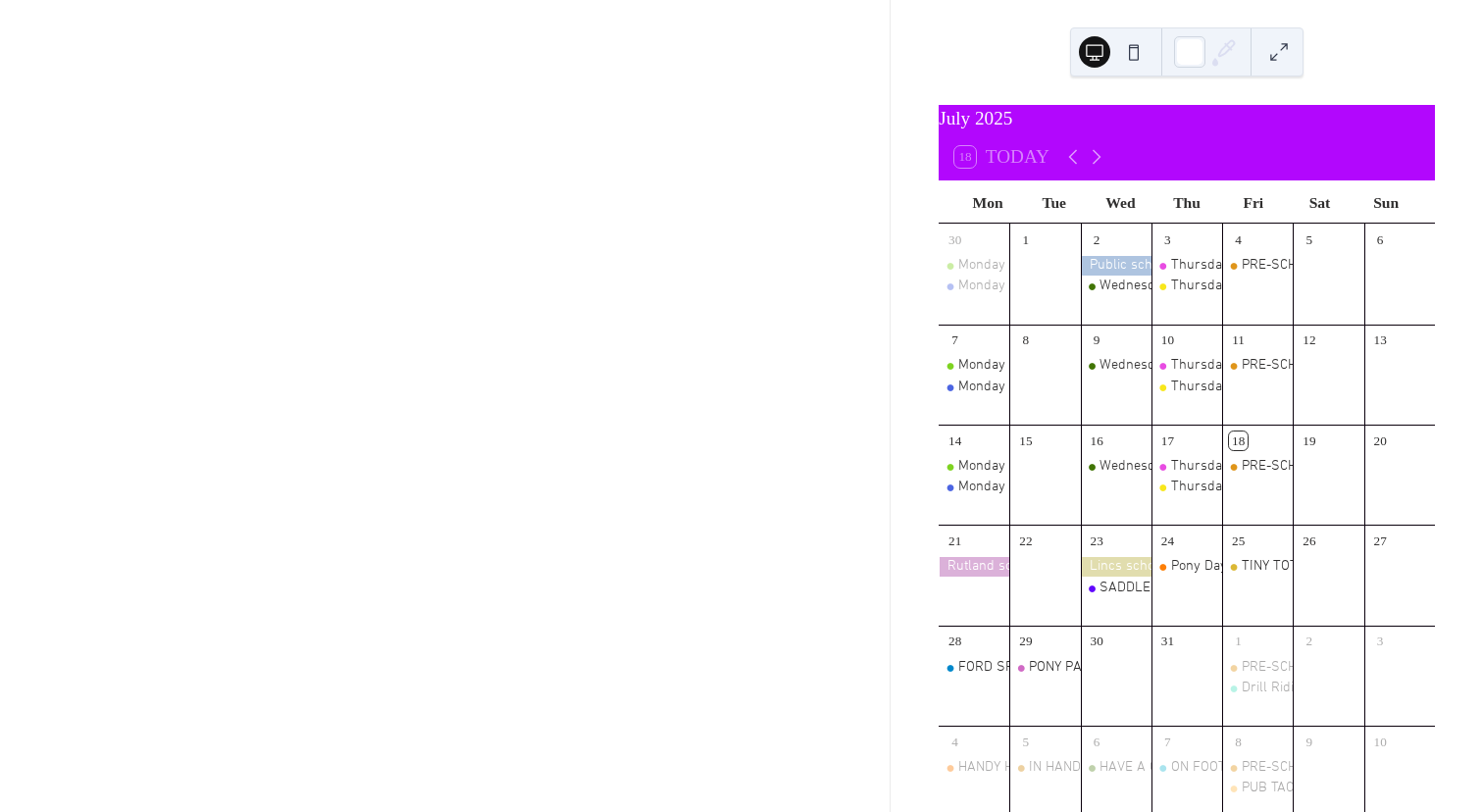 click at bounding box center [444, 406] 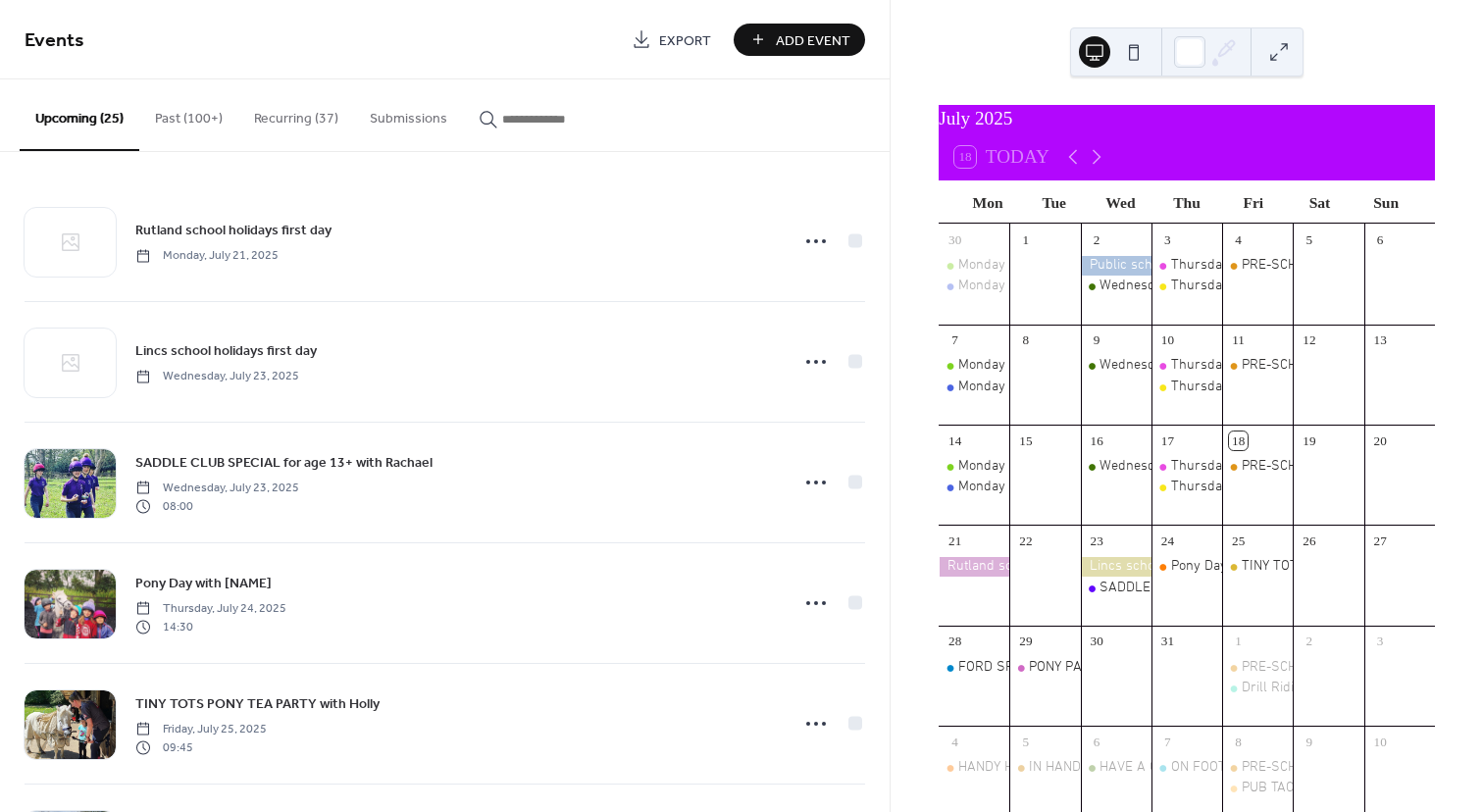 click at bounding box center [561, 119] 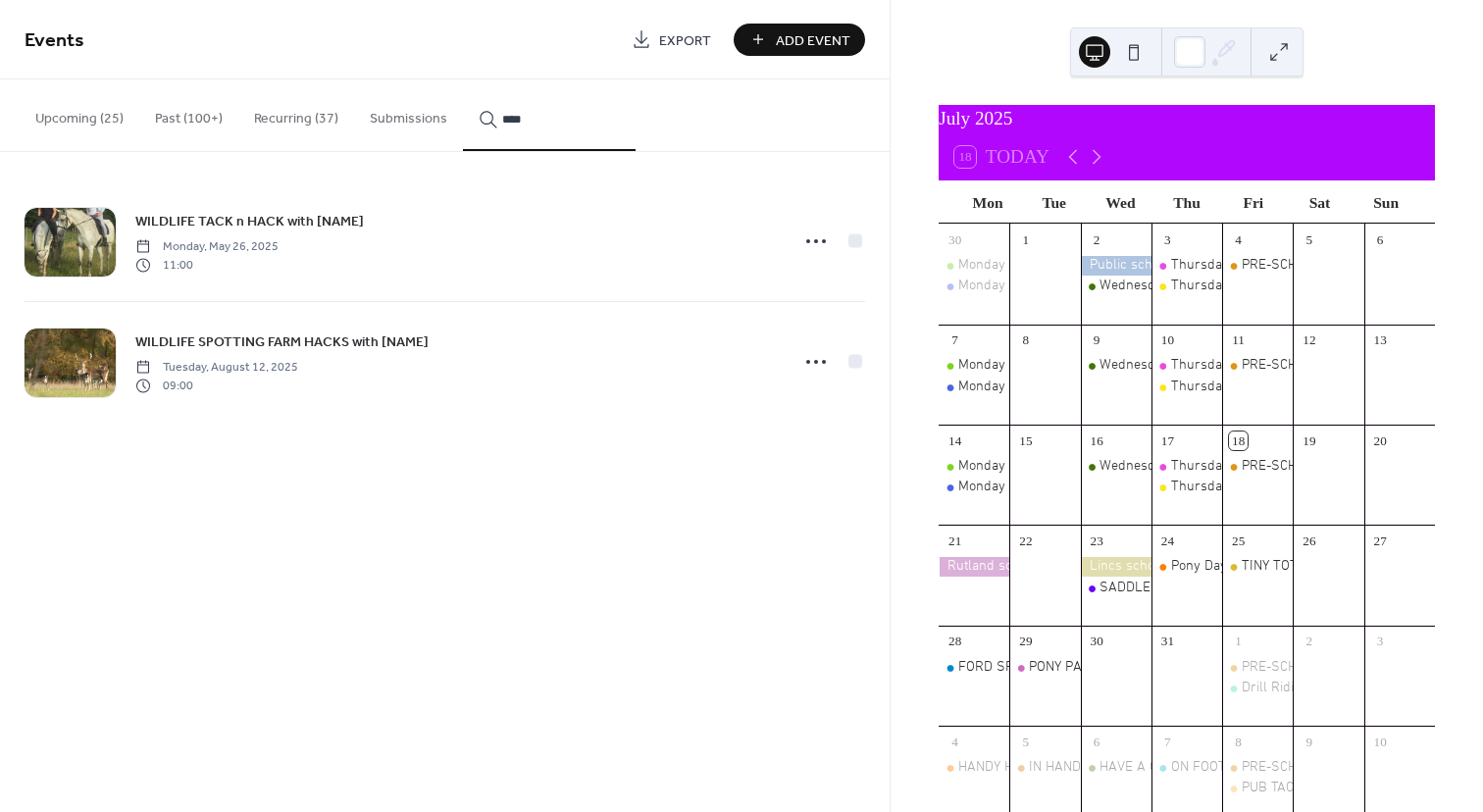 type on "****" 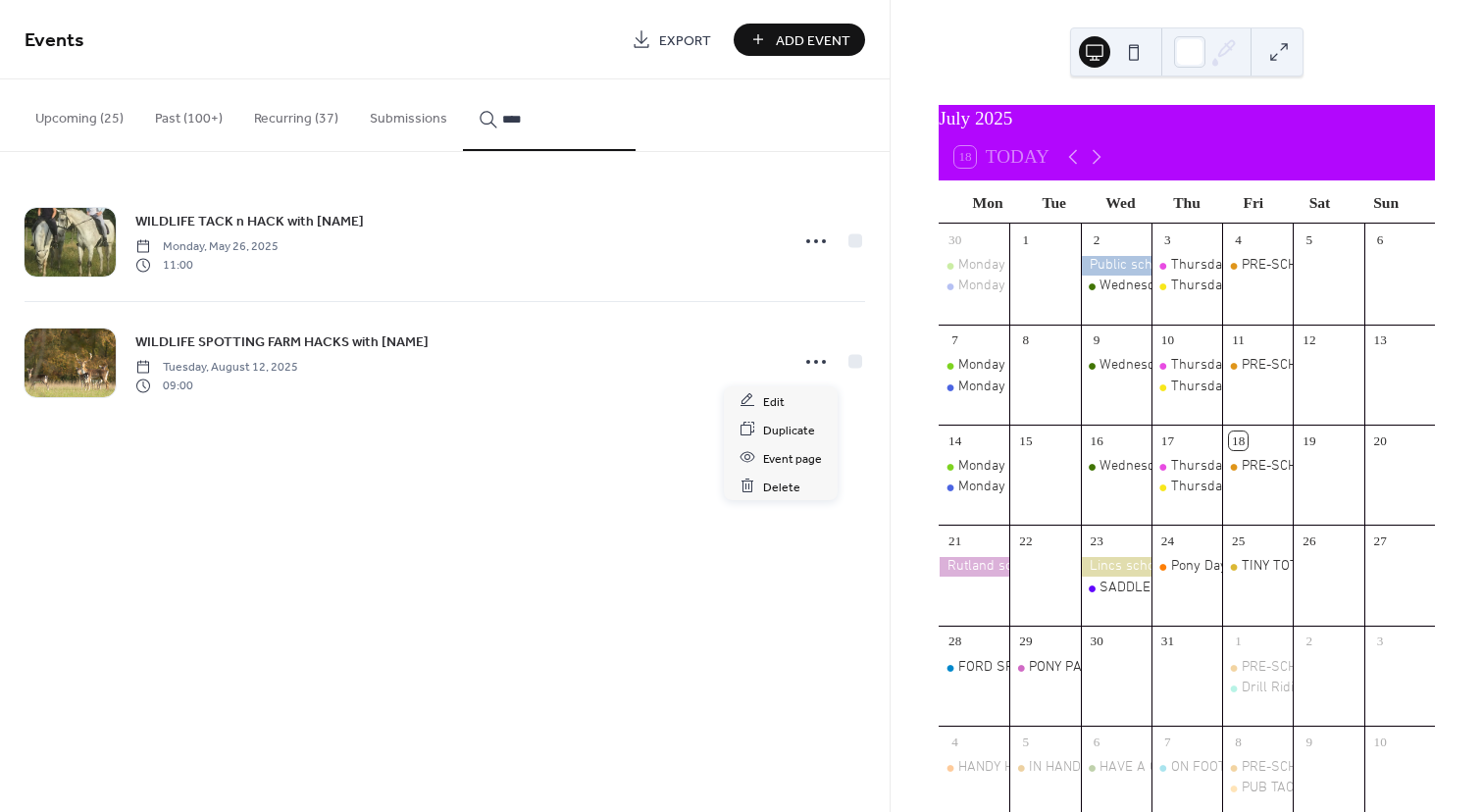 click 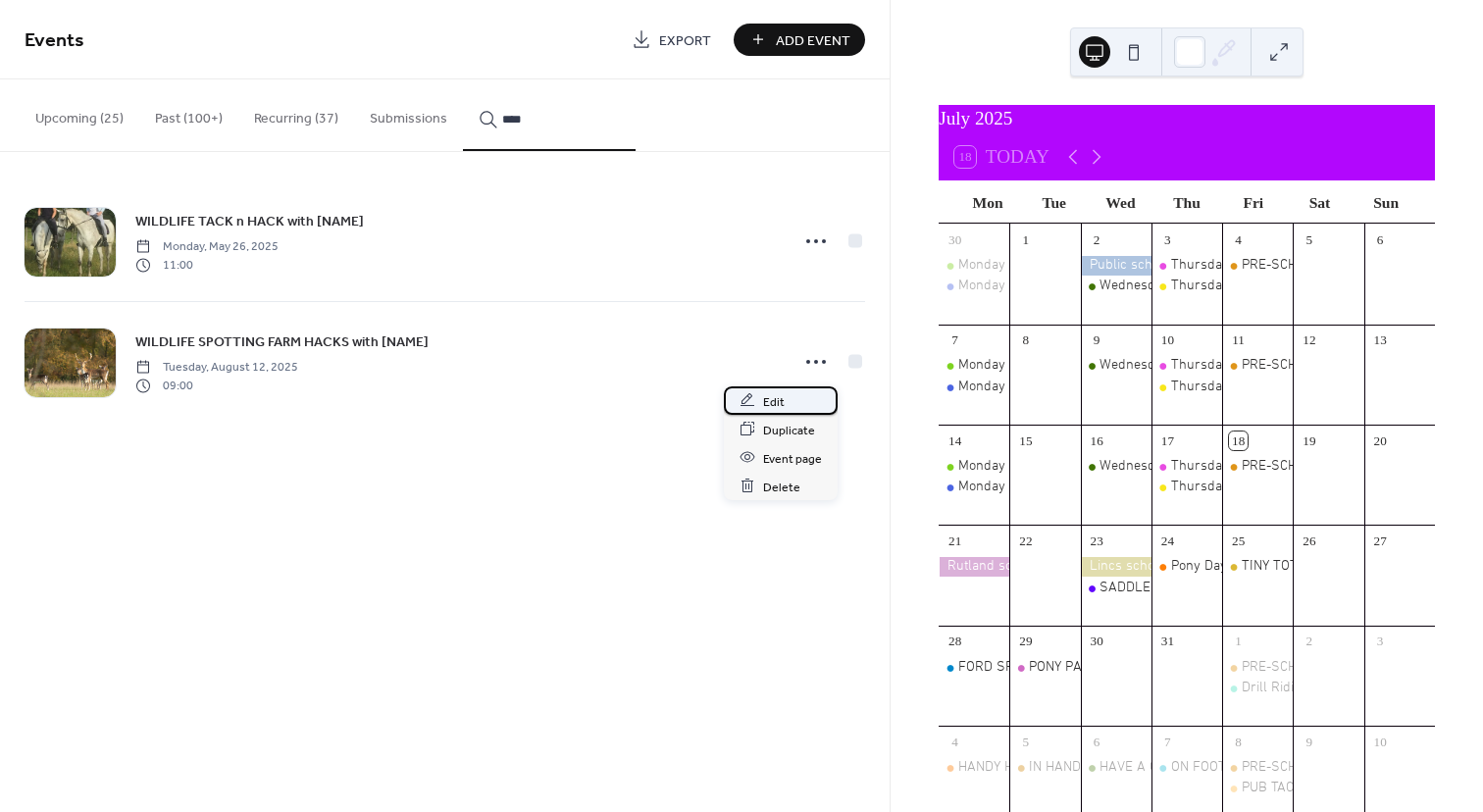 click on "Edit" at bounding box center [774, 401] 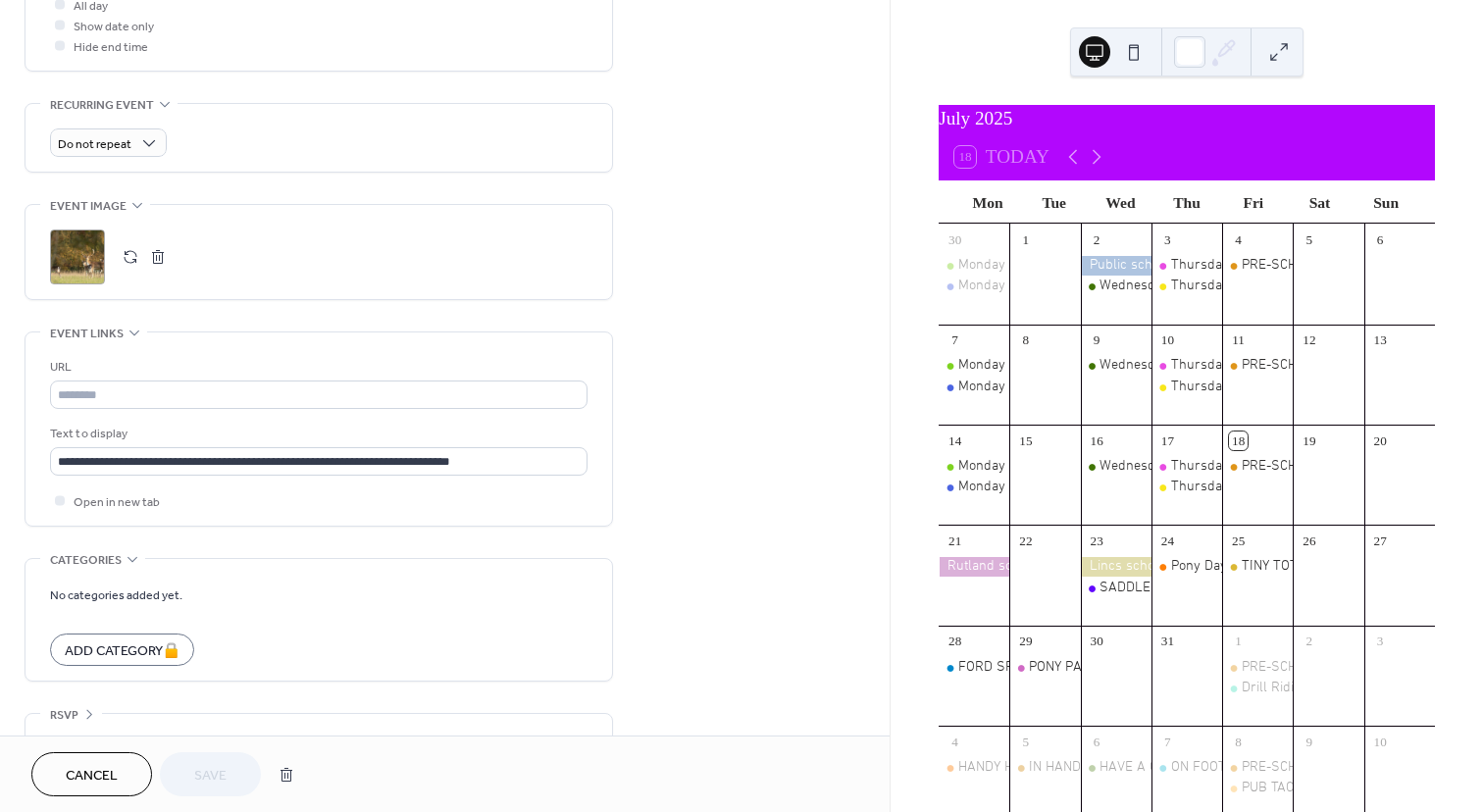 scroll, scrollTop: 804, scrollLeft: 0, axis: vertical 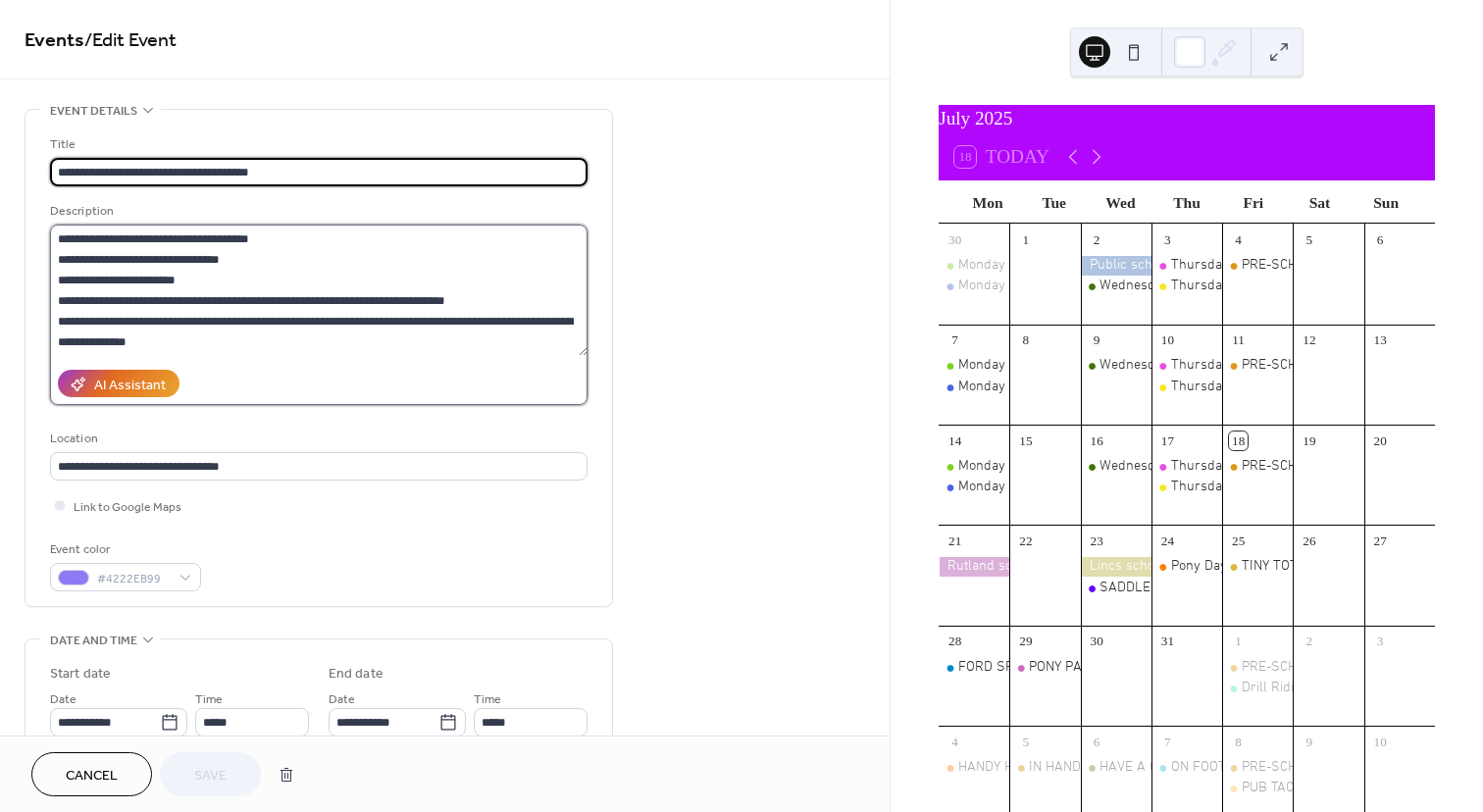 click on "**********" at bounding box center [319, 290] 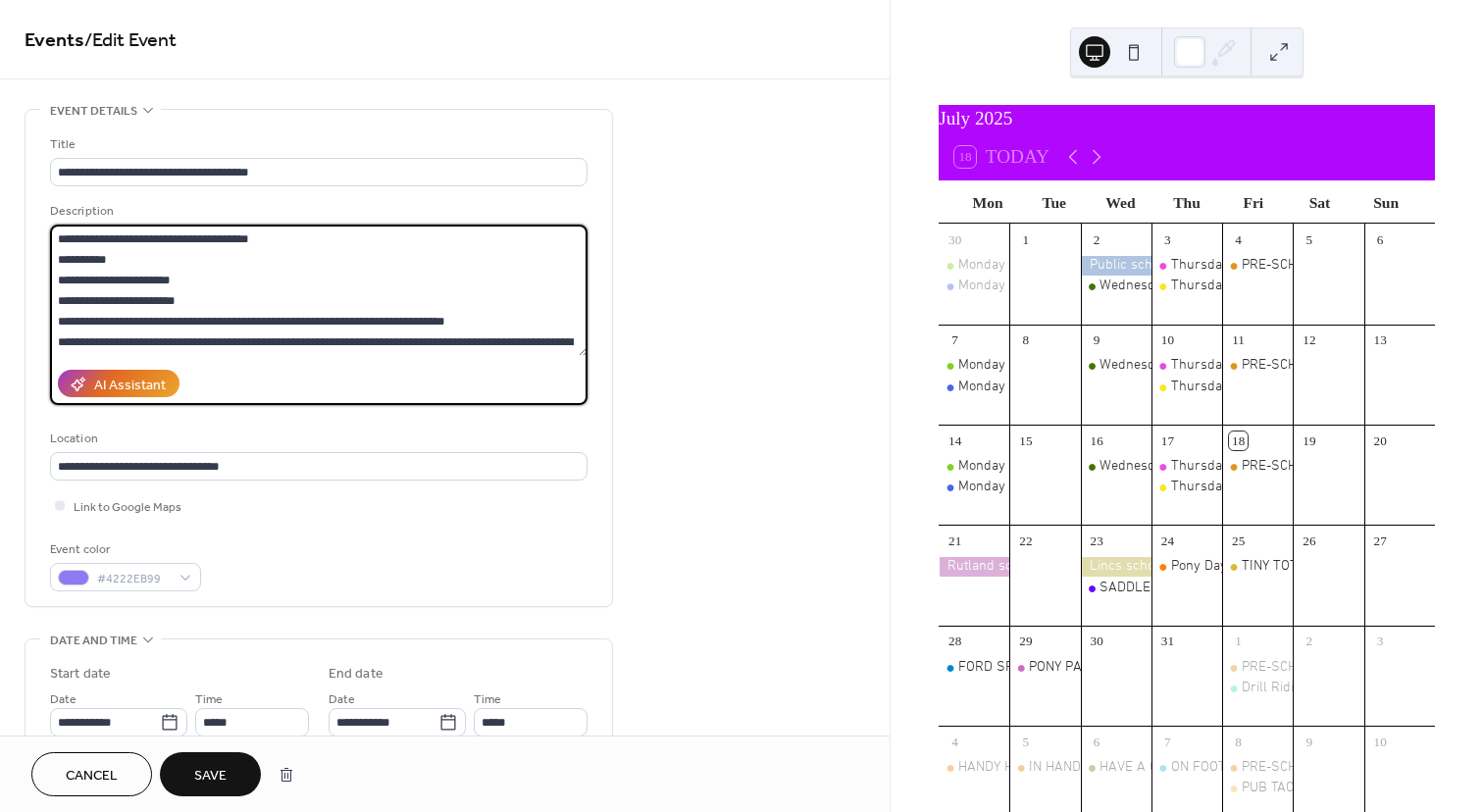 click on "**********" at bounding box center [319, 290] 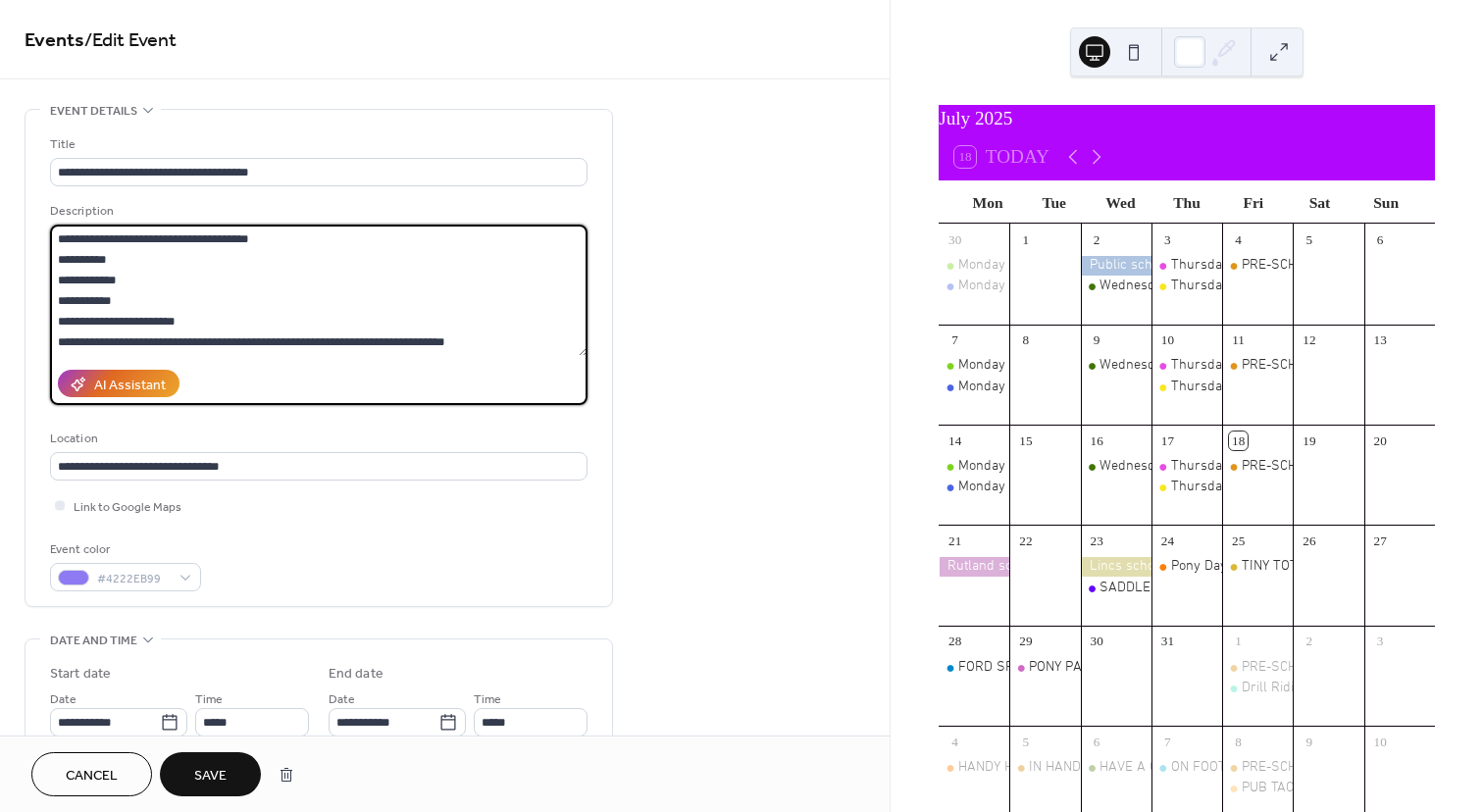 click on "**********" at bounding box center [319, 290] 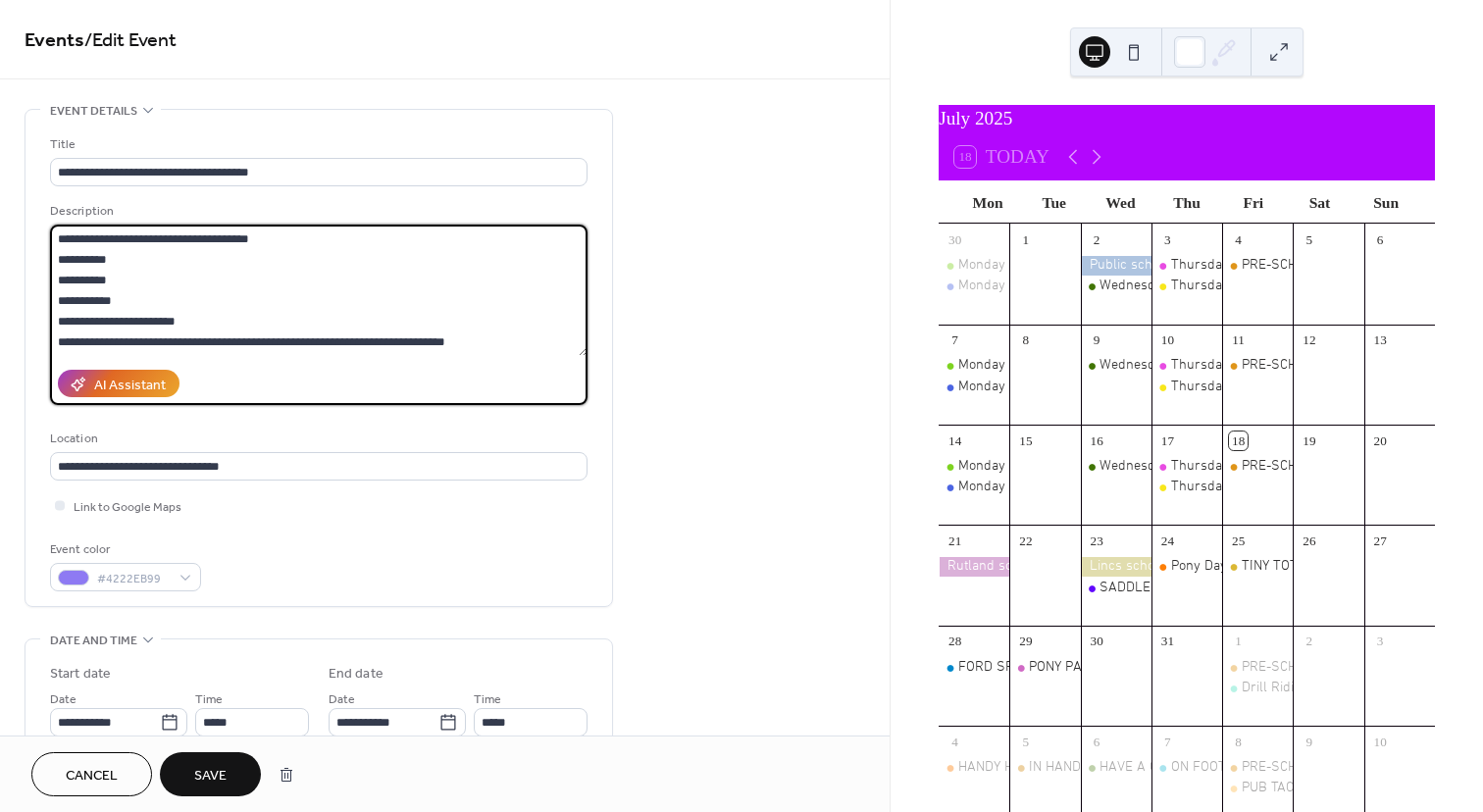 click on "**********" at bounding box center [319, 290] 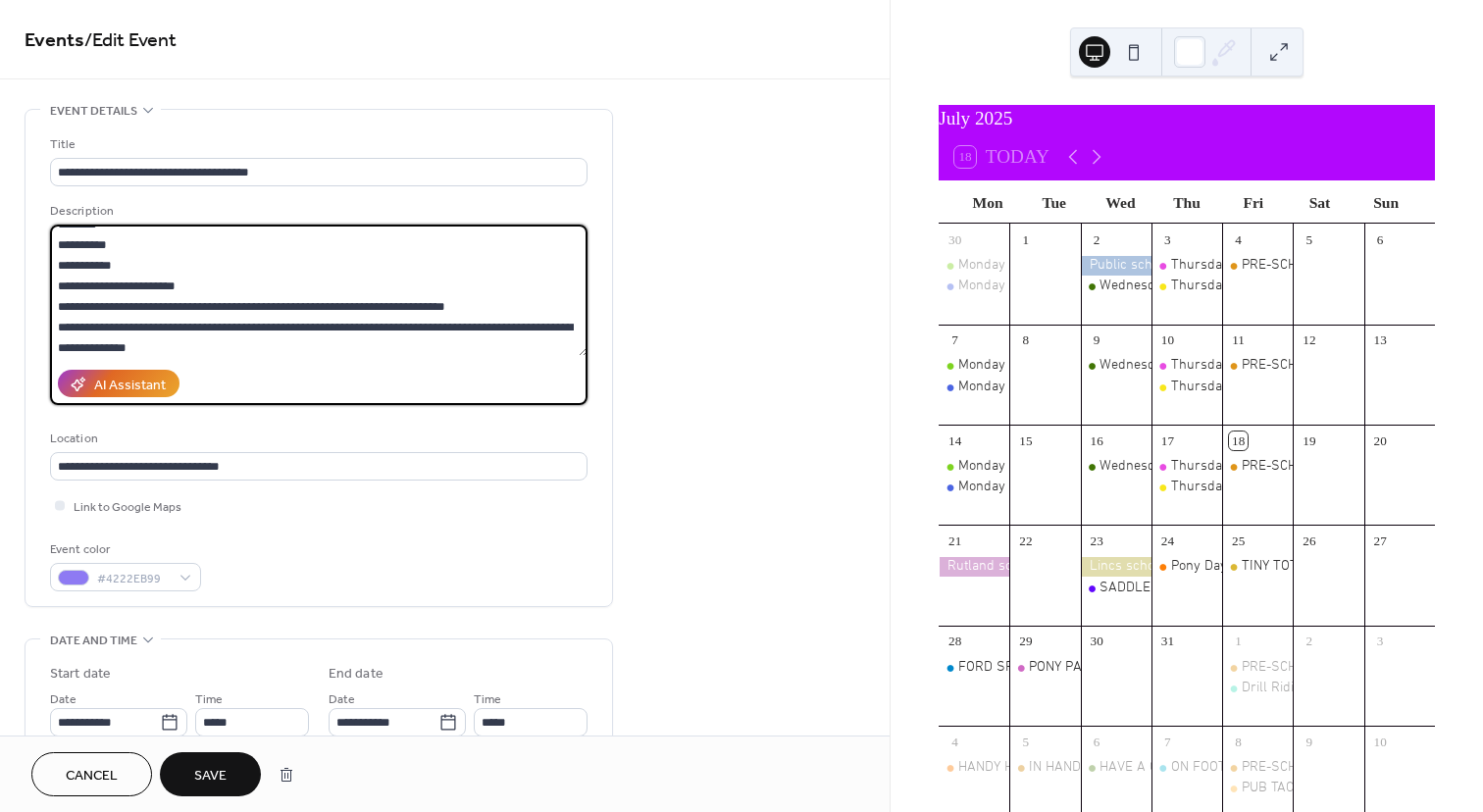 scroll, scrollTop: 51, scrollLeft: 0, axis: vertical 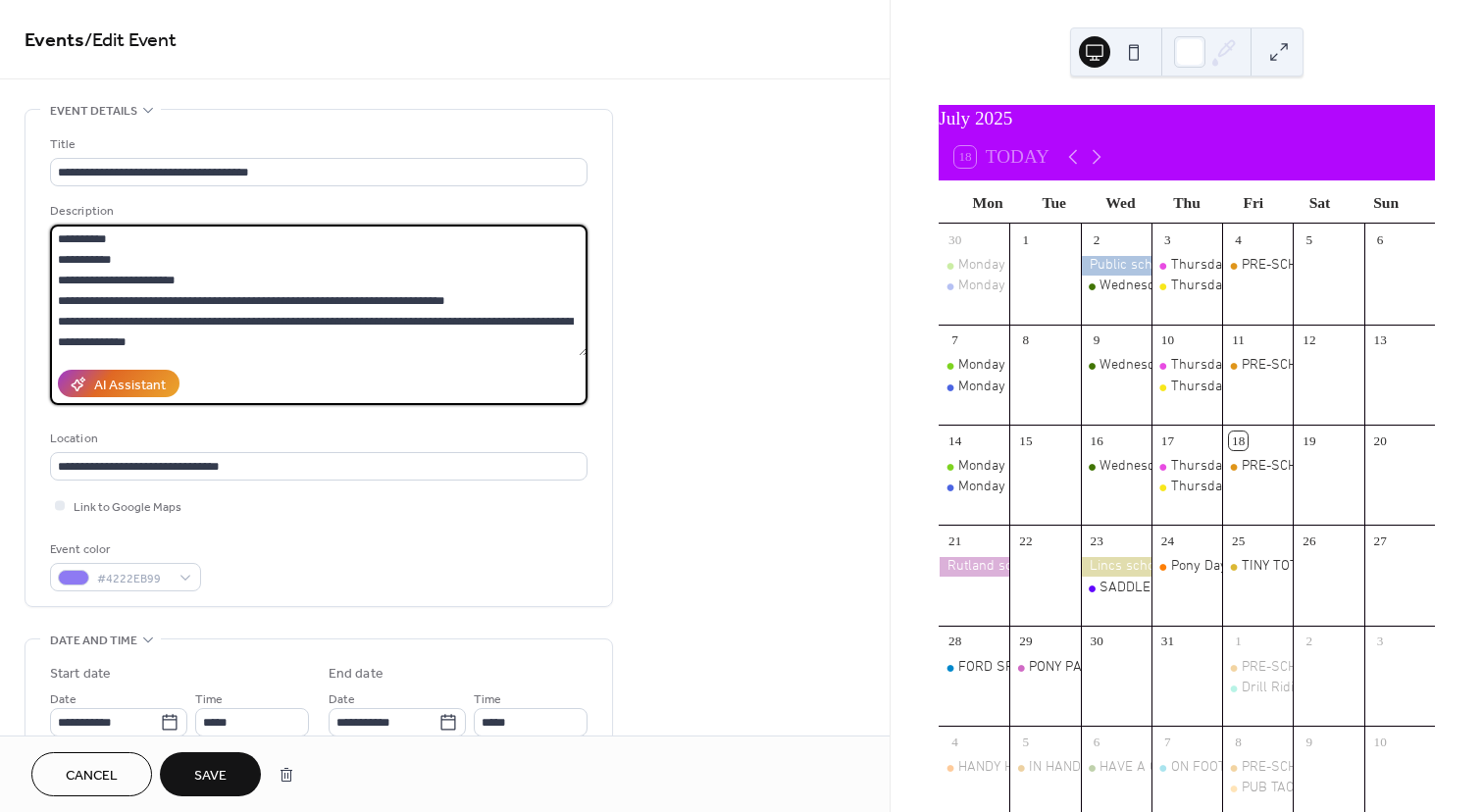type on "**********" 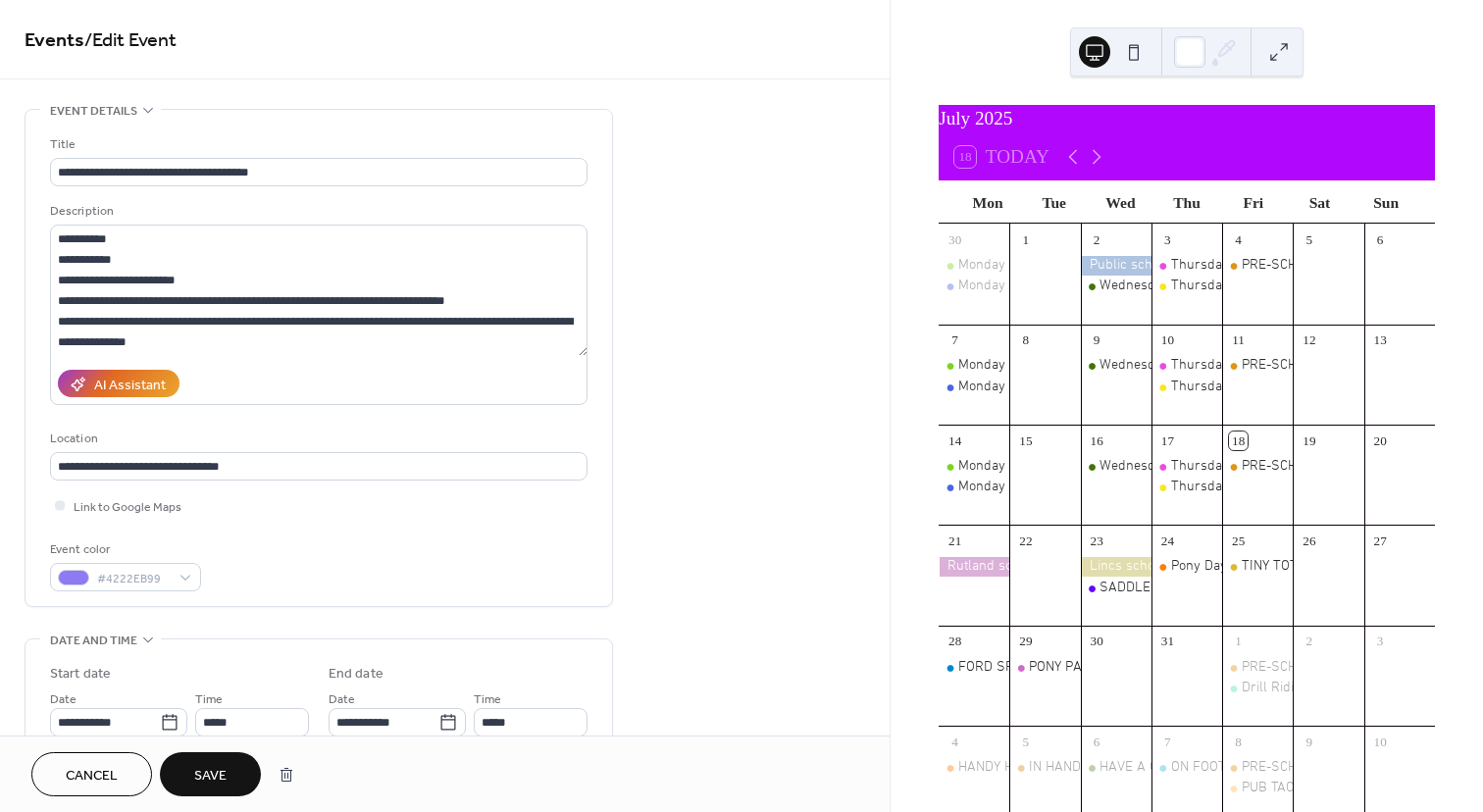 click on "Save" at bounding box center [210, 776] 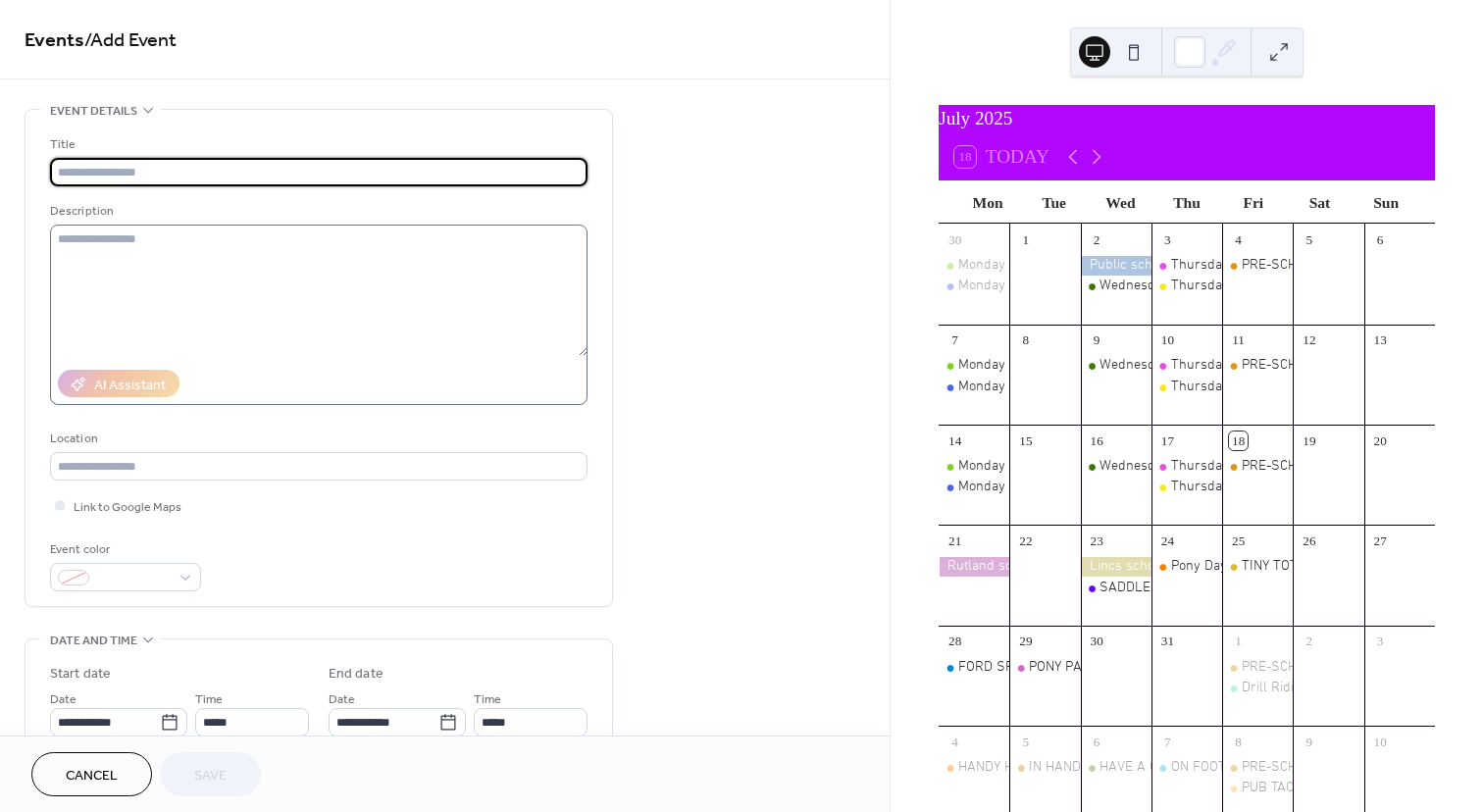 scroll, scrollTop: 0, scrollLeft: 0, axis: both 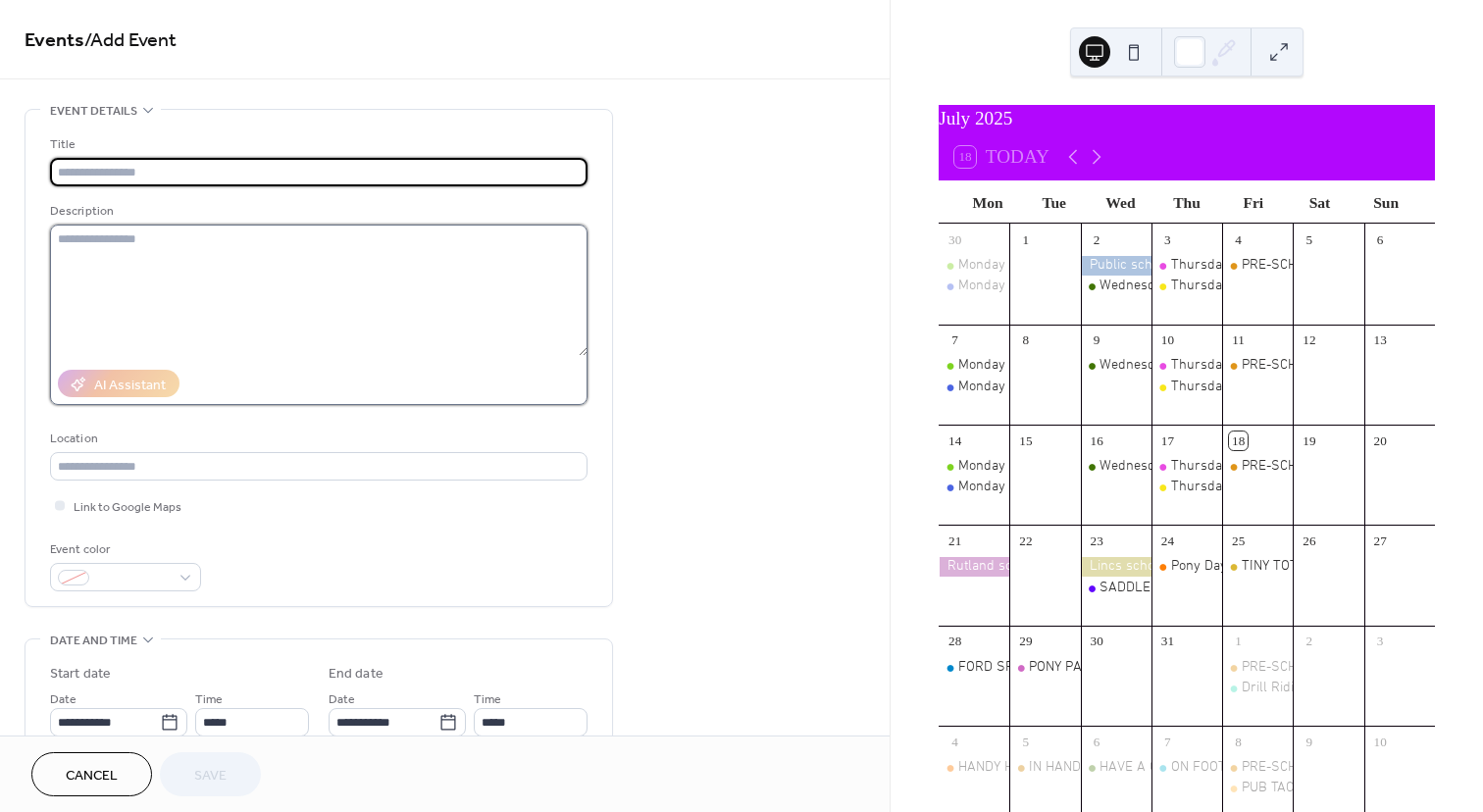 click at bounding box center [319, 290] 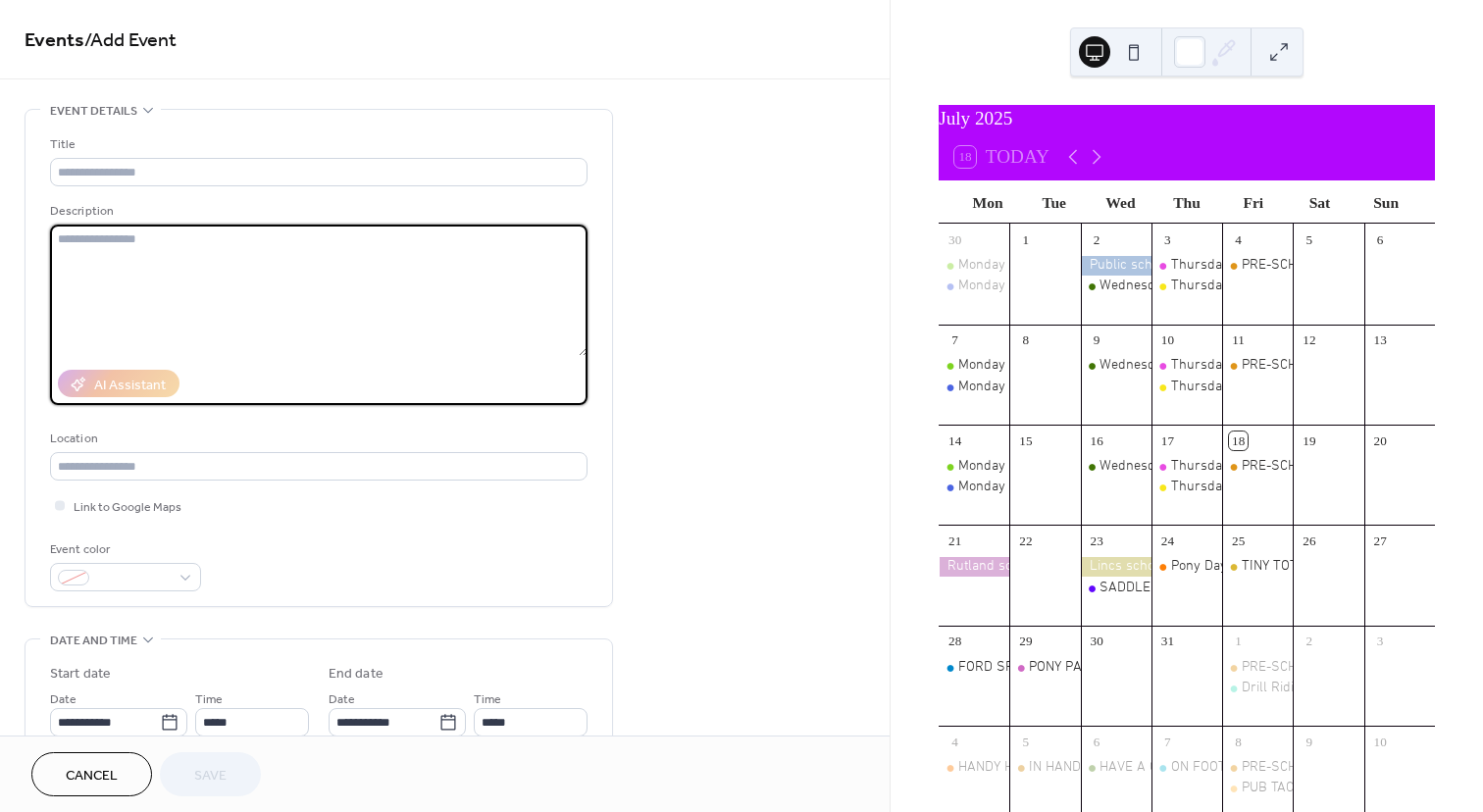 paste on "**********" 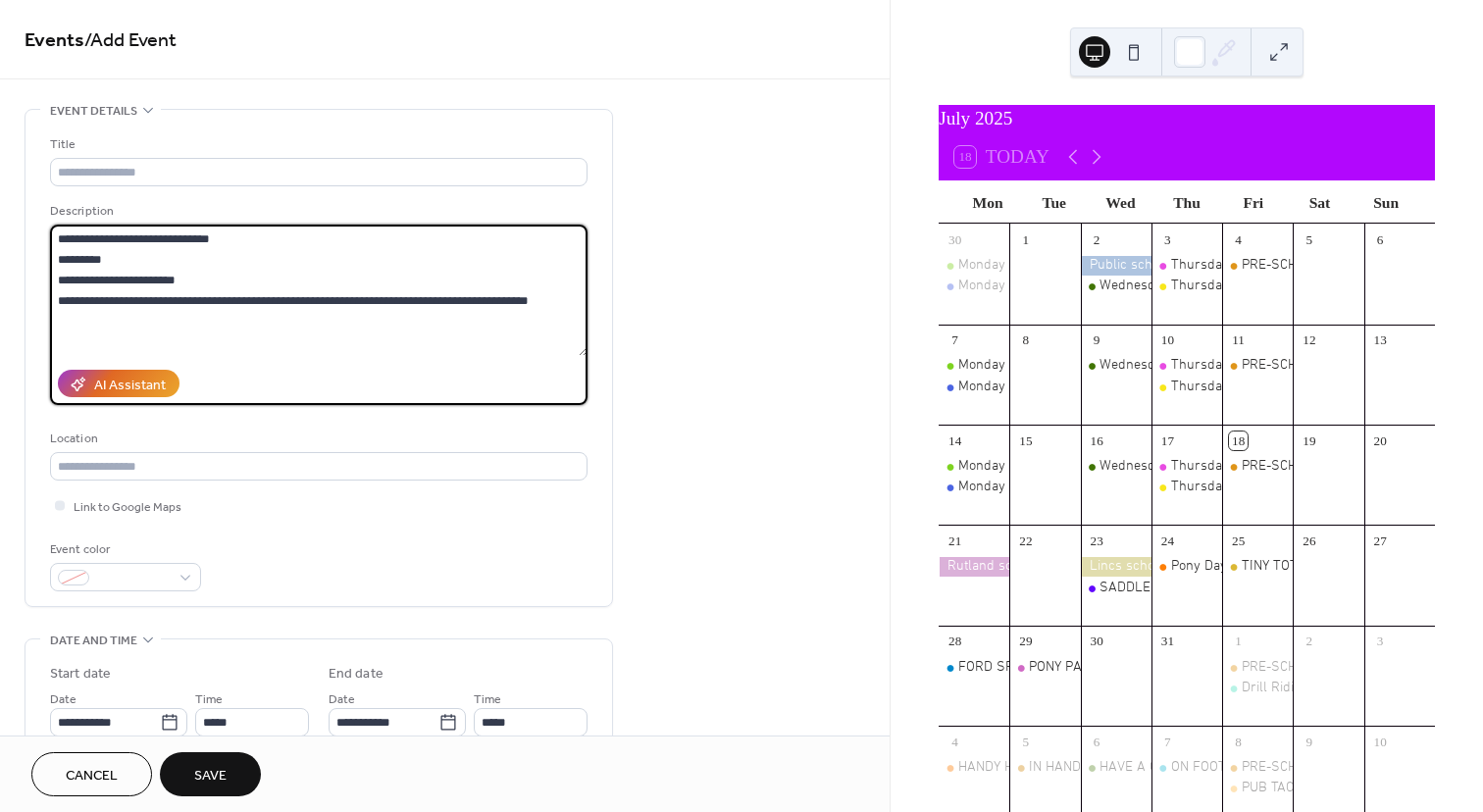 drag, startPoint x: 273, startPoint y: 241, endPoint x: 52, endPoint y: 232, distance: 221.18318 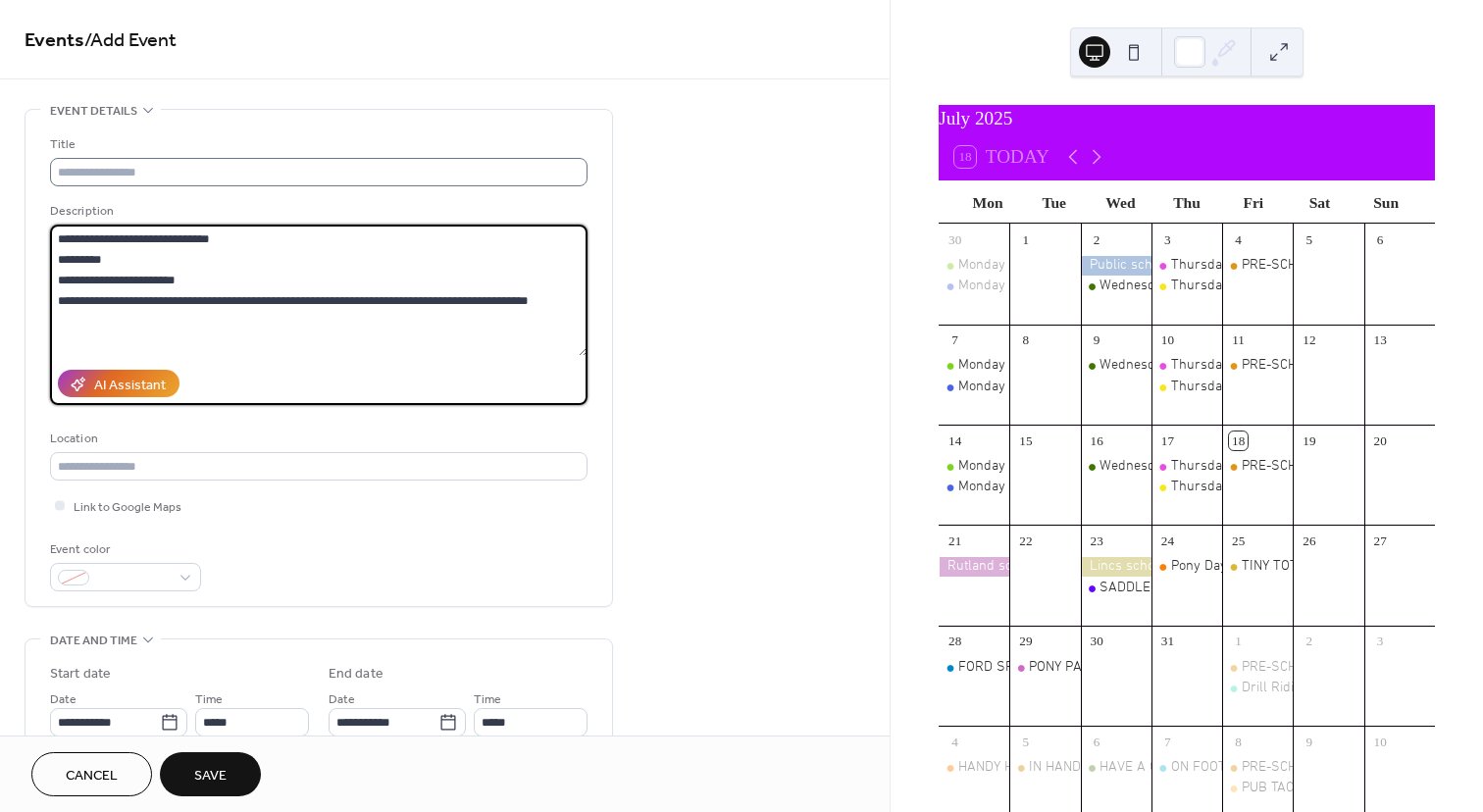 type on "**********" 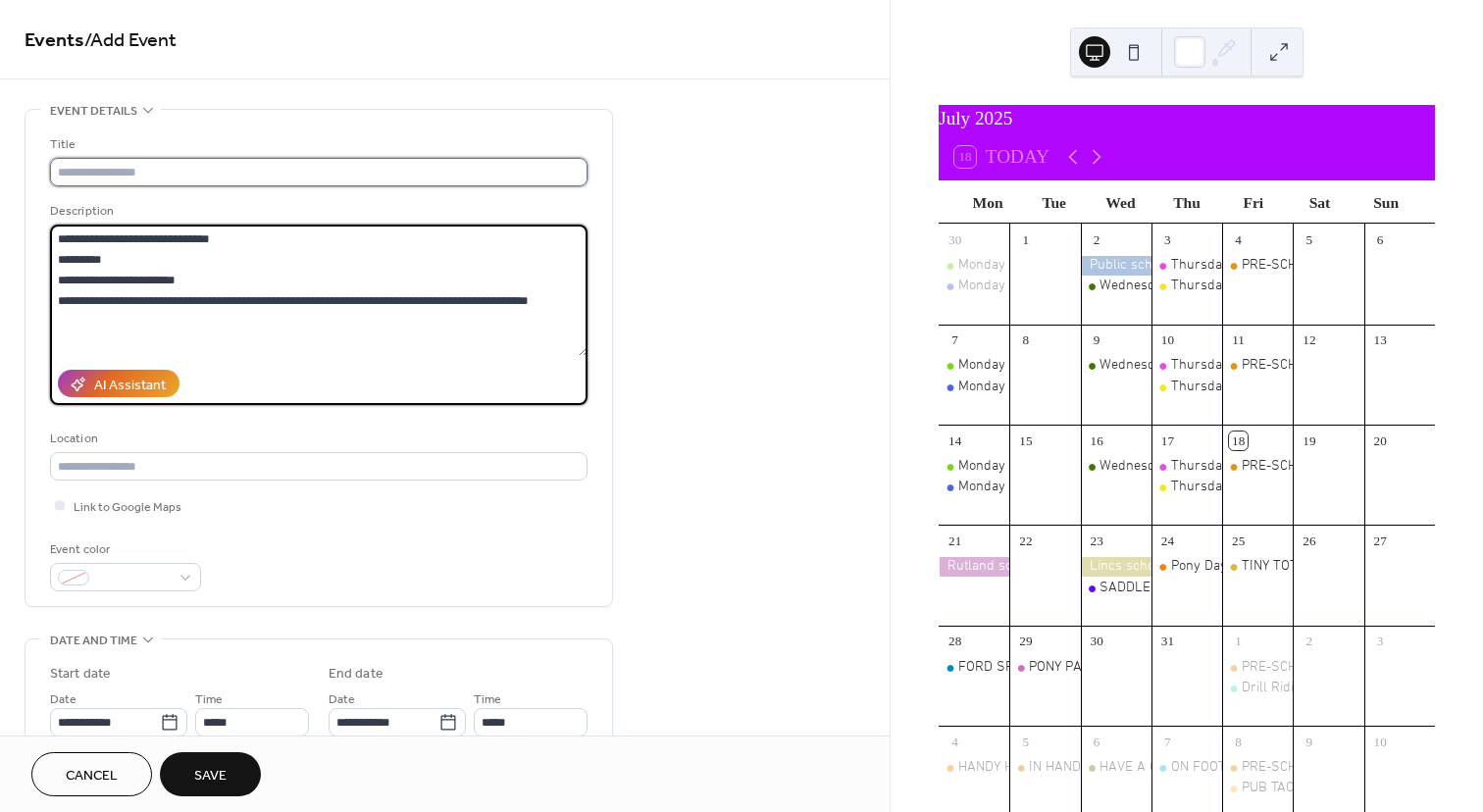 click at bounding box center [319, 172] 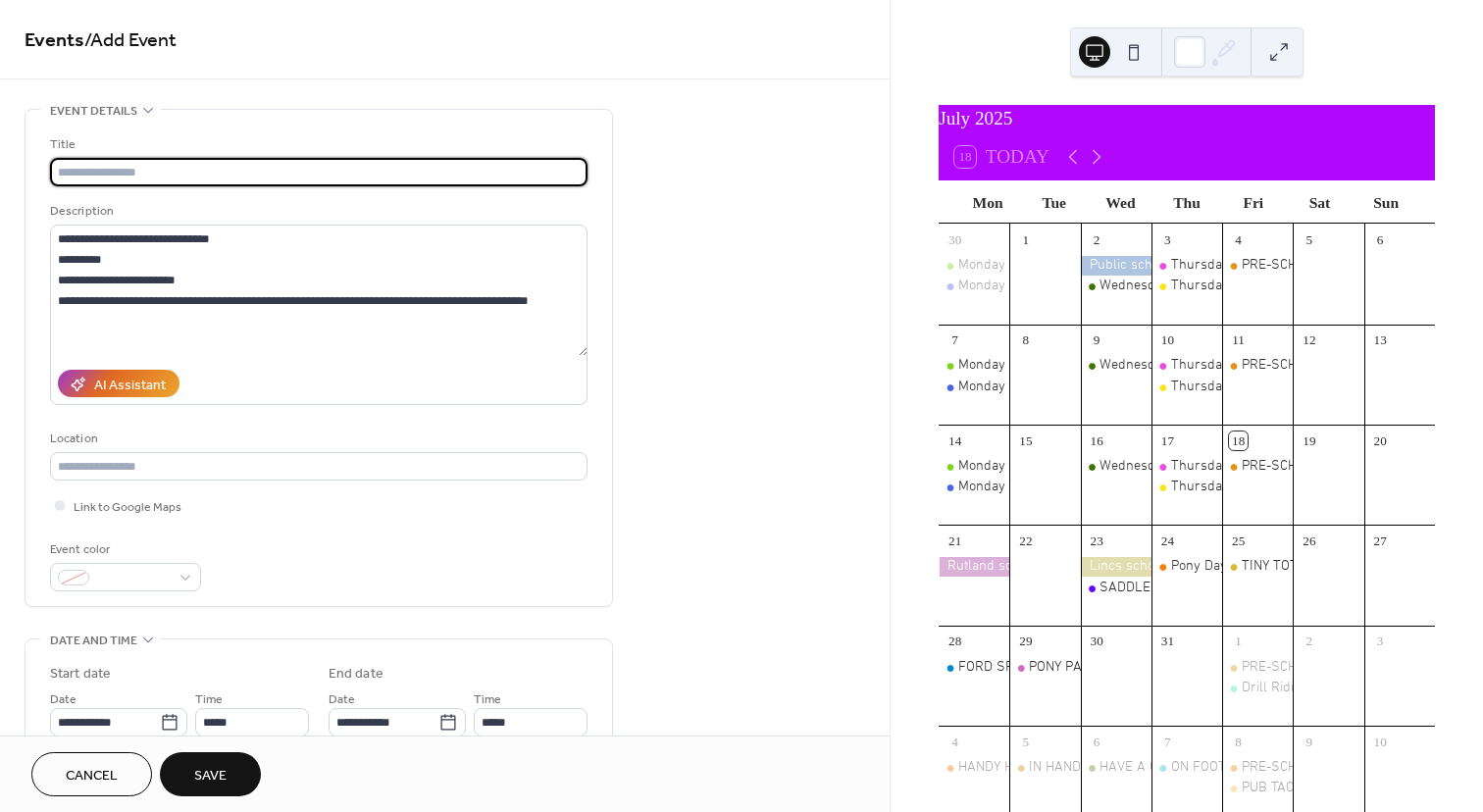 paste on "**********" 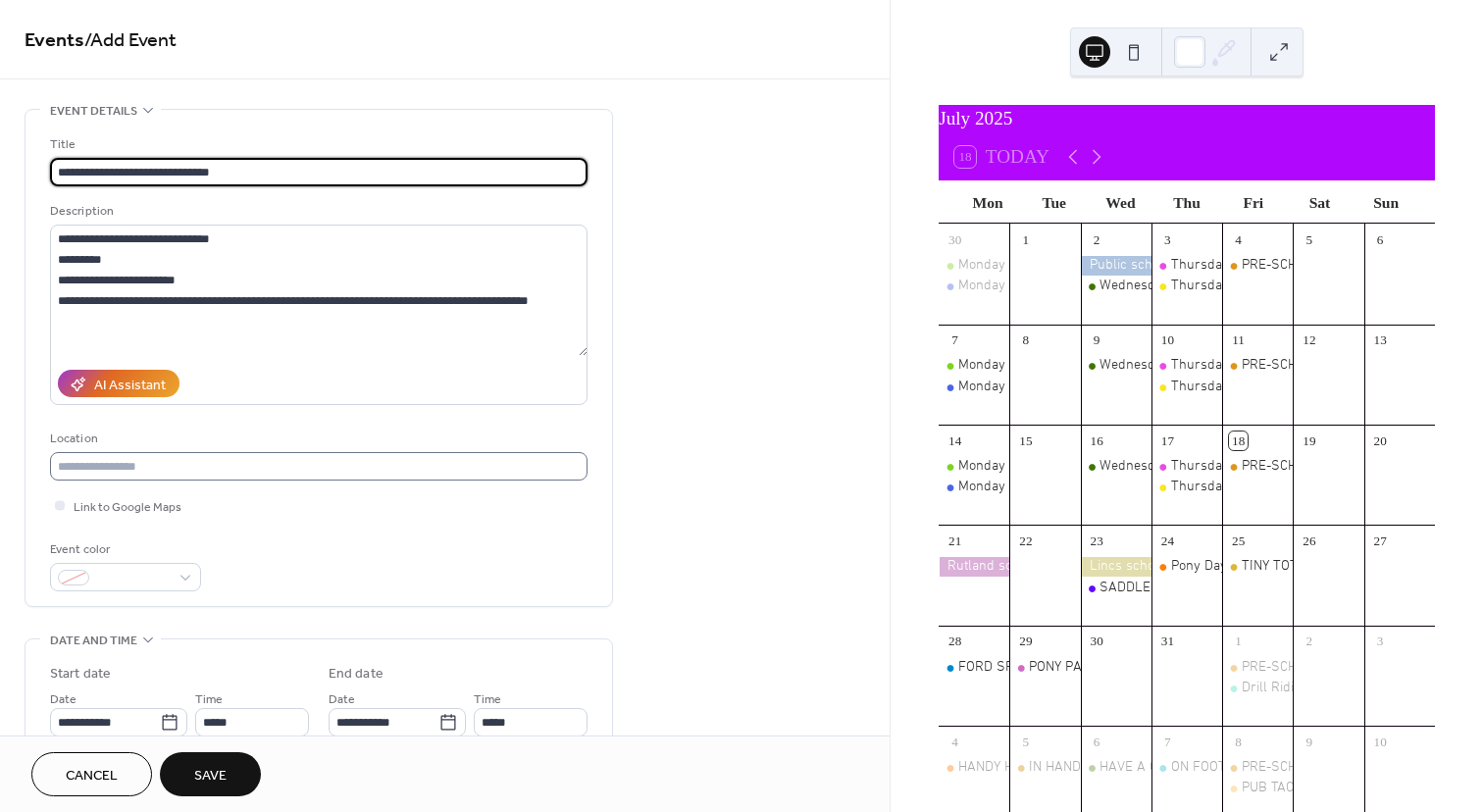 type on "**********" 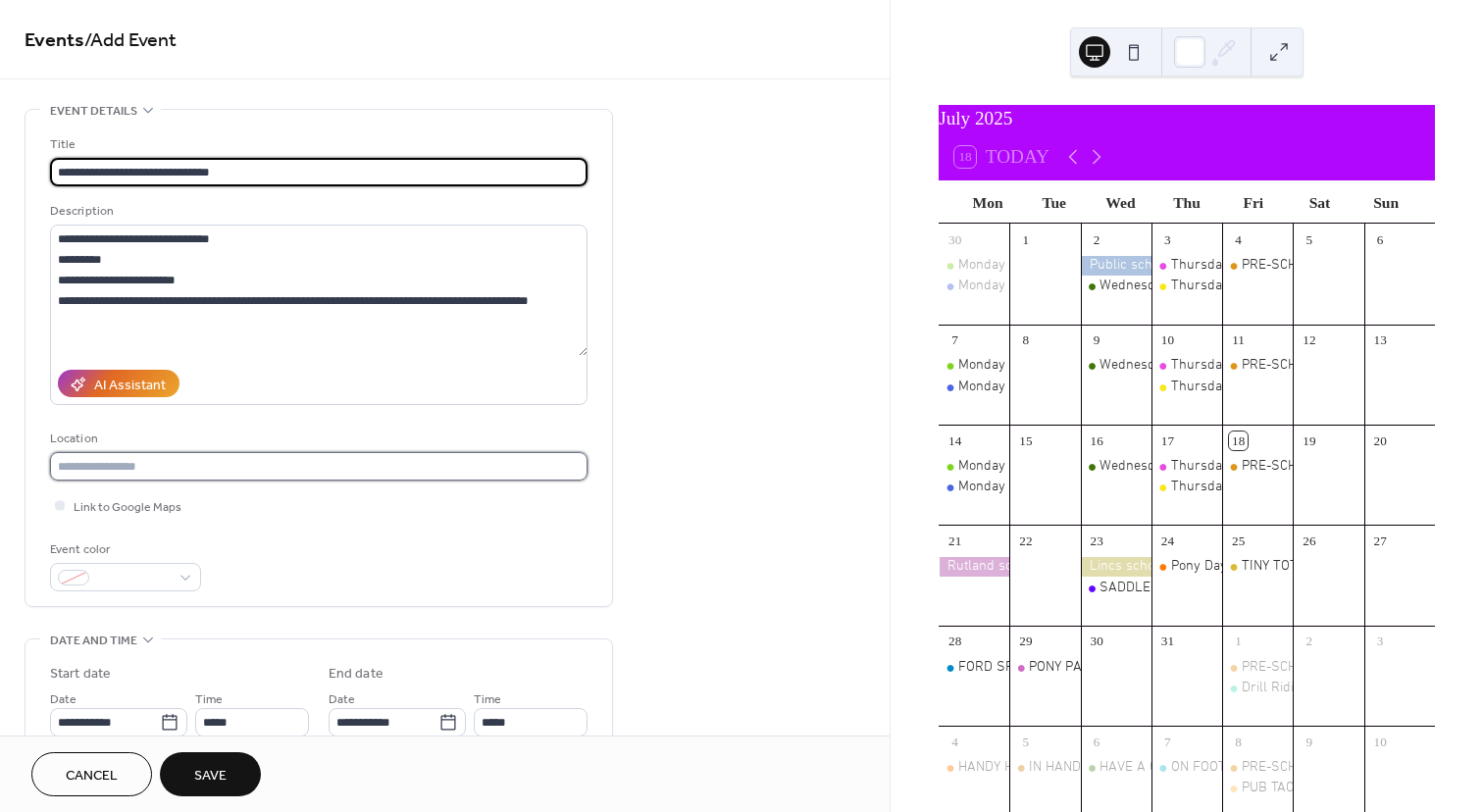 click at bounding box center (319, 466) 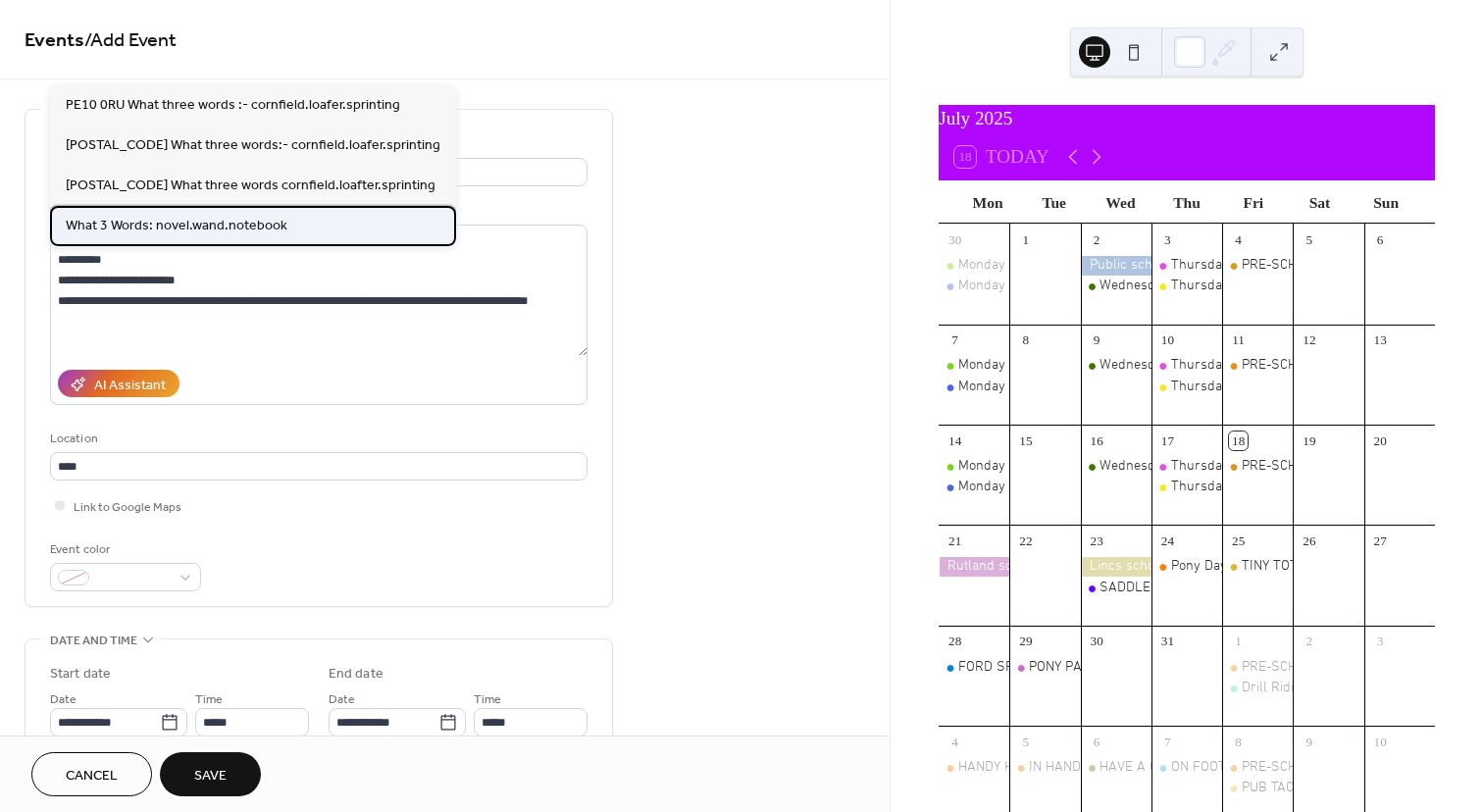 click on "What 3 Words: novel.wand.notebook" at bounding box center (177, 226) 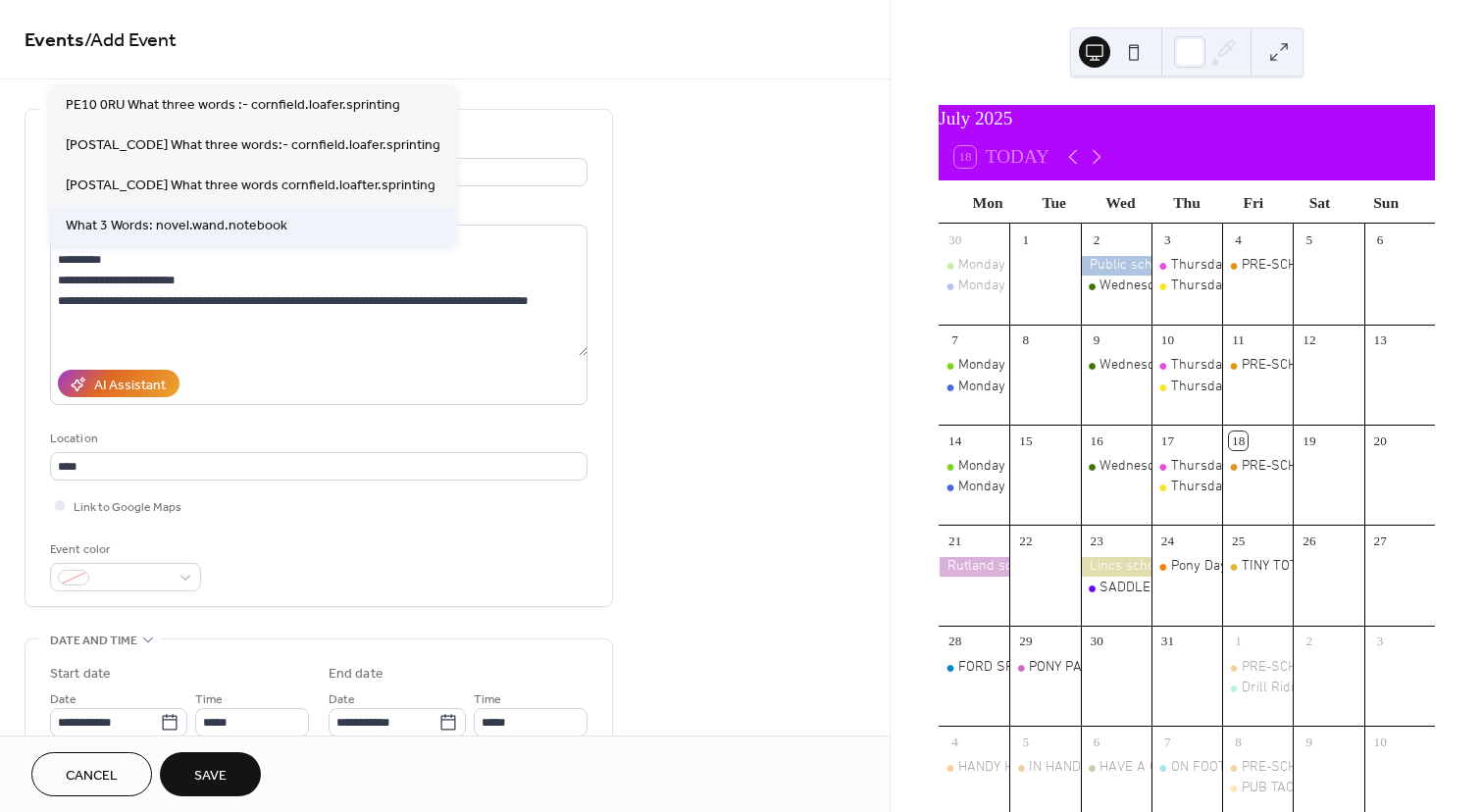 type on "**********" 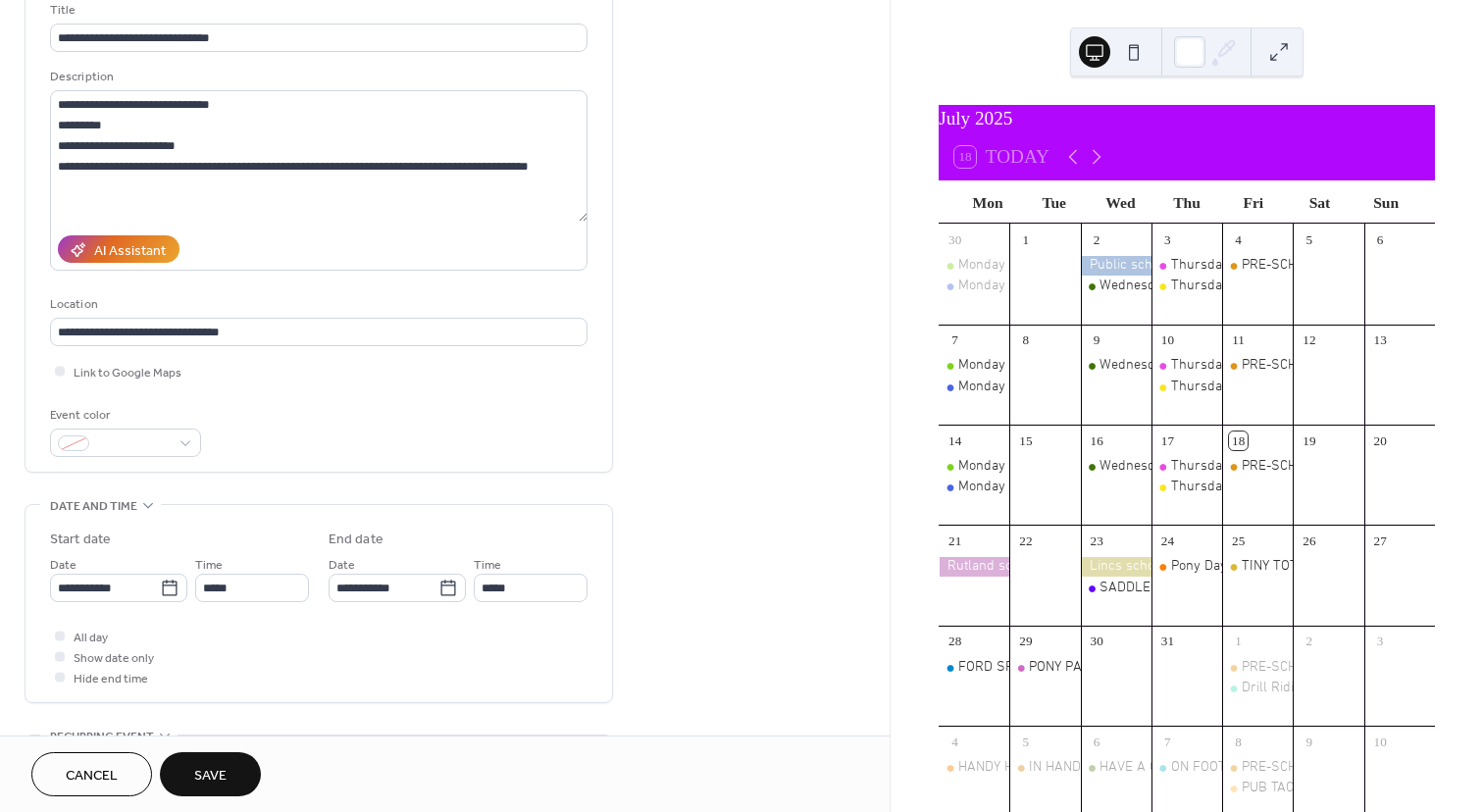 scroll, scrollTop: 139, scrollLeft: 0, axis: vertical 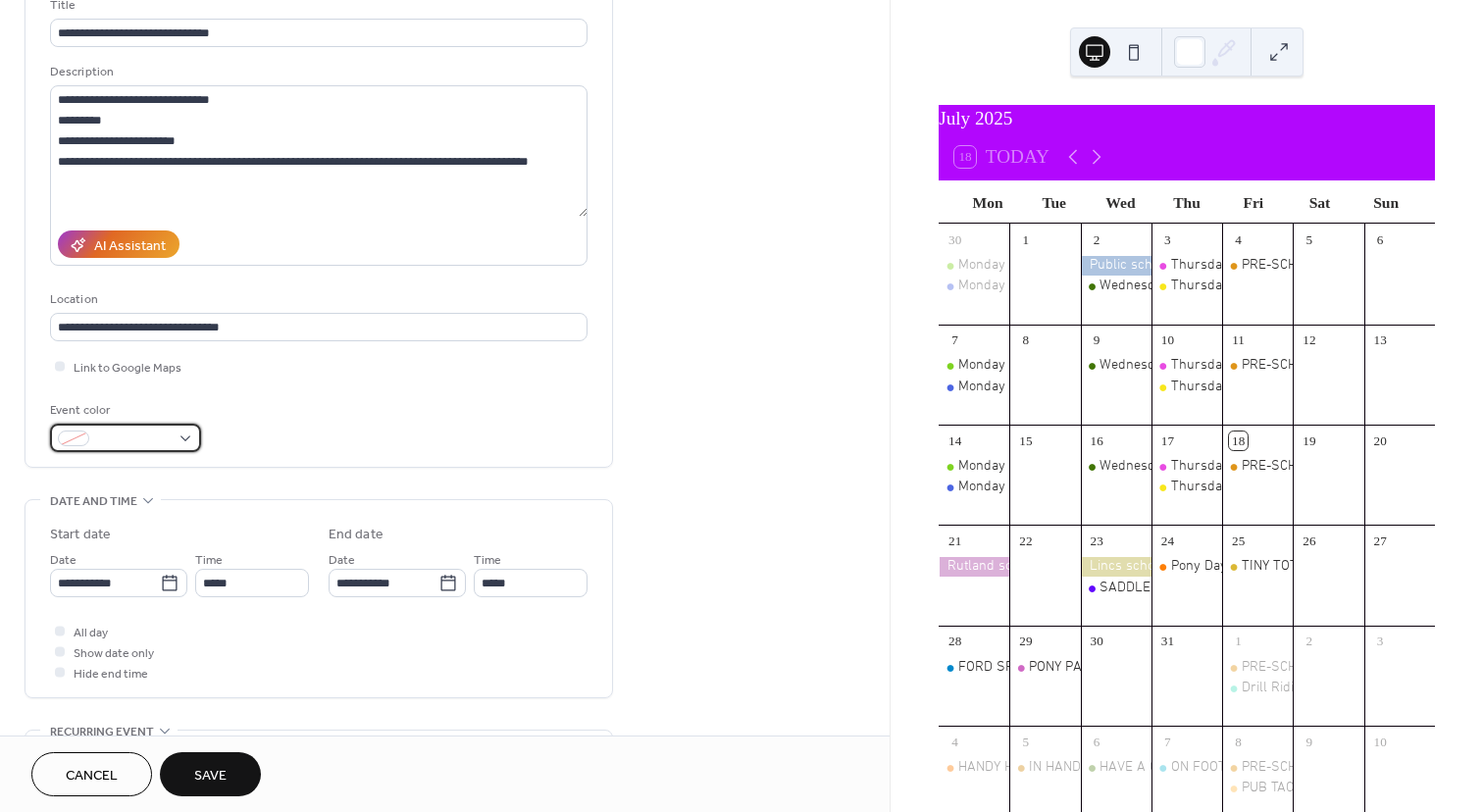 click at bounding box center [126, 437] 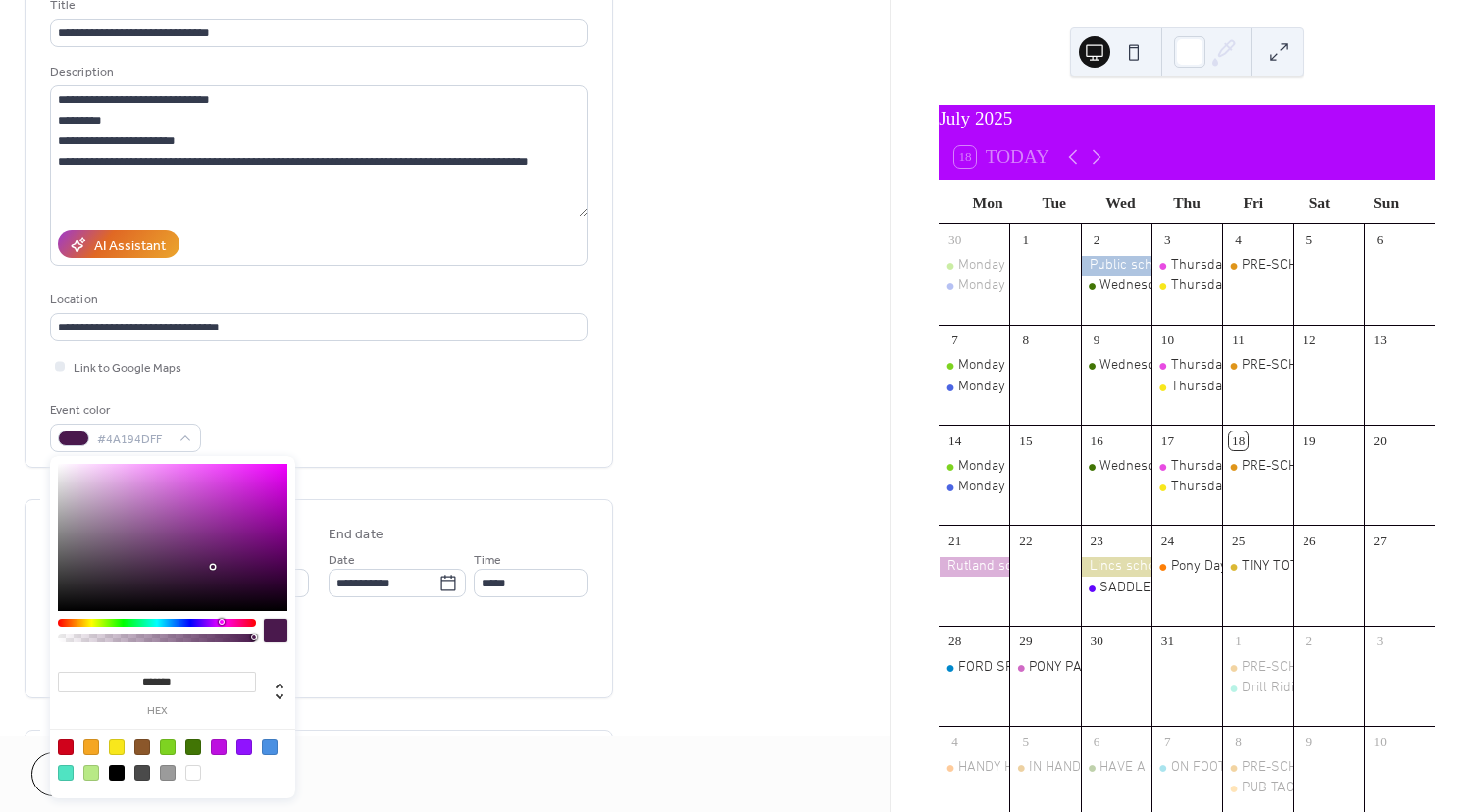 click at bounding box center (157, 623) 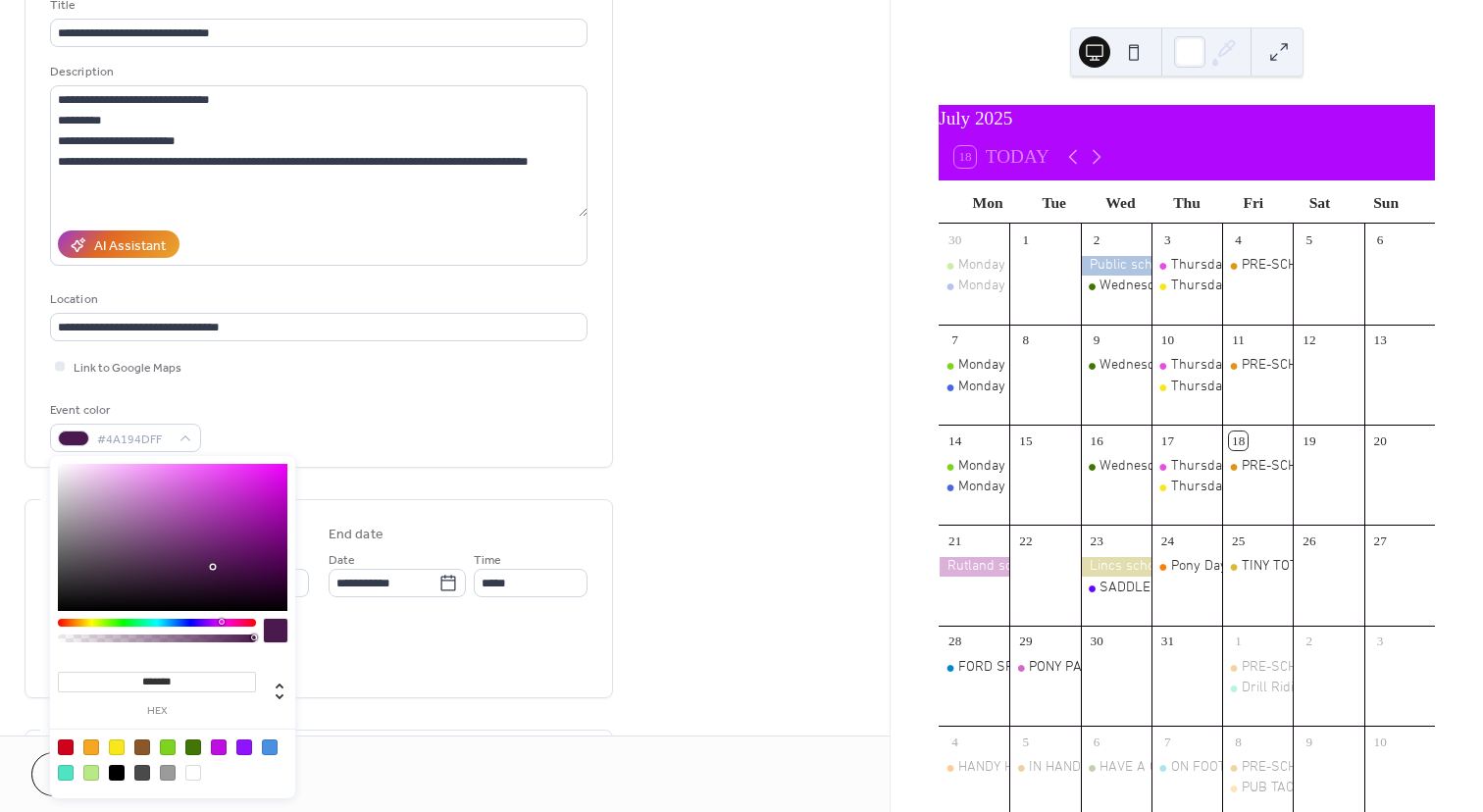 type on "*******" 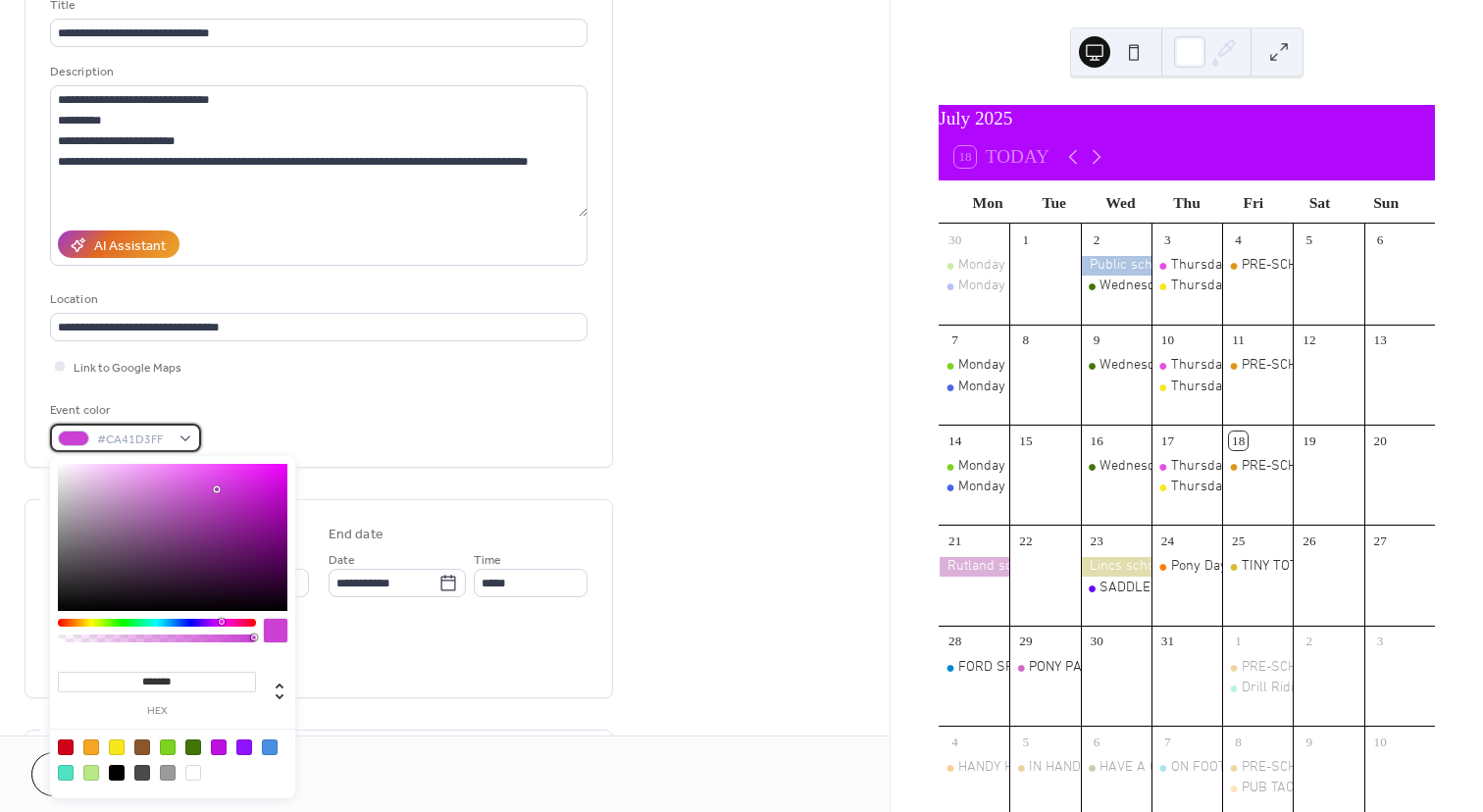 click on "#CA41D3FF" at bounding box center (126, 437) 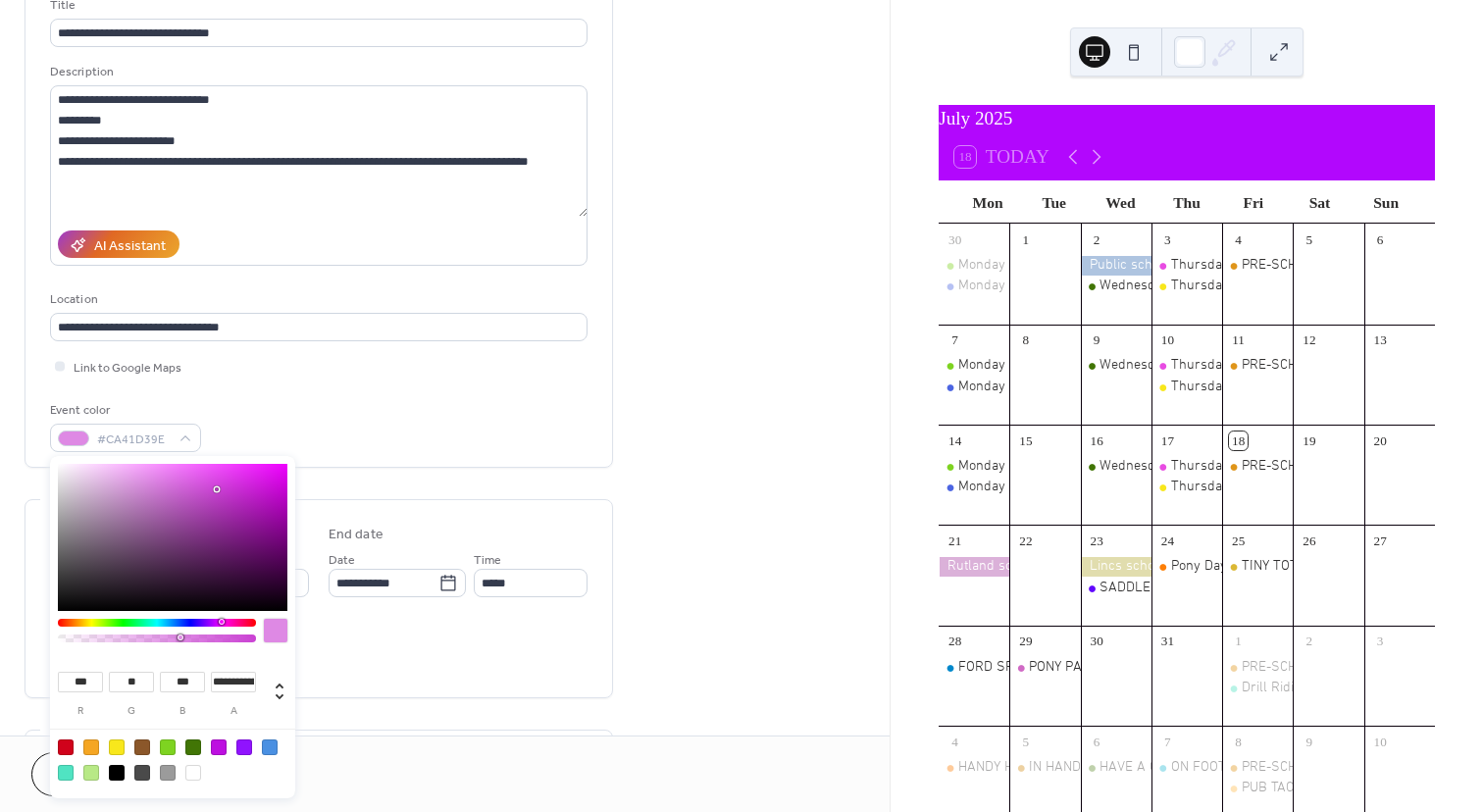 click at bounding box center (157, 638) 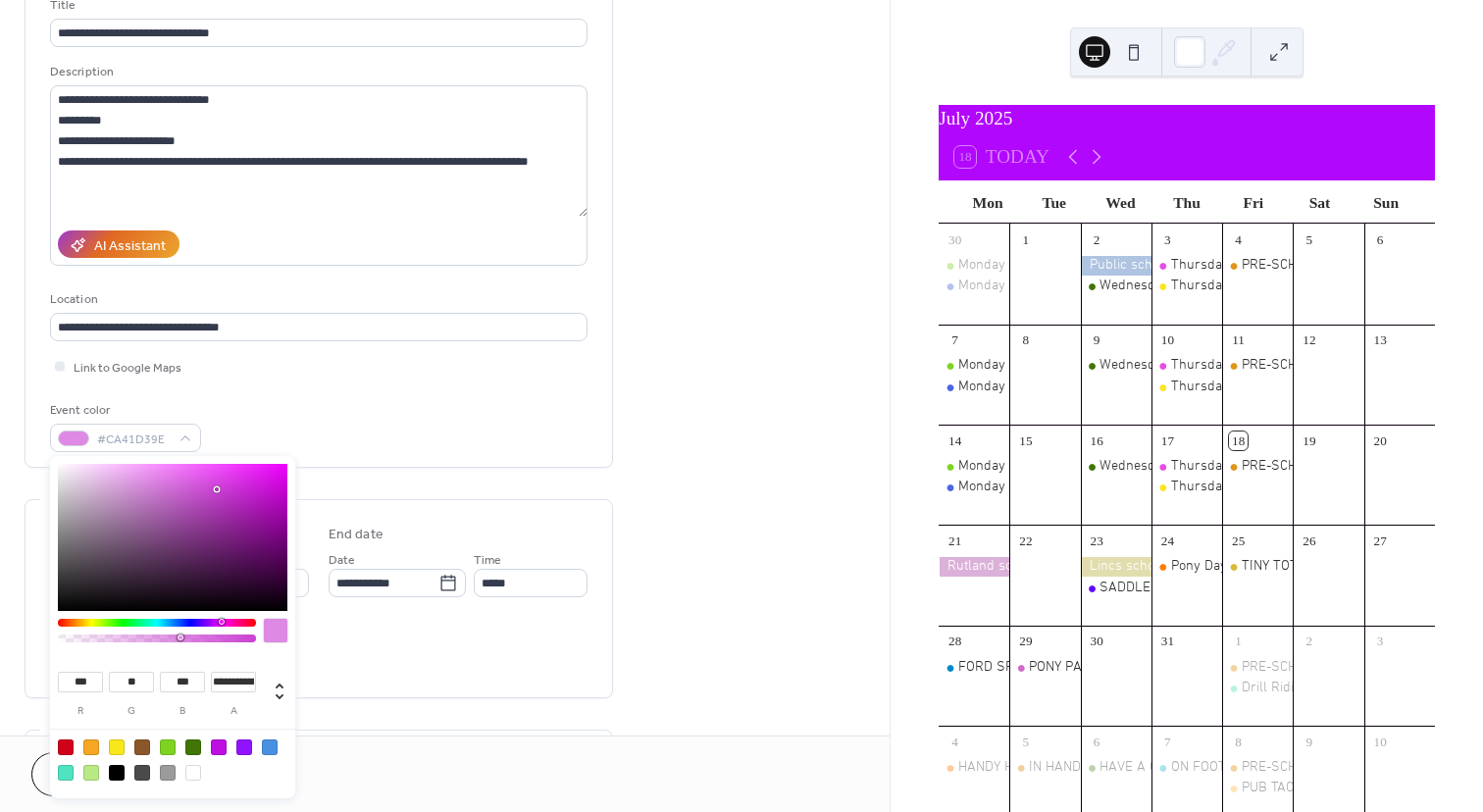 type on "***" 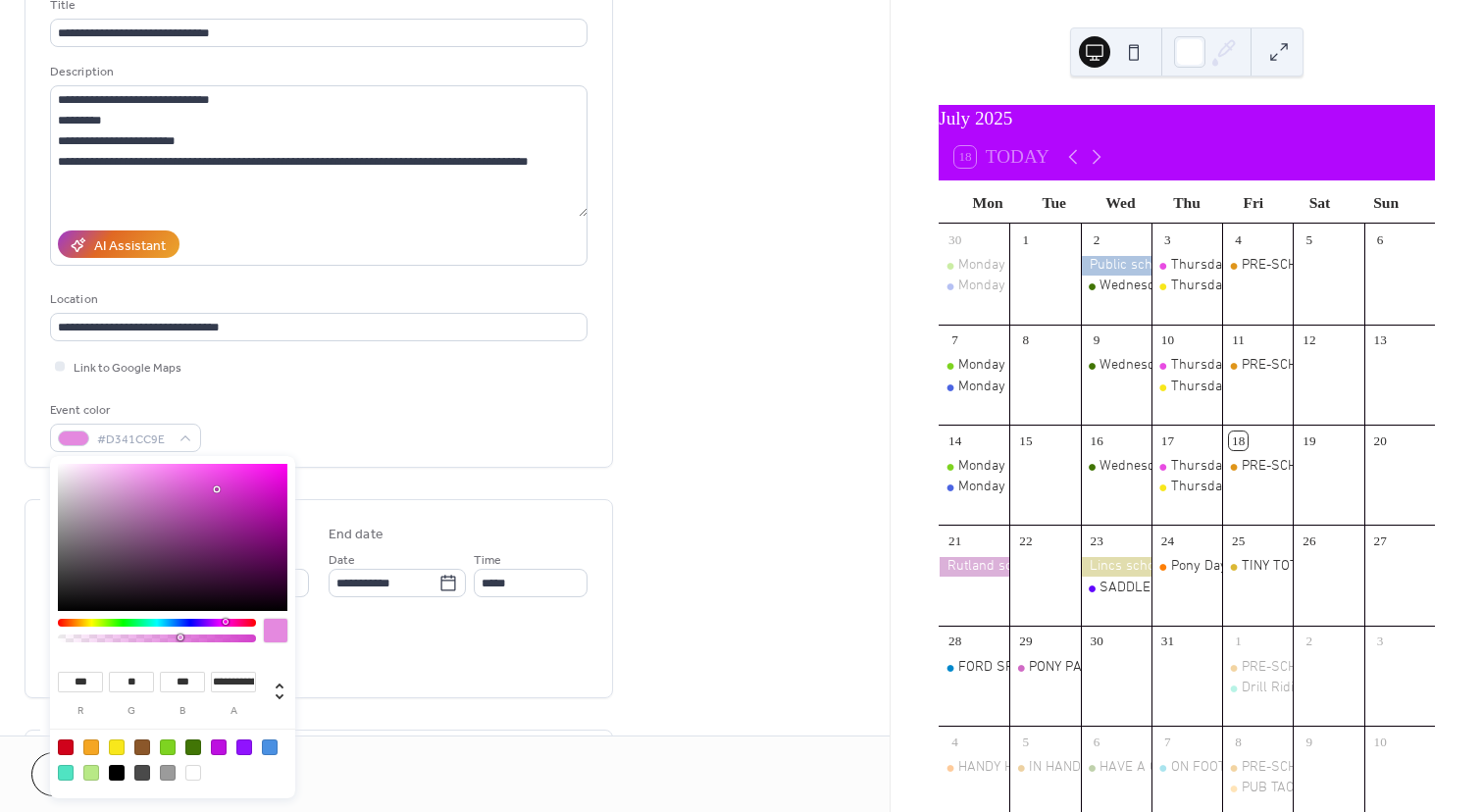 click at bounding box center [228, 622] 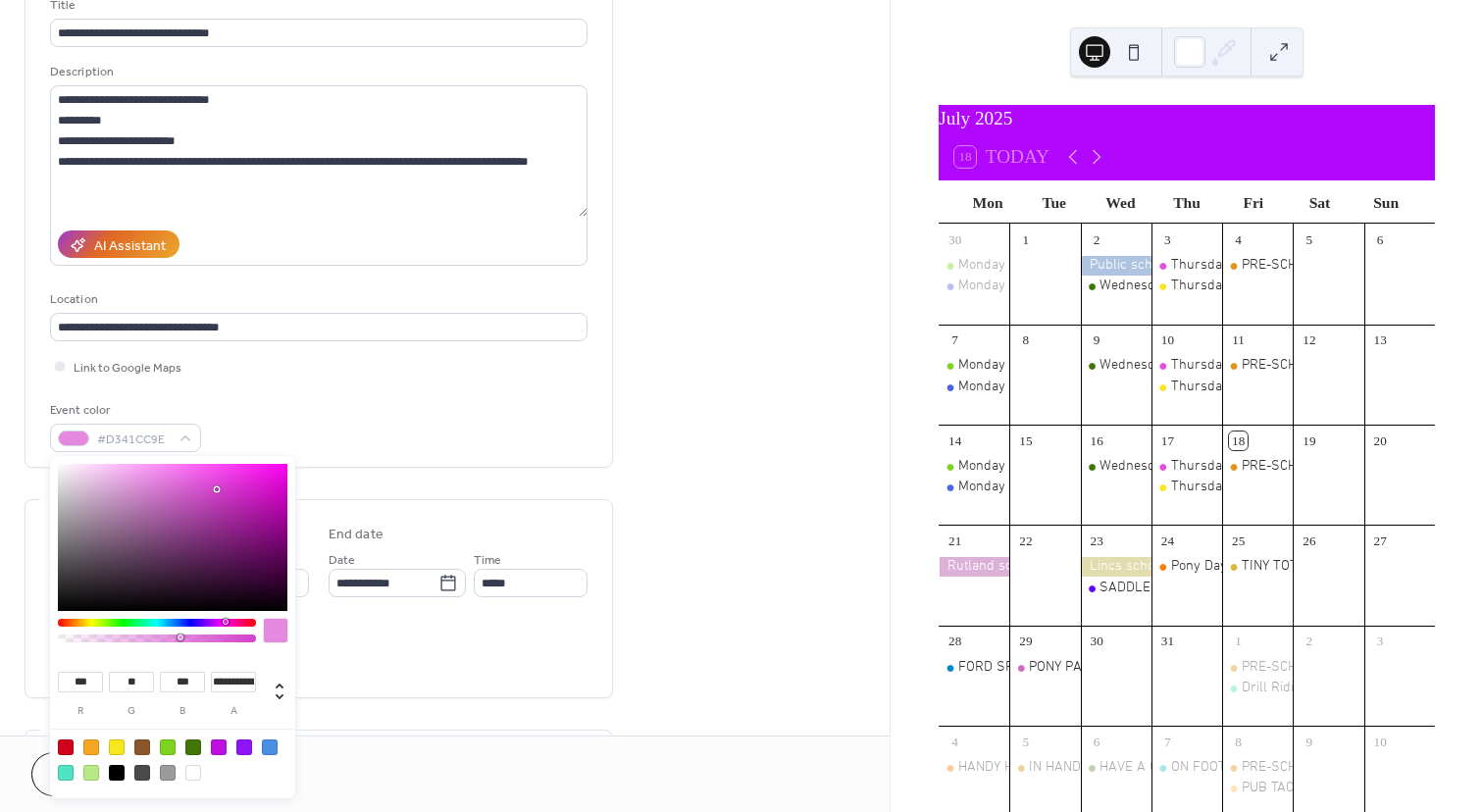 click at bounding box center [226, 622] 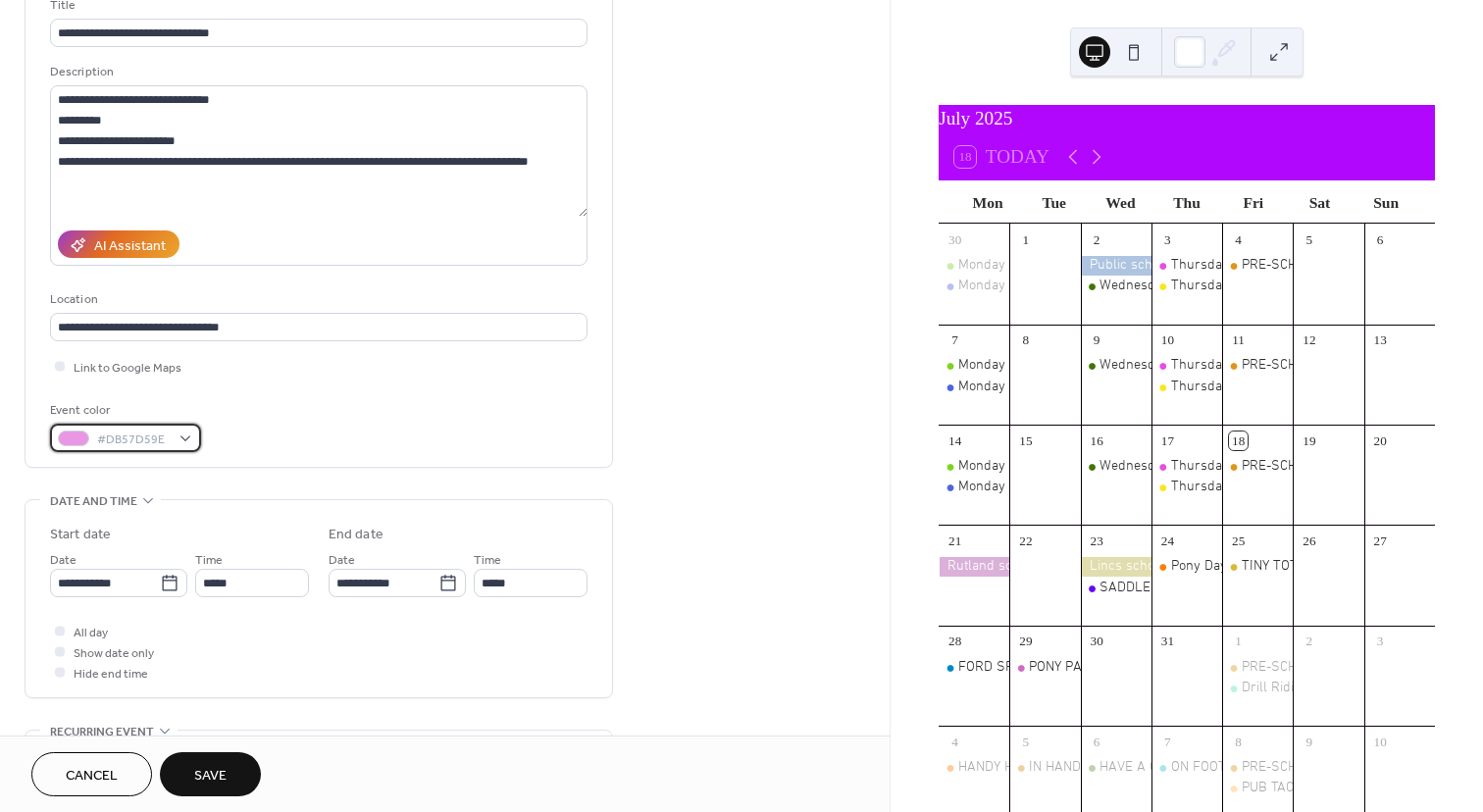 click on "#DB57D59E" at bounding box center (126, 437) 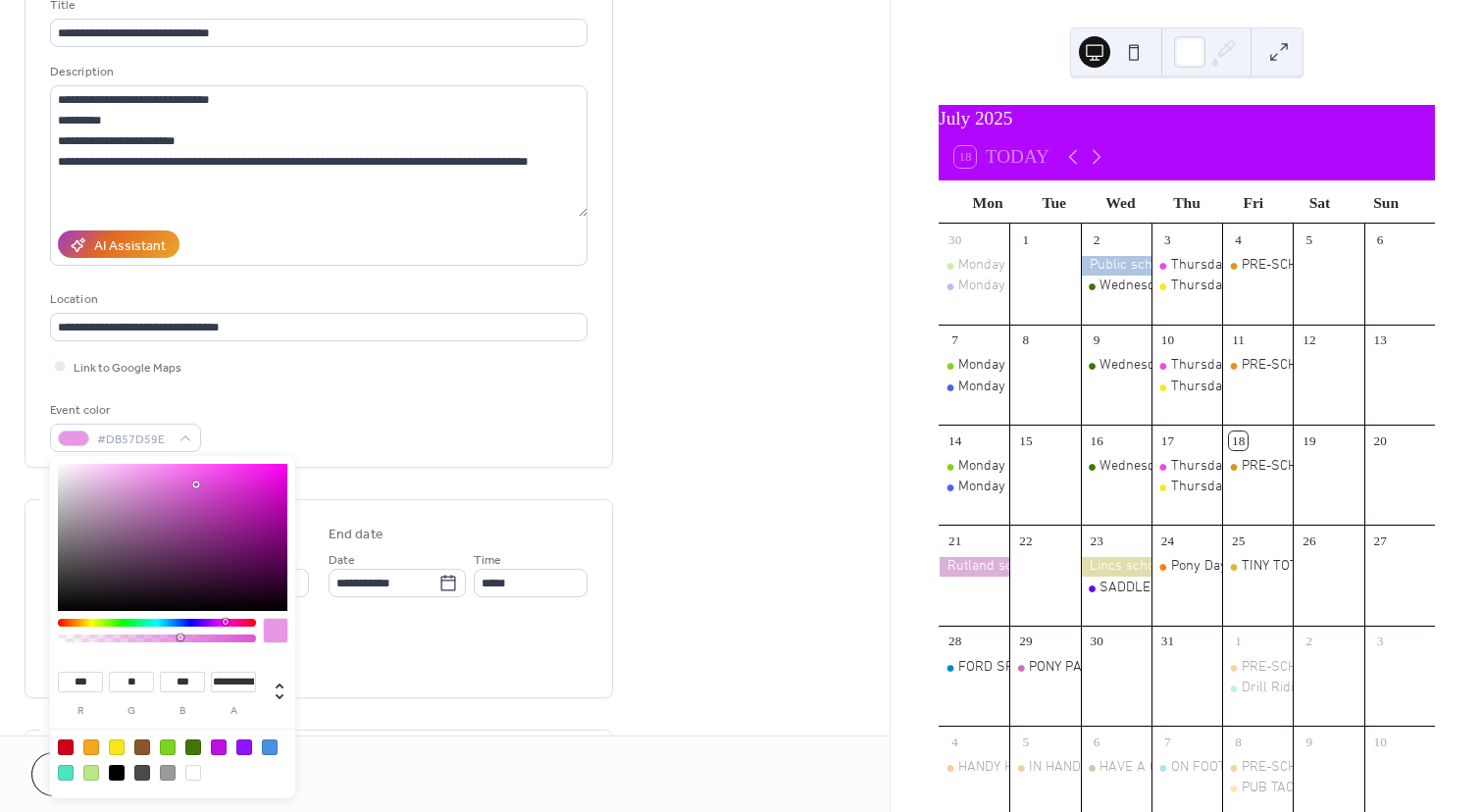 click at bounding box center (157, 623) 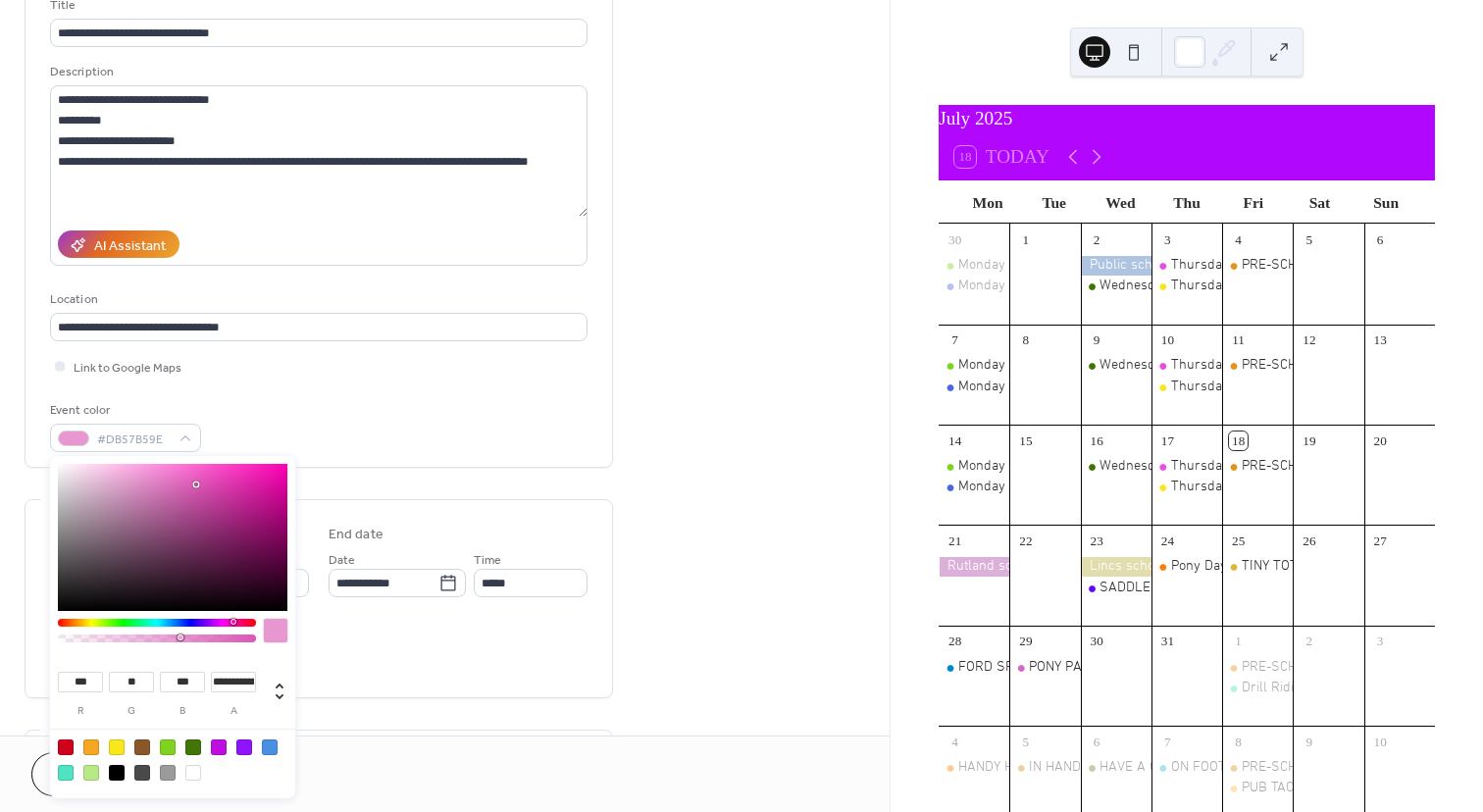 click at bounding box center (233, 622) 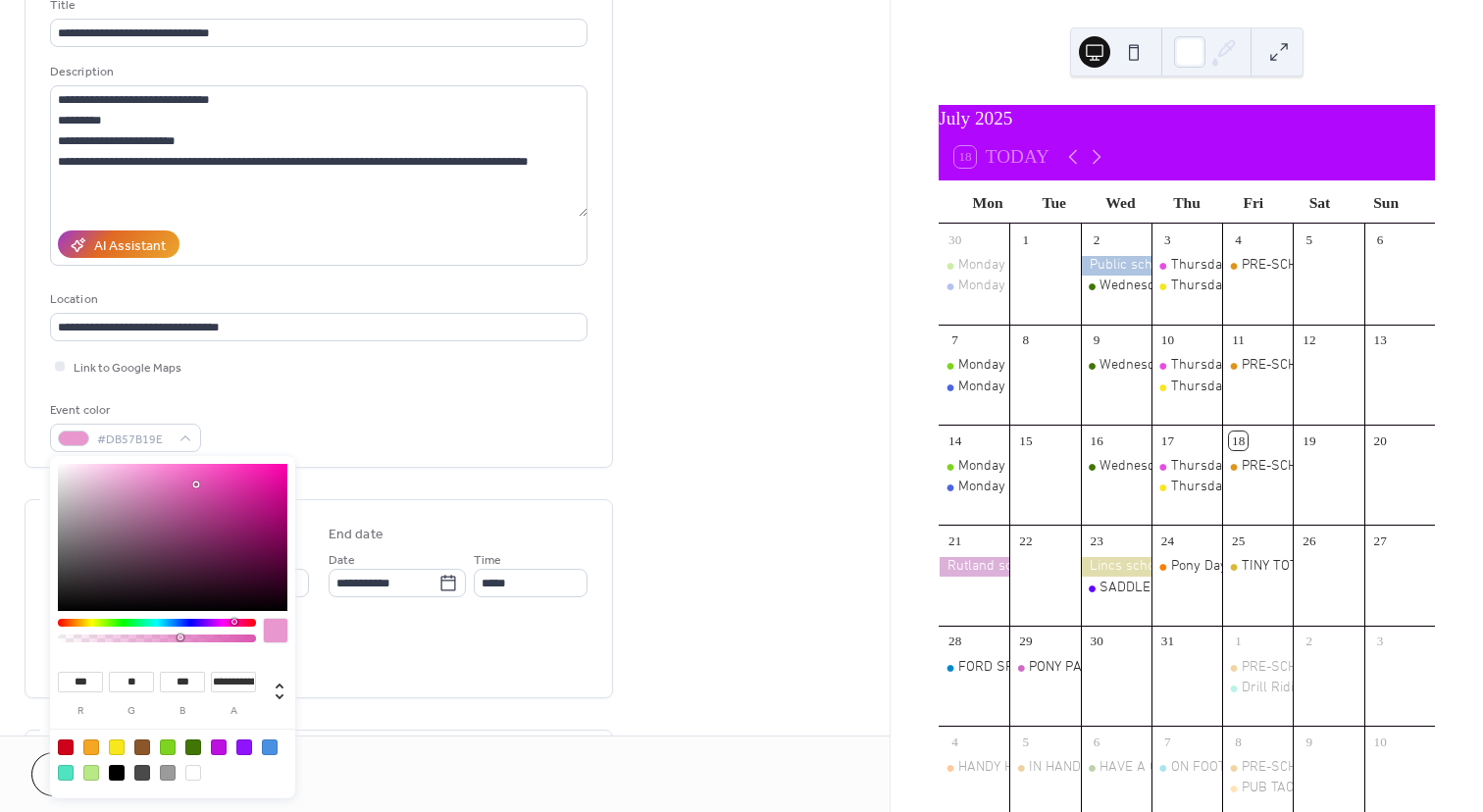 click at bounding box center (236, 622) 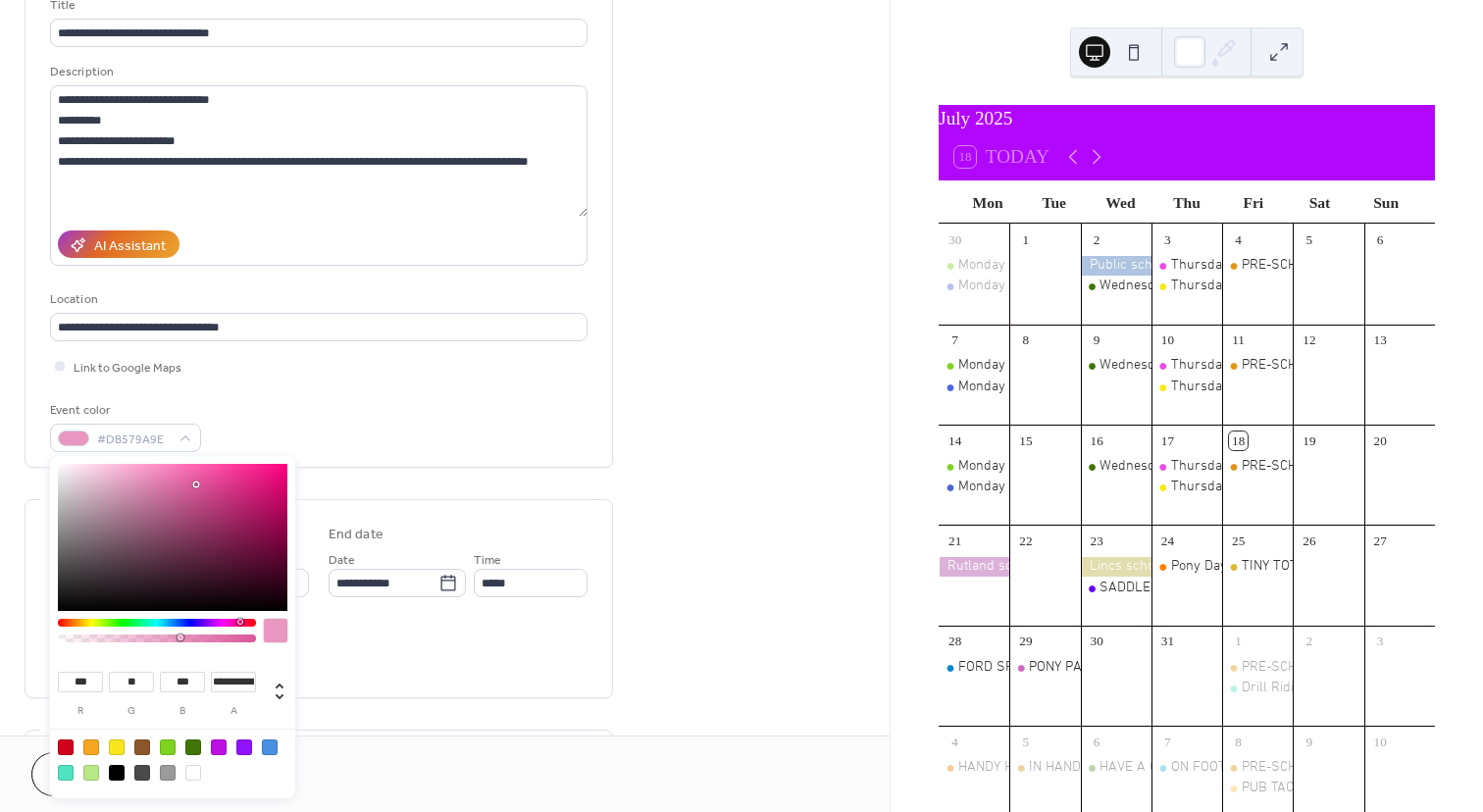 click at bounding box center (242, 622) 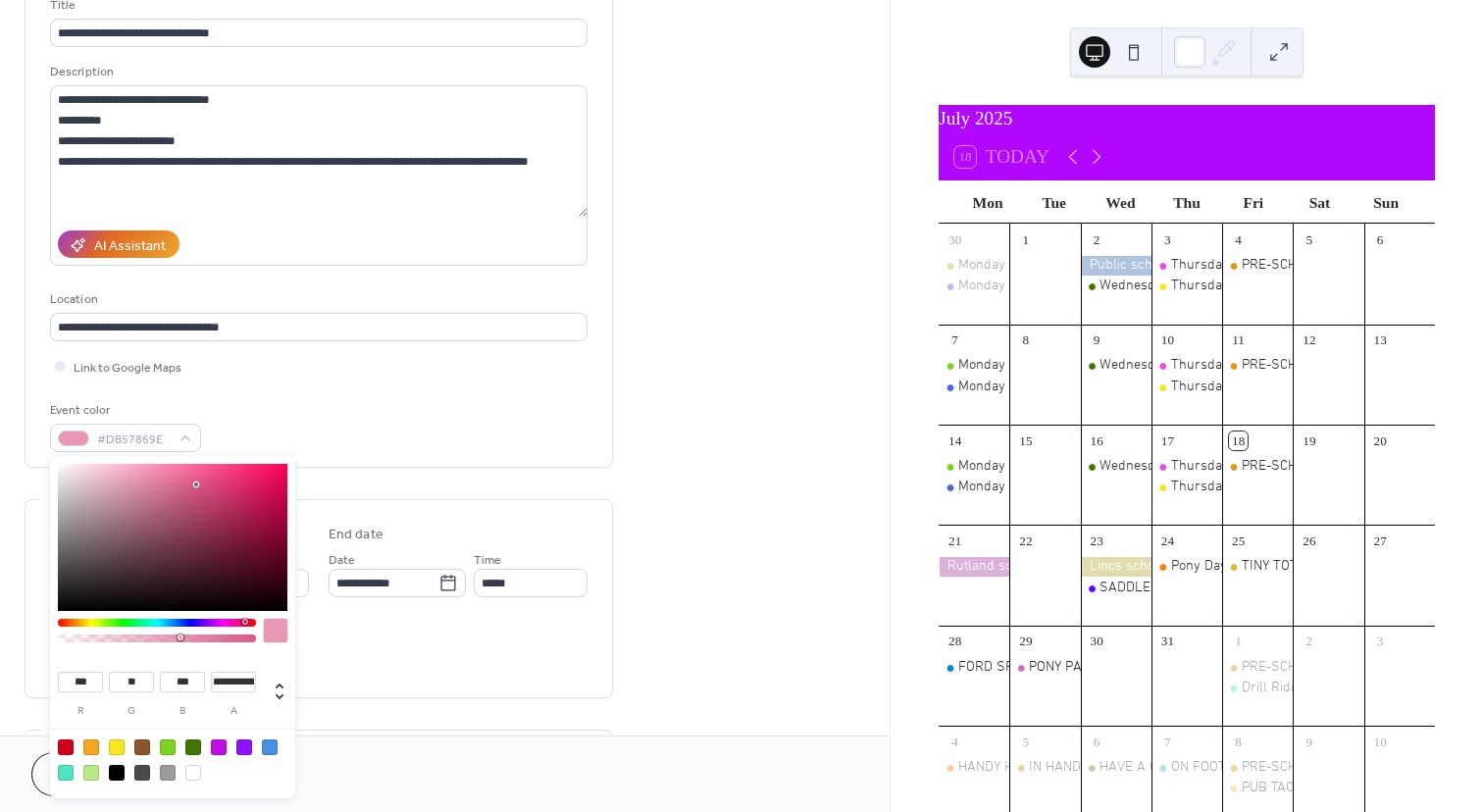 click at bounding box center (247, 622) 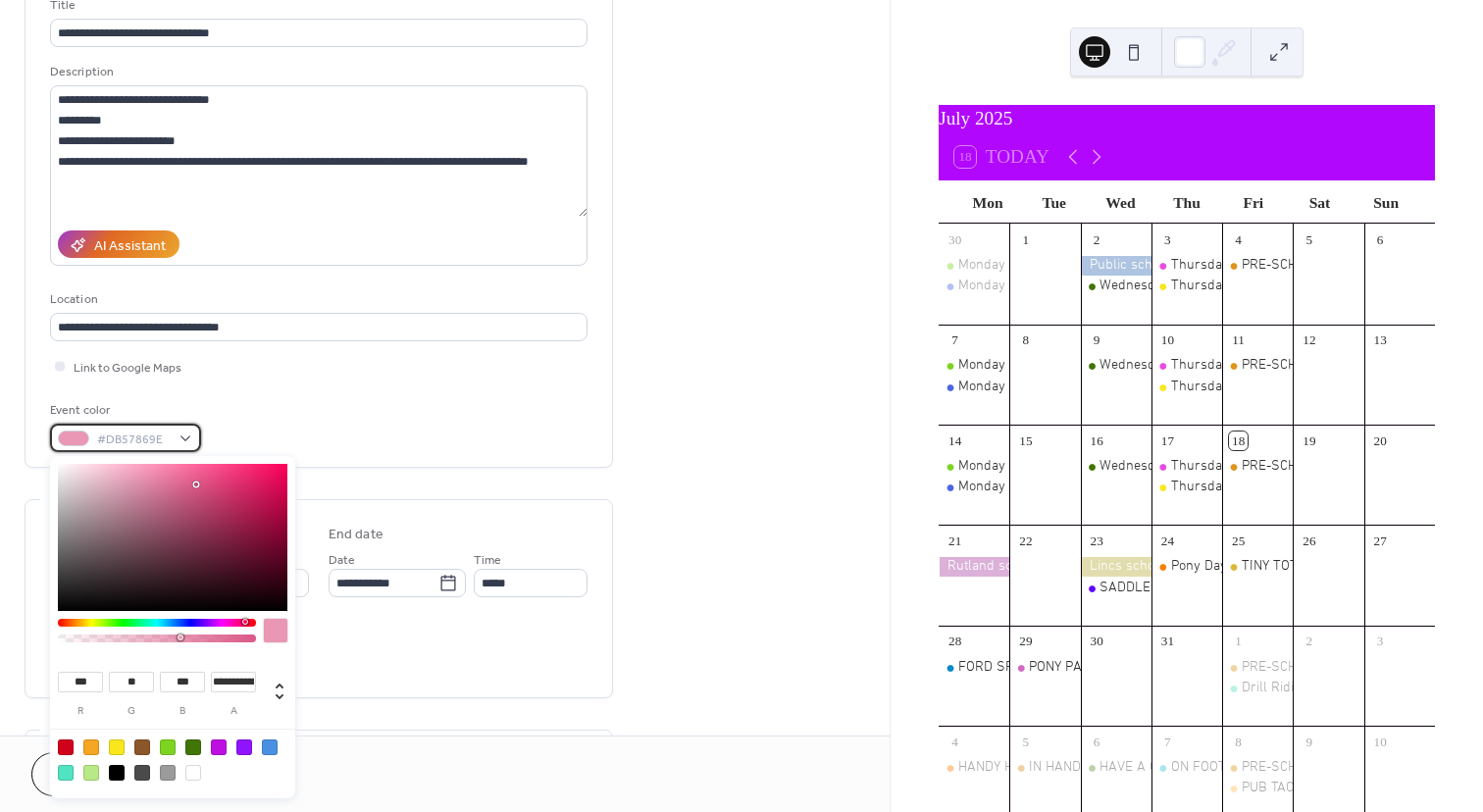 click on "#DB57869E" at bounding box center (126, 437) 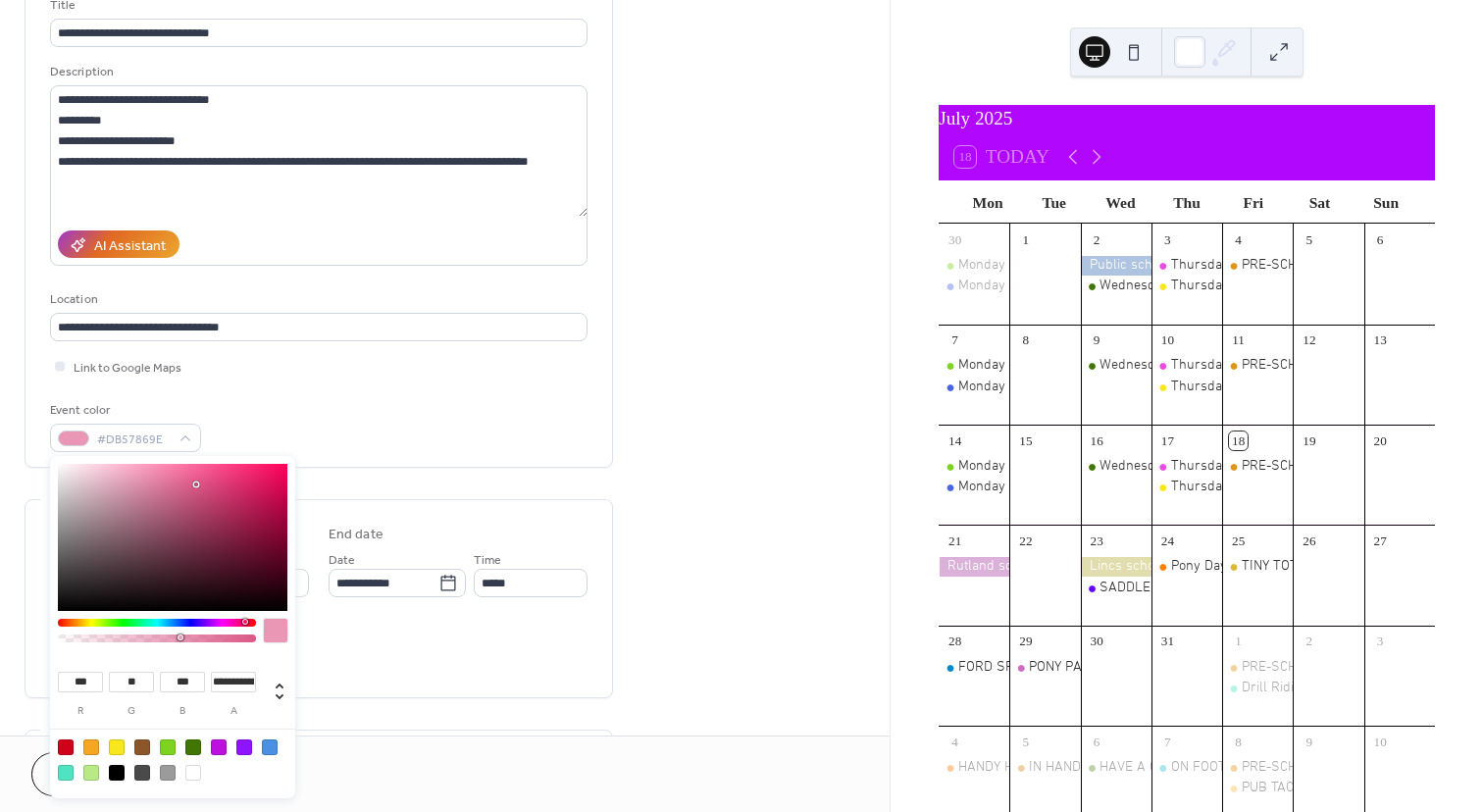type on "***" 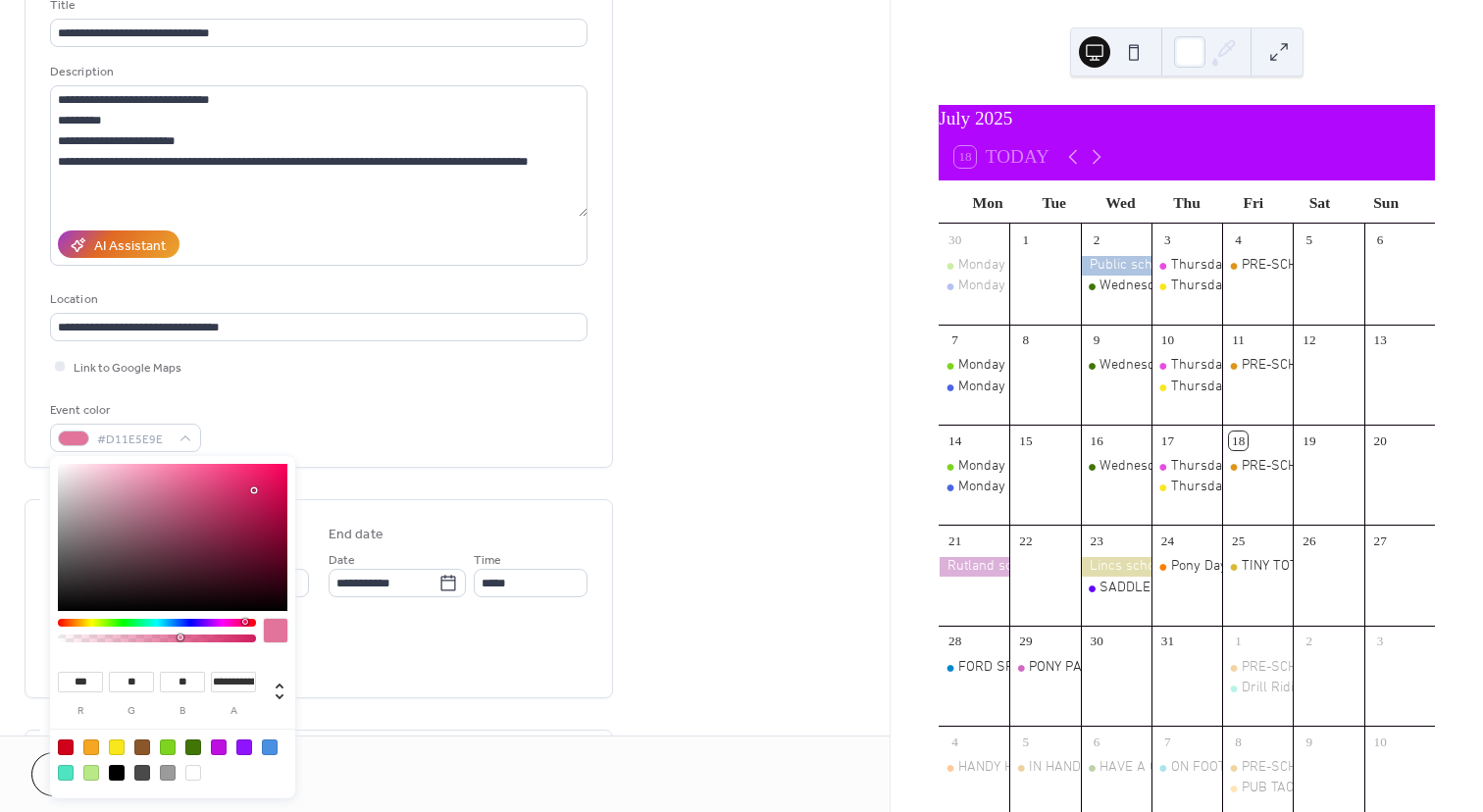 click at bounding box center [173, 537] 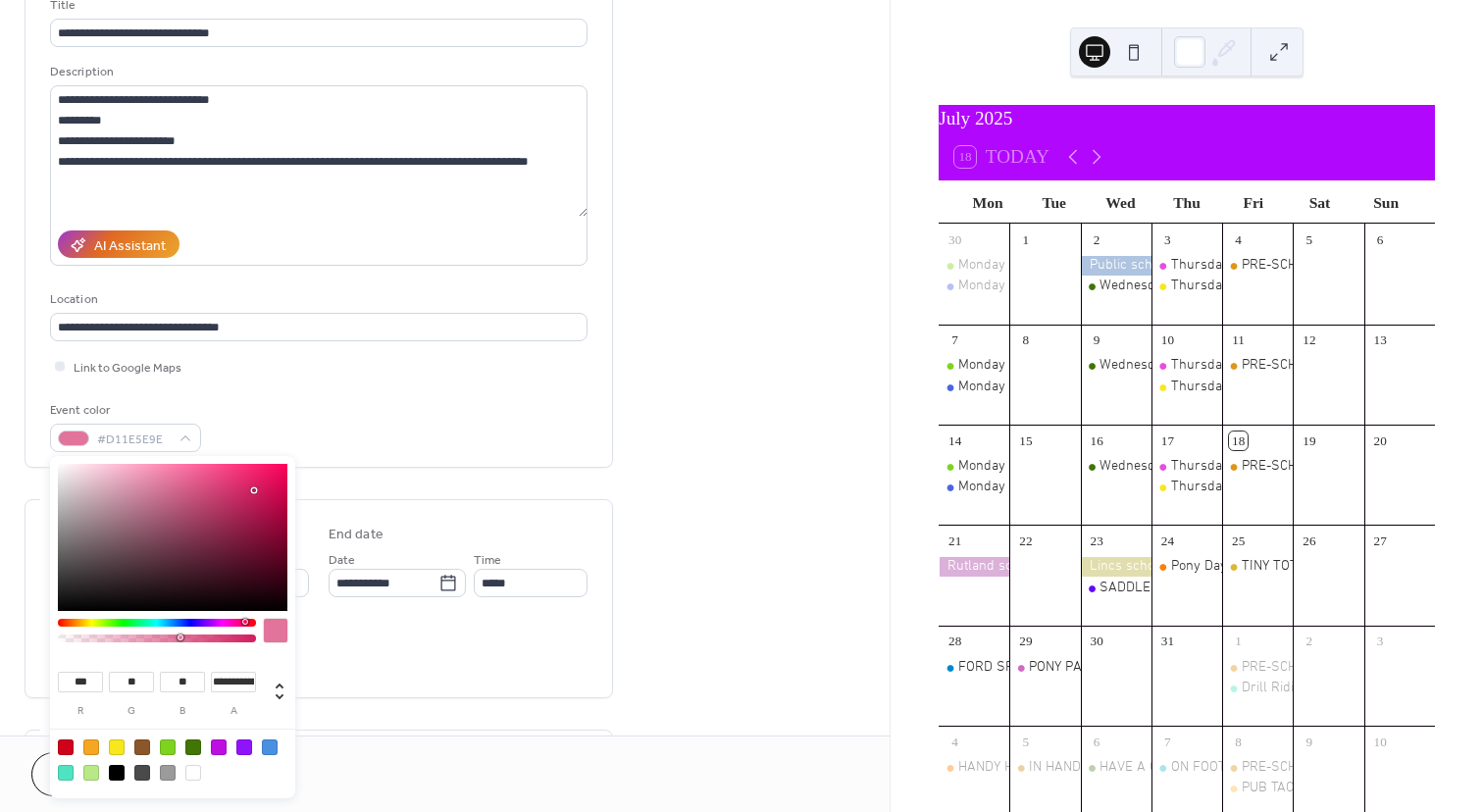 type on "**" 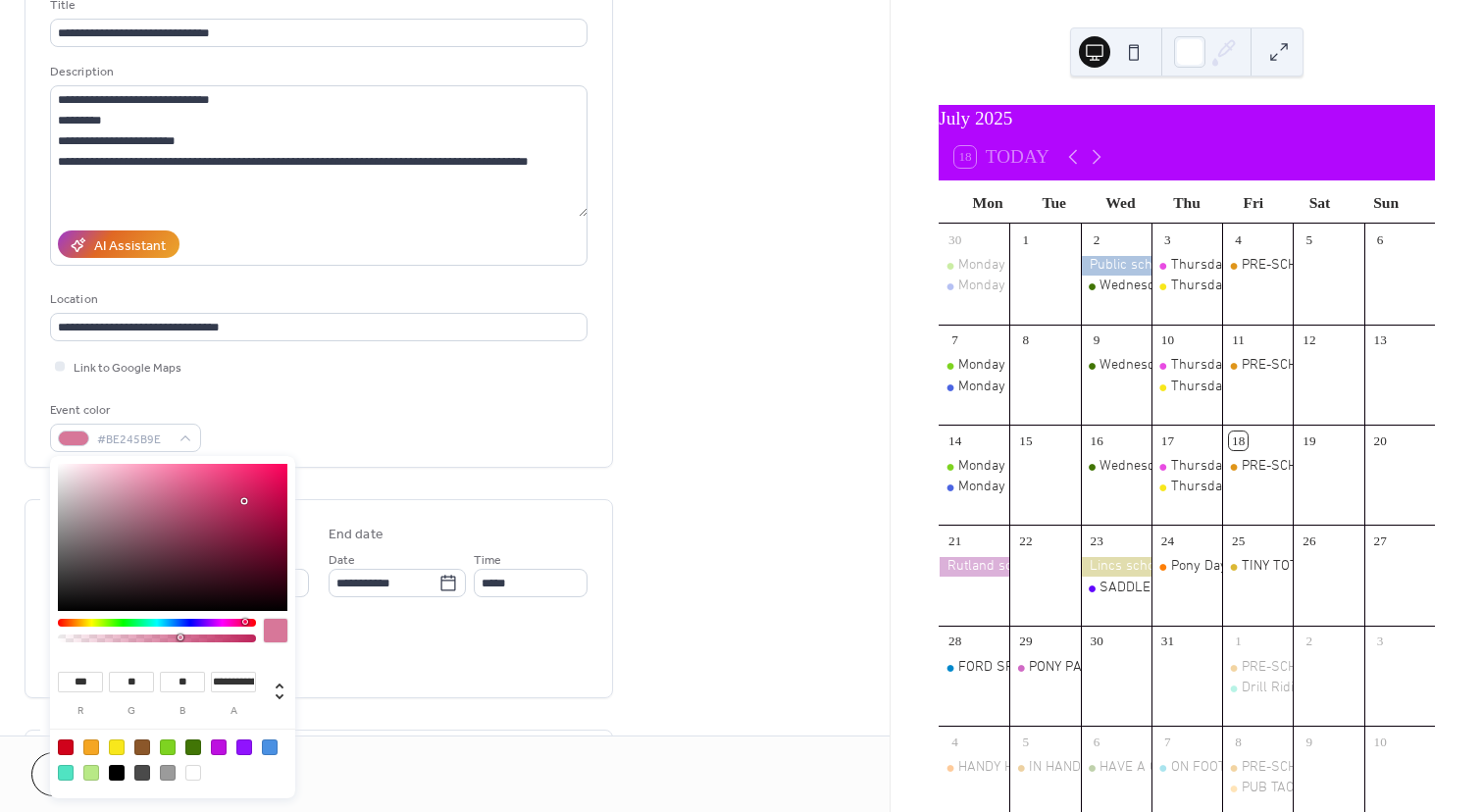 type on "***" 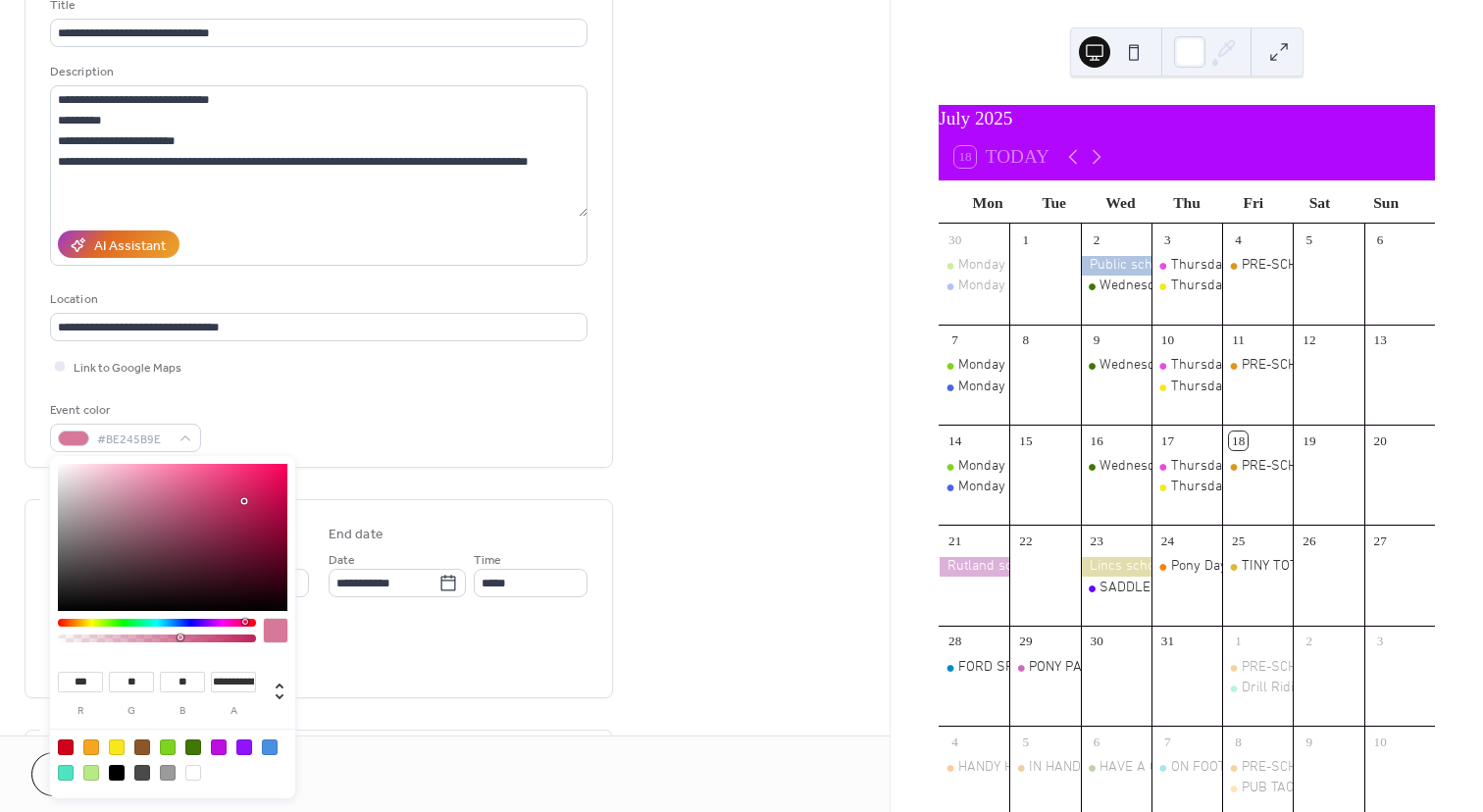 type on "**" 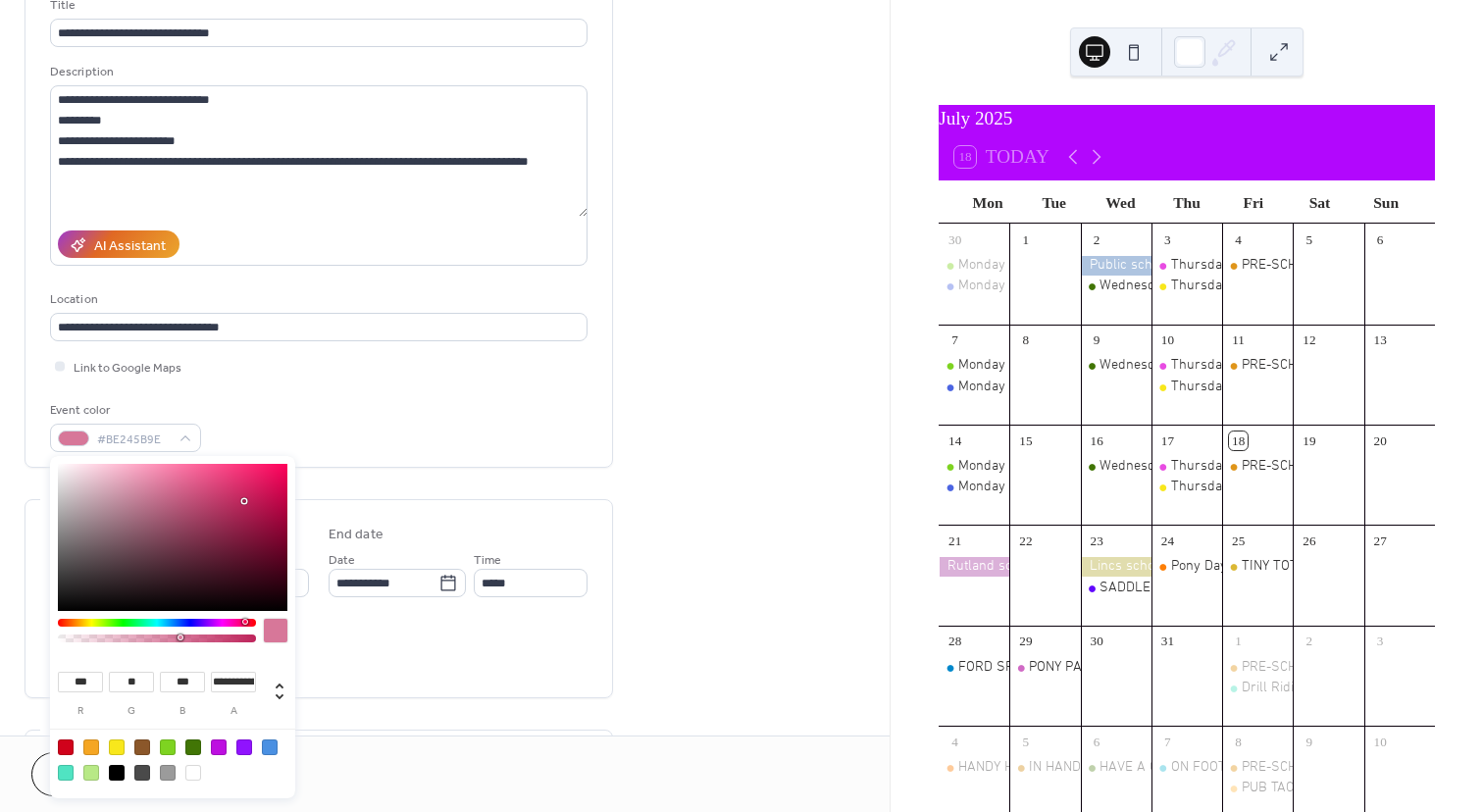 click at bounding box center [173, 537] 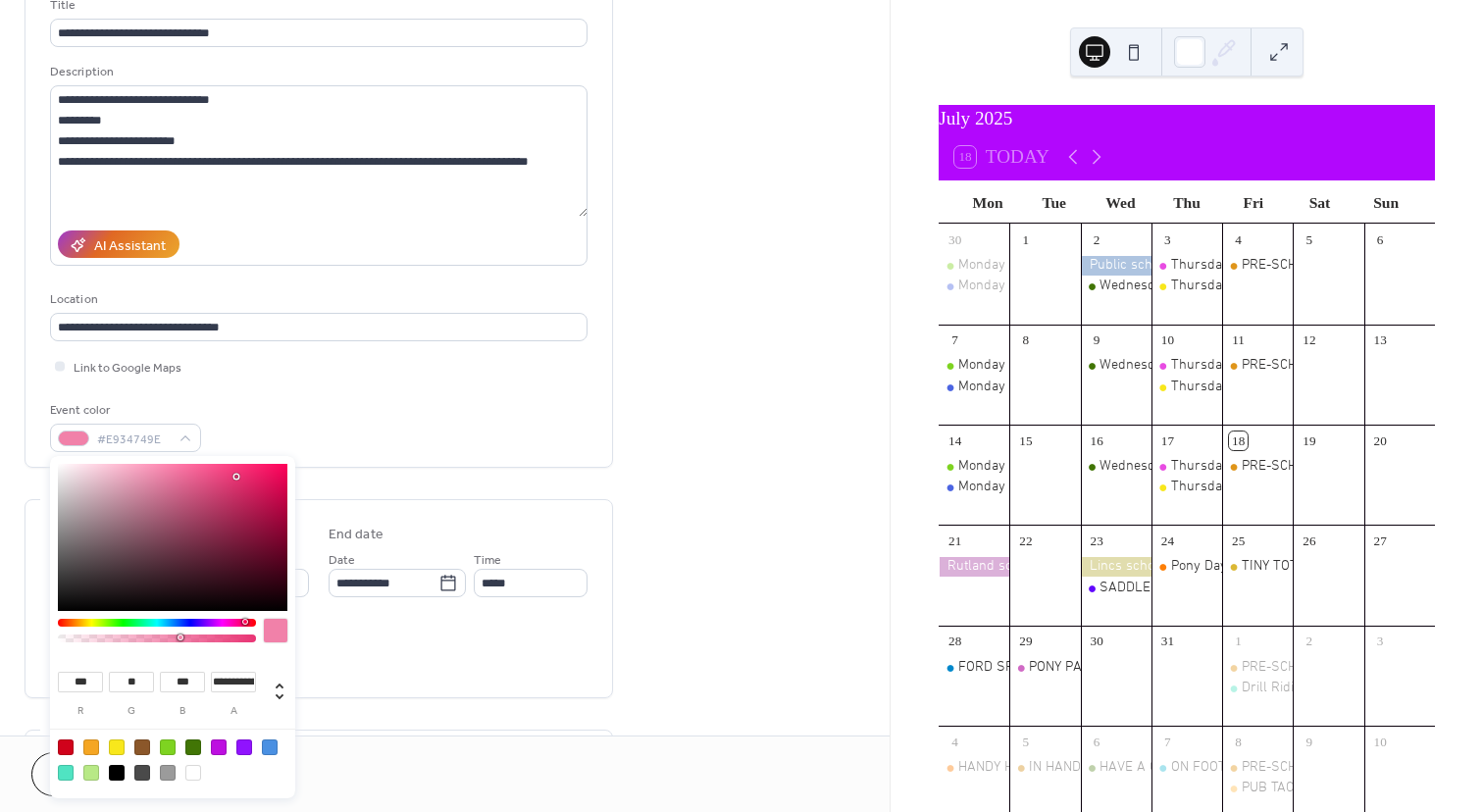 type on "**********" 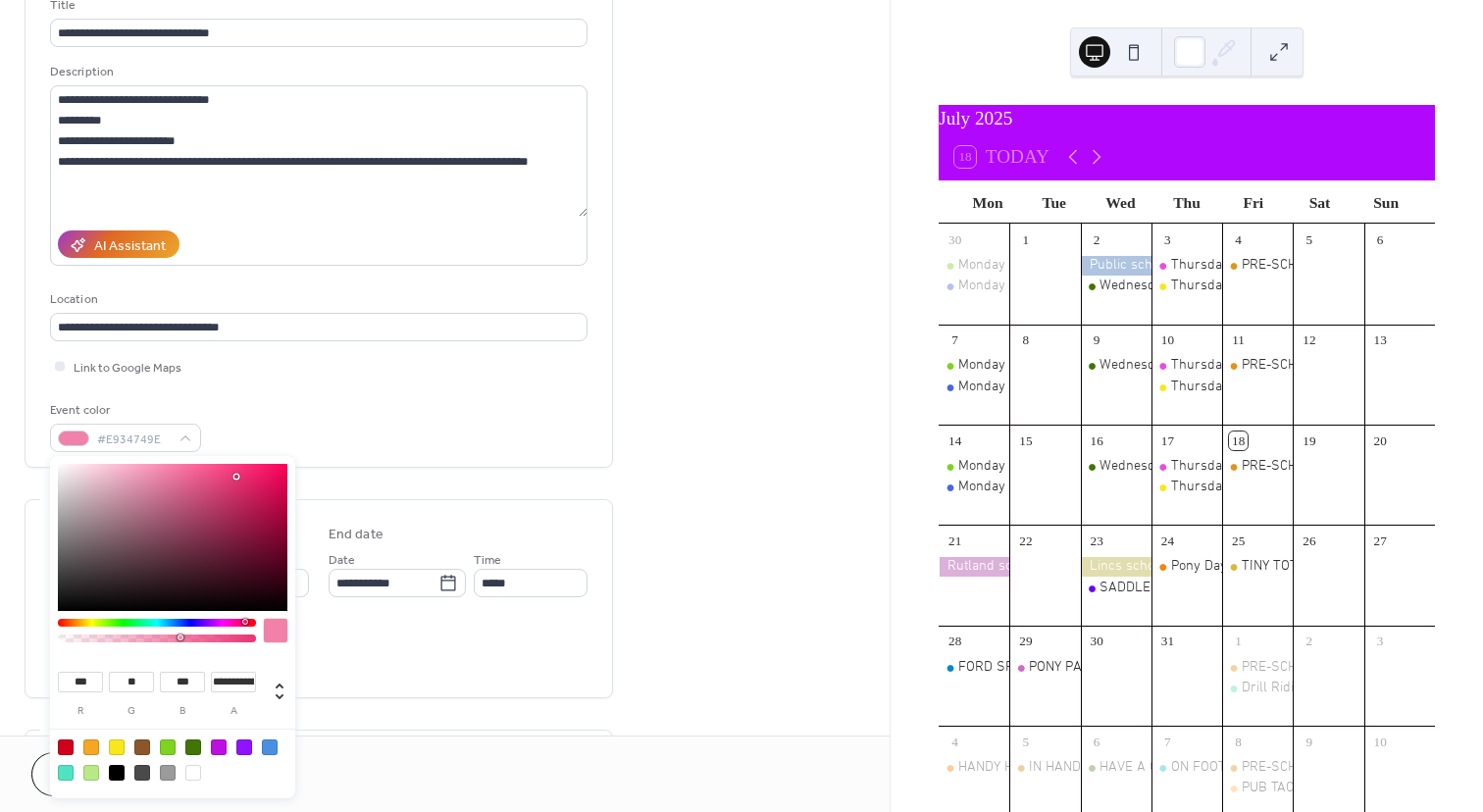 click at bounding box center [157, 638] 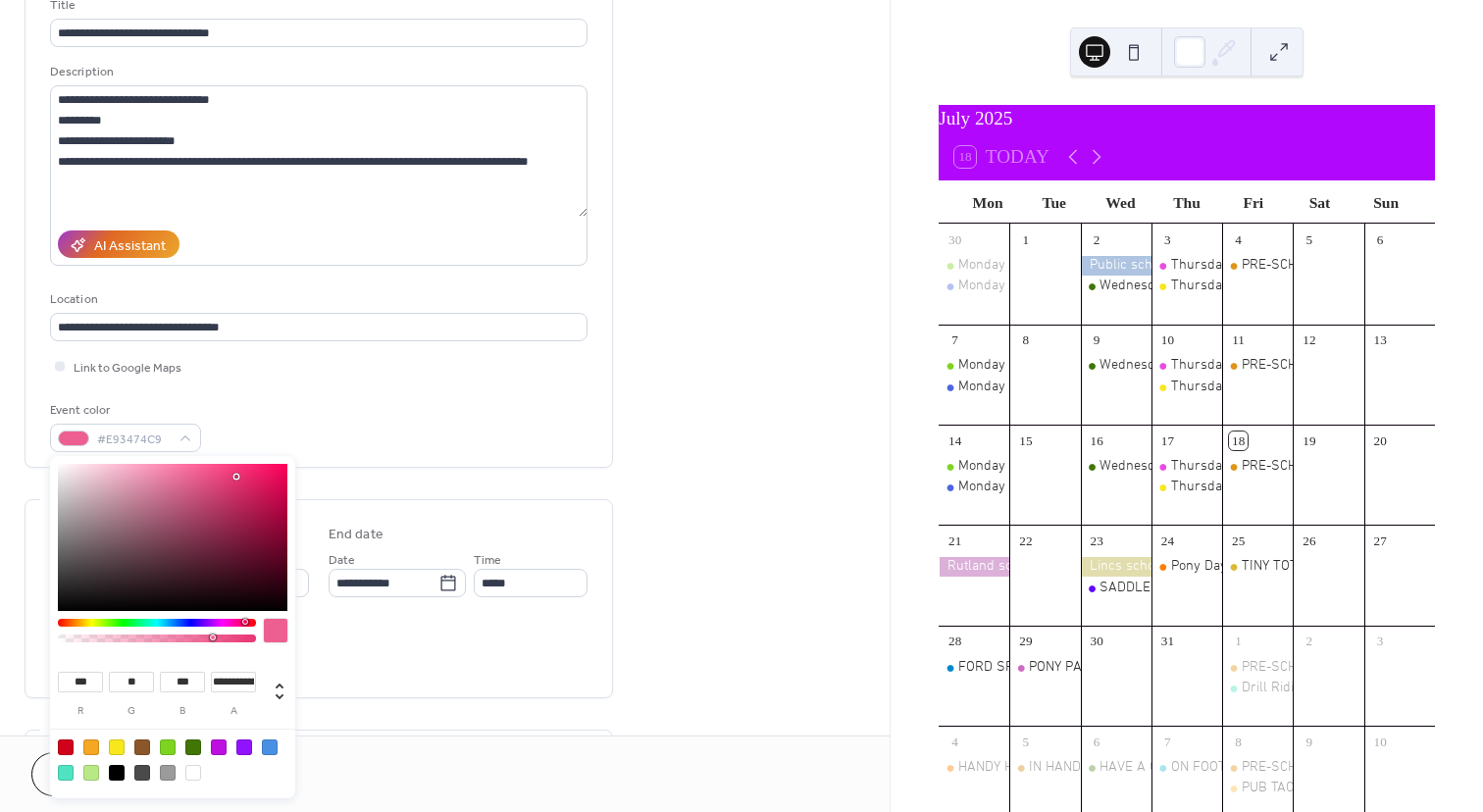 type on "***" 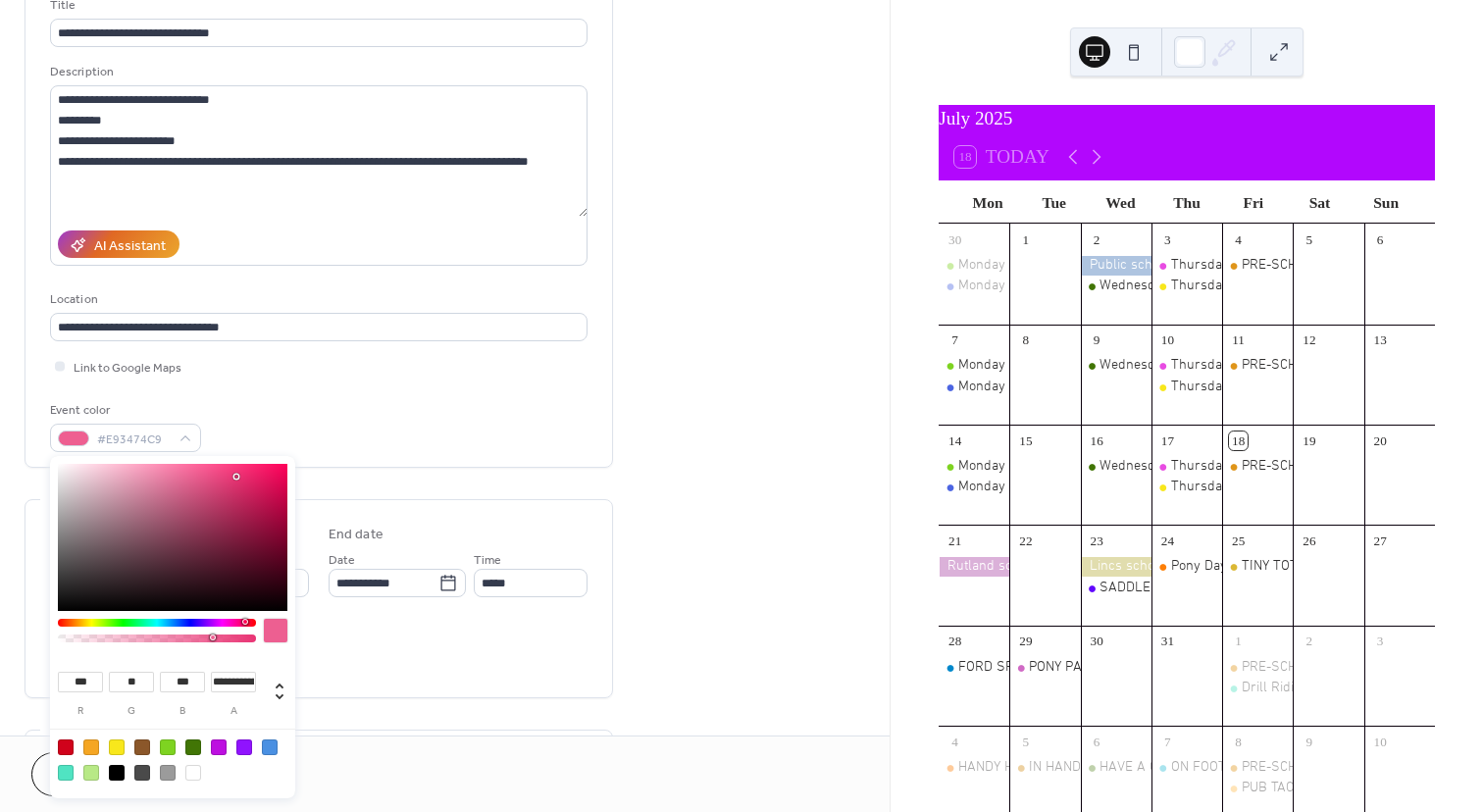 click at bounding box center (157, 623) 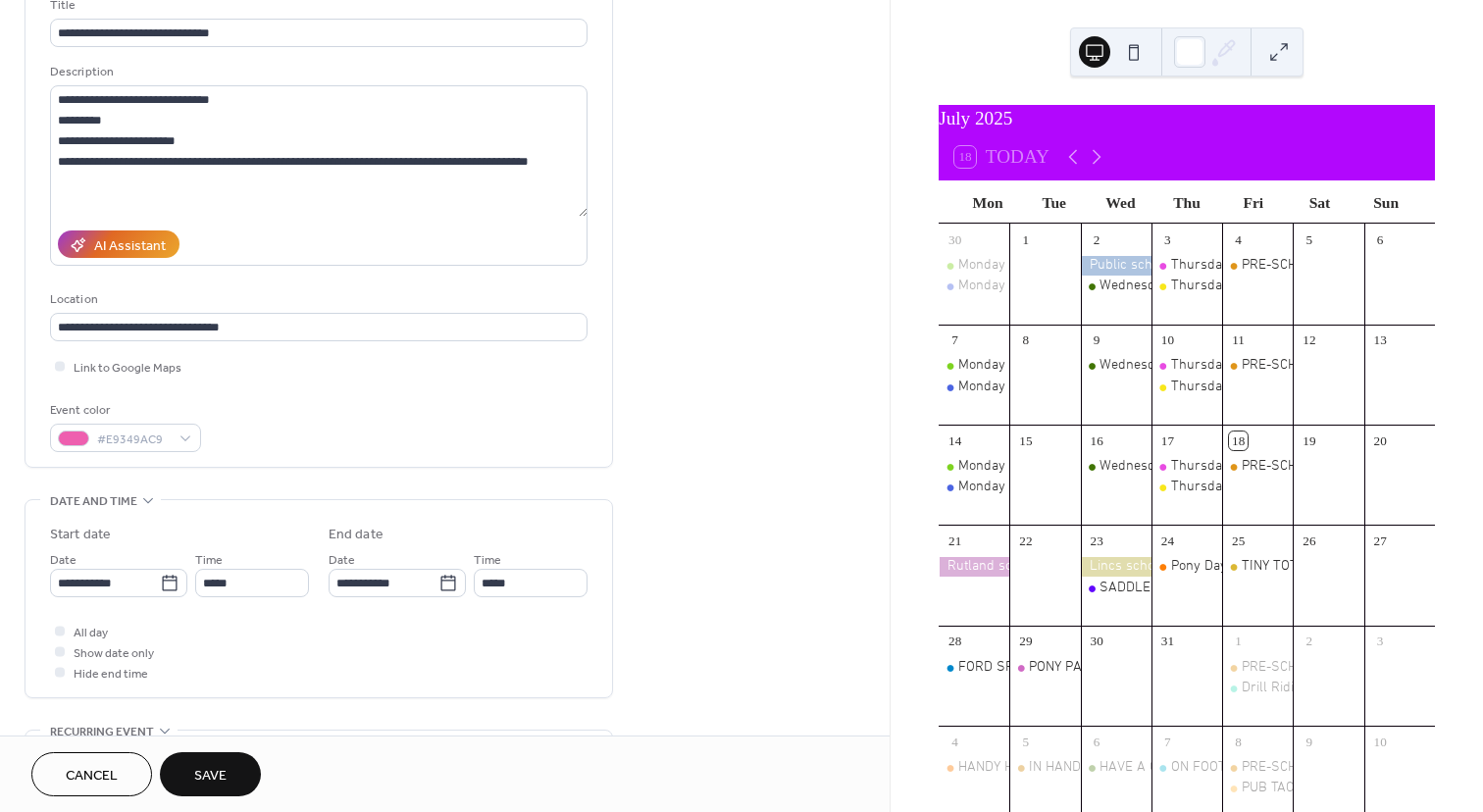 click on "All day Show date only Hide end time" at bounding box center (319, 651) 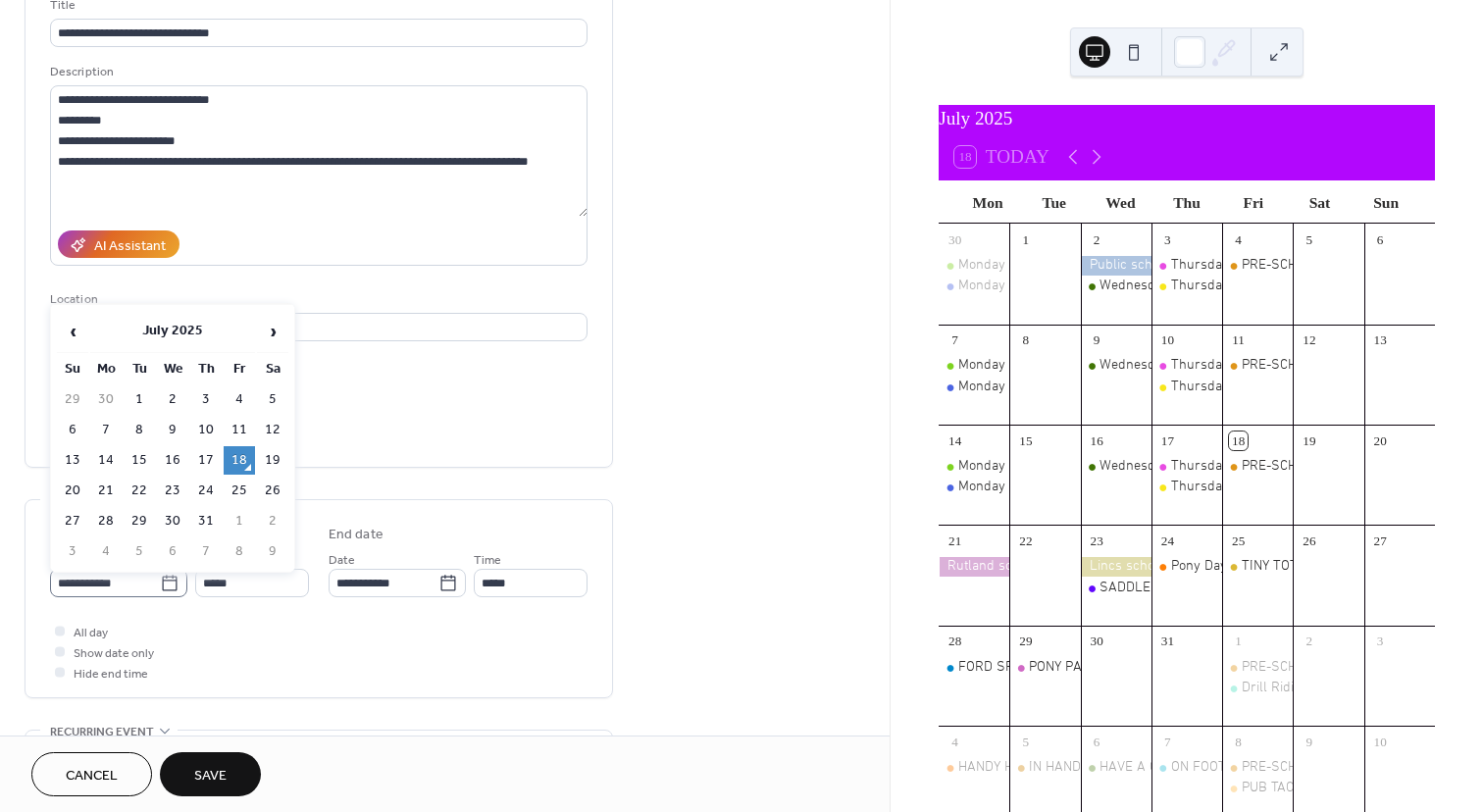 click 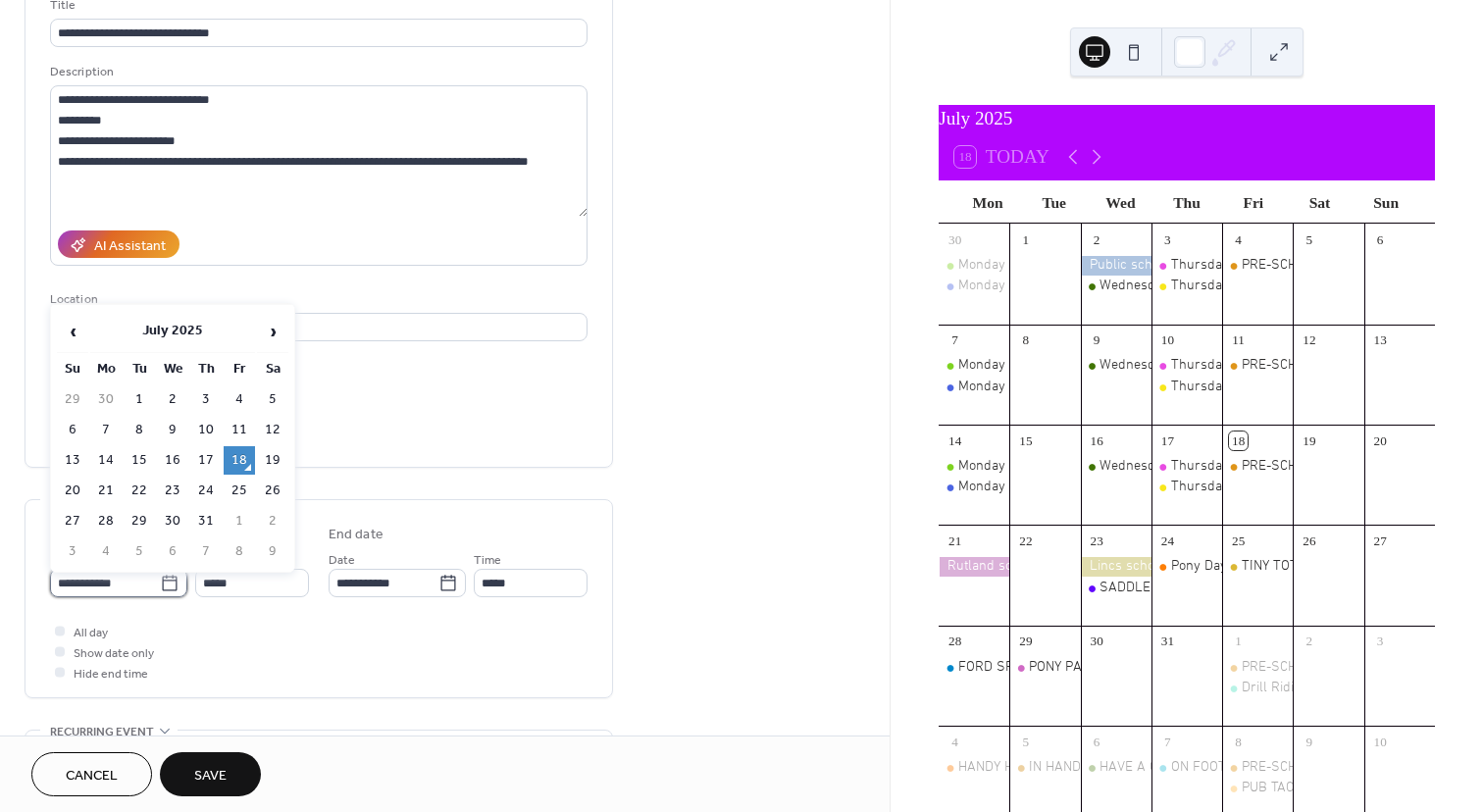 click on "**********" at bounding box center [105, 583] 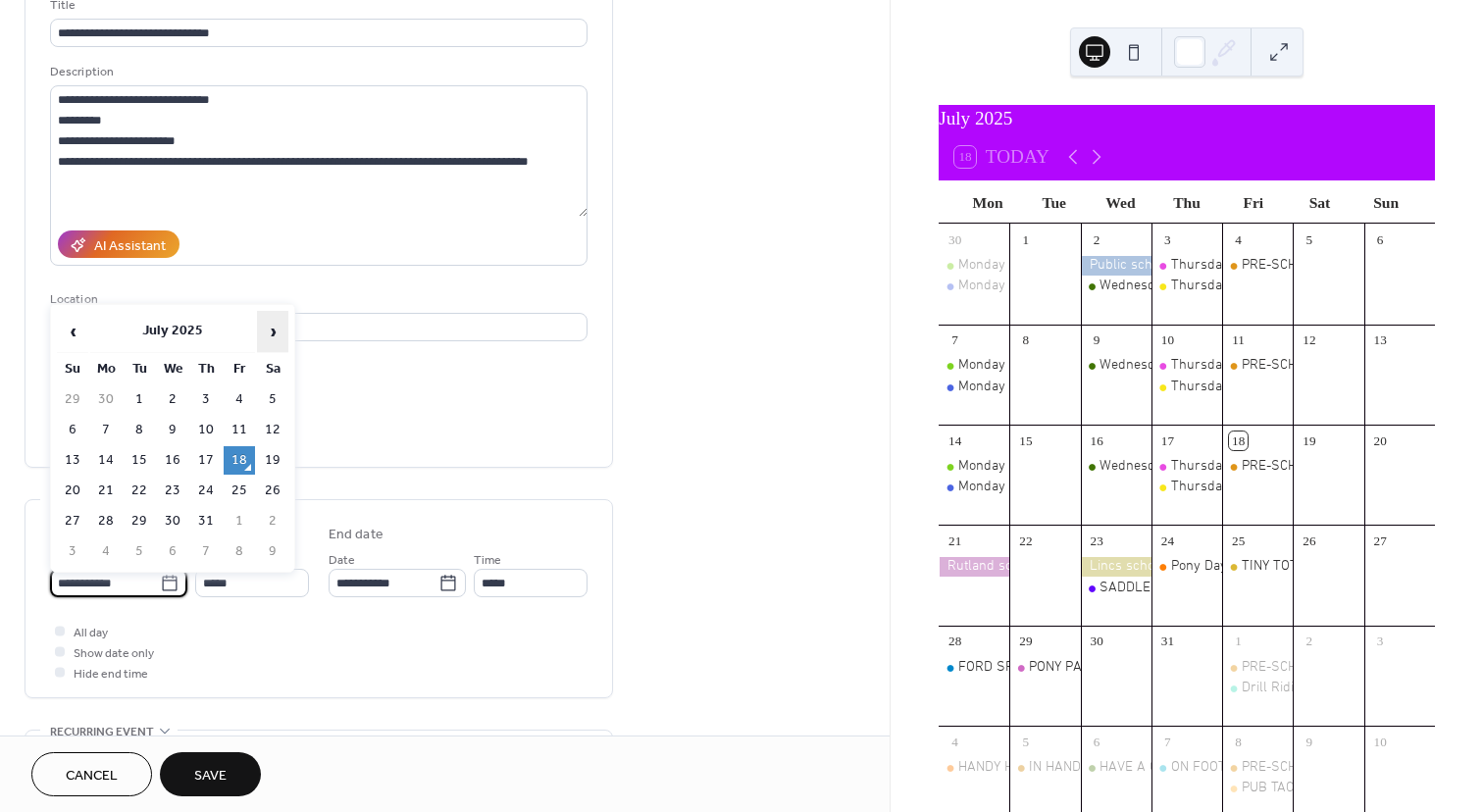 click on "›" at bounding box center (273, 331) 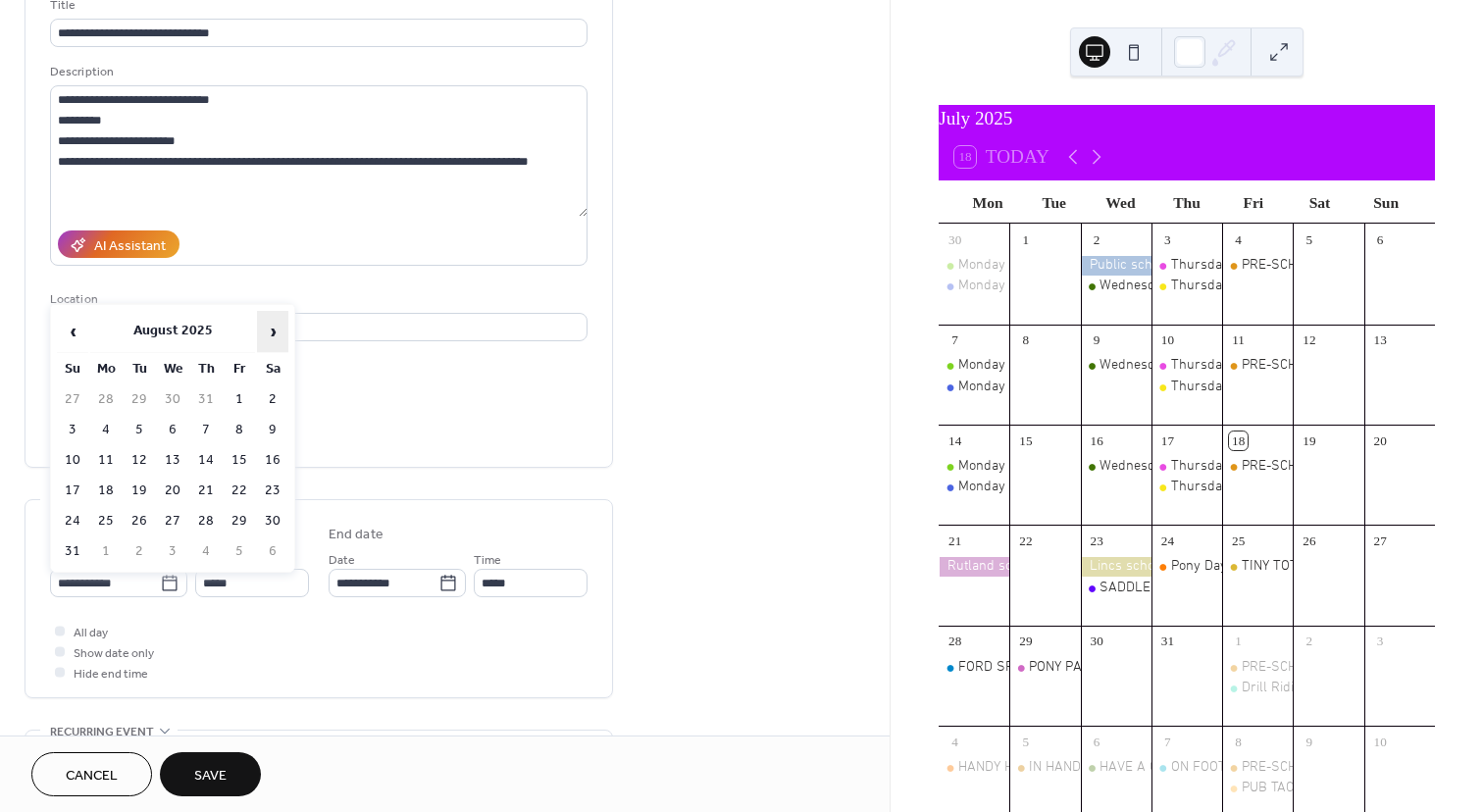 click on "›" at bounding box center (273, 331) 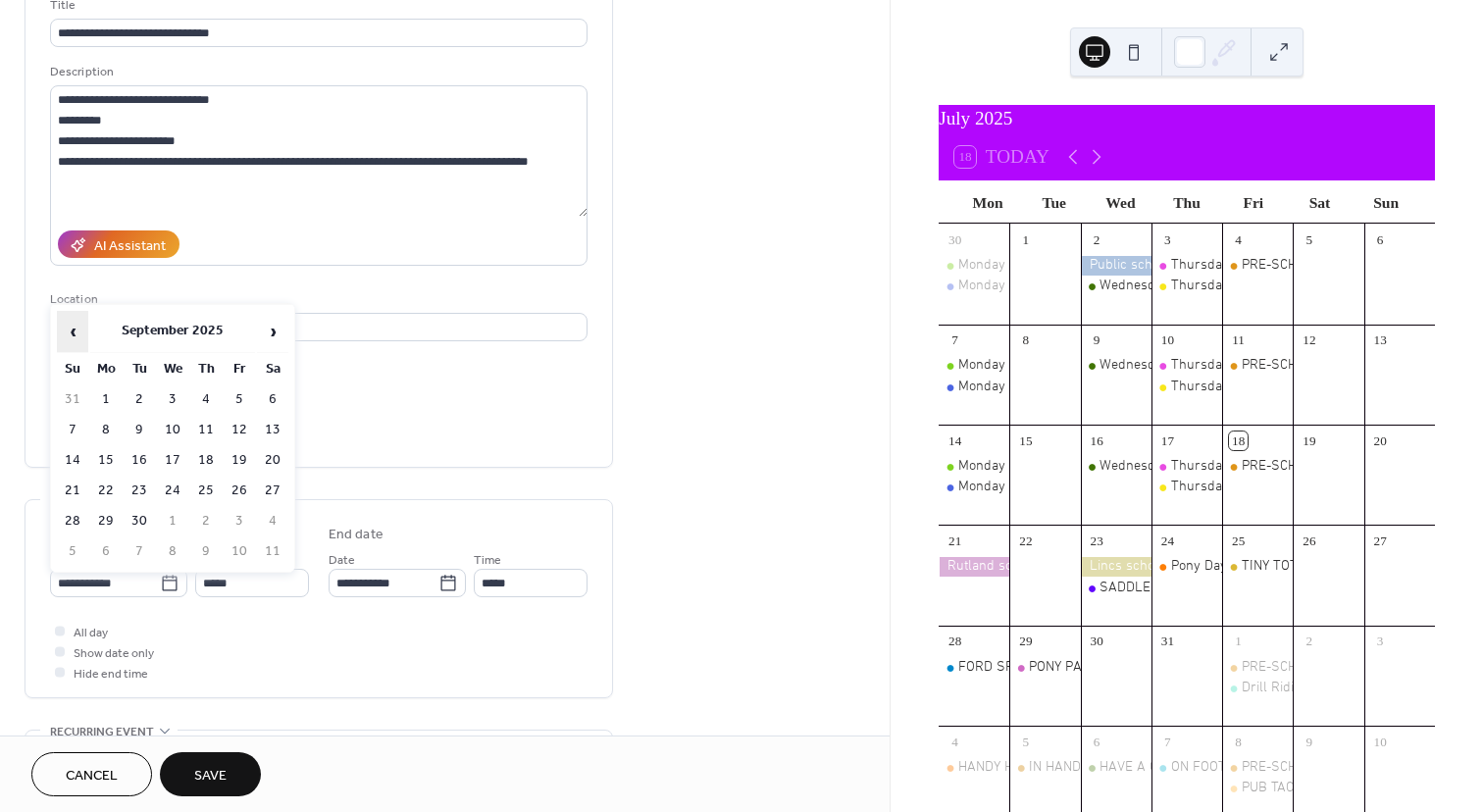 click on "‹" at bounding box center (73, 331) 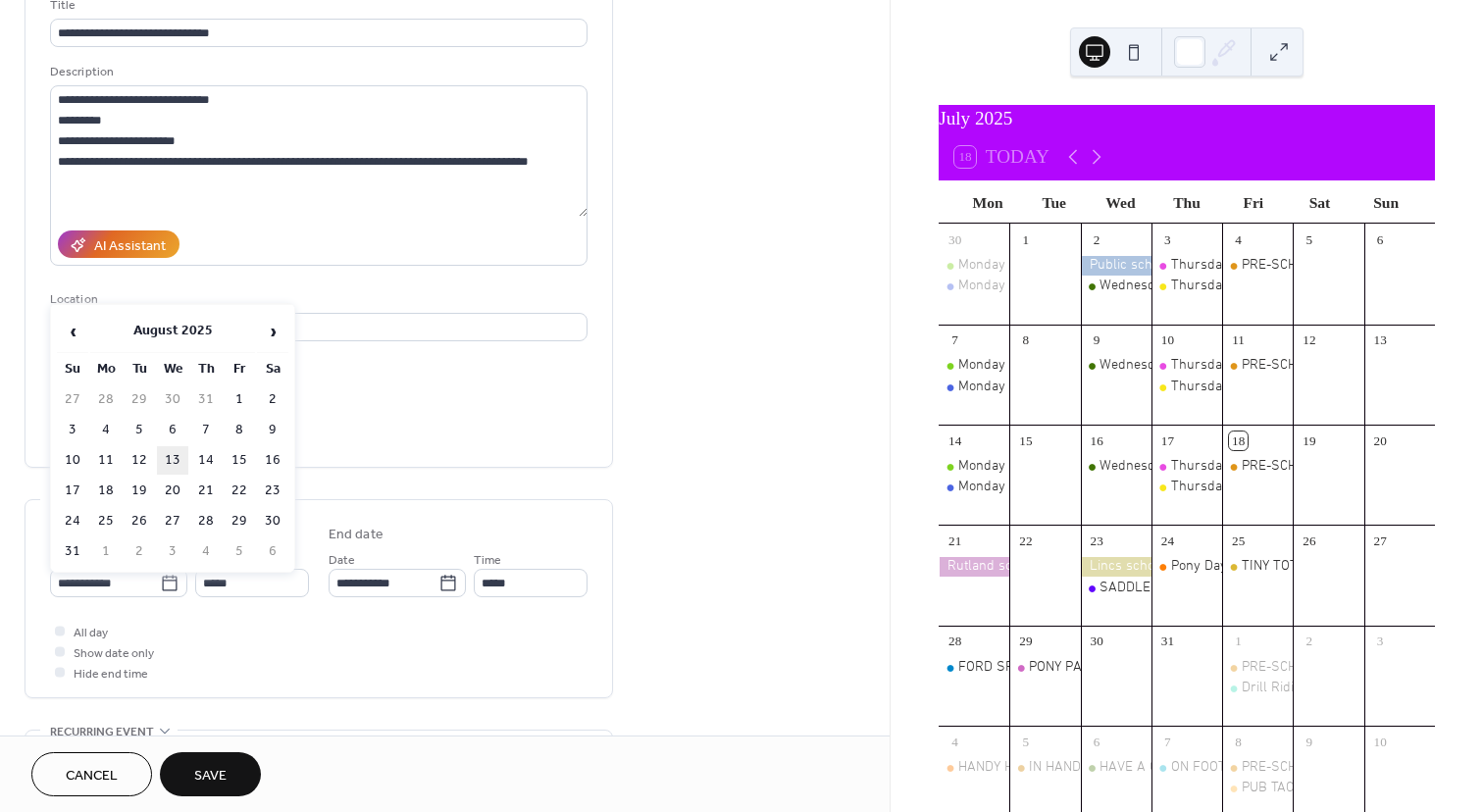 click on "13" at bounding box center [173, 460] 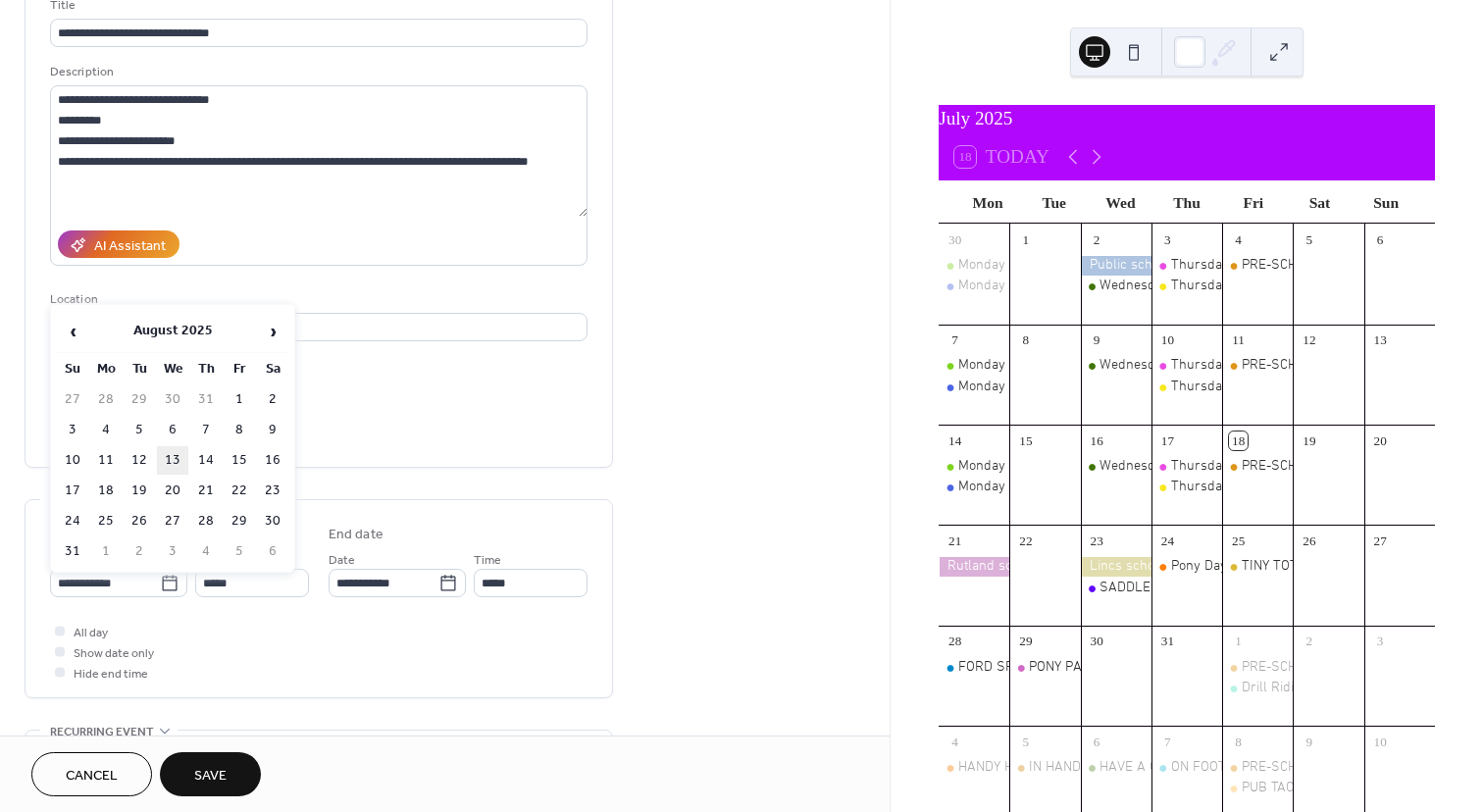type on "**********" 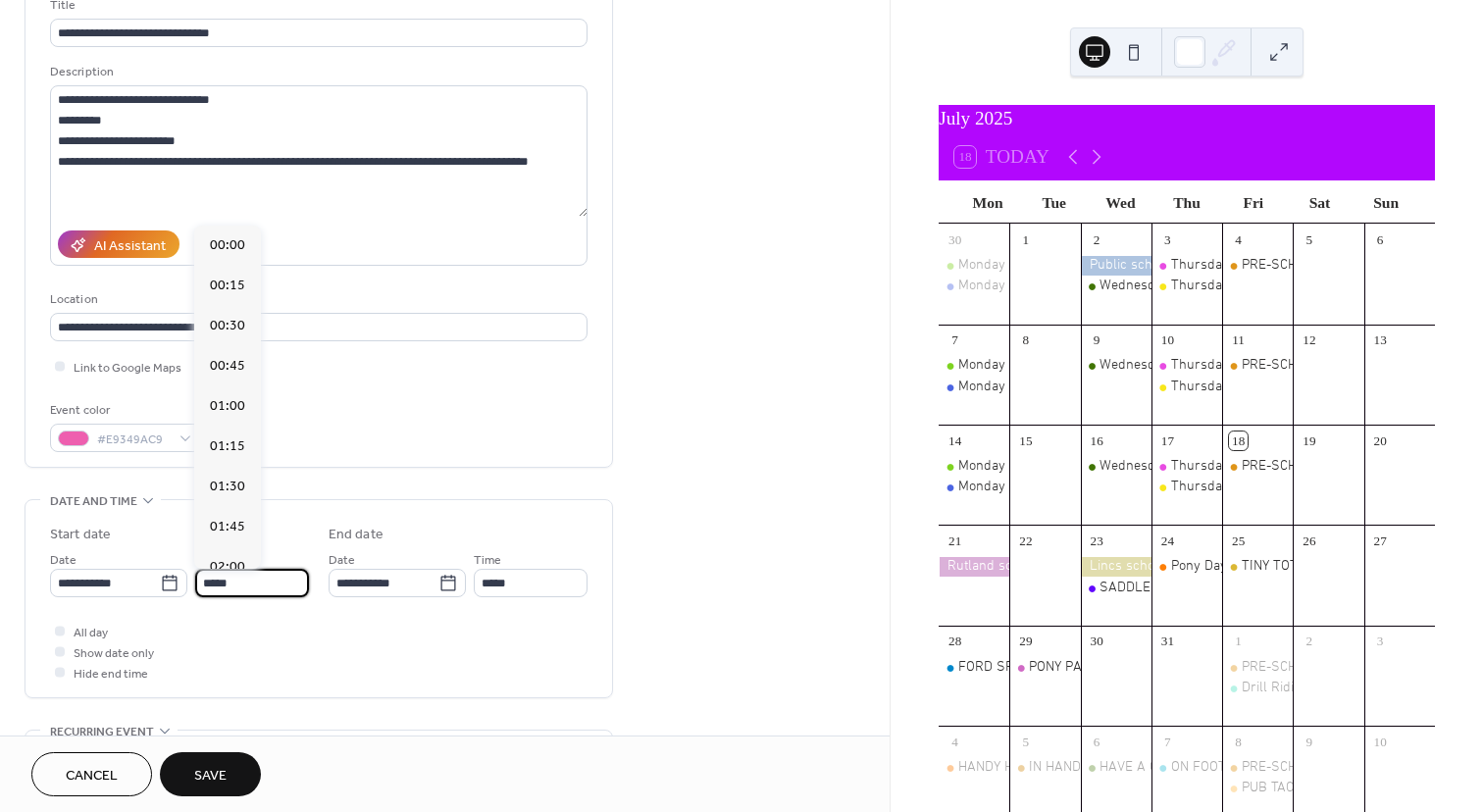 click on "*****" at bounding box center (252, 583) 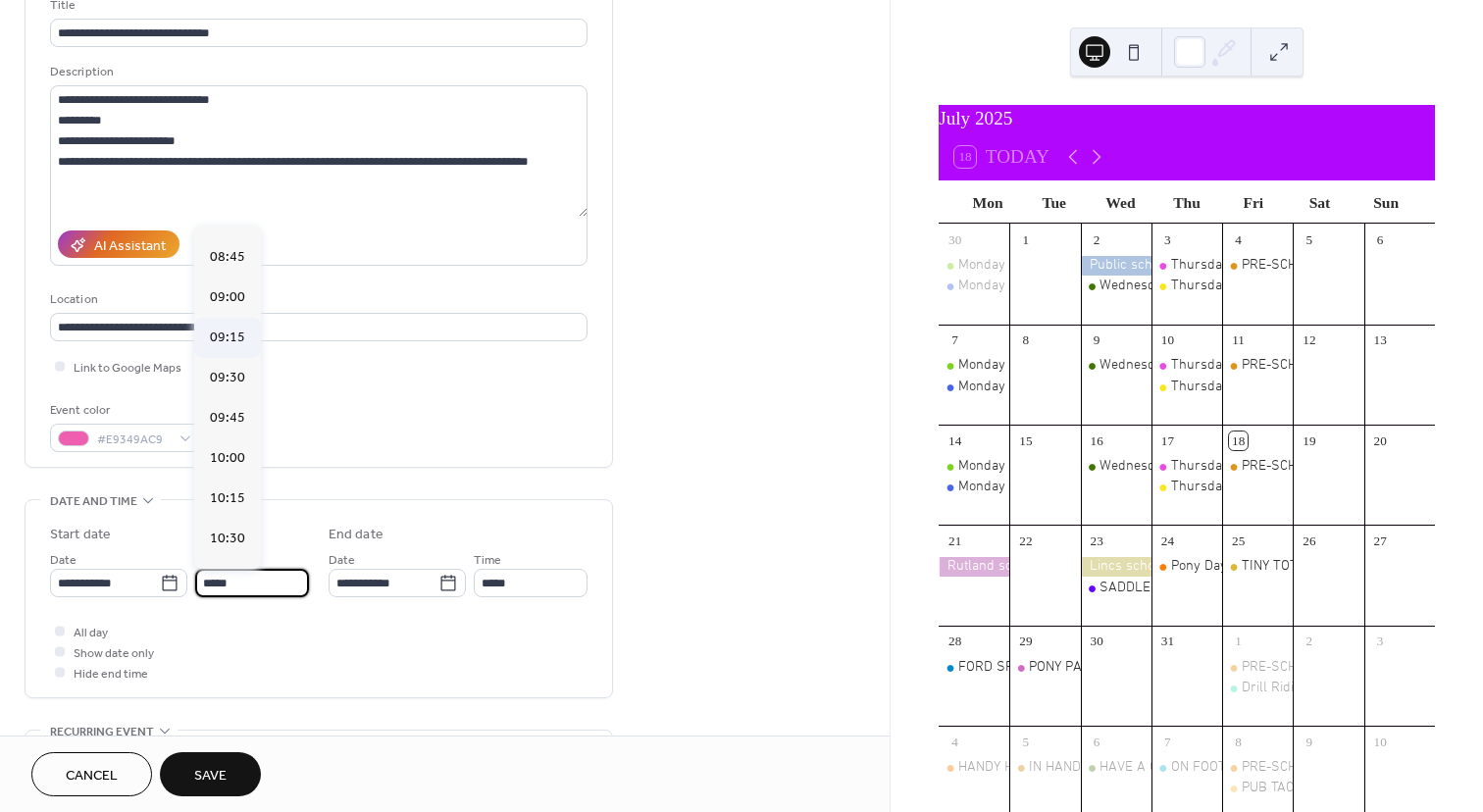 scroll, scrollTop: 1396, scrollLeft: 0, axis: vertical 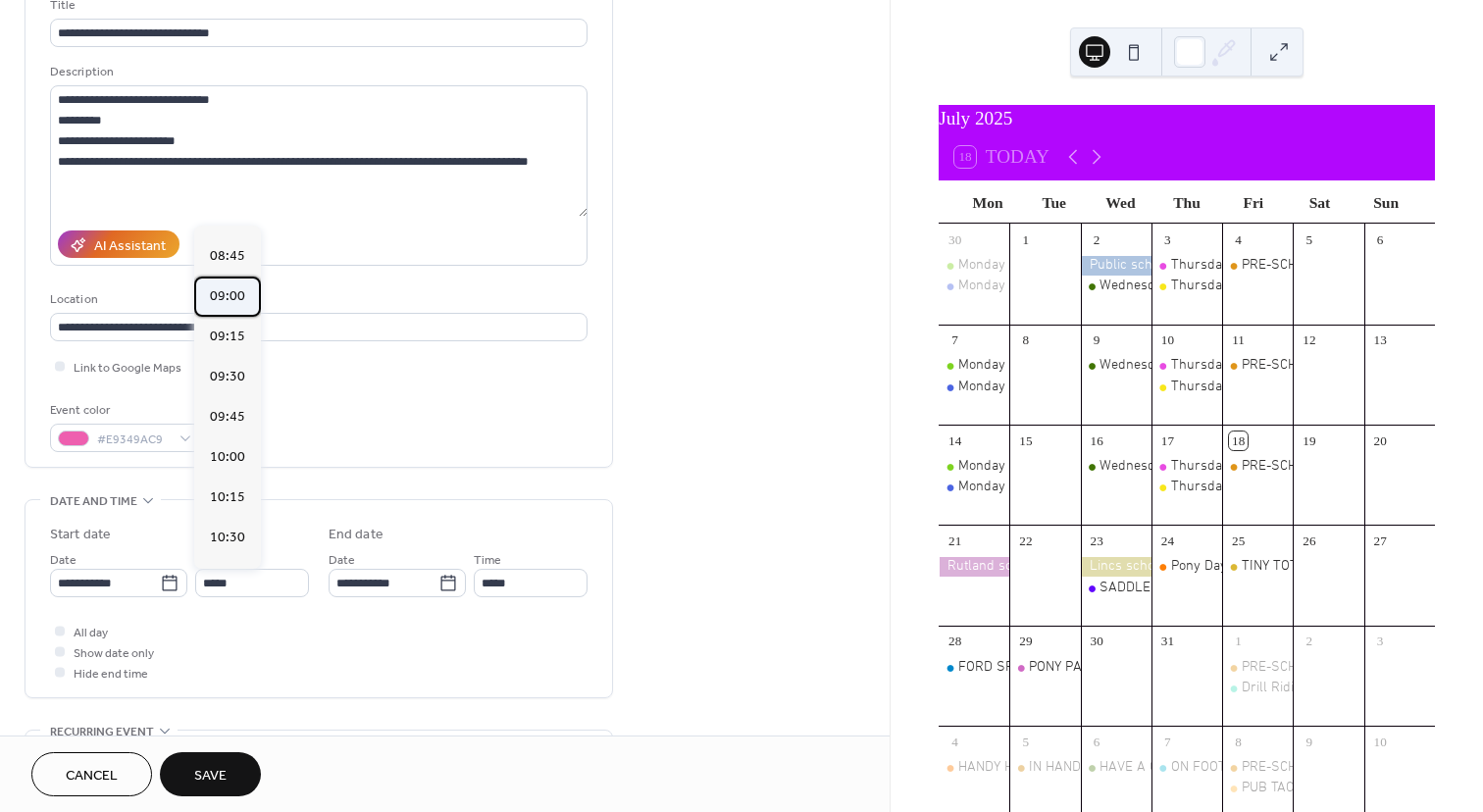click on "09:00" at bounding box center (228, 296) 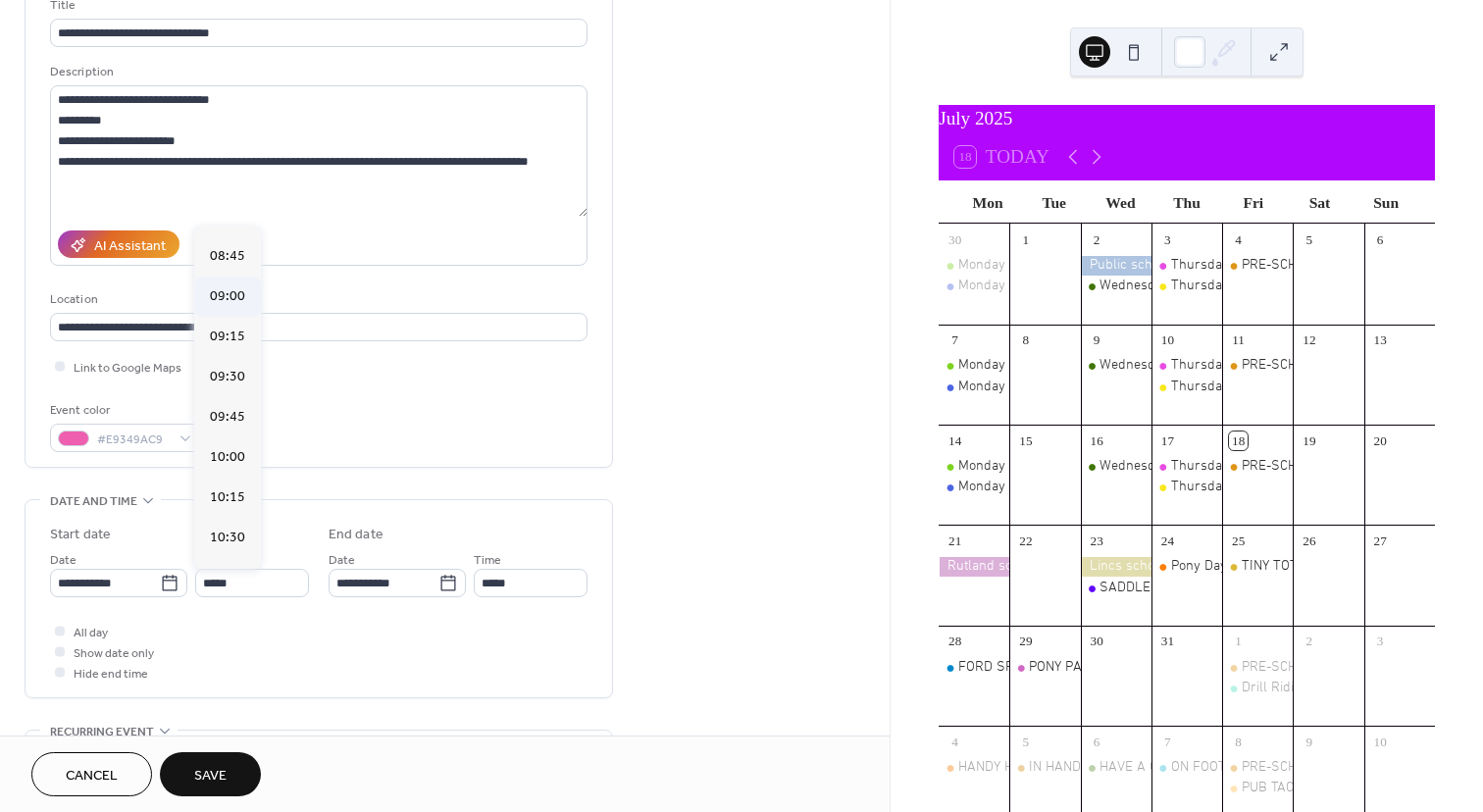 type on "*****" 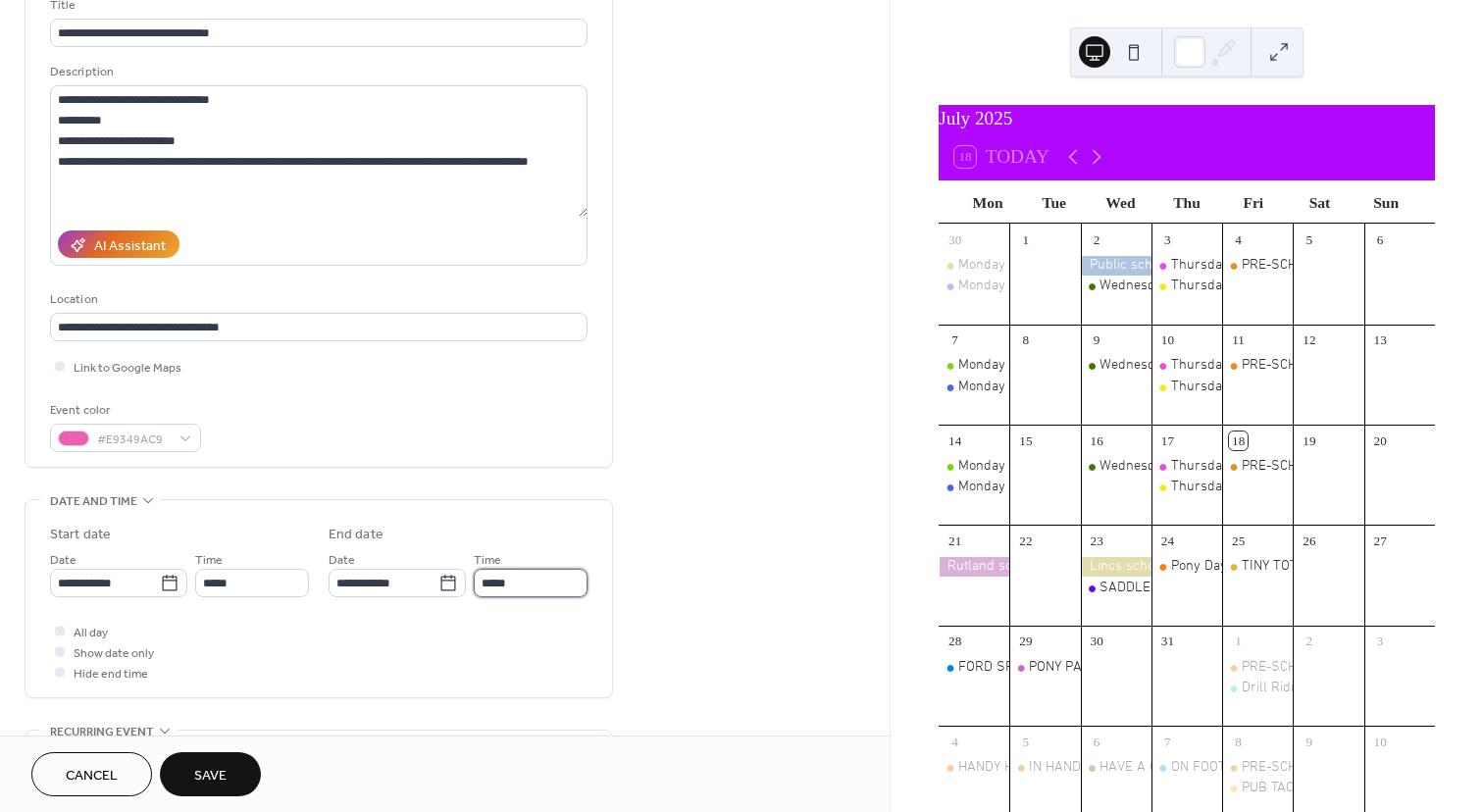 click on "*****" at bounding box center (531, 583) 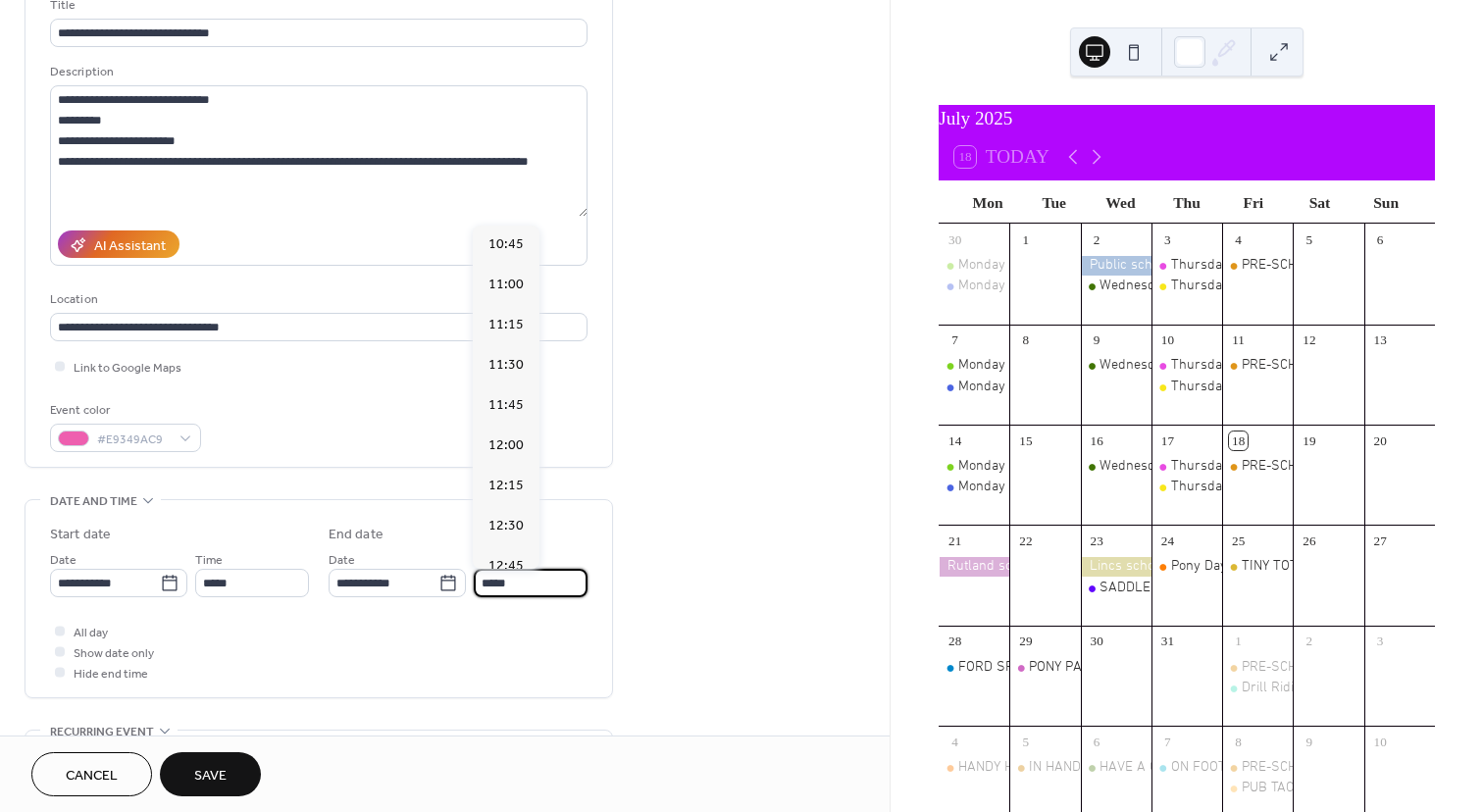 scroll, scrollTop: 243, scrollLeft: 0, axis: vertical 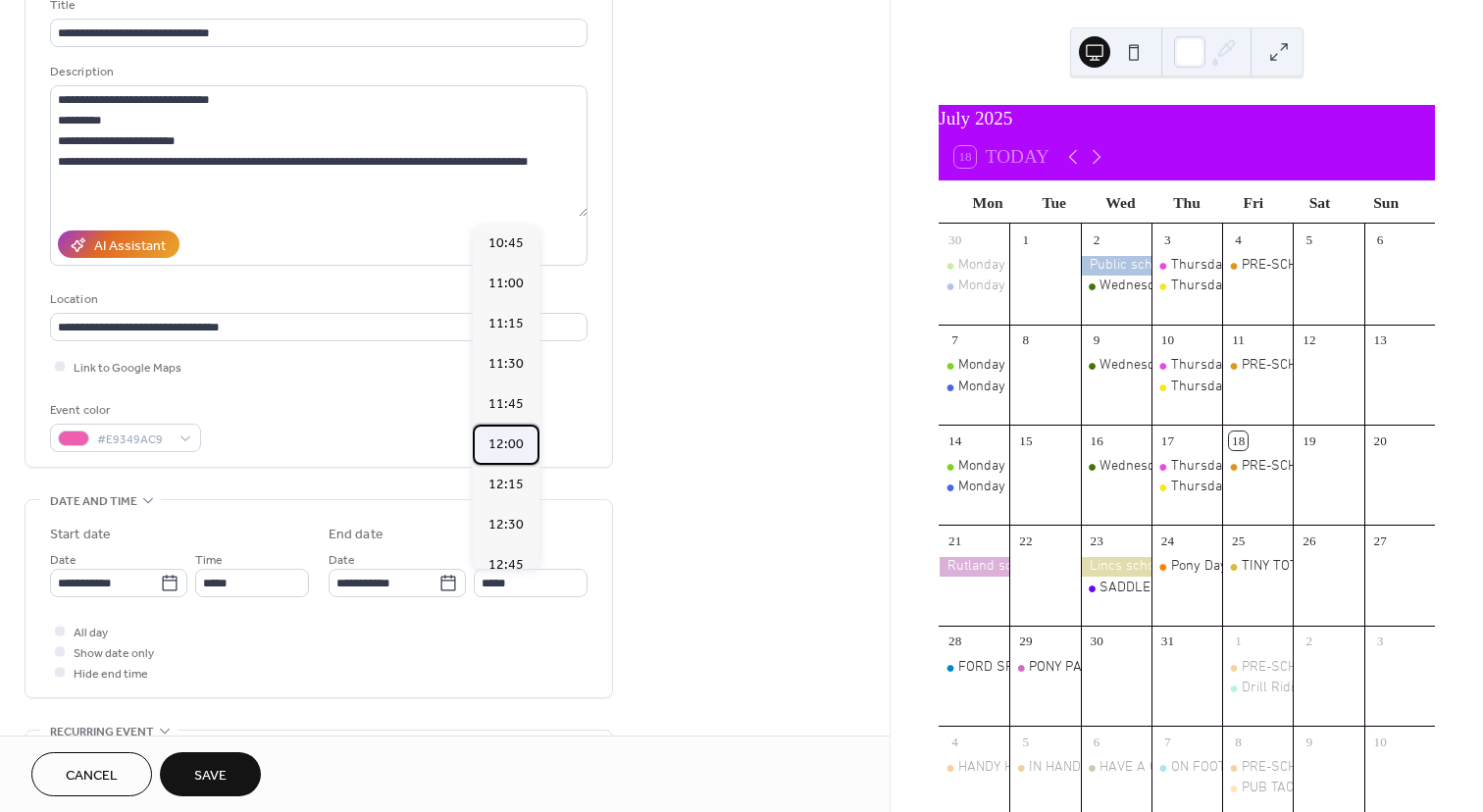 click on "12:00" at bounding box center [506, 444] 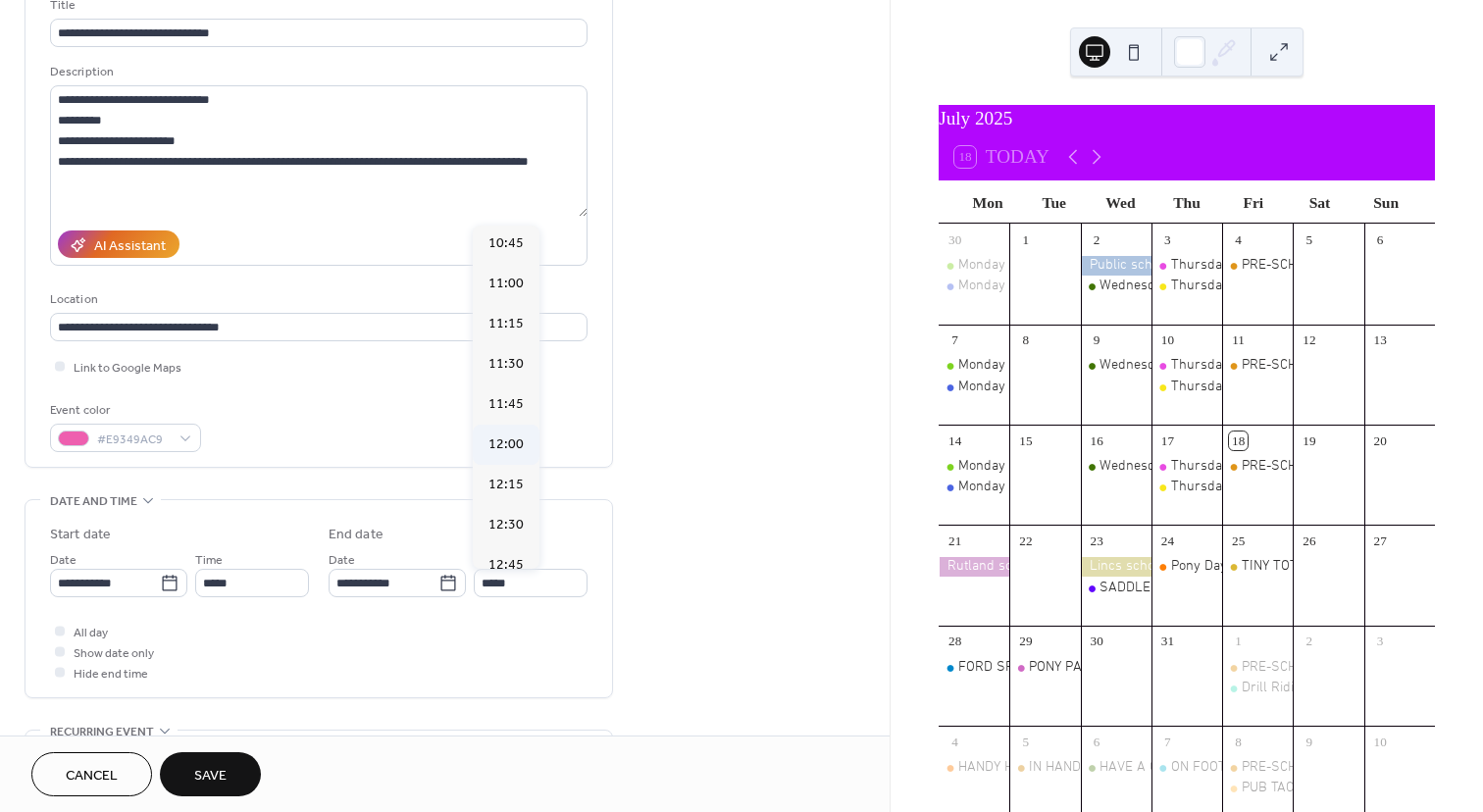 type on "*****" 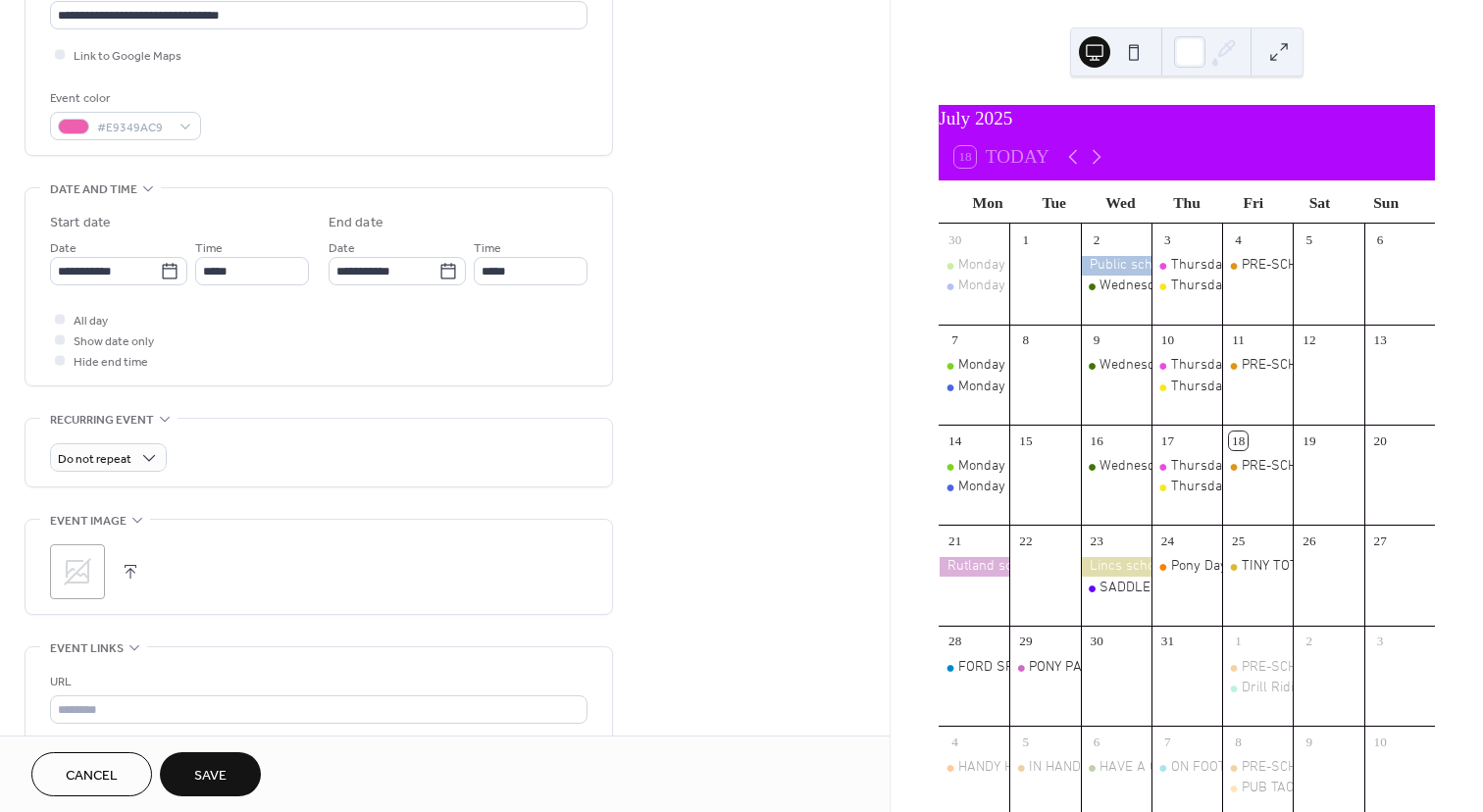 scroll, scrollTop: 460, scrollLeft: 0, axis: vertical 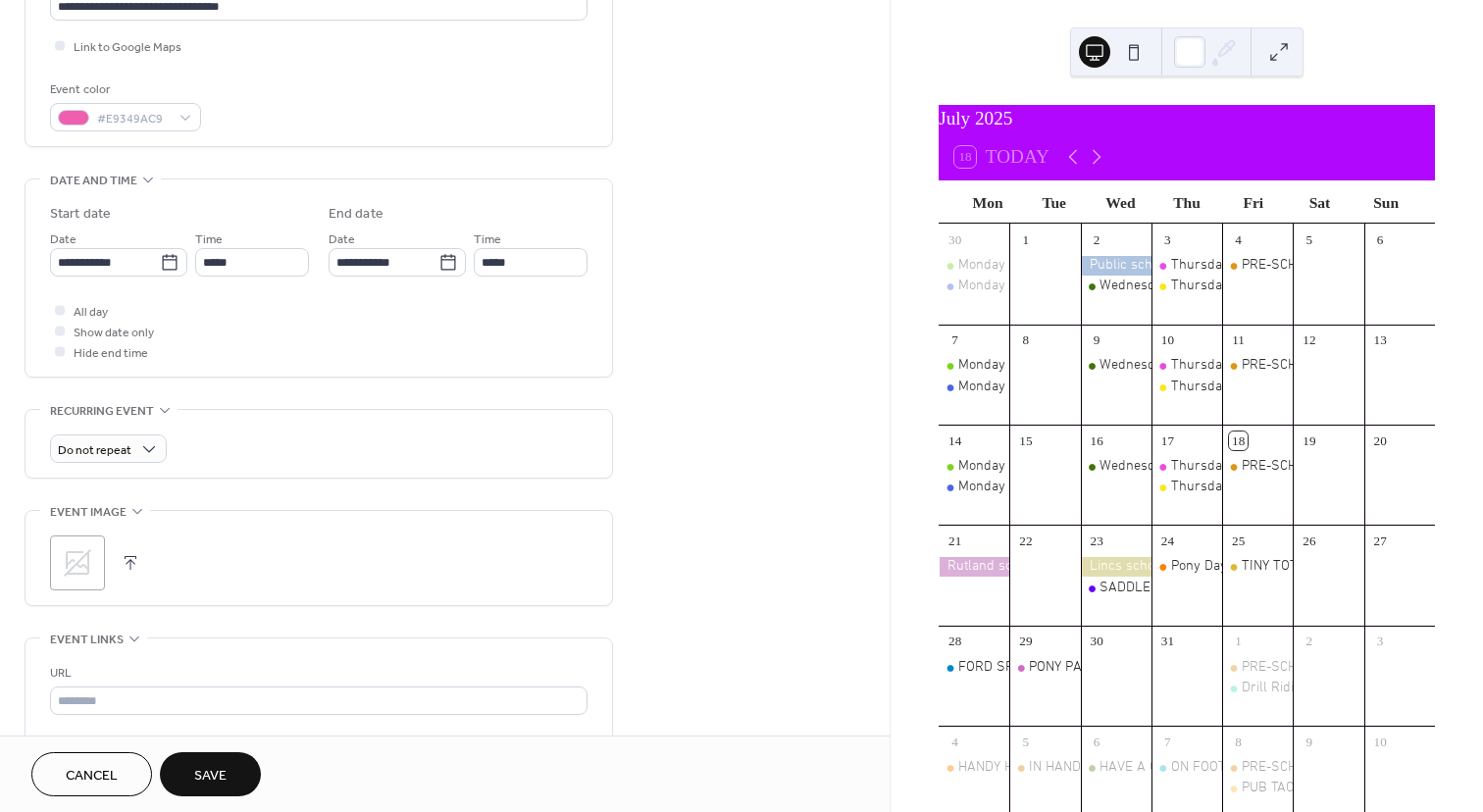 click 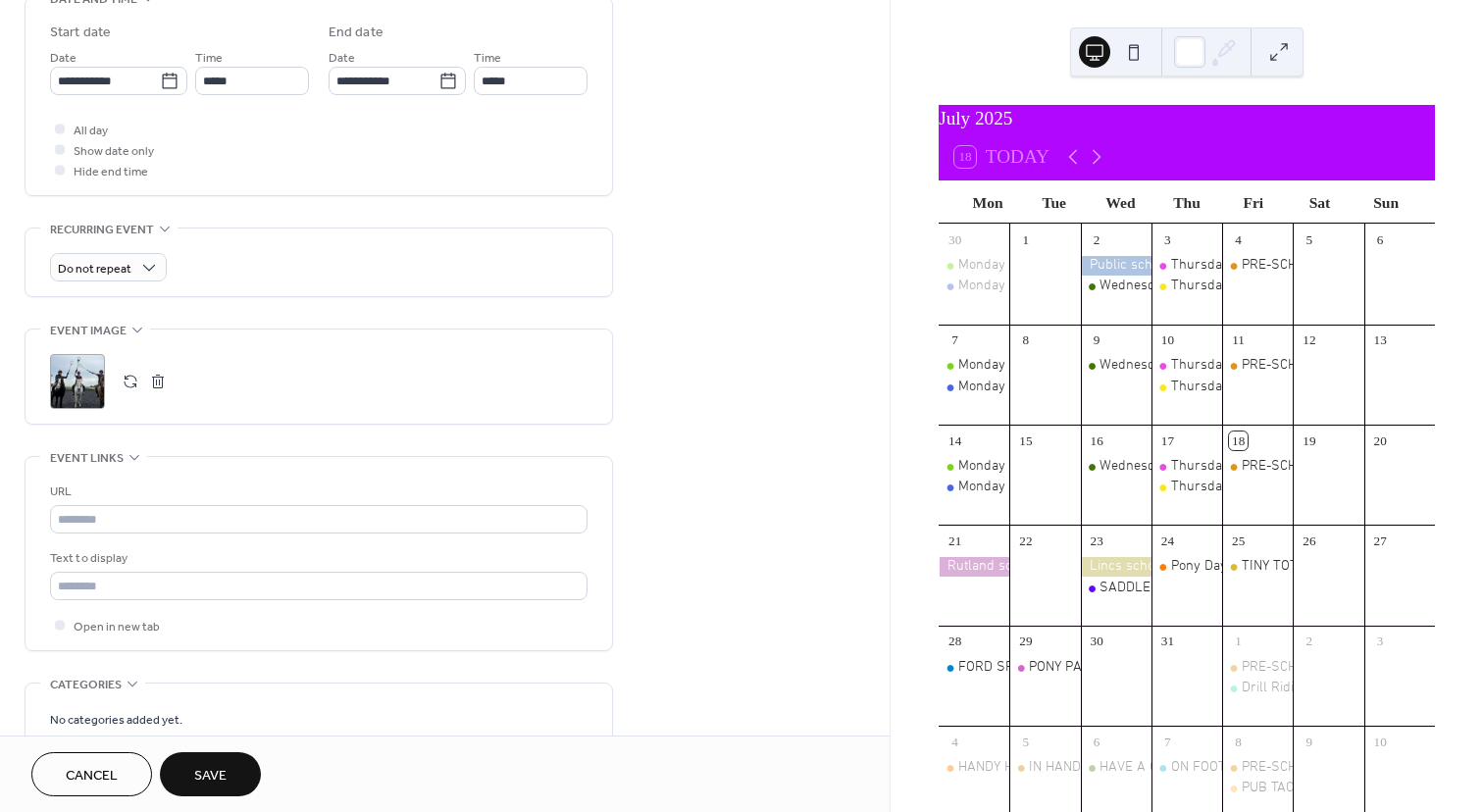 scroll, scrollTop: 658, scrollLeft: 0, axis: vertical 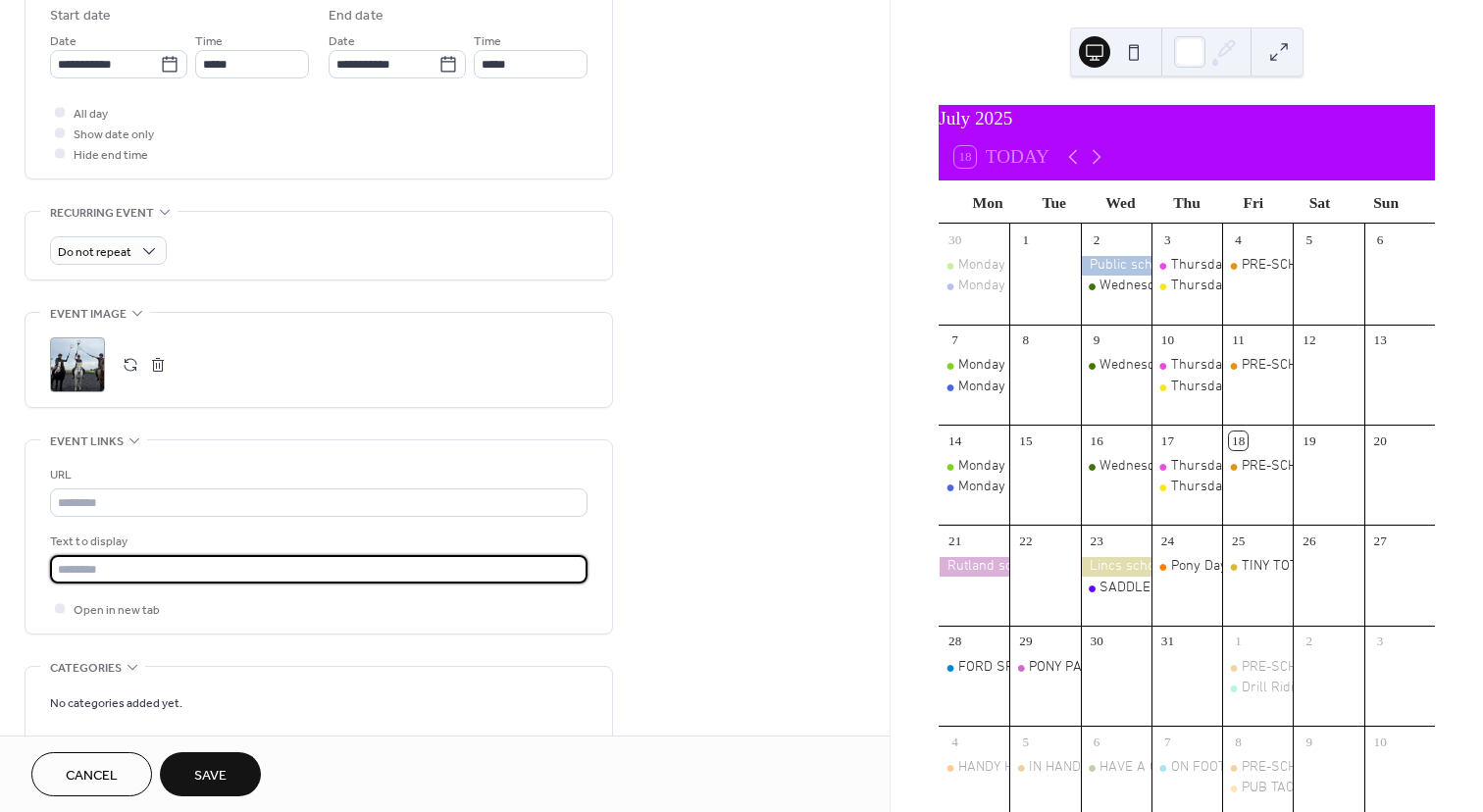 click at bounding box center [319, 569] 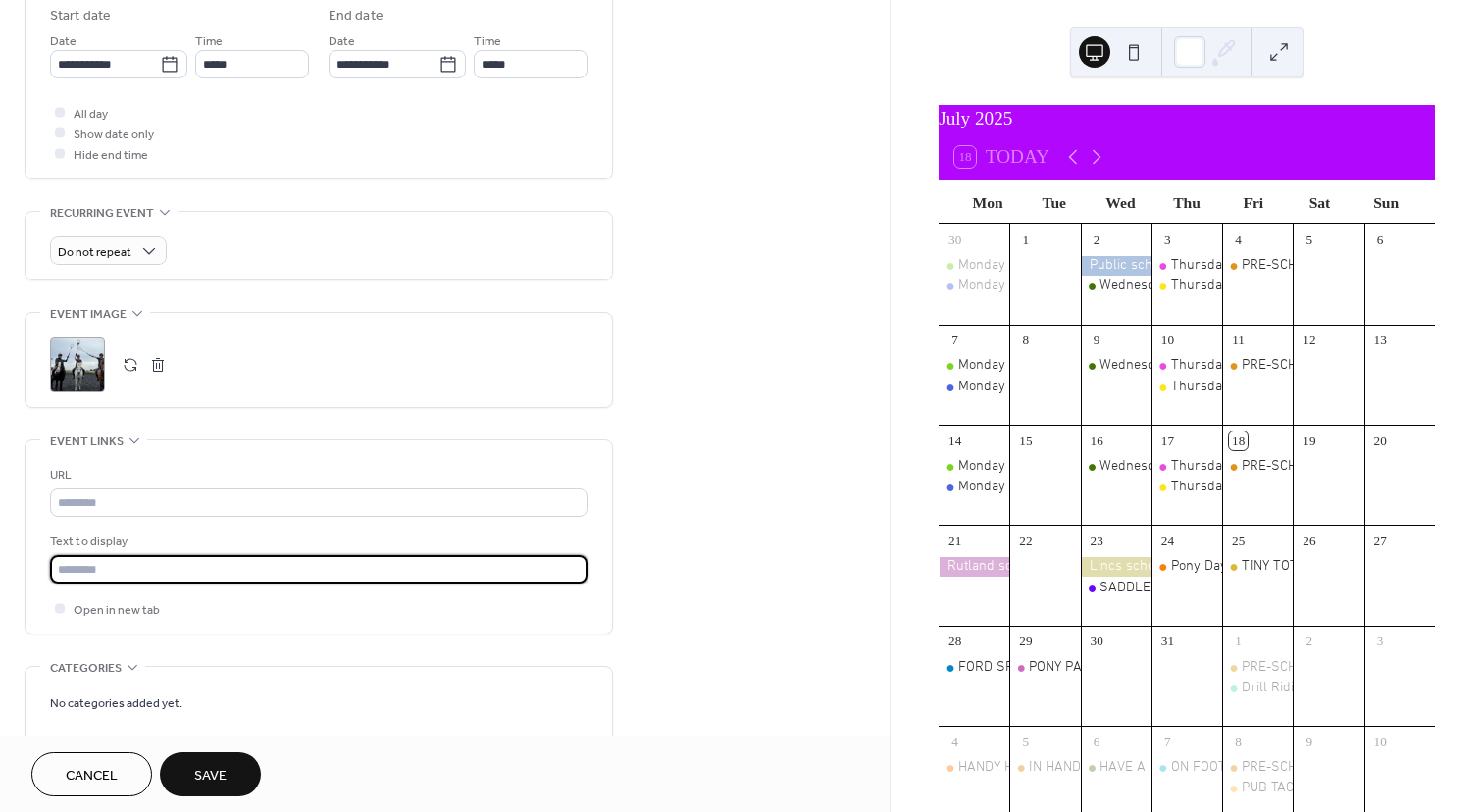 paste on "**********" 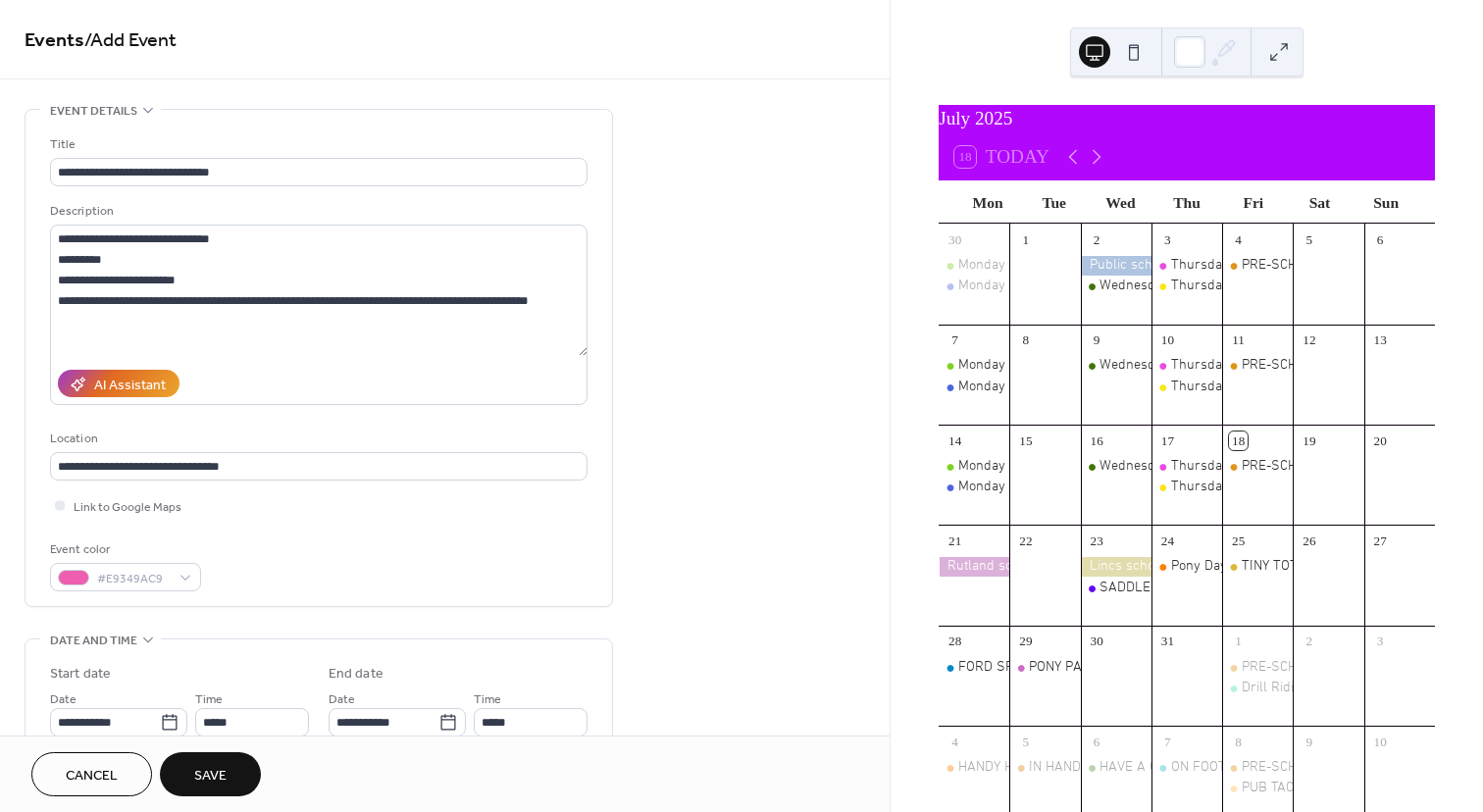 scroll, scrollTop: 21, scrollLeft: 0, axis: vertical 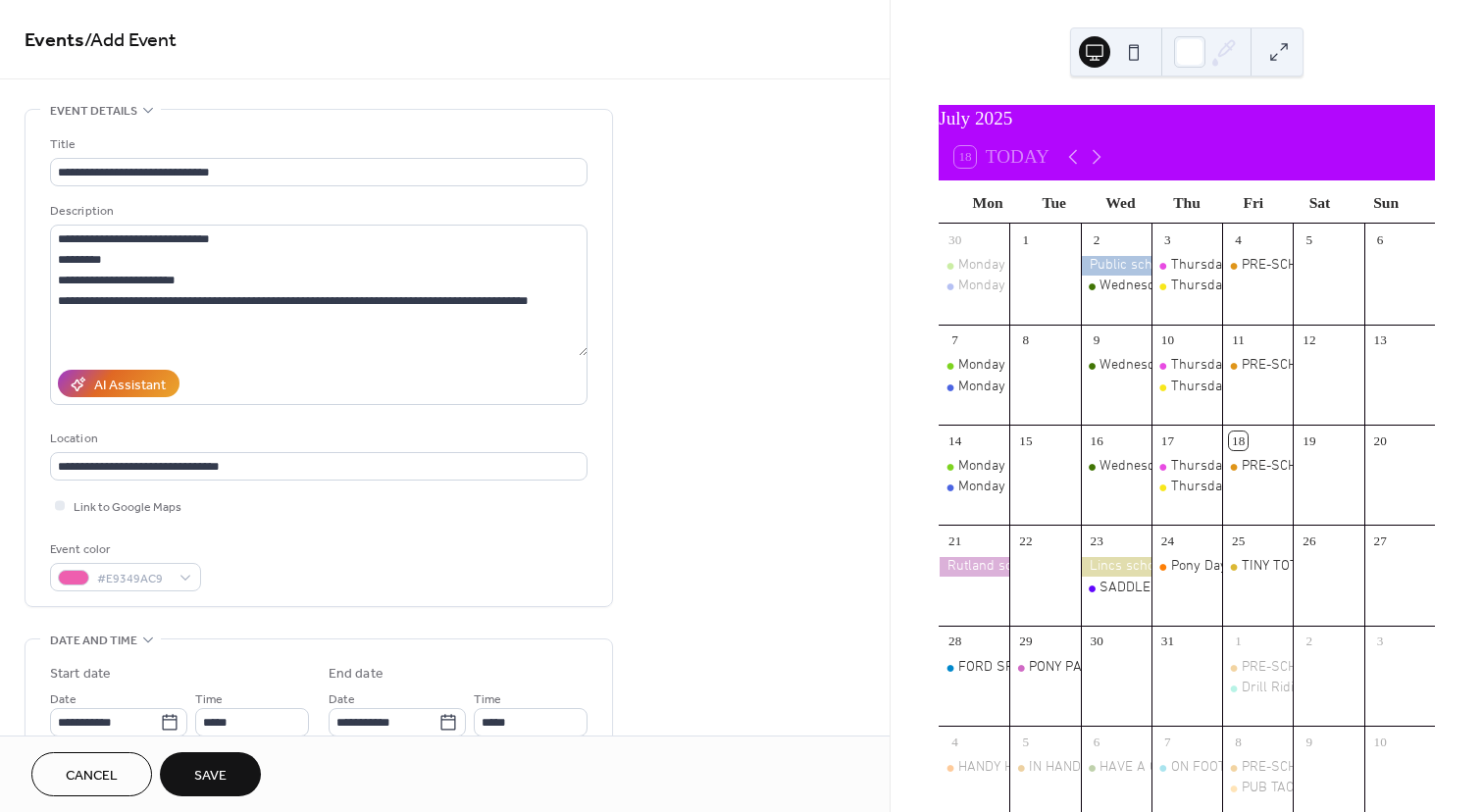 type on "**********" 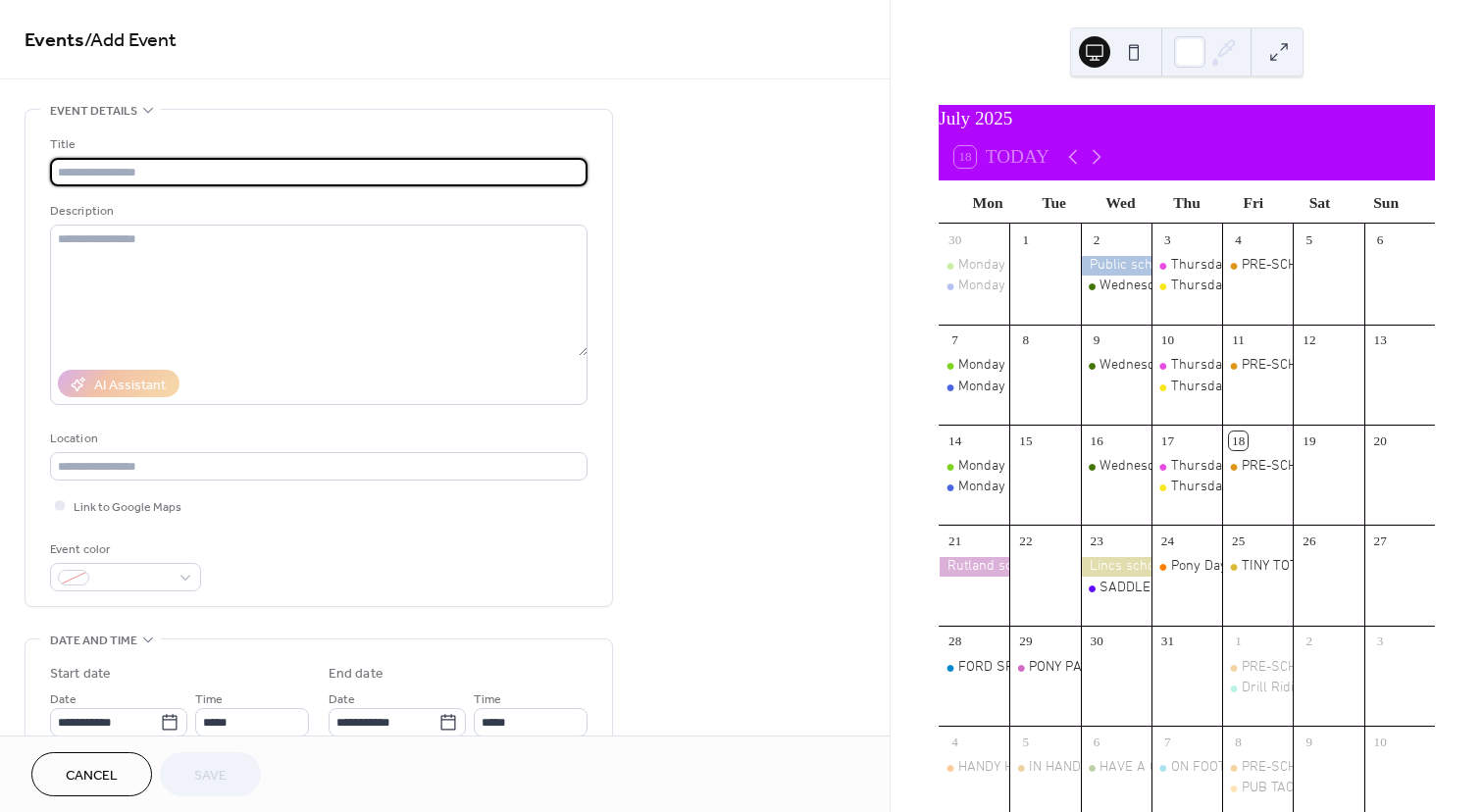 scroll, scrollTop: 0, scrollLeft: 0, axis: both 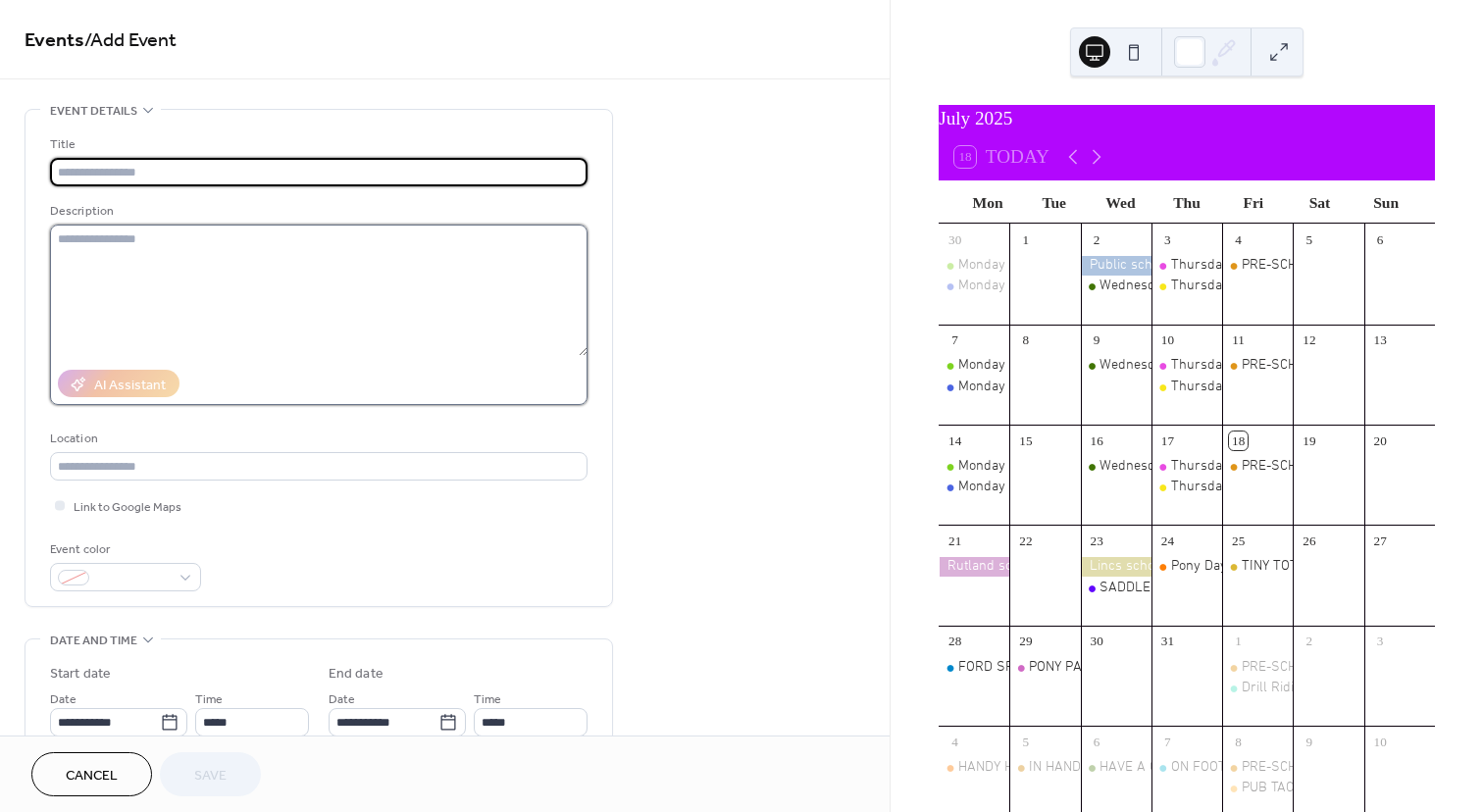 click at bounding box center [319, 290] 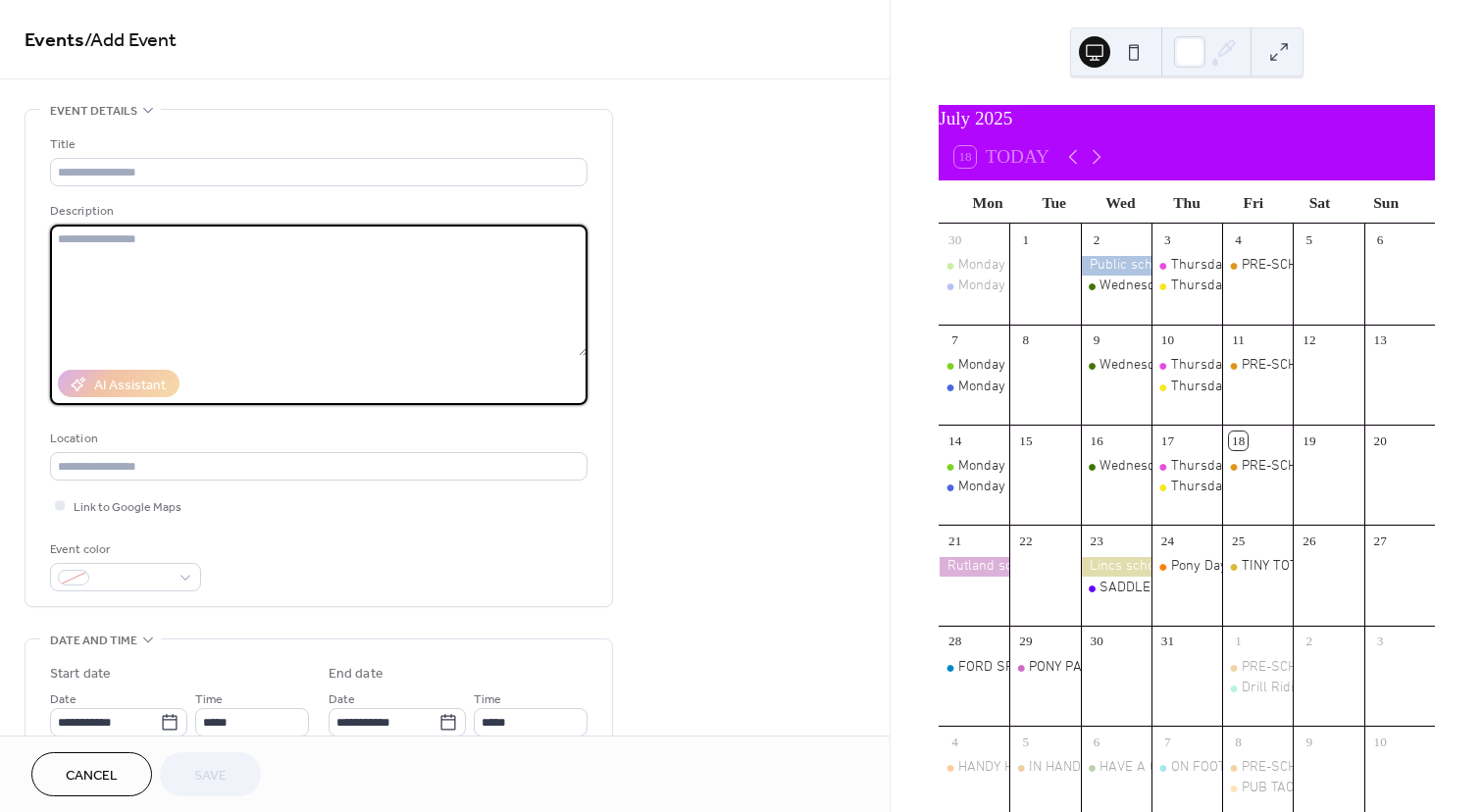 paste on "**********" 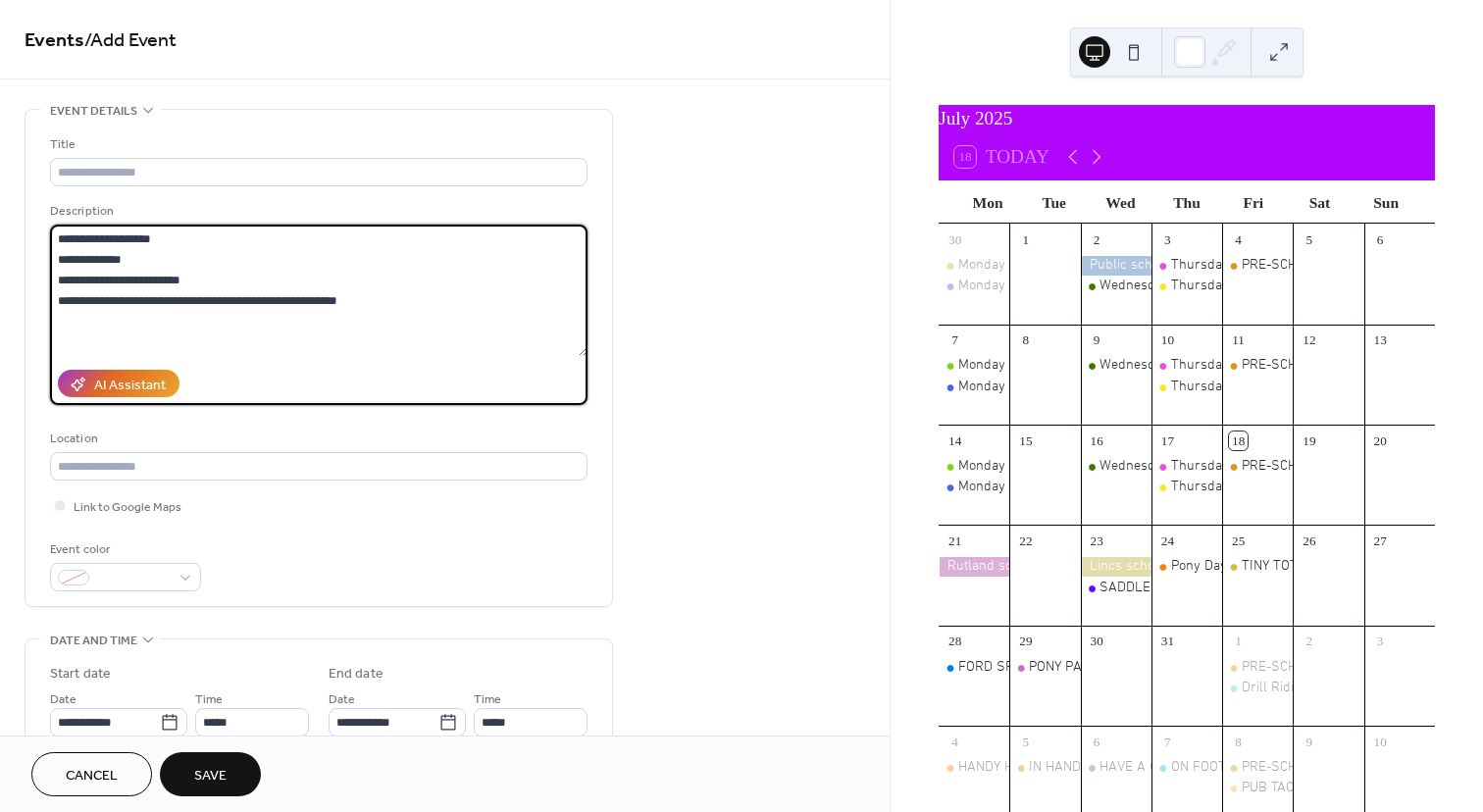 drag, startPoint x: 189, startPoint y: 243, endPoint x: 59, endPoint y: 244, distance: 130.00385 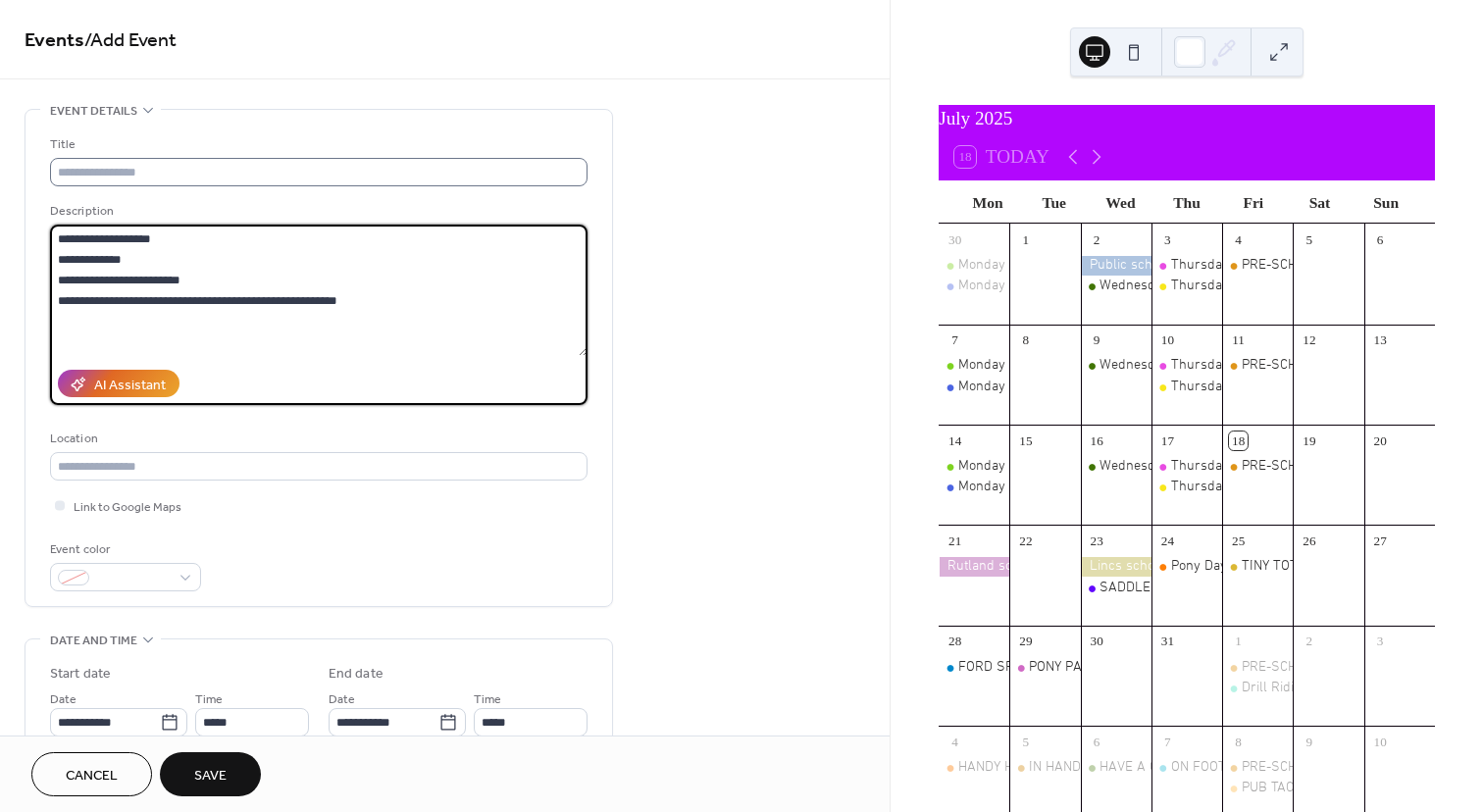 type on "**********" 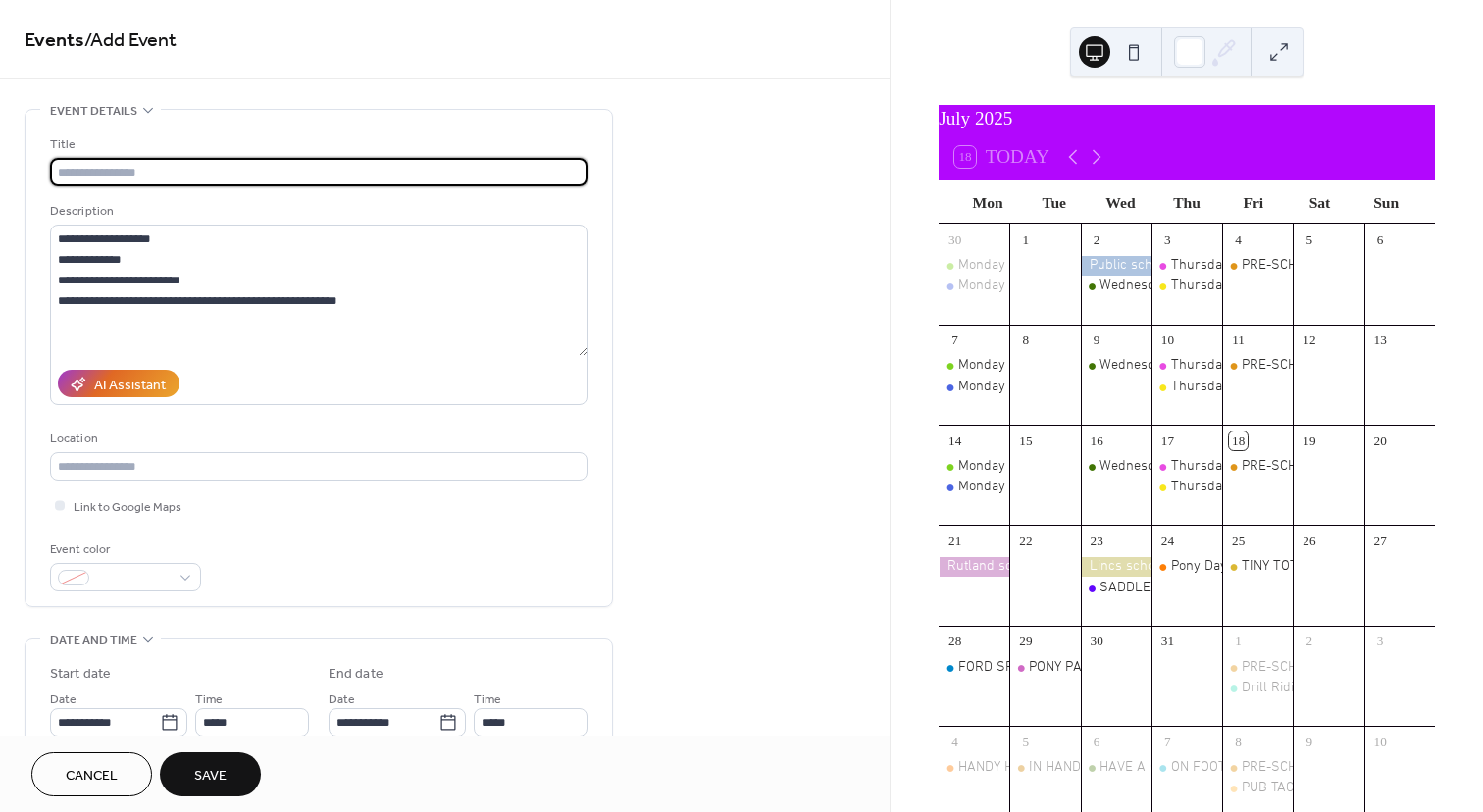 click at bounding box center [319, 172] 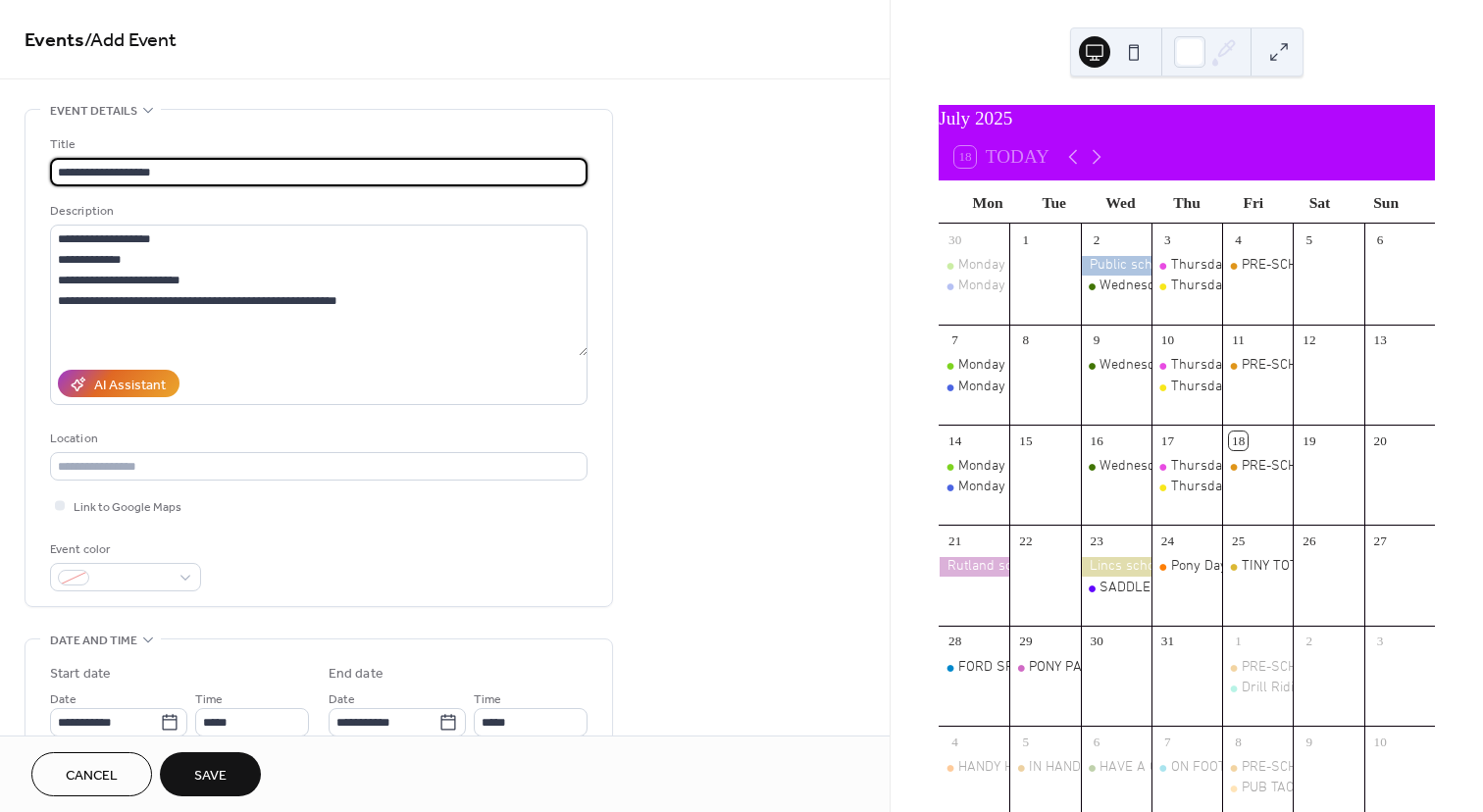 type on "**********" 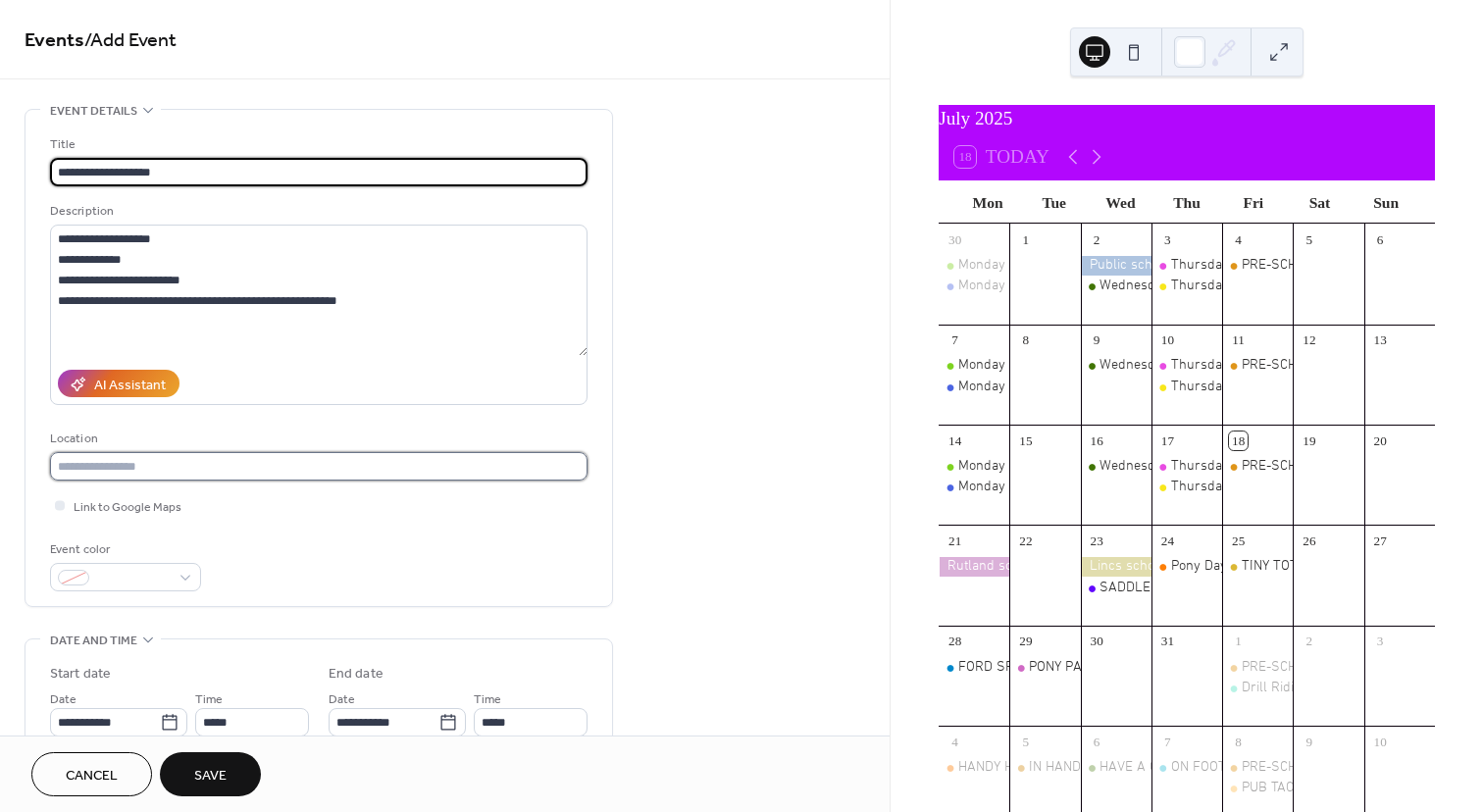 click at bounding box center (319, 466) 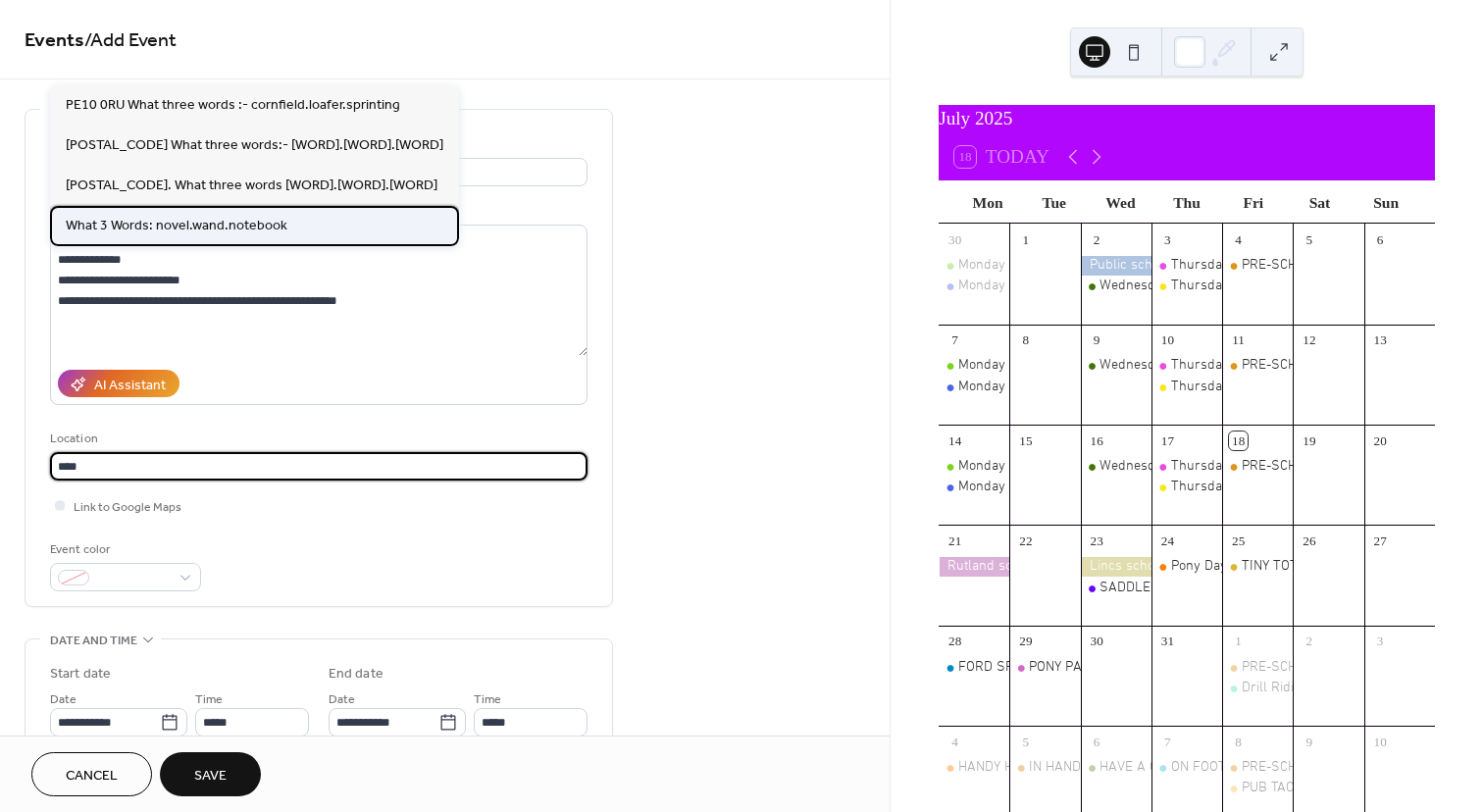 click on "What 3 Words: novel.wand.notebook" at bounding box center (177, 226) 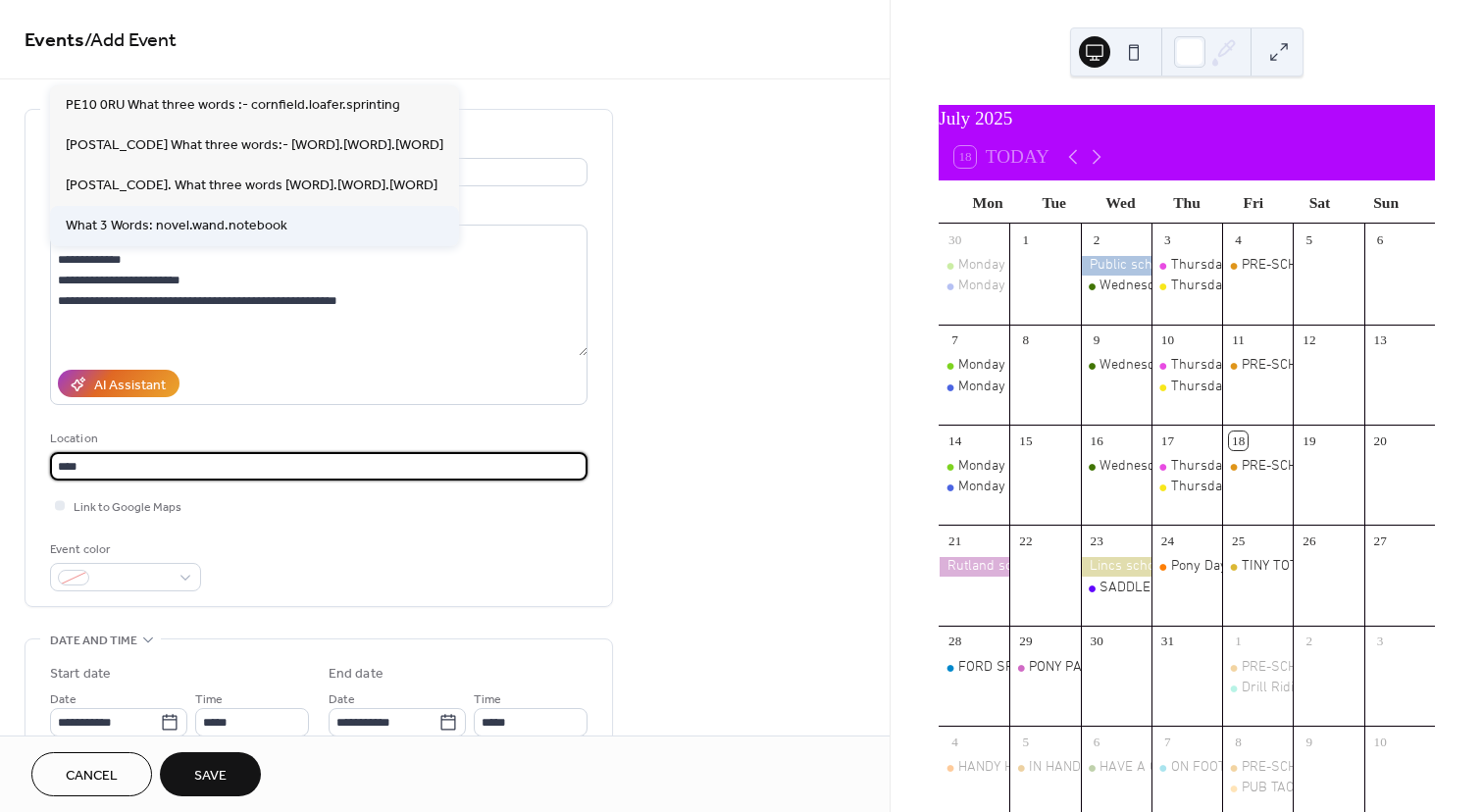 type on "**********" 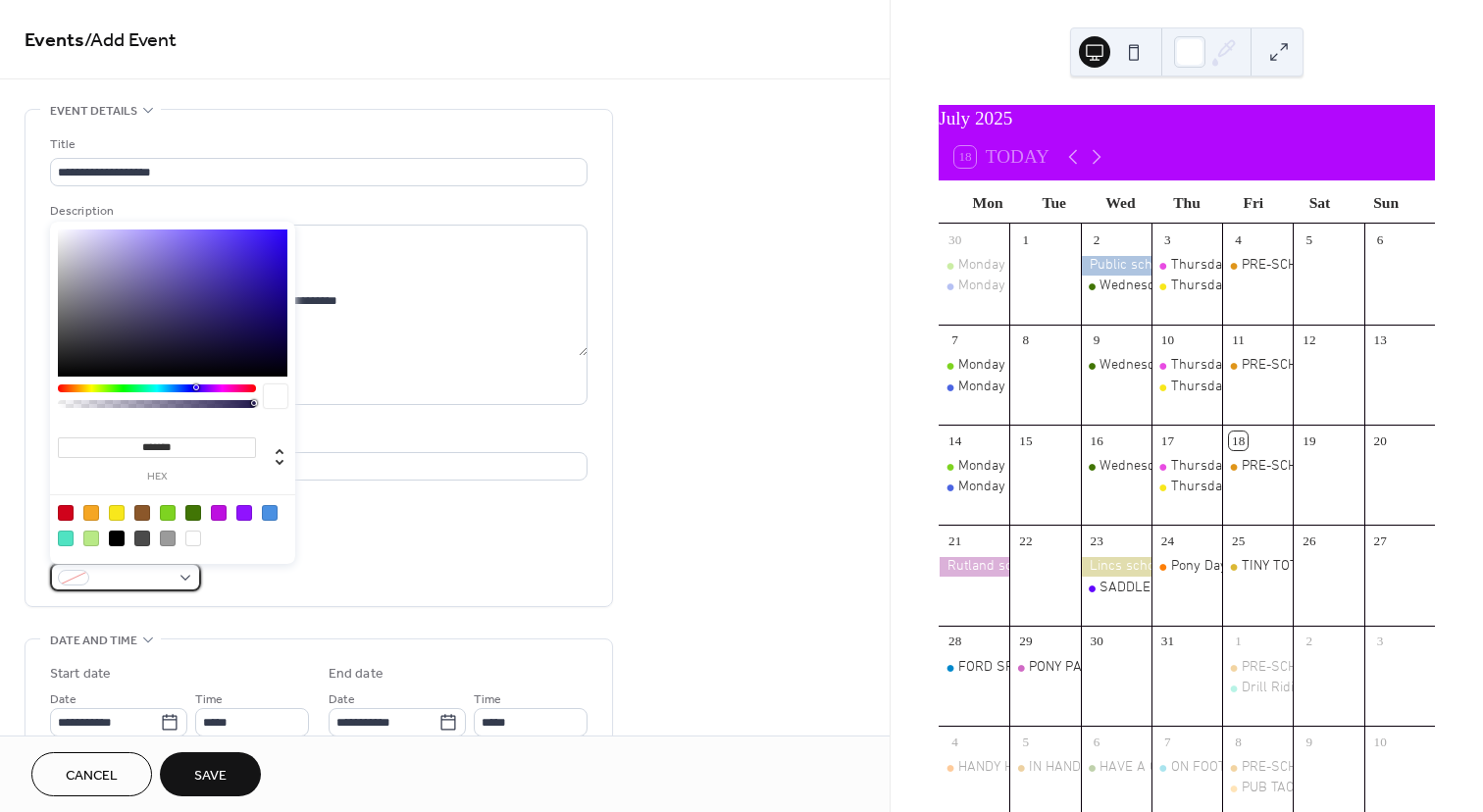 click at bounding box center [126, 577] 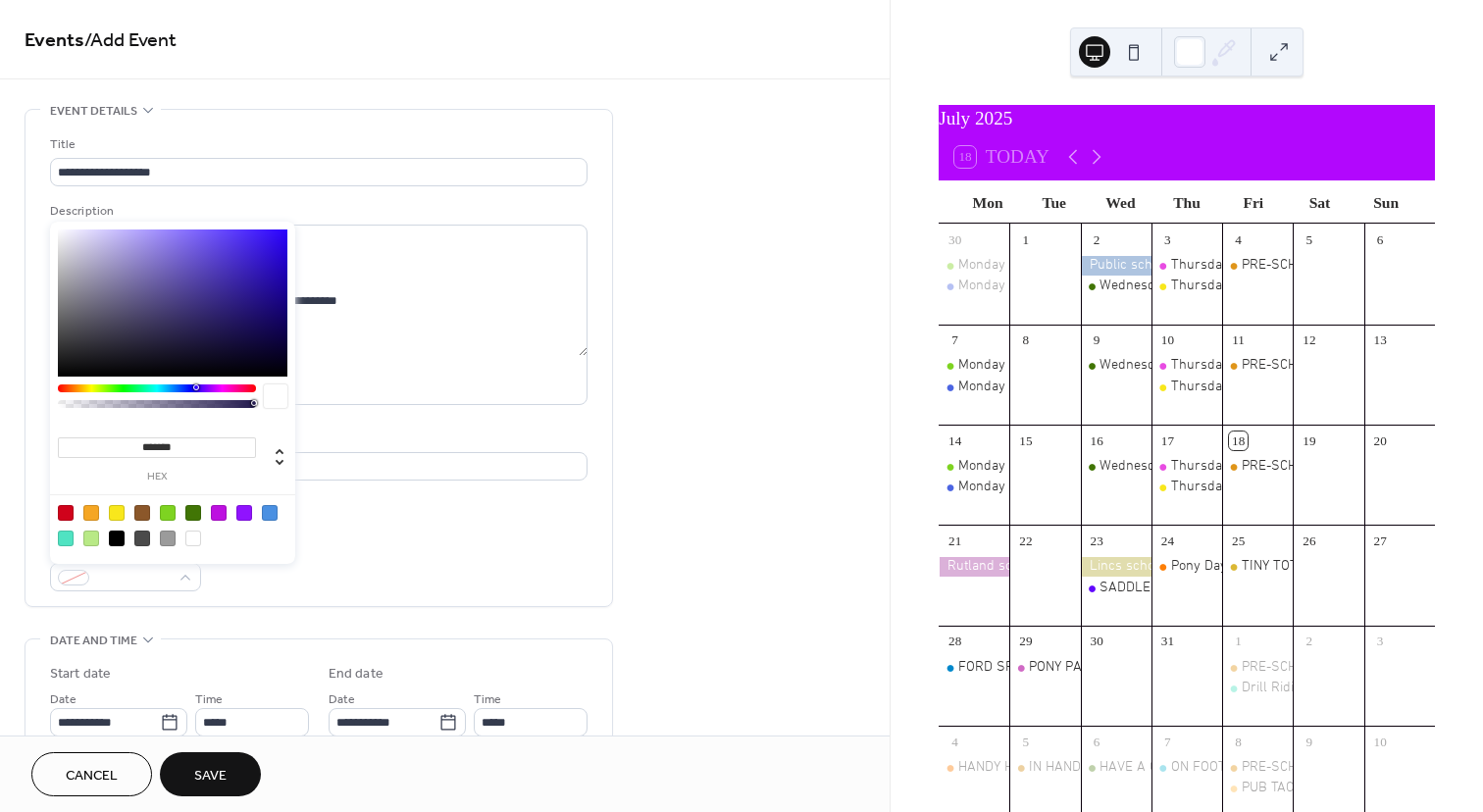 click at bounding box center (157, 388) 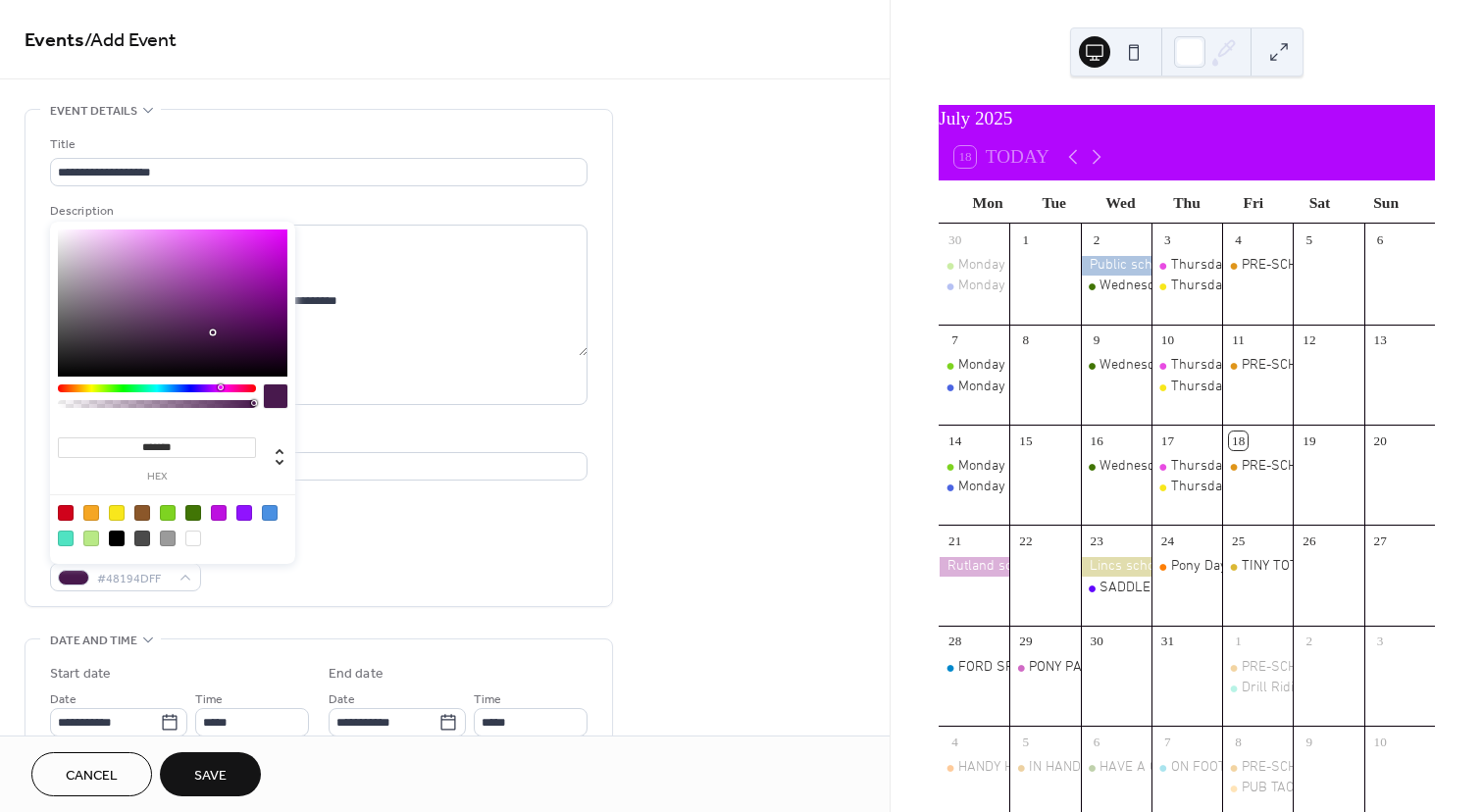 click at bounding box center (157, 388) 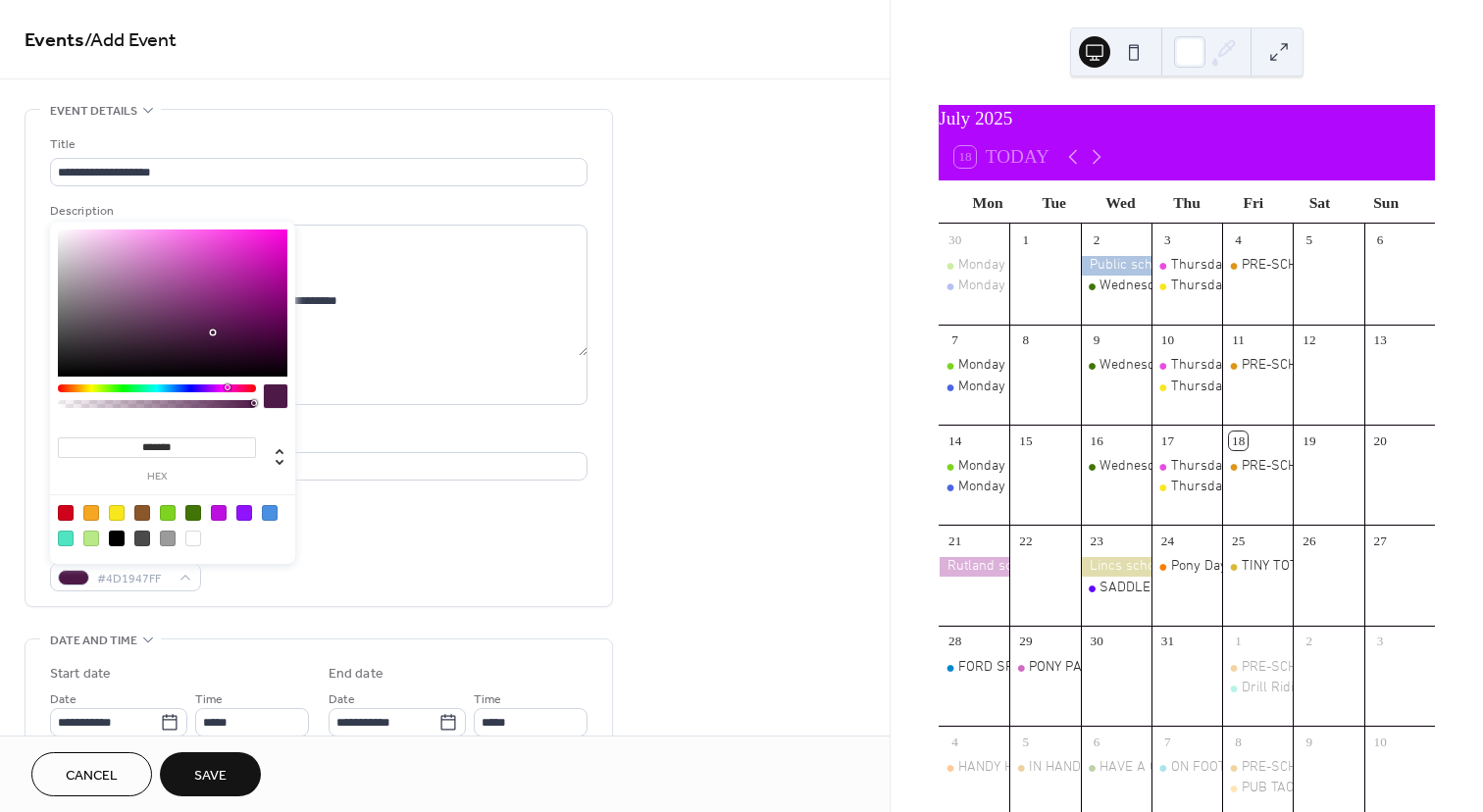 click at bounding box center [157, 388] 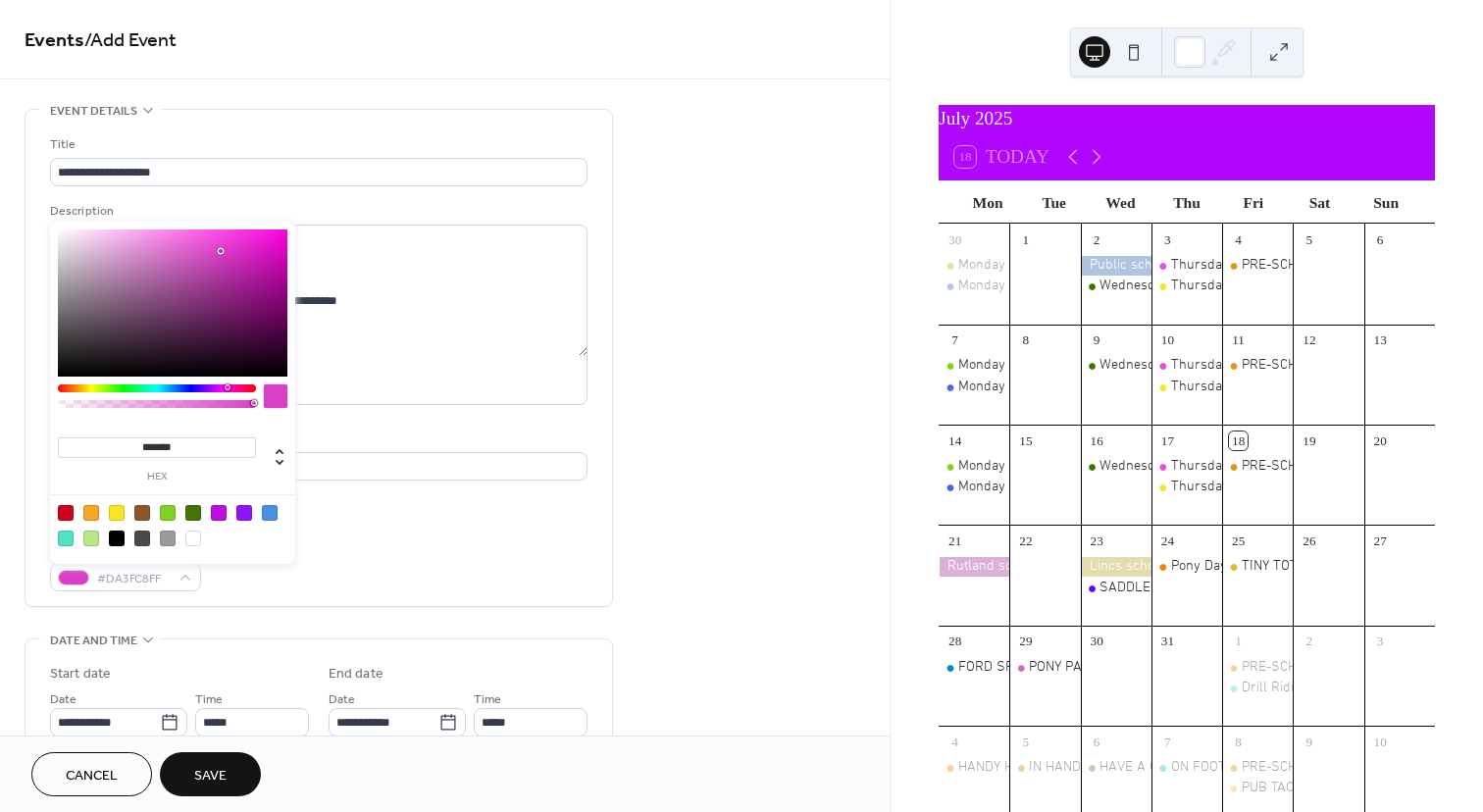 click at bounding box center (173, 303) 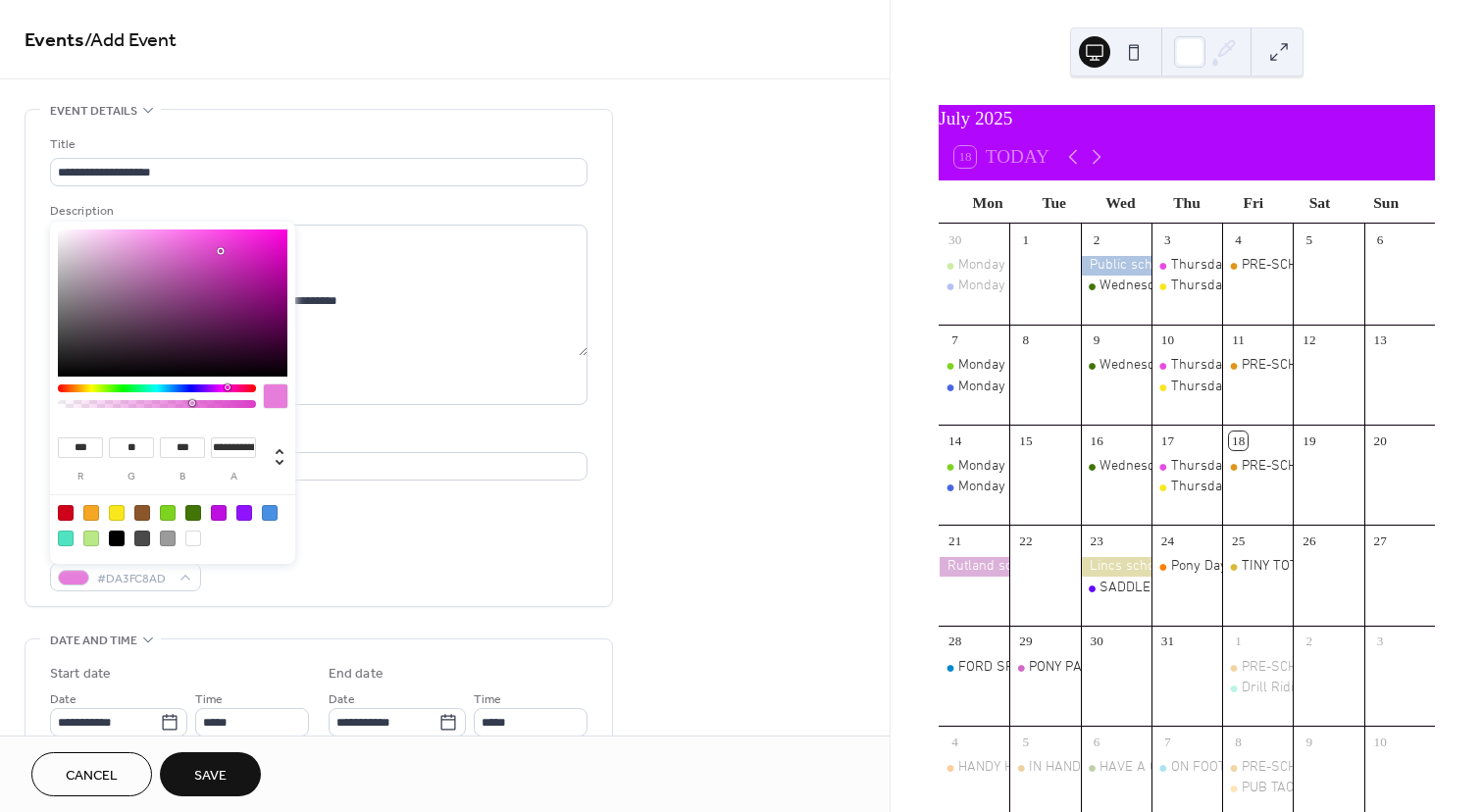 click at bounding box center [157, 404] 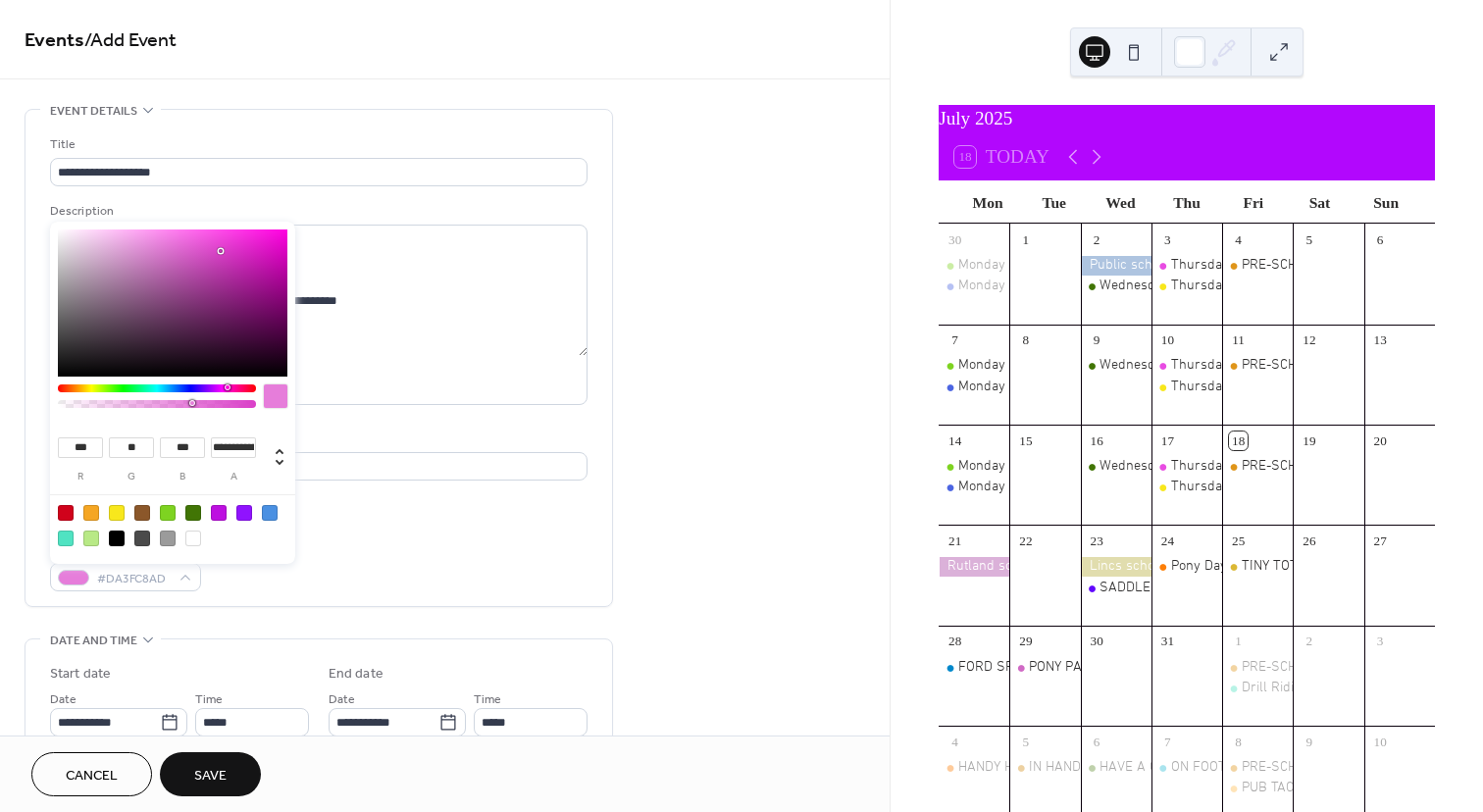 click at bounding box center [157, 404] 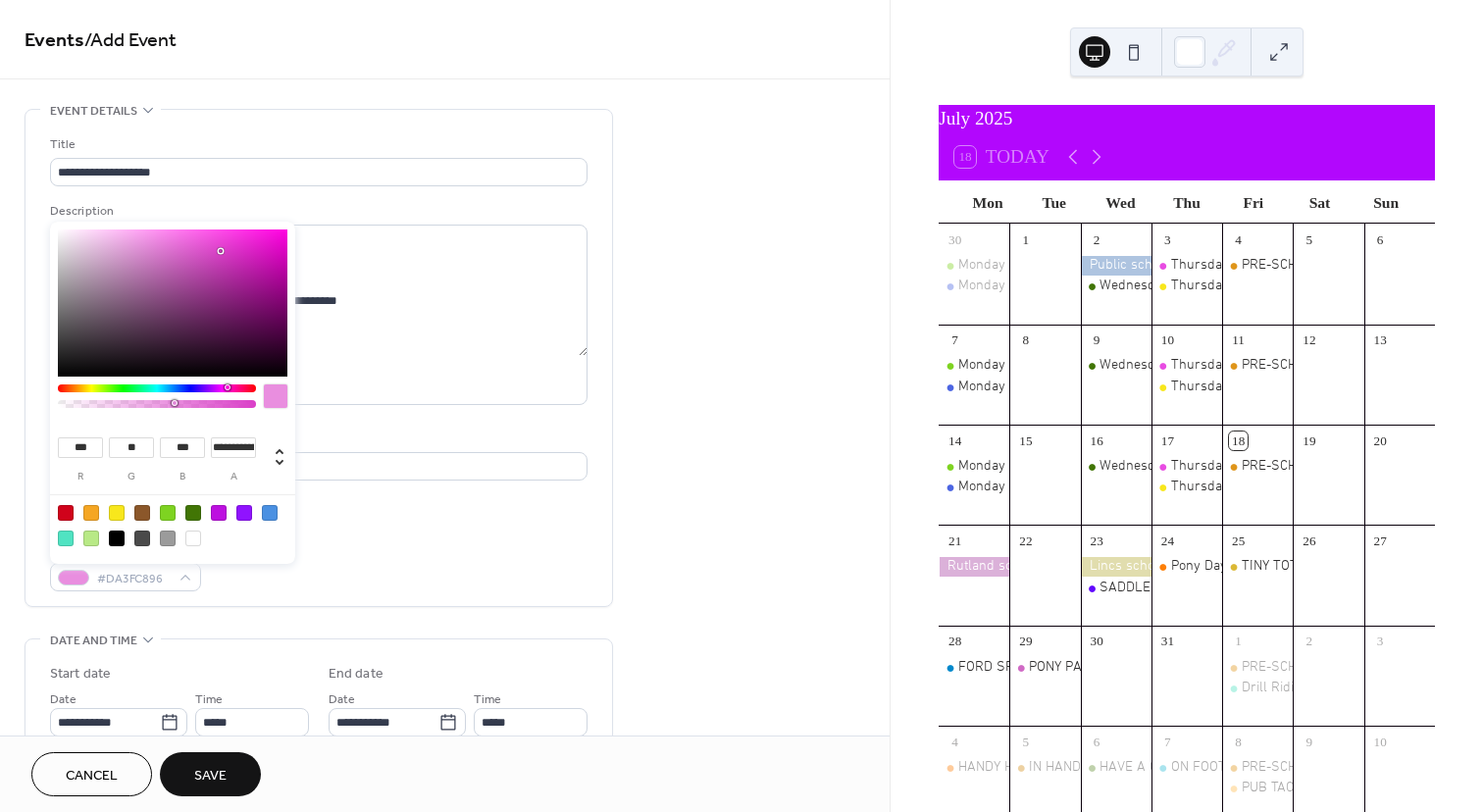 click at bounding box center [157, 401] 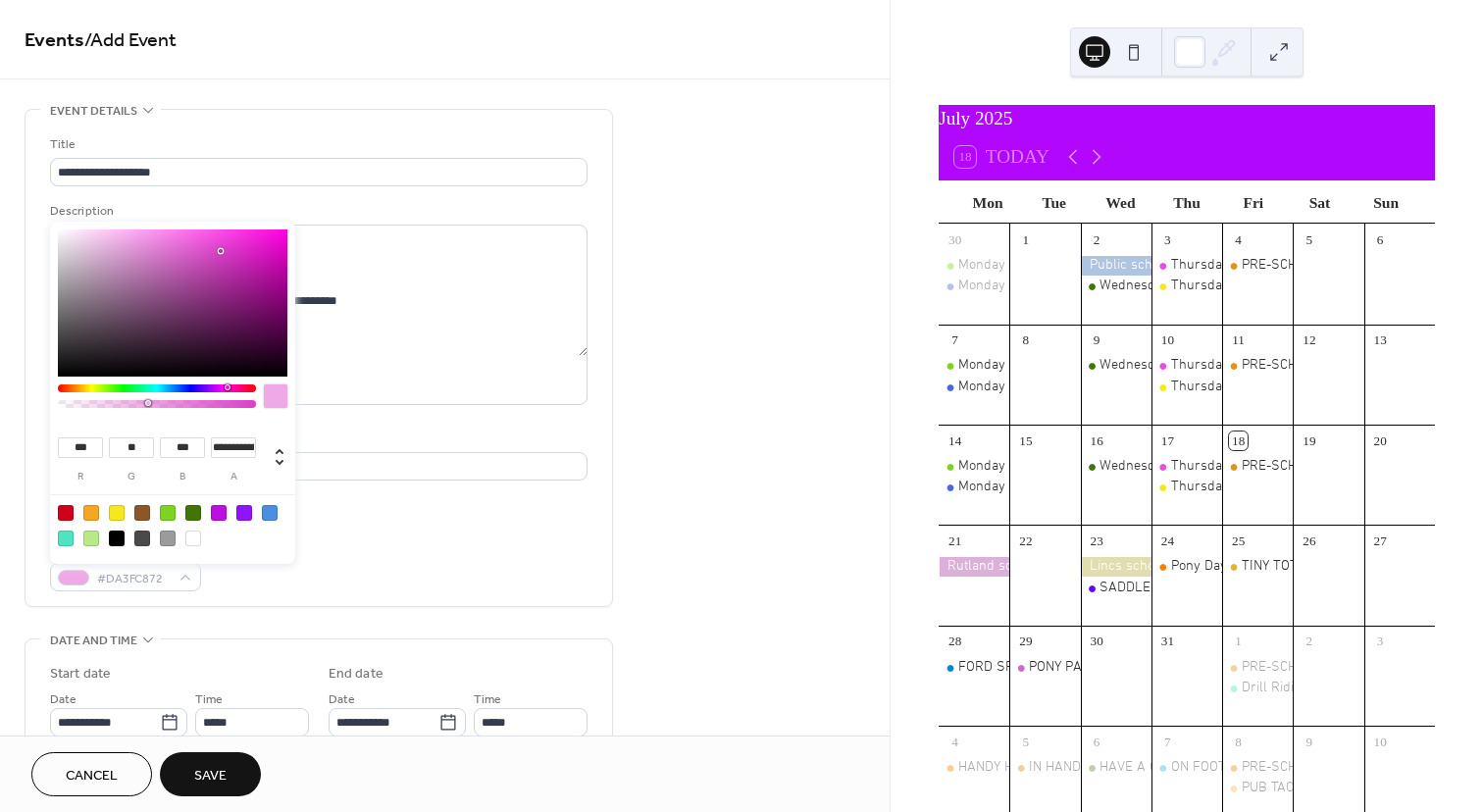 click at bounding box center [157, 404] 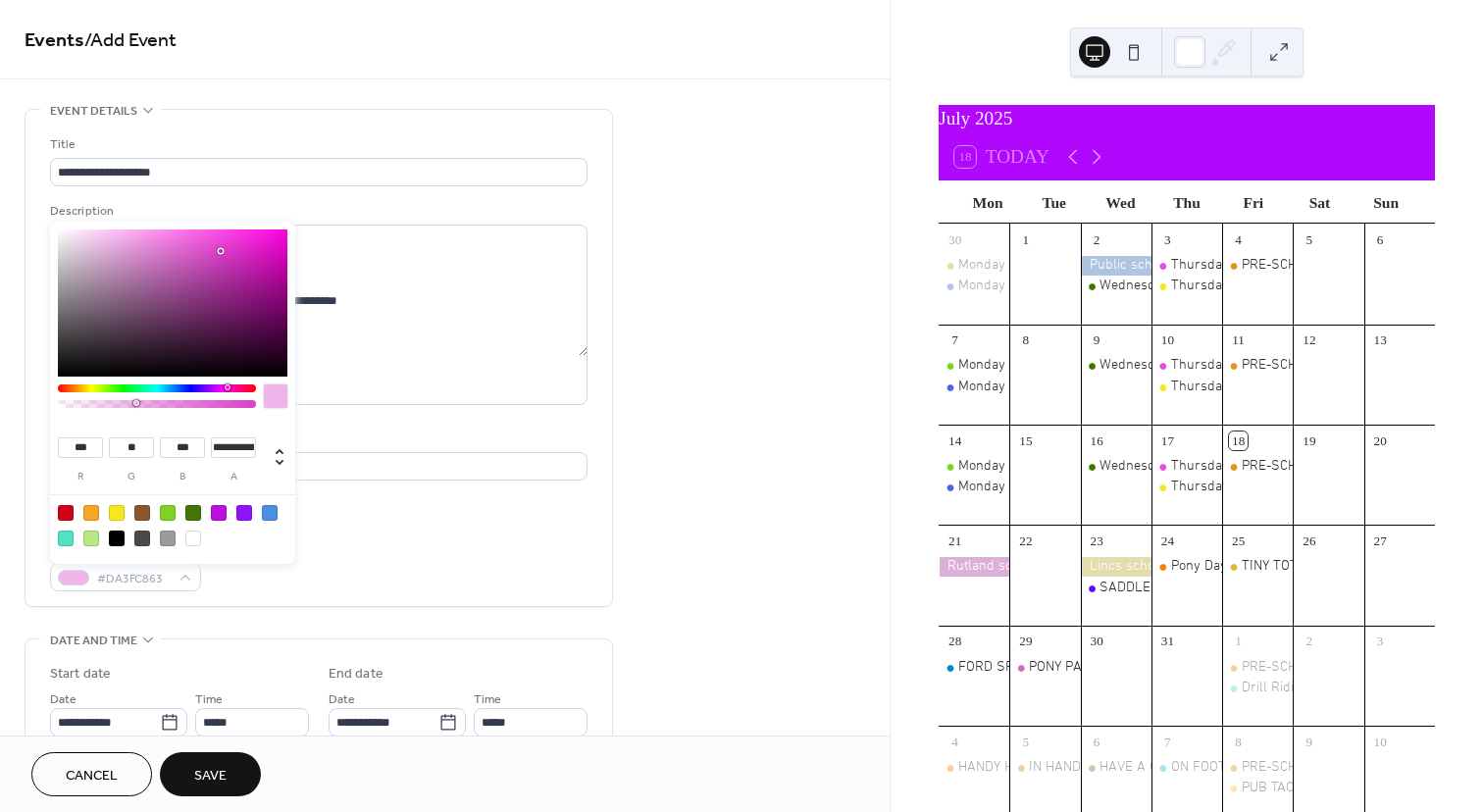 click at bounding box center [157, 404] 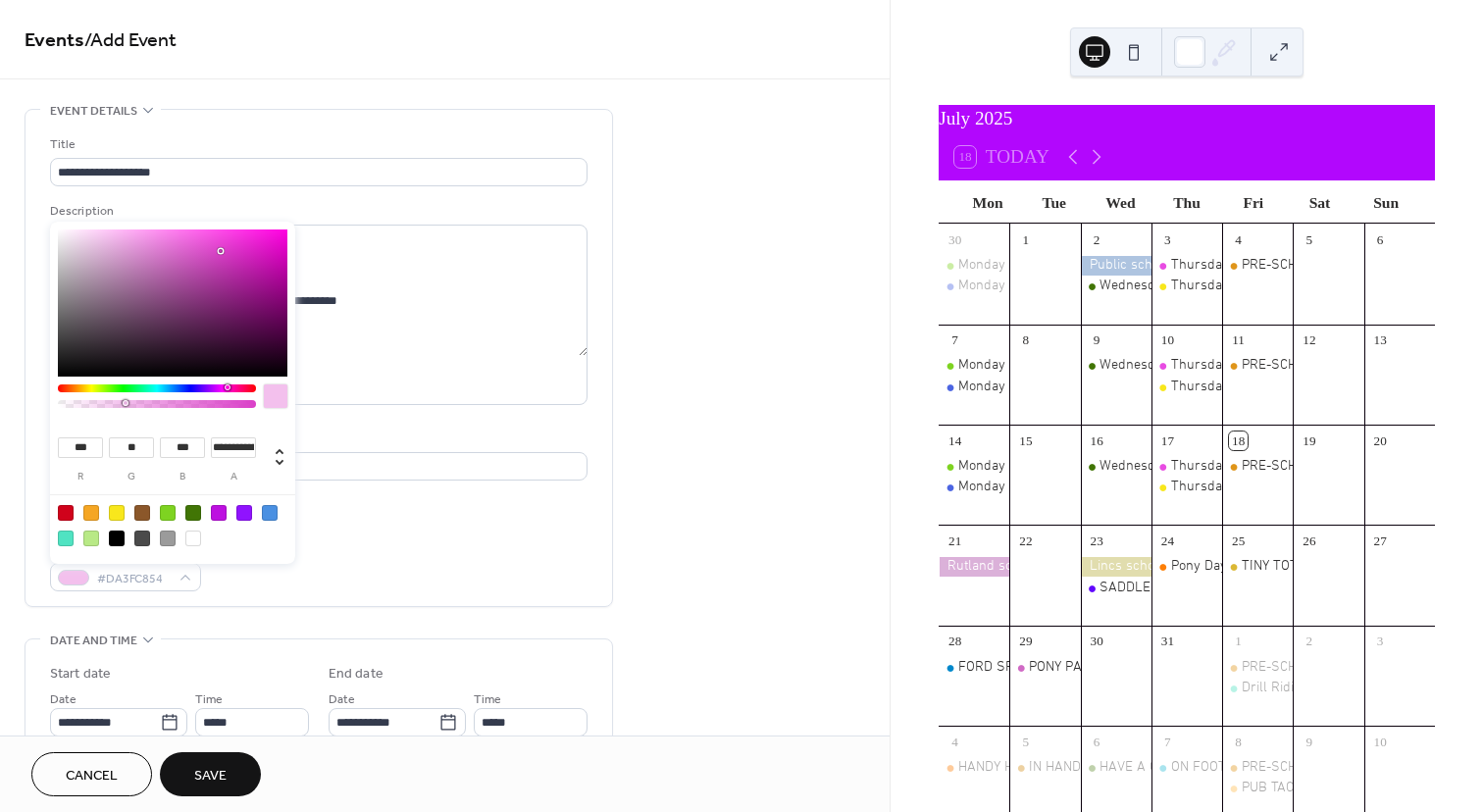 type on "**********" 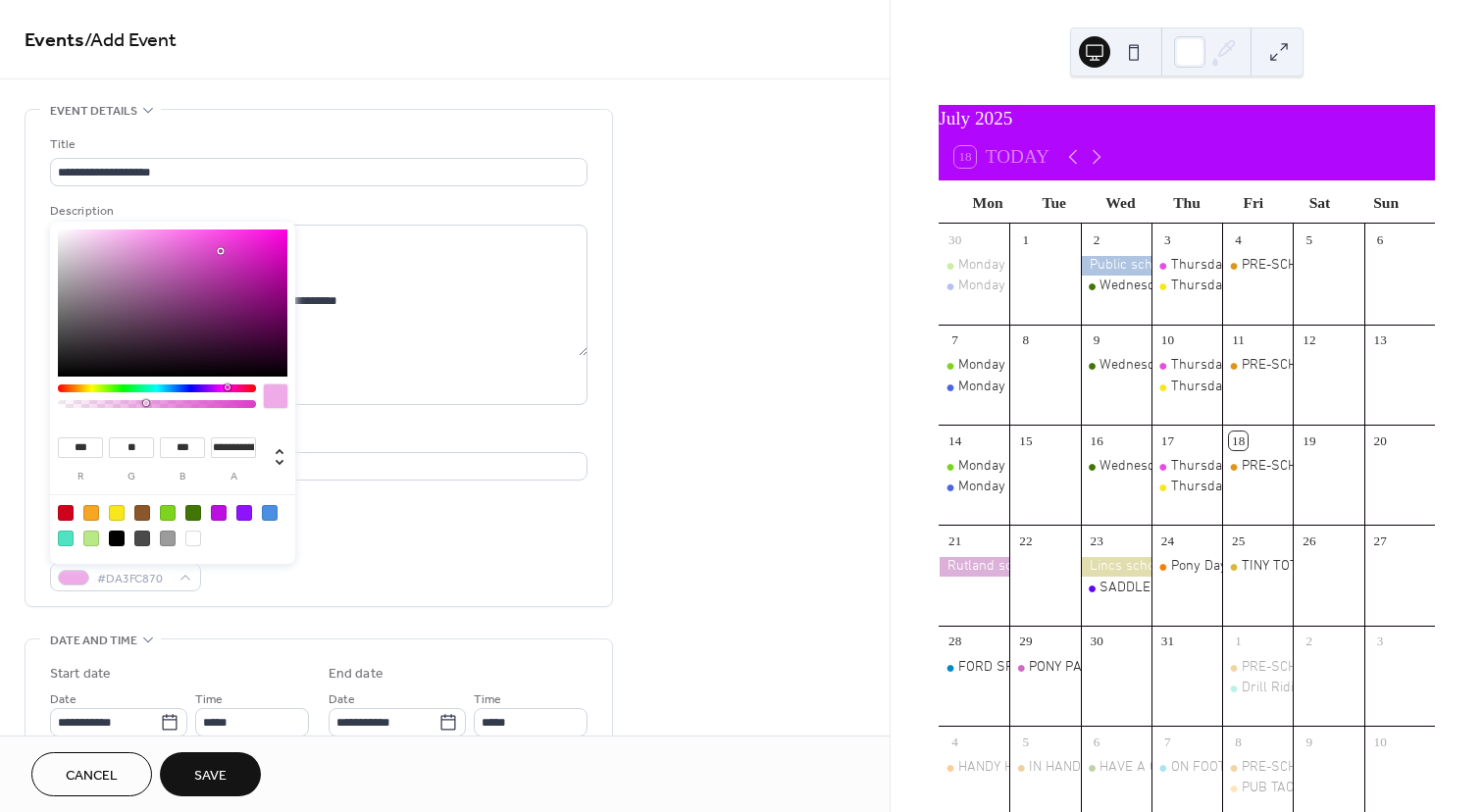 click at bounding box center [157, 404] 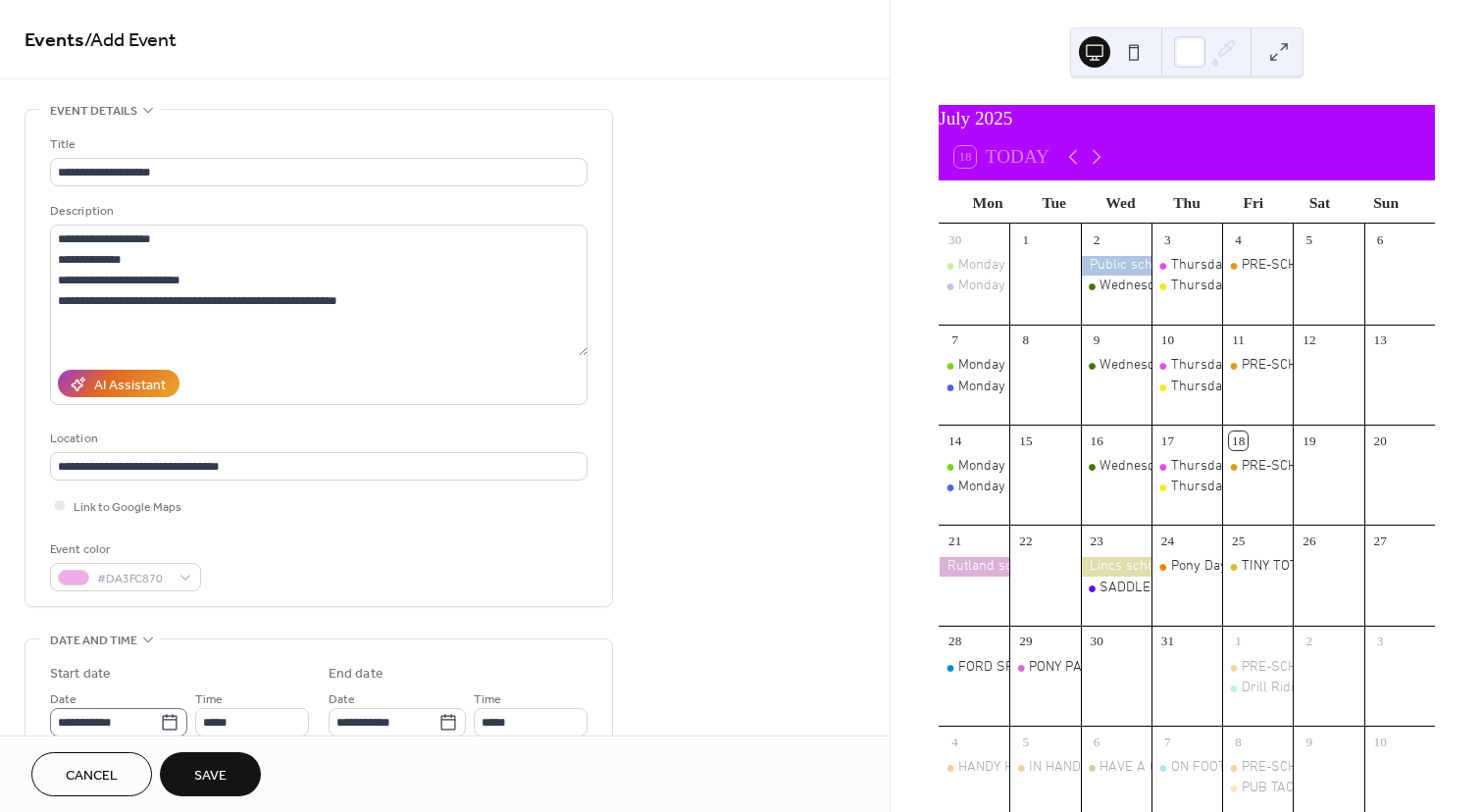 click 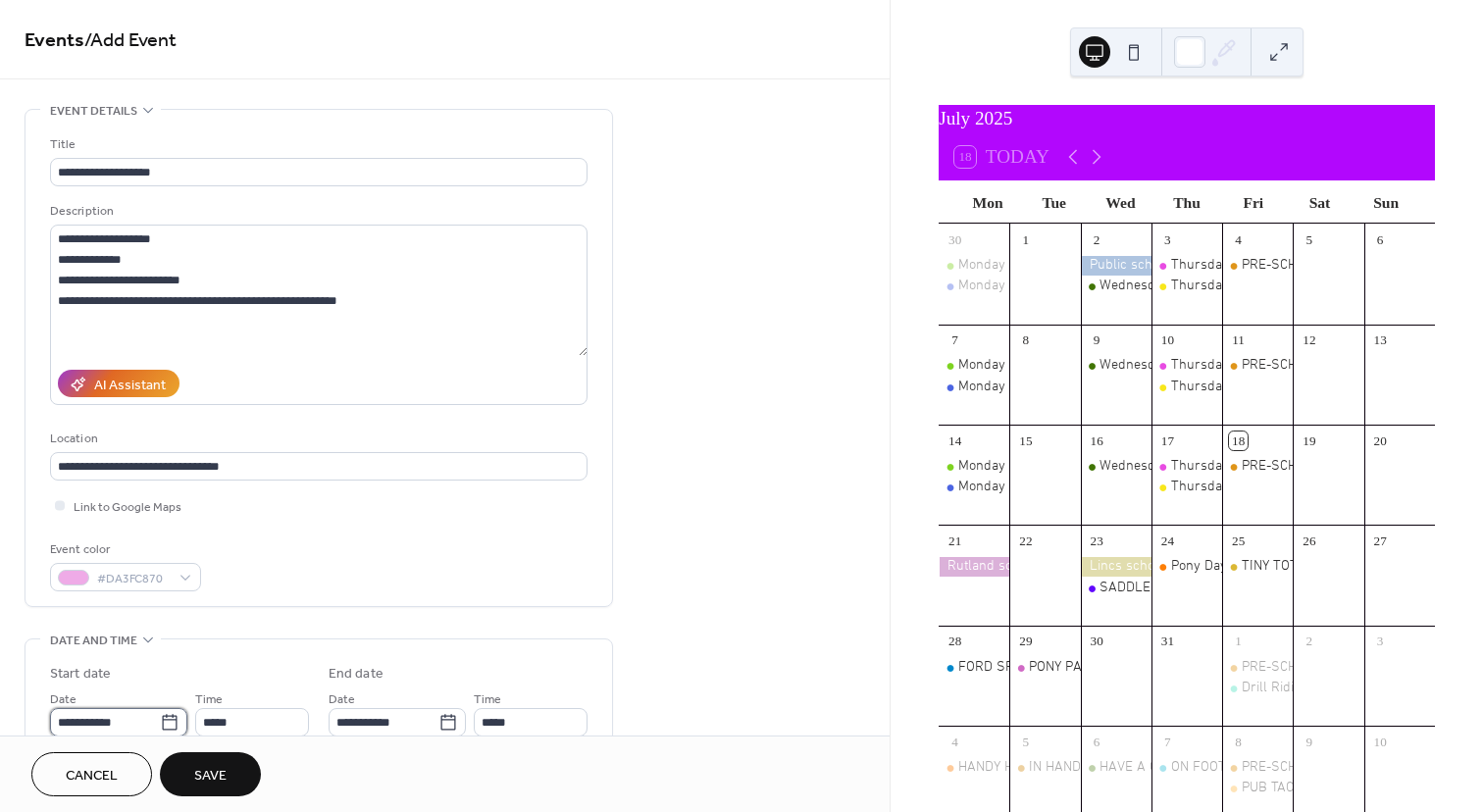 click on "**********" at bounding box center [105, 722] 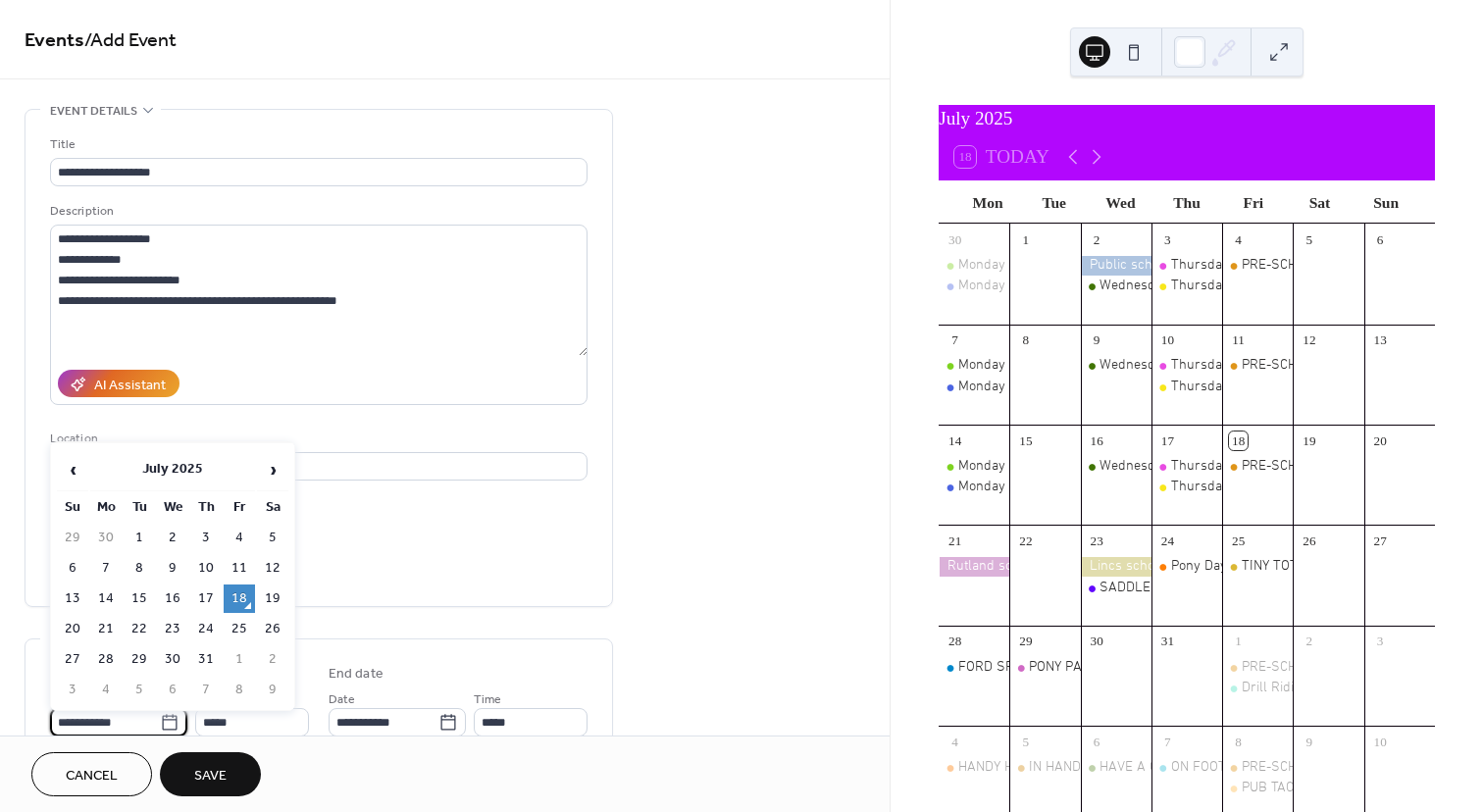 scroll, scrollTop: 1, scrollLeft: 0, axis: vertical 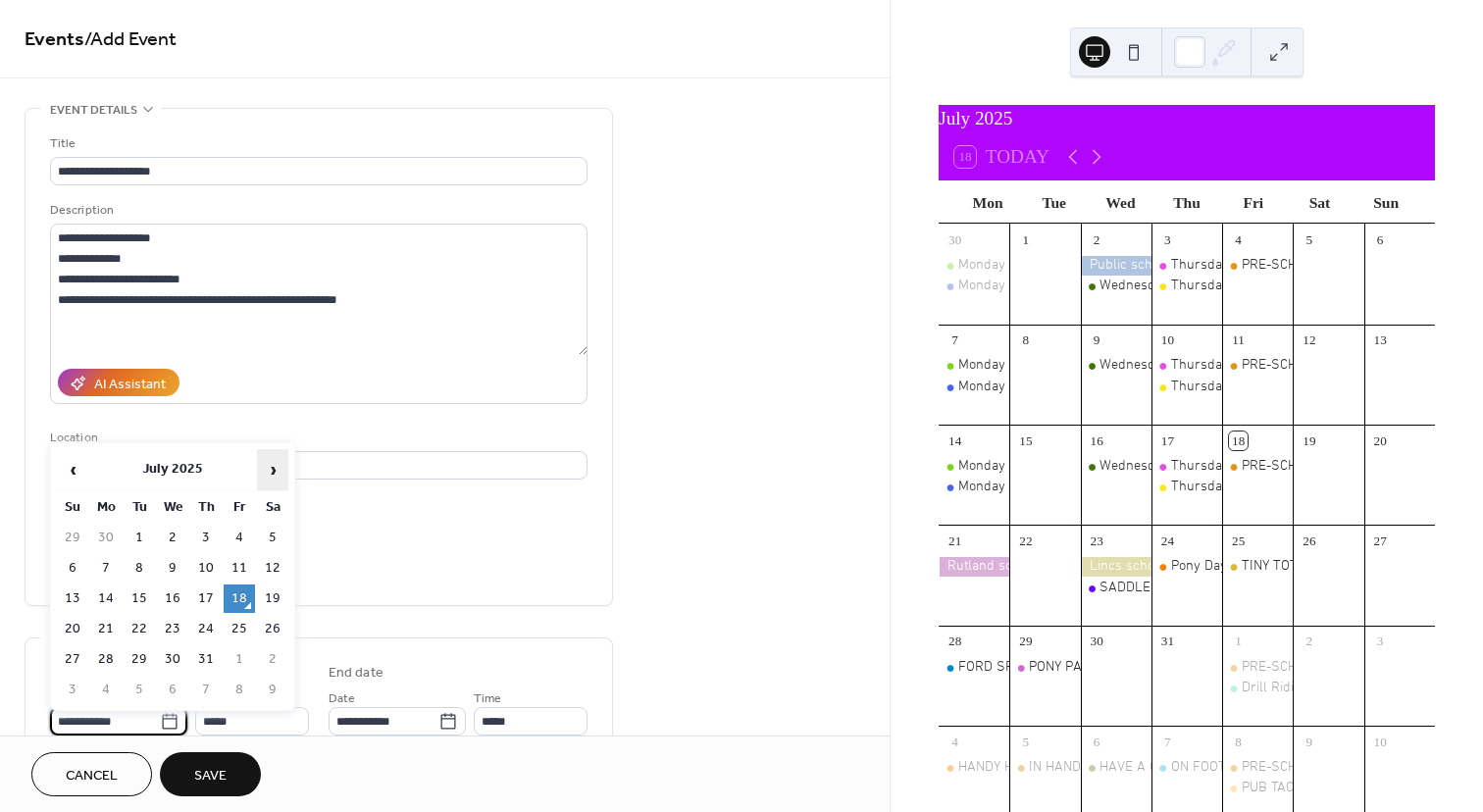 click on "›" at bounding box center (273, 470) 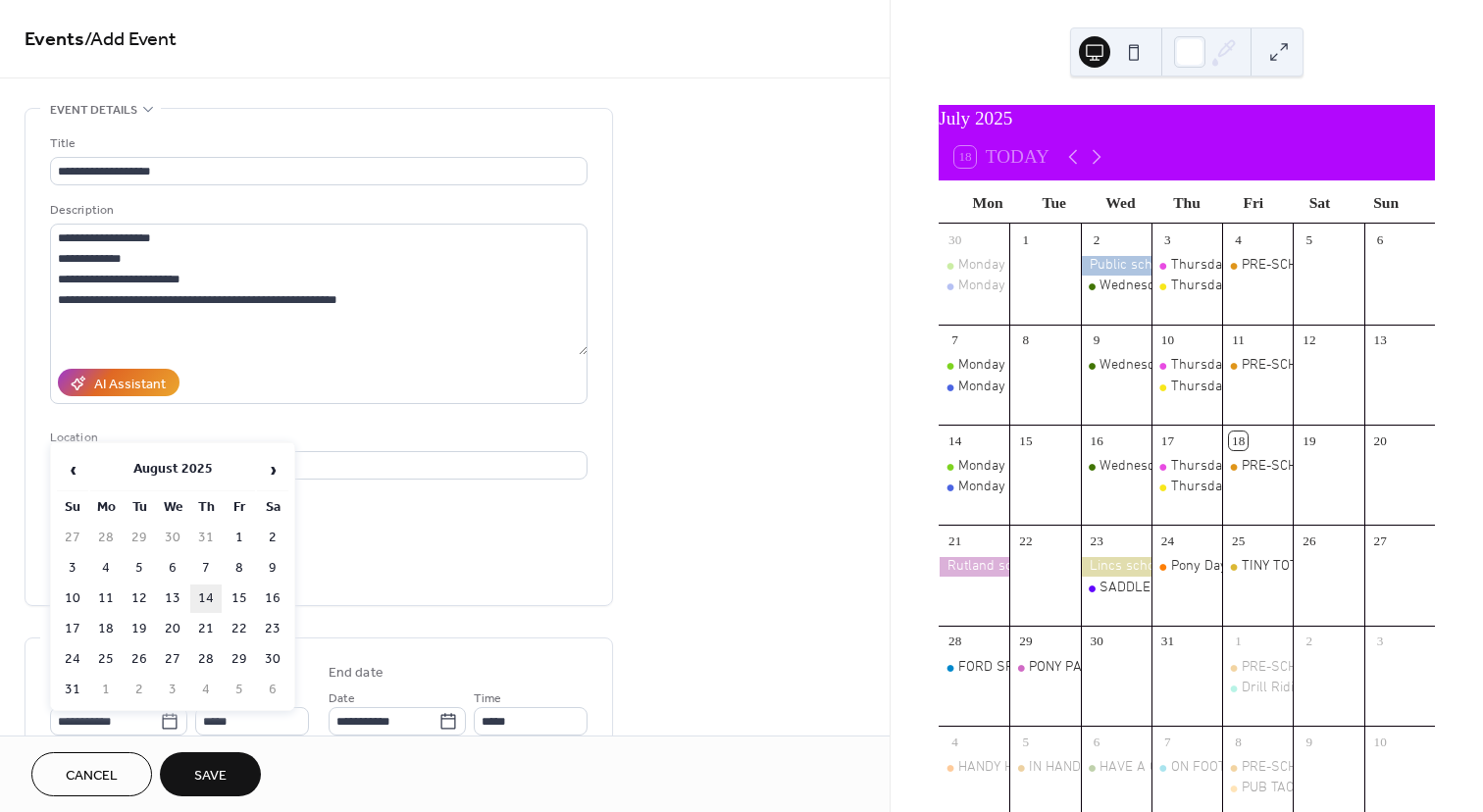 click on "14" at bounding box center (206, 598) 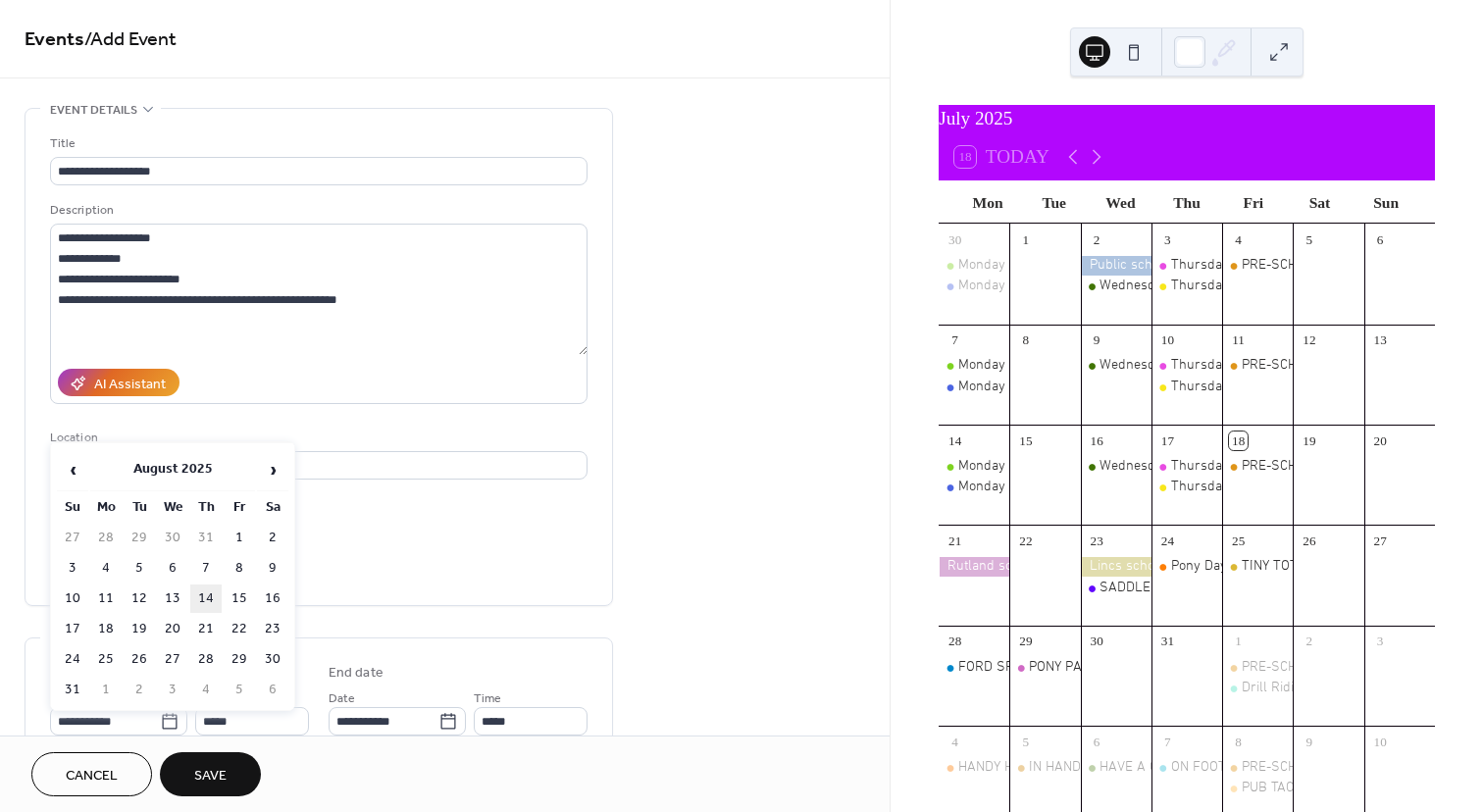 type on "**********" 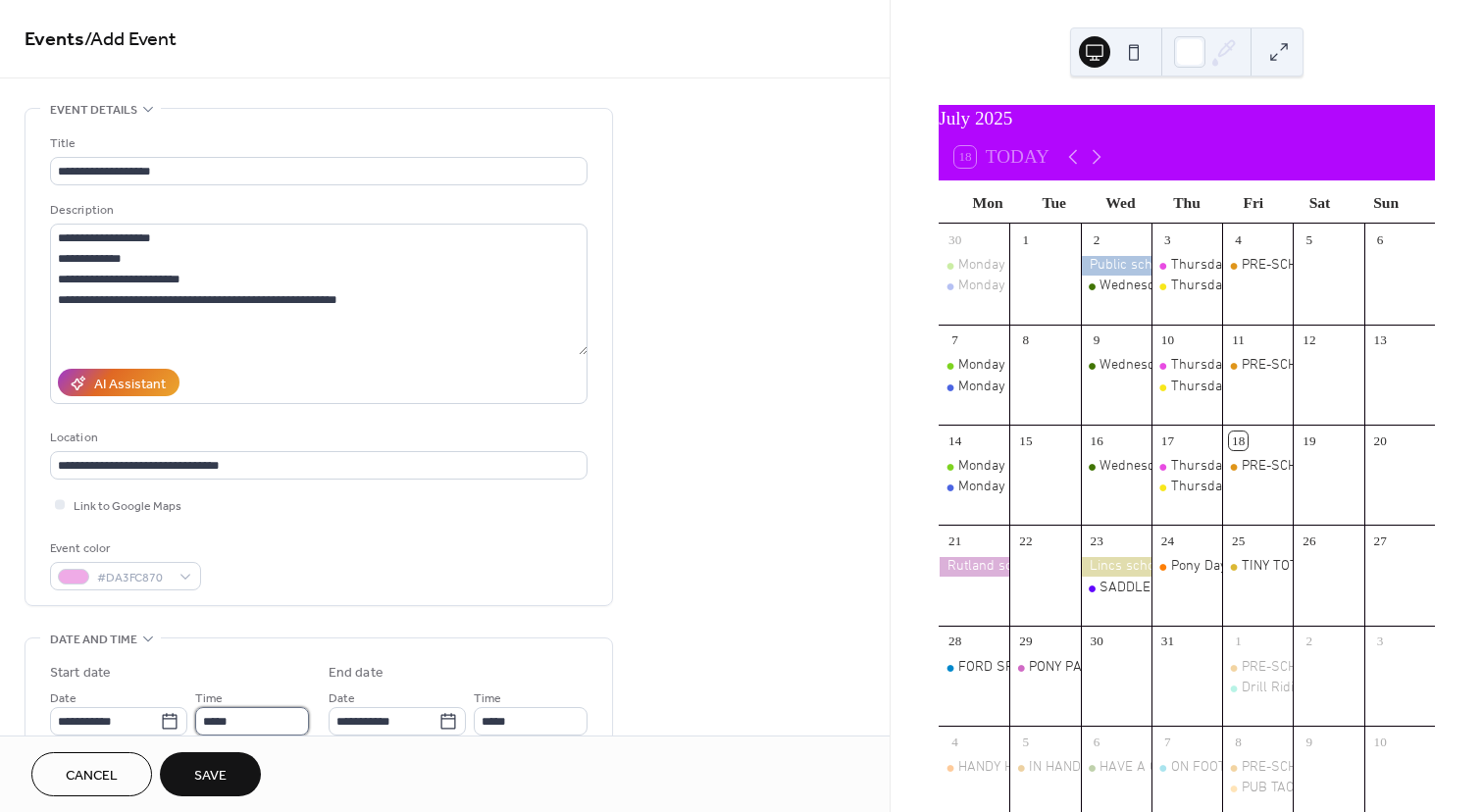 click on "*****" at bounding box center (252, 721) 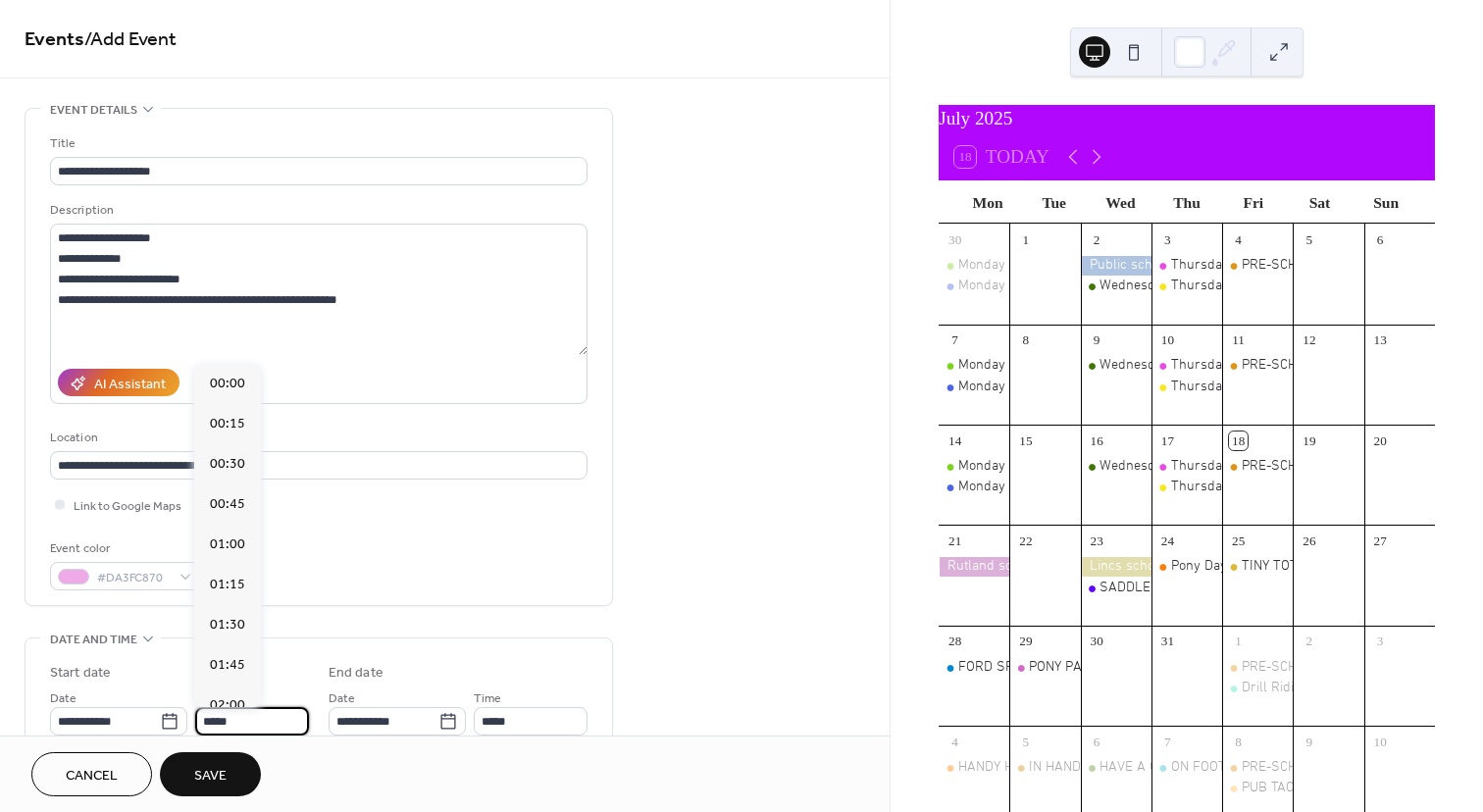 scroll, scrollTop: 1906, scrollLeft: 0, axis: vertical 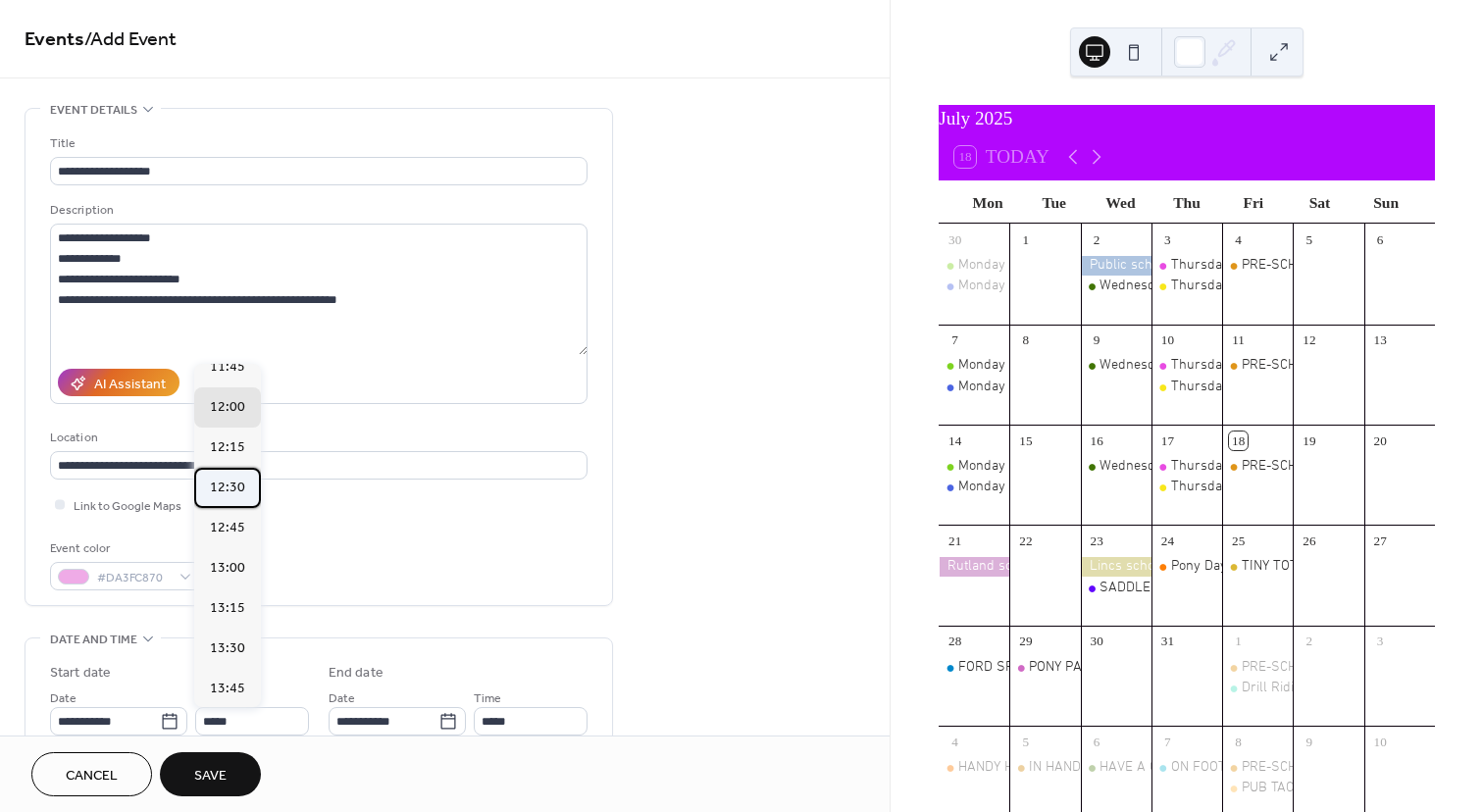 click on "12:30" at bounding box center [228, 487] 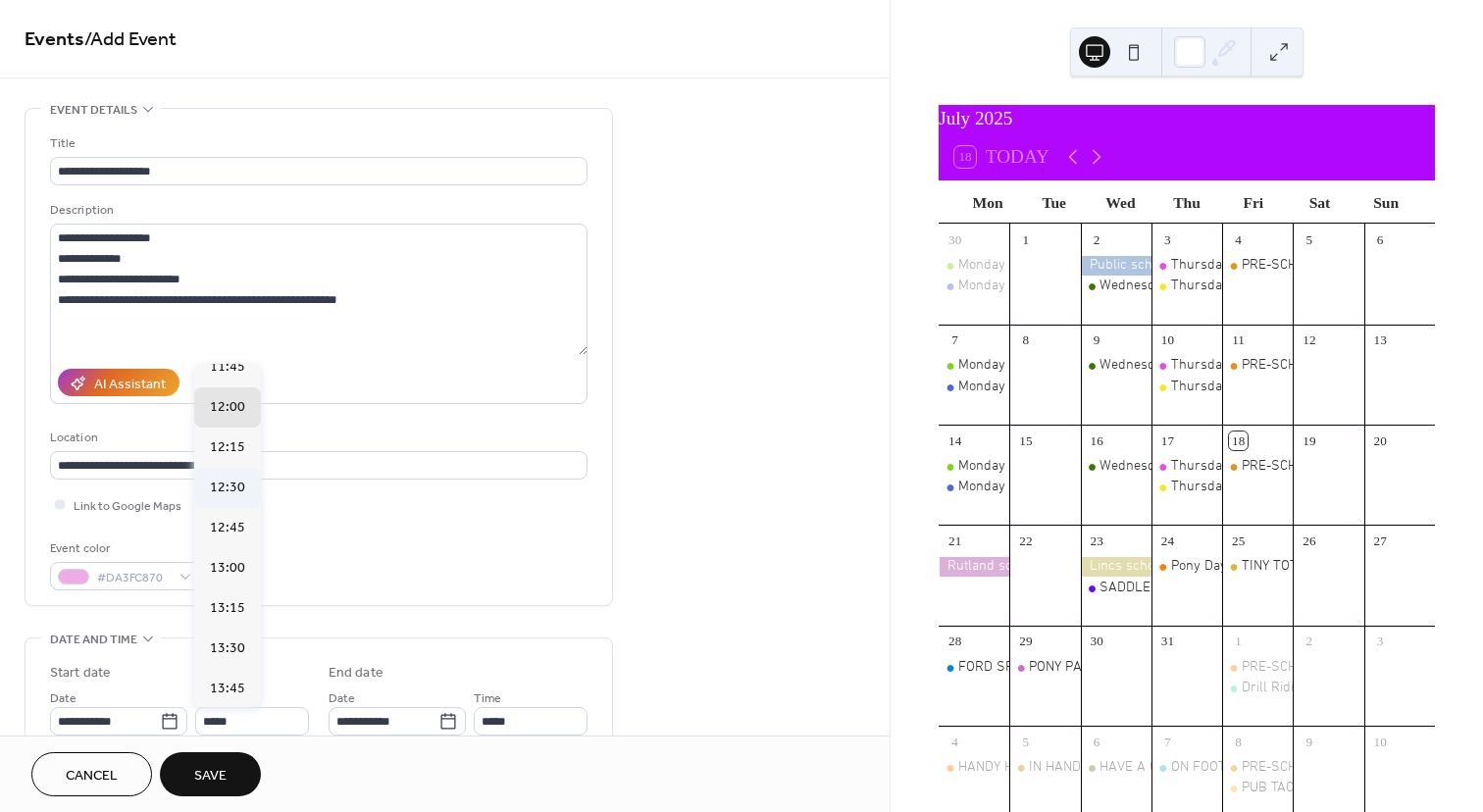 type on "*****" 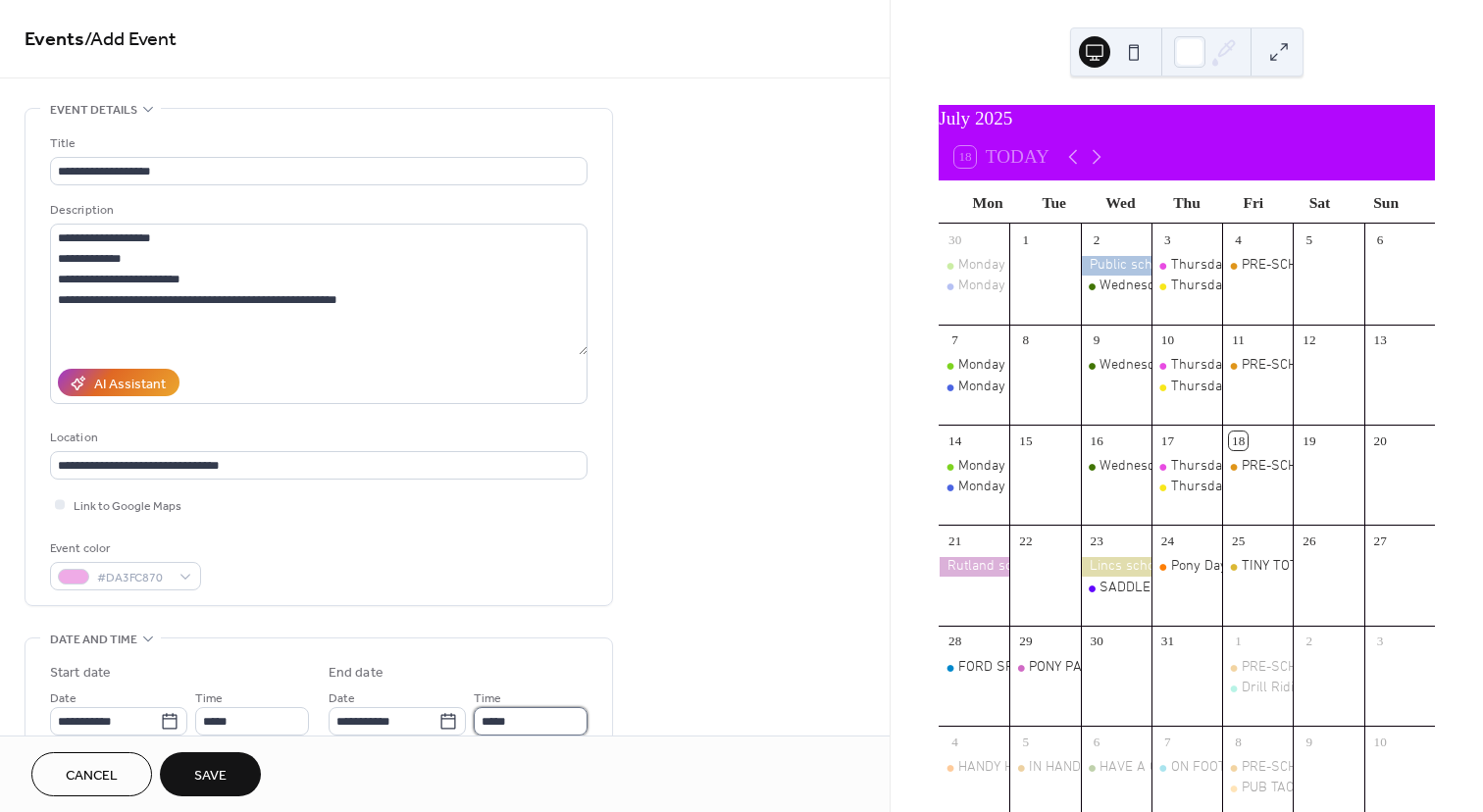 click on "*****" at bounding box center (531, 721) 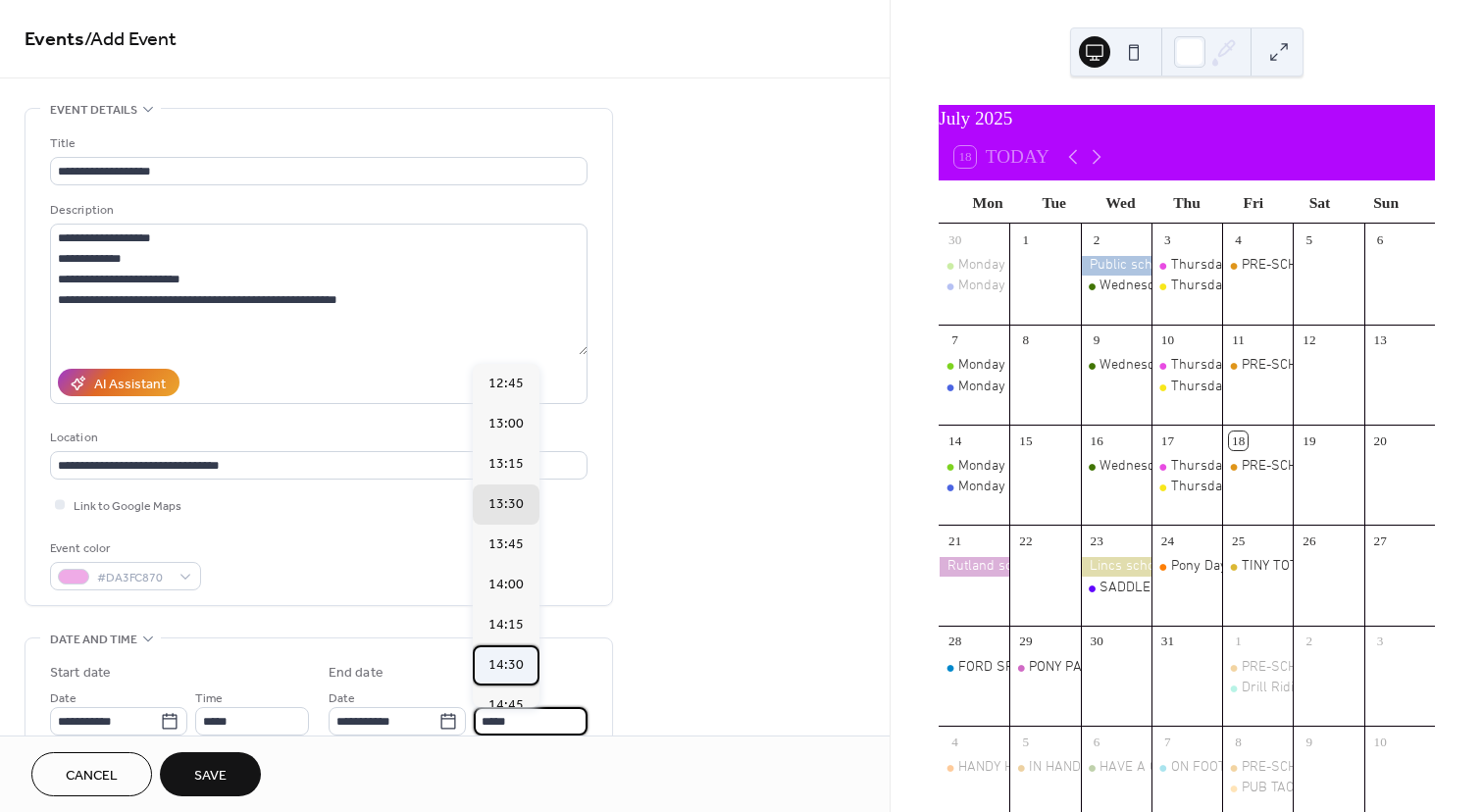click on "14:30" at bounding box center [506, 665] 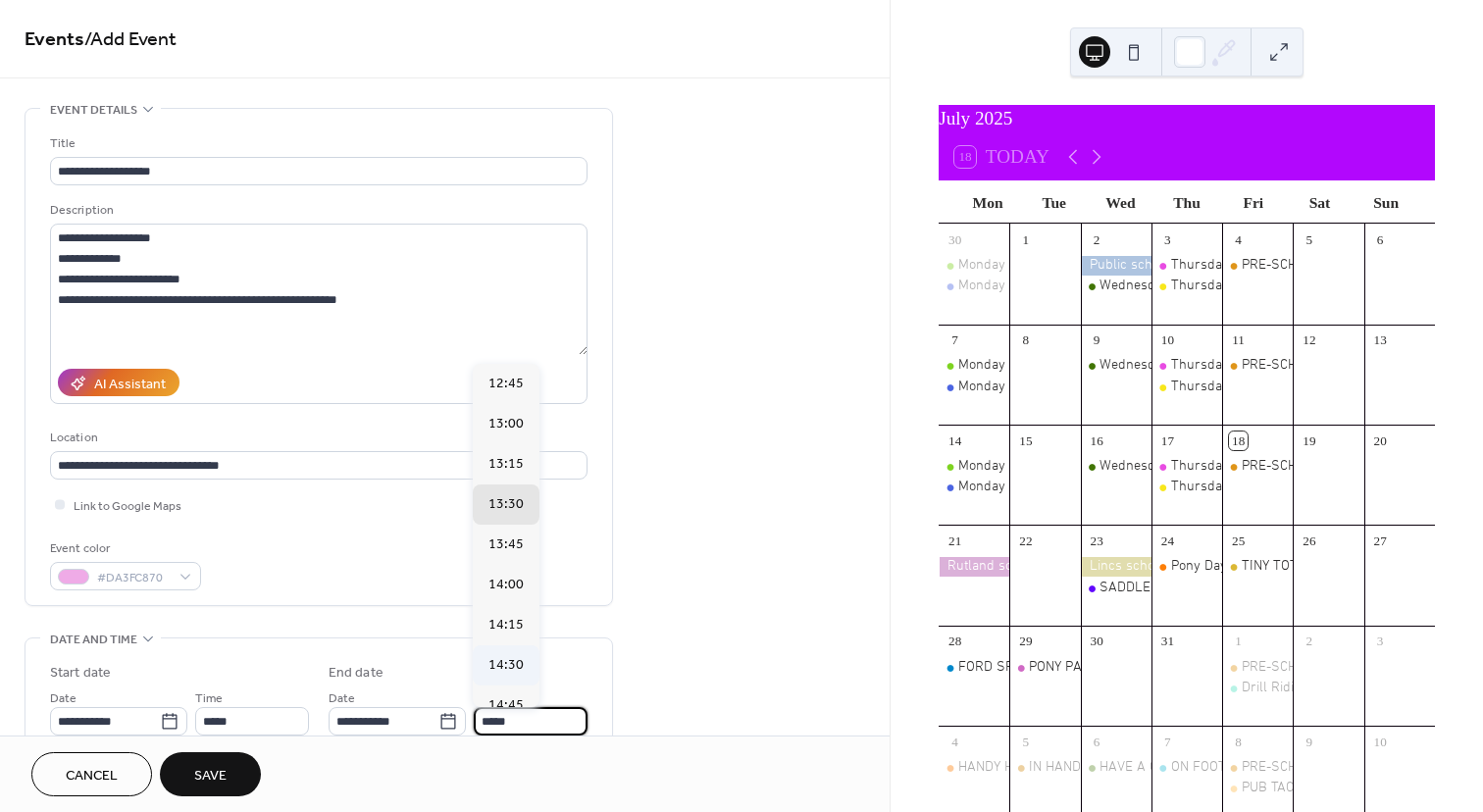 type on "*****" 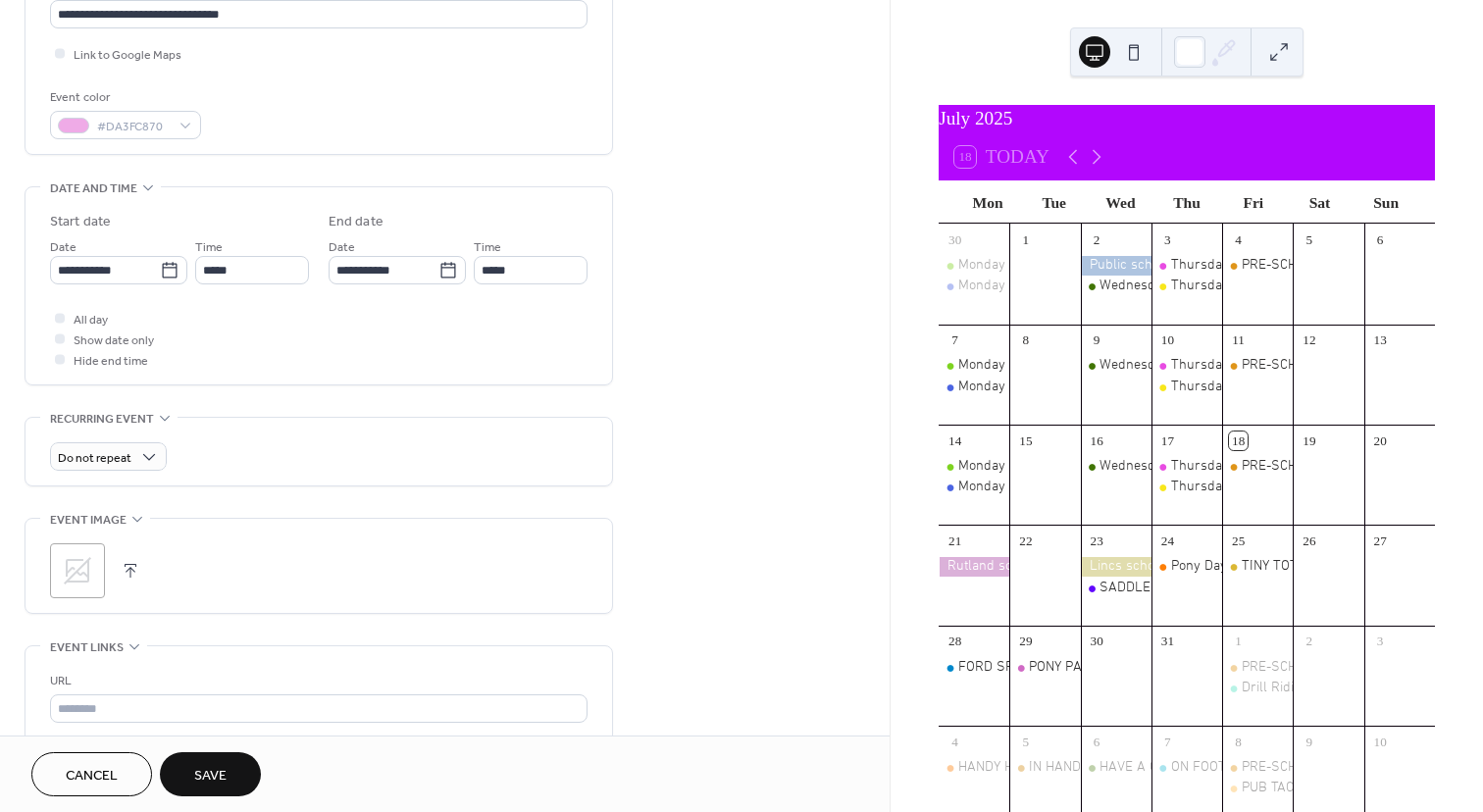 scroll, scrollTop: 506, scrollLeft: 0, axis: vertical 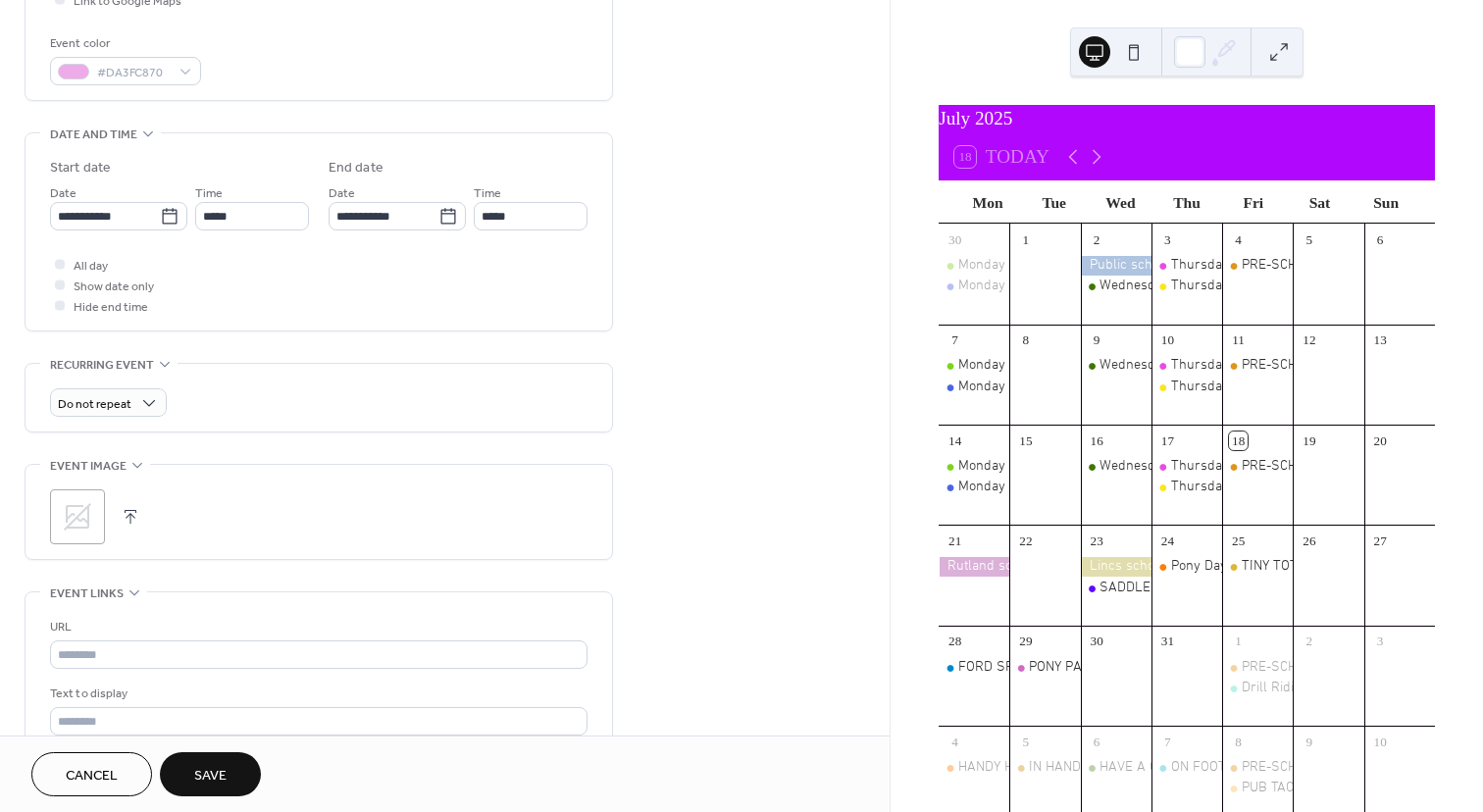 click 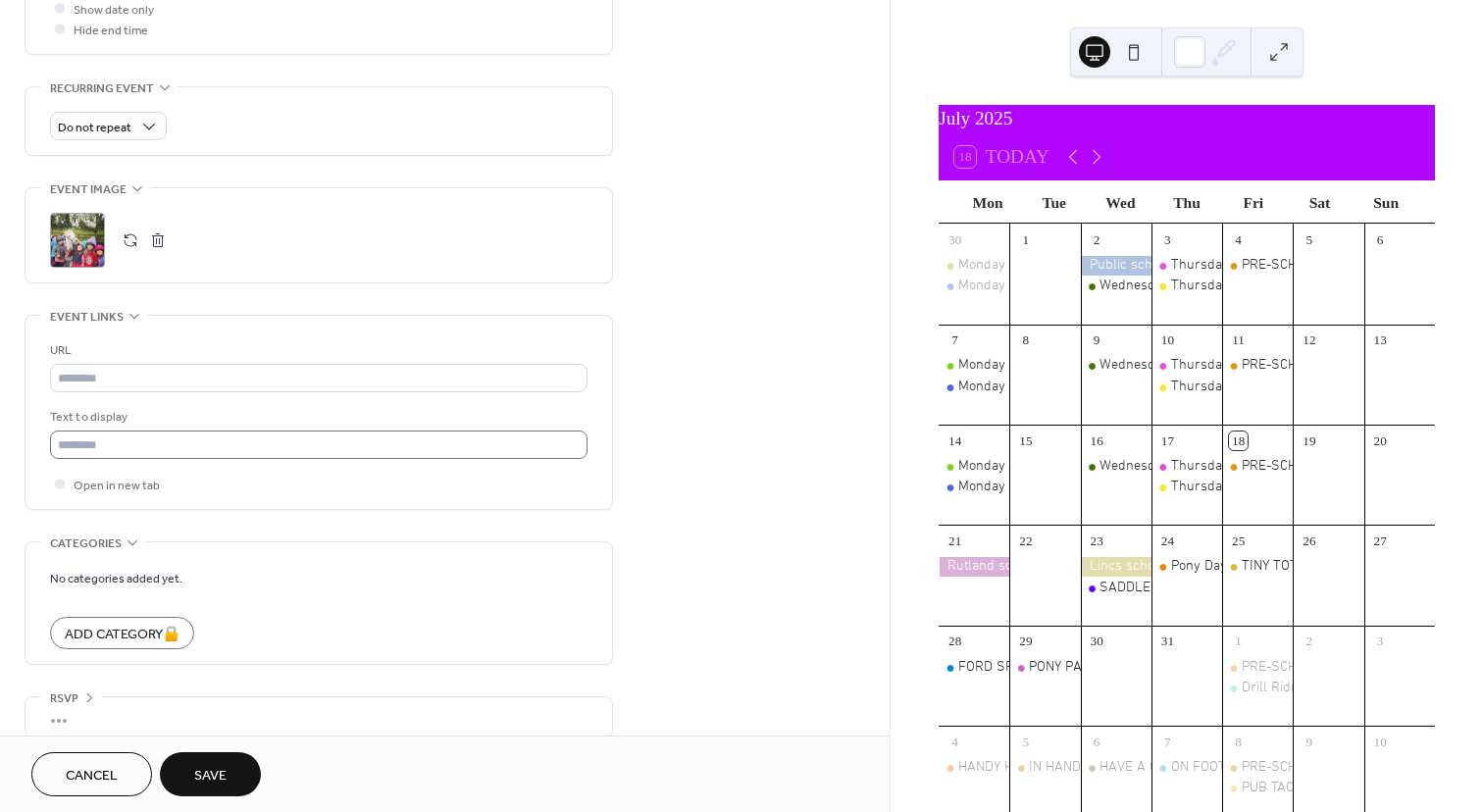 scroll, scrollTop: 785, scrollLeft: 0, axis: vertical 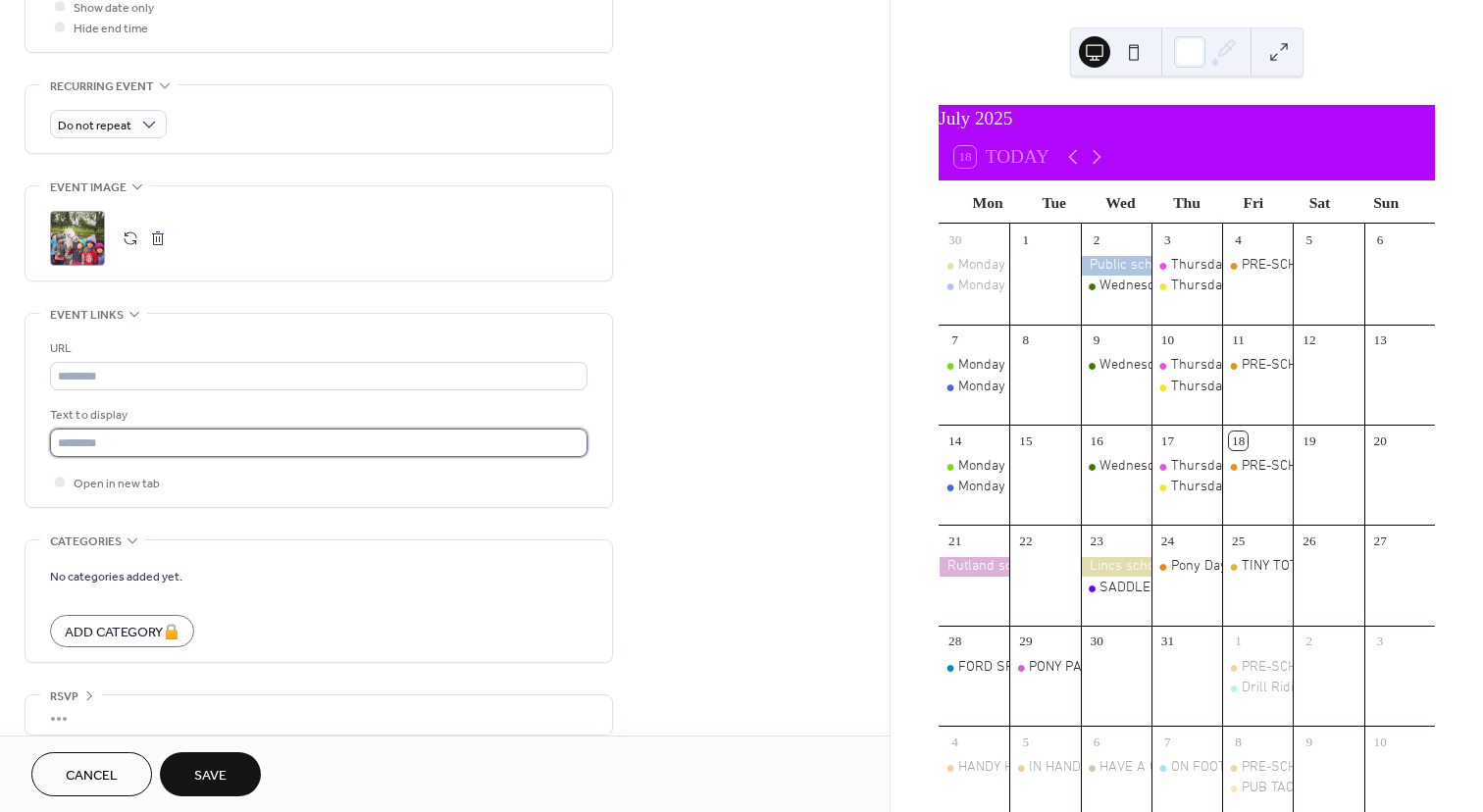 click at bounding box center (319, 442) 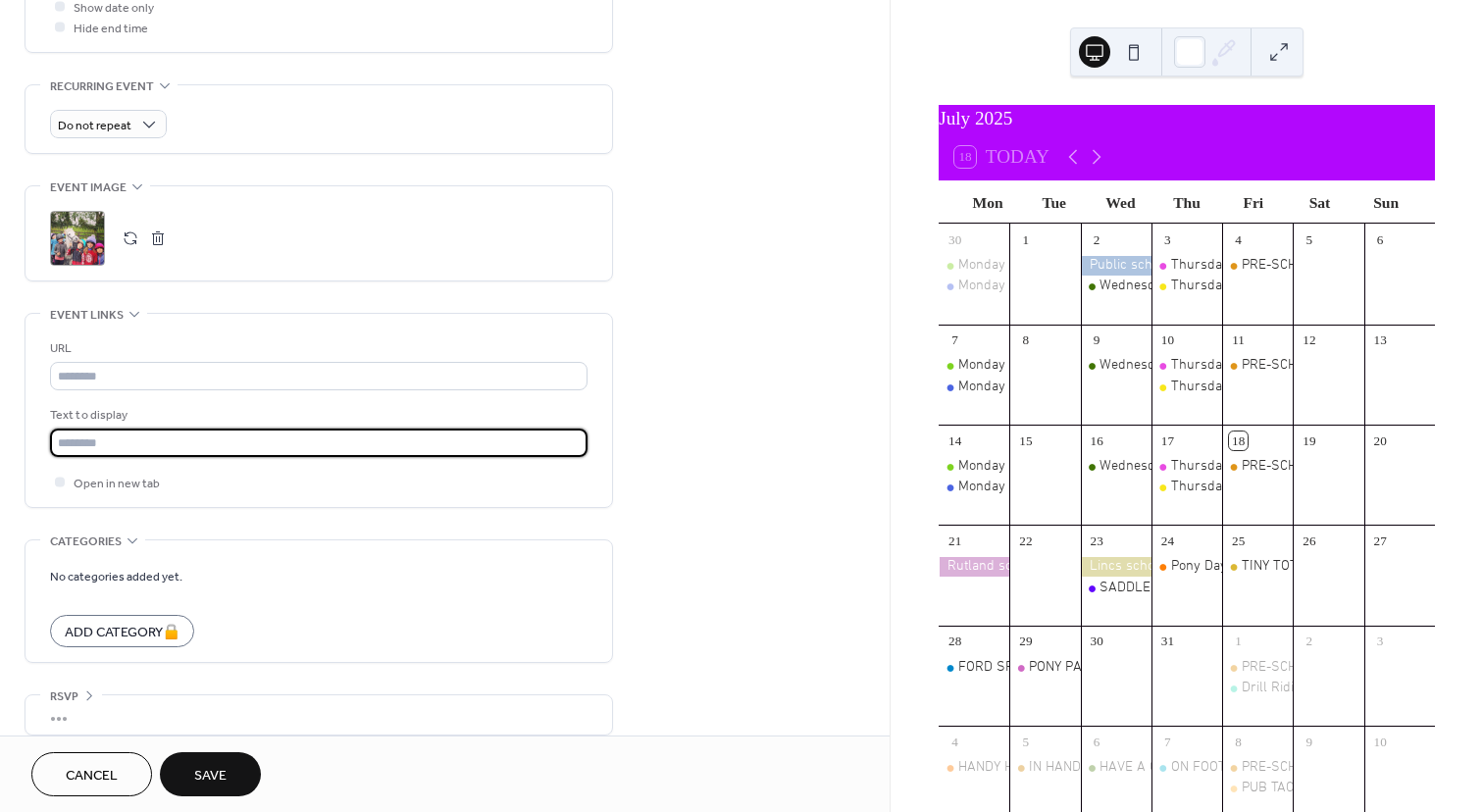 click at bounding box center [319, 442] 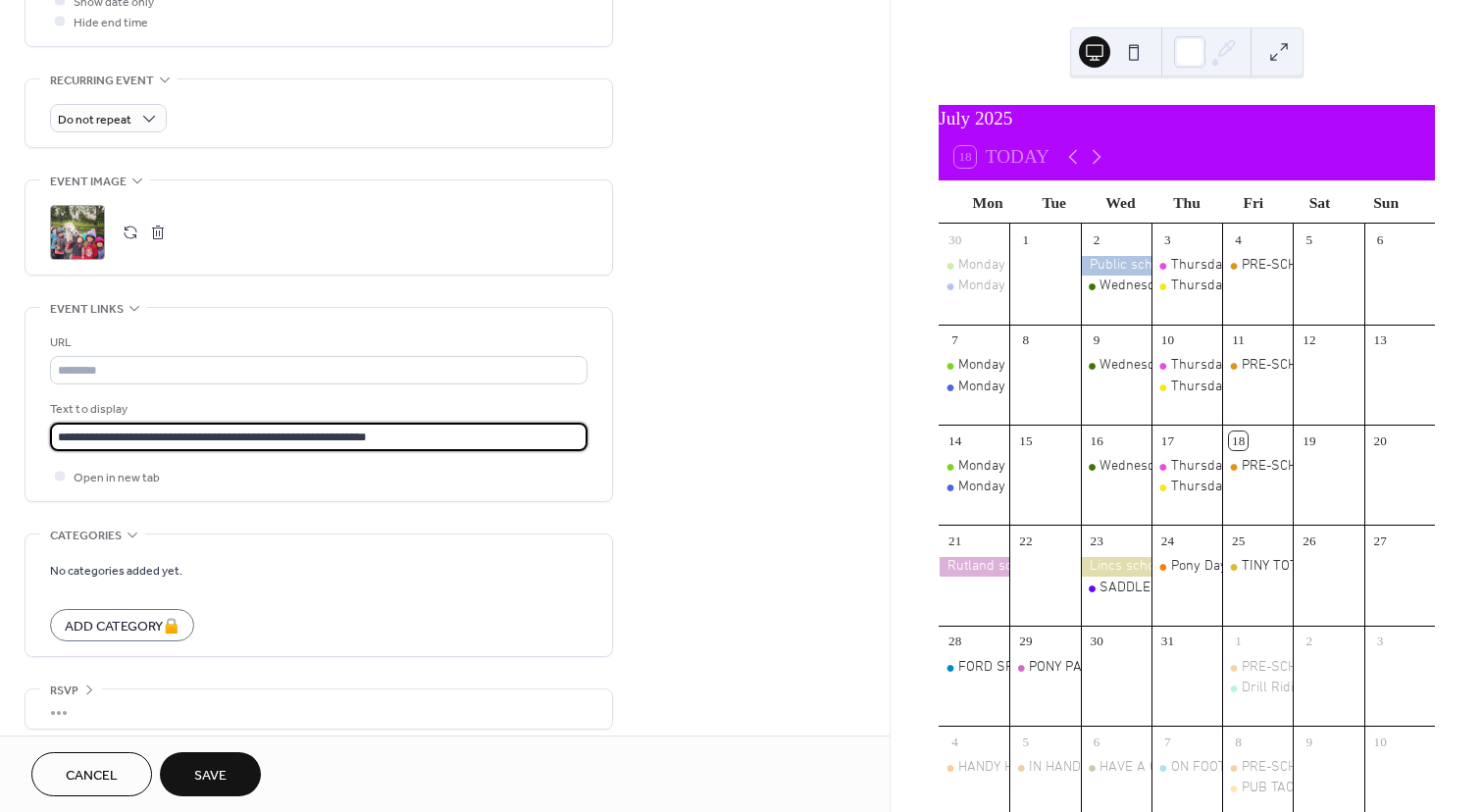 scroll, scrollTop: 804, scrollLeft: 0, axis: vertical 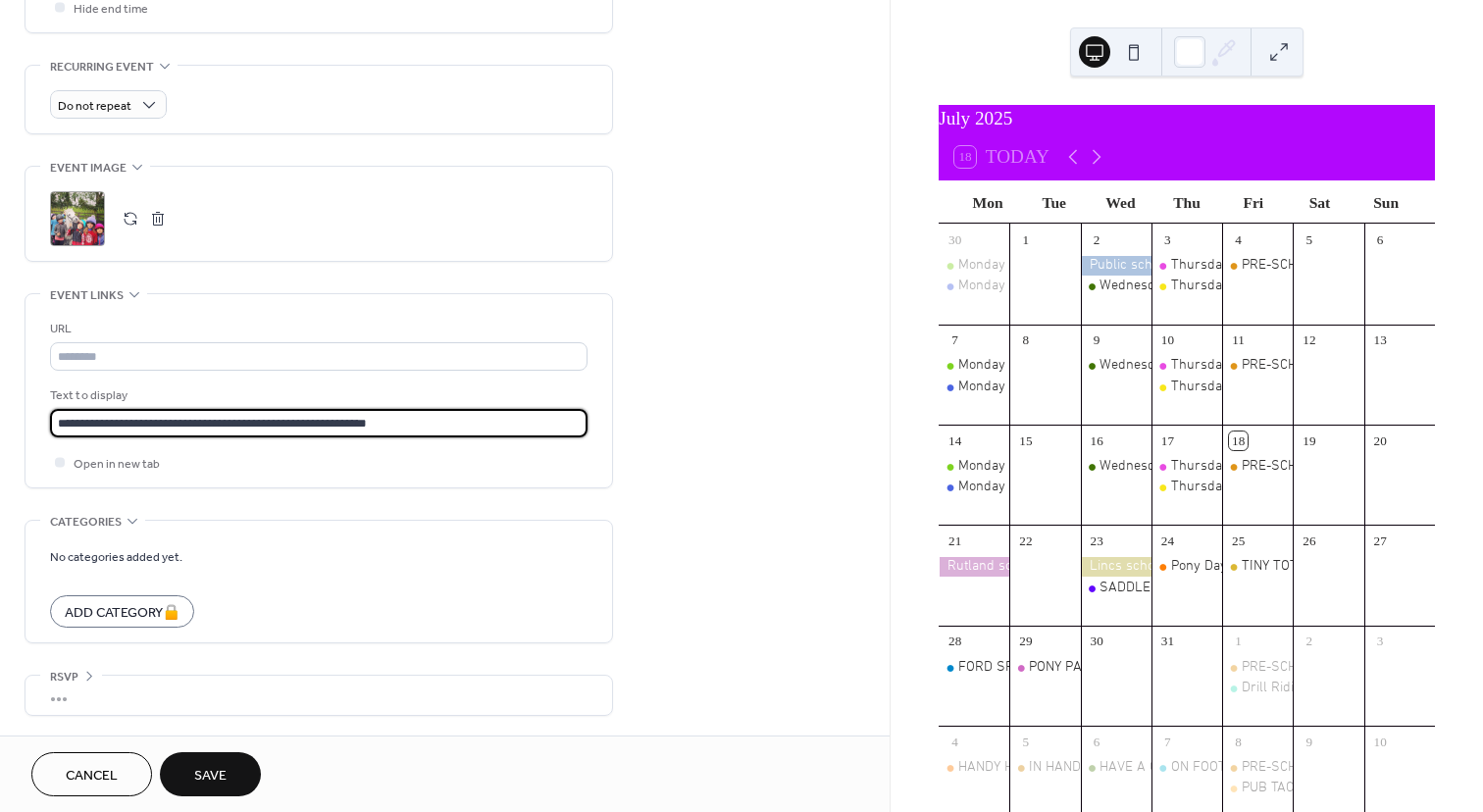type on "**********" 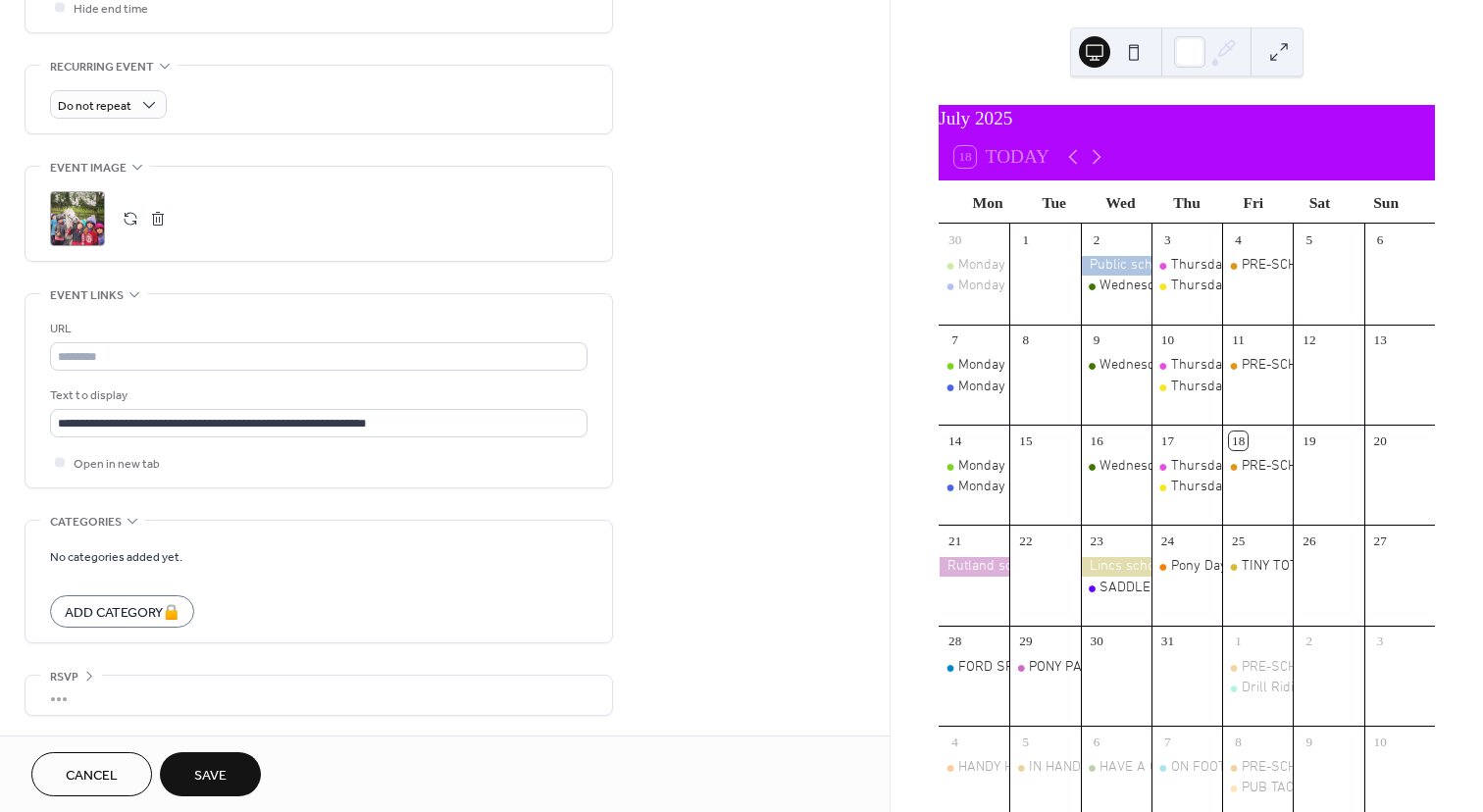 click on "Save" at bounding box center (210, 776) 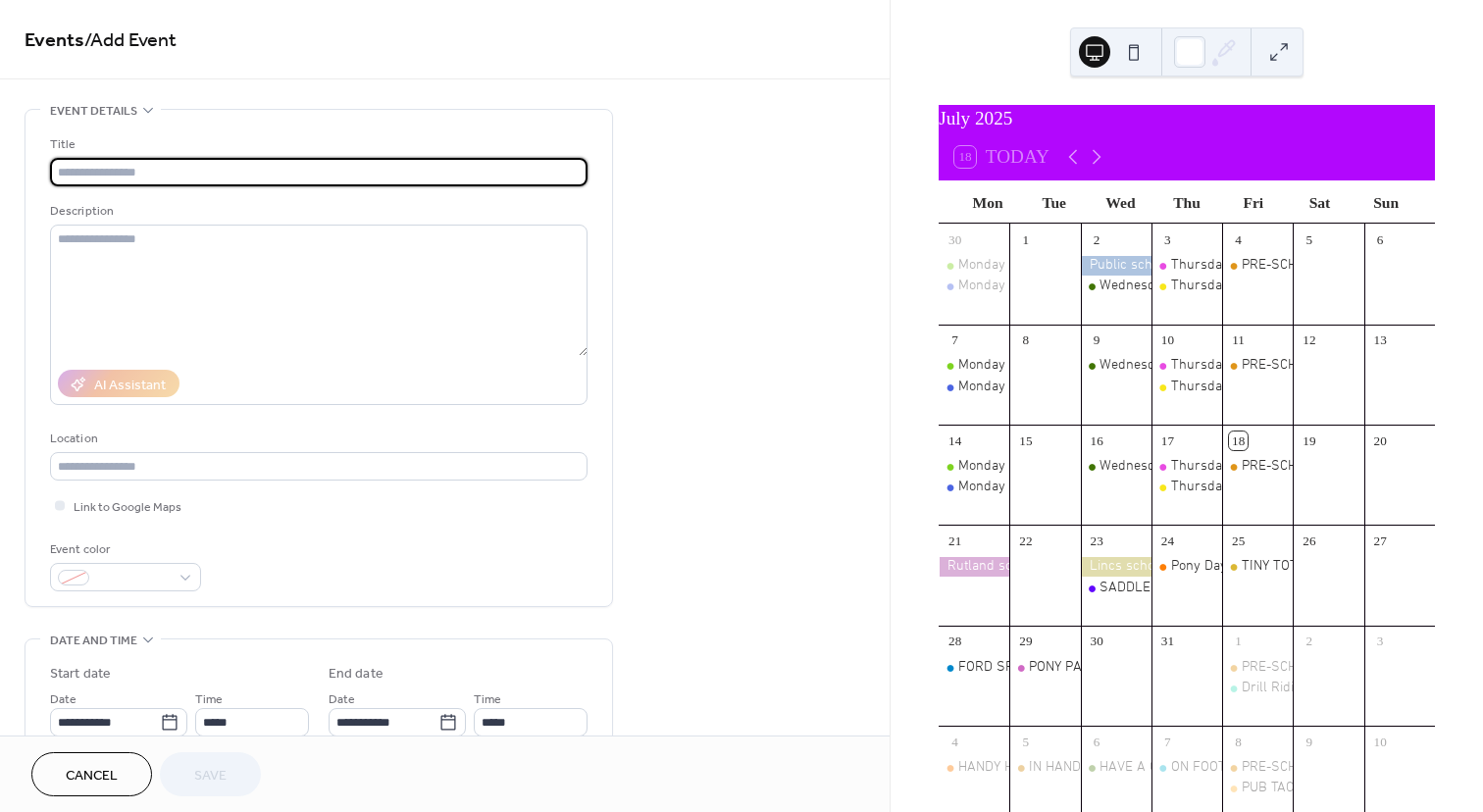 scroll, scrollTop: 0, scrollLeft: 0, axis: both 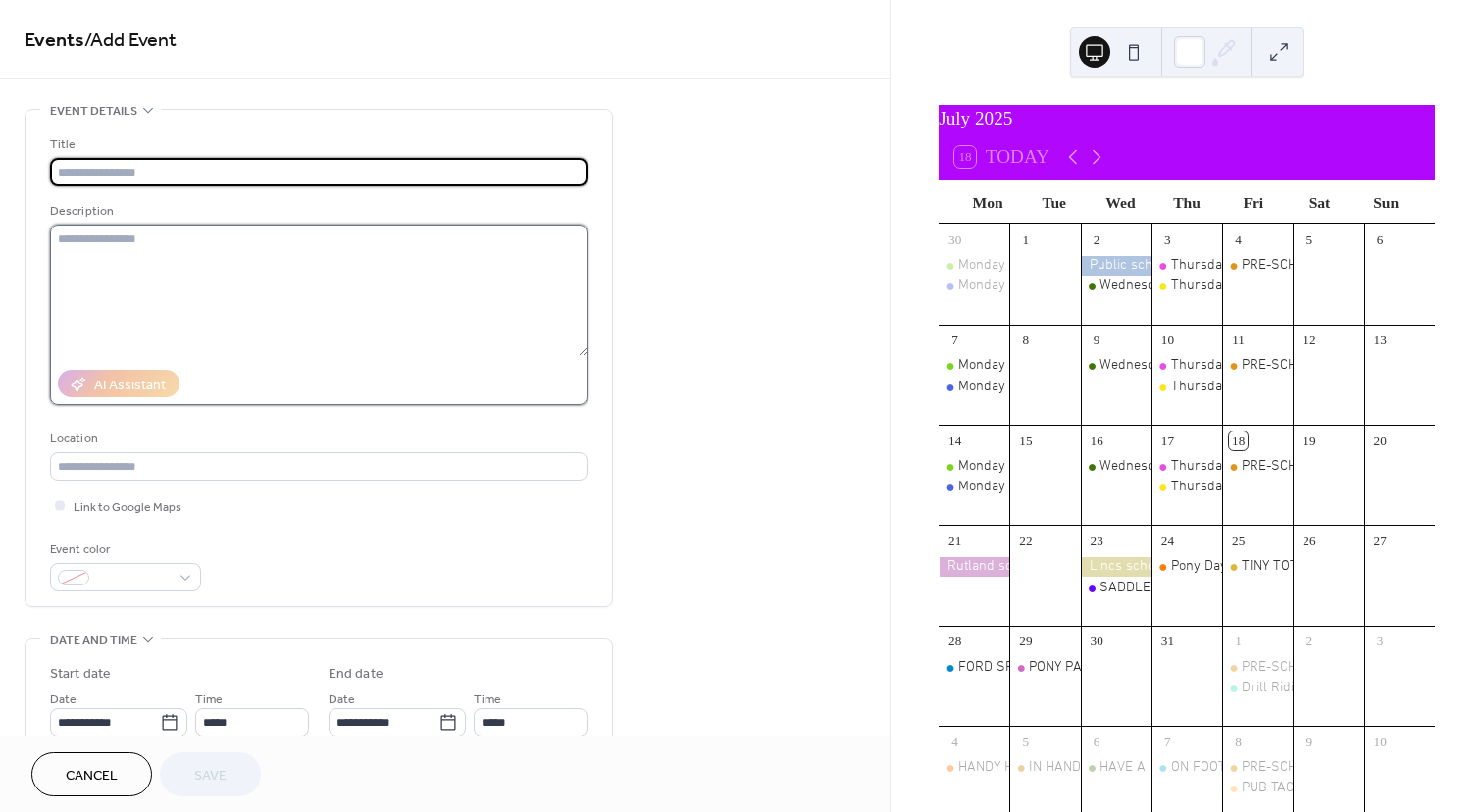 click at bounding box center (319, 290) 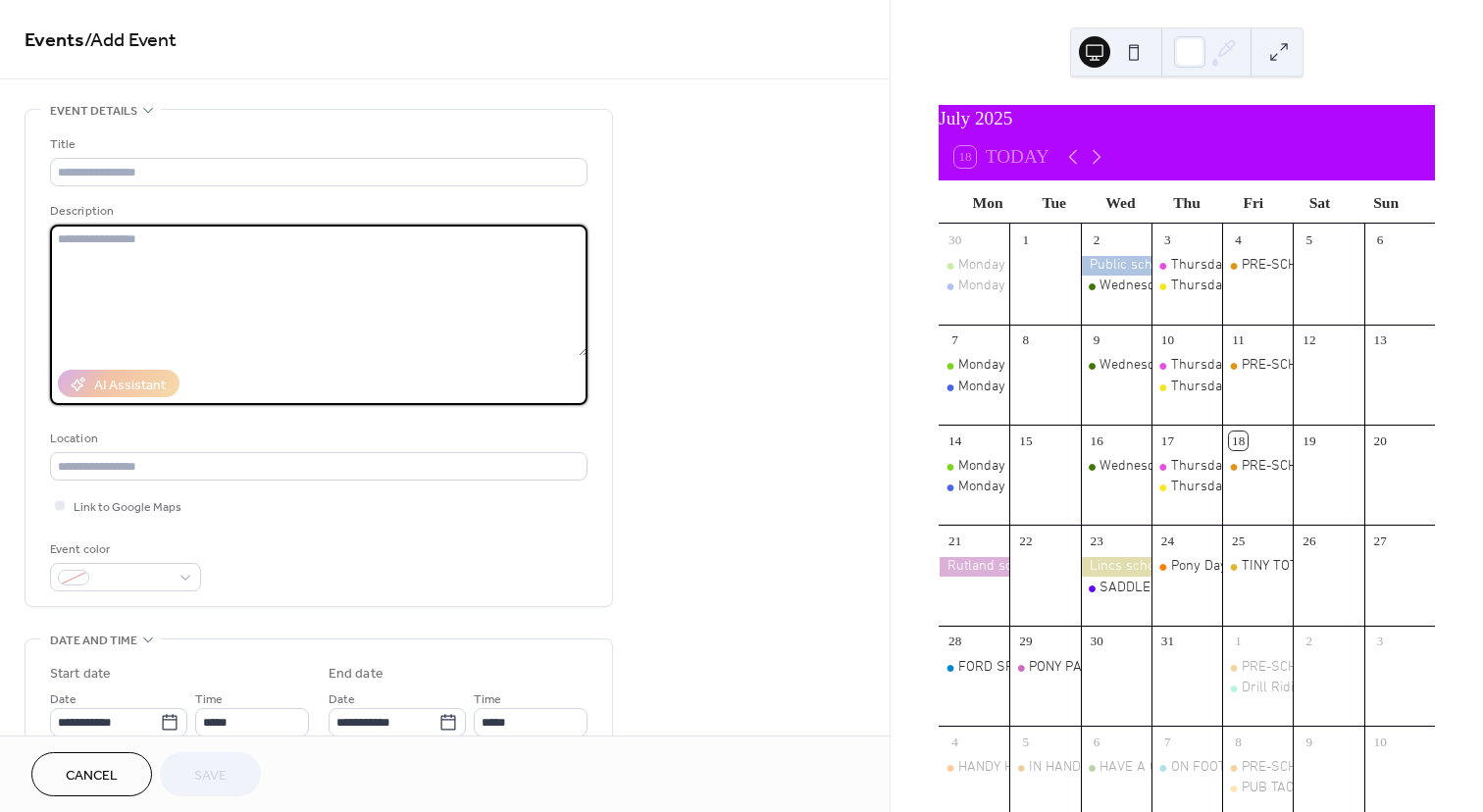paste on "**********" 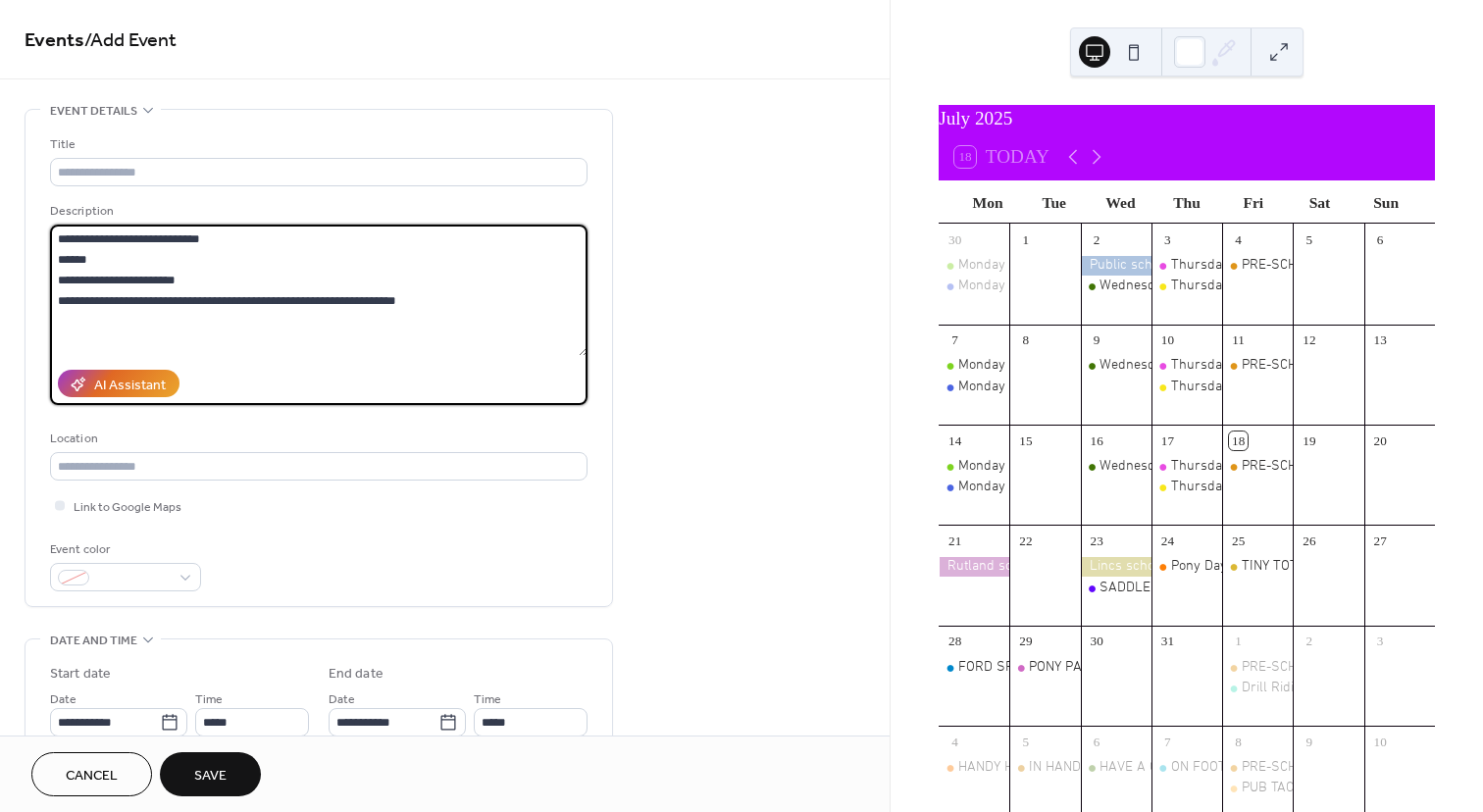 drag, startPoint x: 242, startPoint y: 239, endPoint x: 58, endPoint y: 236, distance: 184.02445 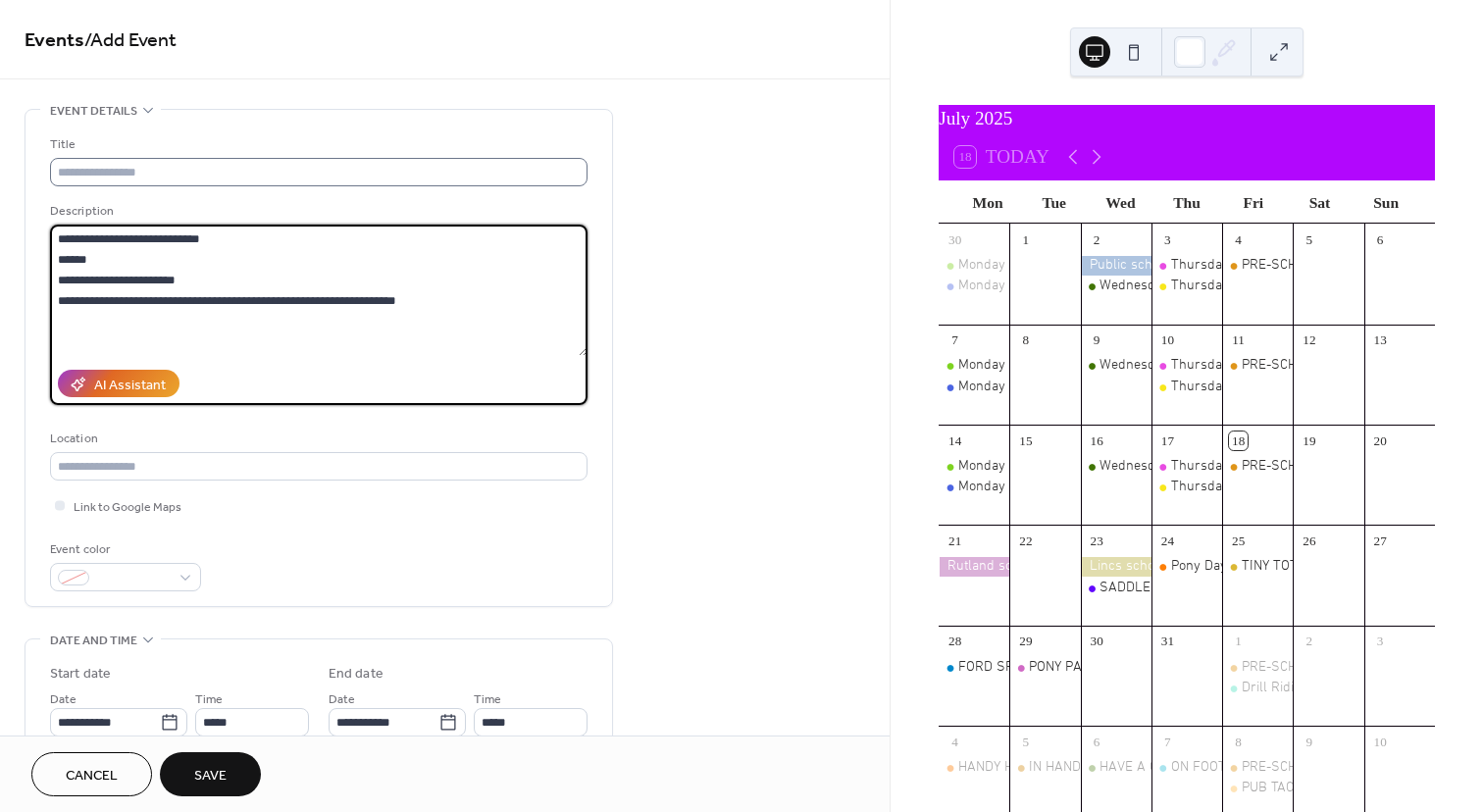 type on "**********" 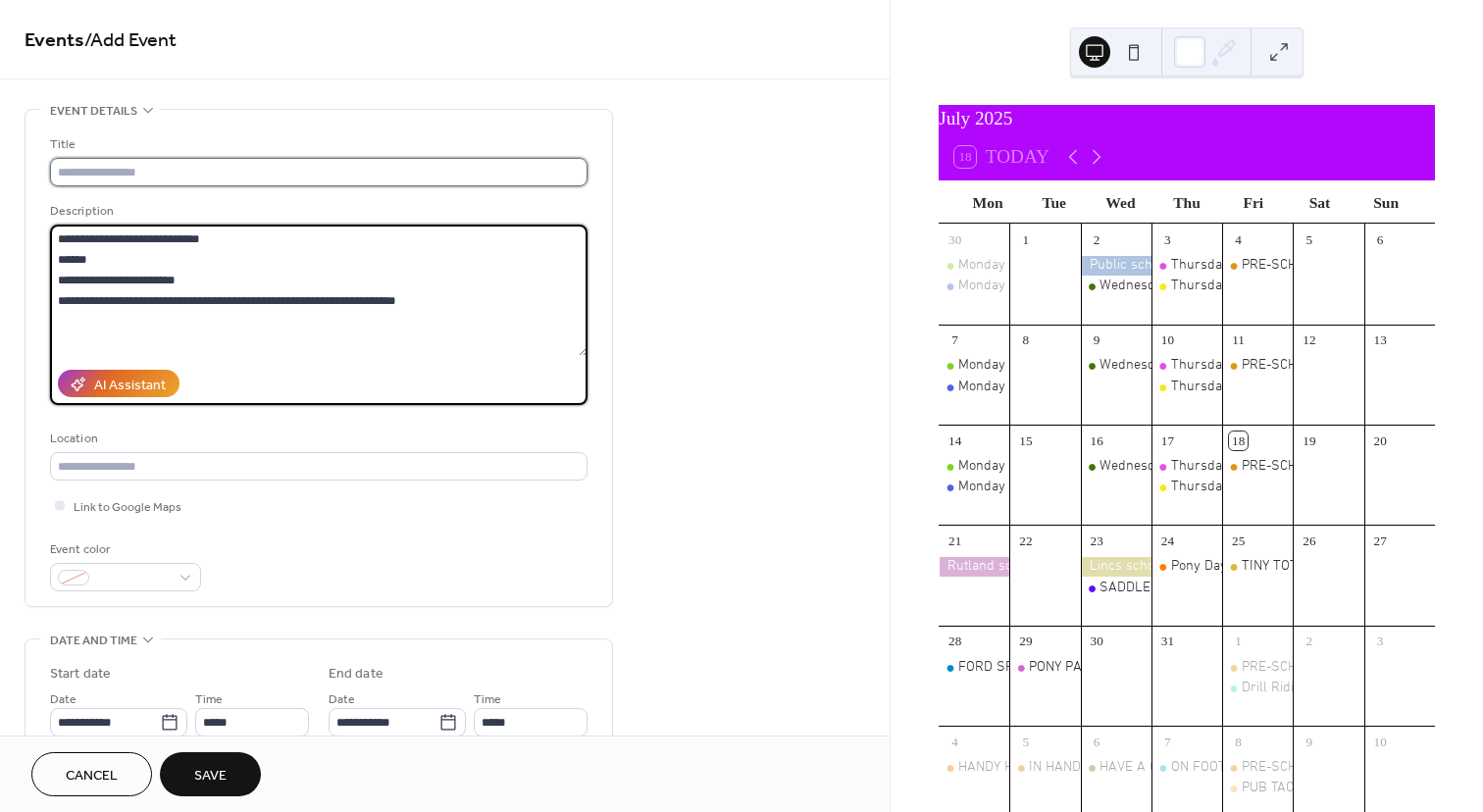 click at bounding box center (319, 172) 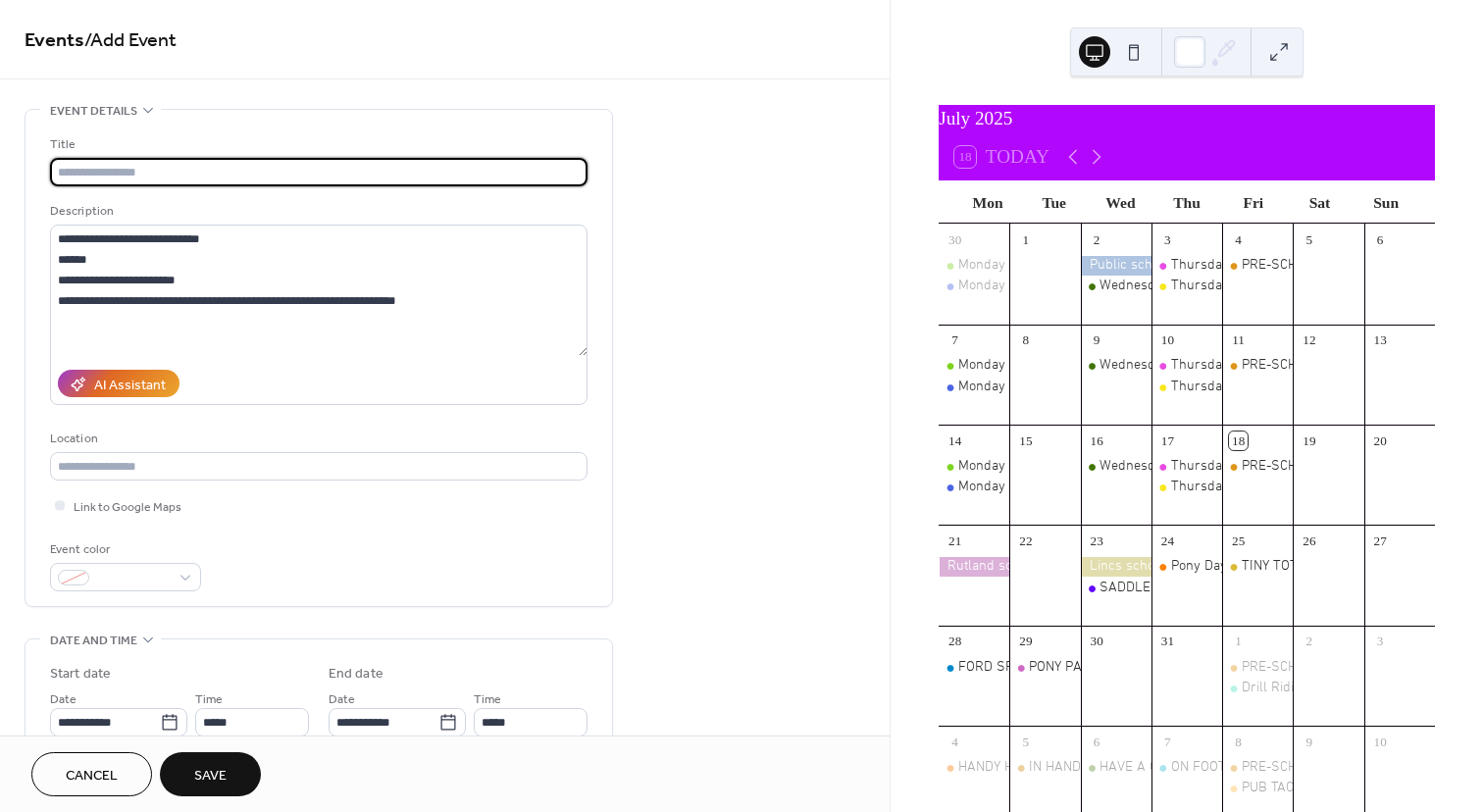 paste on "**********" 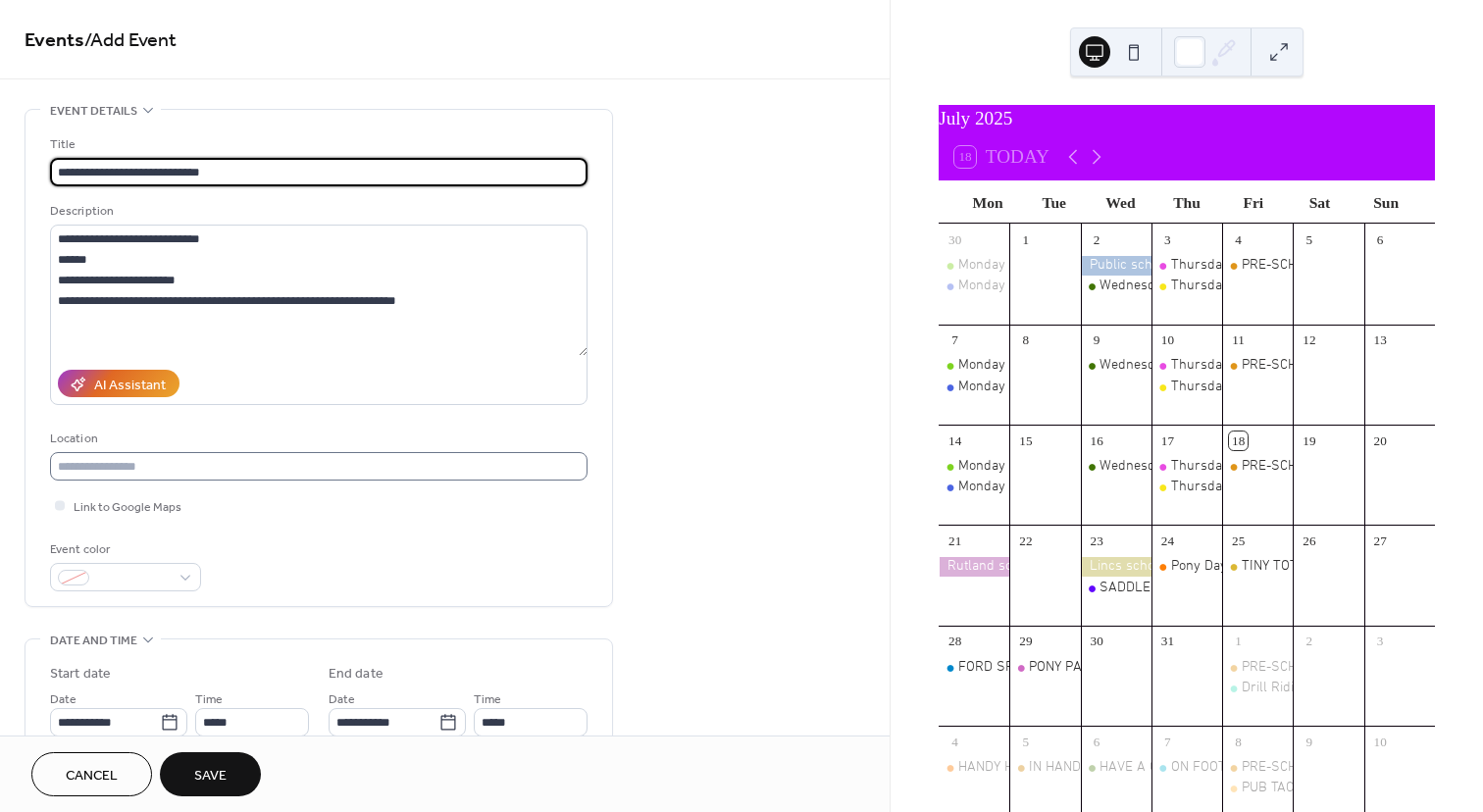 type on "**********" 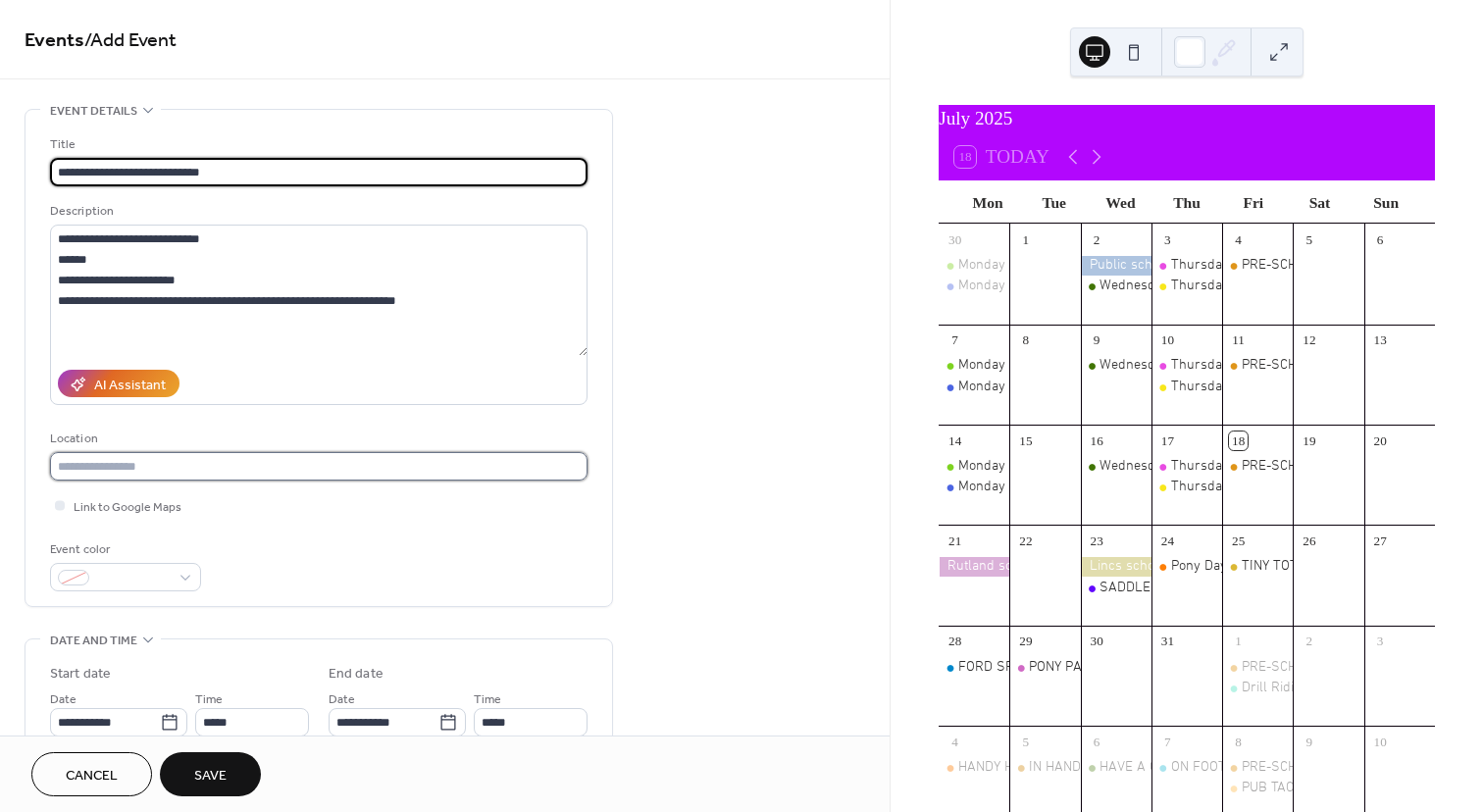 click at bounding box center [319, 466] 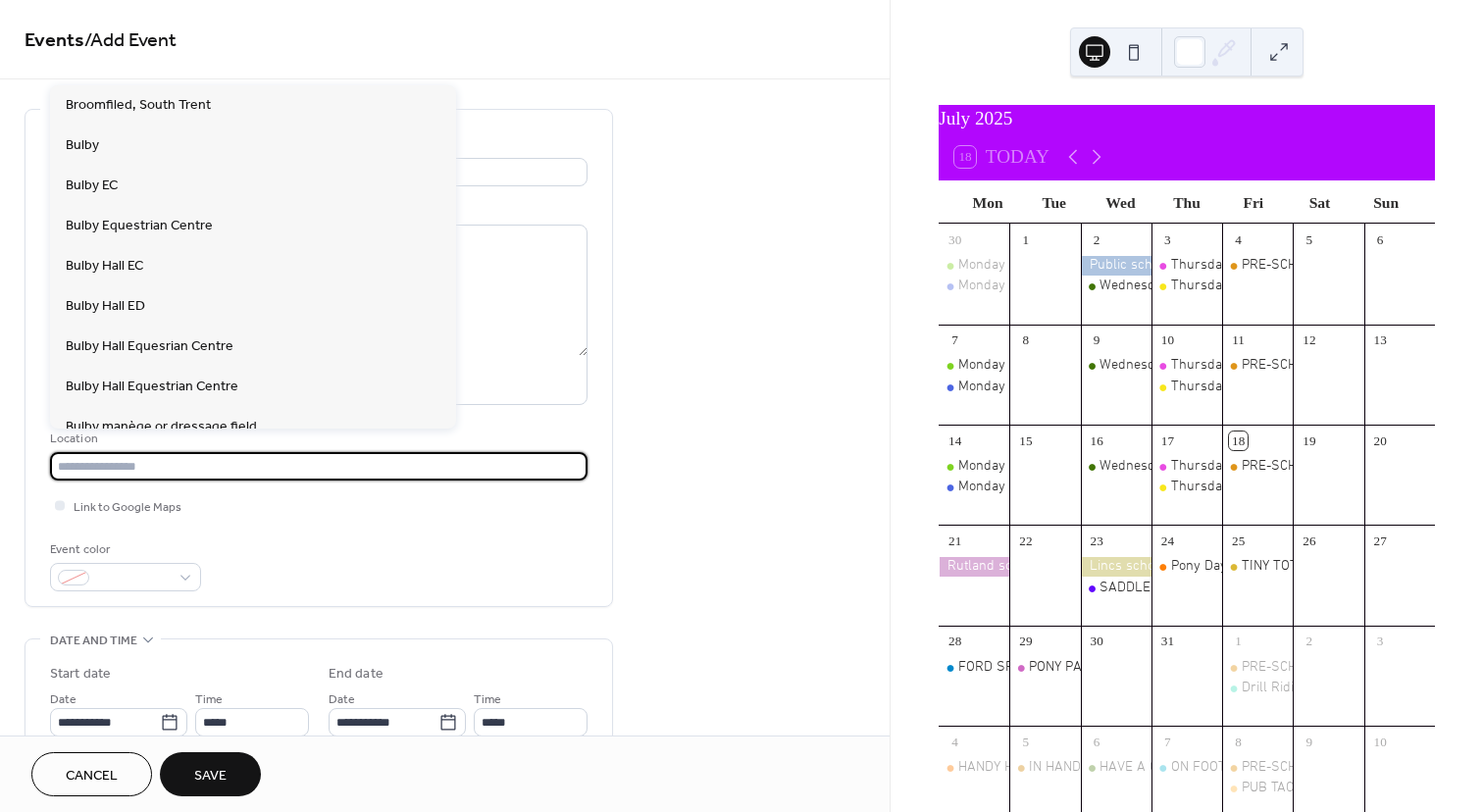 scroll, scrollTop: 1, scrollLeft: 0, axis: vertical 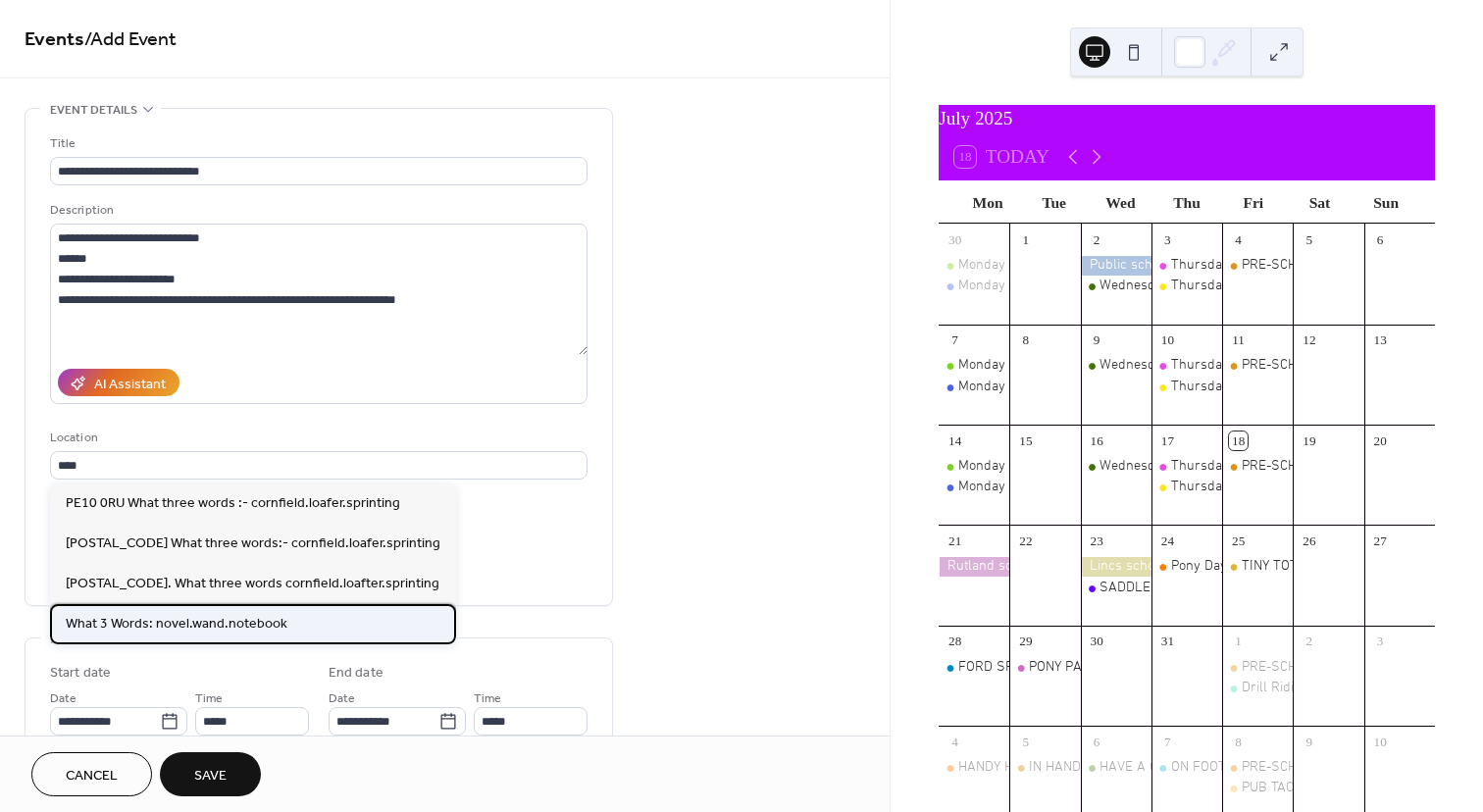 click on "What 3 Words: novel.wand.notebook" at bounding box center [177, 624] 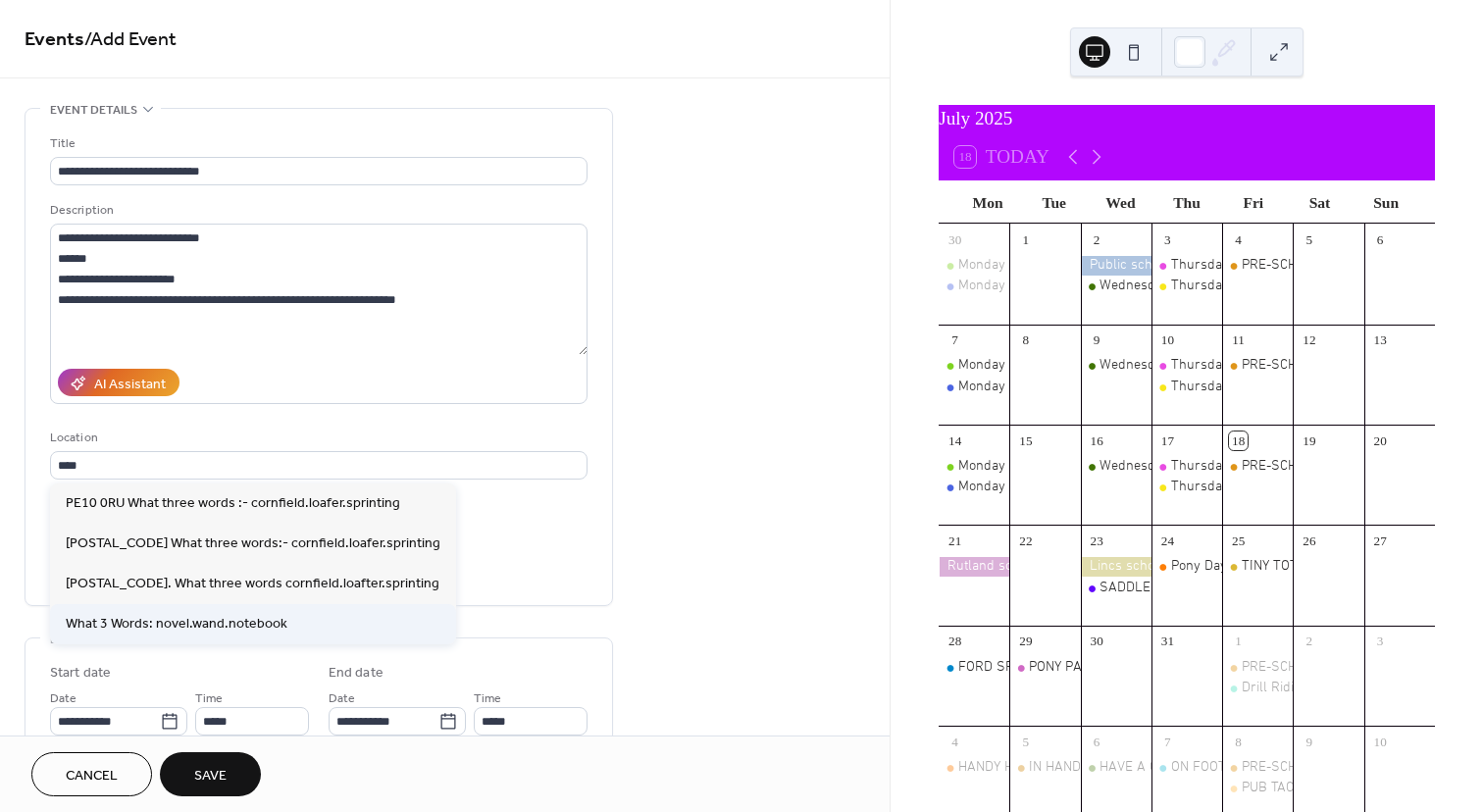 type on "**********" 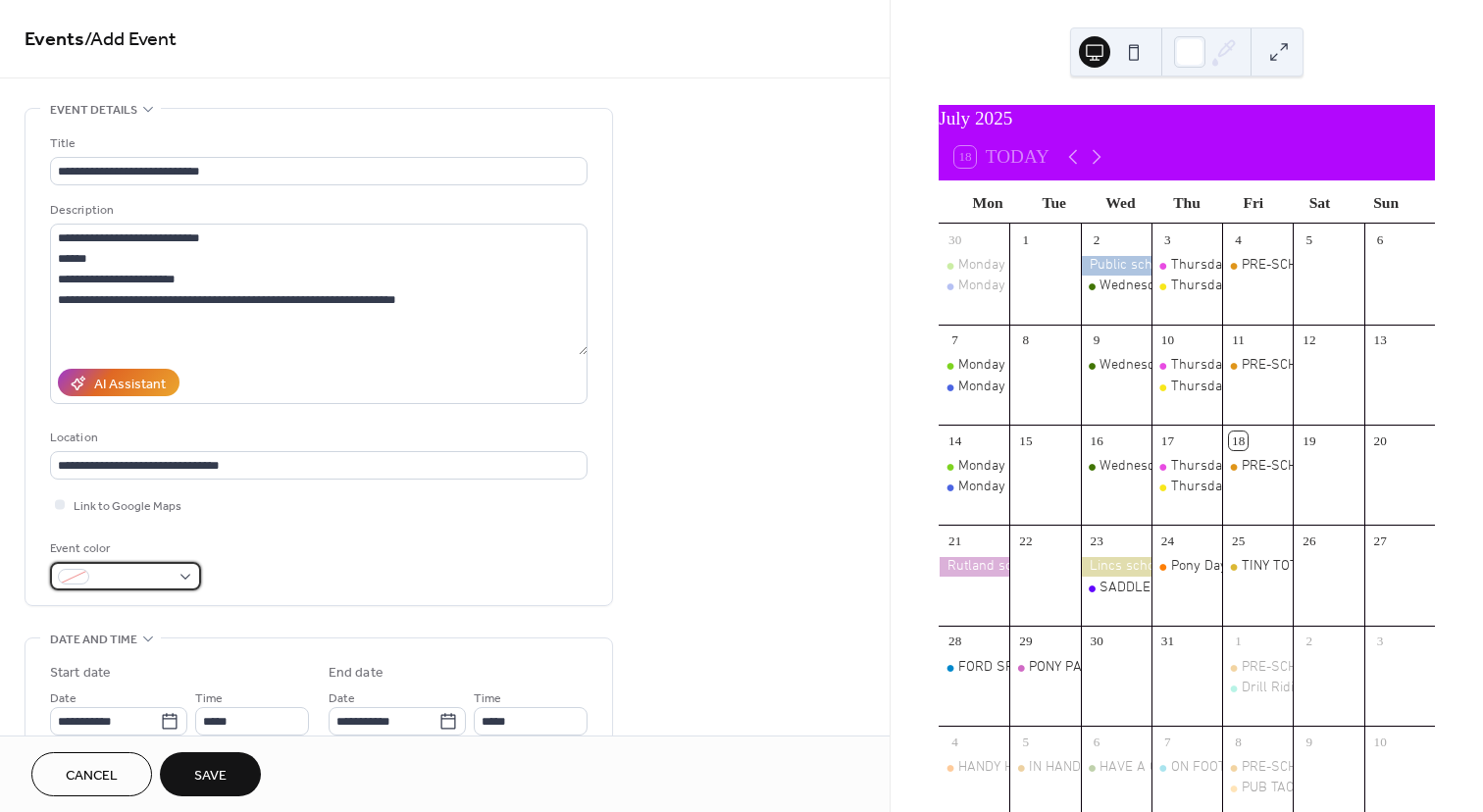click at bounding box center (126, 576) 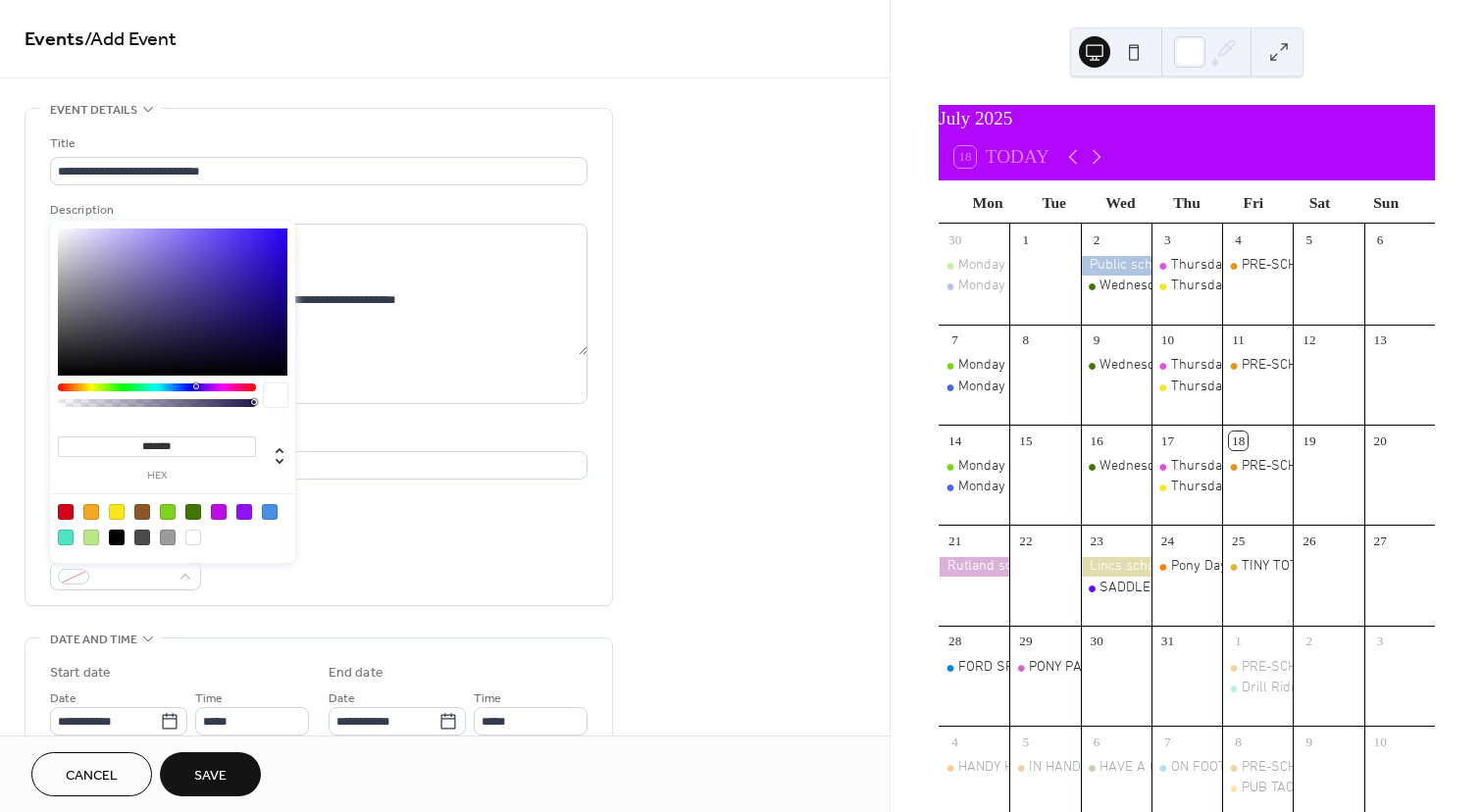 click at bounding box center [270, 512] 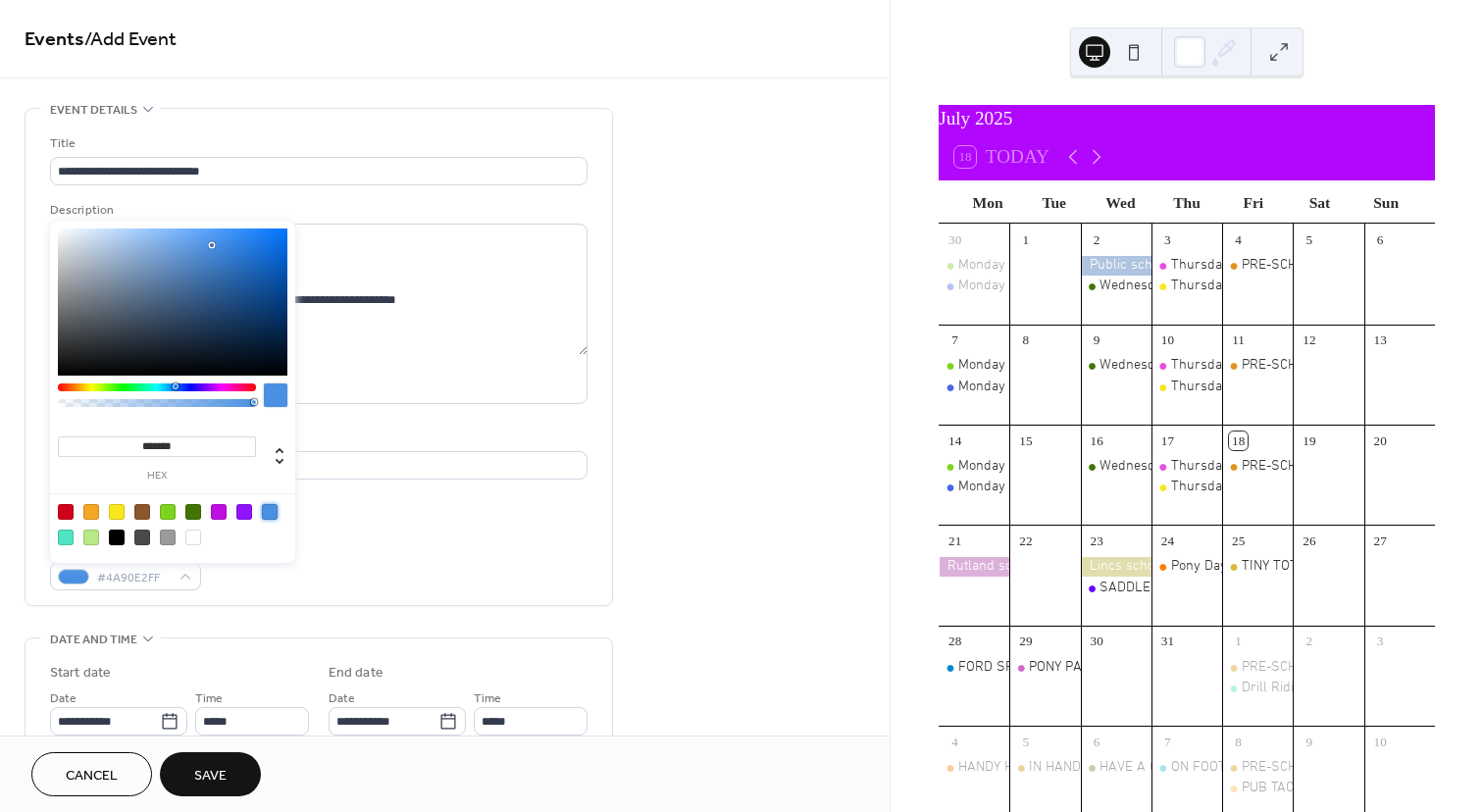 click at bounding box center [173, 302] 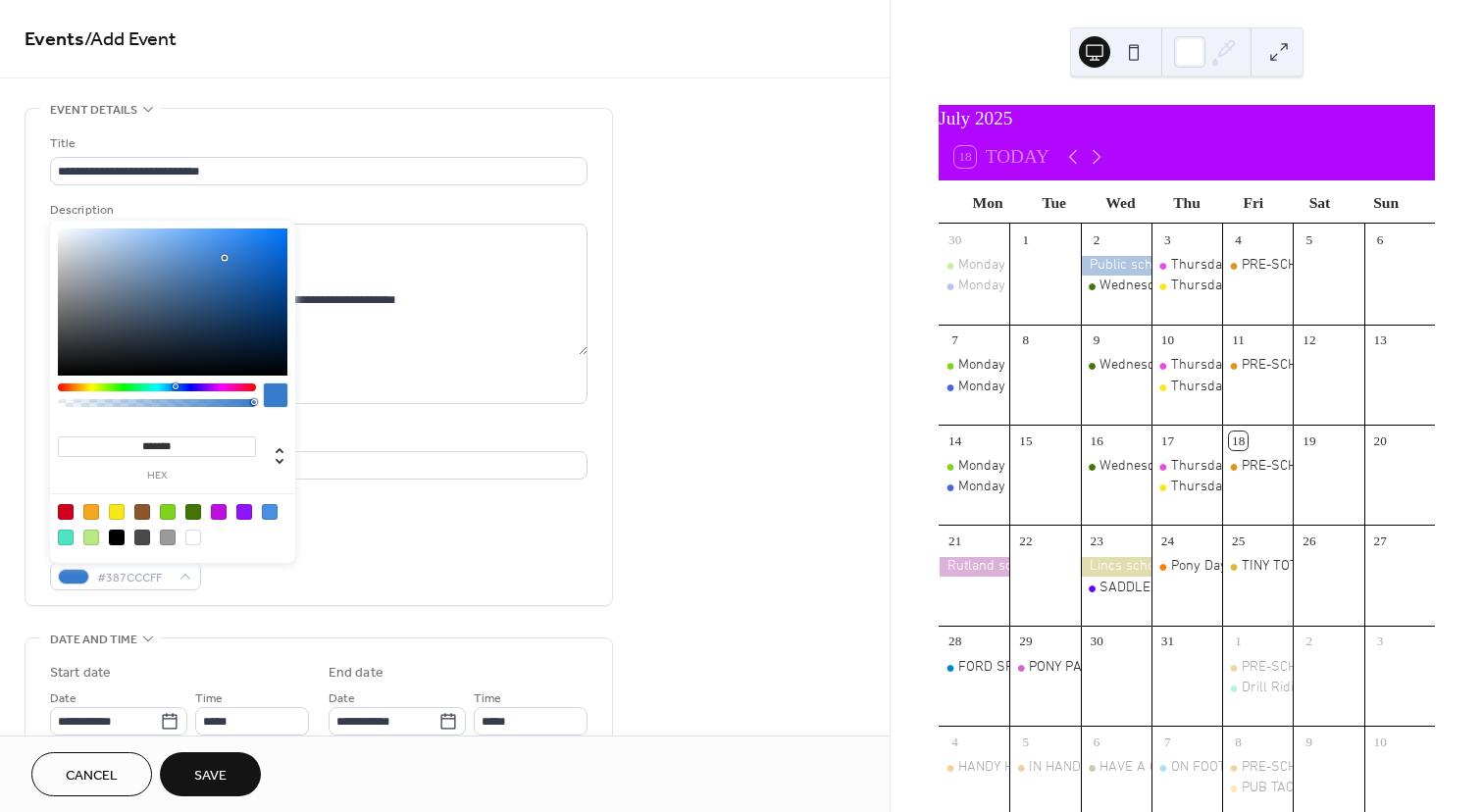 click at bounding box center [173, 302] 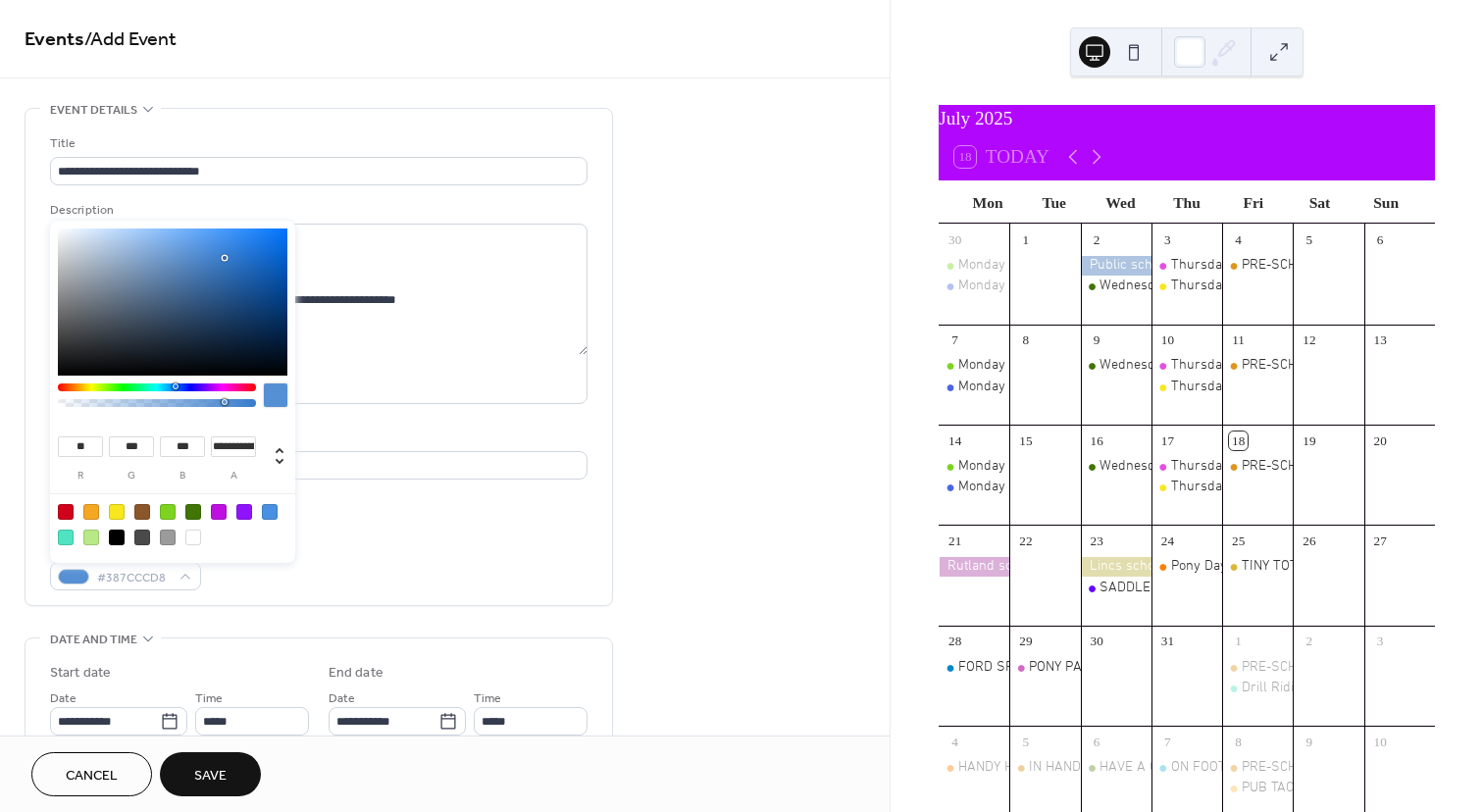click at bounding box center (157, 403) 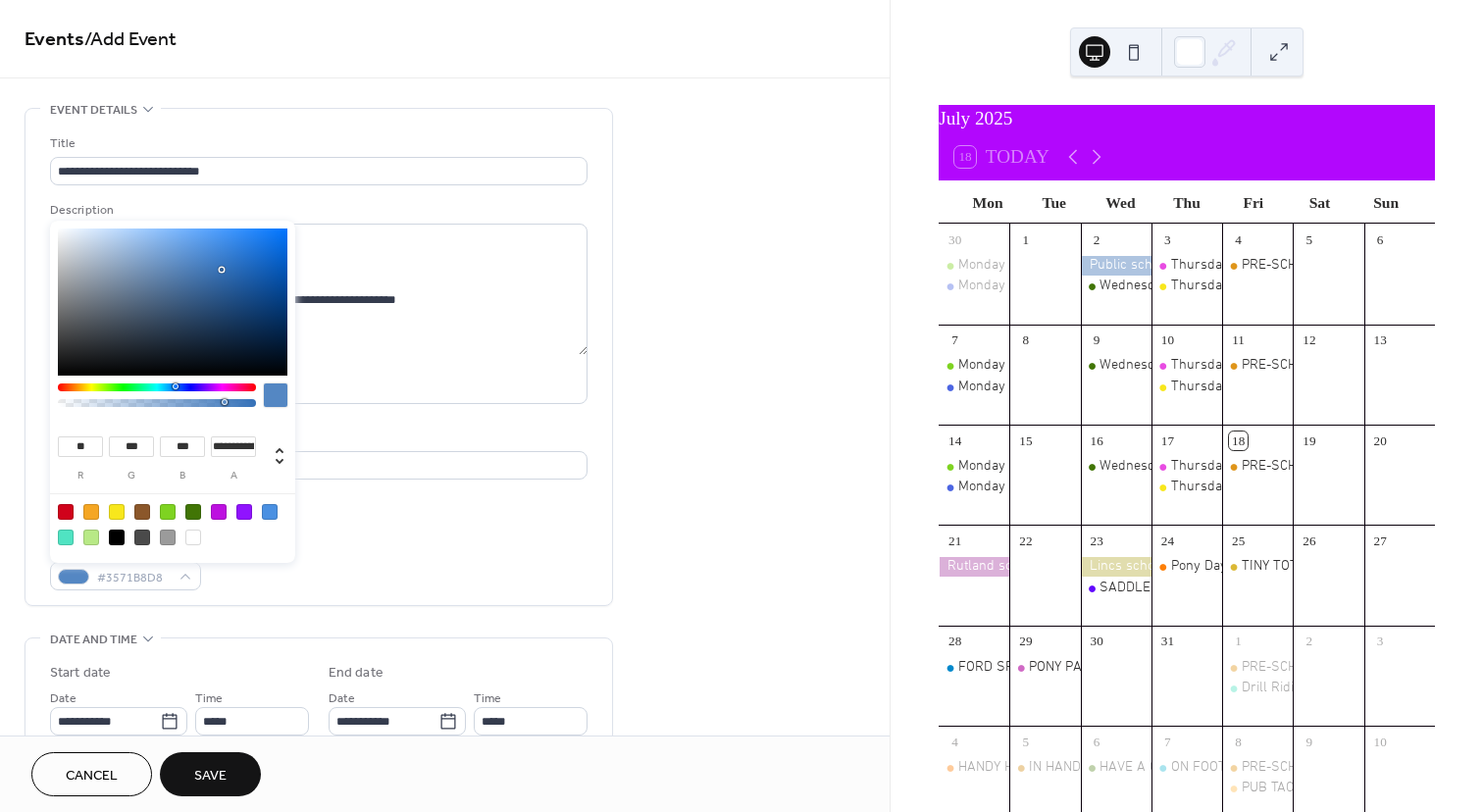 click at bounding box center [173, 302] 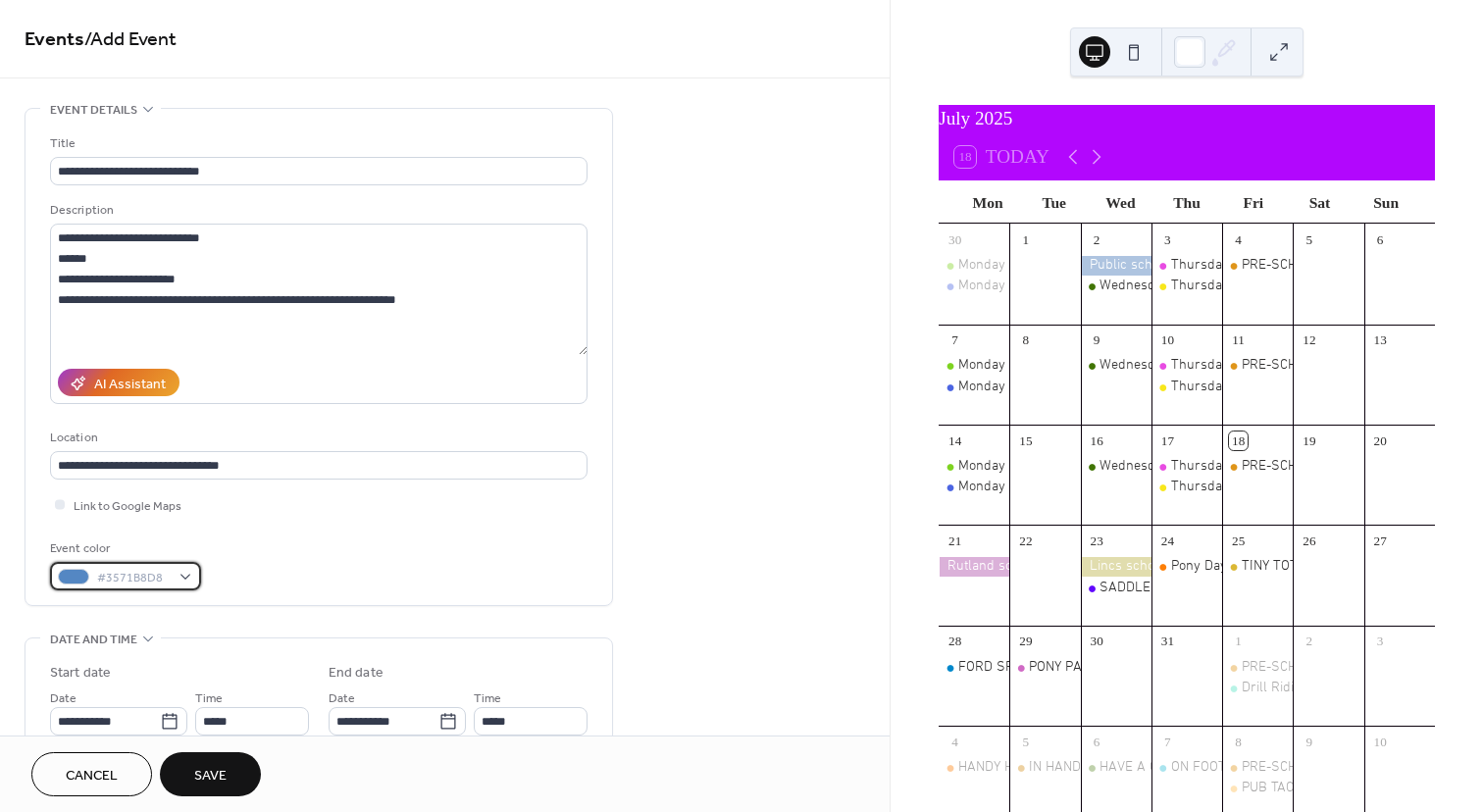 click on "#3571B8D8" at bounding box center [126, 576] 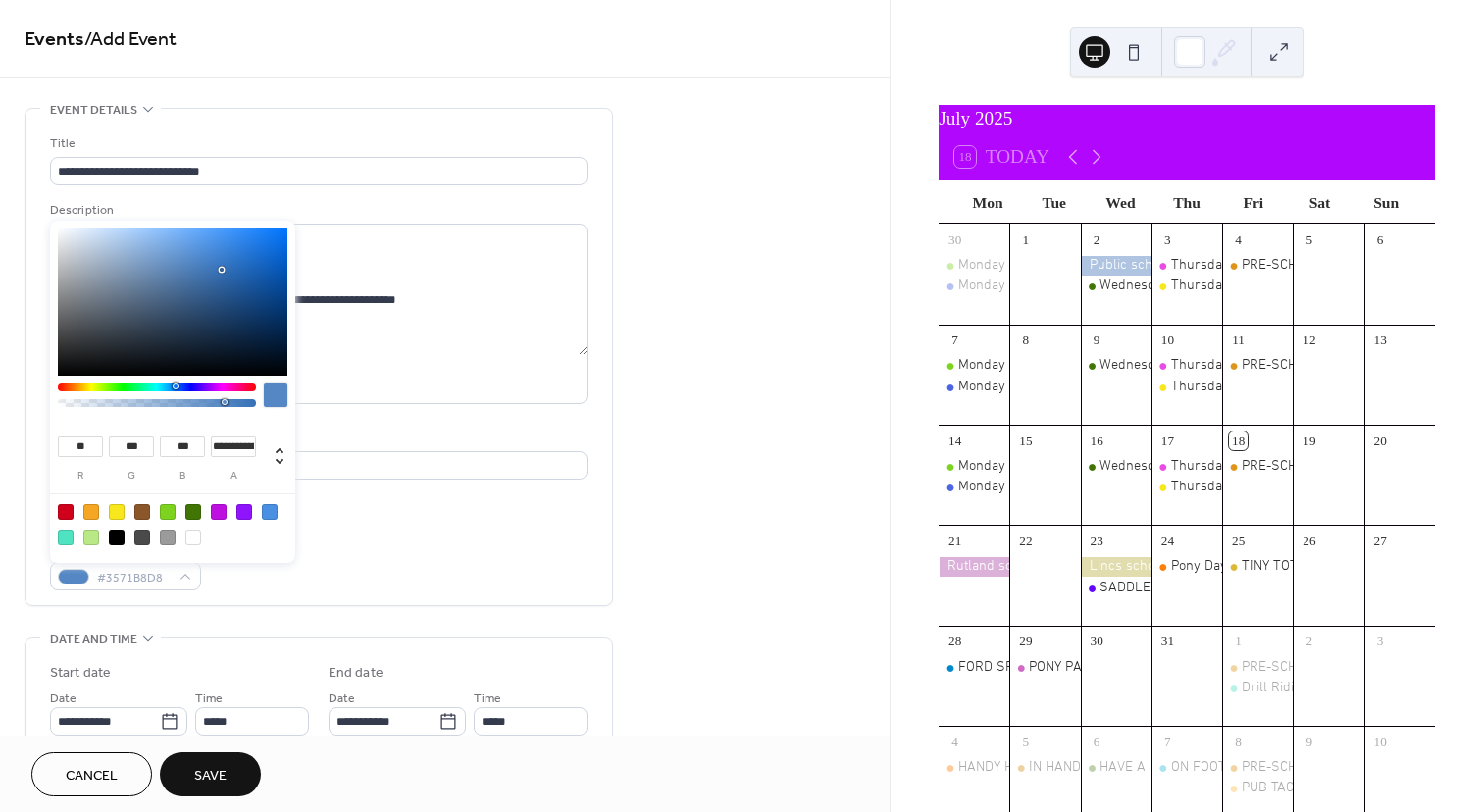 type on "**" 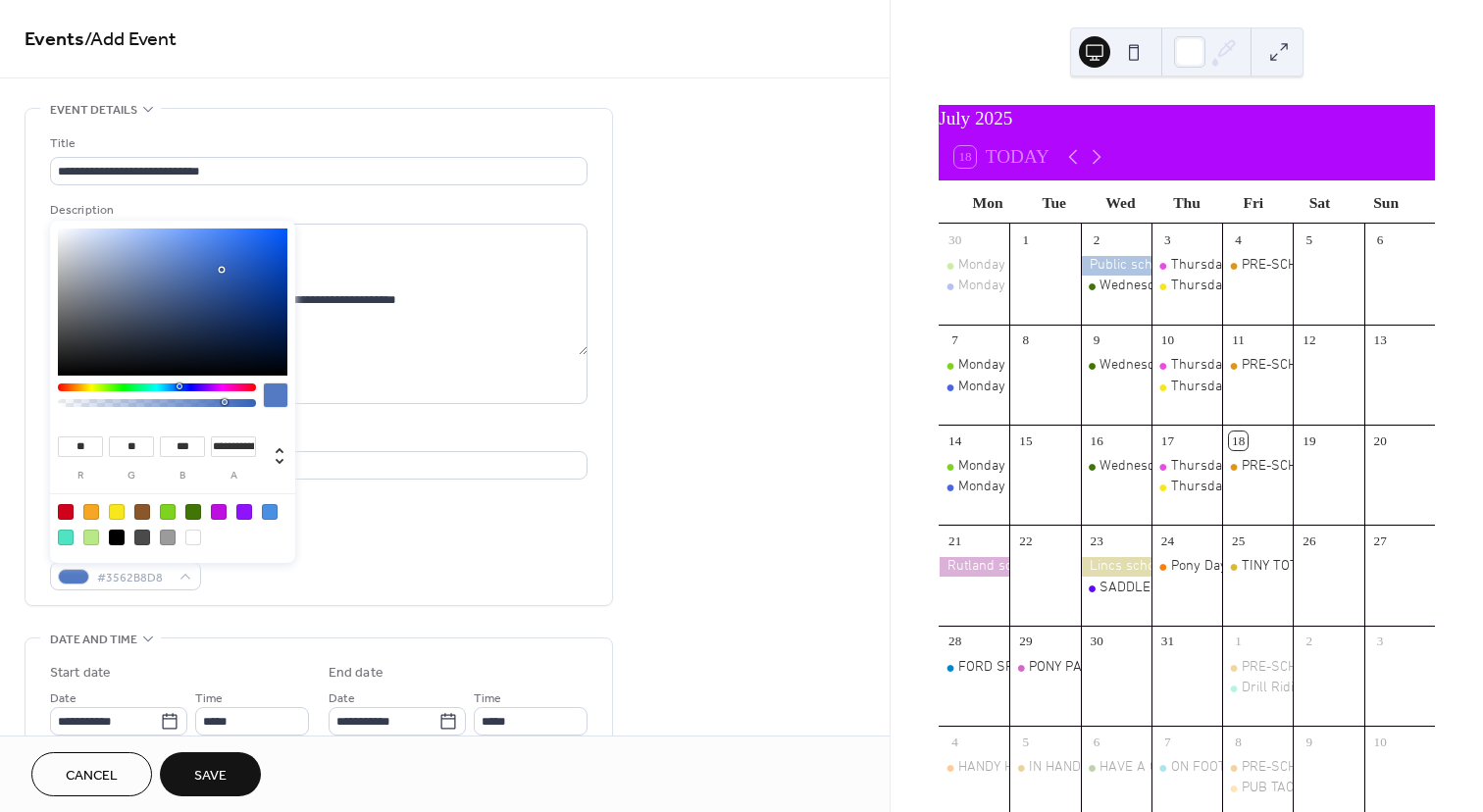 click at bounding box center (181, 386) 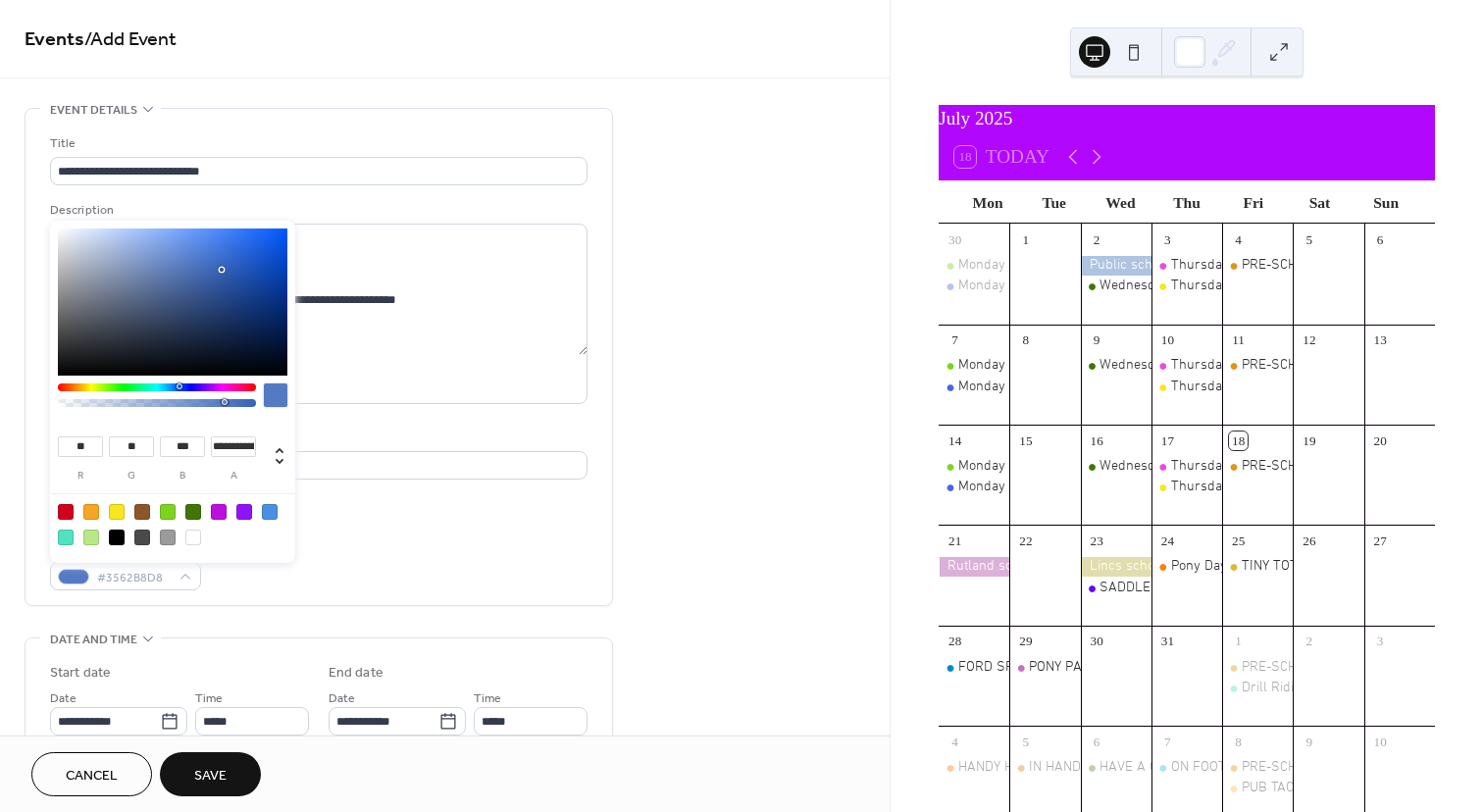 click at bounding box center (179, 386) 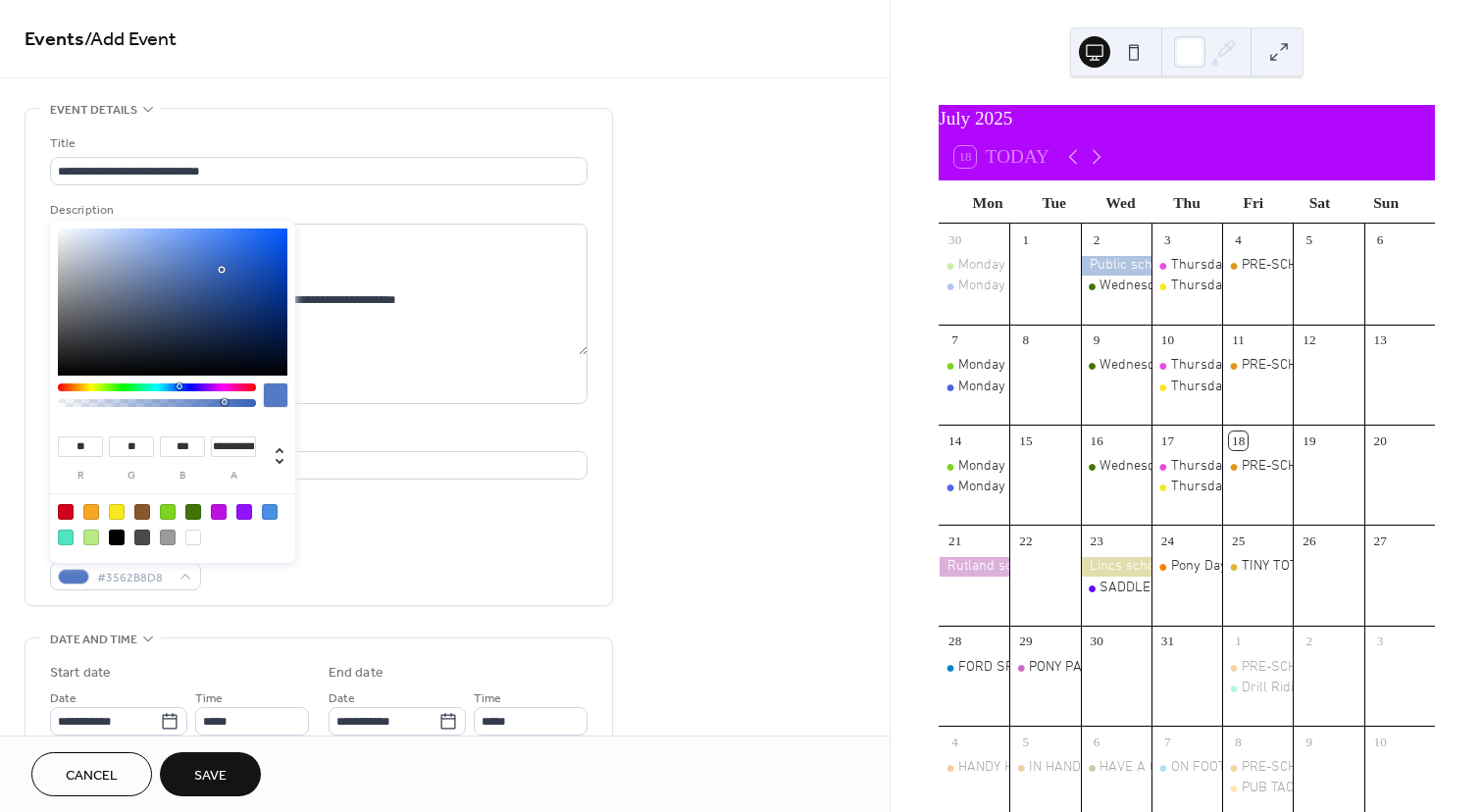 type on "**" 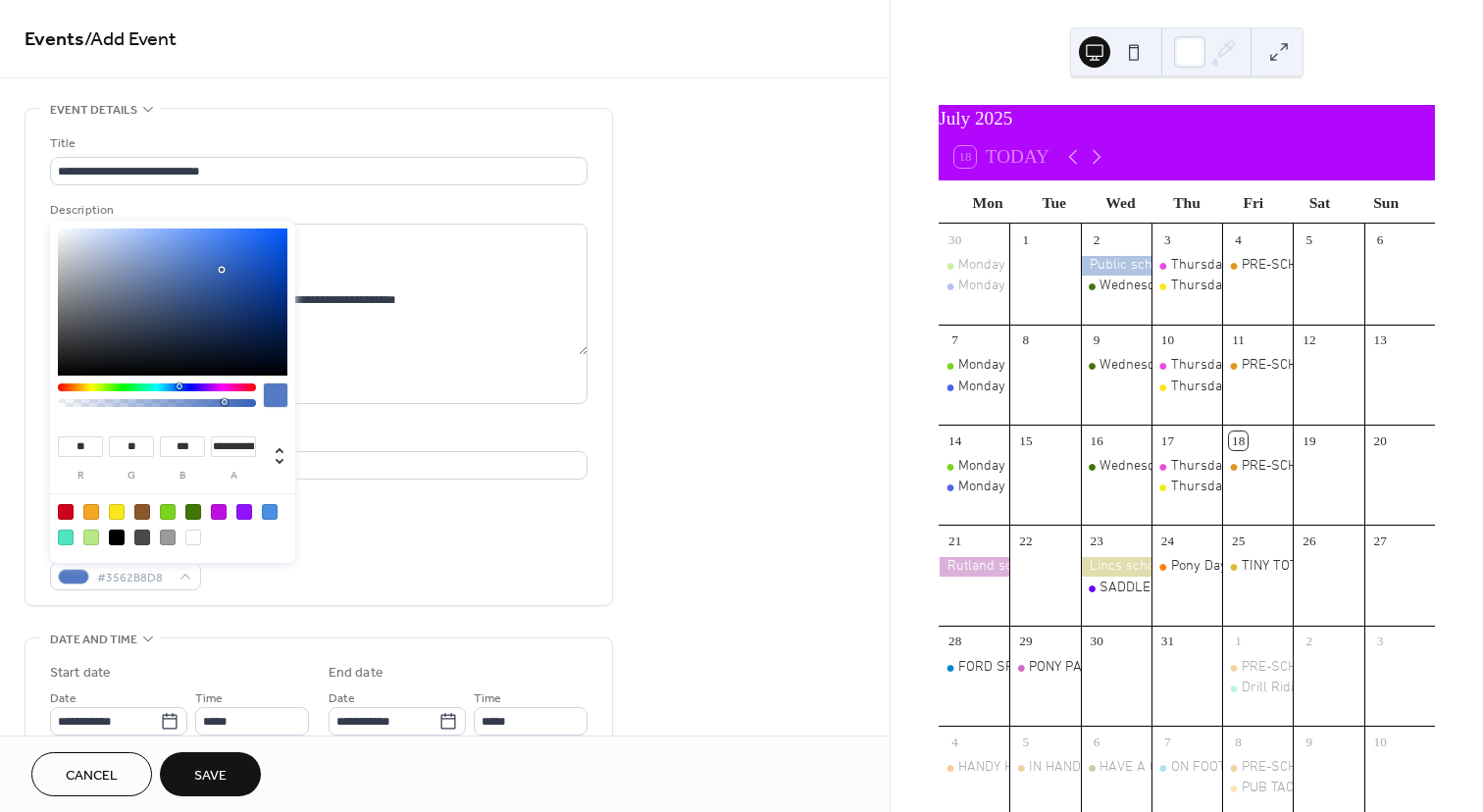 type on "***" 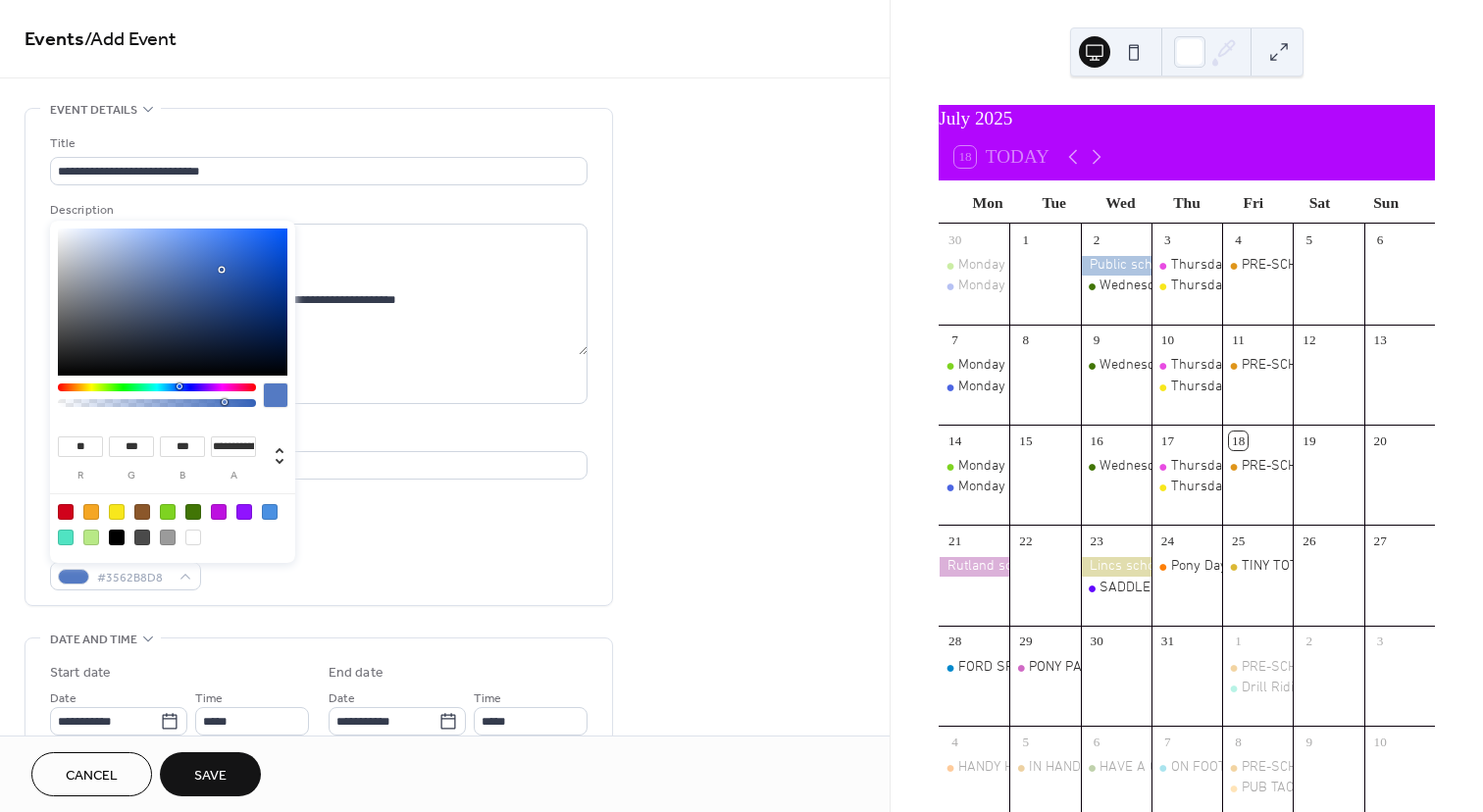 click at bounding box center [173, 302] 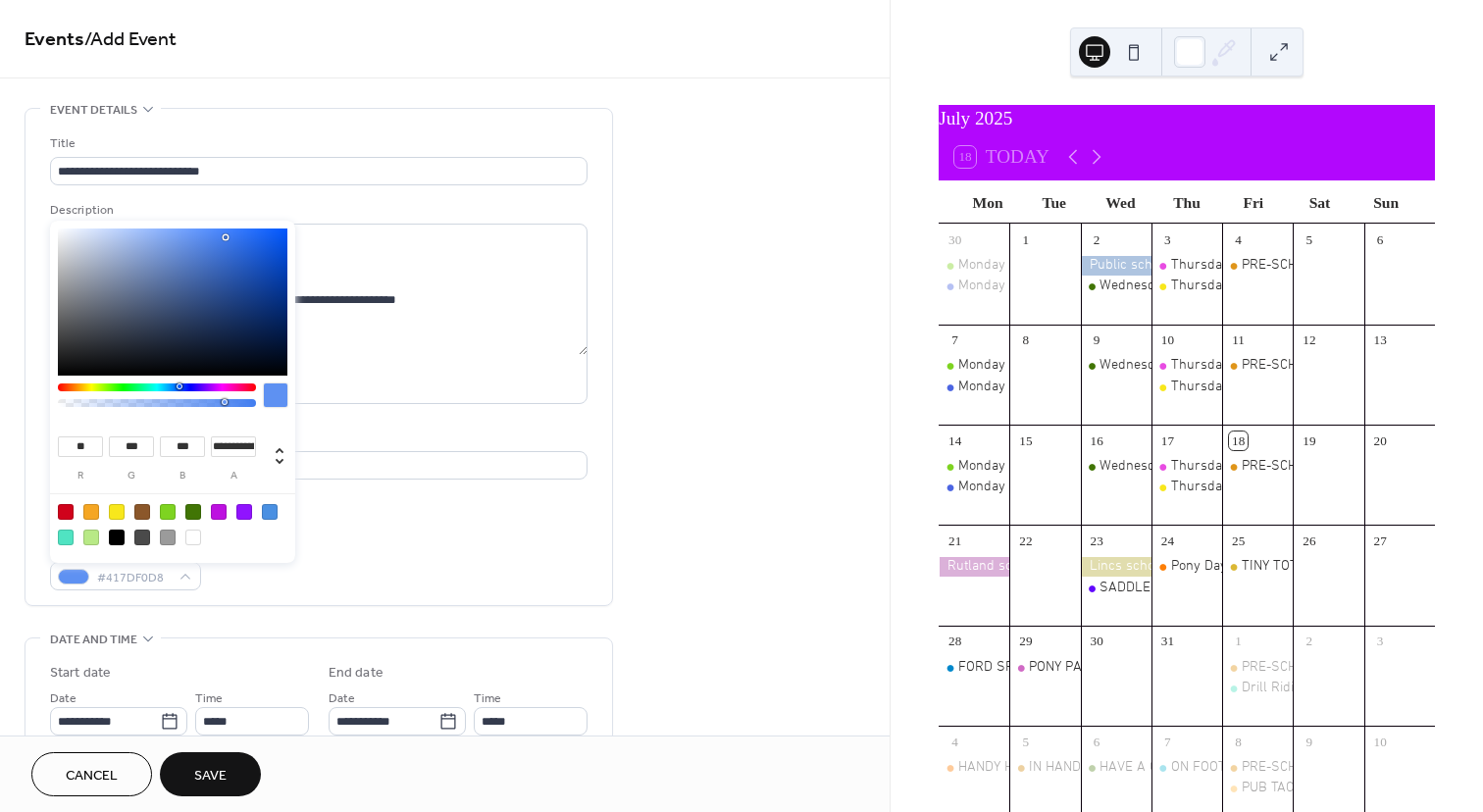 type on "**" 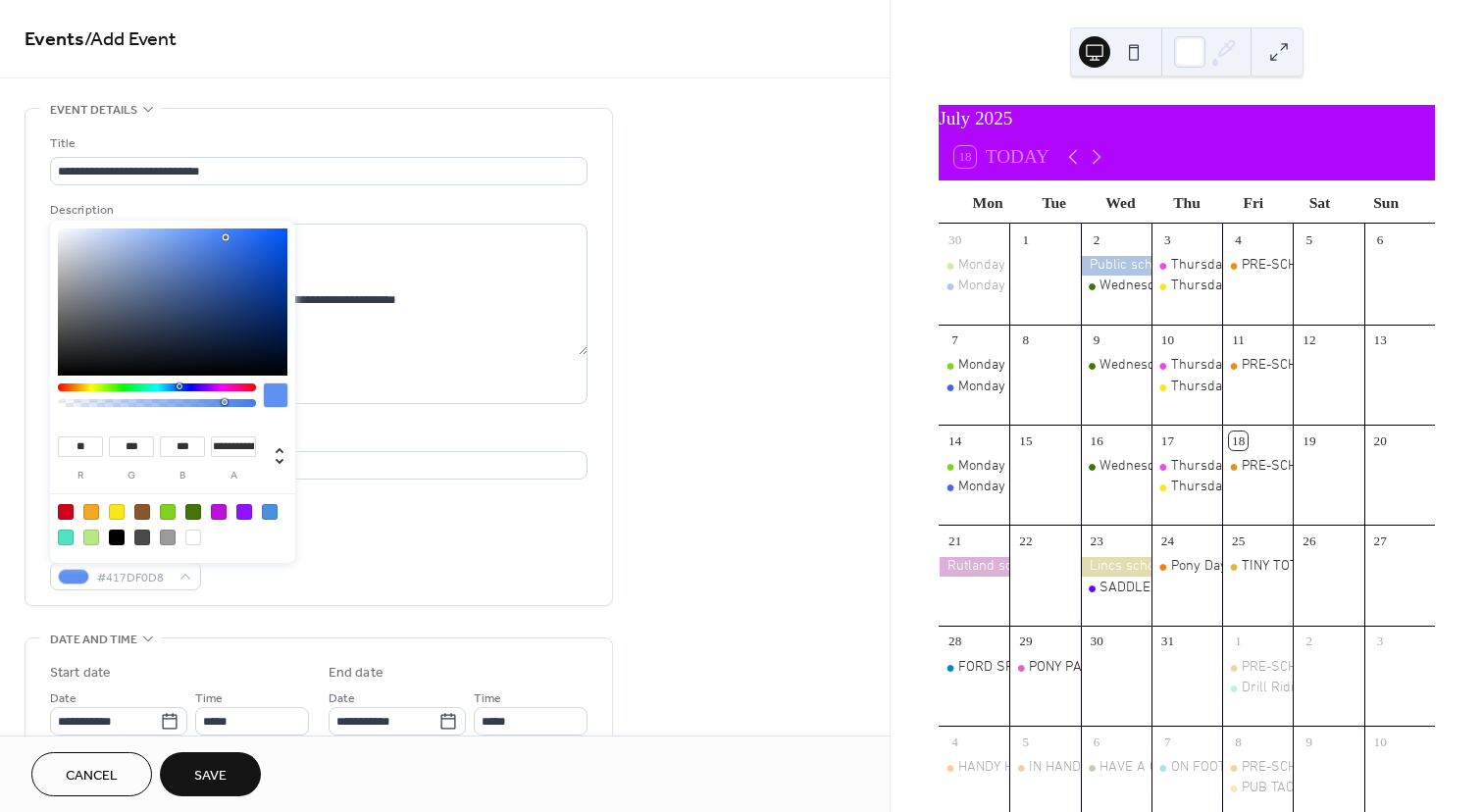 type on "***" 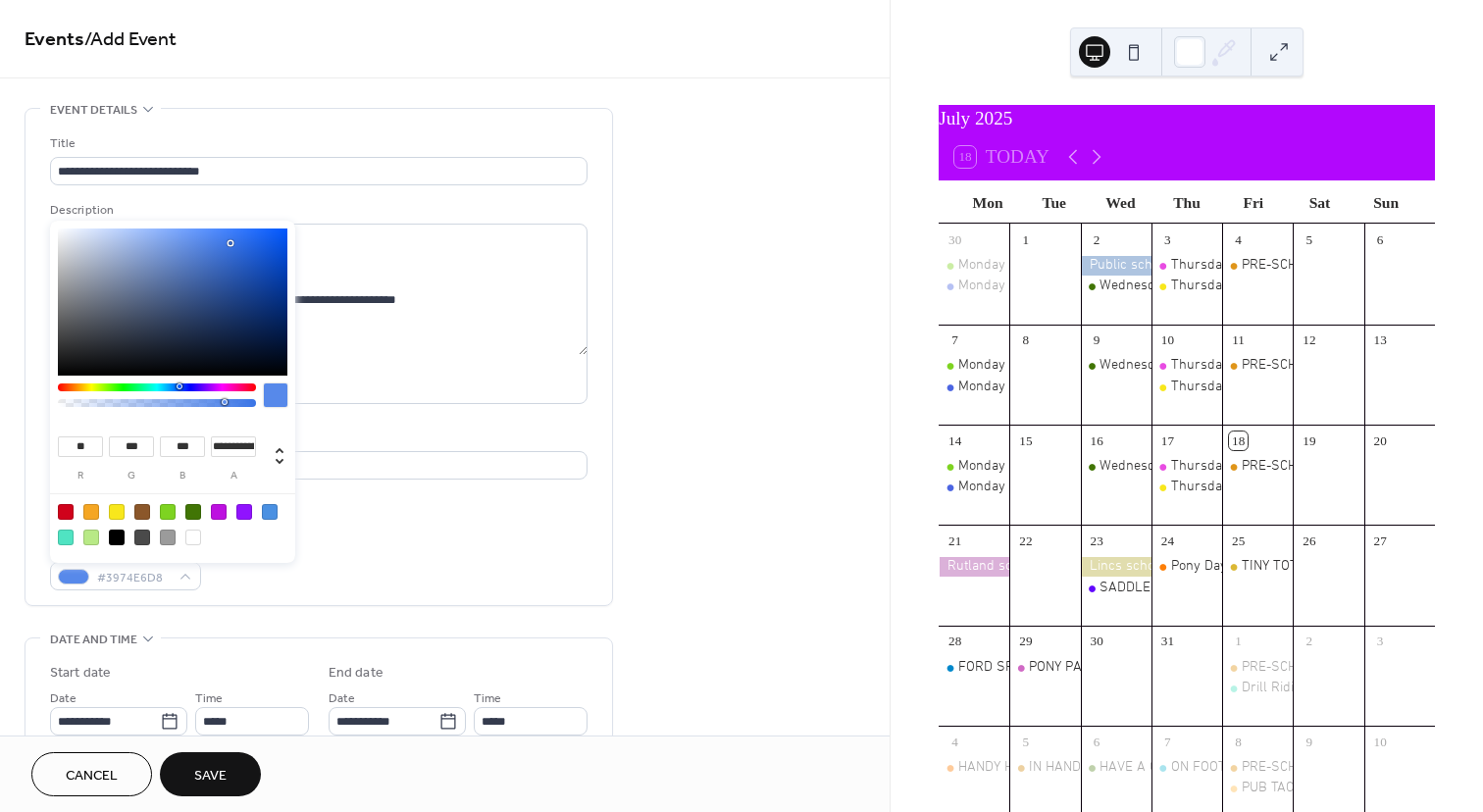 click at bounding box center (173, 302) 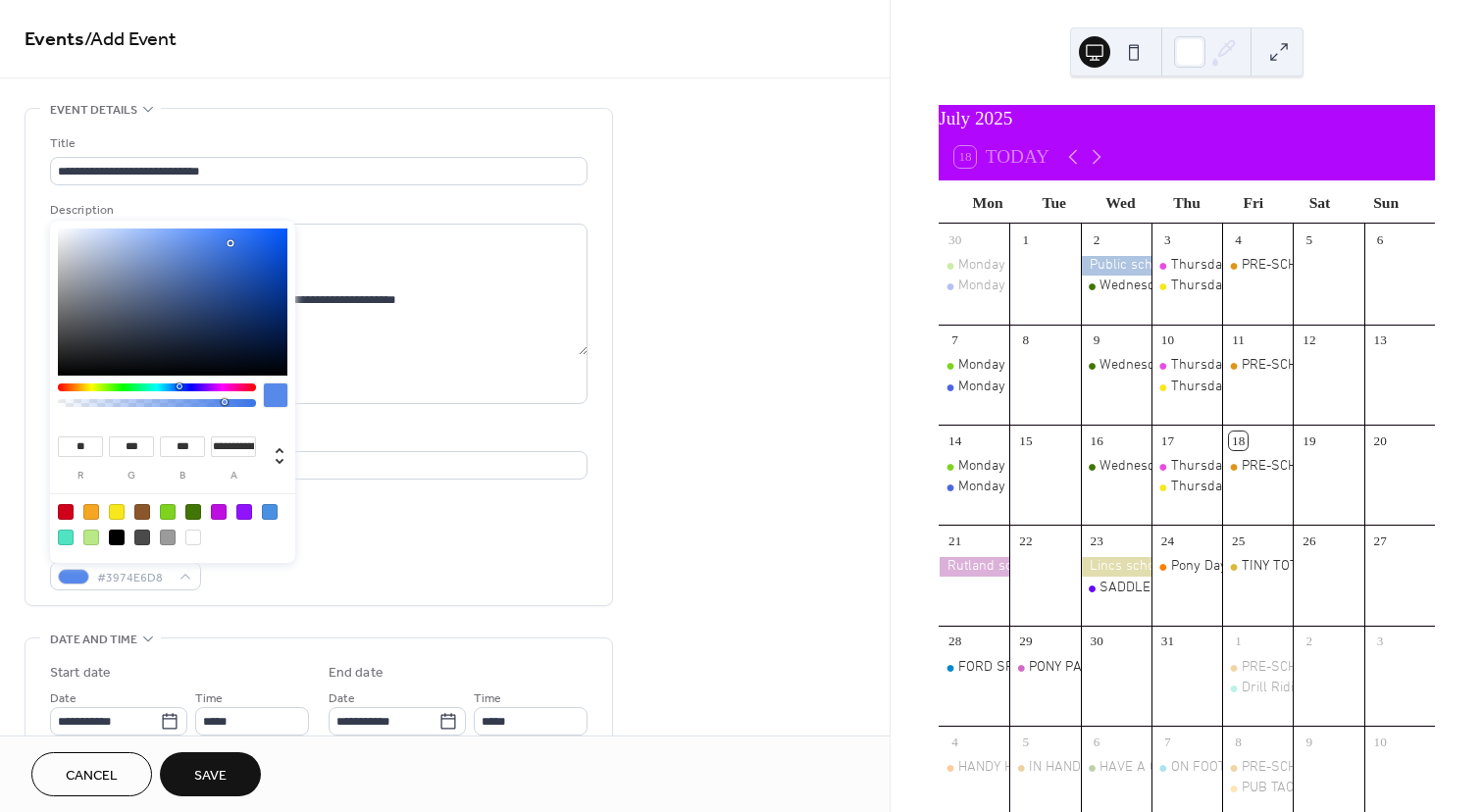 type on "**" 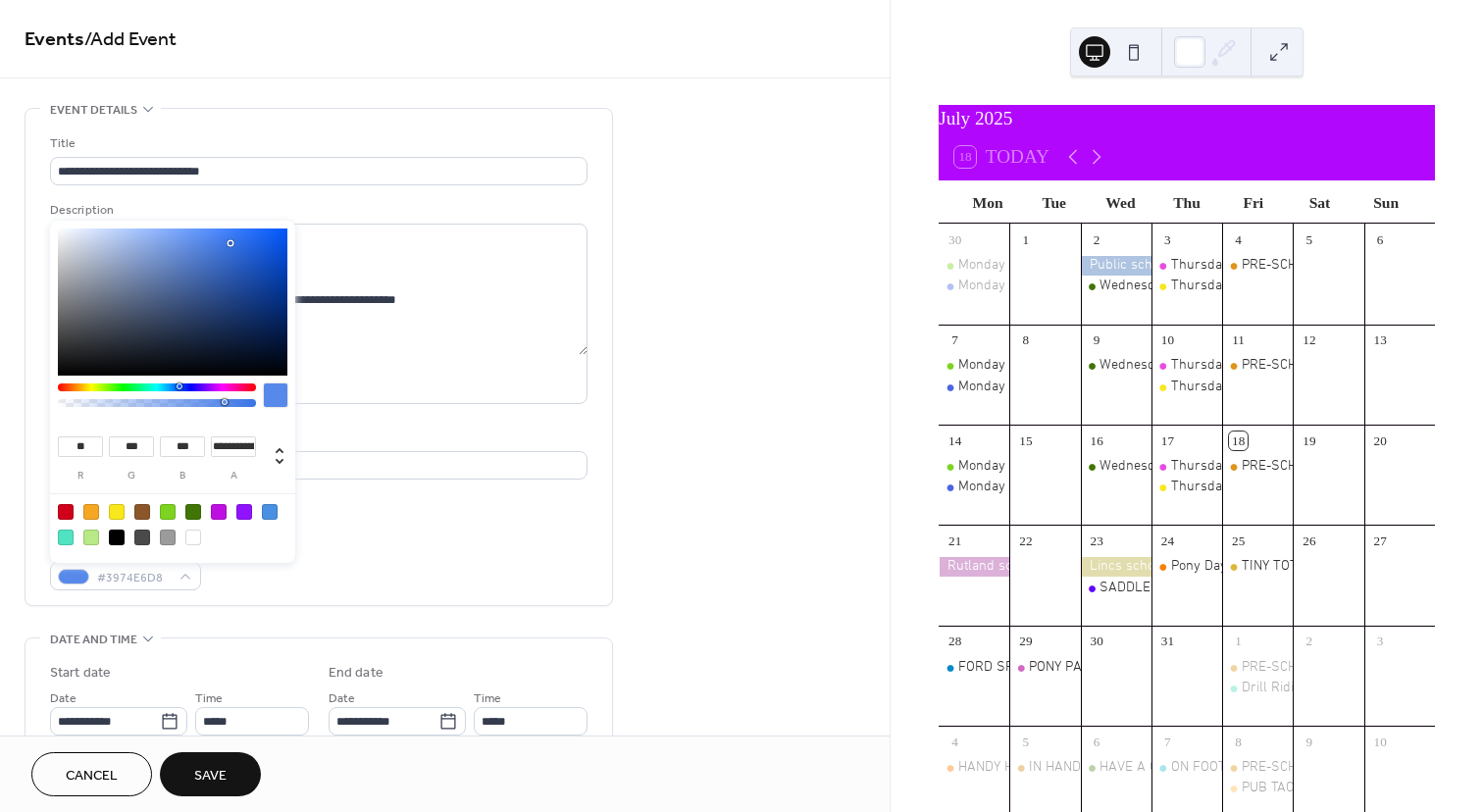 type on "**" 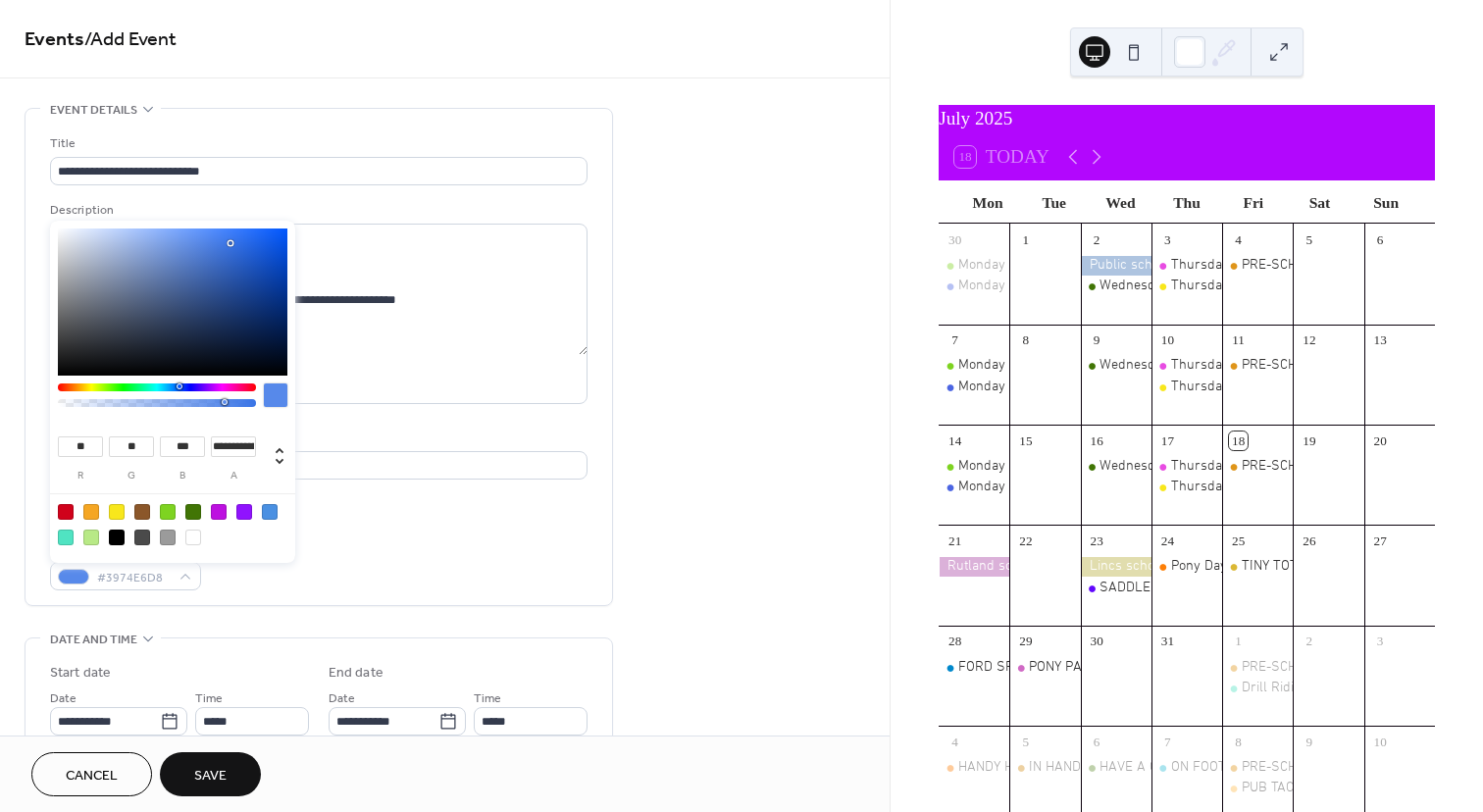 click at bounding box center [173, 302] 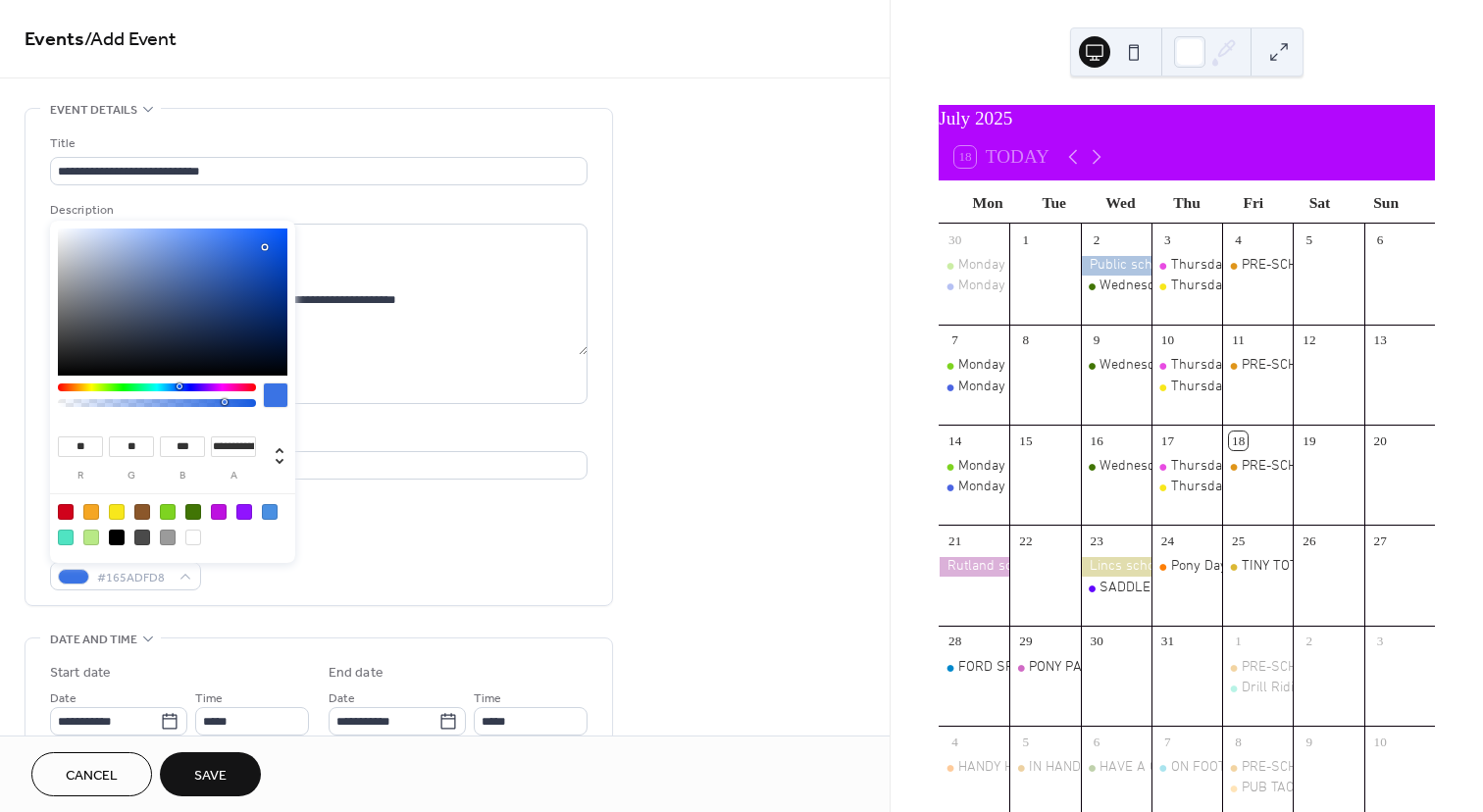type on "**" 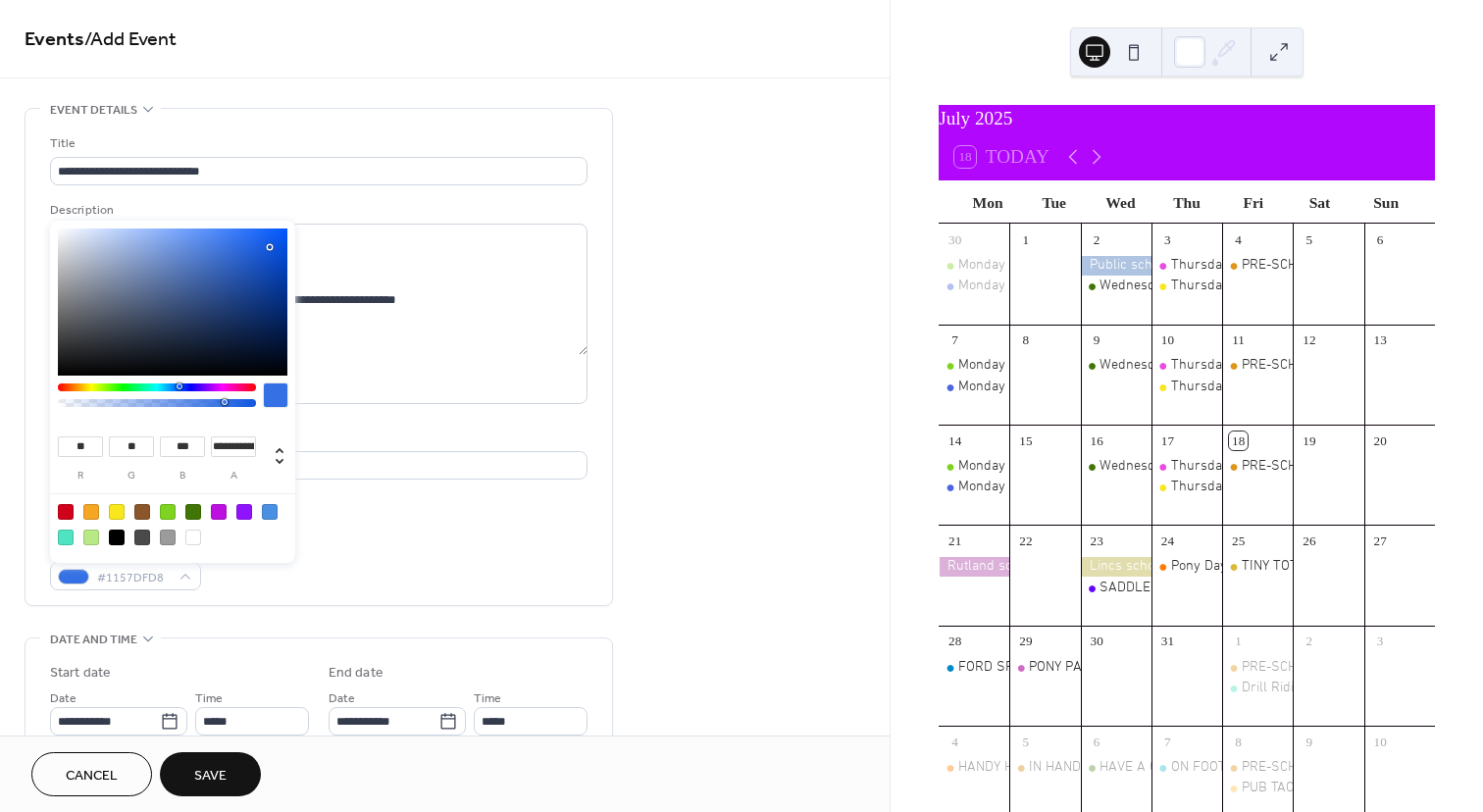click at bounding box center (173, 302) 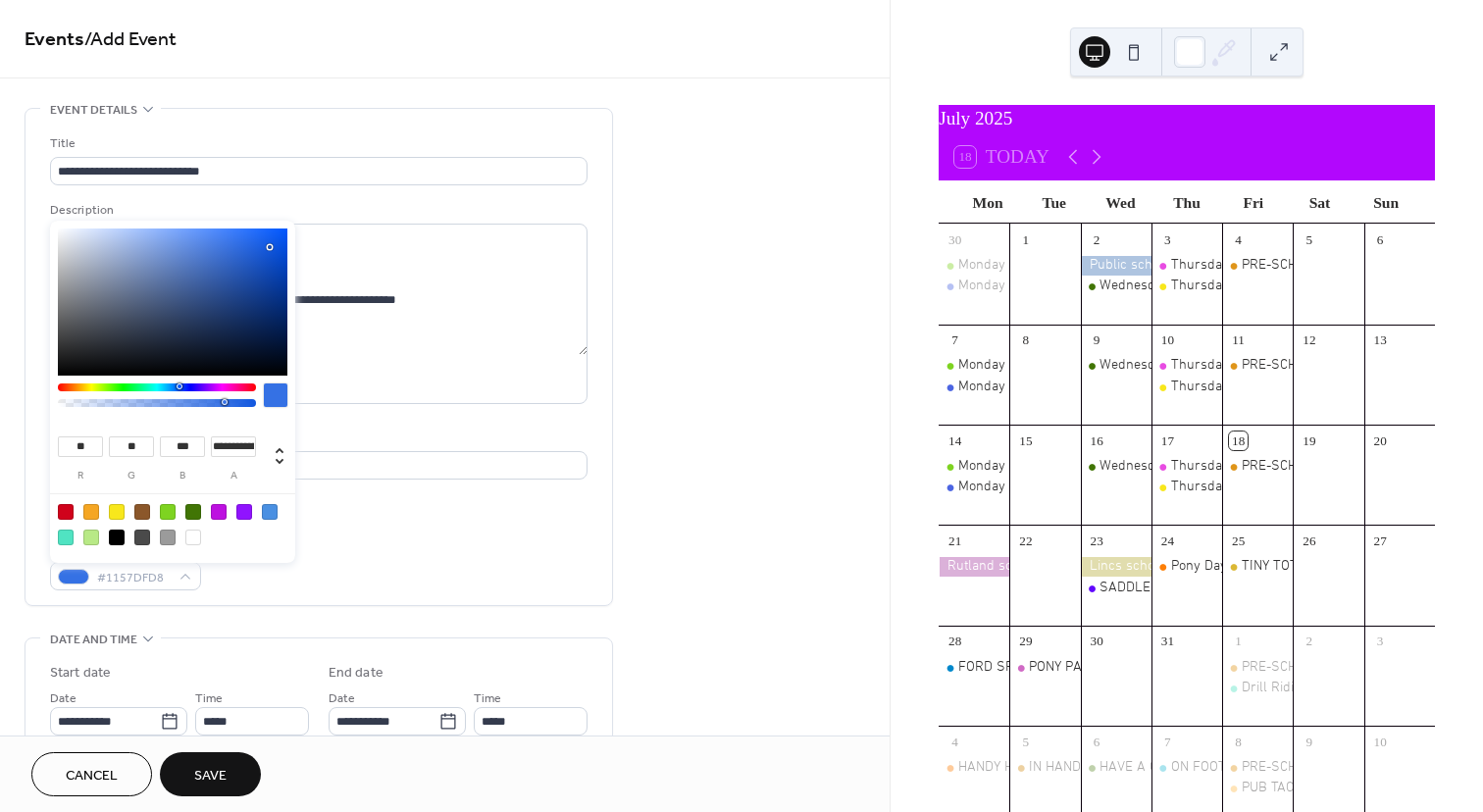 type on "**" 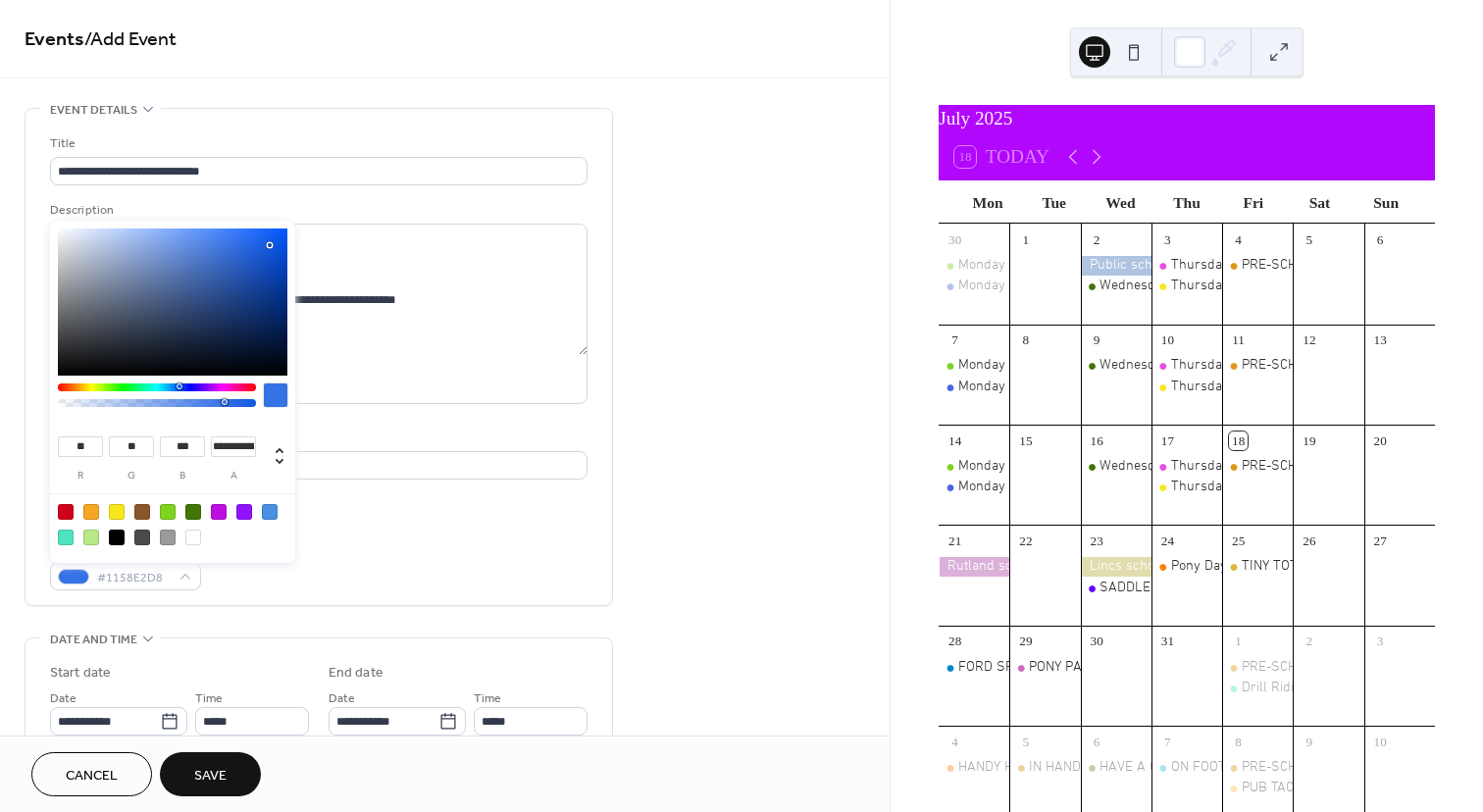 click at bounding box center (270, 245) 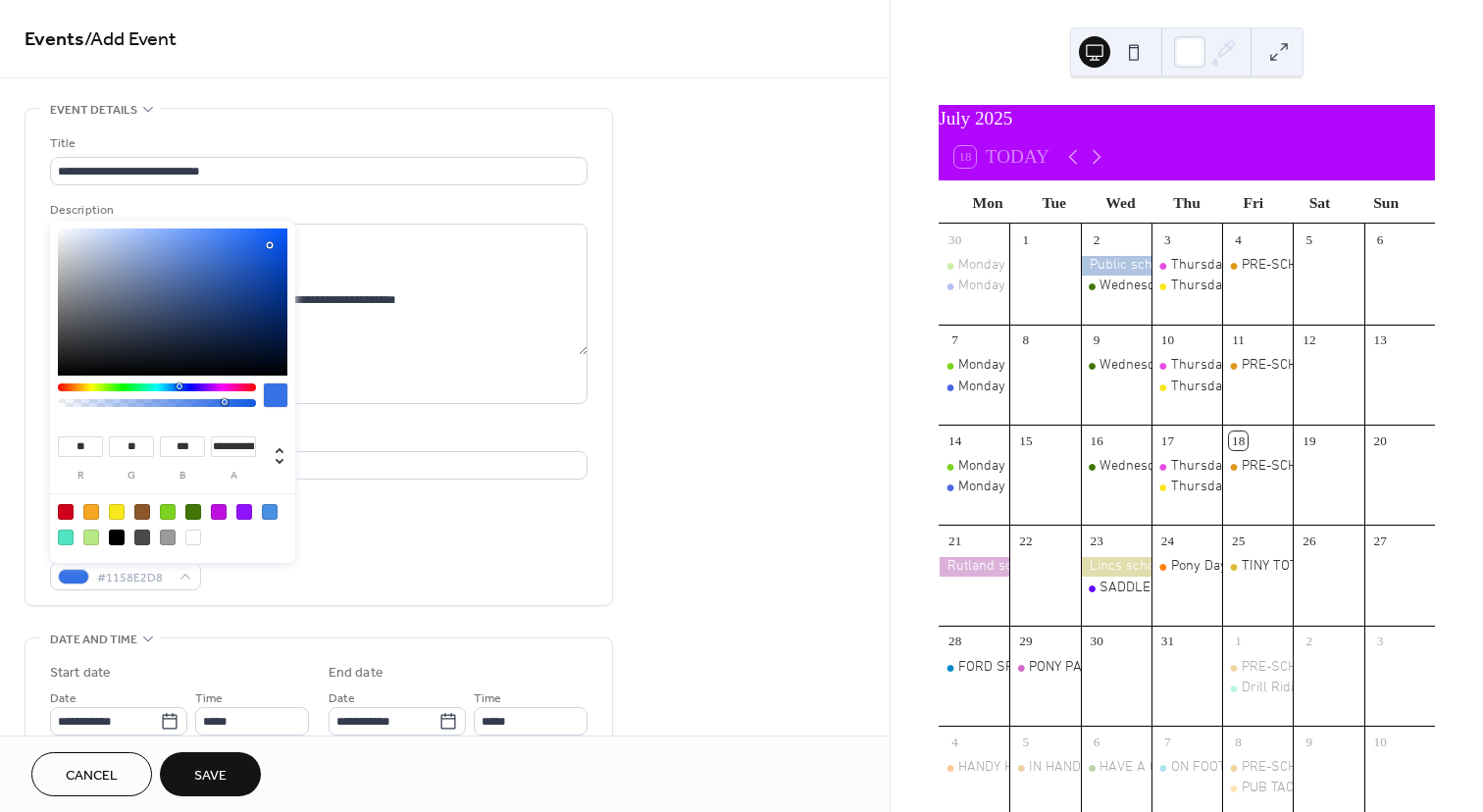 type on "*" 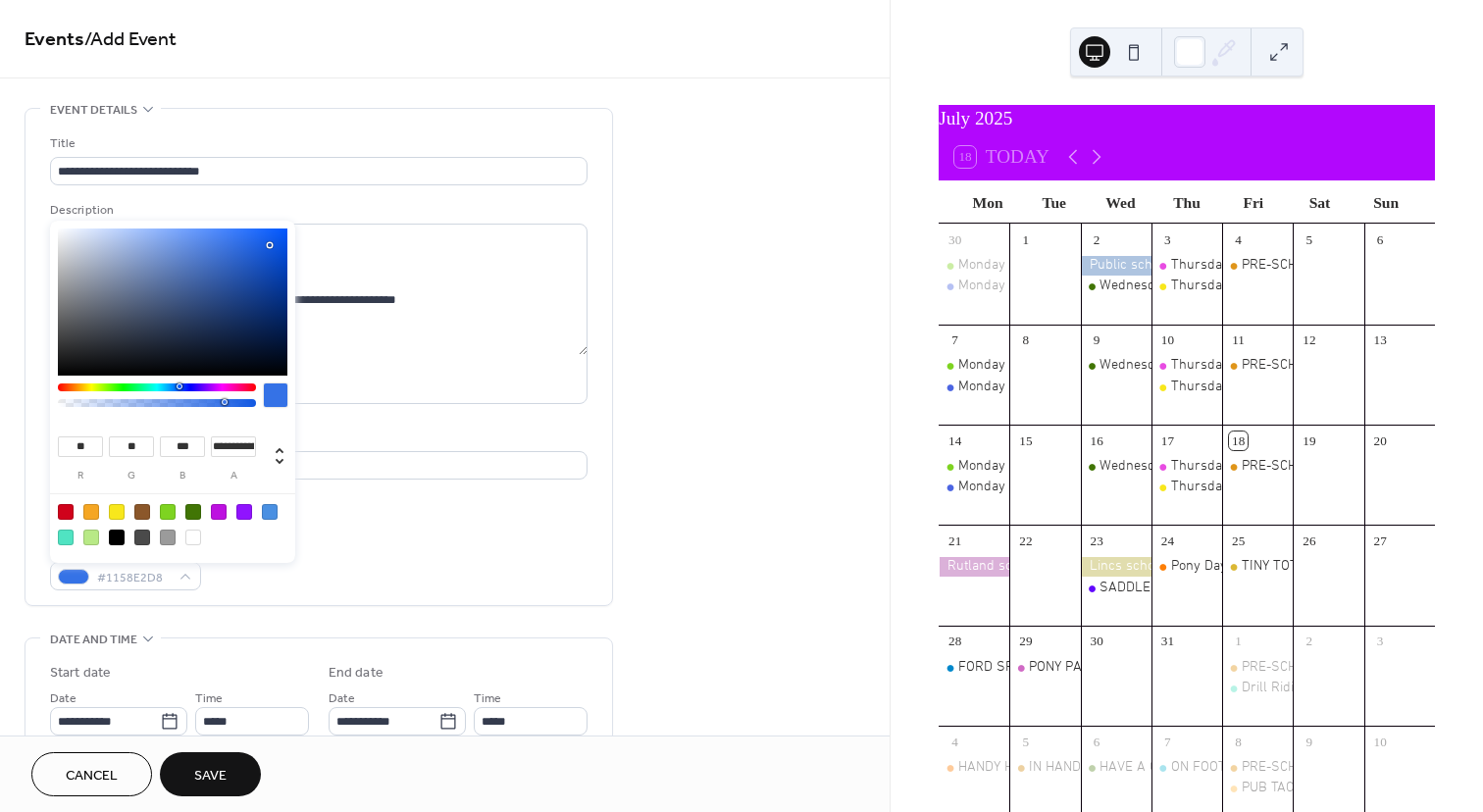 type on "**" 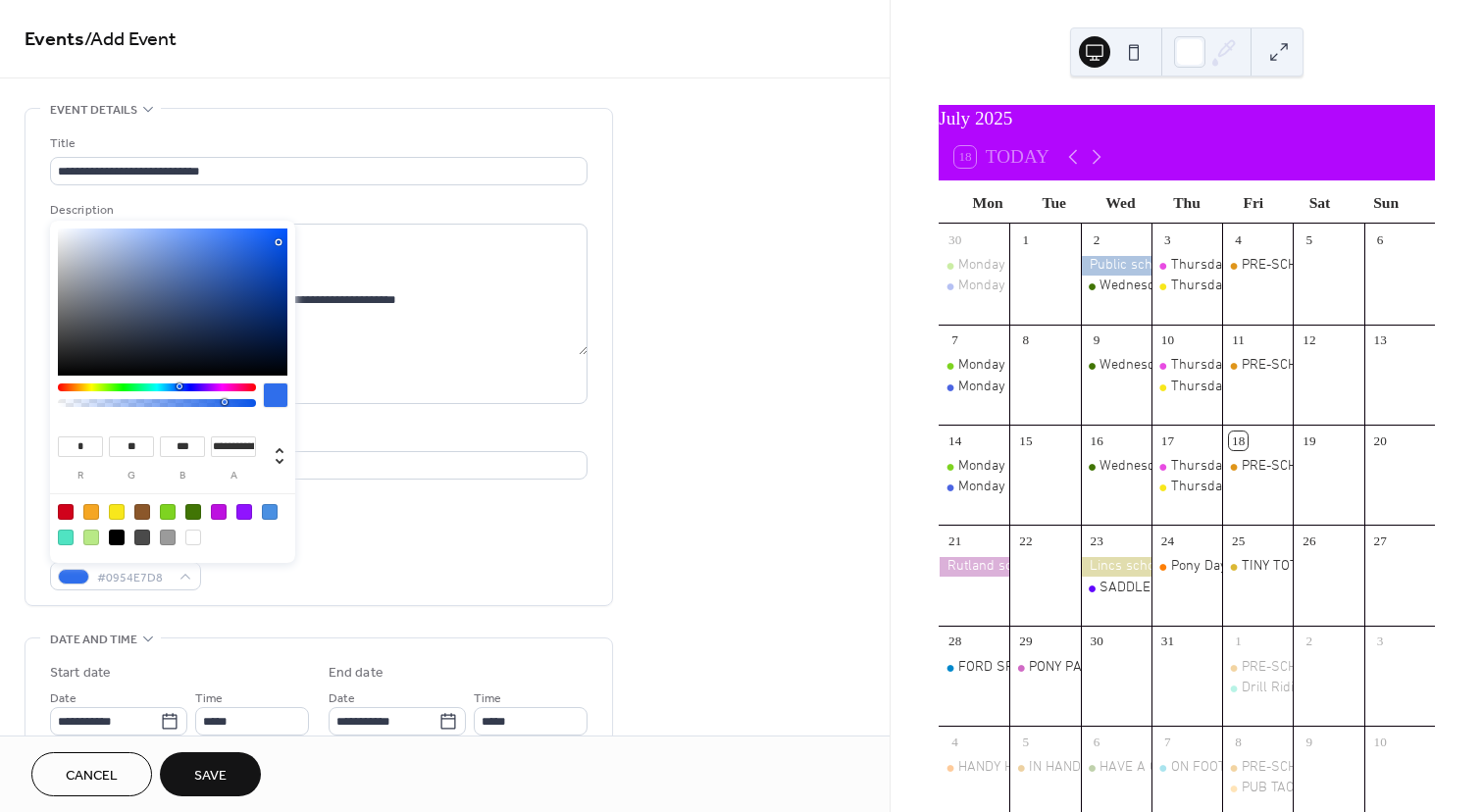click at bounding box center [173, 302] 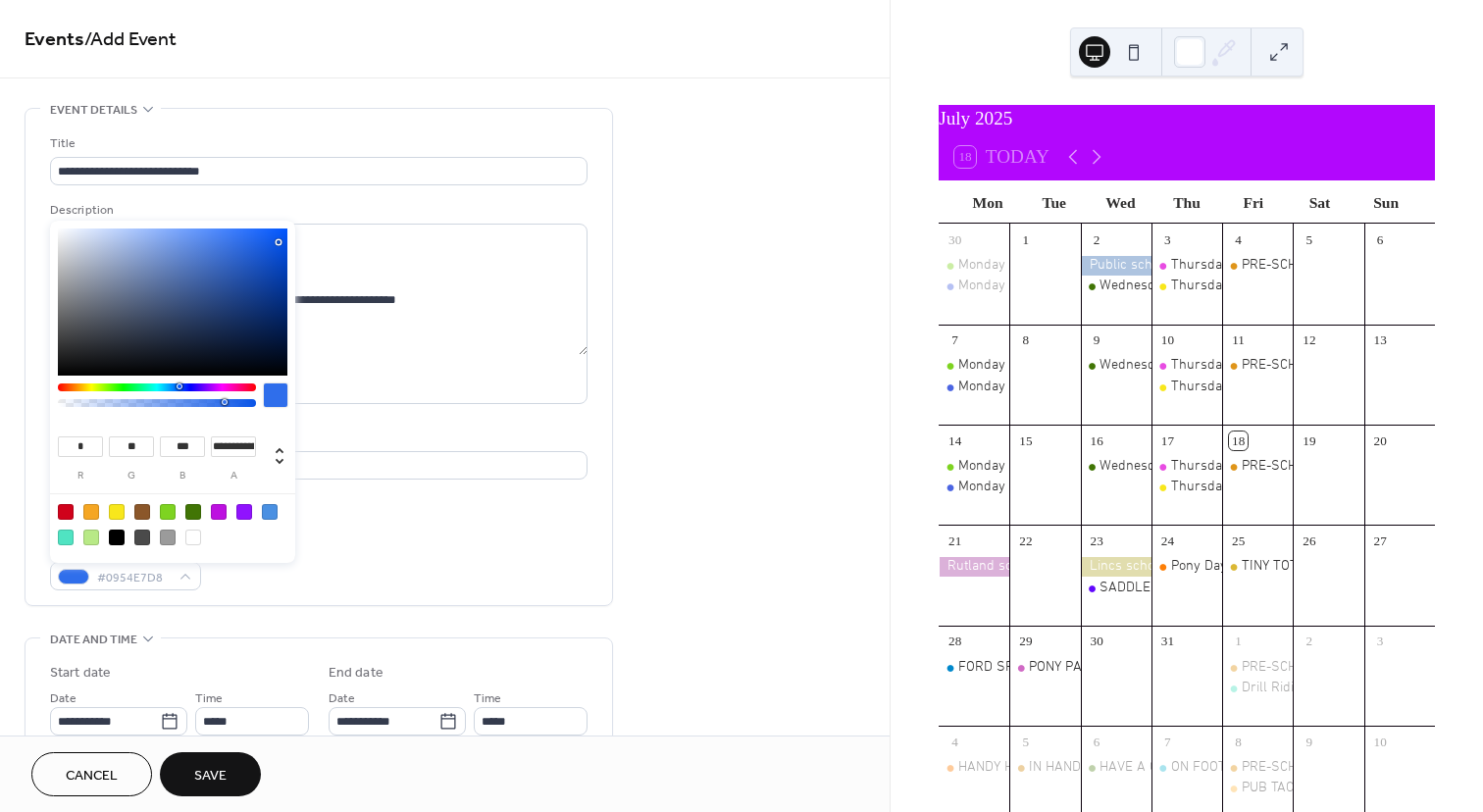 type on "**" 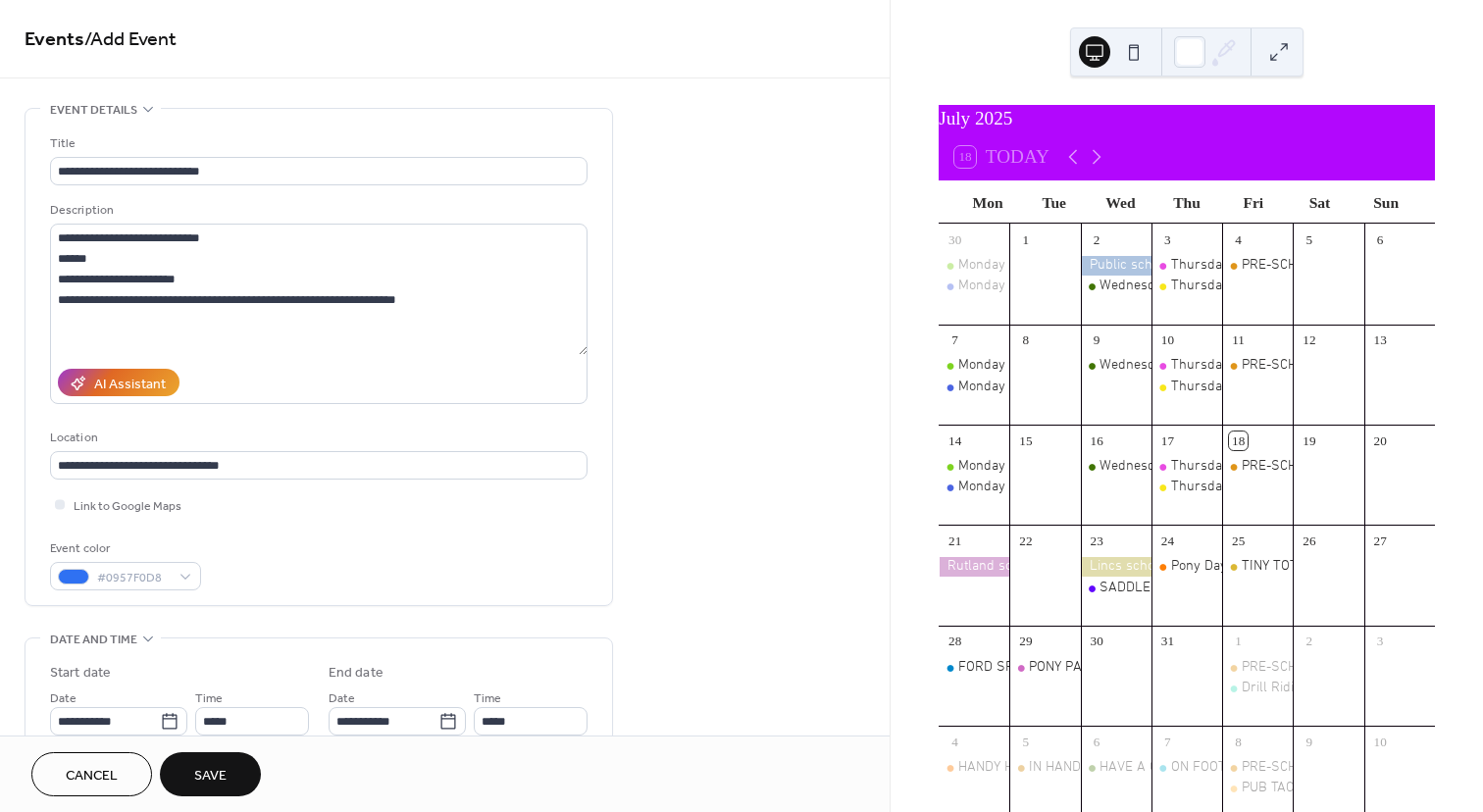 click on "Event color #0957F0D8" at bounding box center [319, 564] 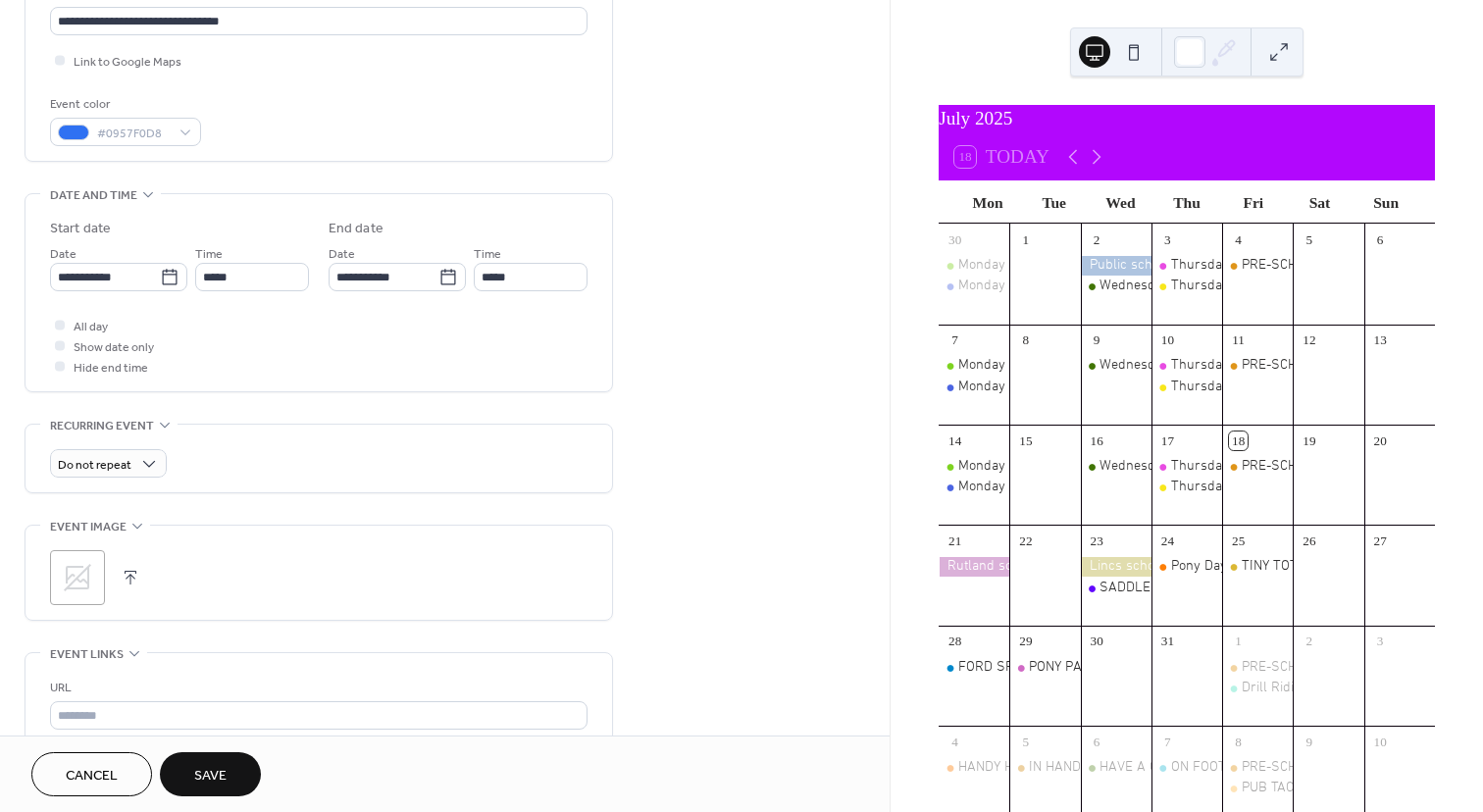 scroll, scrollTop: 473, scrollLeft: 0, axis: vertical 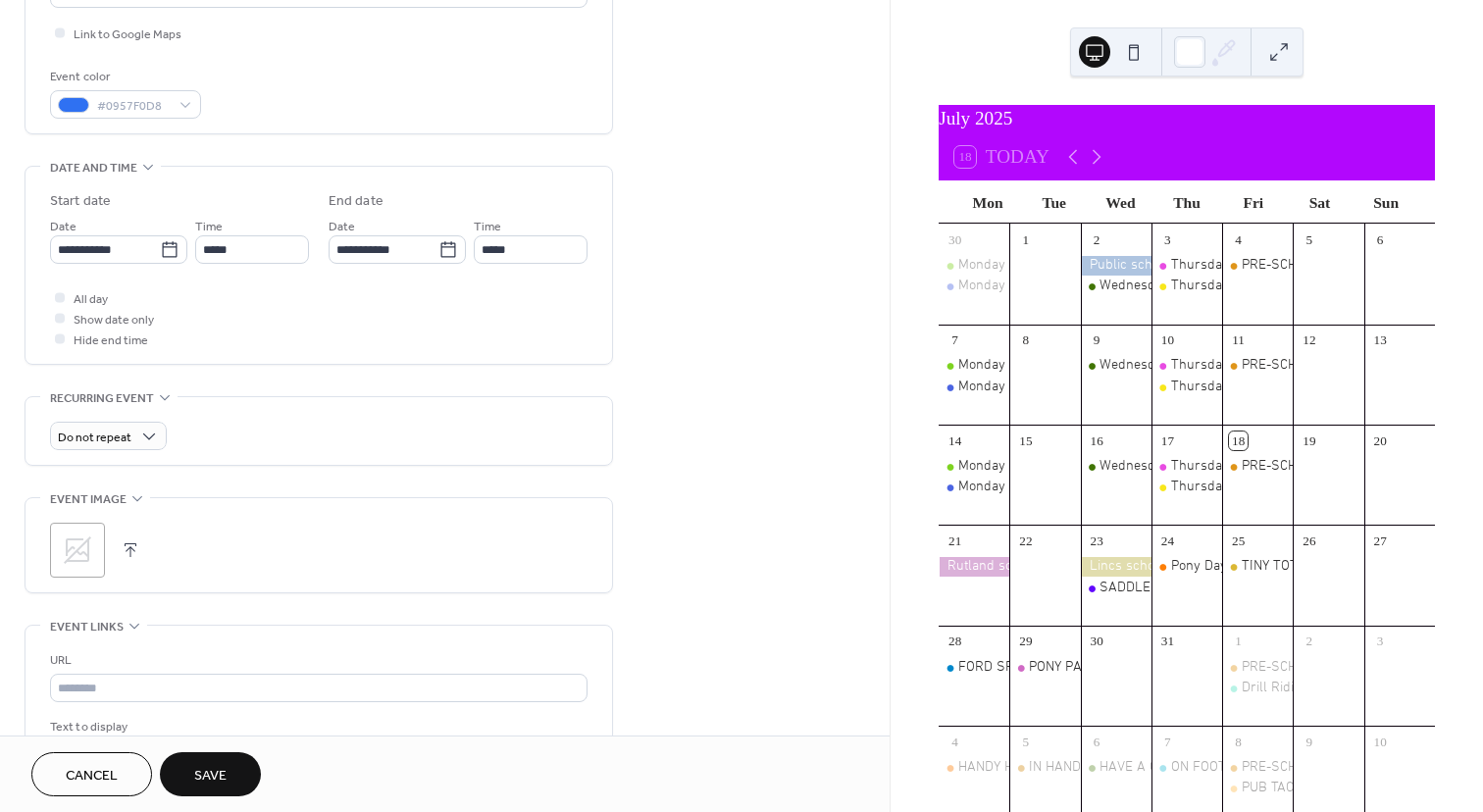 click 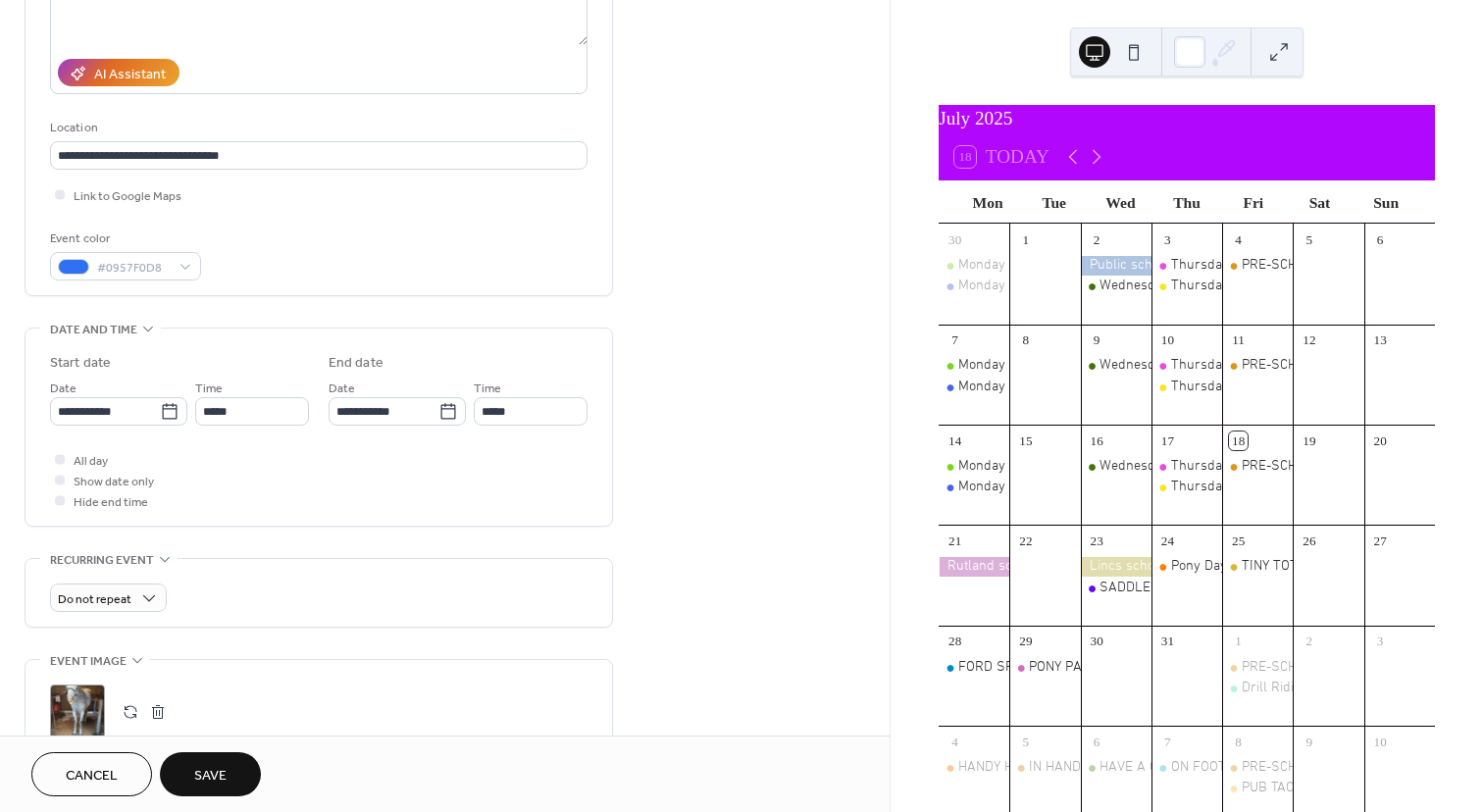 scroll, scrollTop: 345, scrollLeft: 0, axis: vertical 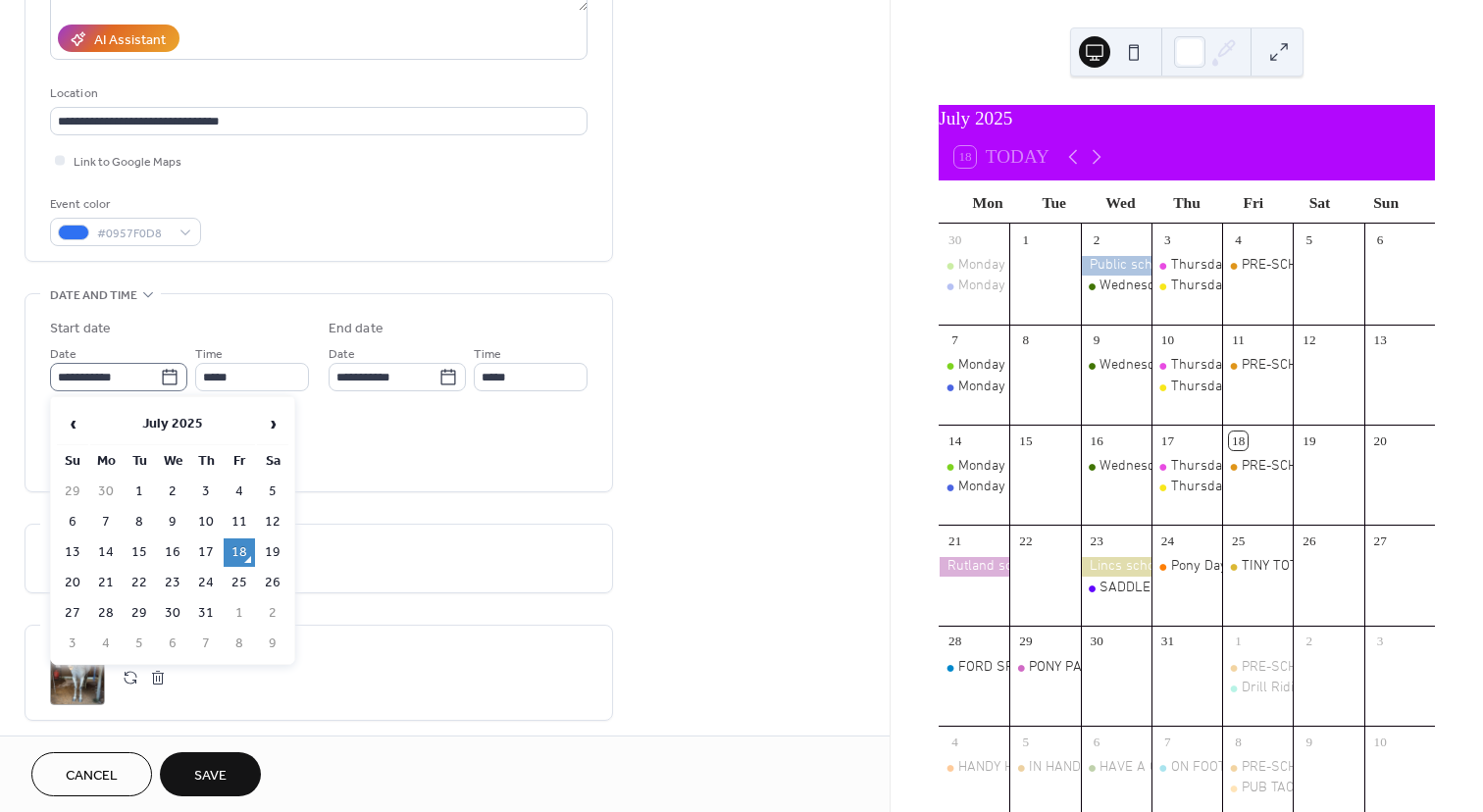 click 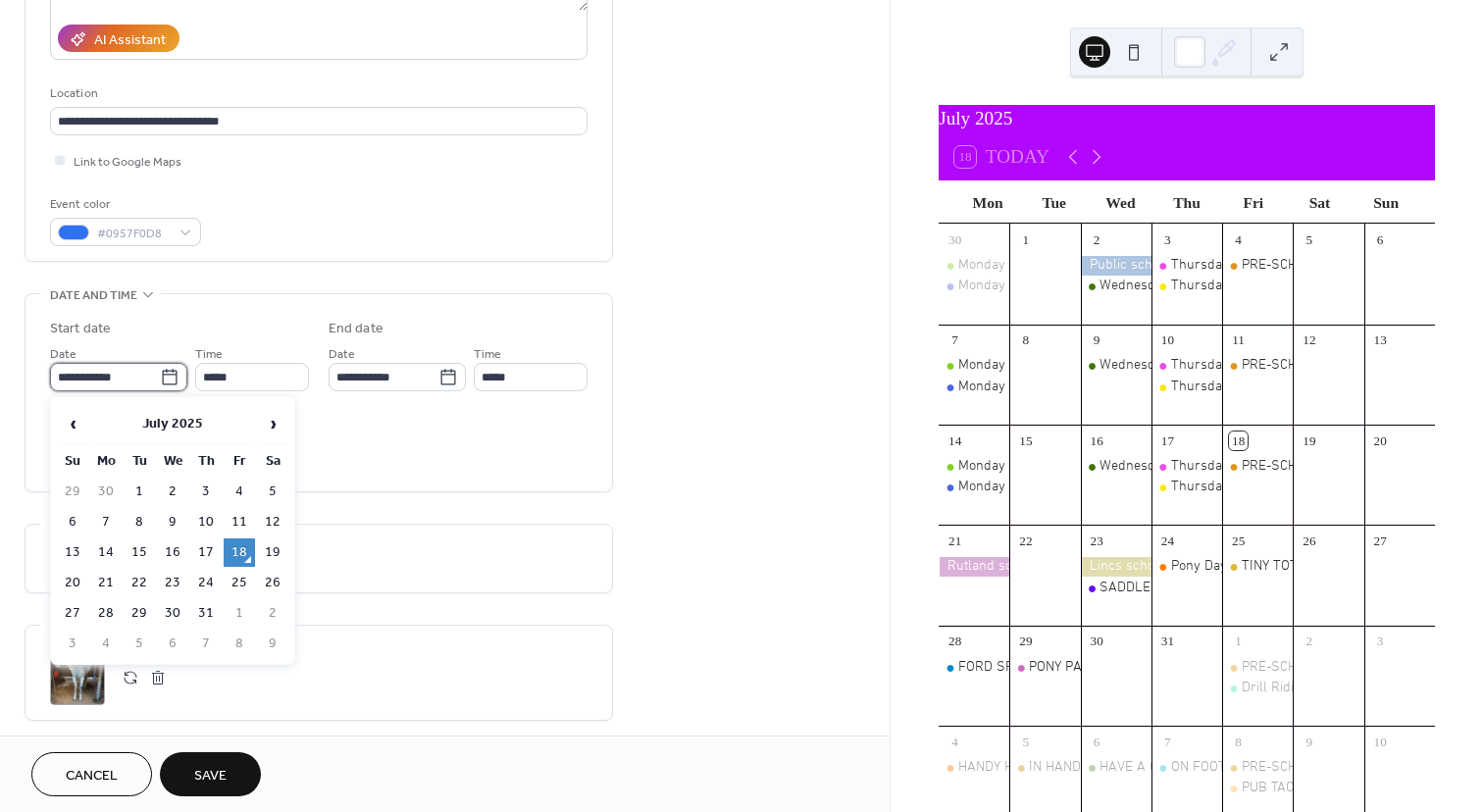 click on "**********" at bounding box center (105, 377) 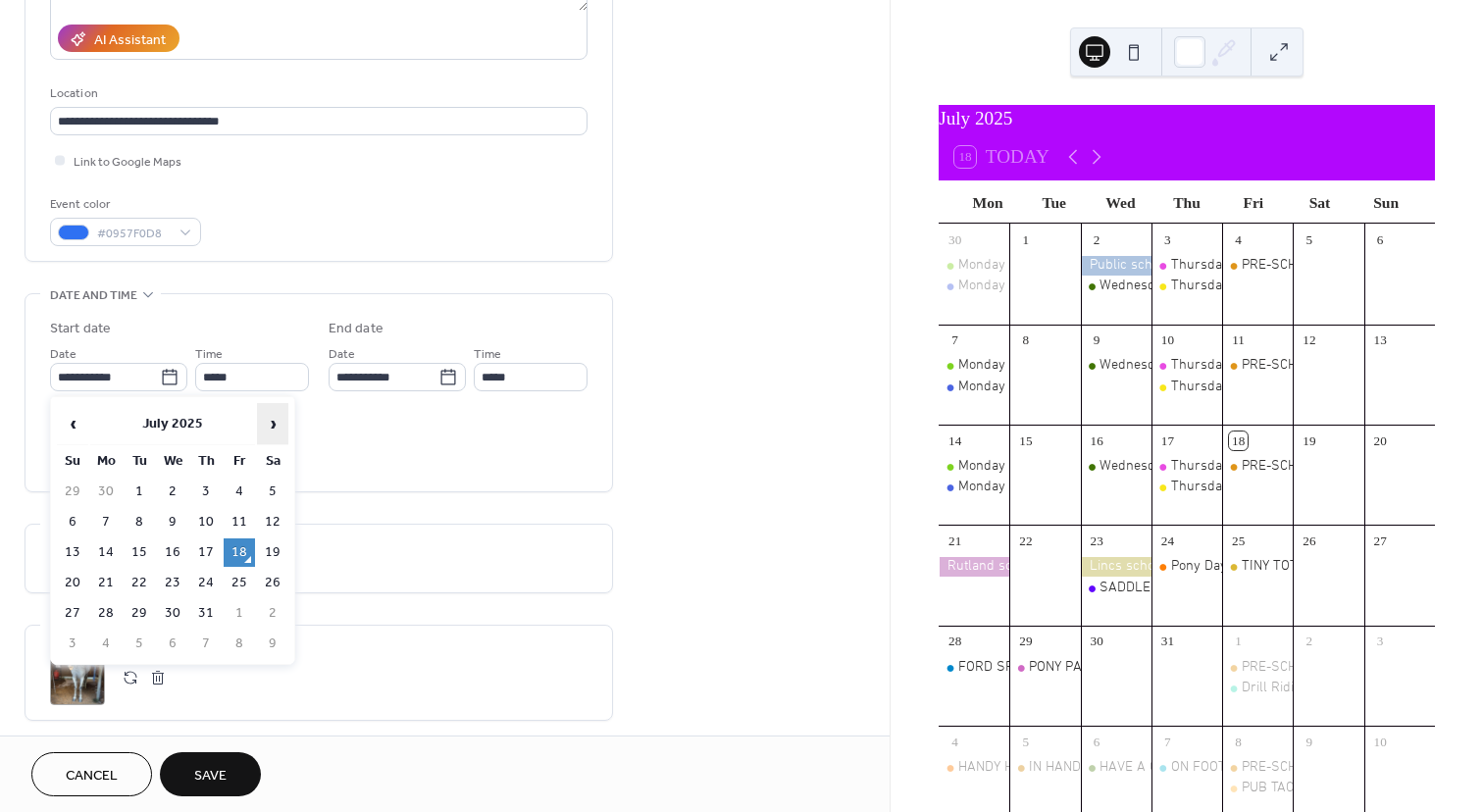 click on "›" at bounding box center (273, 424) 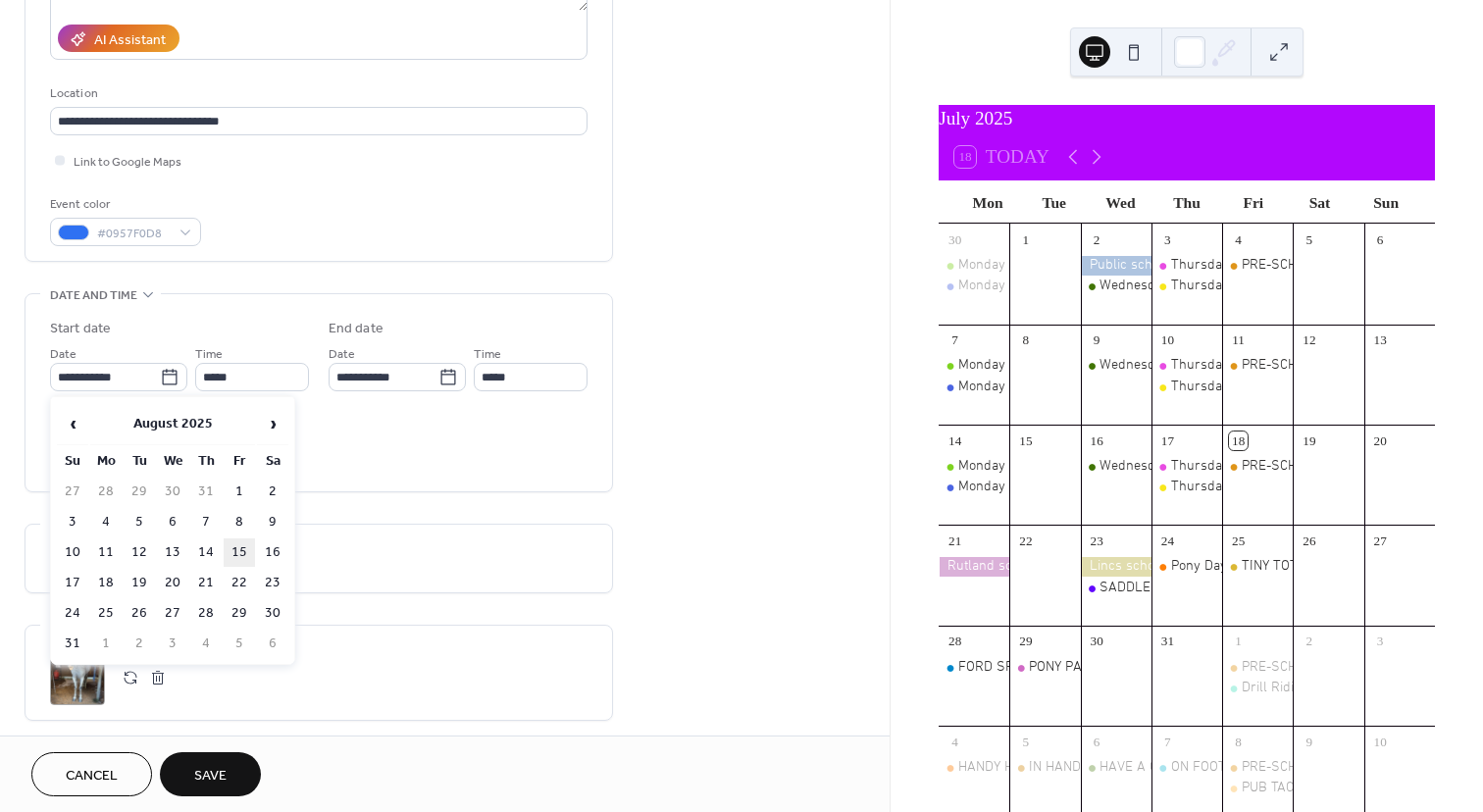 click on "15" at bounding box center (239, 552) 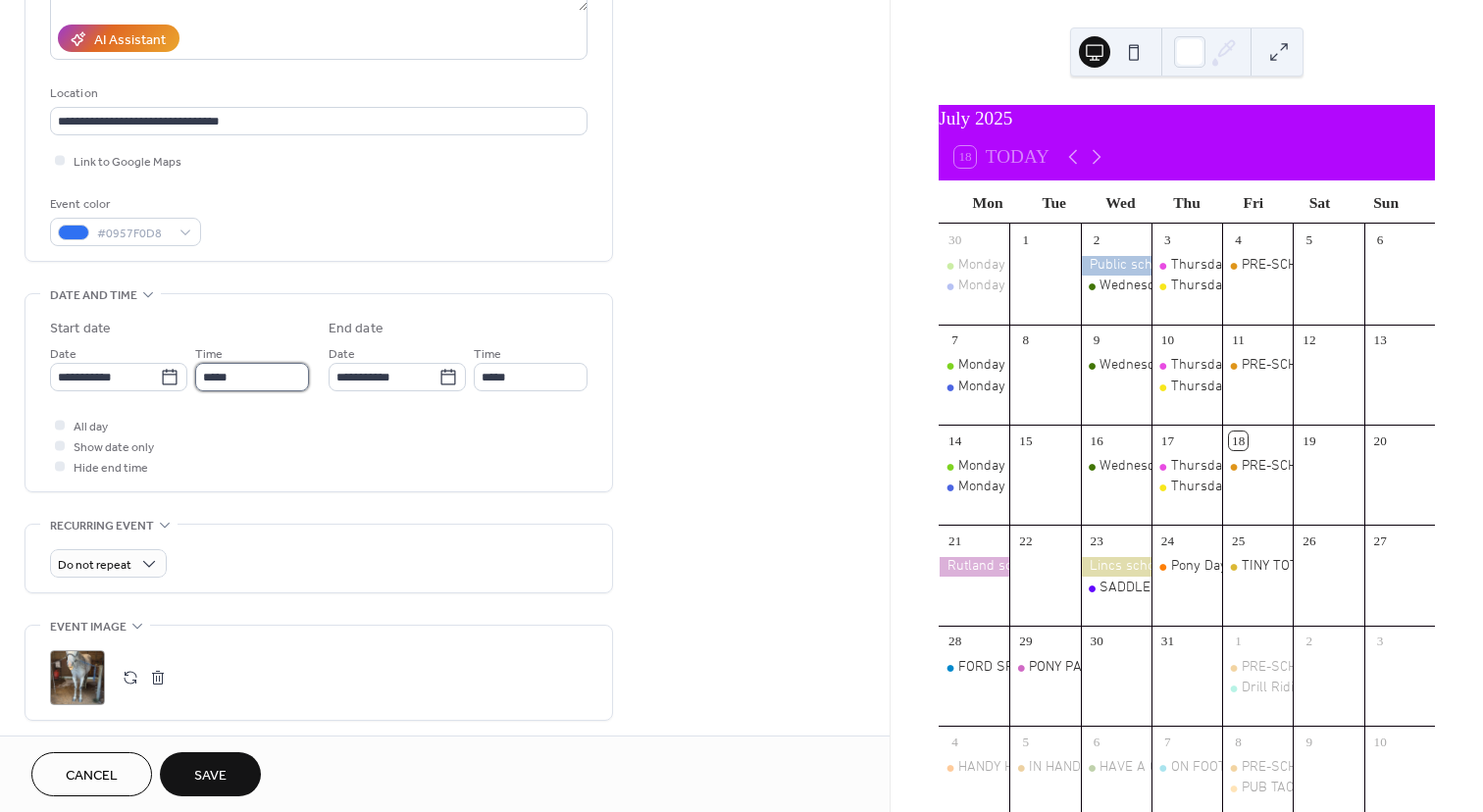 click on "*****" at bounding box center [252, 377] 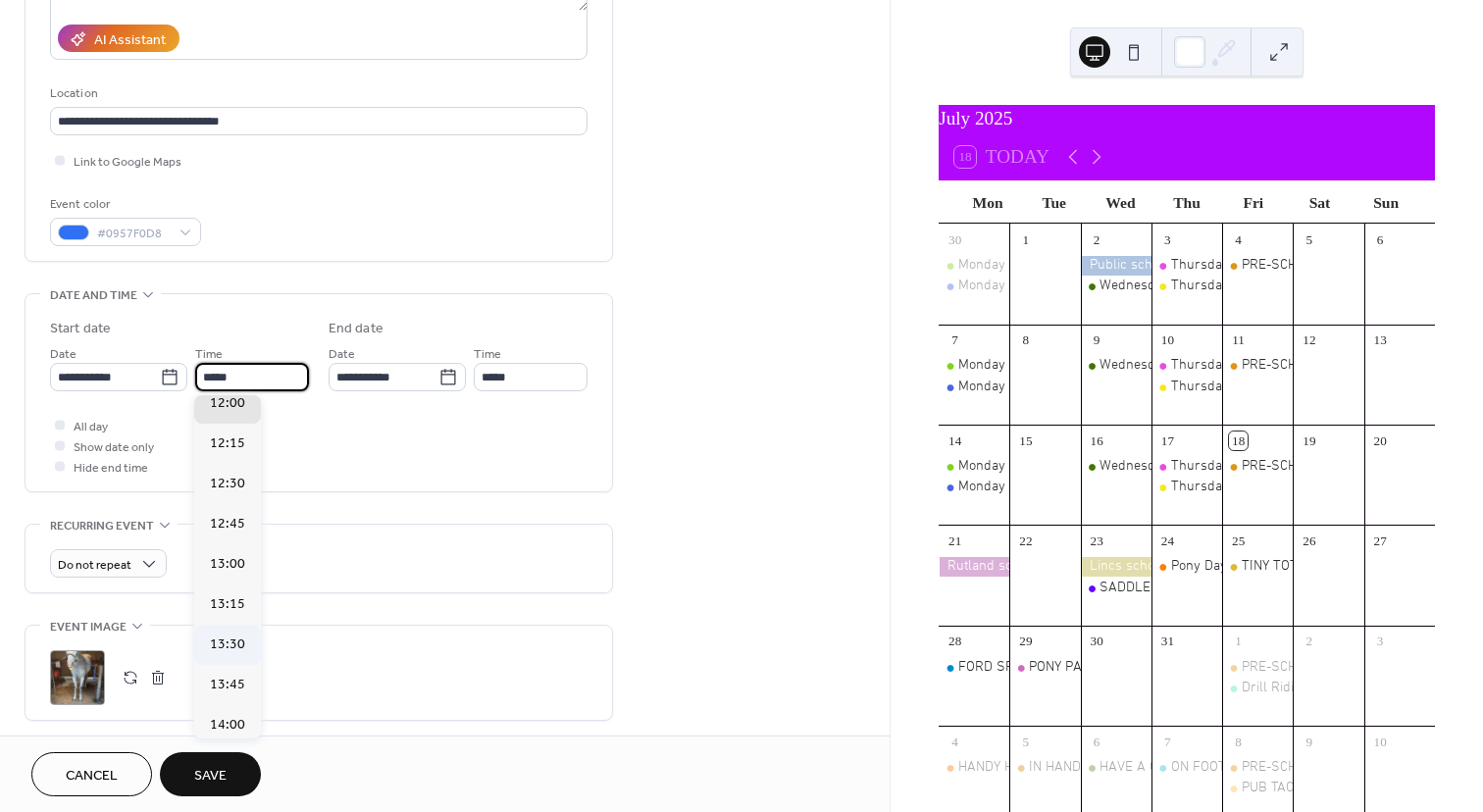 scroll, scrollTop: 1943, scrollLeft: 0, axis: vertical 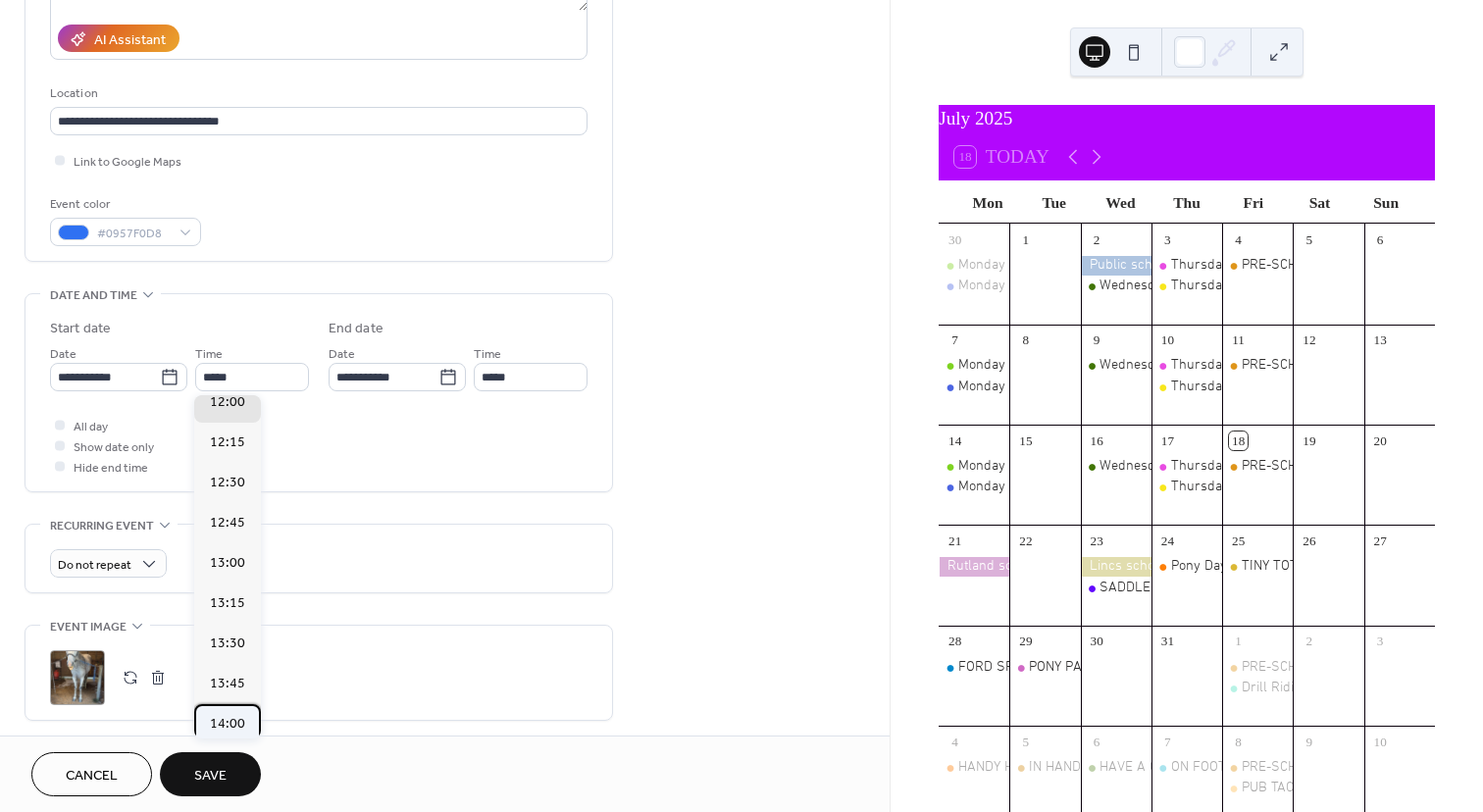 click on "14:00" at bounding box center (228, 724) 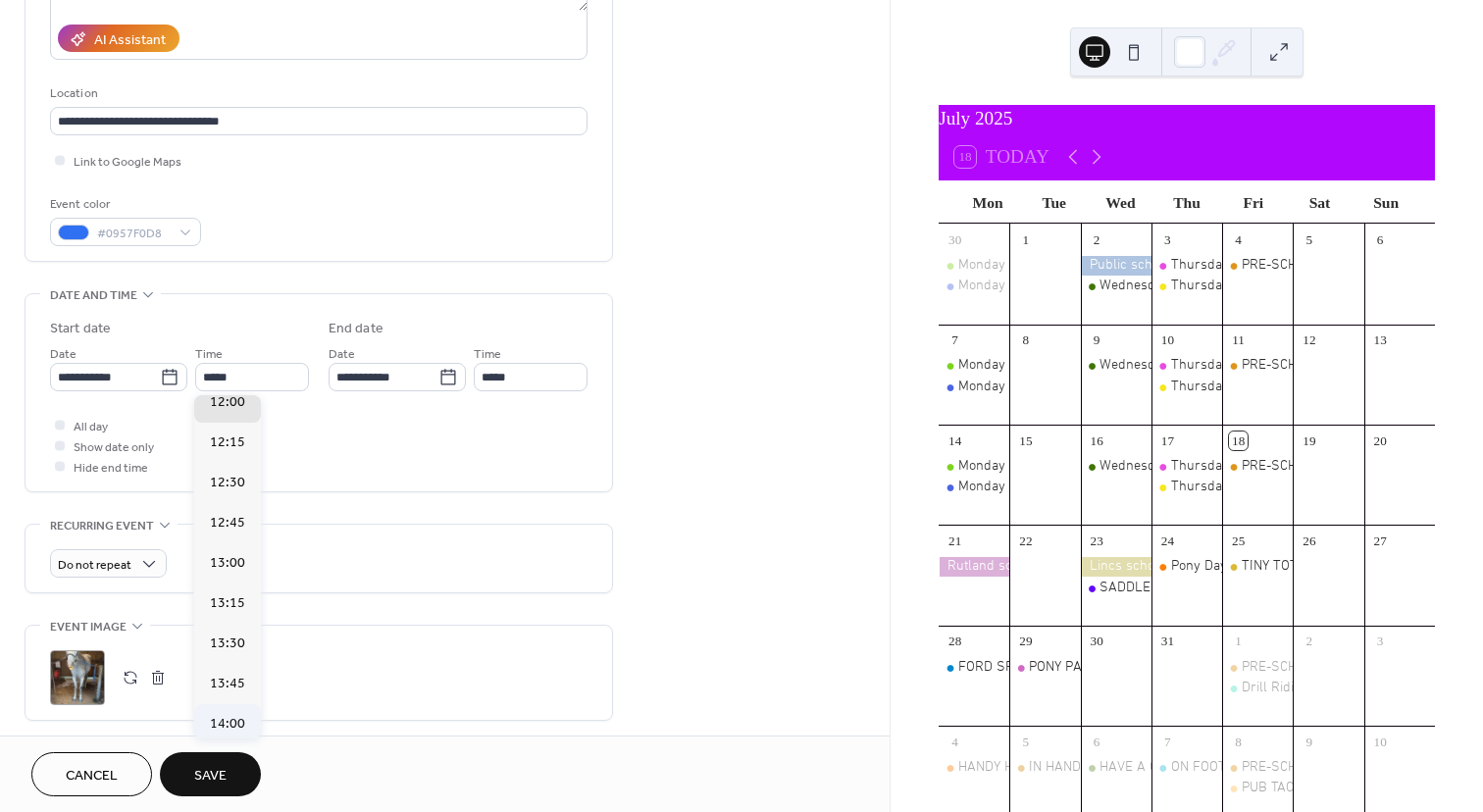 type on "*****" 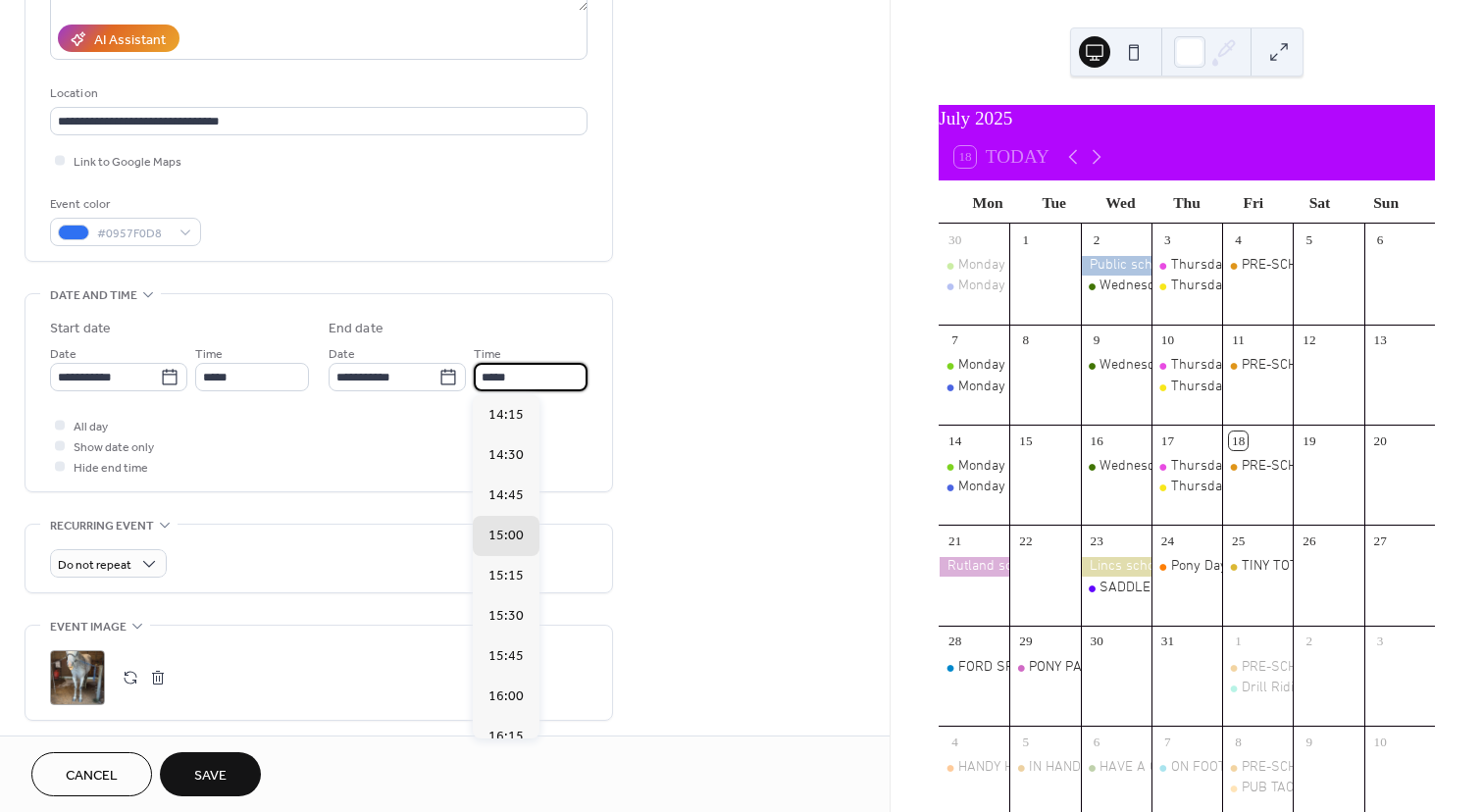 click on "*****" at bounding box center (531, 377) 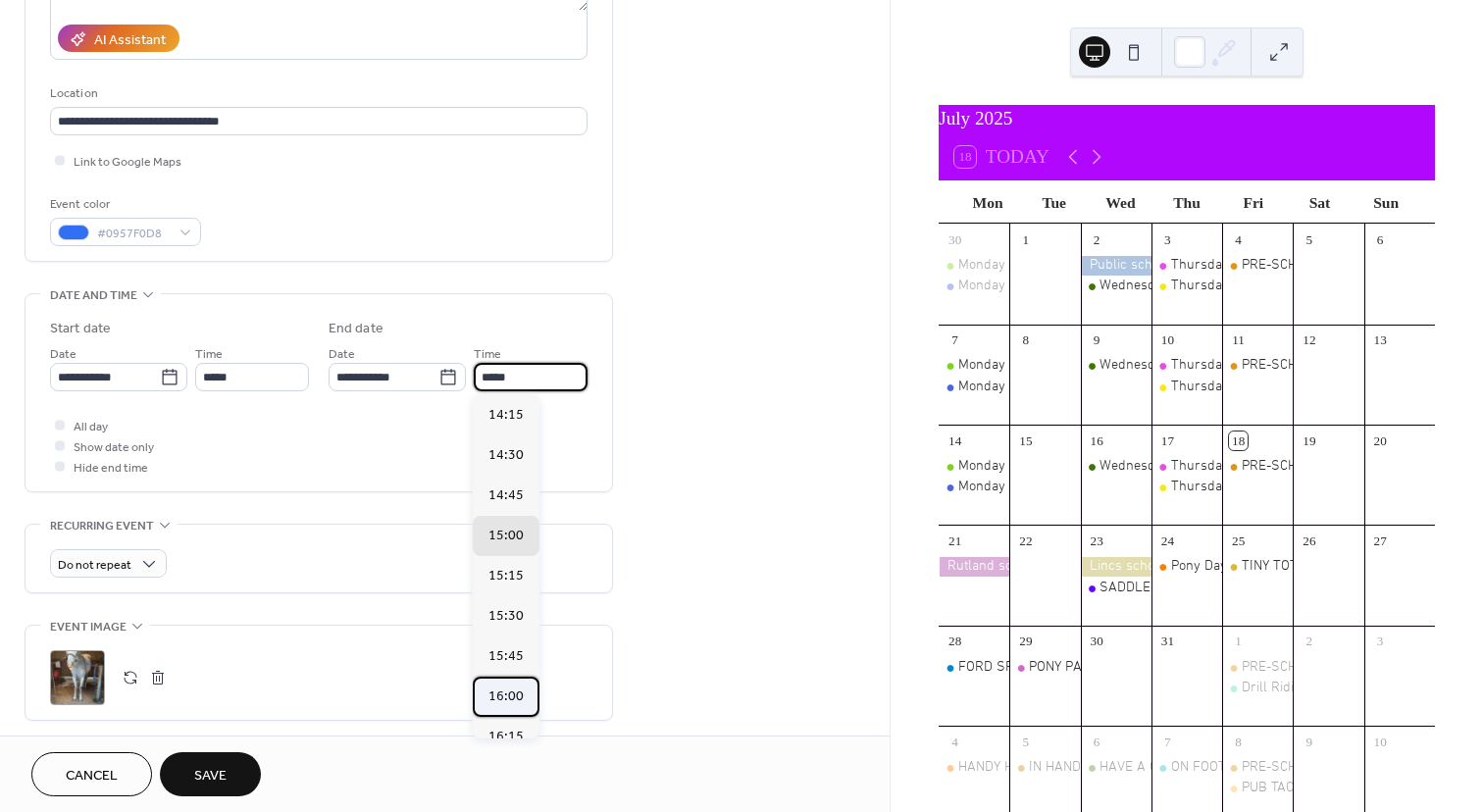 click on "16:00" at bounding box center (506, 696) 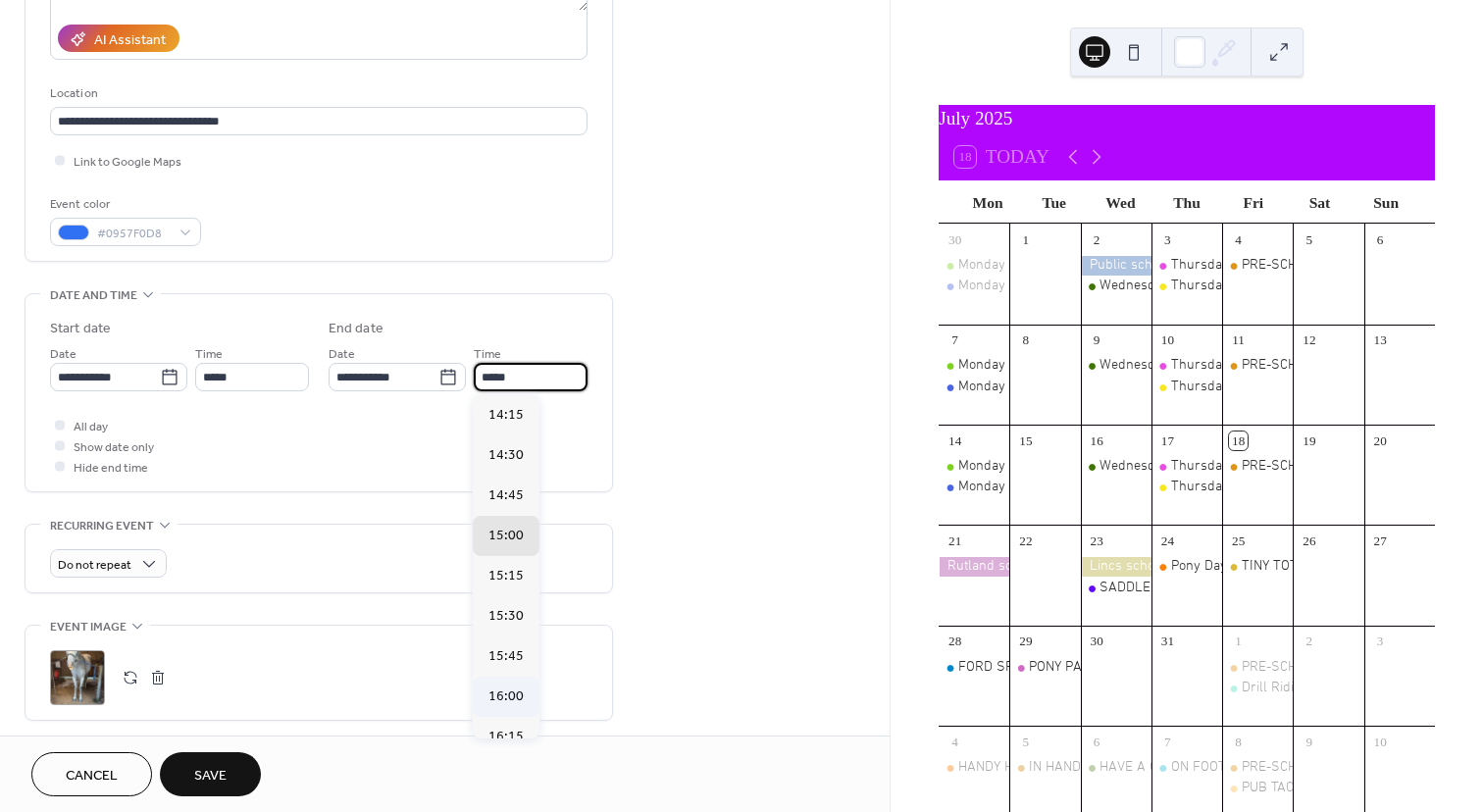 type on "*****" 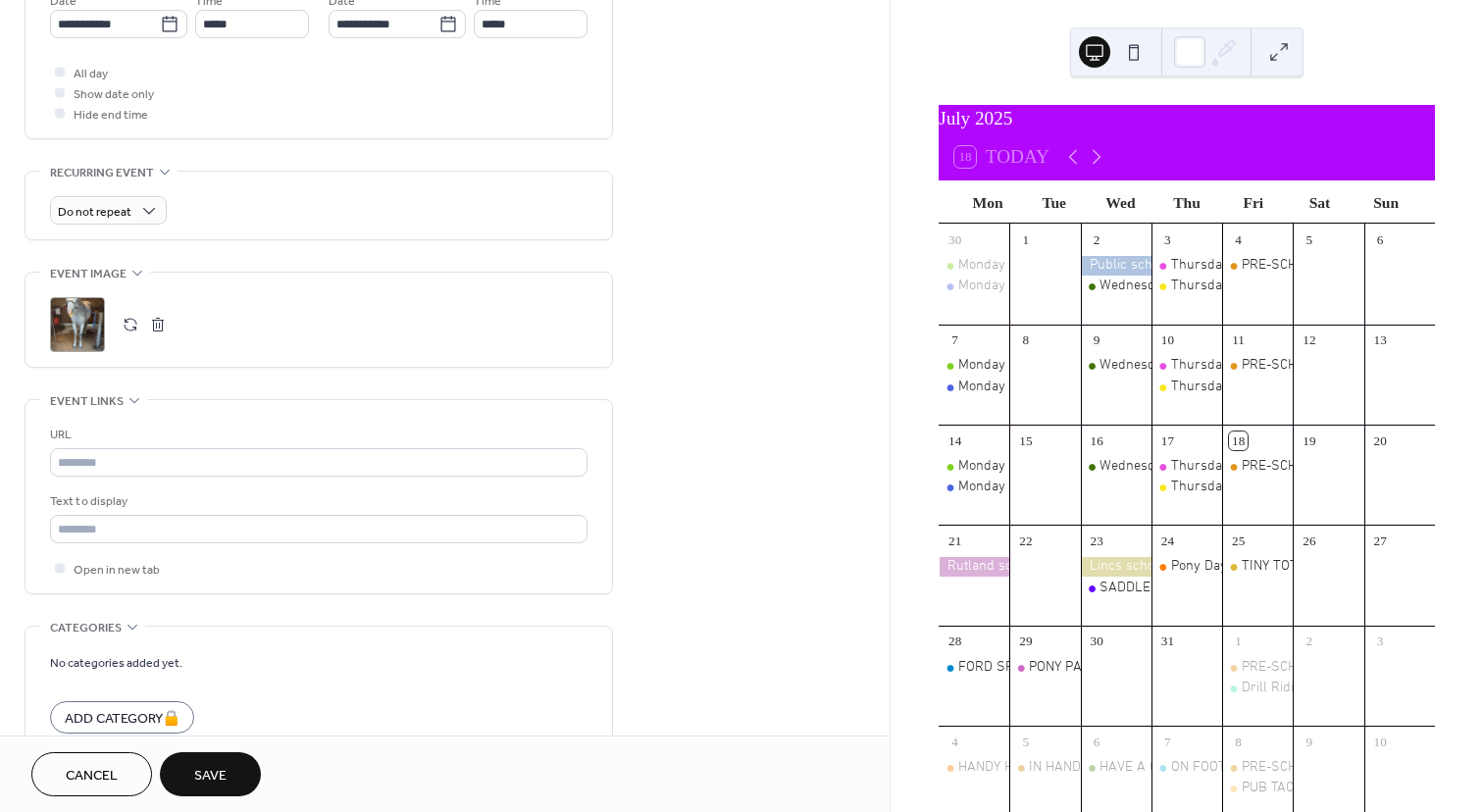 scroll, scrollTop: 703, scrollLeft: 0, axis: vertical 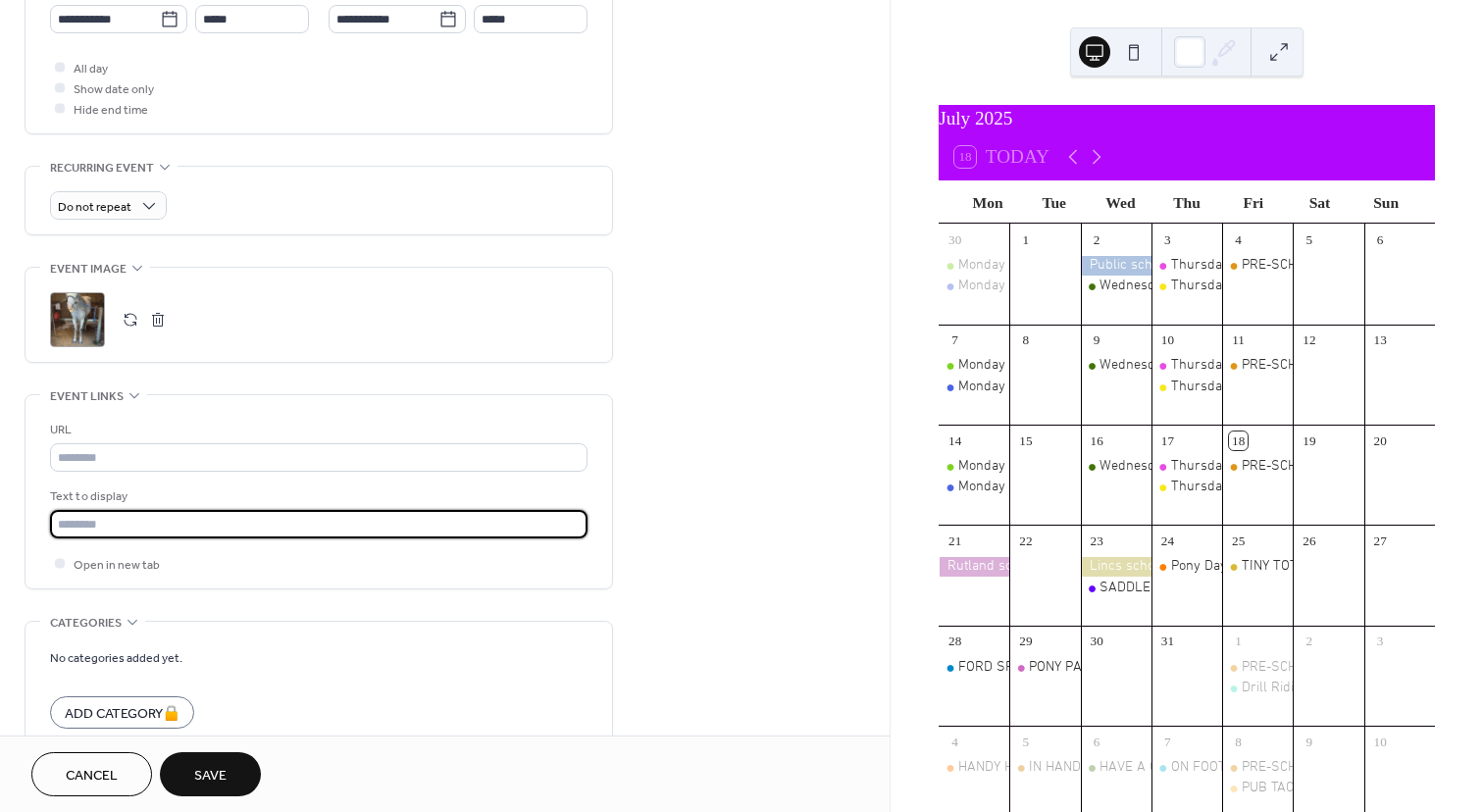 click at bounding box center [319, 524] 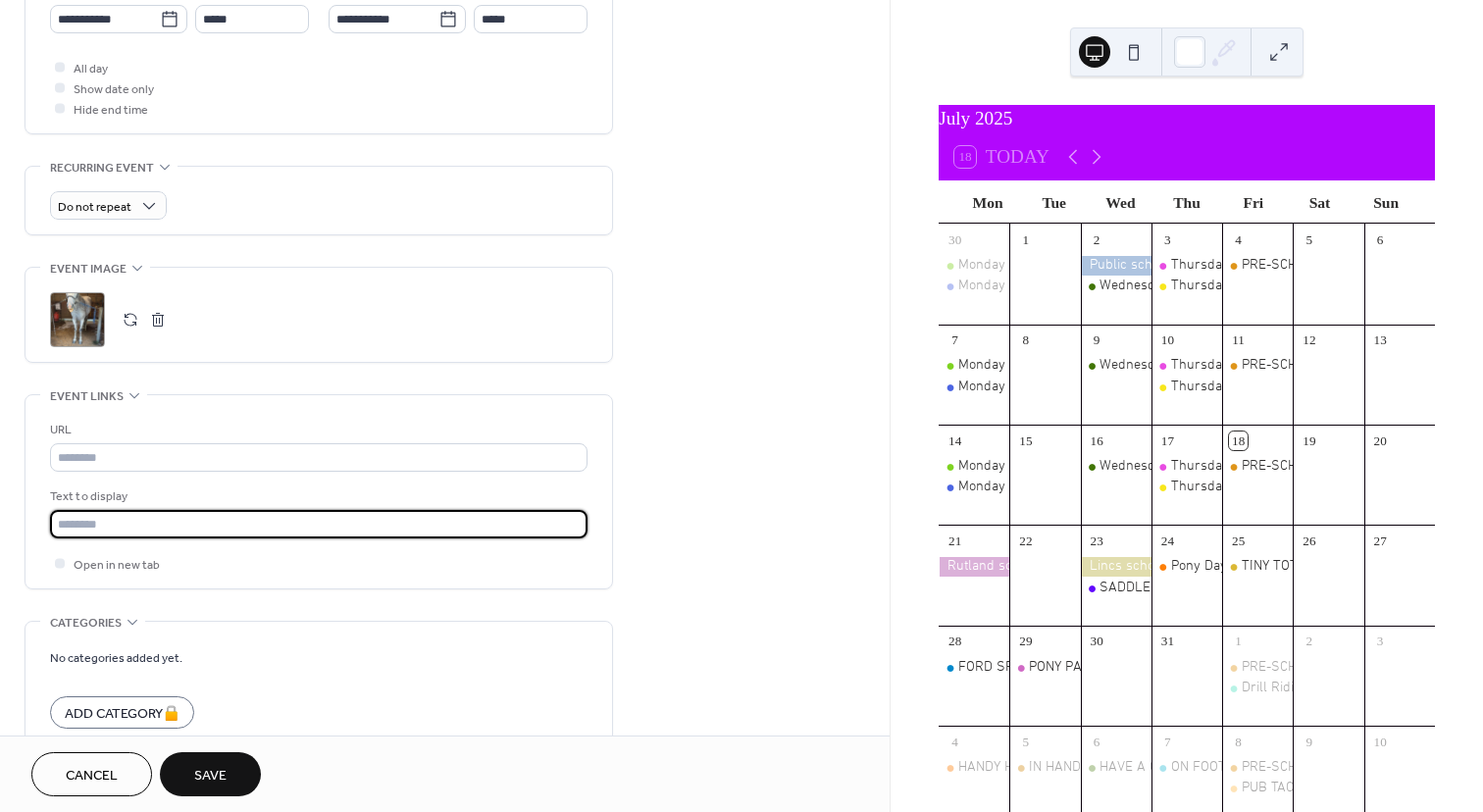 paste on "**********" 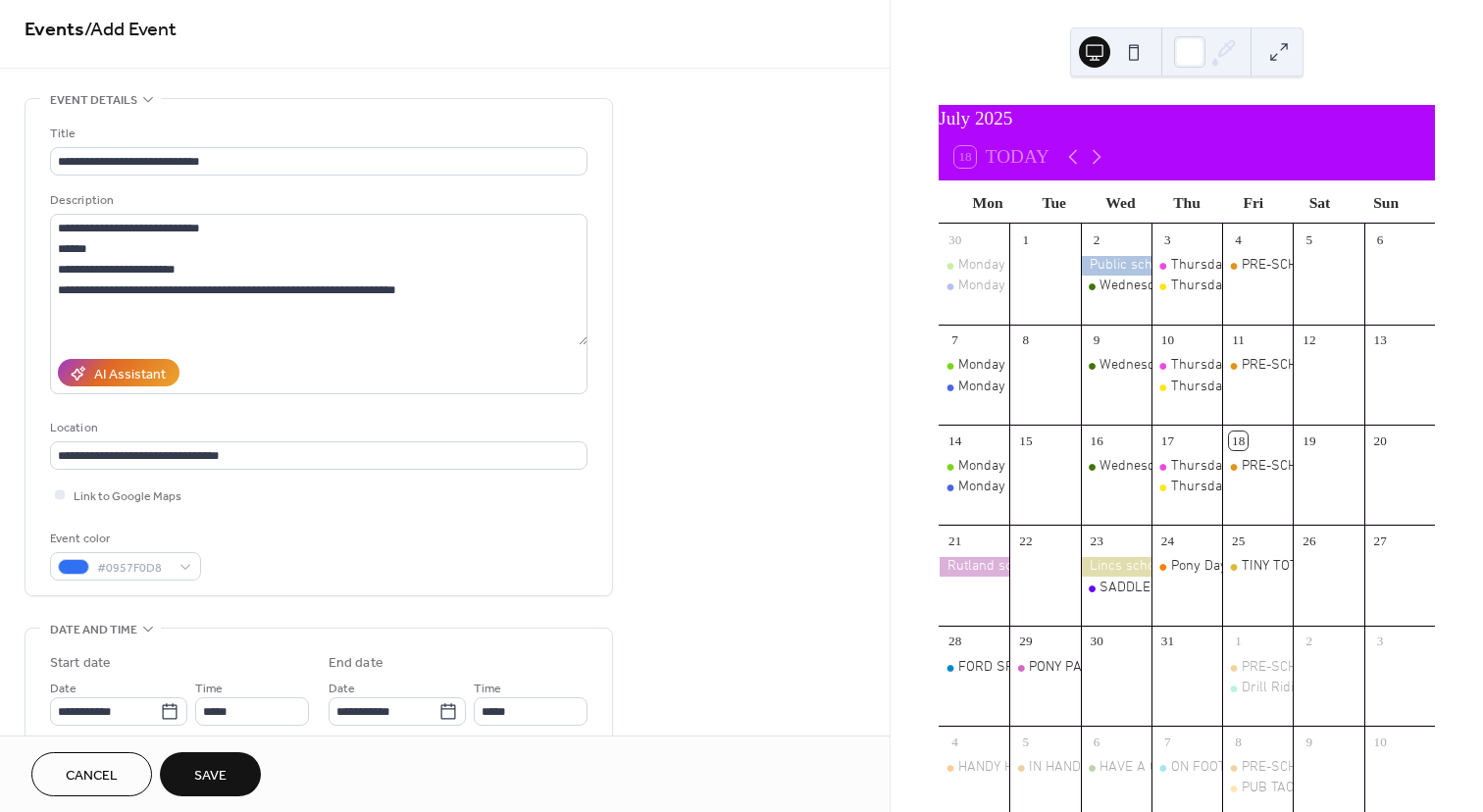 scroll, scrollTop: 0, scrollLeft: 0, axis: both 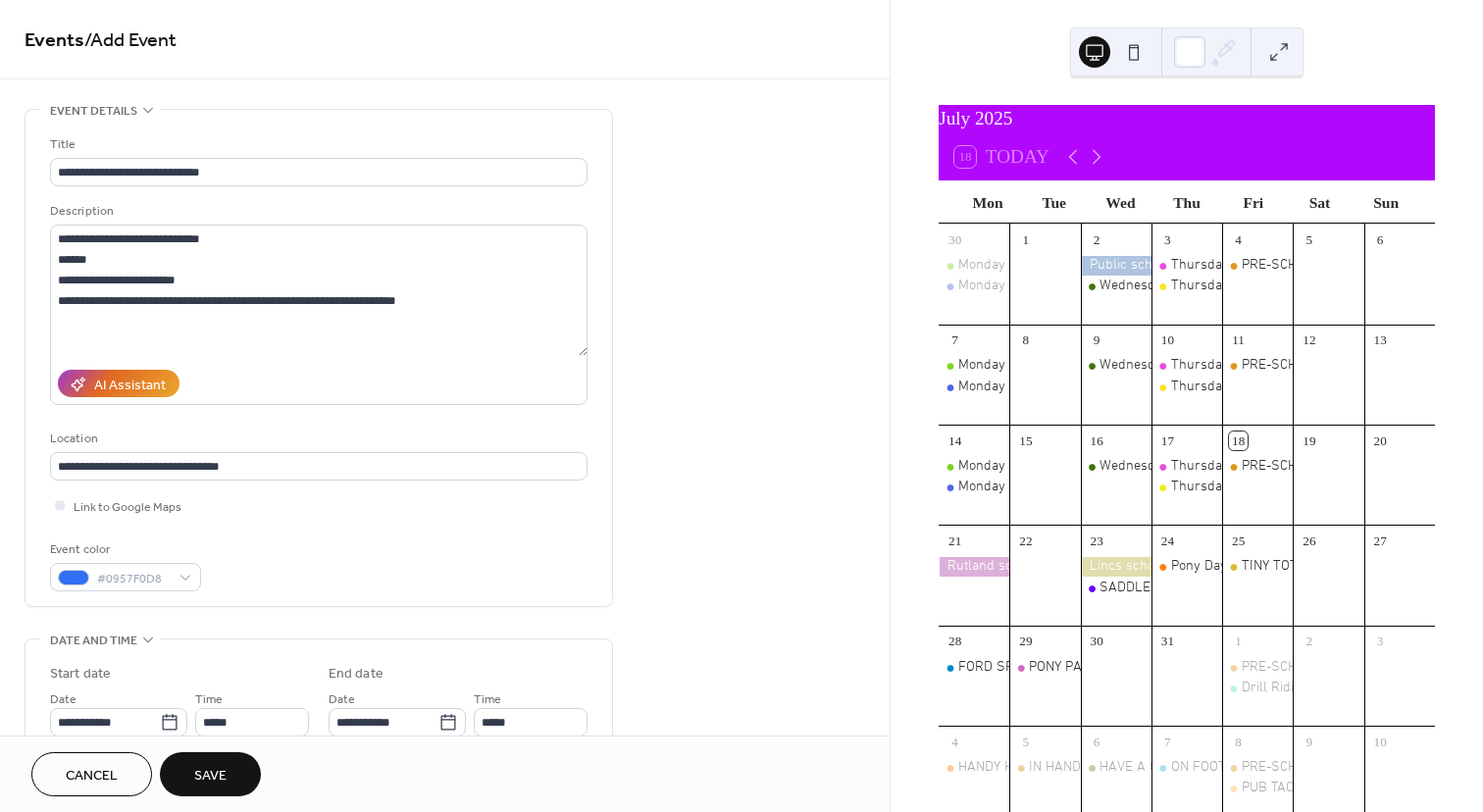 type on "**********" 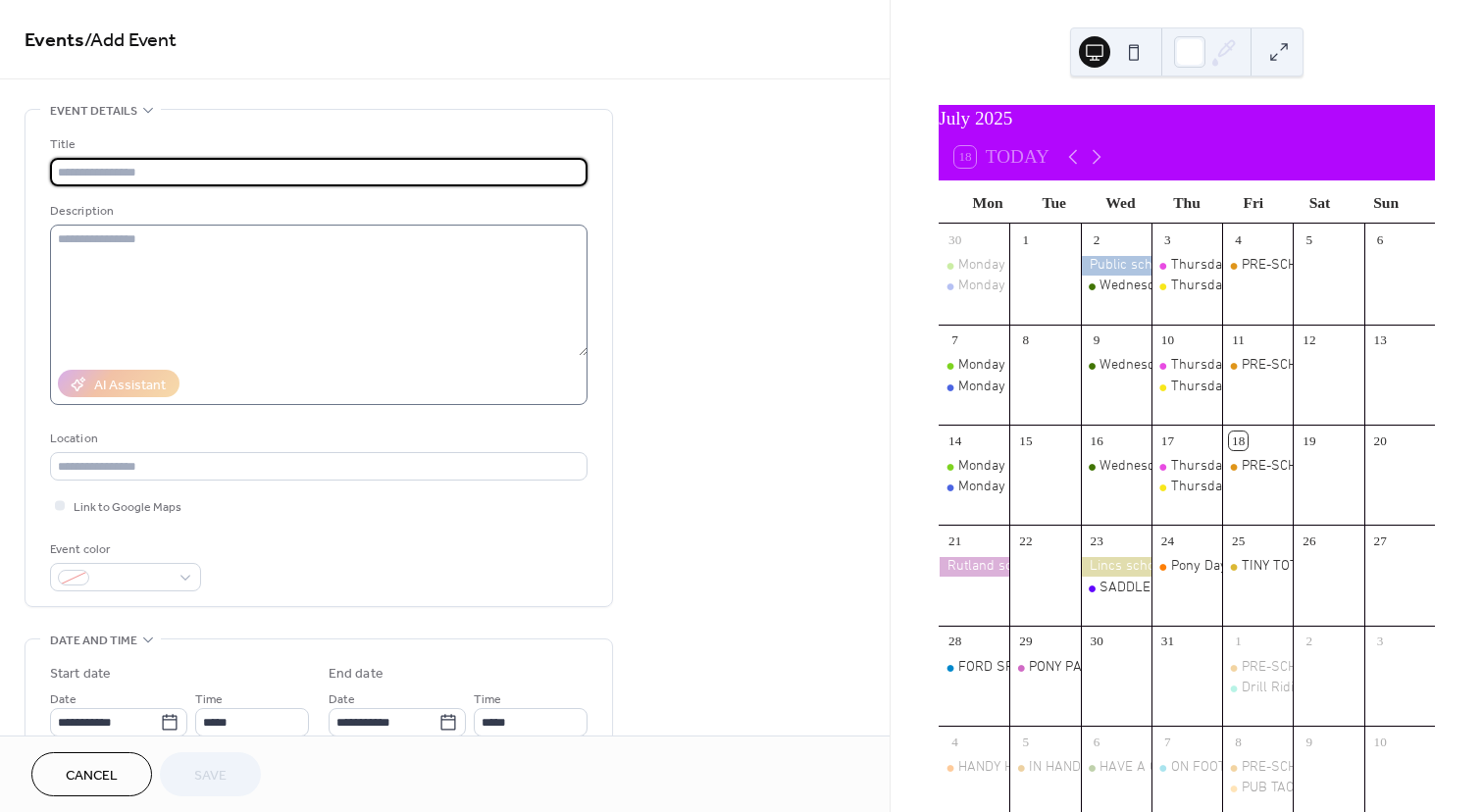 scroll, scrollTop: 0, scrollLeft: 0, axis: both 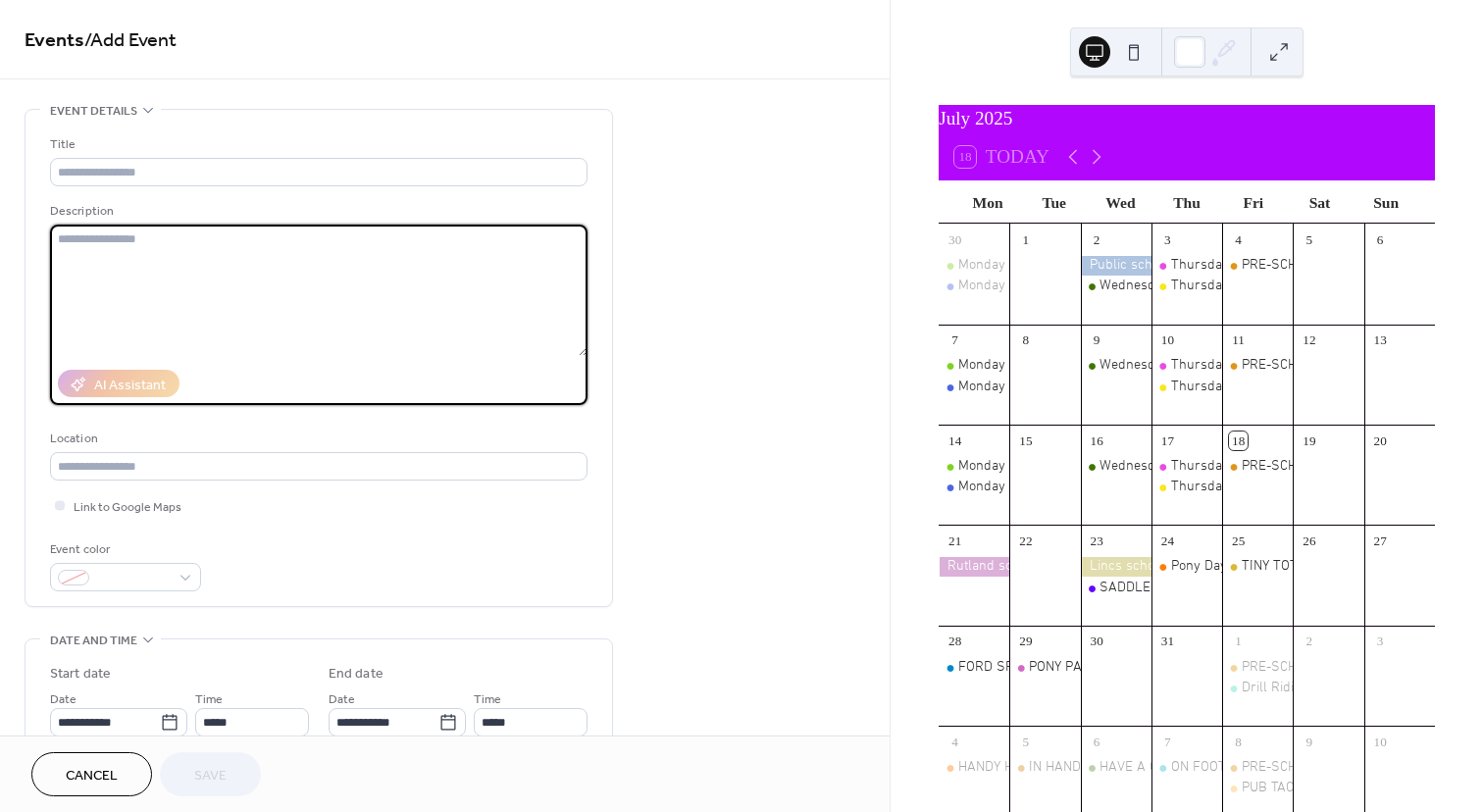 click at bounding box center [319, 290] 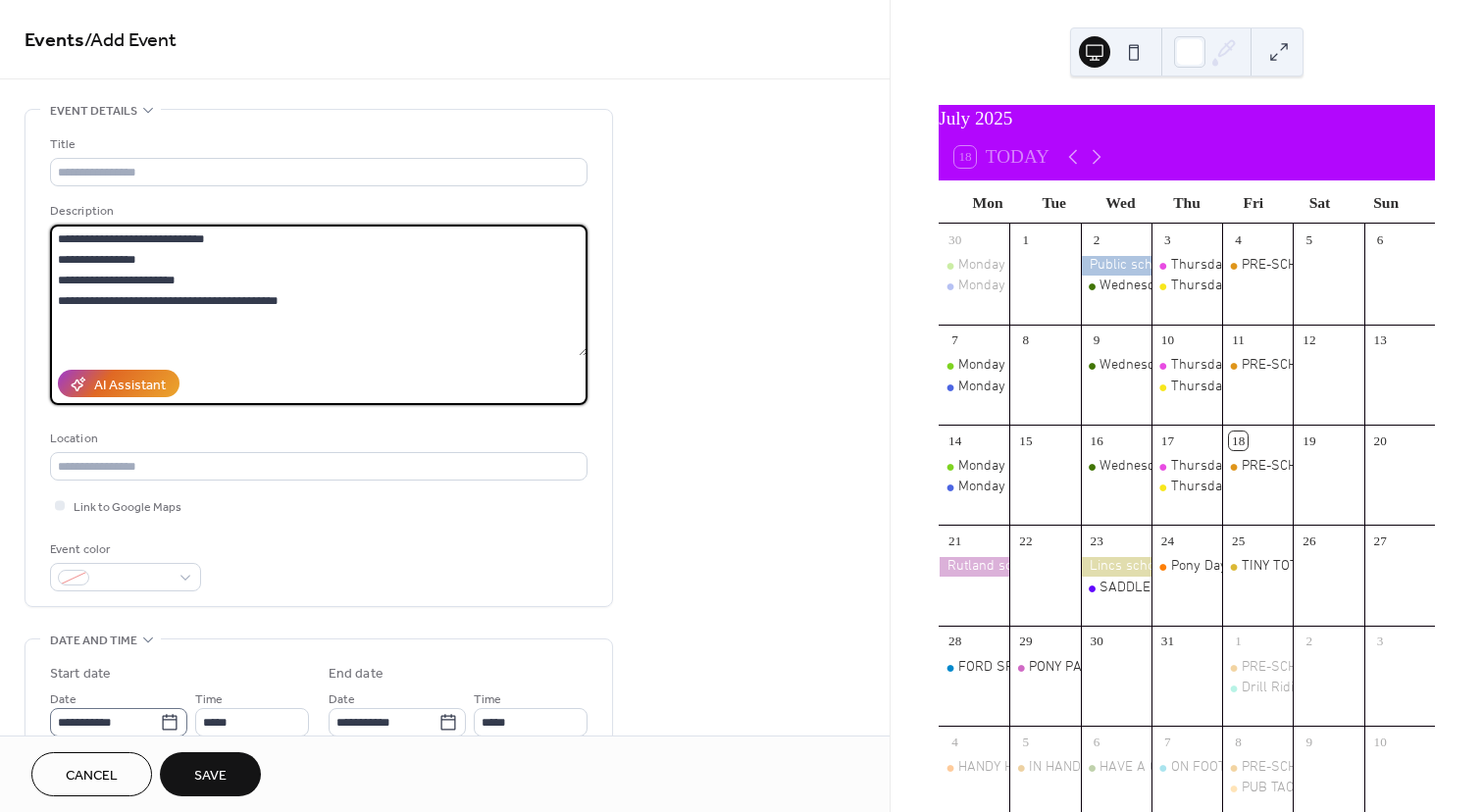 type on "**********" 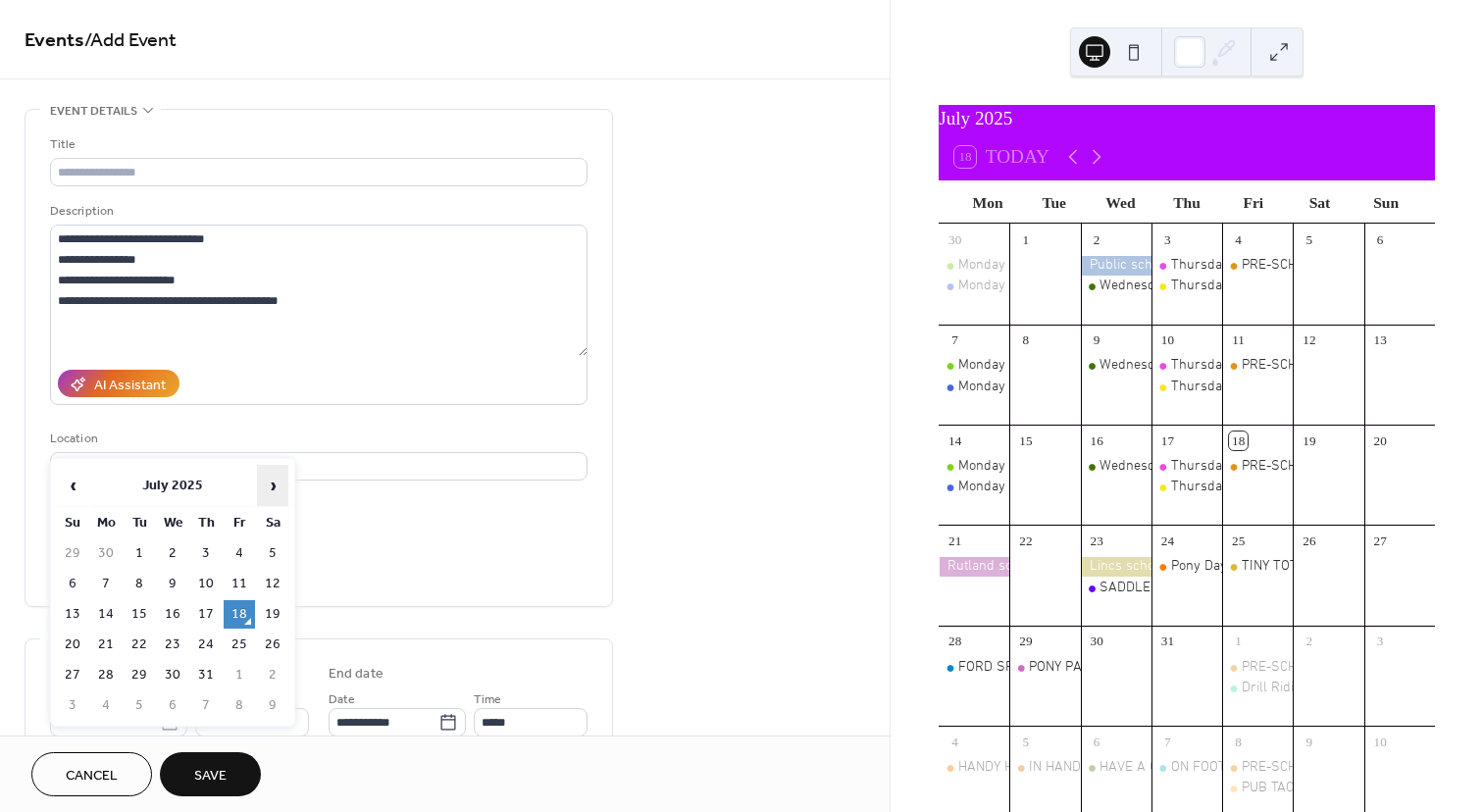 click on "›" at bounding box center [273, 485] 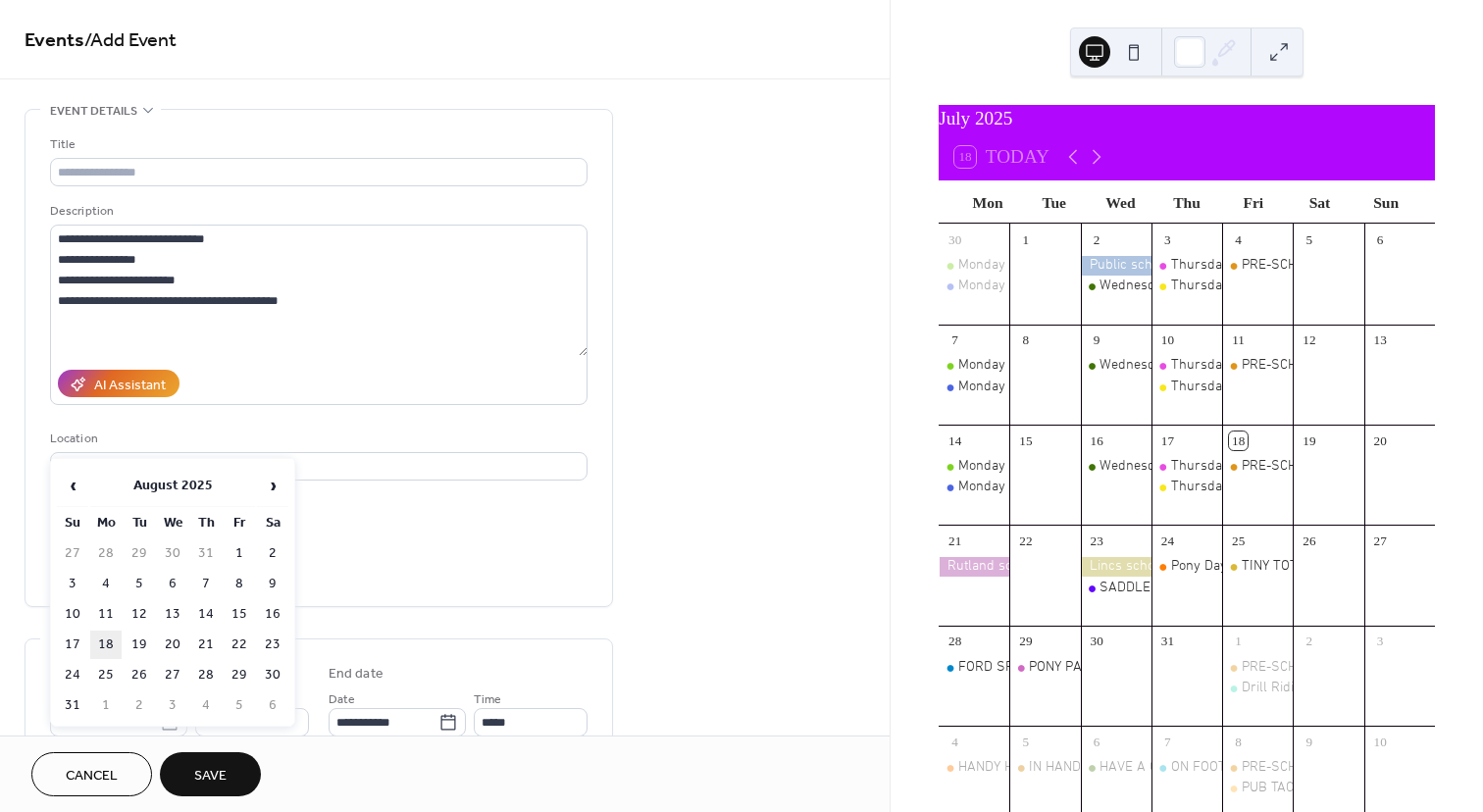 click on "18" at bounding box center (106, 644) 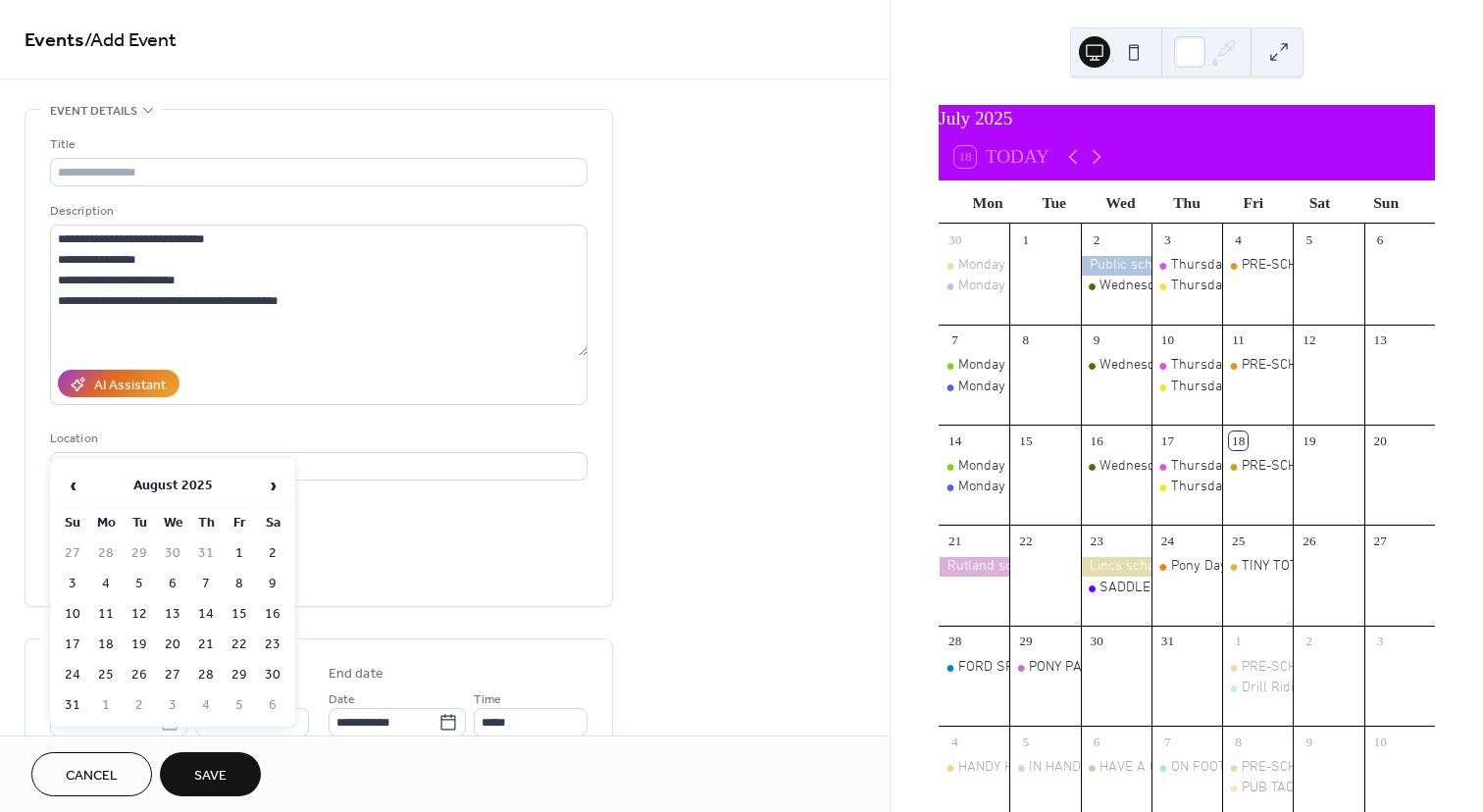 type on "**********" 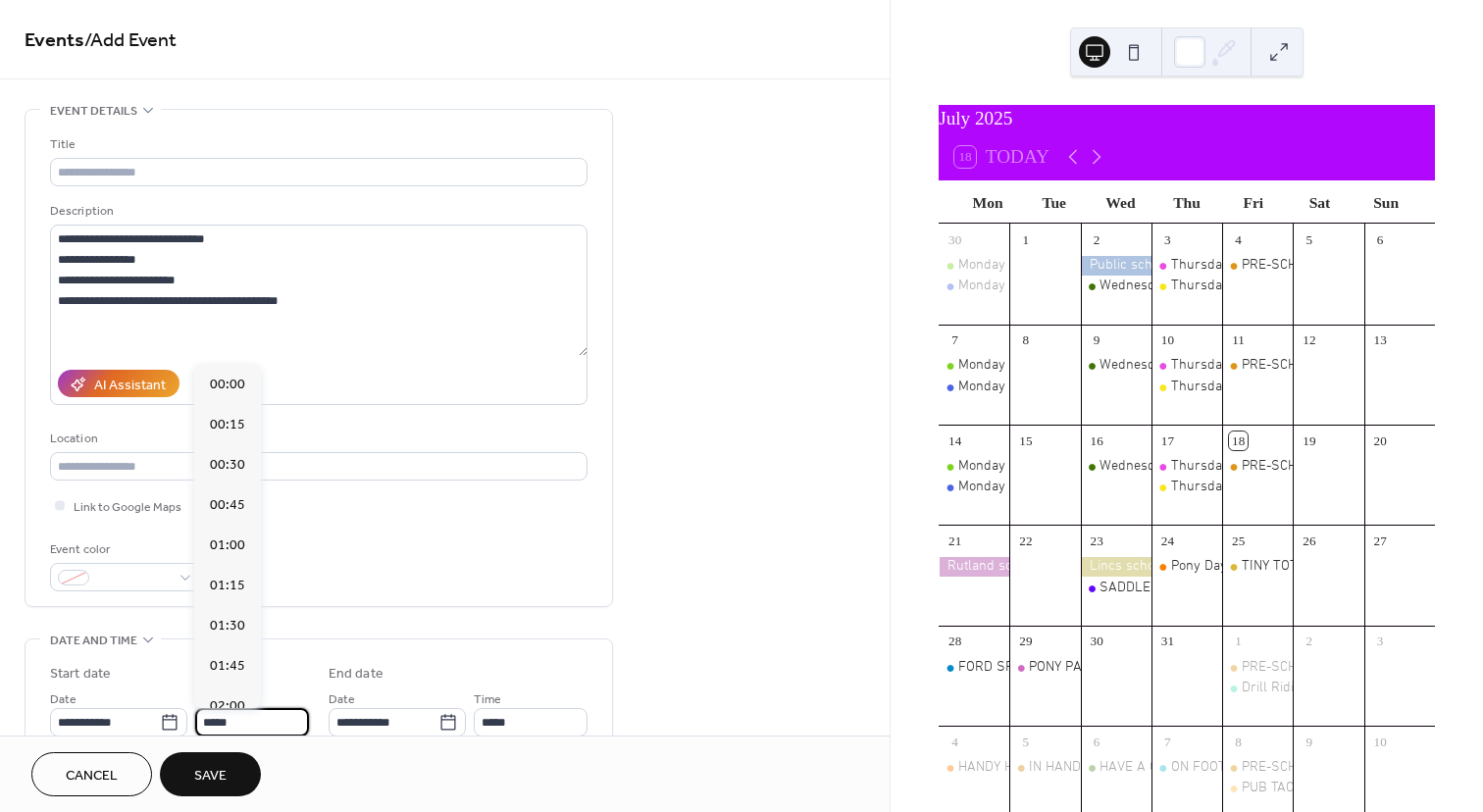 click on "*****" at bounding box center (252, 722) 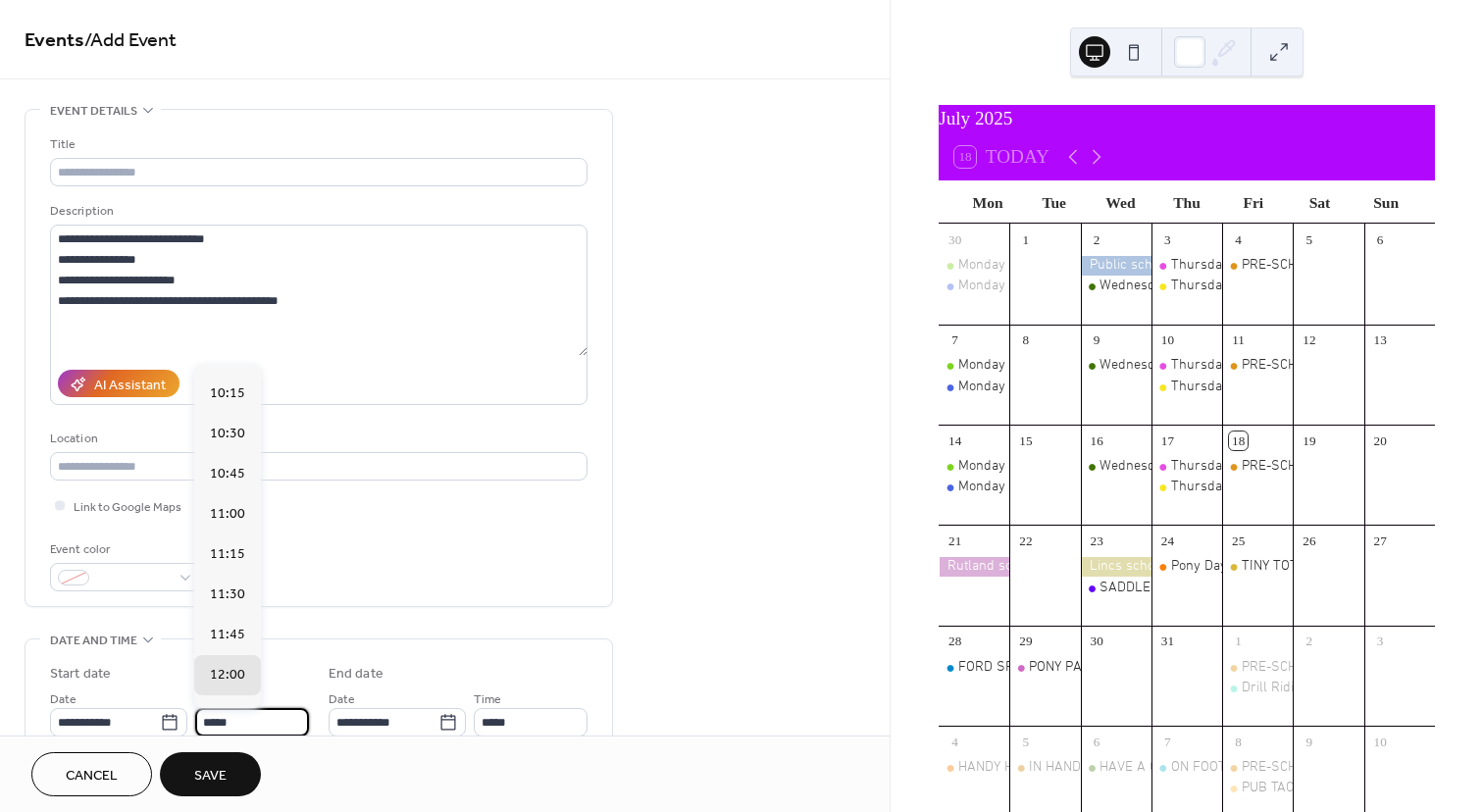 scroll, scrollTop: 1638, scrollLeft: 0, axis: vertical 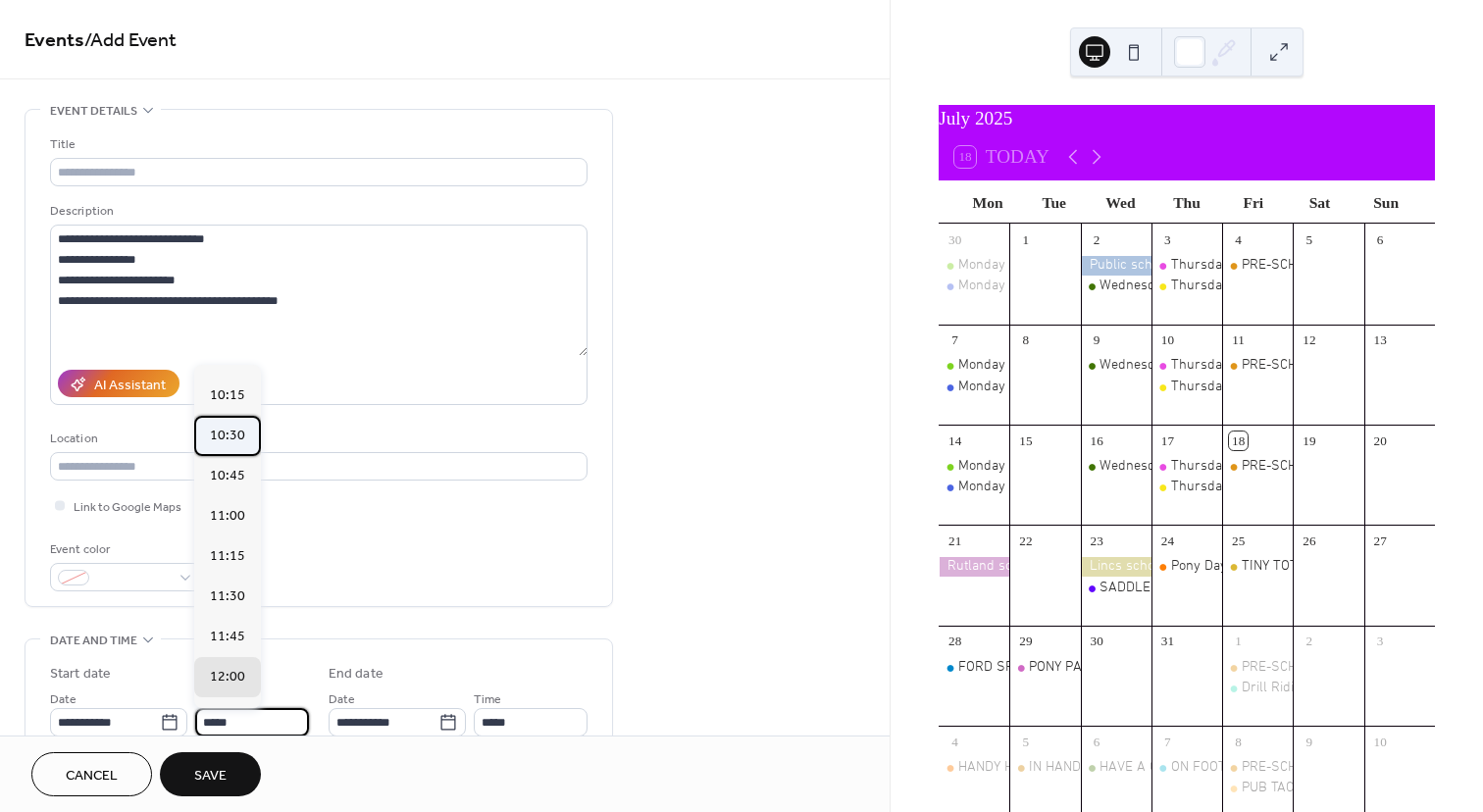 click on "10:30" at bounding box center [228, 435] 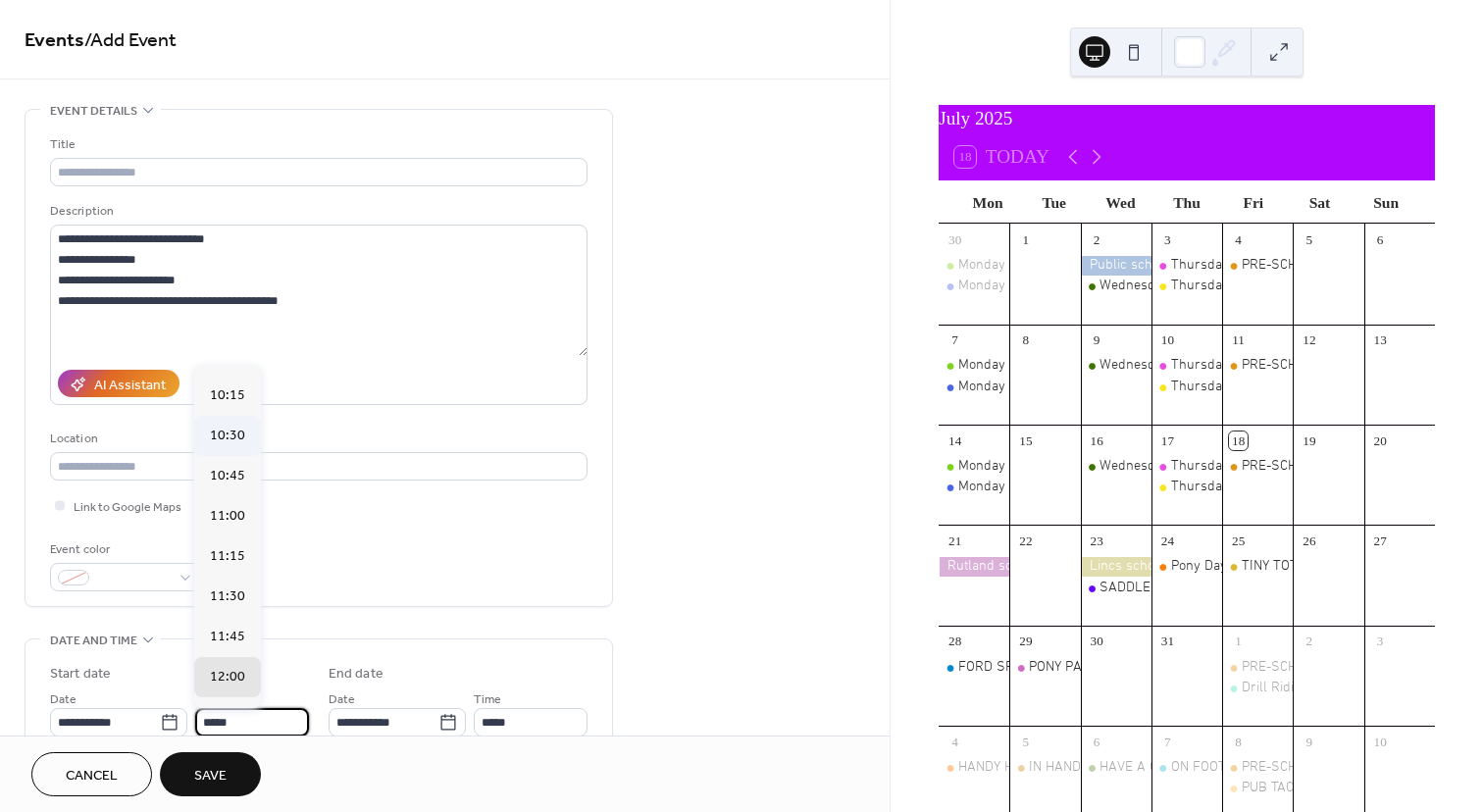 type on "*****" 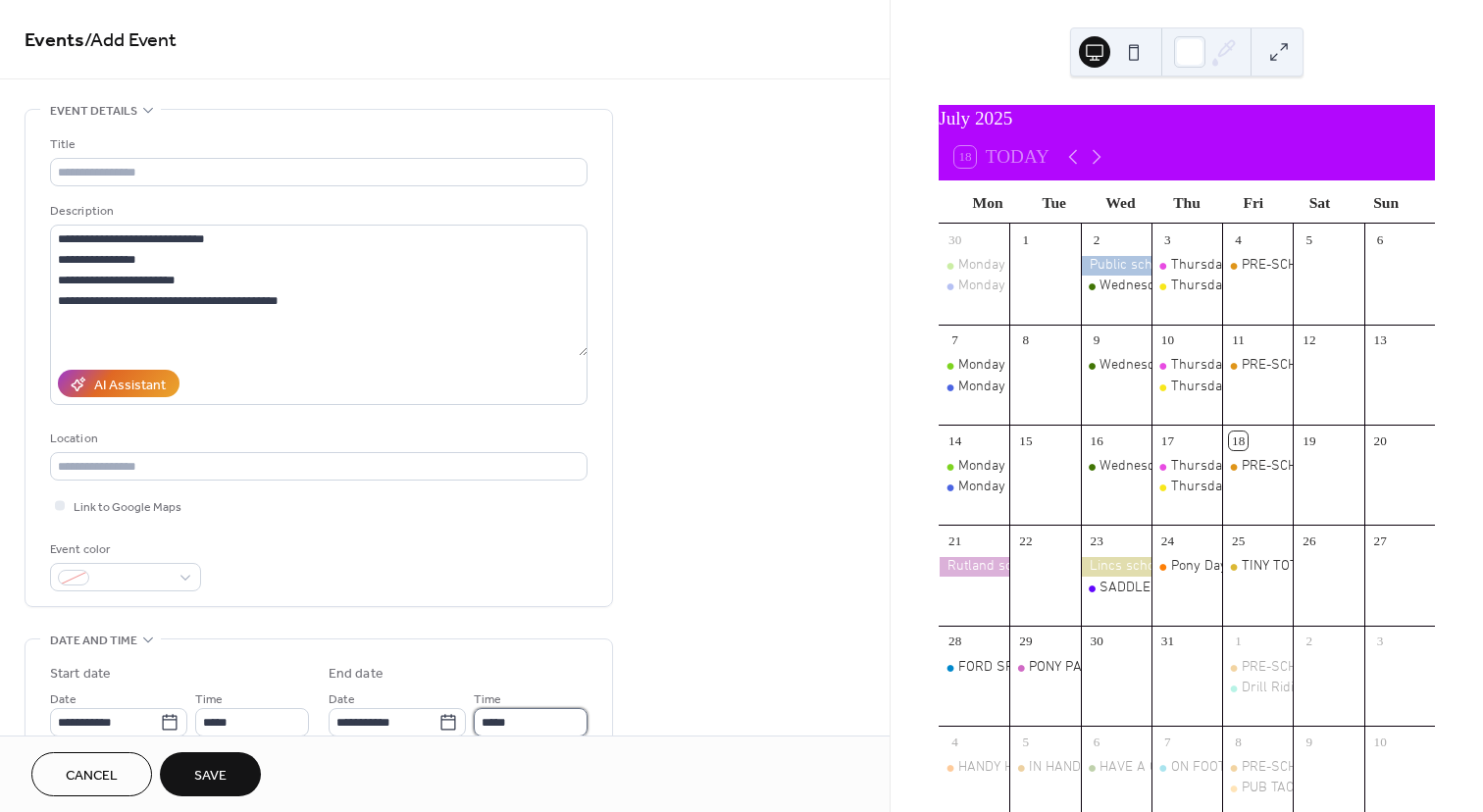 click on "*****" at bounding box center (531, 722) 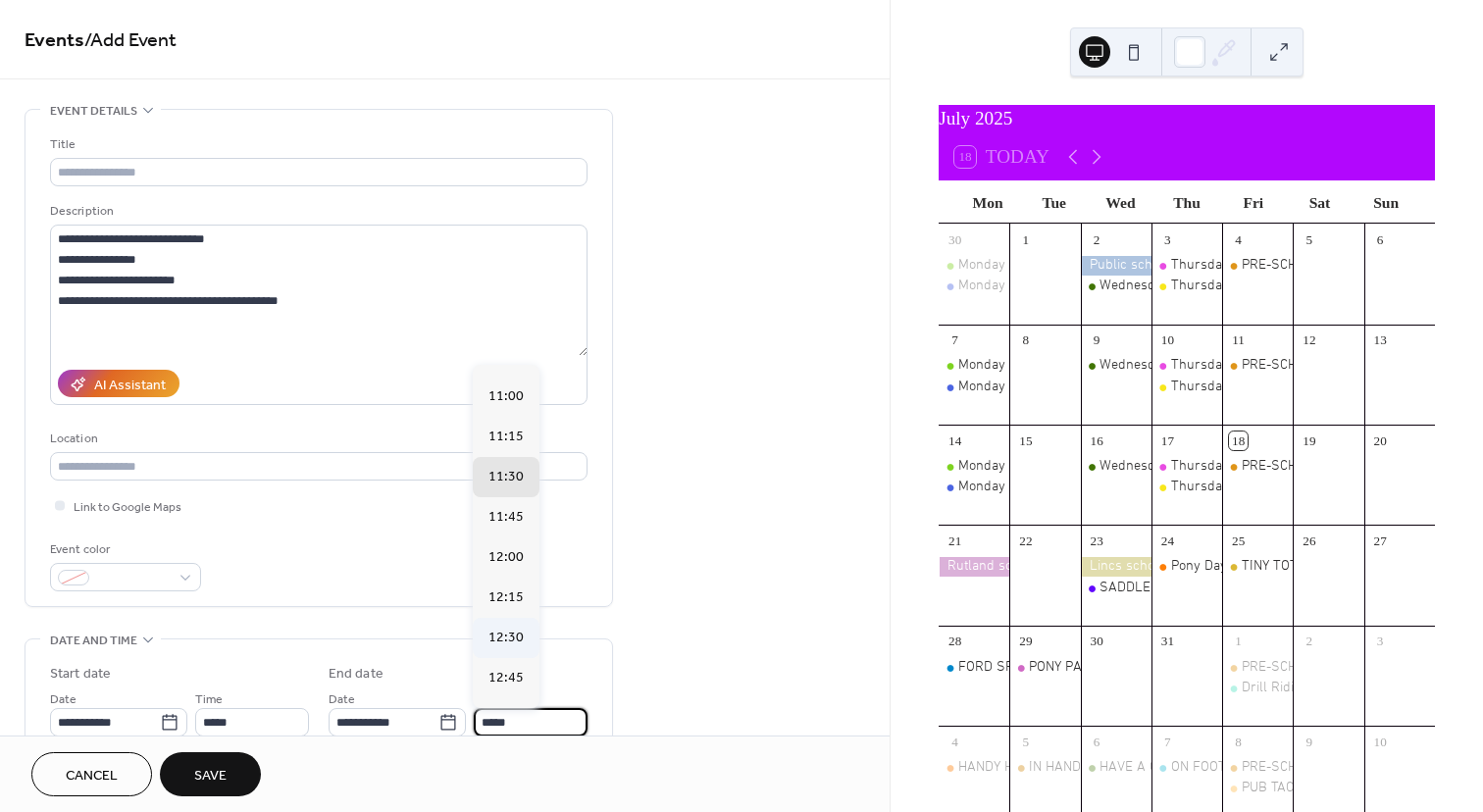 scroll, scrollTop: 30, scrollLeft: 0, axis: vertical 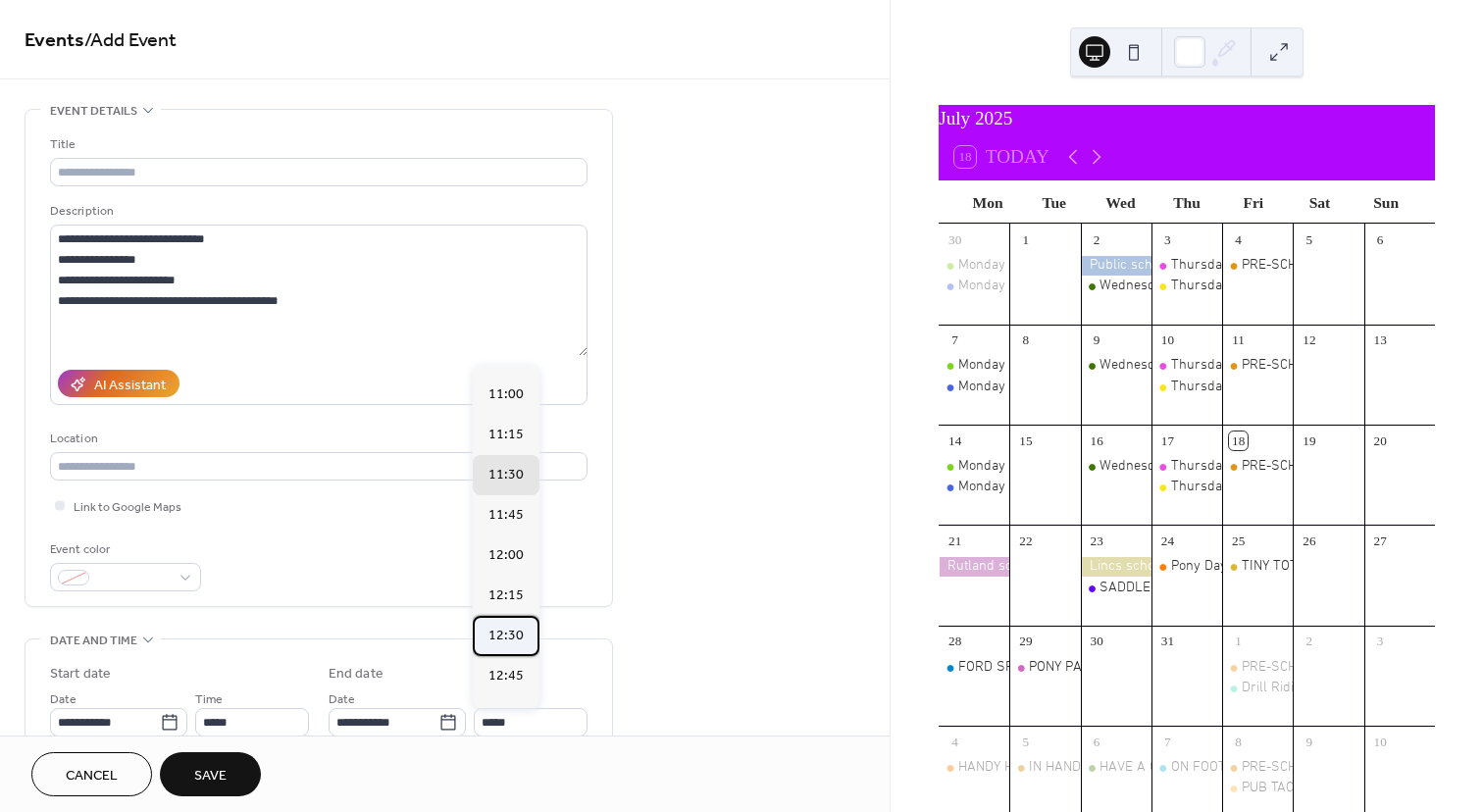 click on "12:30" at bounding box center [506, 635] 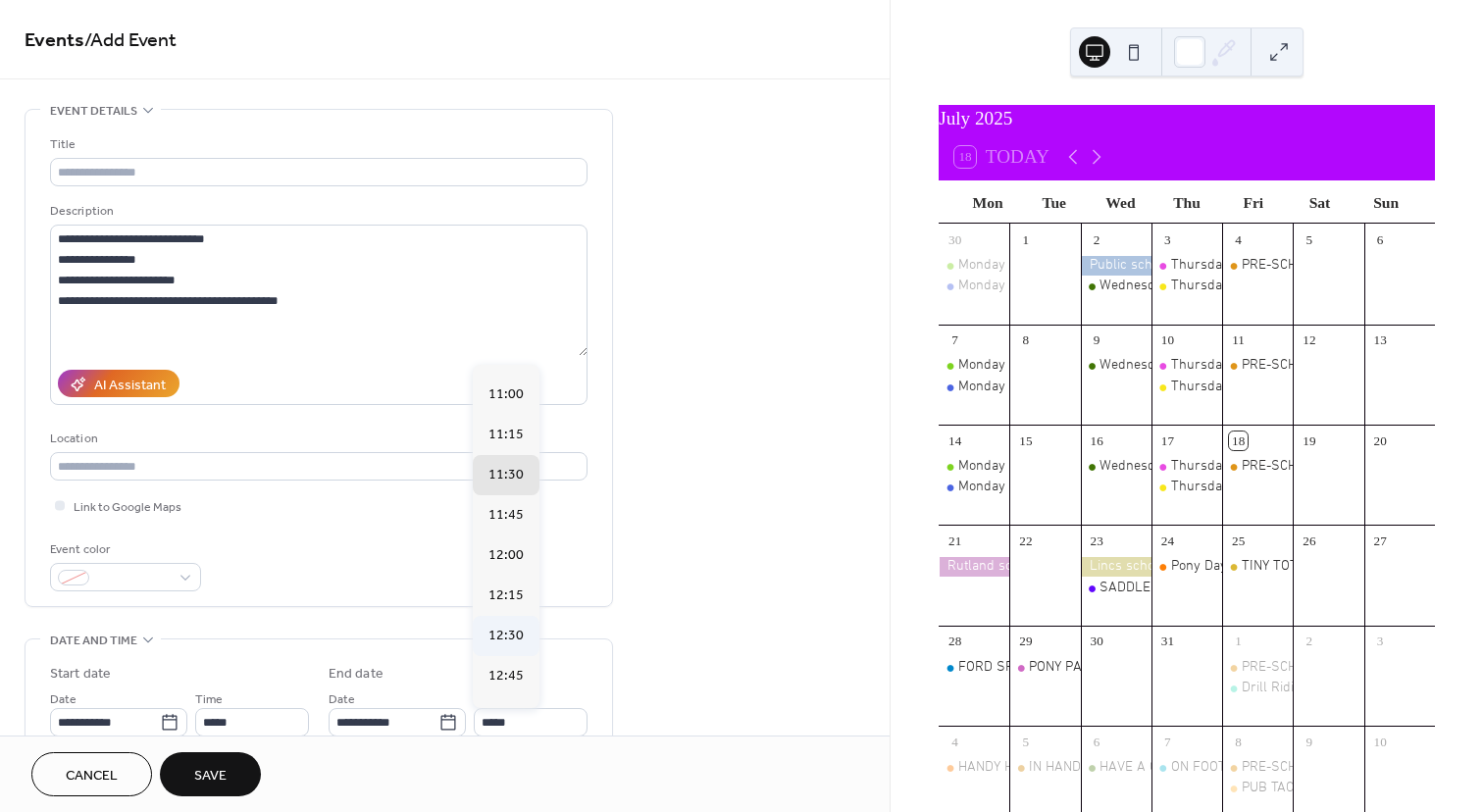 type on "*****" 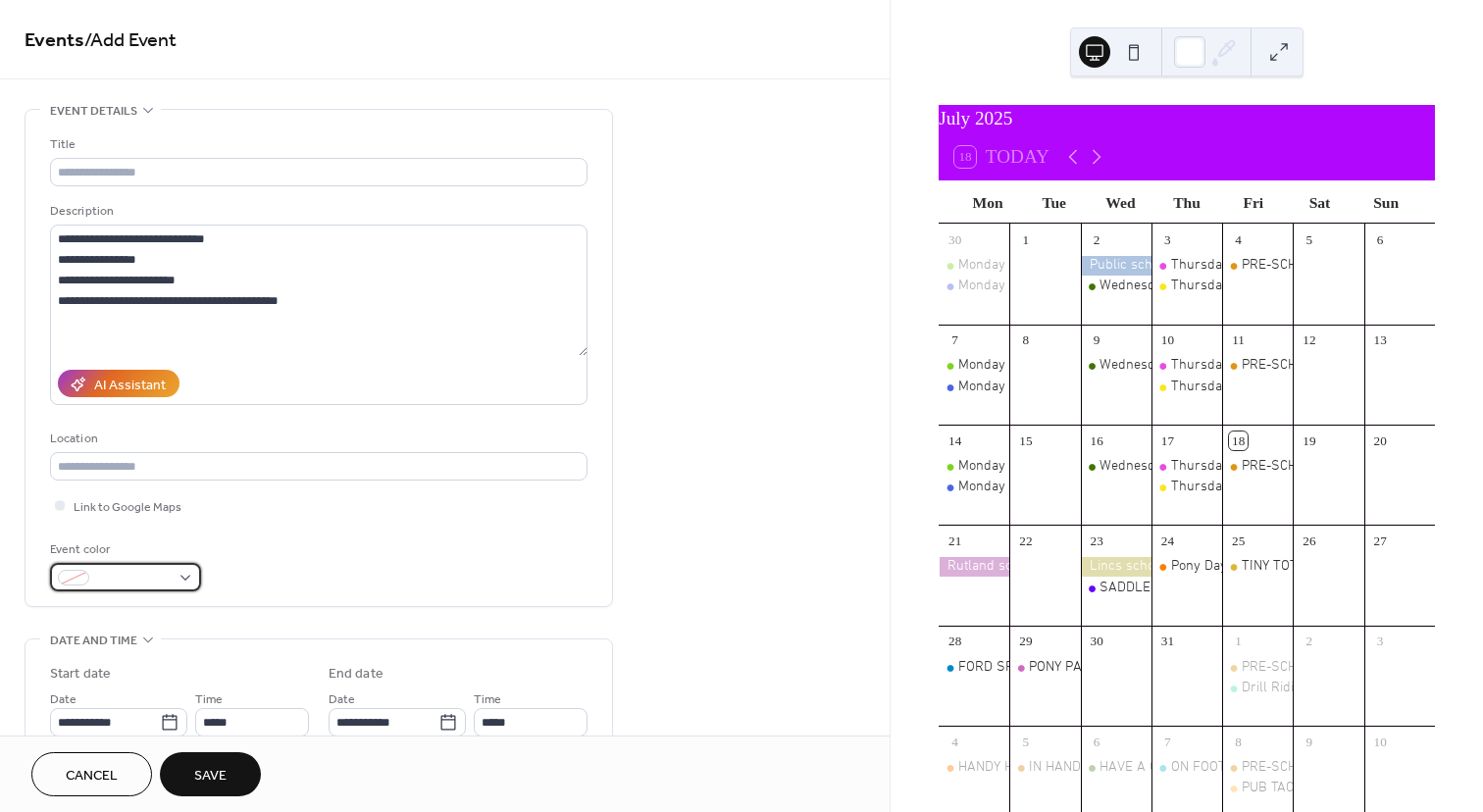 click at bounding box center [126, 577] 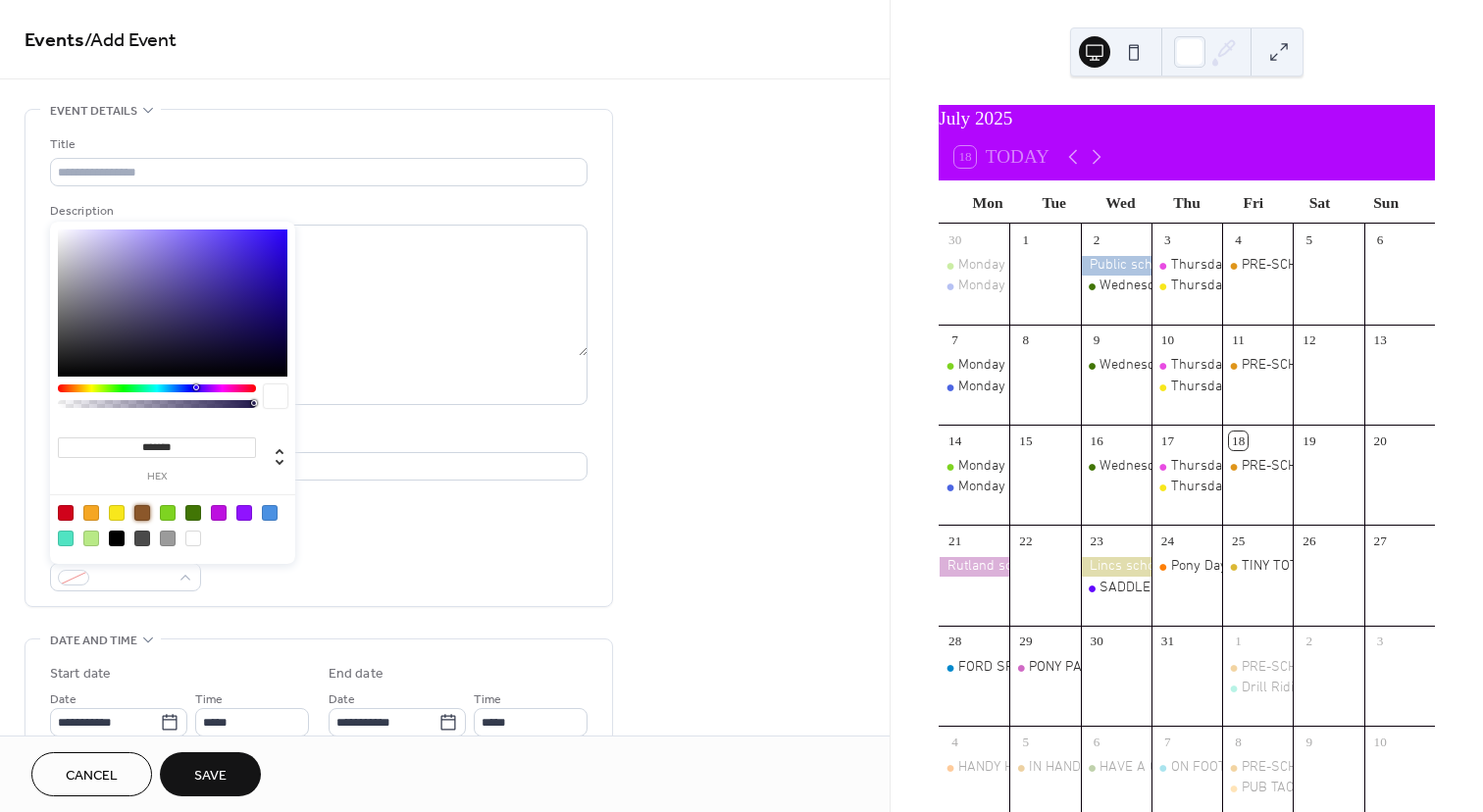 click at bounding box center [142, 513] 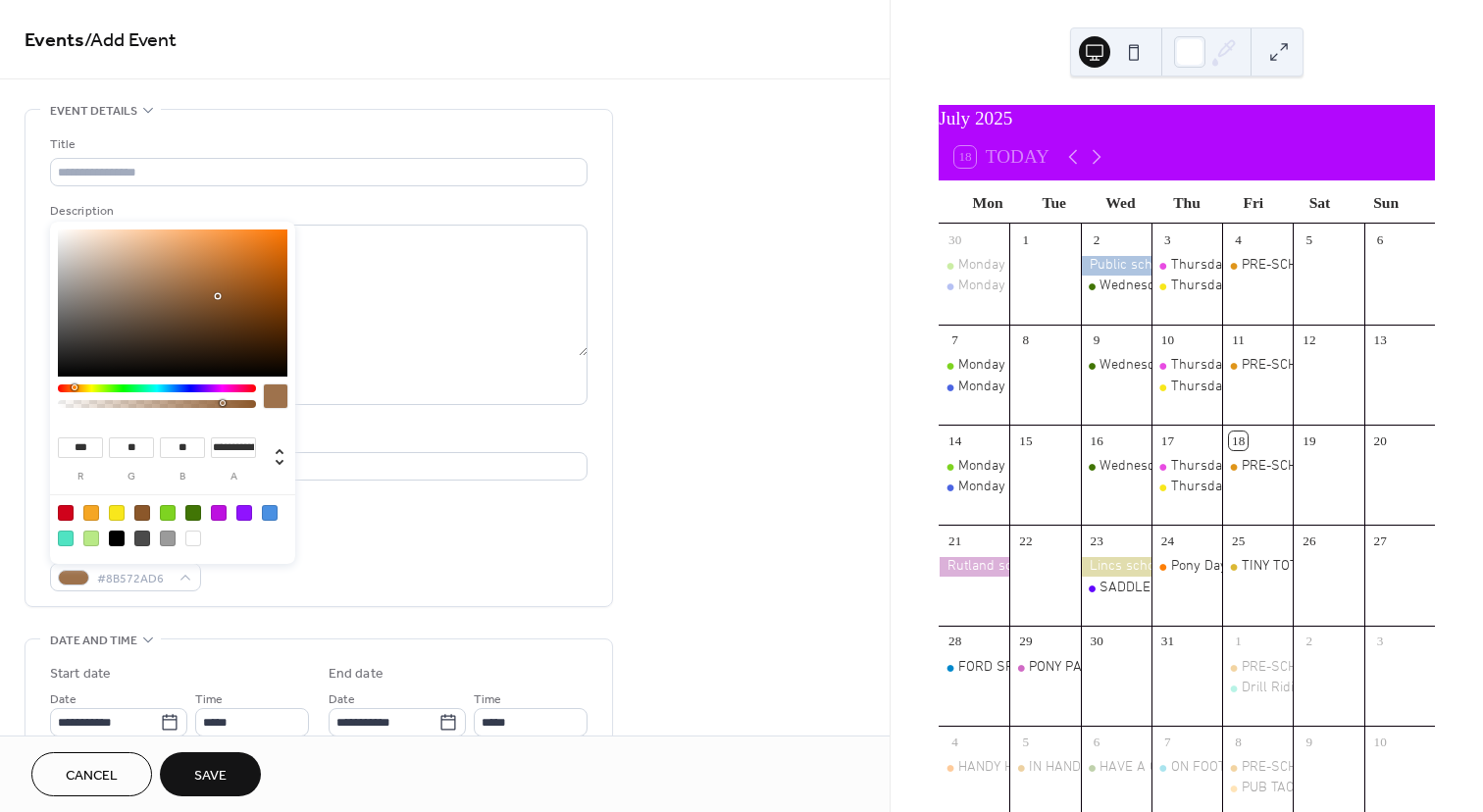 click at bounding box center [157, 404] 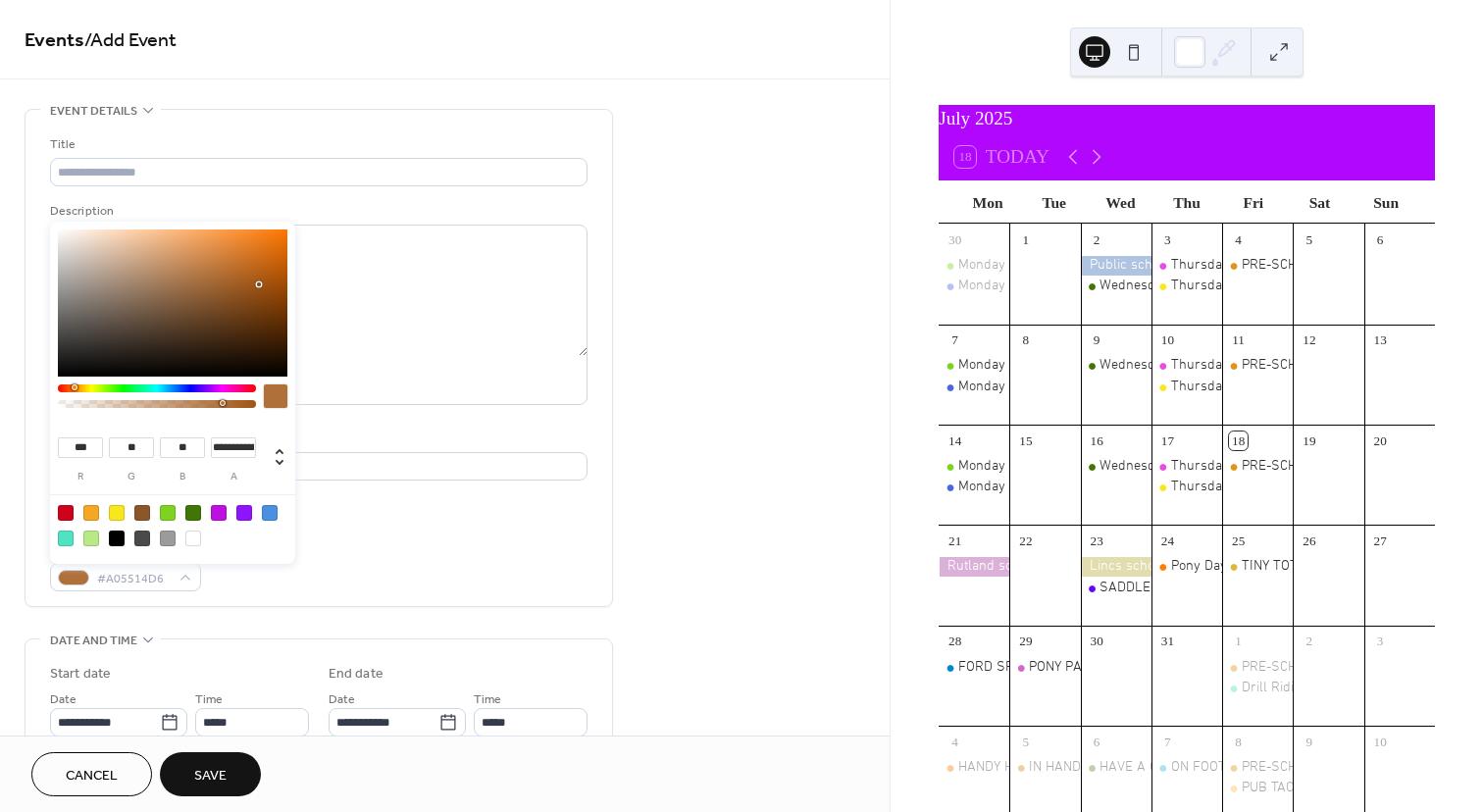 type on "***" 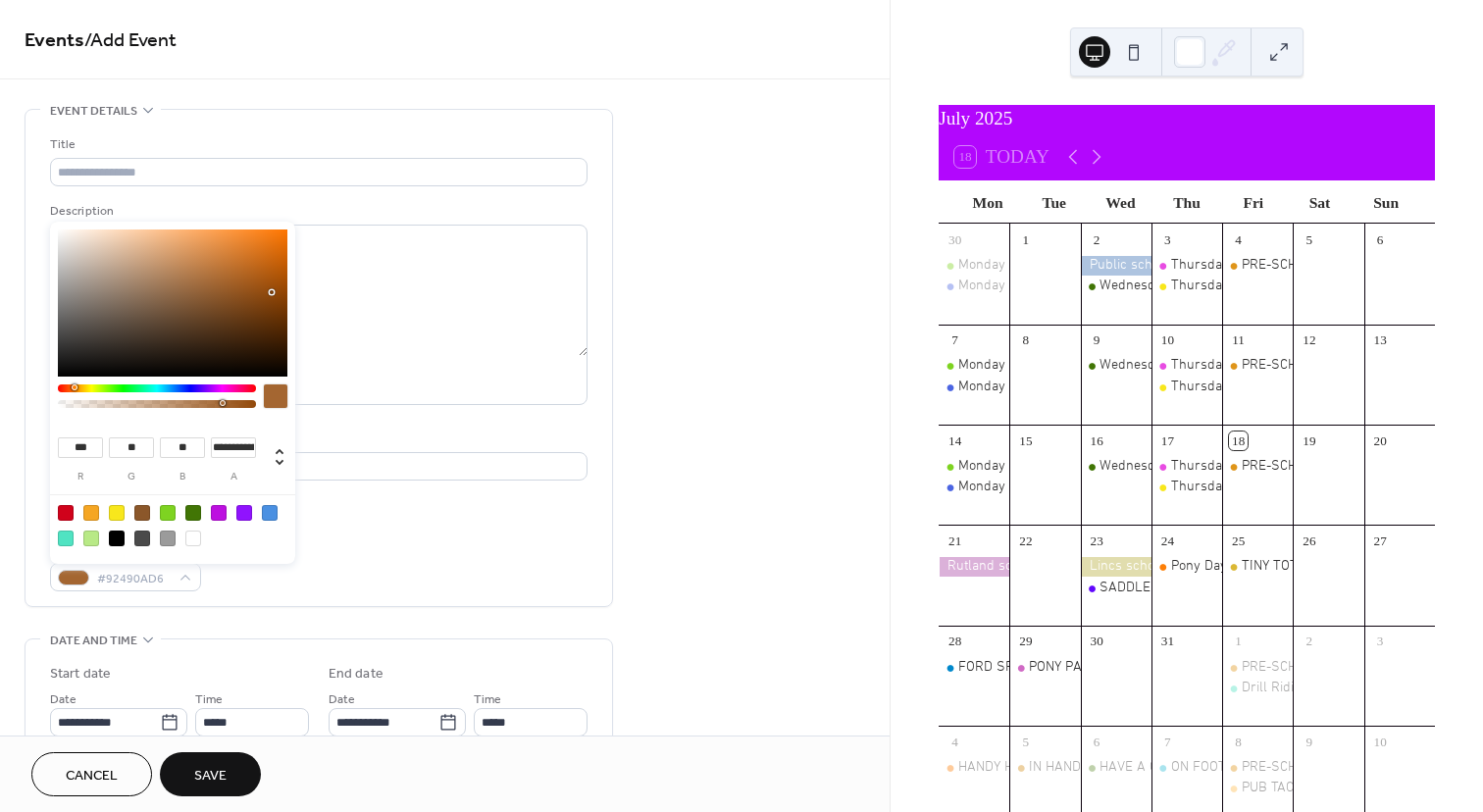 type on "***" 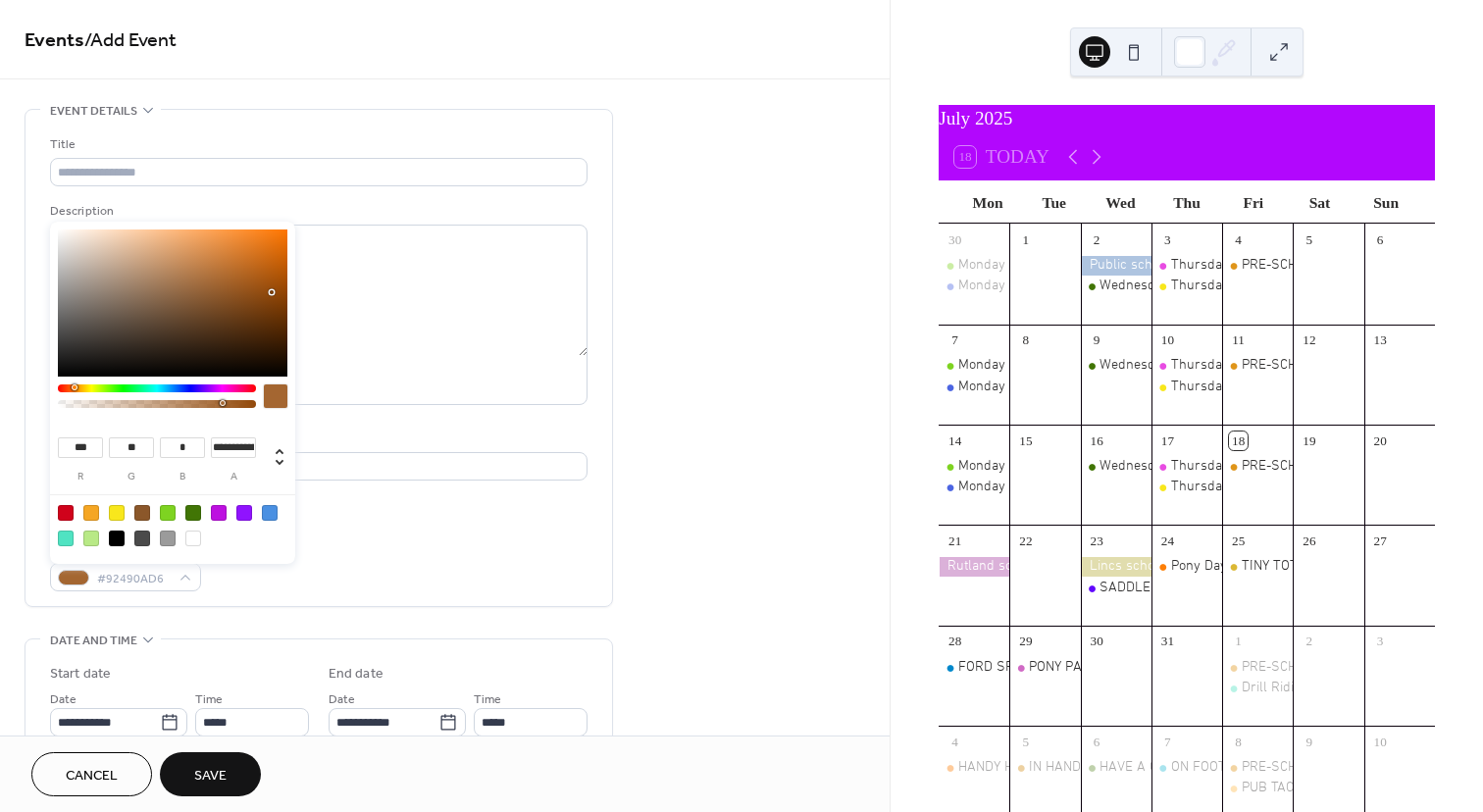 click at bounding box center (173, 303) 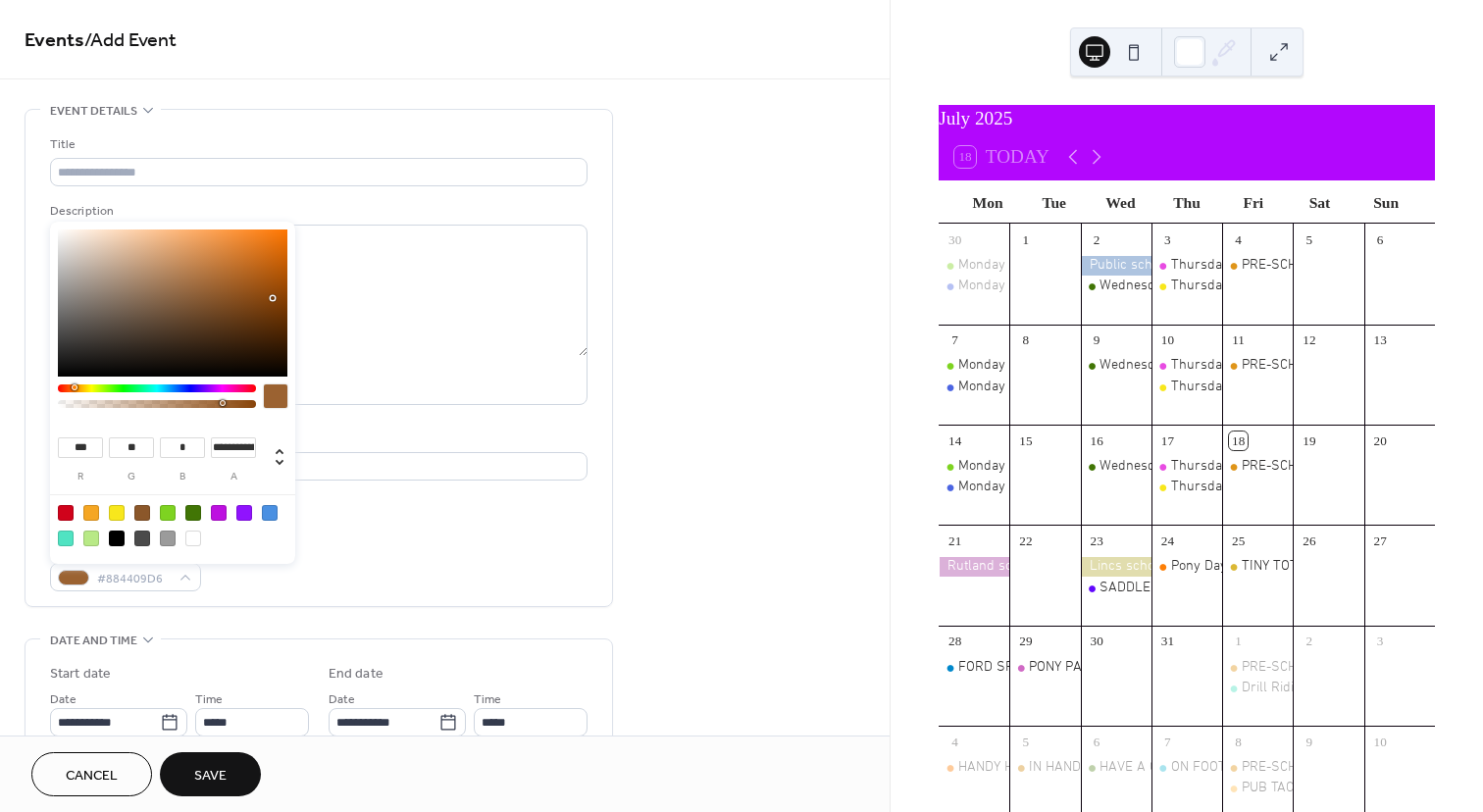 click on "Link to Google Maps" at bounding box center [319, 505] 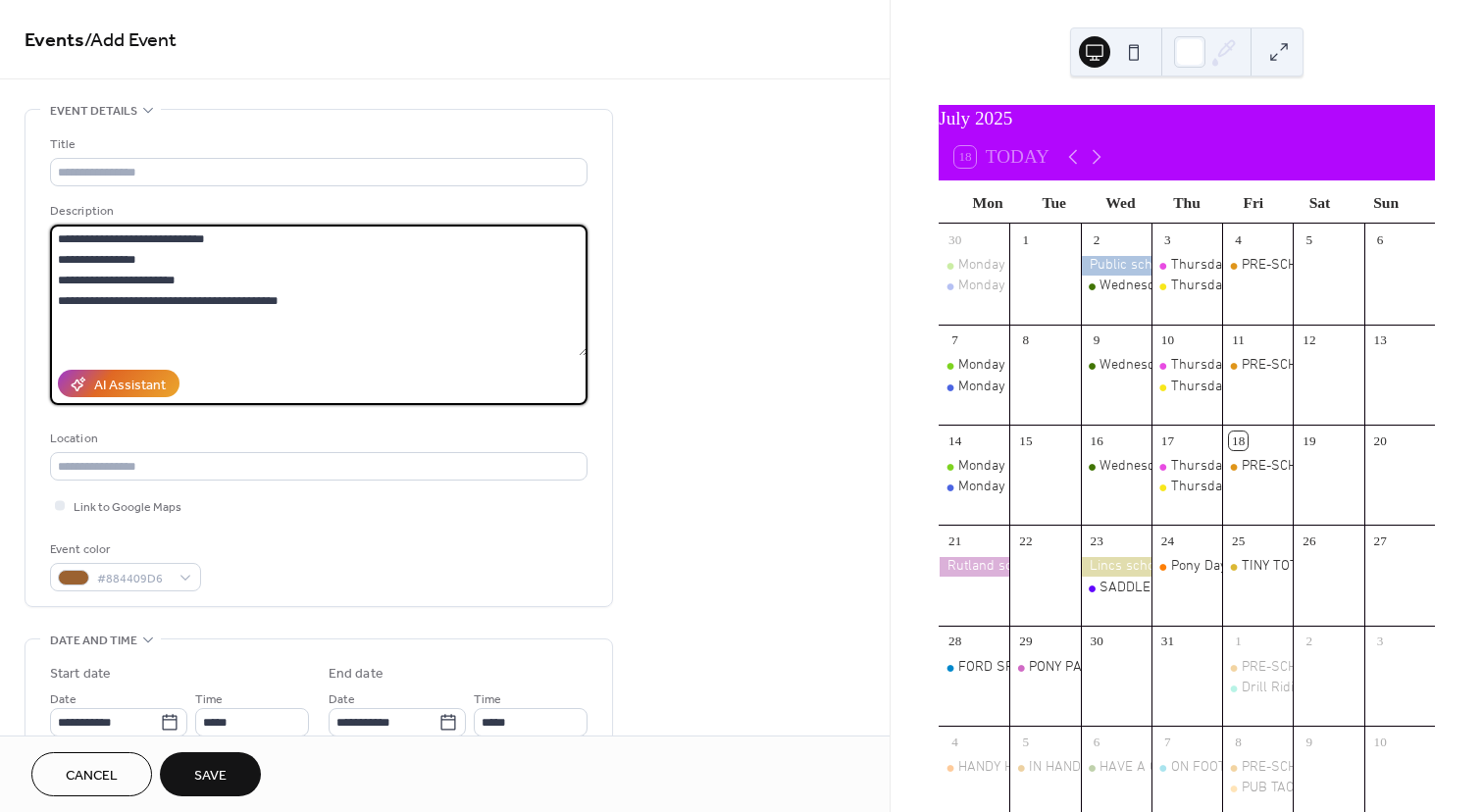 click on "**********" at bounding box center (319, 290) 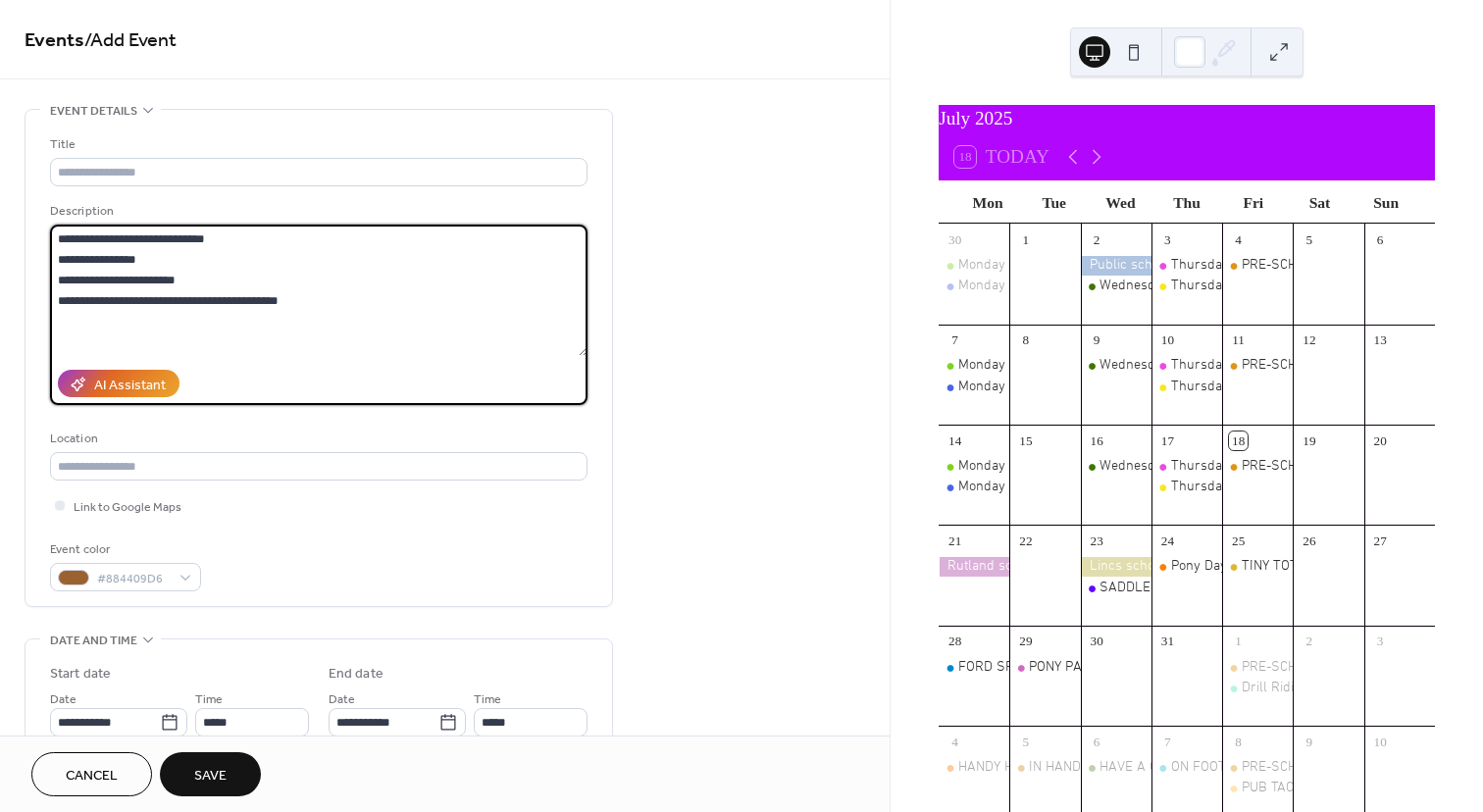 drag, startPoint x: 249, startPoint y: 238, endPoint x: 105, endPoint y: 238, distance: 144 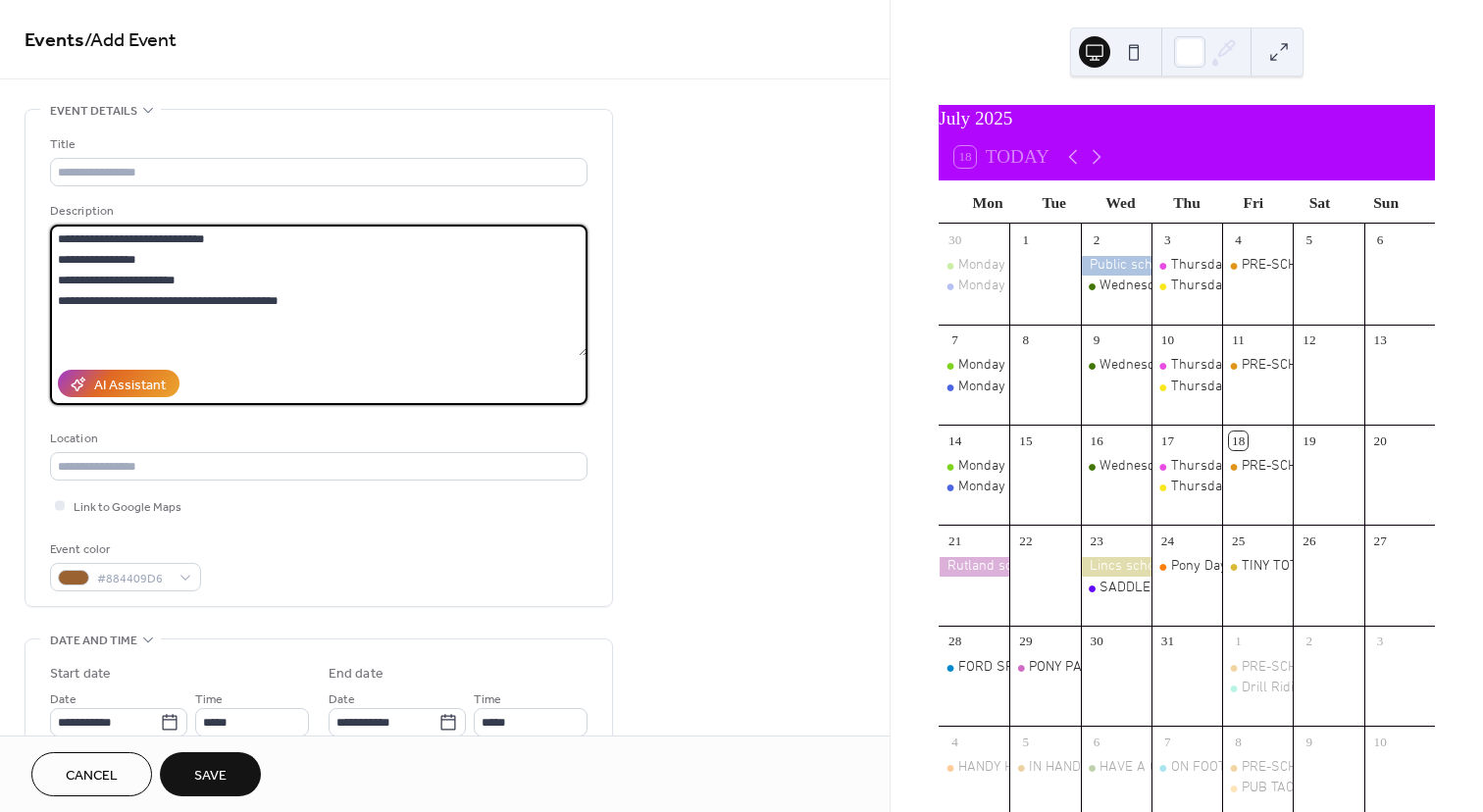 click on "**********" at bounding box center [319, 290] 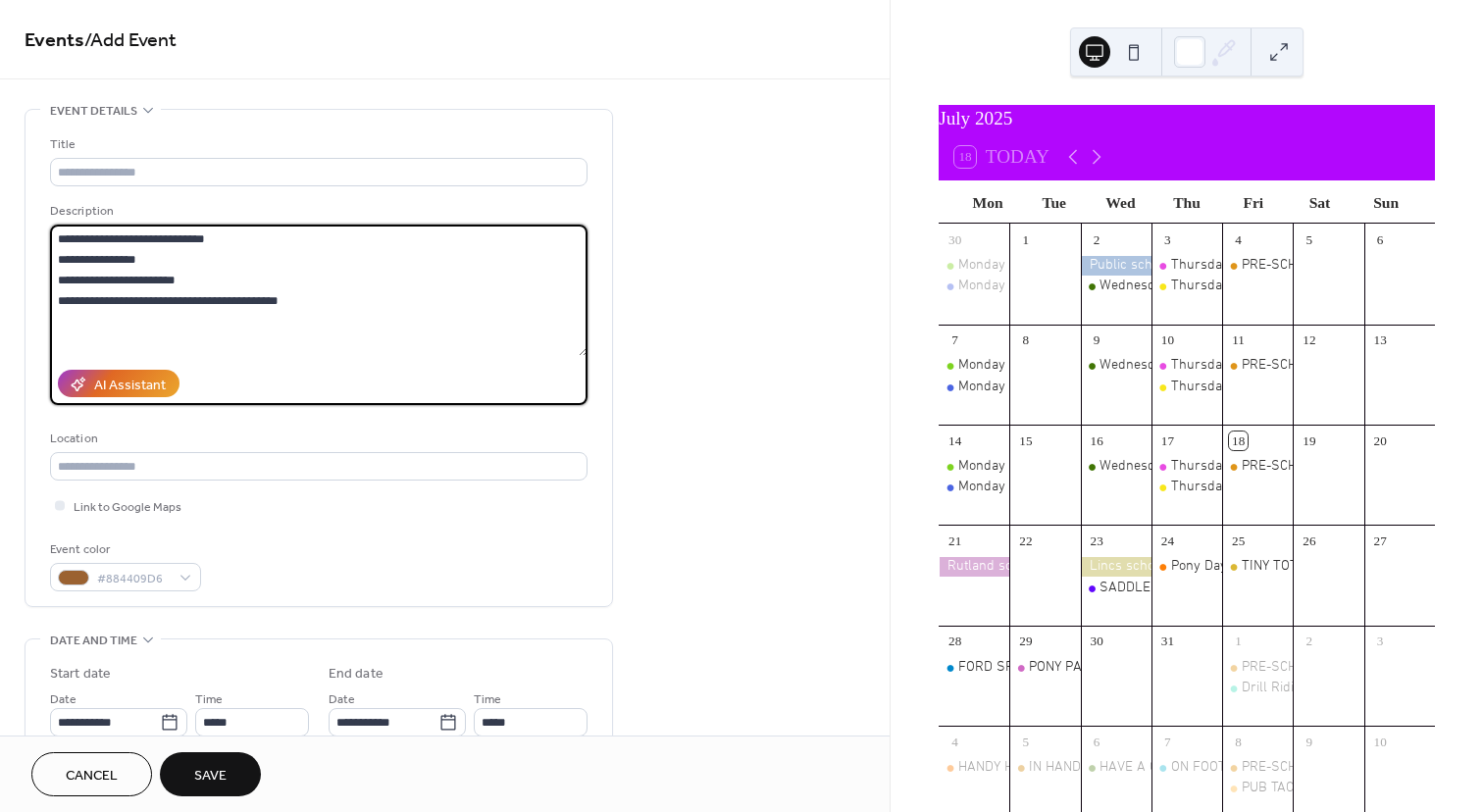 click on "**********" at bounding box center [319, 290] 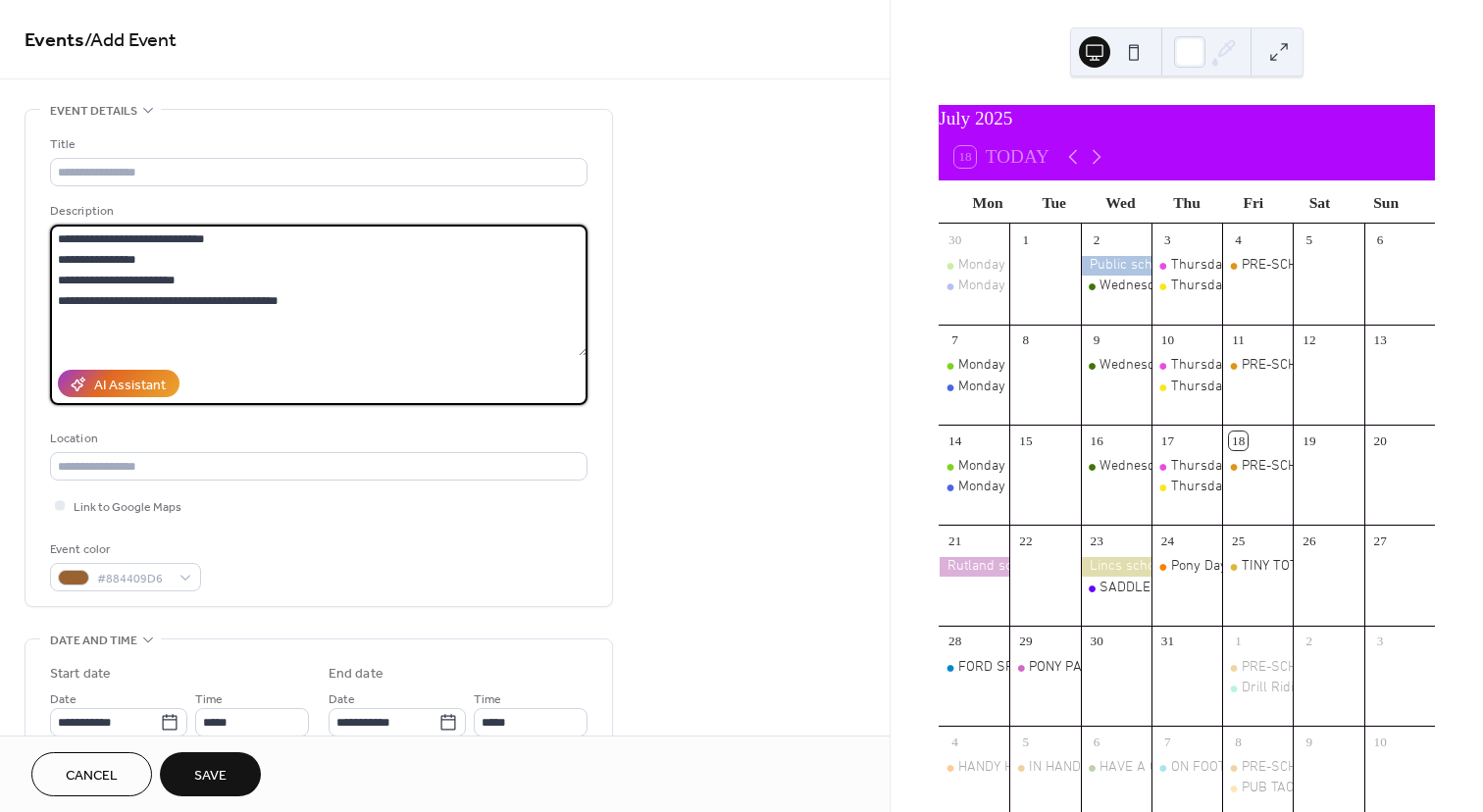 click on "**********" at bounding box center (319, 290) 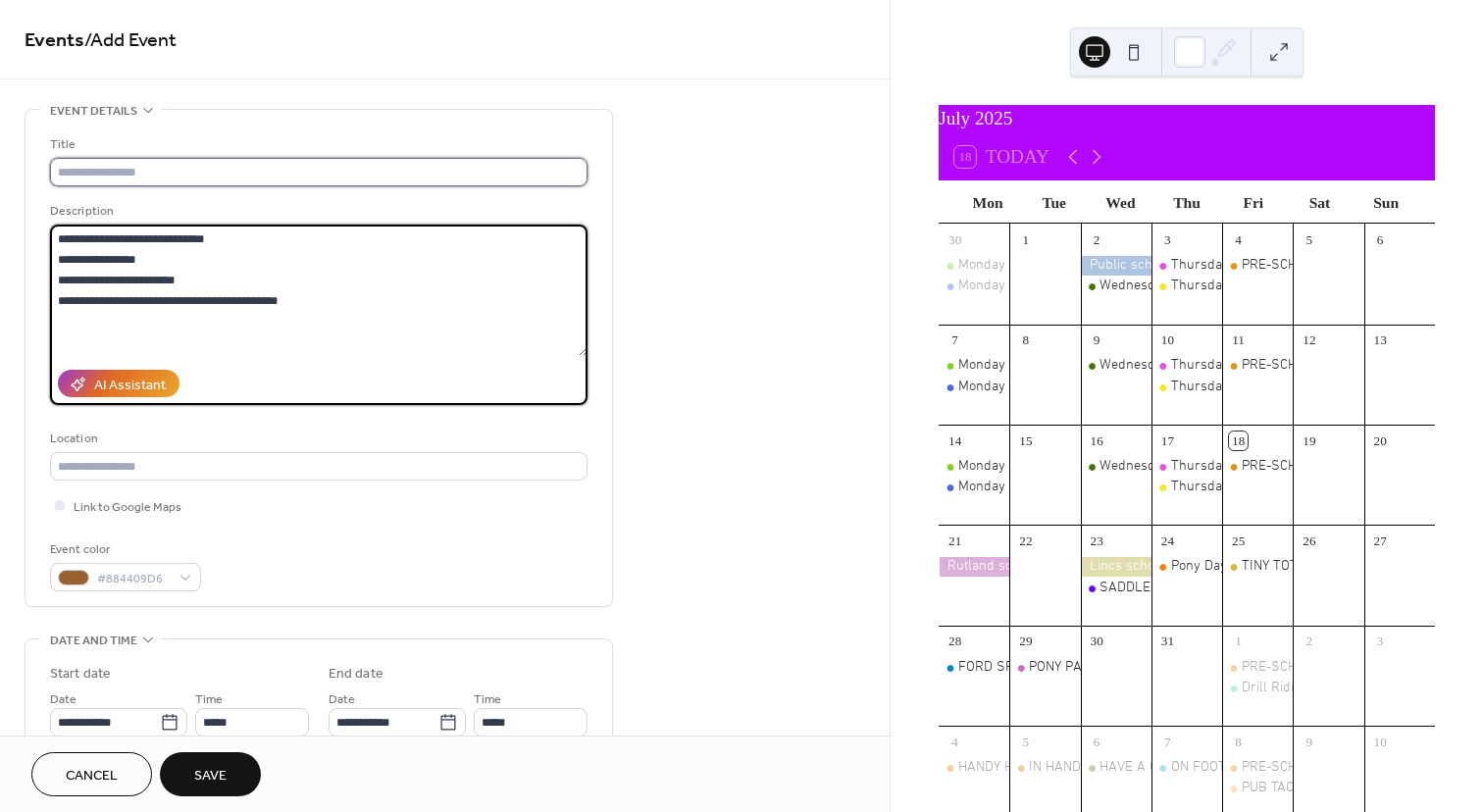 click at bounding box center [319, 172] 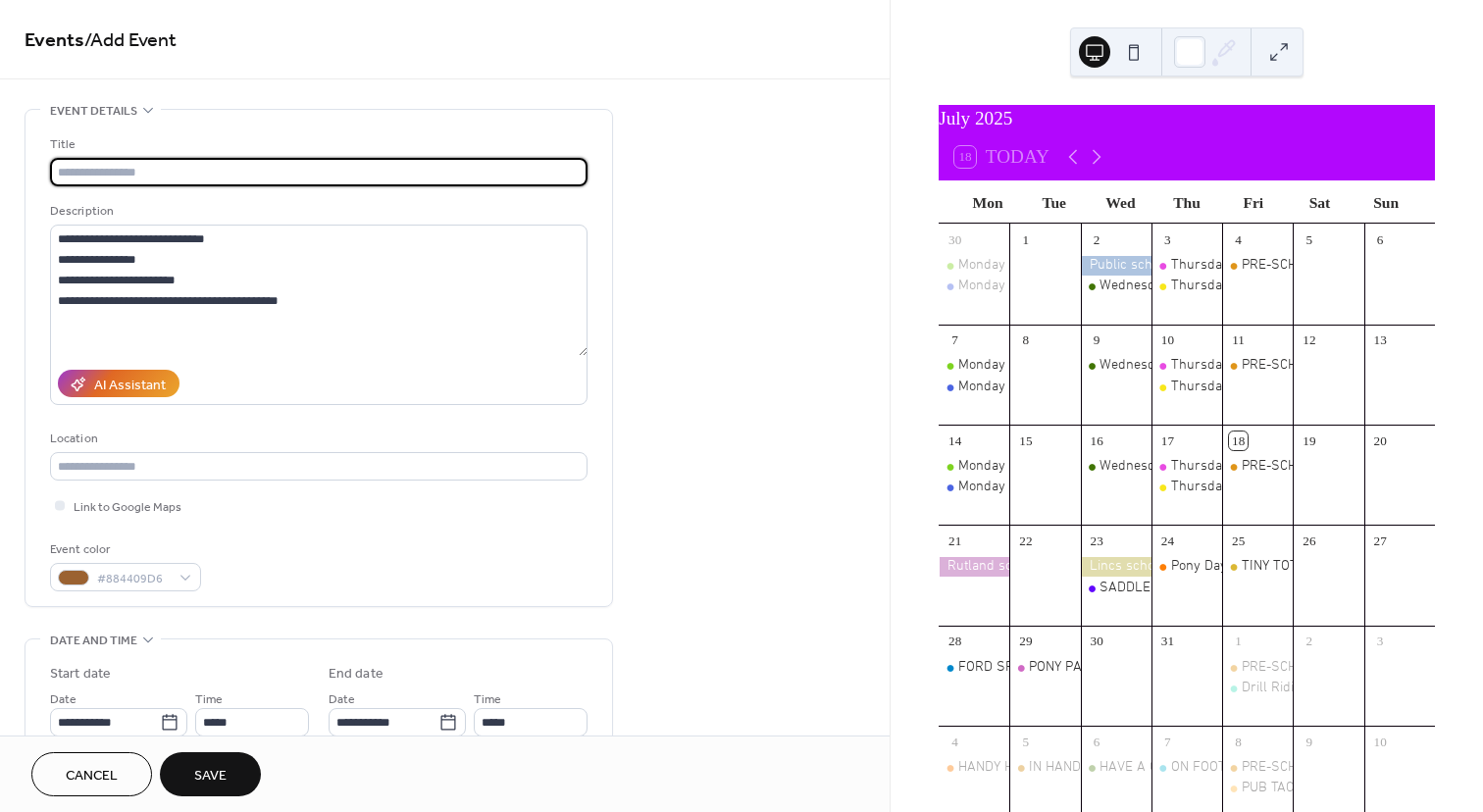 paste on "**********" 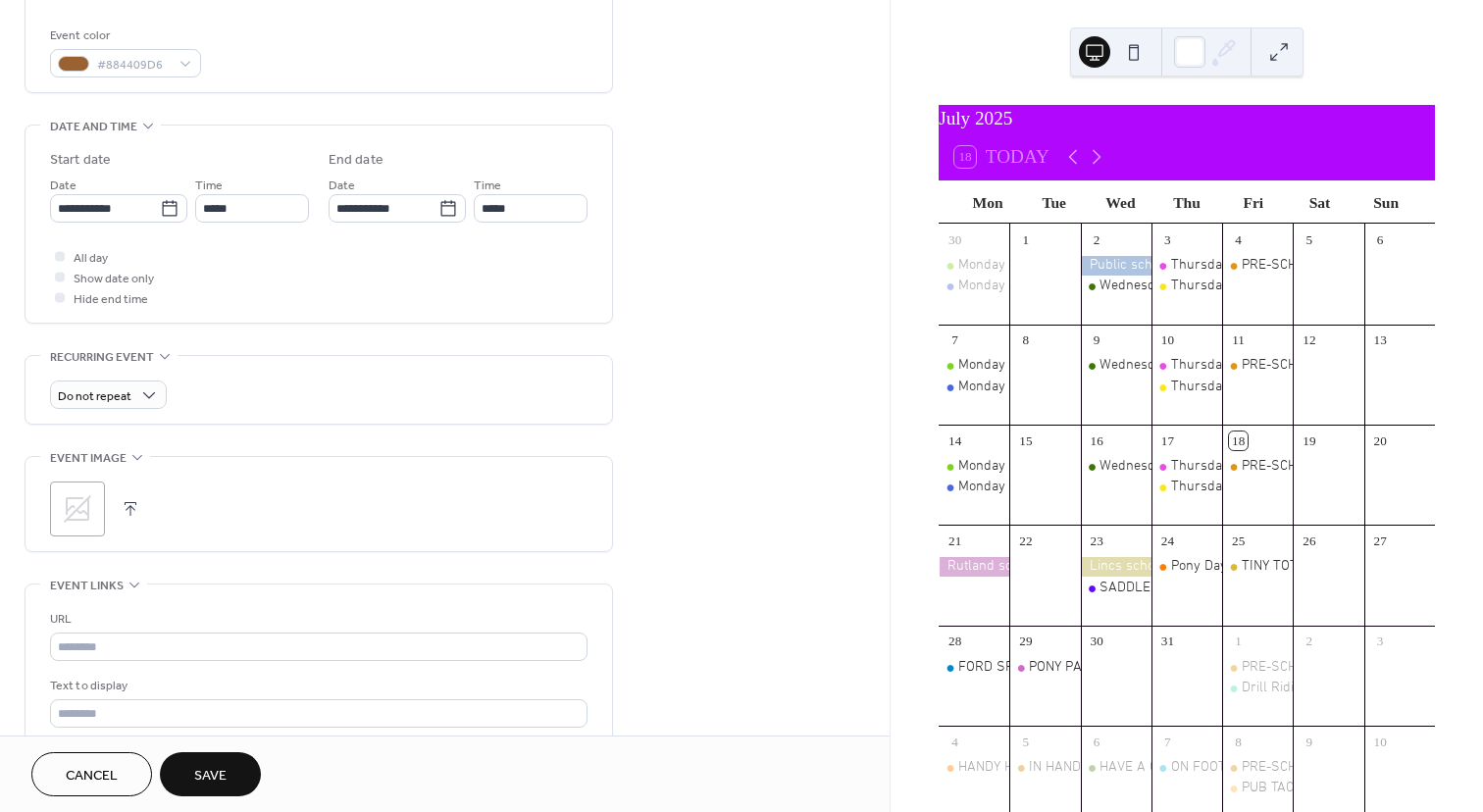 scroll, scrollTop: 517, scrollLeft: 0, axis: vertical 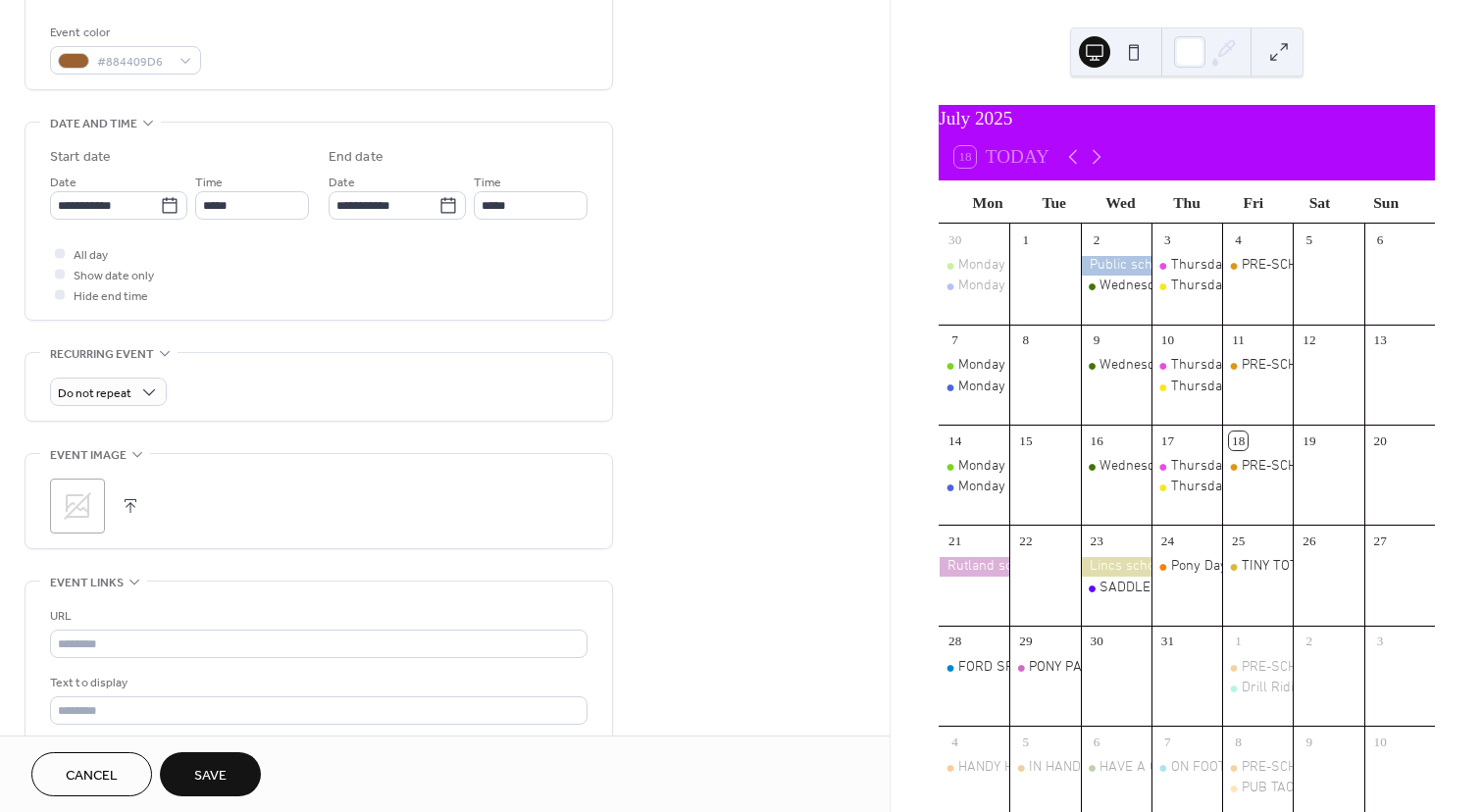 type on "**********" 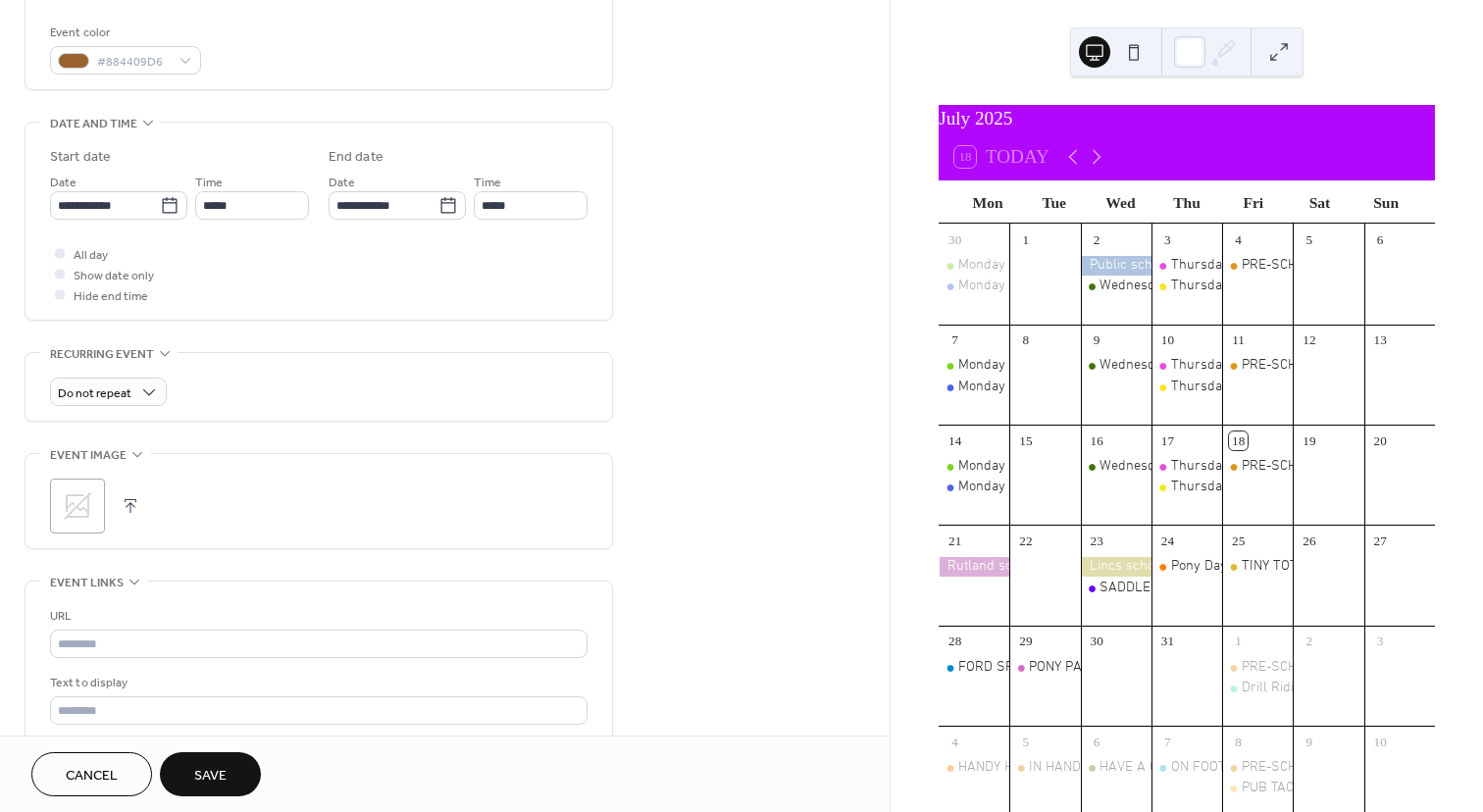 click 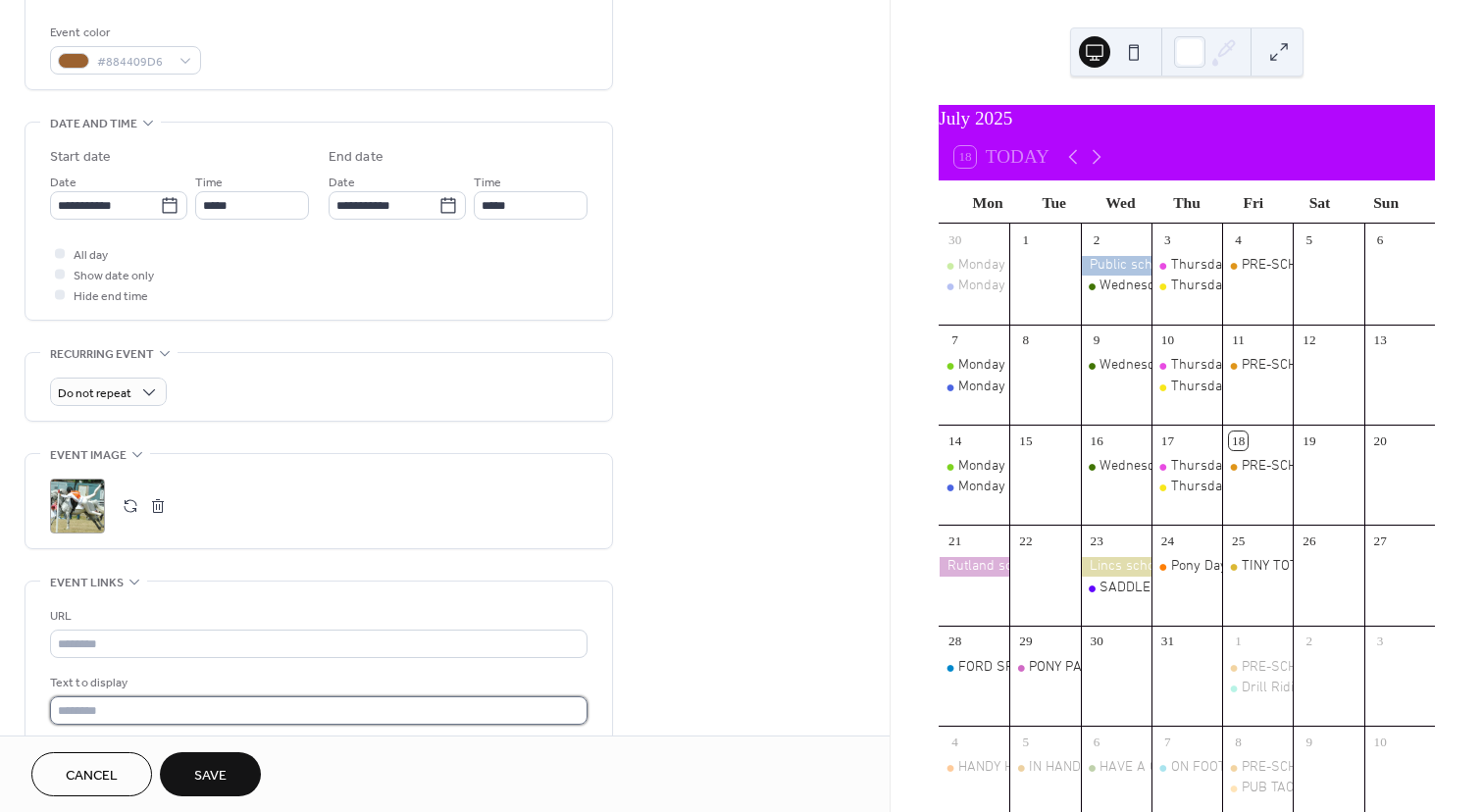 click at bounding box center [319, 710] 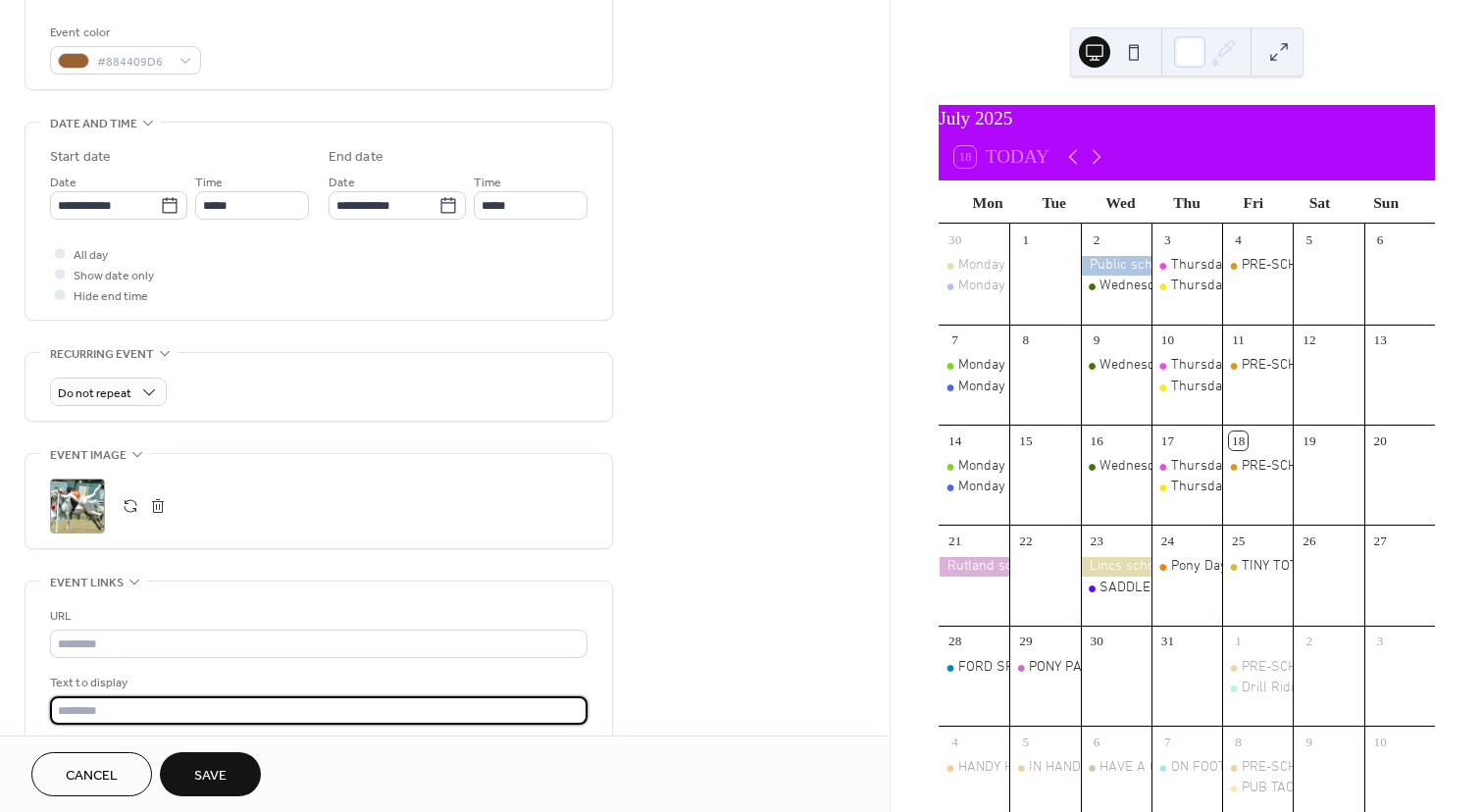 click at bounding box center [319, 710] 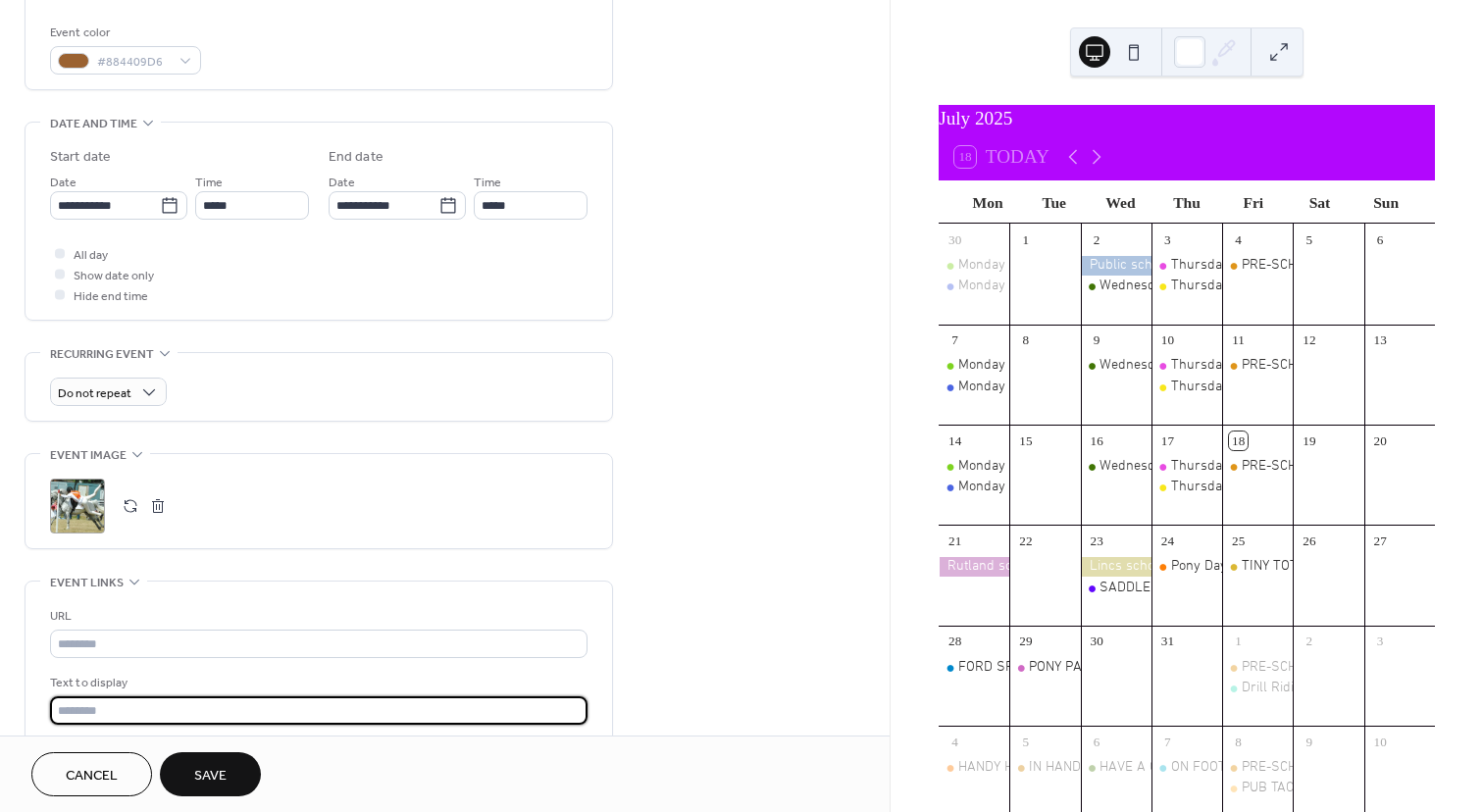 paste on "**********" 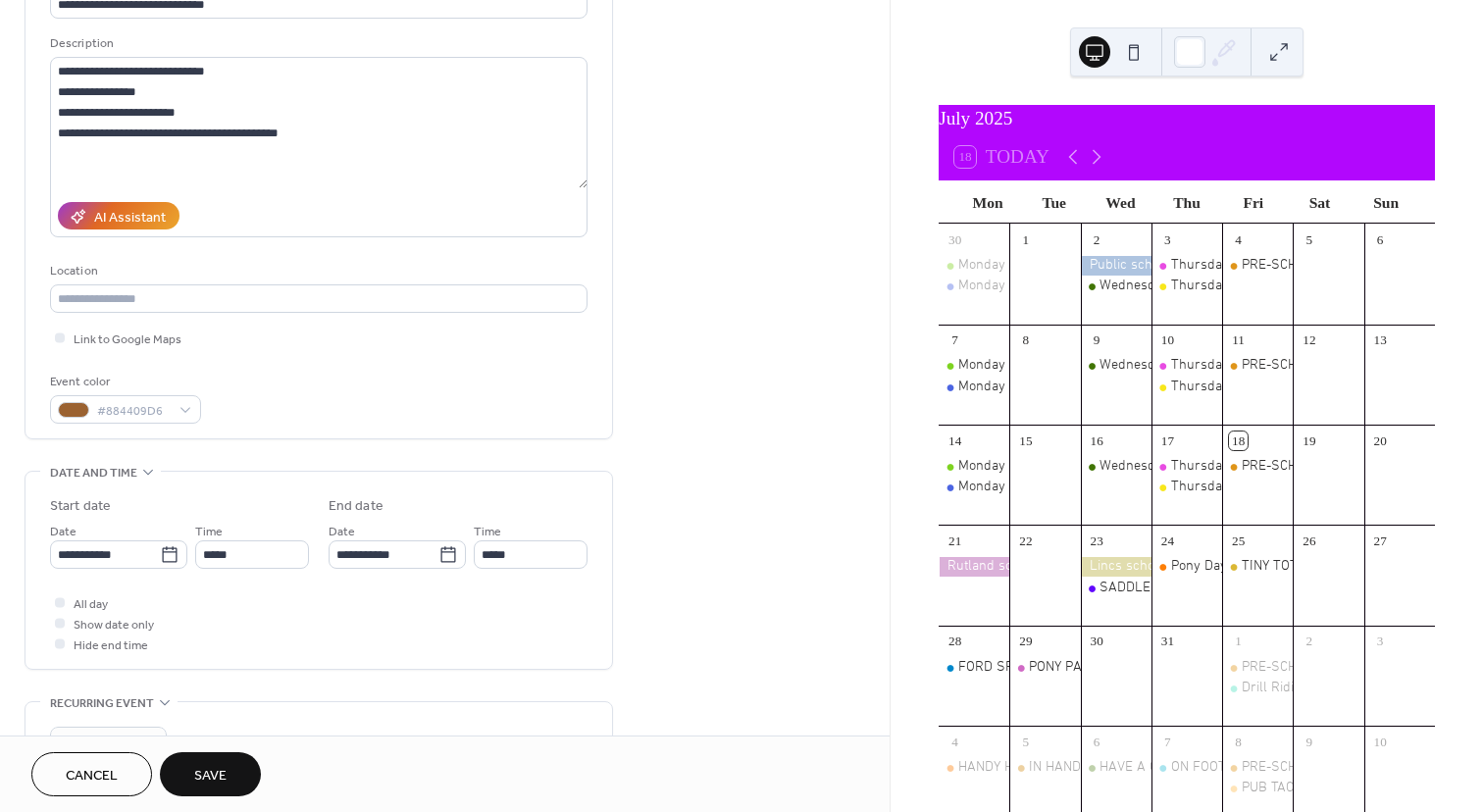 scroll, scrollTop: 172, scrollLeft: 0, axis: vertical 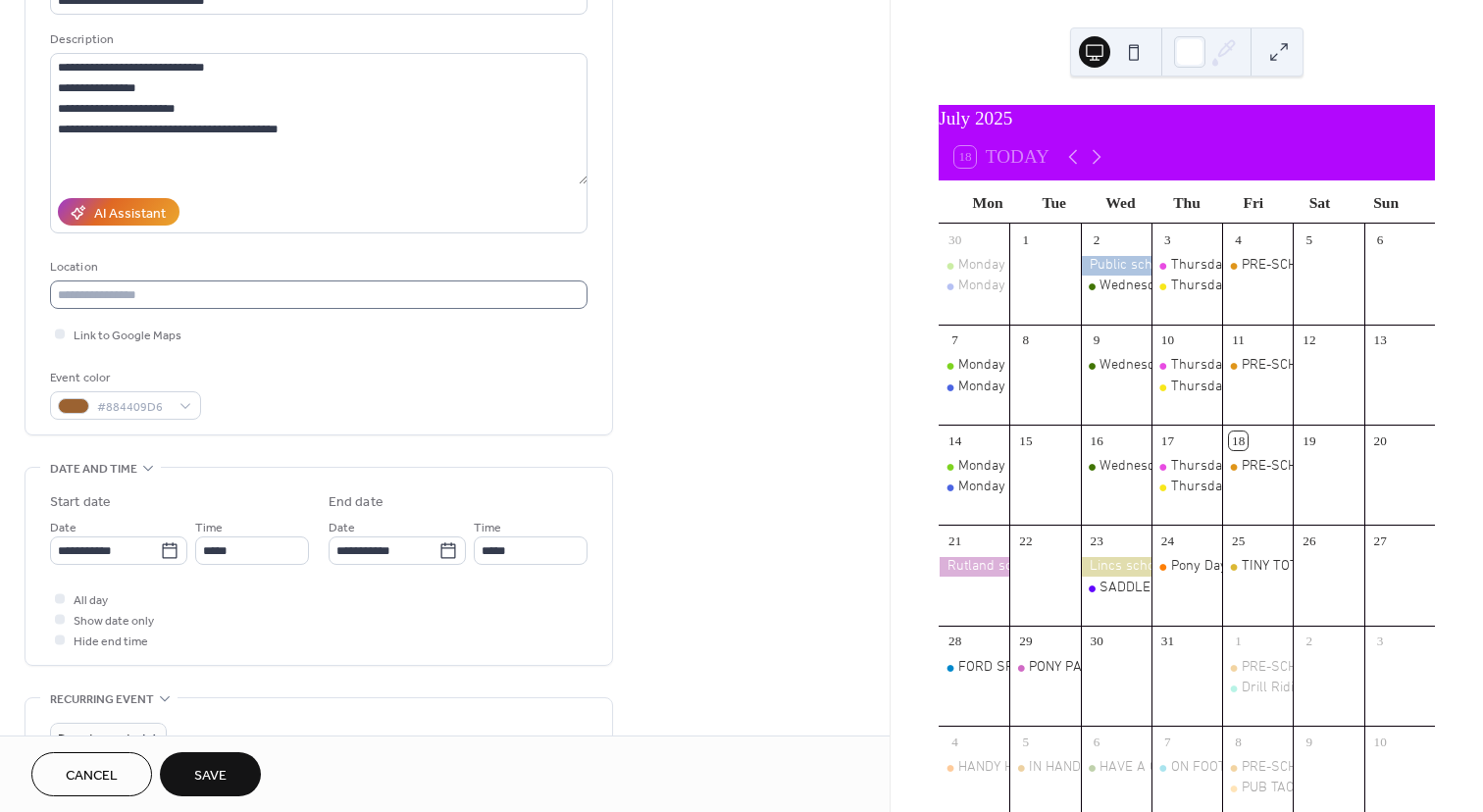 type on "**********" 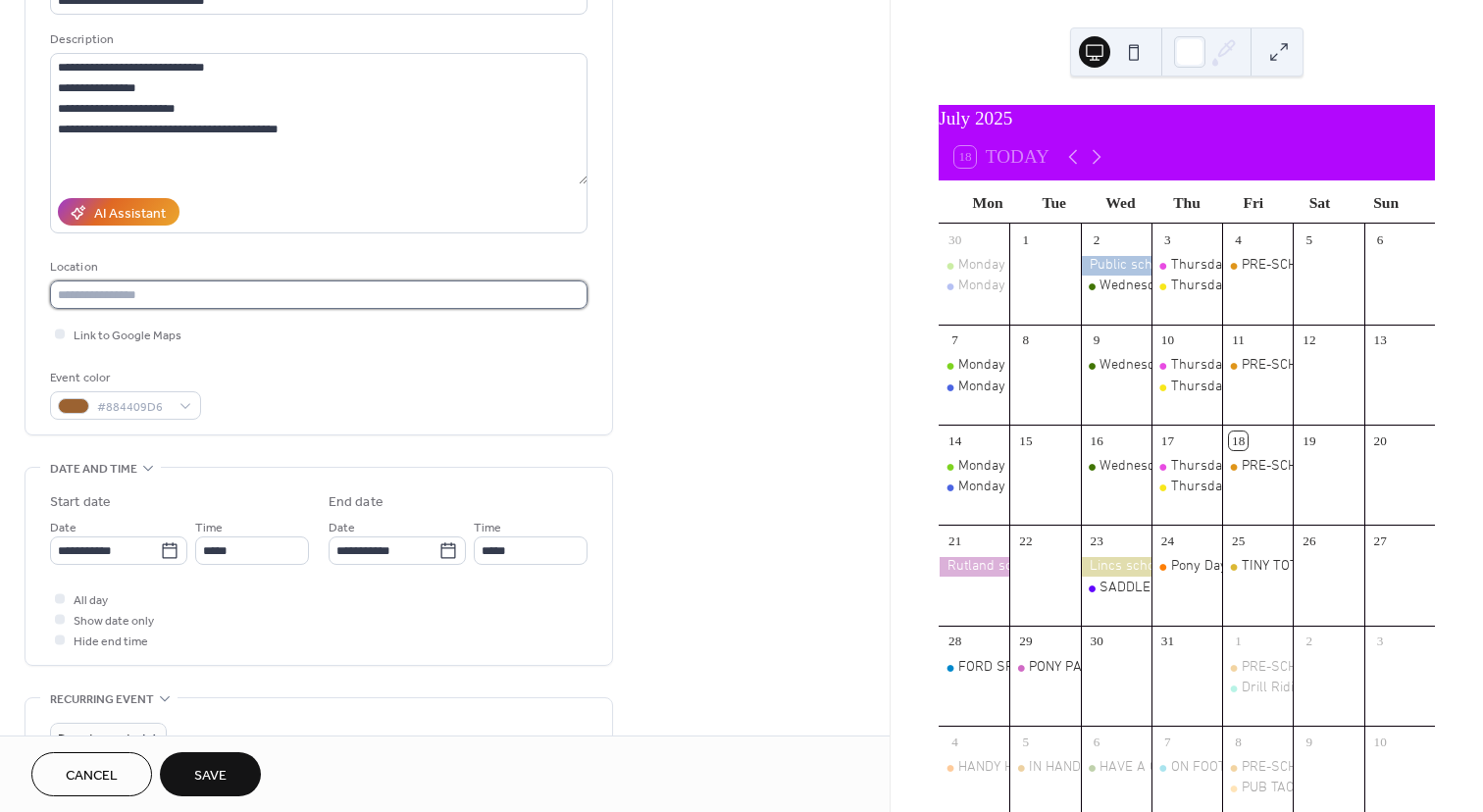 click at bounding box center [319, 294] 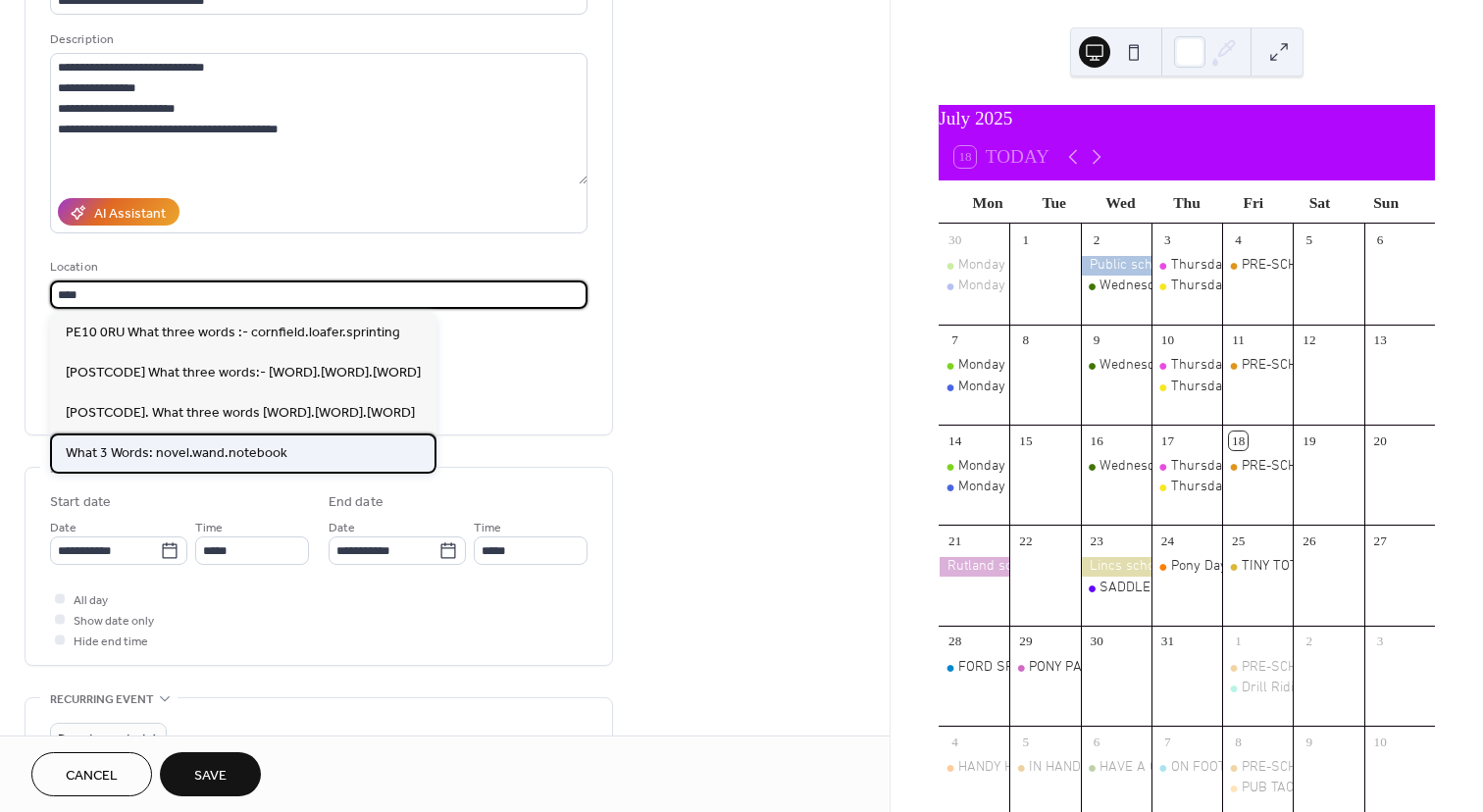 click on "What 3 Words: novel.wand.notebook" at bounding box center [177, 453] 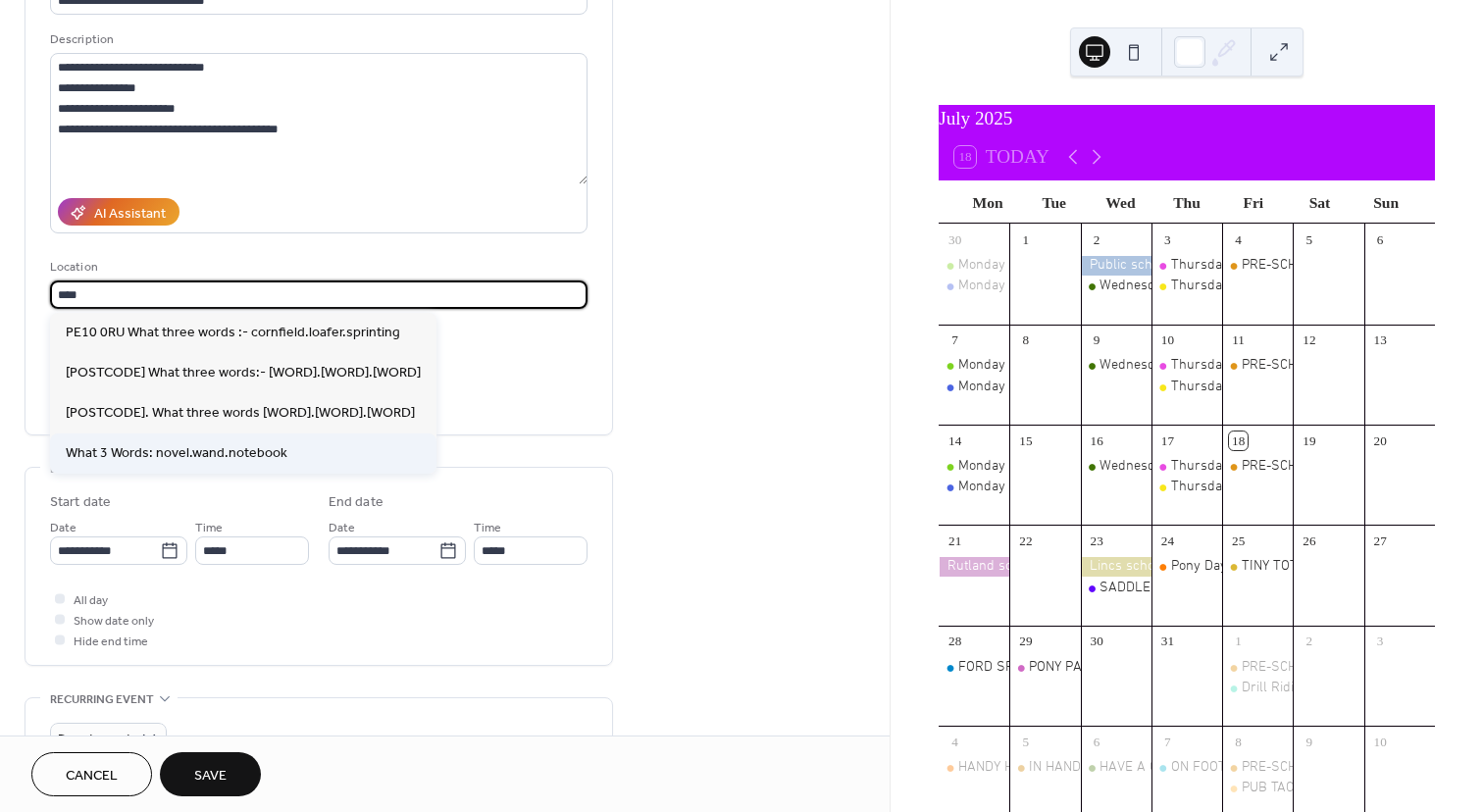 type on "**********" 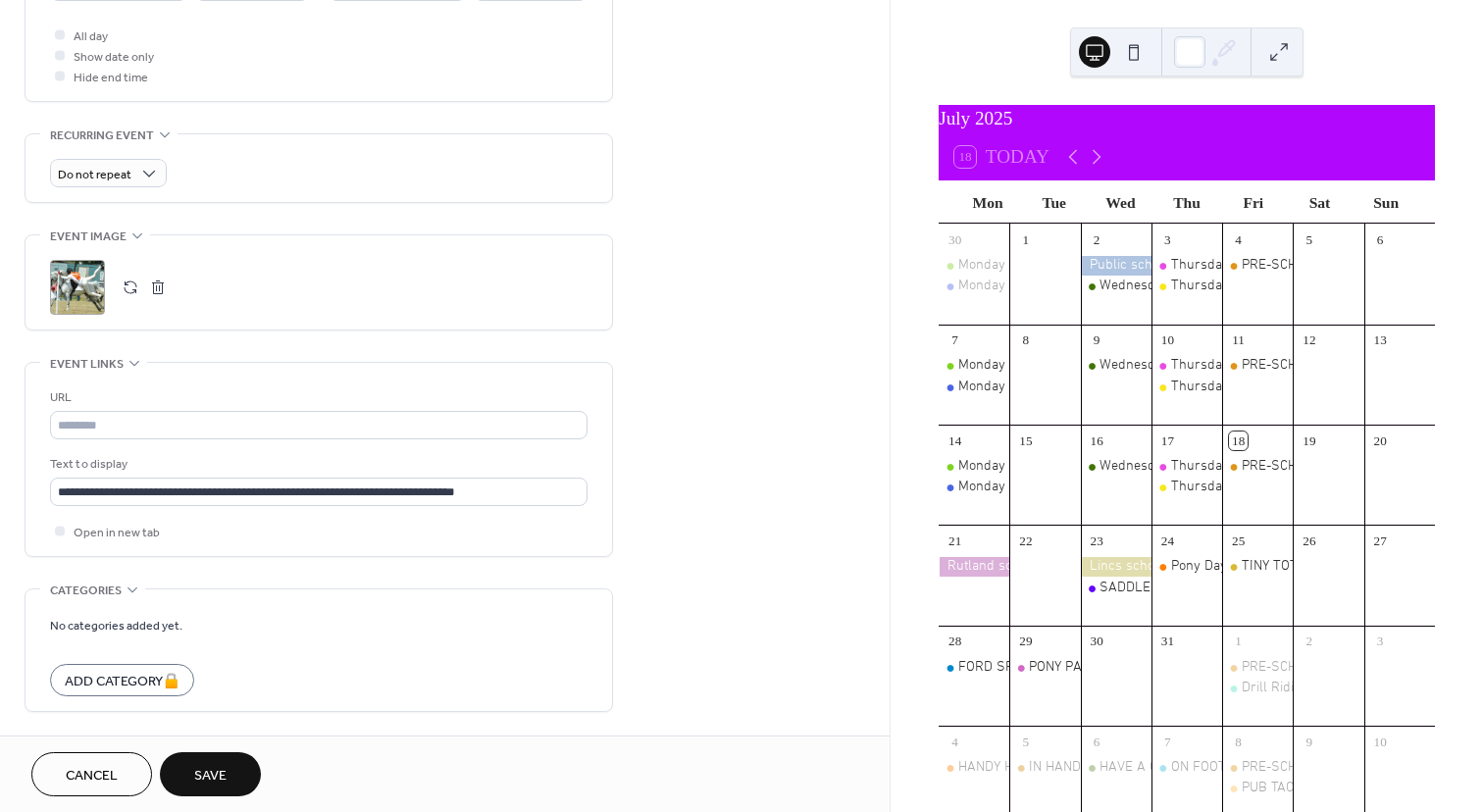 scroll, scrollTop: 804, scrollLeft: 0, axis: vertical 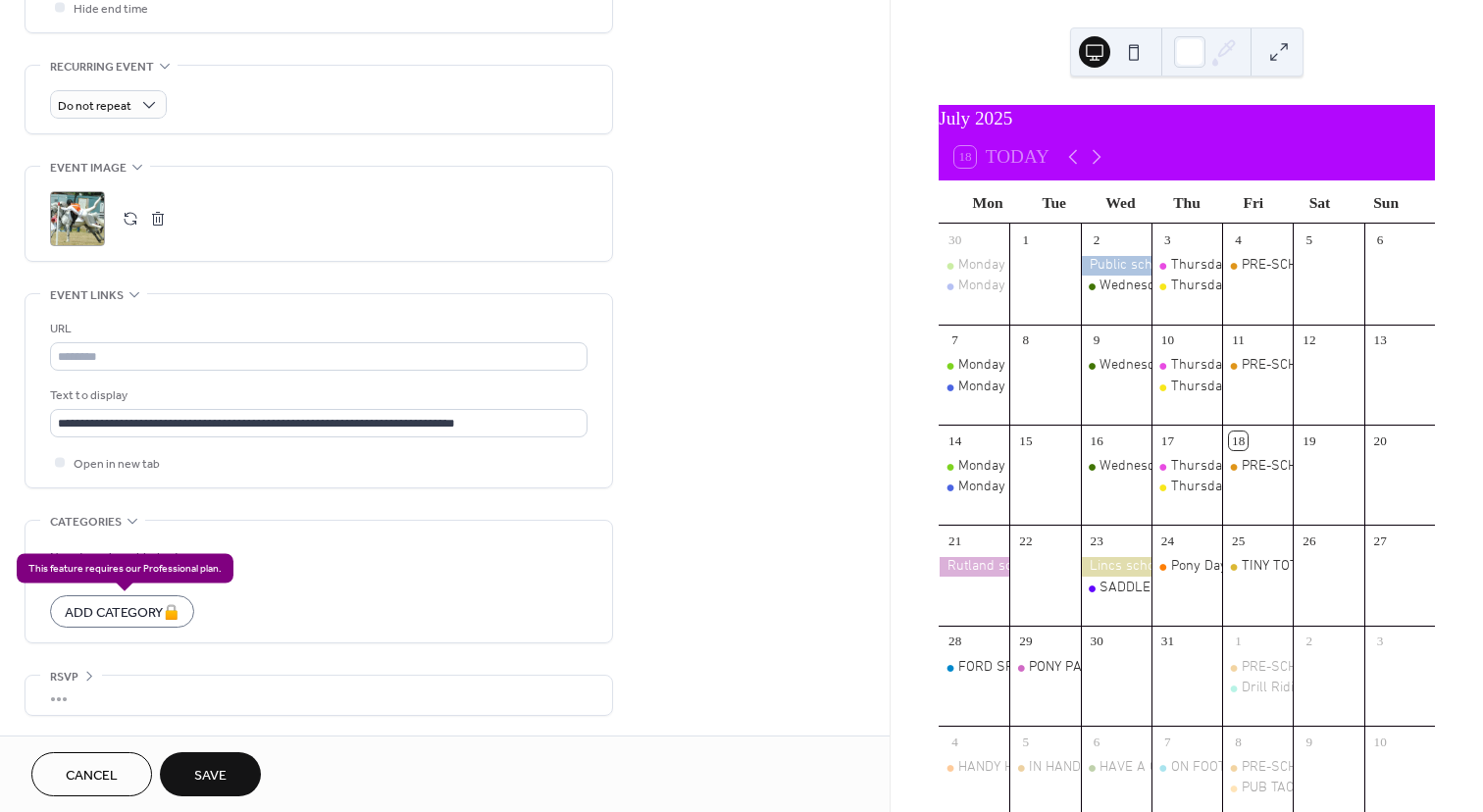 click on "Add Category  🔒" at bounding box center [122, 611] 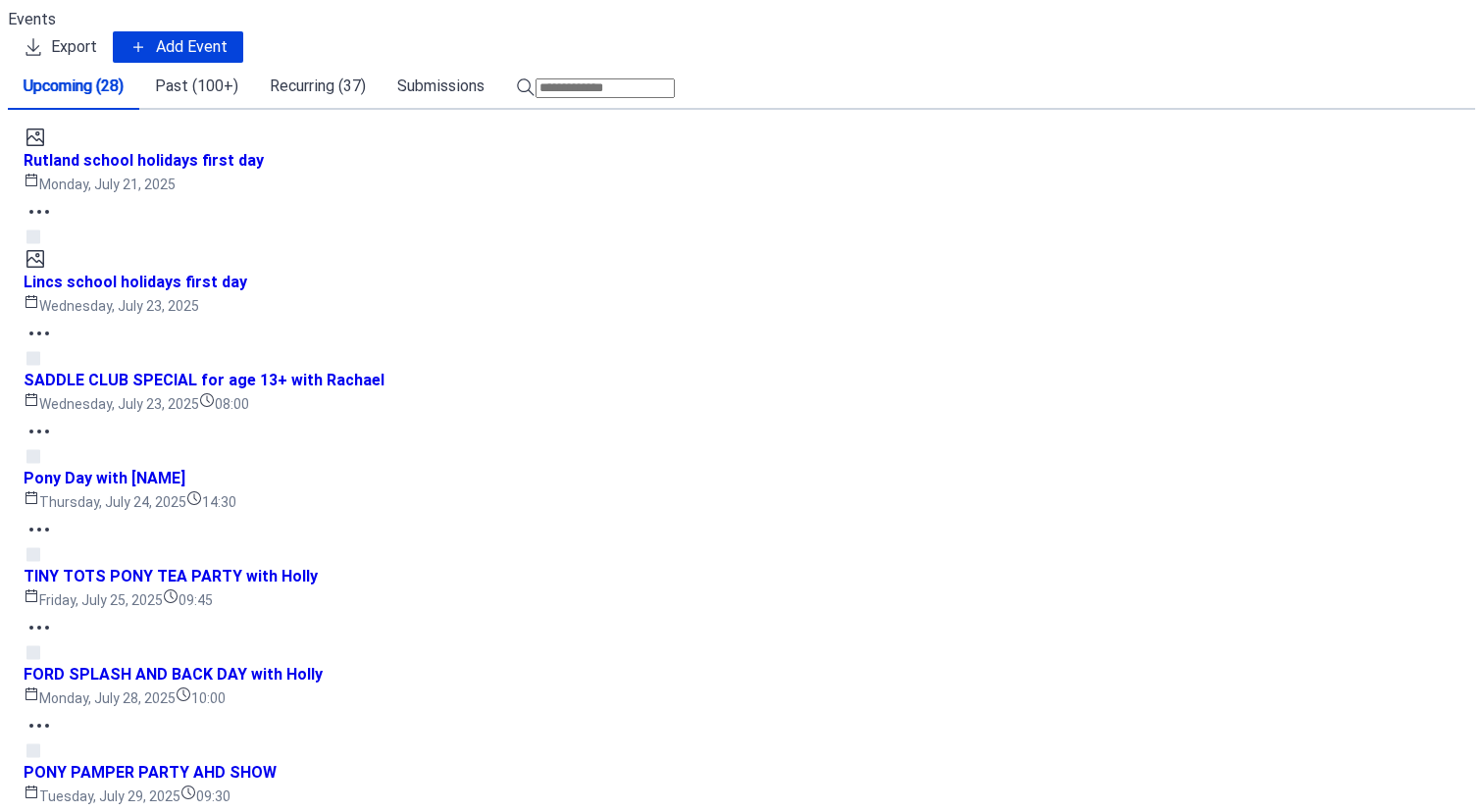 scroll, scrollTop: 0, scrollLeft: 0, axis: both 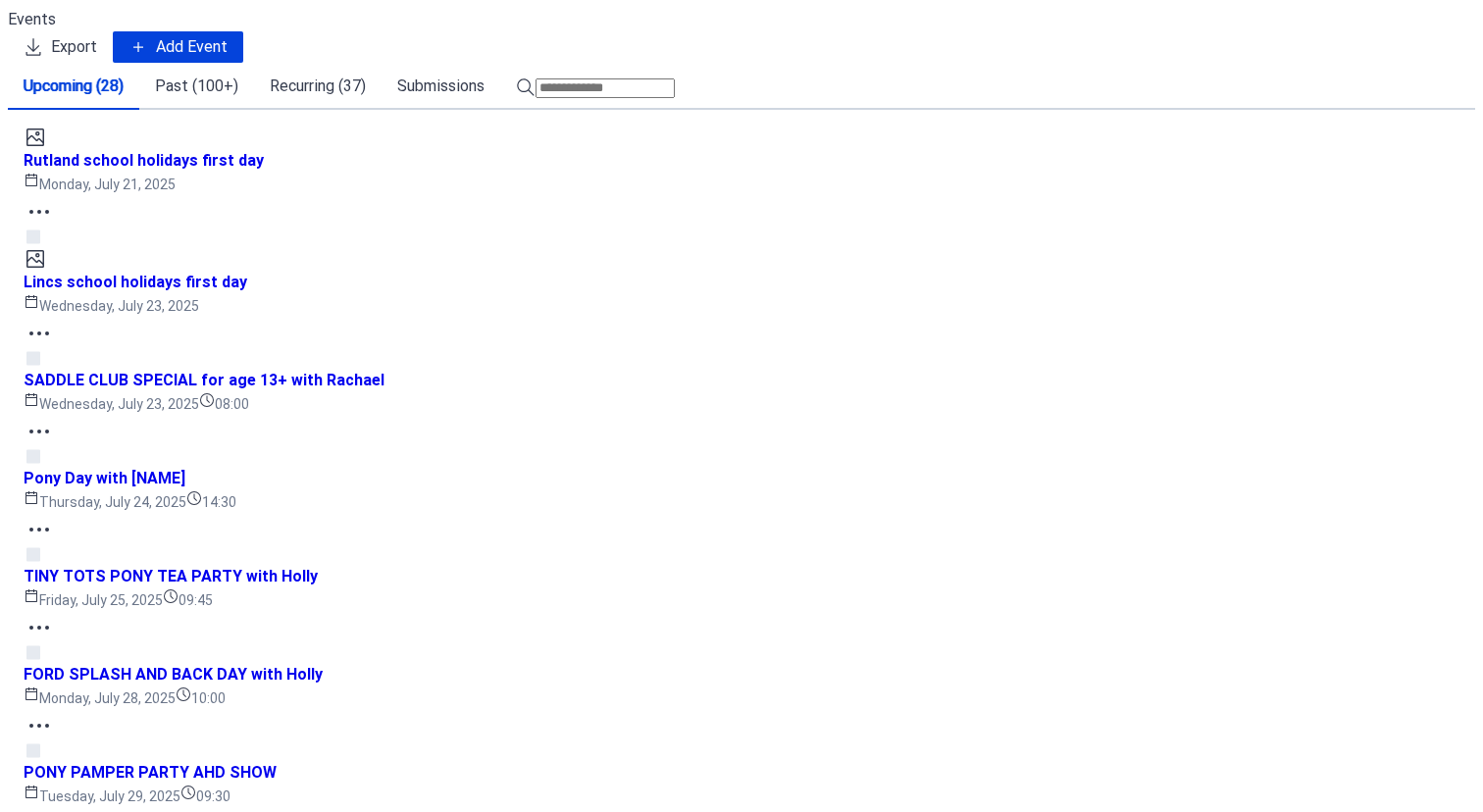 click at bounding box center [605, 88] 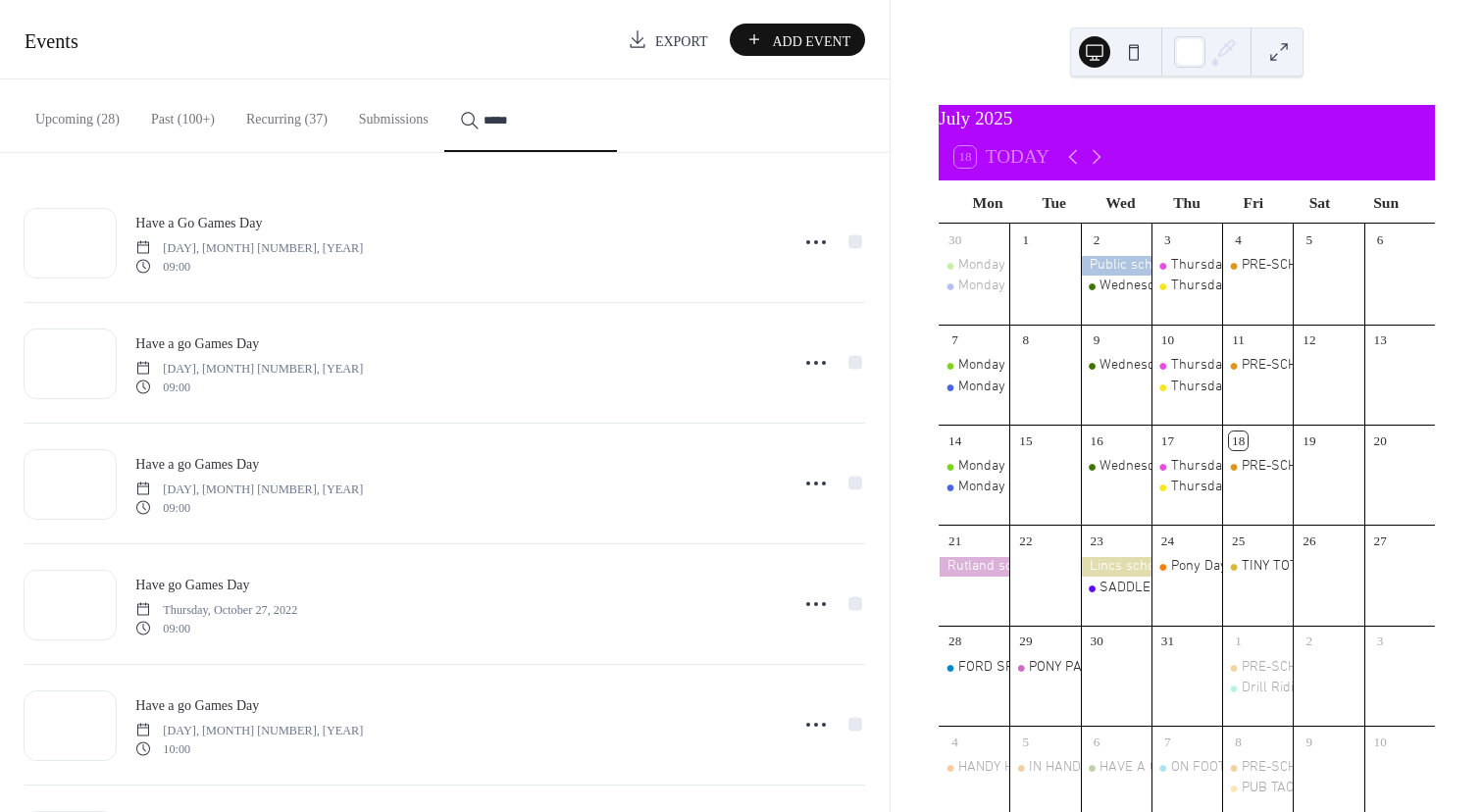 scroll, scrollTop: 242, scrollLeft: 0, axis: vertical 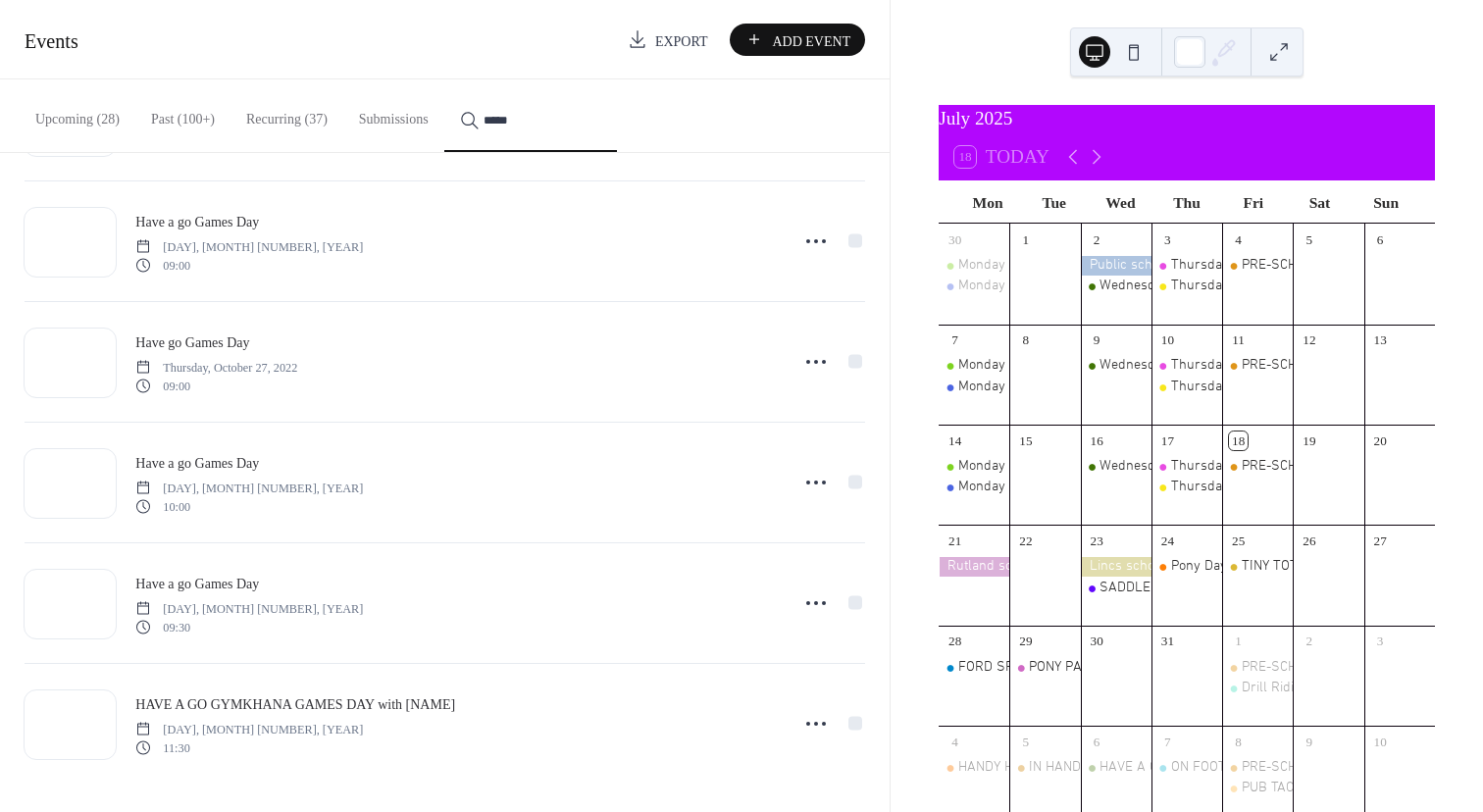 type on "*****" 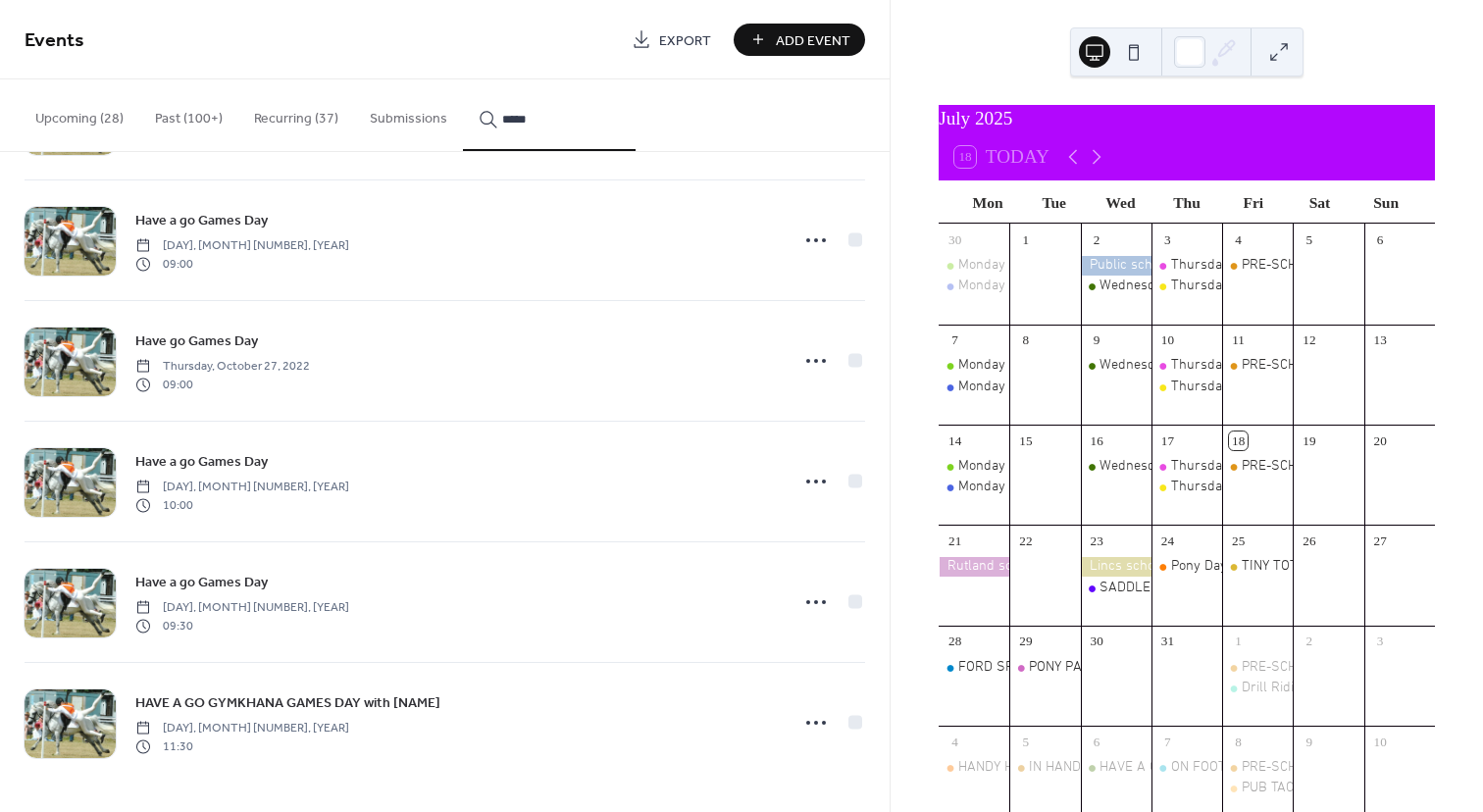 click on "Add Event" at bounding box center [813, 40] 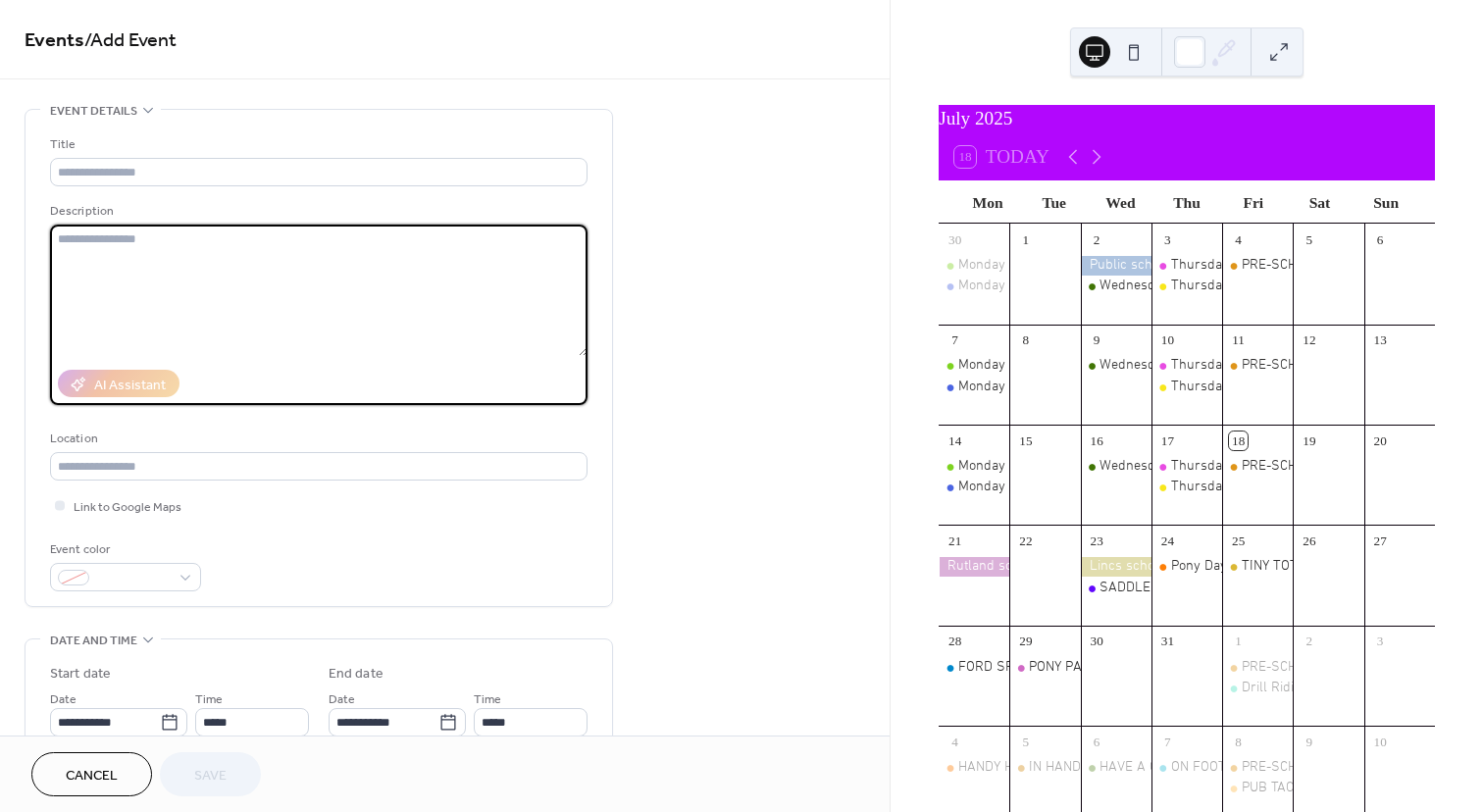 click at bounding box center (319, 290) 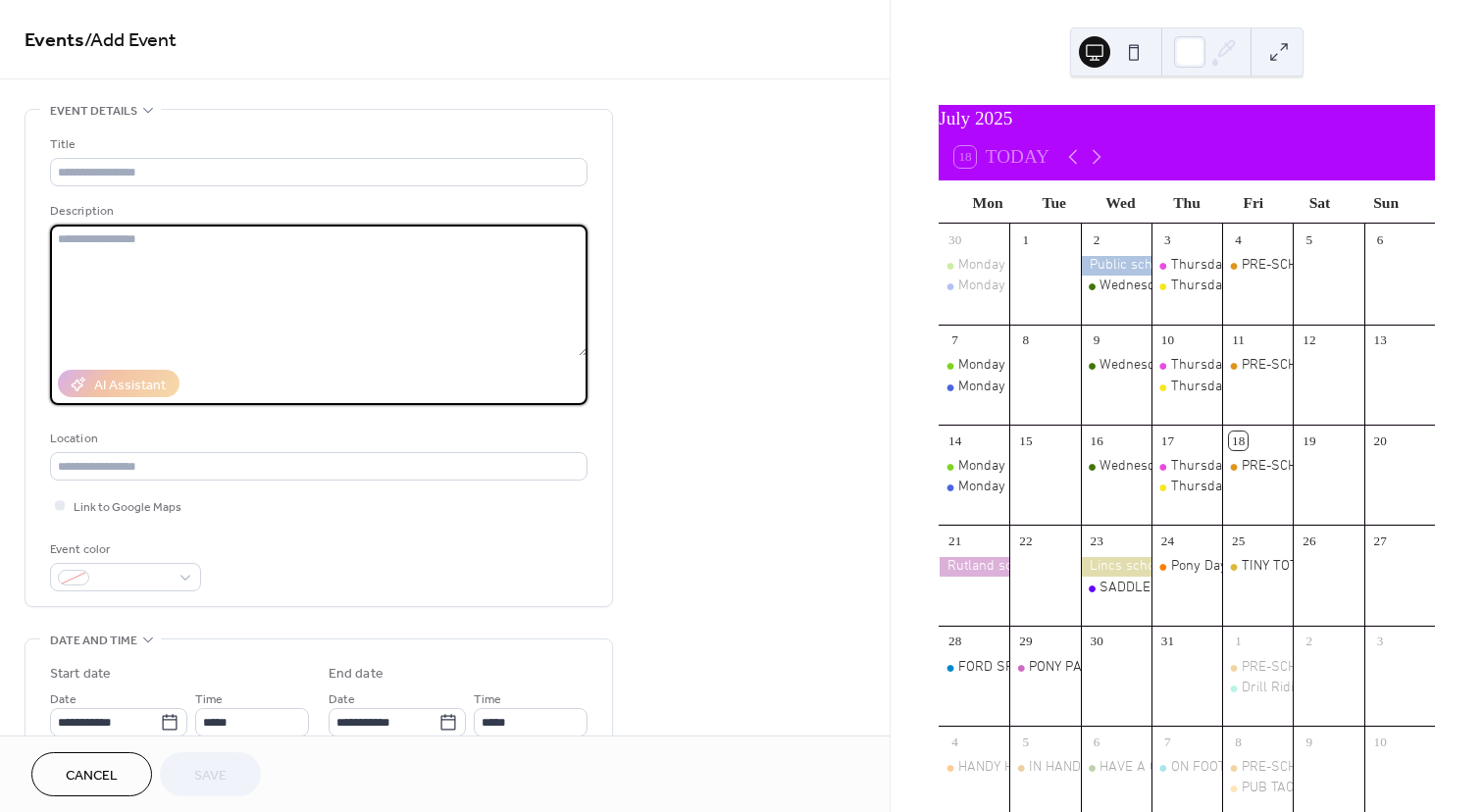 paste on "**********" 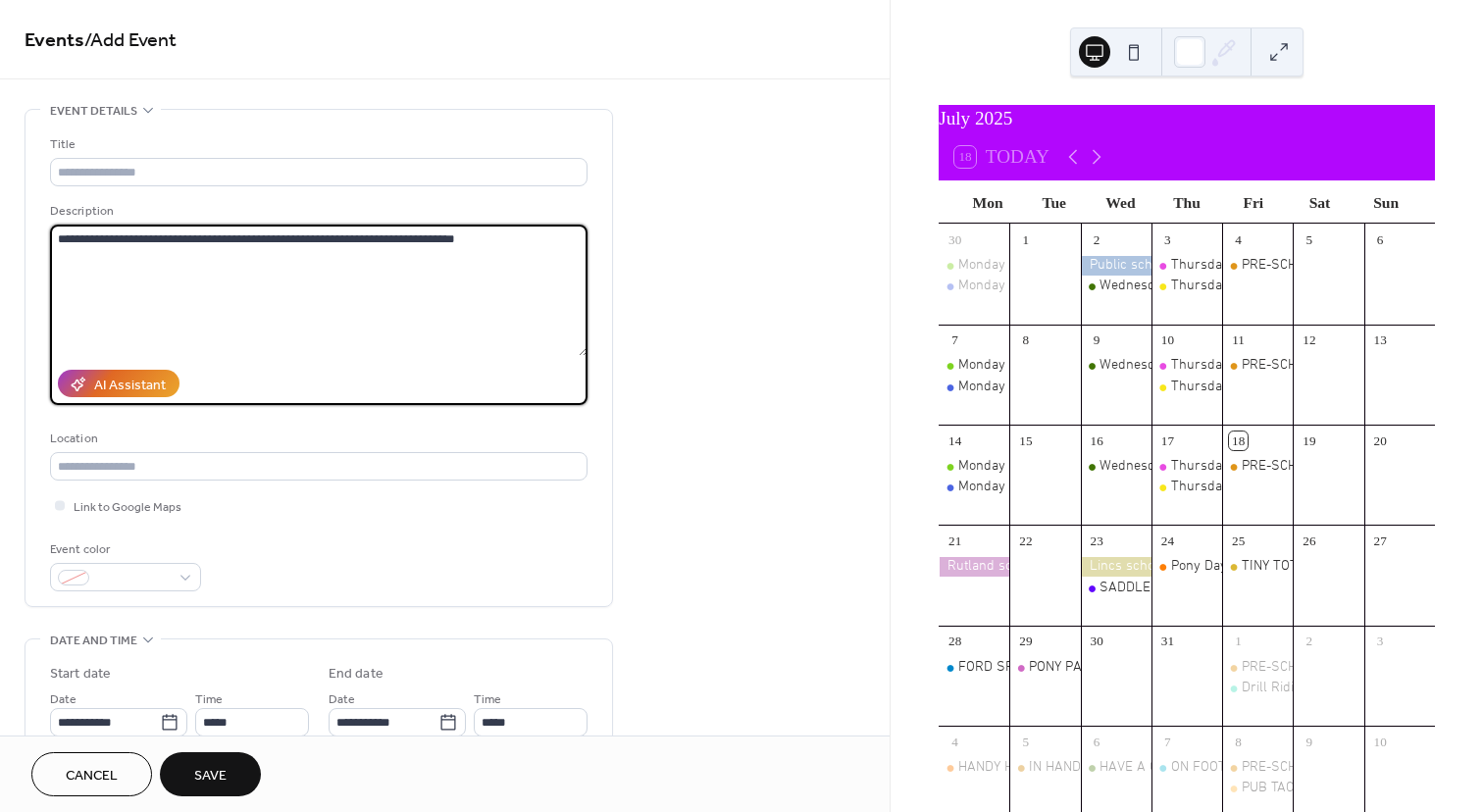 drag, startPoint x: 535, startPoint y: 240, endPoint x: 54, endPoint y: 241, distance: 481.001 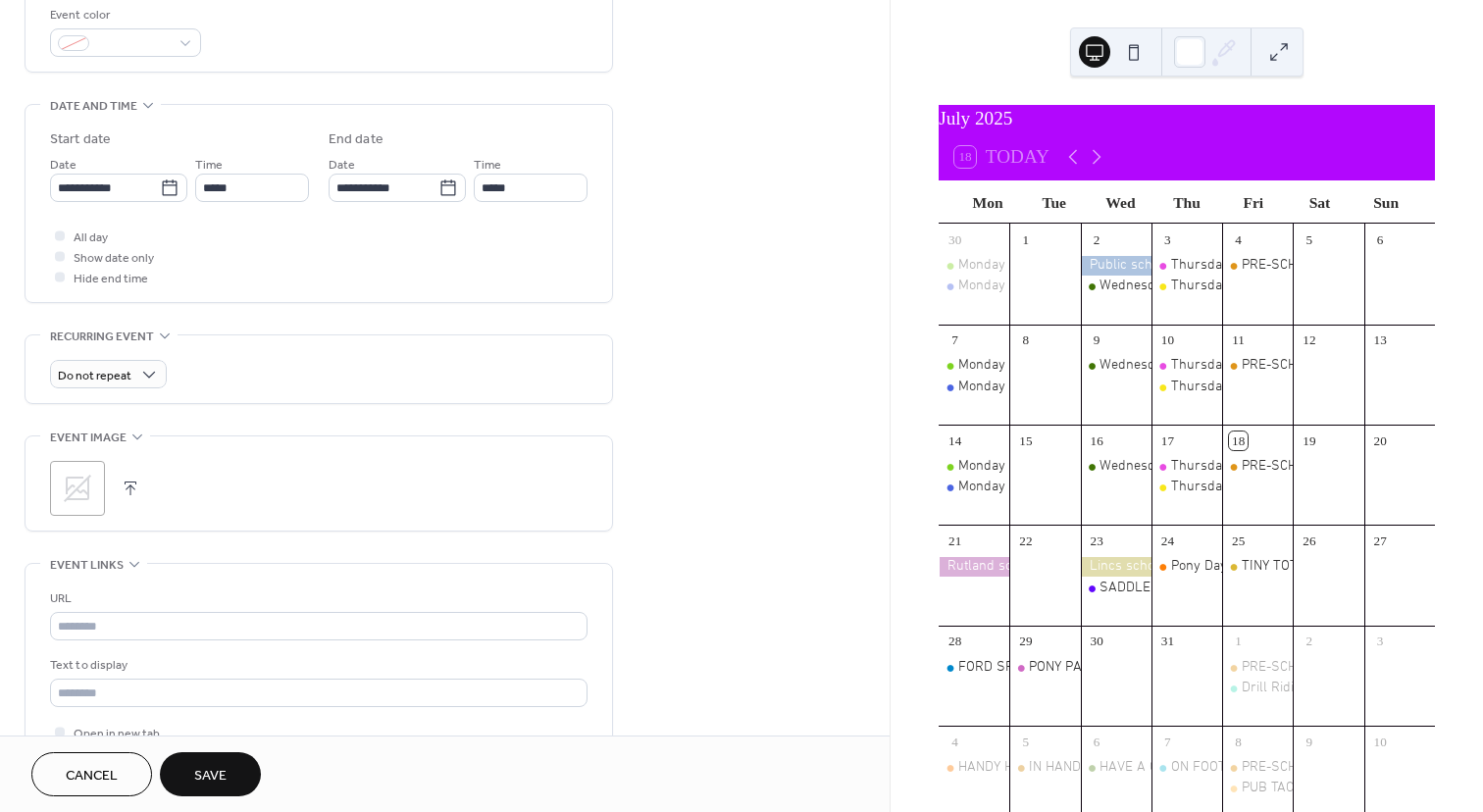scroll, scrollTop: 540, scrollLeft: 0, axis: vertical 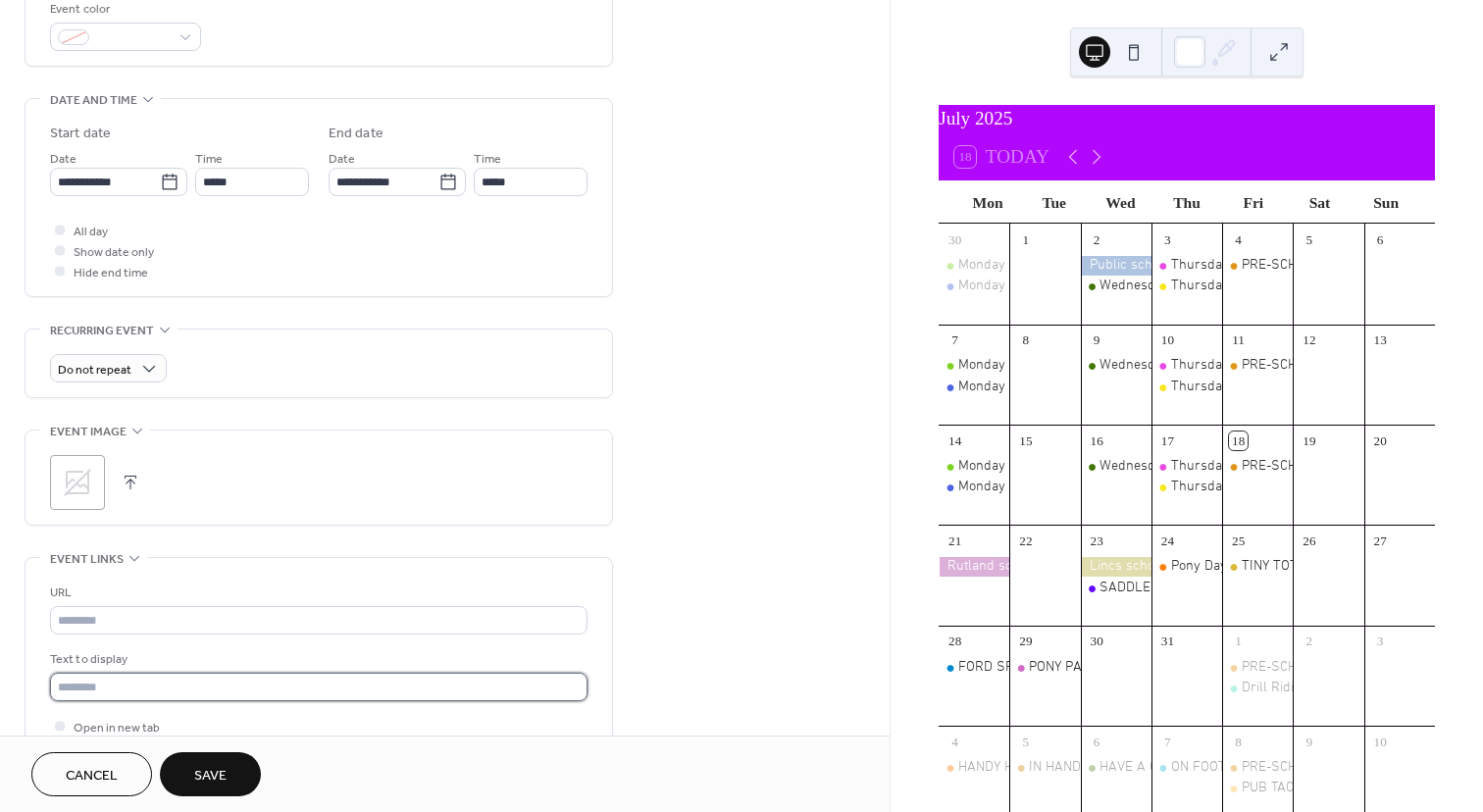 click at bounding box center (319, 686) 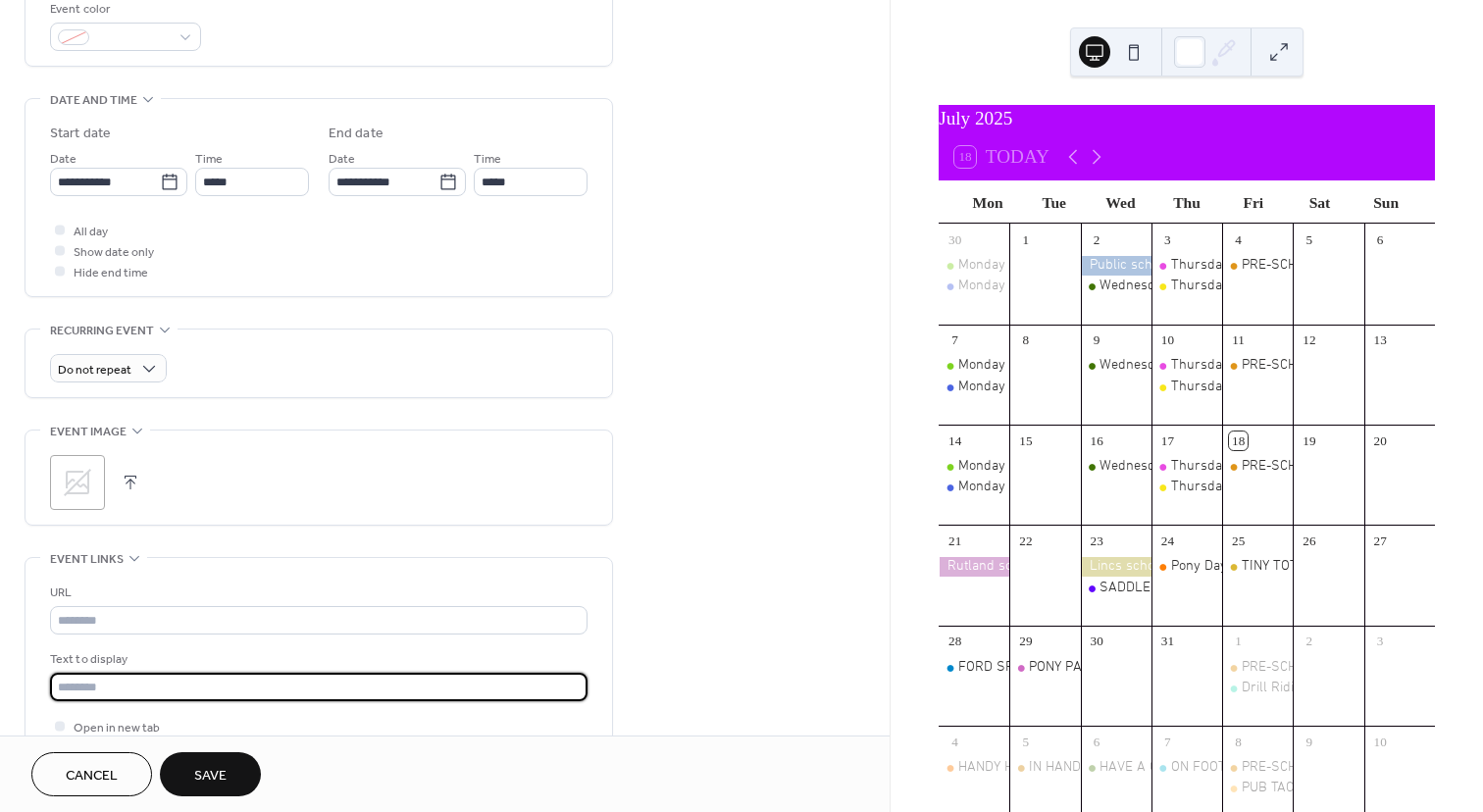 paste on "**********" 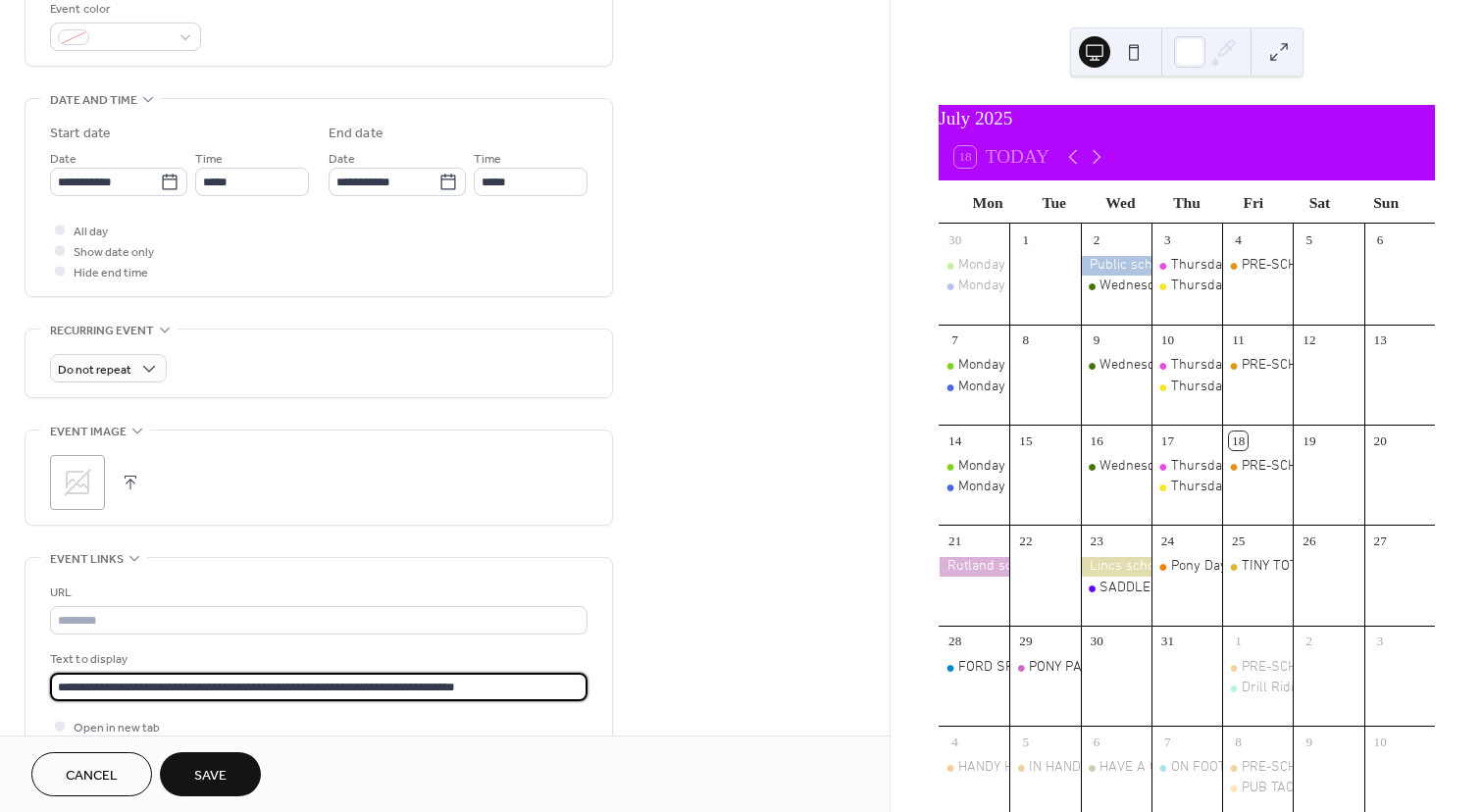 type on "**********" 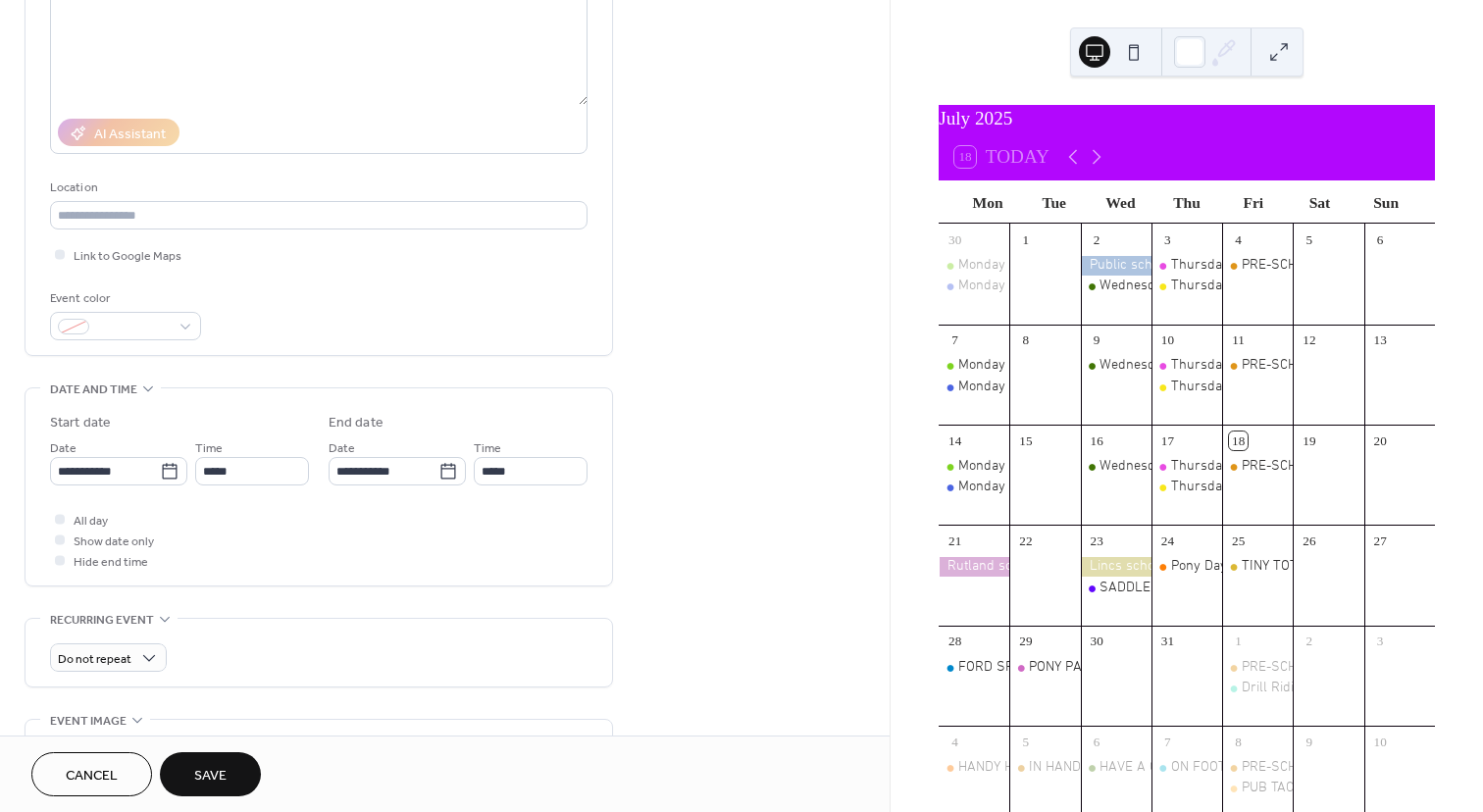scroll, scrollTop: 119, scrollLeft: 0, axis: vertical 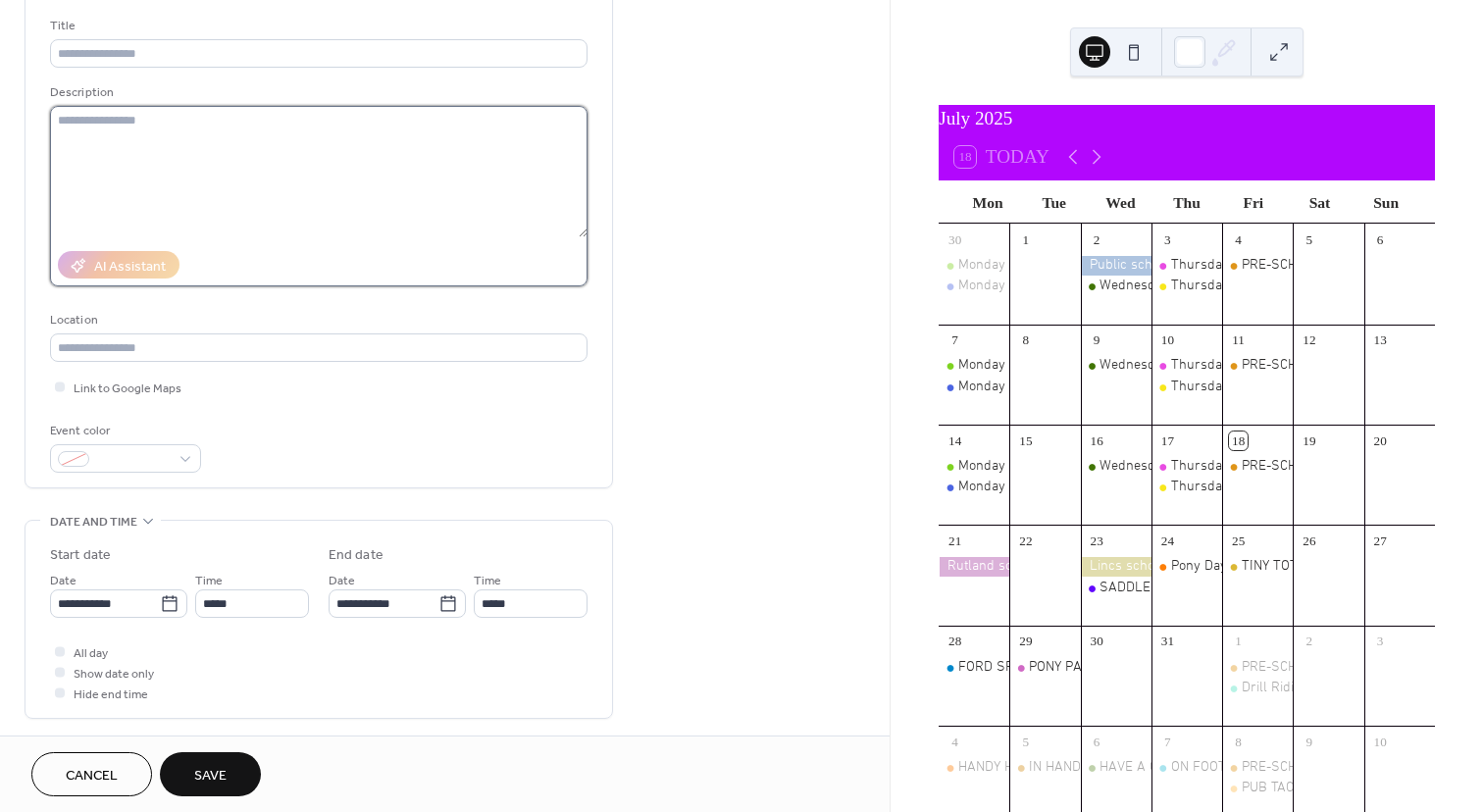 click at bounding box center (319, 172) 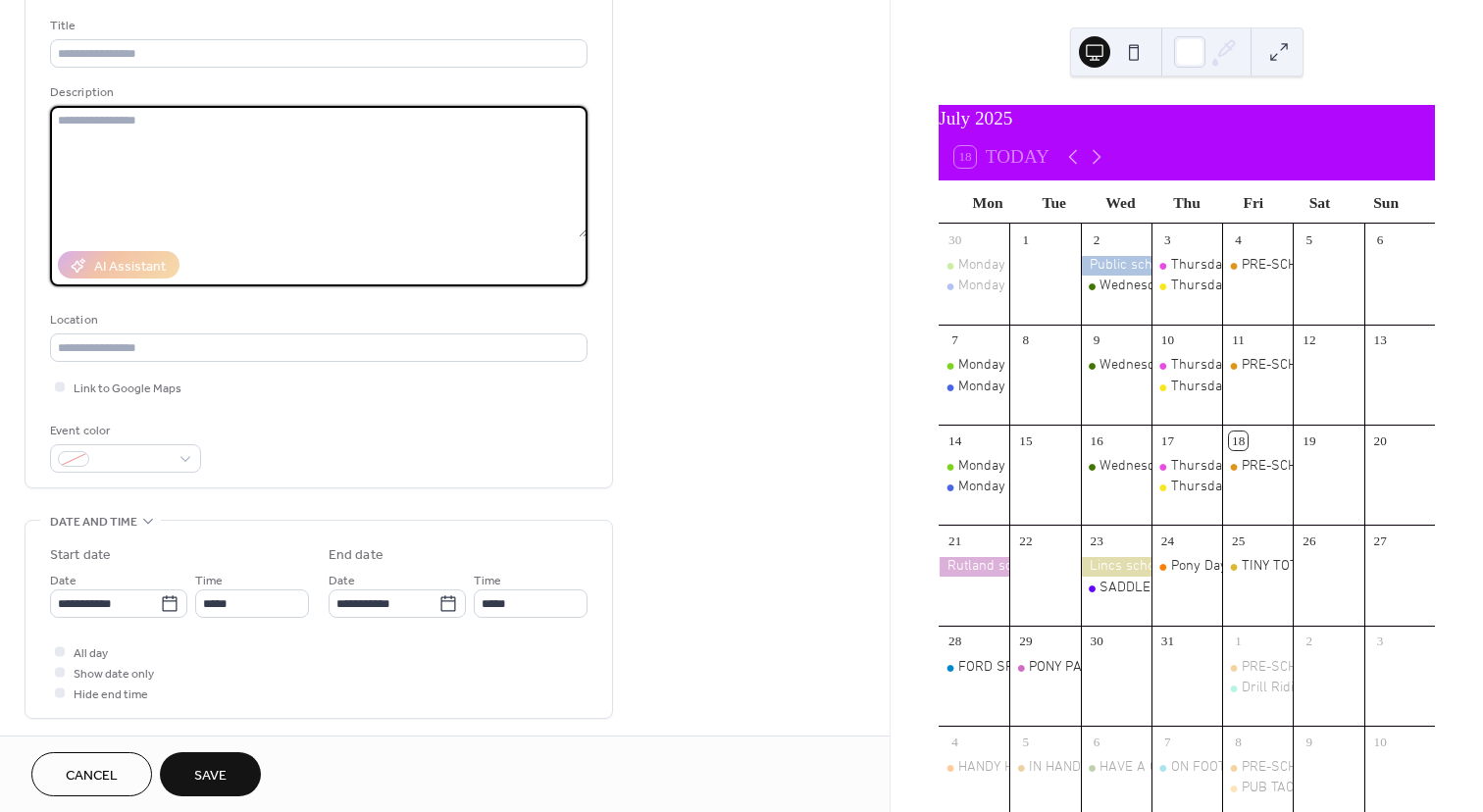 paste on "**********" 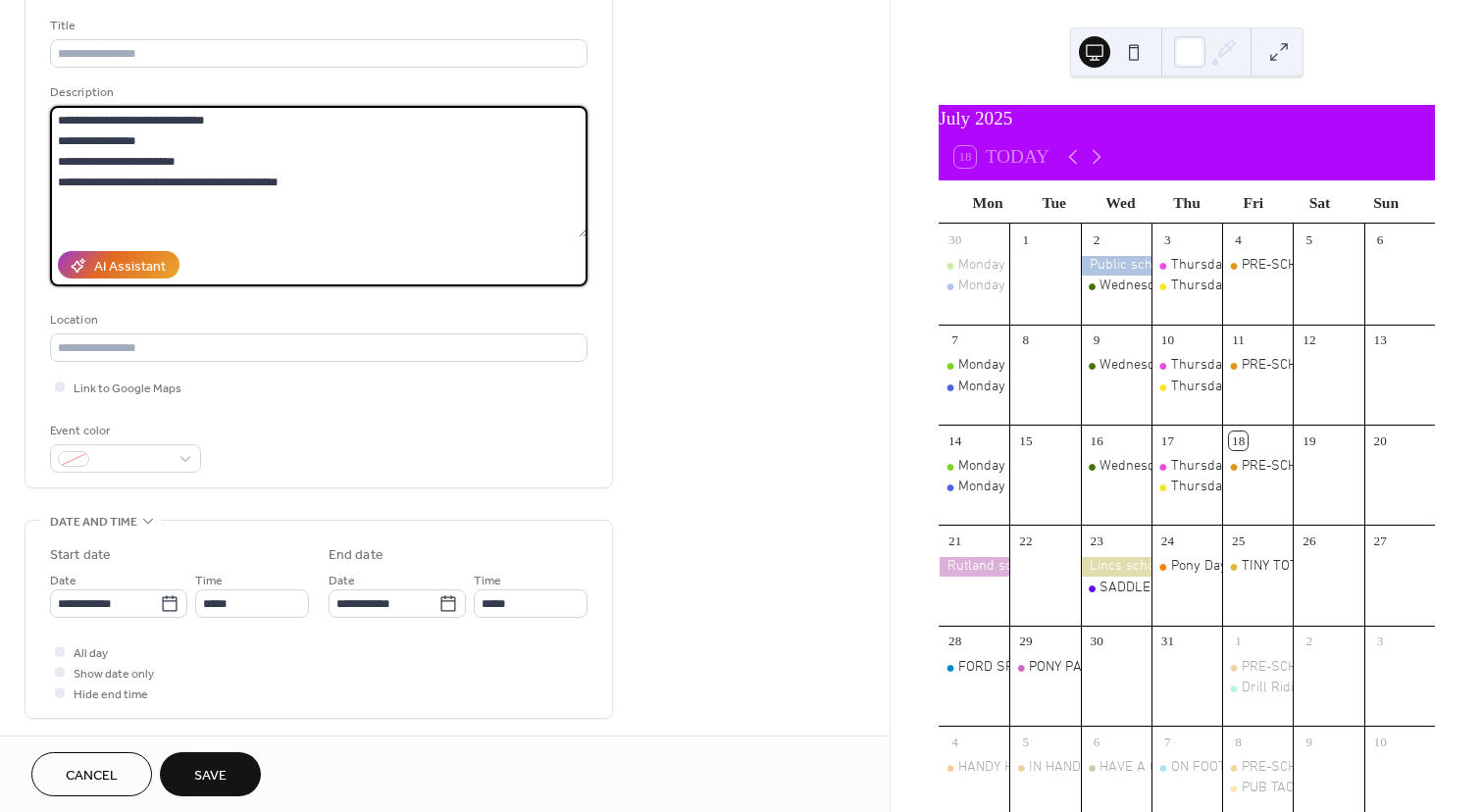 drag, startPoint x: 263, startPoint y: 122, endPoint x: 53, endPoint y: 115, distance: 210.11663 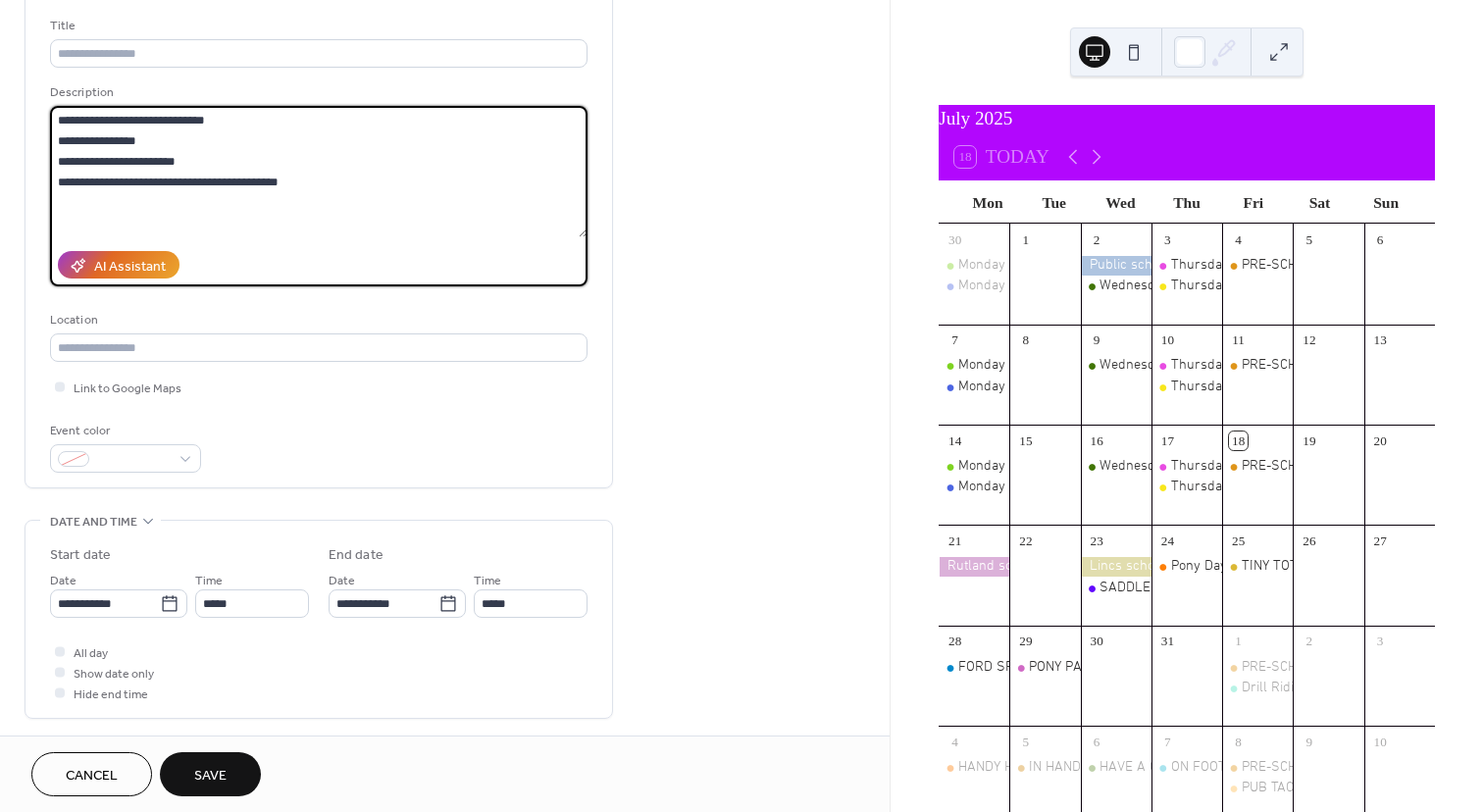 click on "**********" at bounding box center (319, 172) 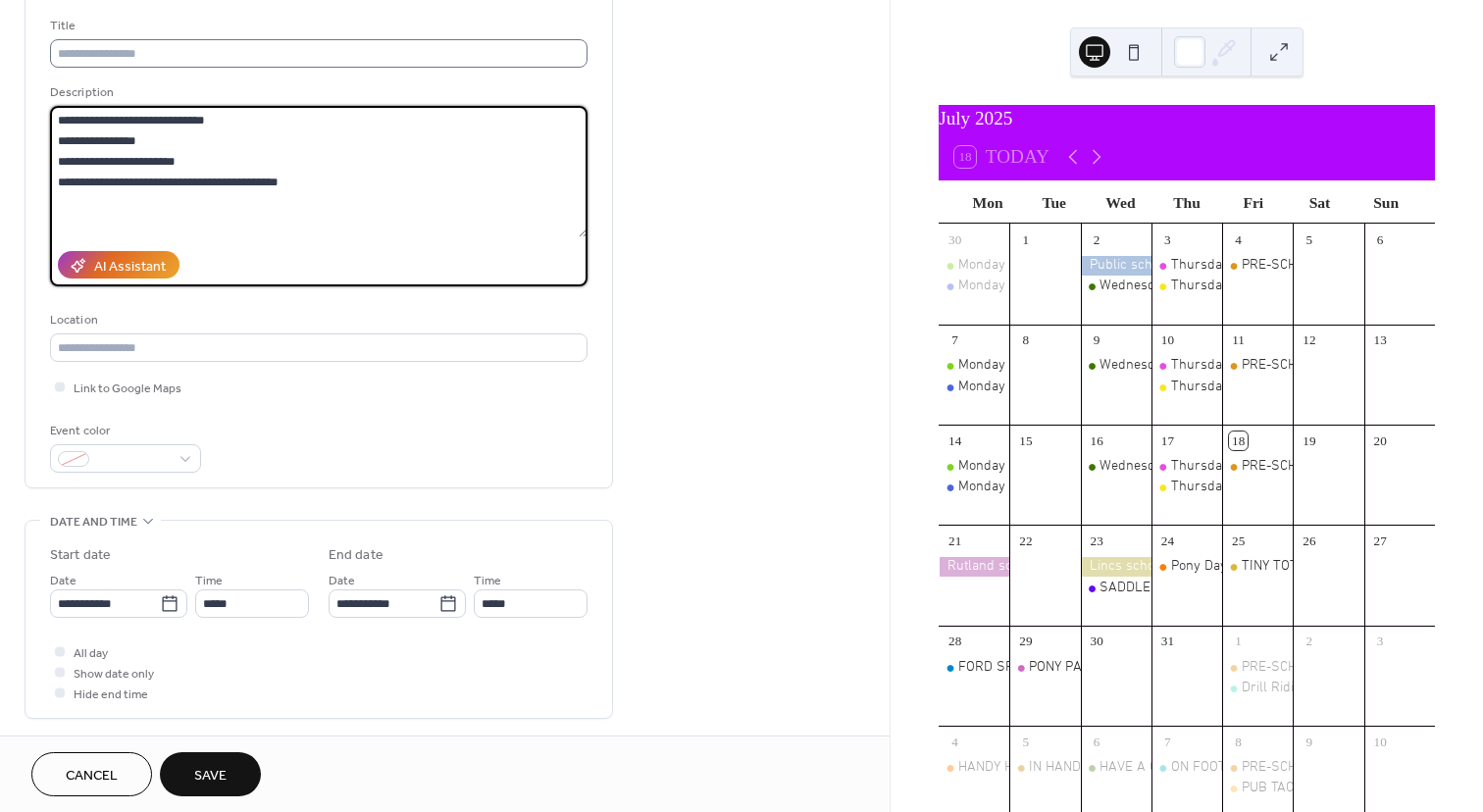 type on "**********" 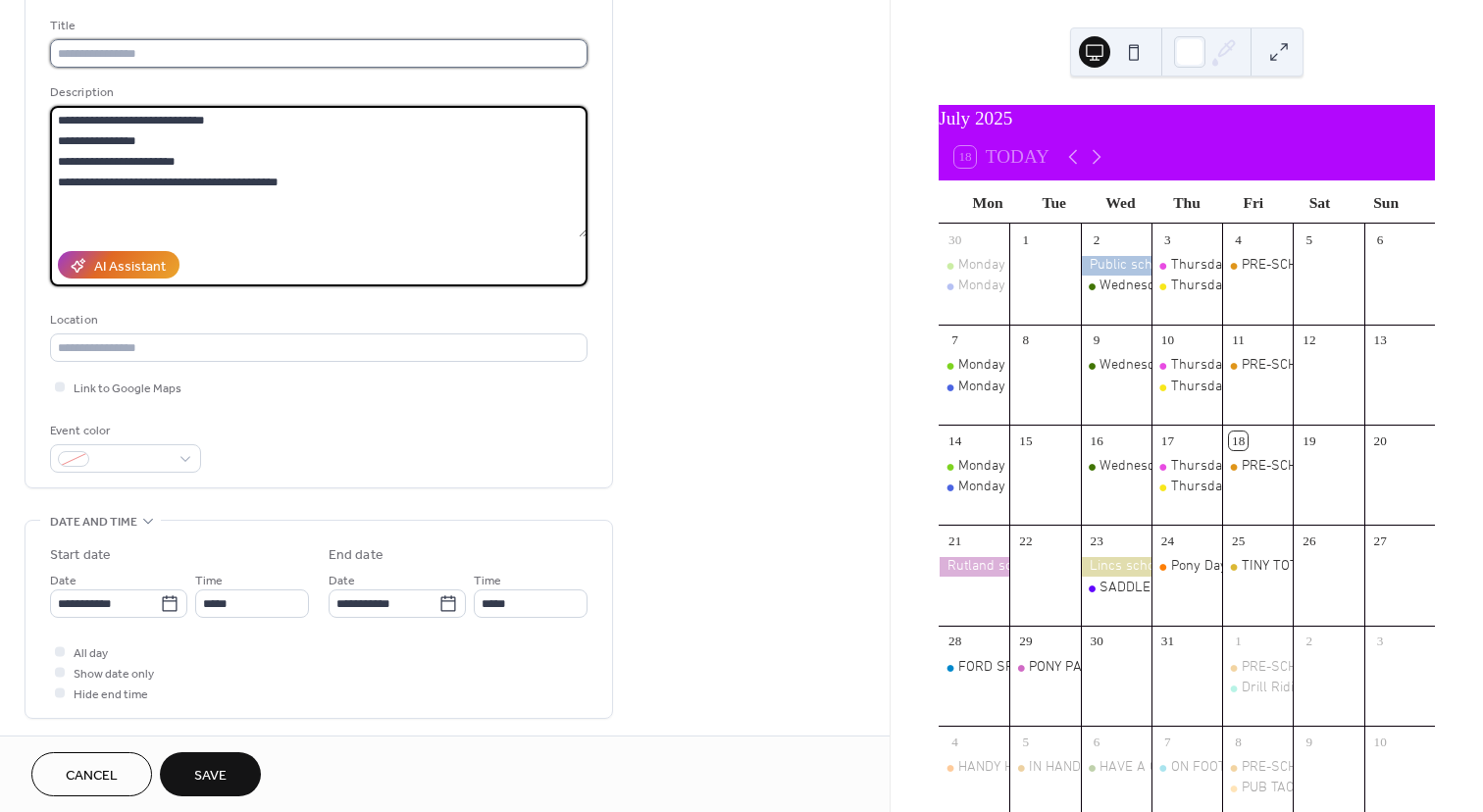 click at bounding box center (319, 53) 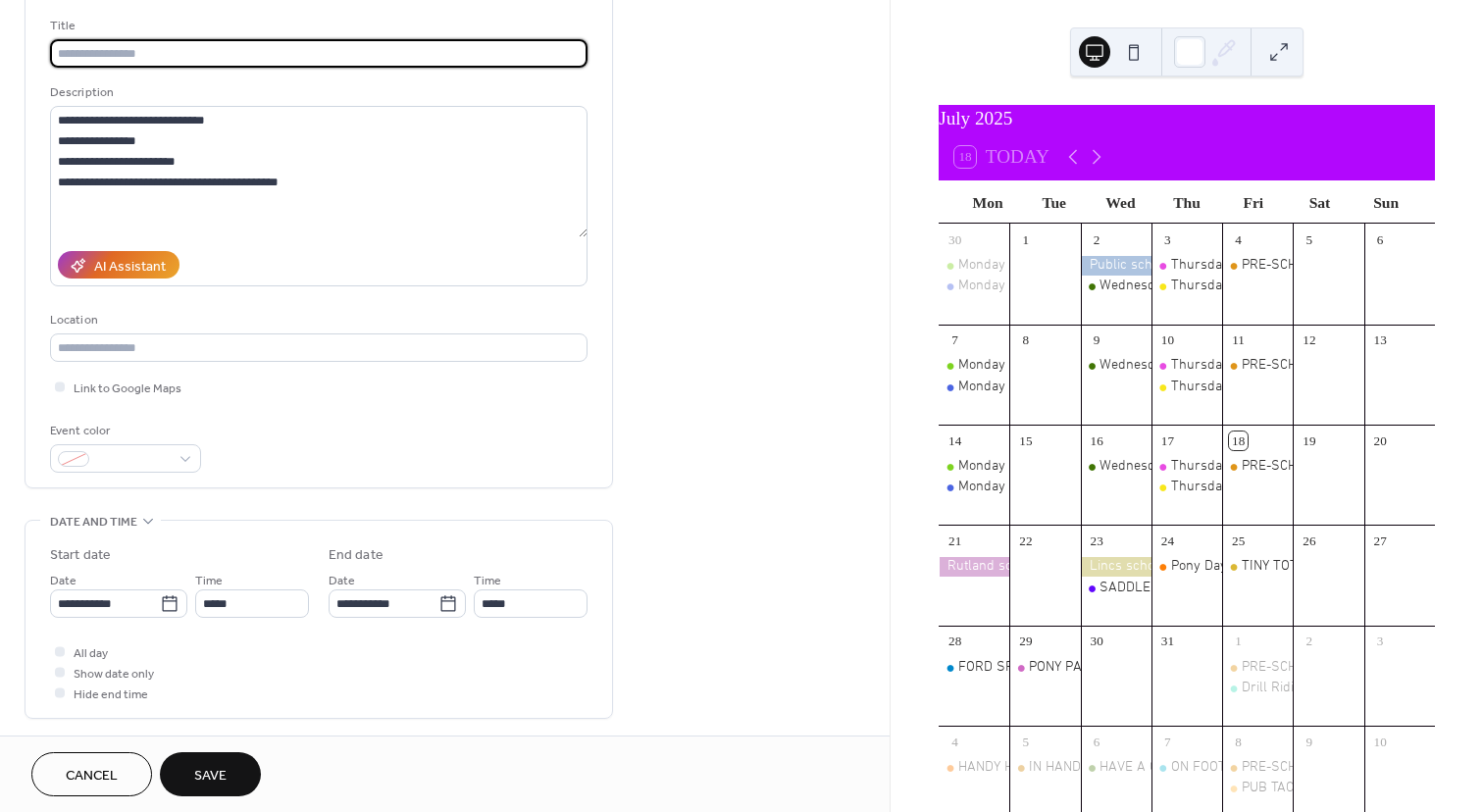 paste on "**********" 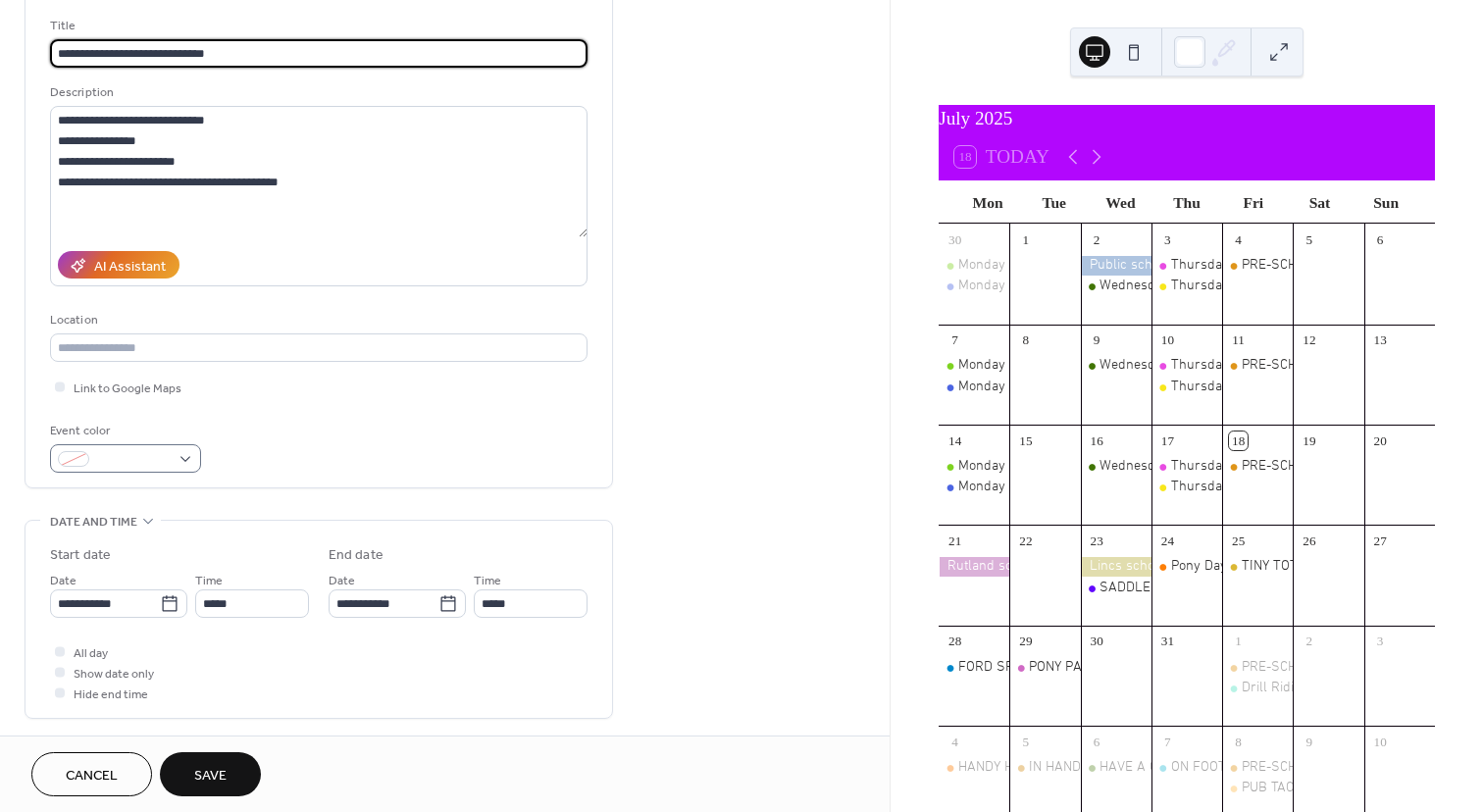 type on "**********" 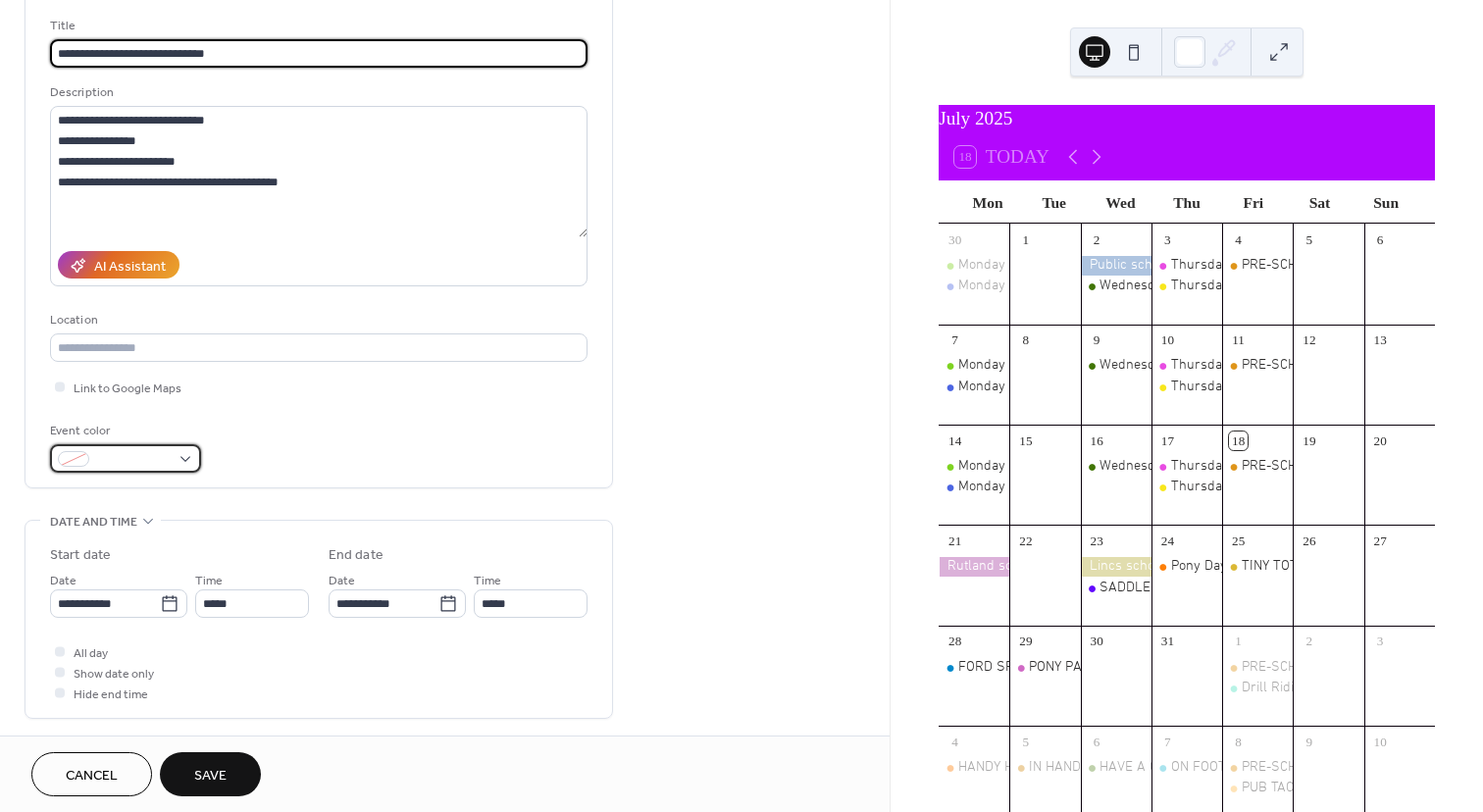 click at bounding box center (126, 458) 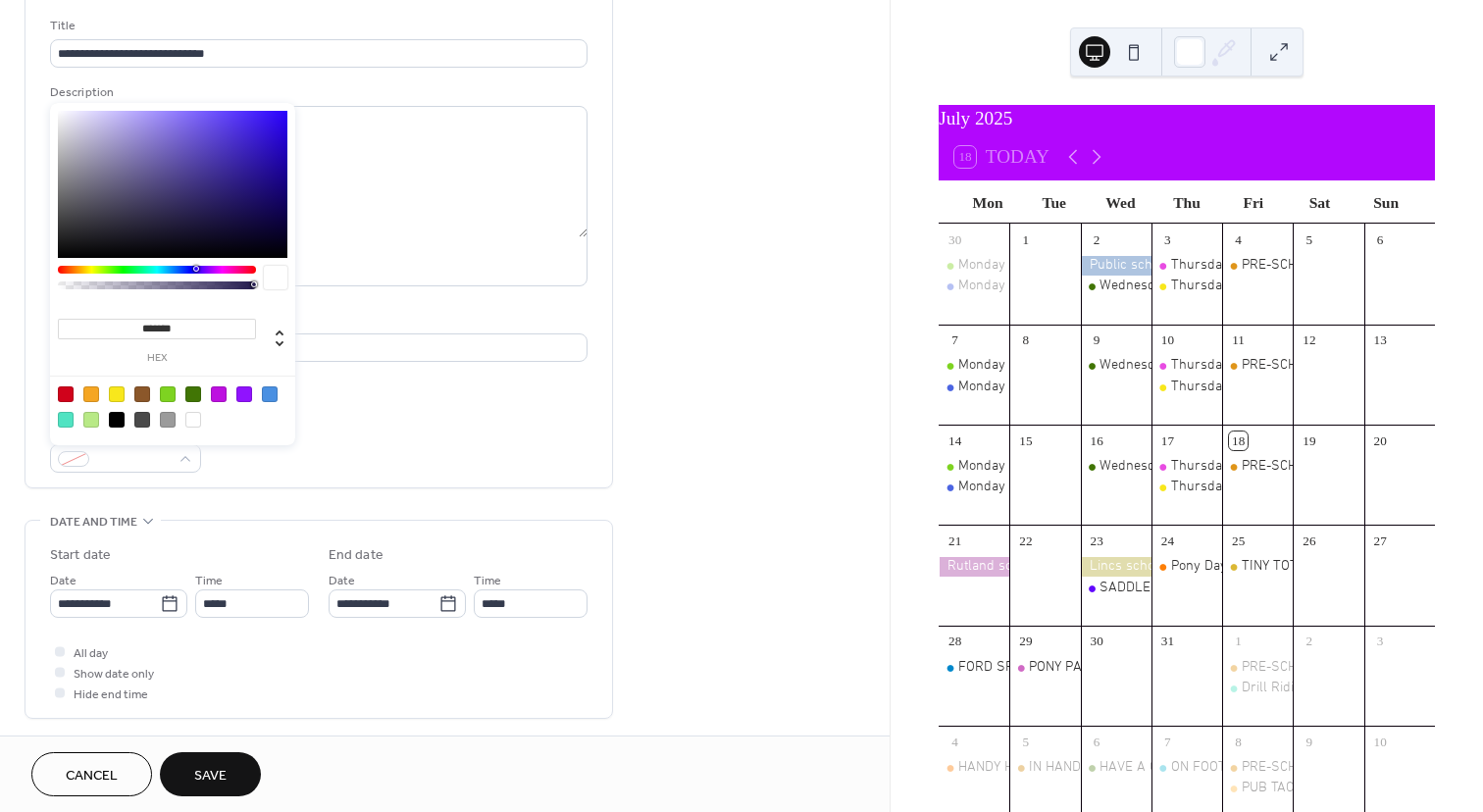click at bounding box center [142, 394] 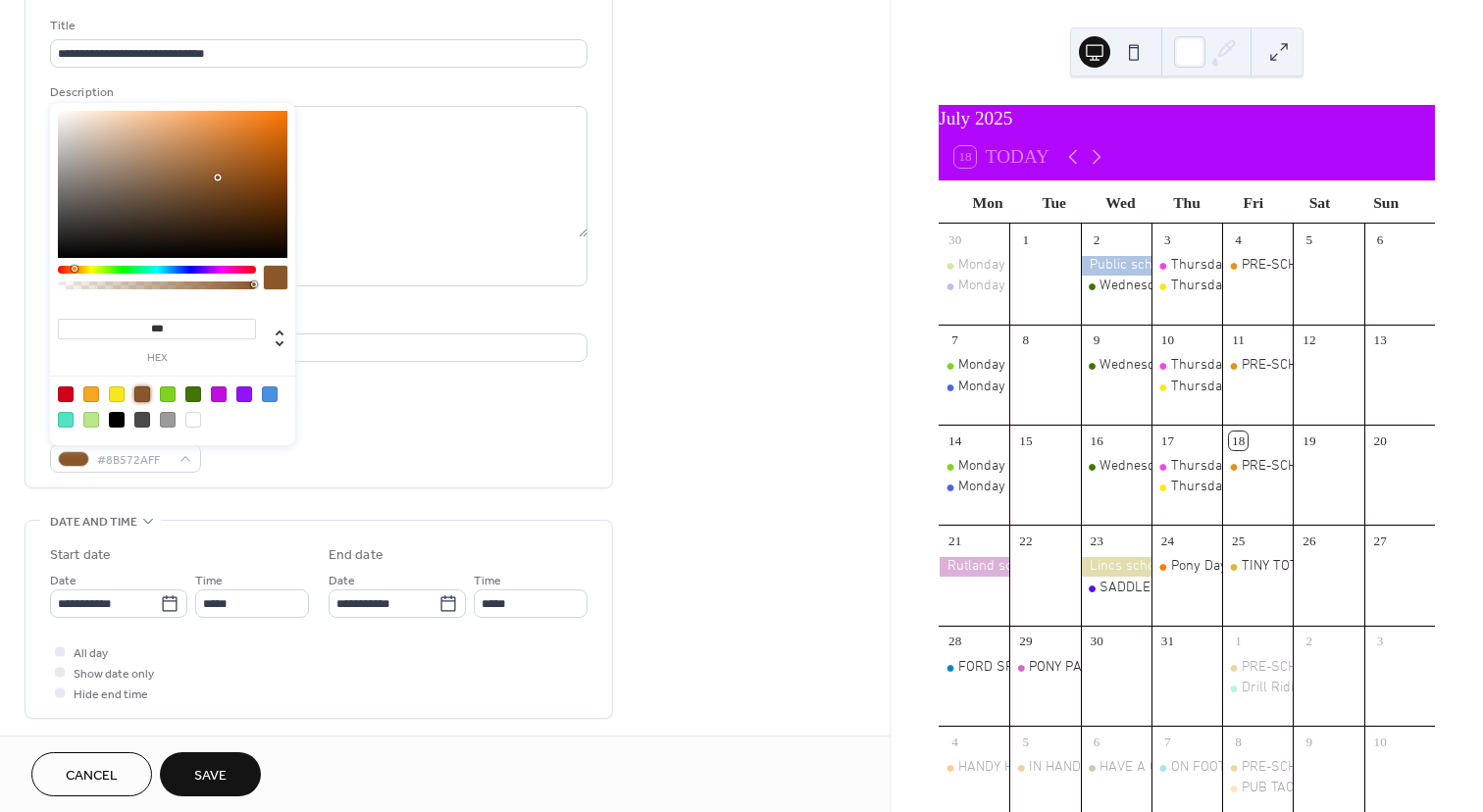 click at bounding box center [157, 285] 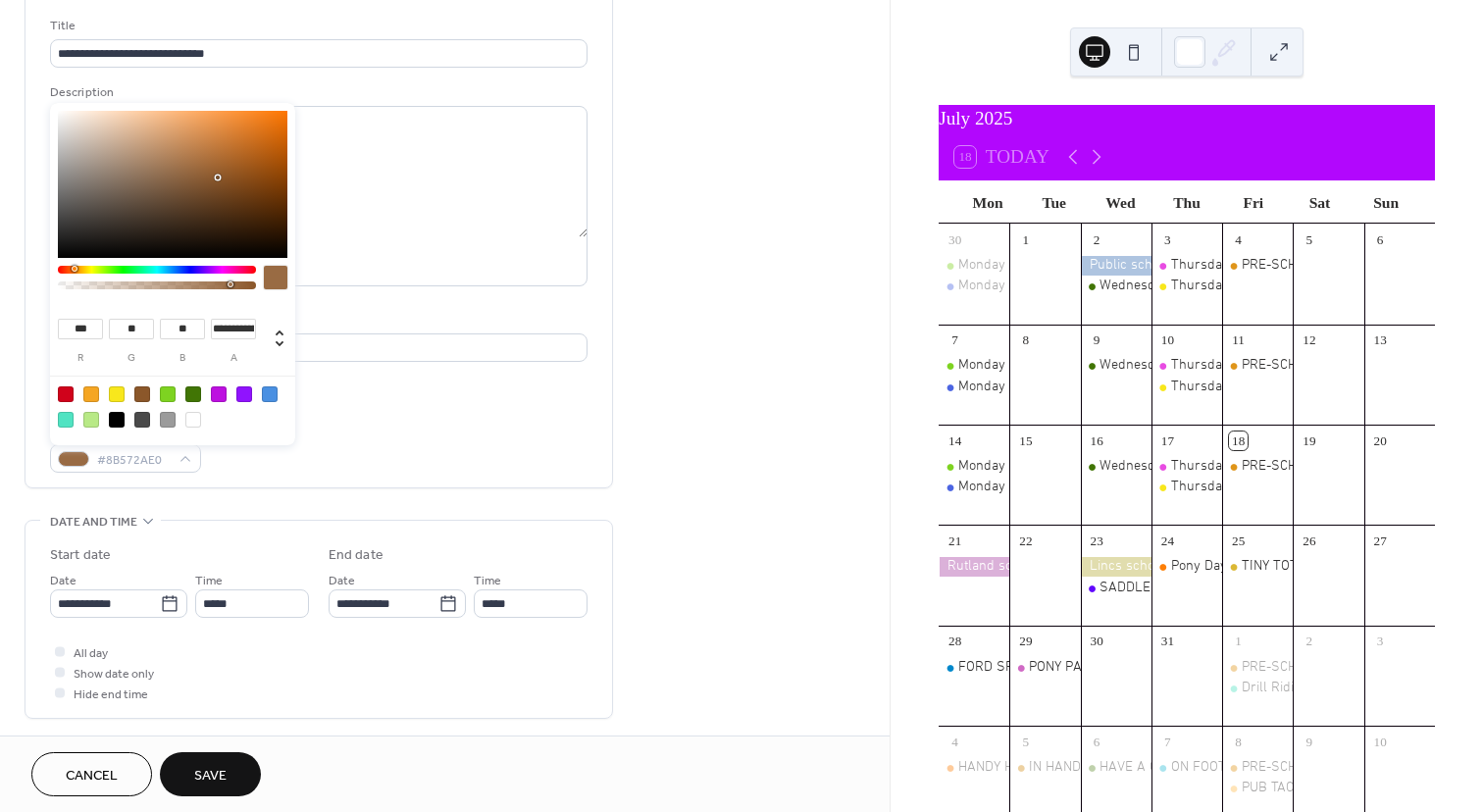 type on "***" 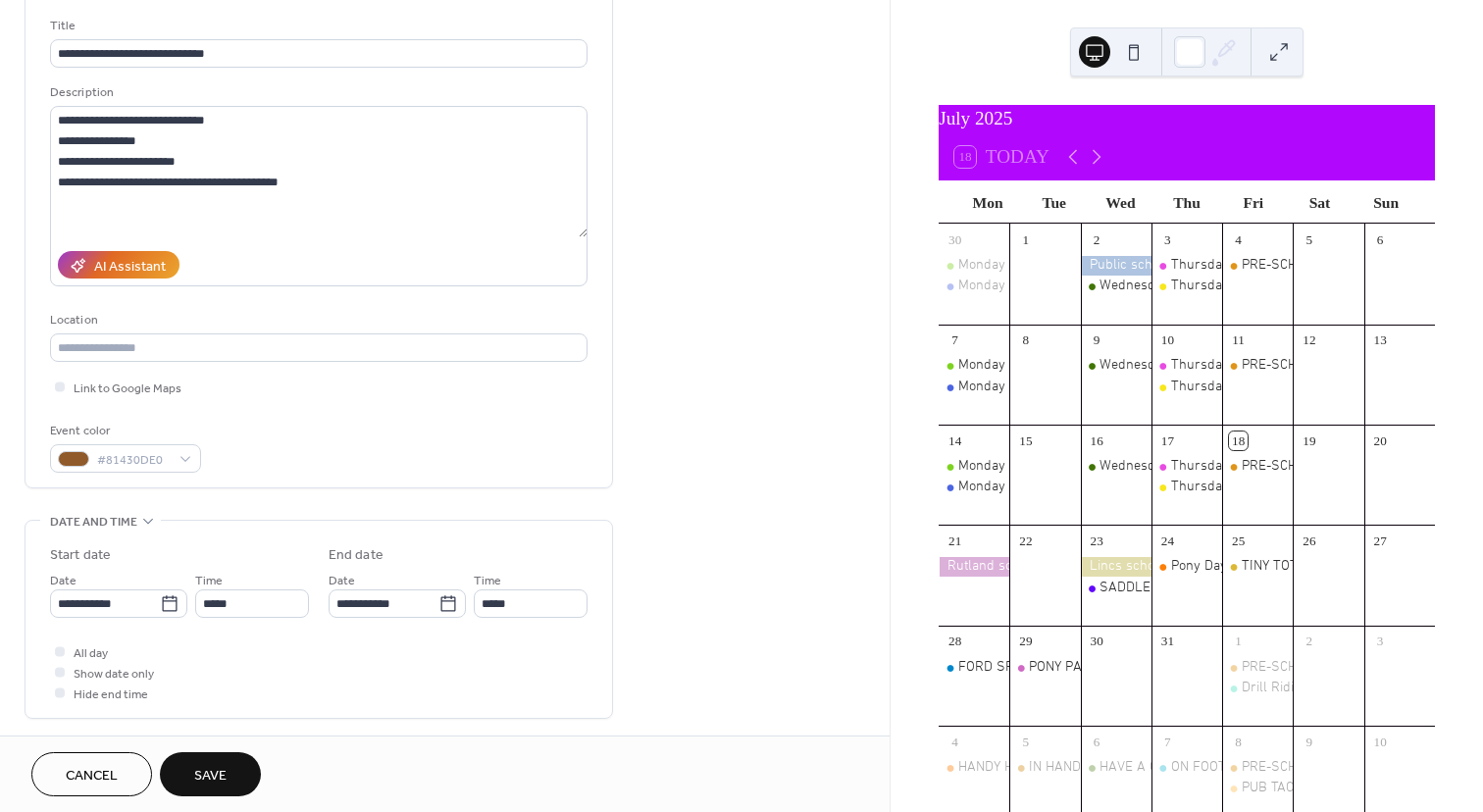 click on "Event color #81430DE0" at bounding box center [319, 446] 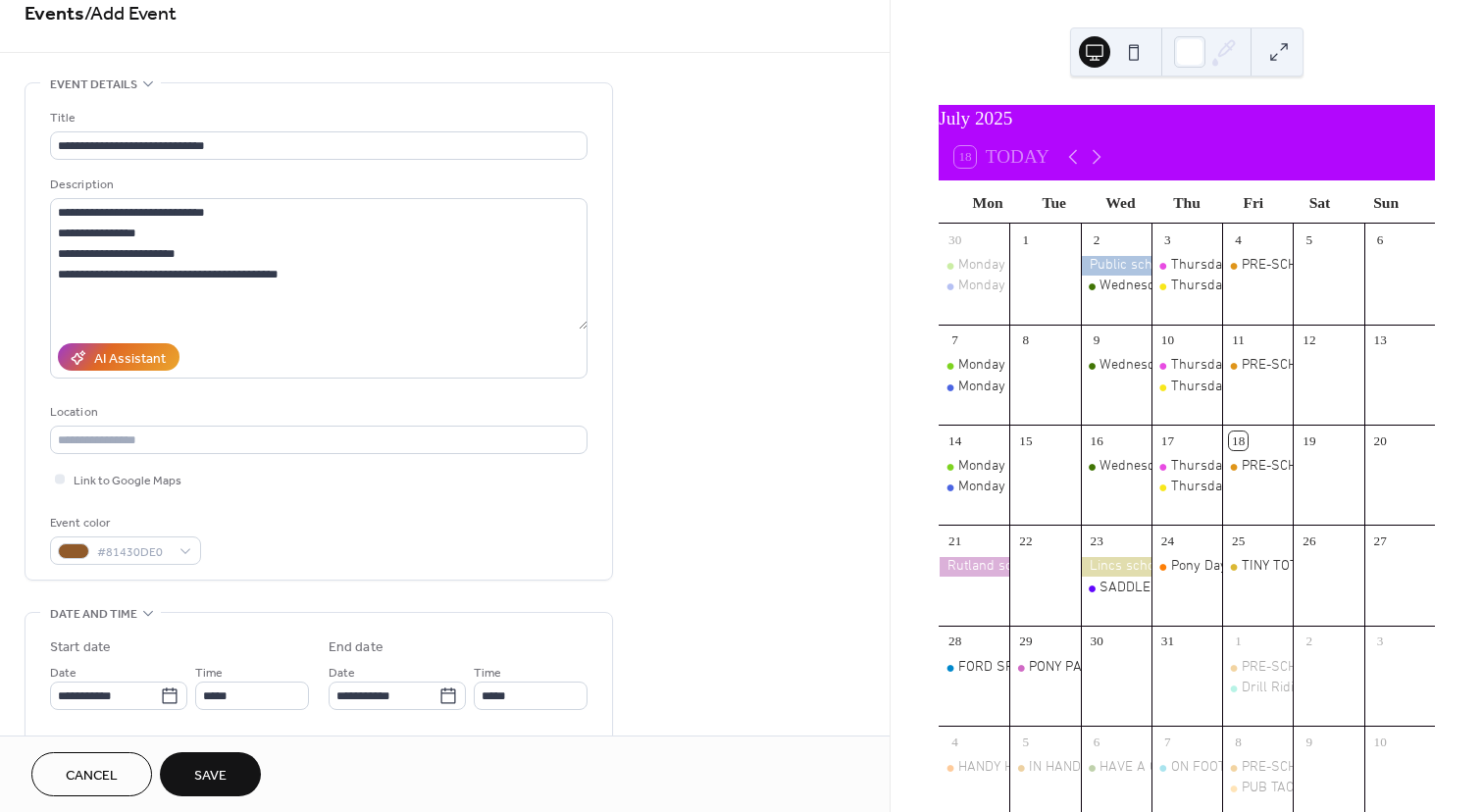 scroll, scrollTop: 66, scrollLeft: 0, axis: vertical 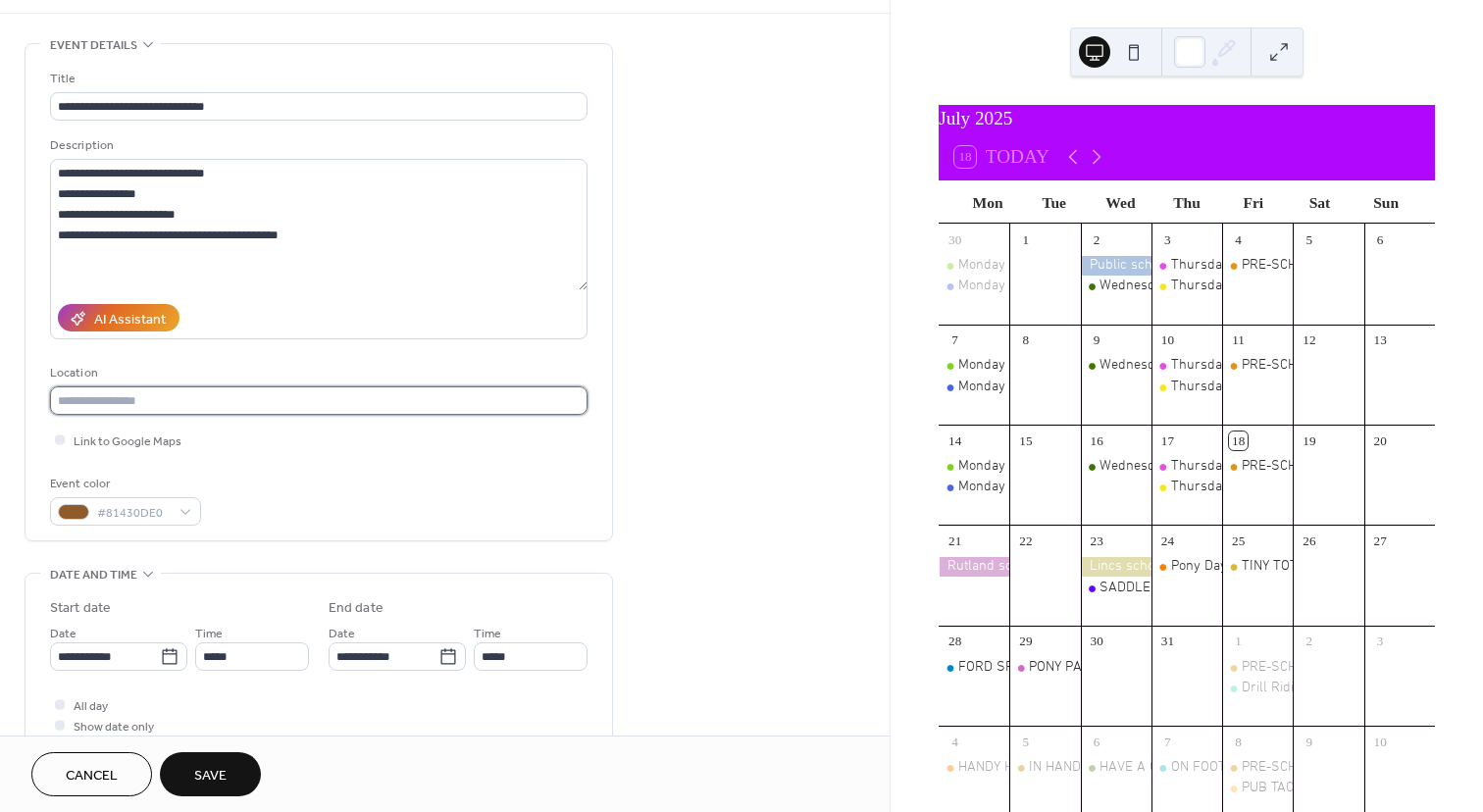 click at bounding box center [319, 400] 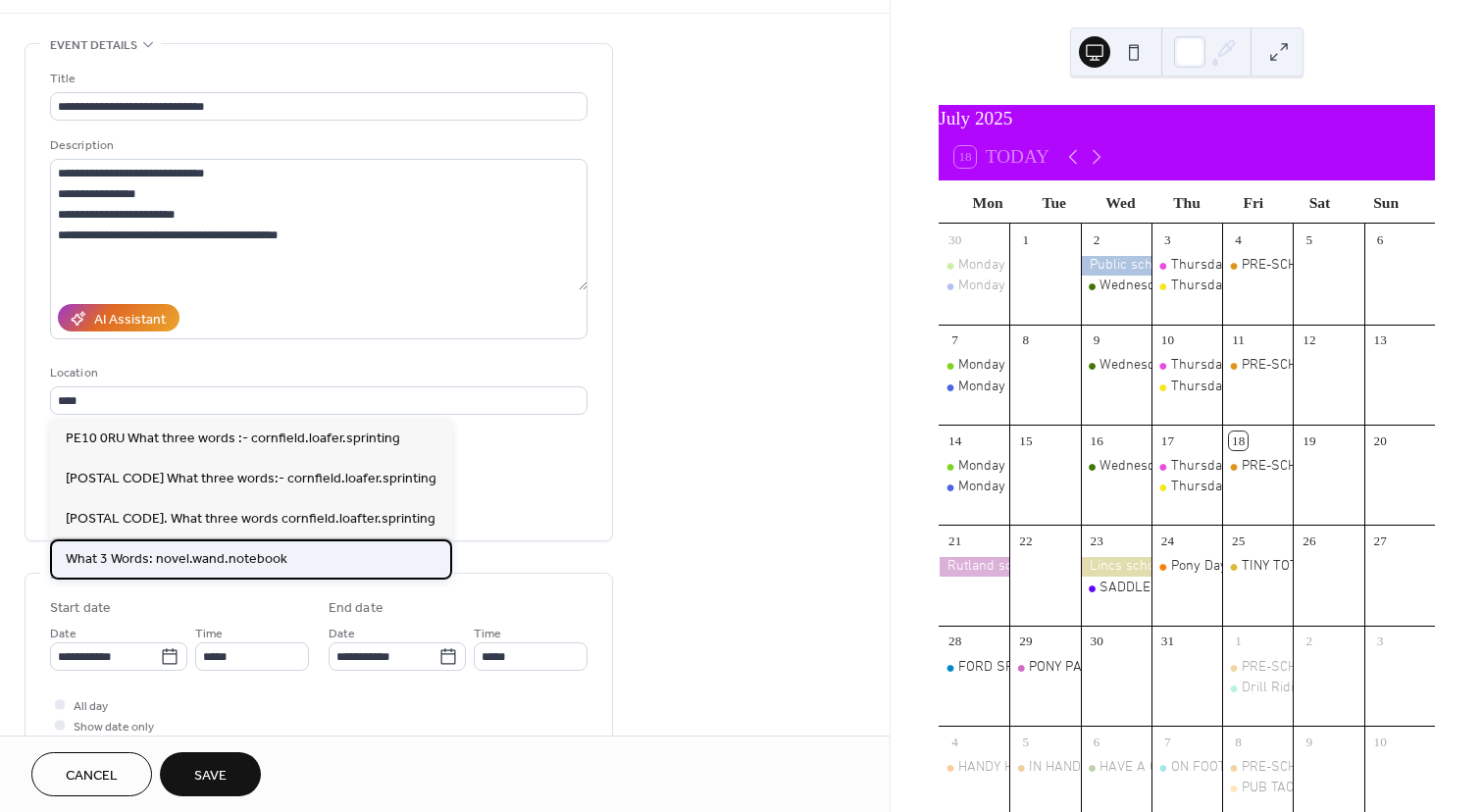 click on "What 3 Words: novel.wand.notebook" at bounding box center (177, 559) 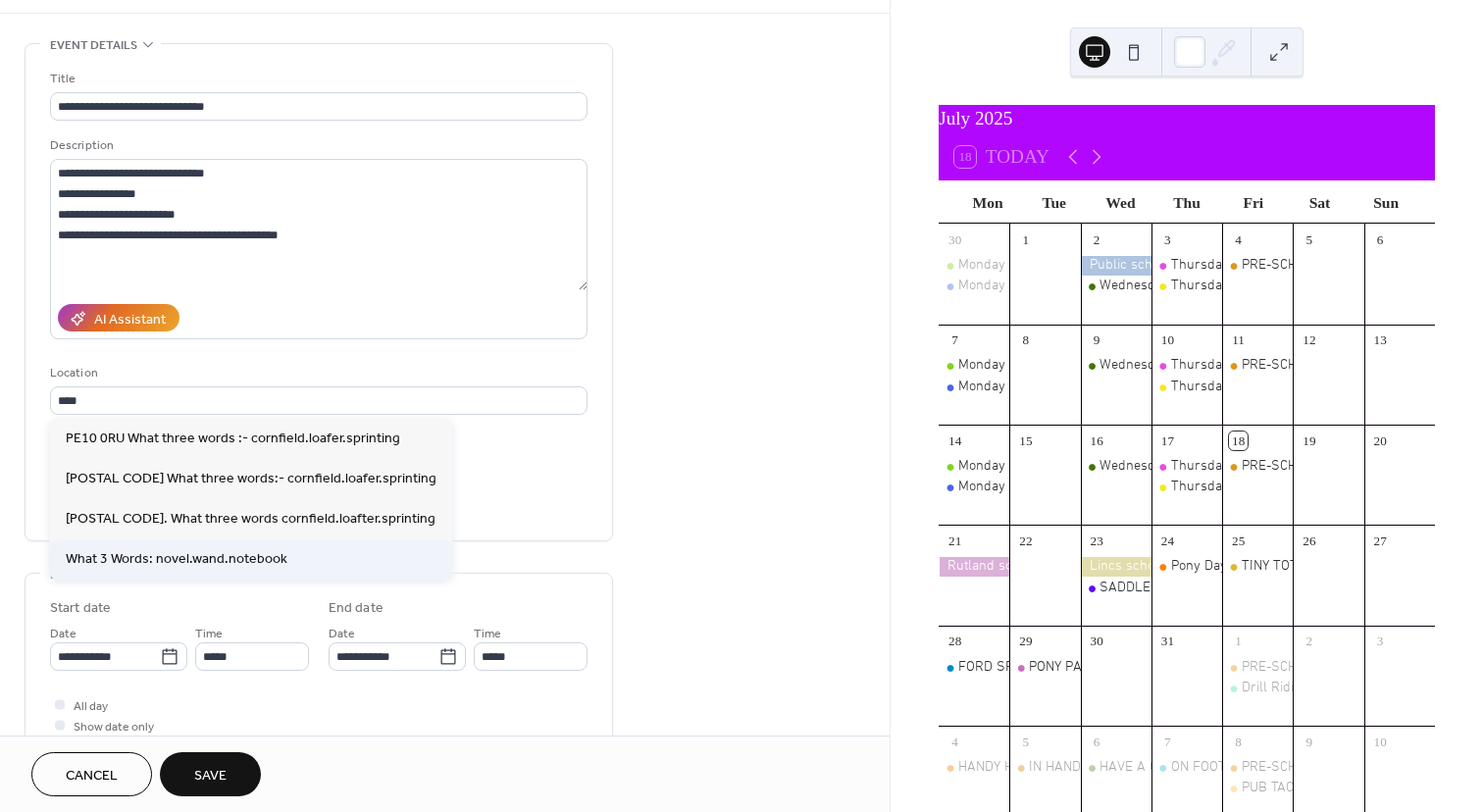 type on "**********" 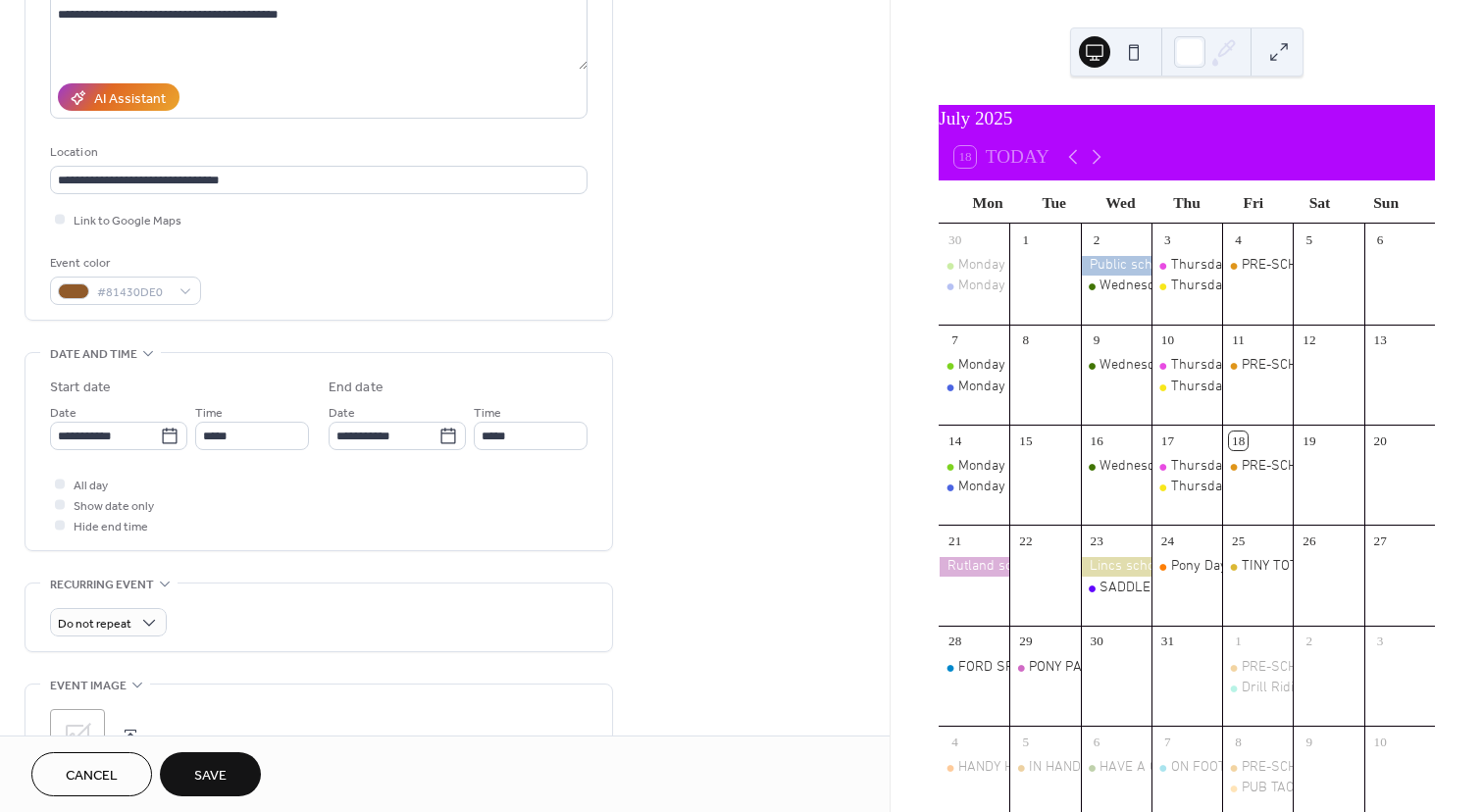 scroll, scrollTop: 307, scrollLeft: 0, axis: vertical 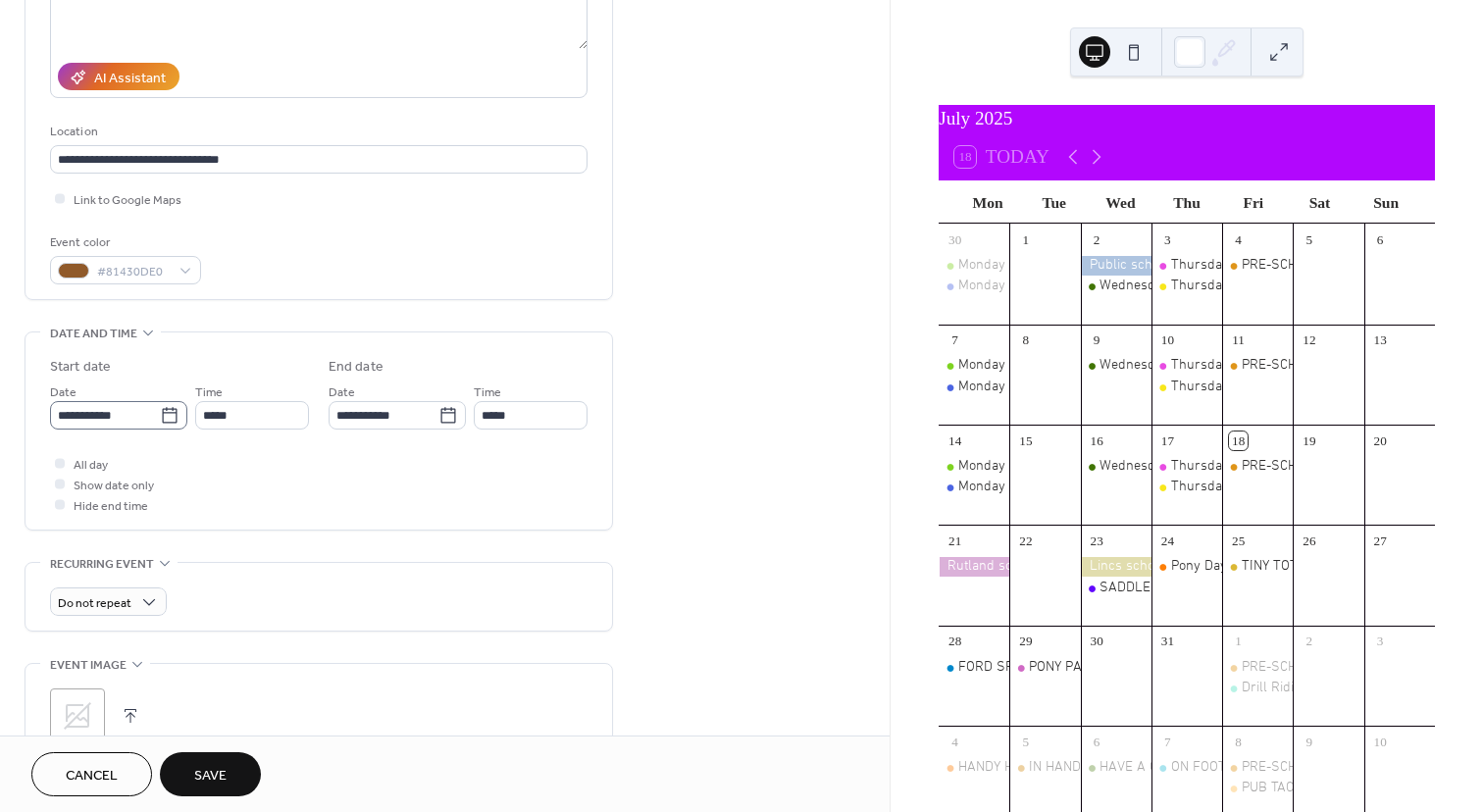 click 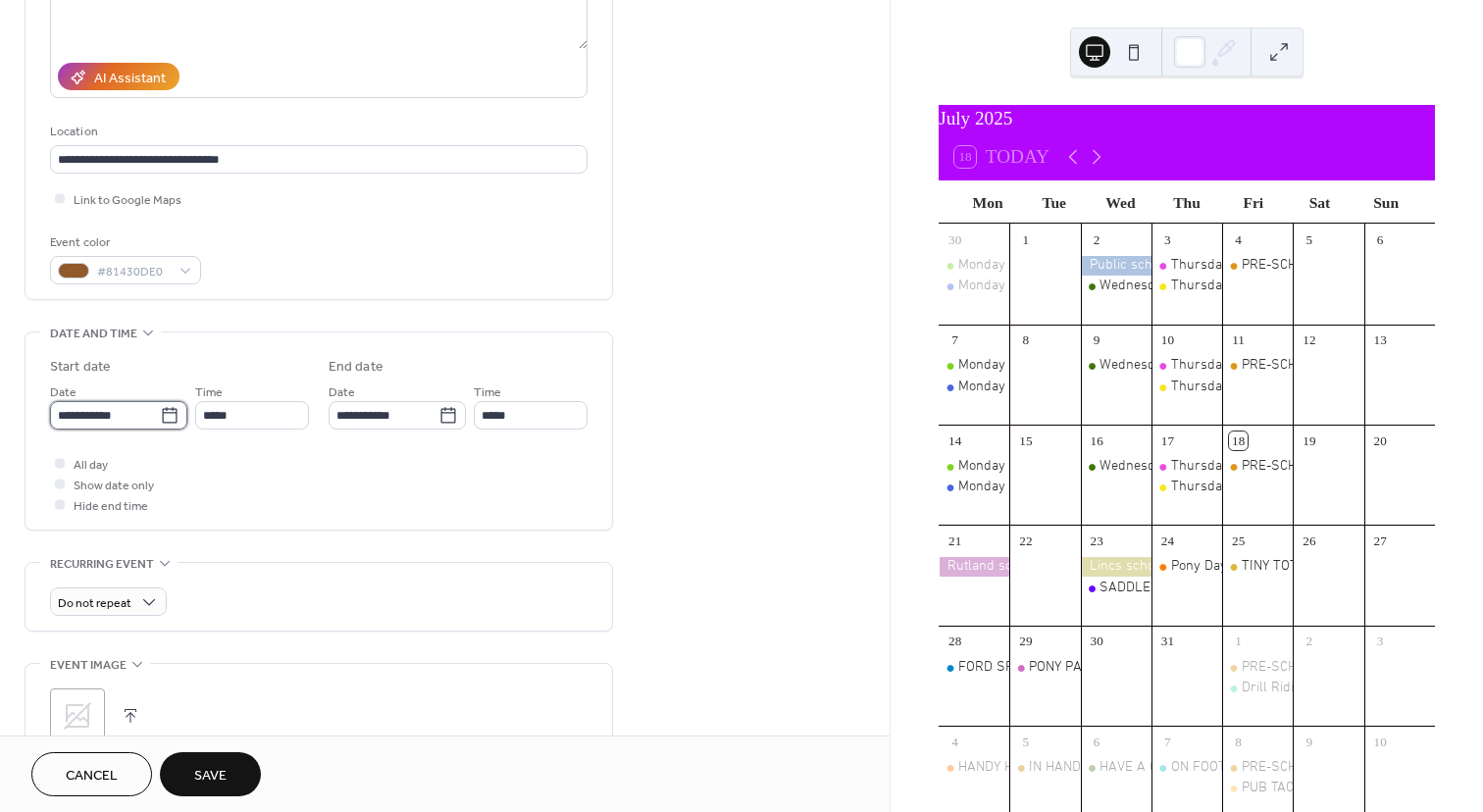 click on "**********" at bounding box center [105, 415] 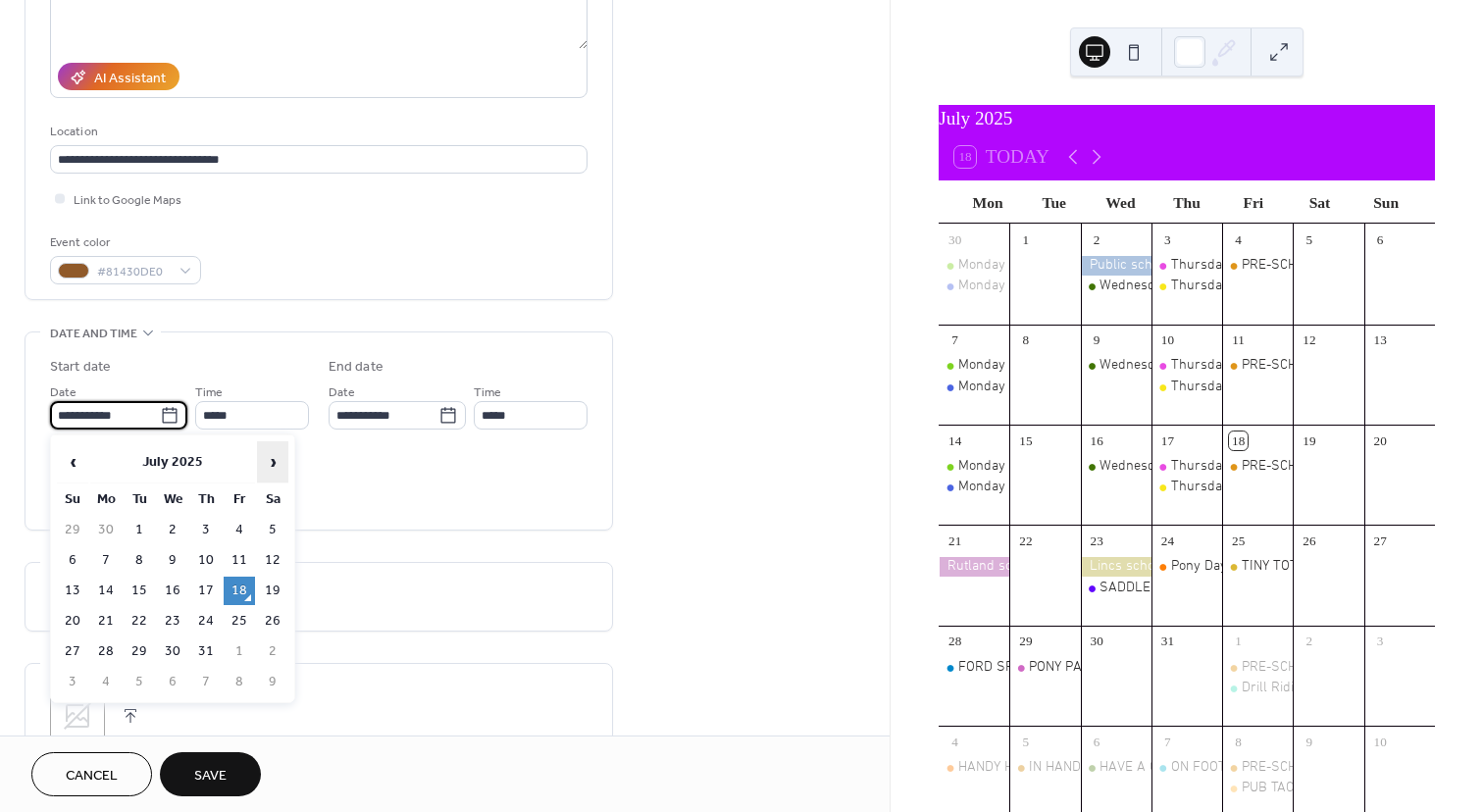 click on "›" at bounding box center (273, 462) 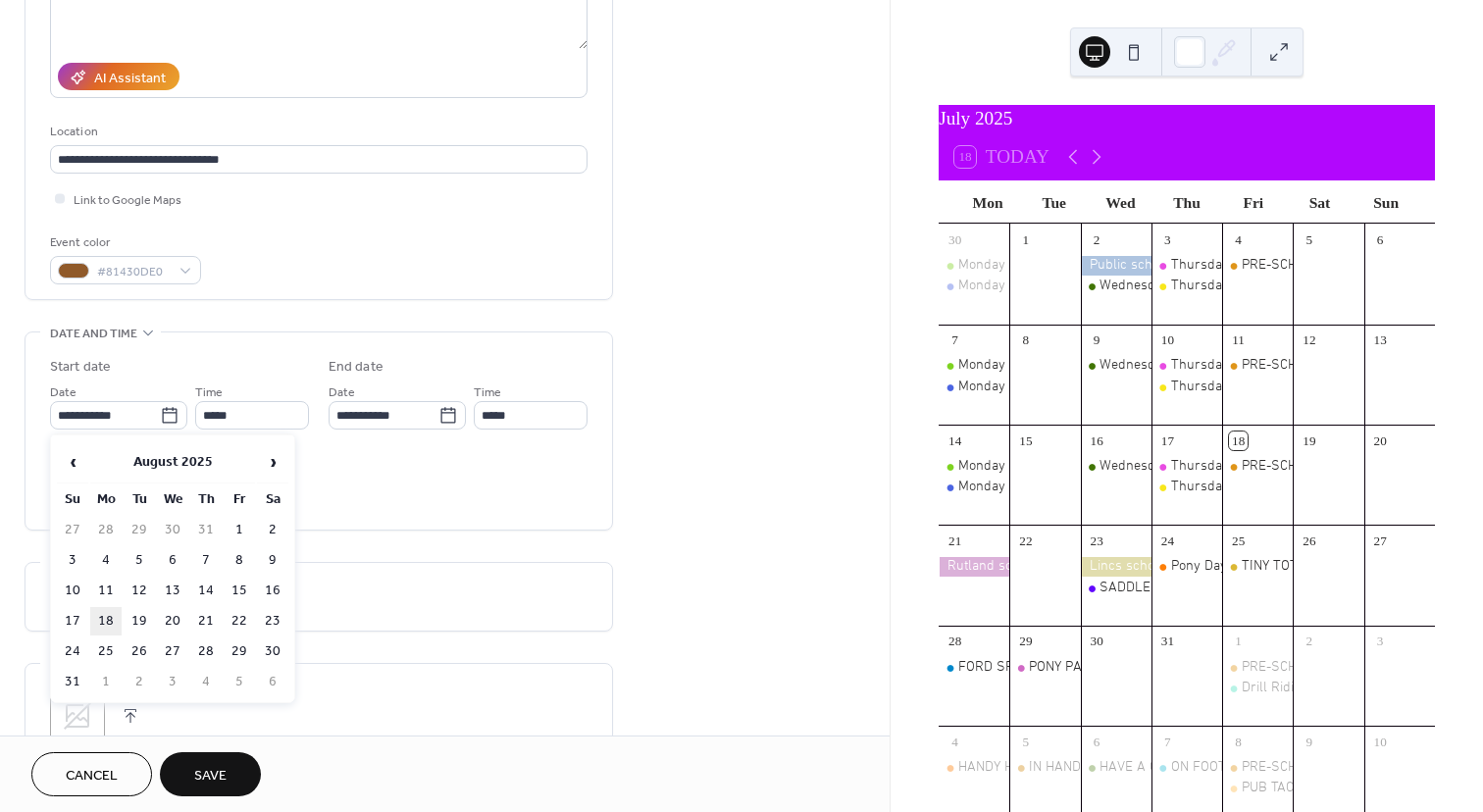 click on "18" at bounding box center (106, 621) 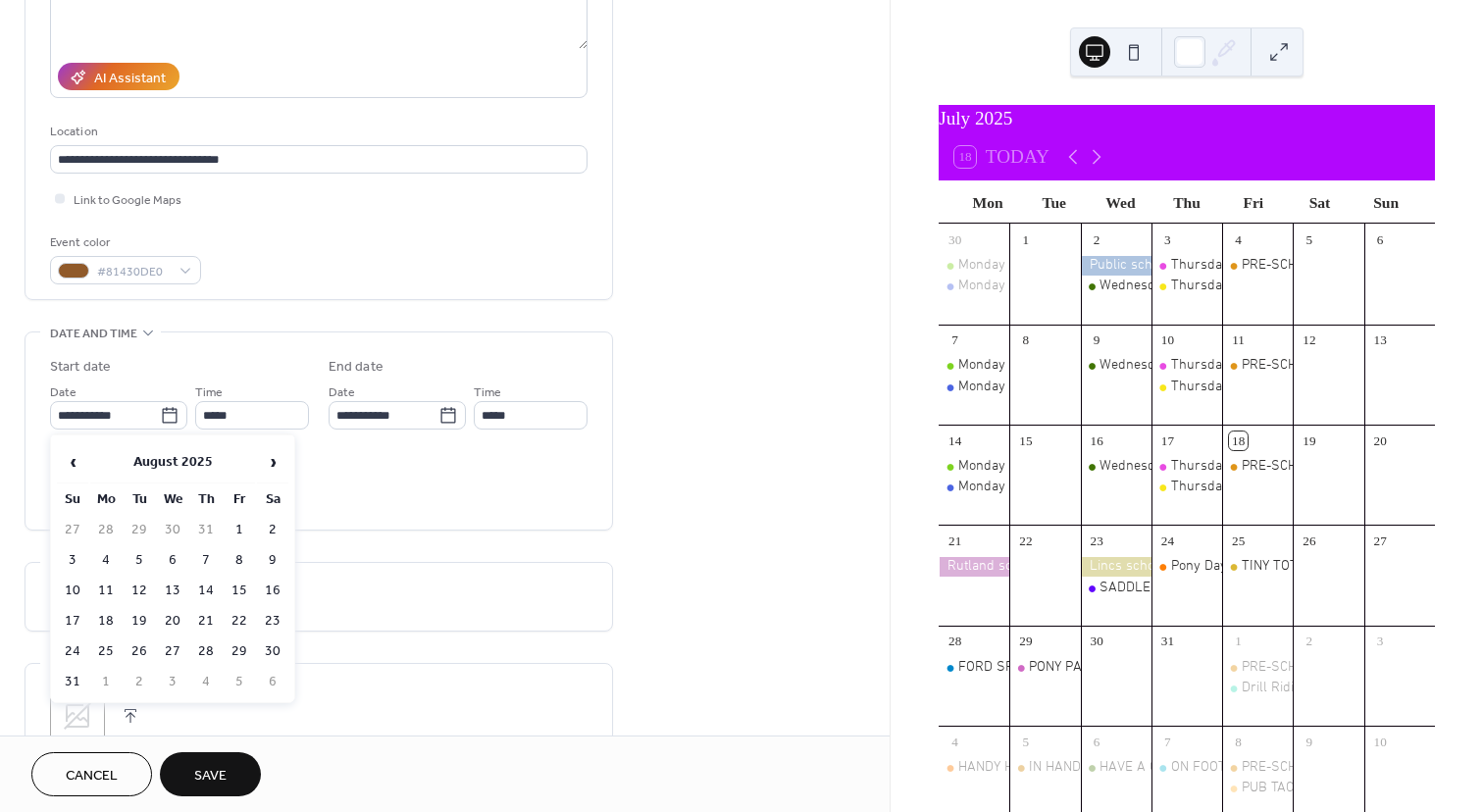 type on "**********" 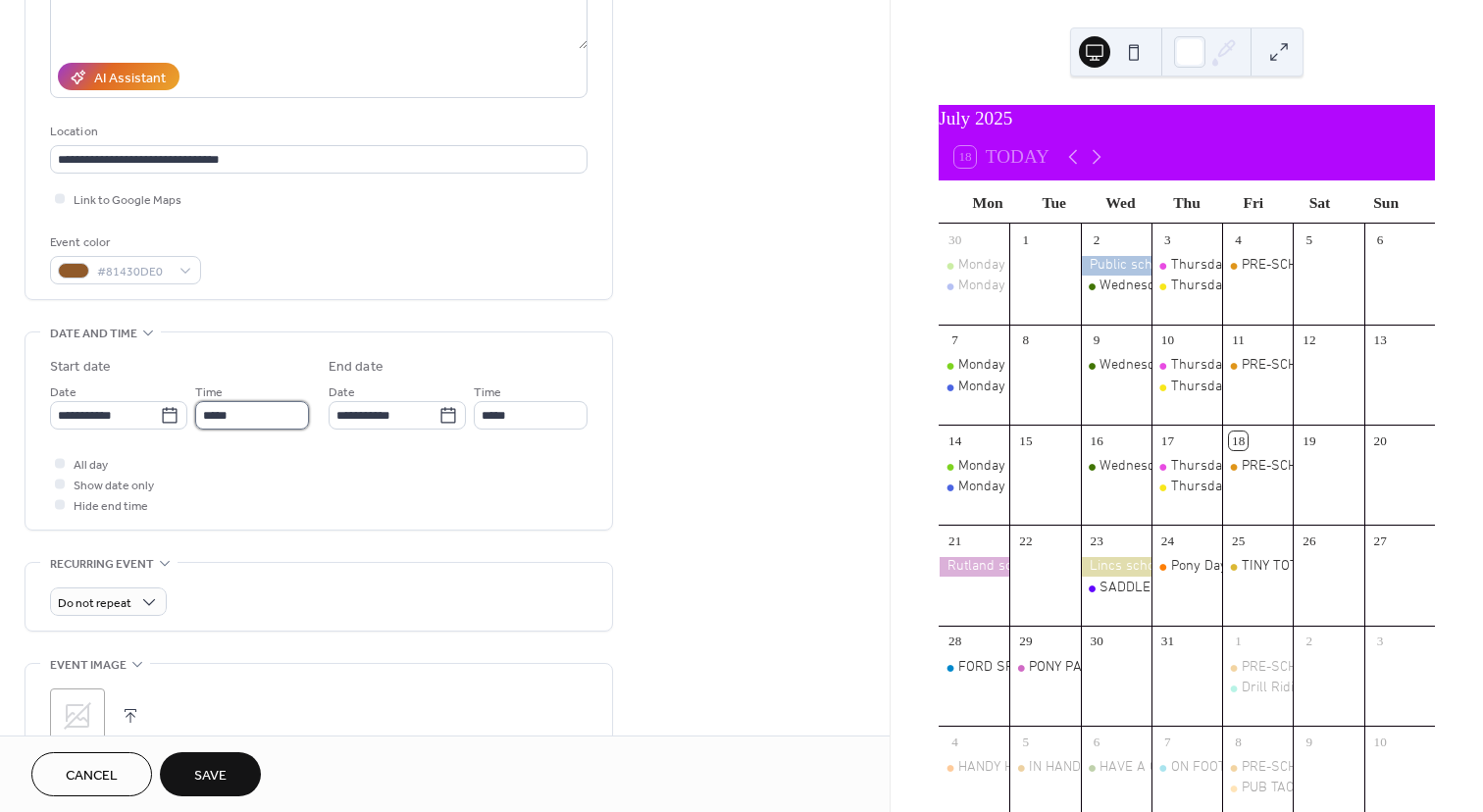 click on "*****" at bounding box center [252, 415] 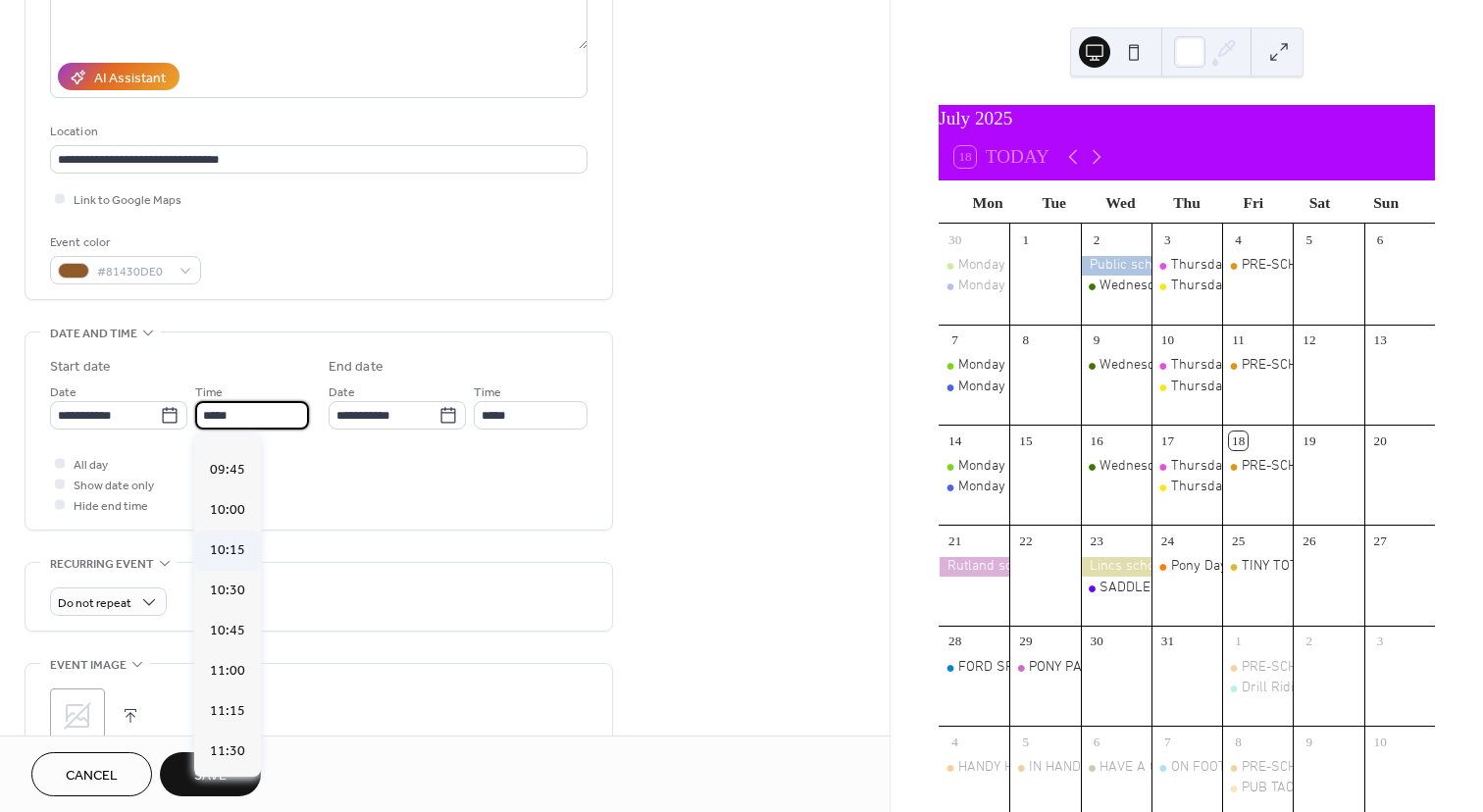 scroll, scrollTop: 1552, scrollLeft: 0, axis: vertical 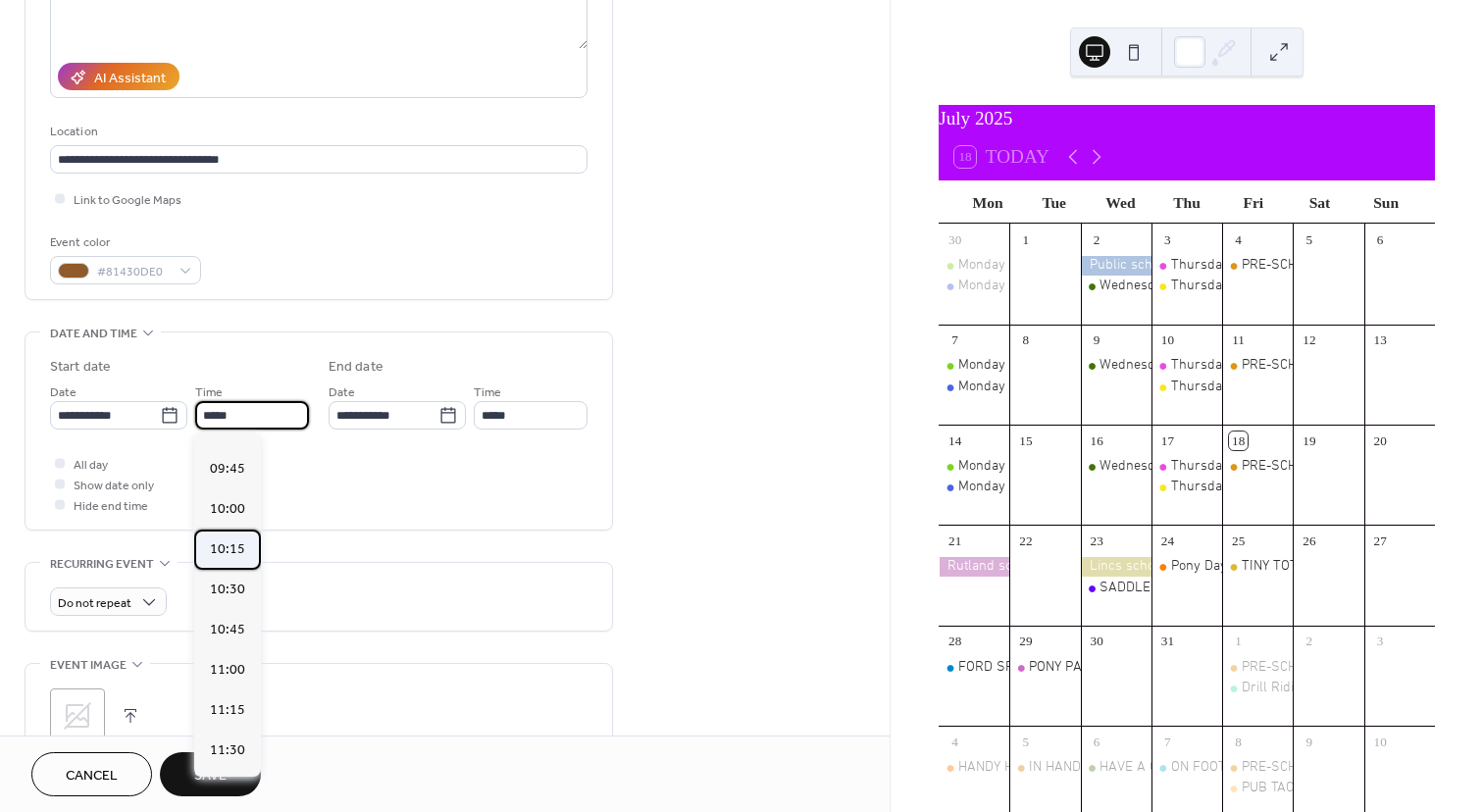 click on "10:15" at bounding box center (228, 549) 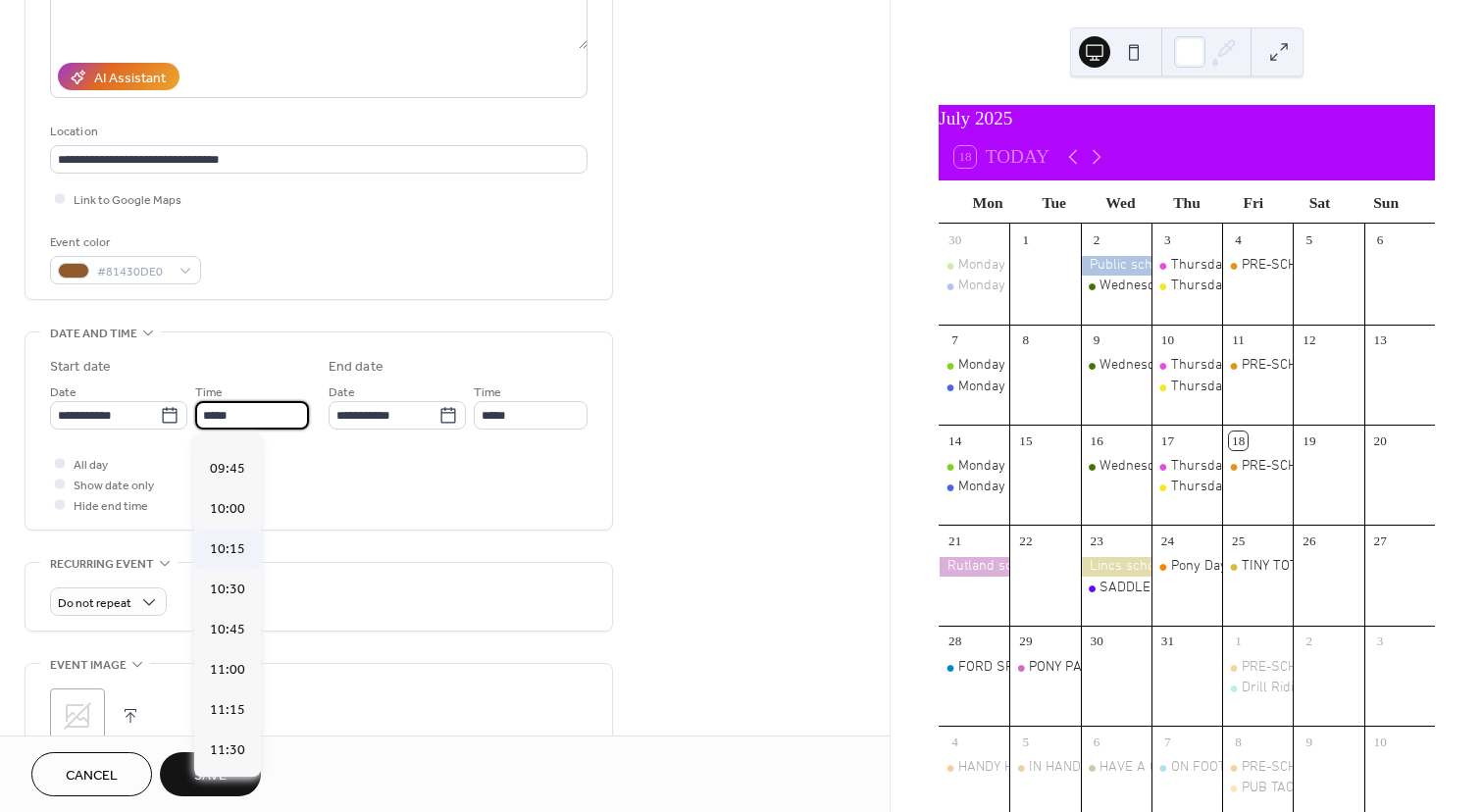 type on "*****" 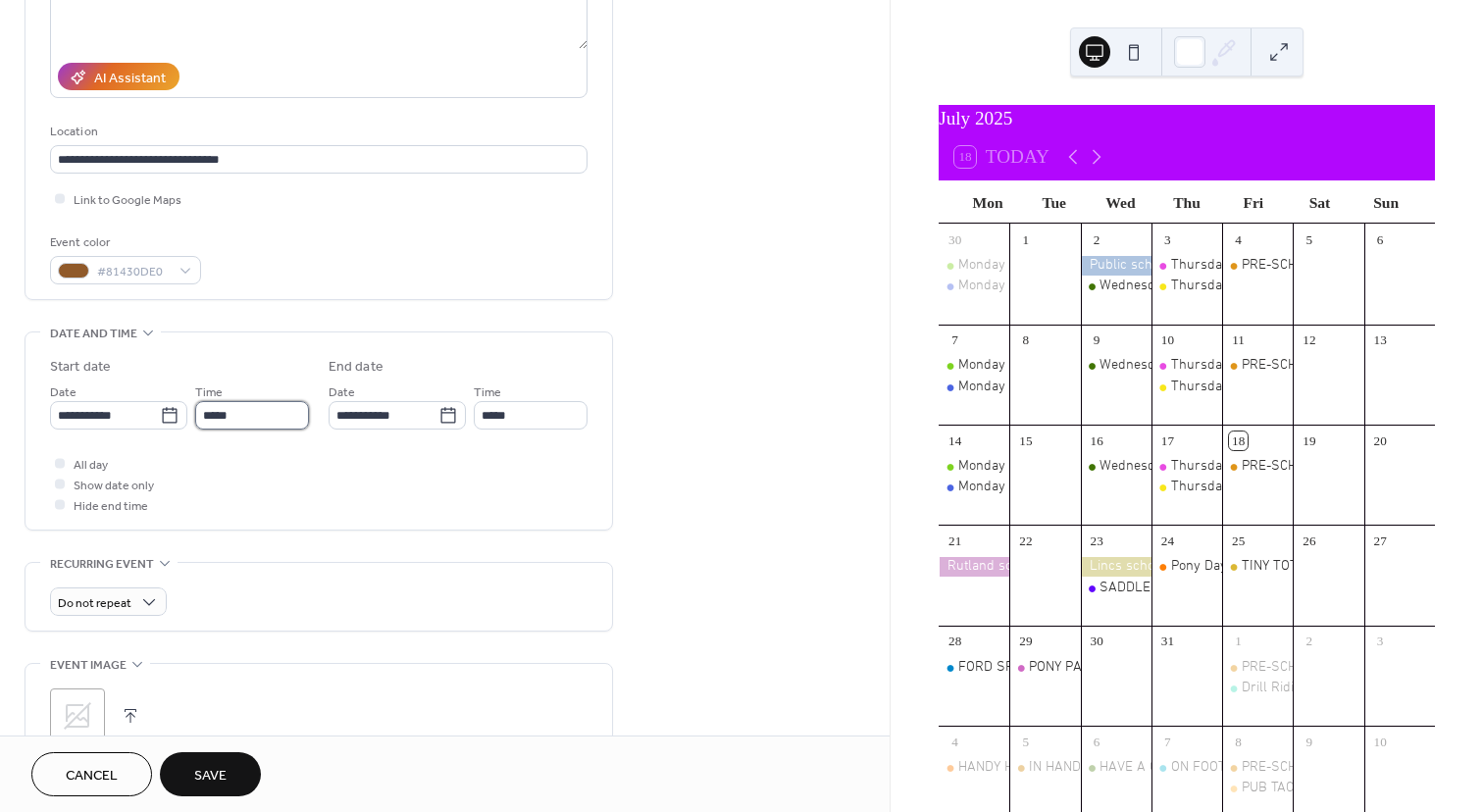 click on "*****" at bounding box center [252, 415] 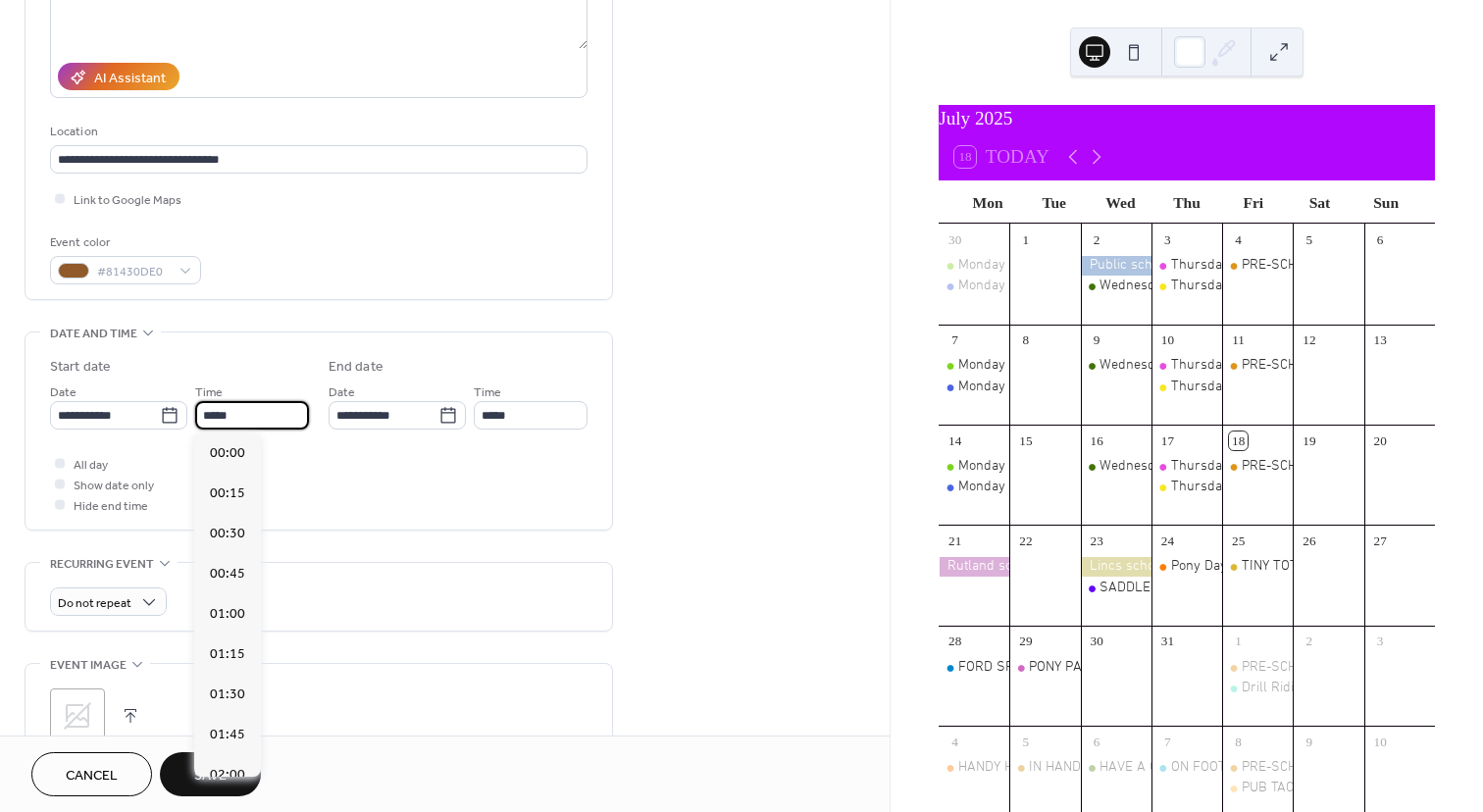 scroll, scrollTop: 1628, scrollLeft: 0, axis: vertical 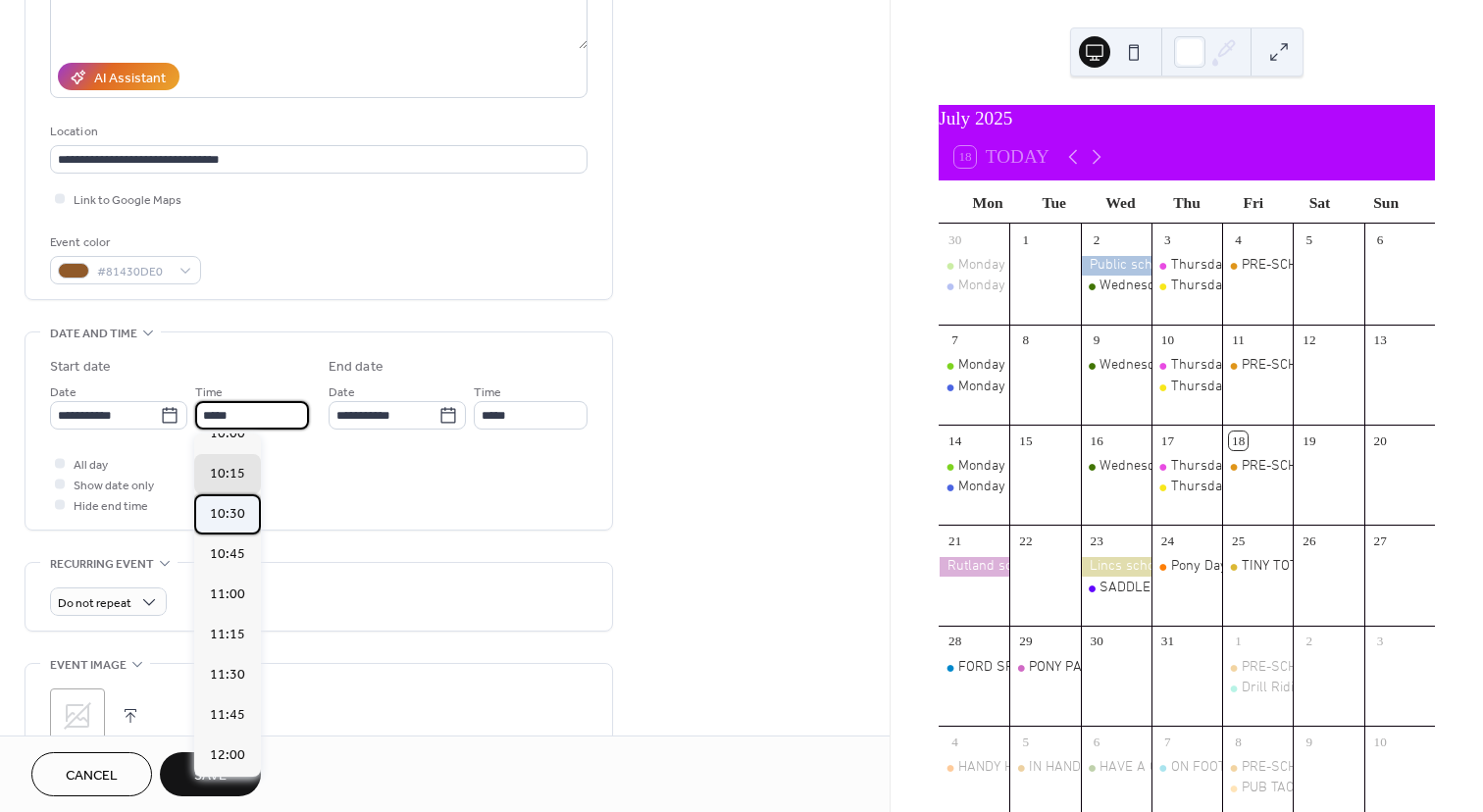 click on "10:30" at bounding box center (228, 514) 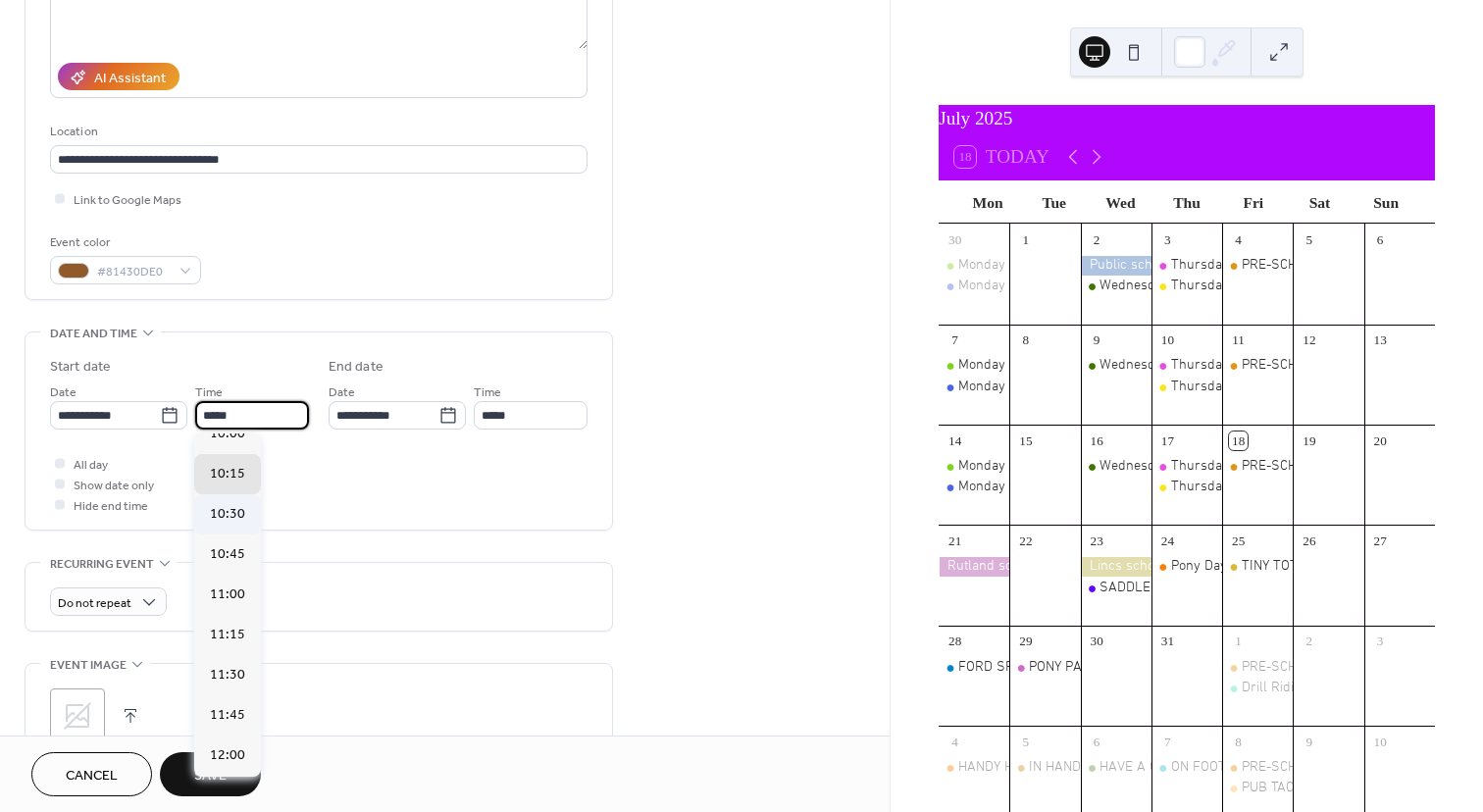 type on "*****" 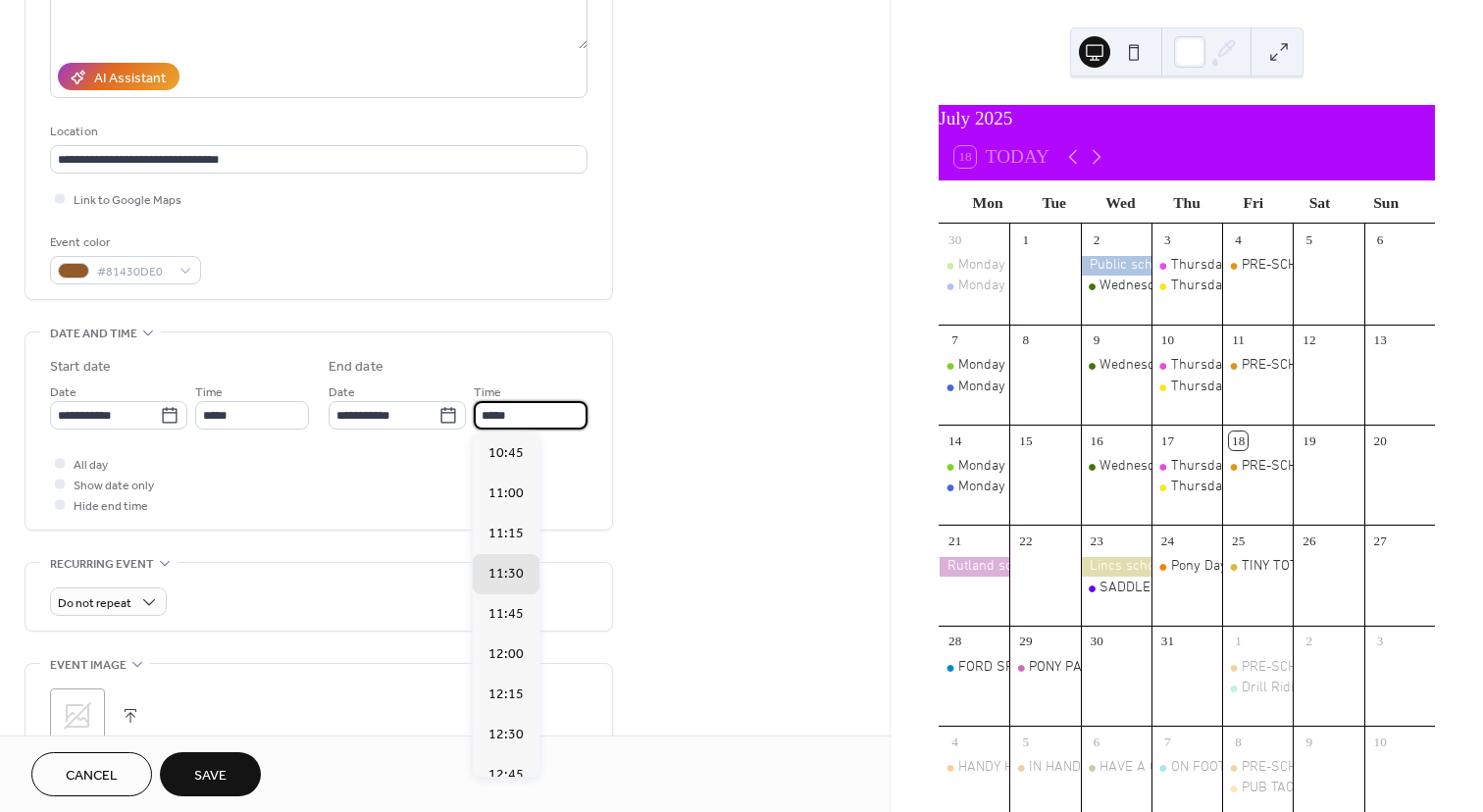 click on "*****" at bounding box center [531, 415] 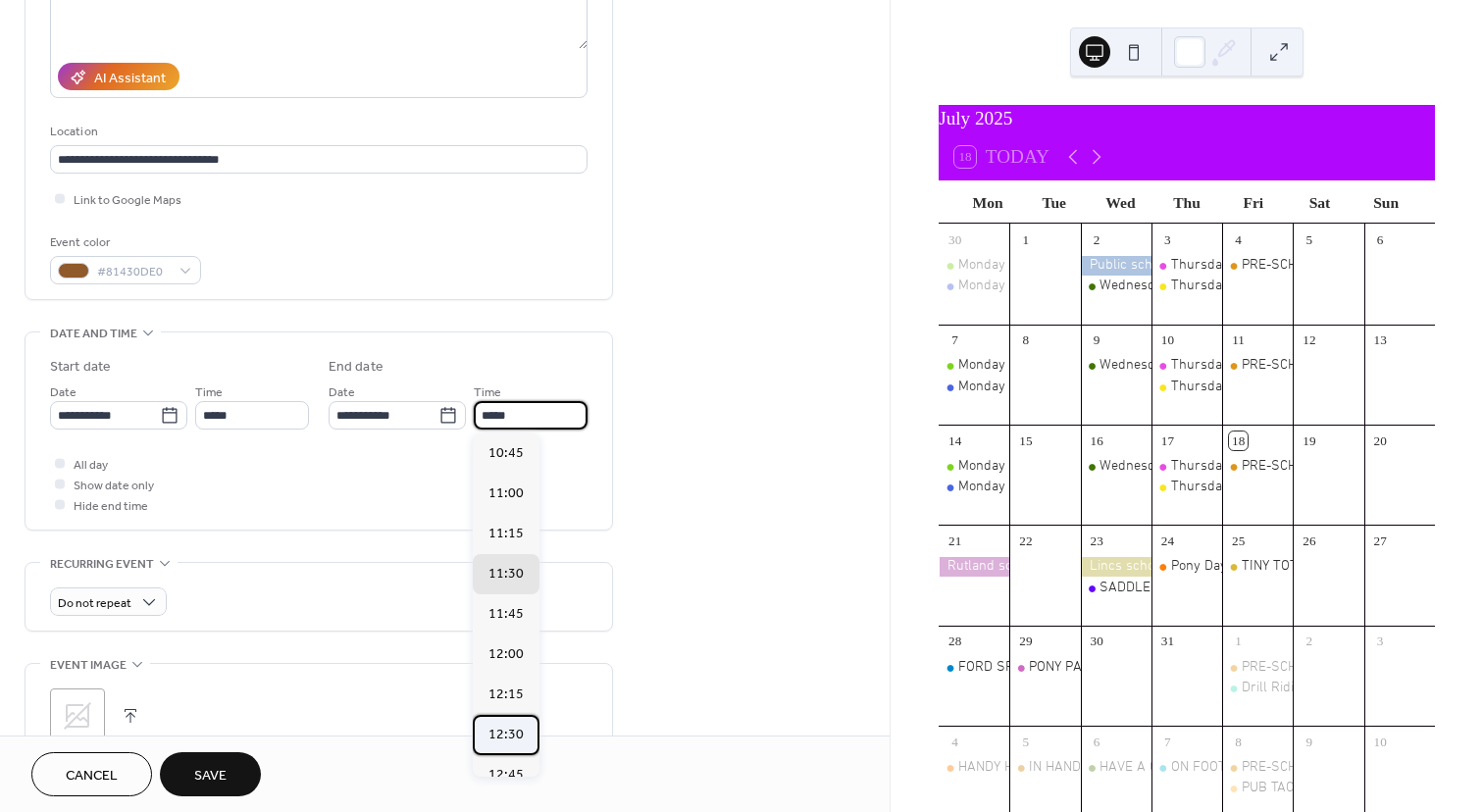 click on "12:30" at bounding box center [506, 735] 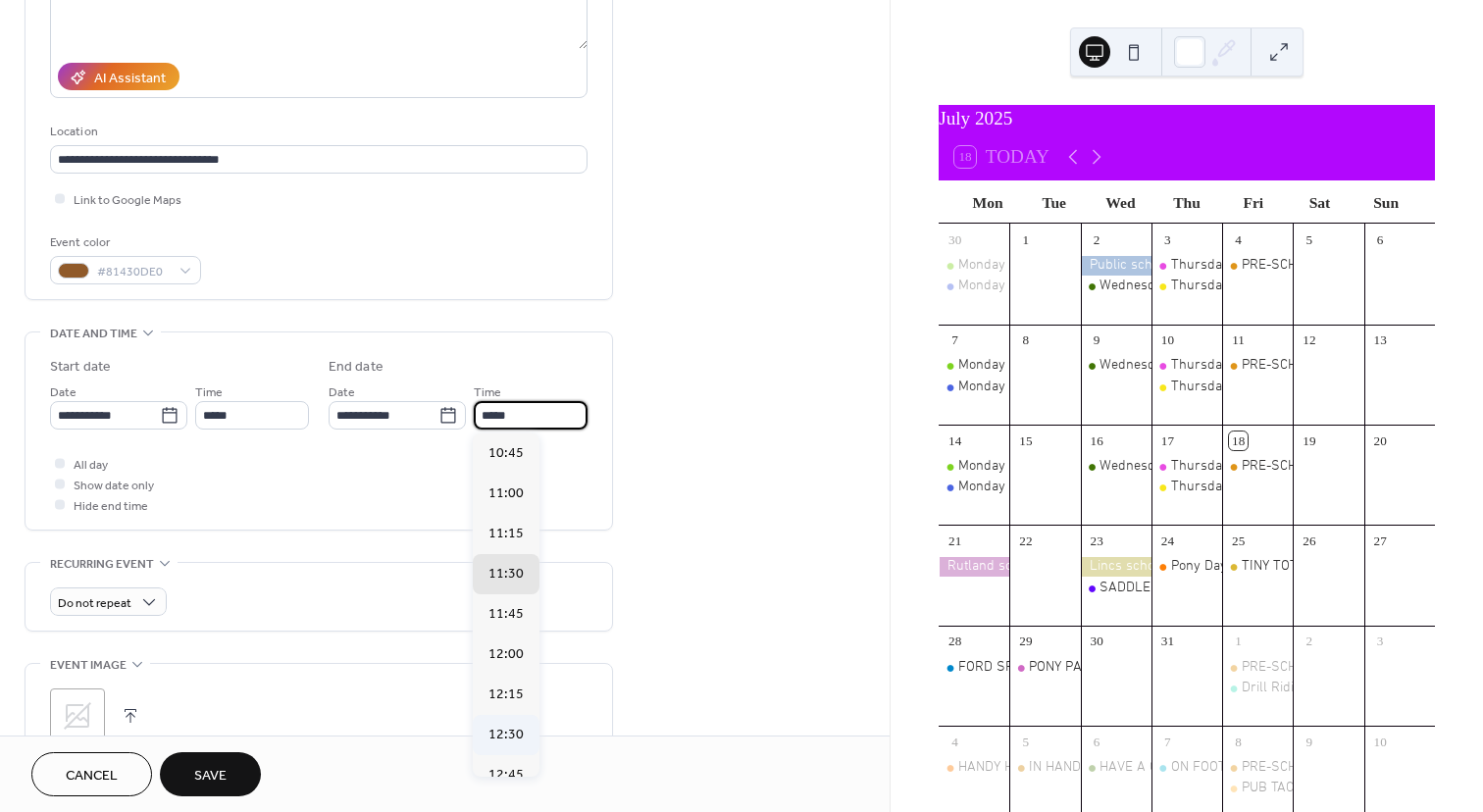 type on "*****" 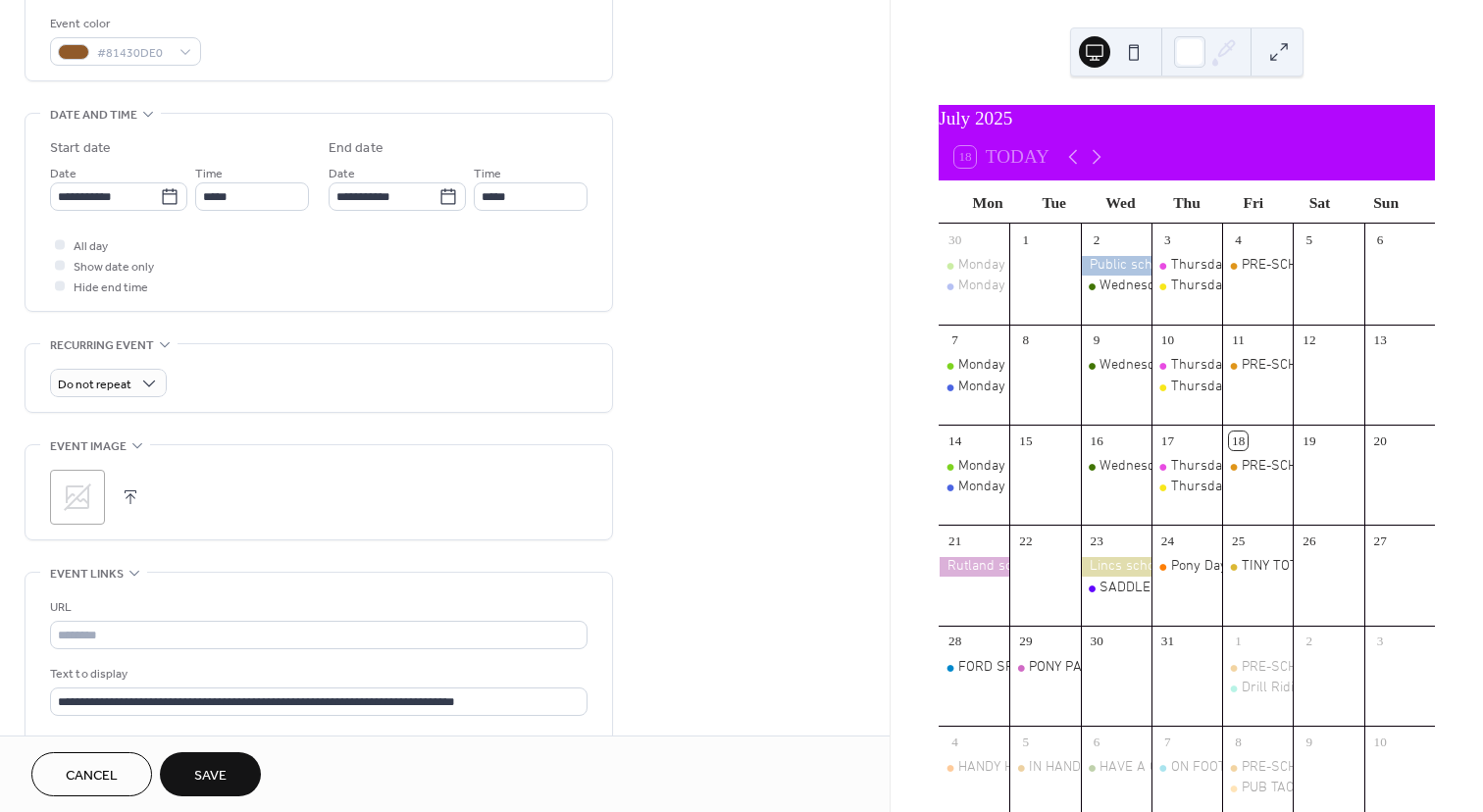 scroll, scrollTop: 529, scrollLeft: 0, axis: vertical 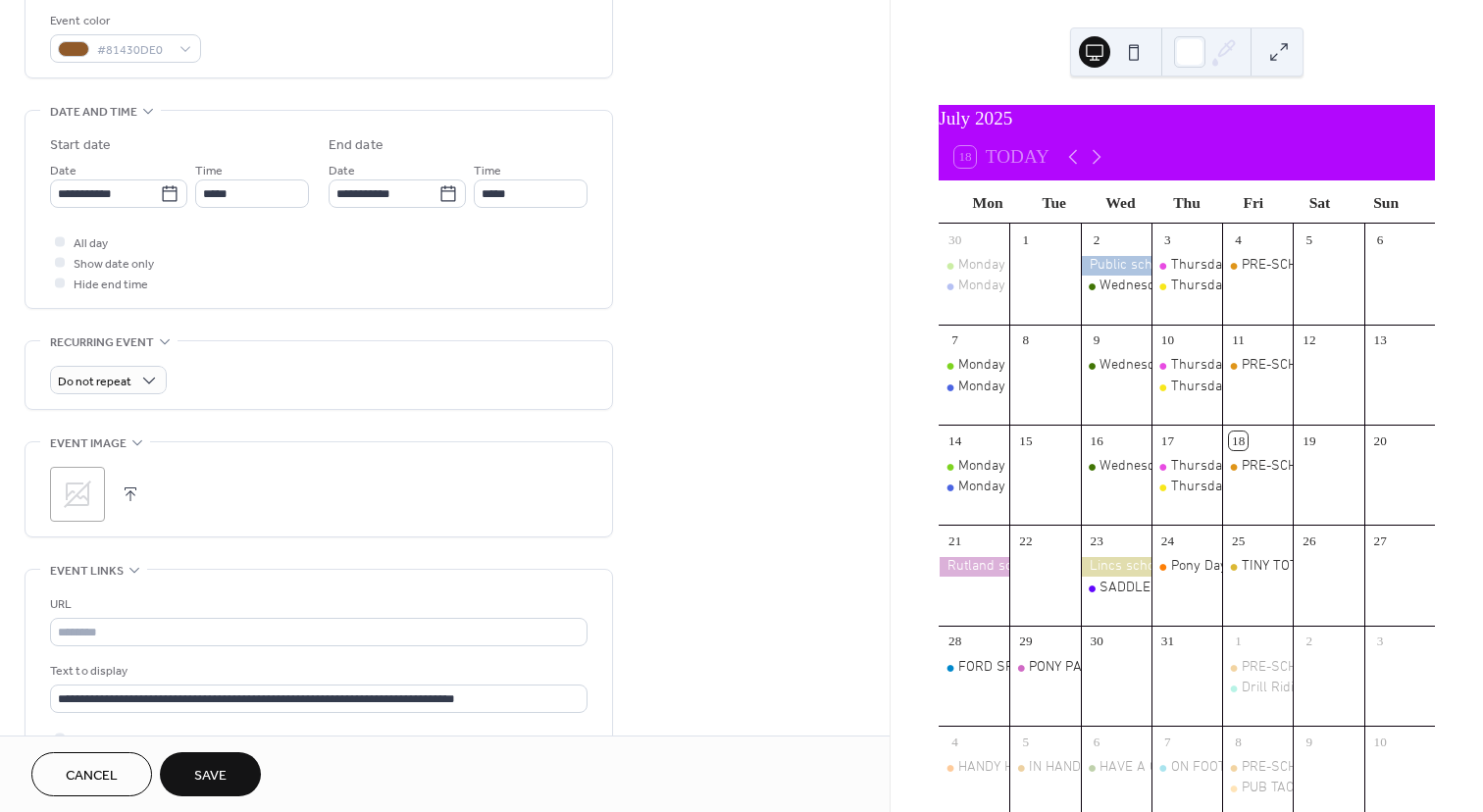 click 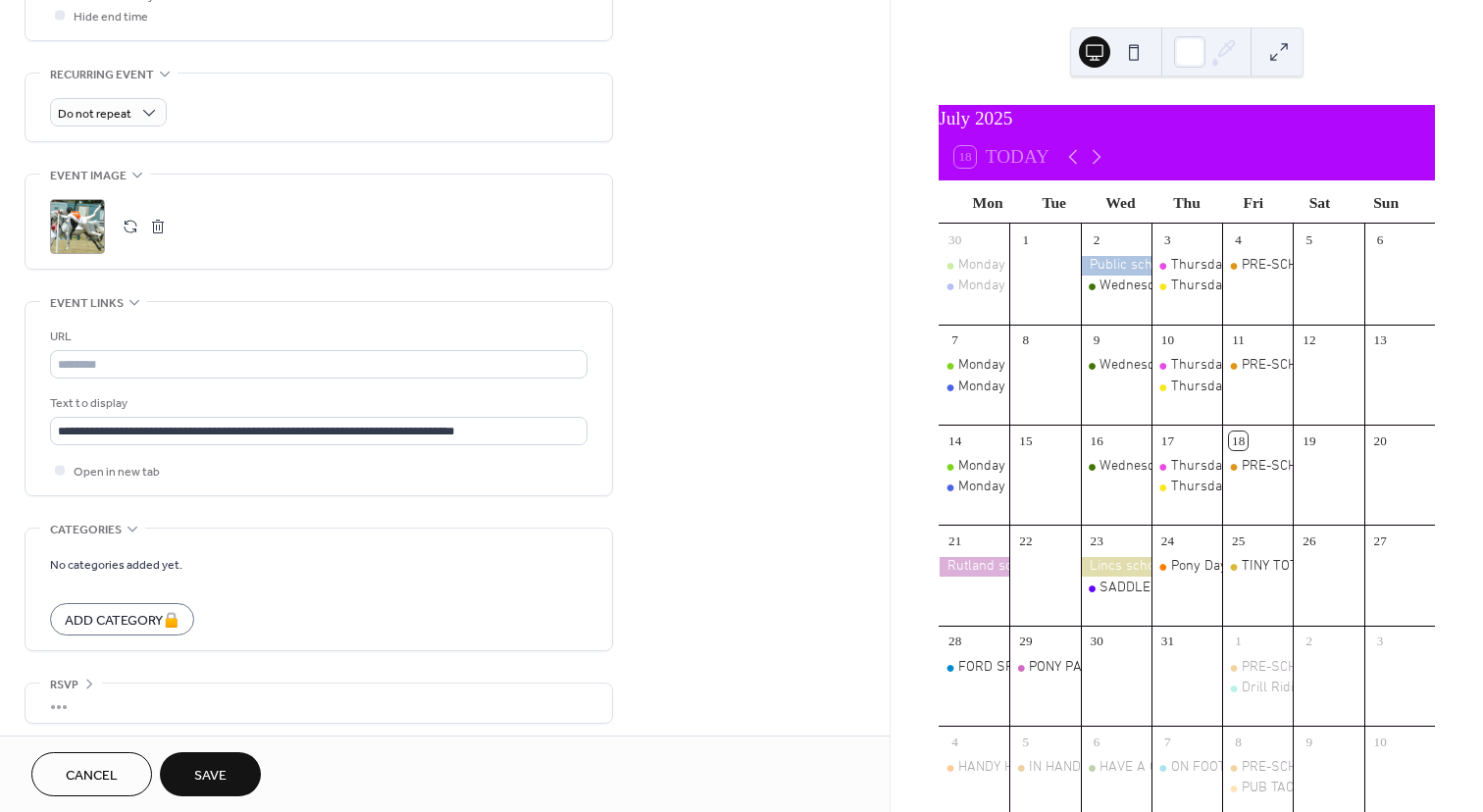 scroll, scrollTop: 804, scrollLeft: 0, axis: vertical 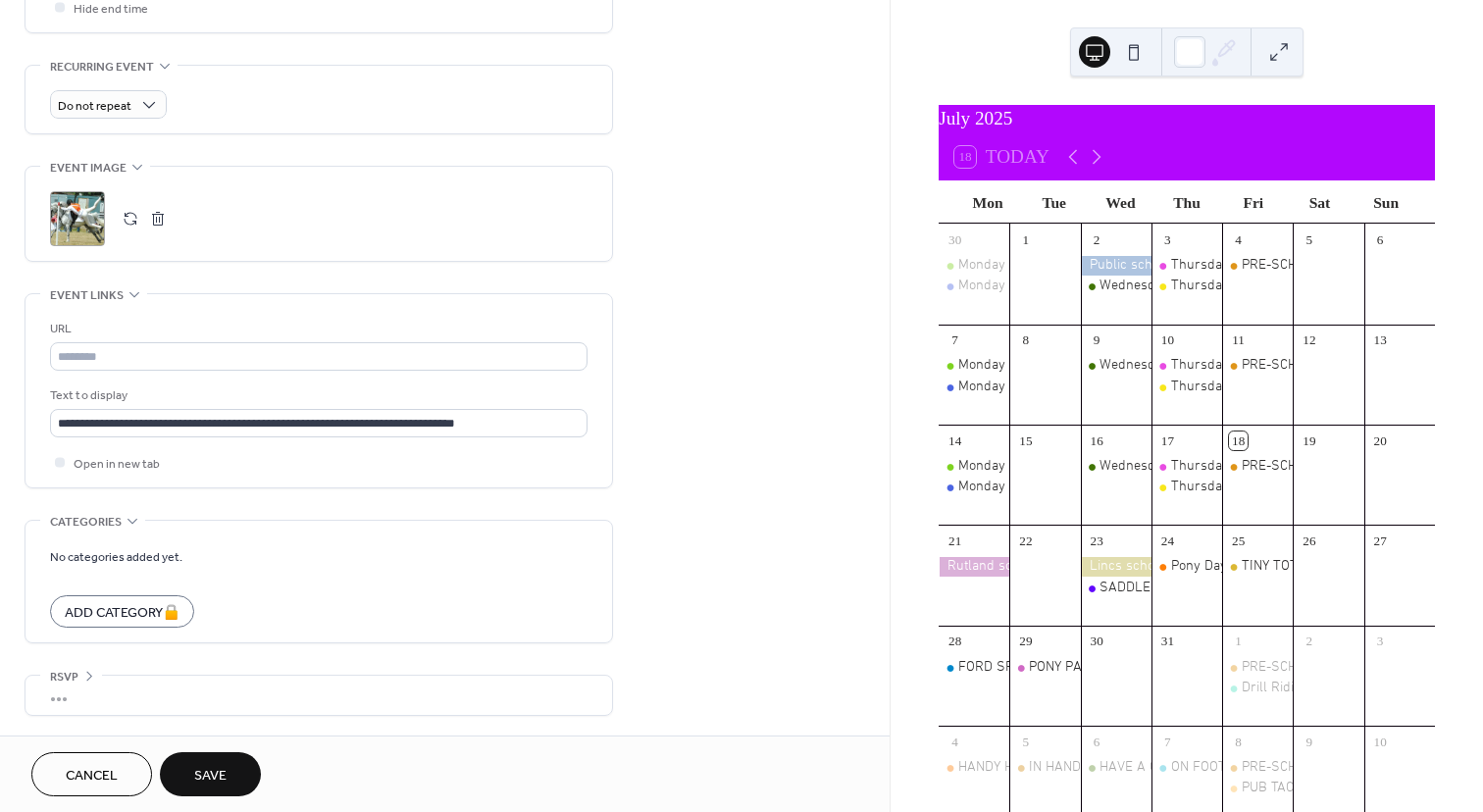 click on "Save" at bounding box center [210, 776] 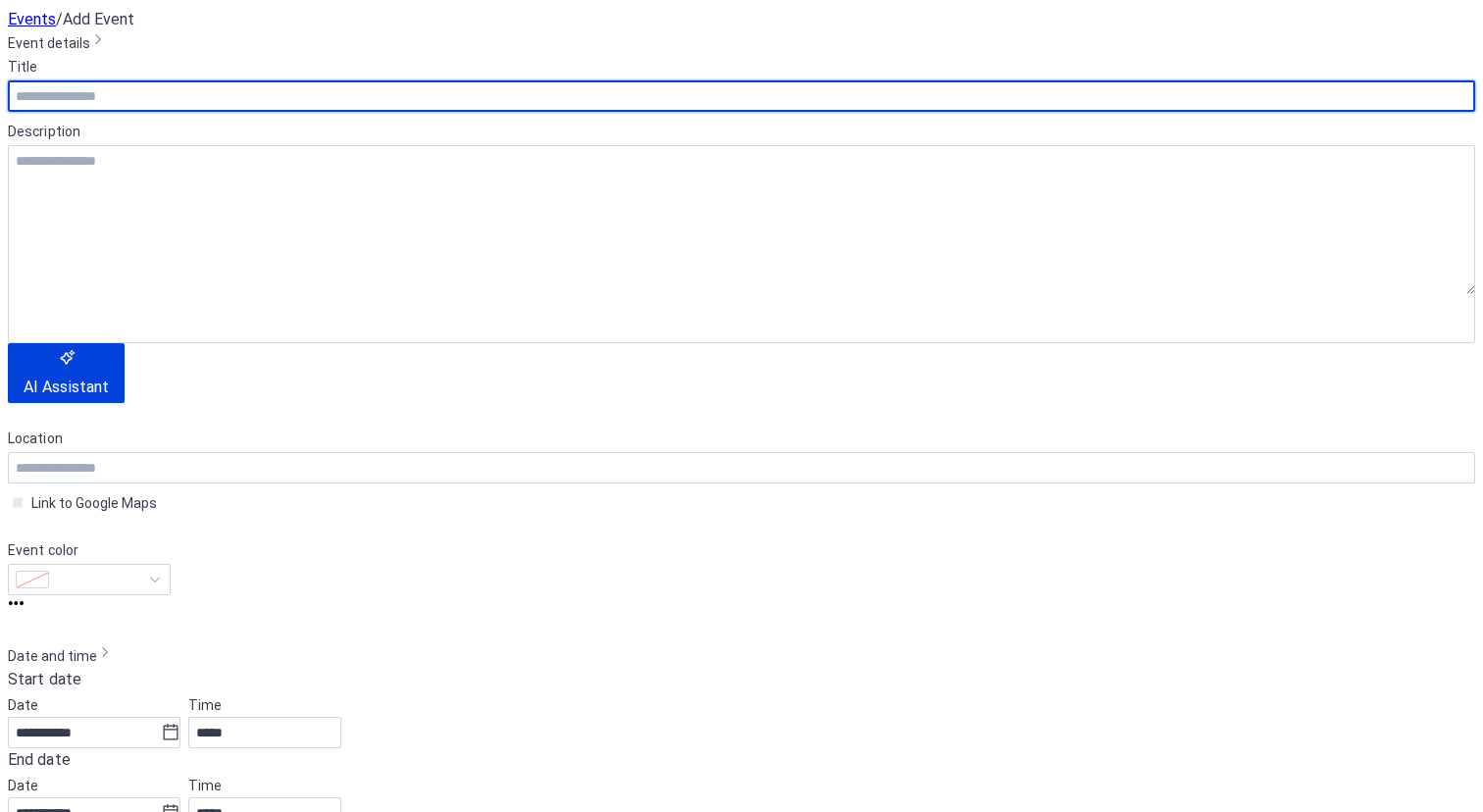 scroll, scrollTop: 0, scrollLeft: 0, axis: both 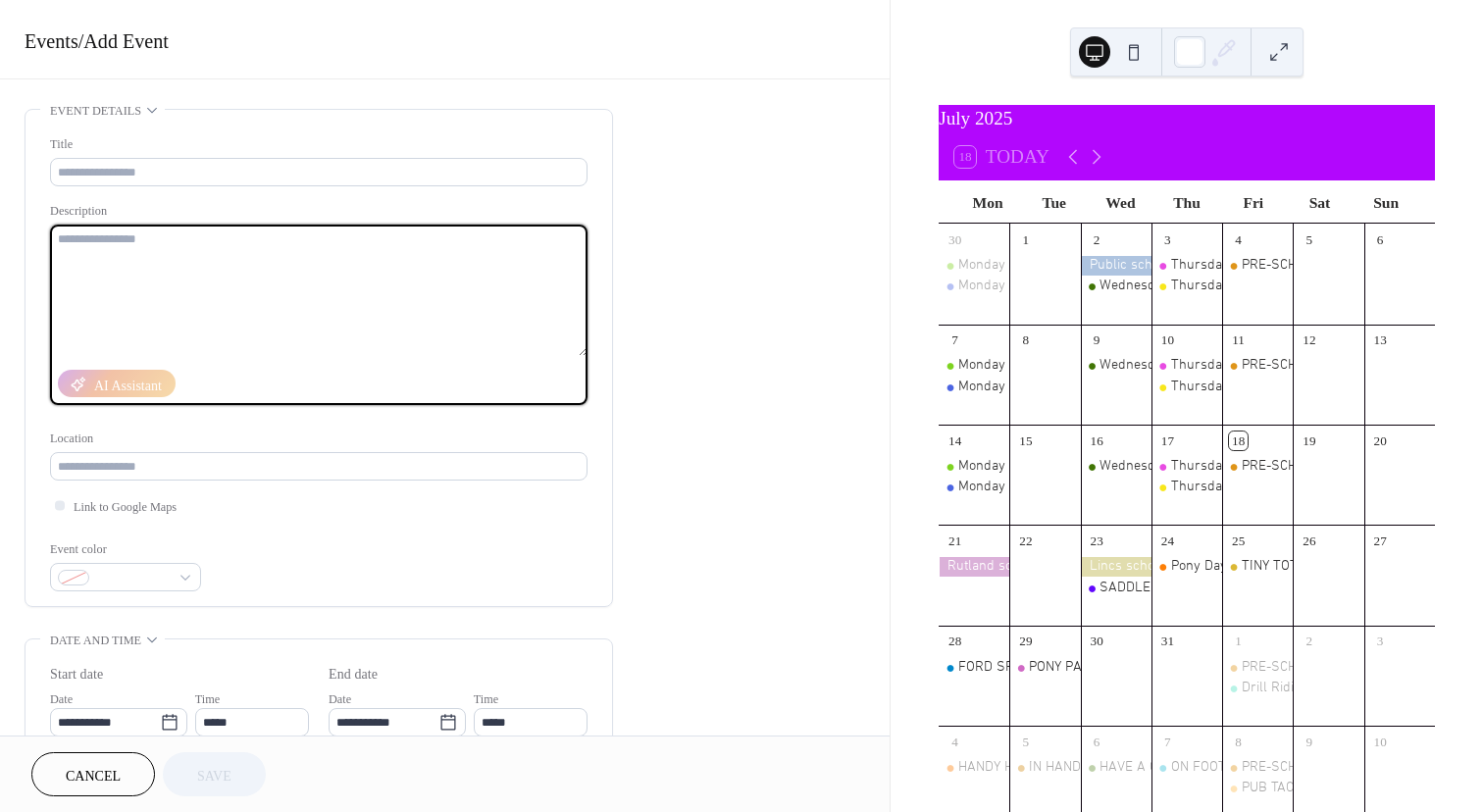 click at bounding box center [319, 290] 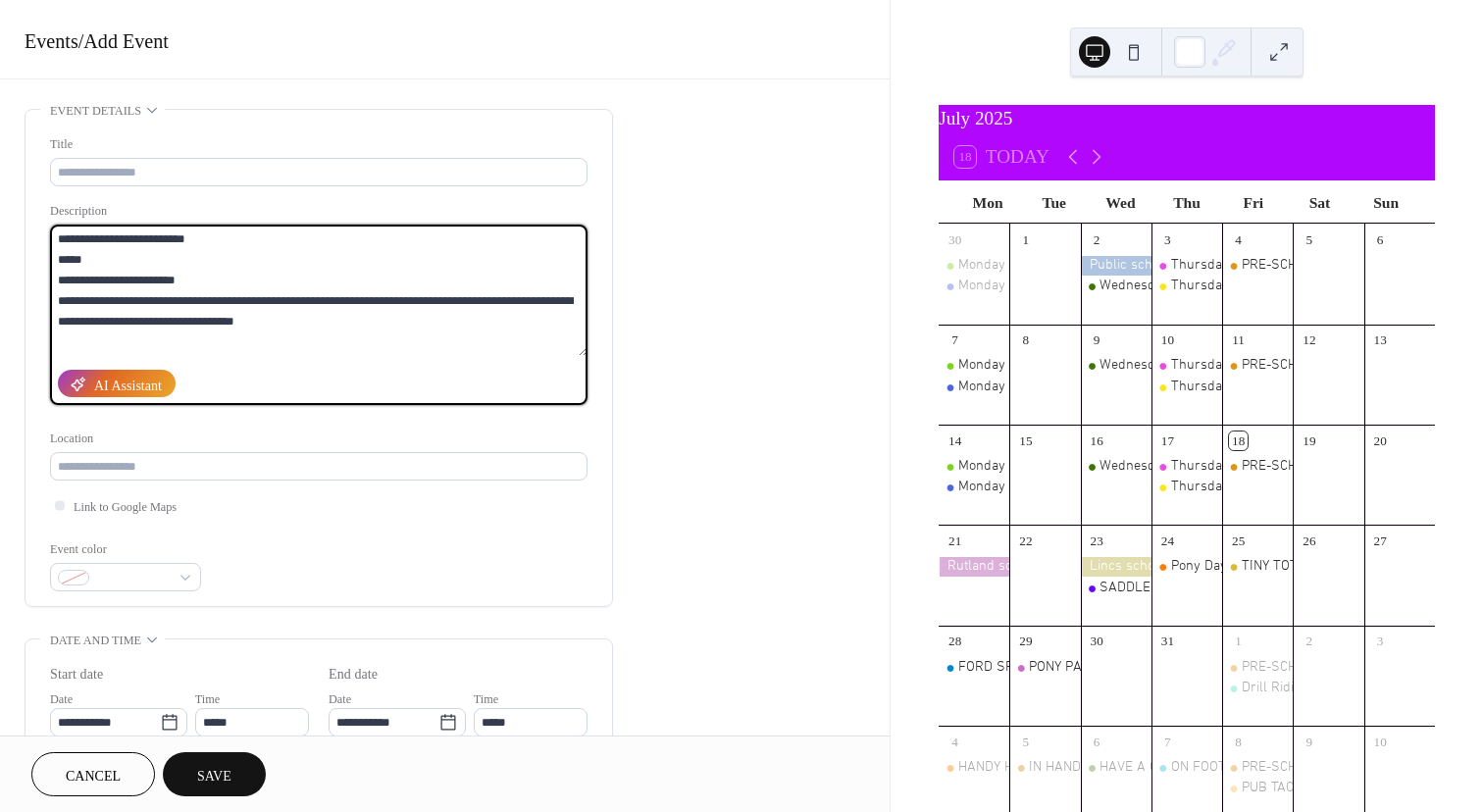 drag, startPoint x: 241, startPoint y: 233, endPoint x: 120, endPoint y: 237, distance: 121.0661 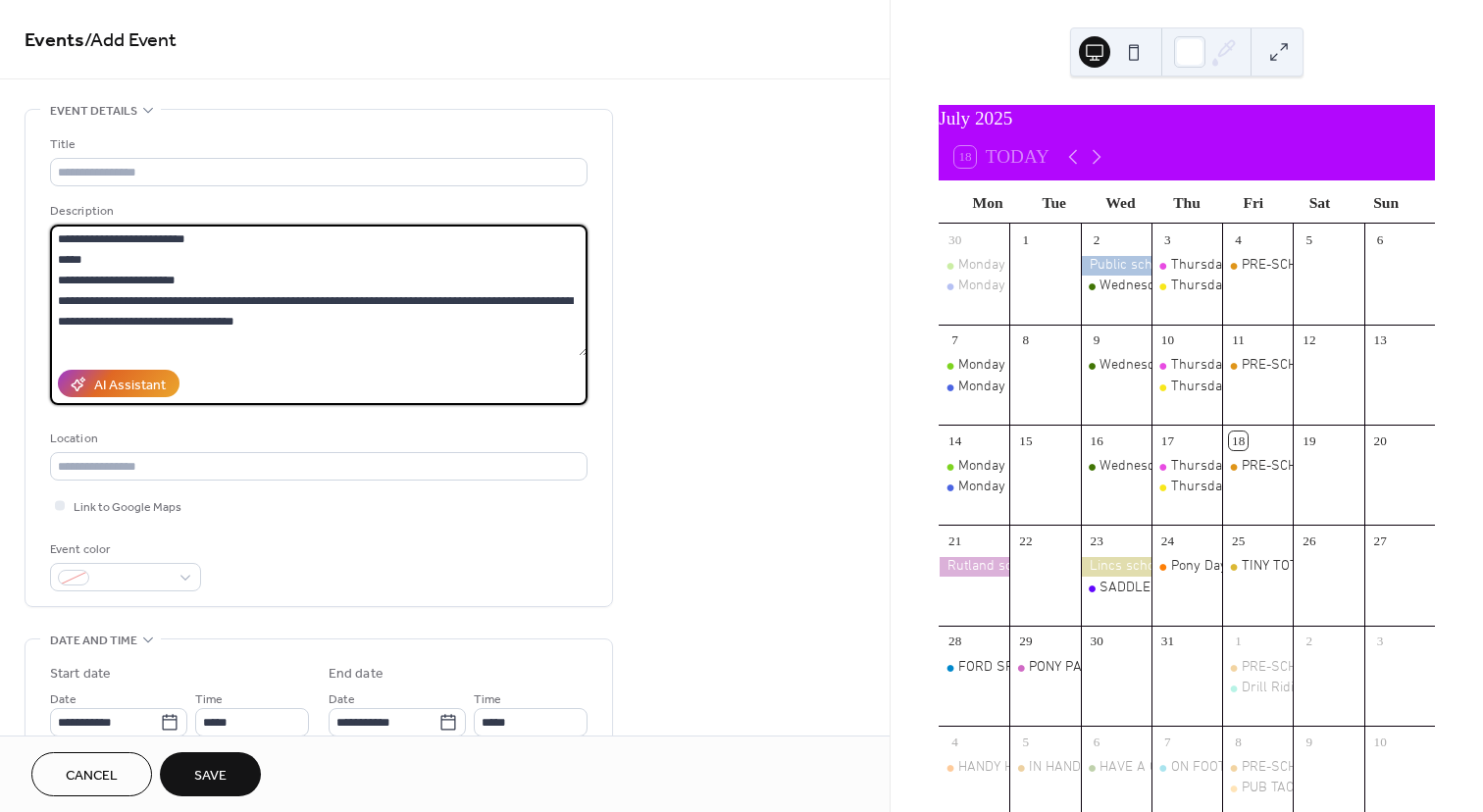 click on "**********" at bounding box center [319, 290] 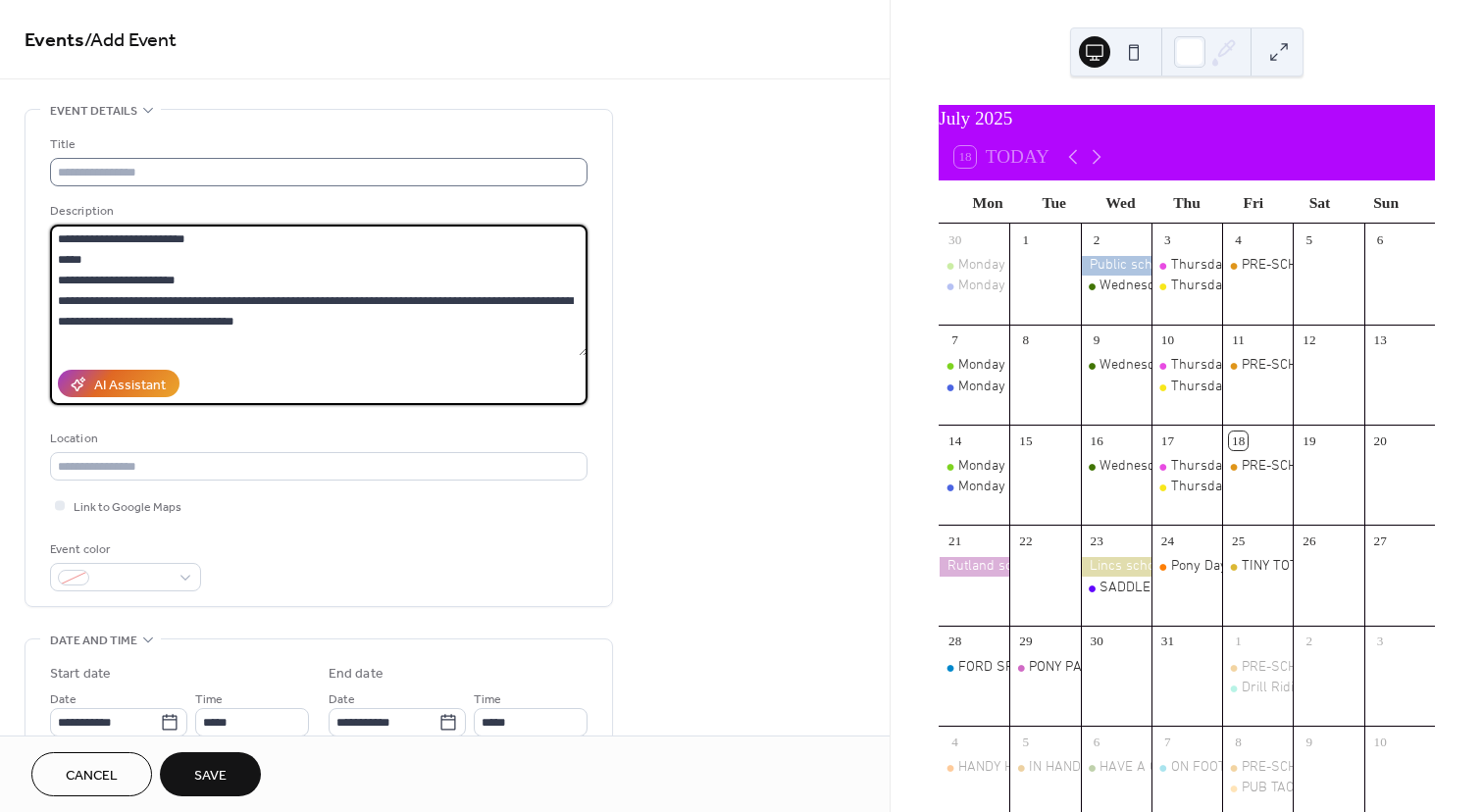 type on "**********" 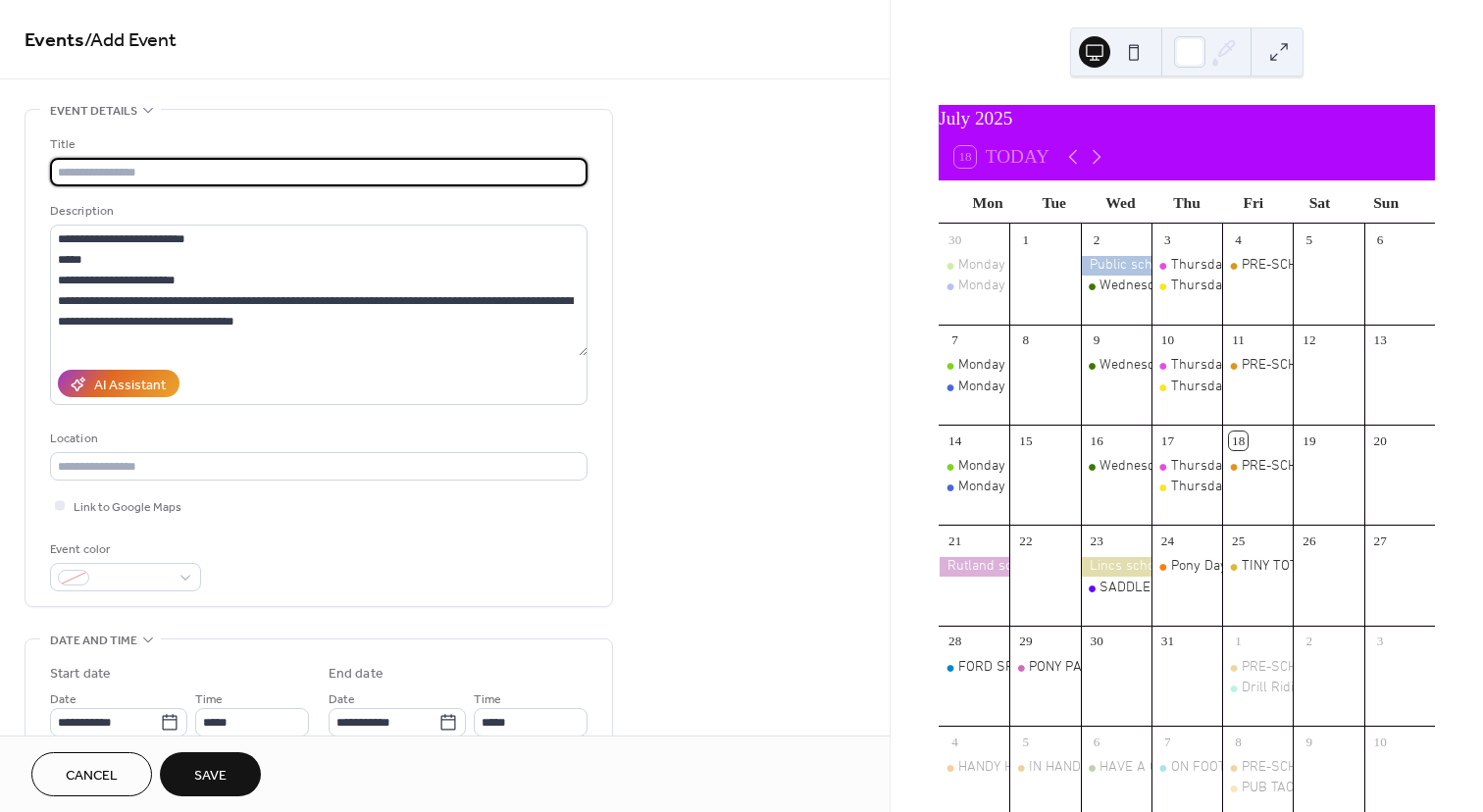 click at bounding box center [319, 172] 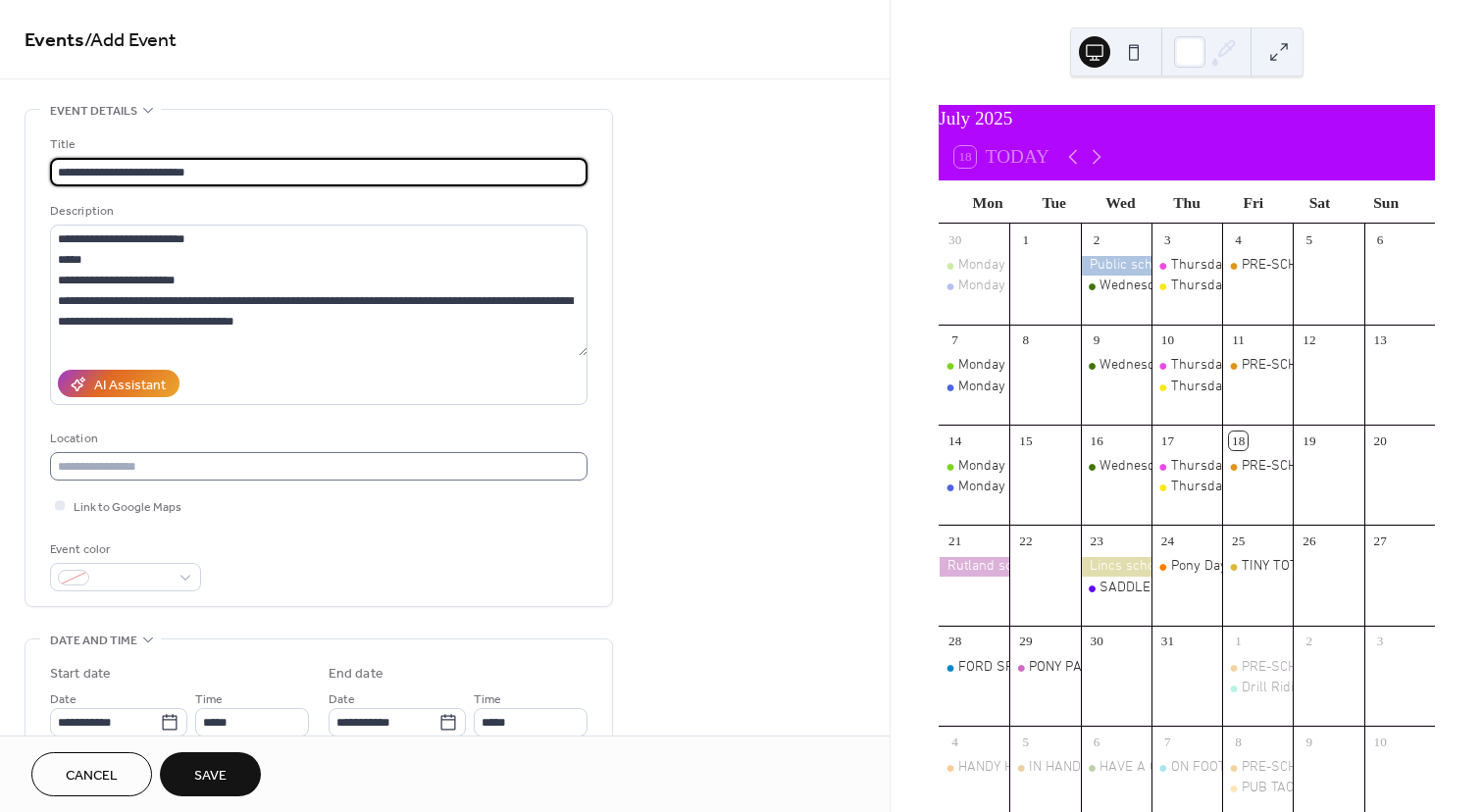 type on "**********" 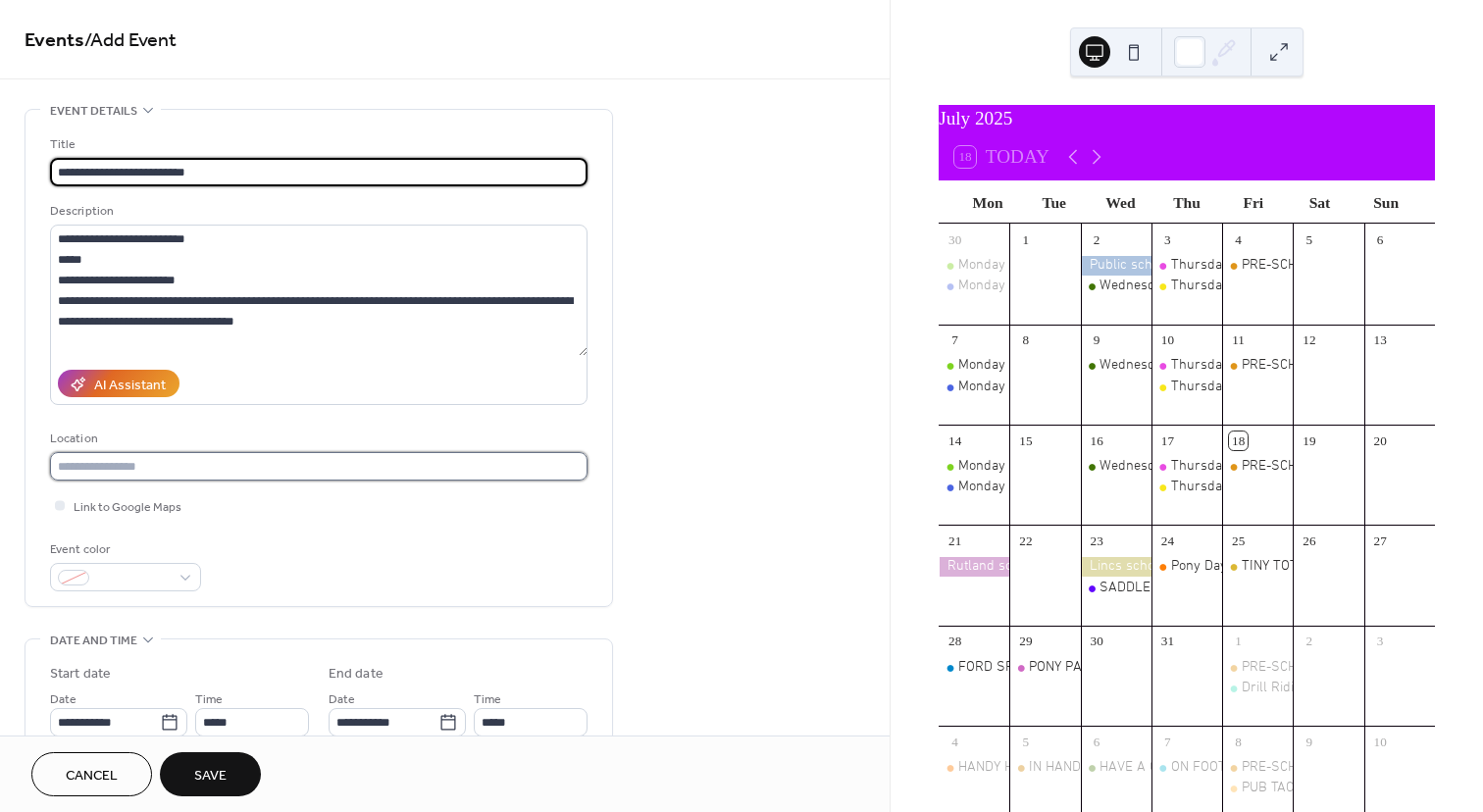 click at bounding box center [319, 466] 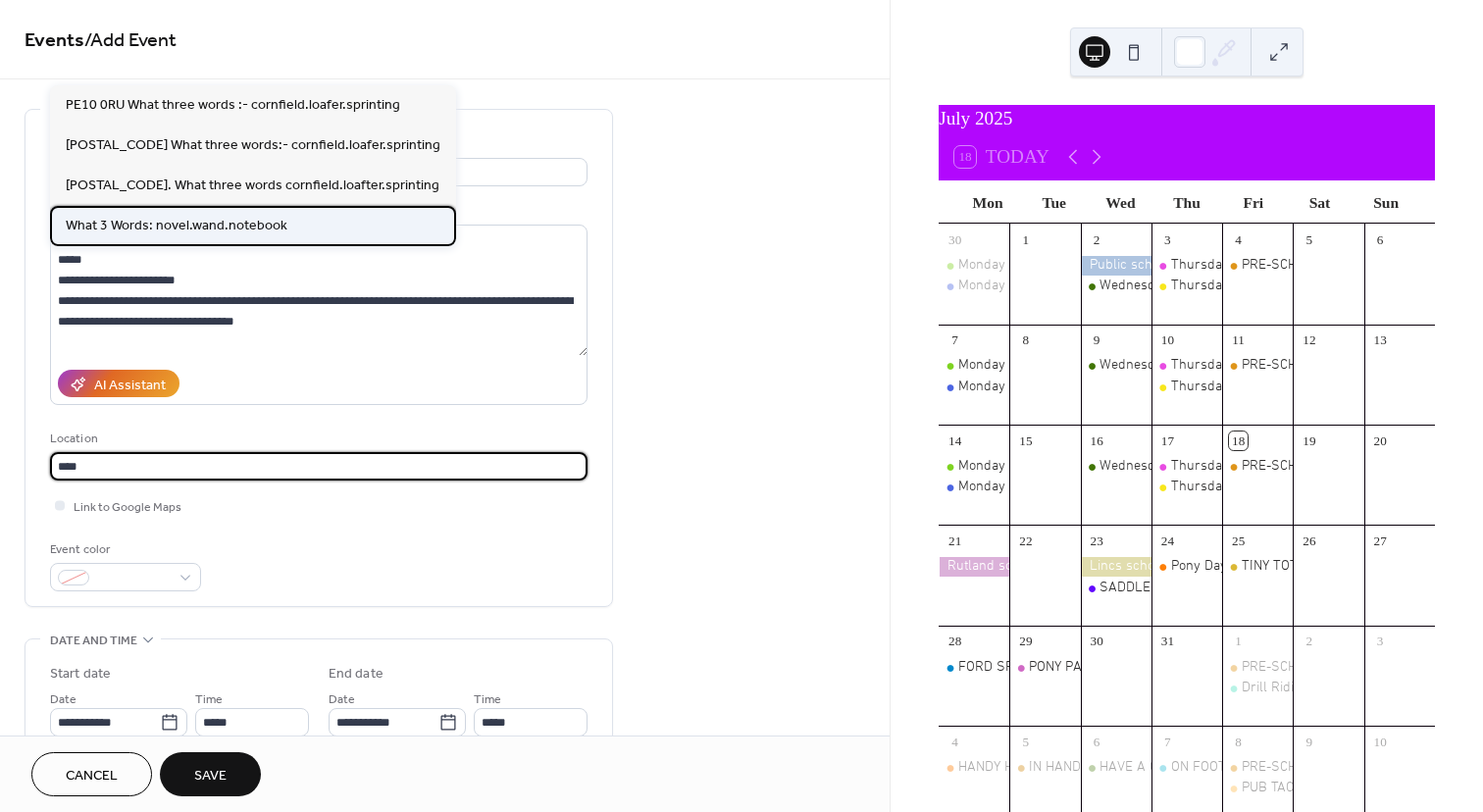 click on "What 3 Words: novel.wand.notebook" at bounding box center [177, 226] 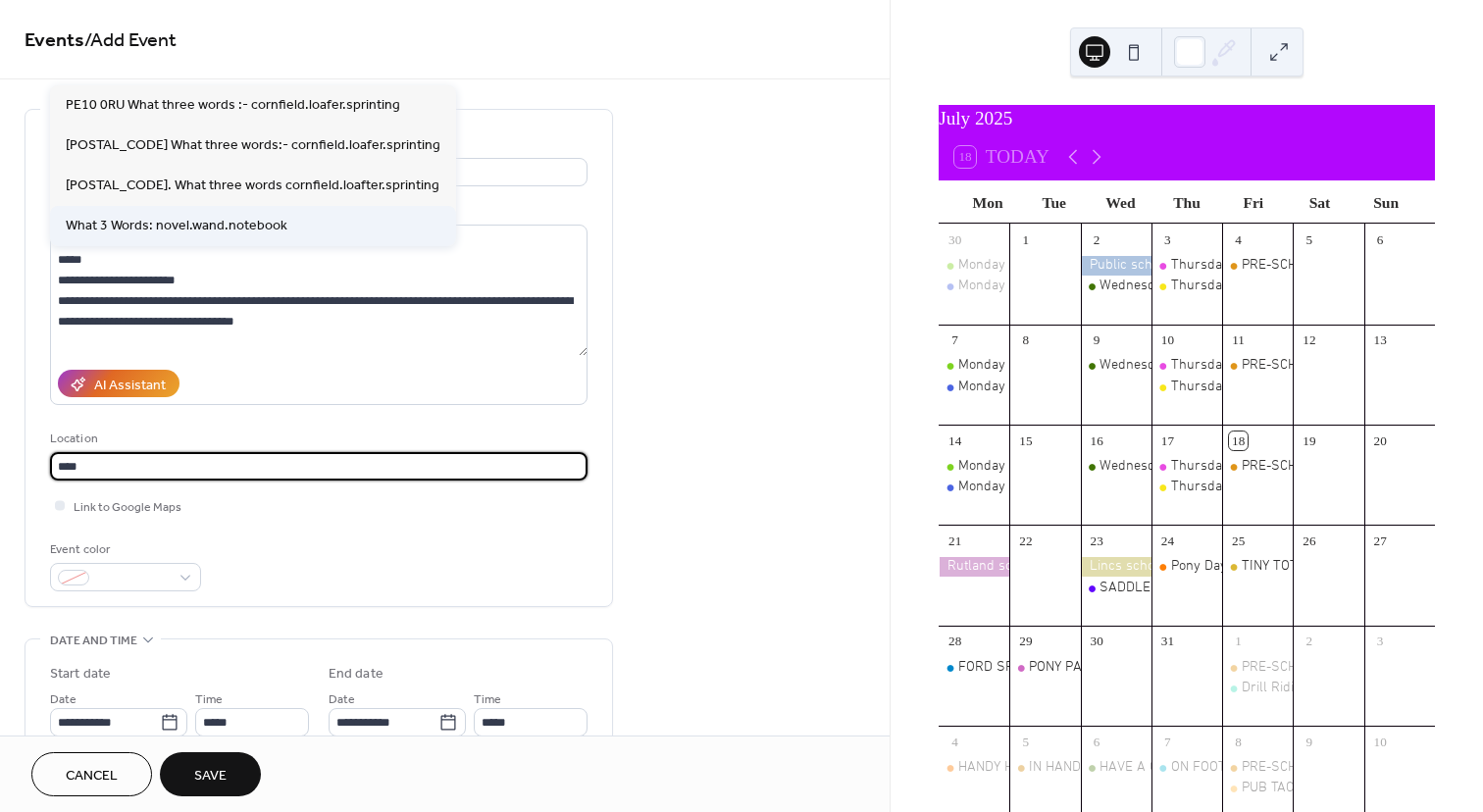 type on "**********" 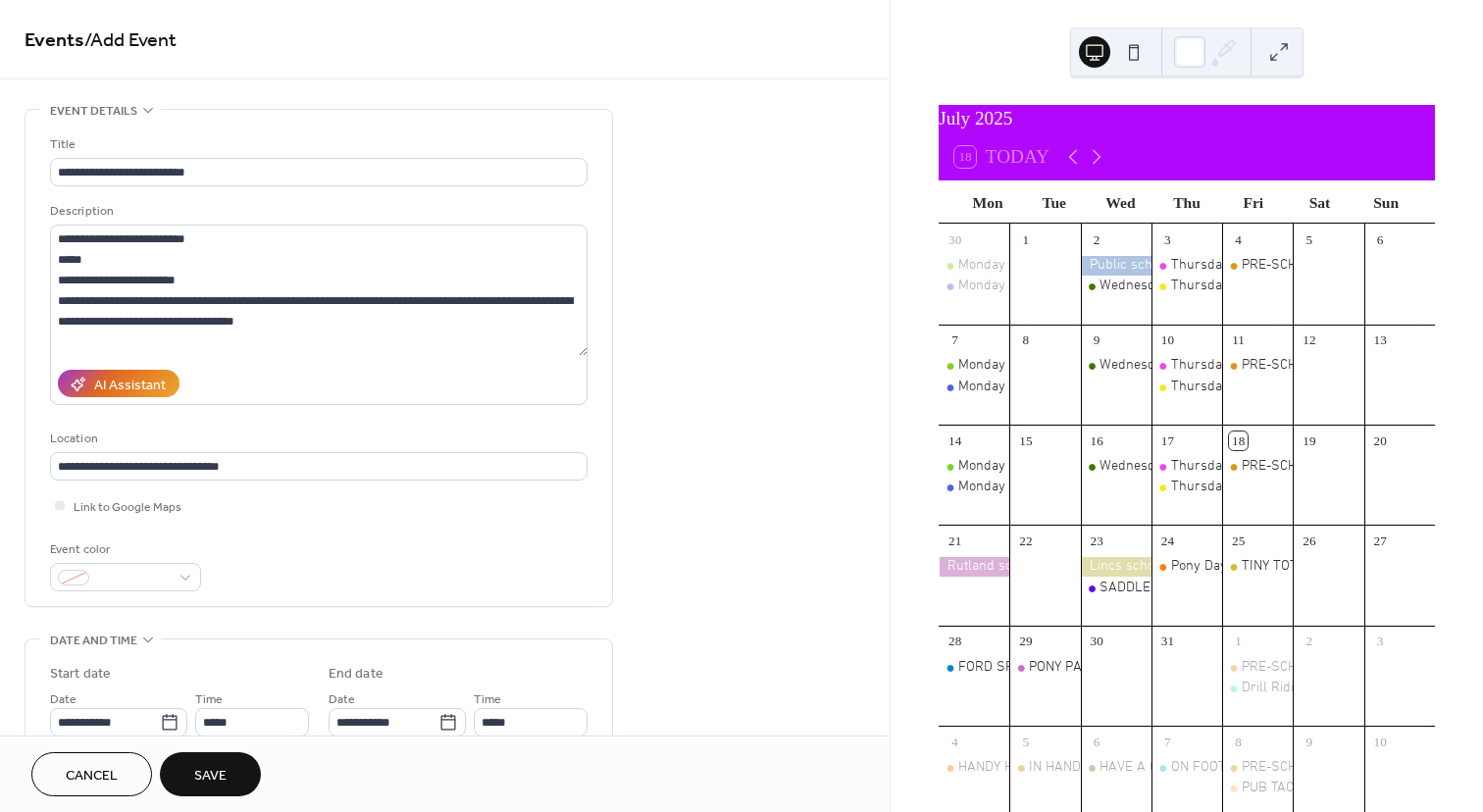 scroll, scrollTop: 1, scrollLeft: 0, axis: vertical 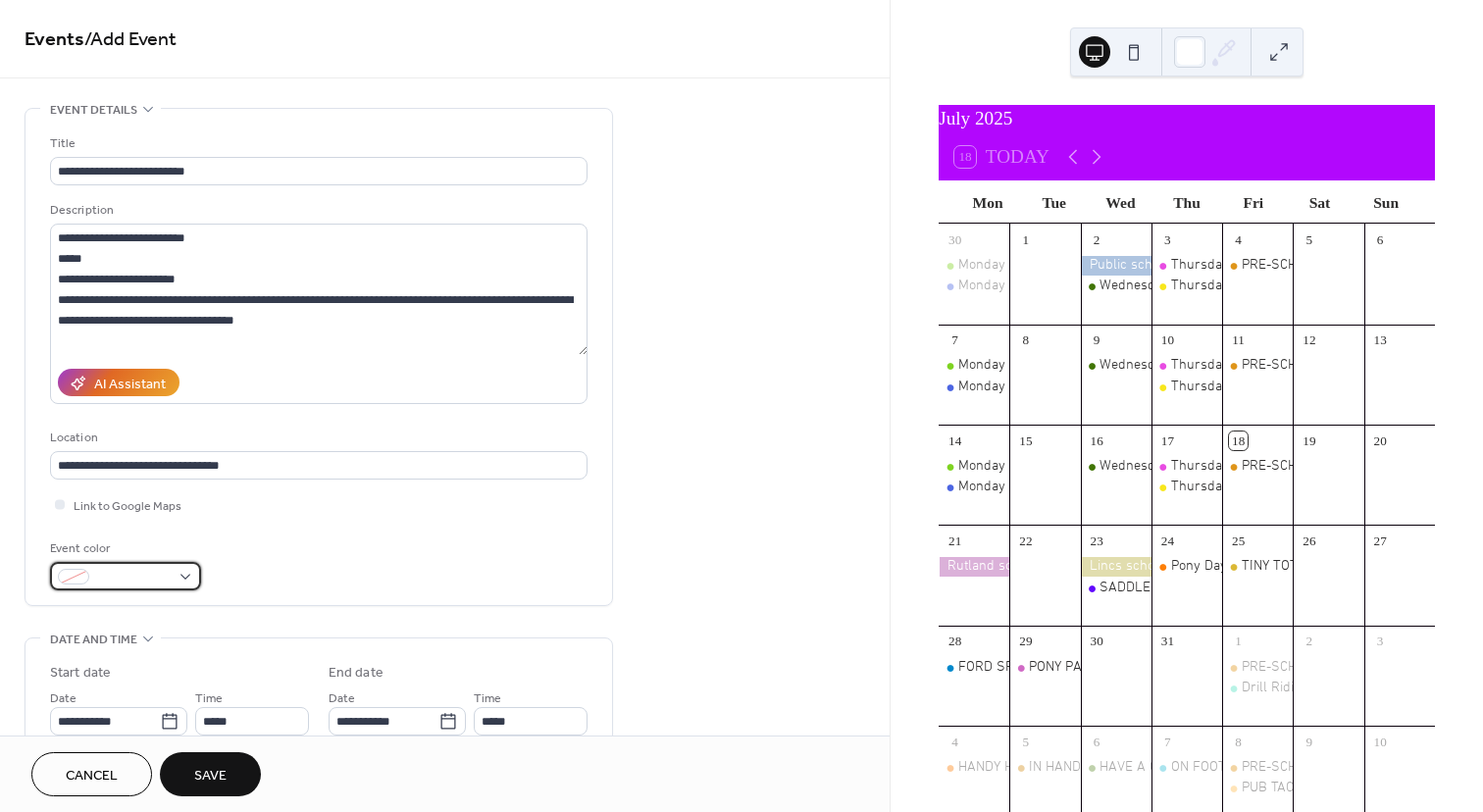 click at bounding box center [126, 576] 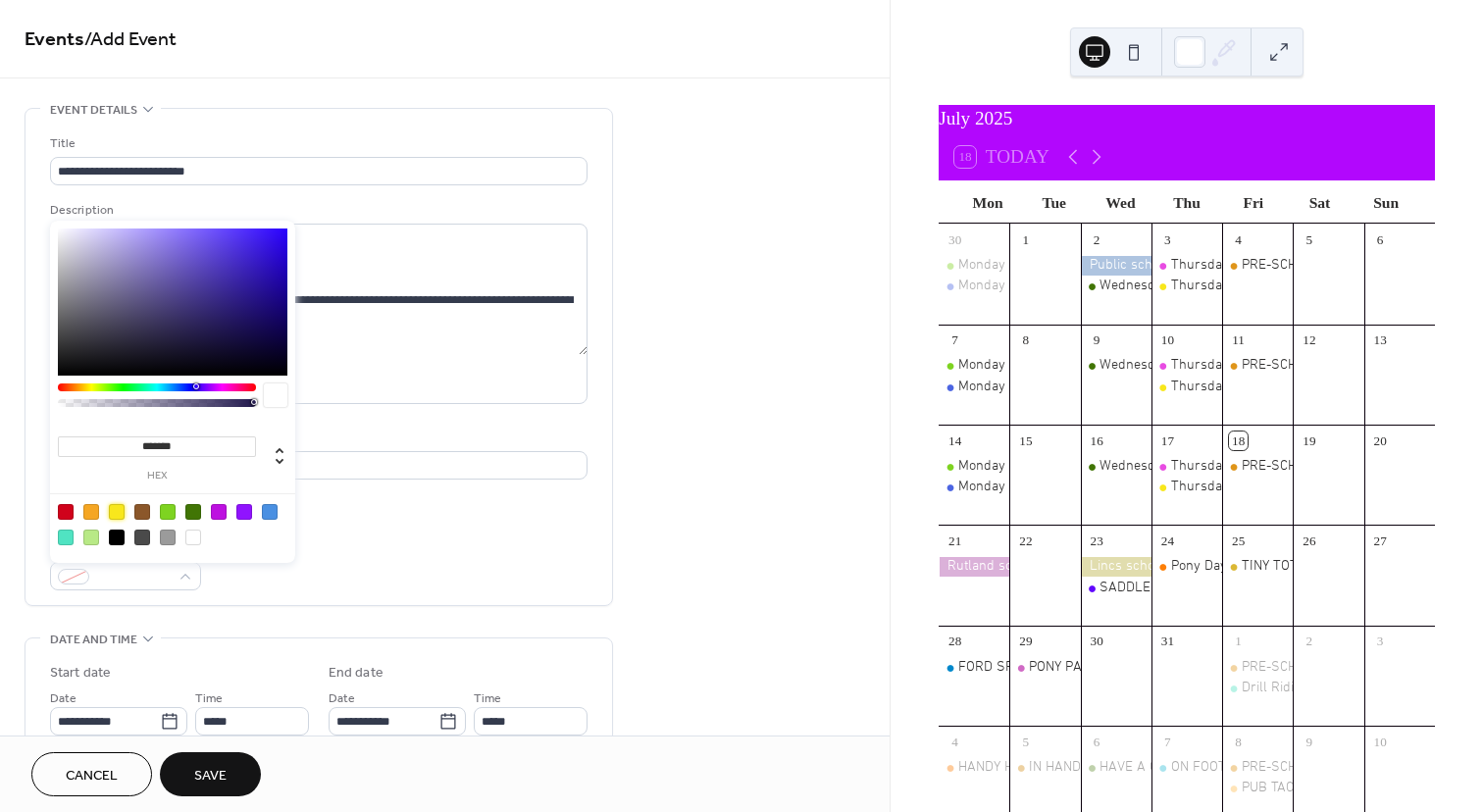 click at bounding box center (117, 512) 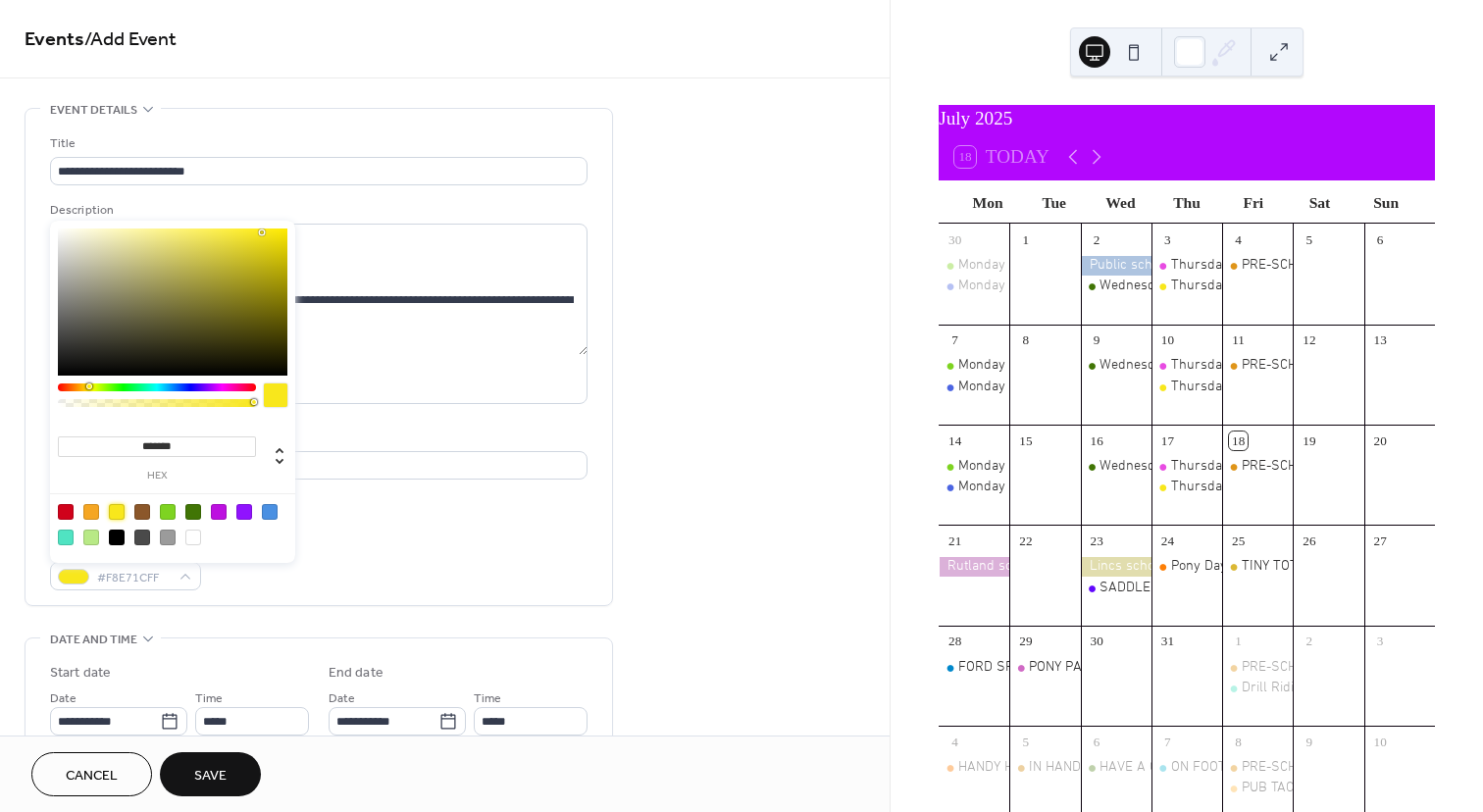 click at bounding box center (91, 512) 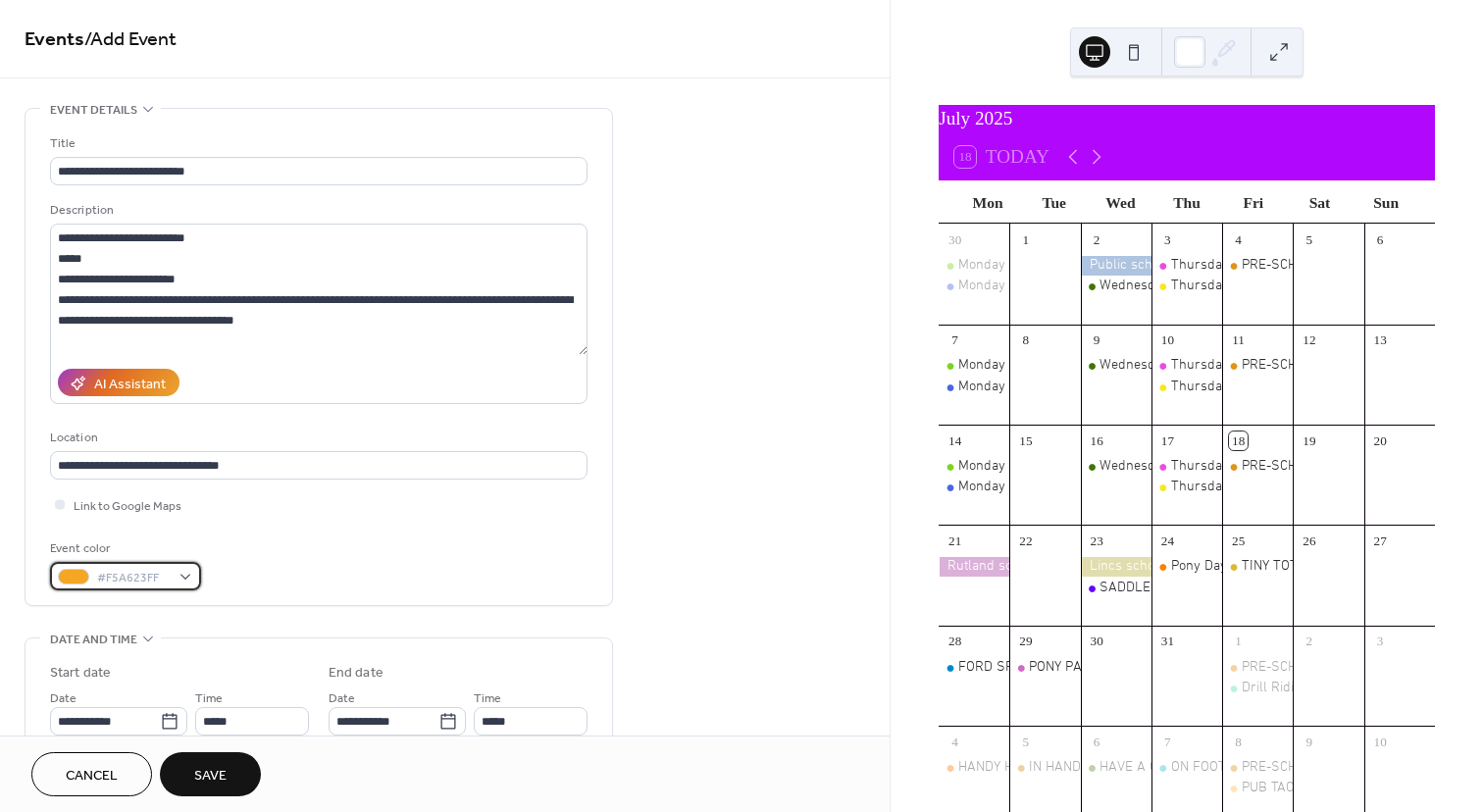 click on "#F5A623FF" at bounding box center [126, 576] 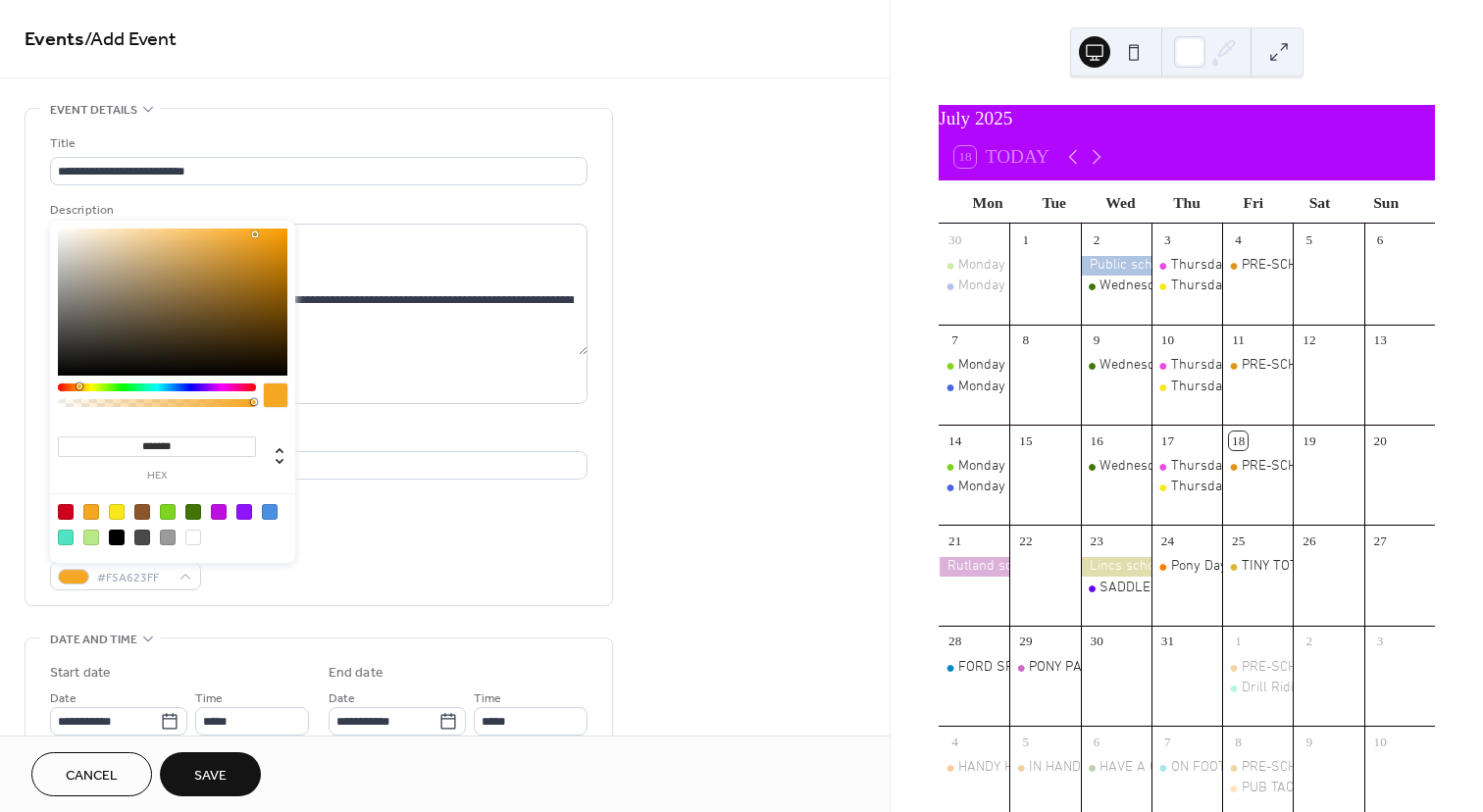 click at bounding box center [173, 302] 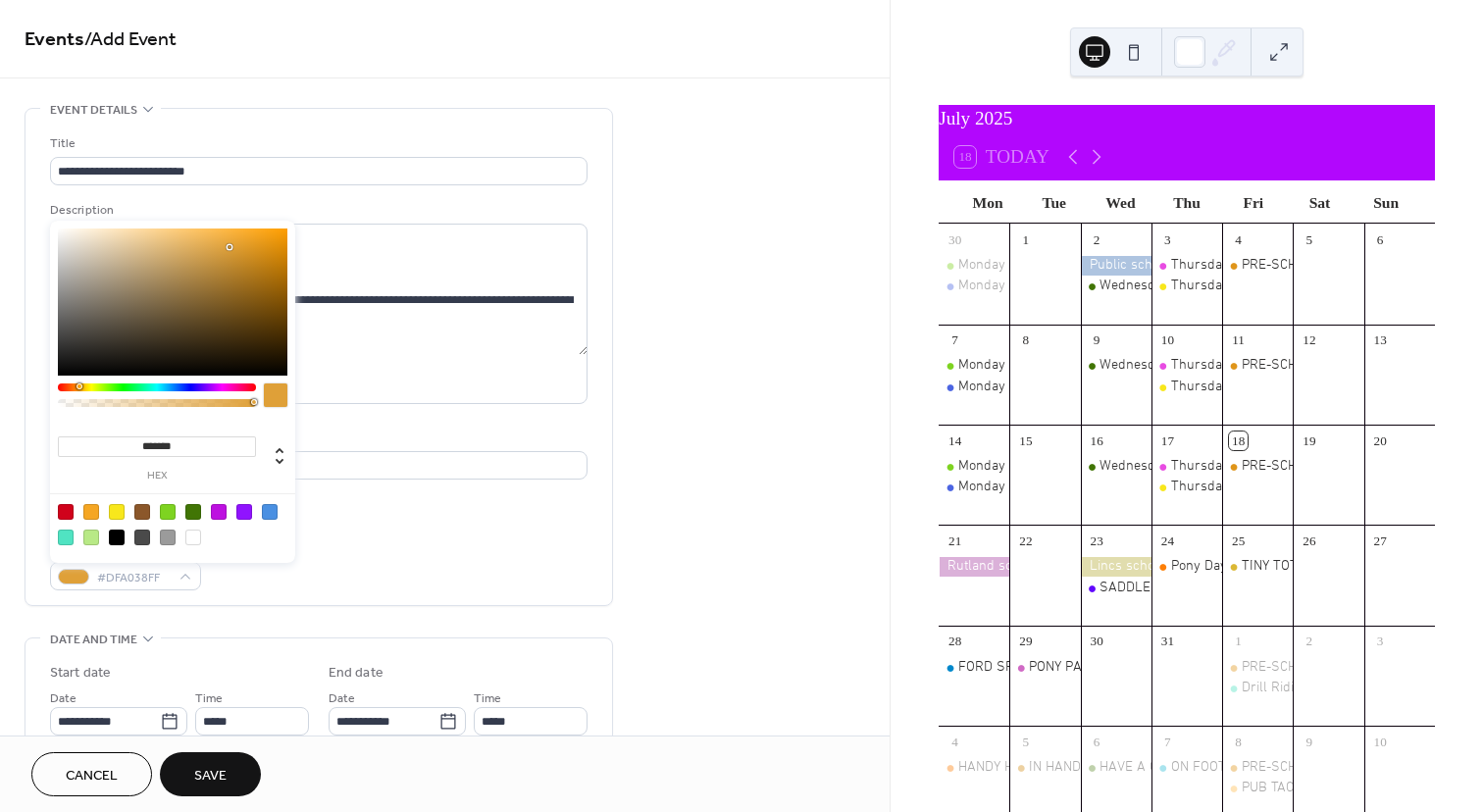 click at bounding box center [173, 302] 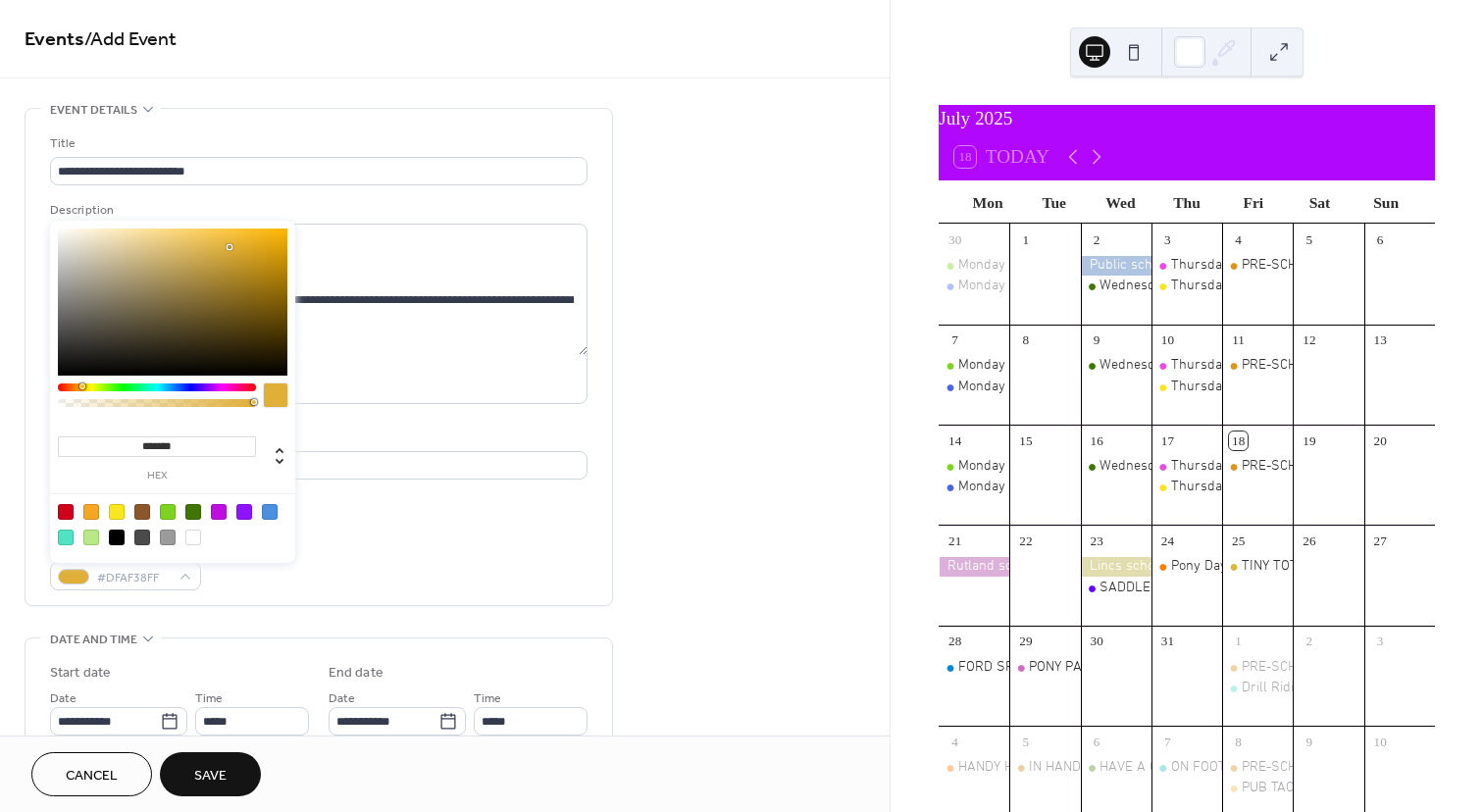 click at bounding box center (82, 386) 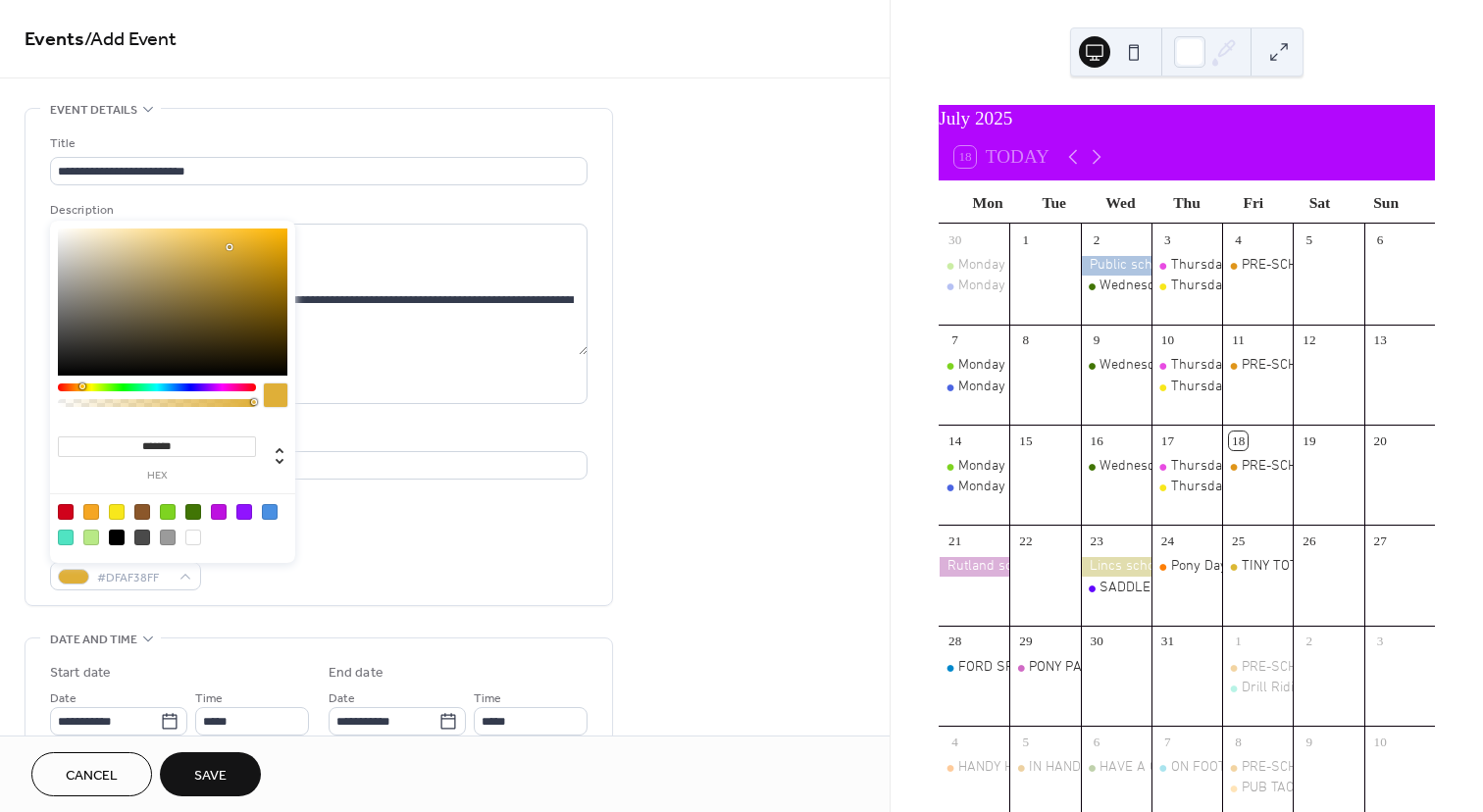 click at bounding box center (82, 386) 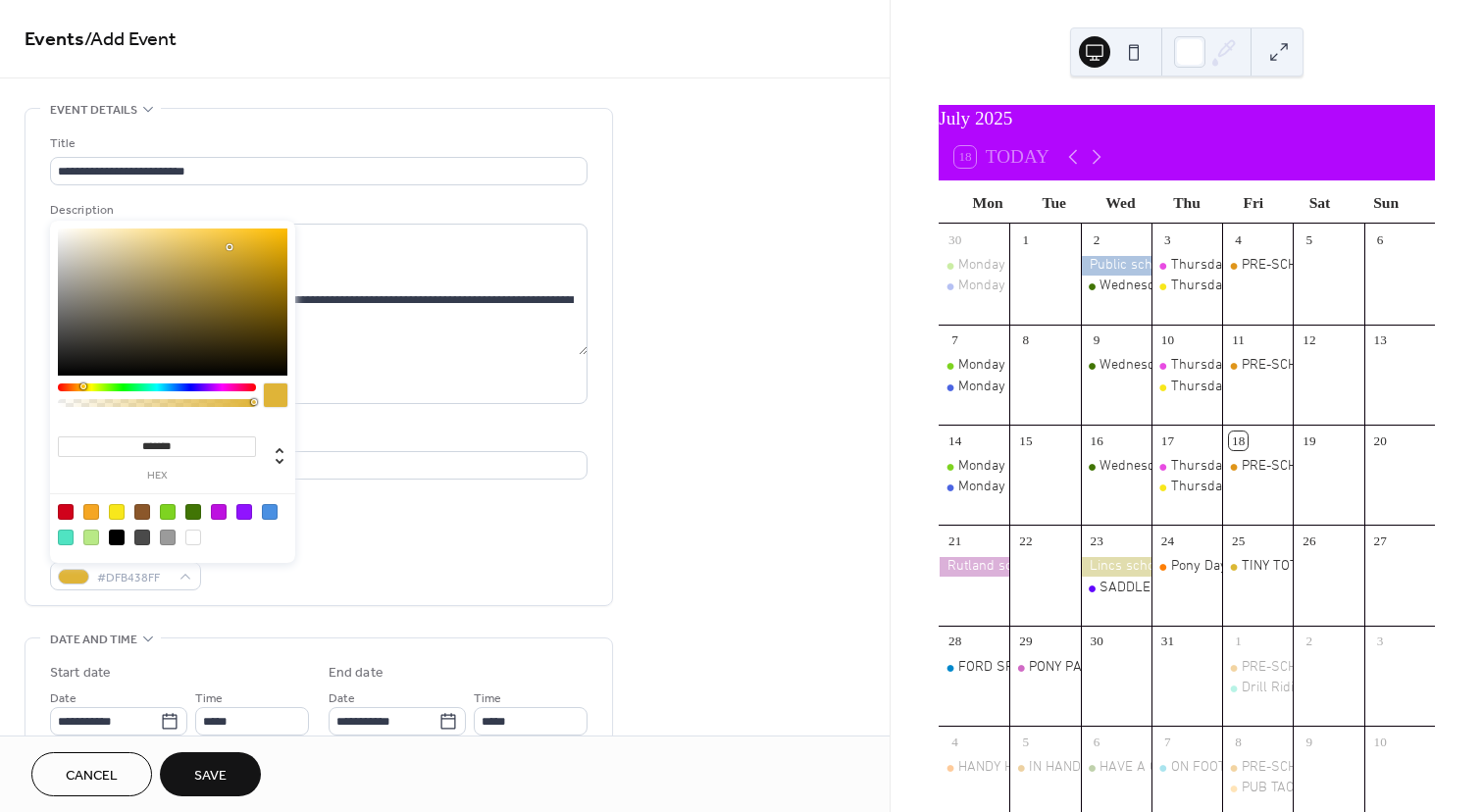 click at bounding box center (83, 386) 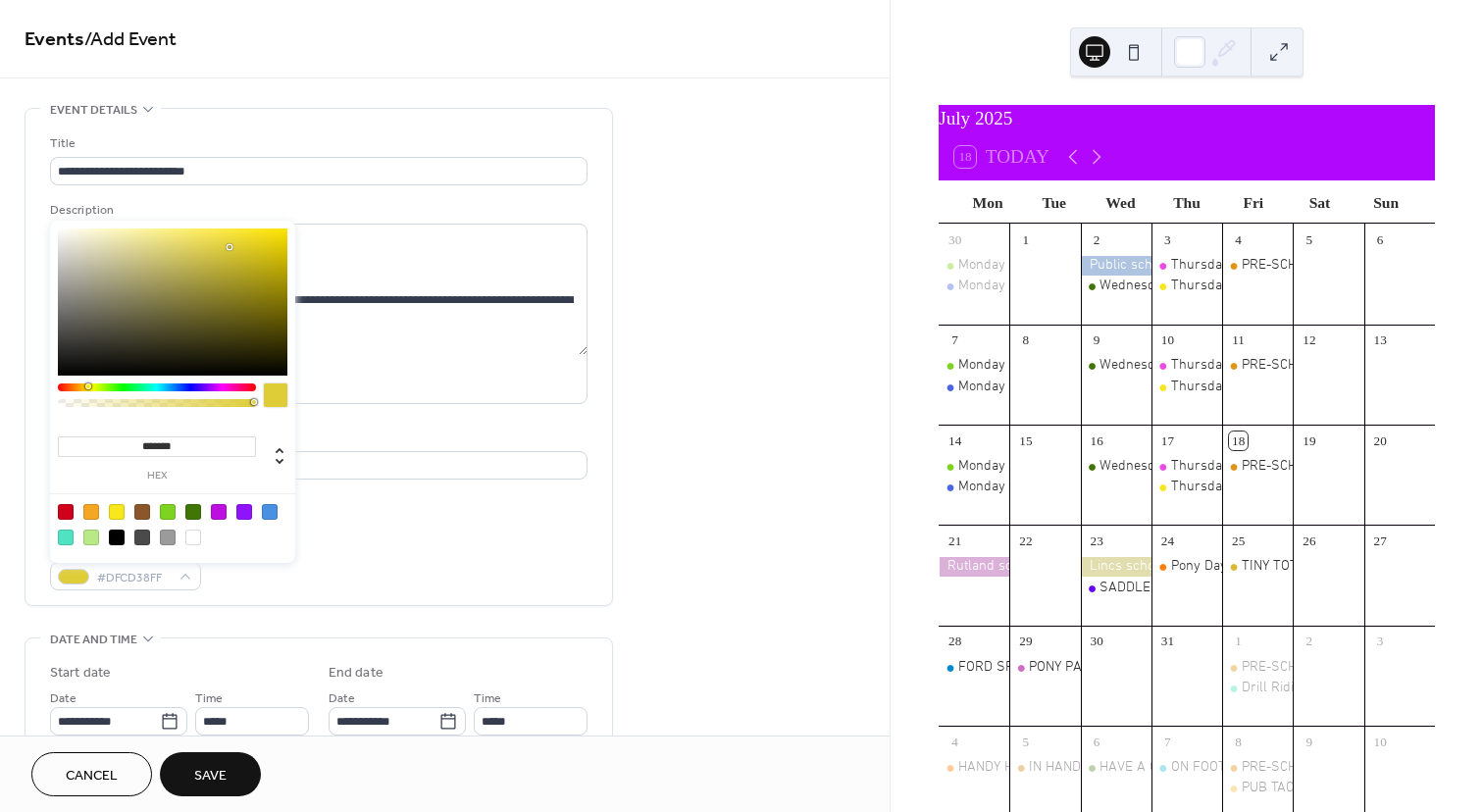 click at bounding box center (90, 386) 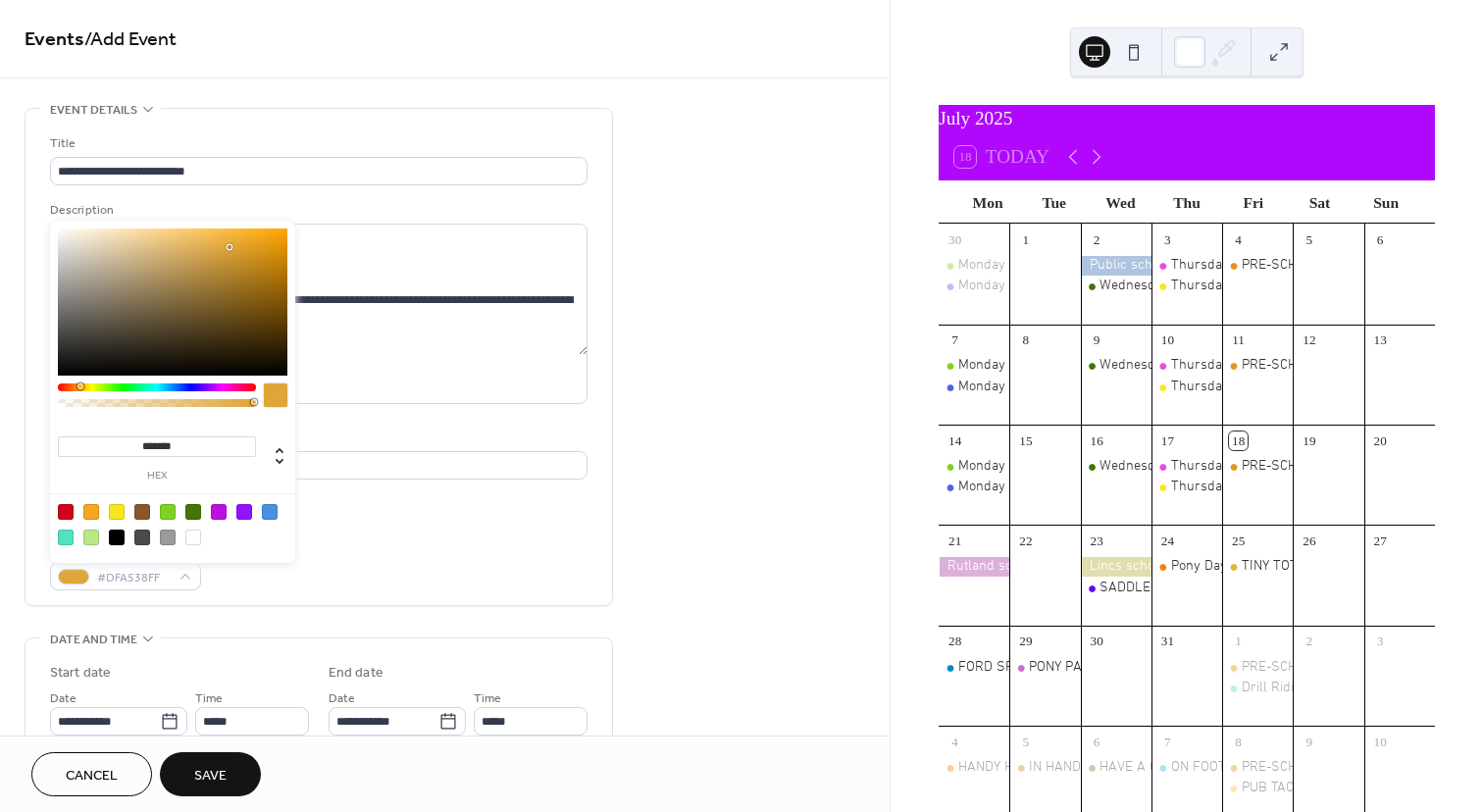 click at bounding box center [157, 387] 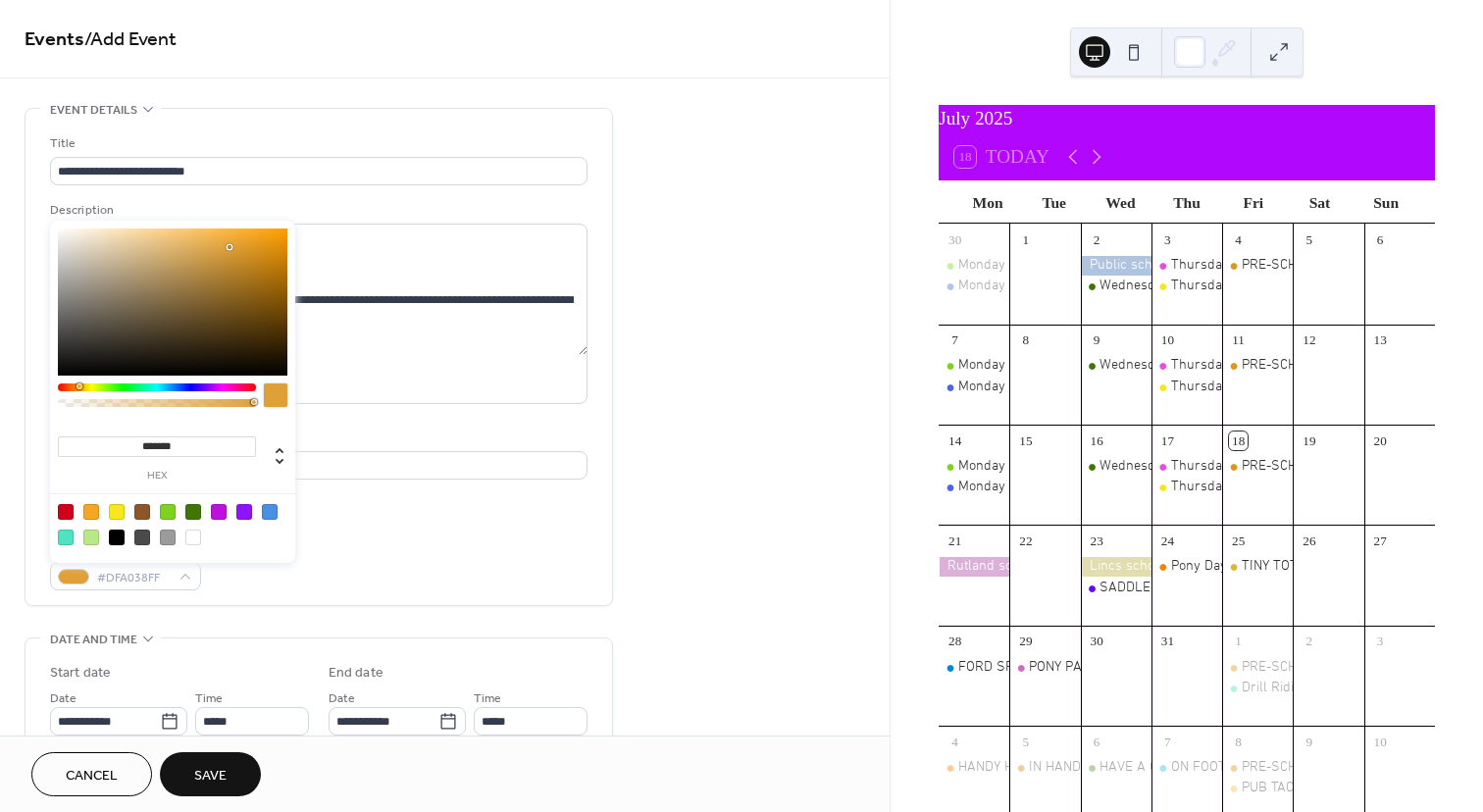 click at bounding box center (79, 386) 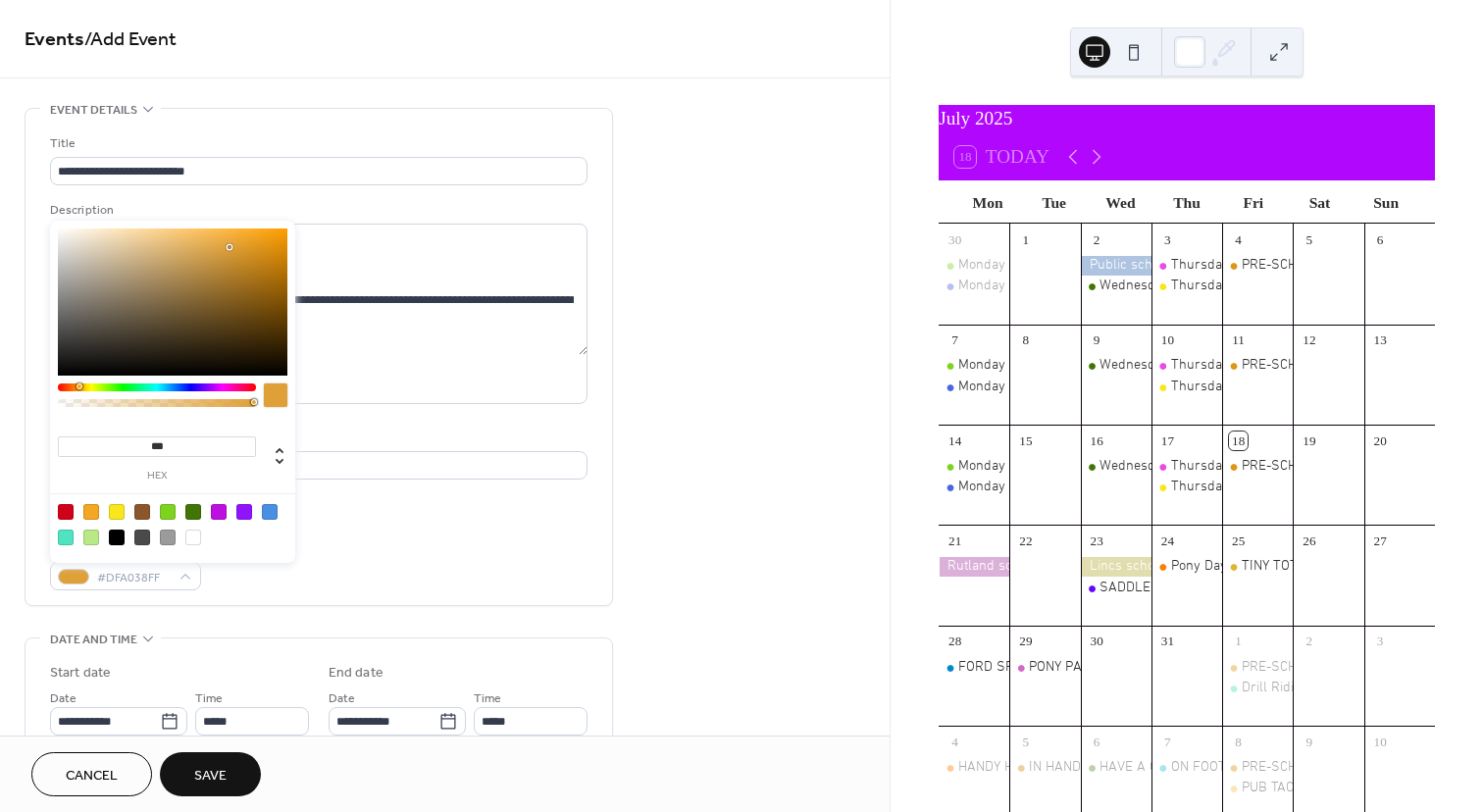 click at bounding box center [157, 403] 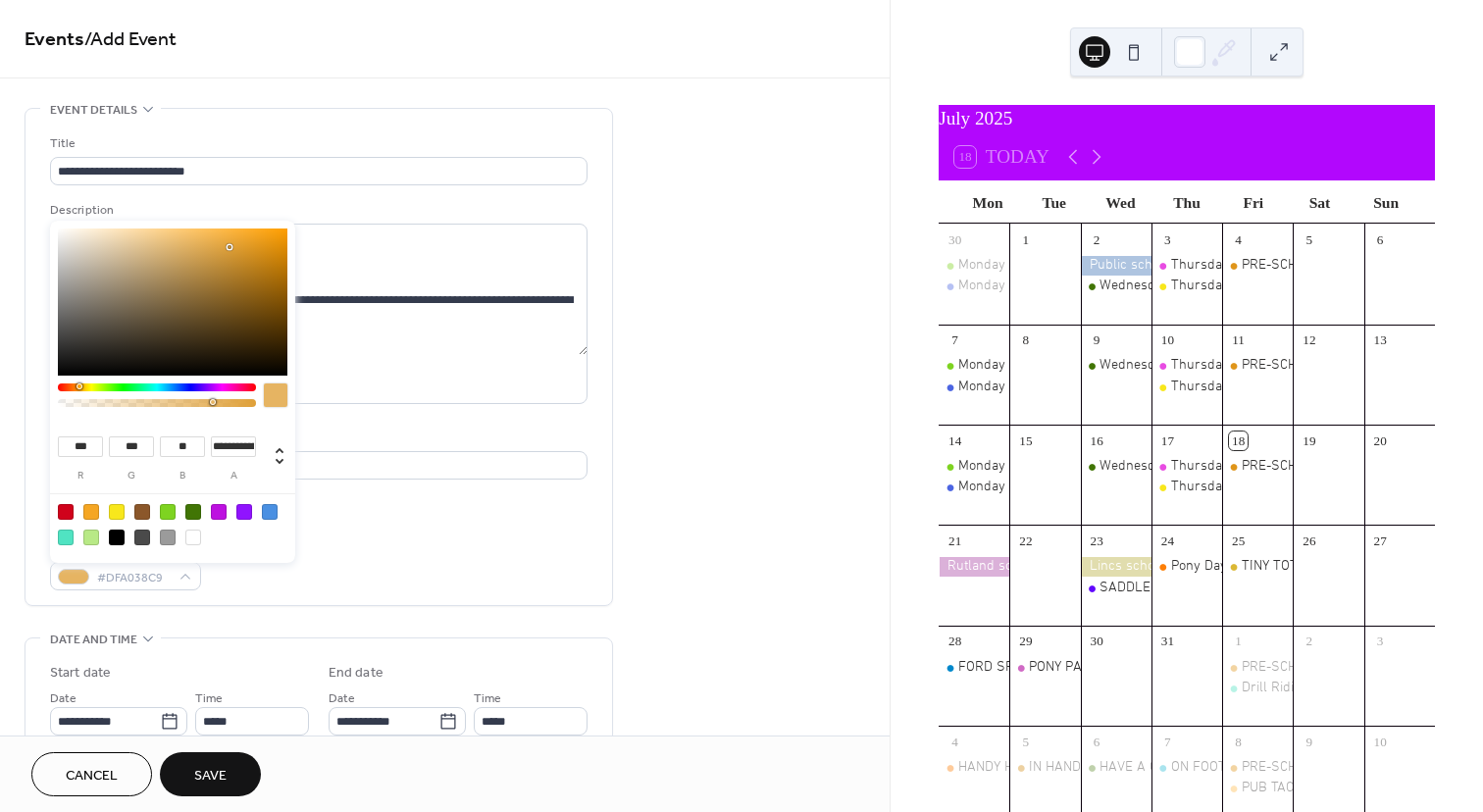 type on "***" 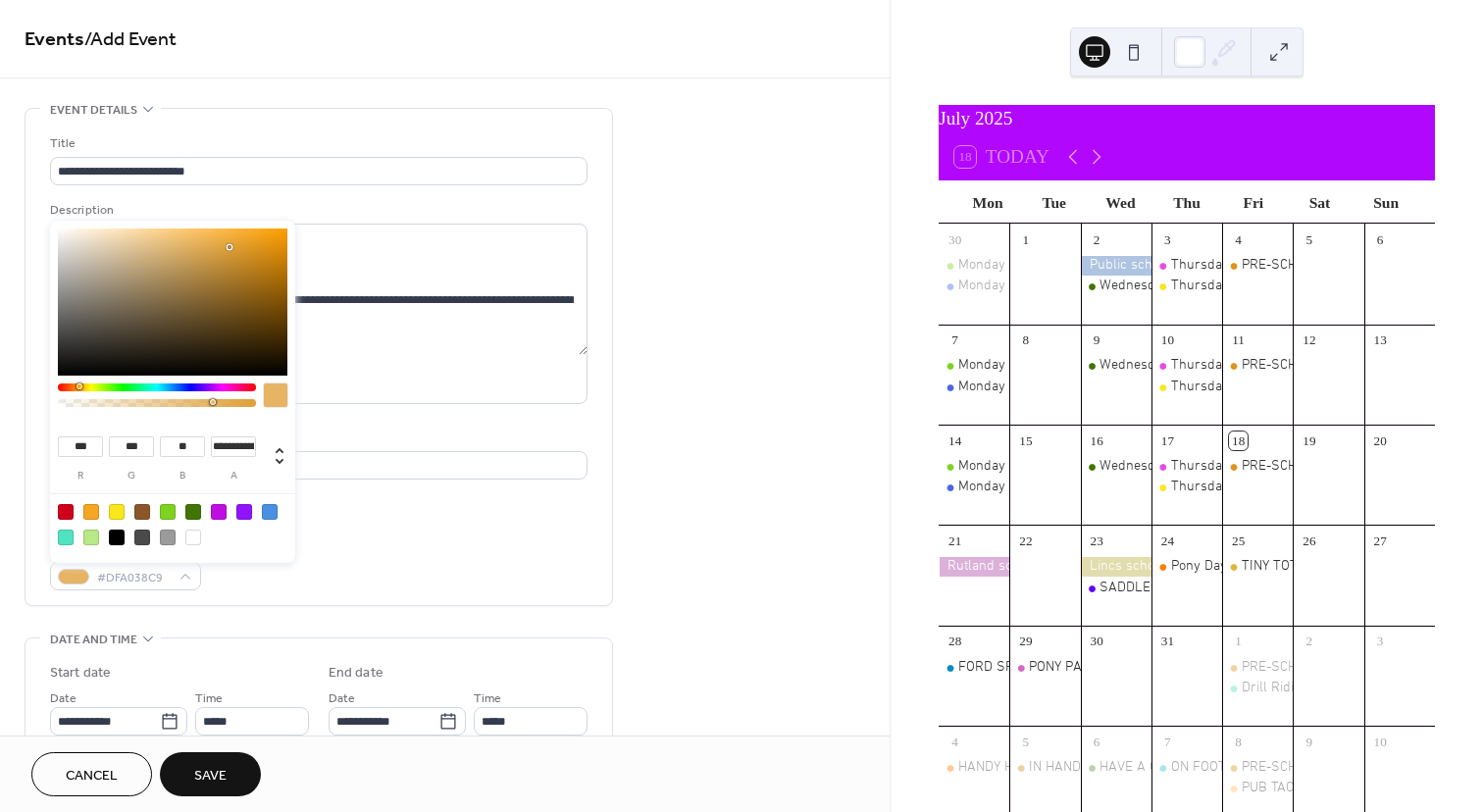 type on "***" 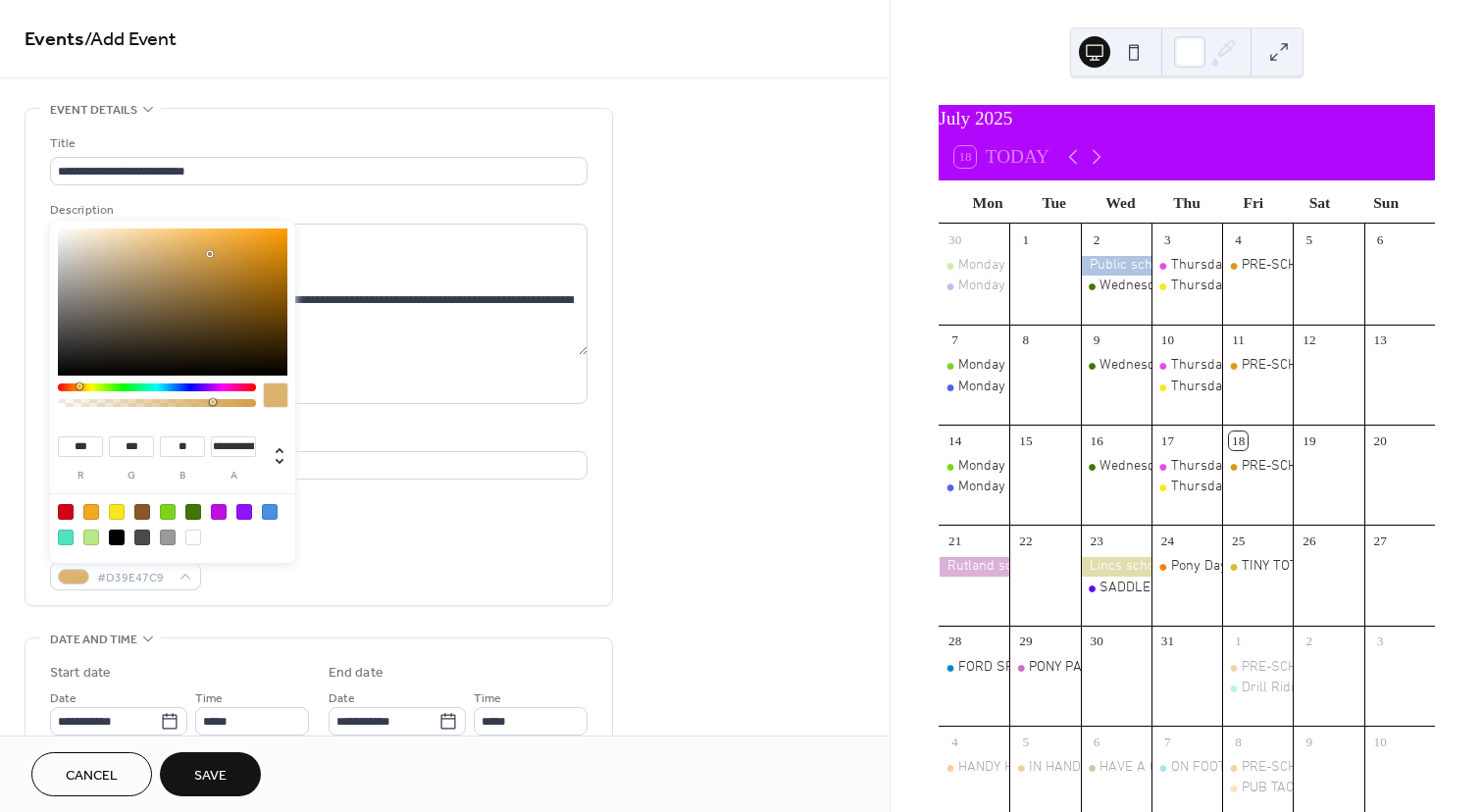 click on "Event color #D39E47C9" at bounding box center [319, 564] 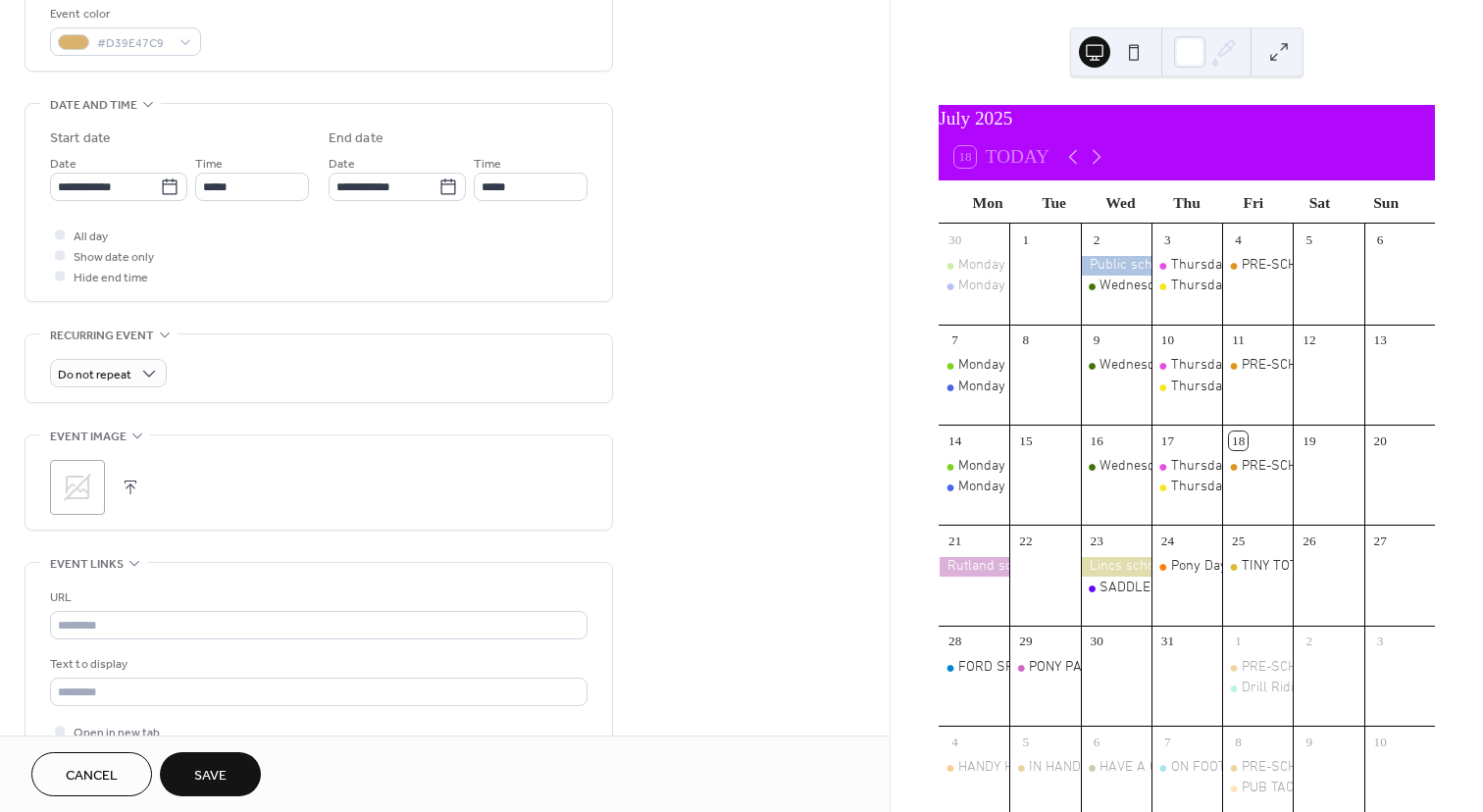 scroll, scrollTop: 804, scrollLeft: 0, axis: vertical 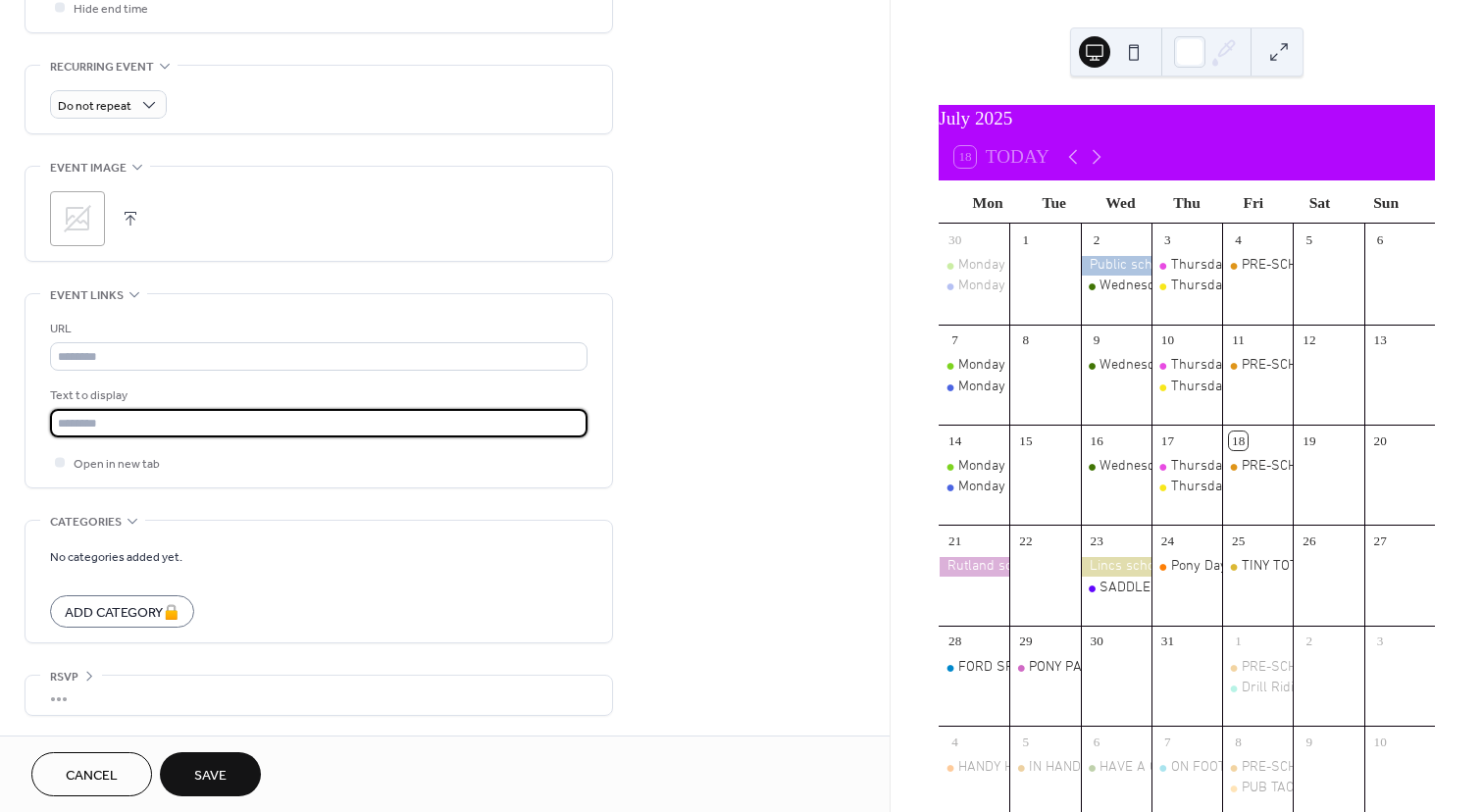 click at bounding box center (319, 423) 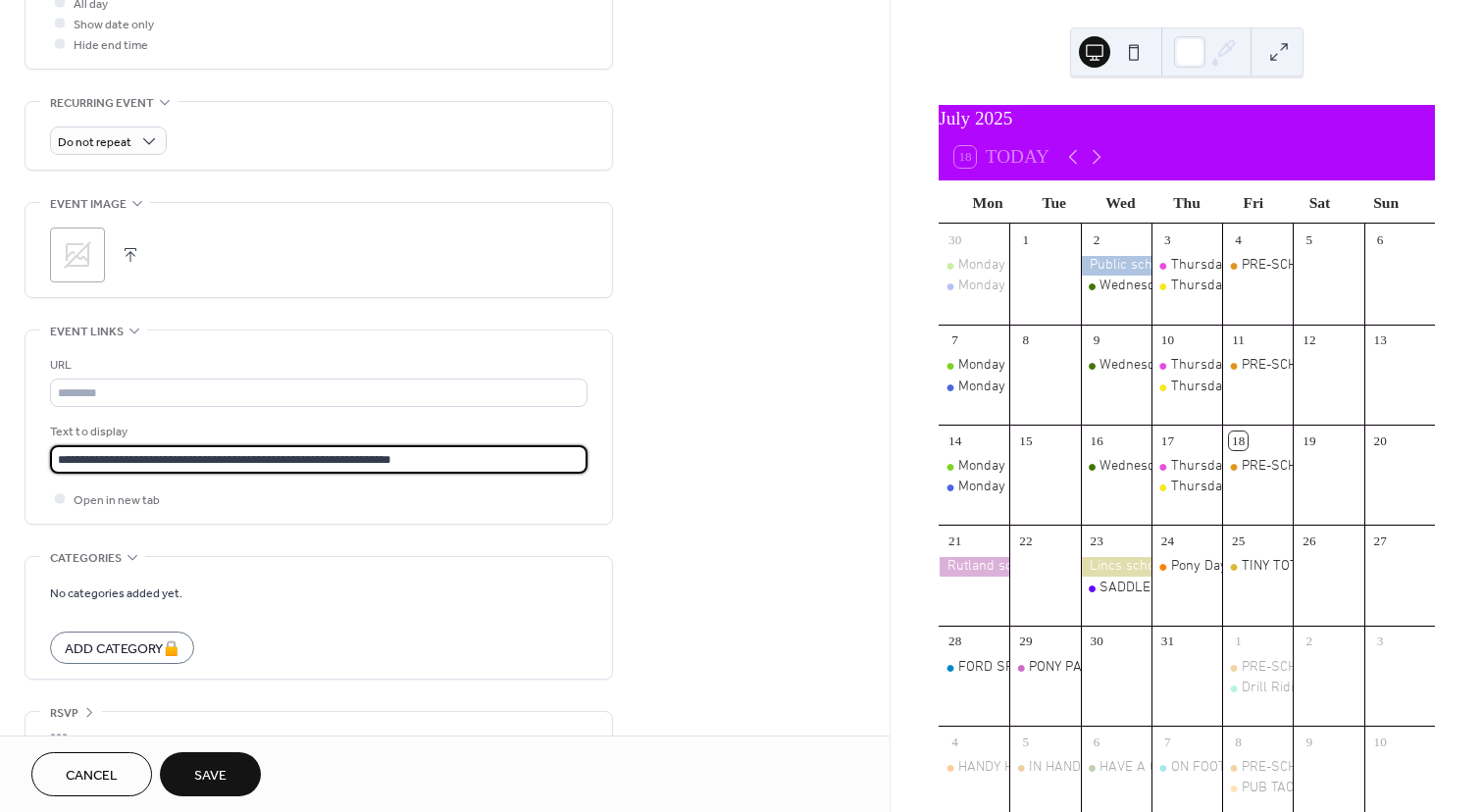 scroll, scrollTop: 767, scrollLeft: 0, axis: vertical 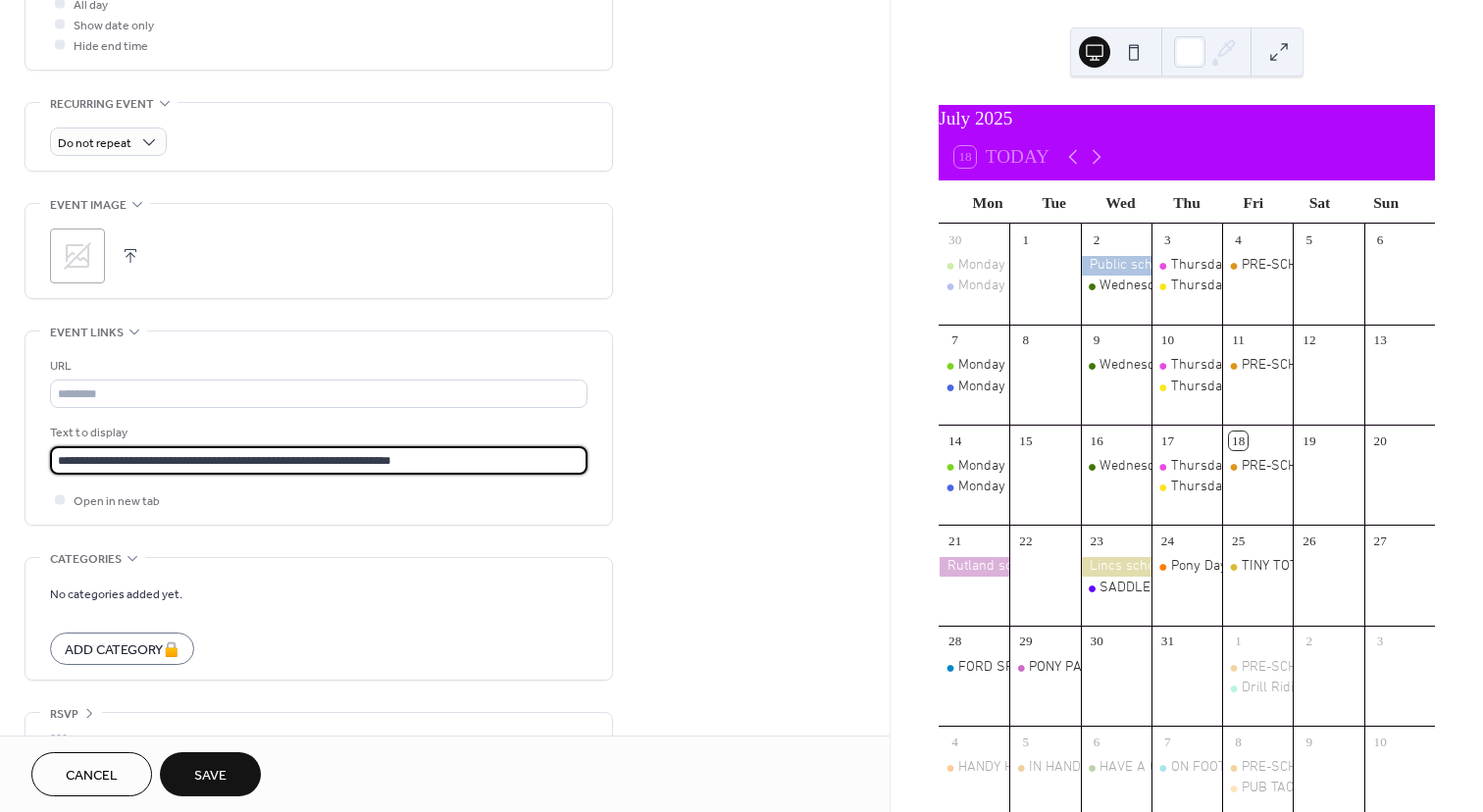 type on "**********" 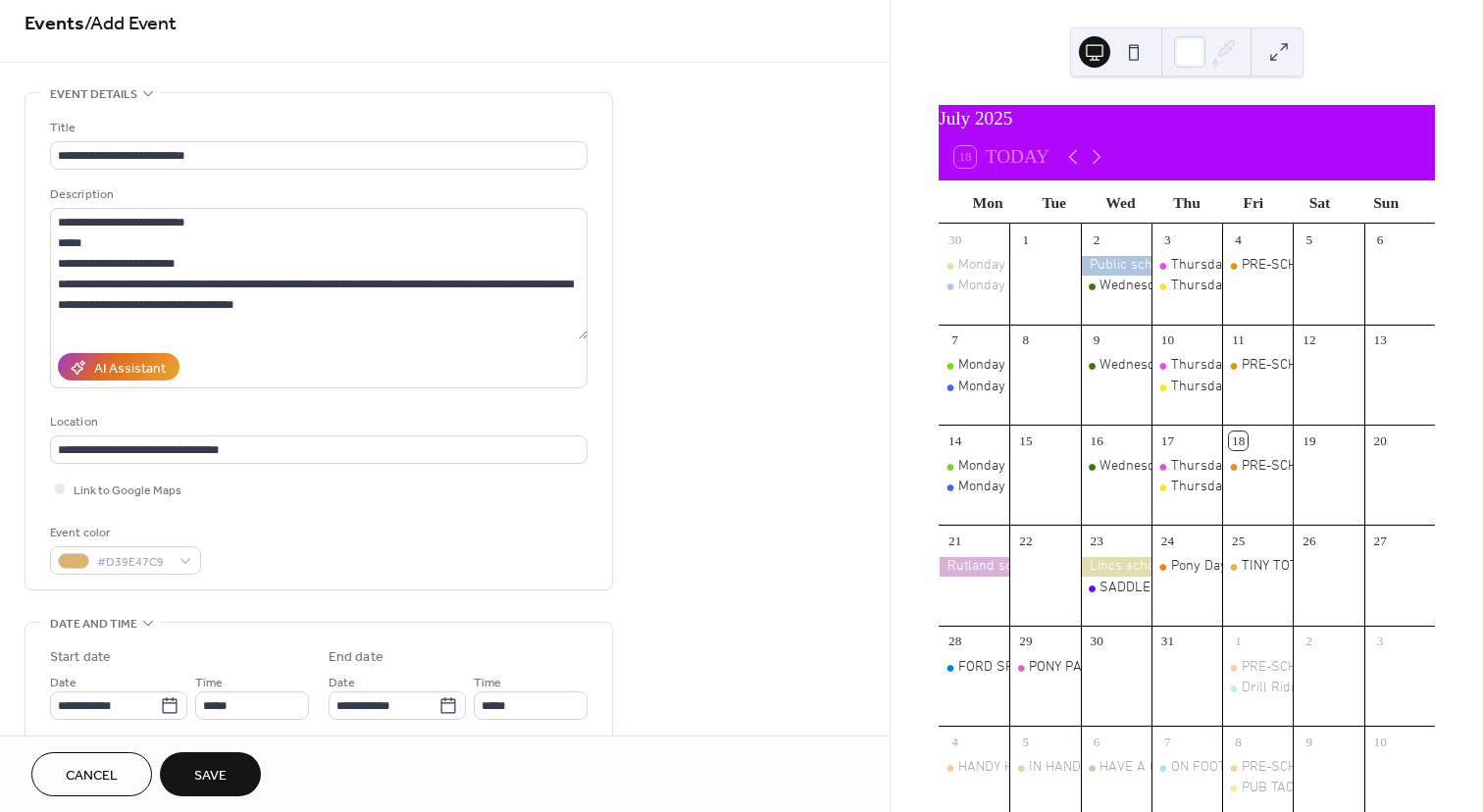 scroll, scrollTop: 0, scrollLeft: 0, axis: both 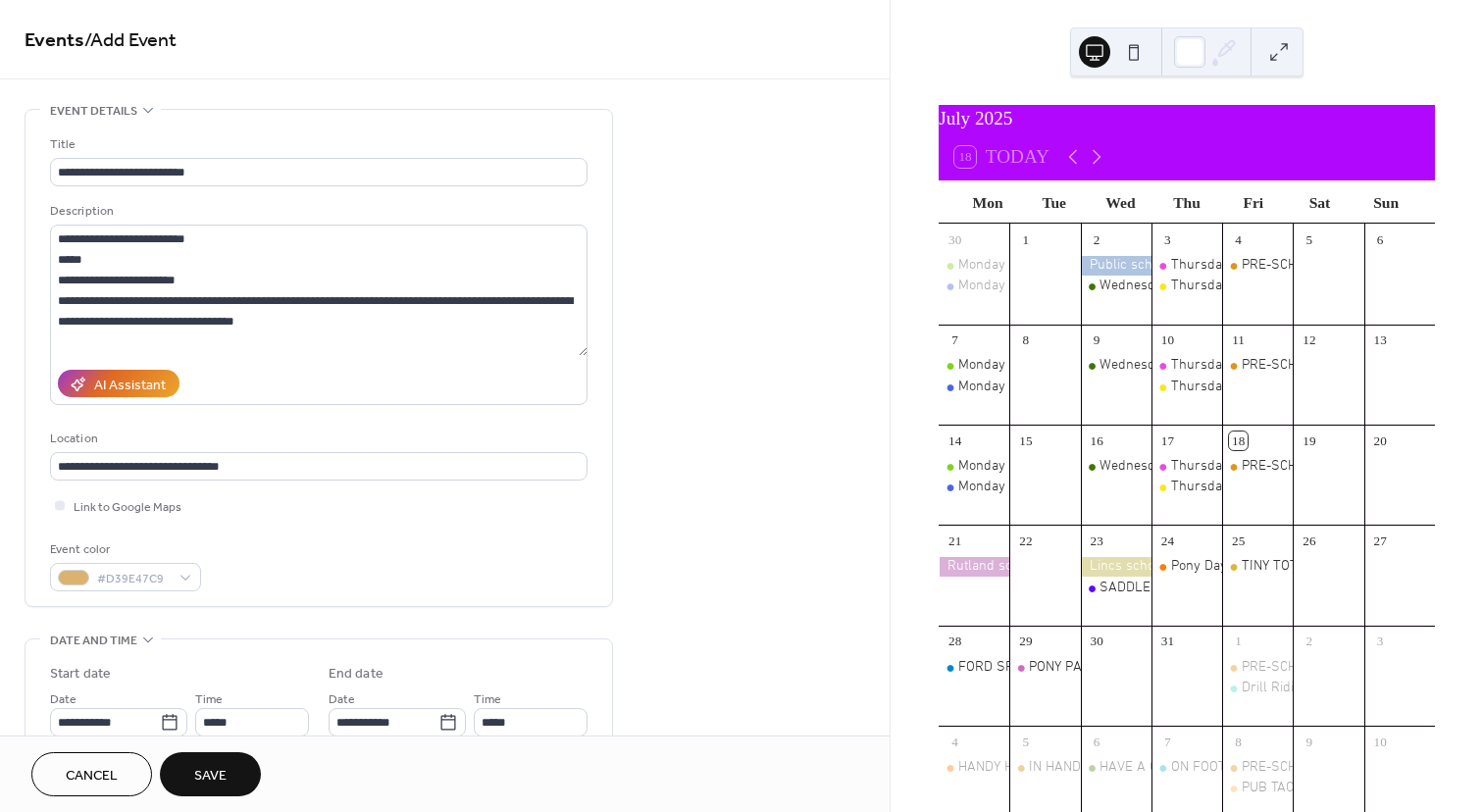 click on "Save" at bounding box center (210, 776) 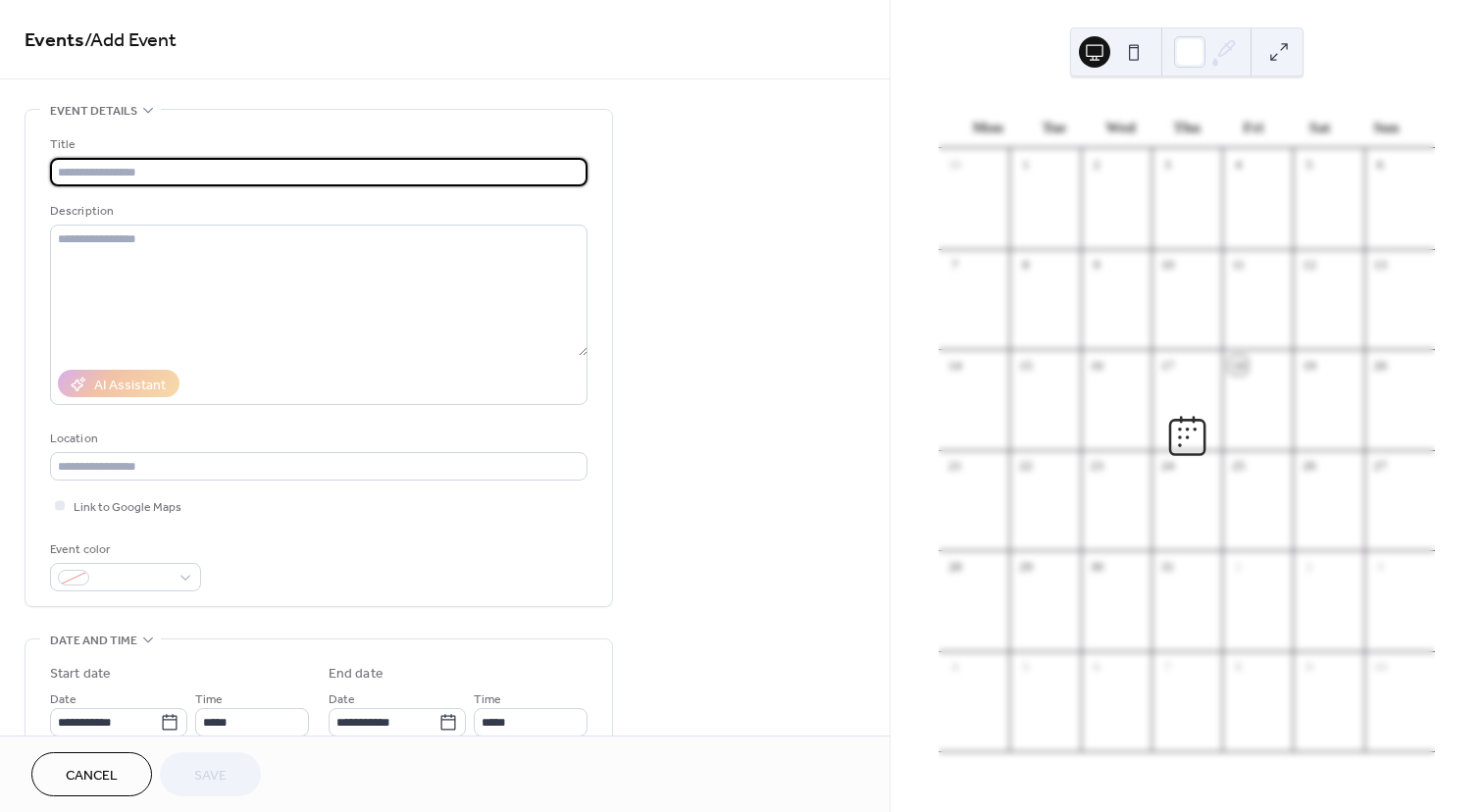 scroll, scrollTop: 0, scrollLeft: 0, axis: both 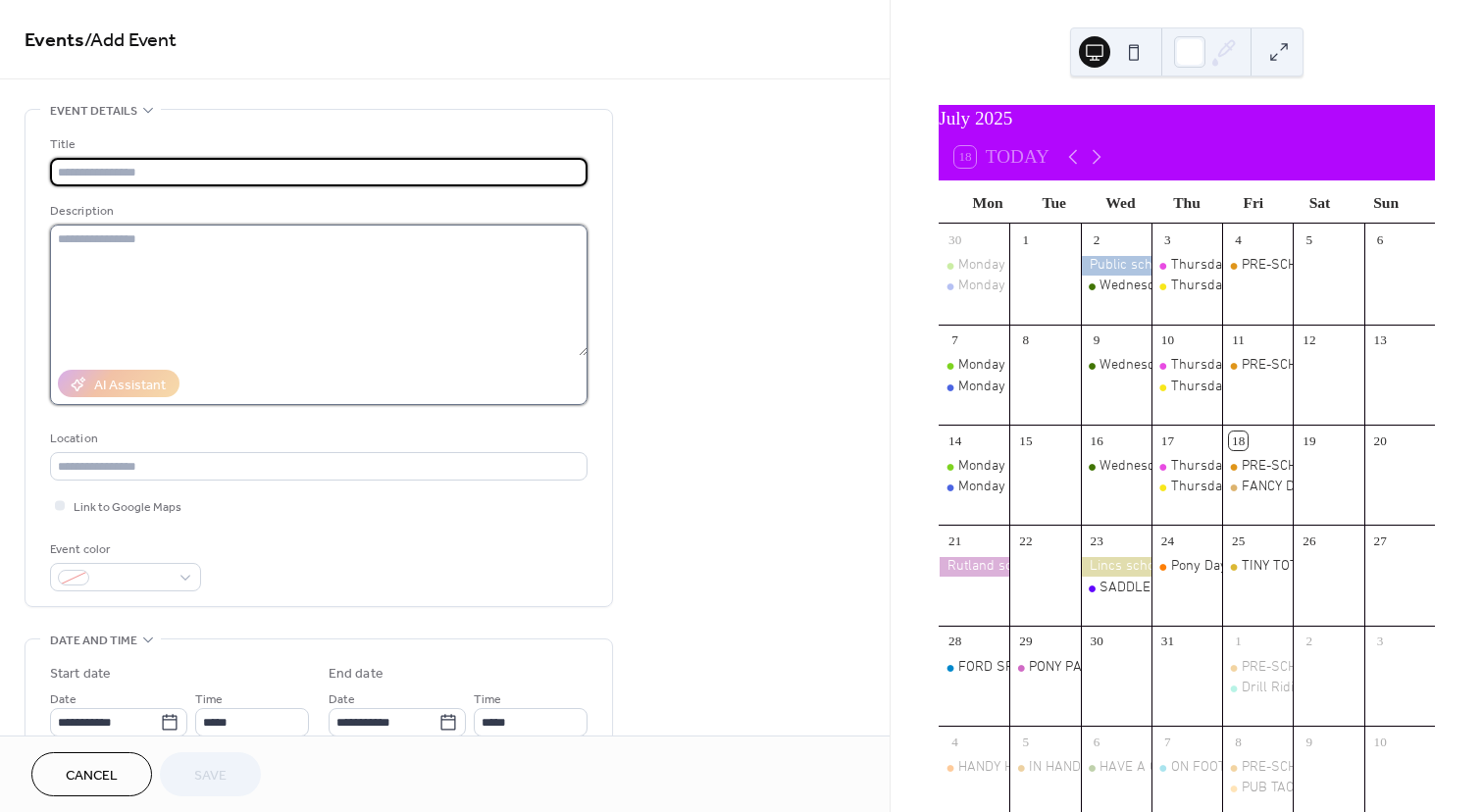 click at bounding box center (319, 290) 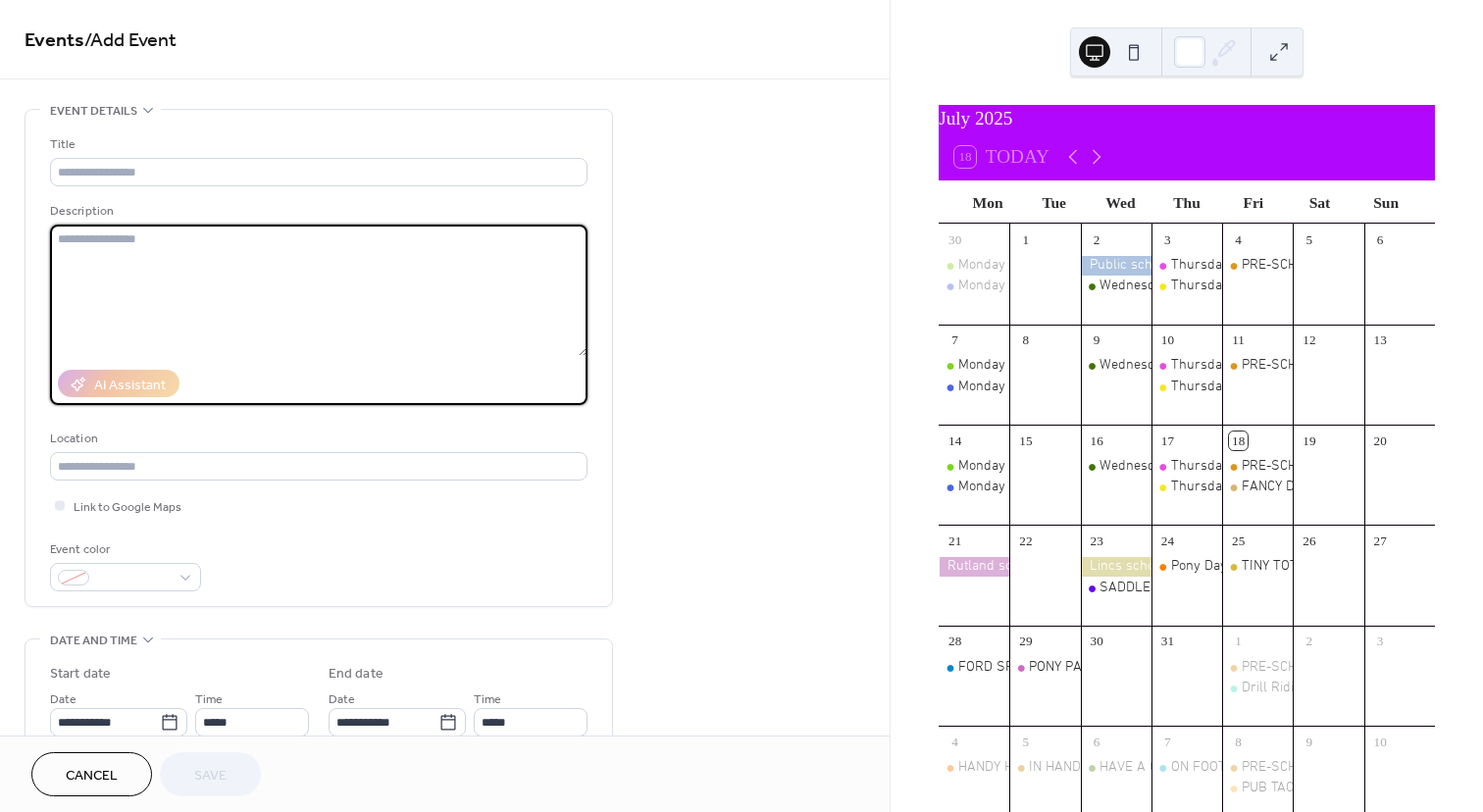 paste on "**********" 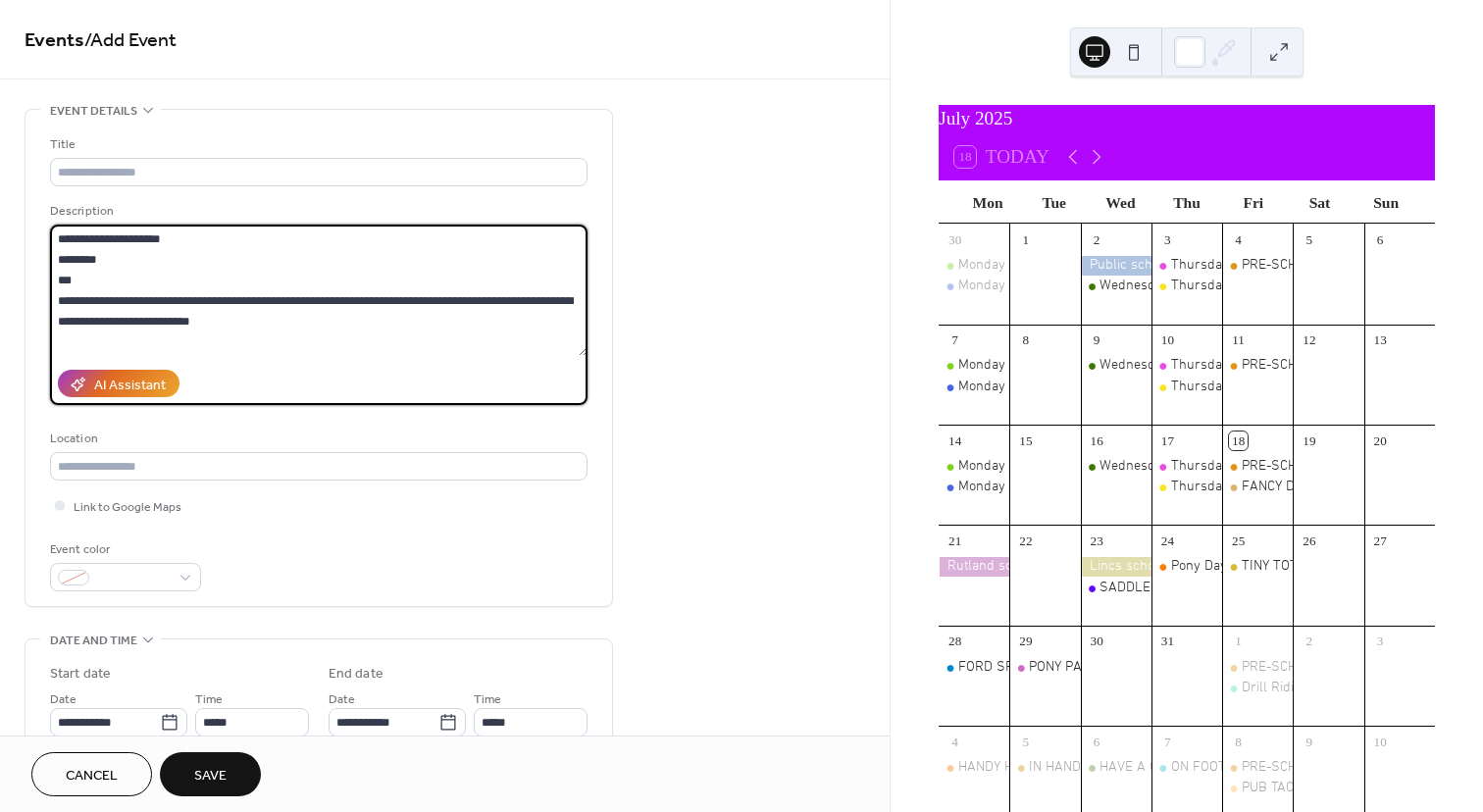 drag, startPoint x: 189, startPoint y: 243, endPoint x: 53, endPoint y: 236, distance: 136.18003 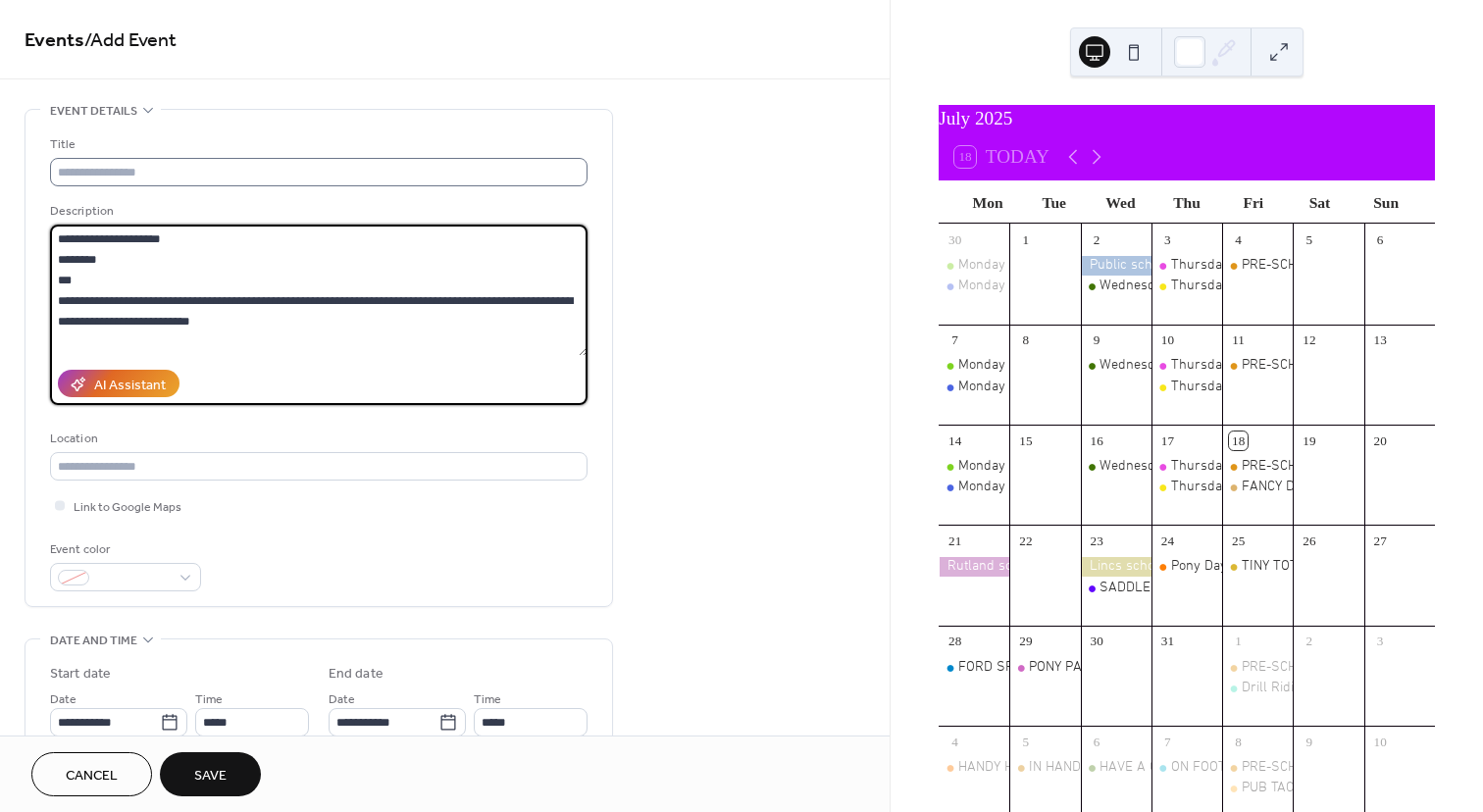type on "**********" 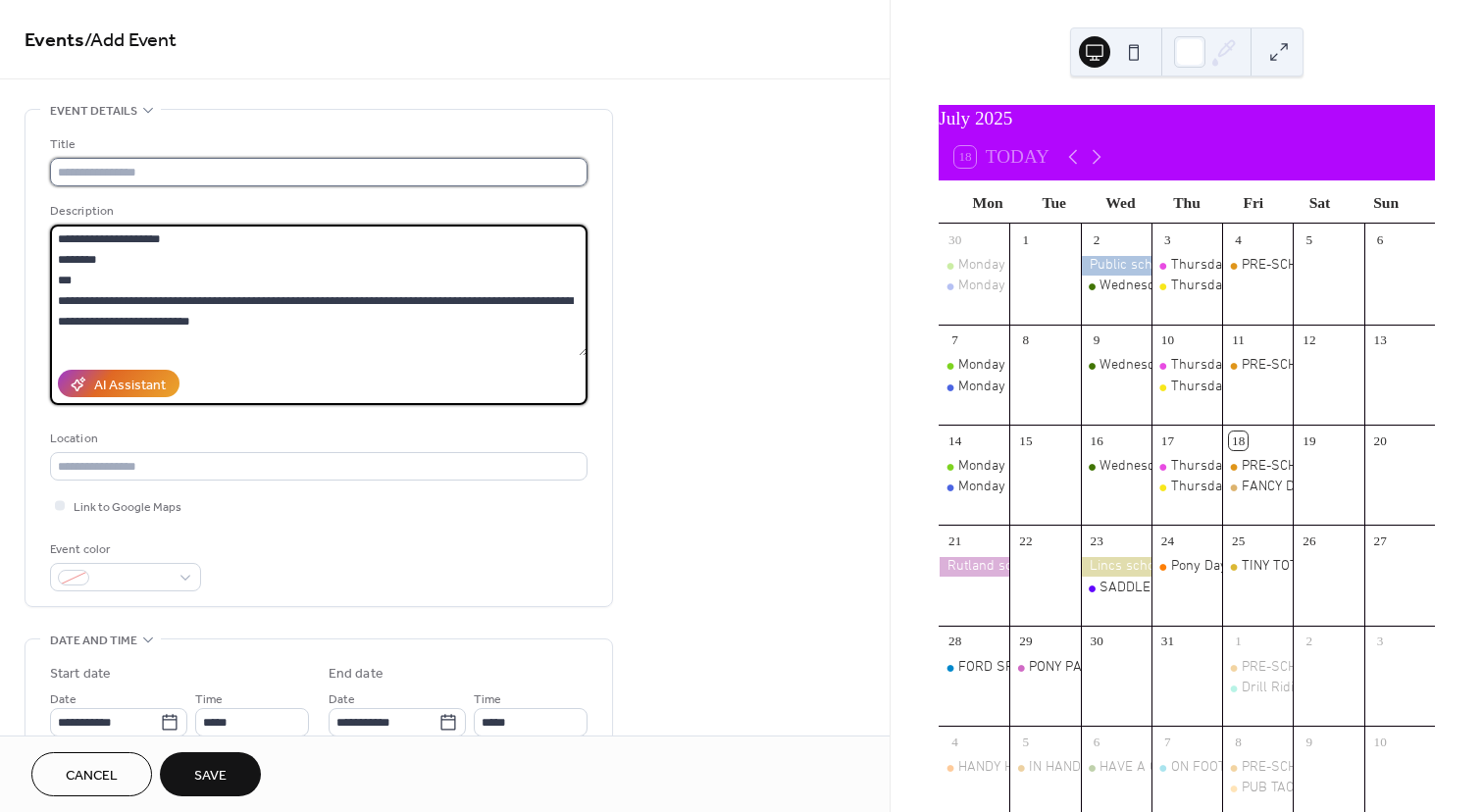 click at bounding box center [319, 172] 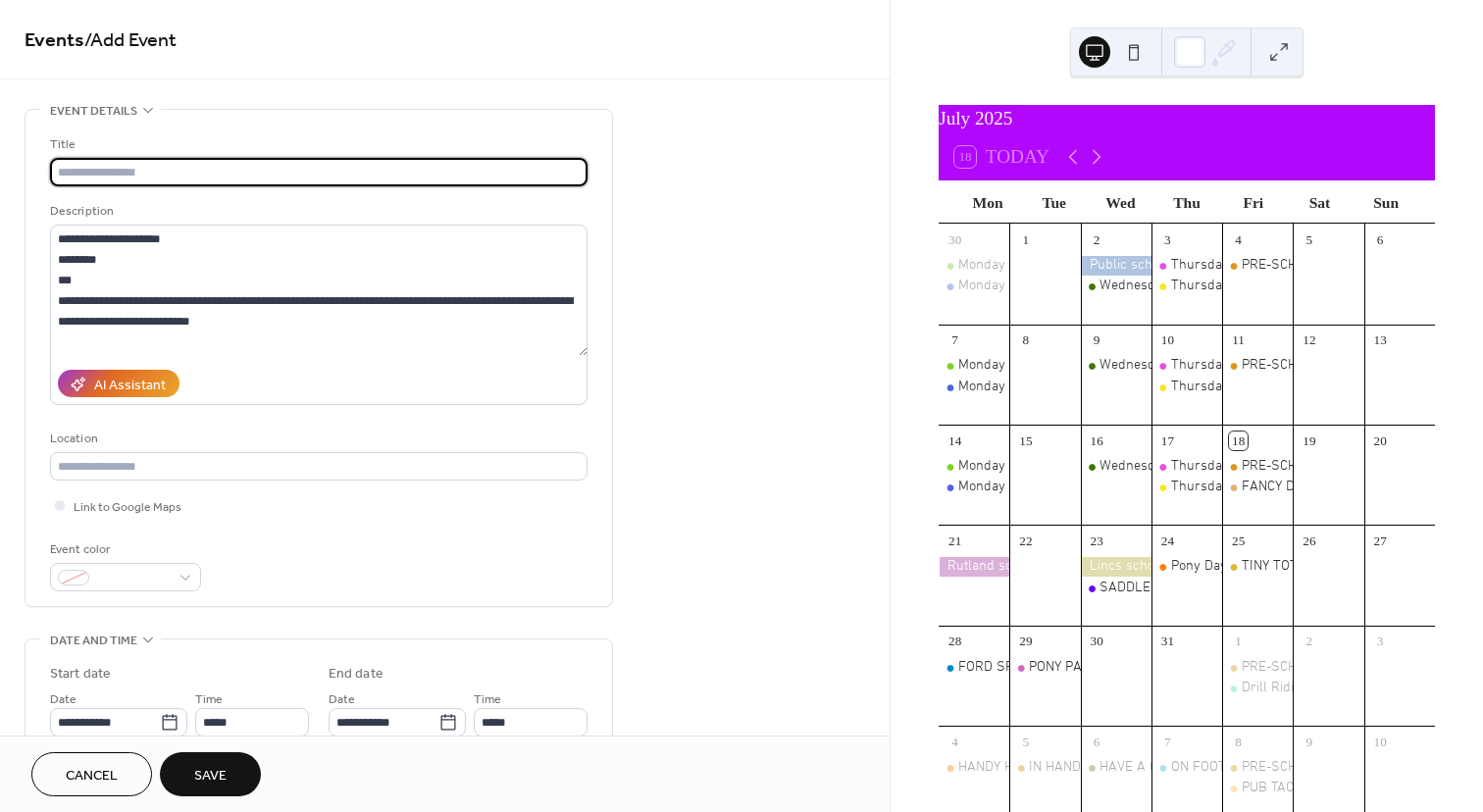 paste on "**********" 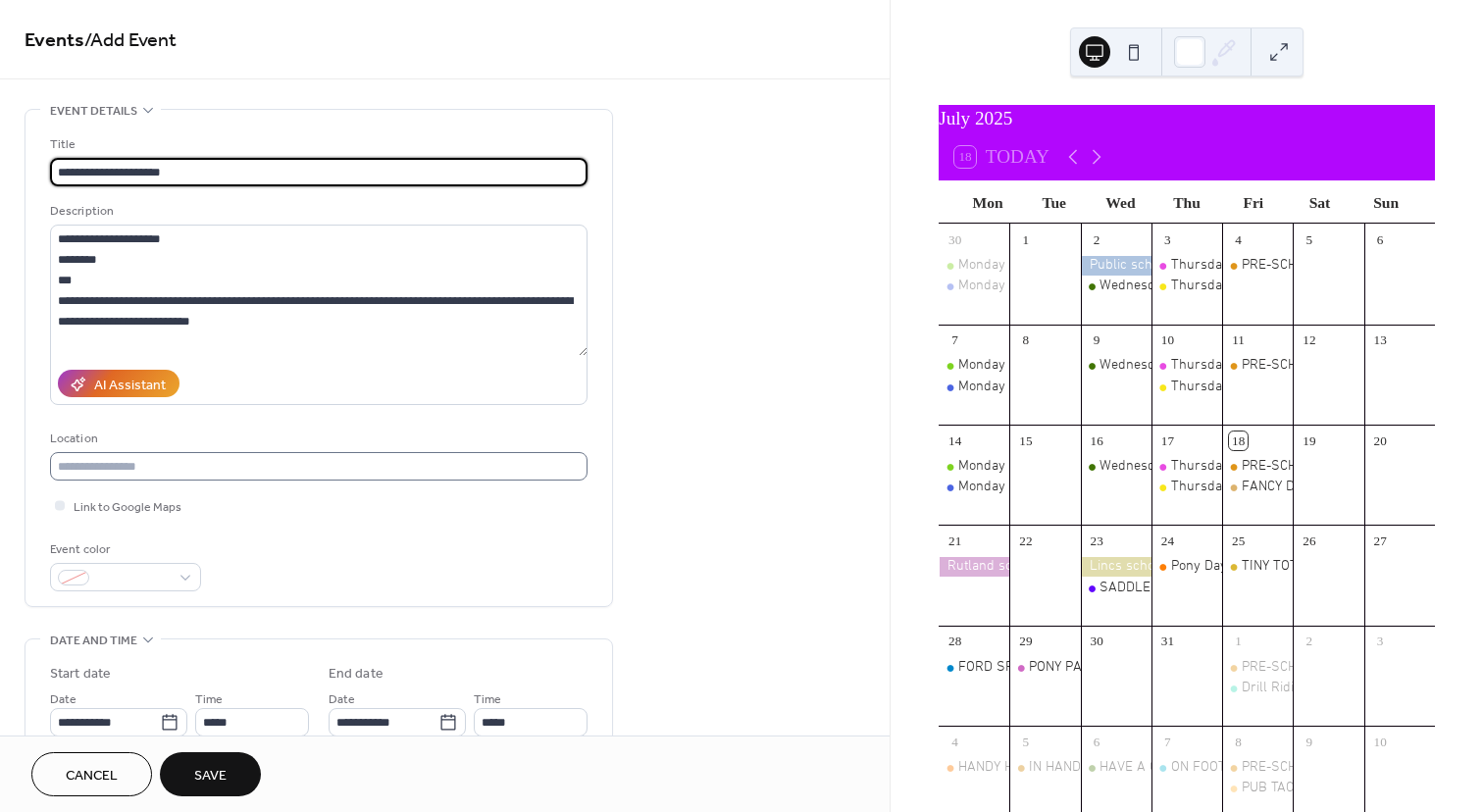 type on "**********" 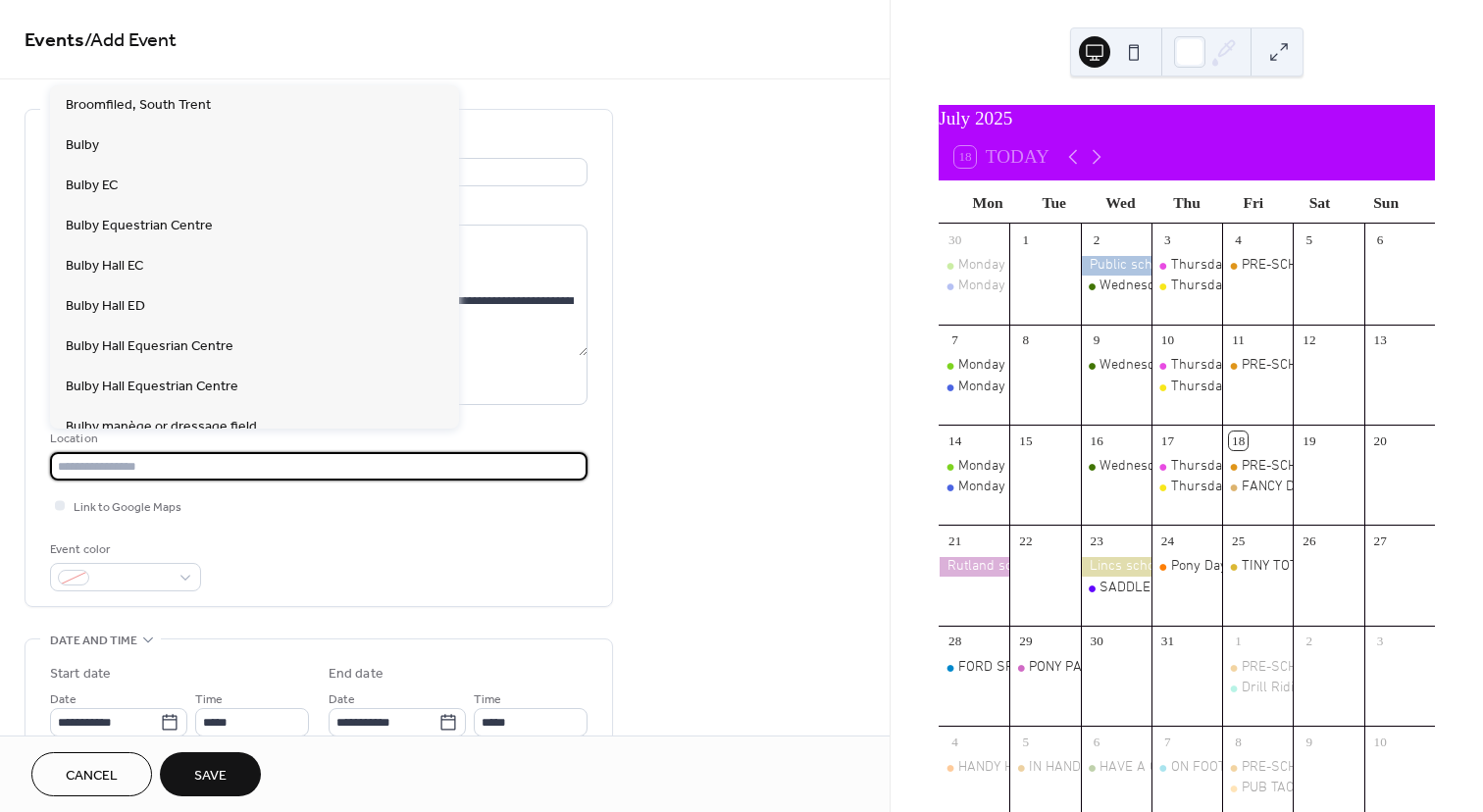 click at bounding box center [319, 466] 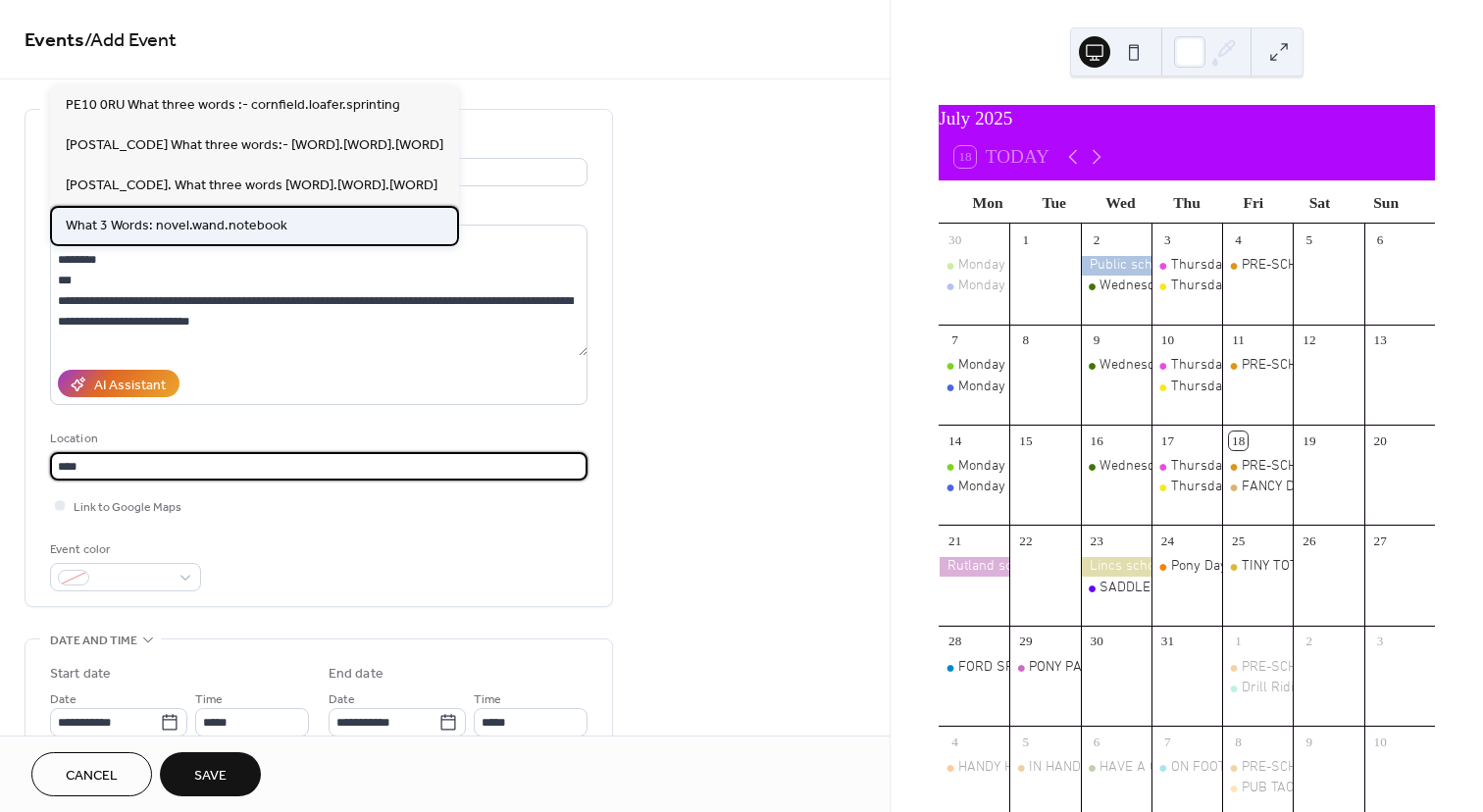 click on "What 3 Words: novel.wand.notebook" at bounding box center [177, 226] 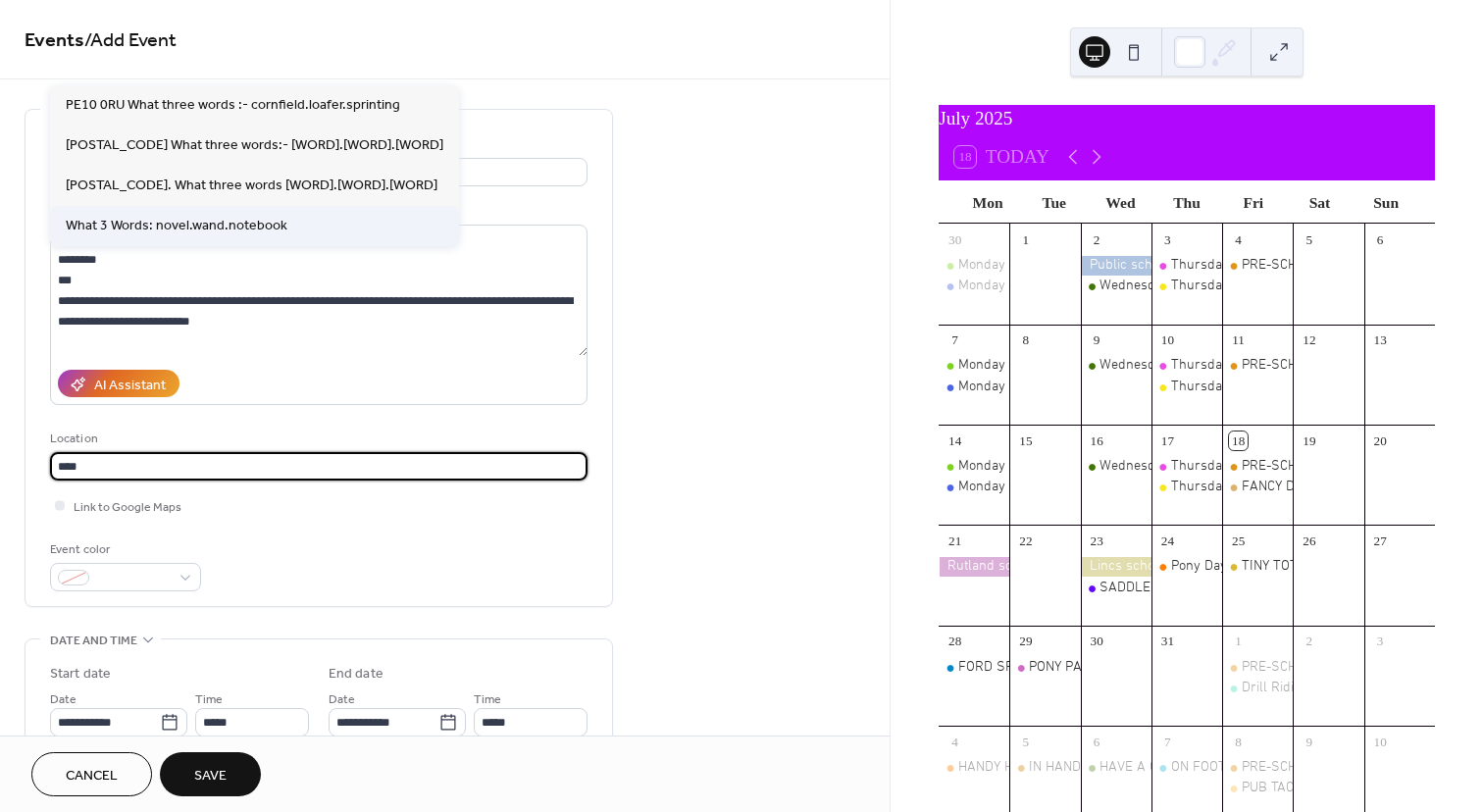 type on "**********" 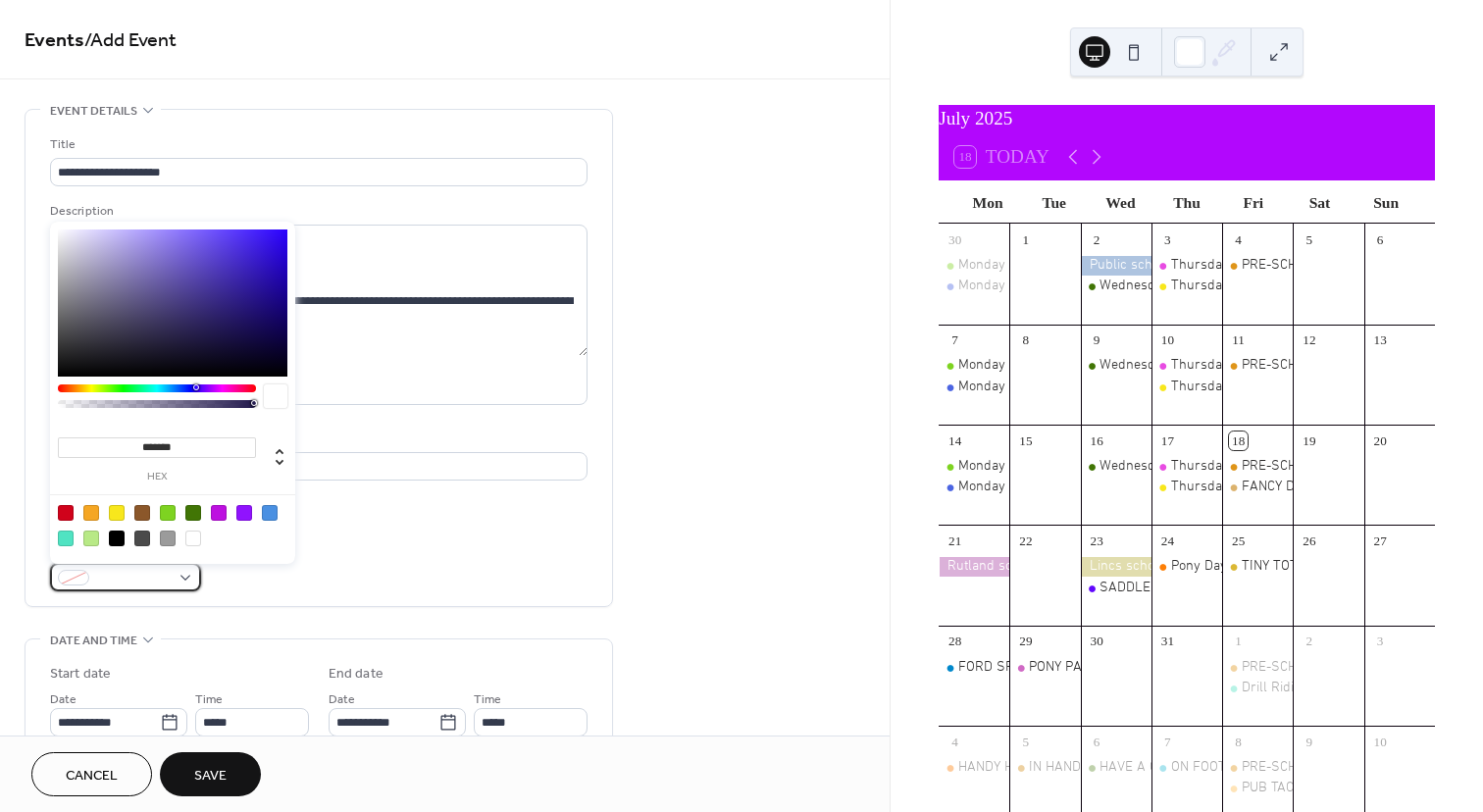 click at bounding box center (126, 577) 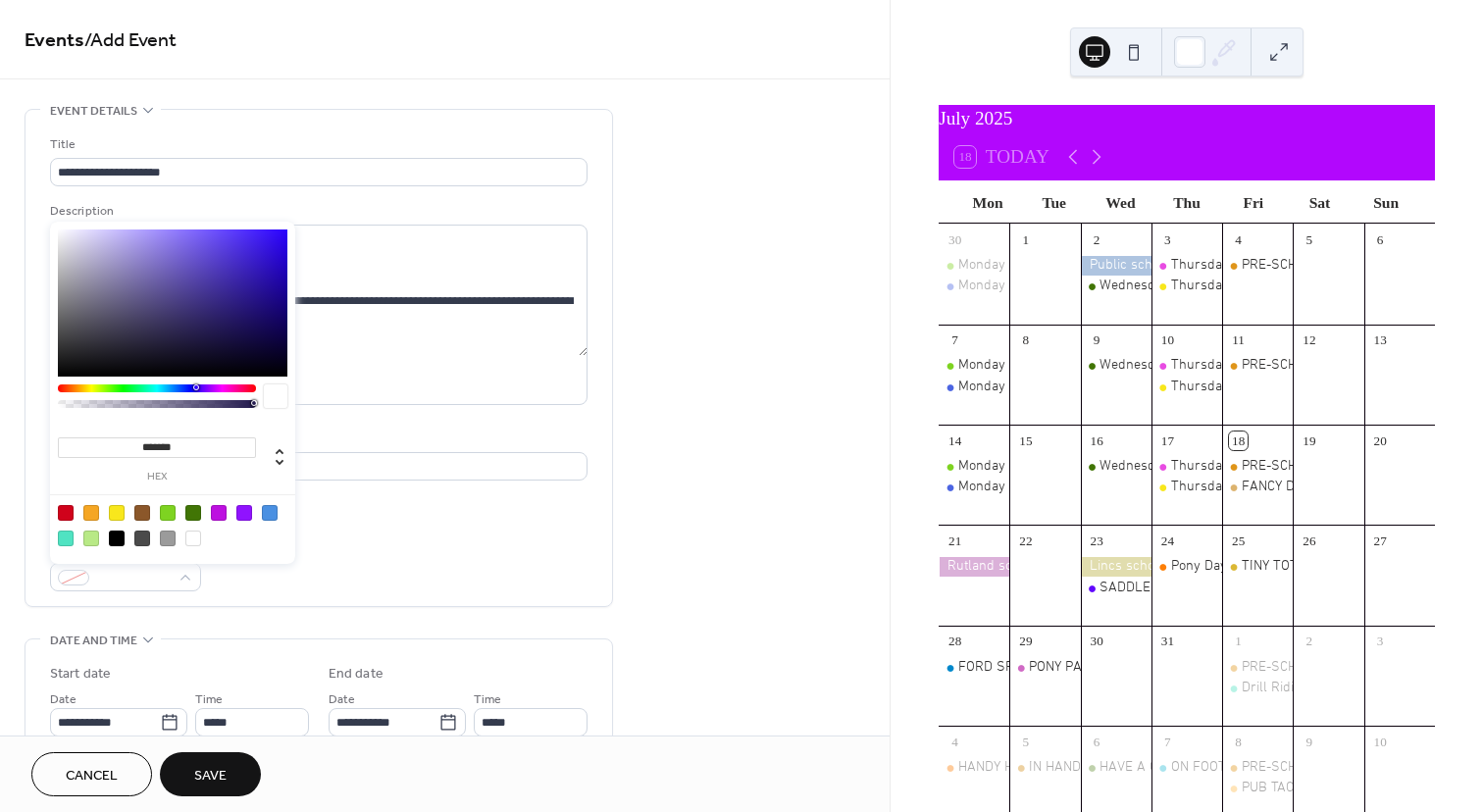 click at bounding box center (142, 513) 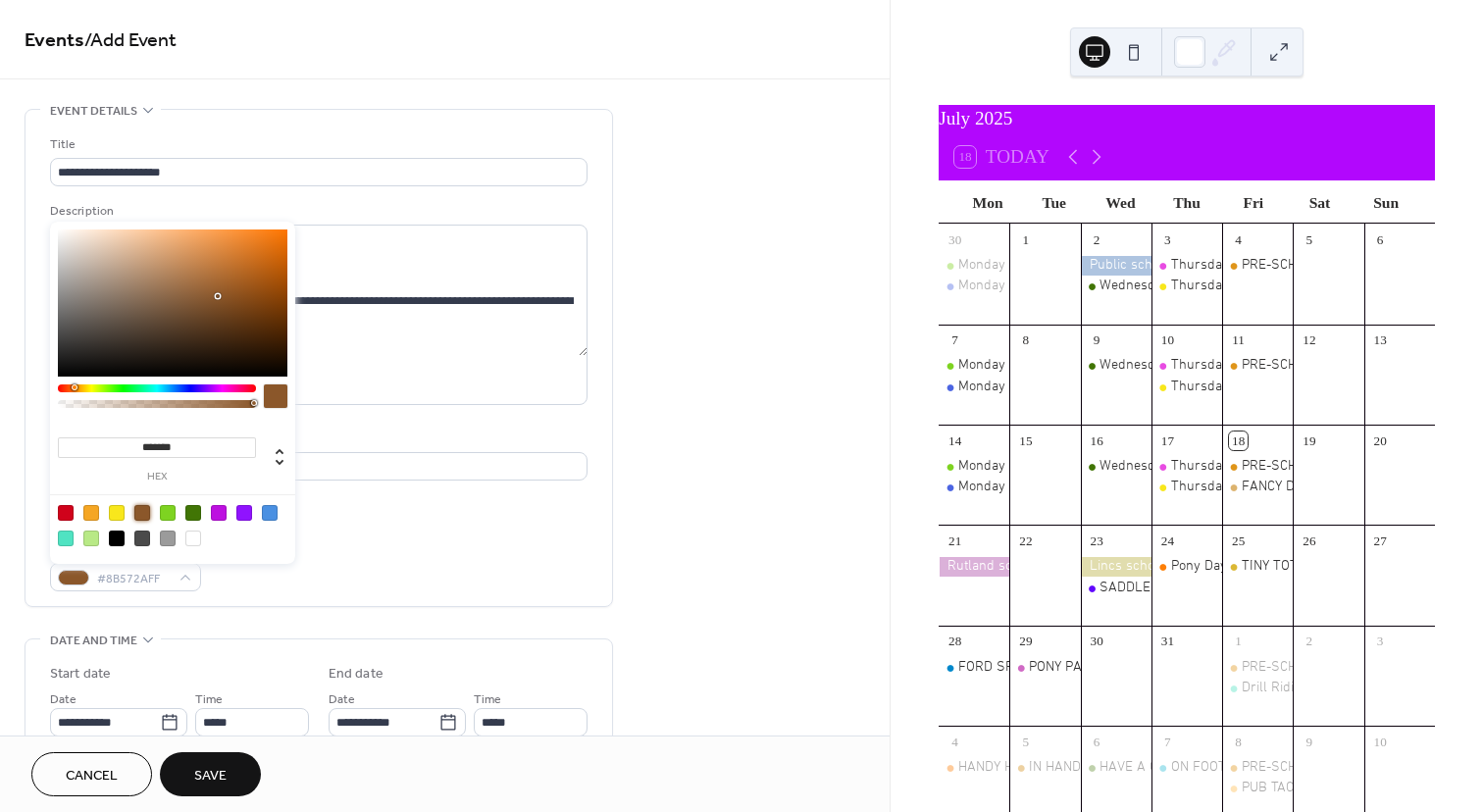 click at bounding box center [173, 303] 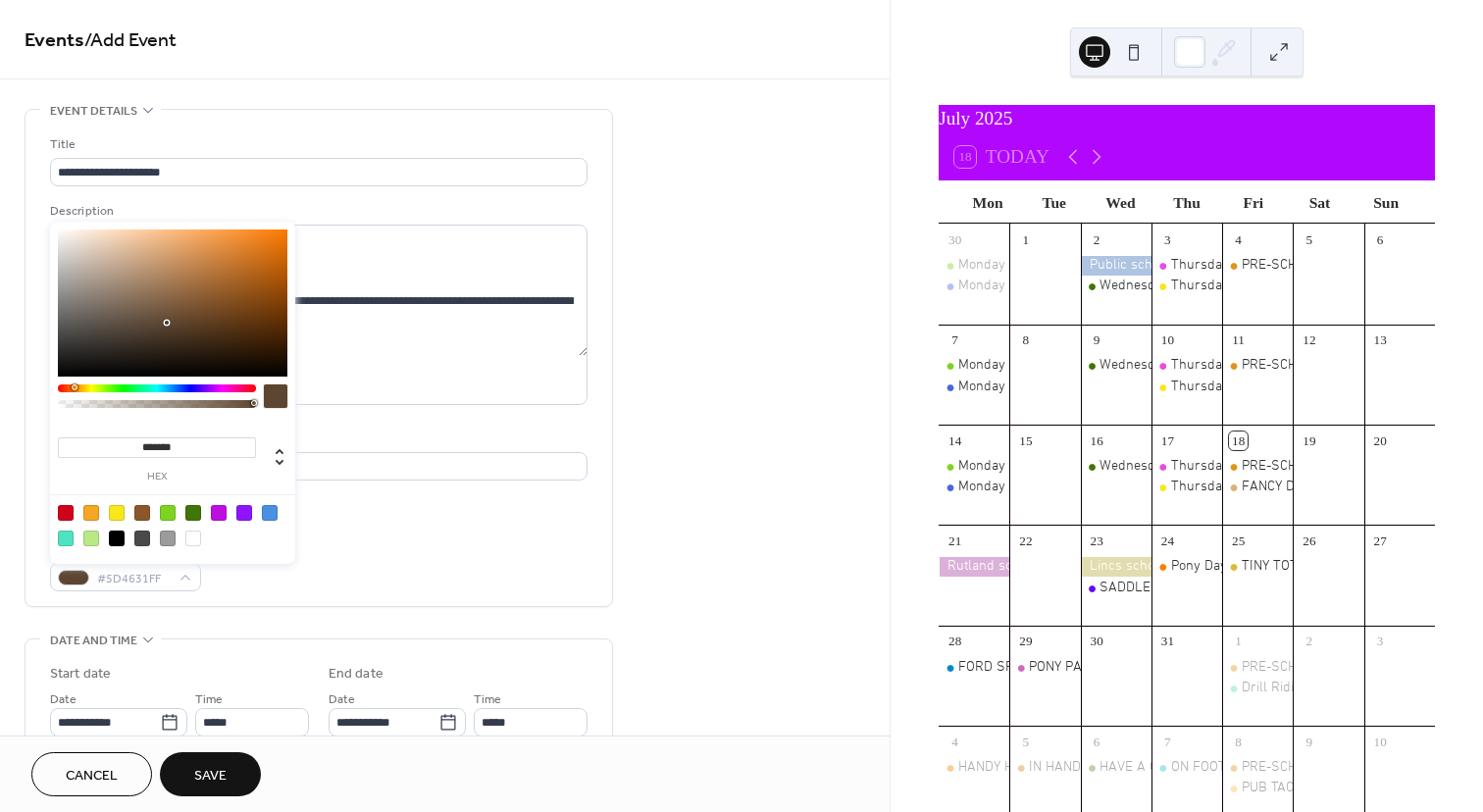 click at bounding box center (173, 303) 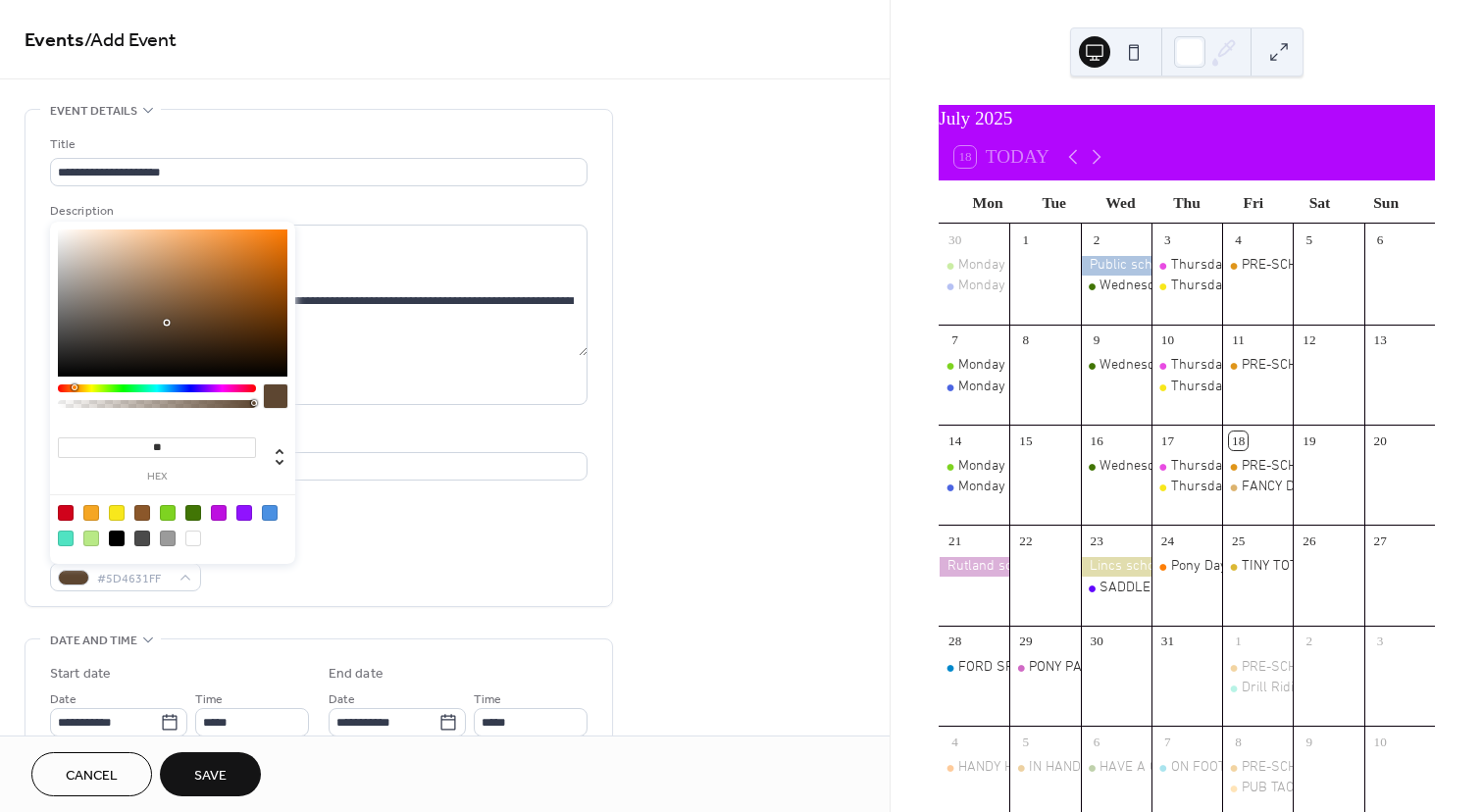 click at bounding box center (157, 404) 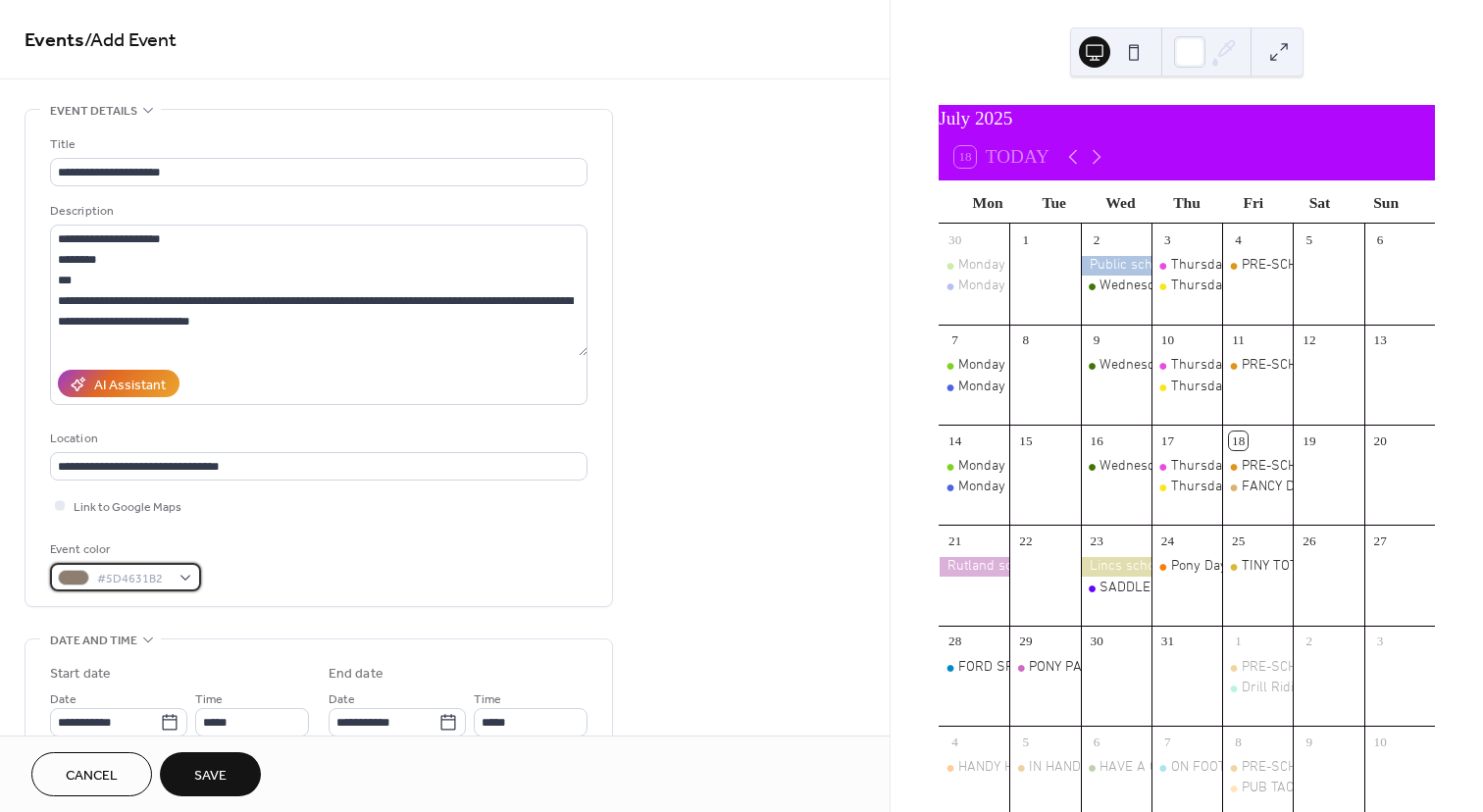 click on "#5D4631B2" at bounding box center [126, 577] 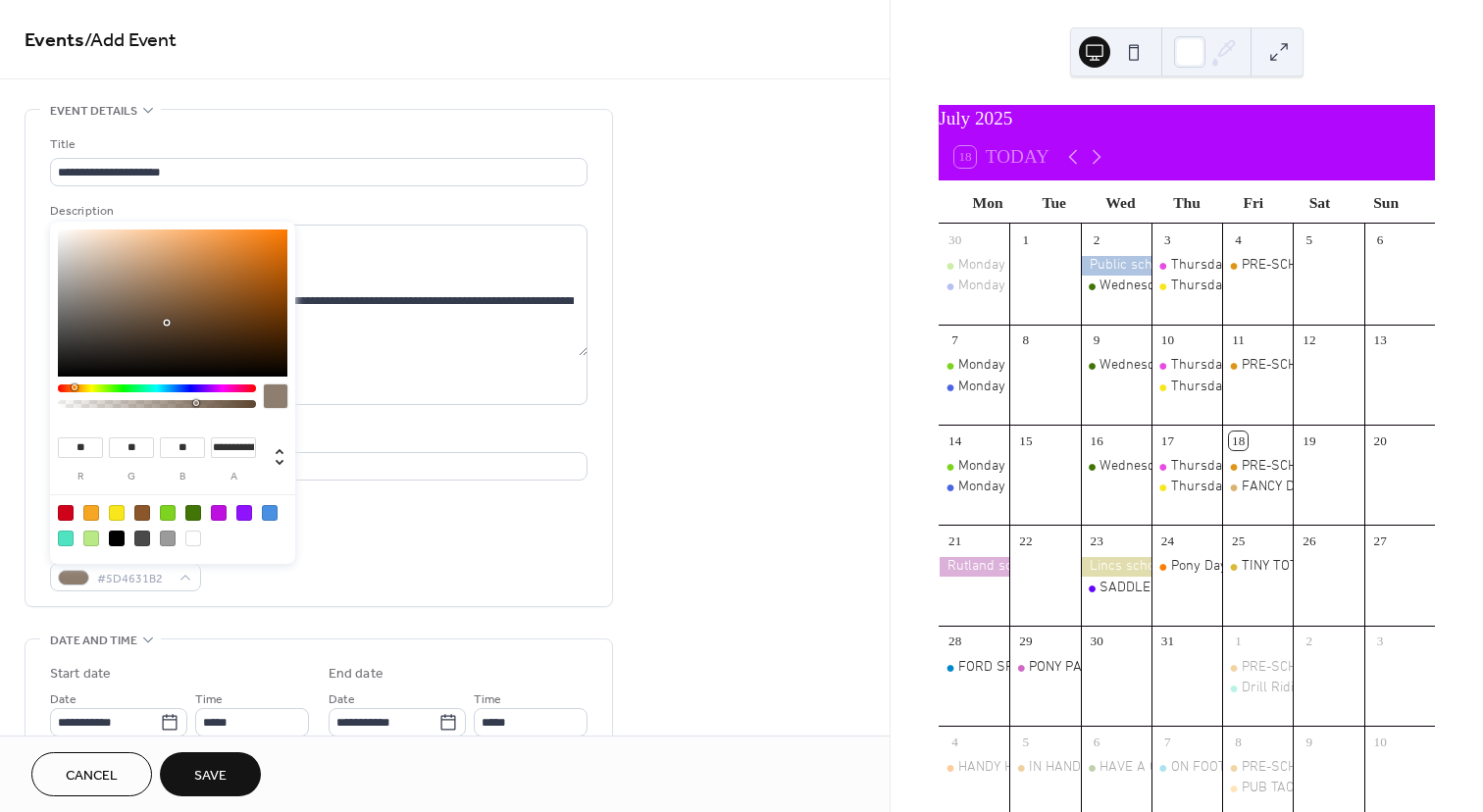 type on "**********" 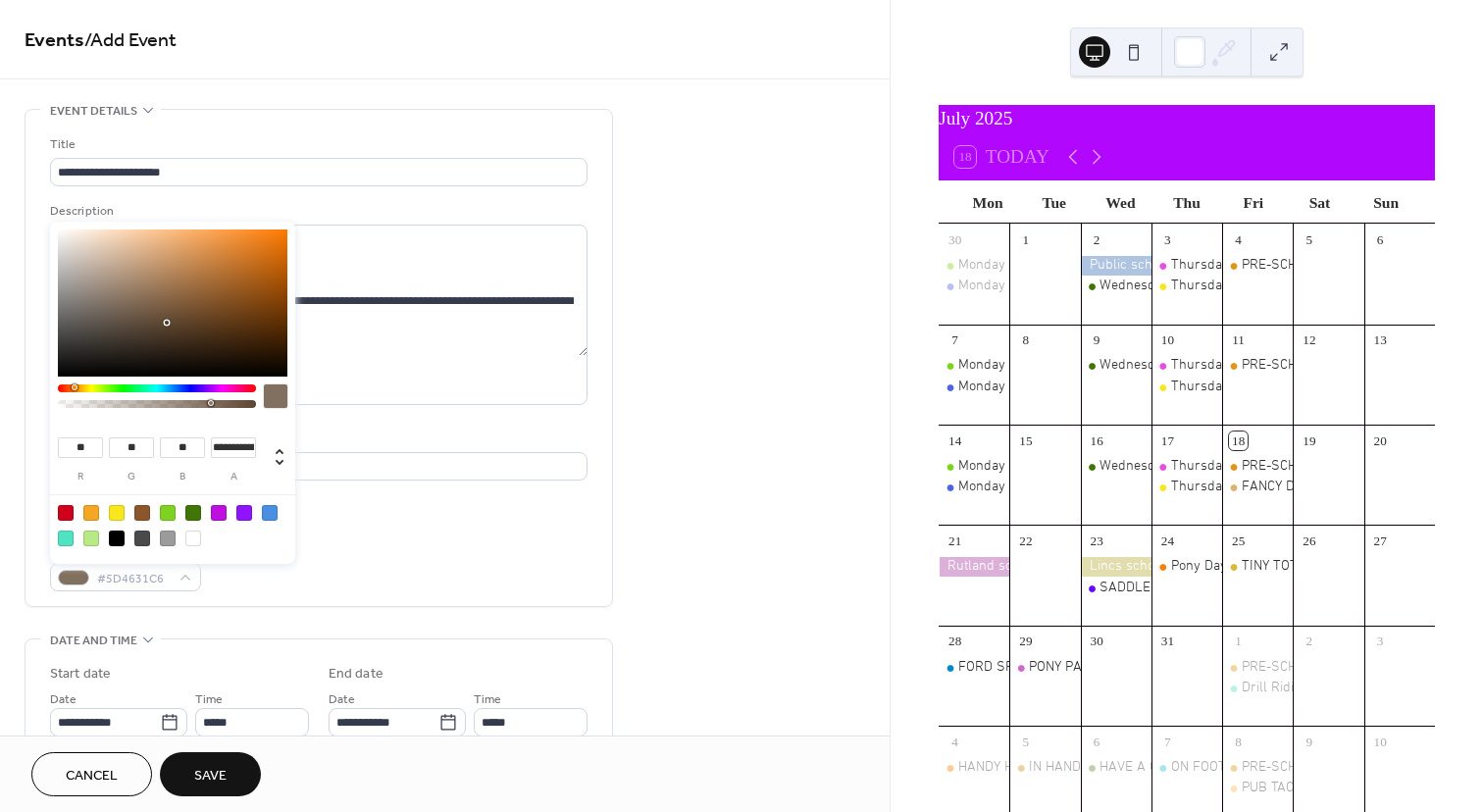click at bounding box center (157, 404) 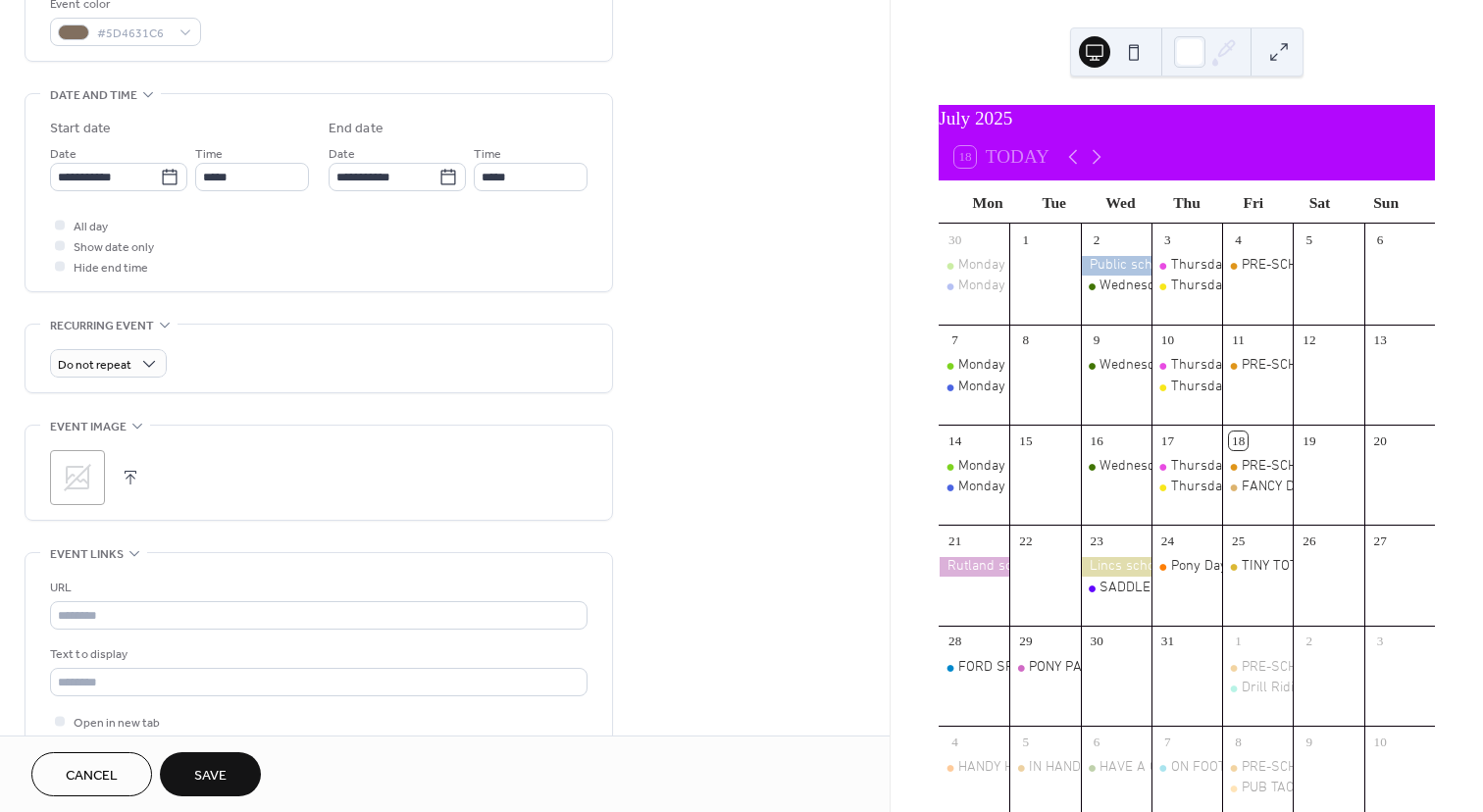 scroll, scrollTop: 549, scrollLeft: 0, axis: vertical 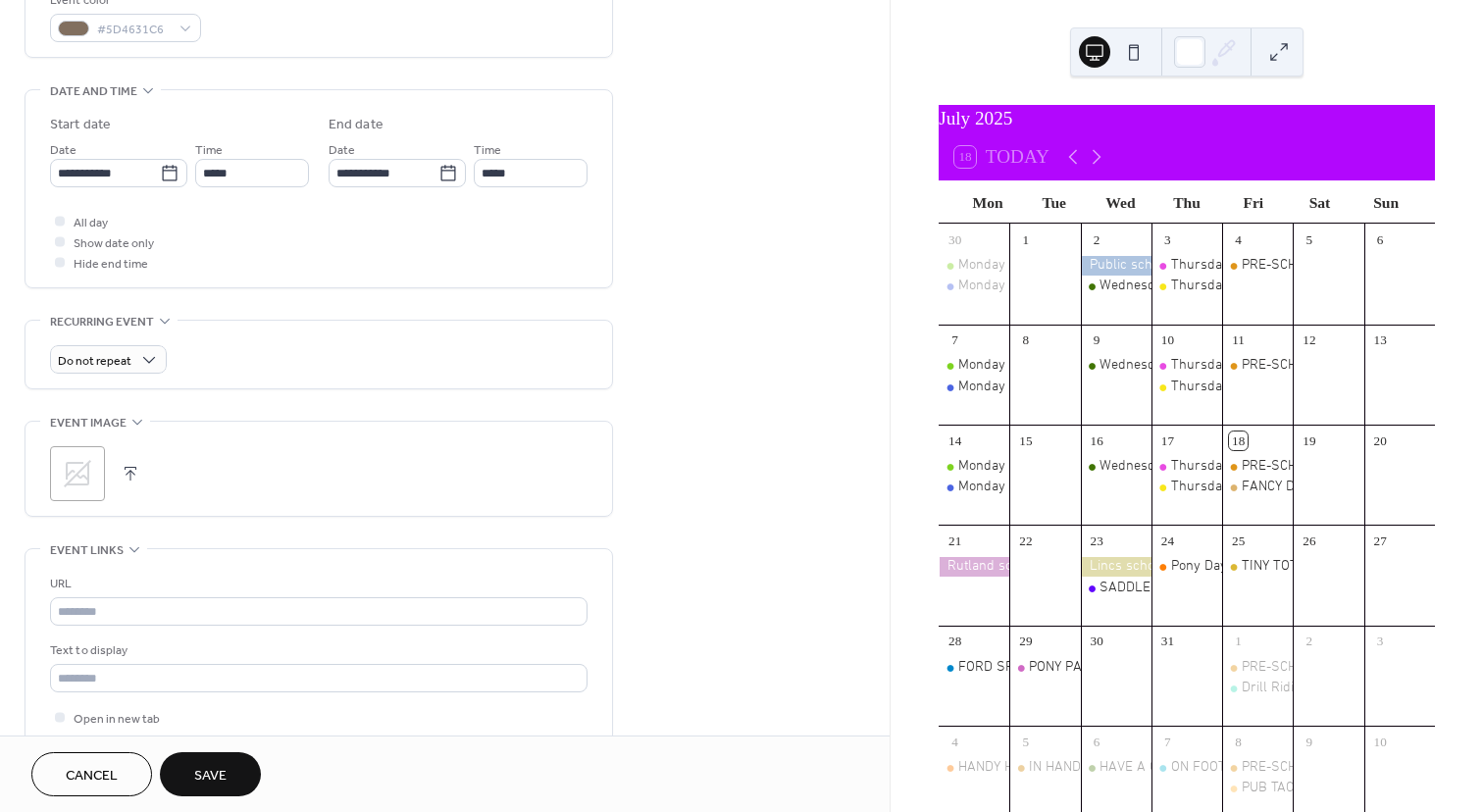 click 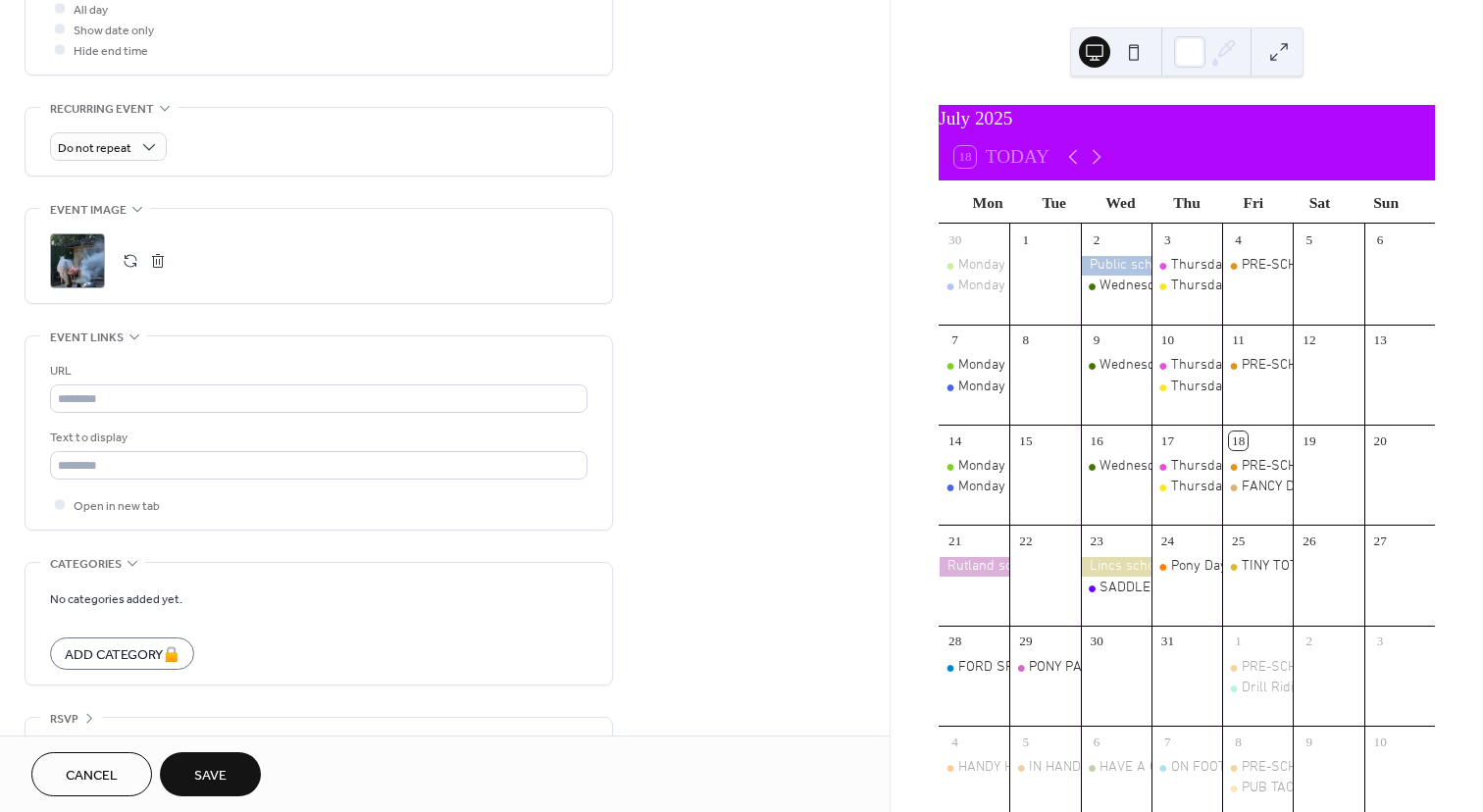 scroll, scrollTop: 763, scrollLeft: 0, axis: vertical 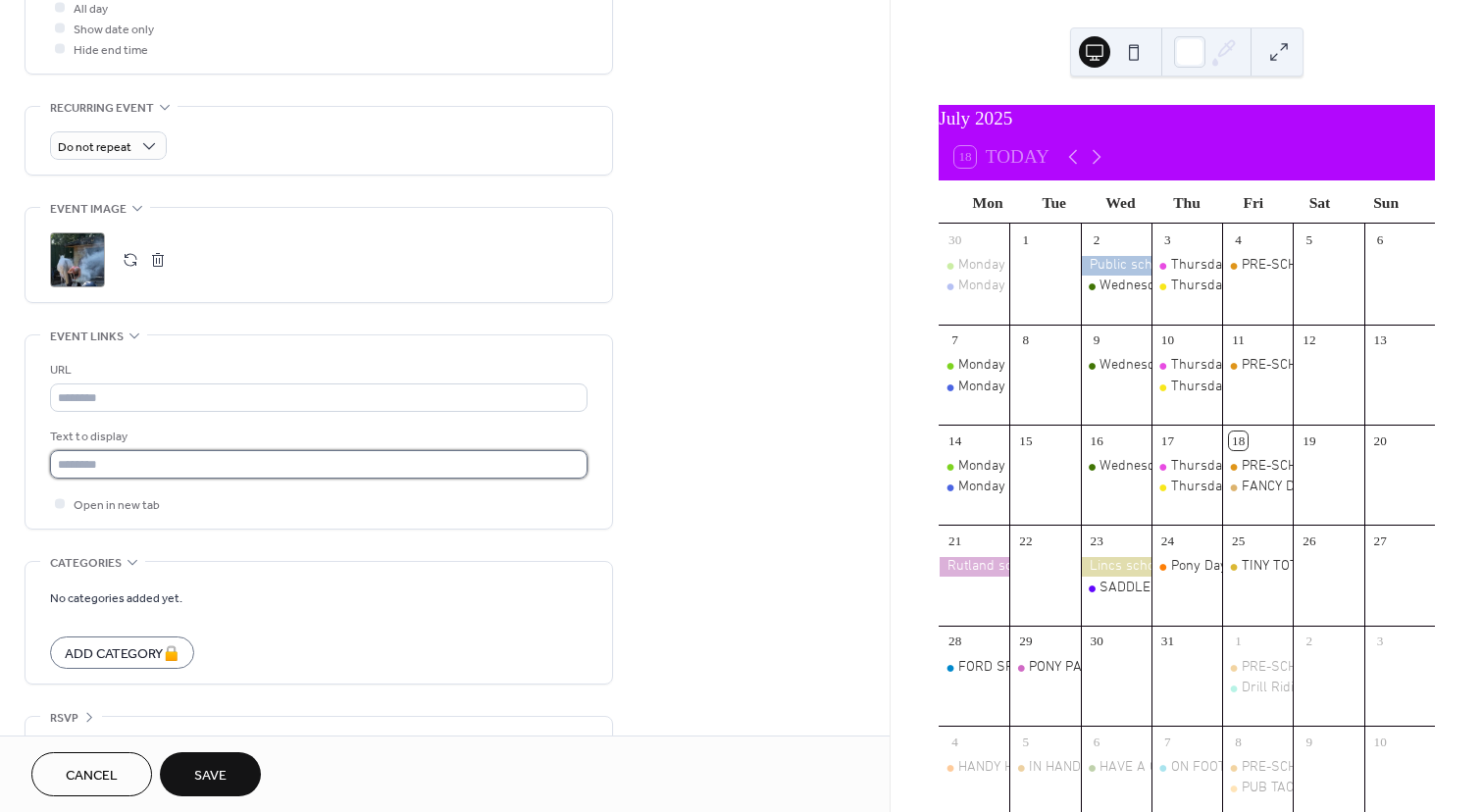 click at bounding box center [319, 464] 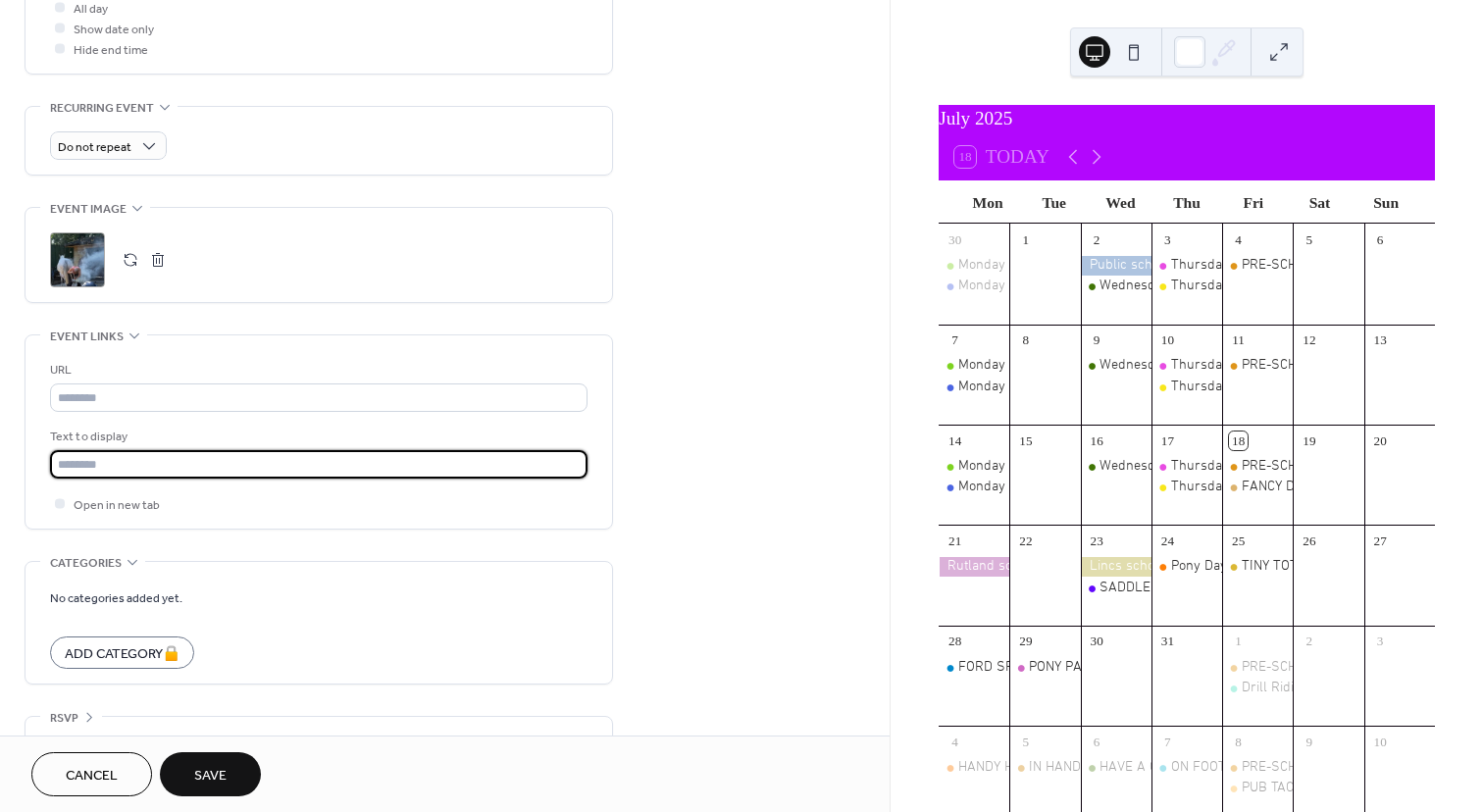 click at bounding box center [319, 464] 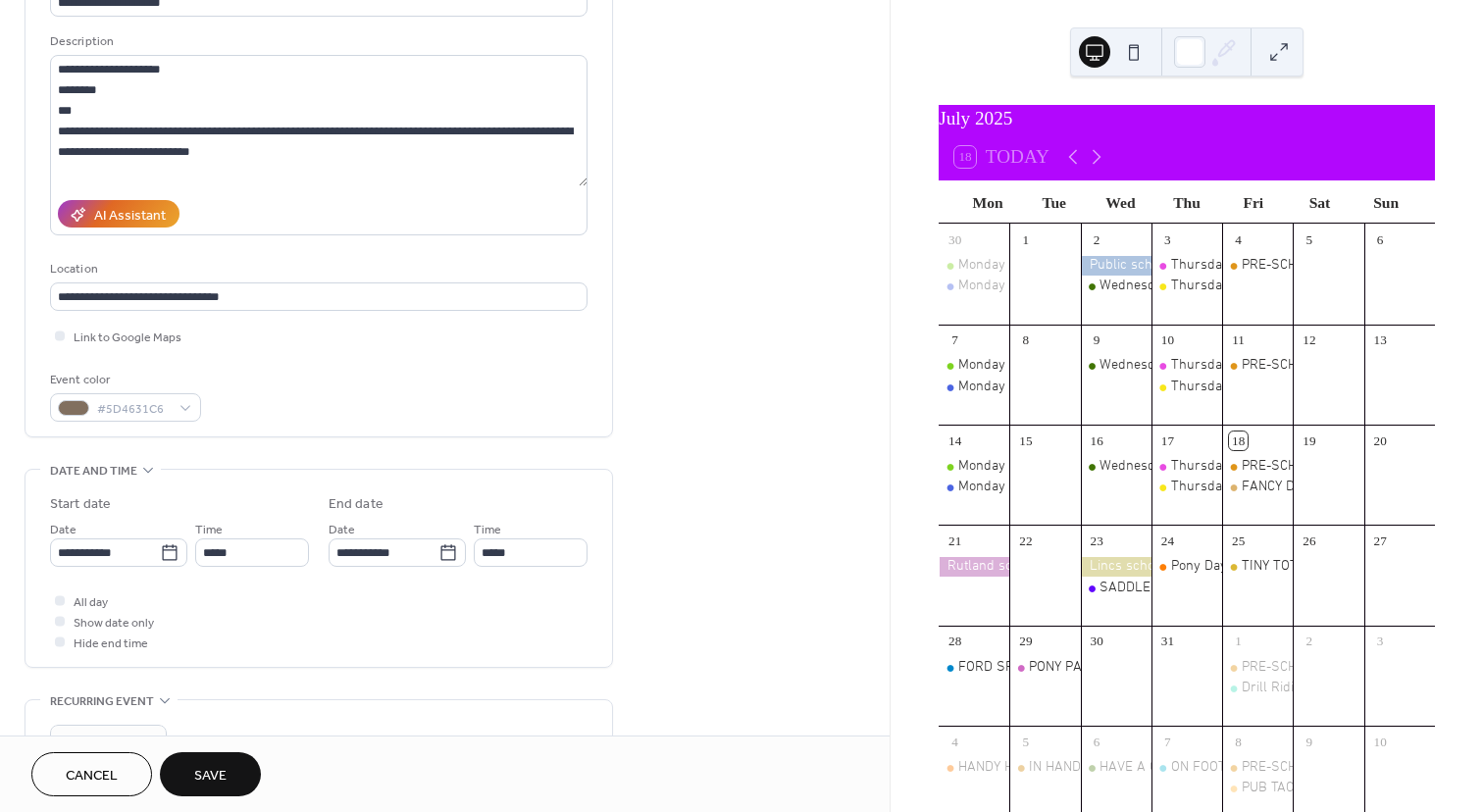 scroll, scrollTop: 192, scrollLeft: 0, axis: vertical 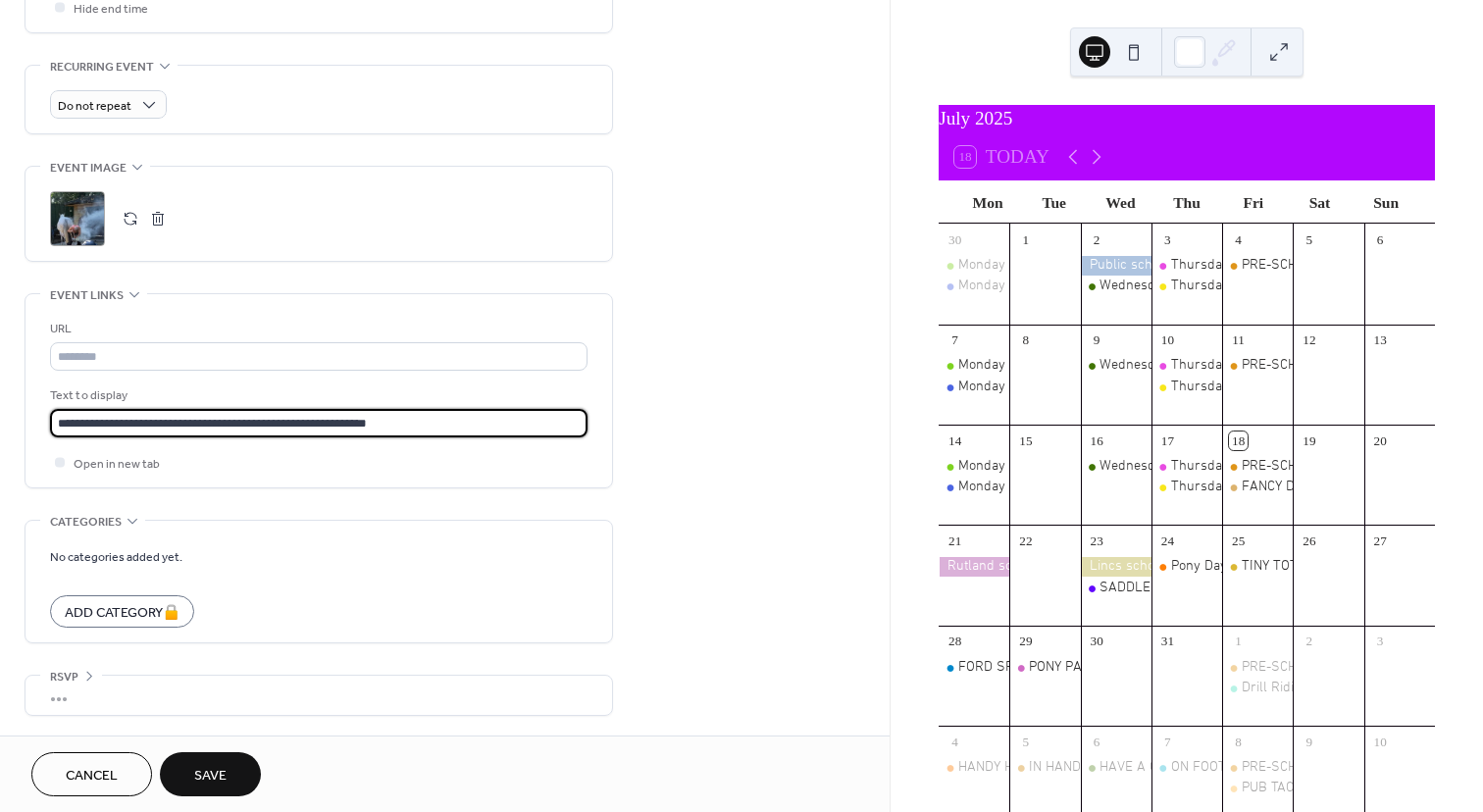 type on "**********" 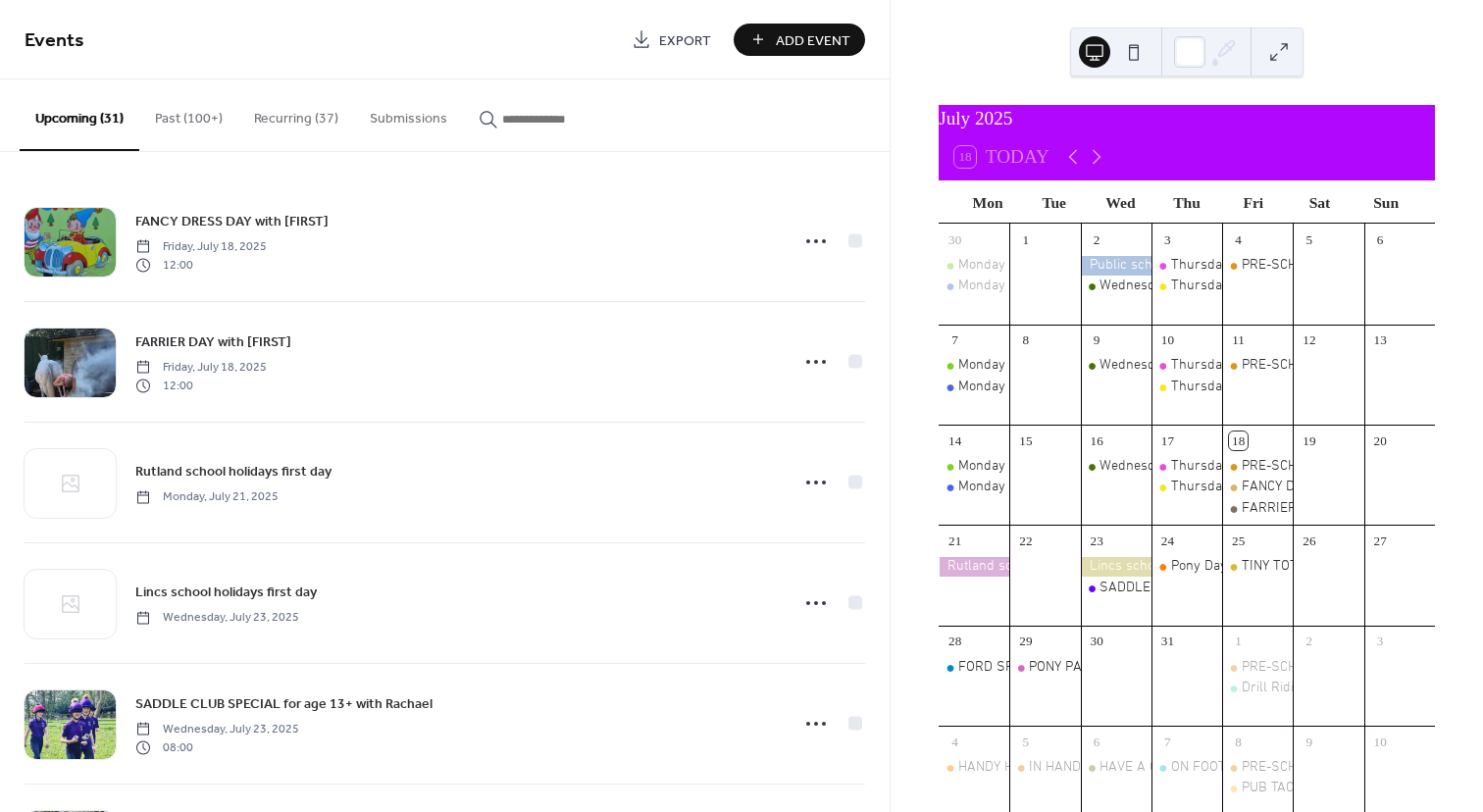 scroll, scrollTop: 0, scrollLeft: 0, axis: both 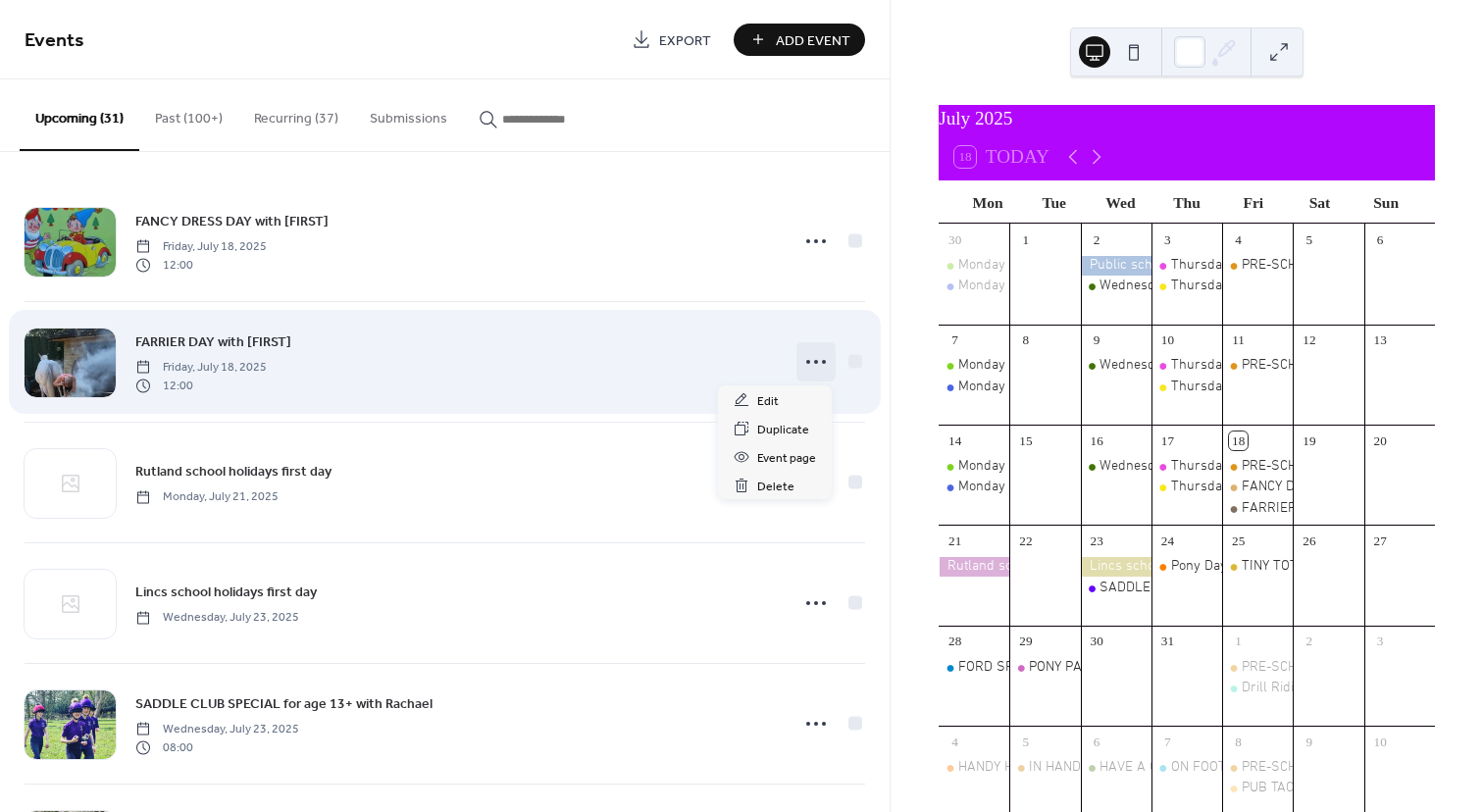 click 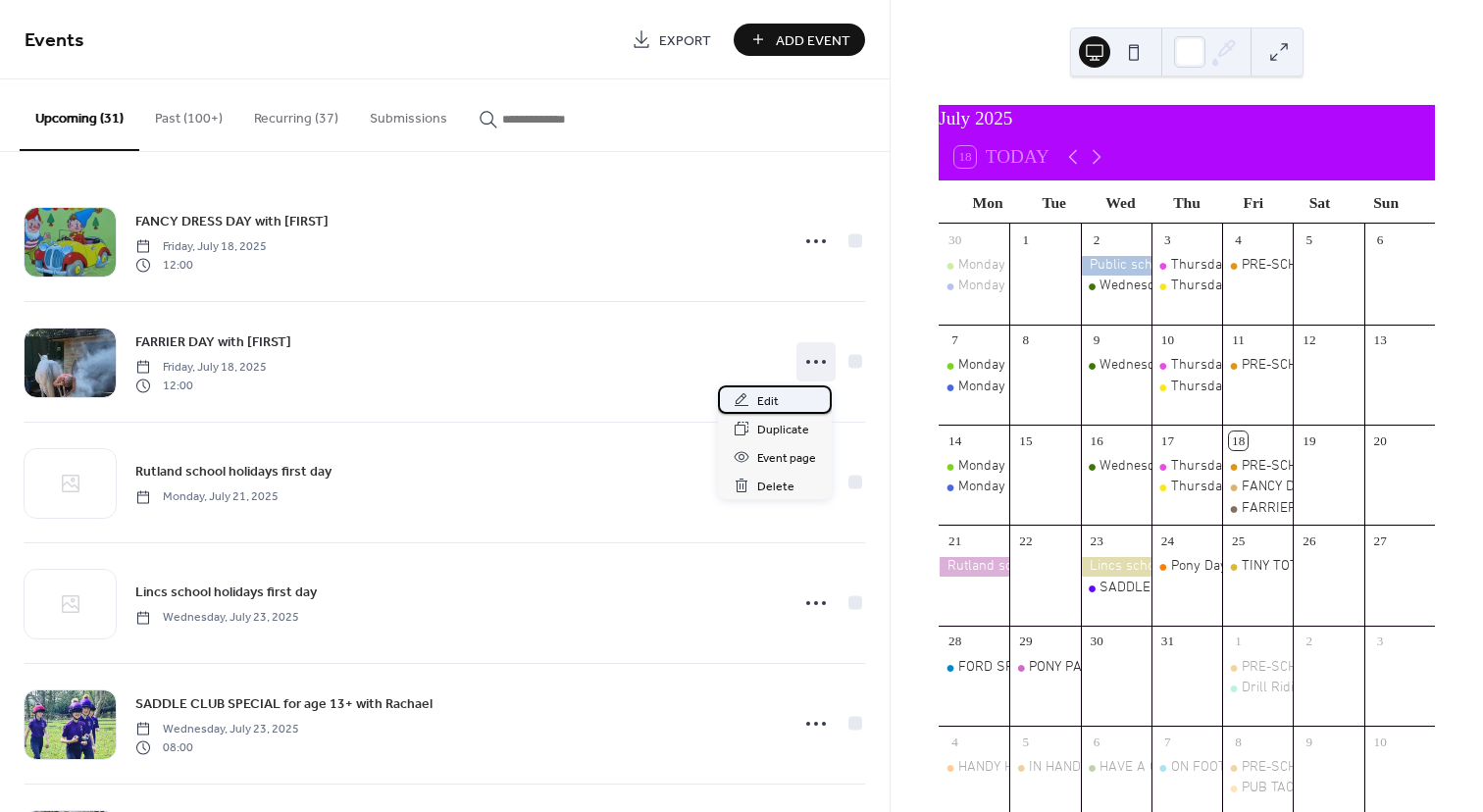 click on "Edit" at bounding box center [768, 401] 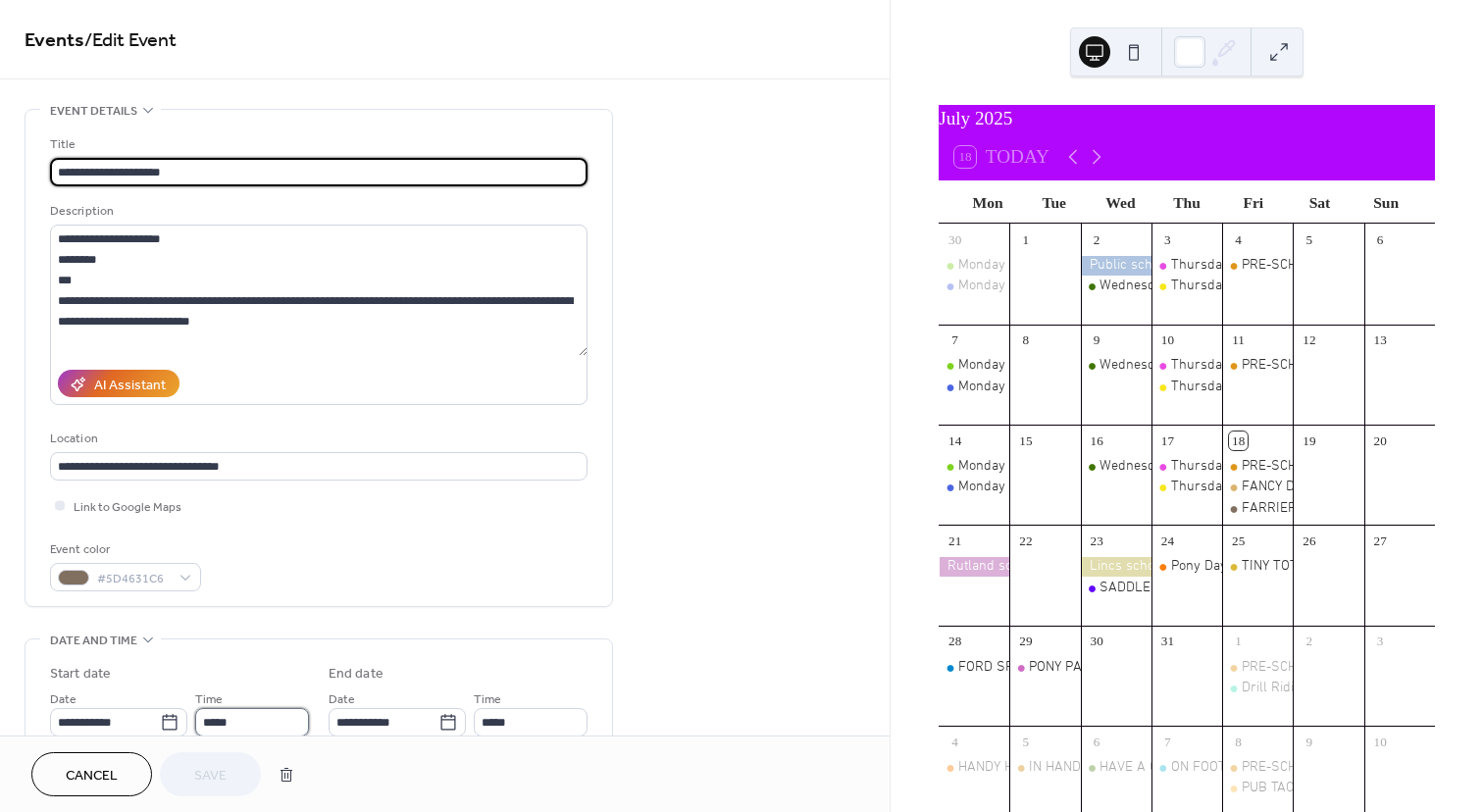 click on "*****" at bounding box center (252, 722) 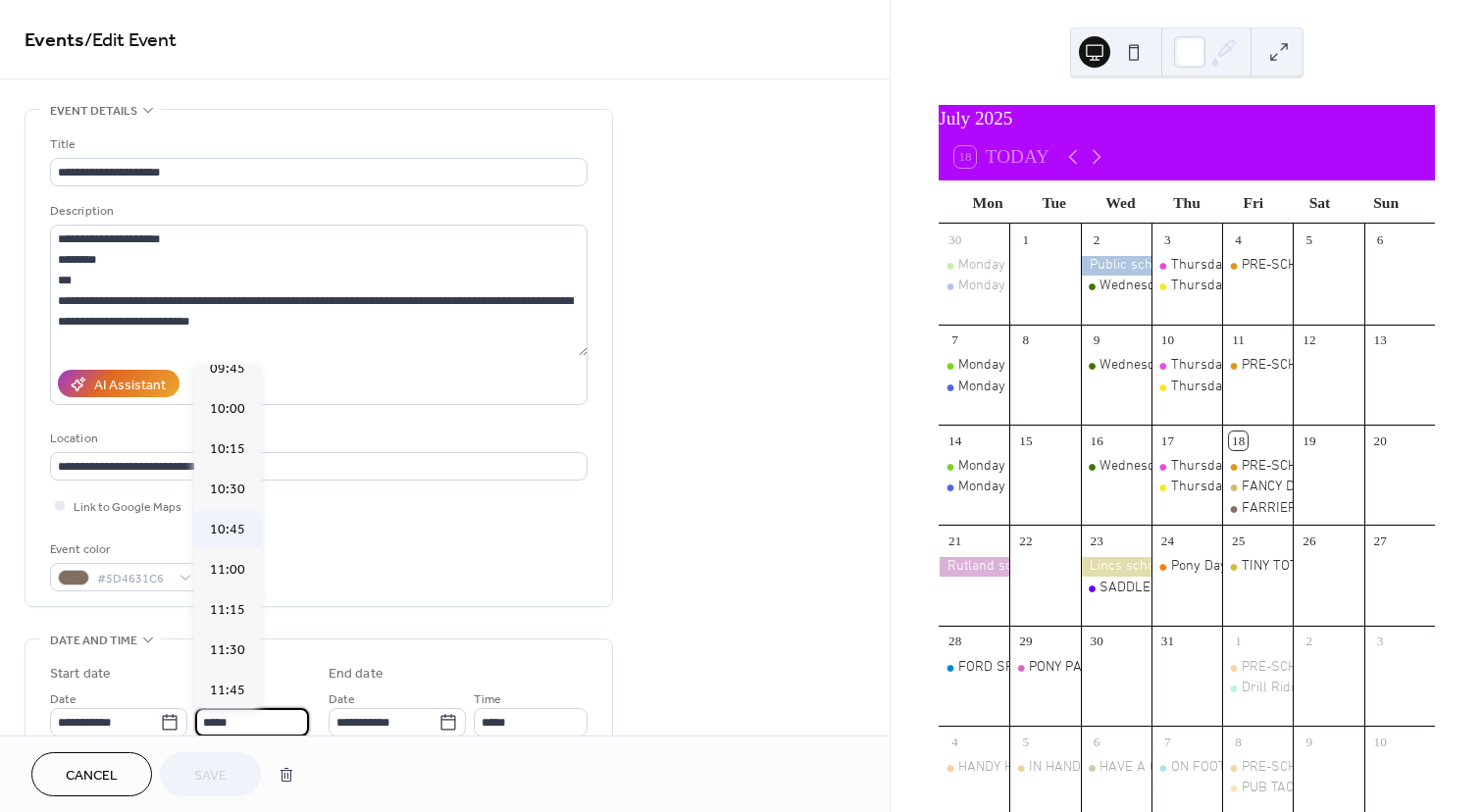 scroll, scrollTop: 1583, scrollLeft: 0, axis: vertical 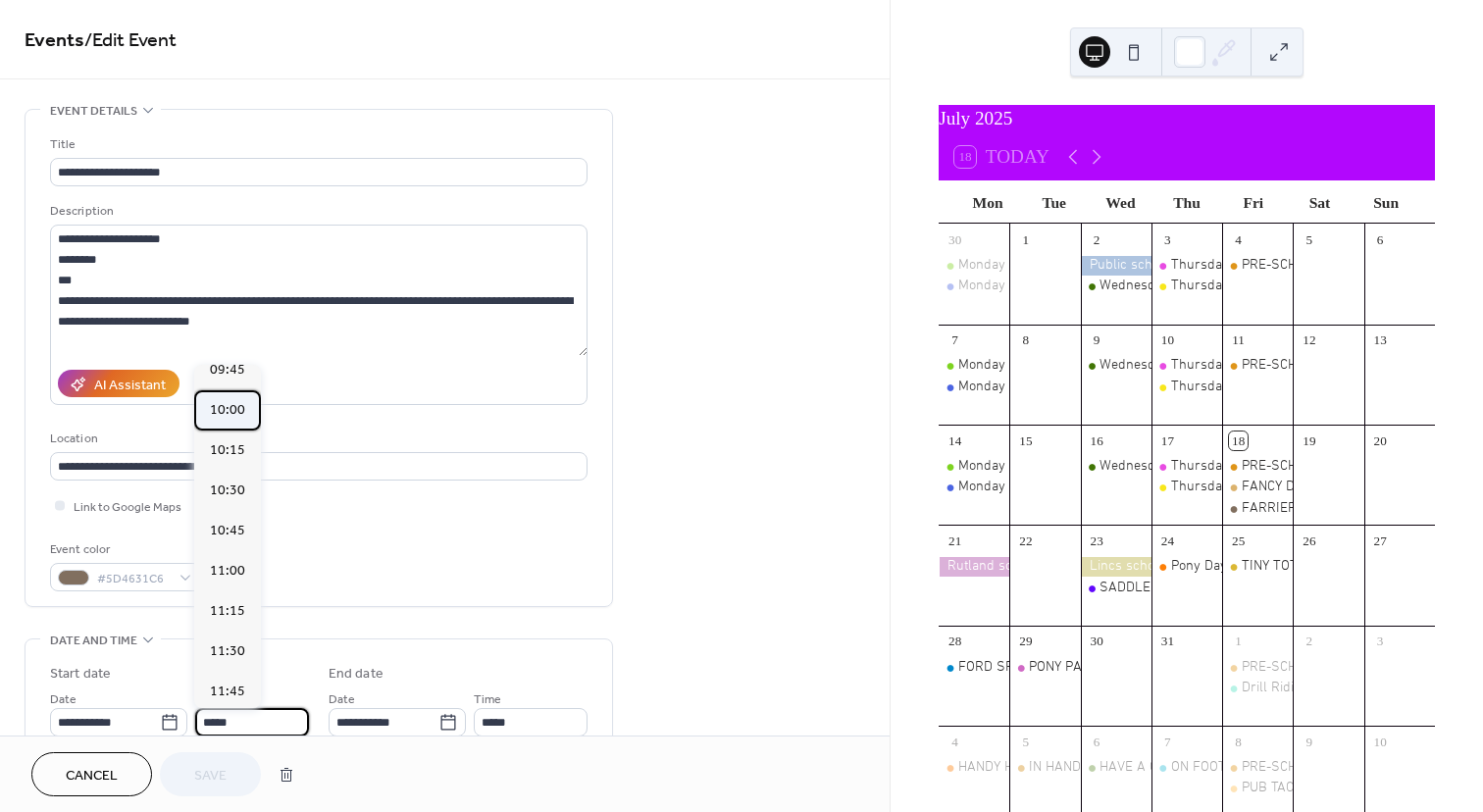 click on "10:00" at bounding box center (228, 410) 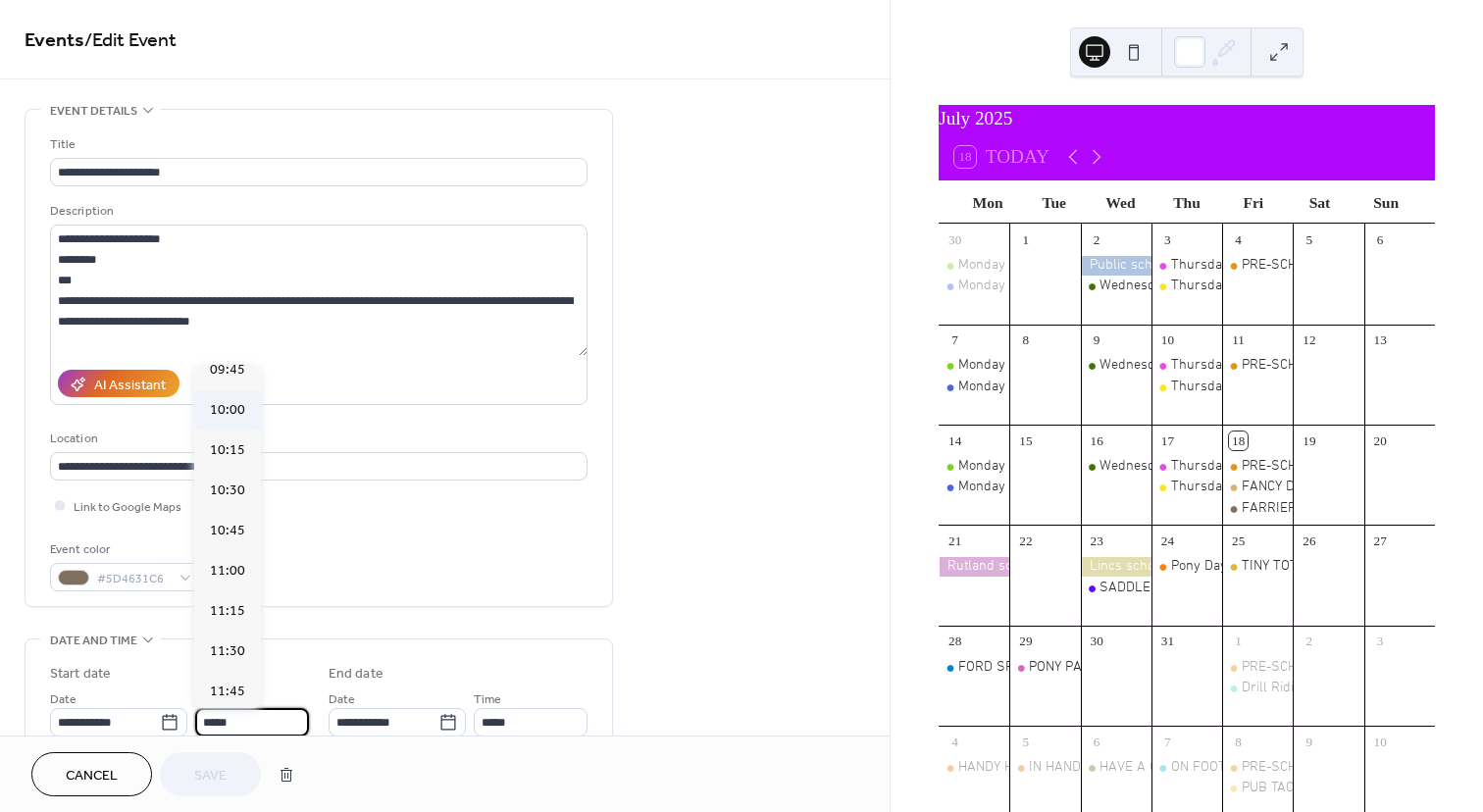 type on "*****" 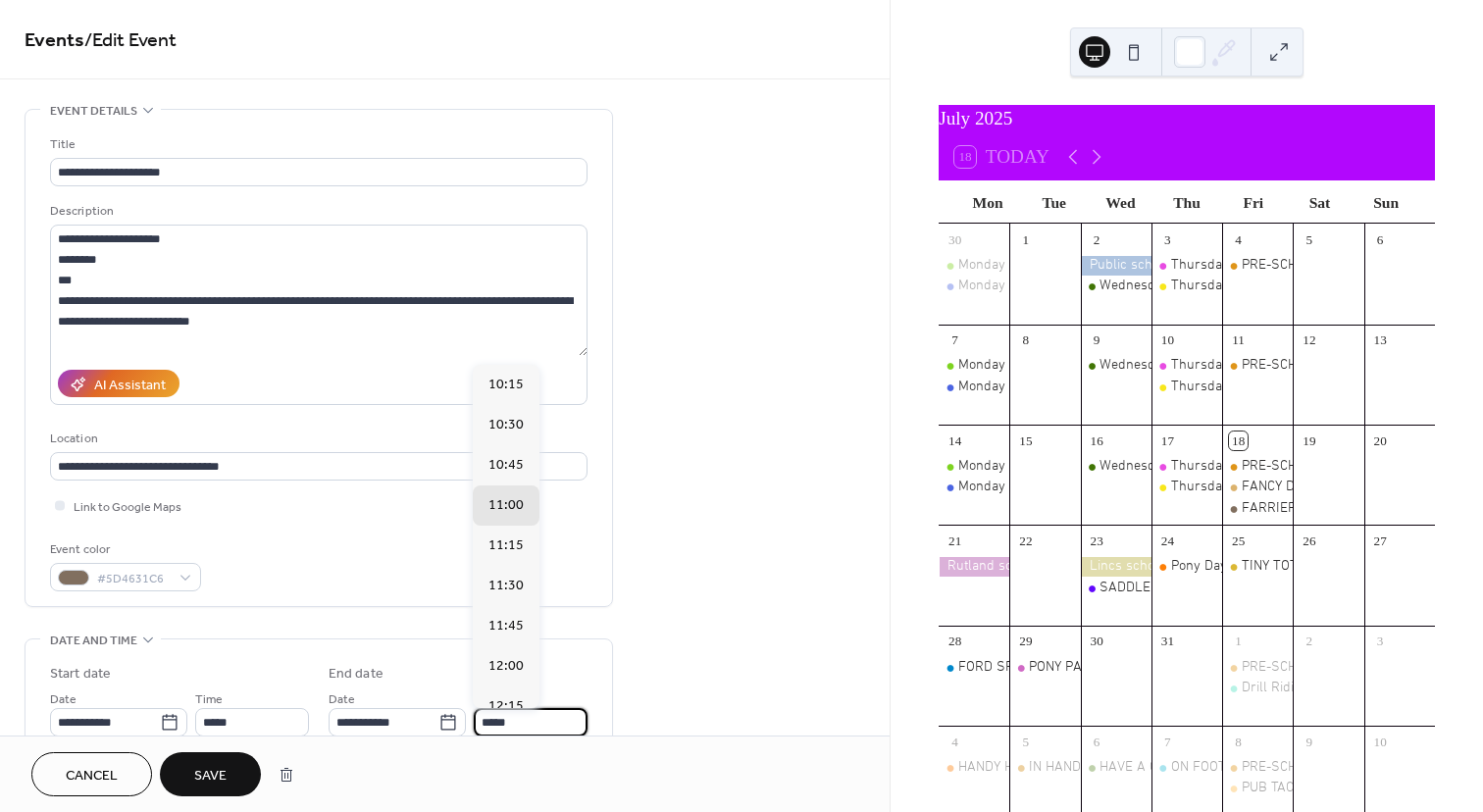 click on "*****" at bounding box center (531, 722) 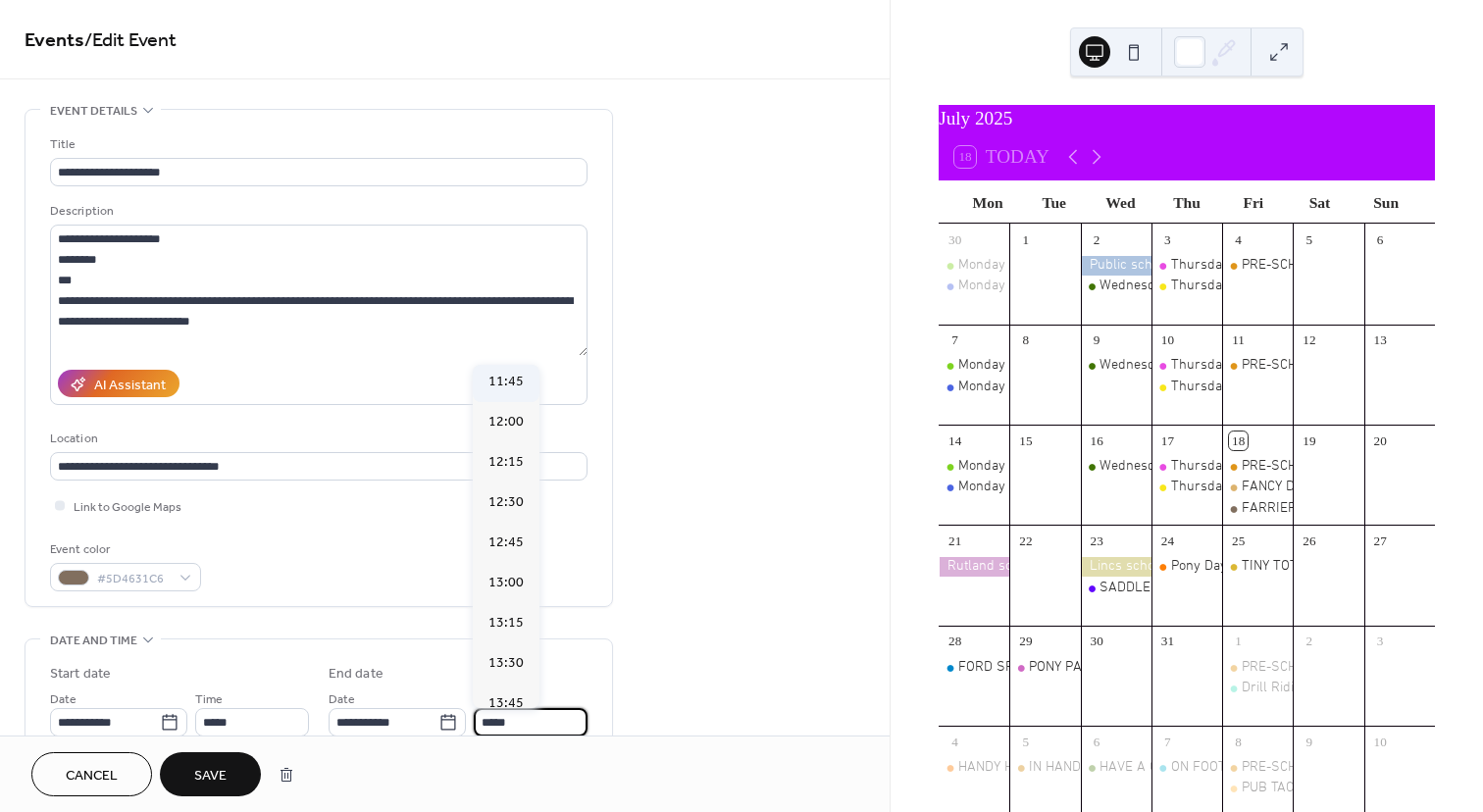 scroll, scrollTop: 321, scrollLeft: 0, axis: vertical 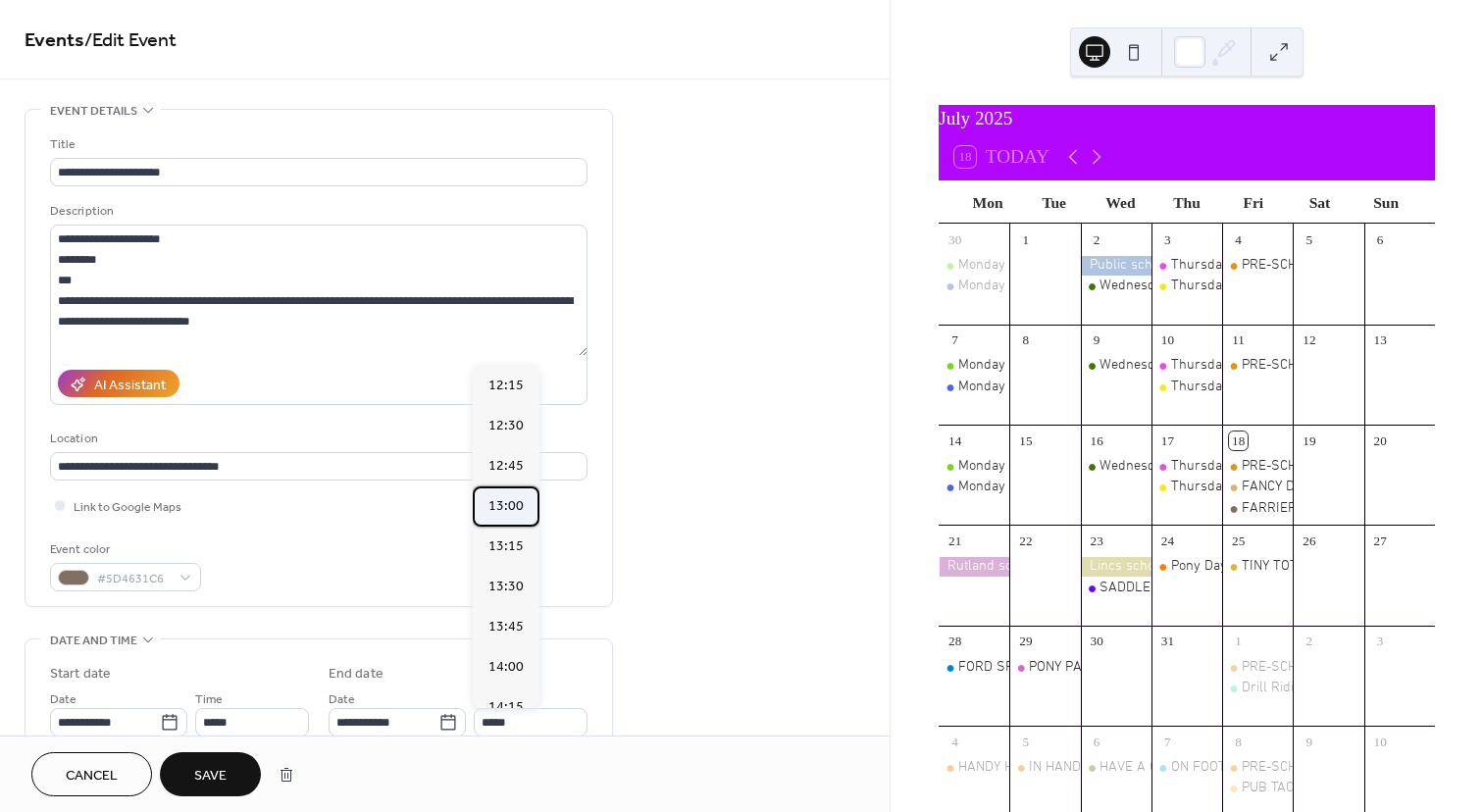 click on "13:00" at bounding box center [506, 506] 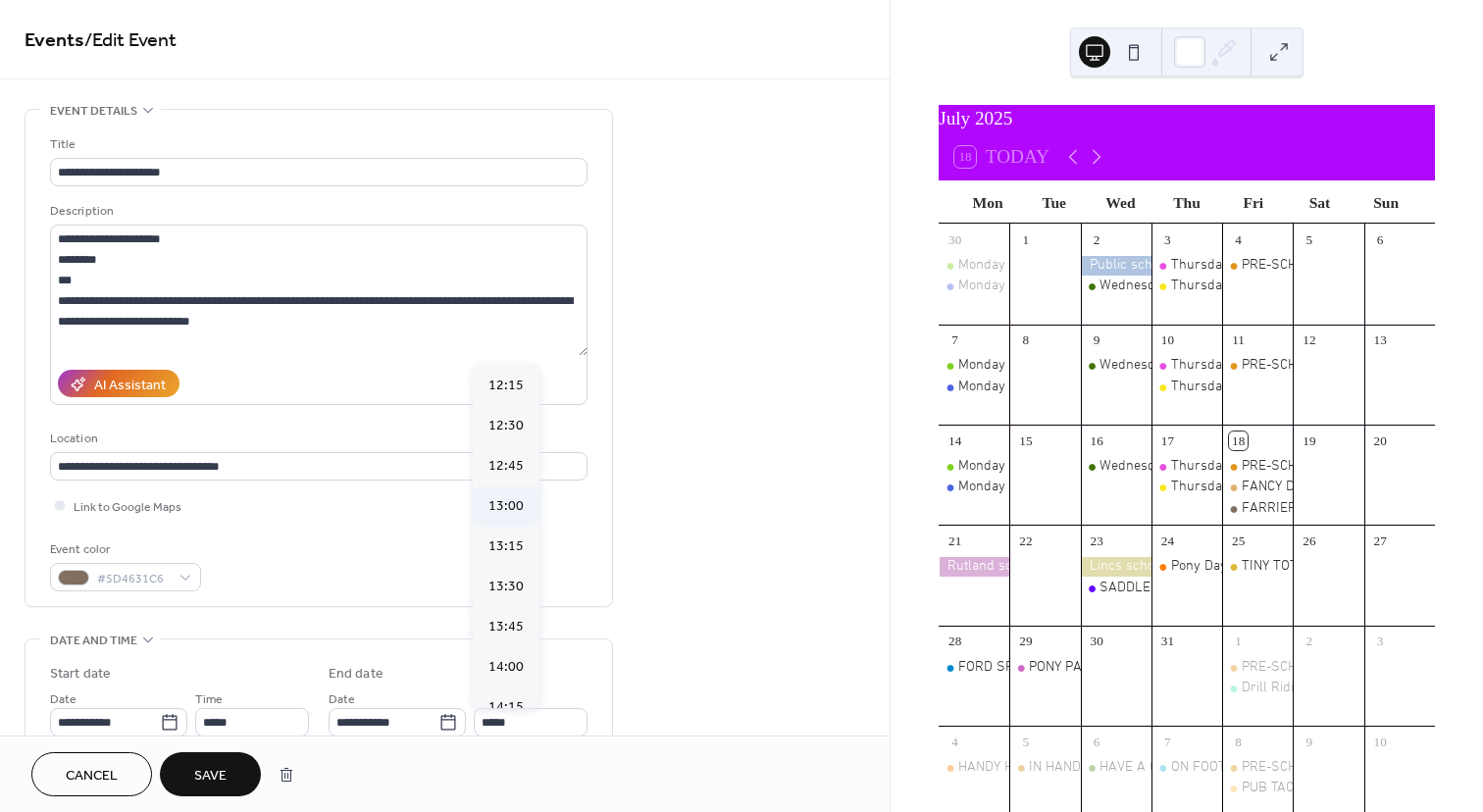type on "*****" 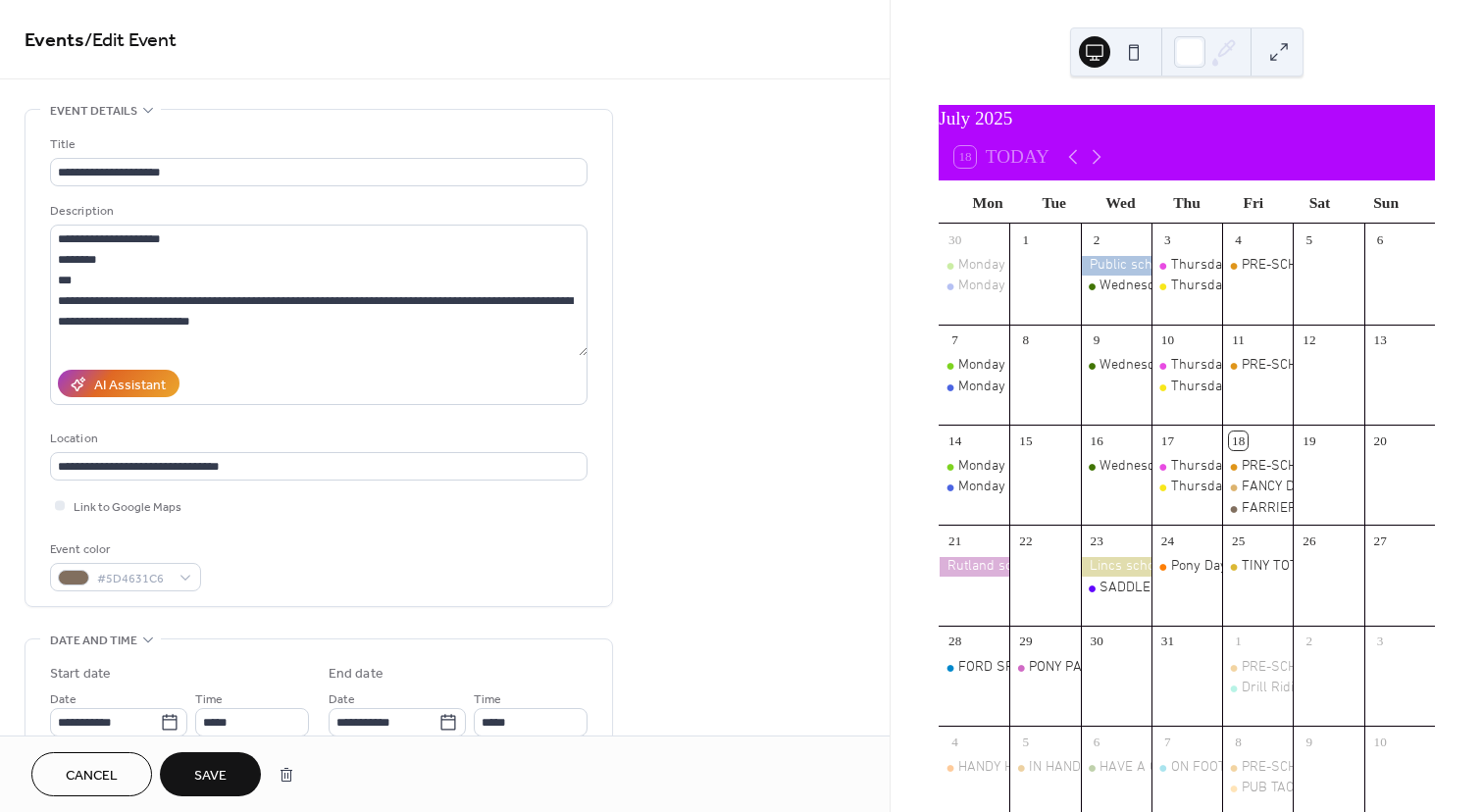 click on "Save" at bounding box center [210, 776] 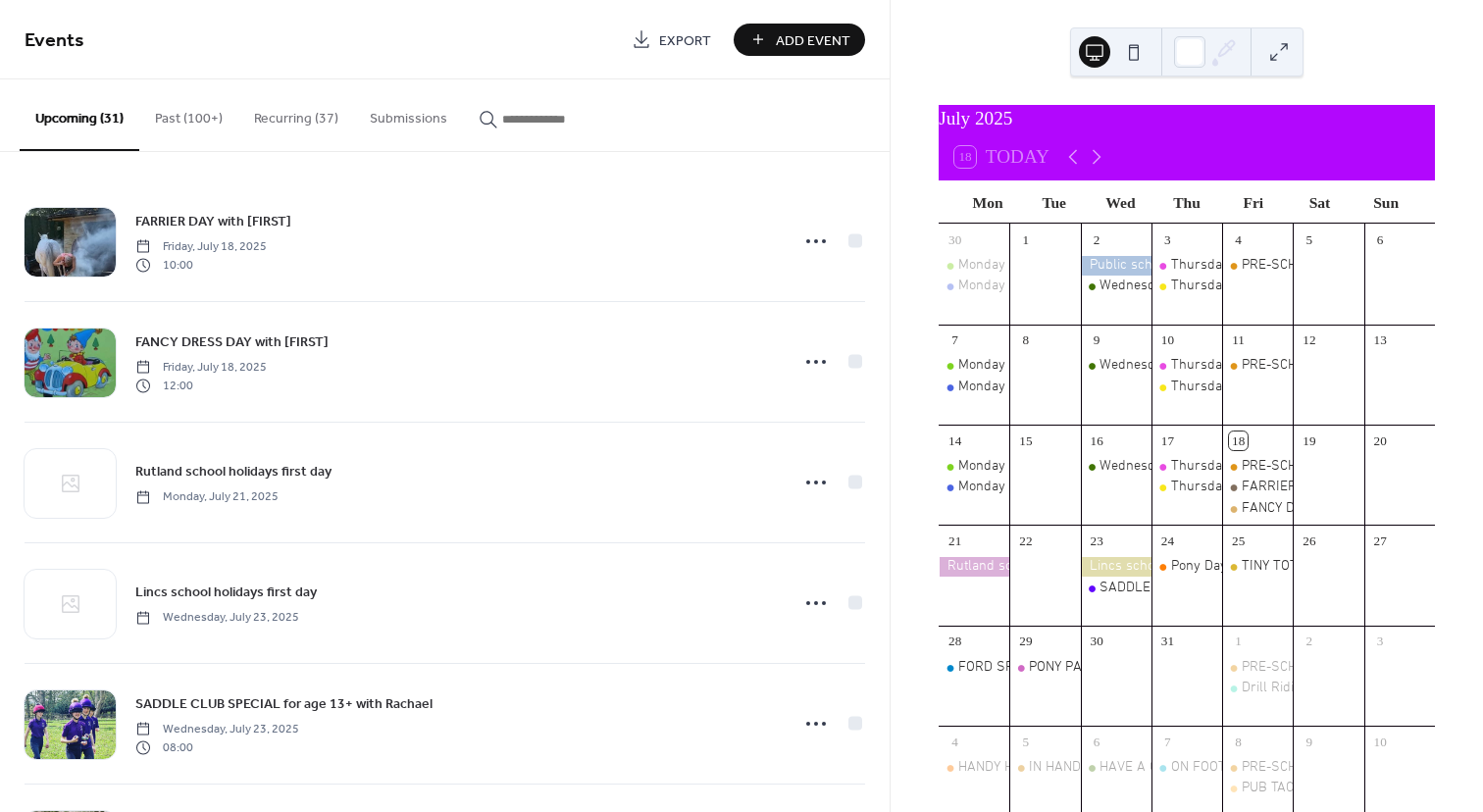 scroll, scrollTop: 0, scrollLeft: 0, axis: both 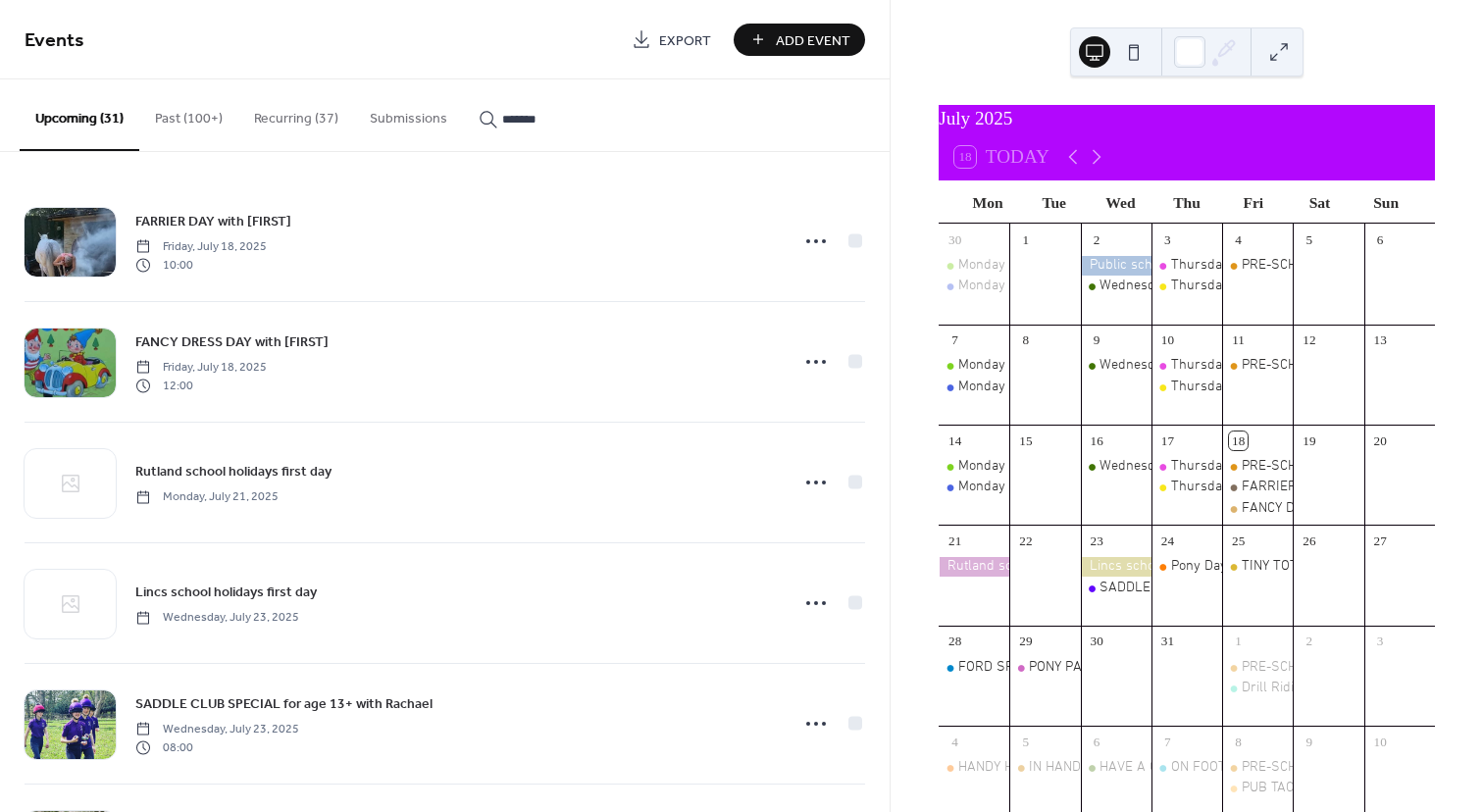 click on "*******" at bounding box center (561, 119) 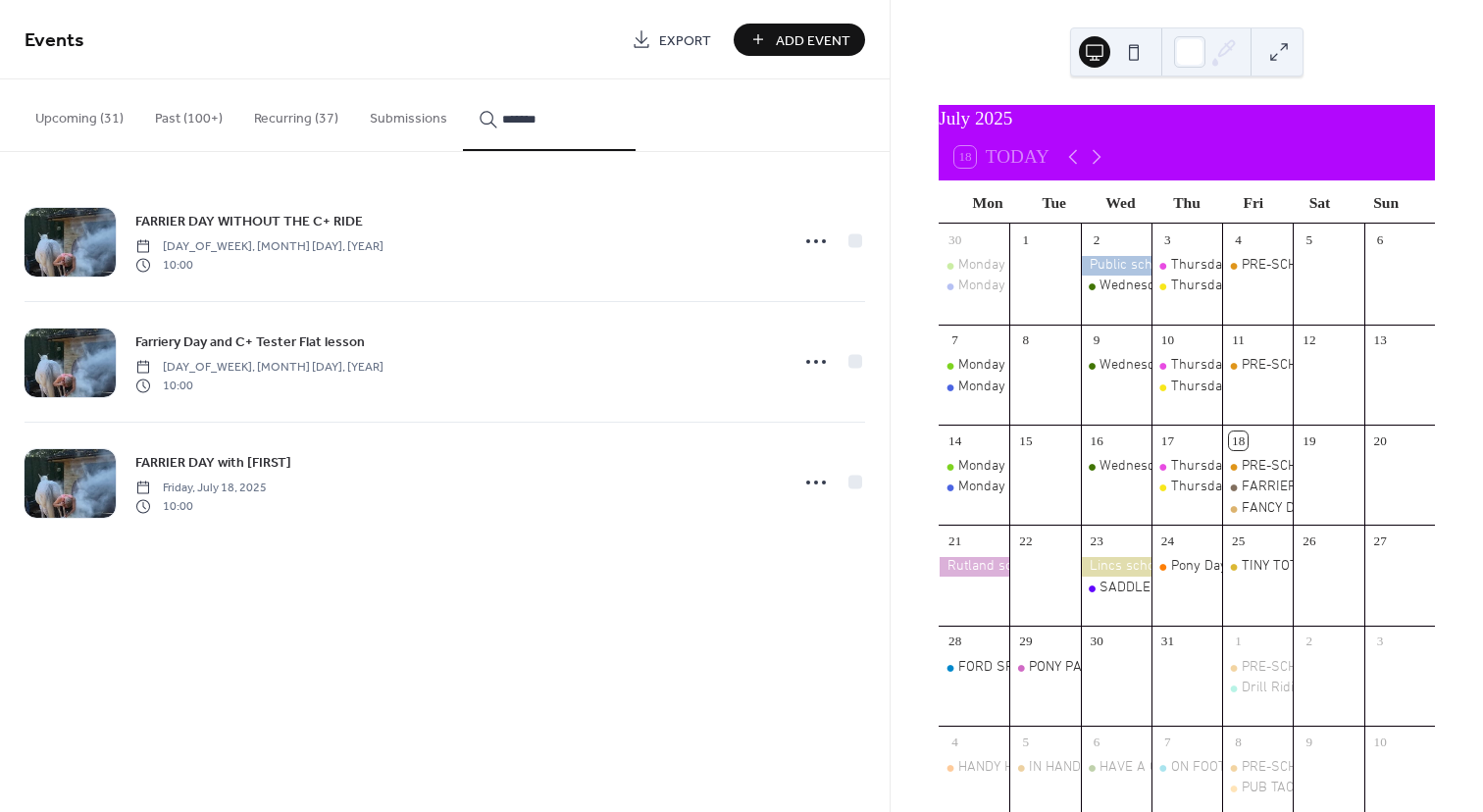 type on "*******" 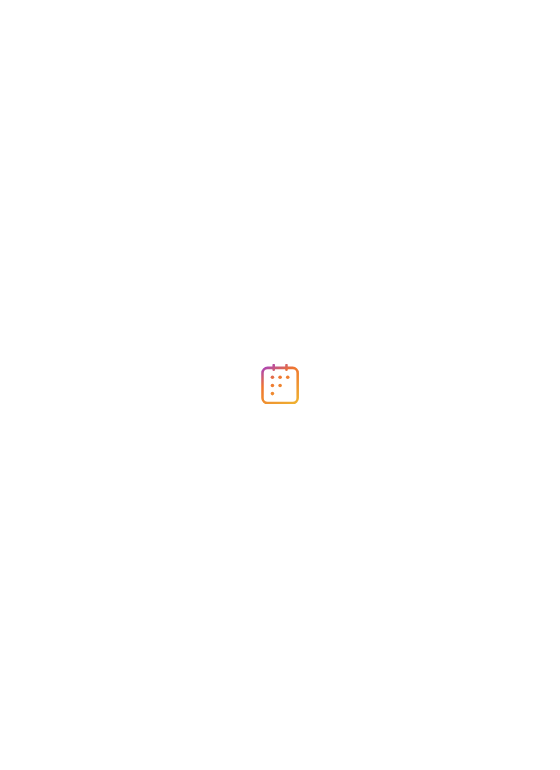scroll, scrollTop: 0, scrollLeft: 0, axis: both 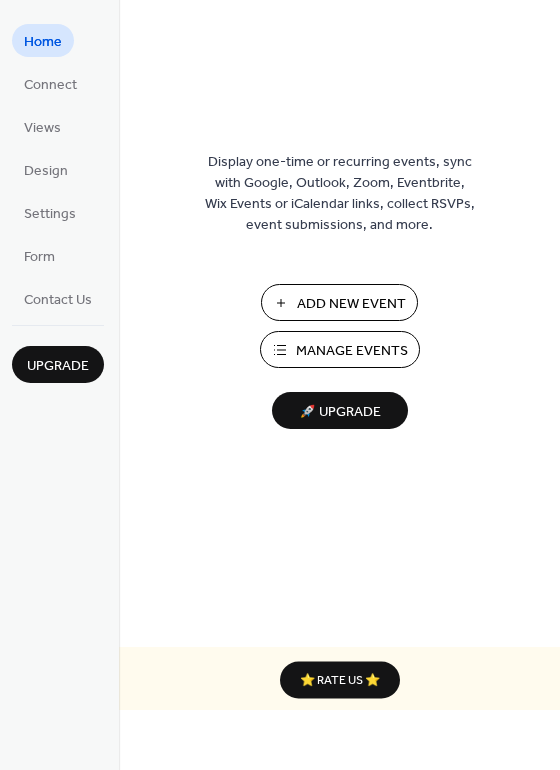 click on "Add New Event" at bounding box center (351, 304) 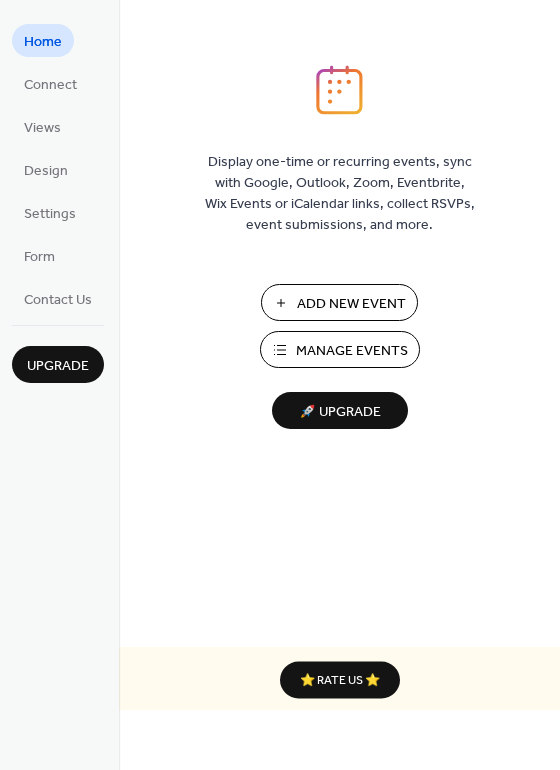 click on "Manage Events" at bounding box center [352, 351] 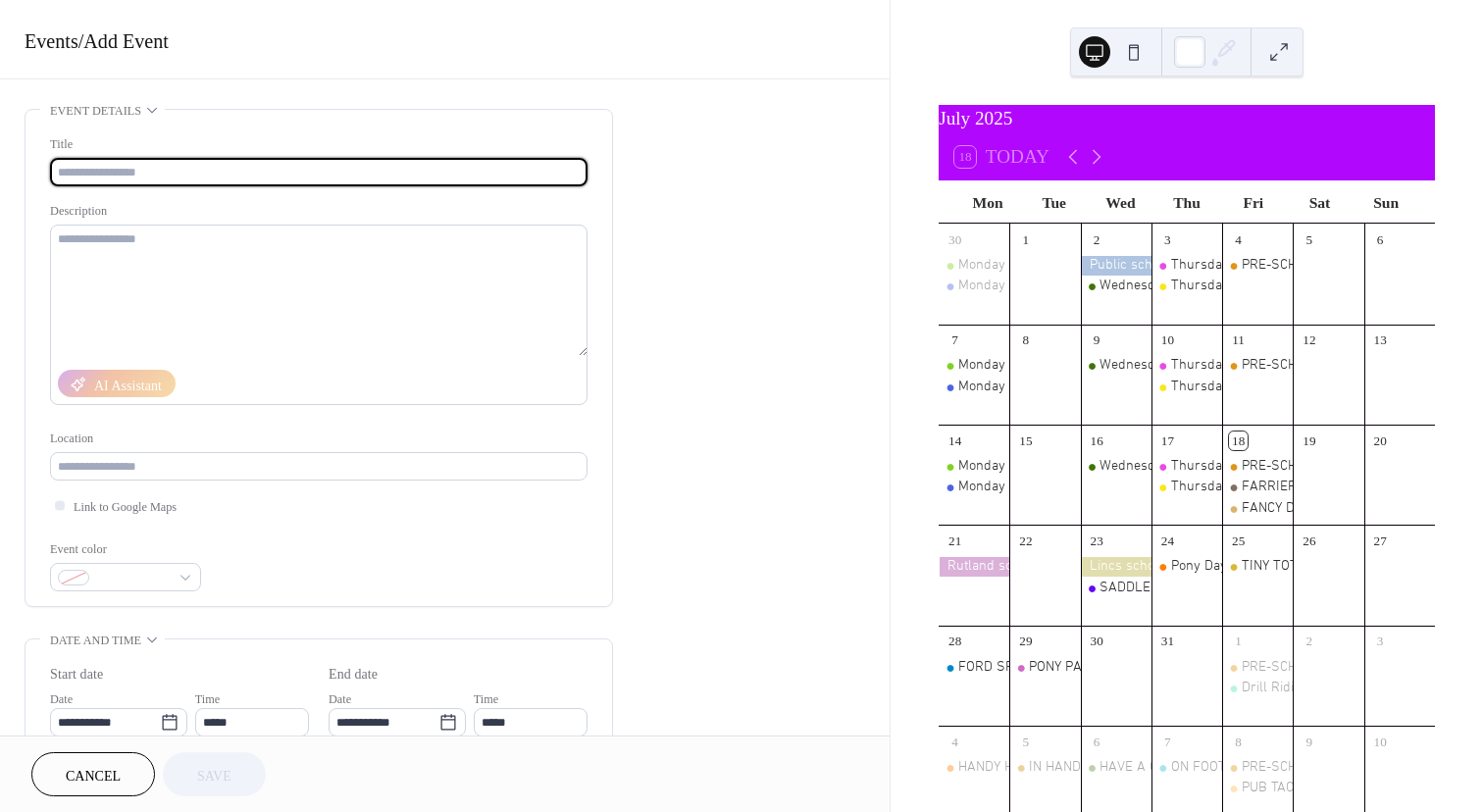scroll, scrollTop: 0, scrollLeft: 0, axis: both 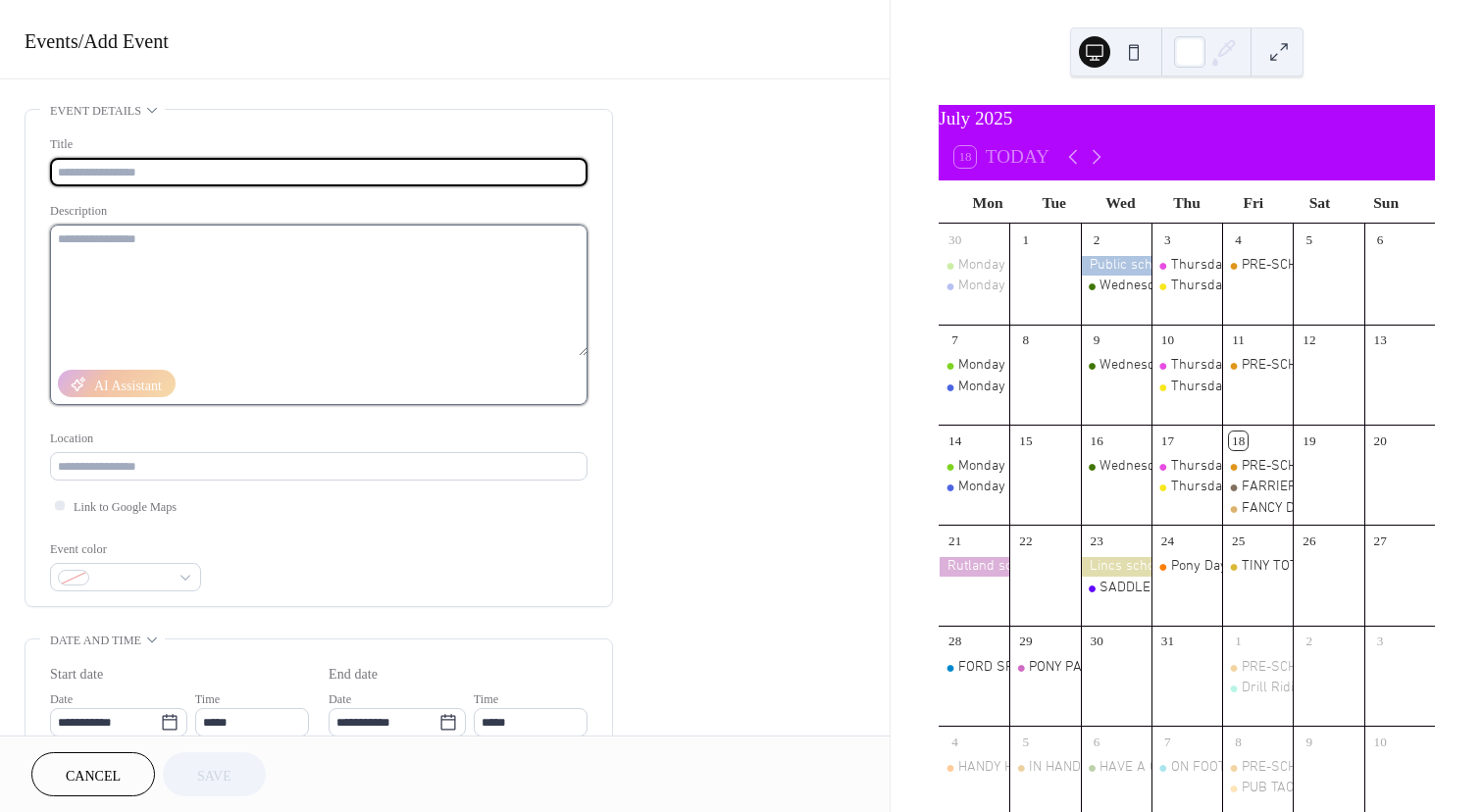 click at bounding box center (319, 290) 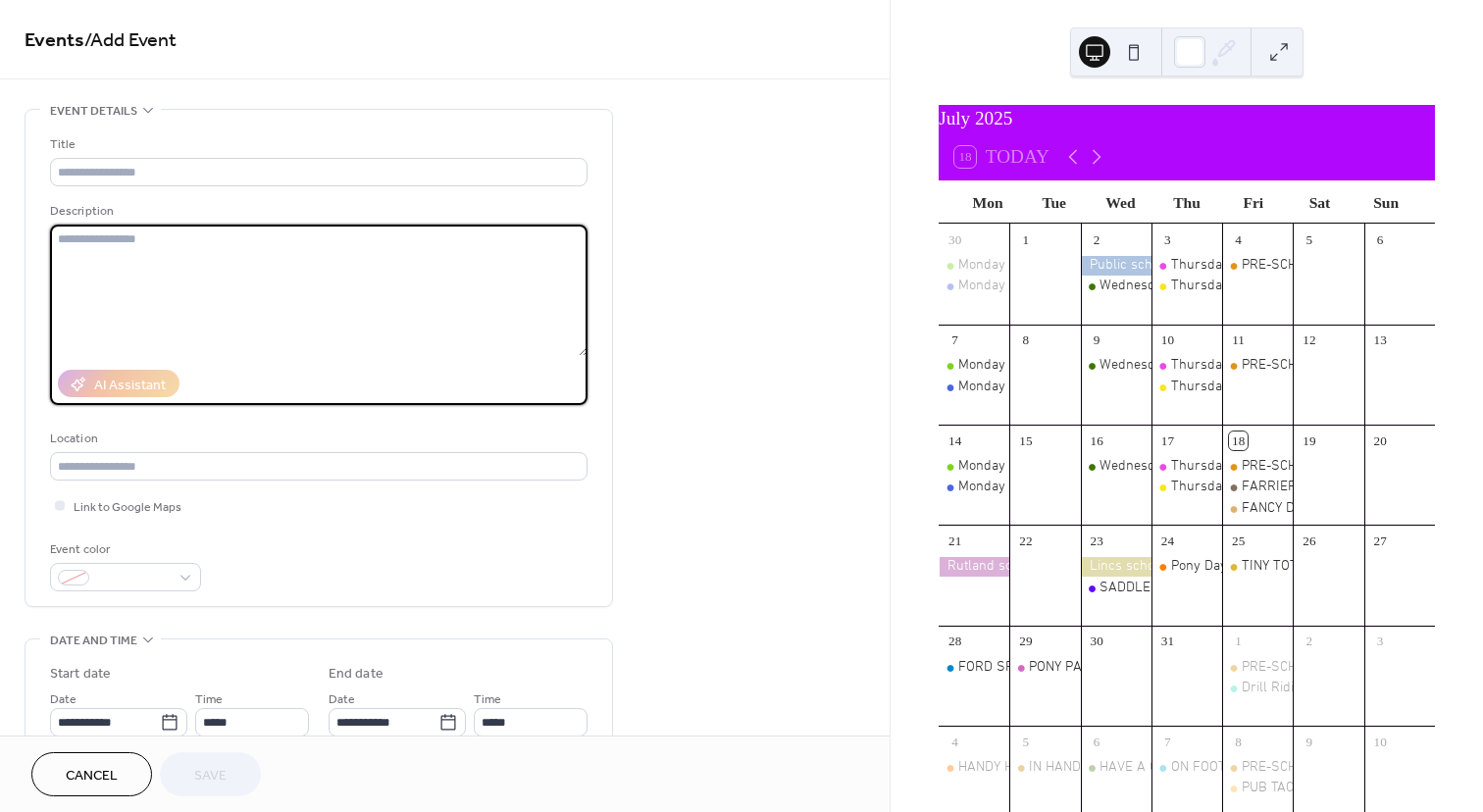 paste on "**********" 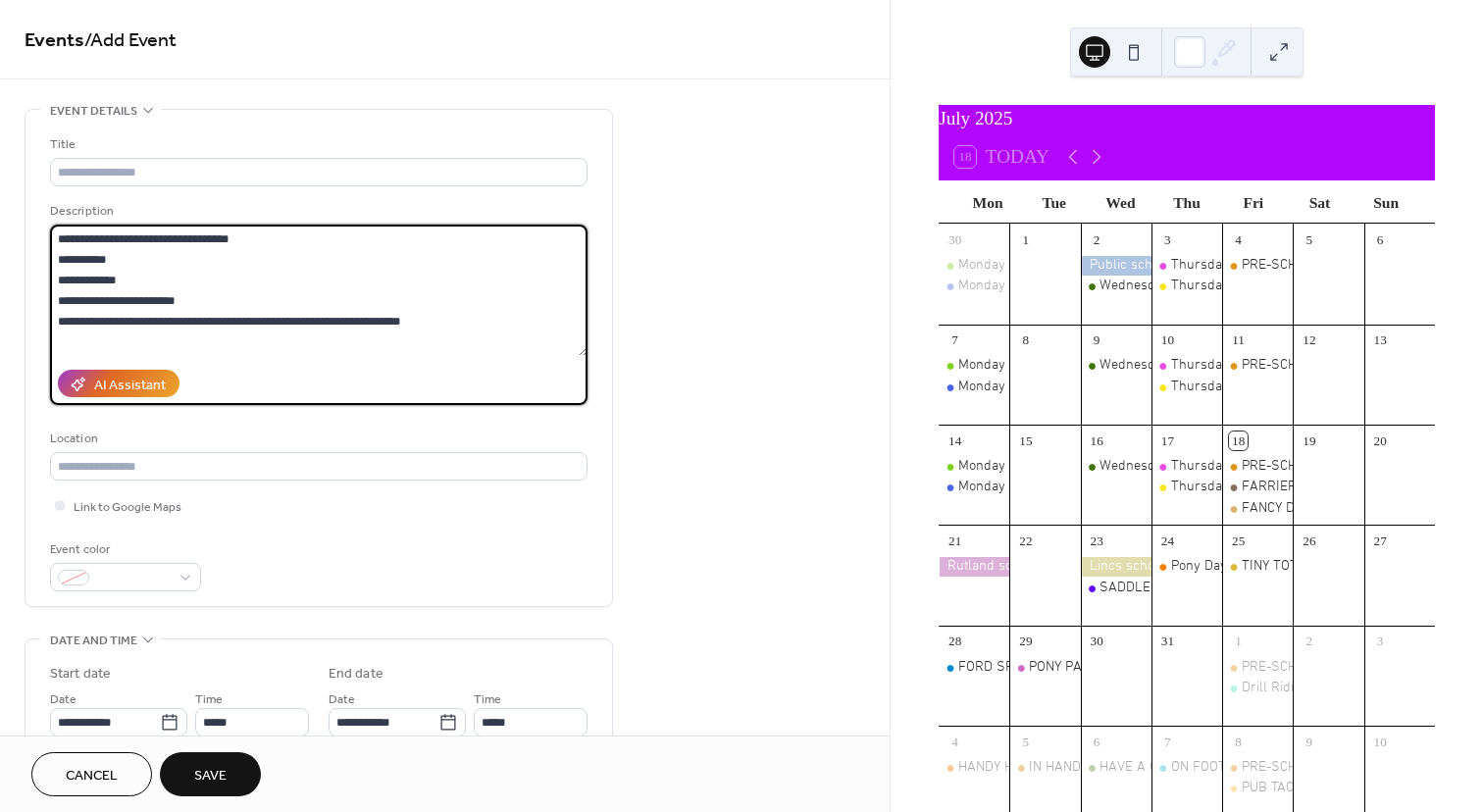 drag, startPoint x: 279, startPoint y: 240, endPoint x: 55, endPoint y: 236, distance: 224.03571 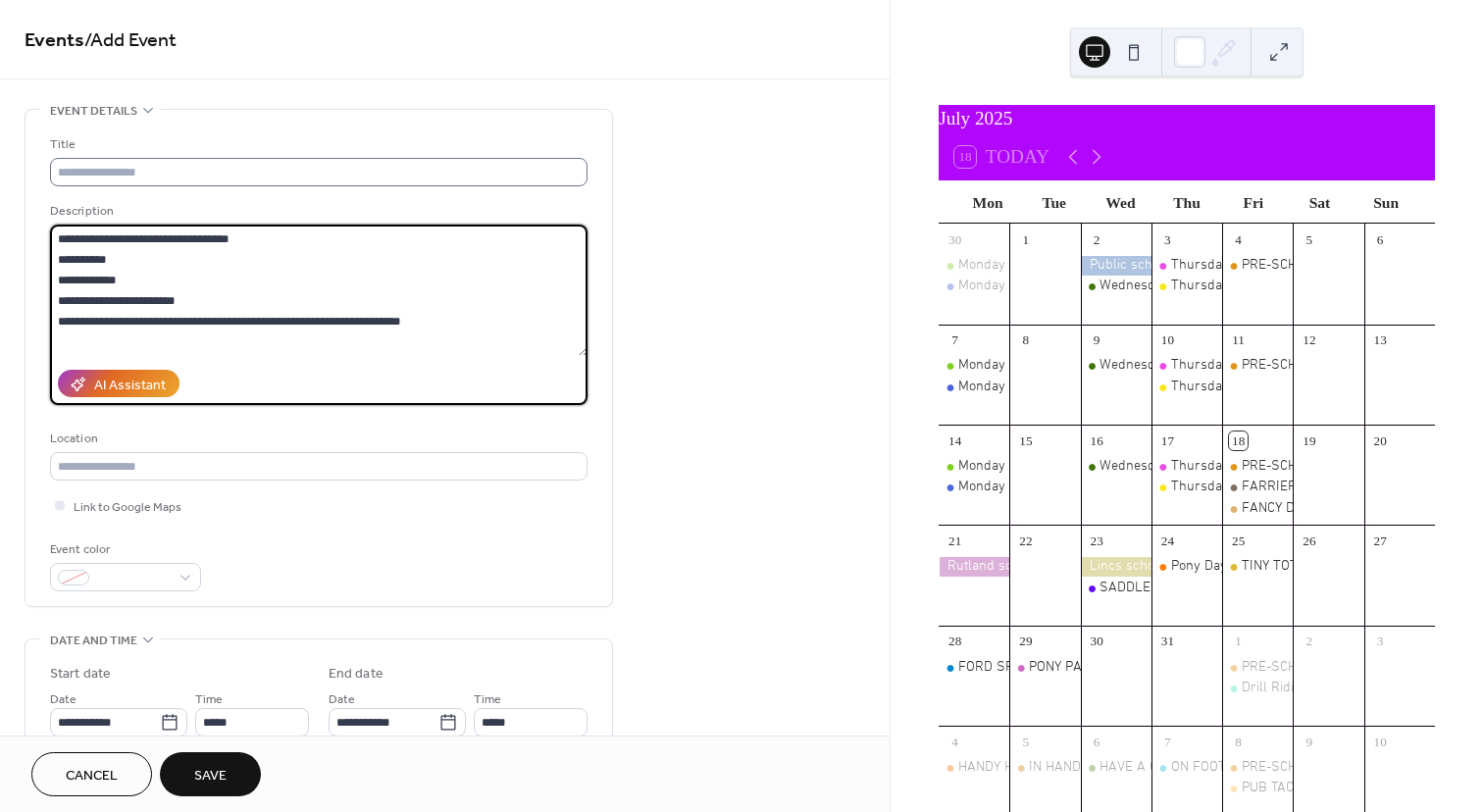 type on "**********" 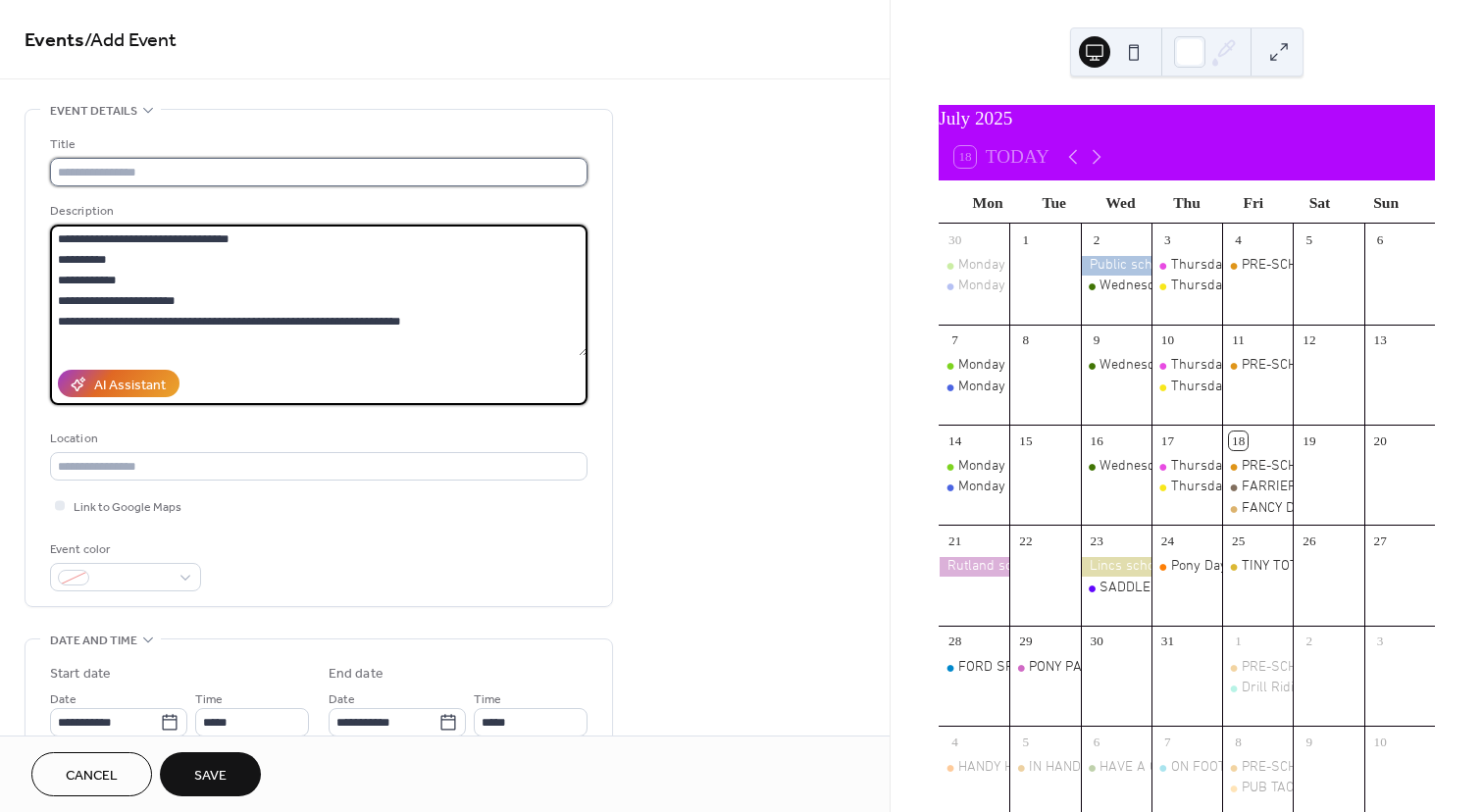 click at bounding box center (319, 172) 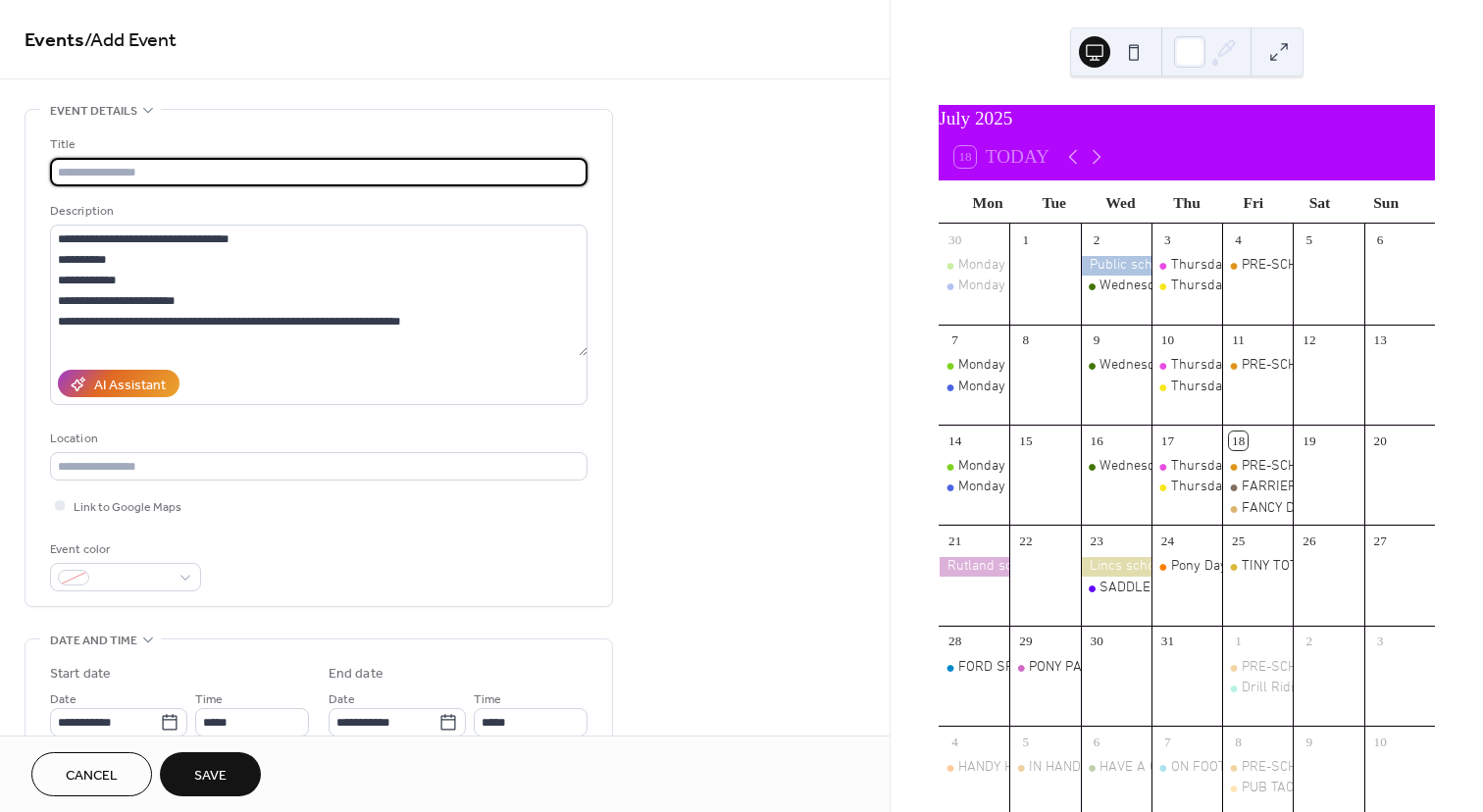 paste on "**********" 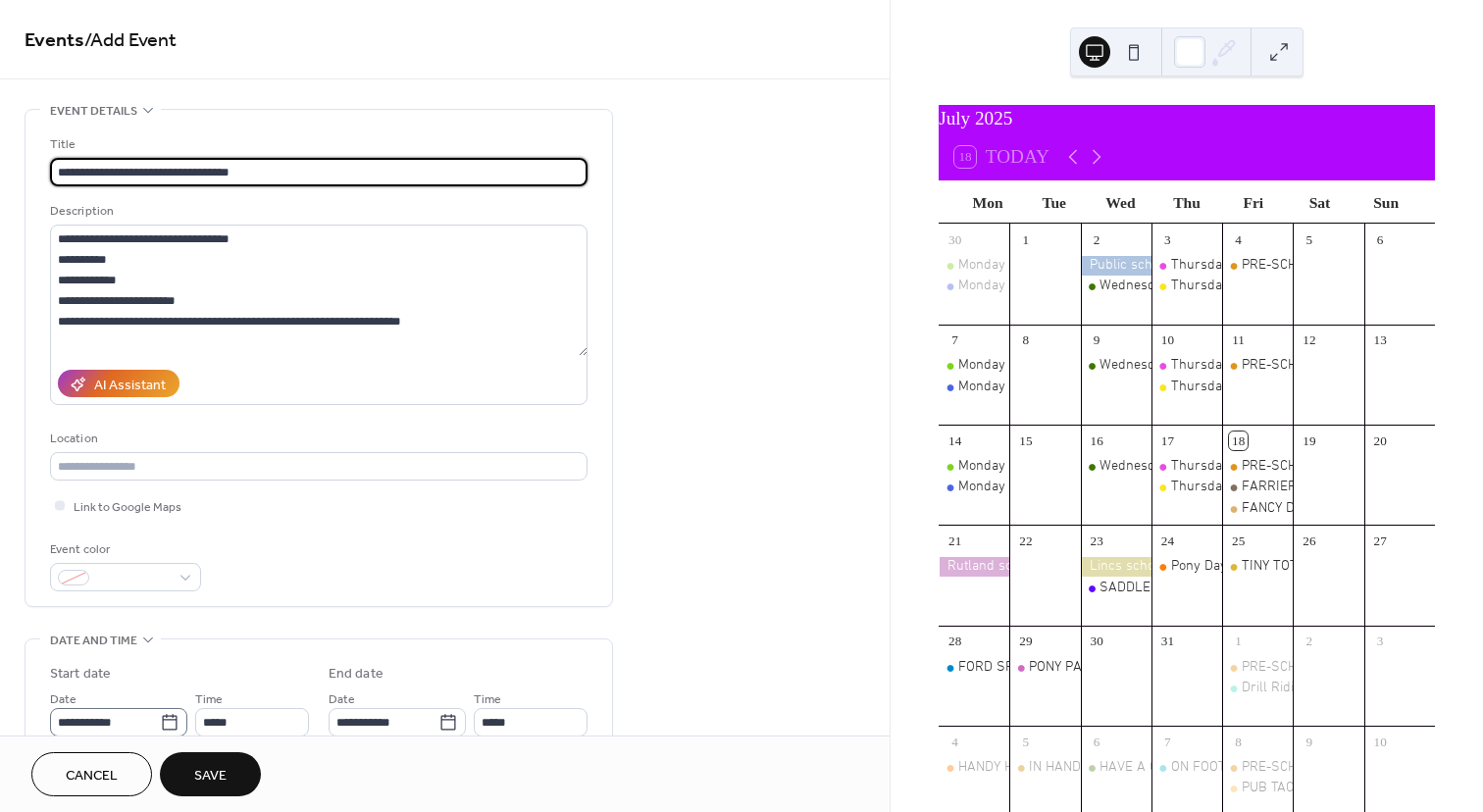 type on "**********" 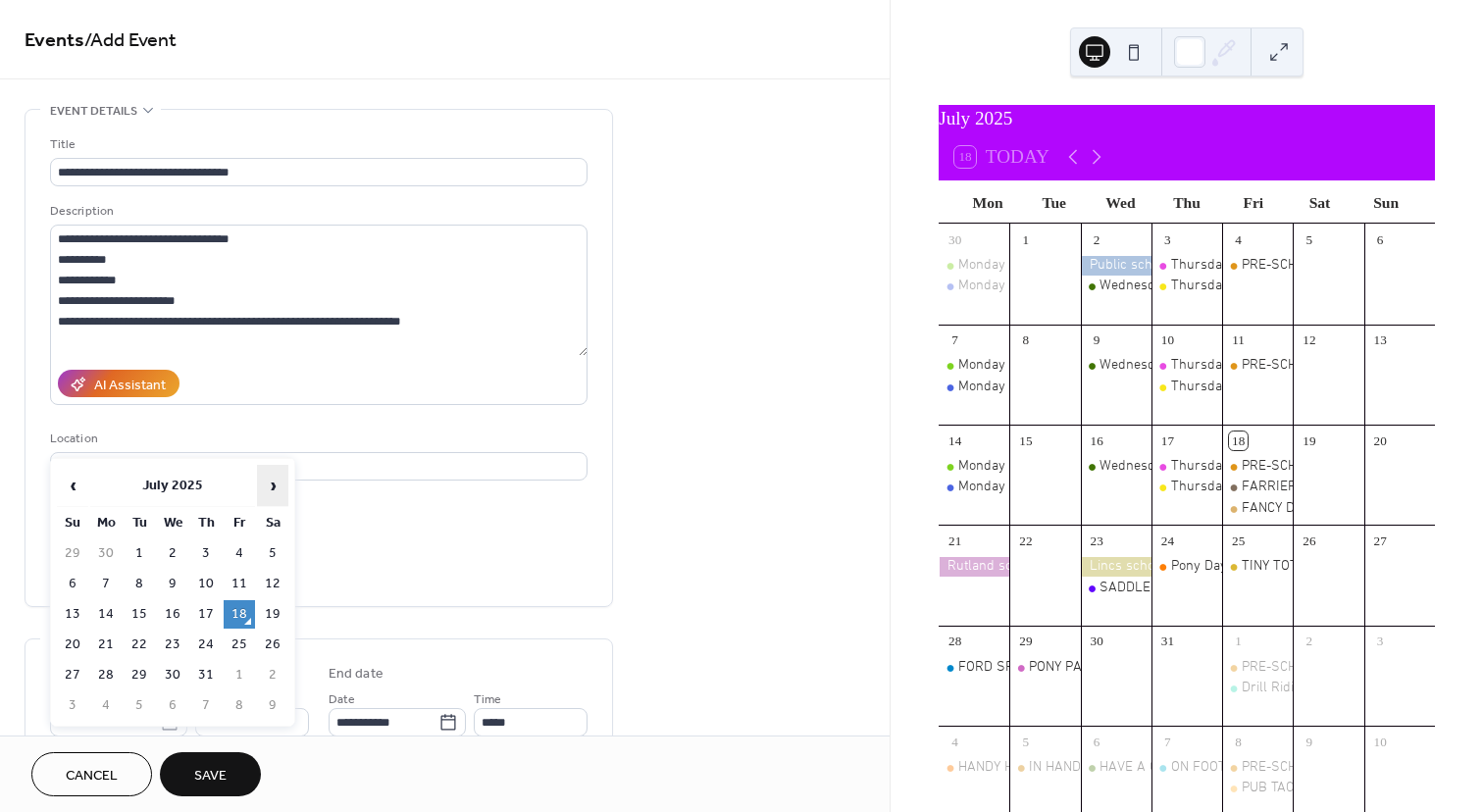 click on "›" at bounding box center [273, 485] 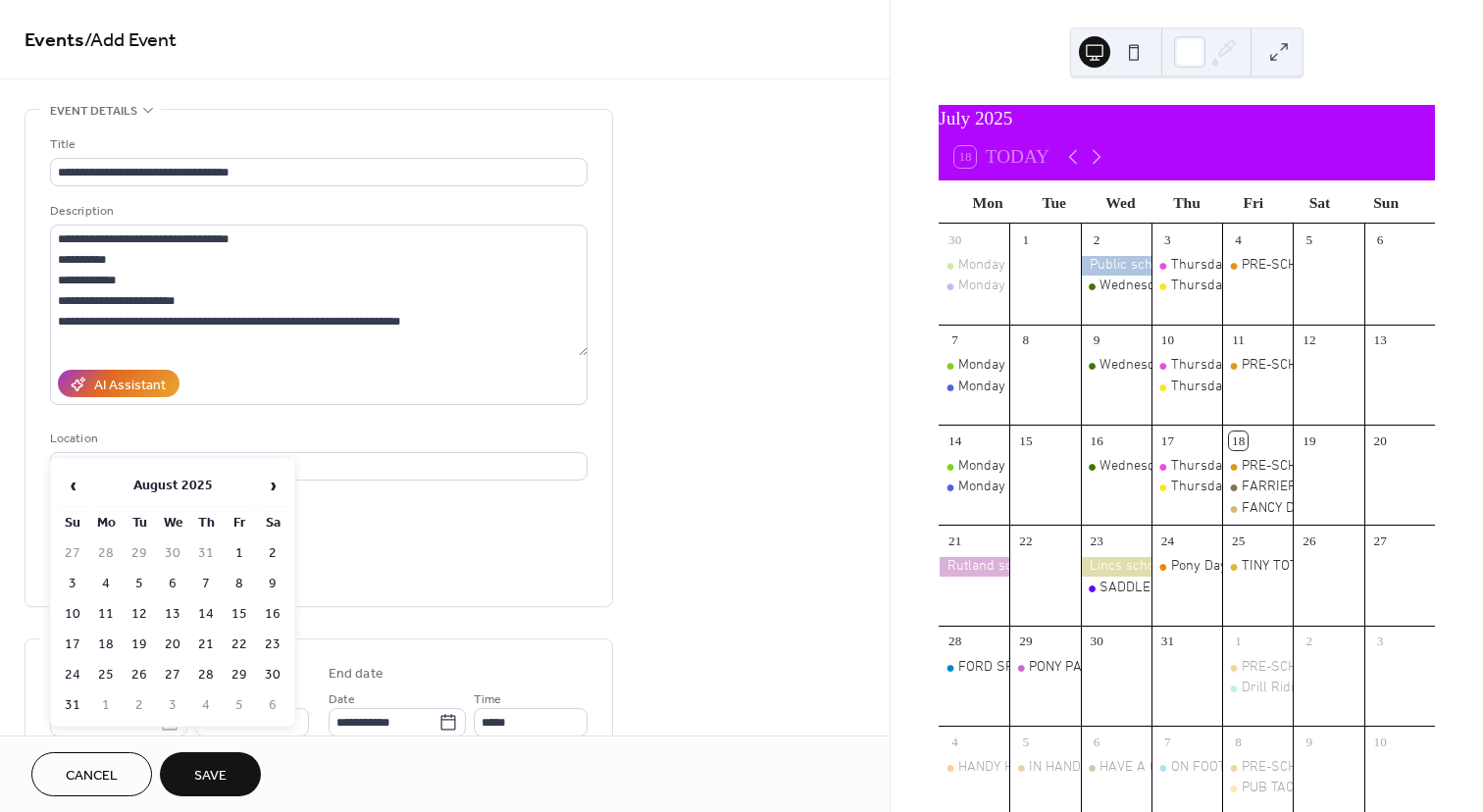 click on "20" at bounding box center (173, 644) 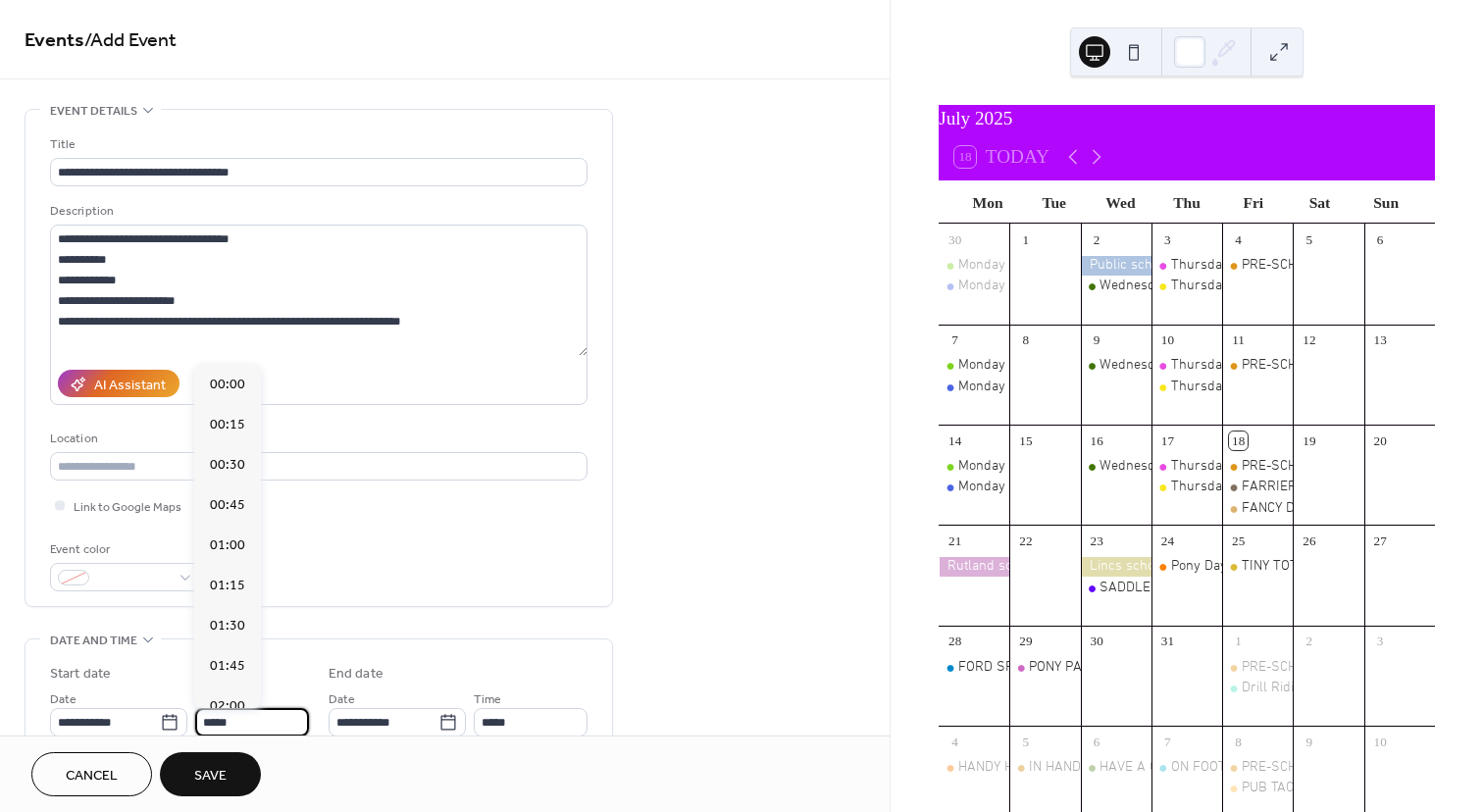 click on "*****" at bounding box center [252, 722] 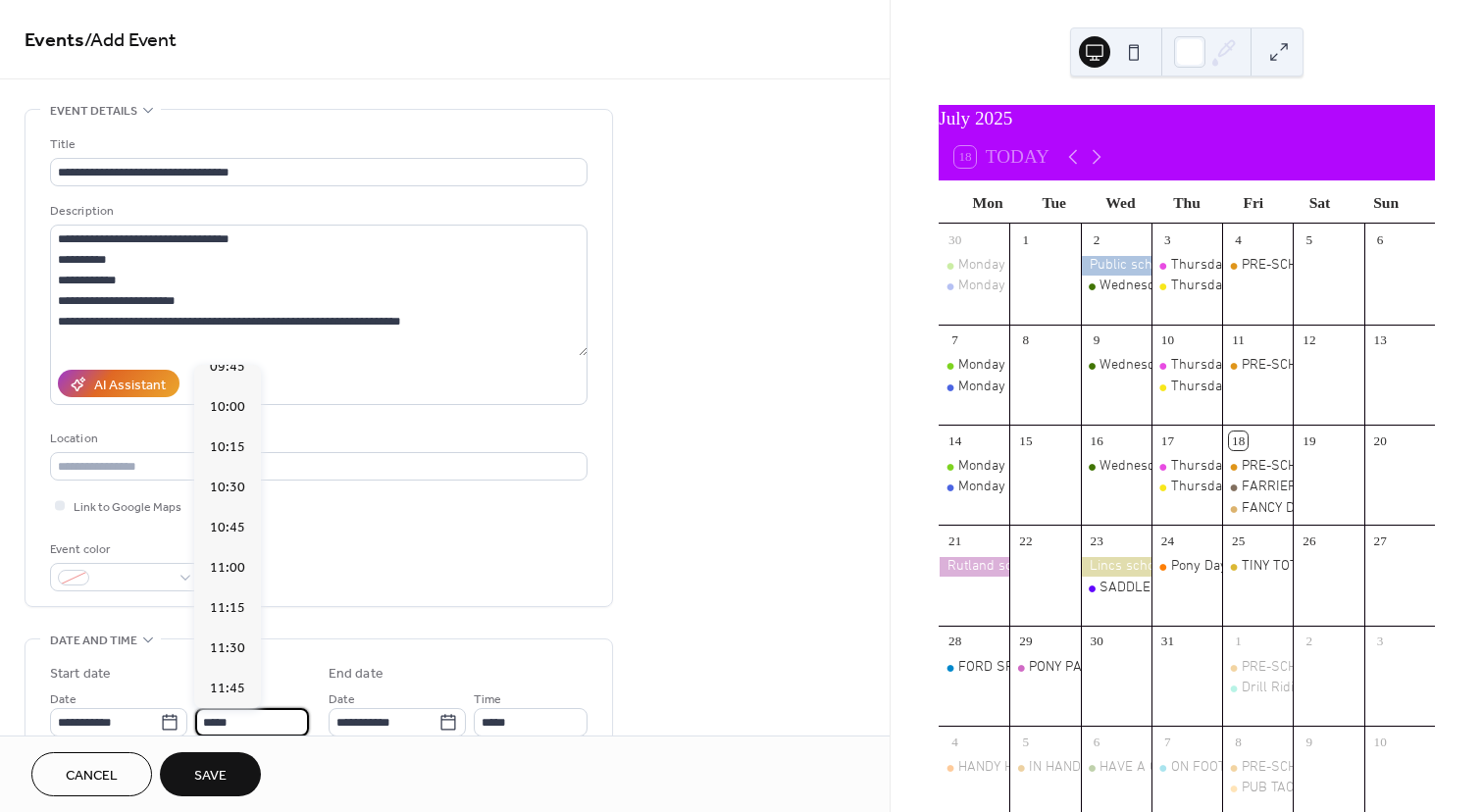 scroll, scrollTop: 1567, scrollLeft: 0, axis: vertical 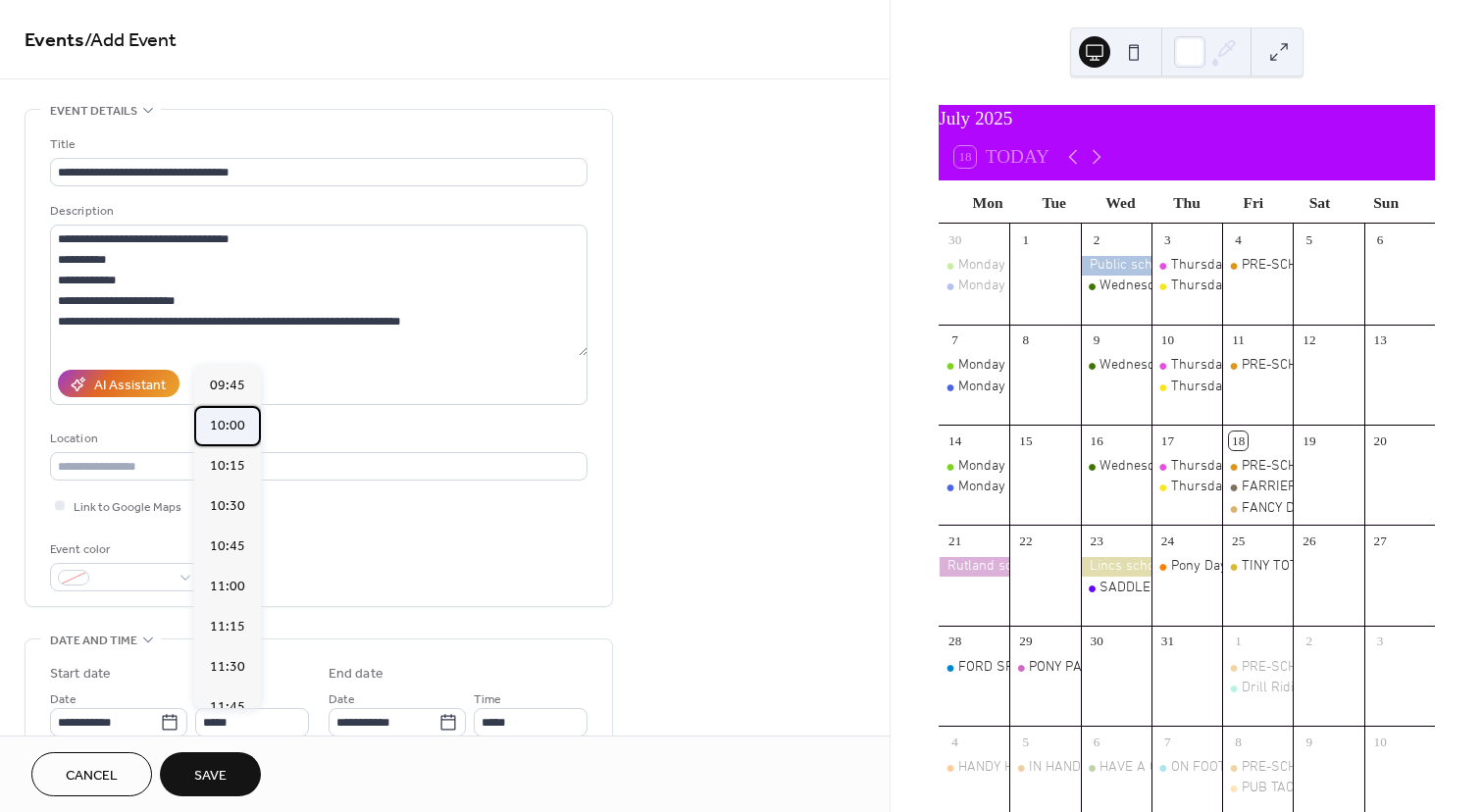 click on "10:00" at bounding box center [228, 426] 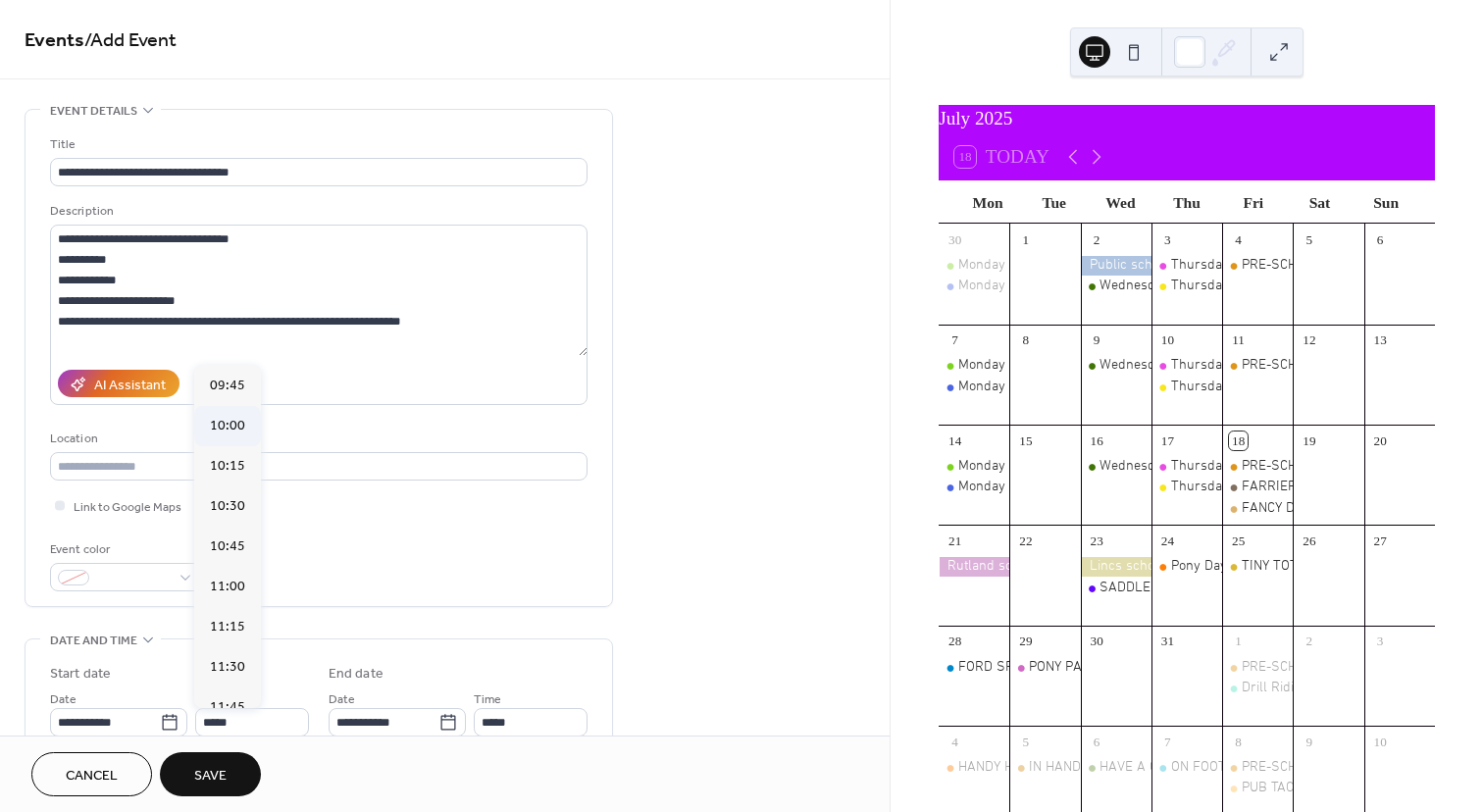 type on "*****" 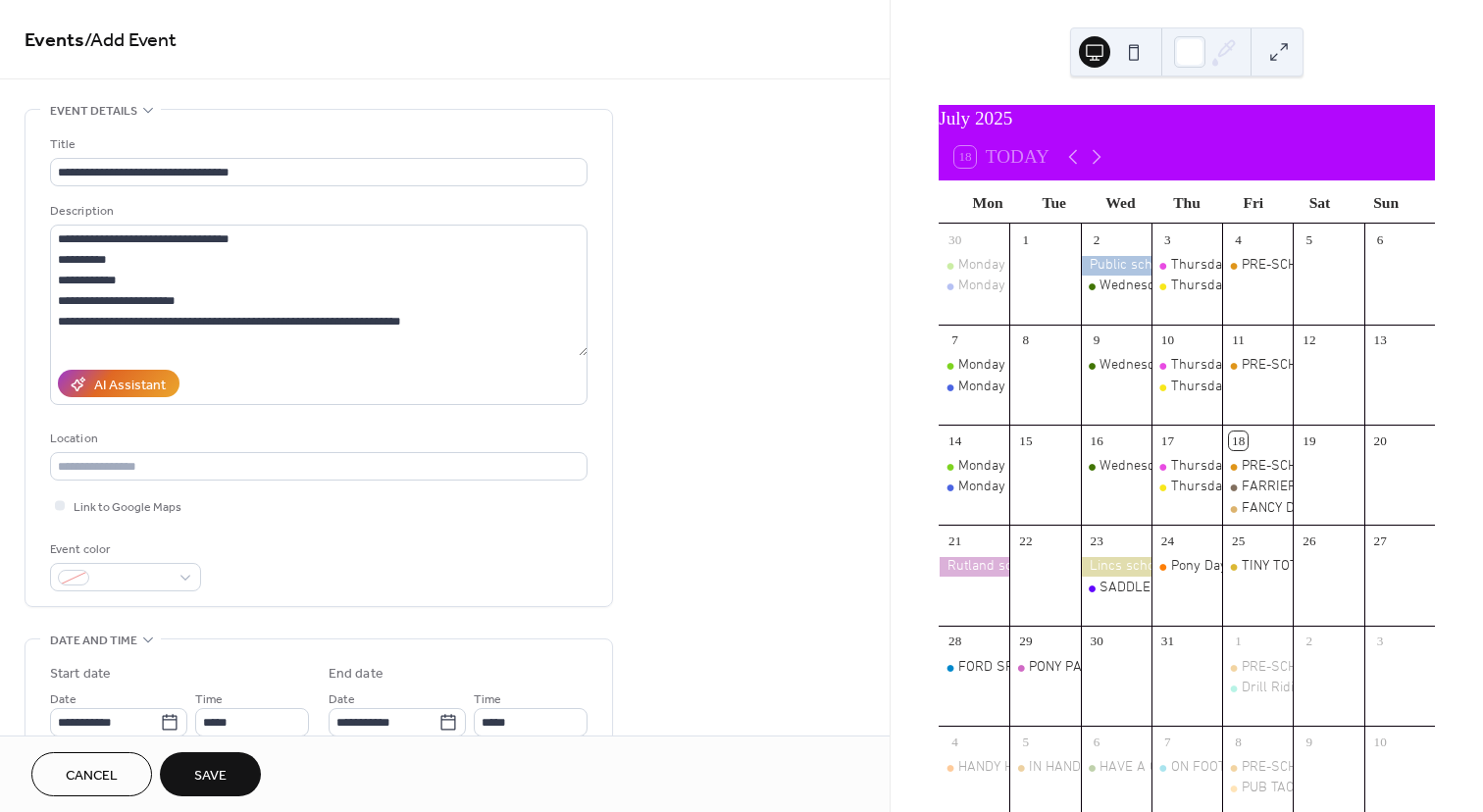 click on "Cancel Save" at bounding box center [444, 774] 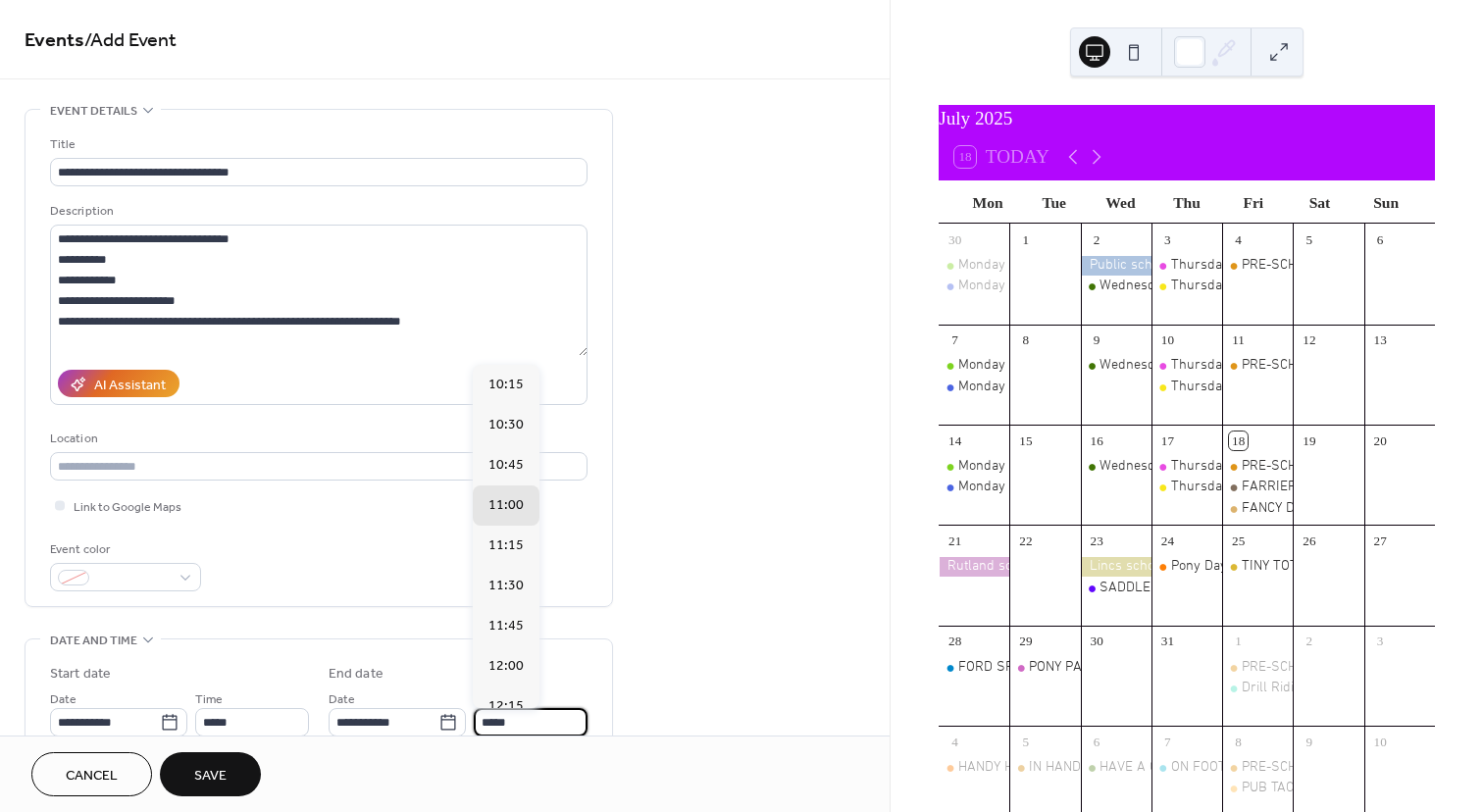 click on "*****" at bounding box center [531, 722] 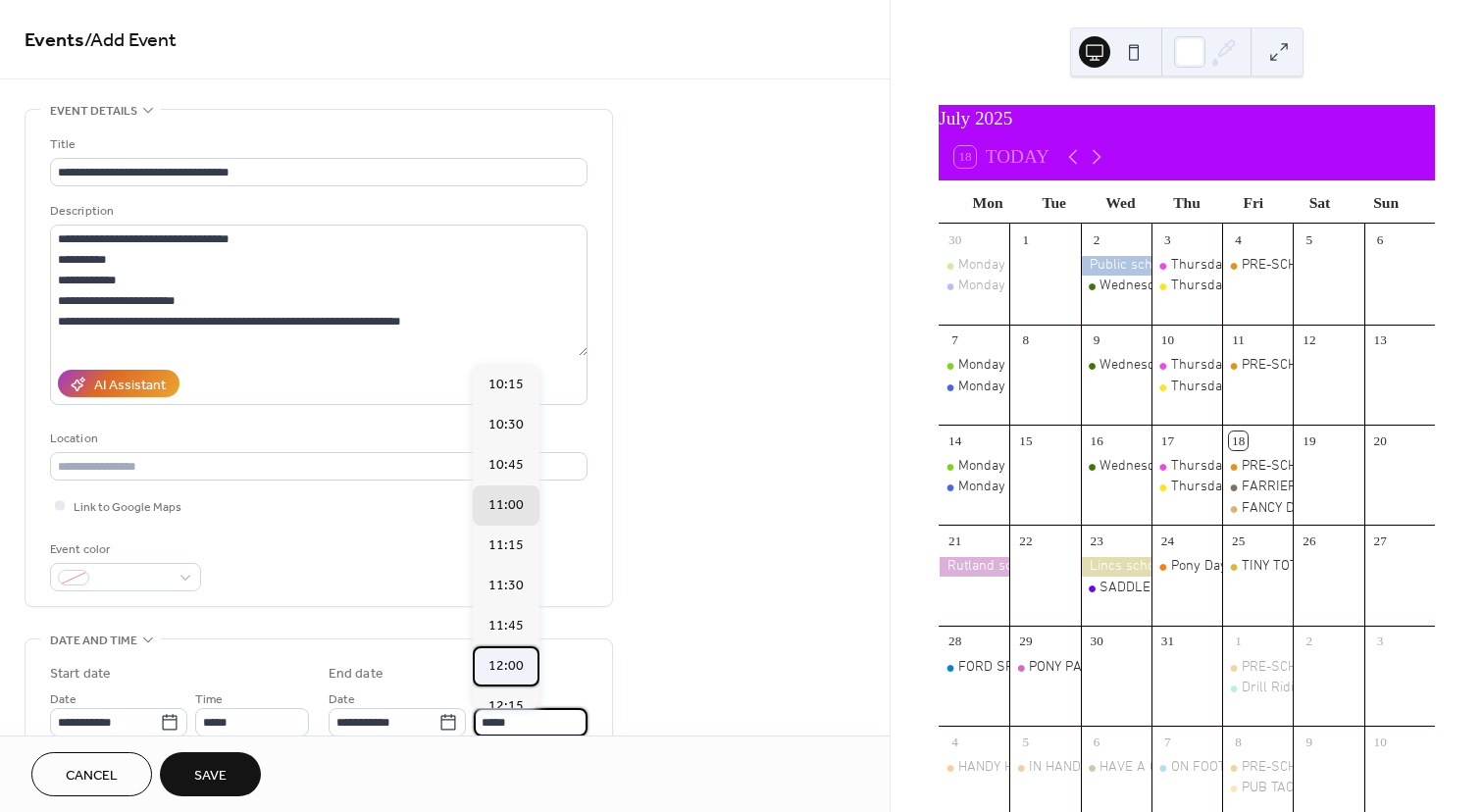 click on "12:00" at bounding box center [506, 666] 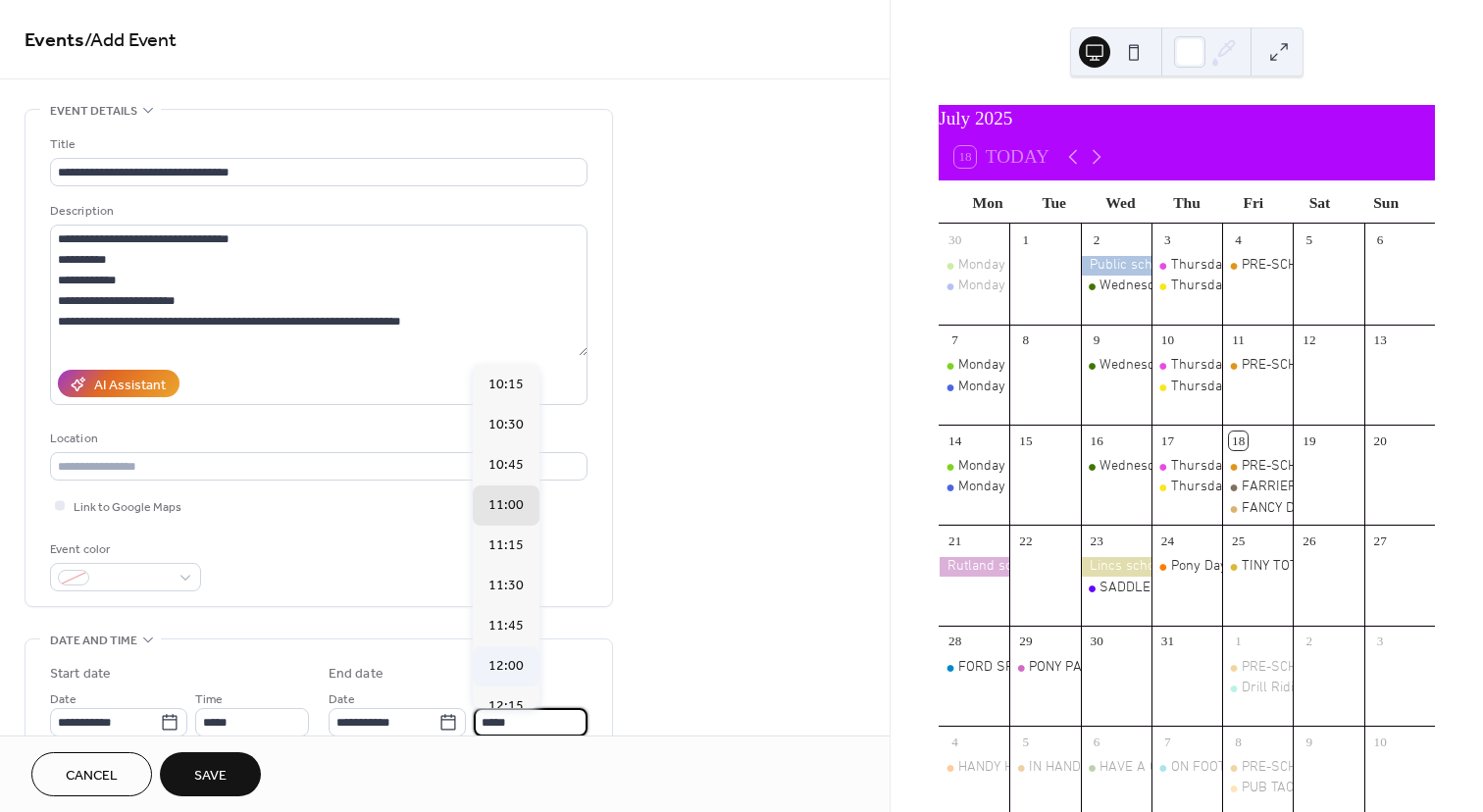 type on "*****" 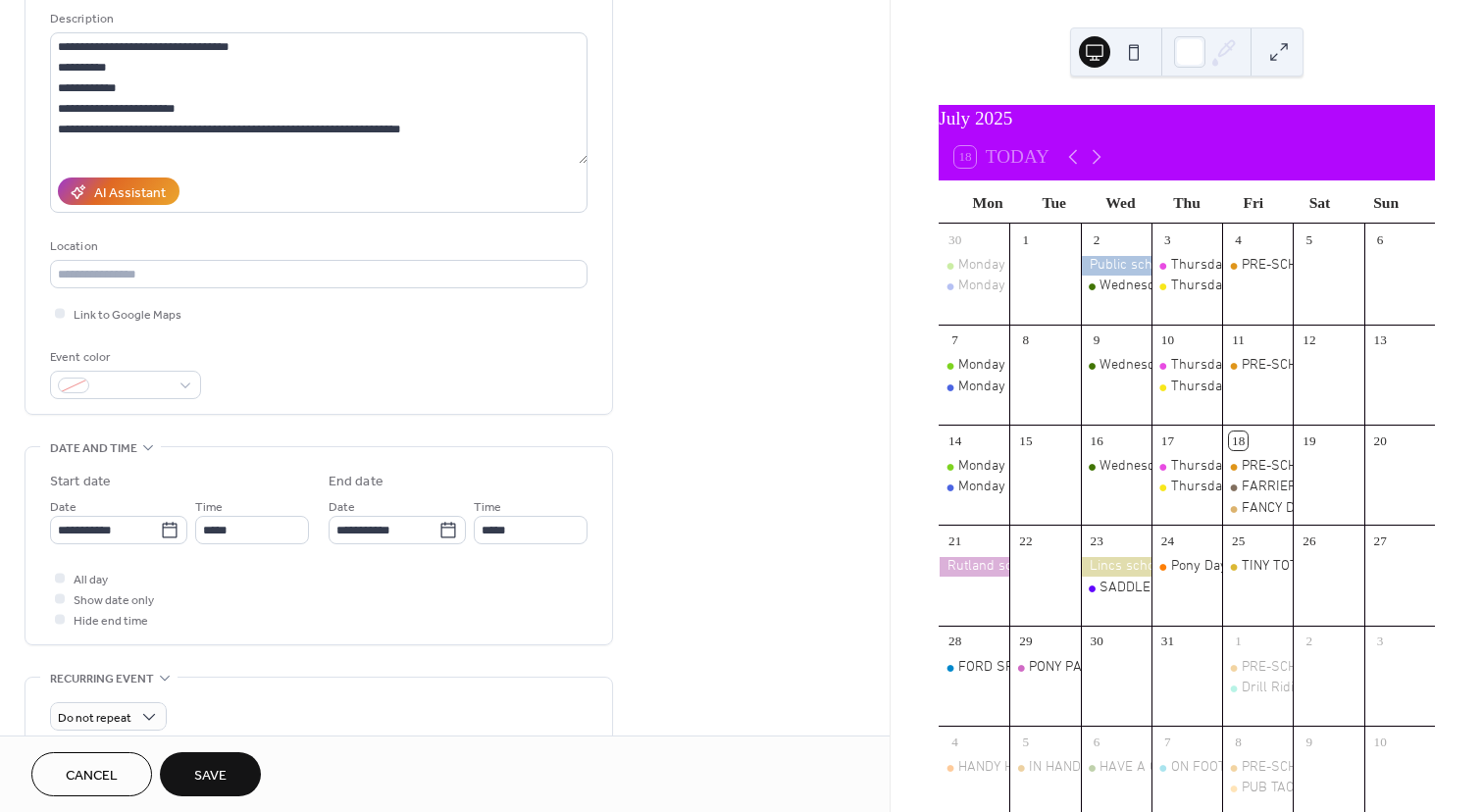 scroll, scrollTop: 196, scrollLeft: 0, axis: vertical 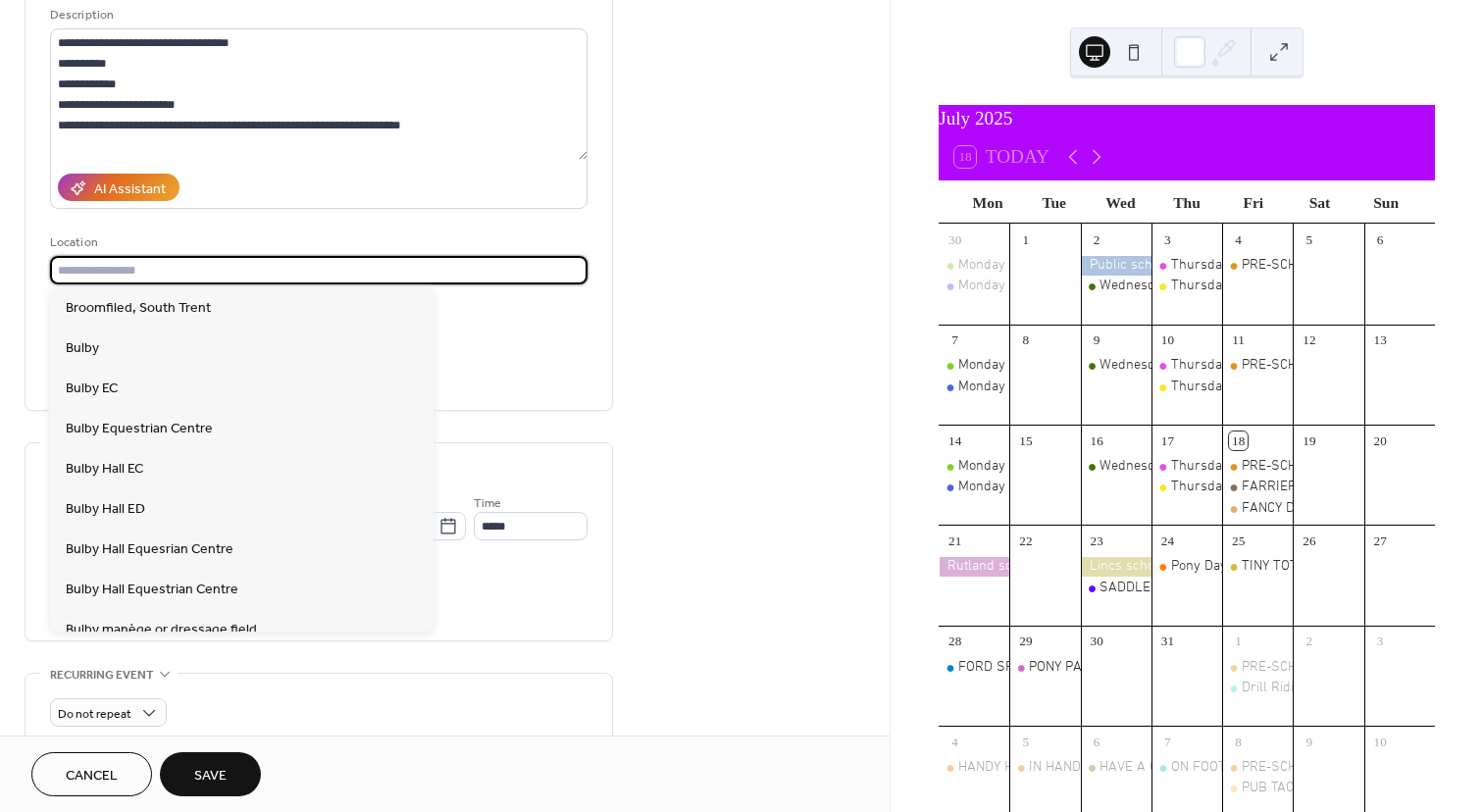 click at bounding box center [319, 270] 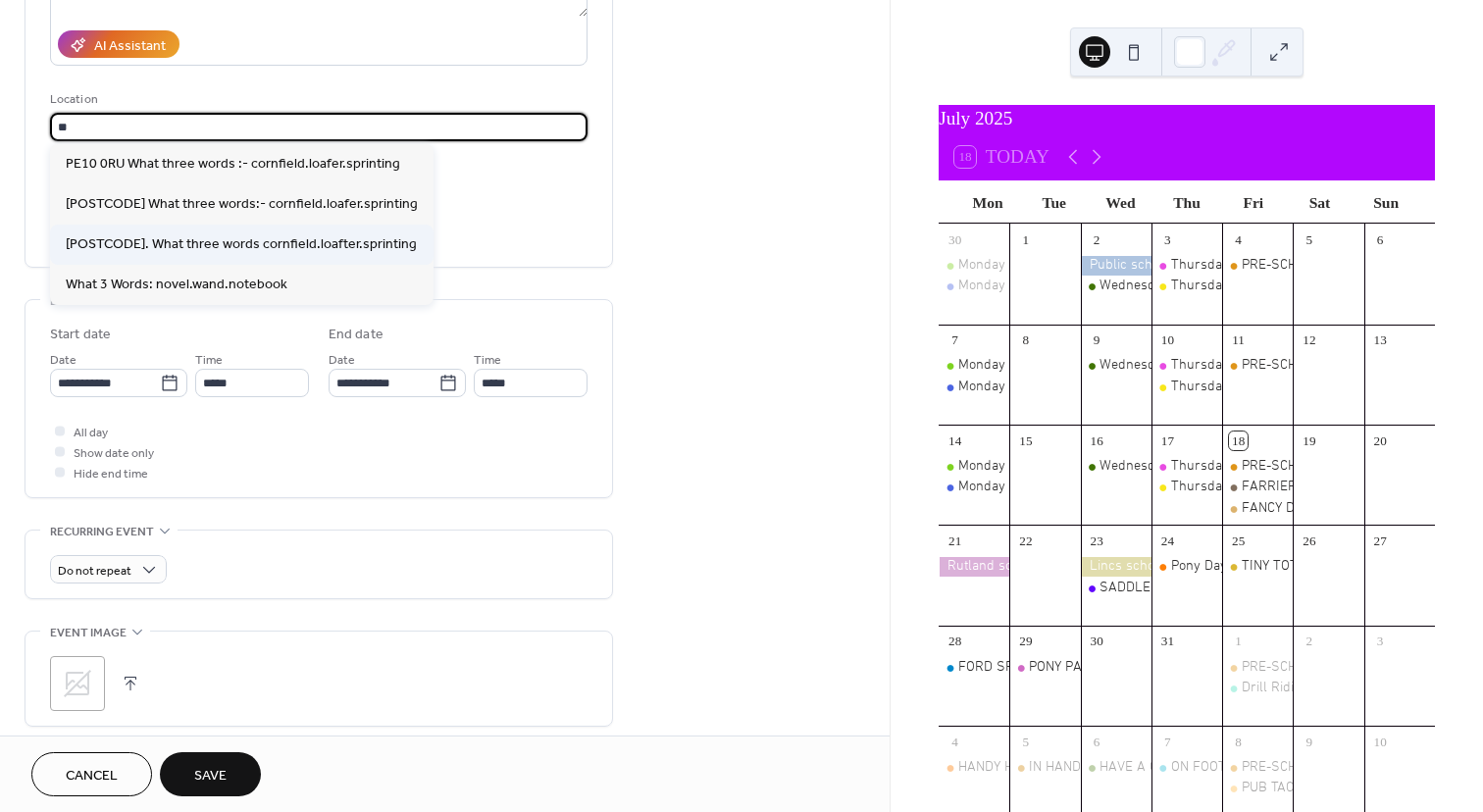 scroll, scrollTop: 340, scrollLeft: 0, axis: vertical 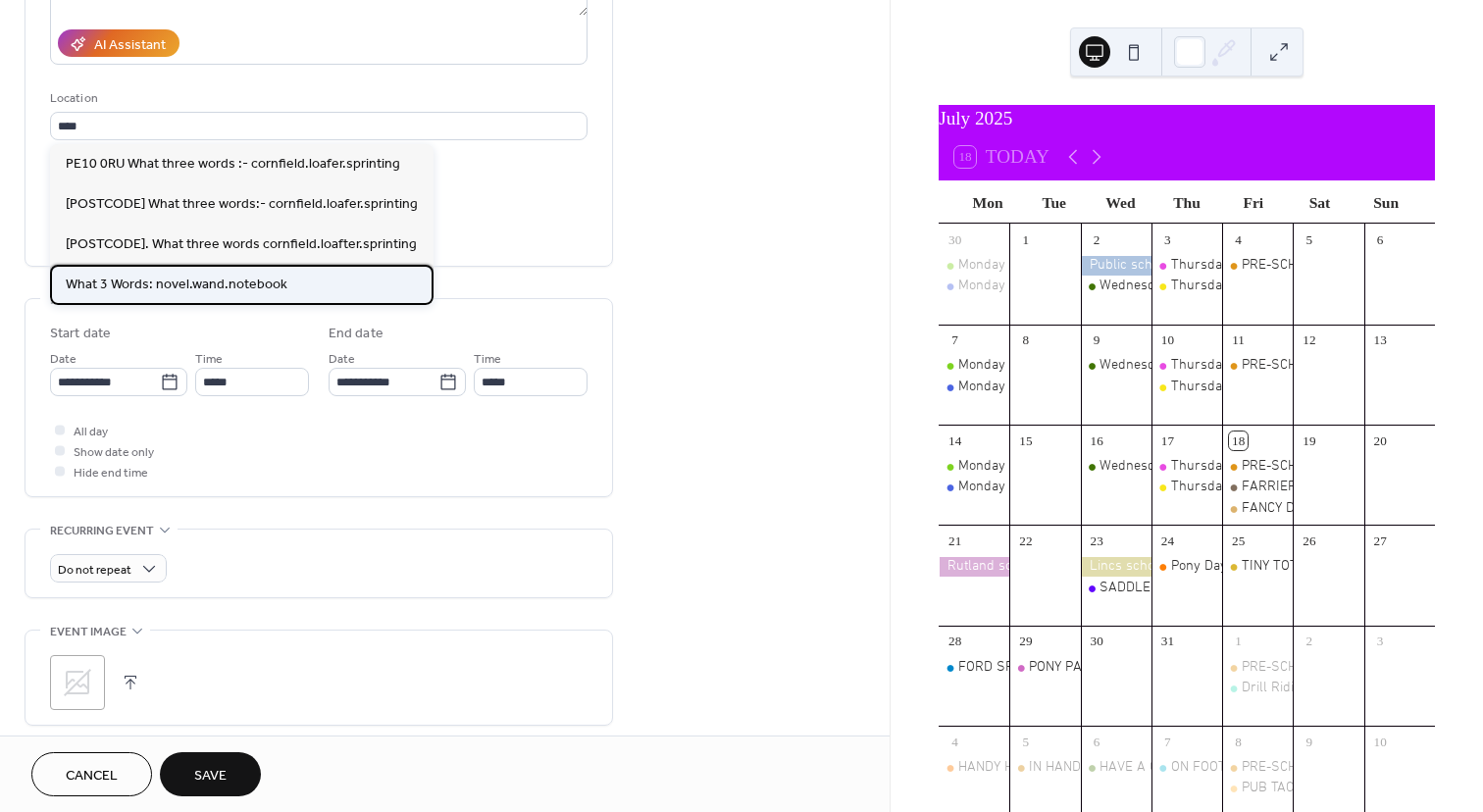click on "What 3 Words: novel.wand.notebook" at bounding box center [177, 284] 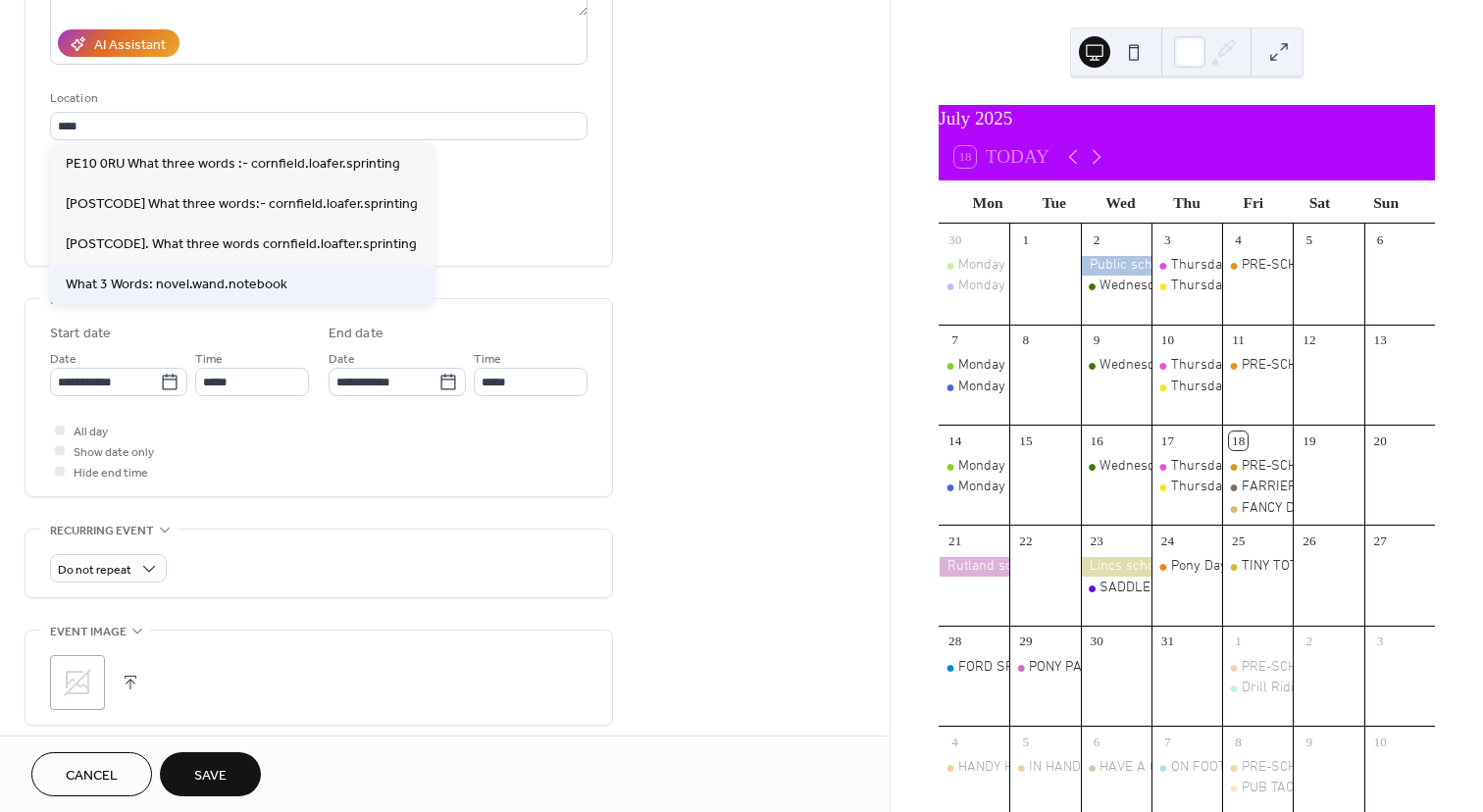 type on "**********" 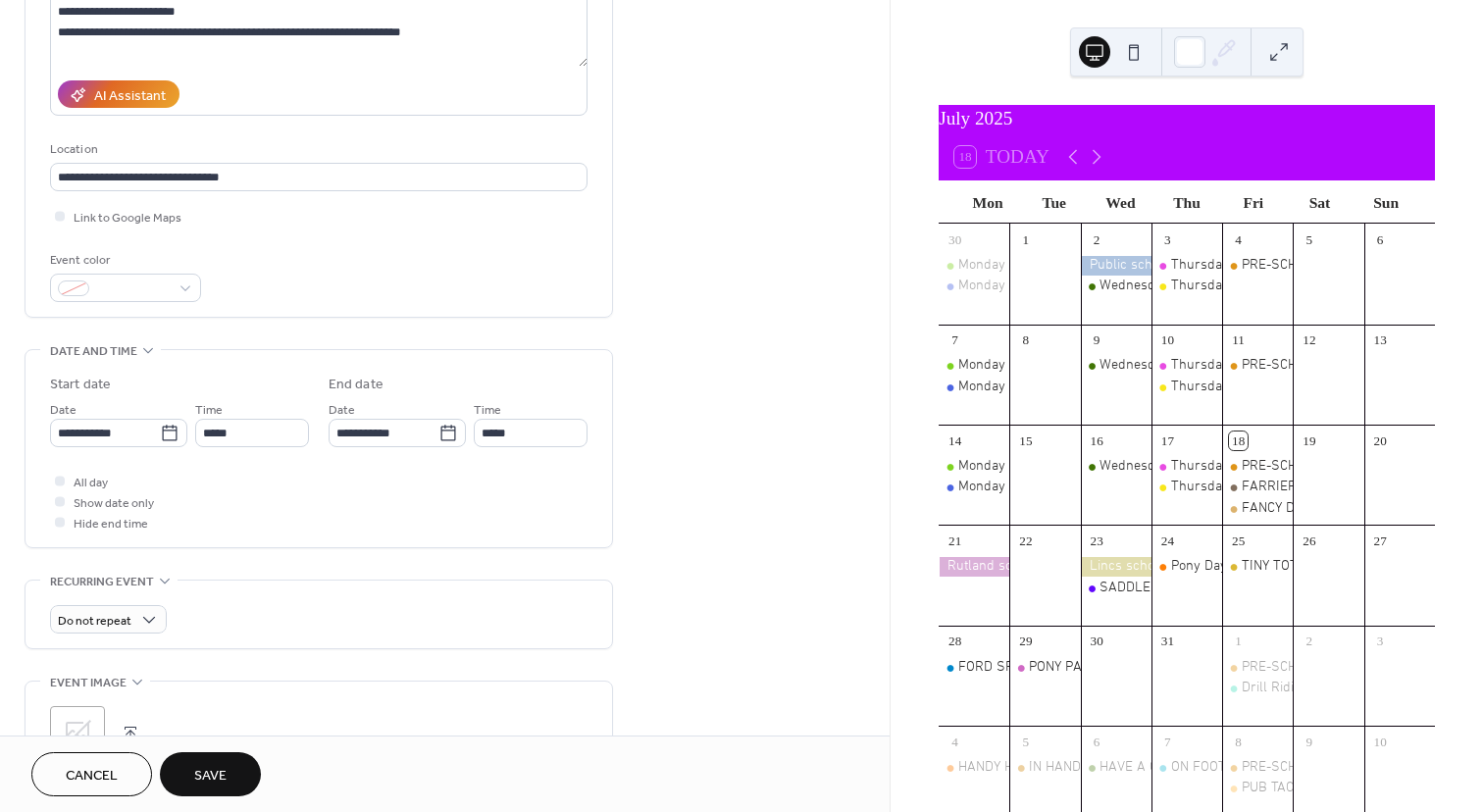 scroll, scrollTop: 282, scrollLeft: 0, axis: vertical 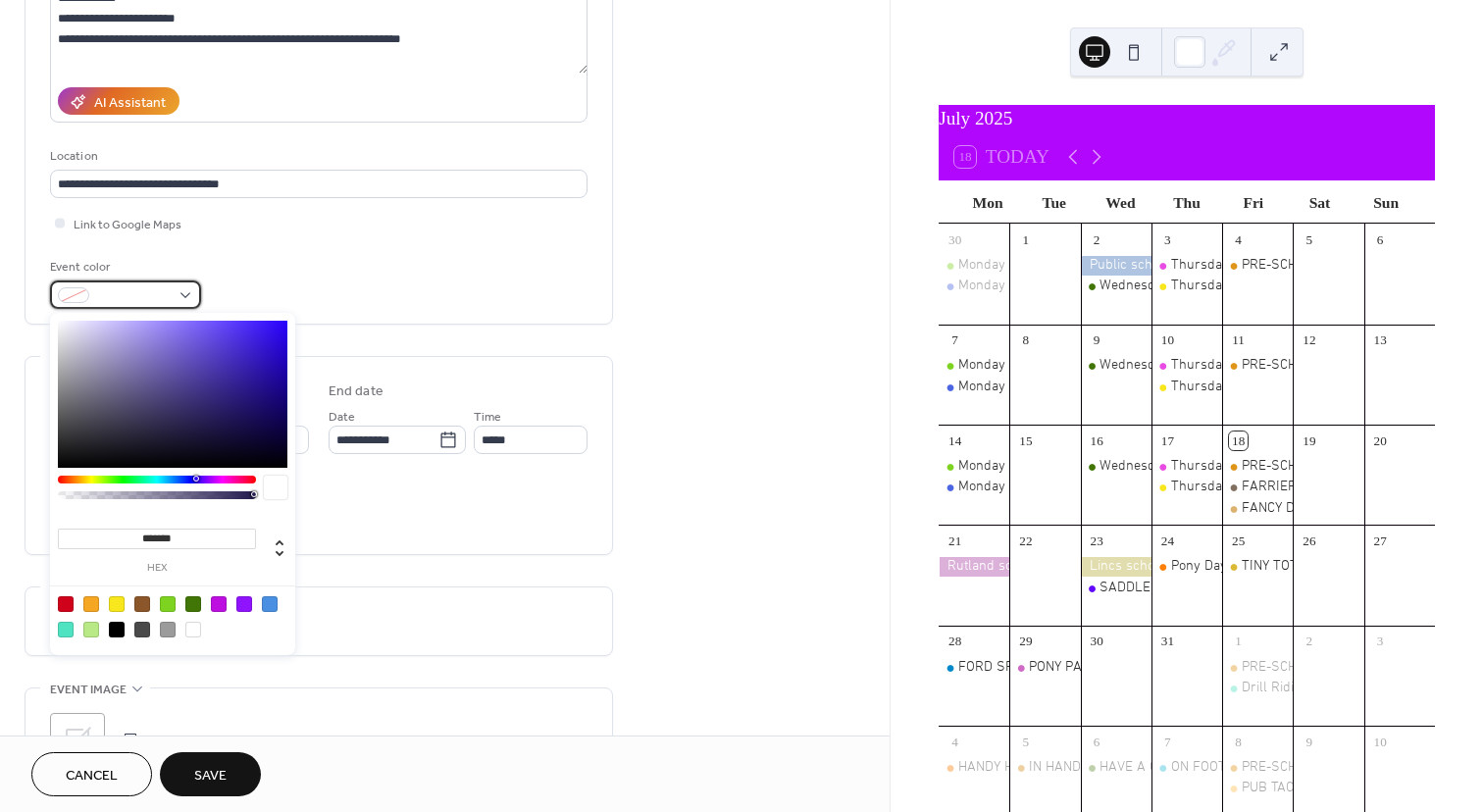 click at bounding box center [126, 294] 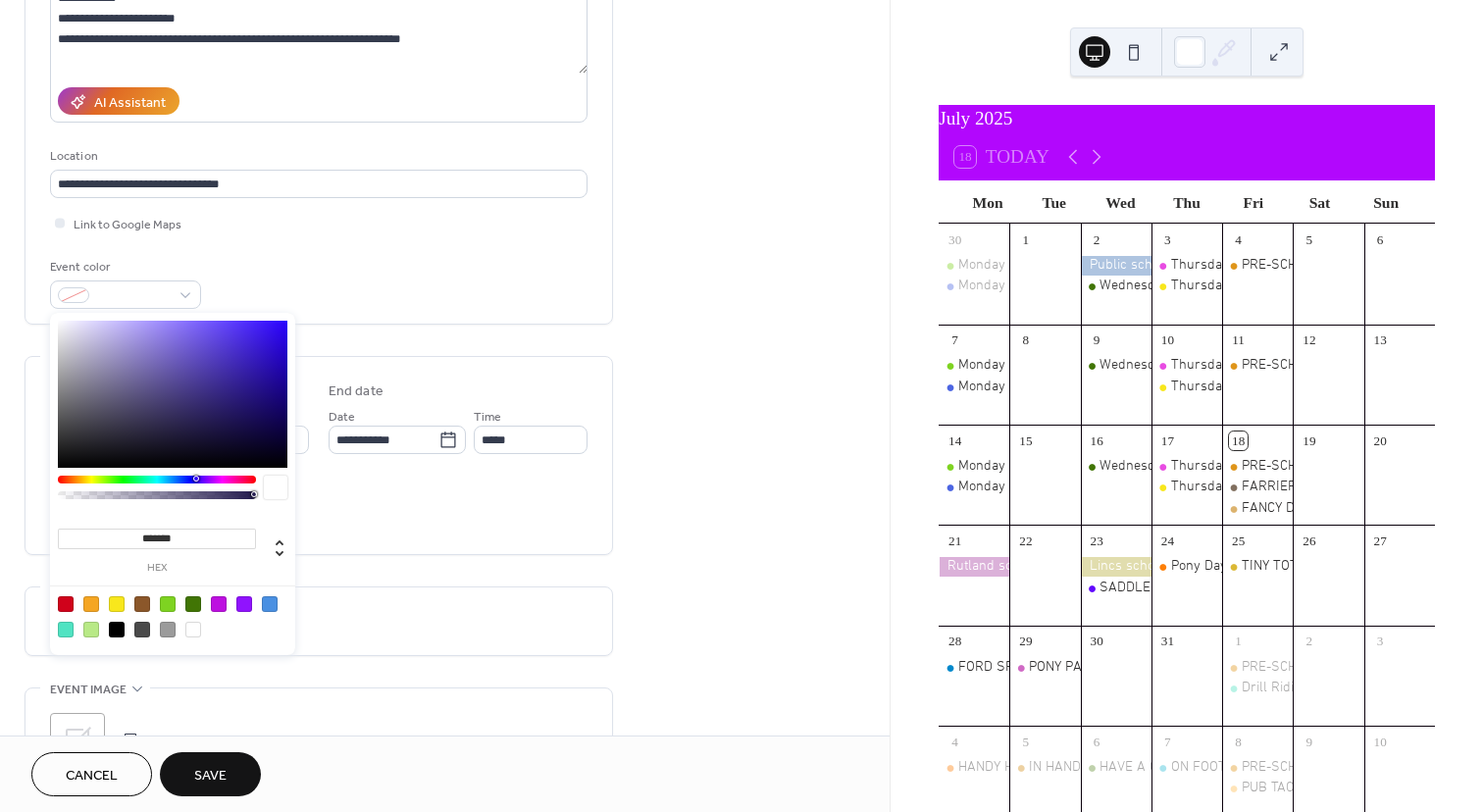 click at bounding box center (66, 630) 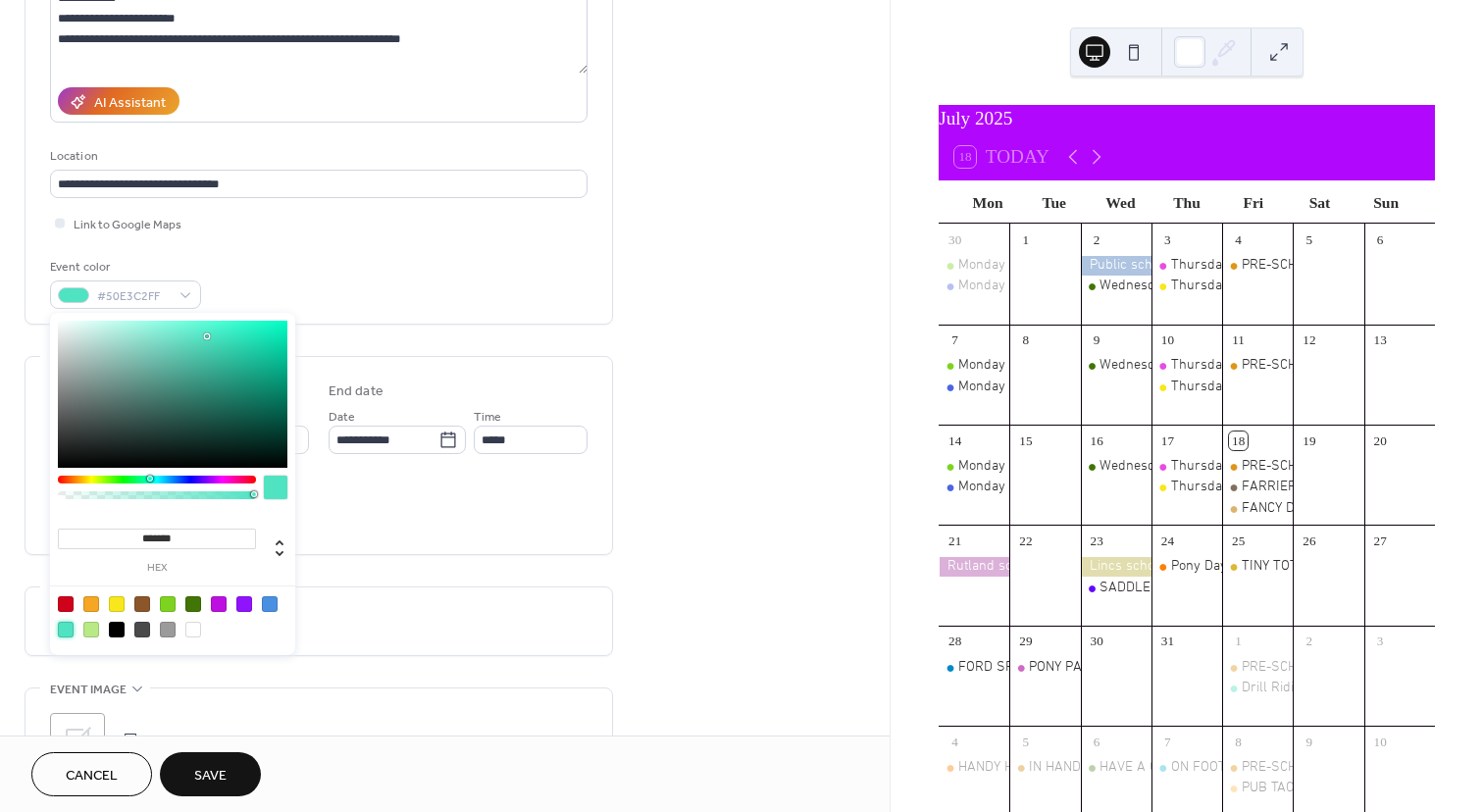 click at bounding box center (173, 394) 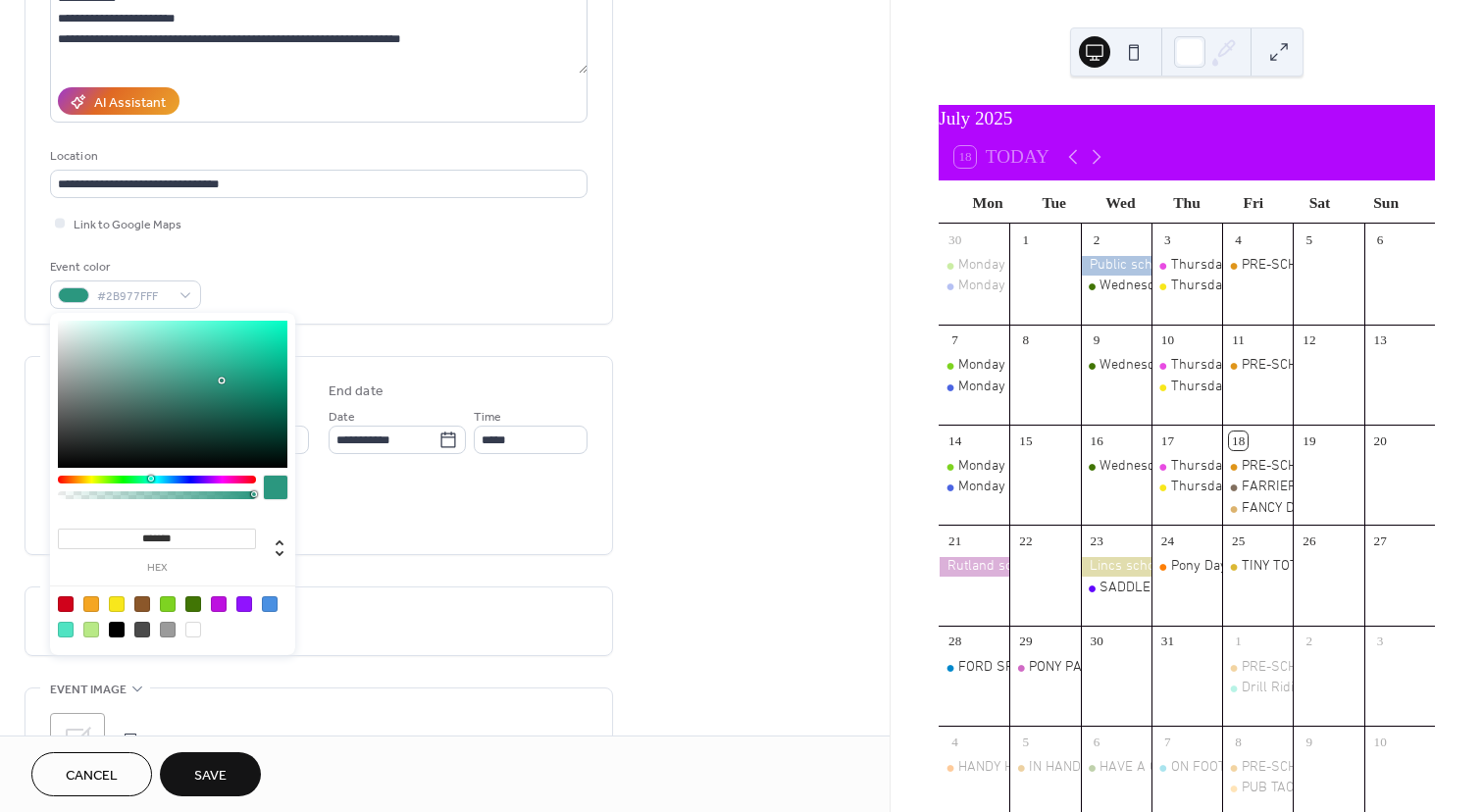 click at bounding box center (173, 394) 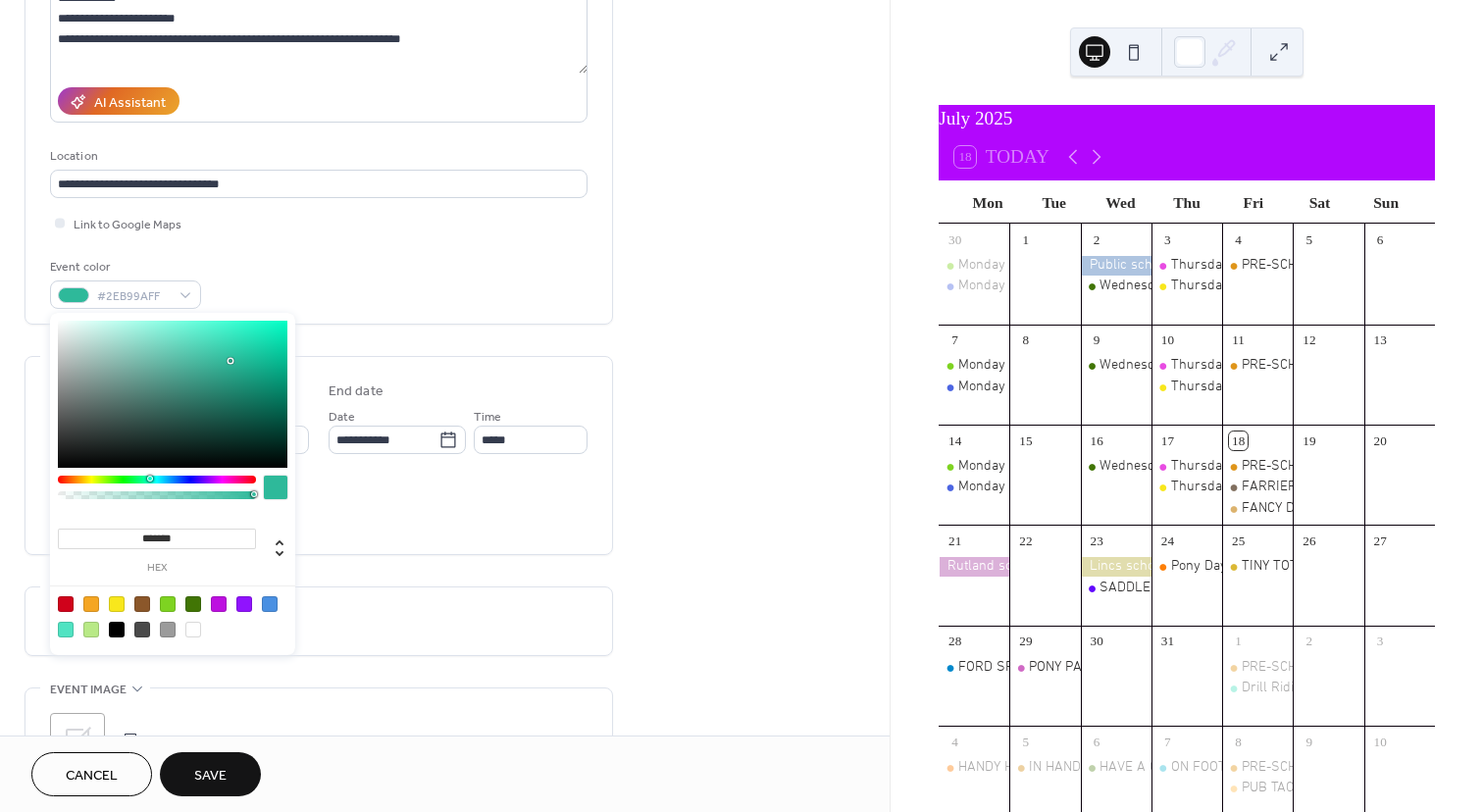 click at bounding box center [173, 394] 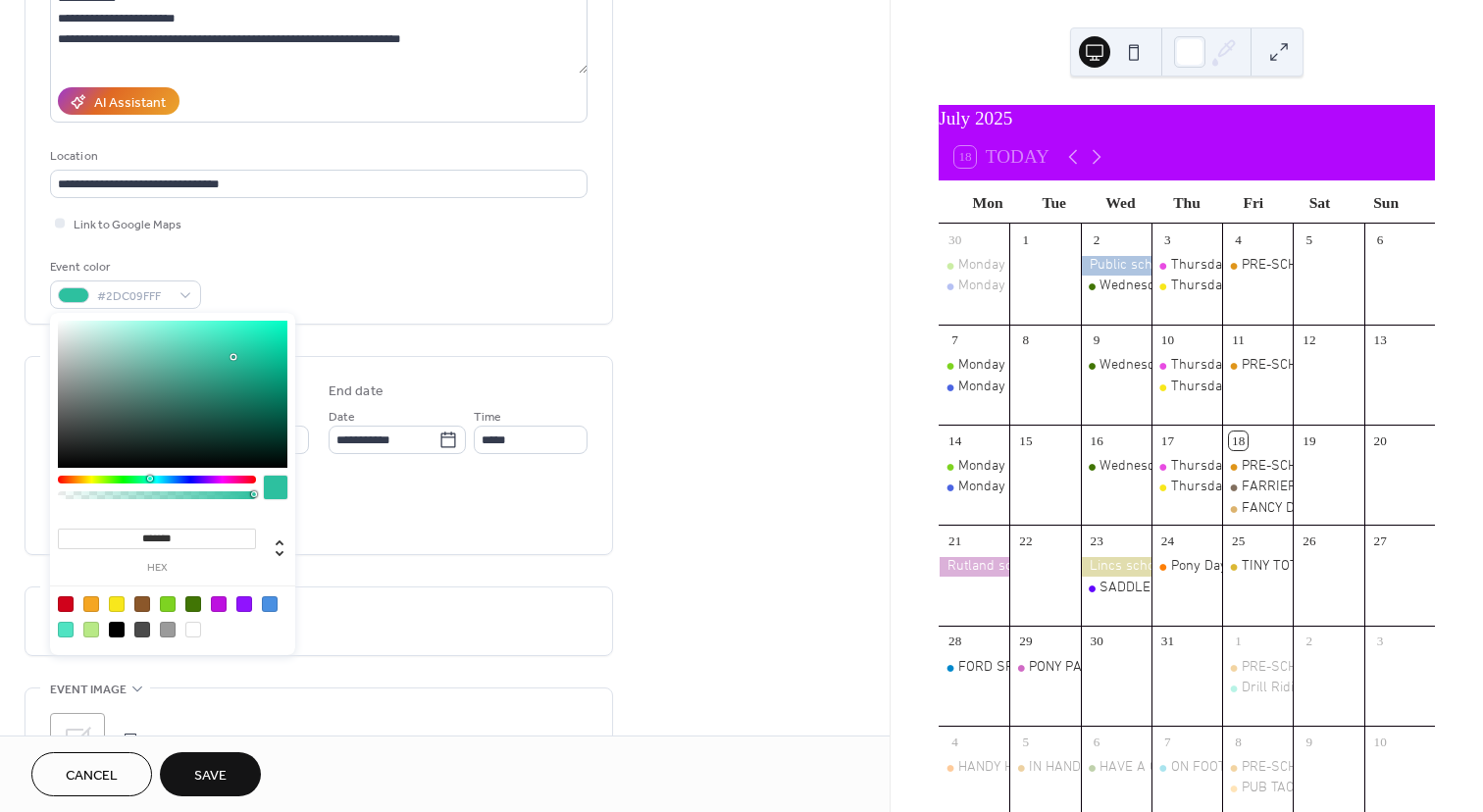 type on "*******" 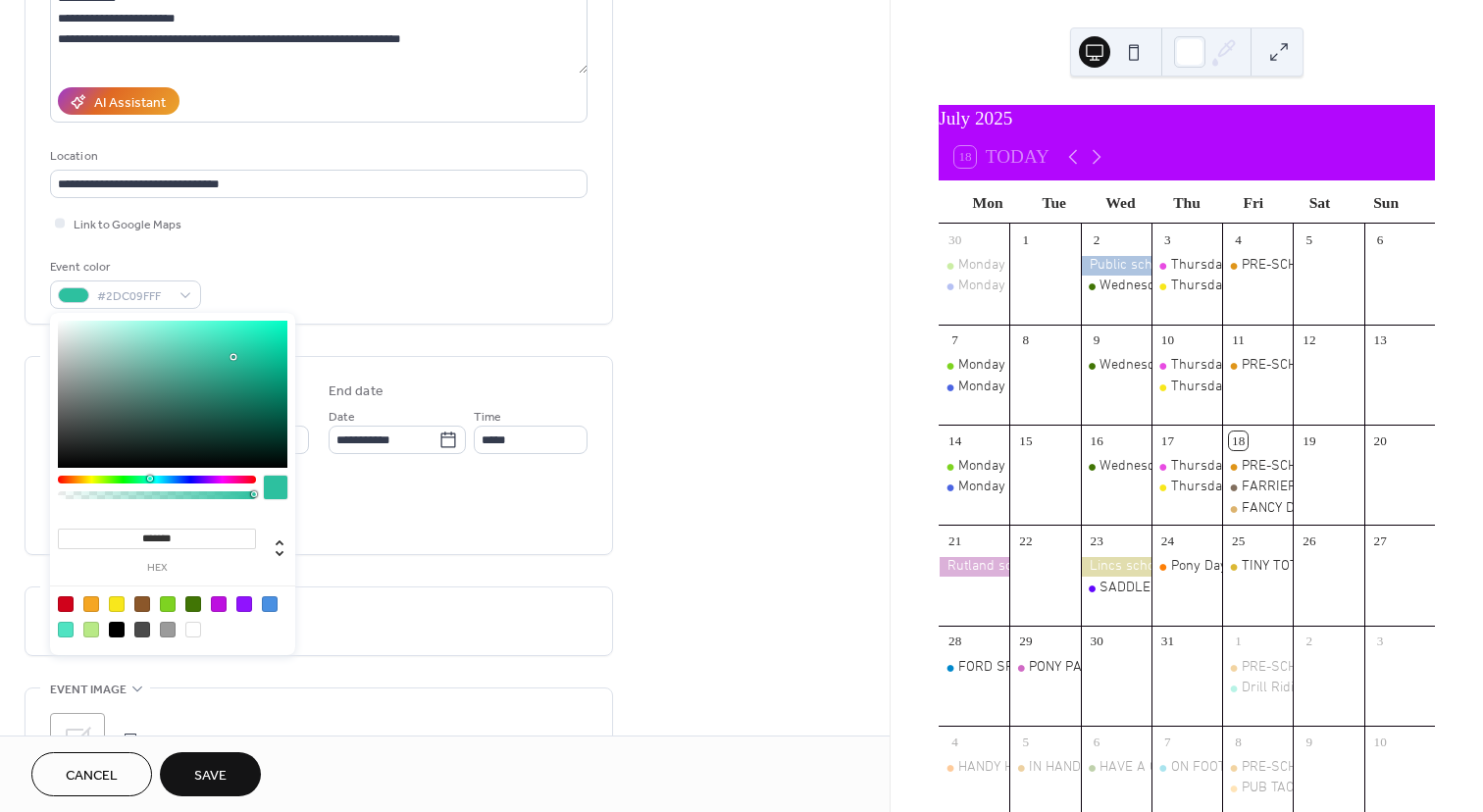click at bounding box center (173, 394) 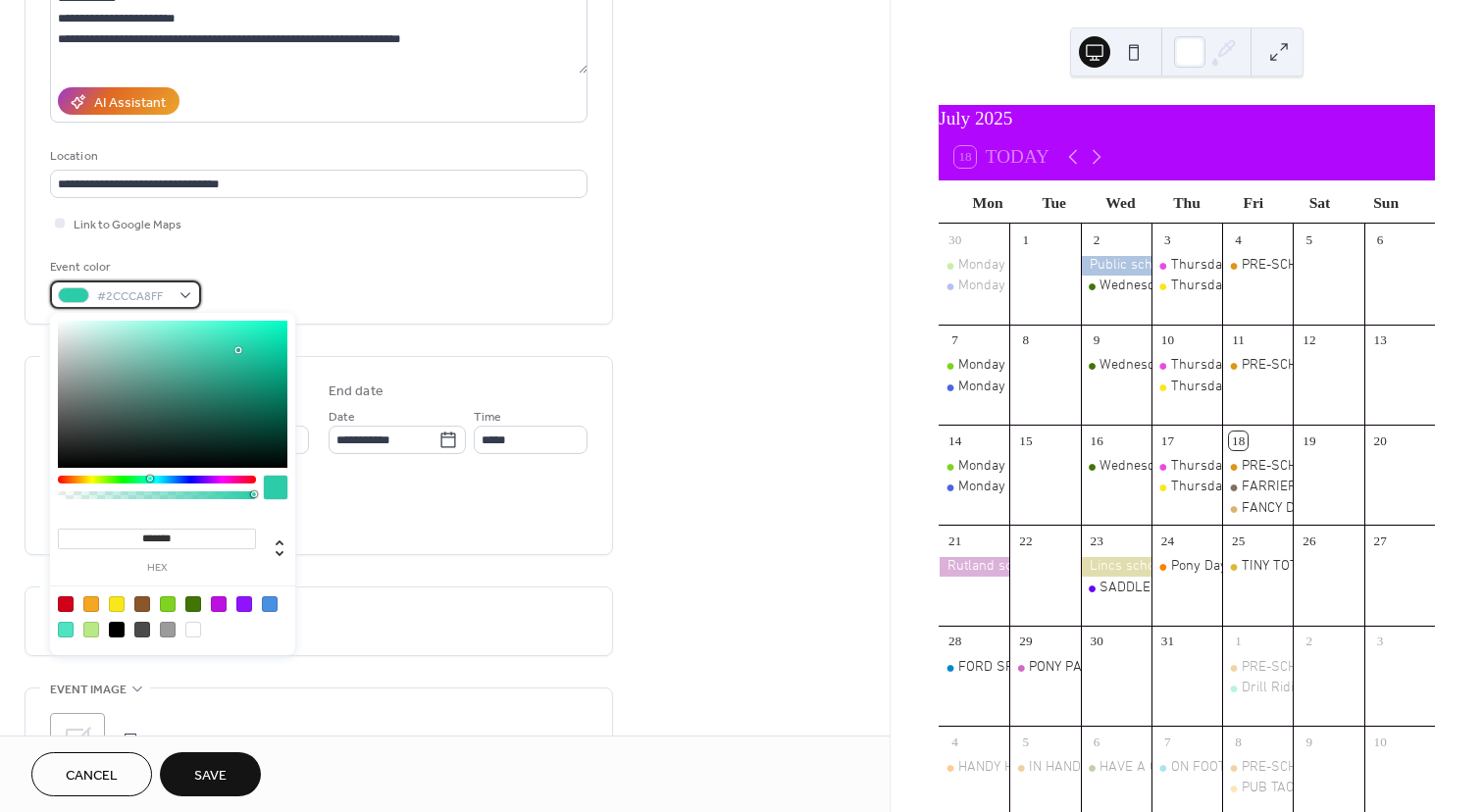 click on "#2CCCA8FF" at bounding box center [126, 294] 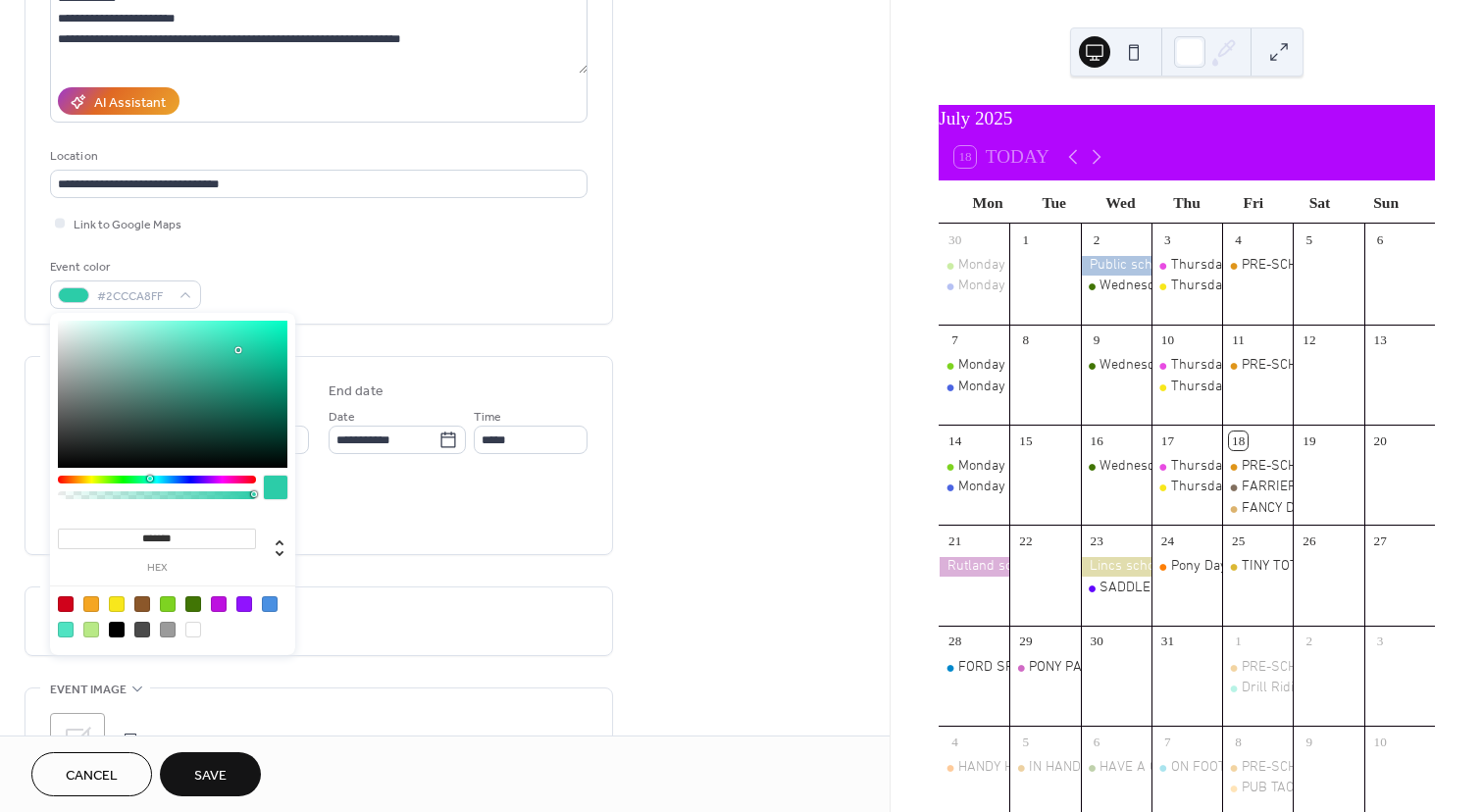 type on "*******" 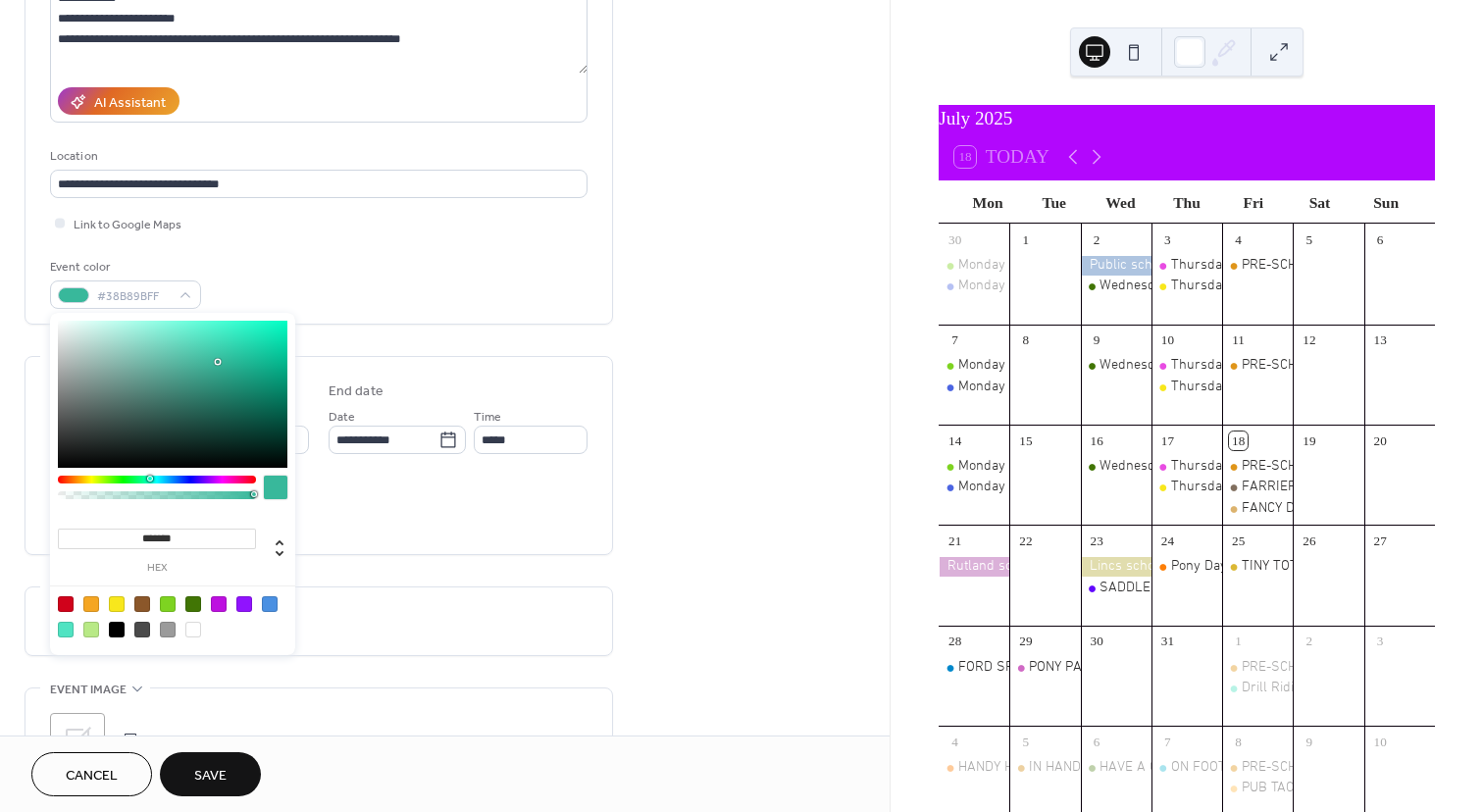 click at bounding box center (173, 394) 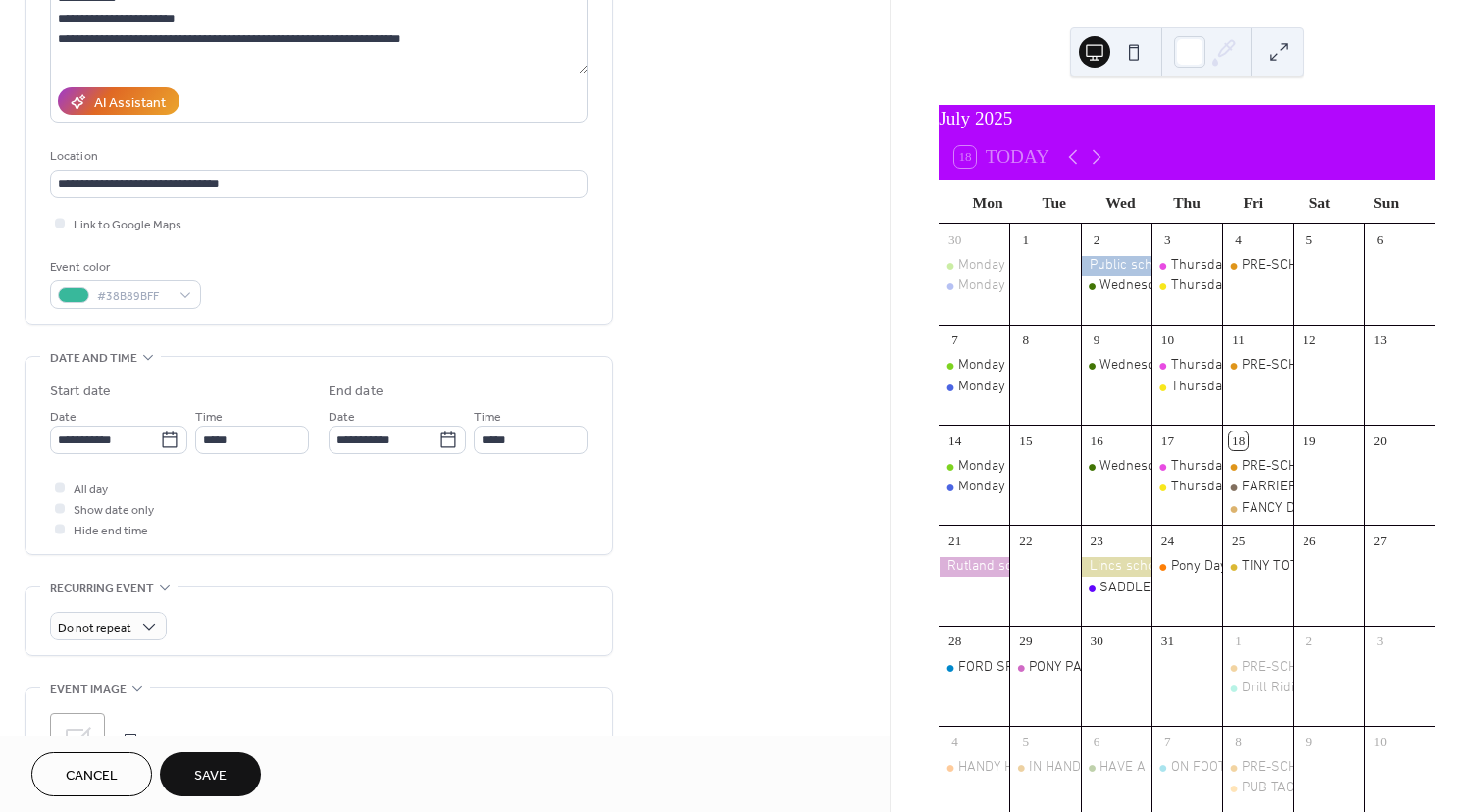 click on "Do not repeat" at bounding box center (319, 626) 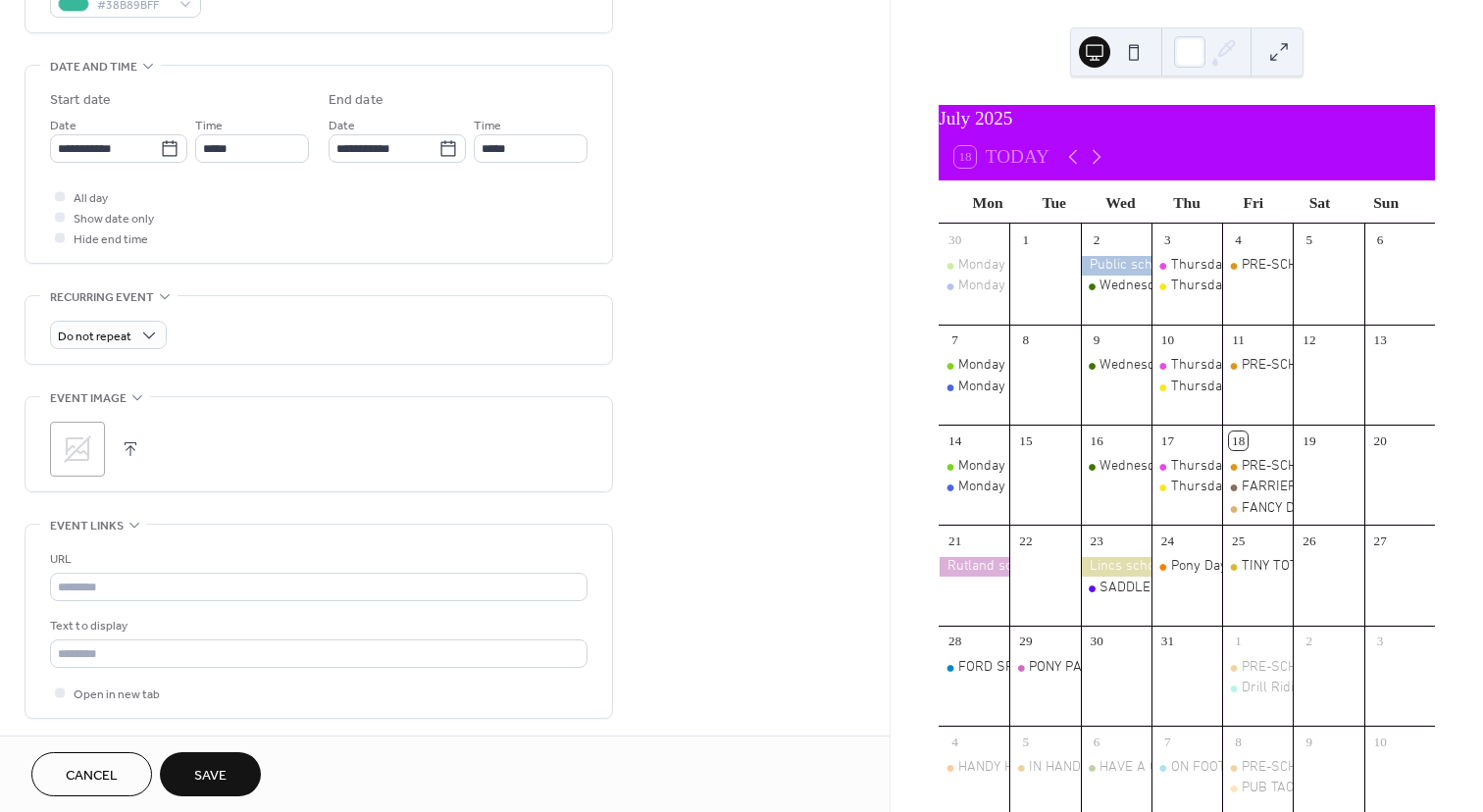 scroll, scrollTop: 578, scrollLeft: 0, axis: vertical 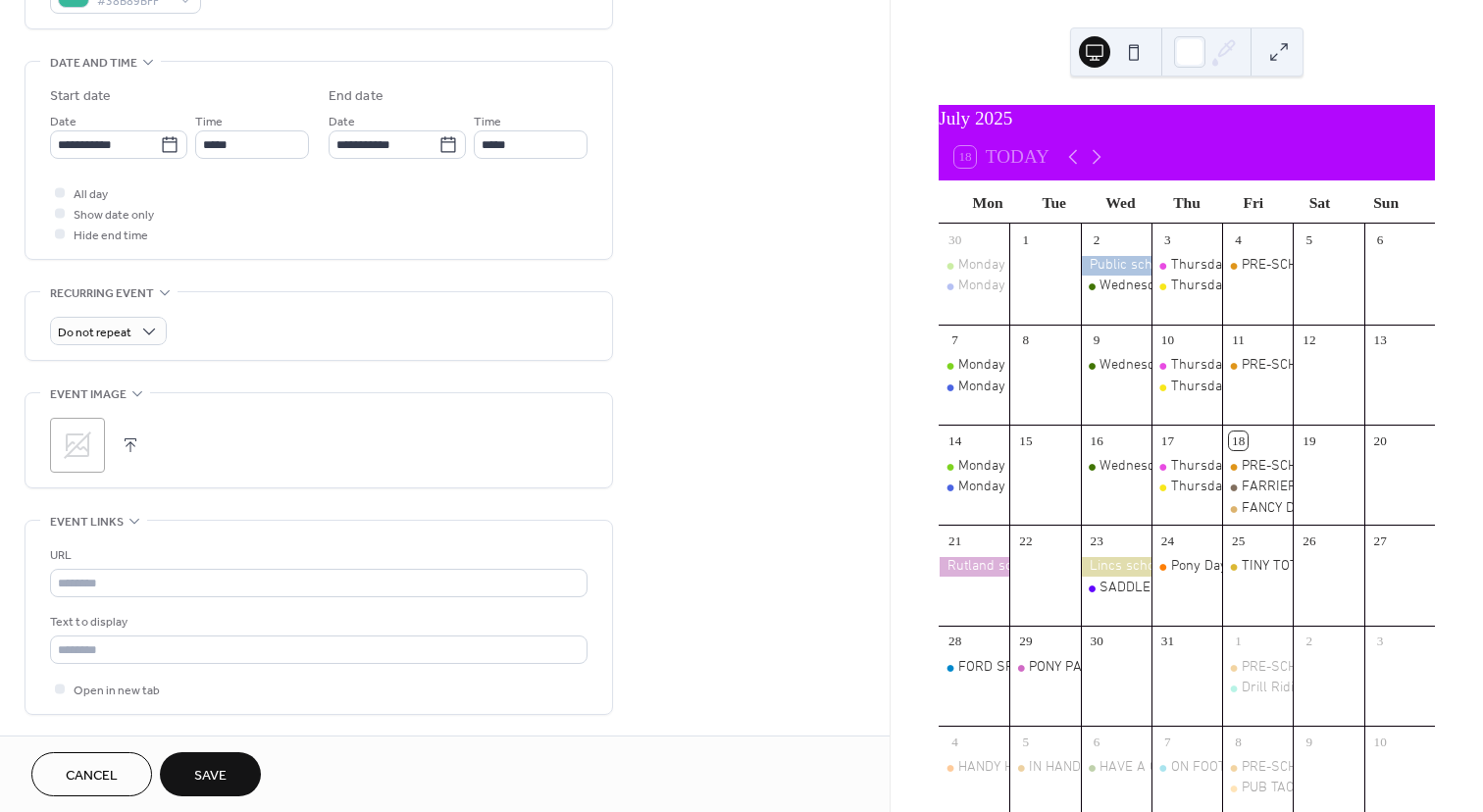 click 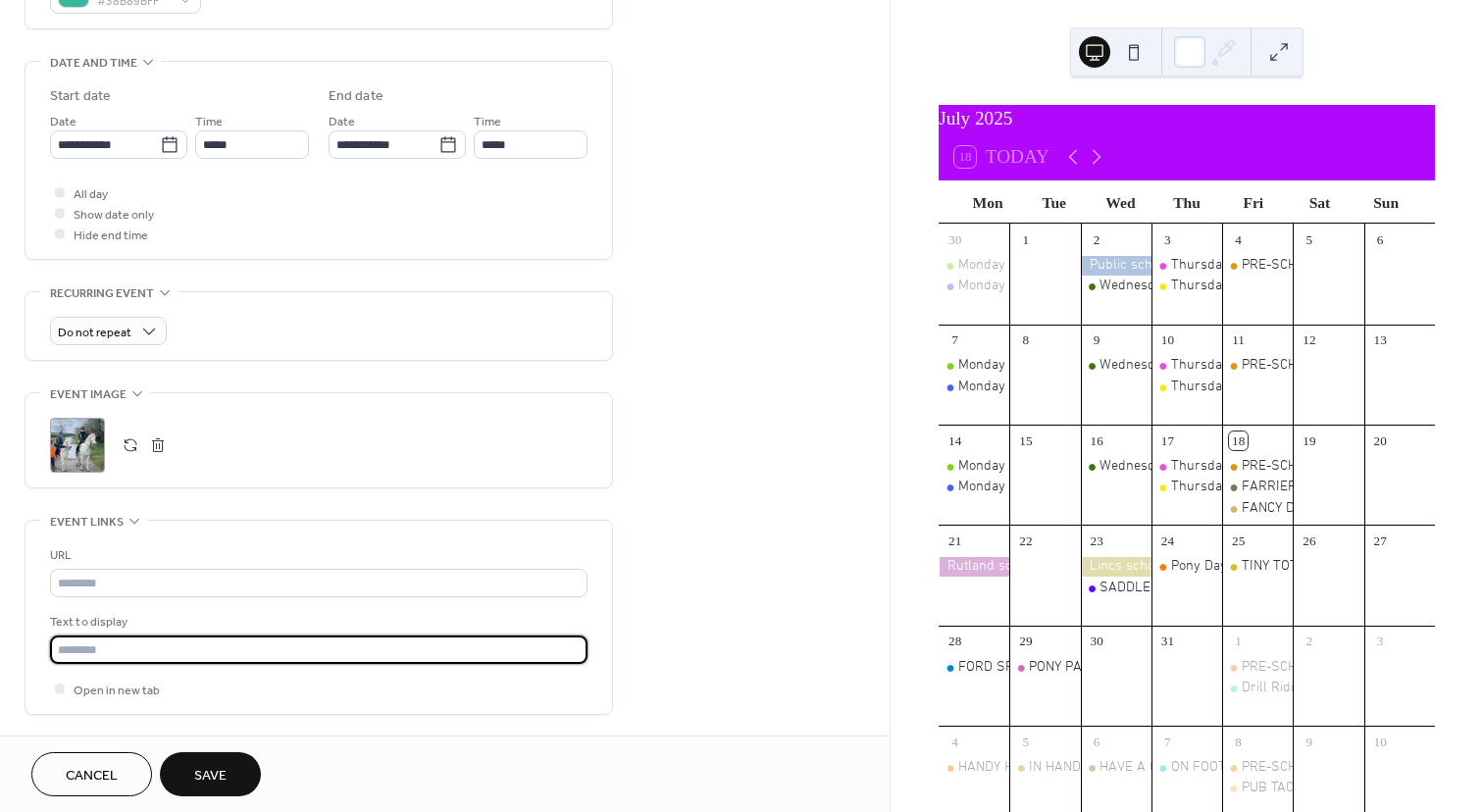 click at bounding box center (319, 649) 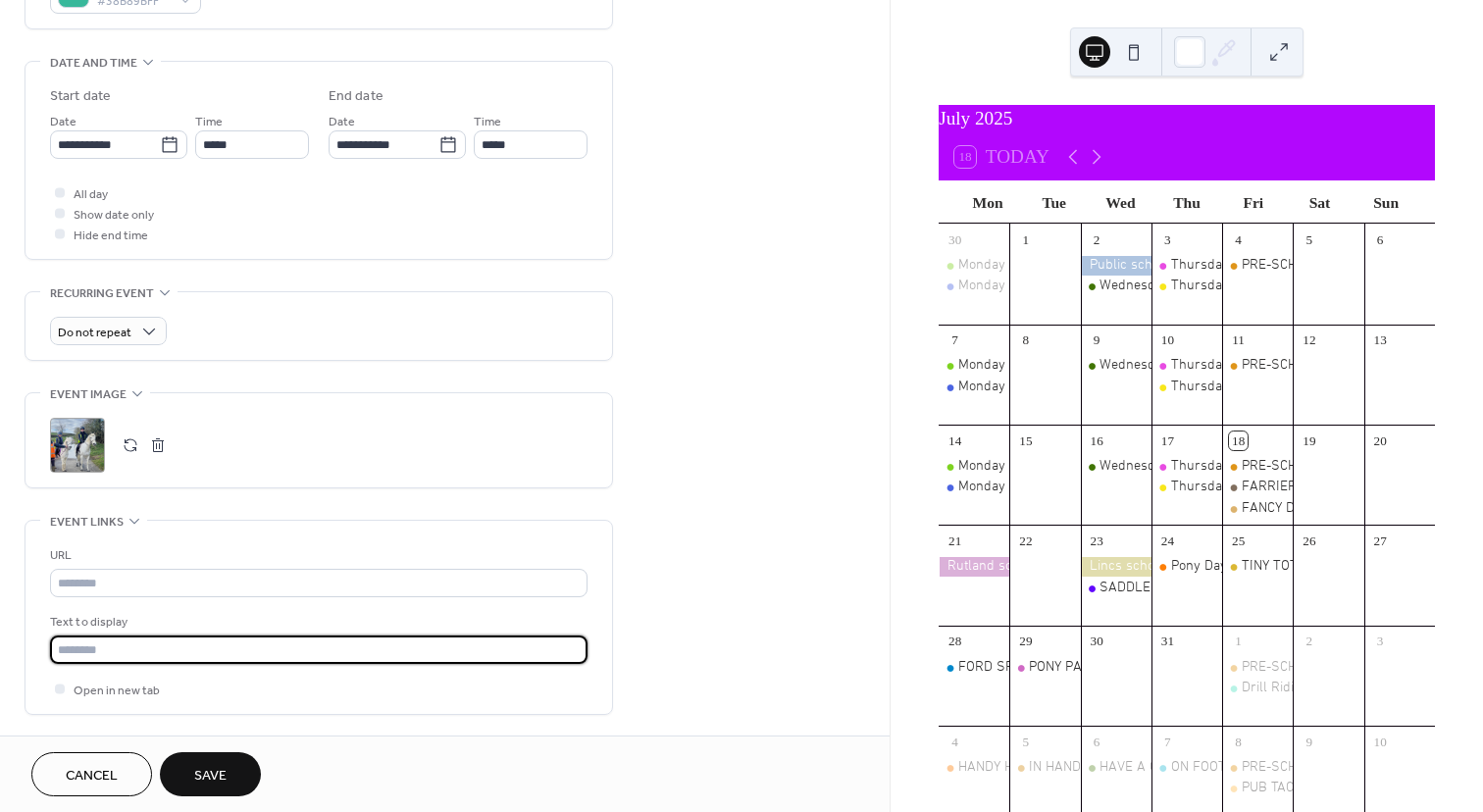 paste on "**********" 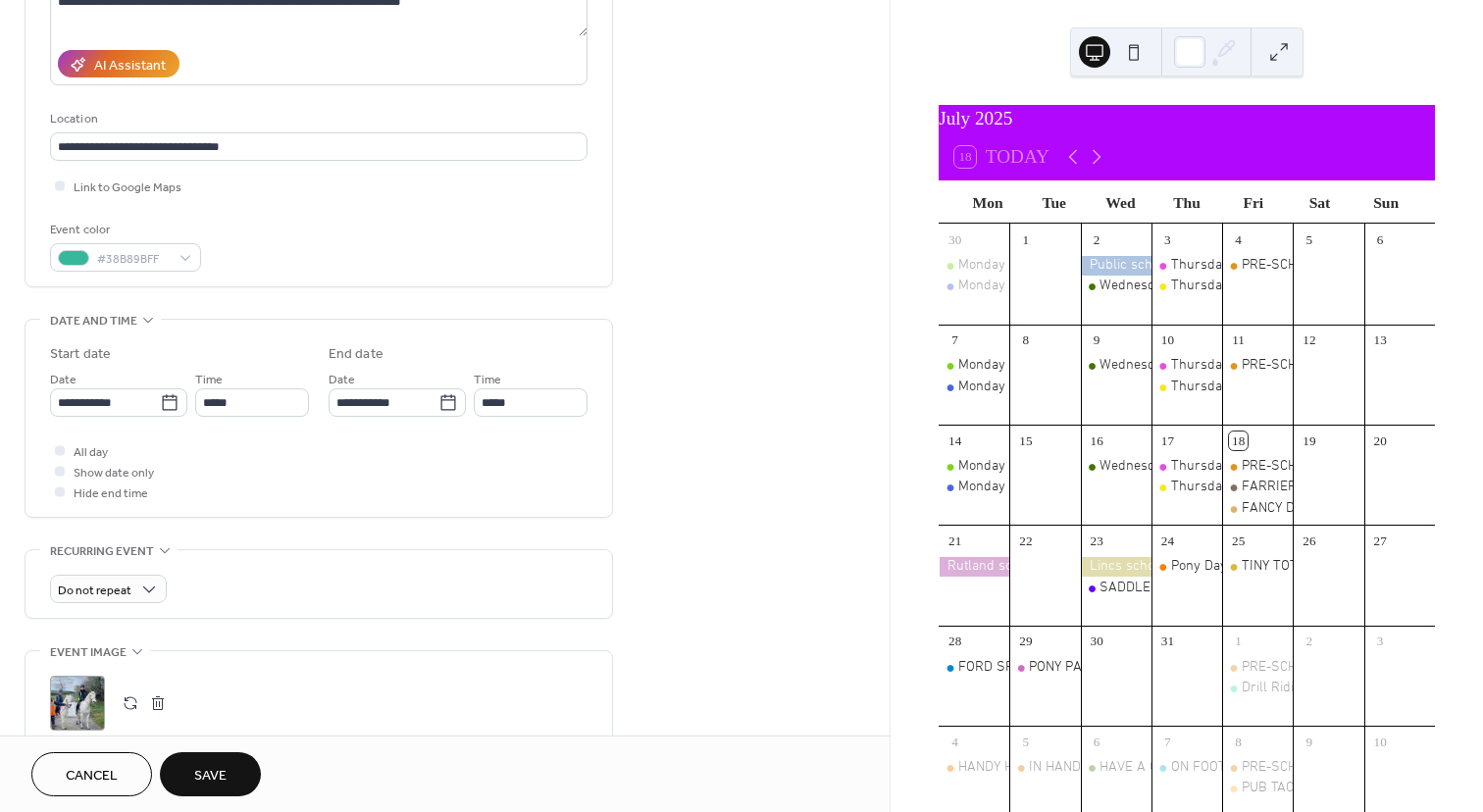 scroll, scrollTop: 363, scrollLeft: 0, axis: vertical 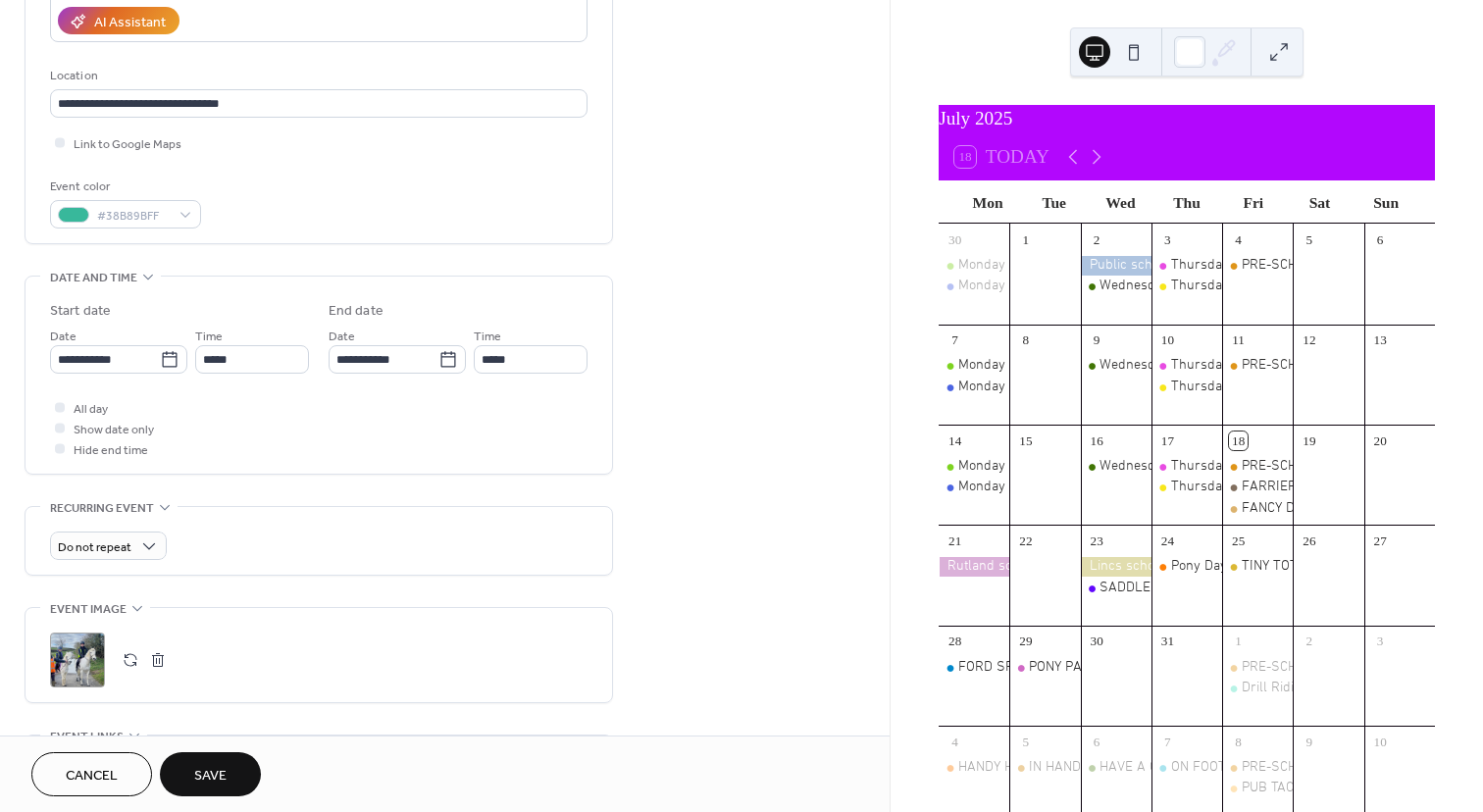 type on "**********" 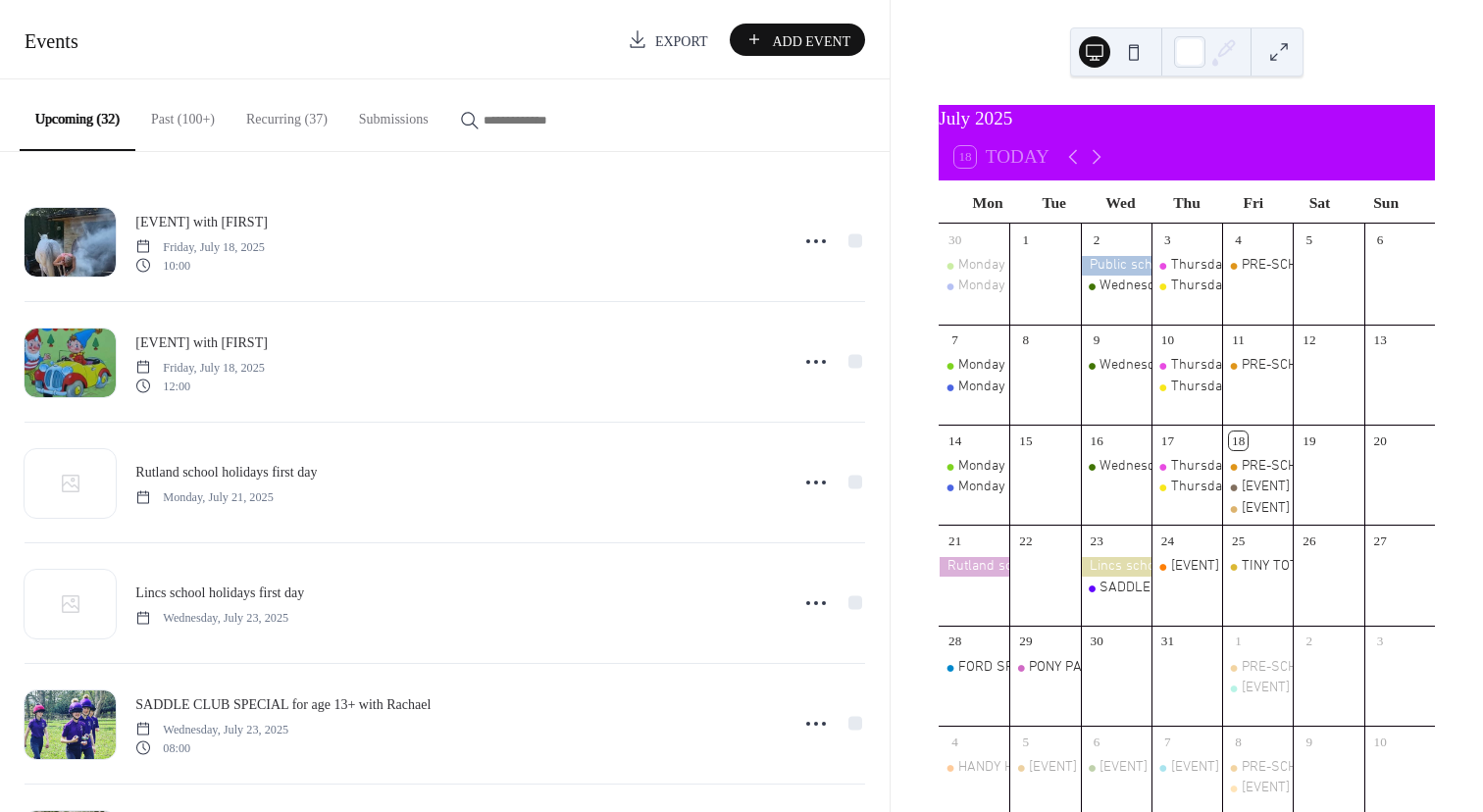 scroll, scrollTop: 0, scrollLeft: 0, axis: both 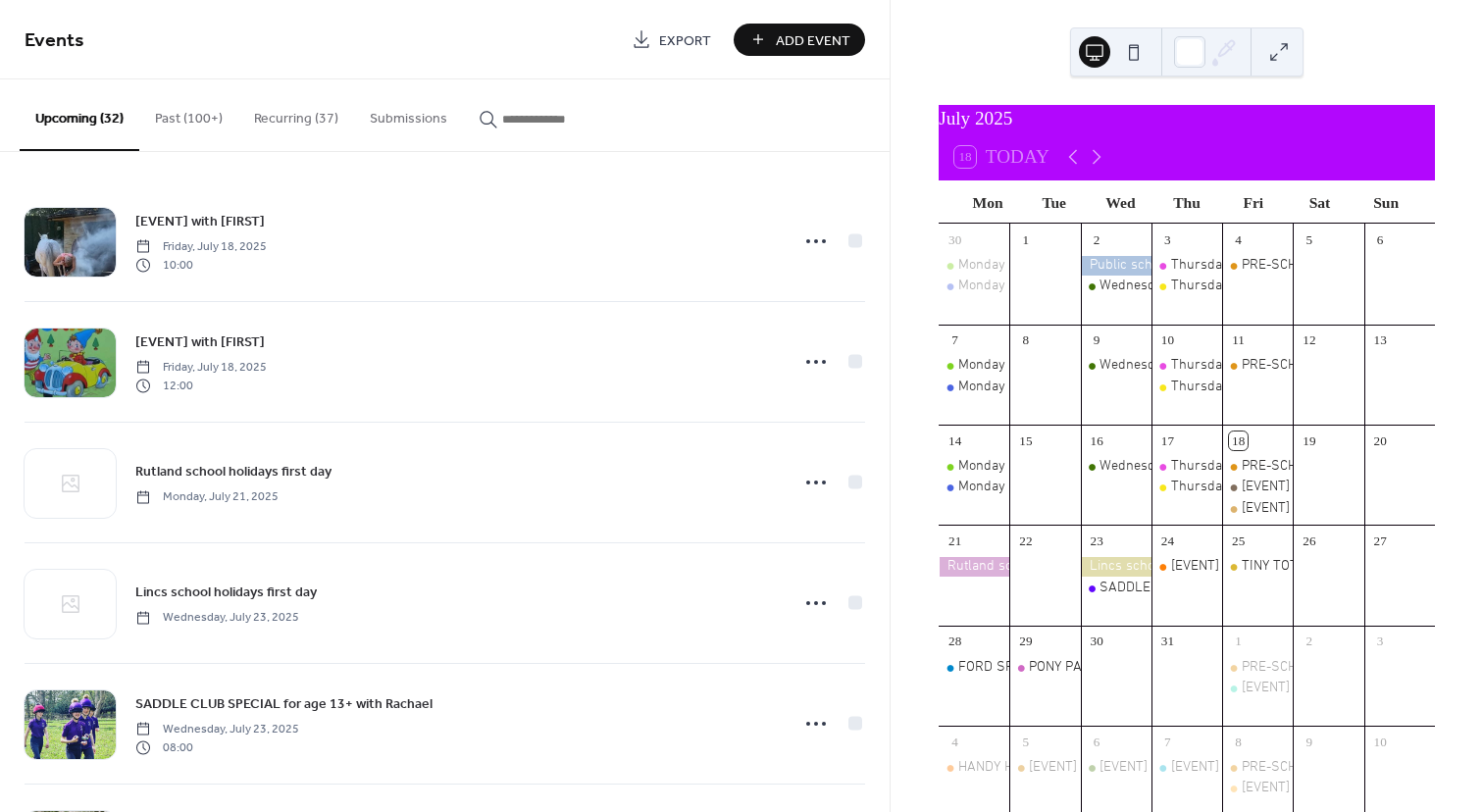 click at bounding box center (561, 119) 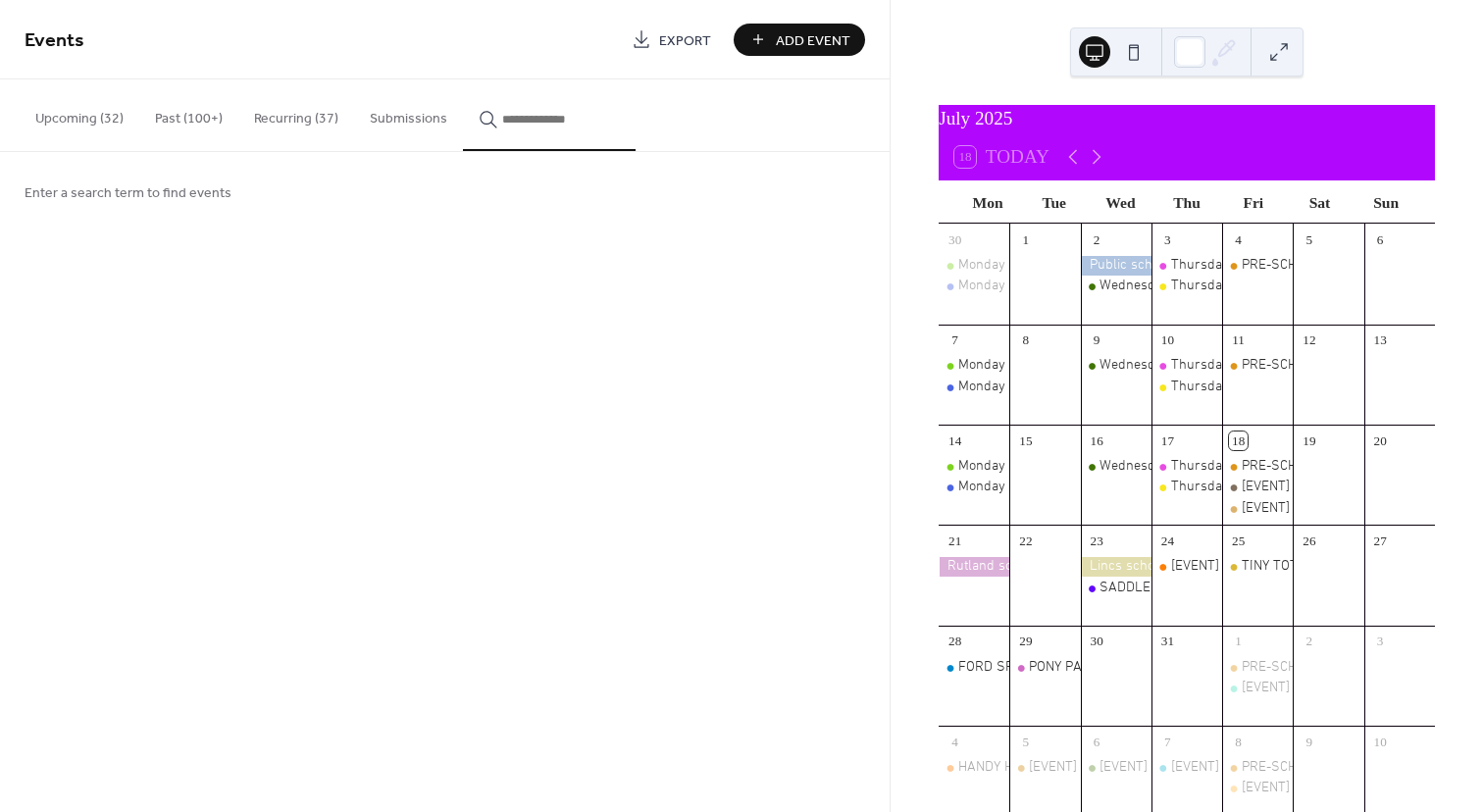 click at bounding box center (561, 119) 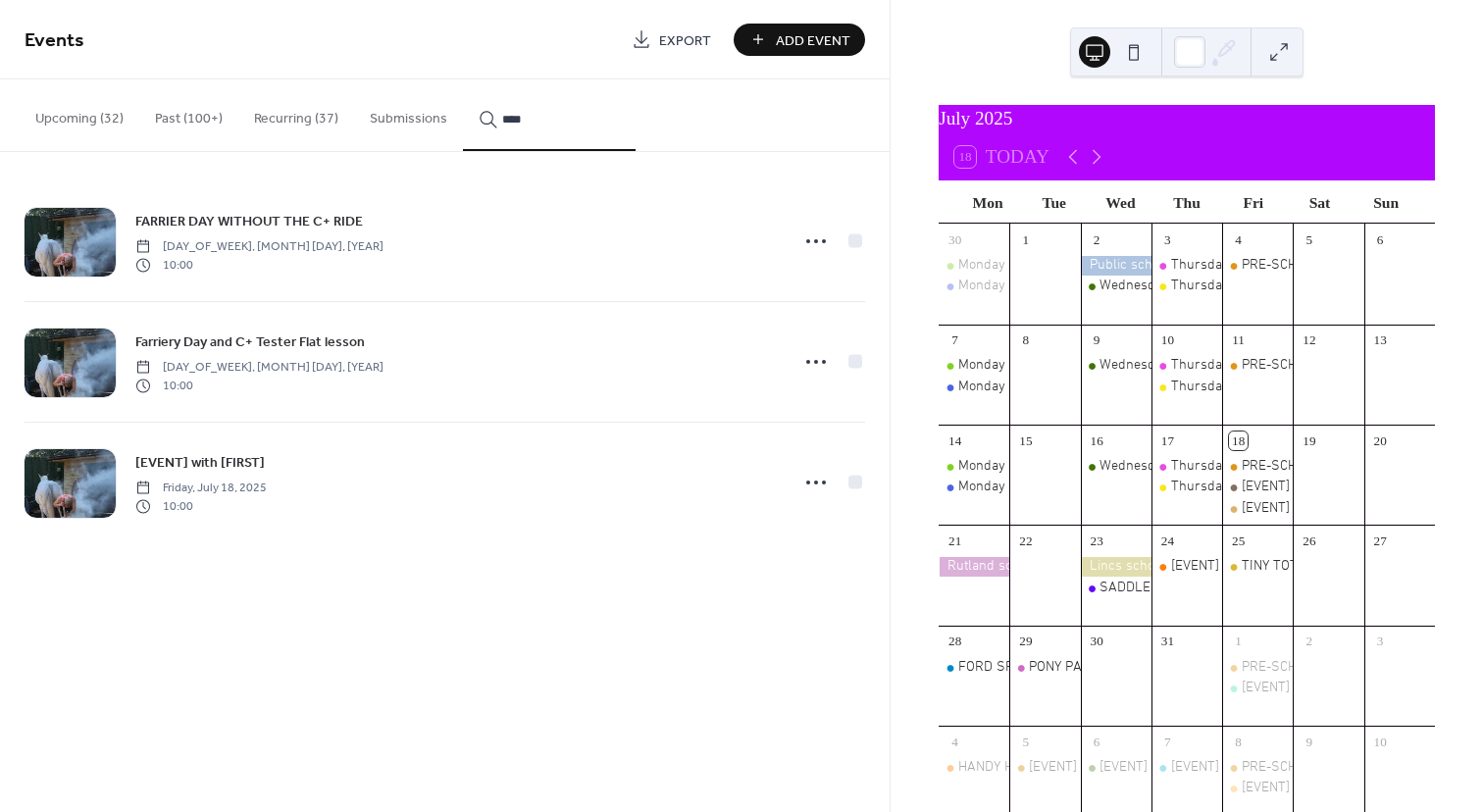 type on "****" 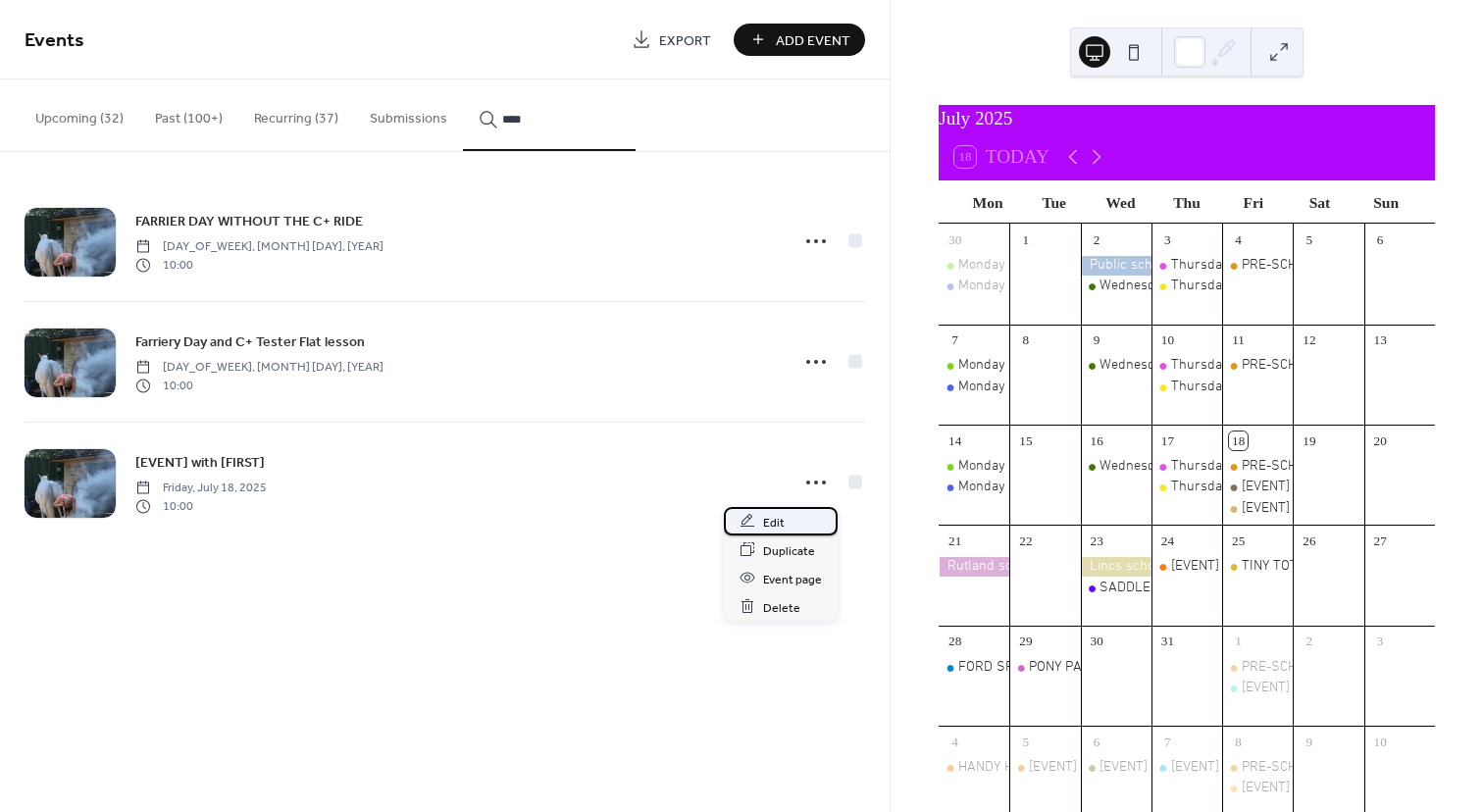 click on "Edit" at bounding box center (774, 522) 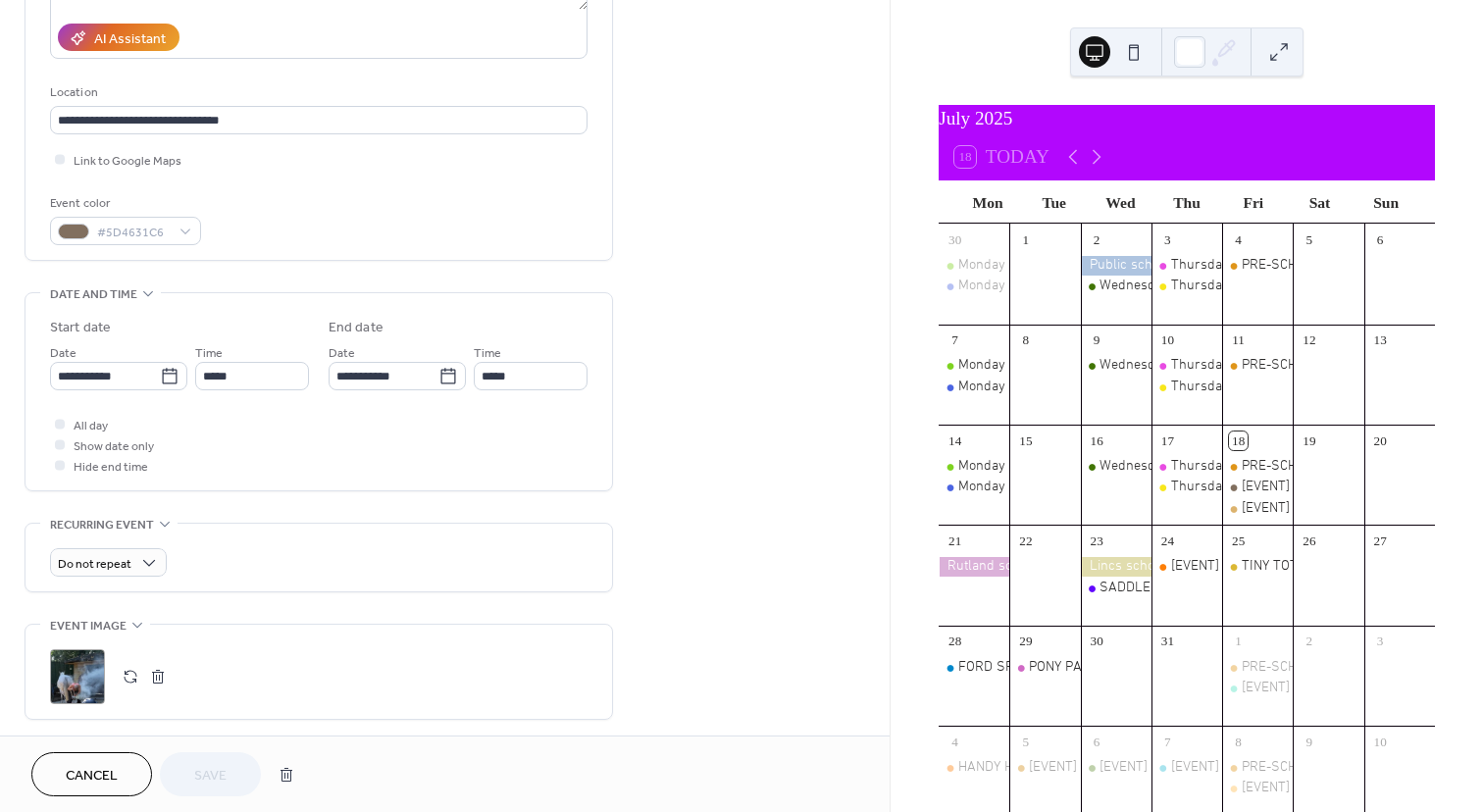 scroll, scrollTop: 357, scrollLeft: 0, axis: vertical 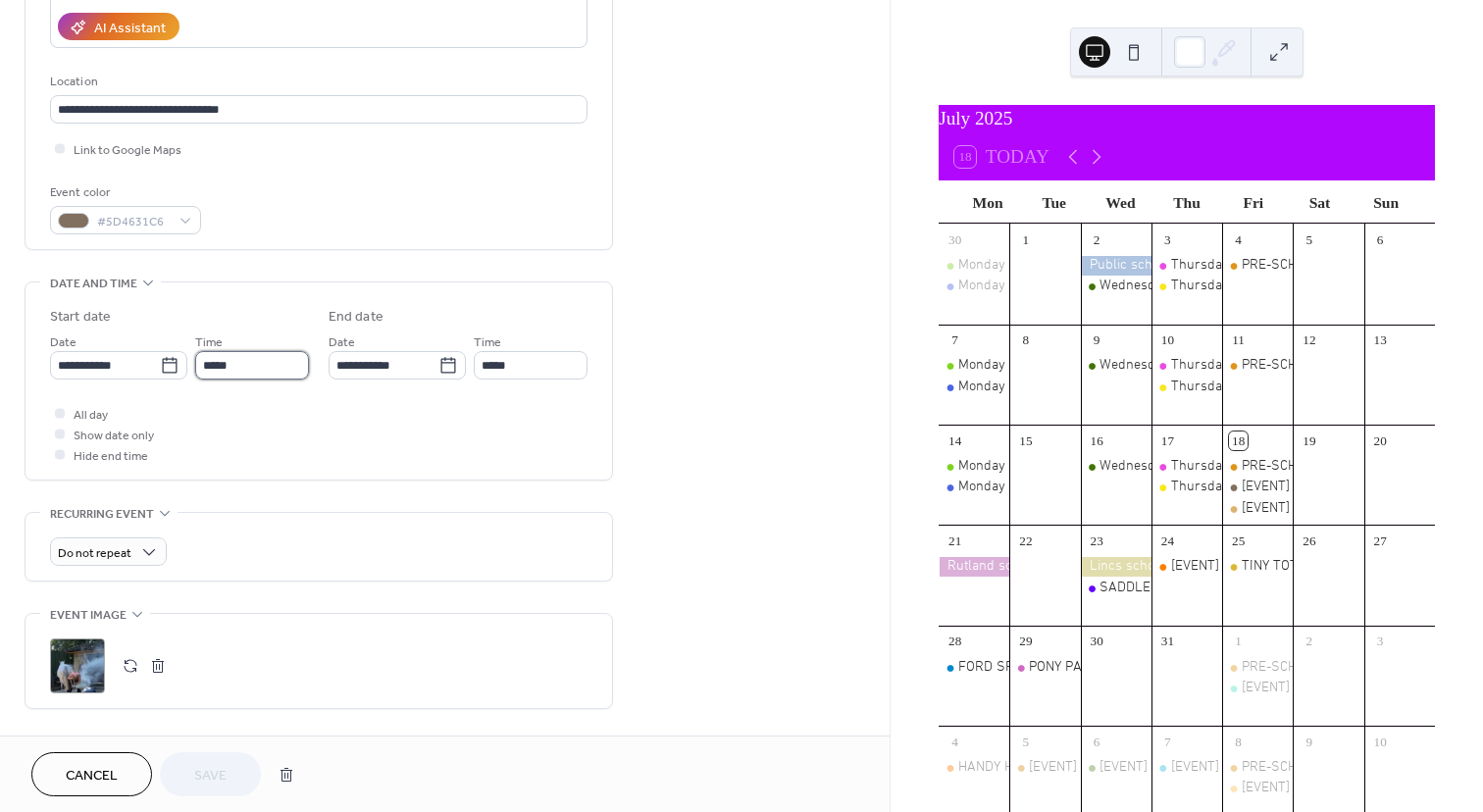 click on "*****" at bounding box center (252, 365) 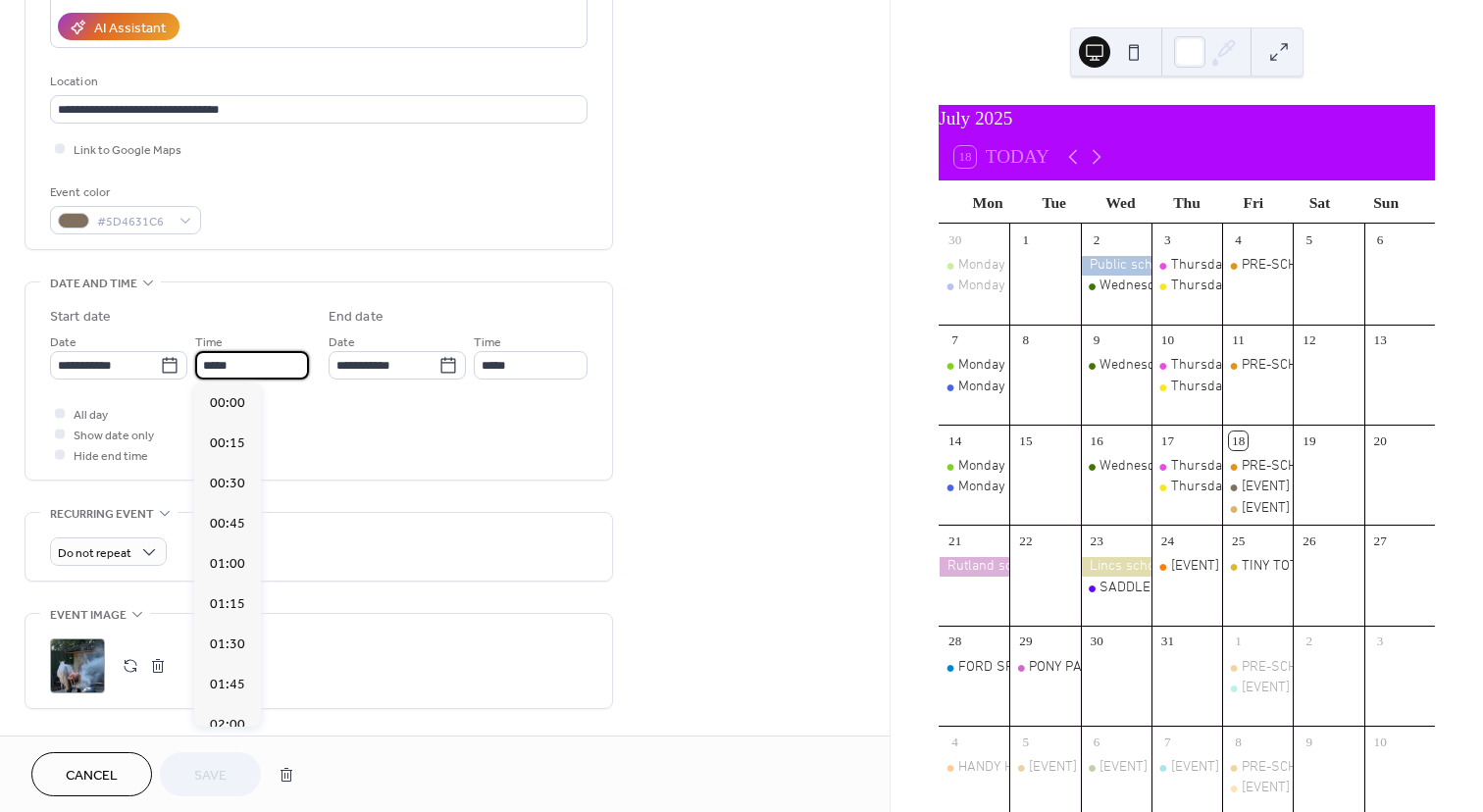 scroll, scrollTop: 1589, scrollLeft: 0, axis: vertical 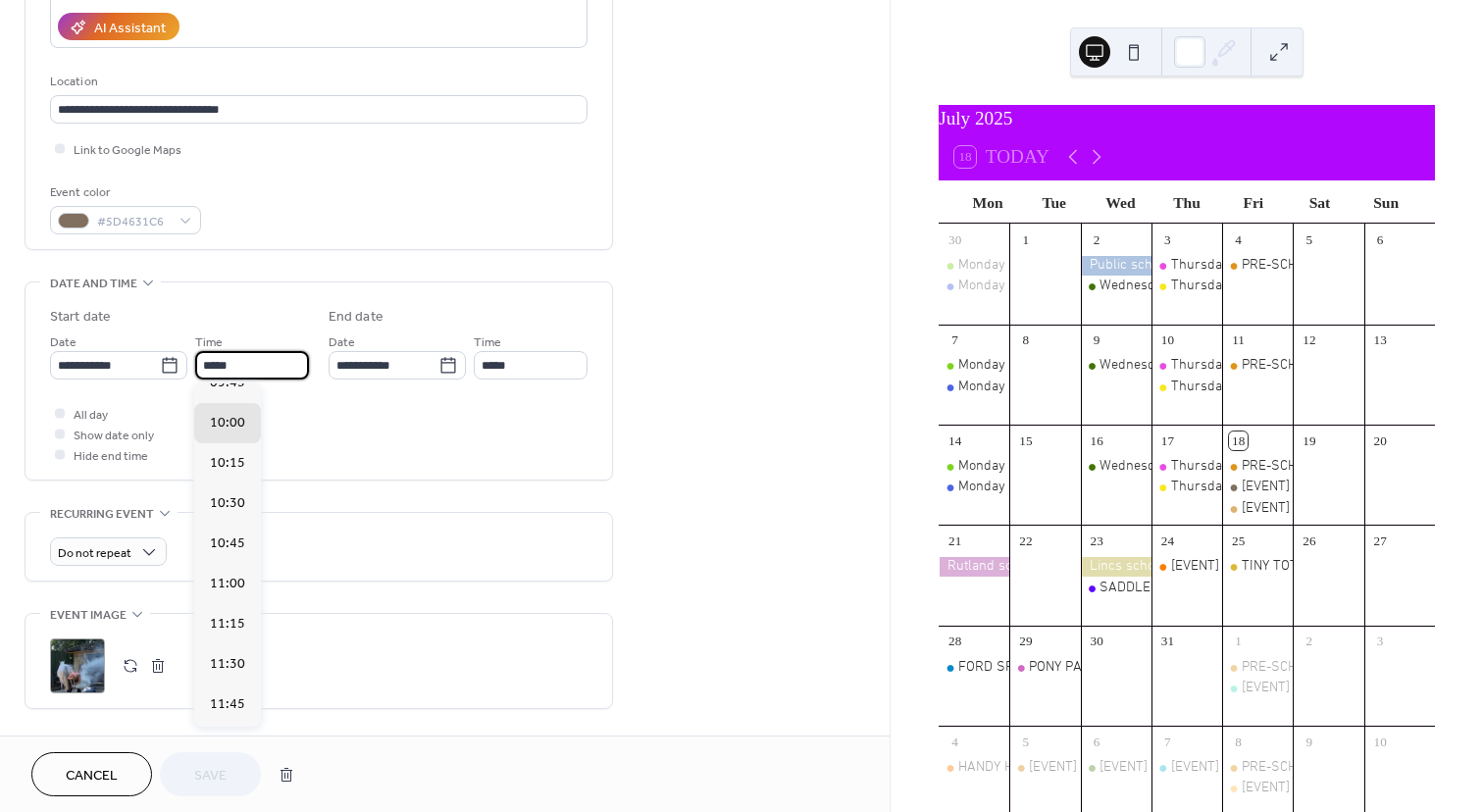 click on "*****" at bounding box center [252, 365] 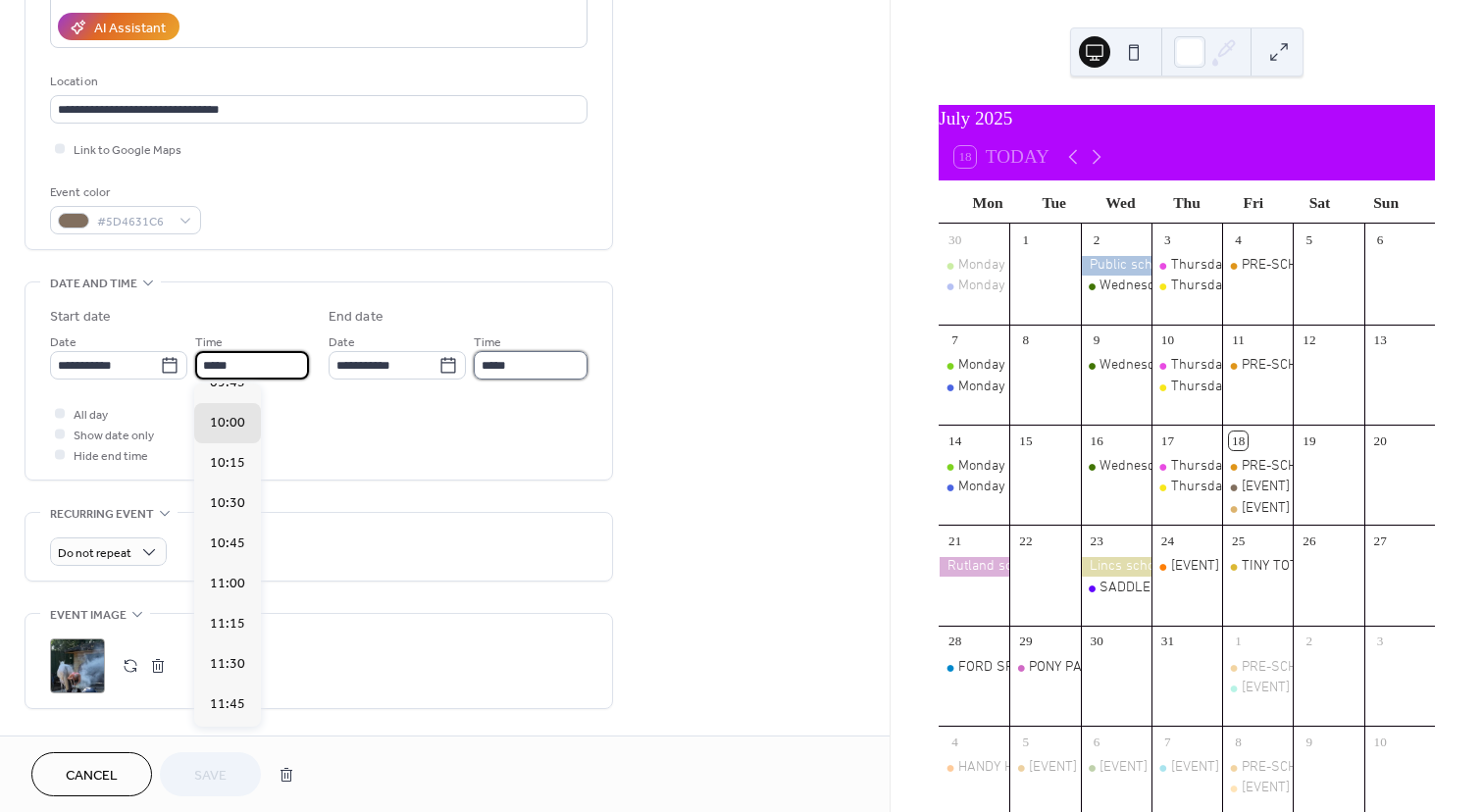 click on "*****" at bounding box center [531, 365] 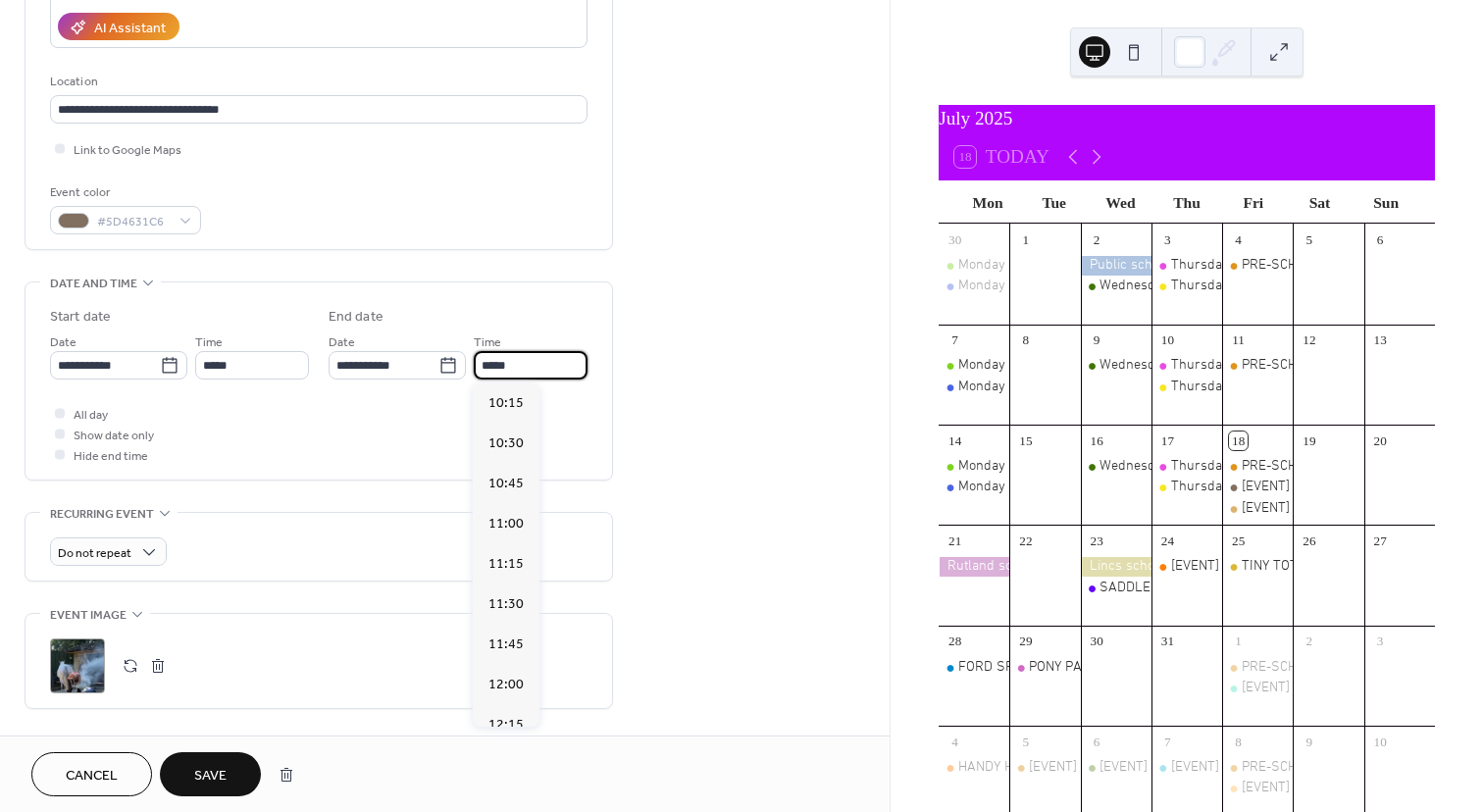 scroll, scrollTop: 436, scrollLeft: 0, axis: vertical 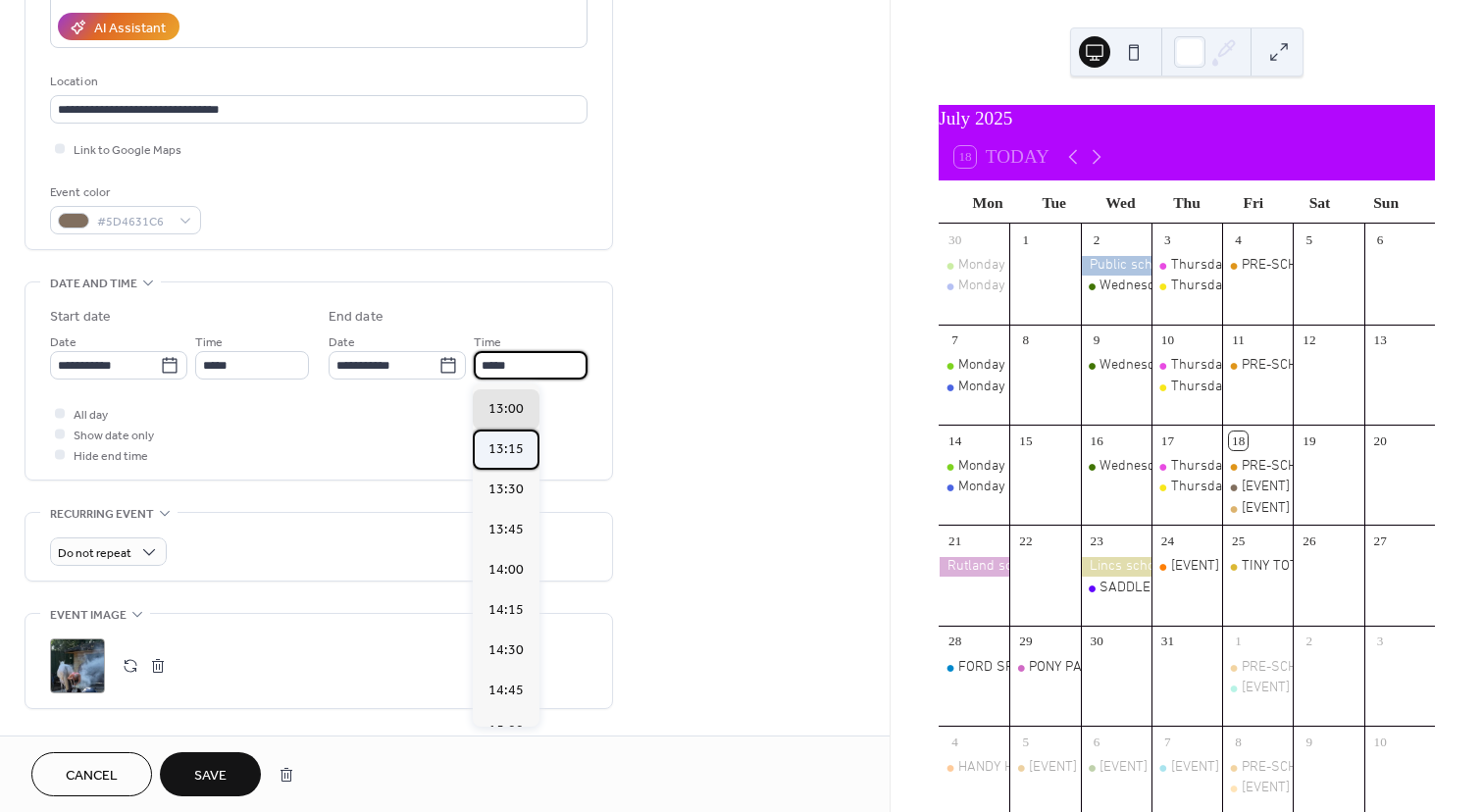 click on "13:15" at bounding box center [506, 449] 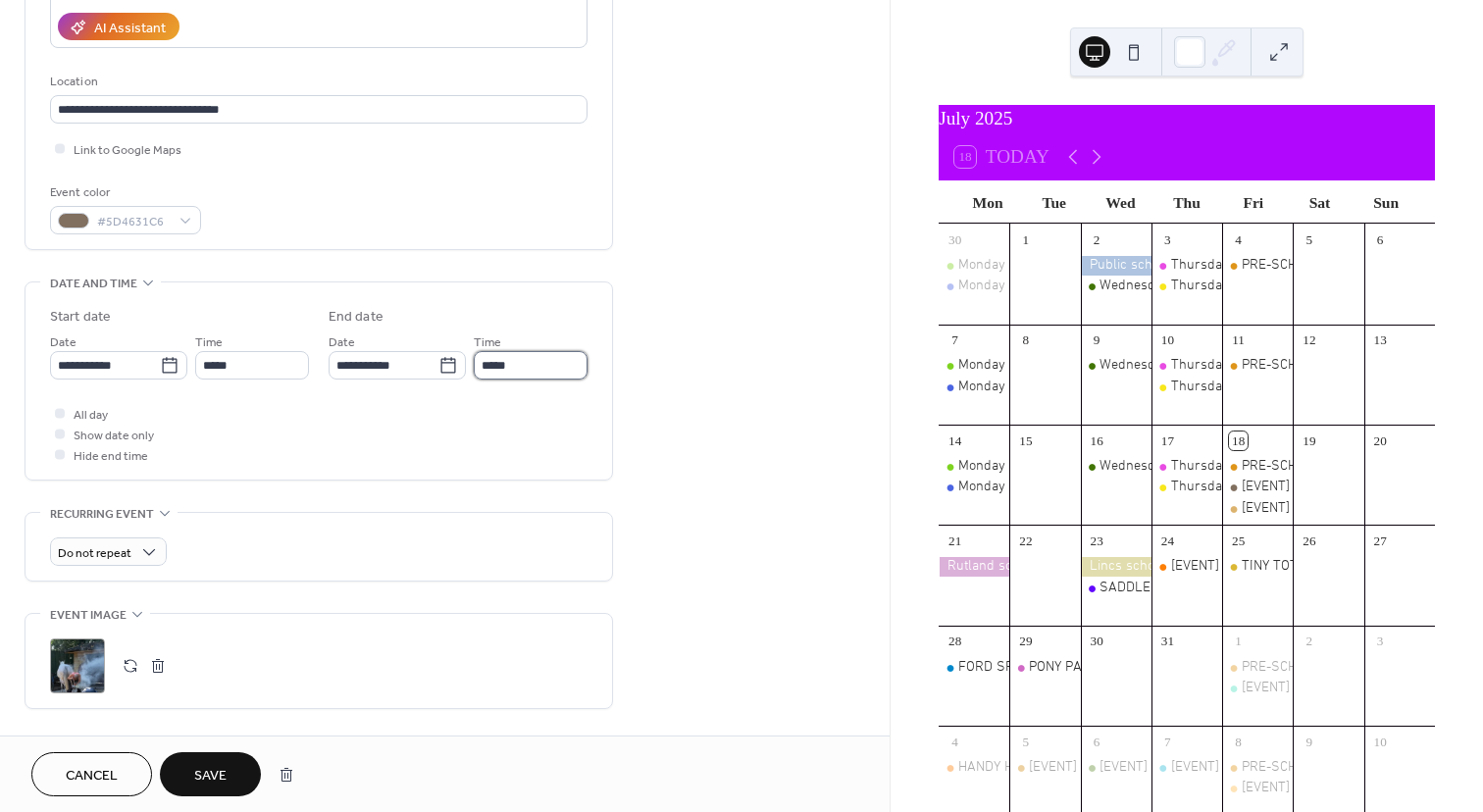 click on "*****" at bounding box center [531, 365] 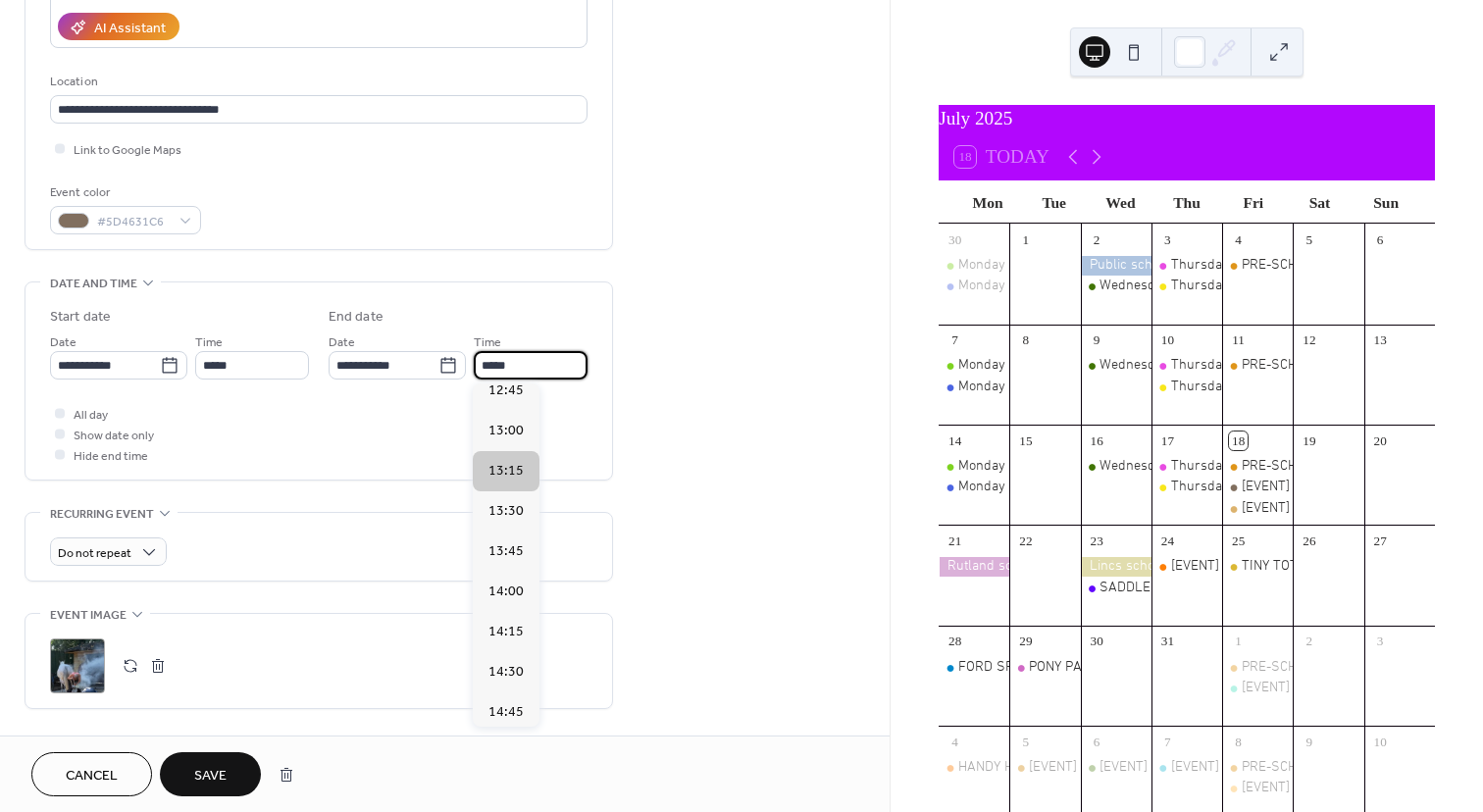 scroll, scrollTop: 414, scrollLeft: 0, axis: vertical 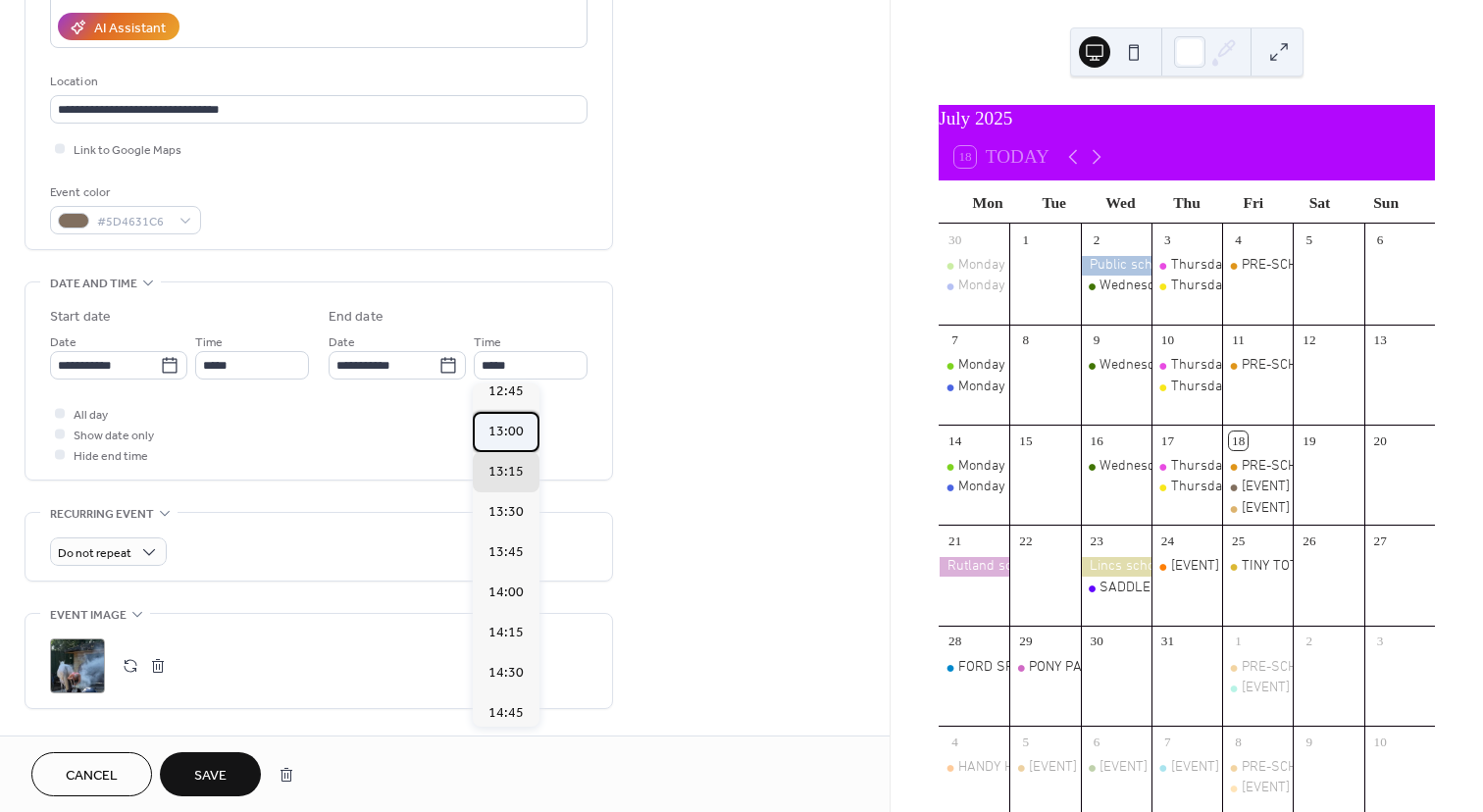click on "13:00" at bounding box center [506, 431] 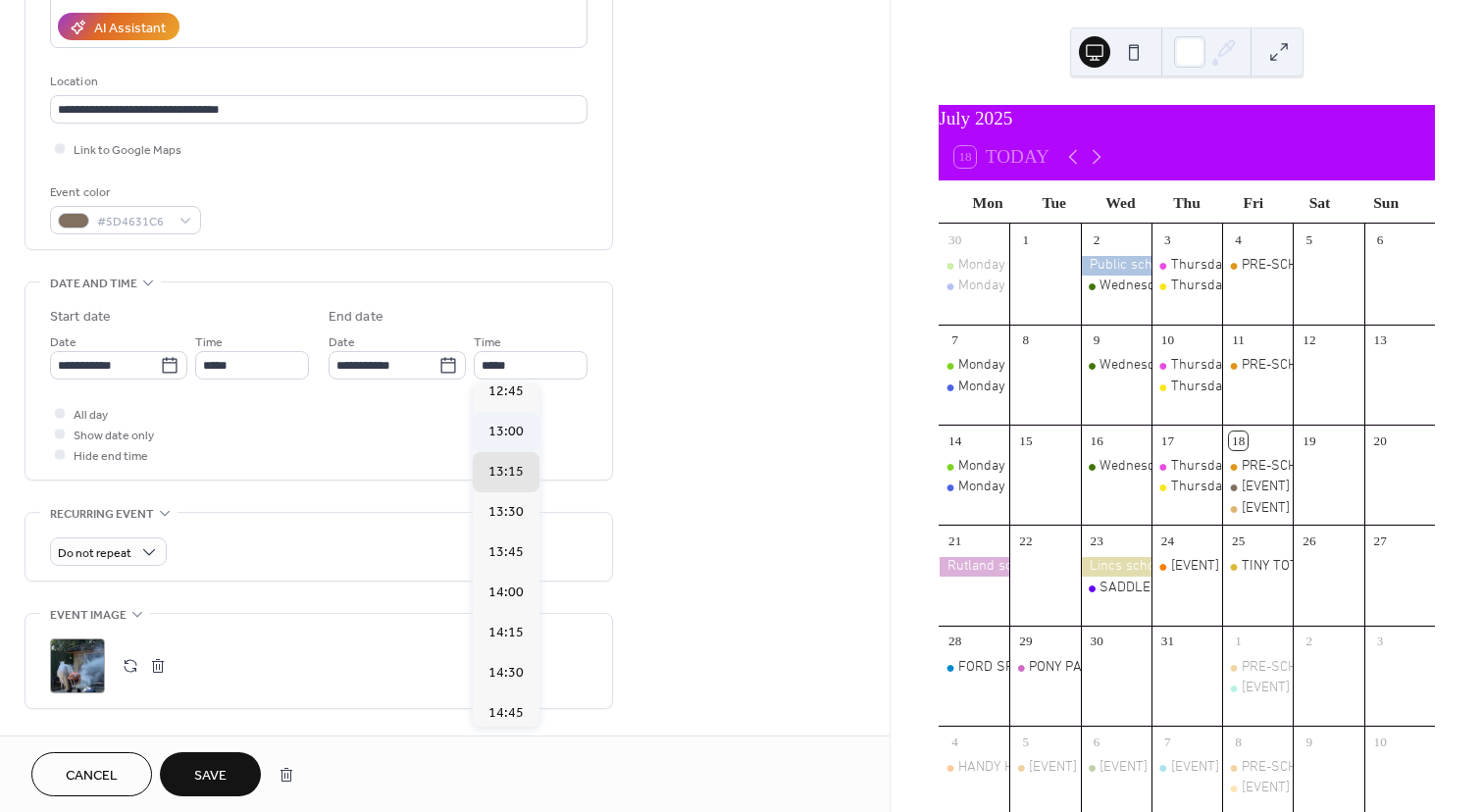 type on "*****" 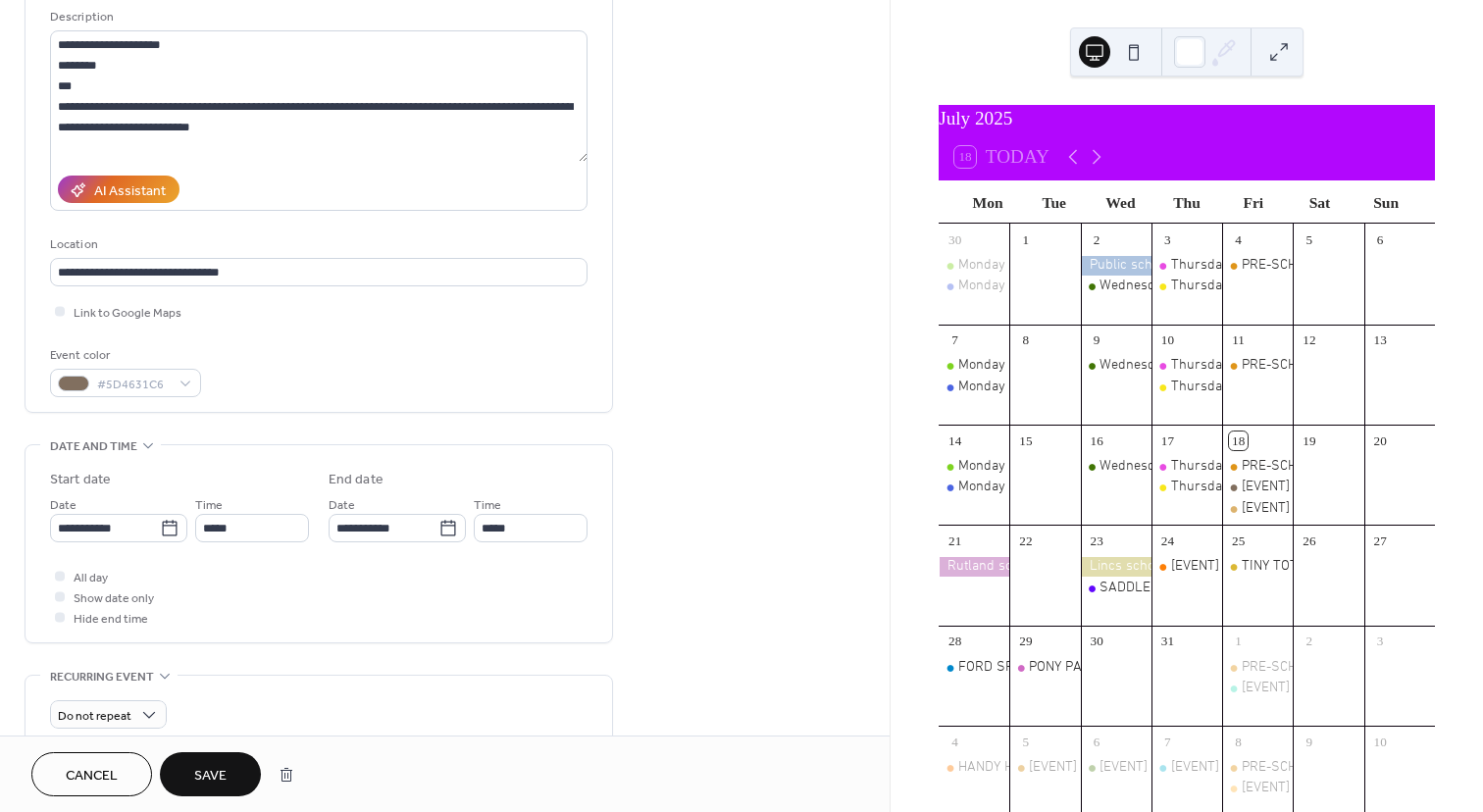 scroll, scrollTop: 202, scrollLeft: 0, axis: vertical 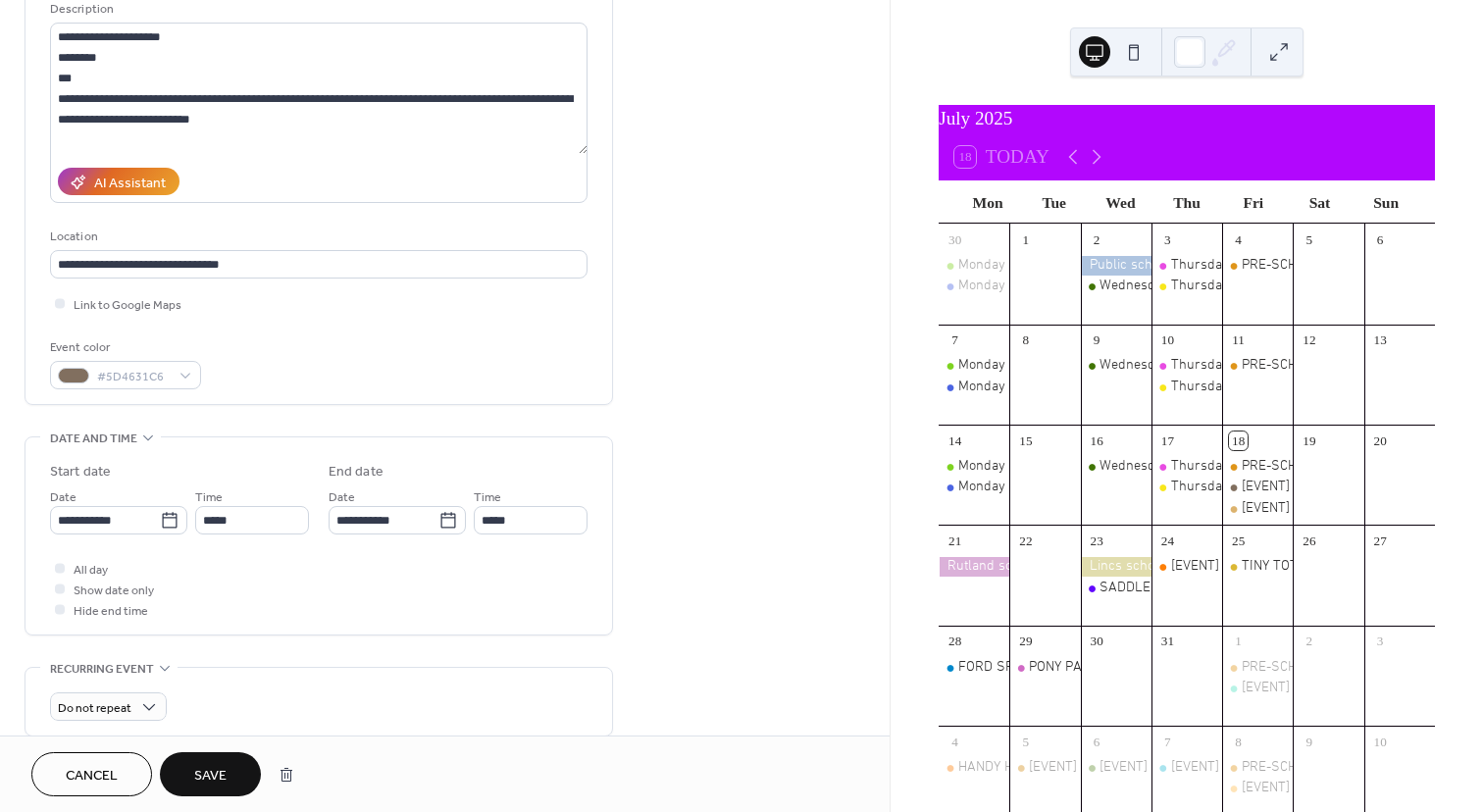 click on "Save" at bounding box center (210, 776) 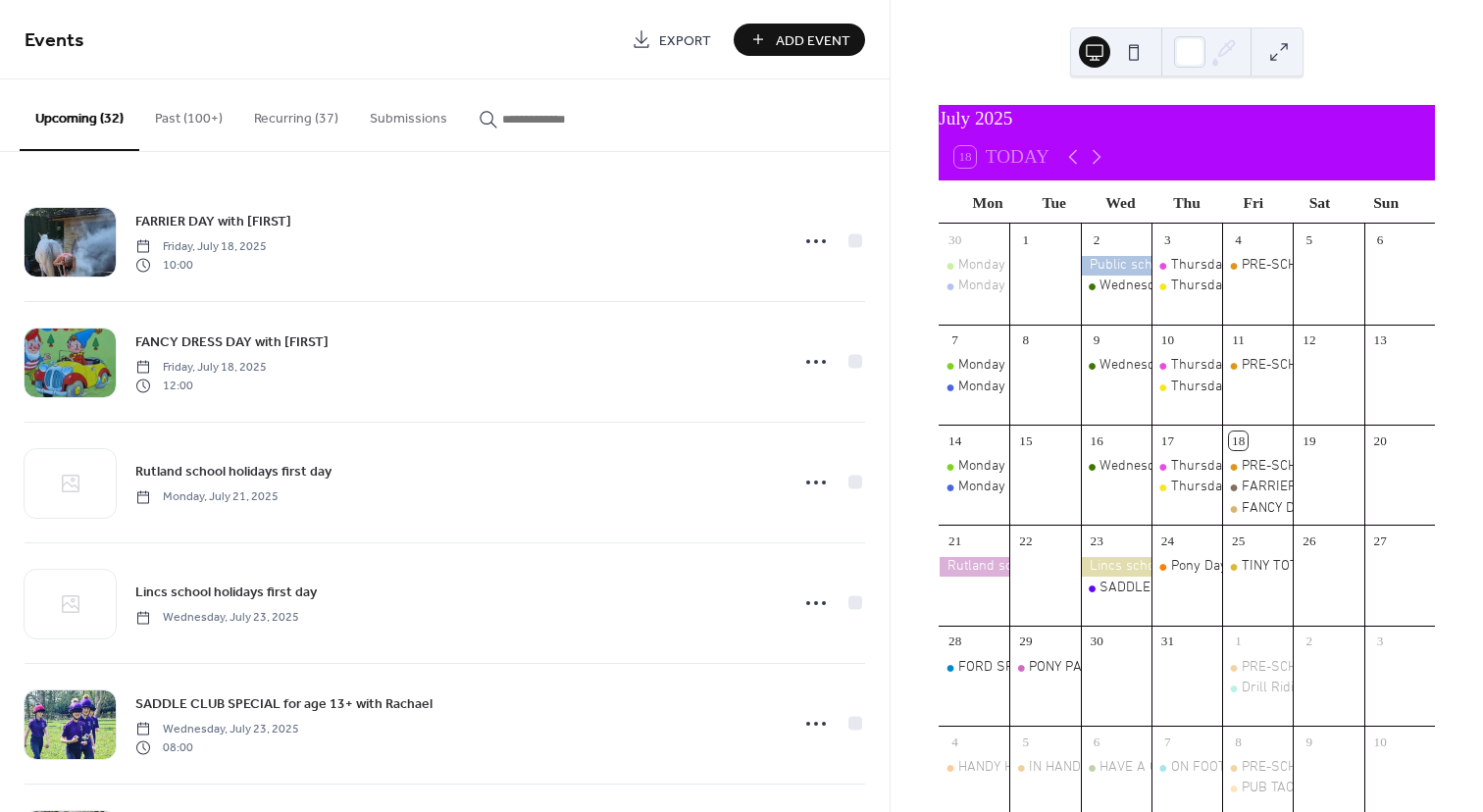 scroll, scrollTop: 0, scrollLeft: 0, axis: both 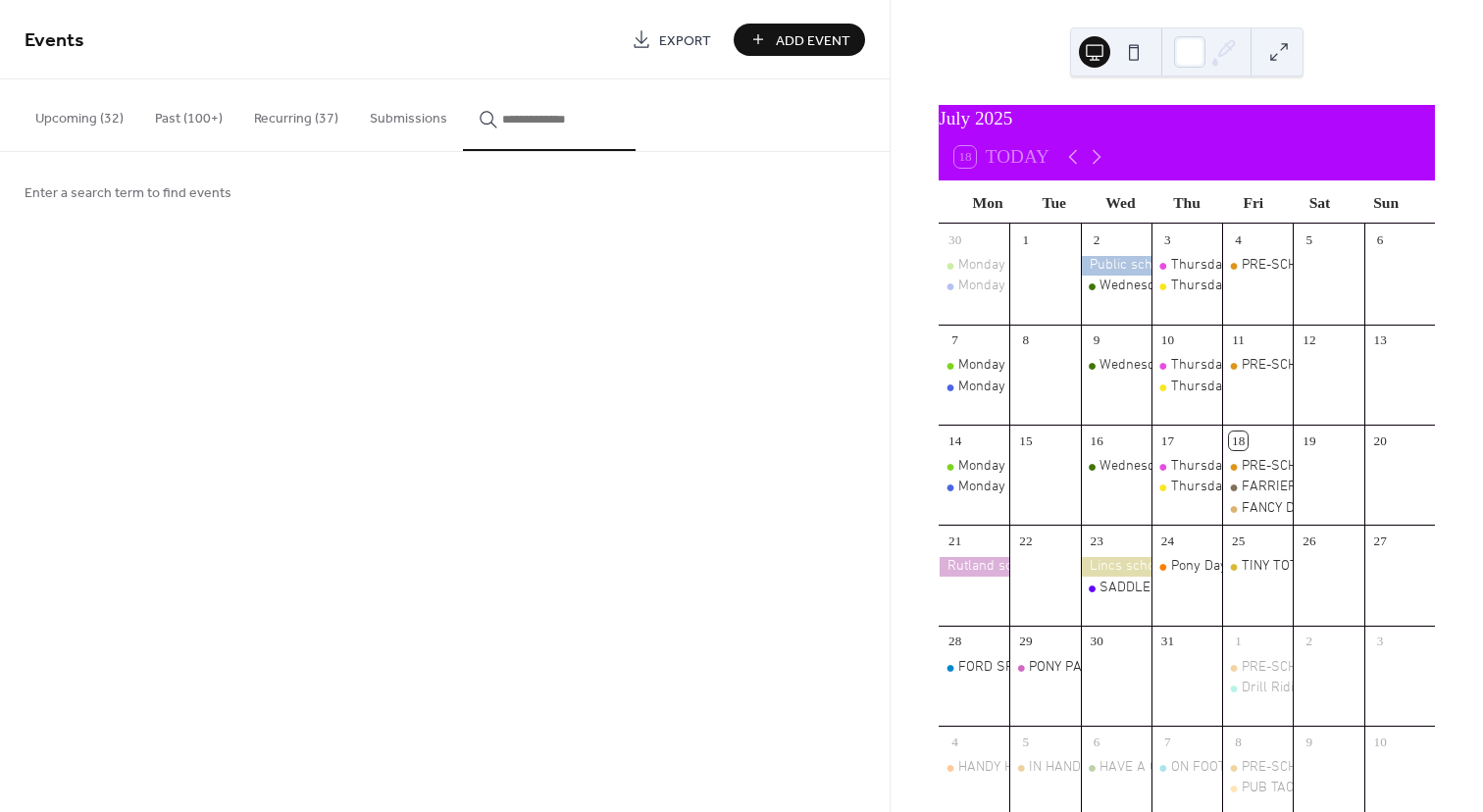 click at bounding box center (561, 119) 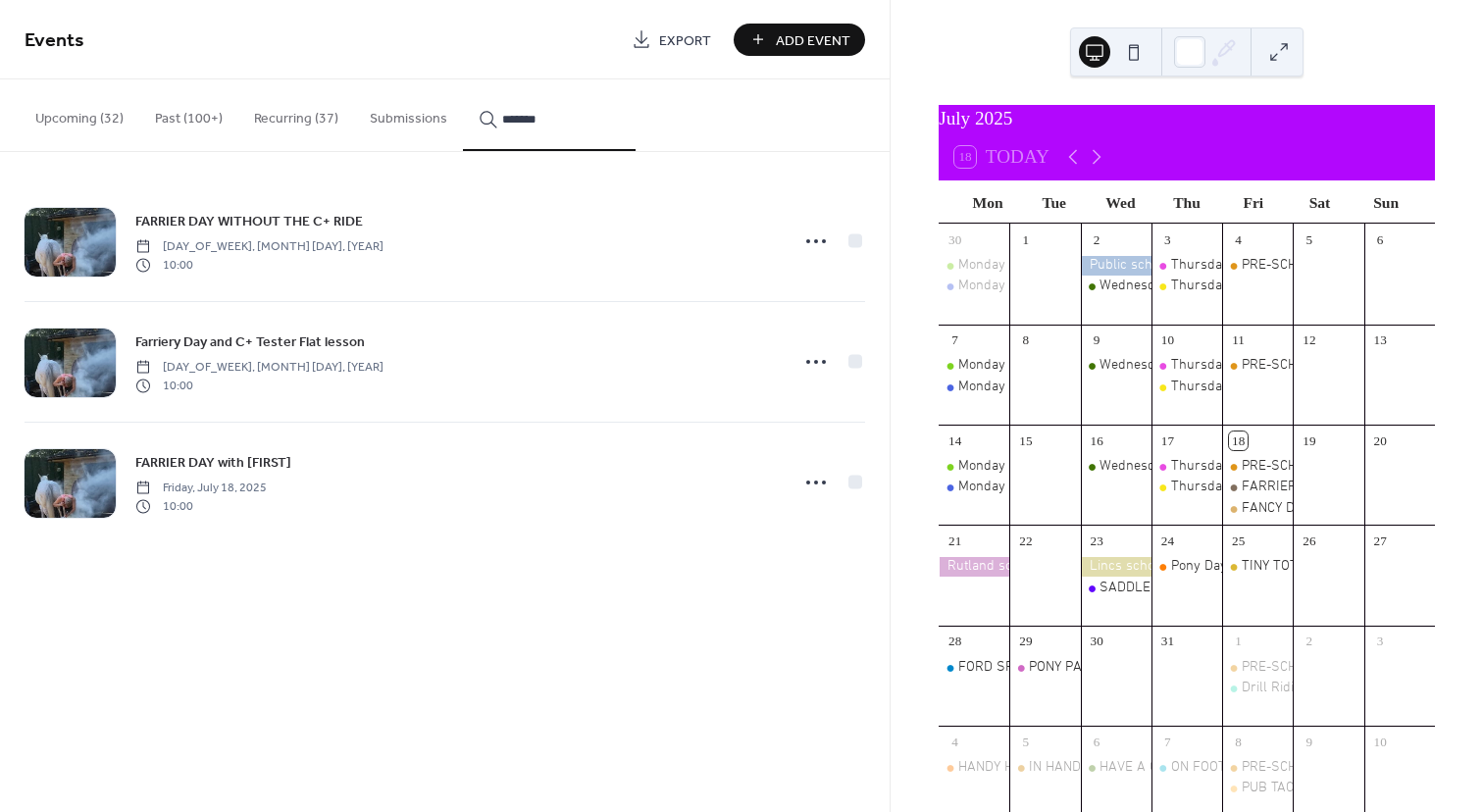 type on "*******" 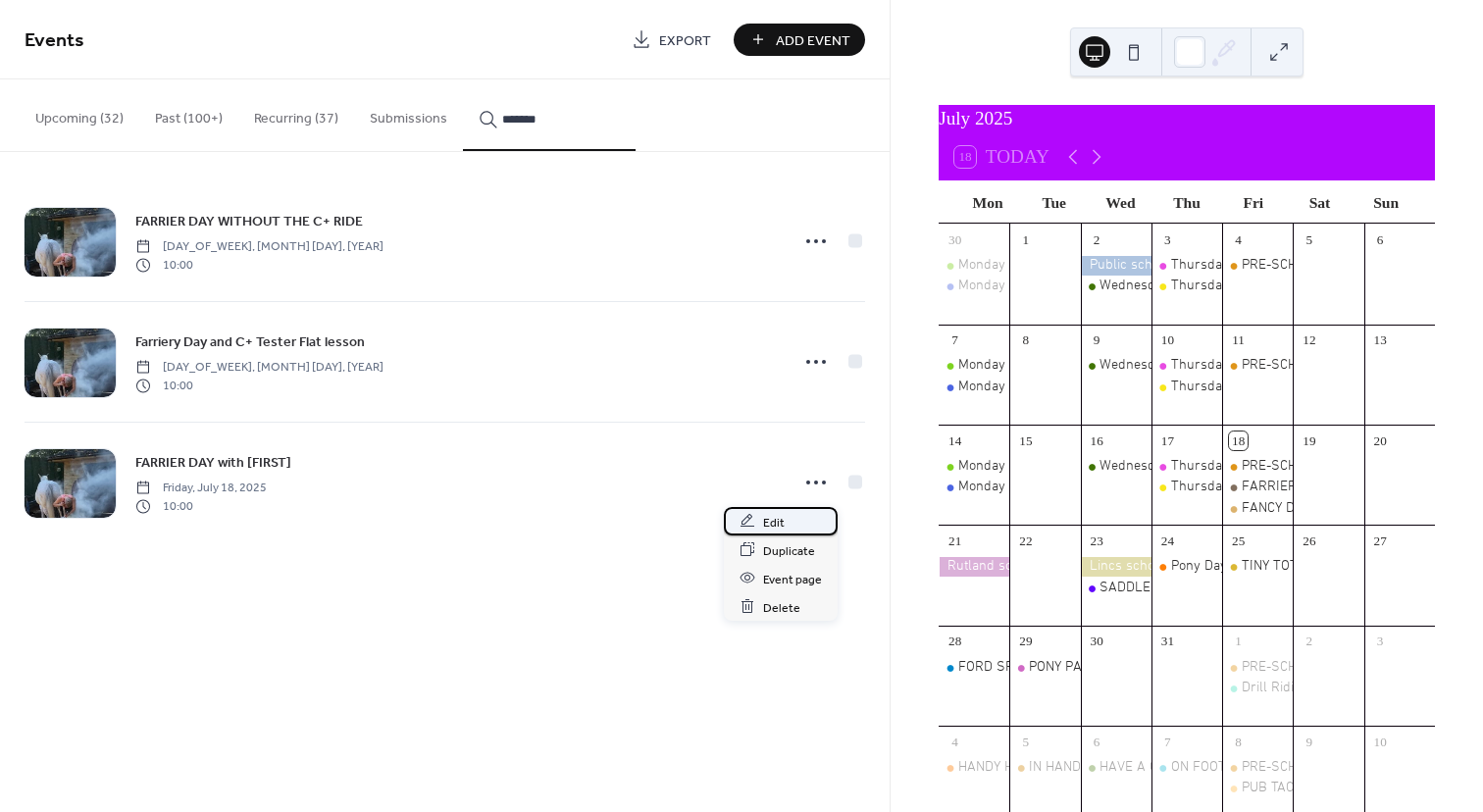click on "Edit" at bounding box center [774, 522] 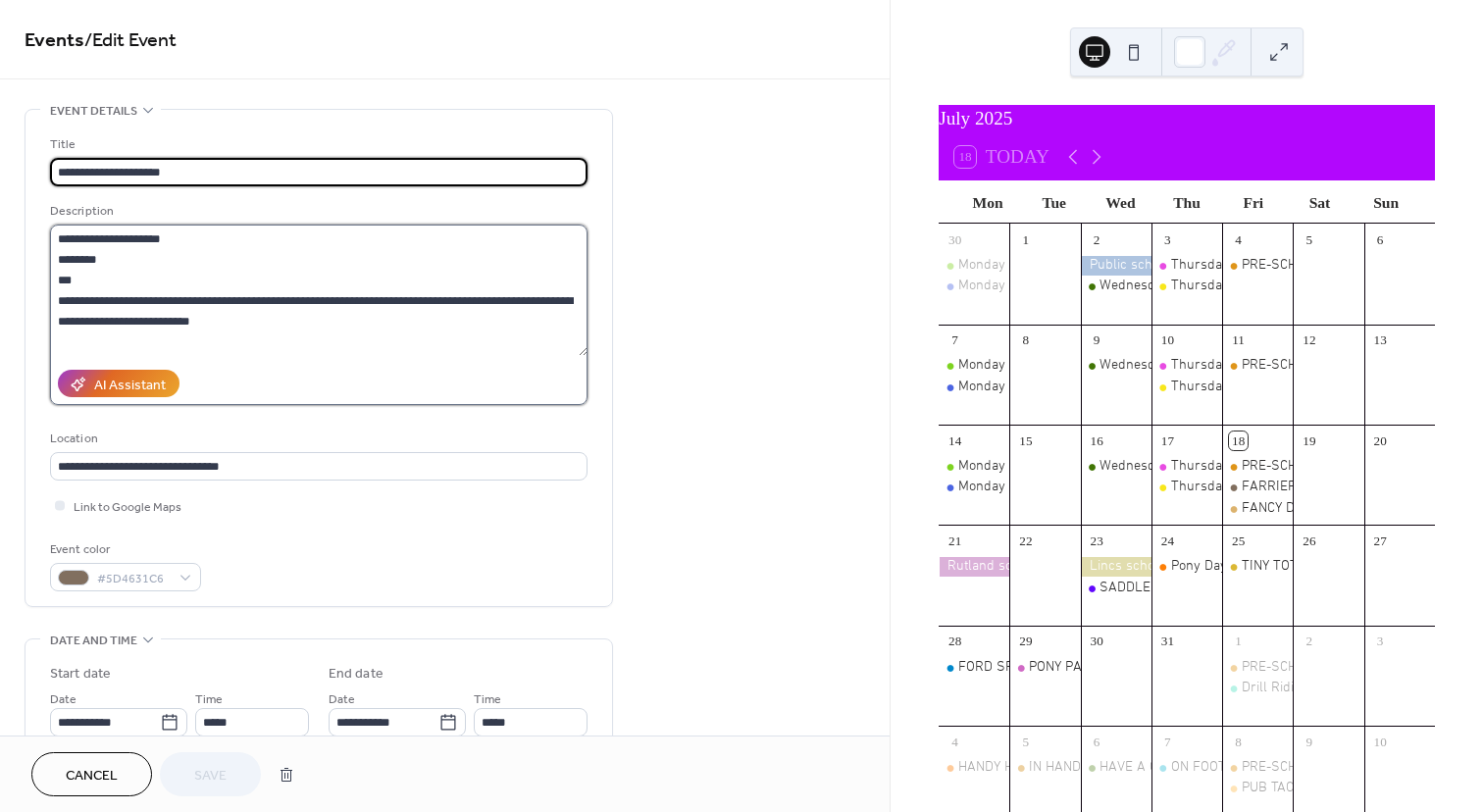 click on "**********" at bounding box center (319, 290) 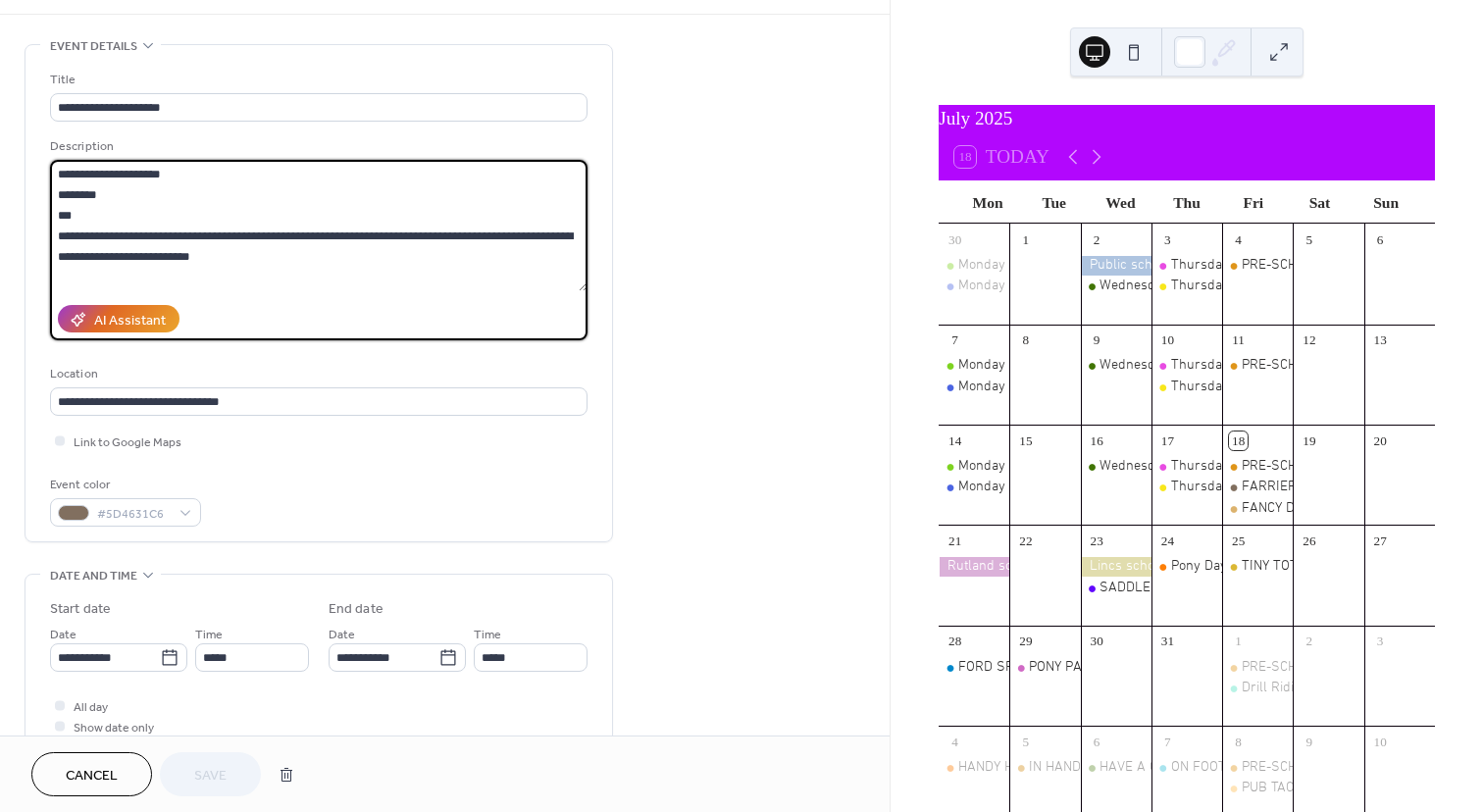 scroll, scrollTop: 161, scrollLeft: 0, axis: vertical 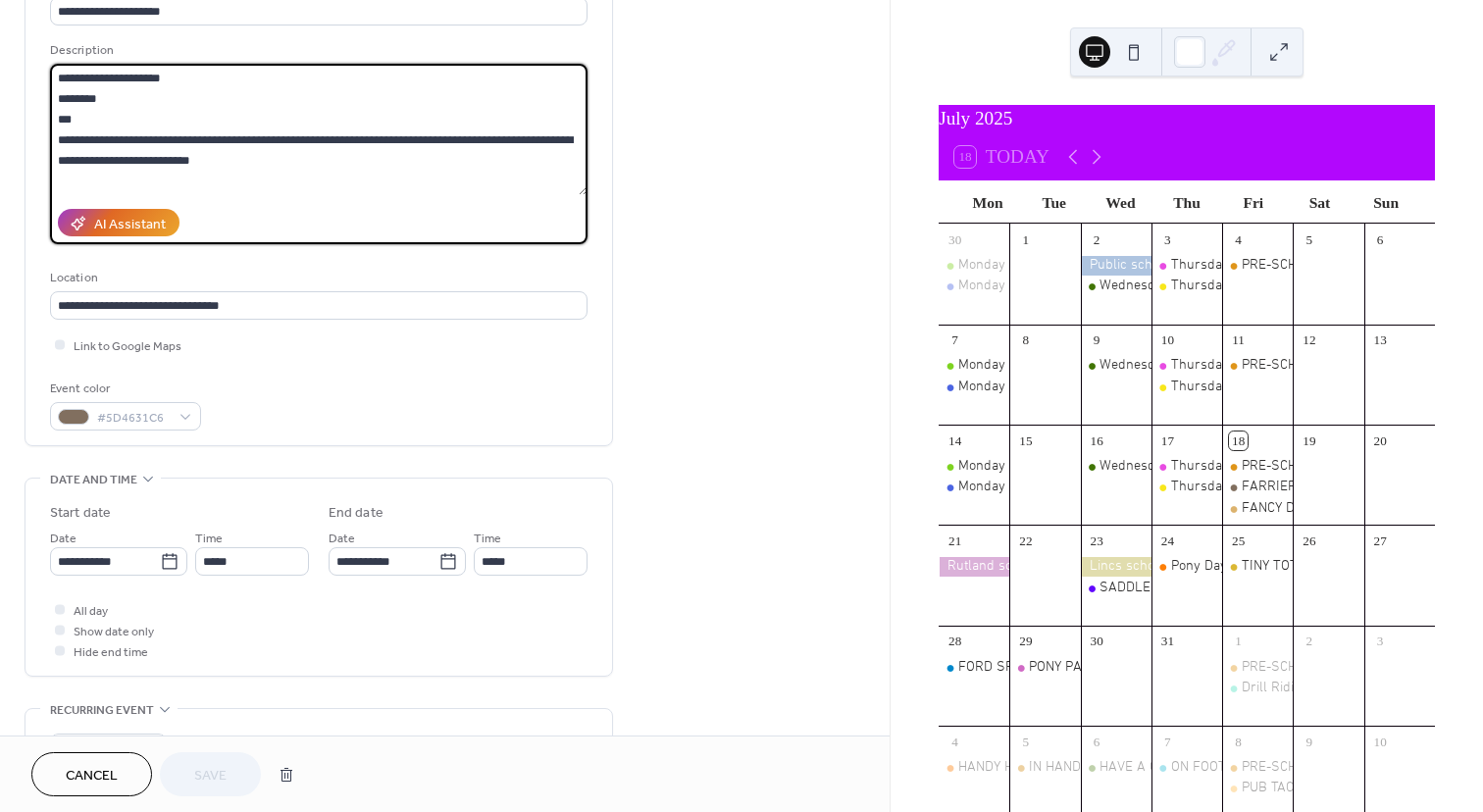 click on "**********" at bounding box center (319, 129) 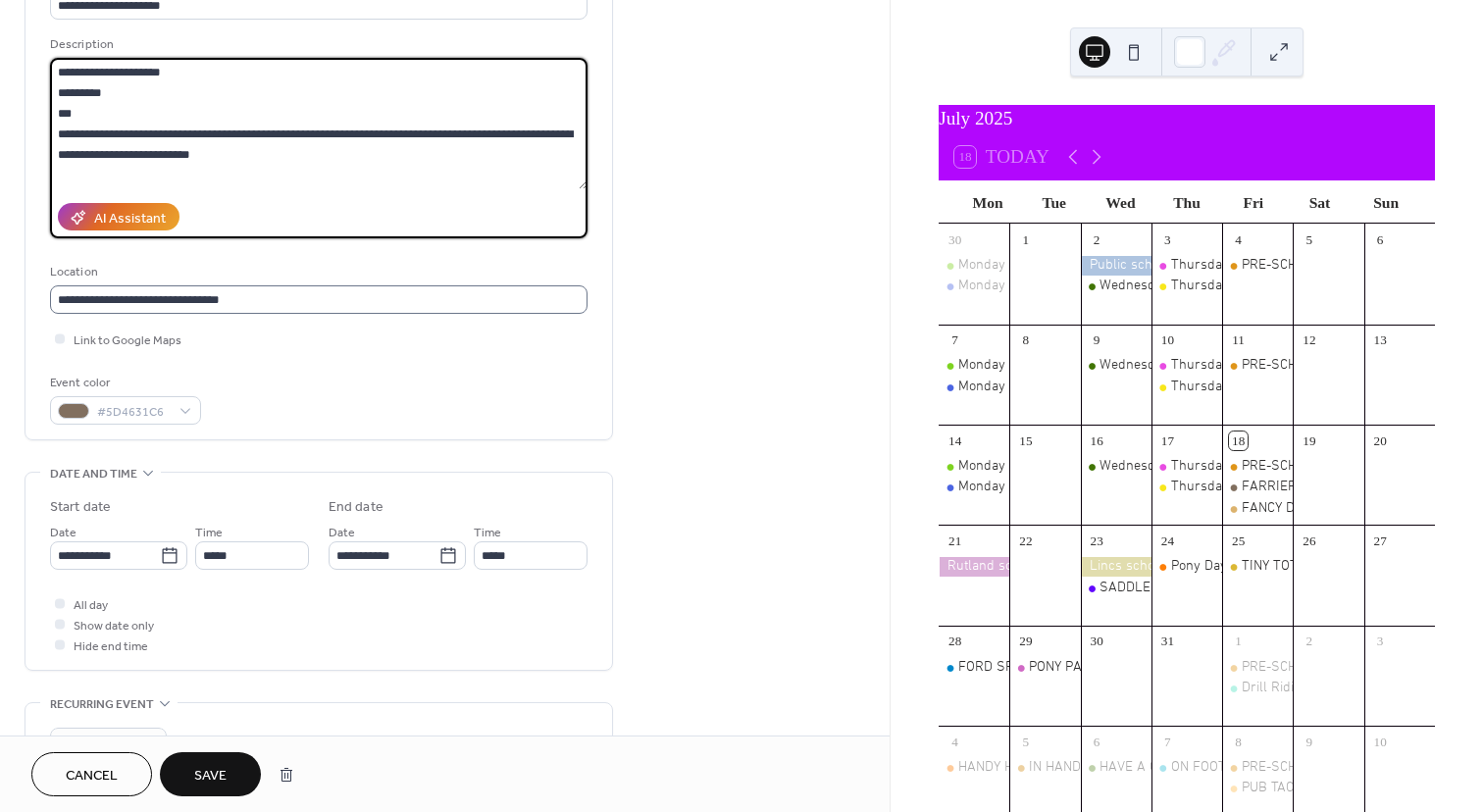 scroll, scrollTop: 161, scrollLeft: 0, axis: vertical 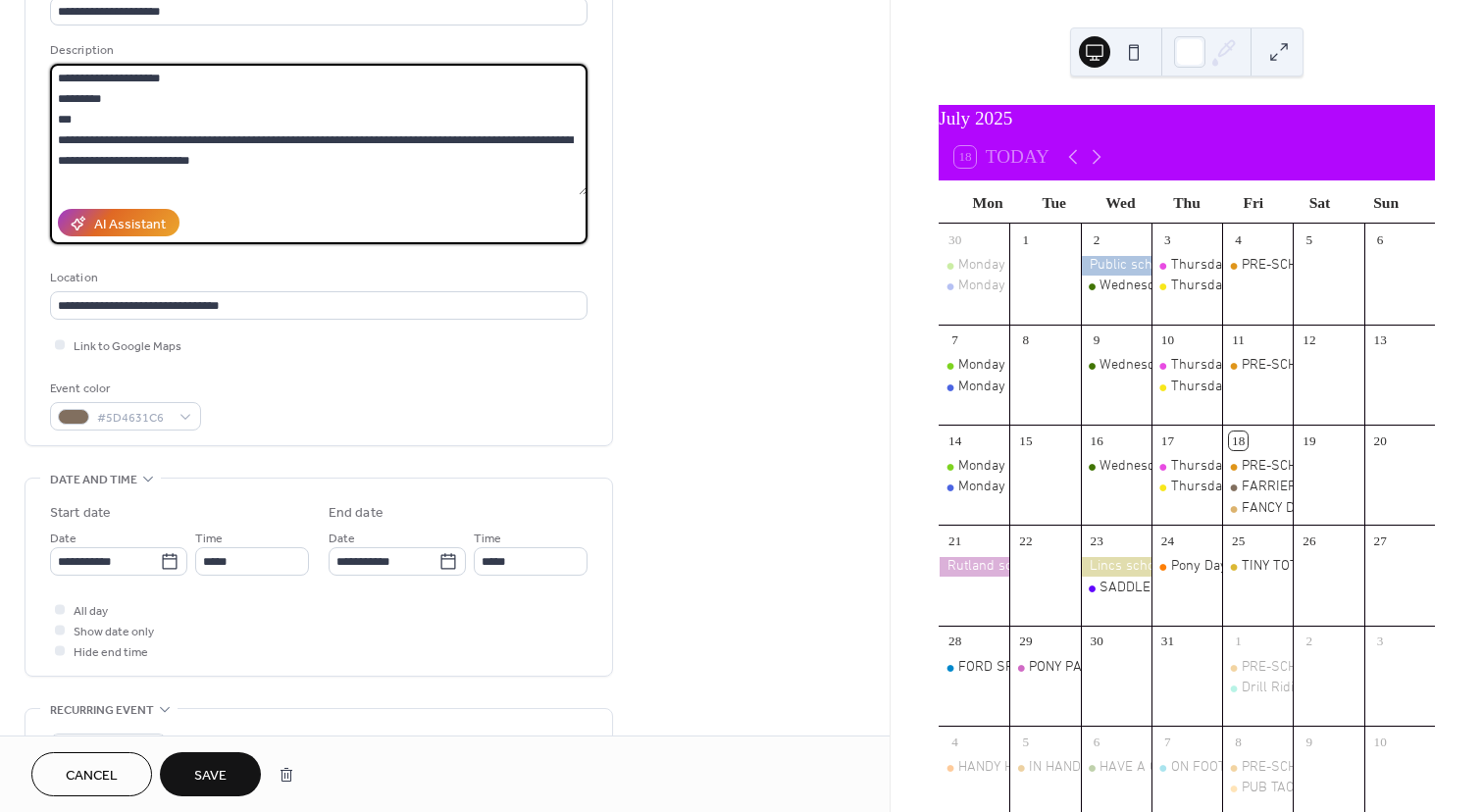 type on "**********" 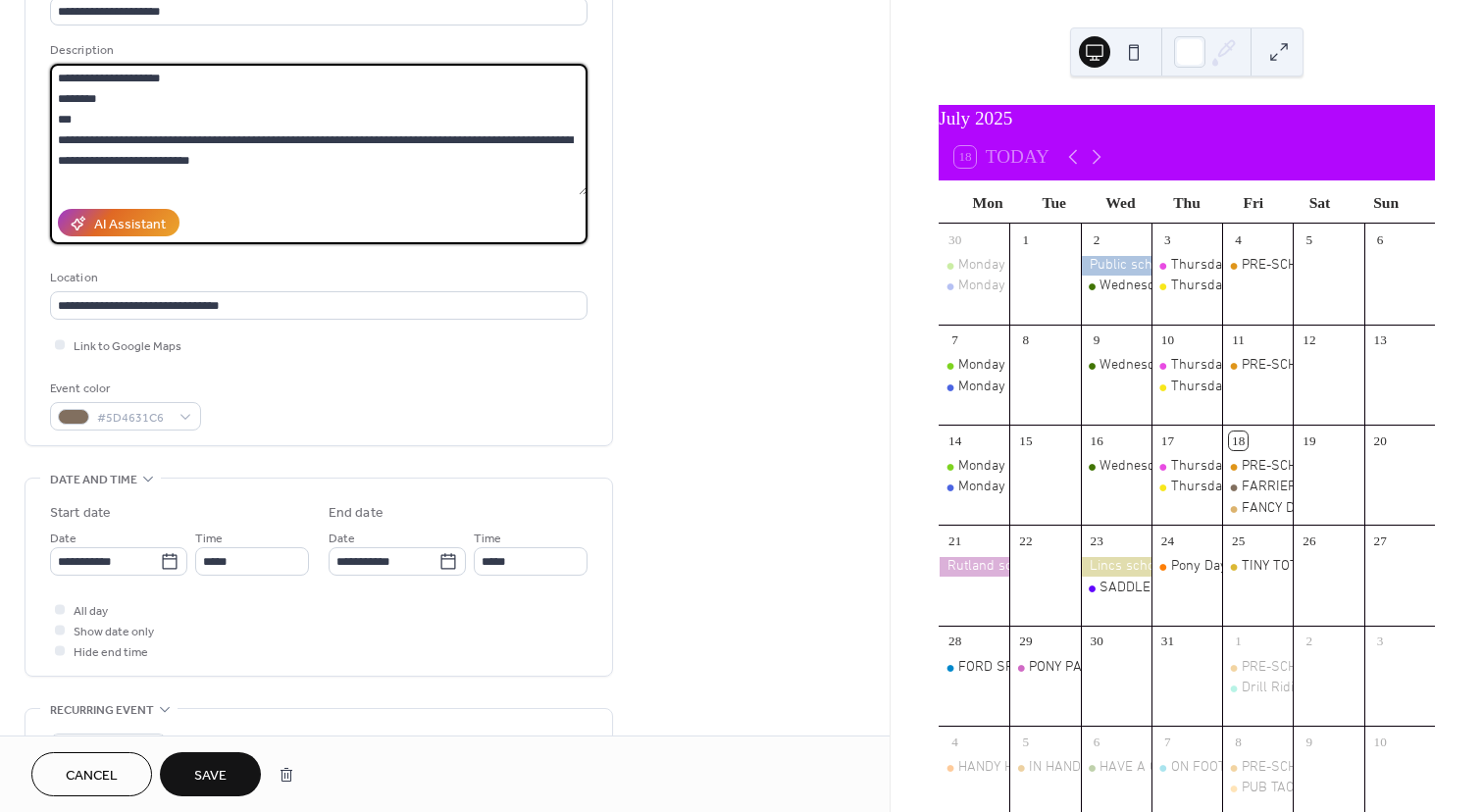 scroll, scrollTop: 156, scrollLeft: 0, axis: vertical 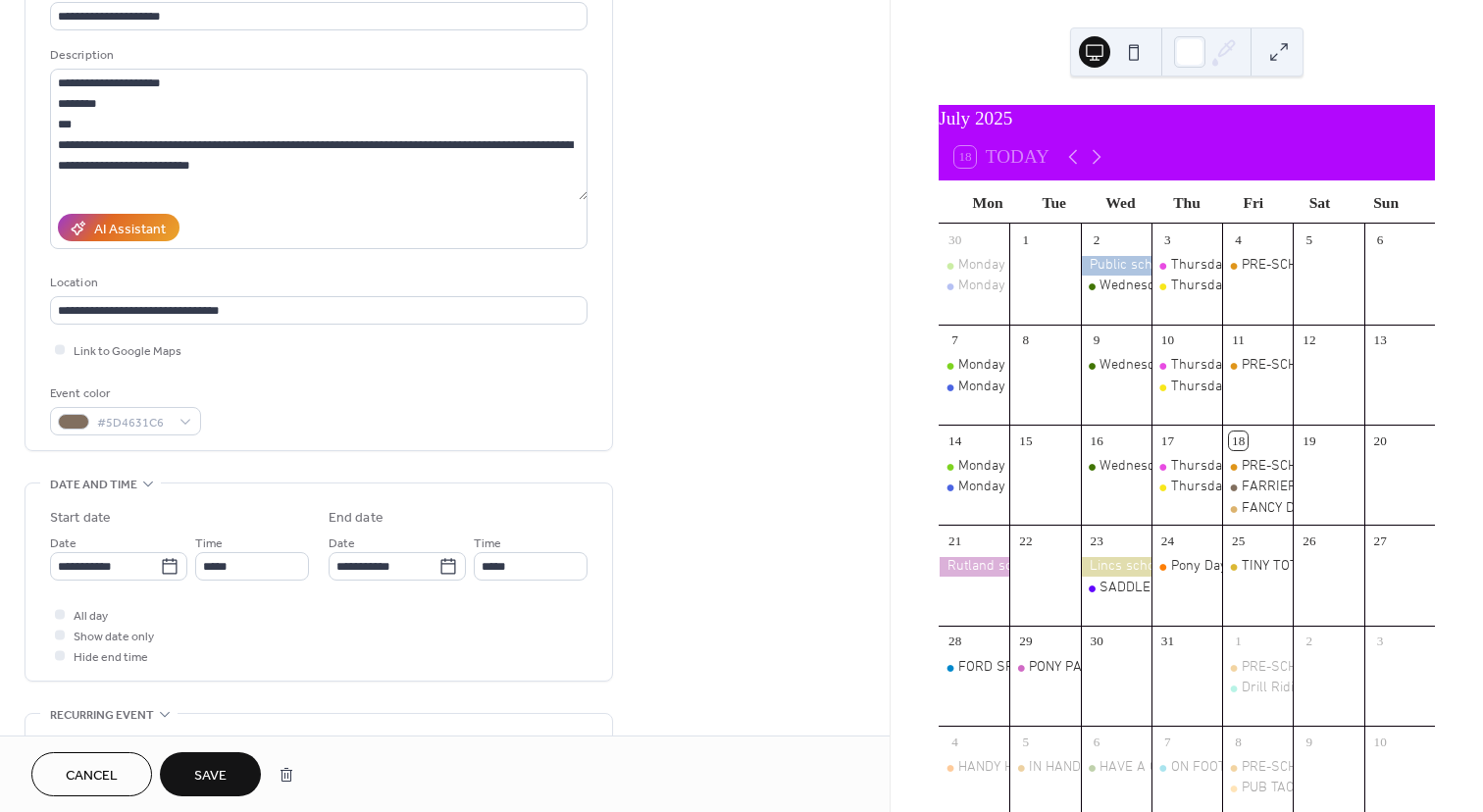 click on "Save" at bounding box center (210, 776) 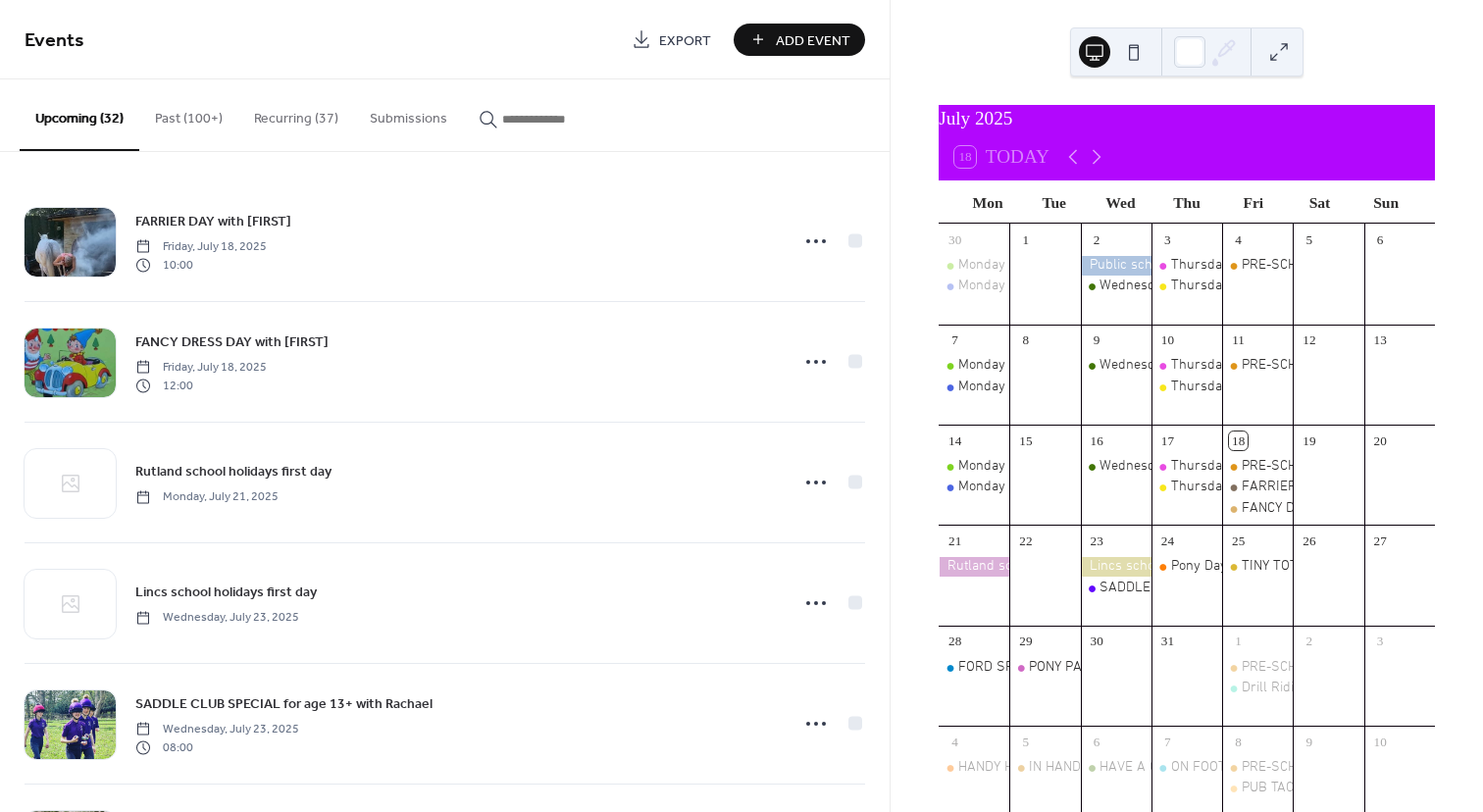 scroll, scrollTop: 0, scrollLeft: 0, axis: both 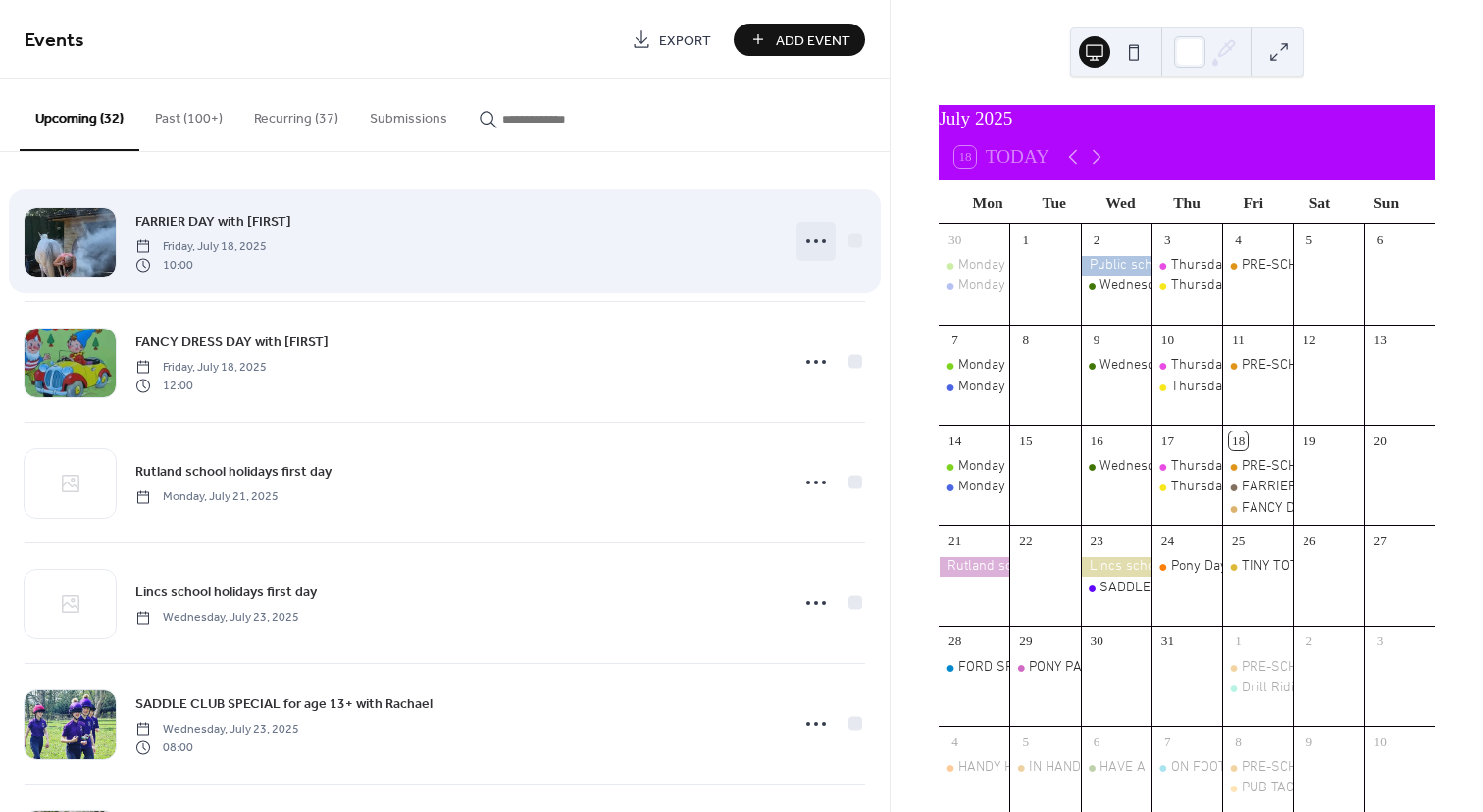 click 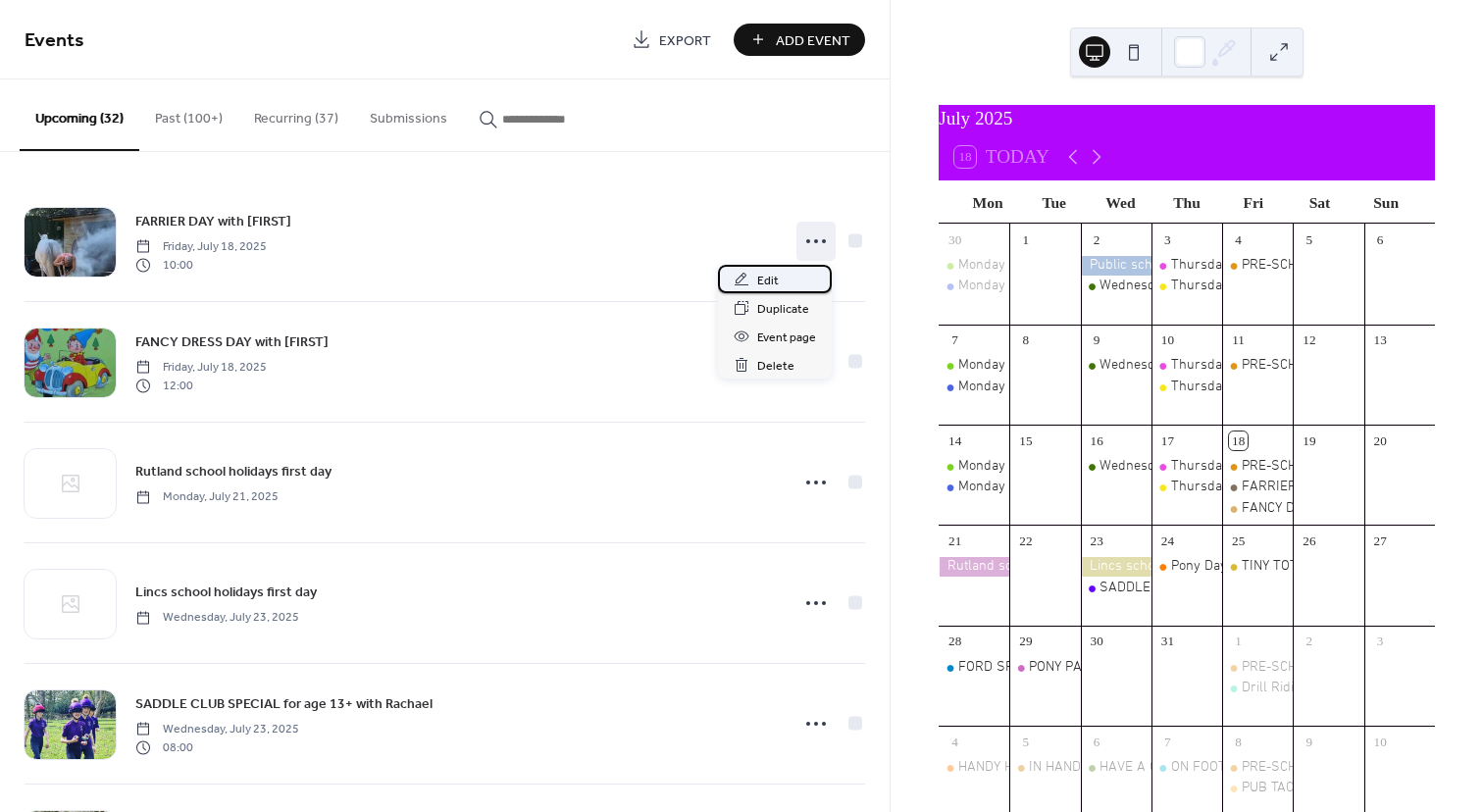 click on "Edit" at bounding box center [768, 280] 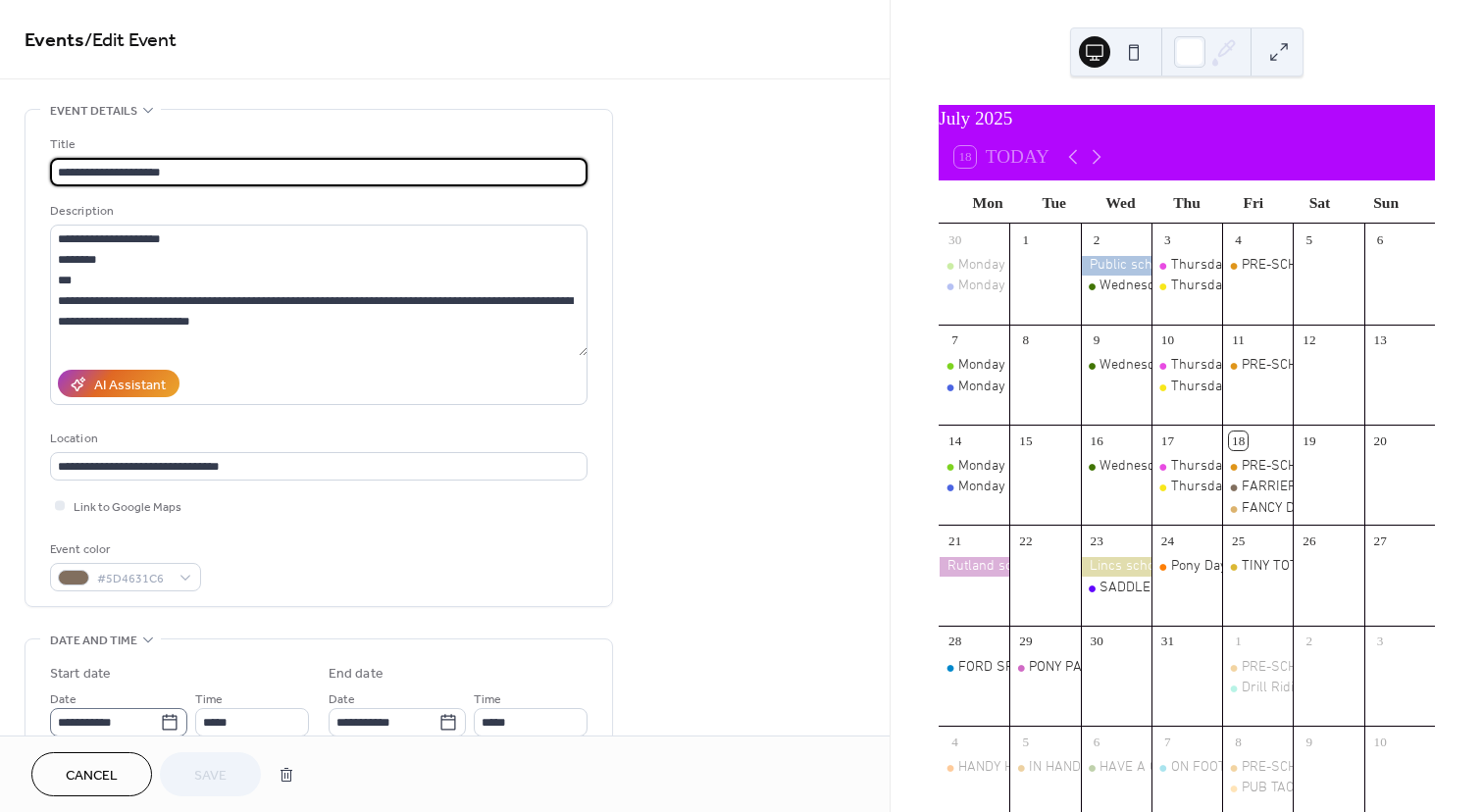 click 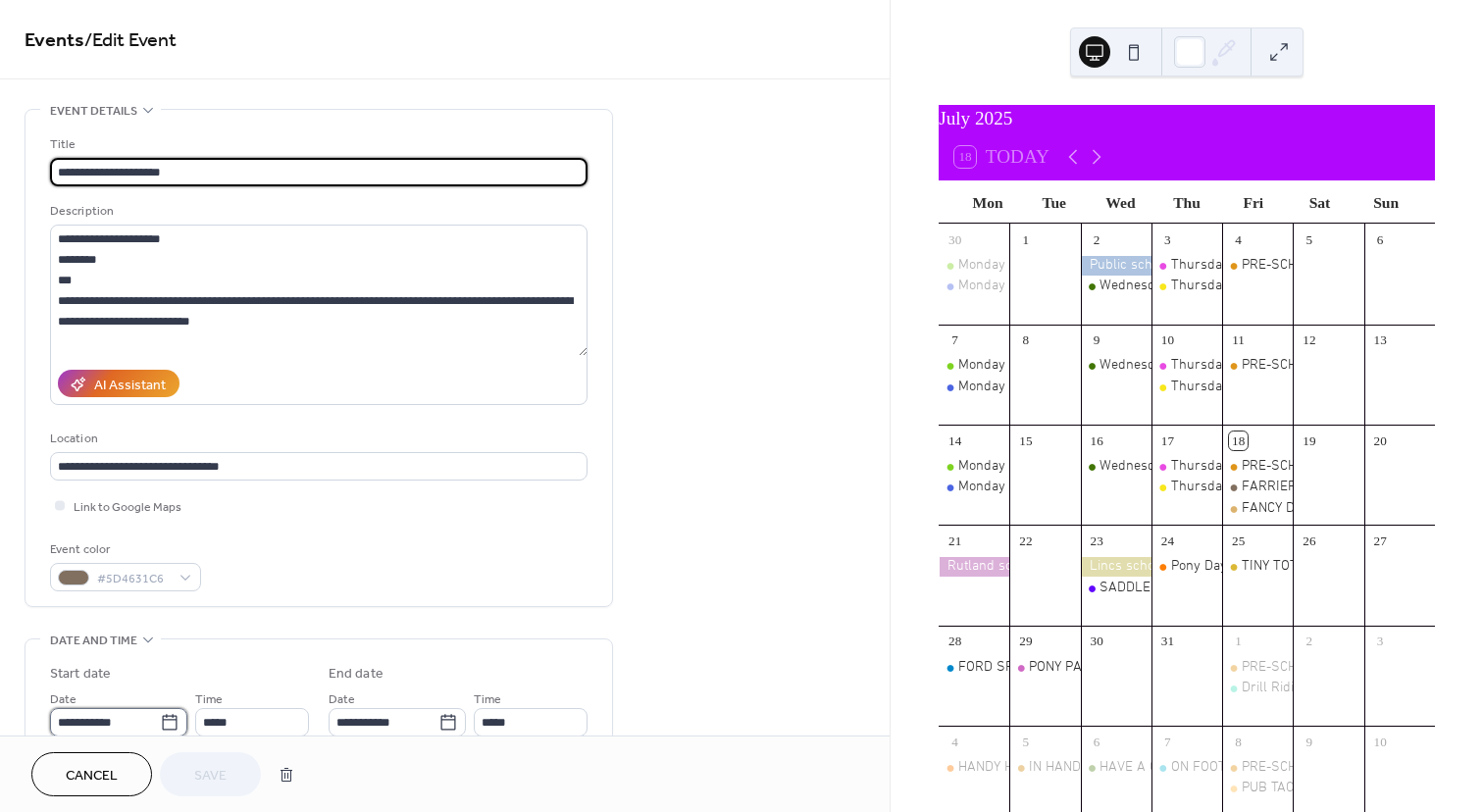 click on "**********" at bounding box center (105, 722) 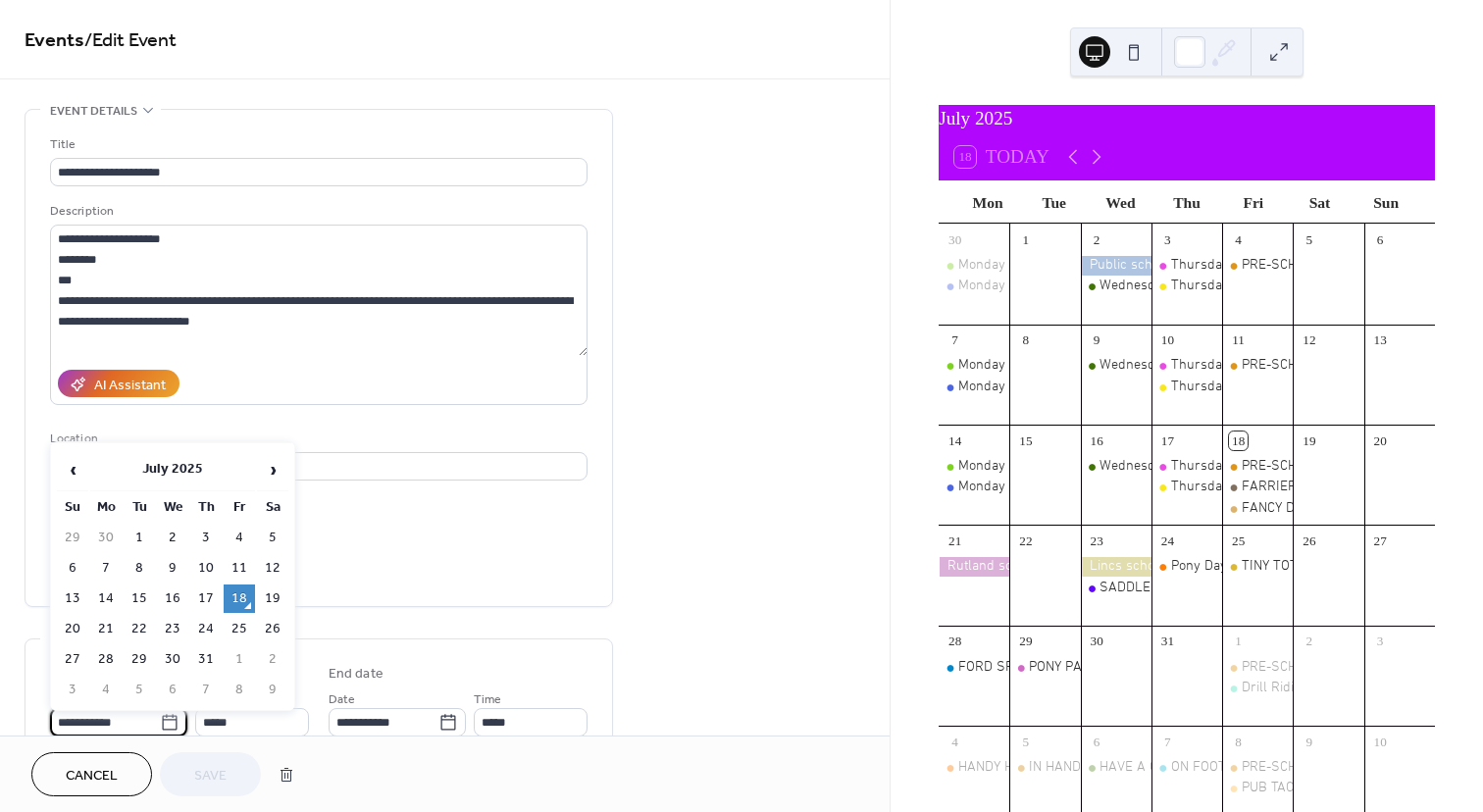 scroll, scrollTop: 1, scrollLeft: 0, axis: vertical 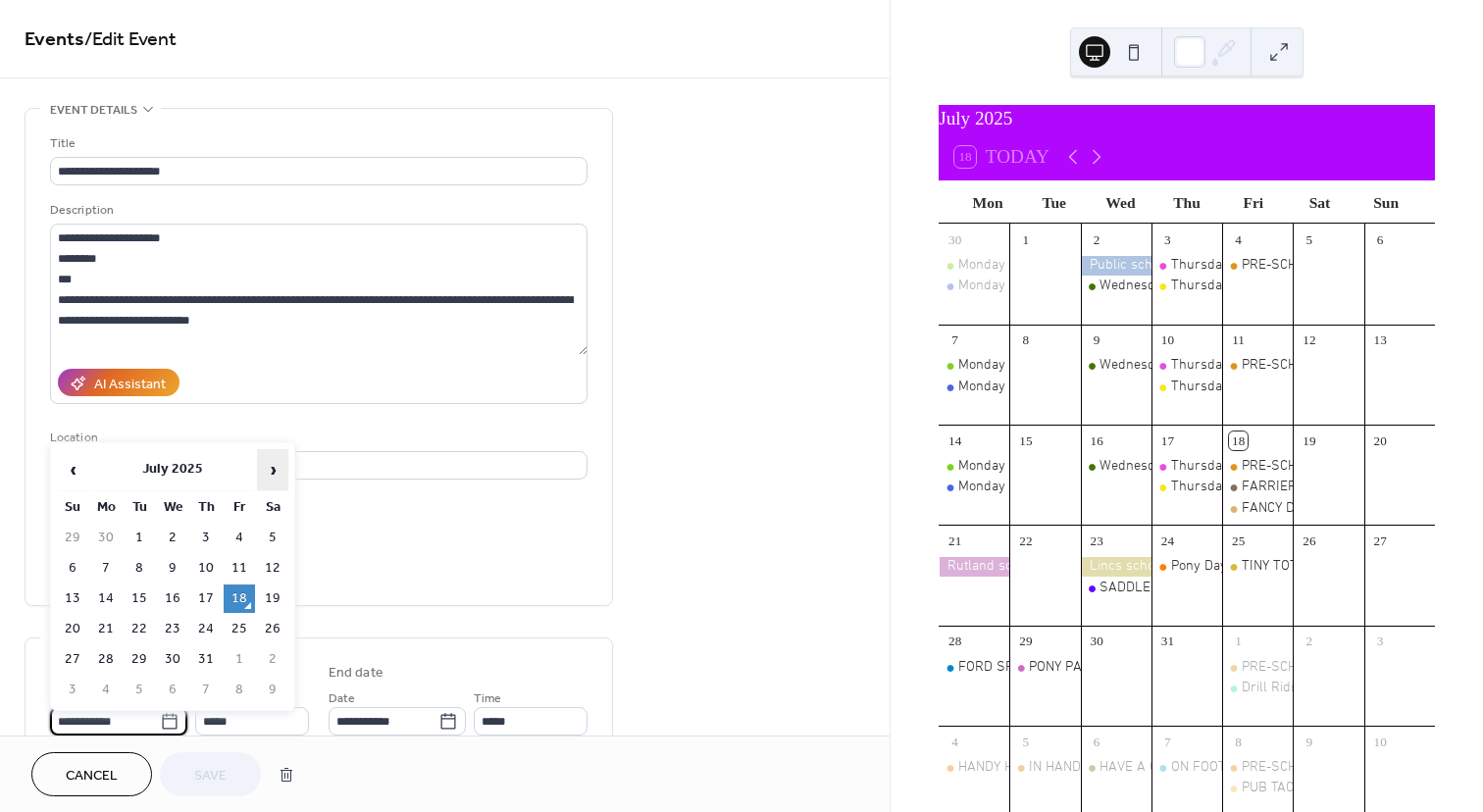 click on "›" at bounding box center (273, 470) 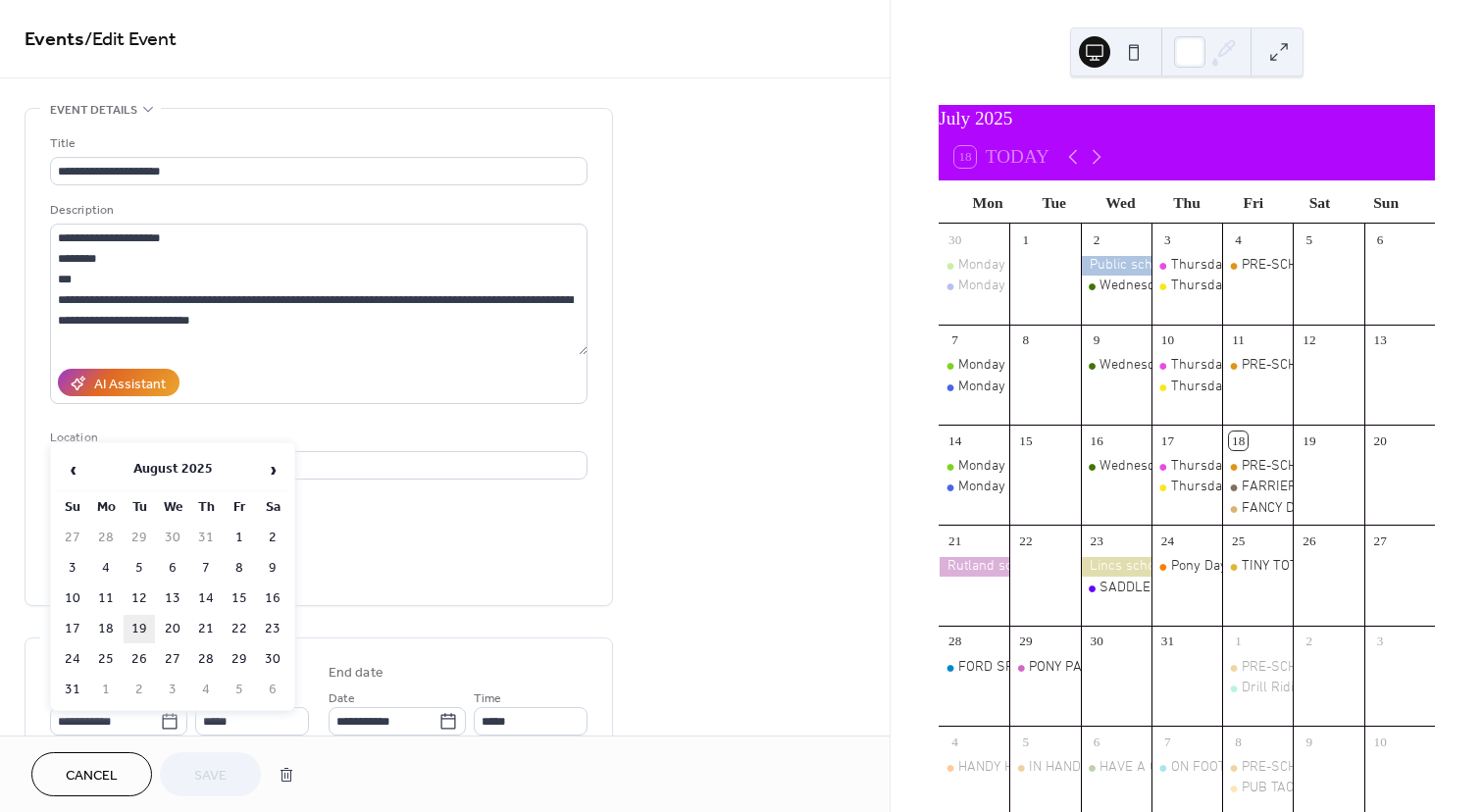click on "19" at bounding box center (139, 629) 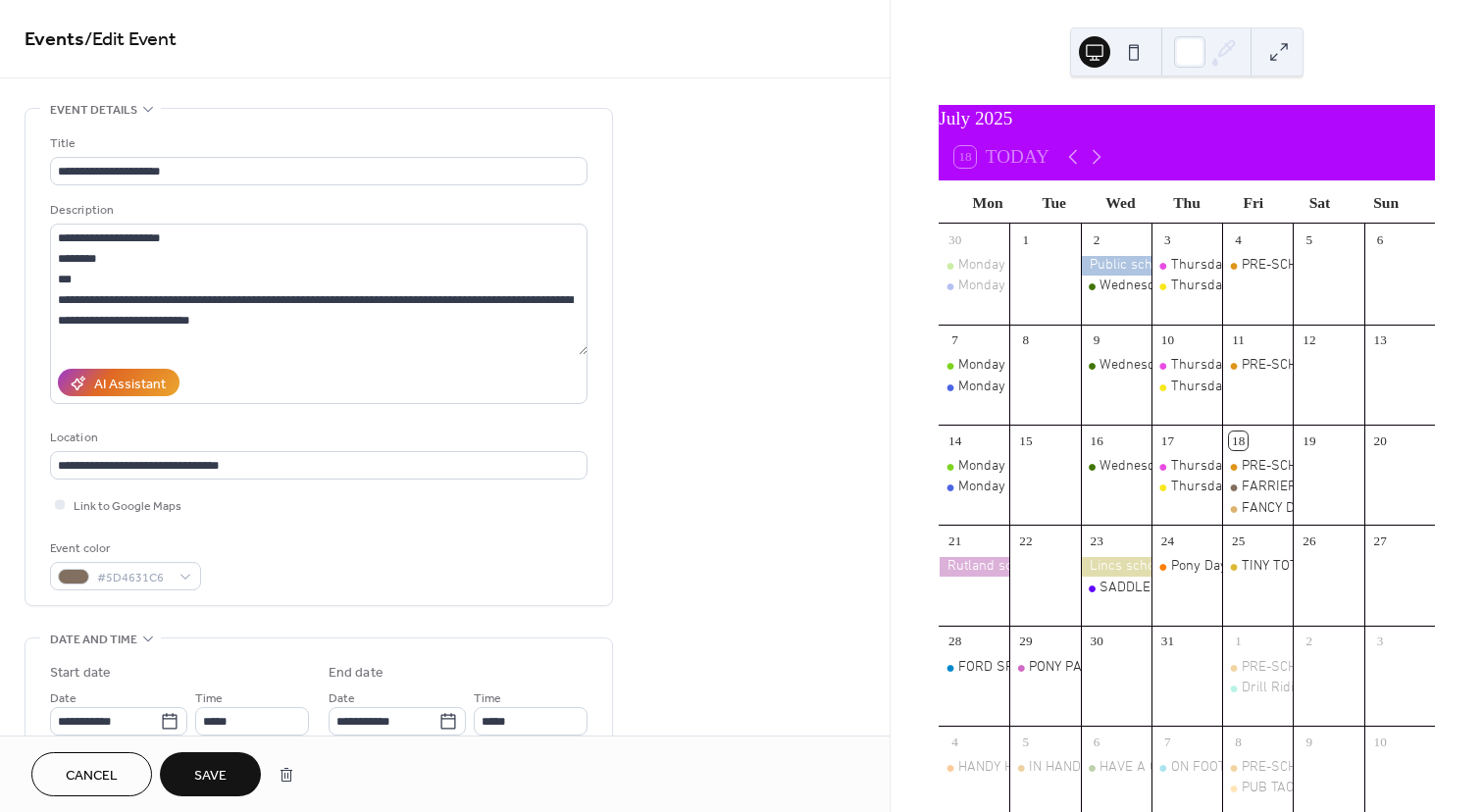 click on "Save" at bounding box center (210, 776) 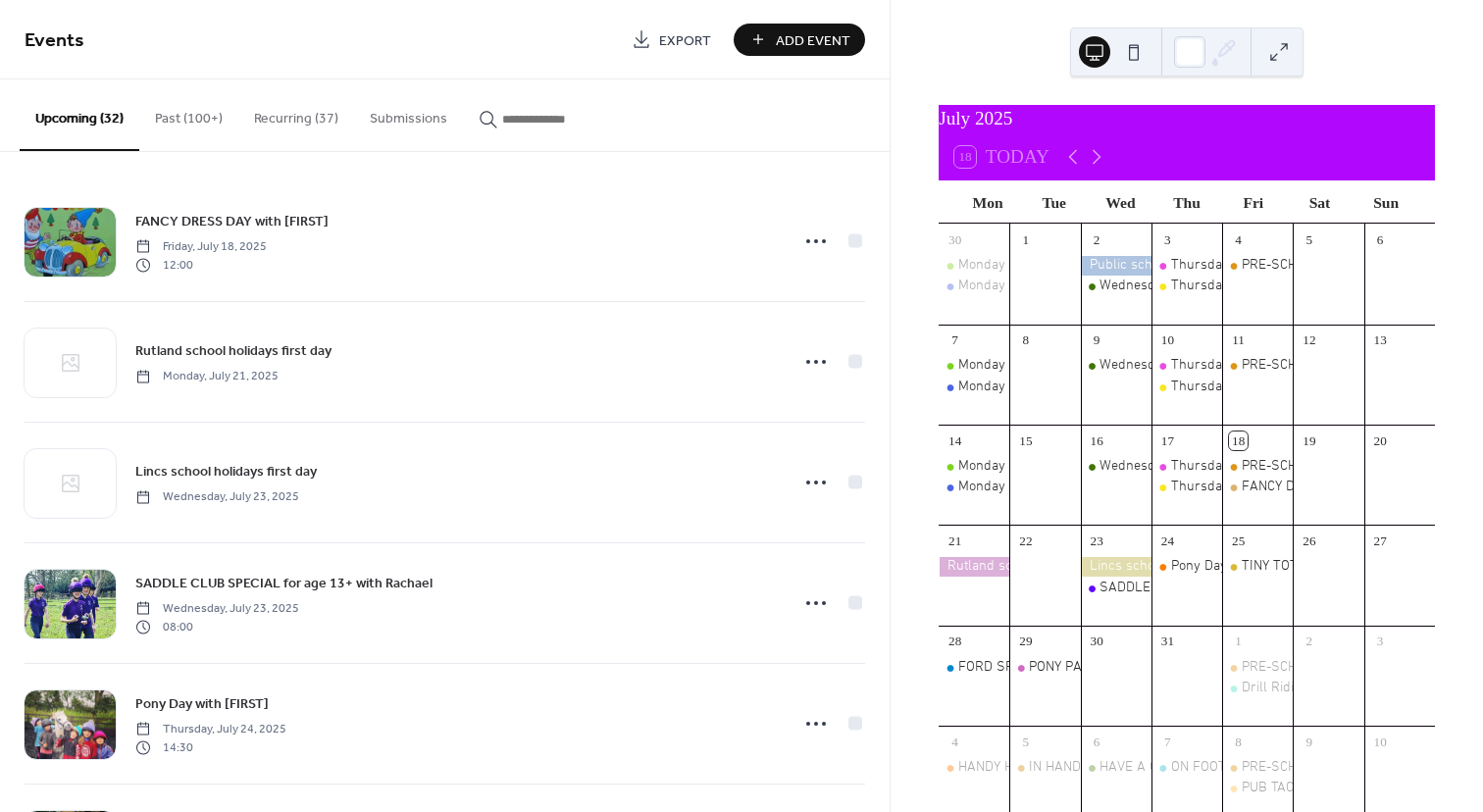 scroll, scrollTop: 0, scrollLeft: 0, axis: both 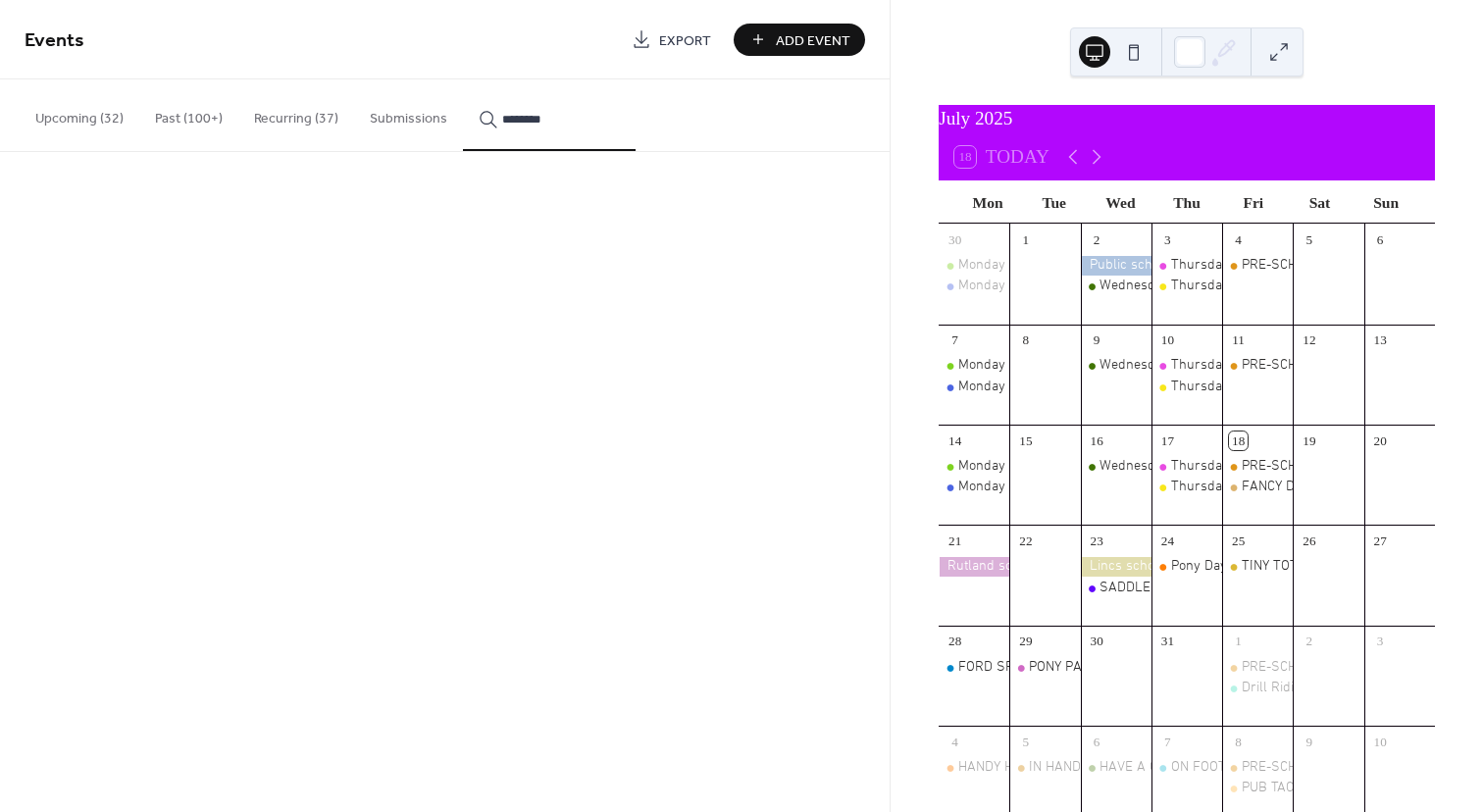 click on "********" at bounding box center (561, 119) 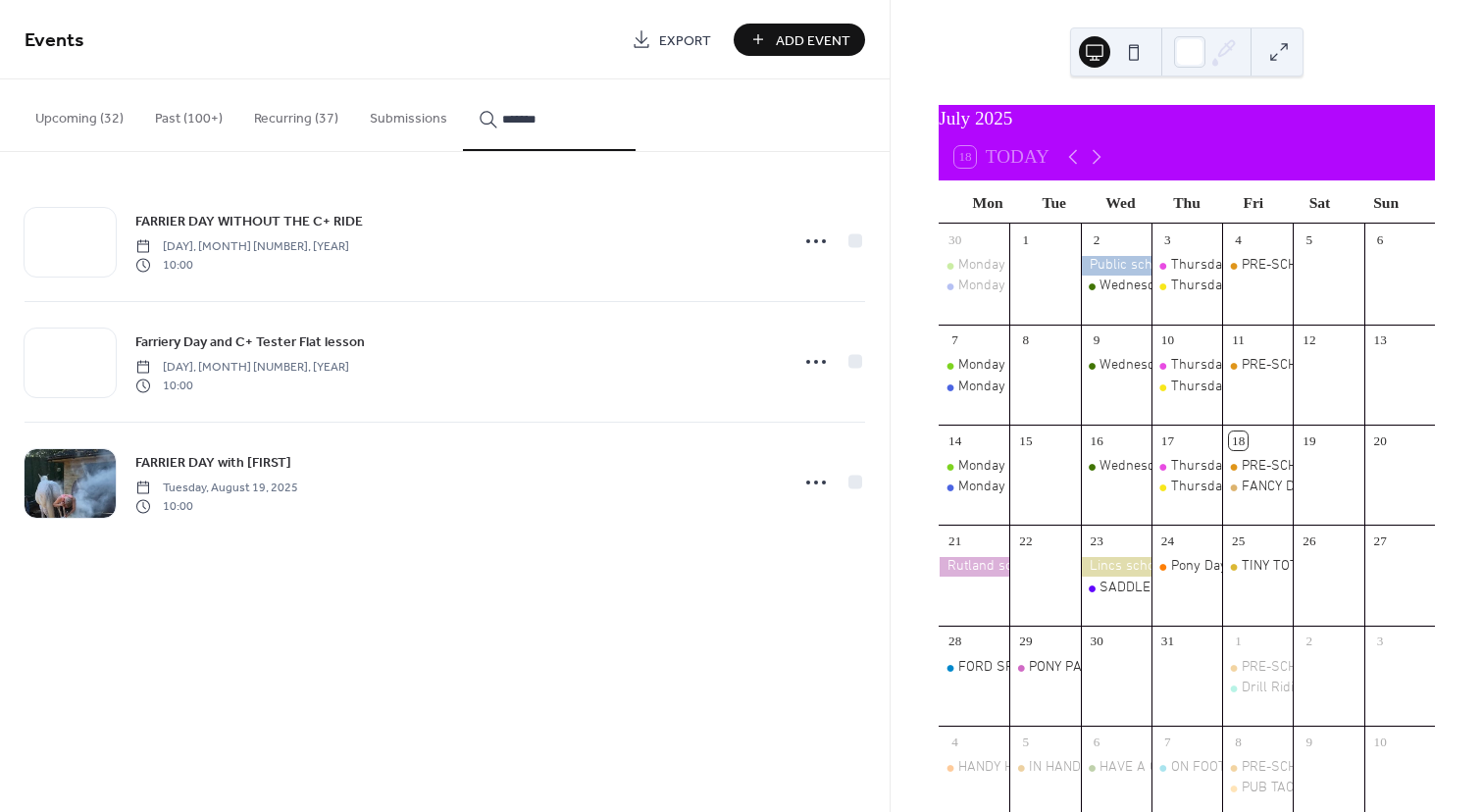 type on "*******" 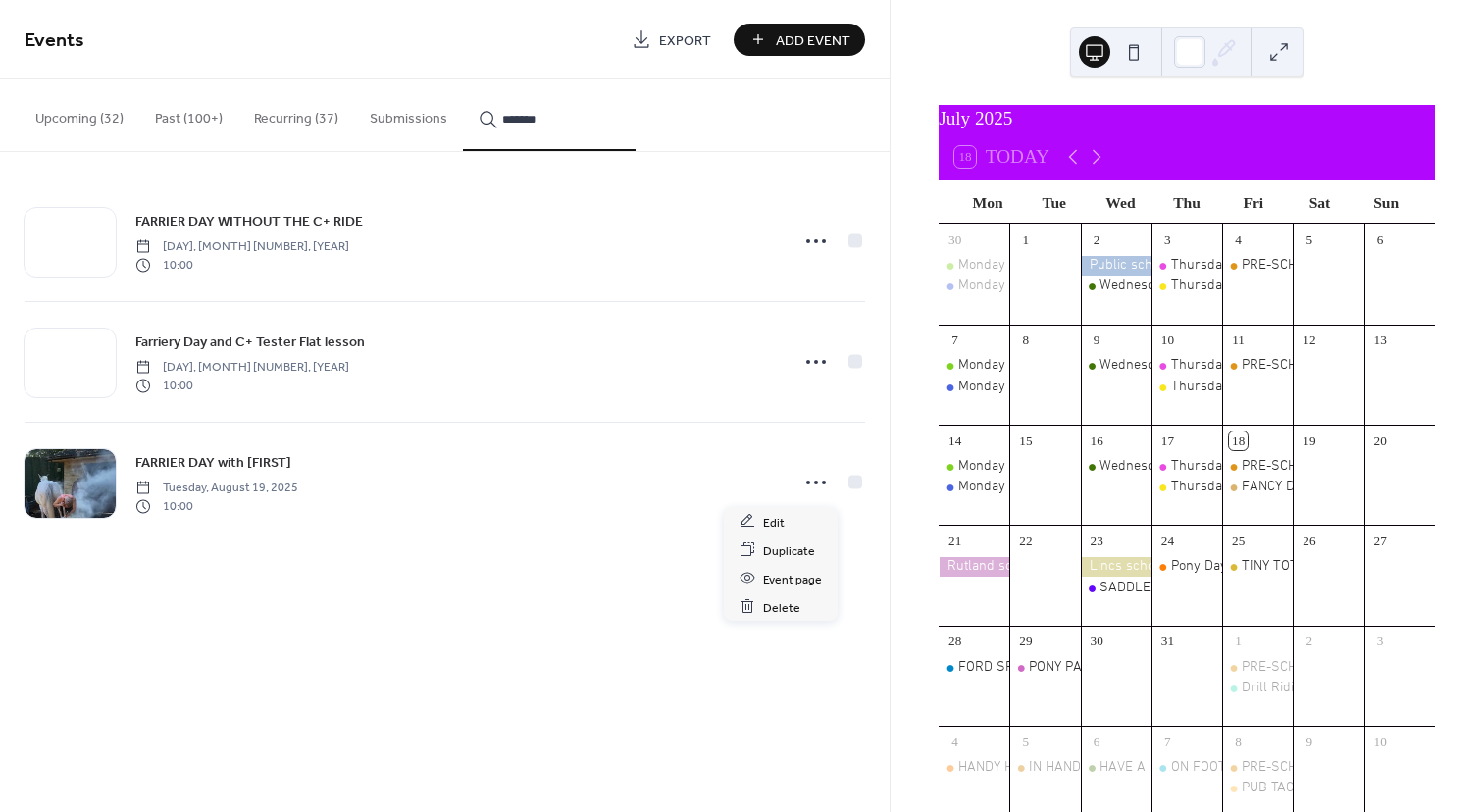 click 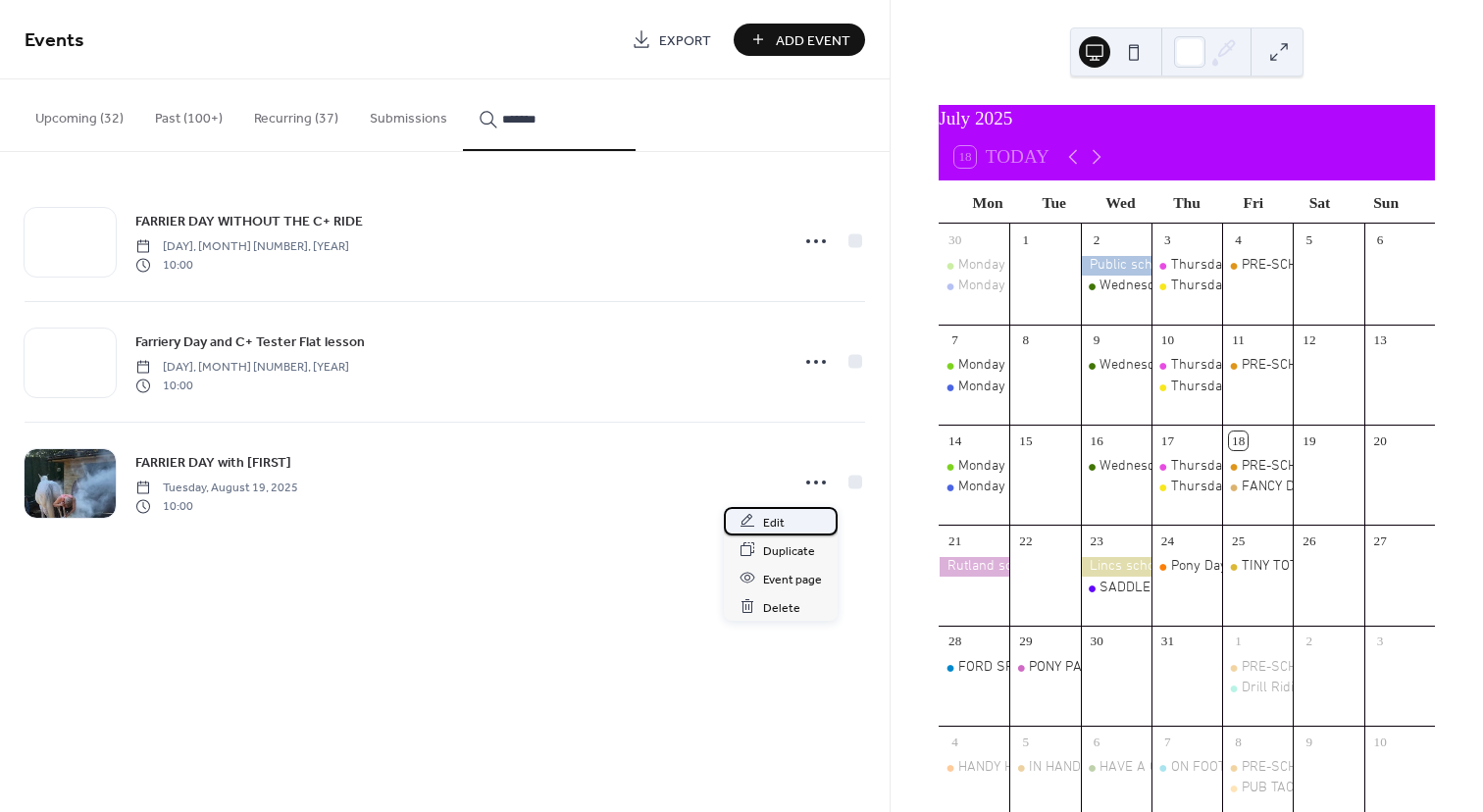 click on "Edit" at bounding box center [781, 521] 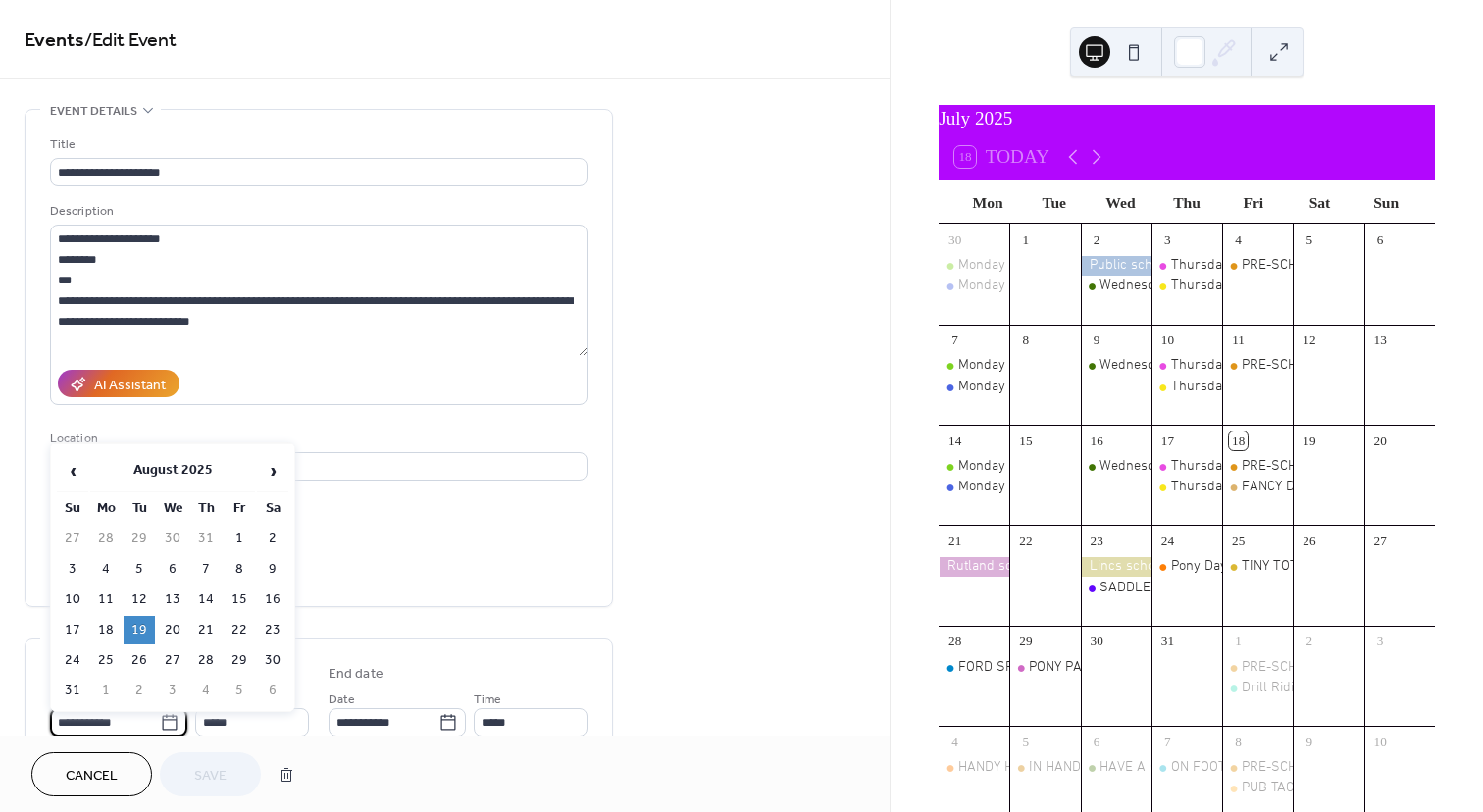 click on "**********" at bounding box center [105, 722] 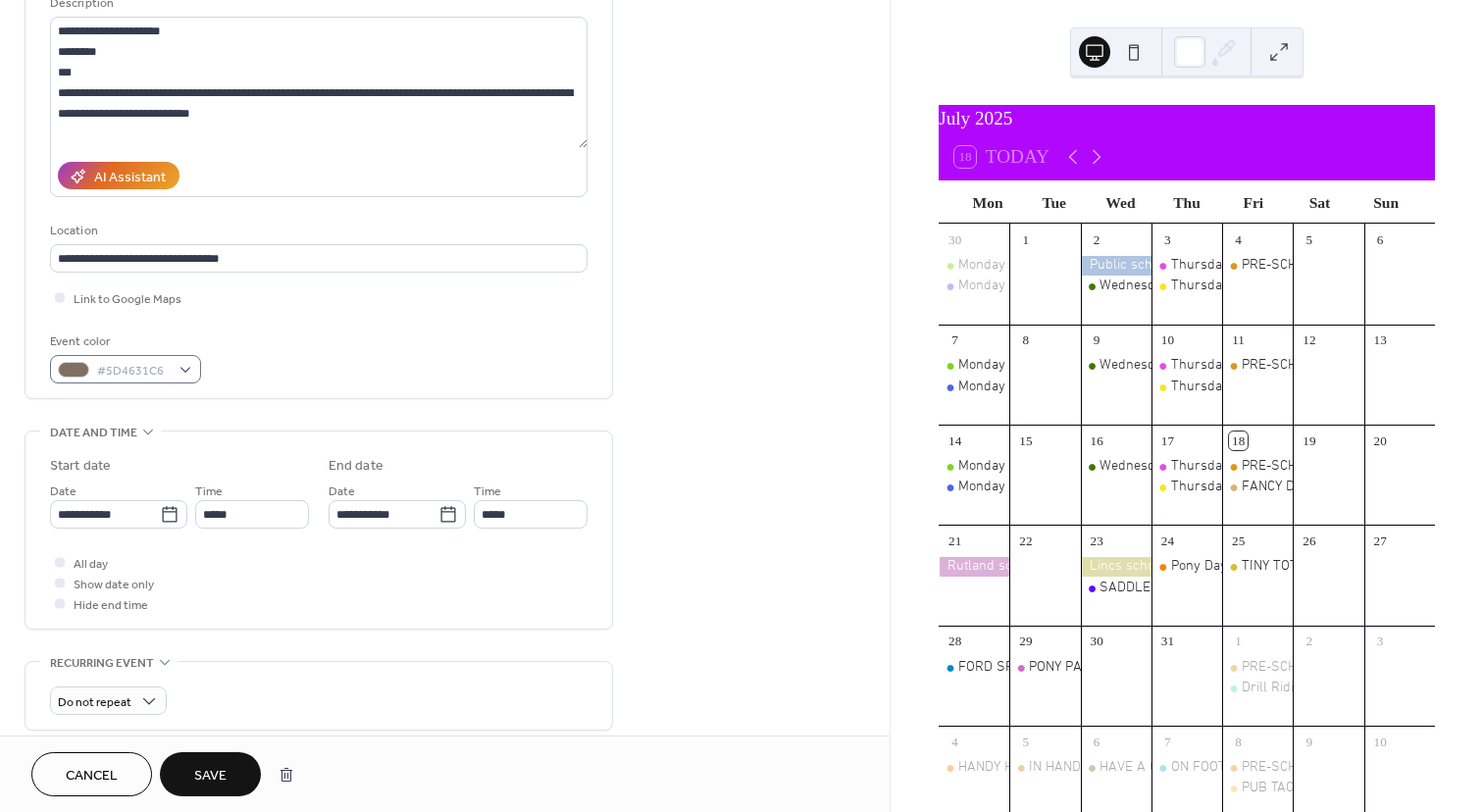 scroll, scrollTop: 226, scrollLeft: 0, axis: vertical 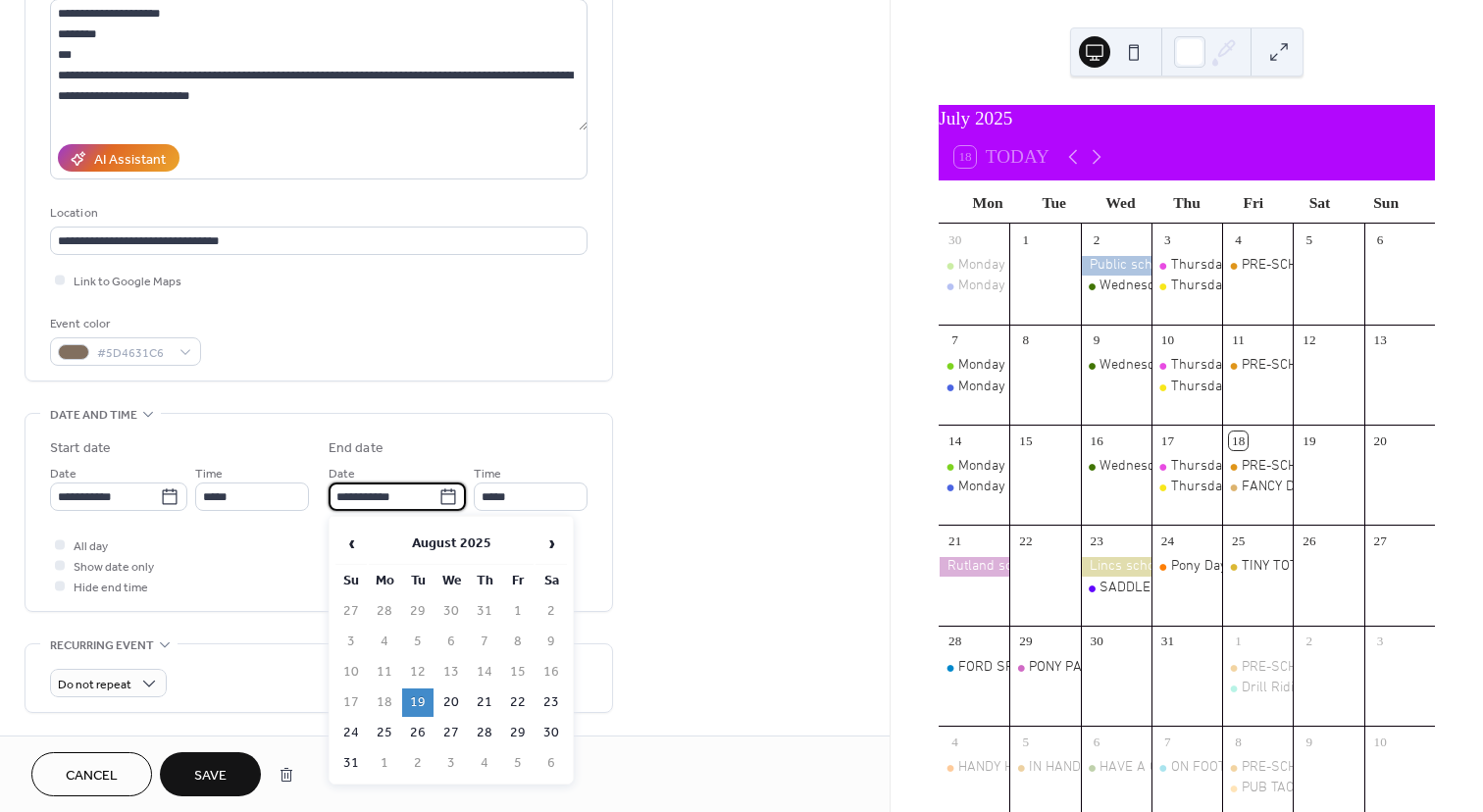 click on "**********" at bounding box center [384, 496] 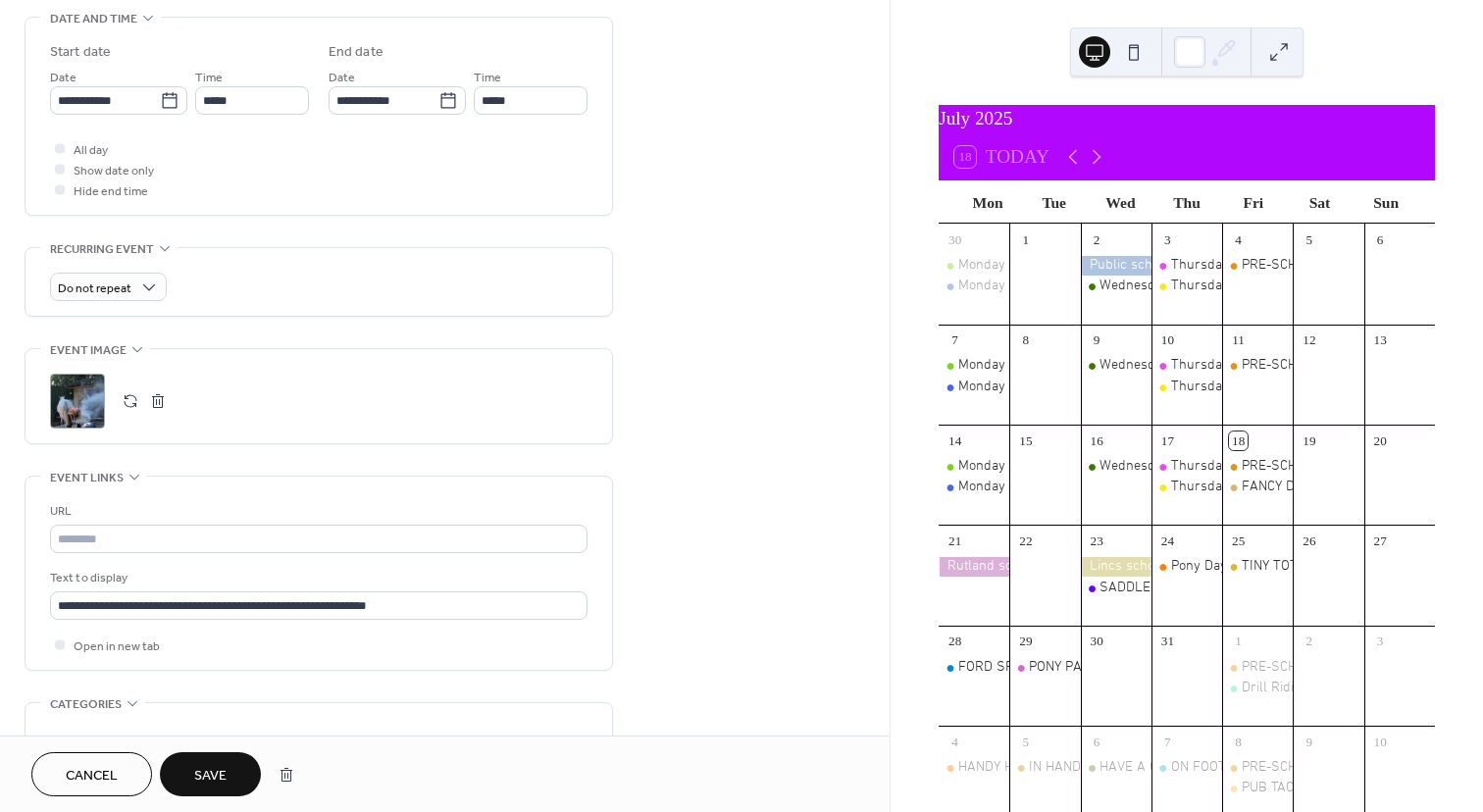 scroll, scrollTop: 683, scrollLeft: 0, axis: vertical 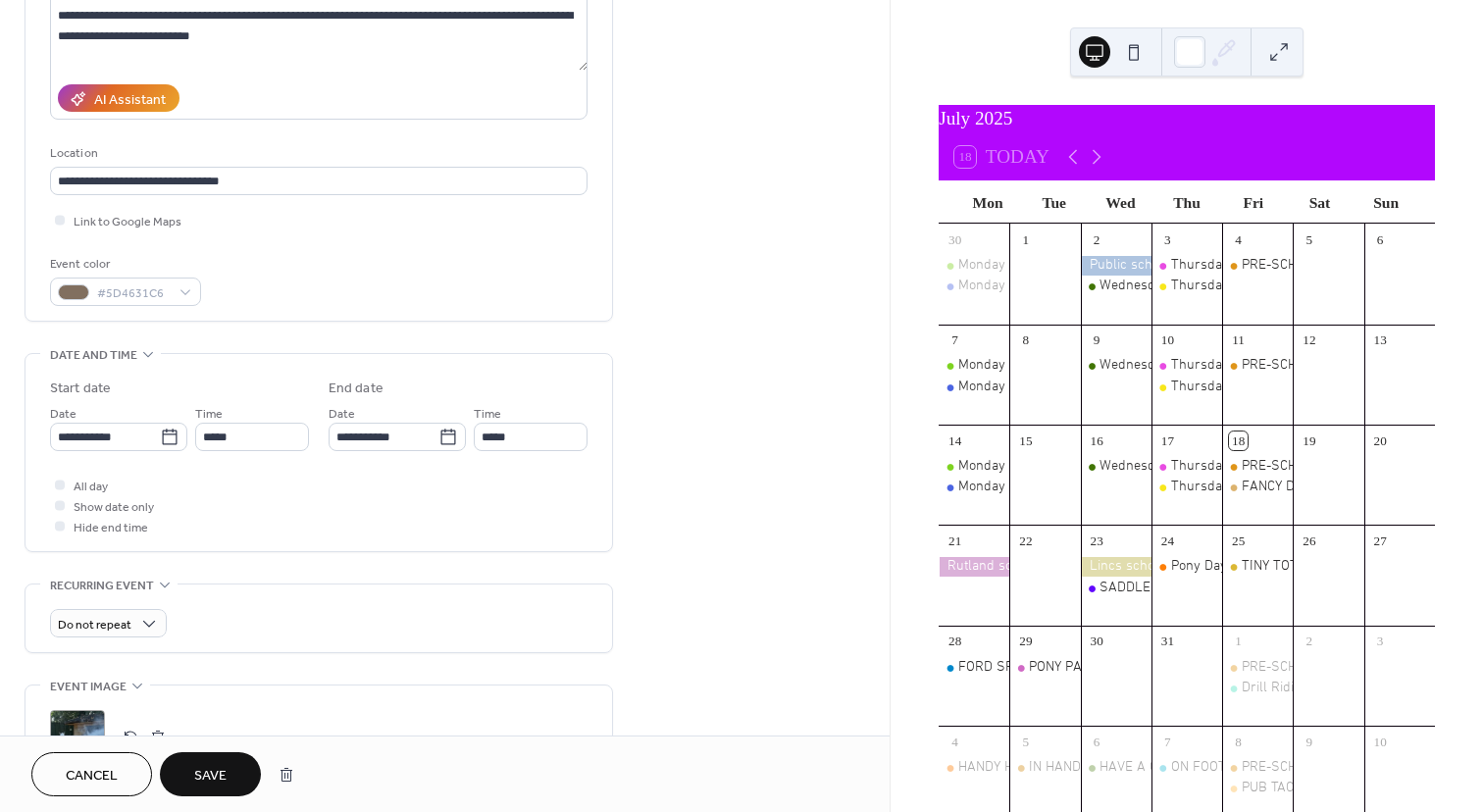 click on "Save" at bounding box center [210, 776] 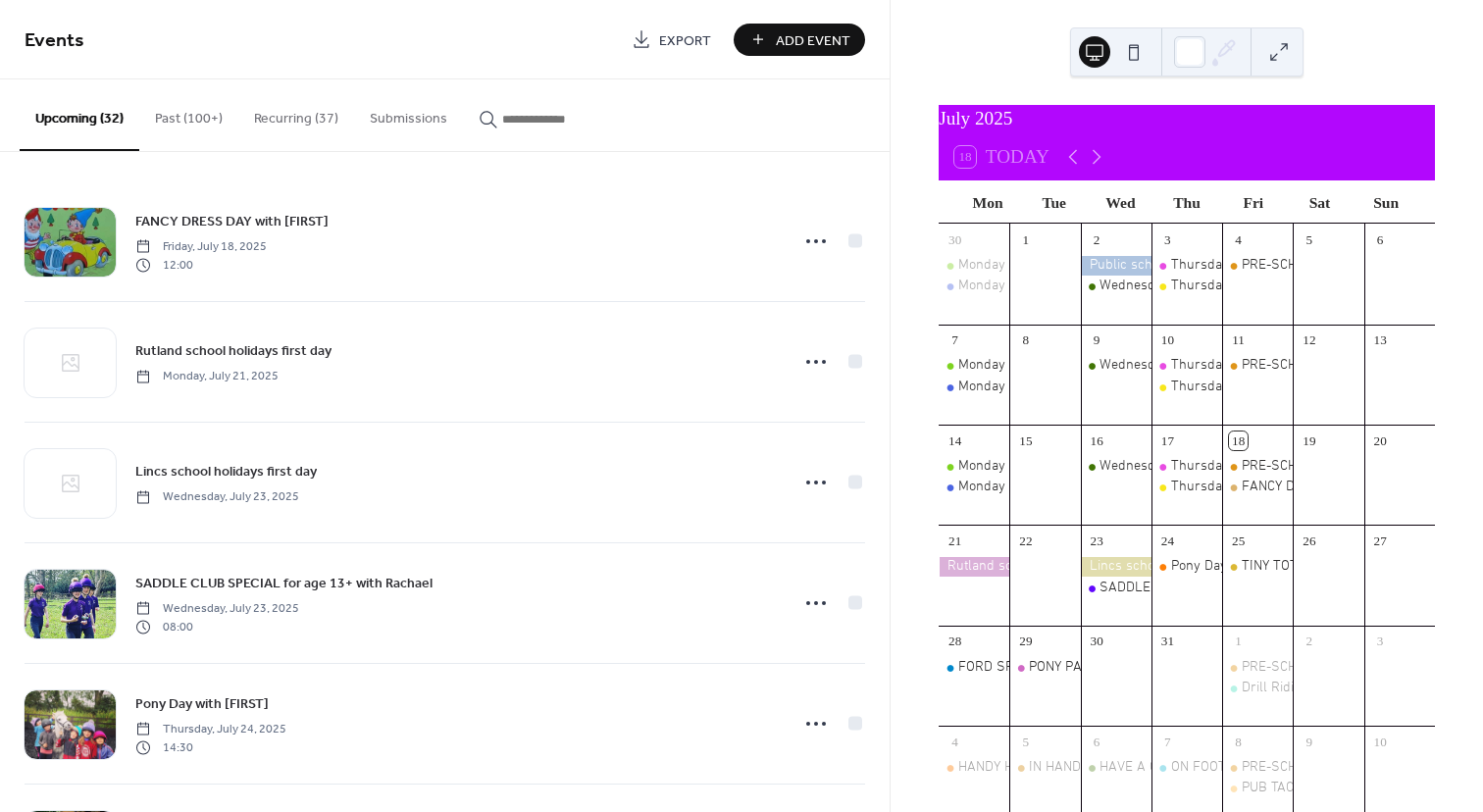 scroll, scrollTop: 0, scrollLeft: 0, axis: both 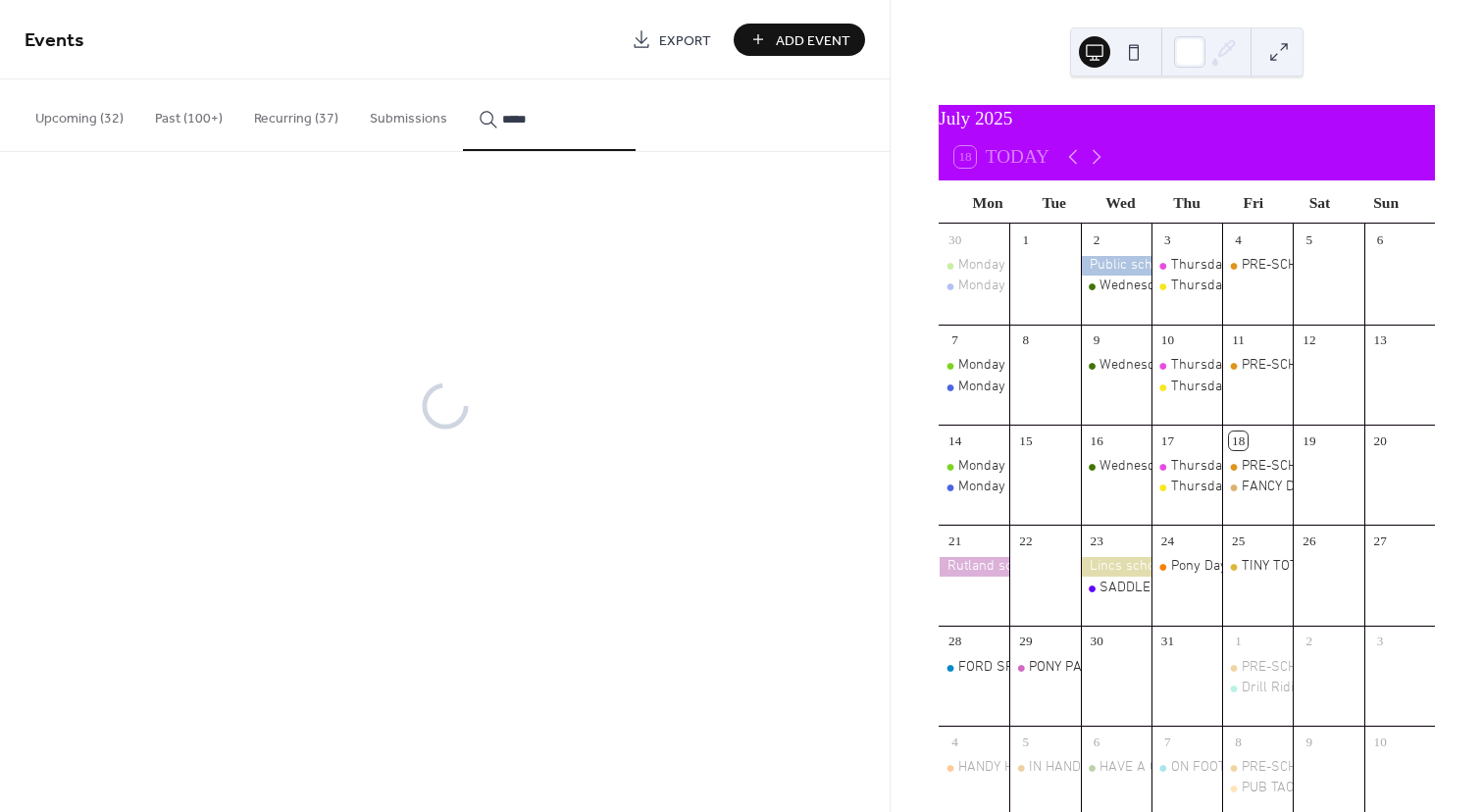type on "*****" 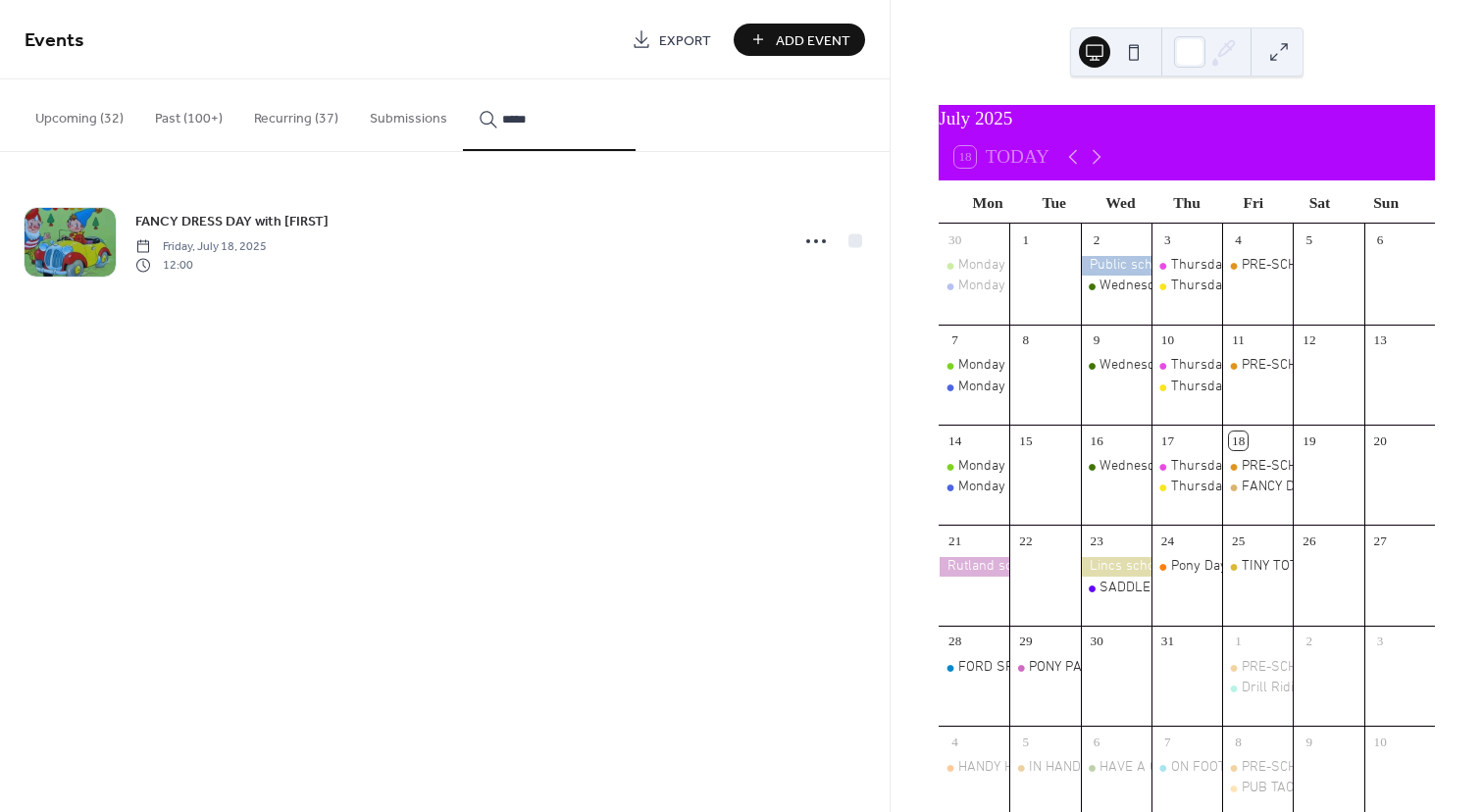 click 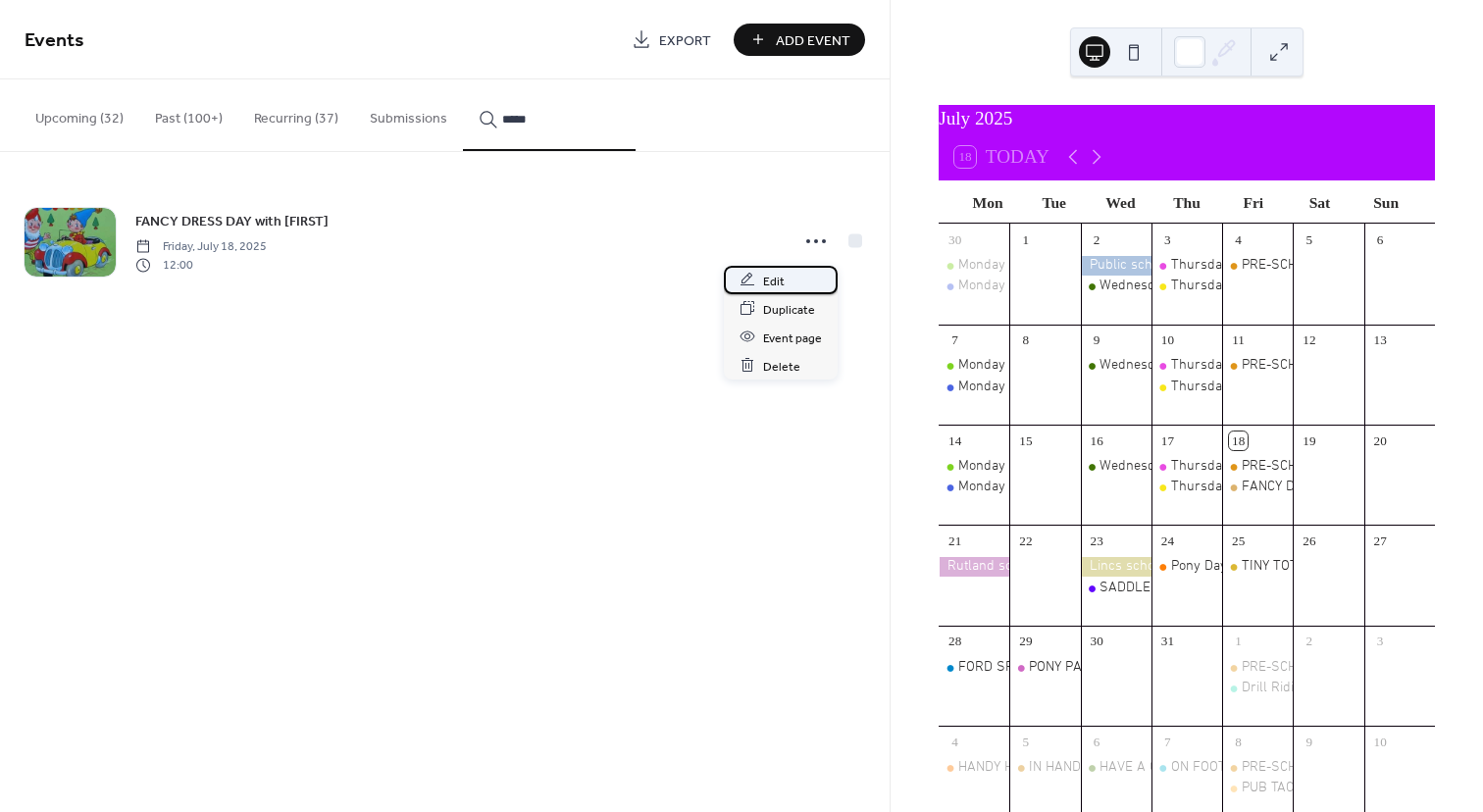 click on "Edit" at bounding box center [774, 280] 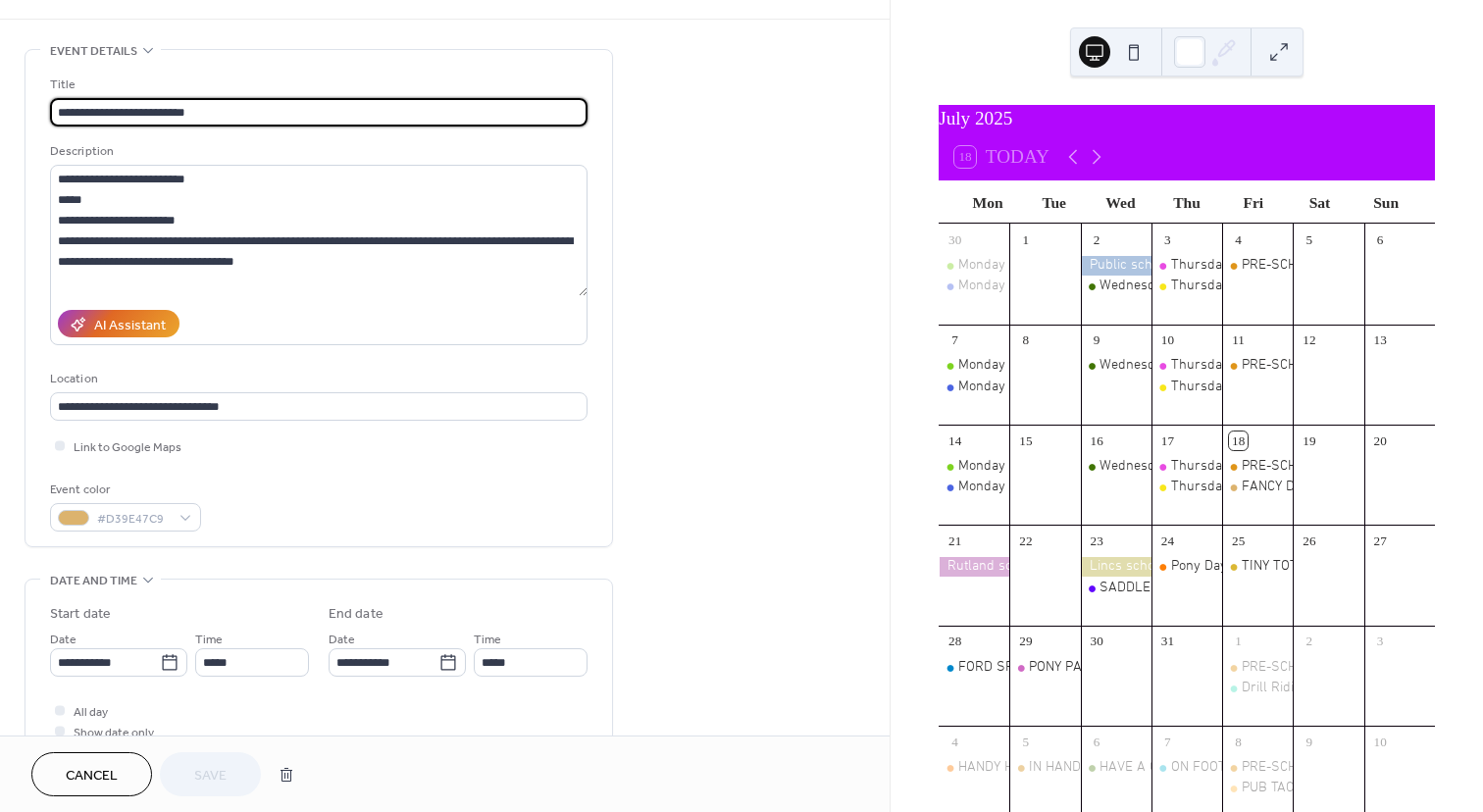 scroll, scrollTop: 66, scrollLeft: 0, axis: vertical 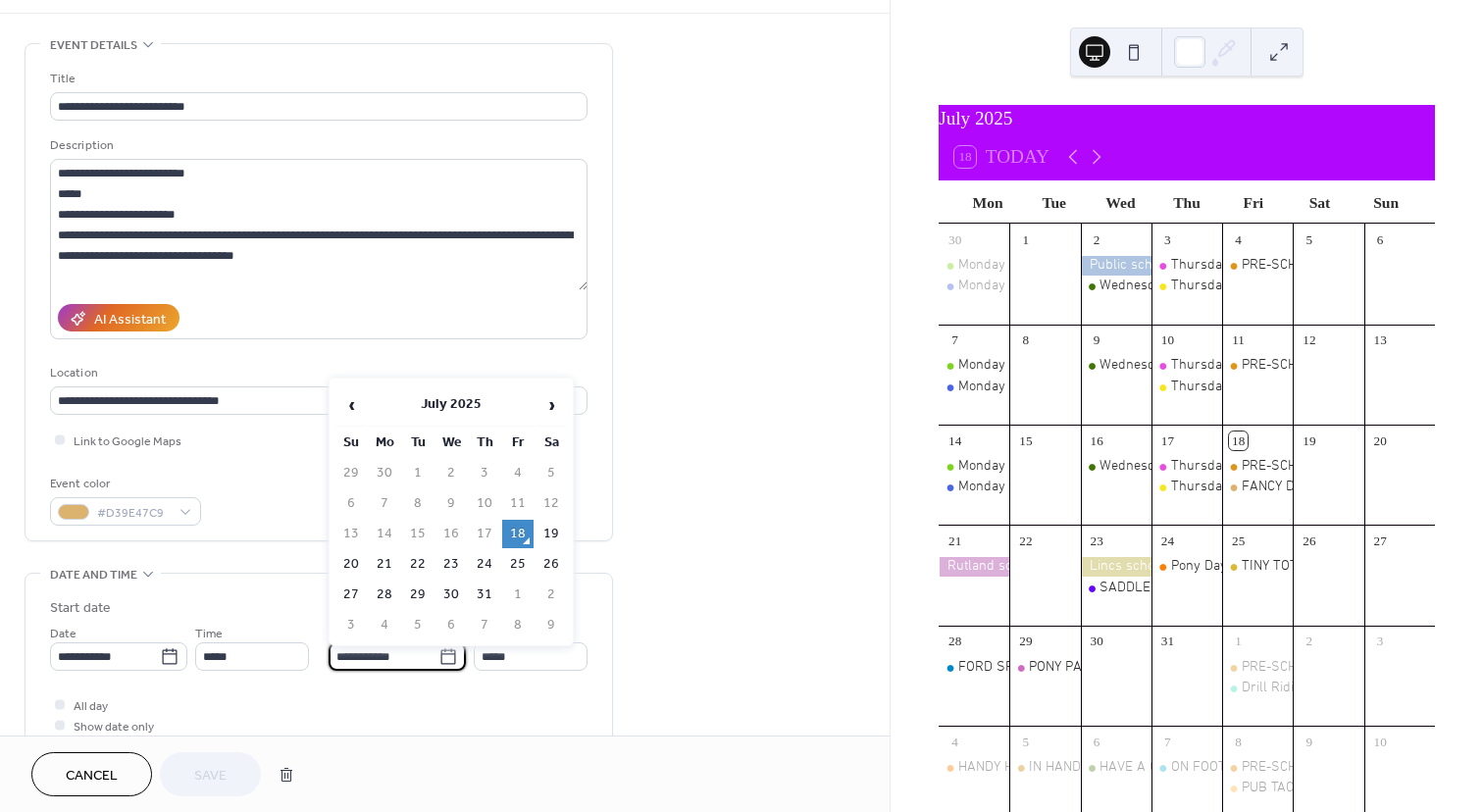 click on "**********" at bounding box center (384, 656) 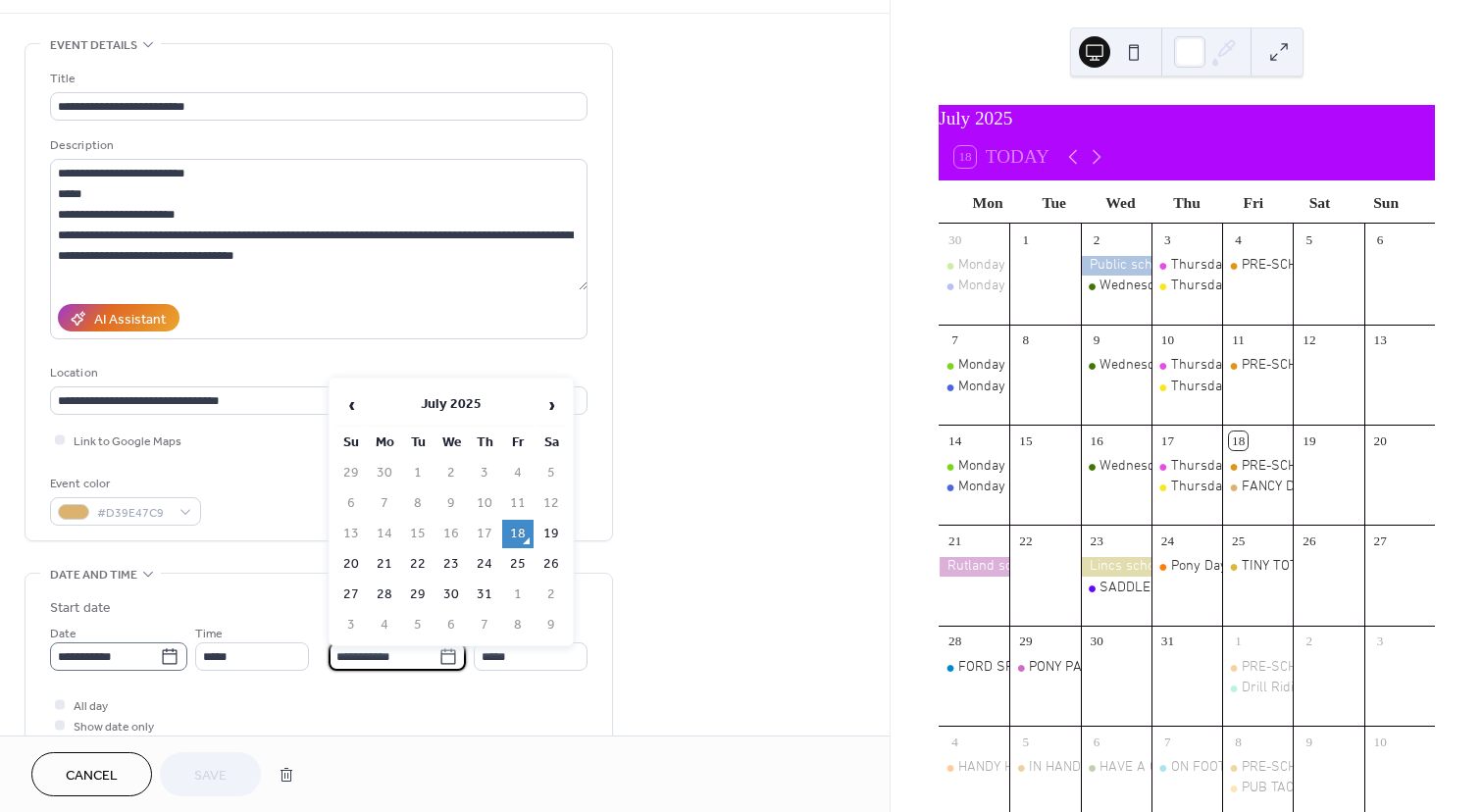 click 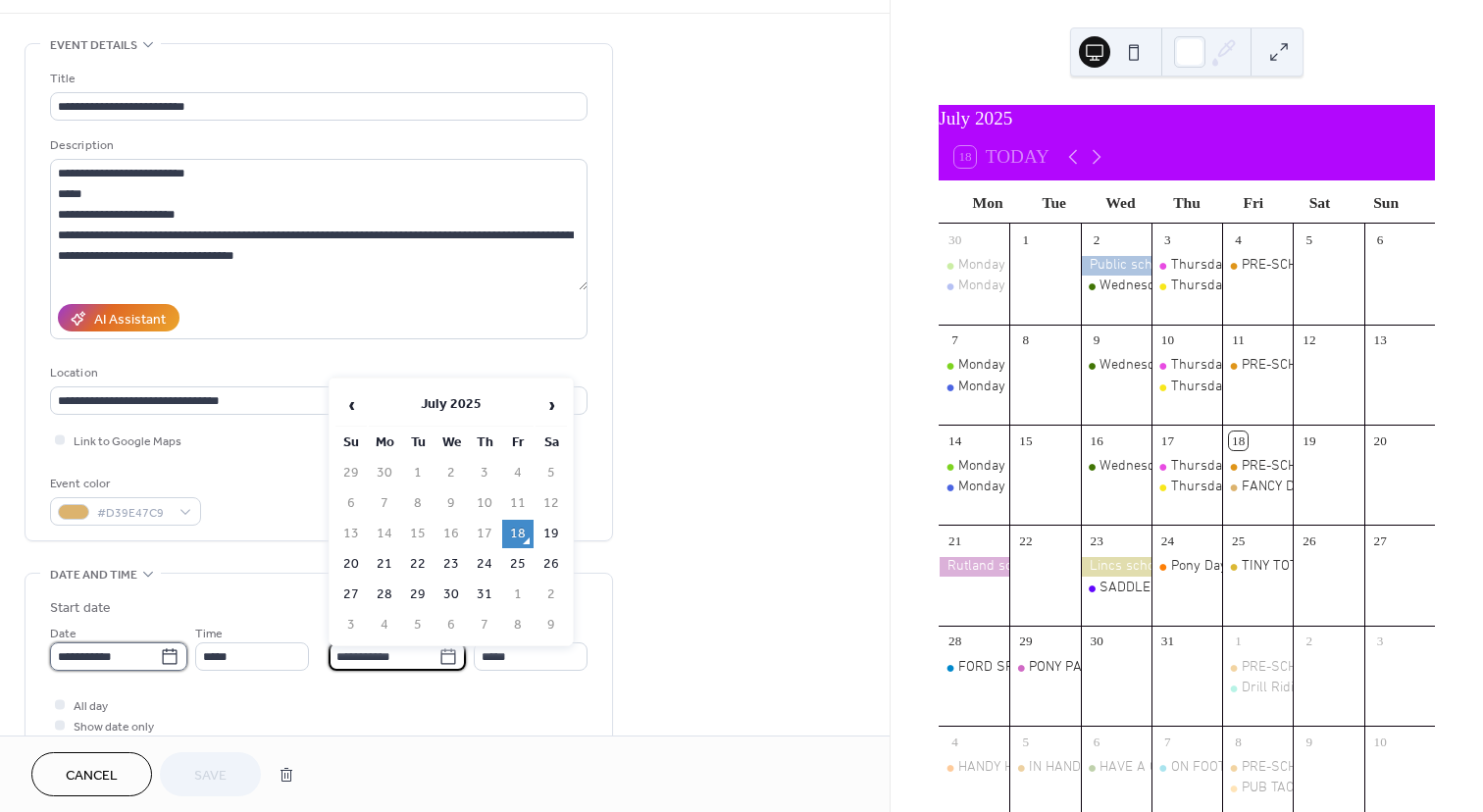 click on "**********" at bounding box center [105, 656] 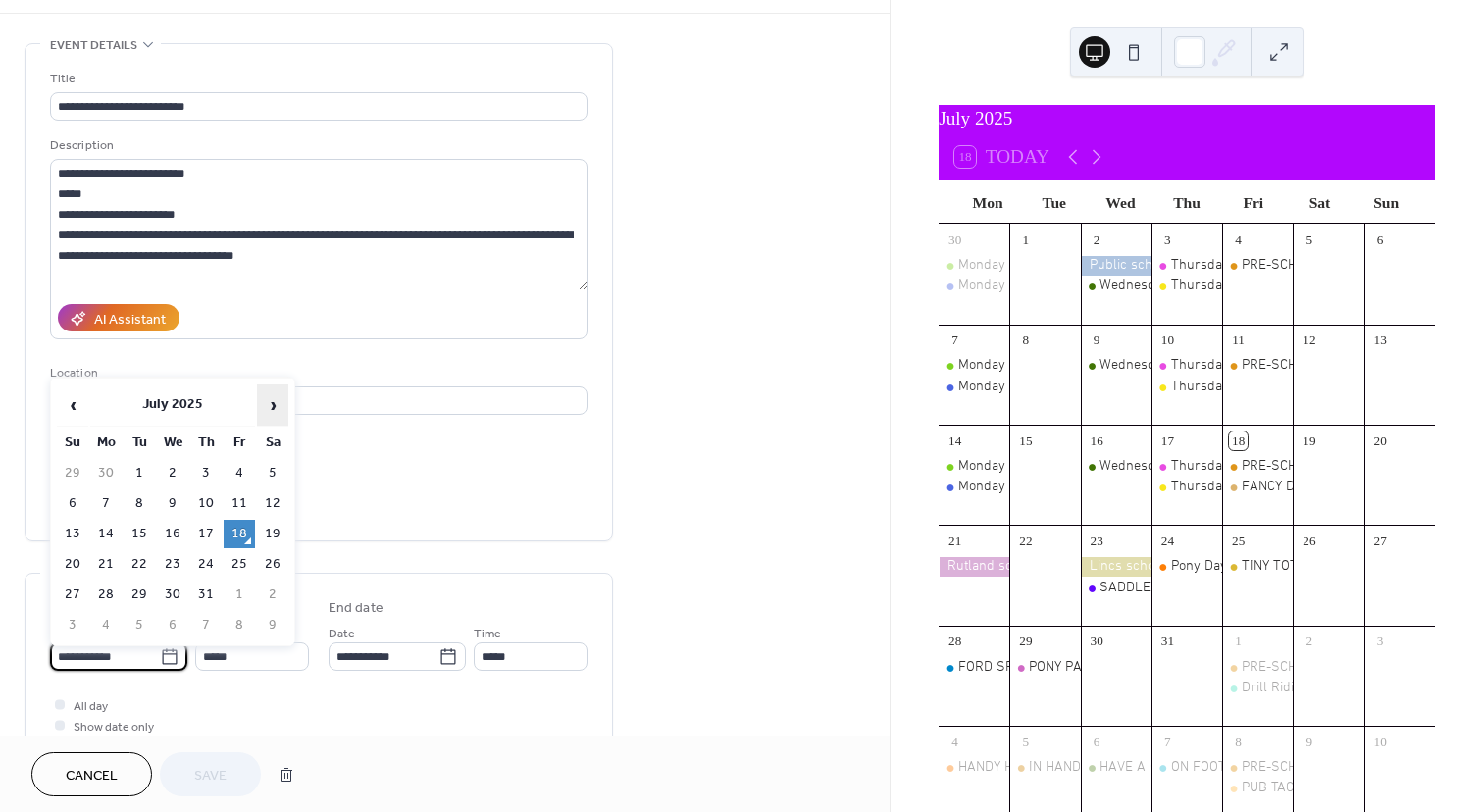 click on "›" at bounding box center [273, 405] 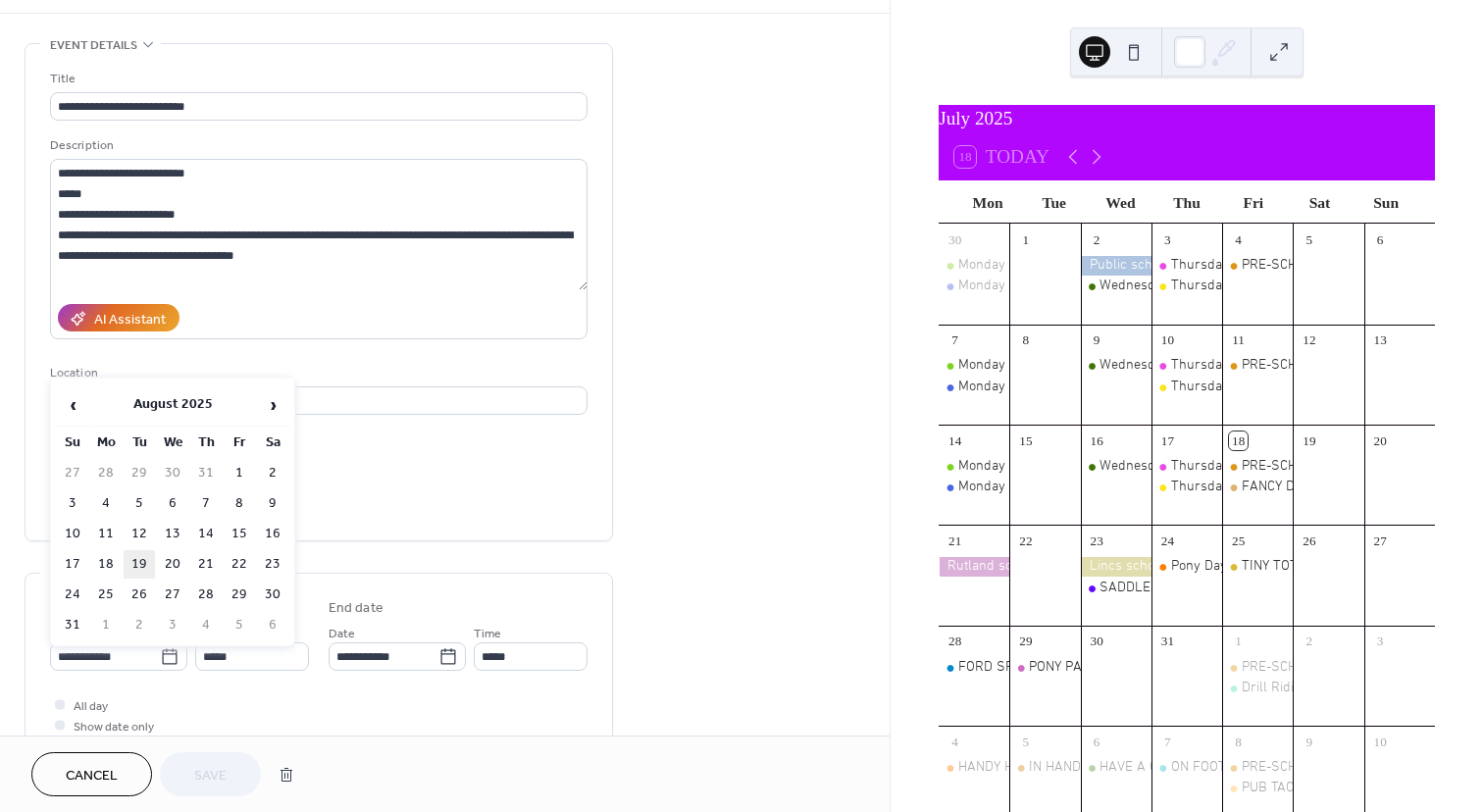 click on "19" at bounding box center [139, 564] 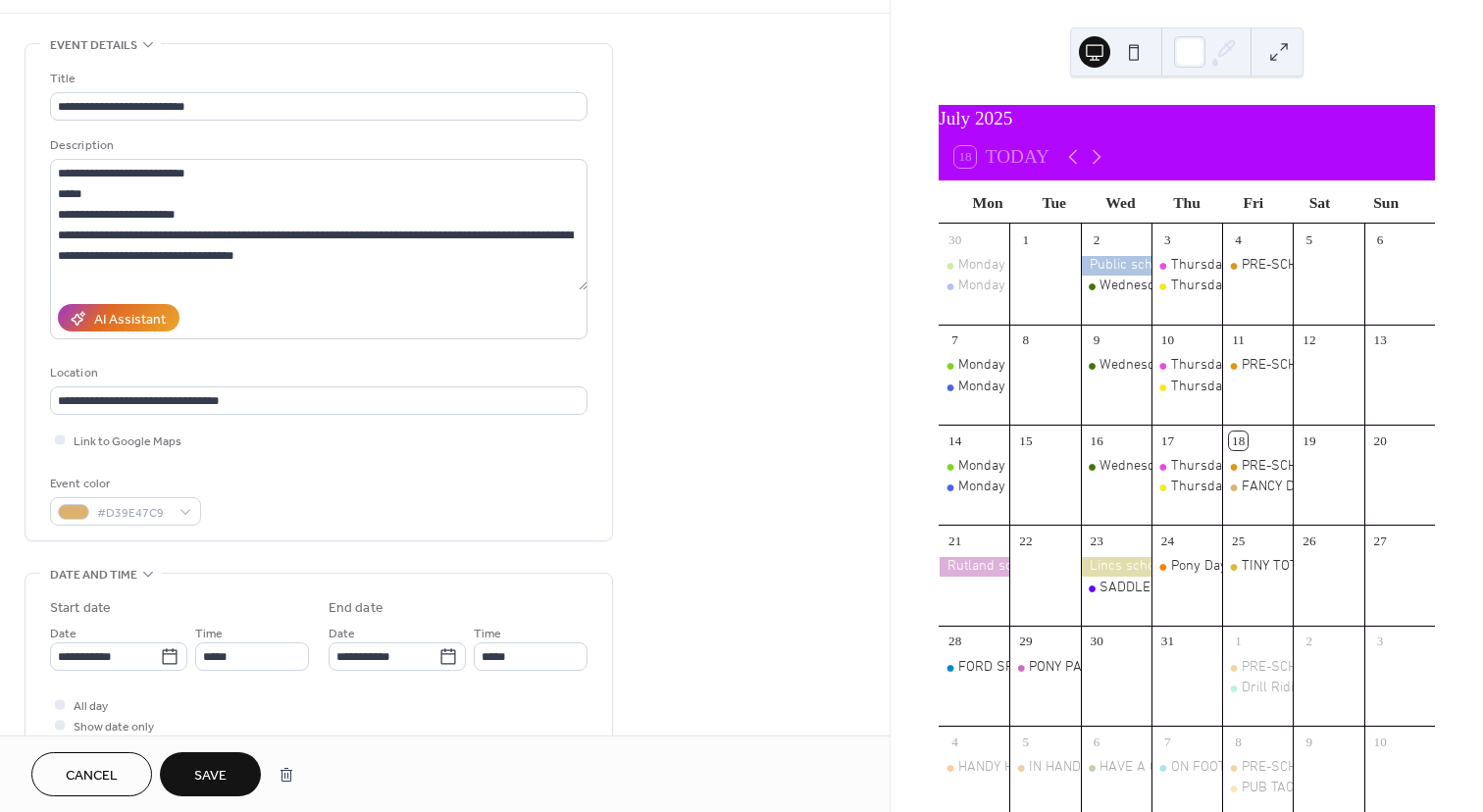 click on "Save" at bounding box center (210, 776) 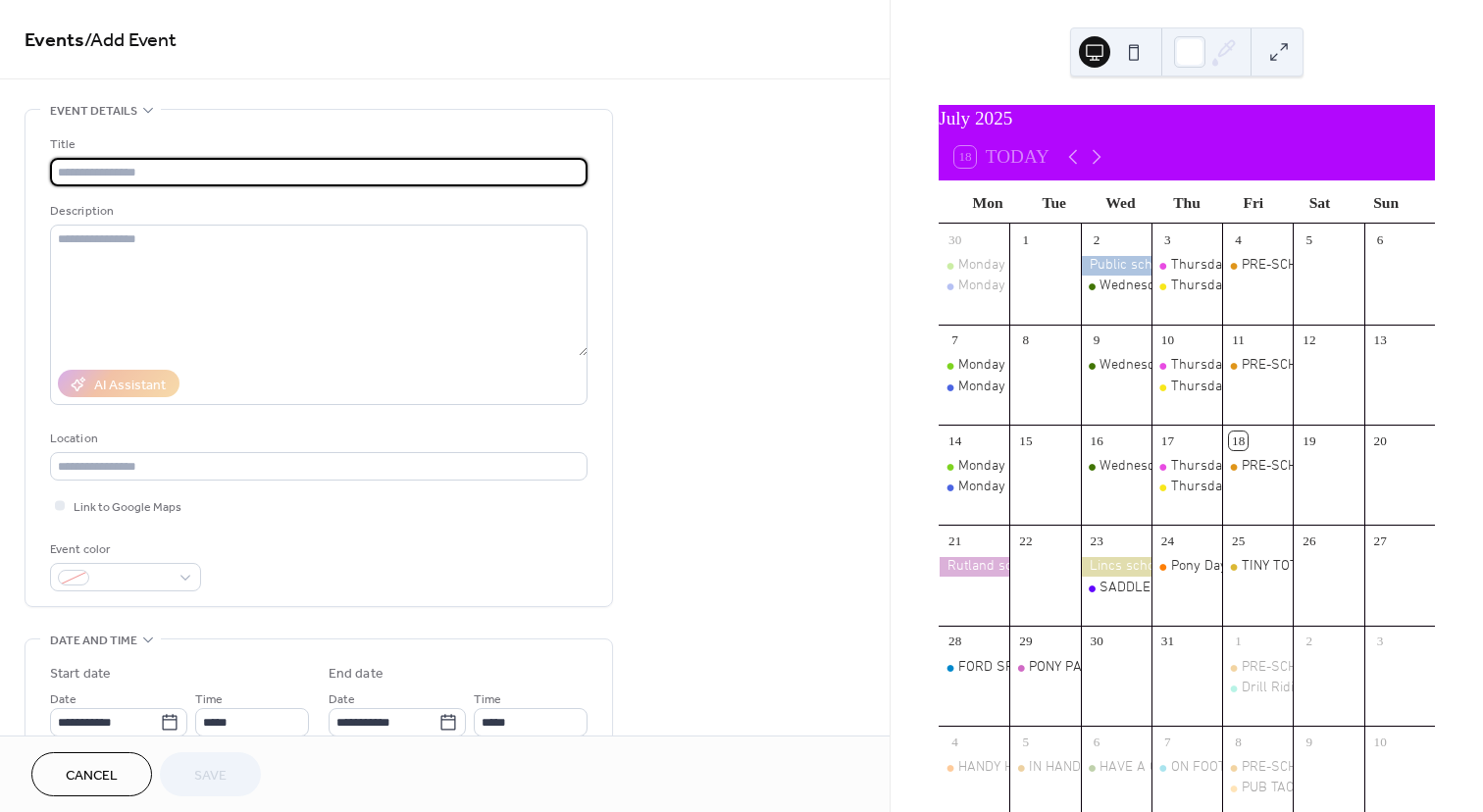 scroll, scrollTop: 0, scrollLeft: 0, axis: both 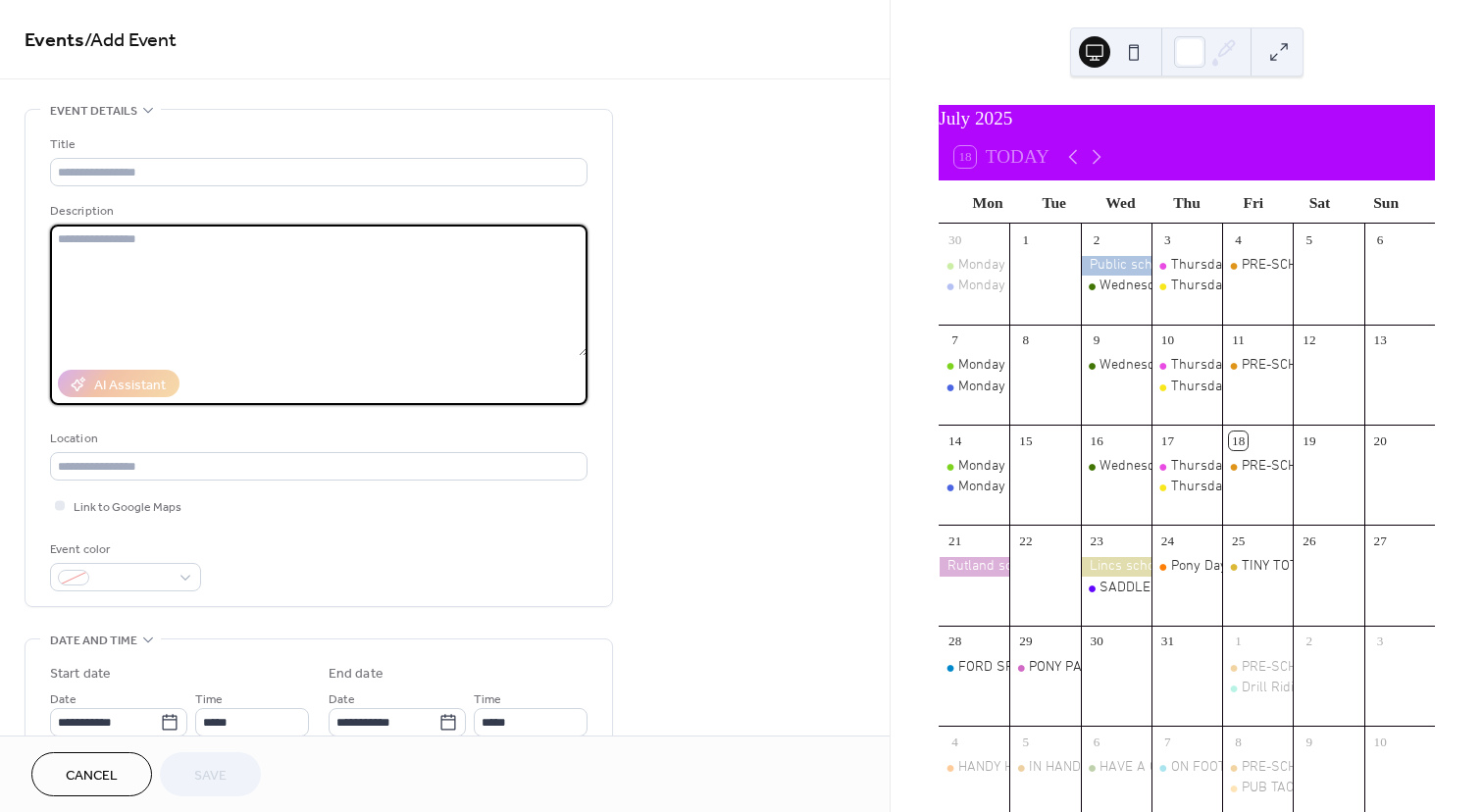 click at bounding box center (319, 290) 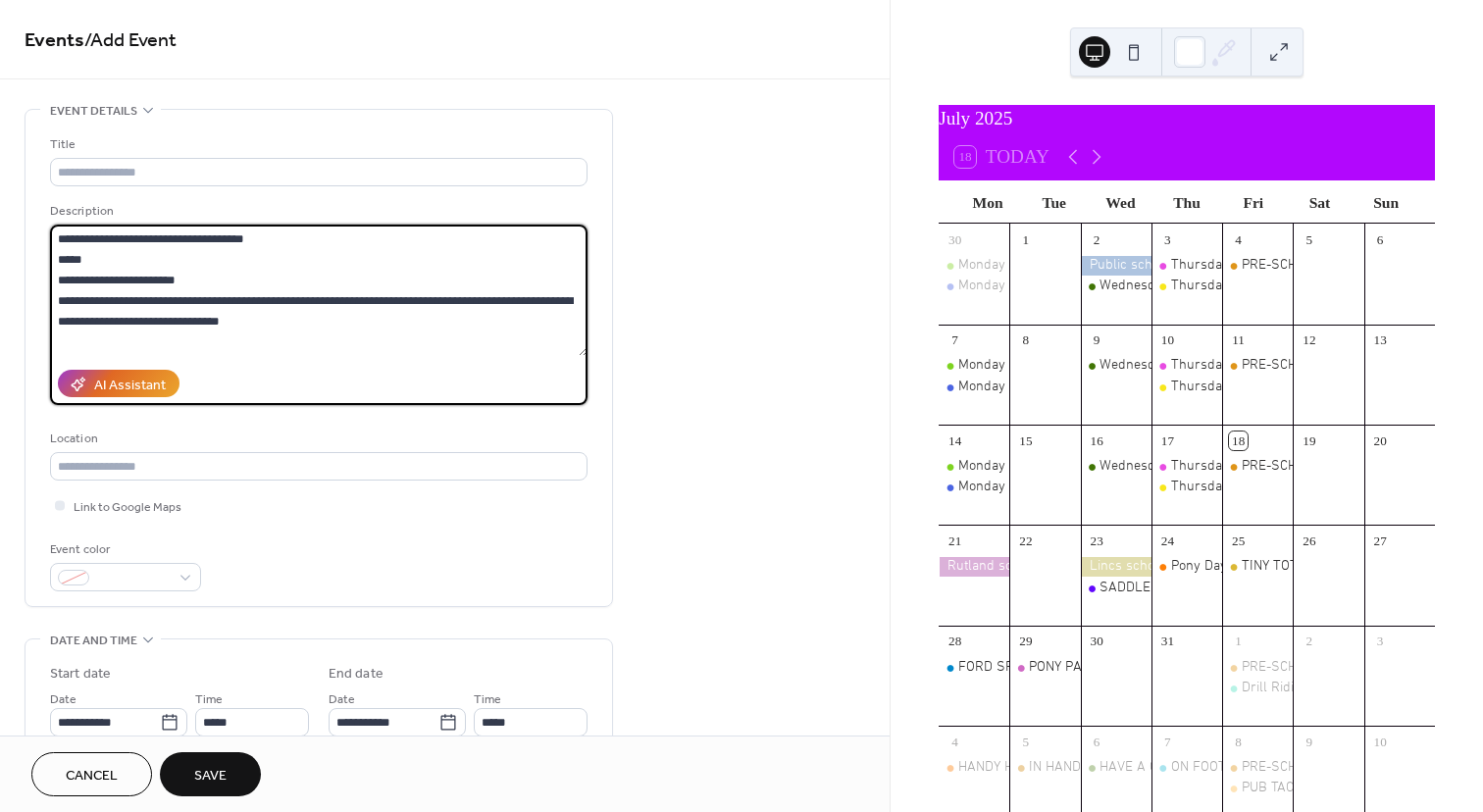 drag, startPoint x: 307, startPoint y: 236, endPoint x: 56, endPoint y: 237, distance: 251.00199 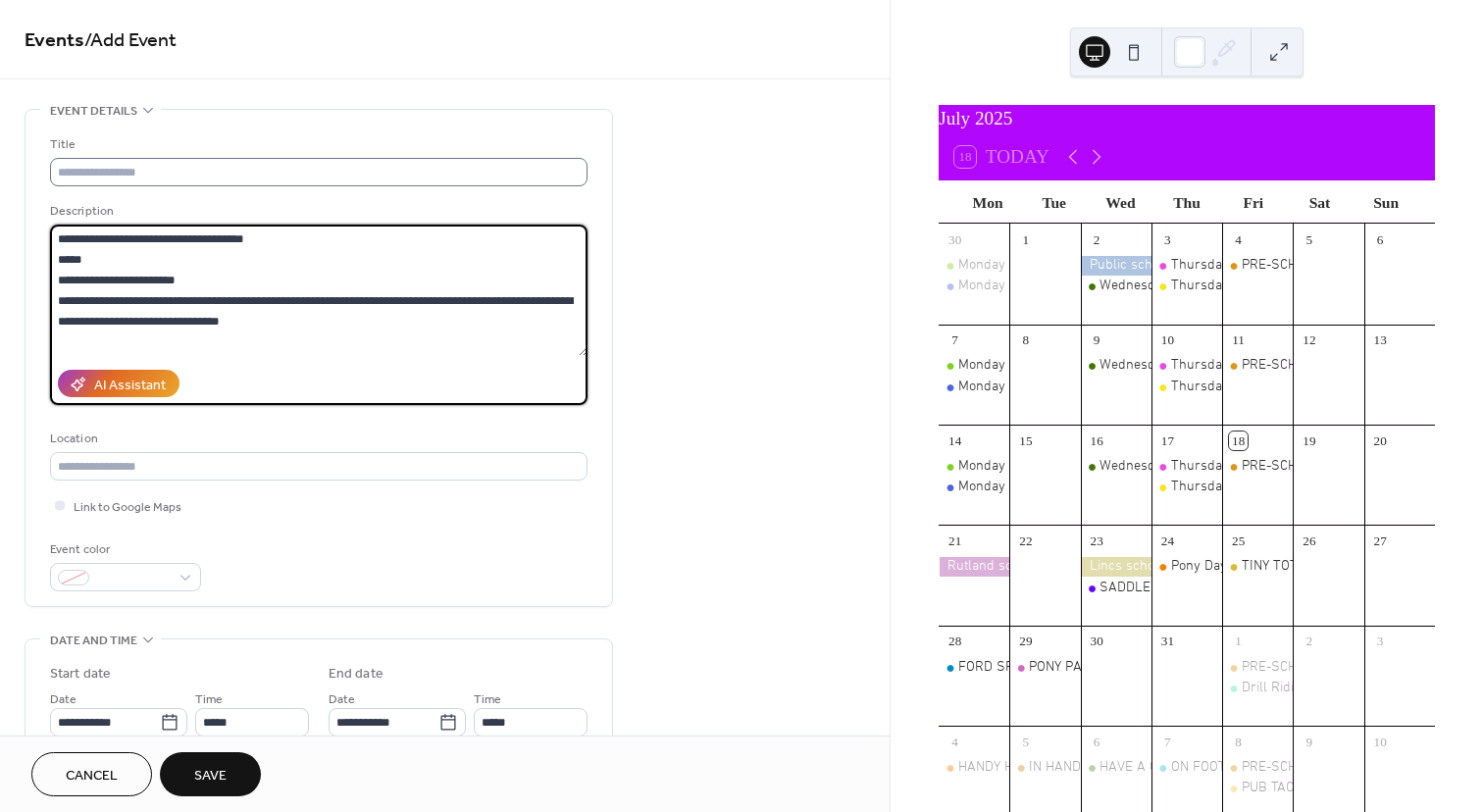 type on "**********" 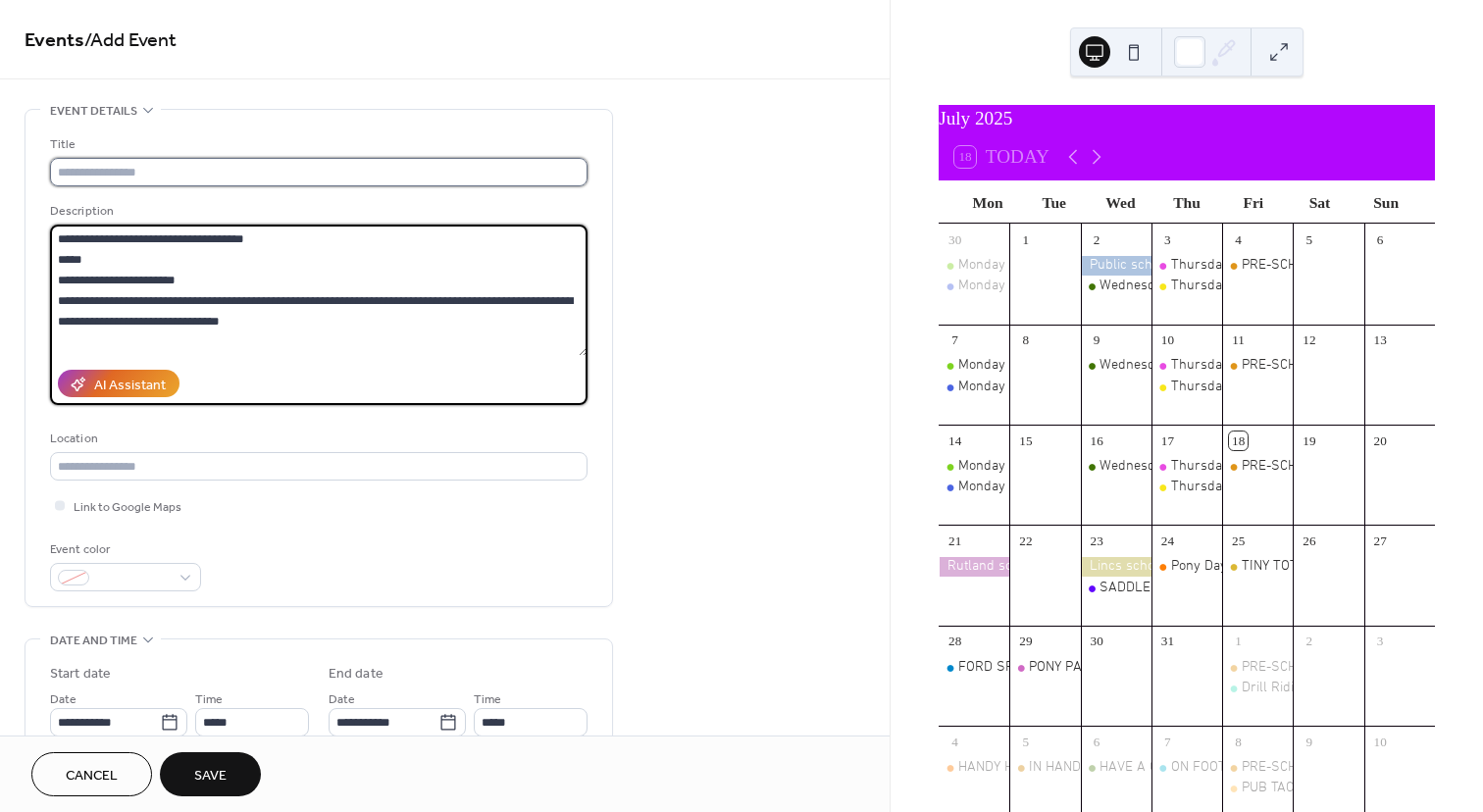 click at bounding box center (319, 172) 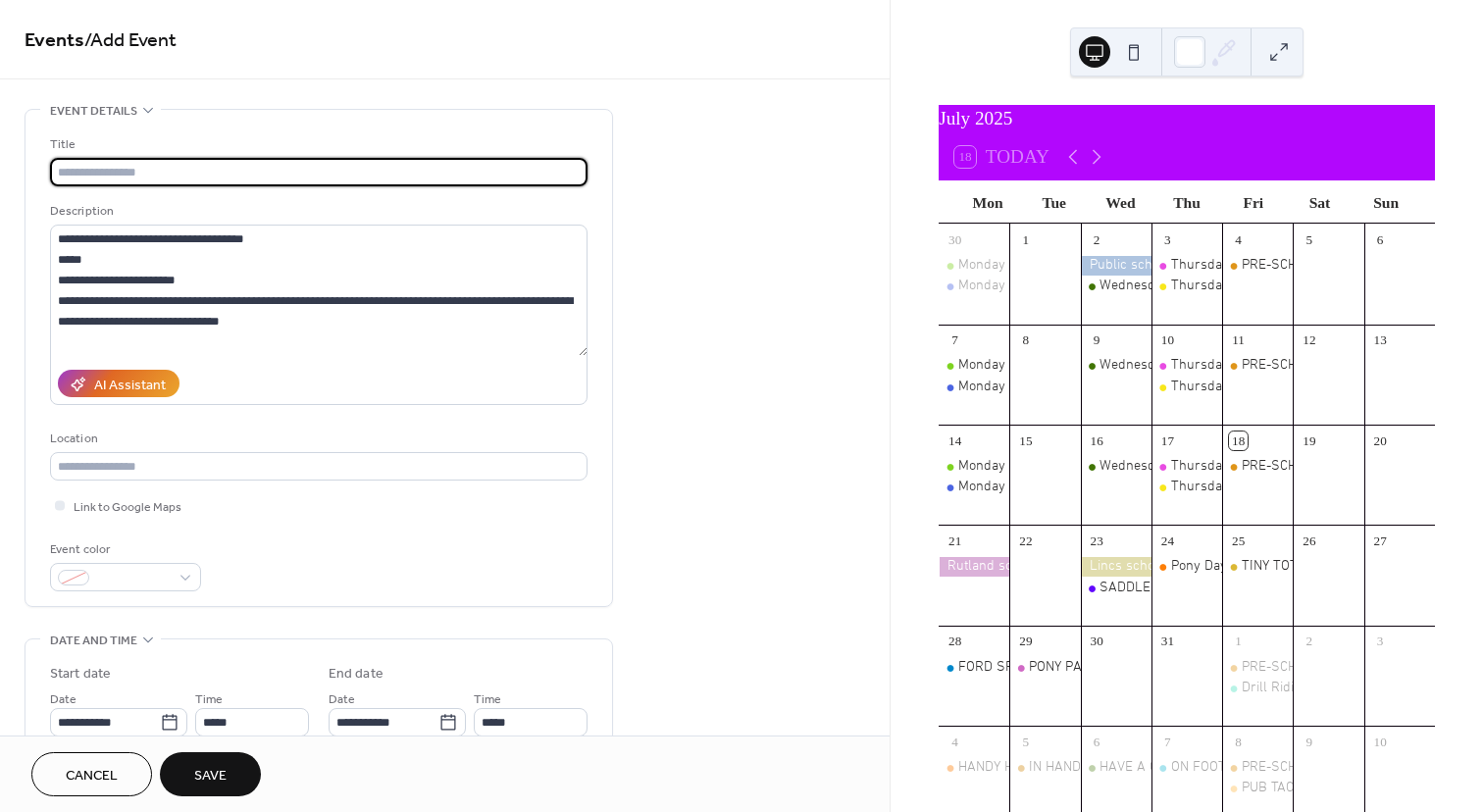 paste on "**********" 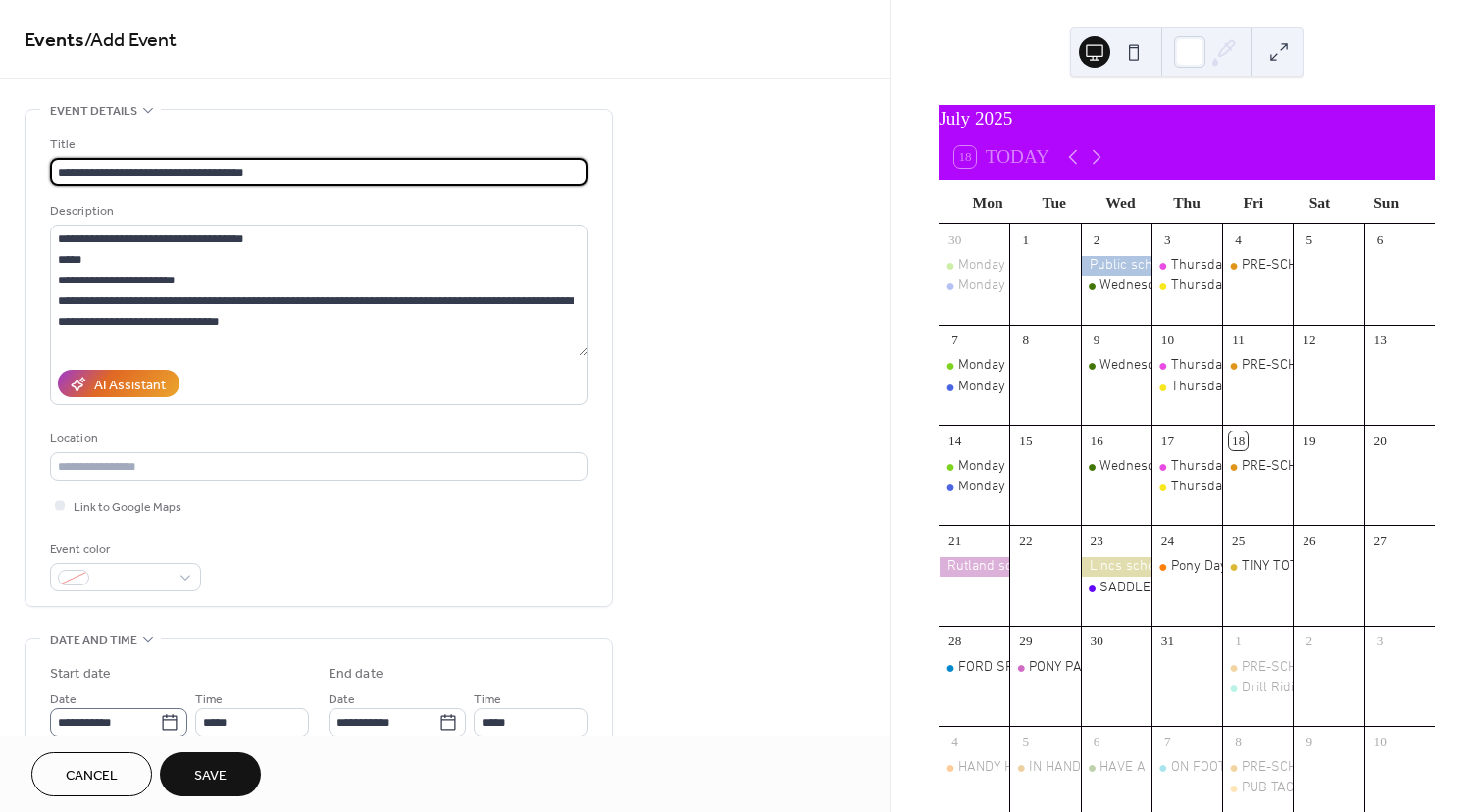 type on "**********" 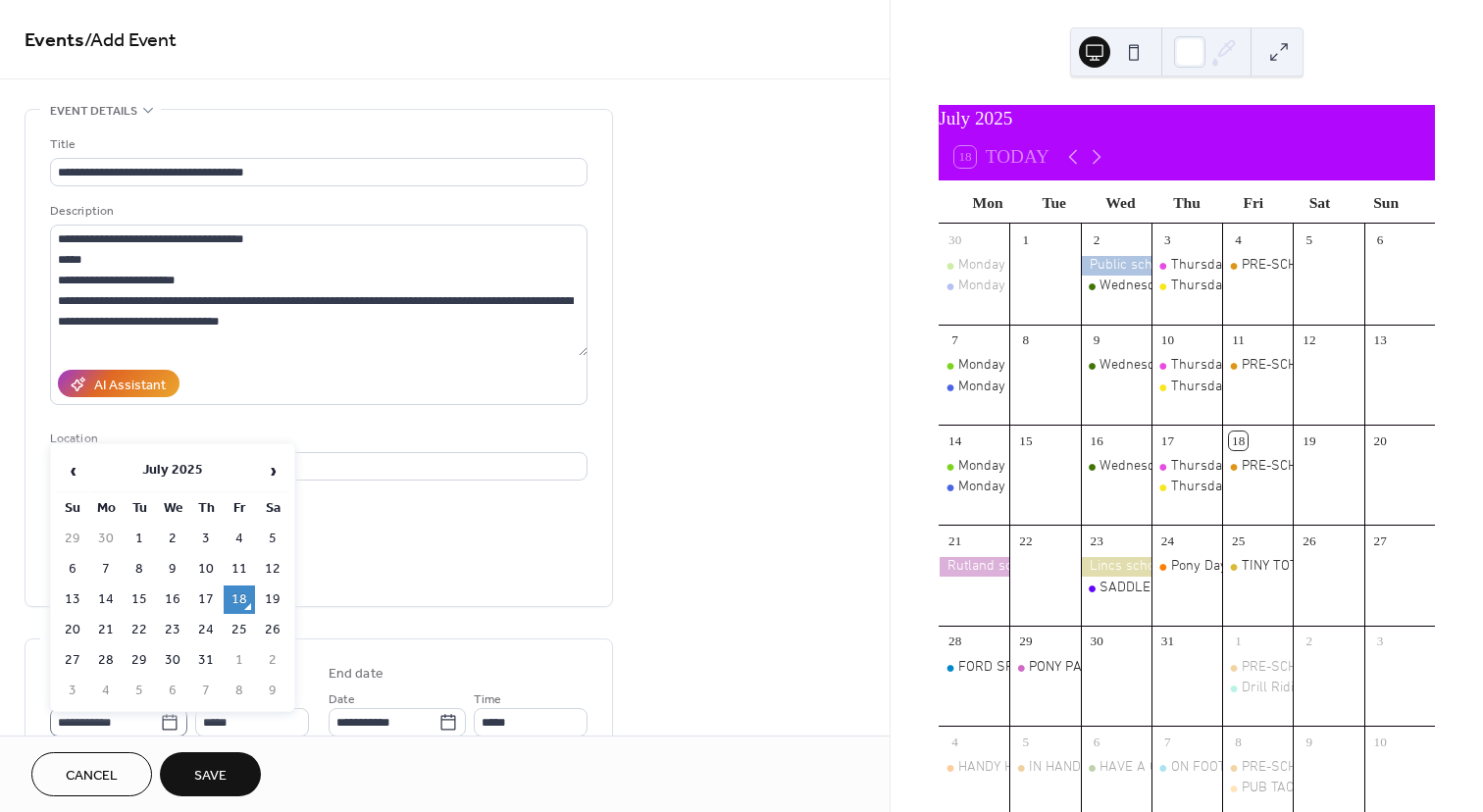 click 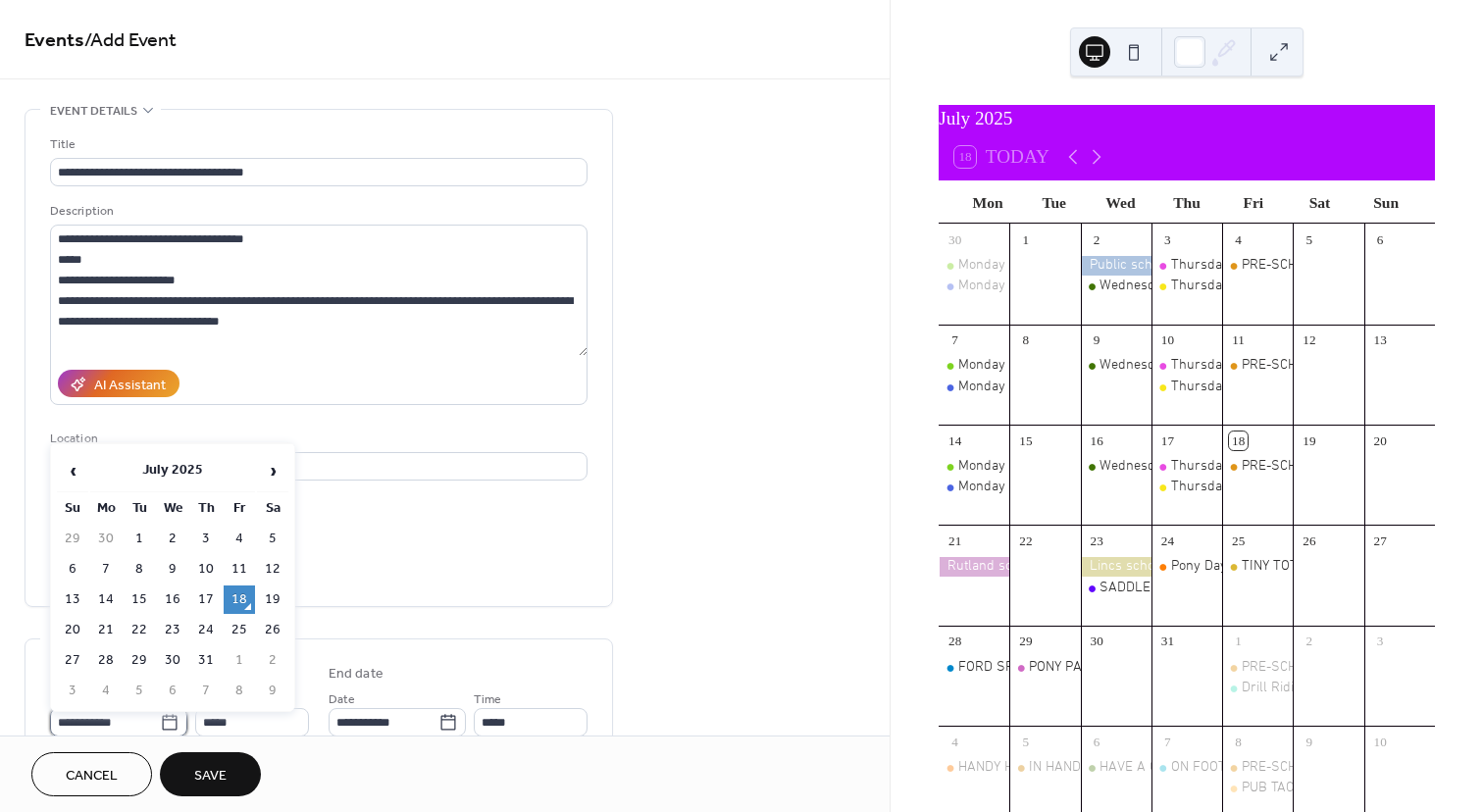 click on "**********" at bounding box center (105, 722) 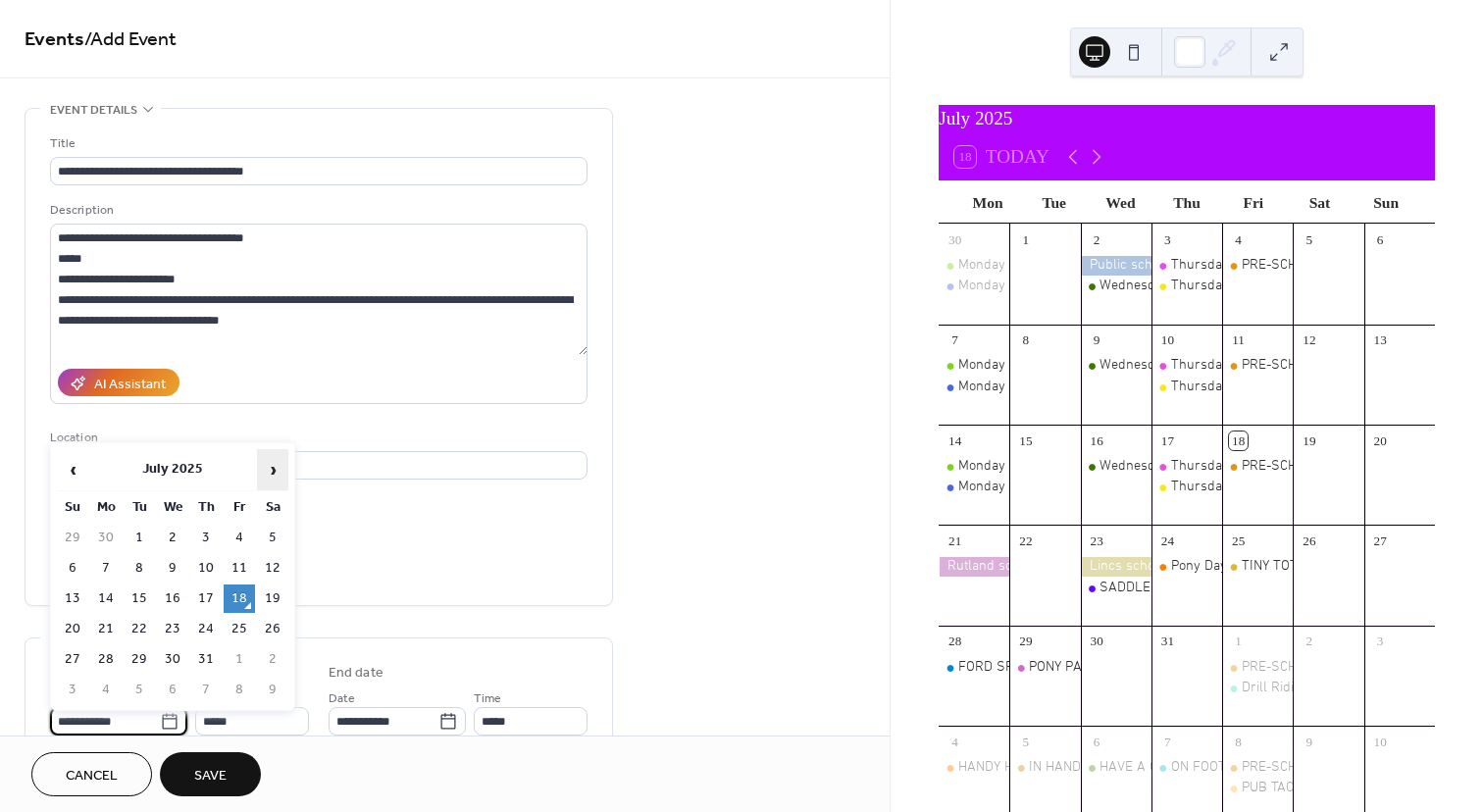 click on "›" at bounding box center [273, 470] 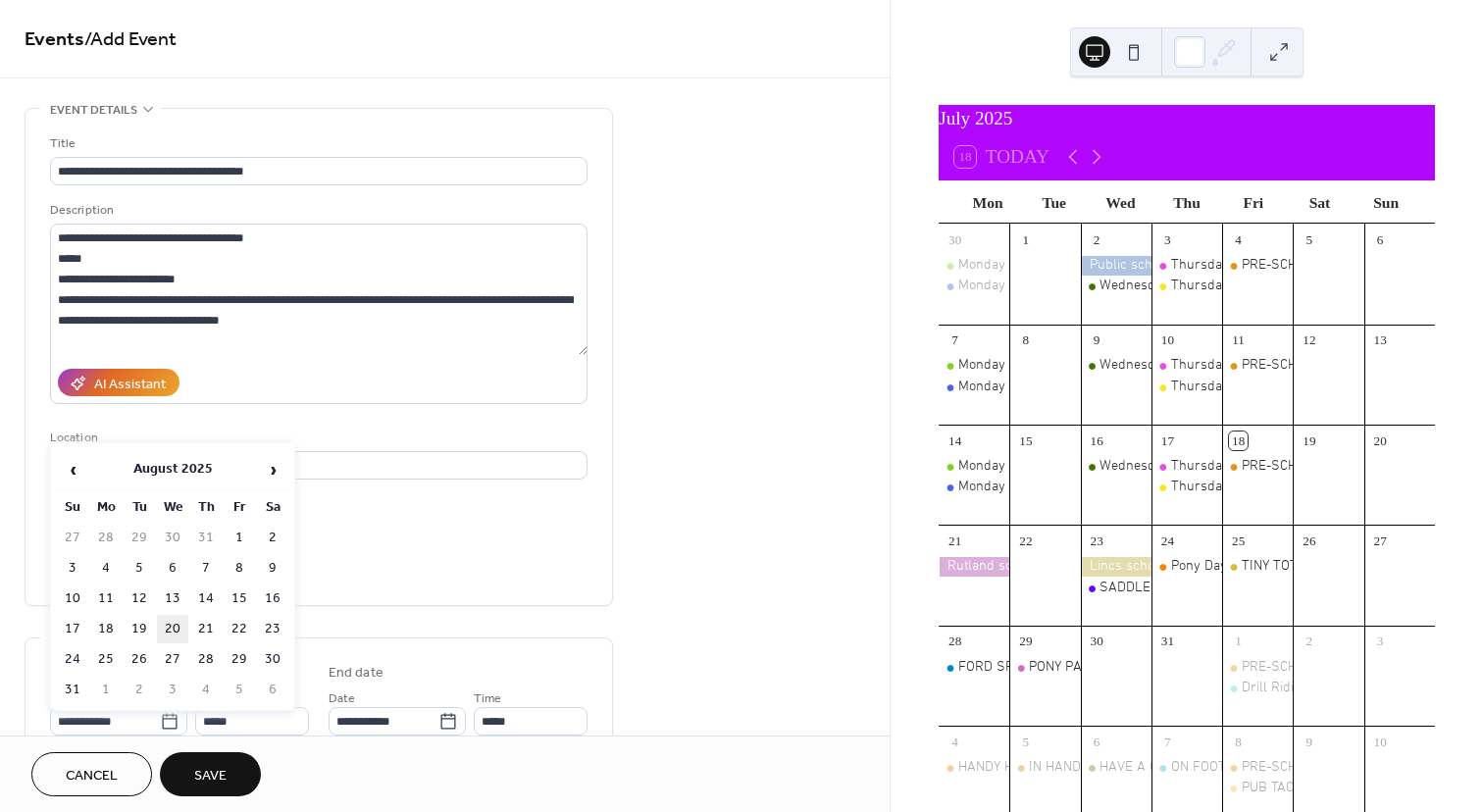 click on "20" at bounding box center (173, 629) 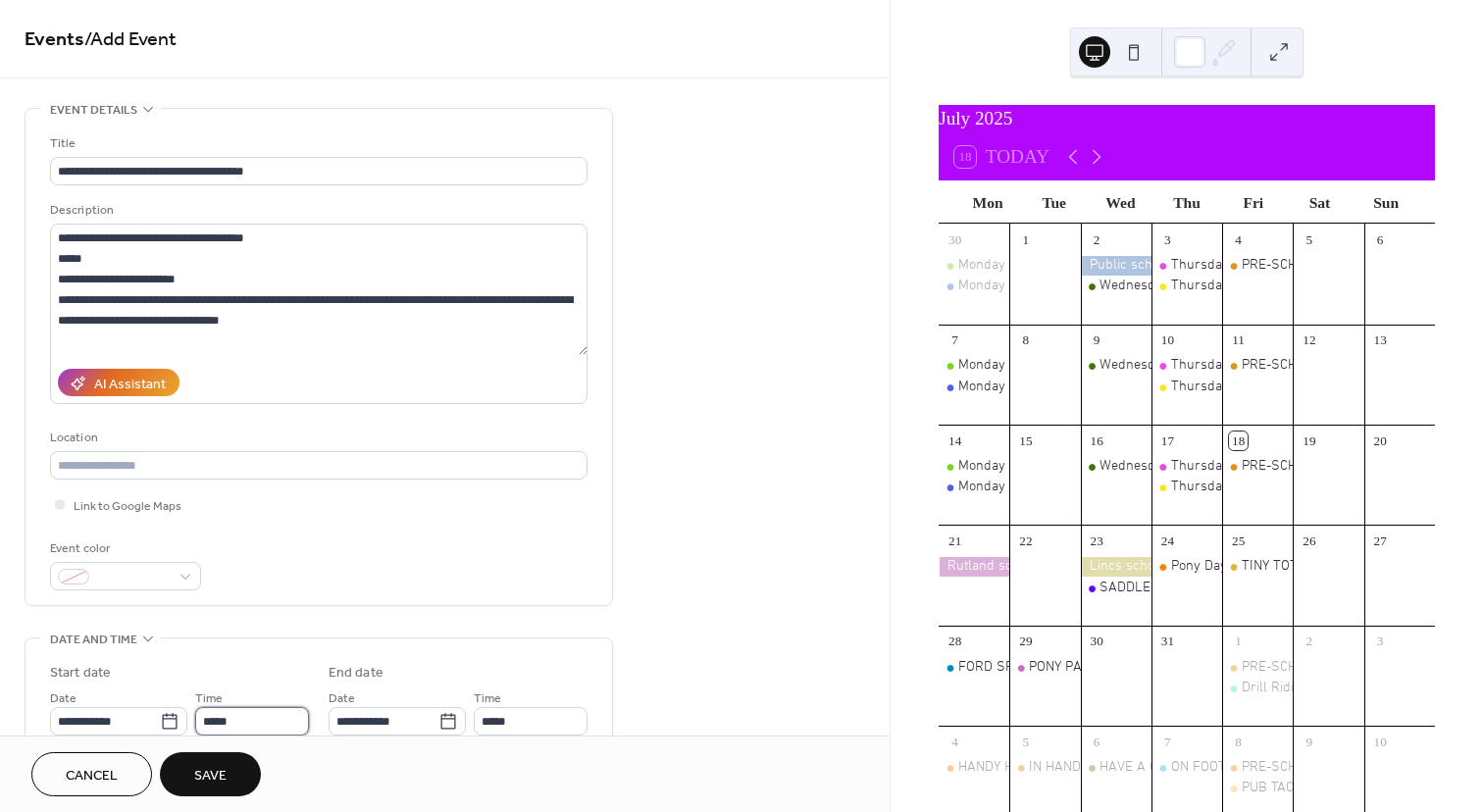 click on "*****" at bounding box center (252, 721) 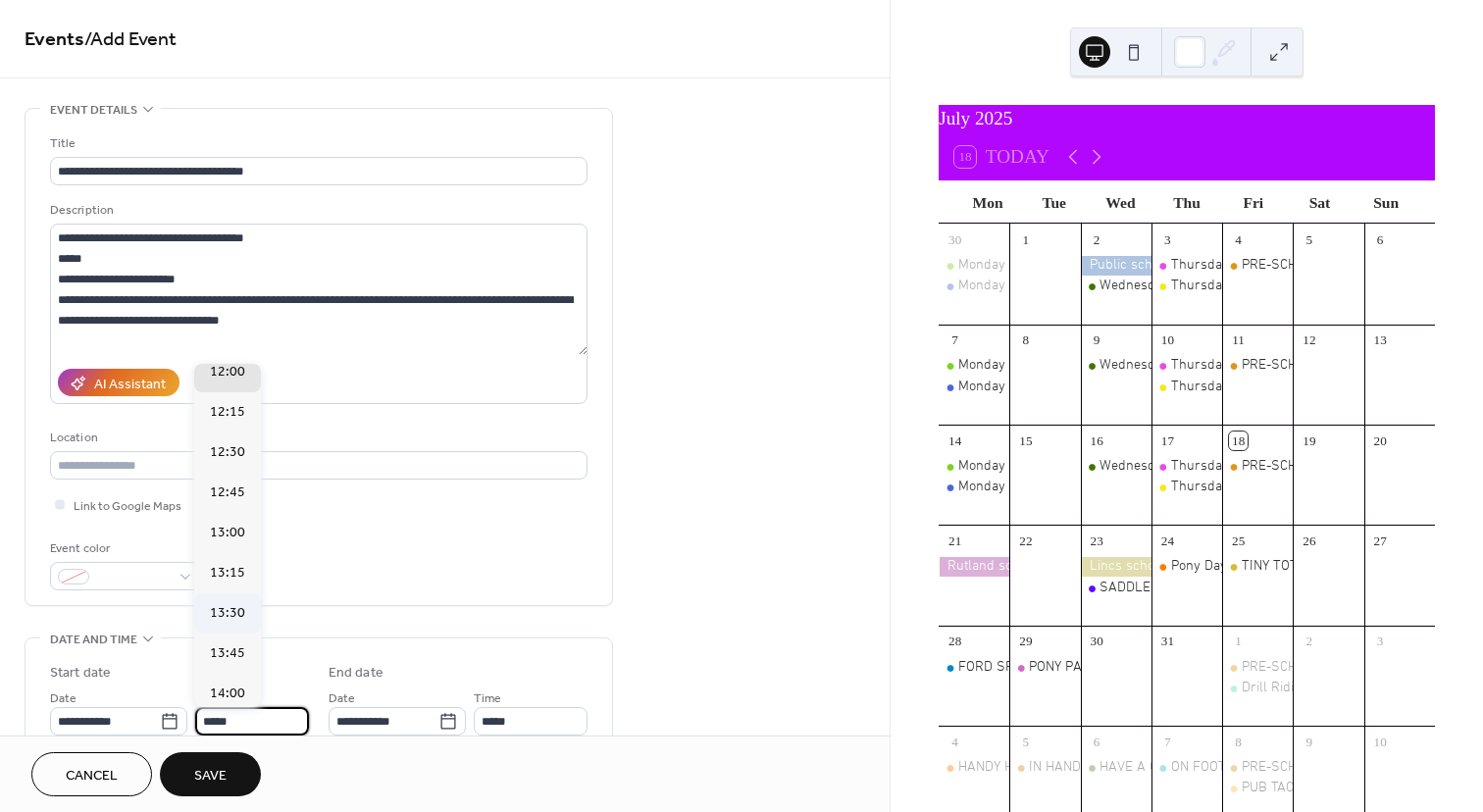 scroll, scrollTop: 1954, scrollLeft: 0, axis: vertical 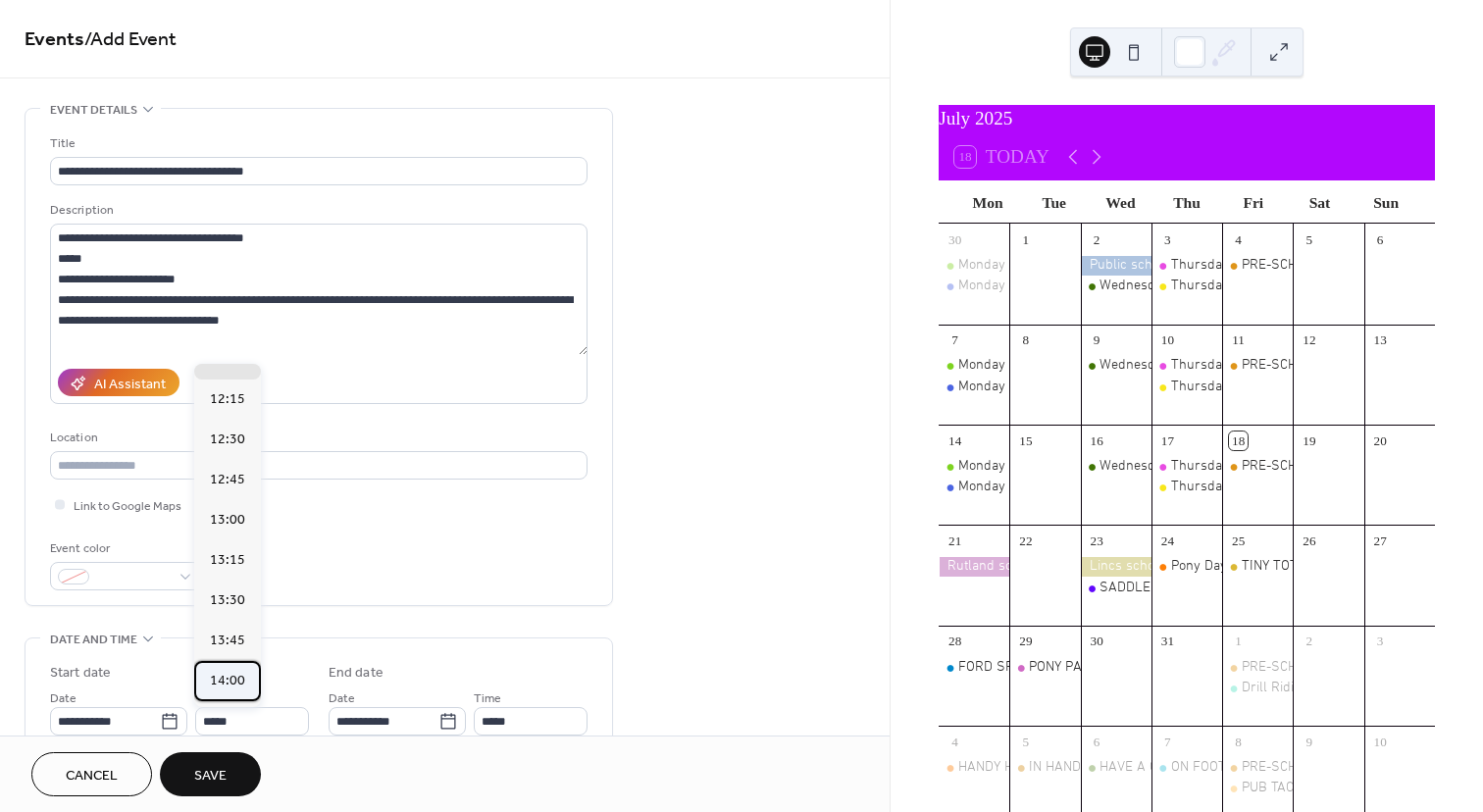 click on "14:00" at bounding box center (228, 681) 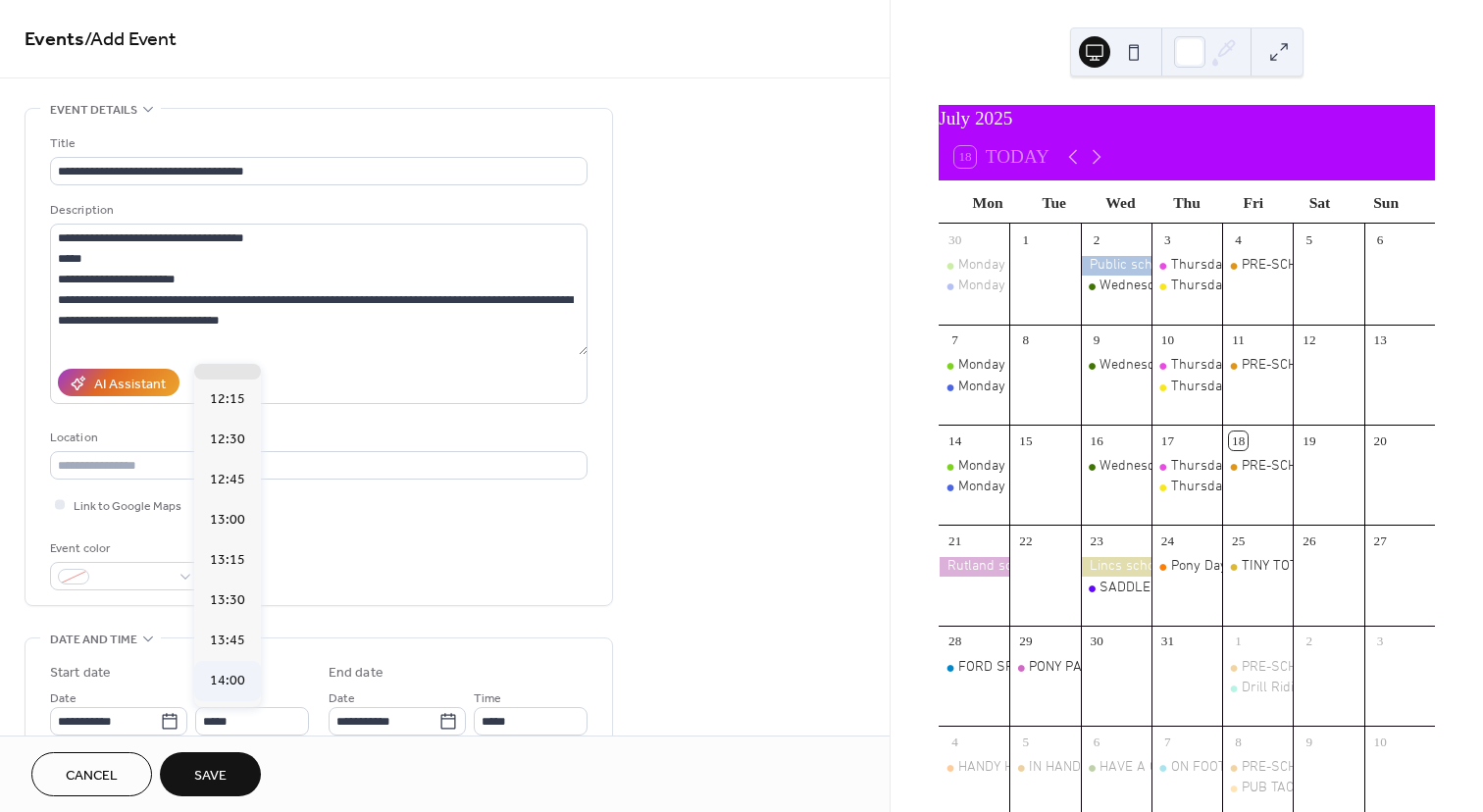 type on "*****" 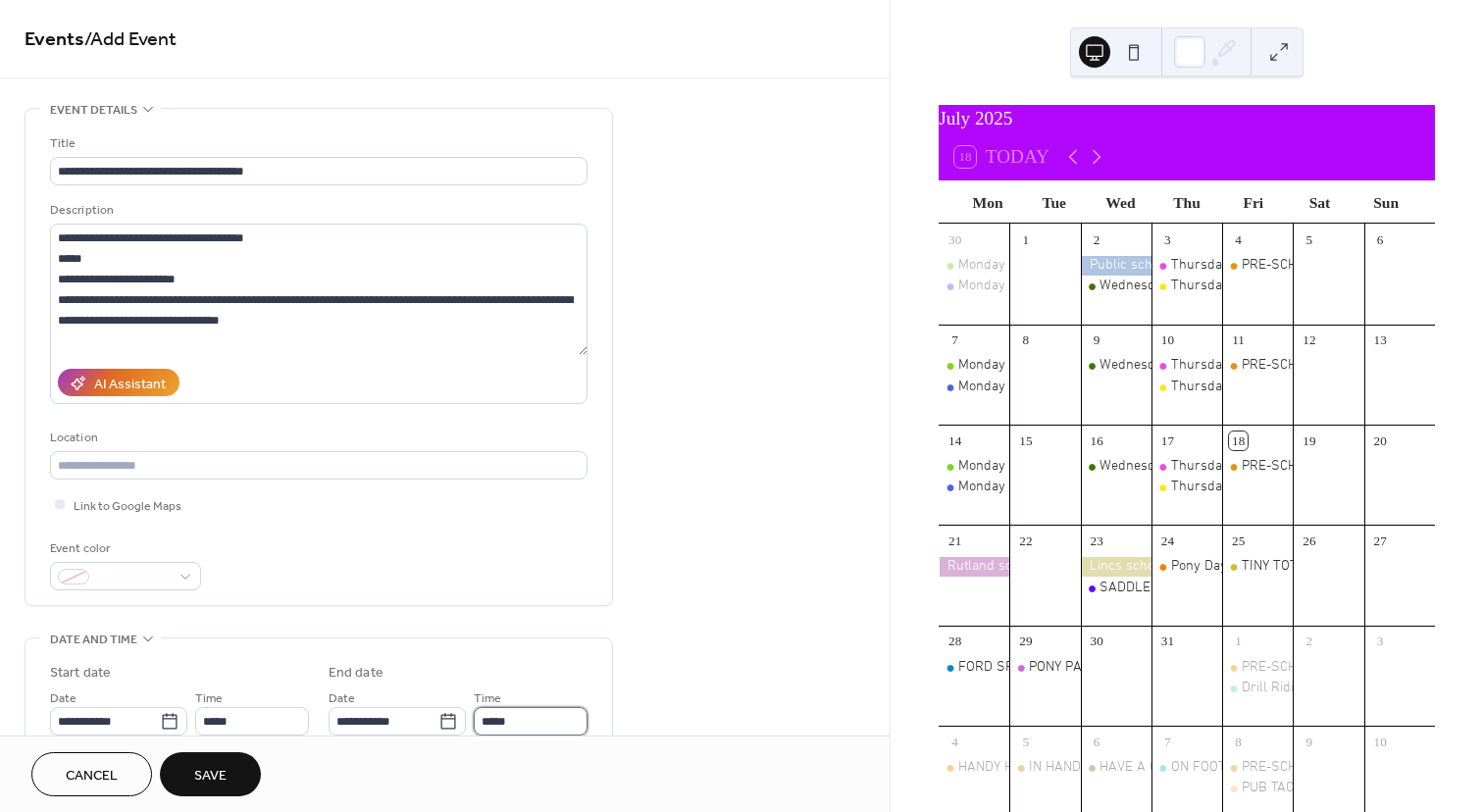 click on "*****" at bounding box center (531, 721) 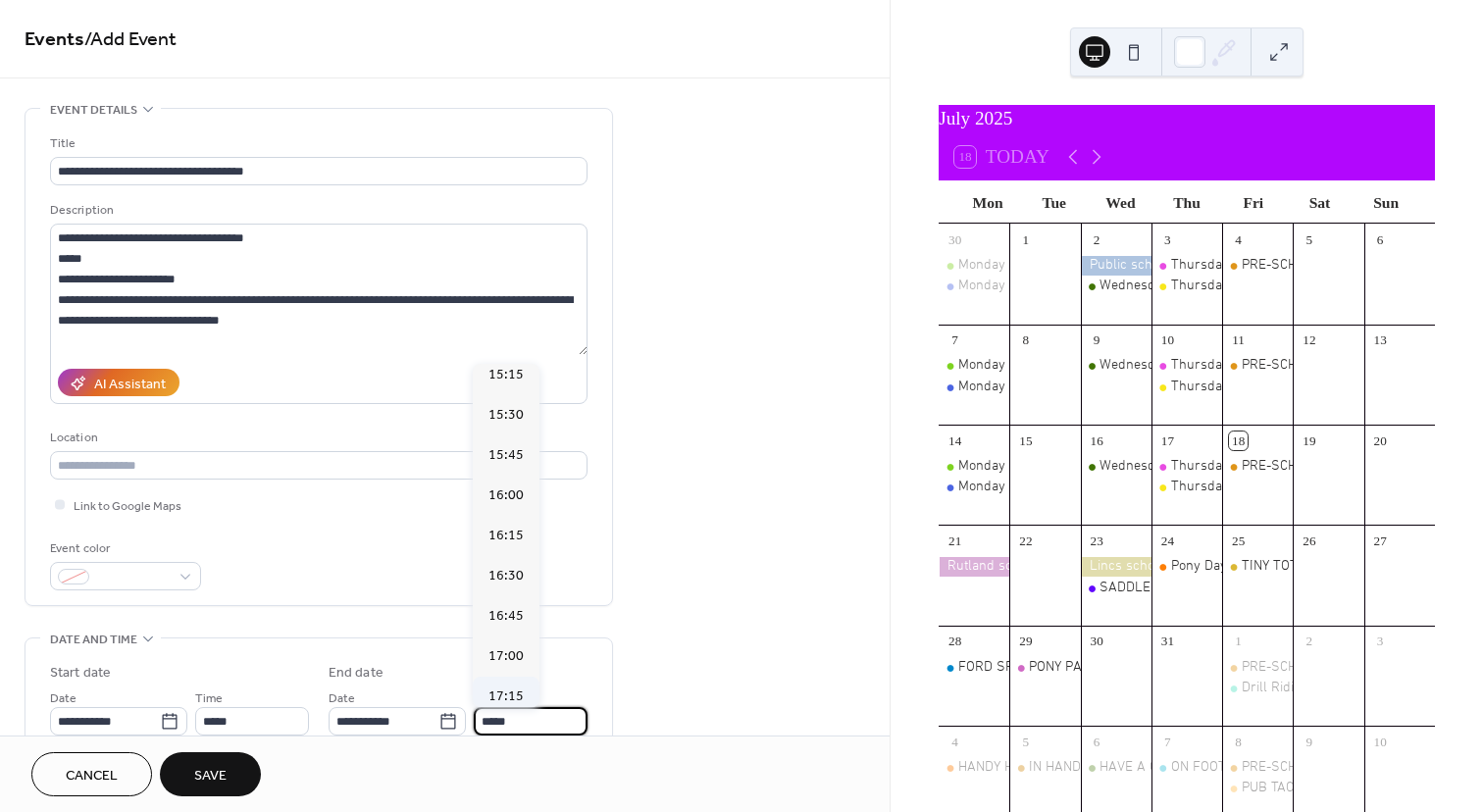 scroll, scrollTop: 171, scrollLeft: 0, axis: vertical 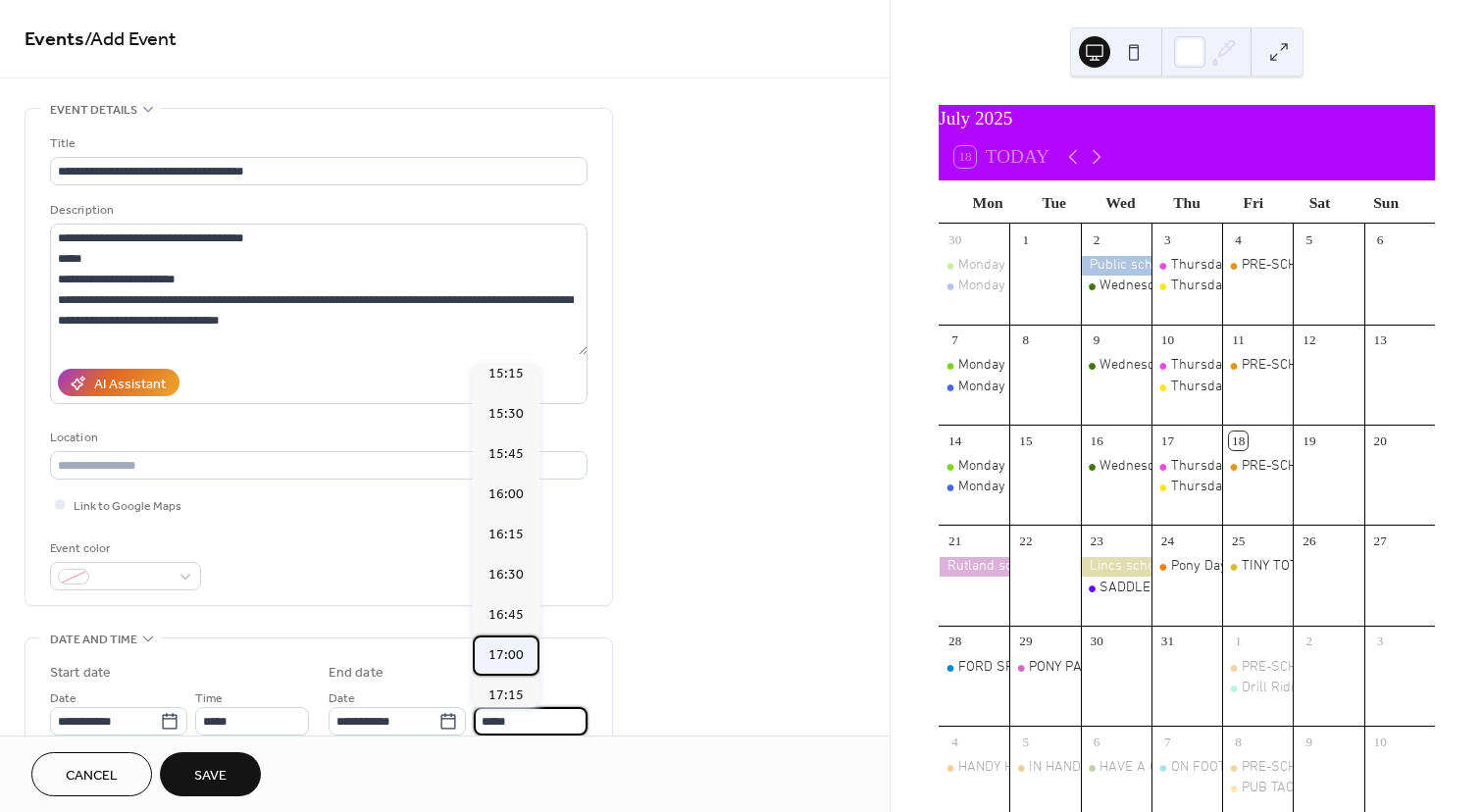 click on "17:00" at bounding box center [506, 655] 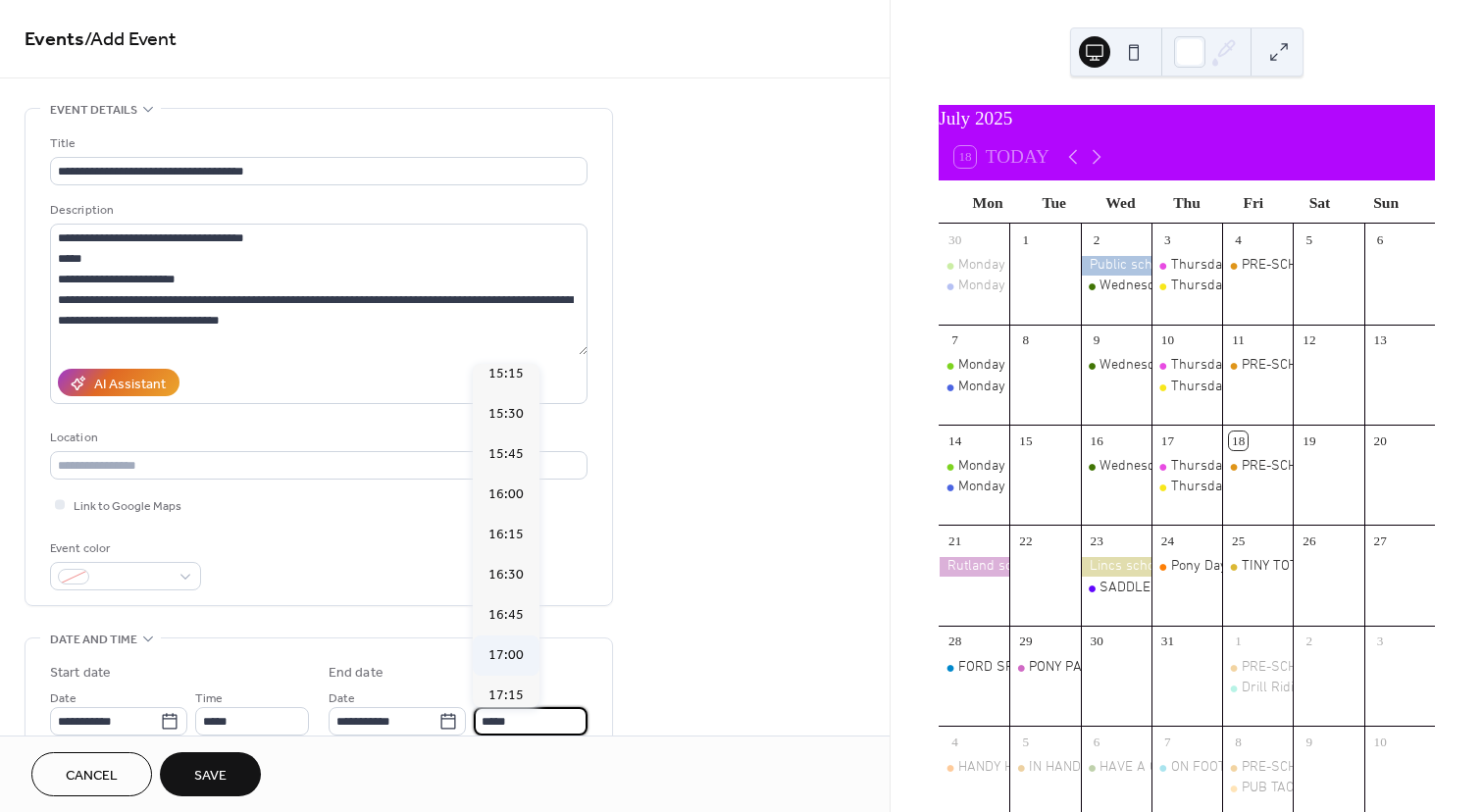 type on "*****" 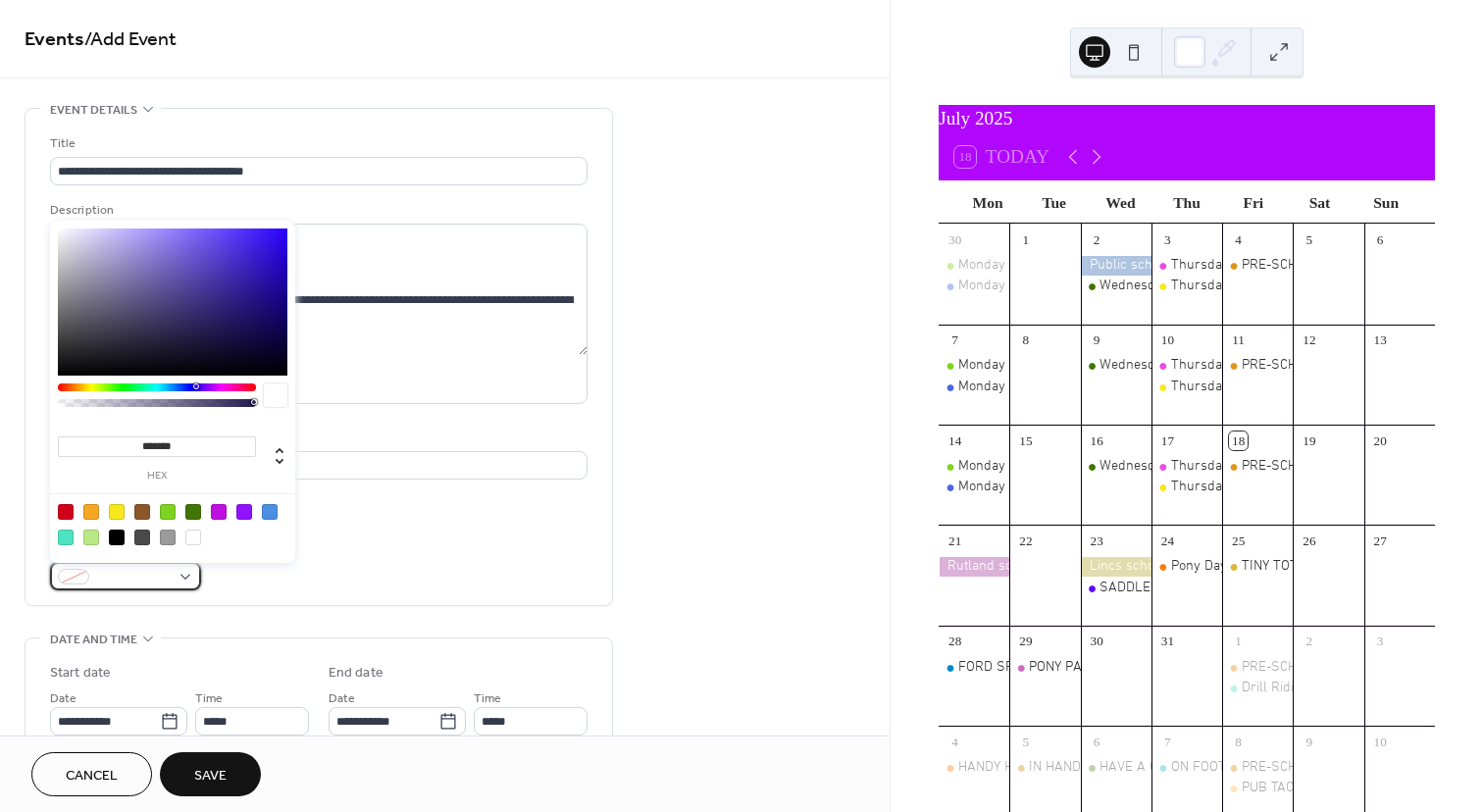 click at bounding box center (126, 576) 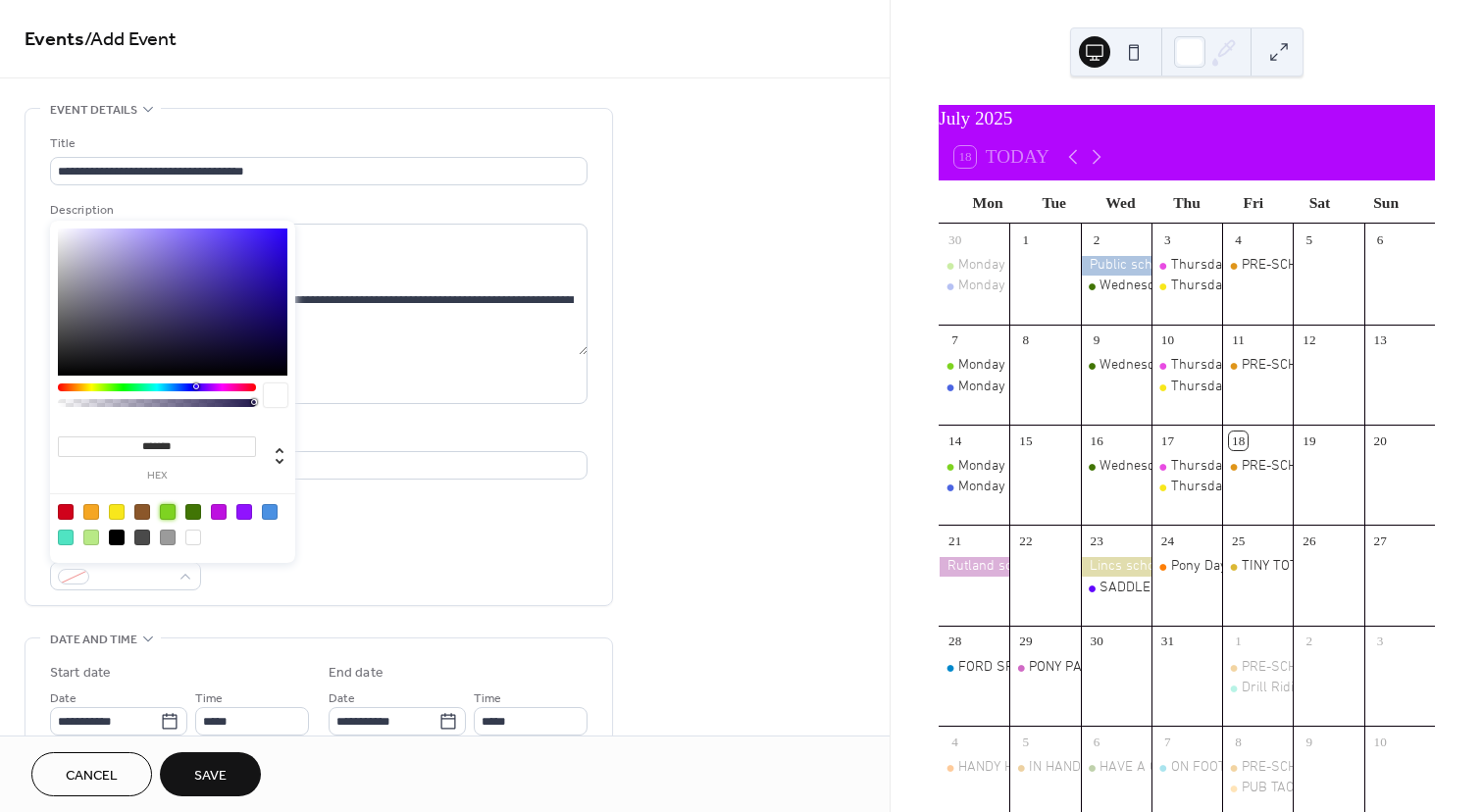 click at bounding box center (168, 512) 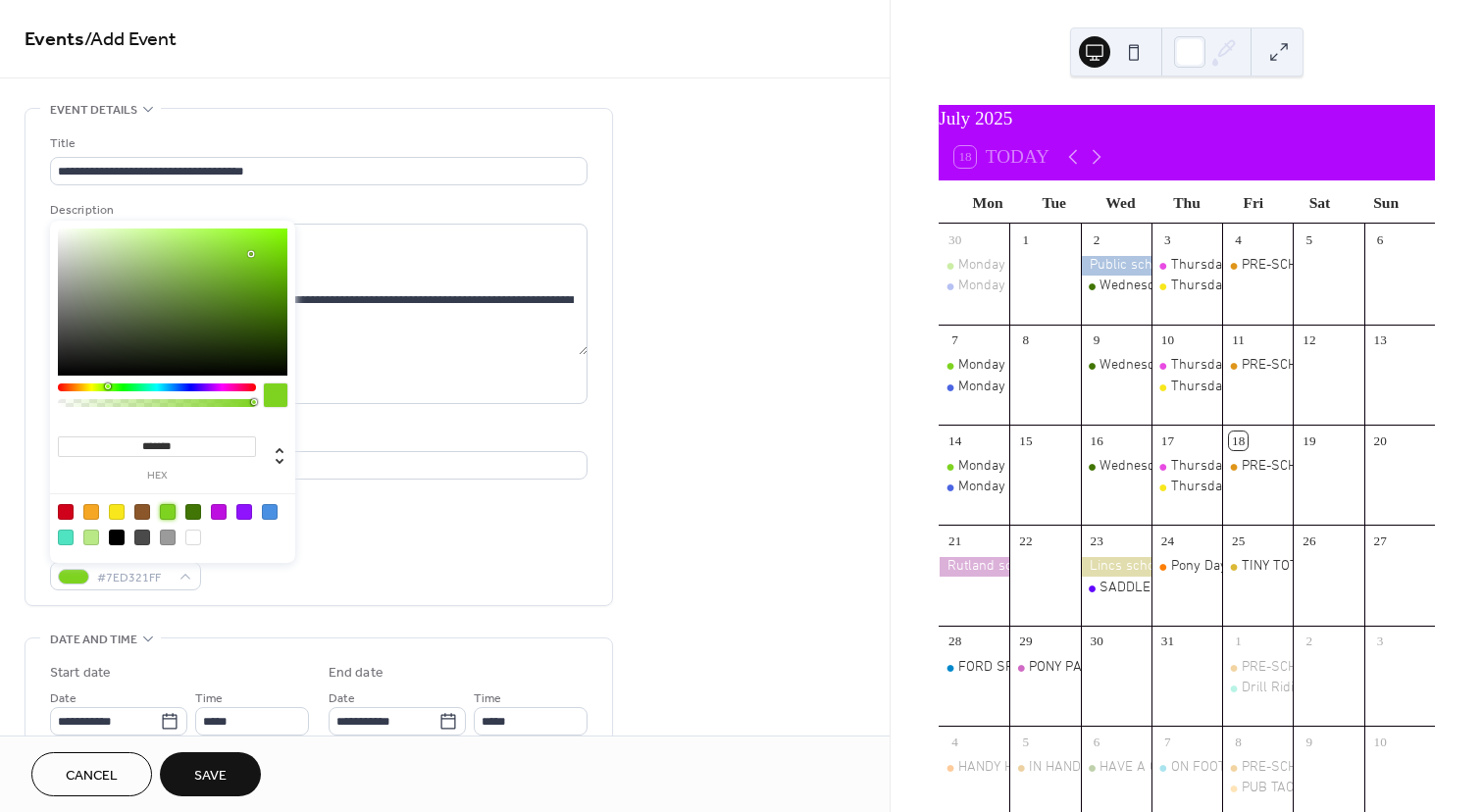 click at bounding box center [157, 403] 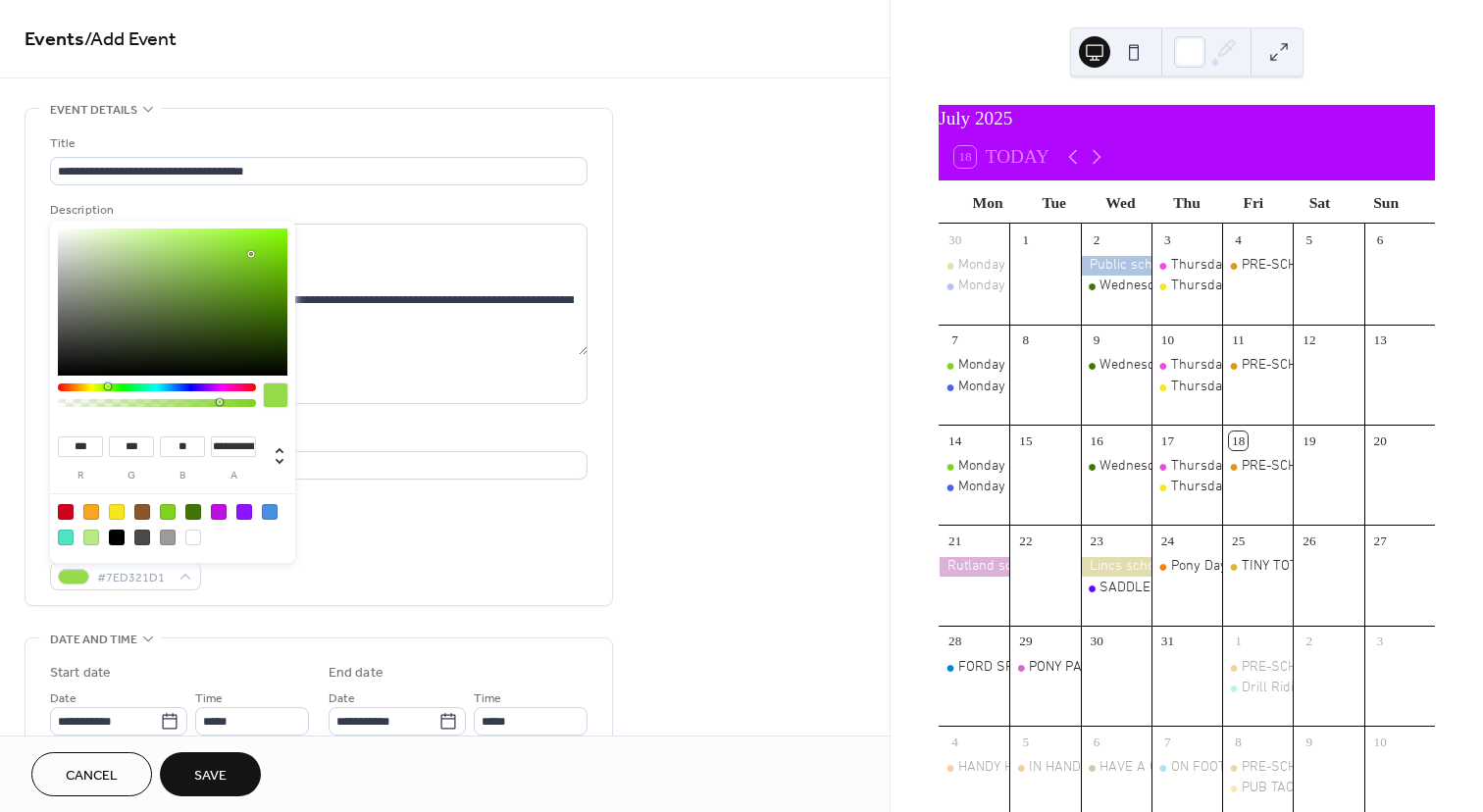 click at bounding box center (157, 403) 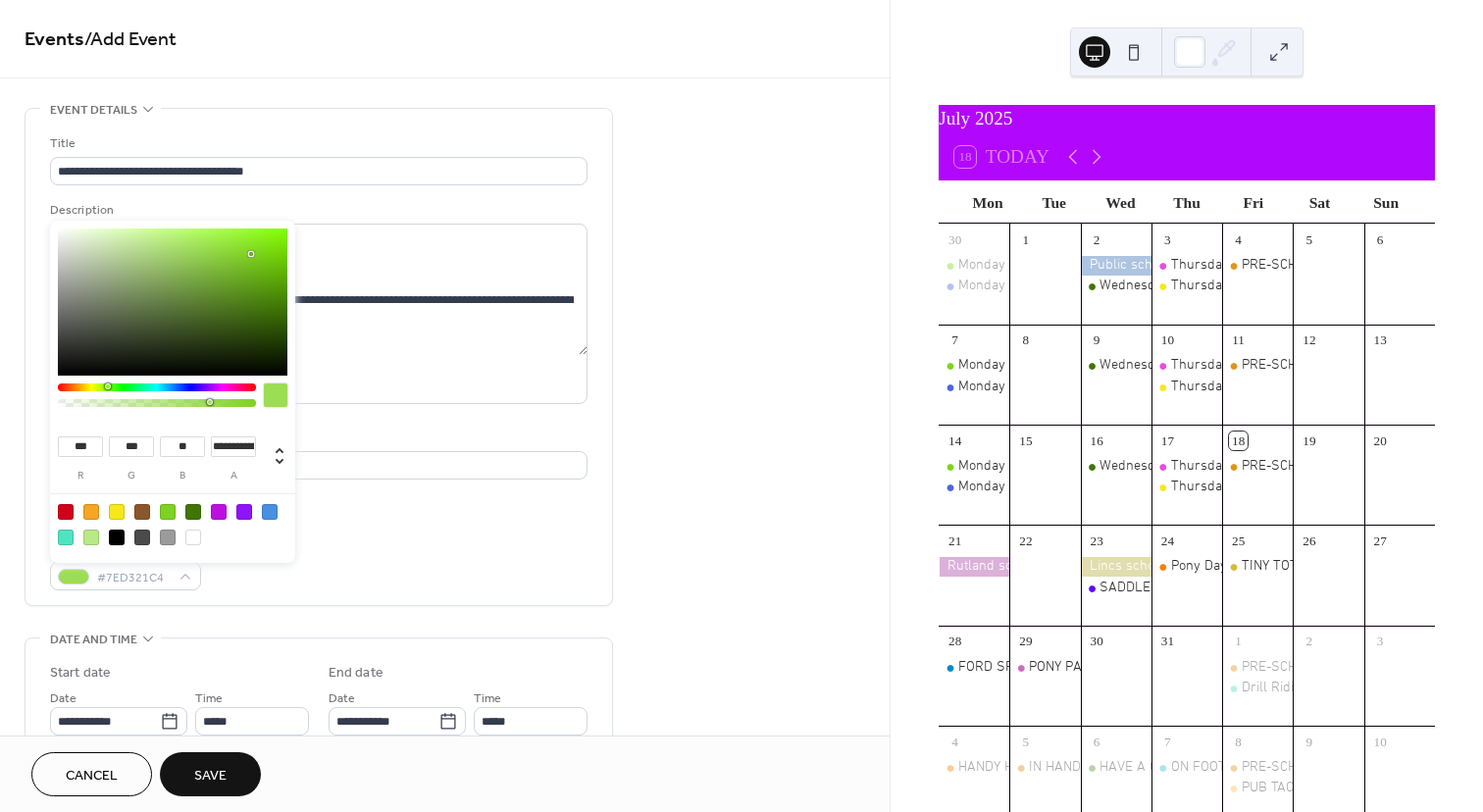 type on "**********" 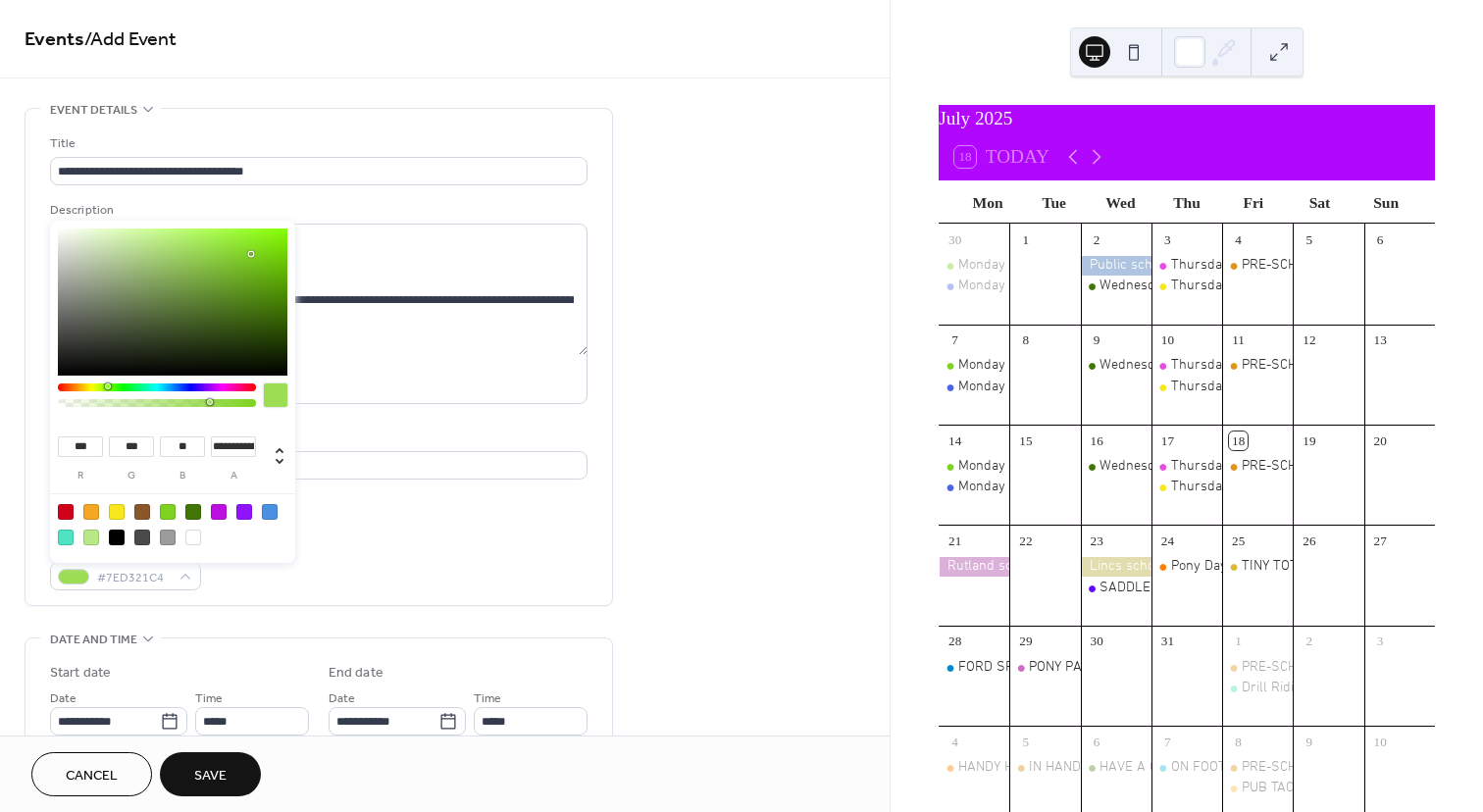 click at bounding box center (157, 403) 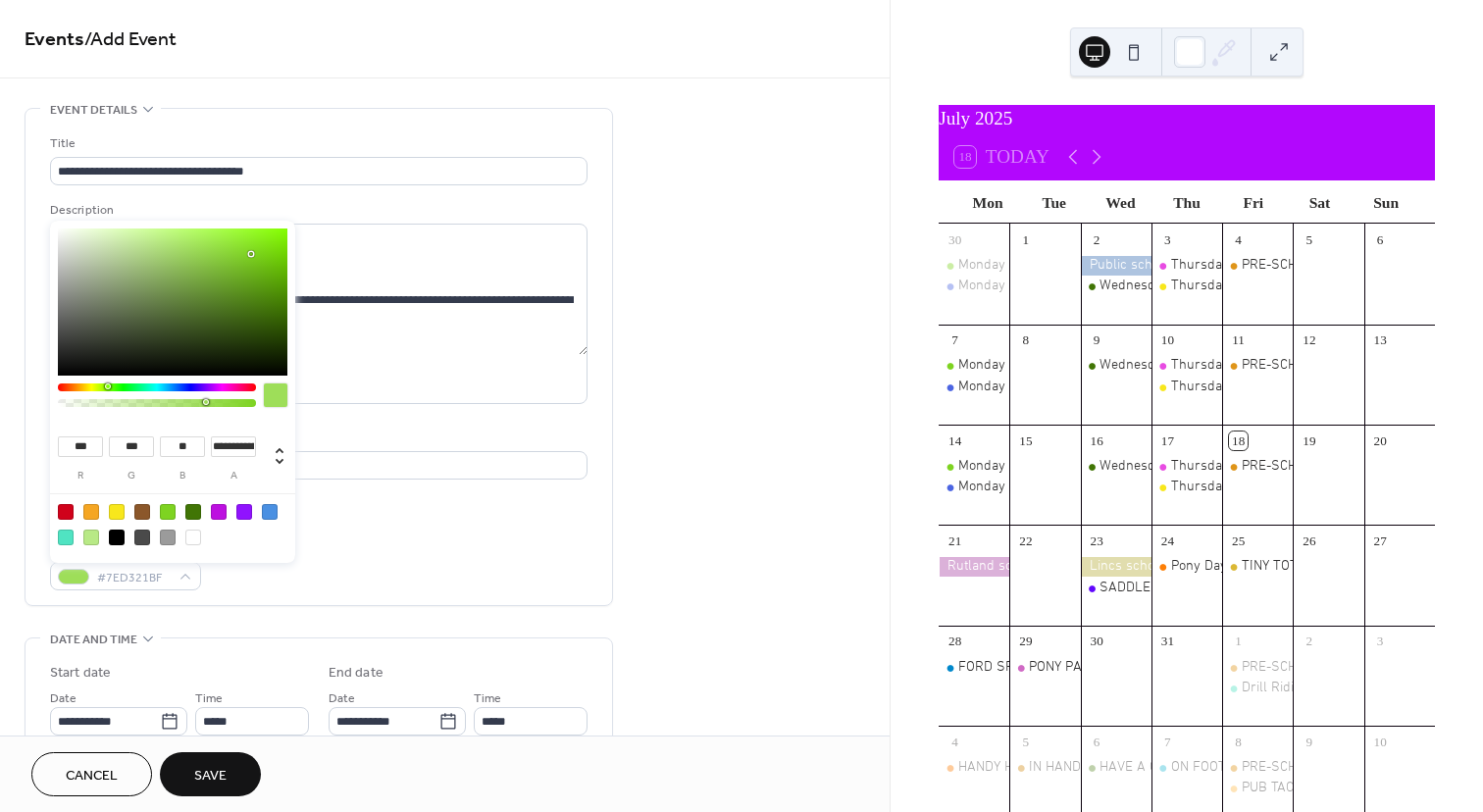type on "***" 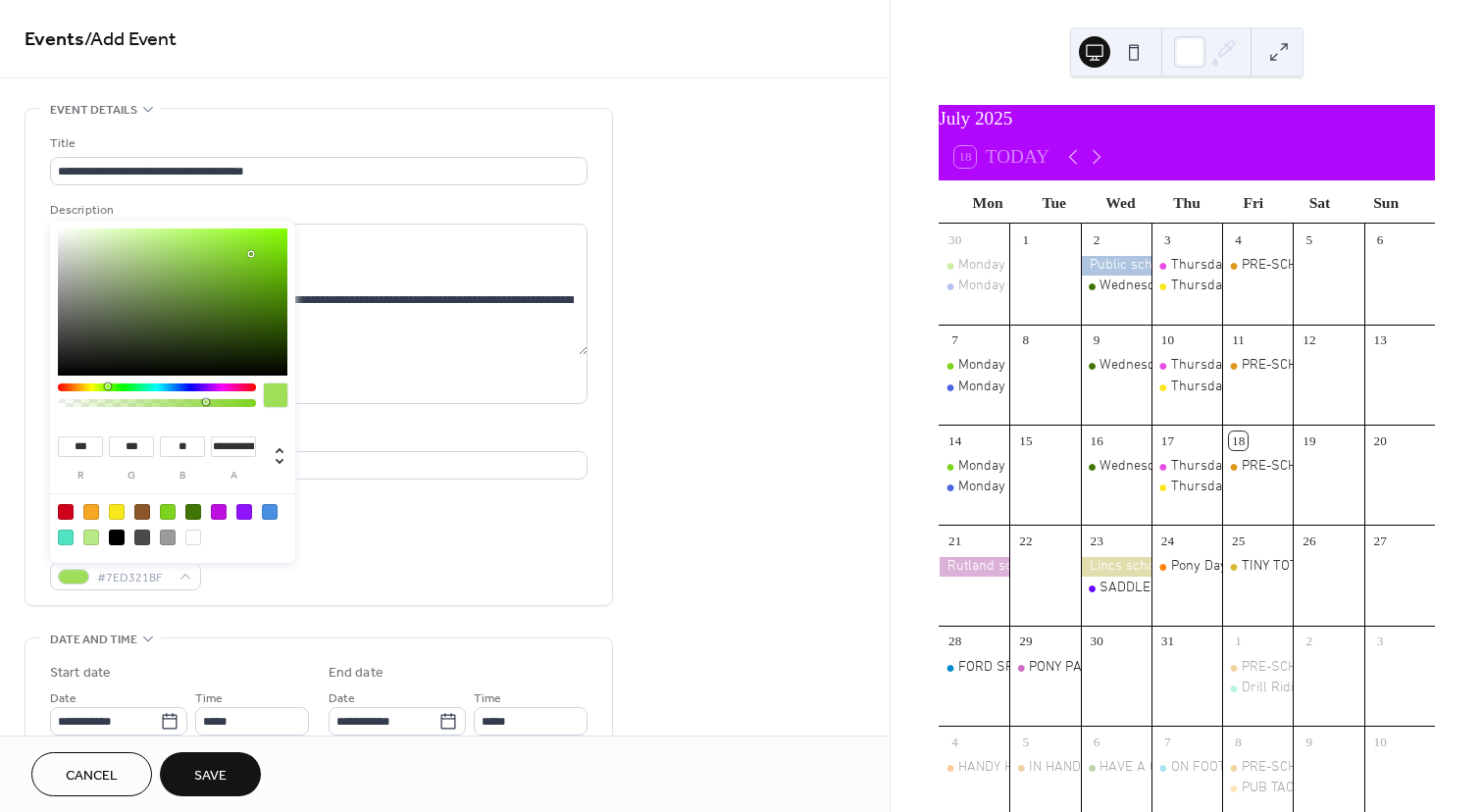 type on "***" 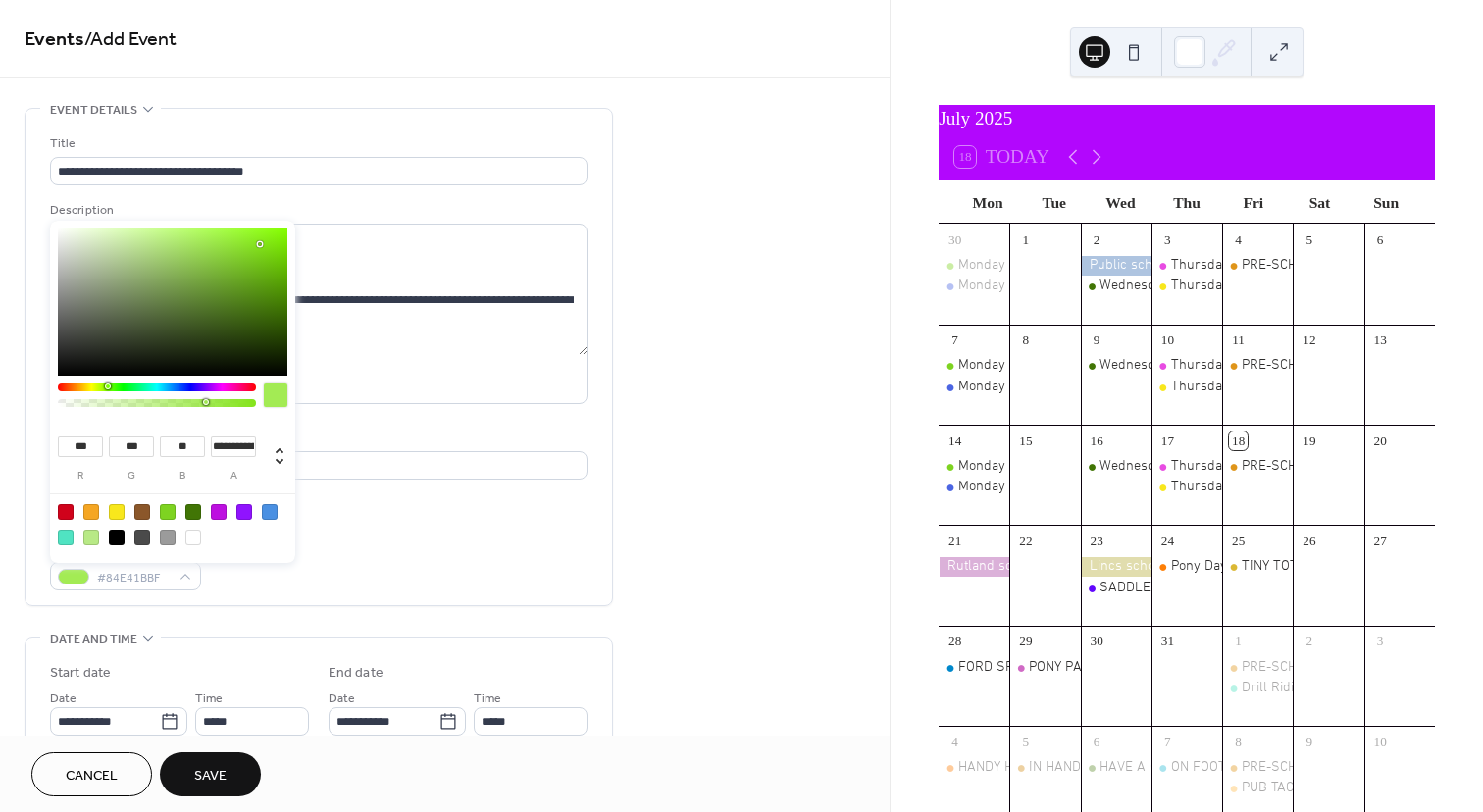 click at bounding box center (173, 302) 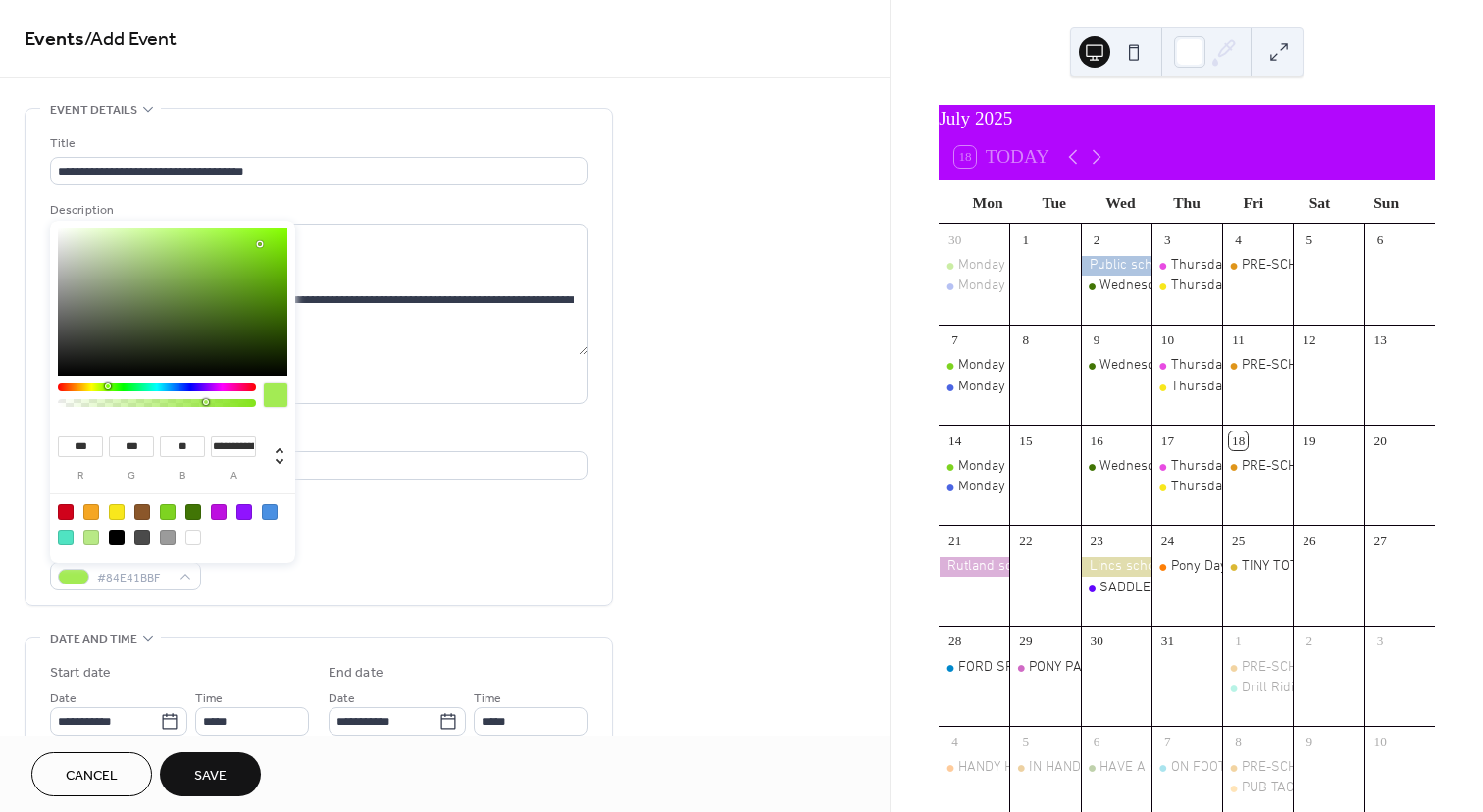 type on "***" 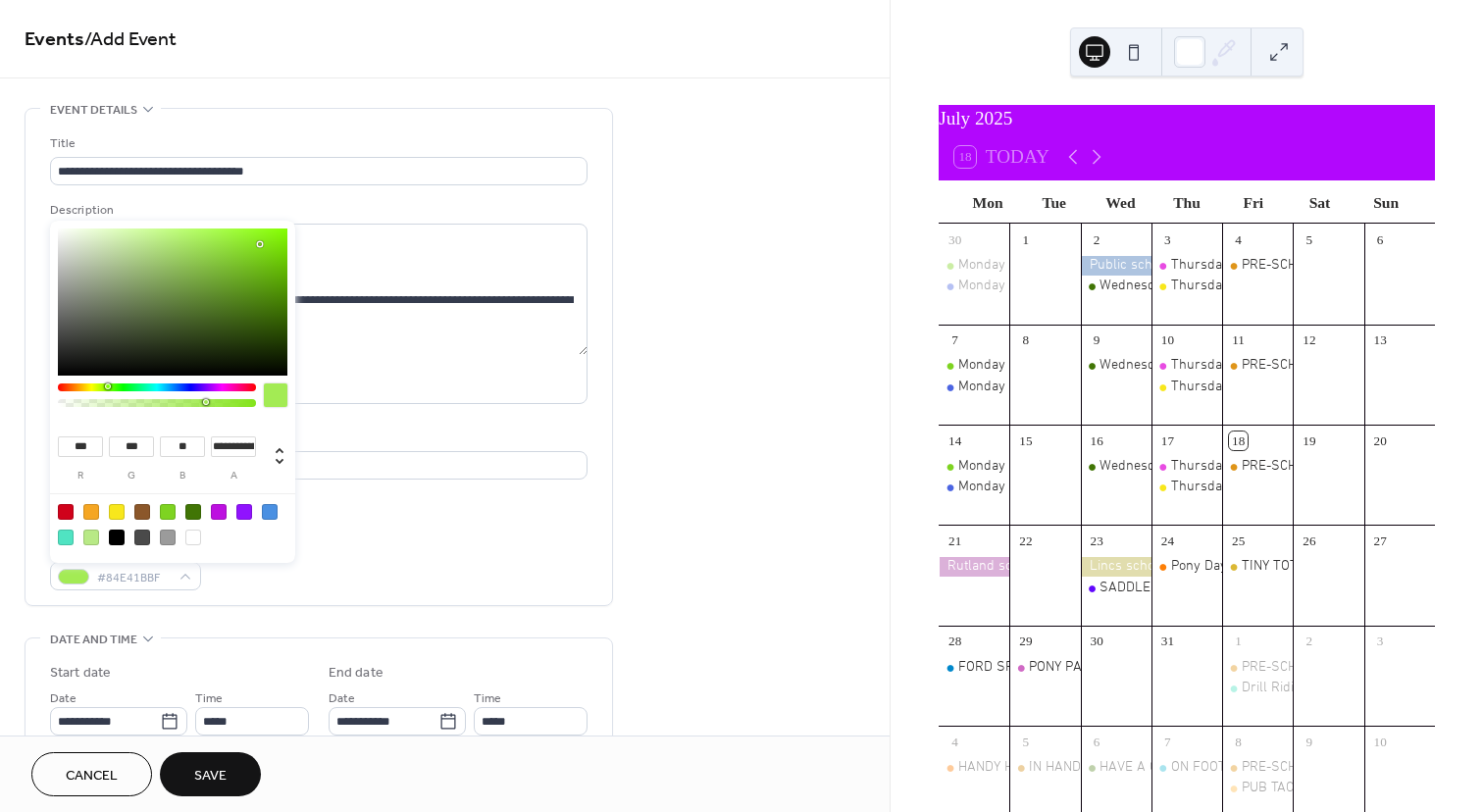 type on "***" 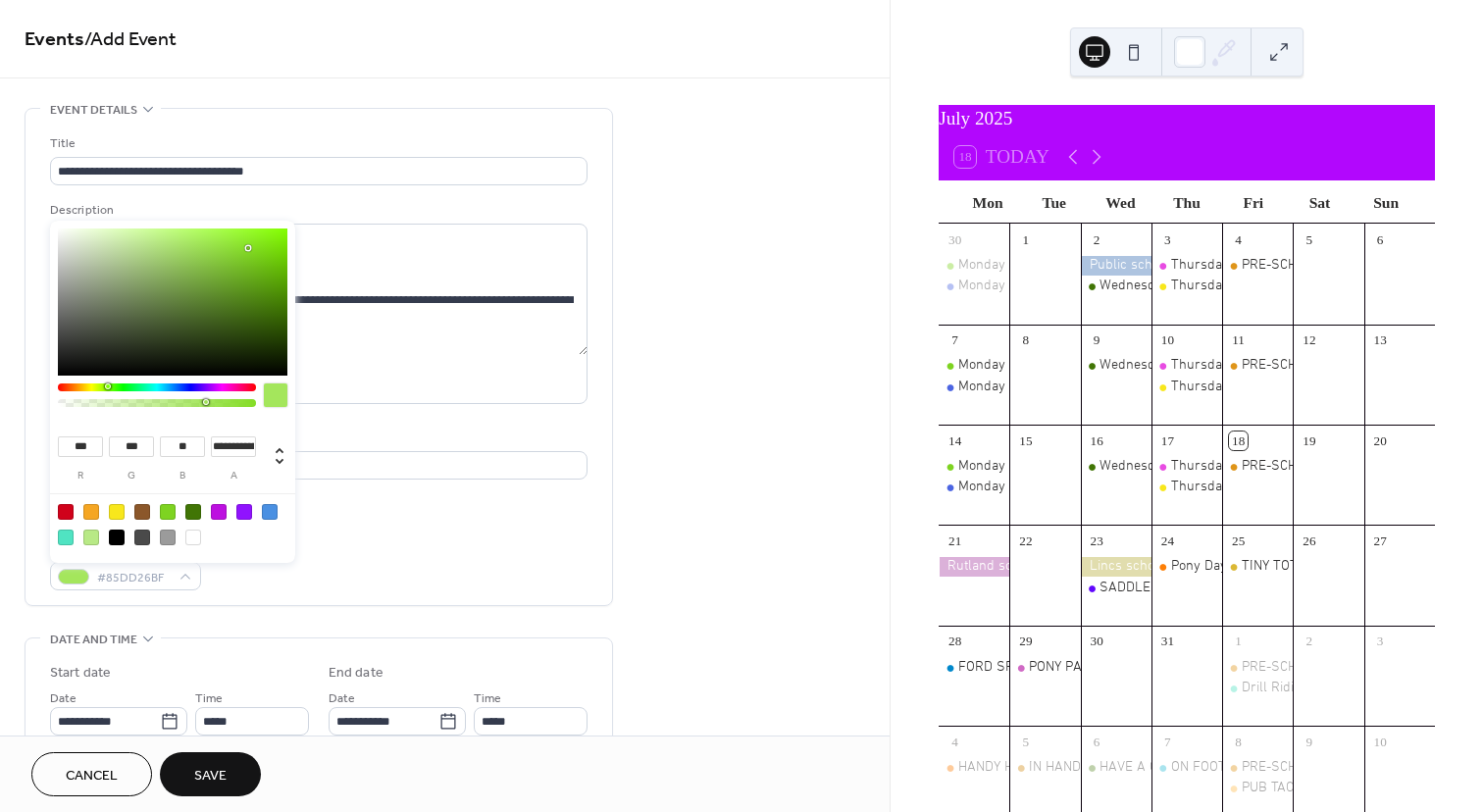 click at bounding box center (173, 302) 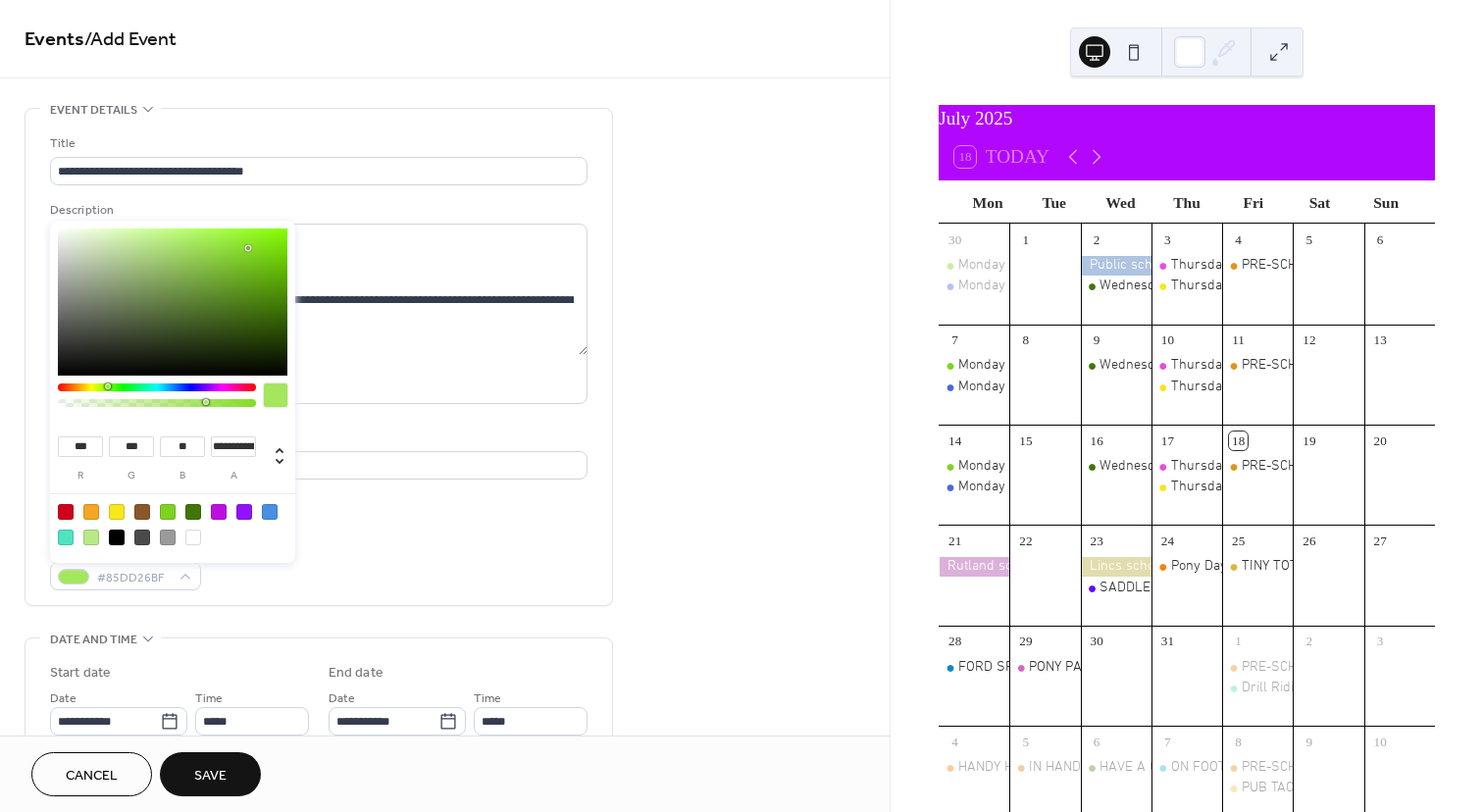type on "***" 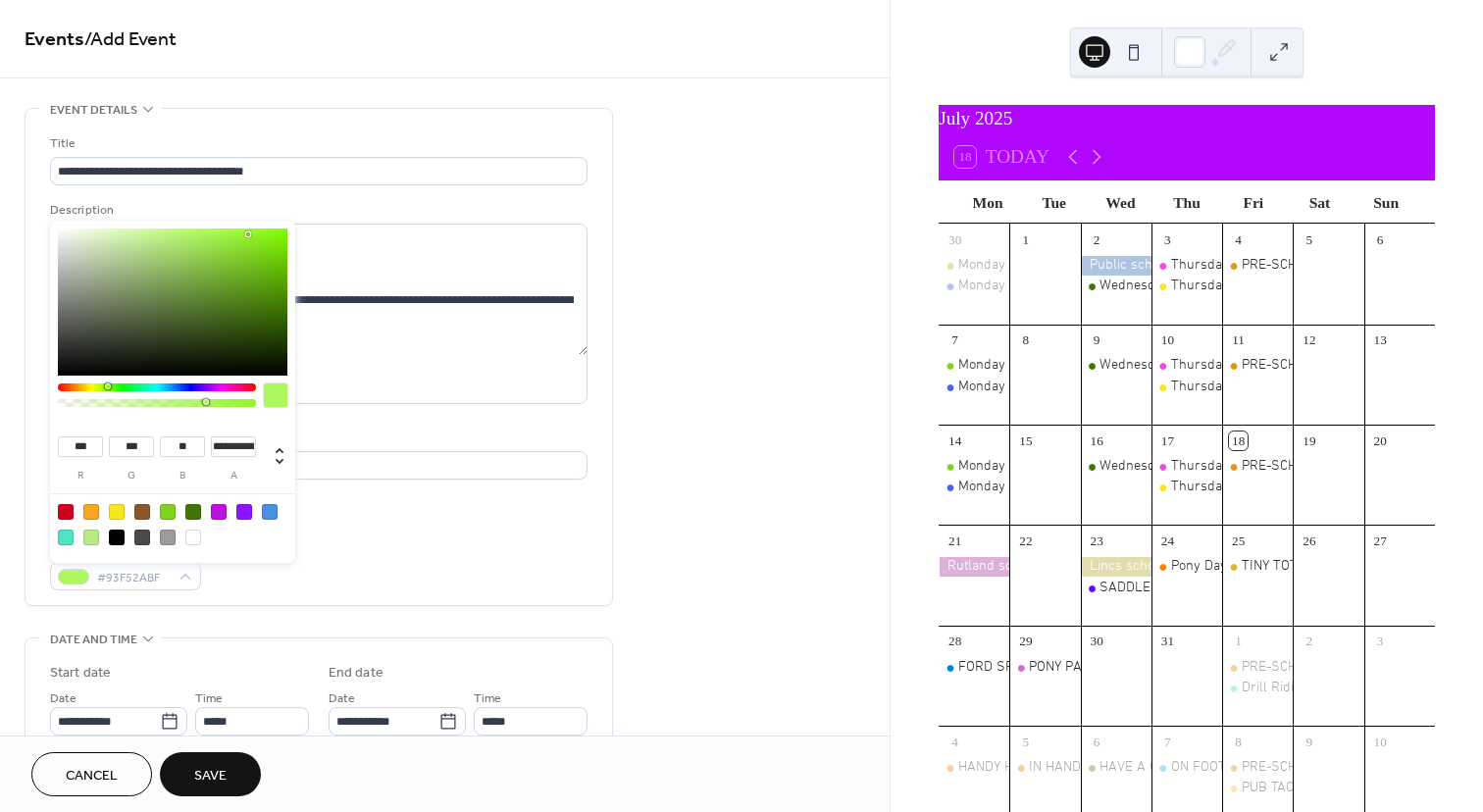 type on "***" 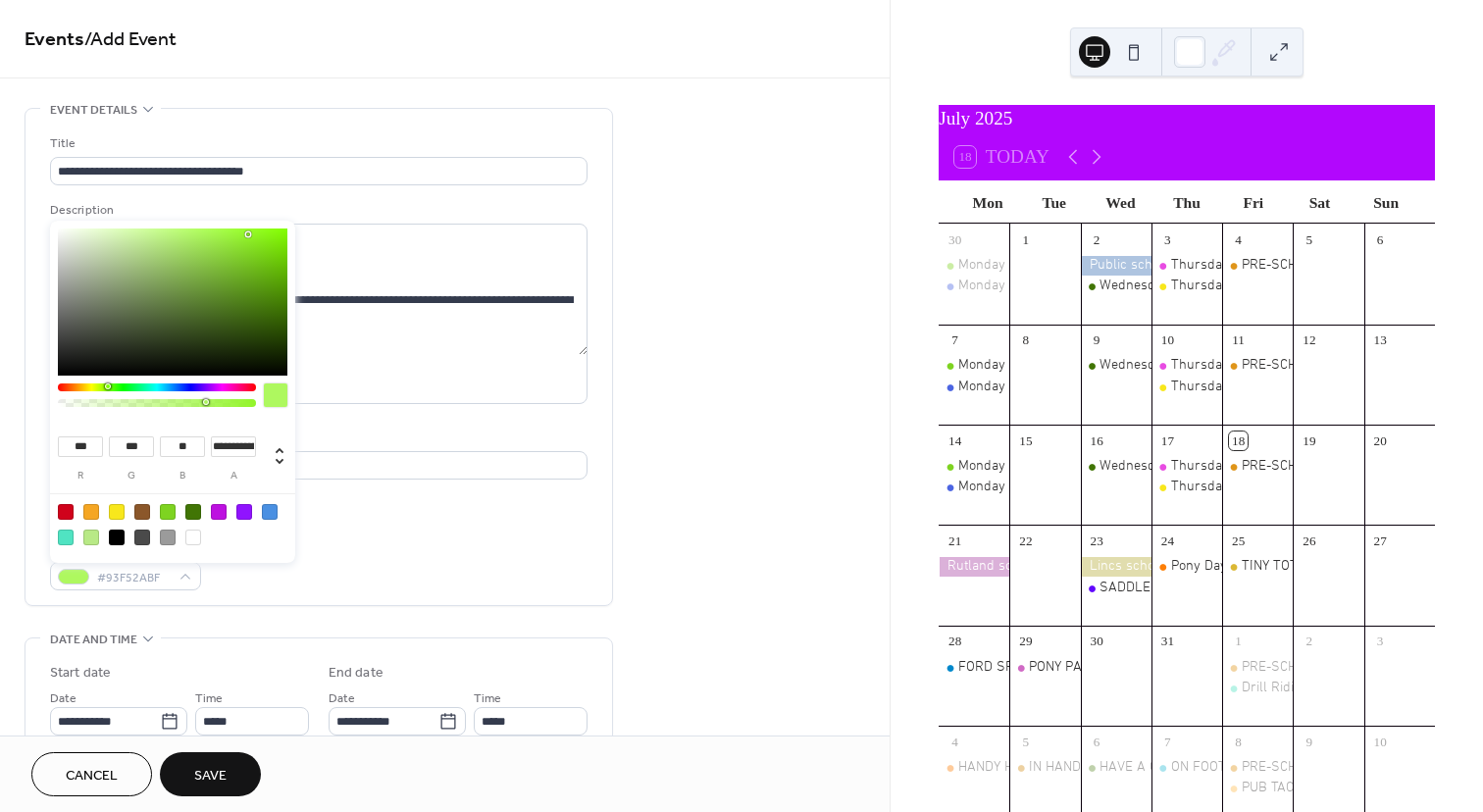 type on "***" 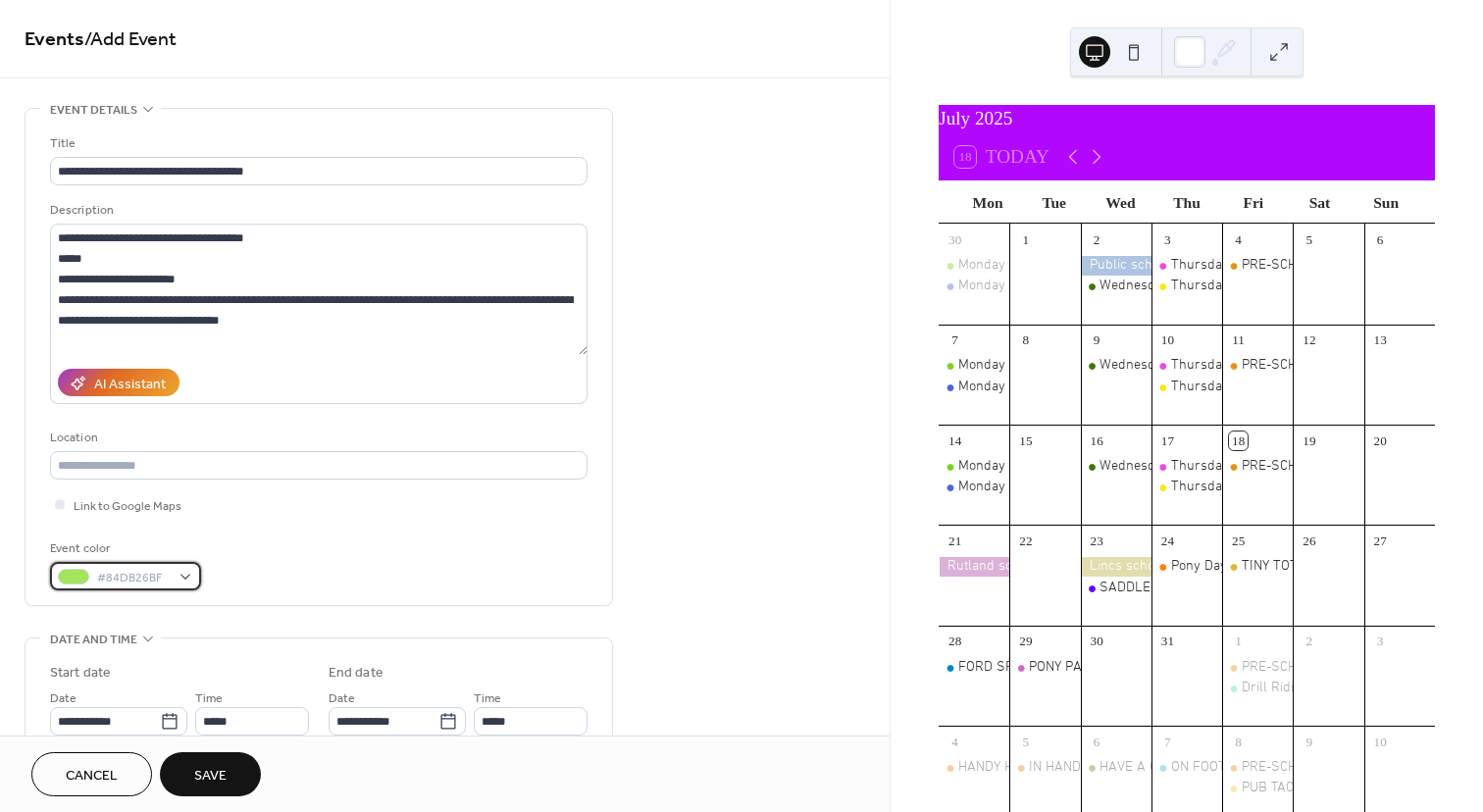 click on "#84DB26BF" at bounding box center [126, 576] 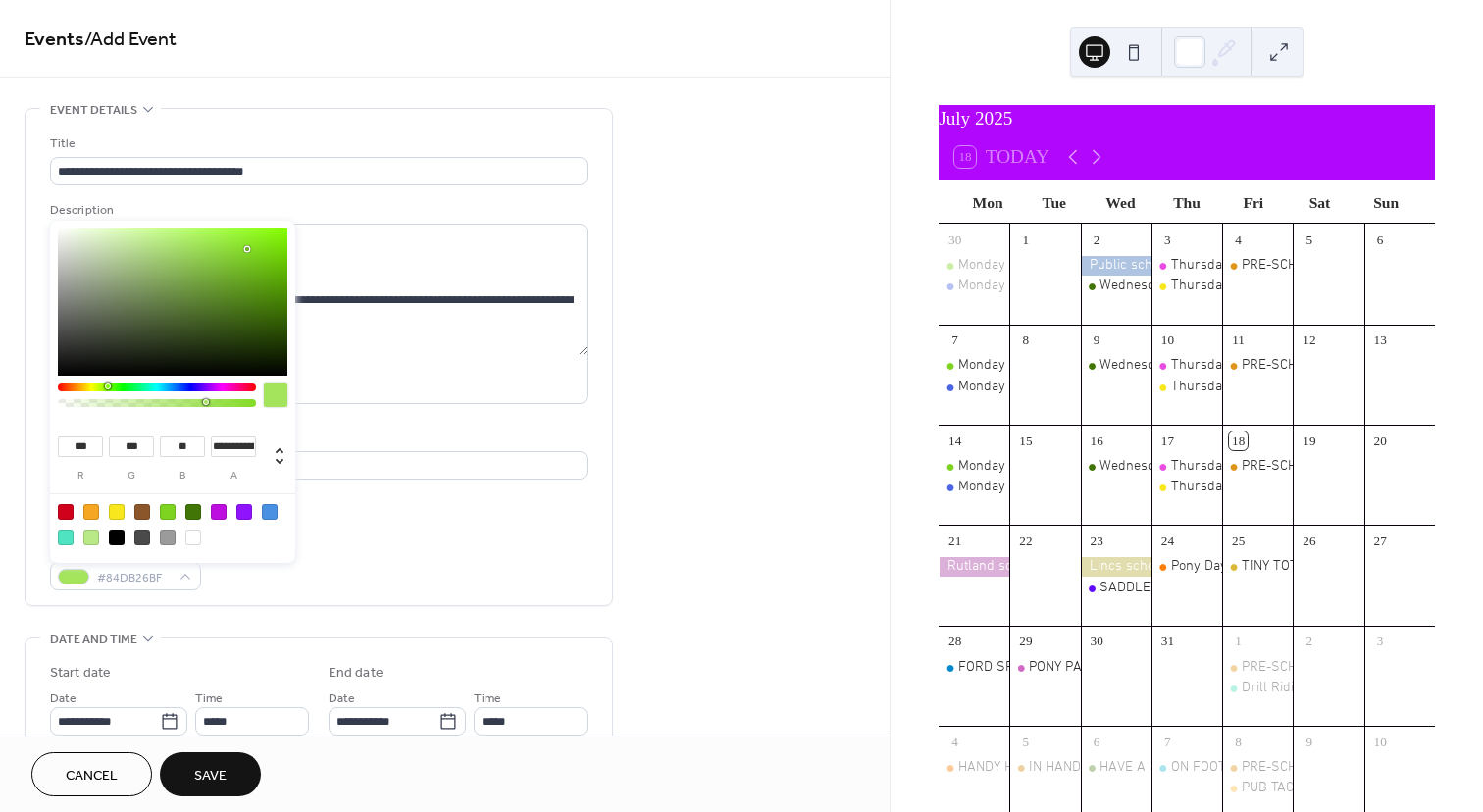 type on "**" 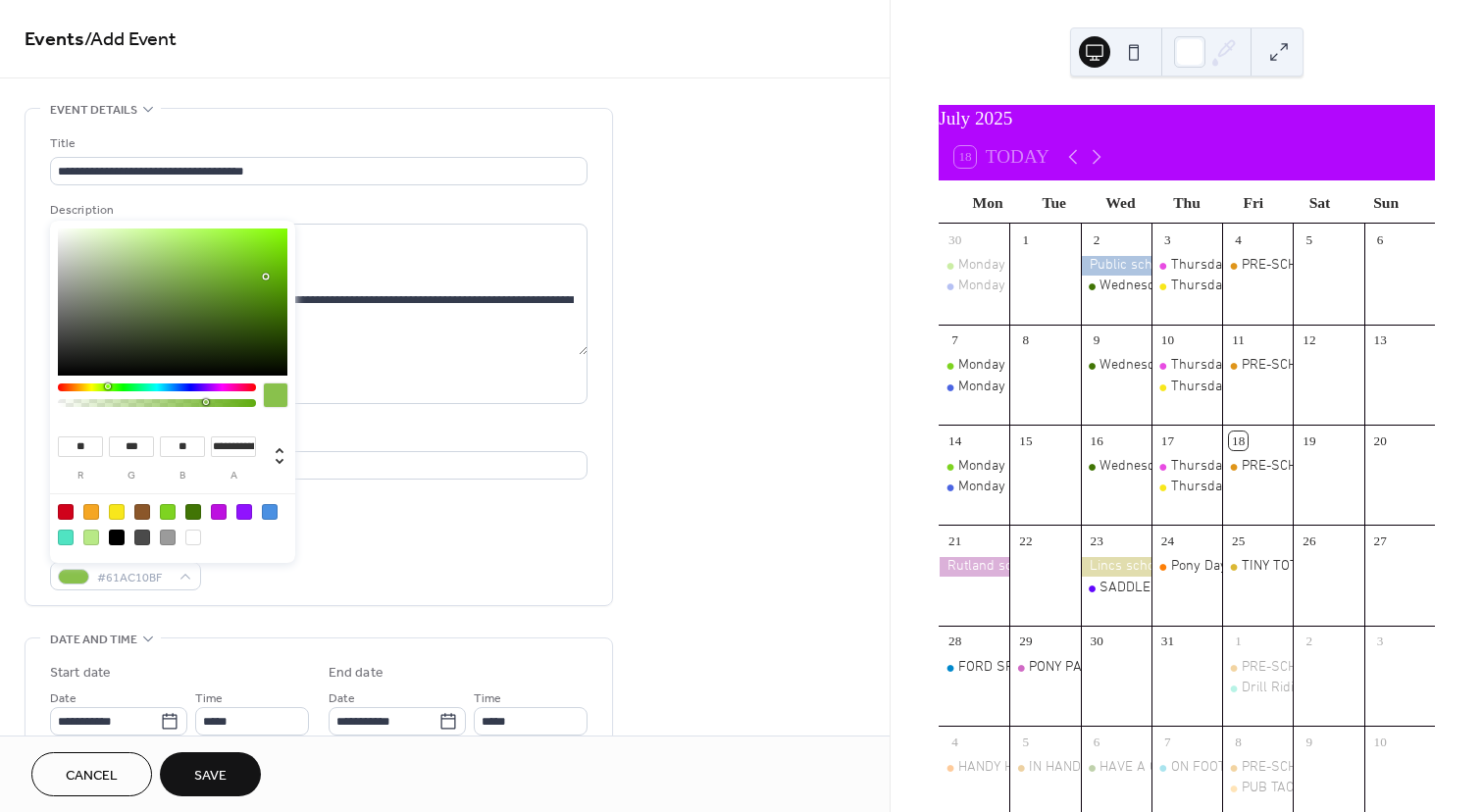 click at bounding box center (173, 302) 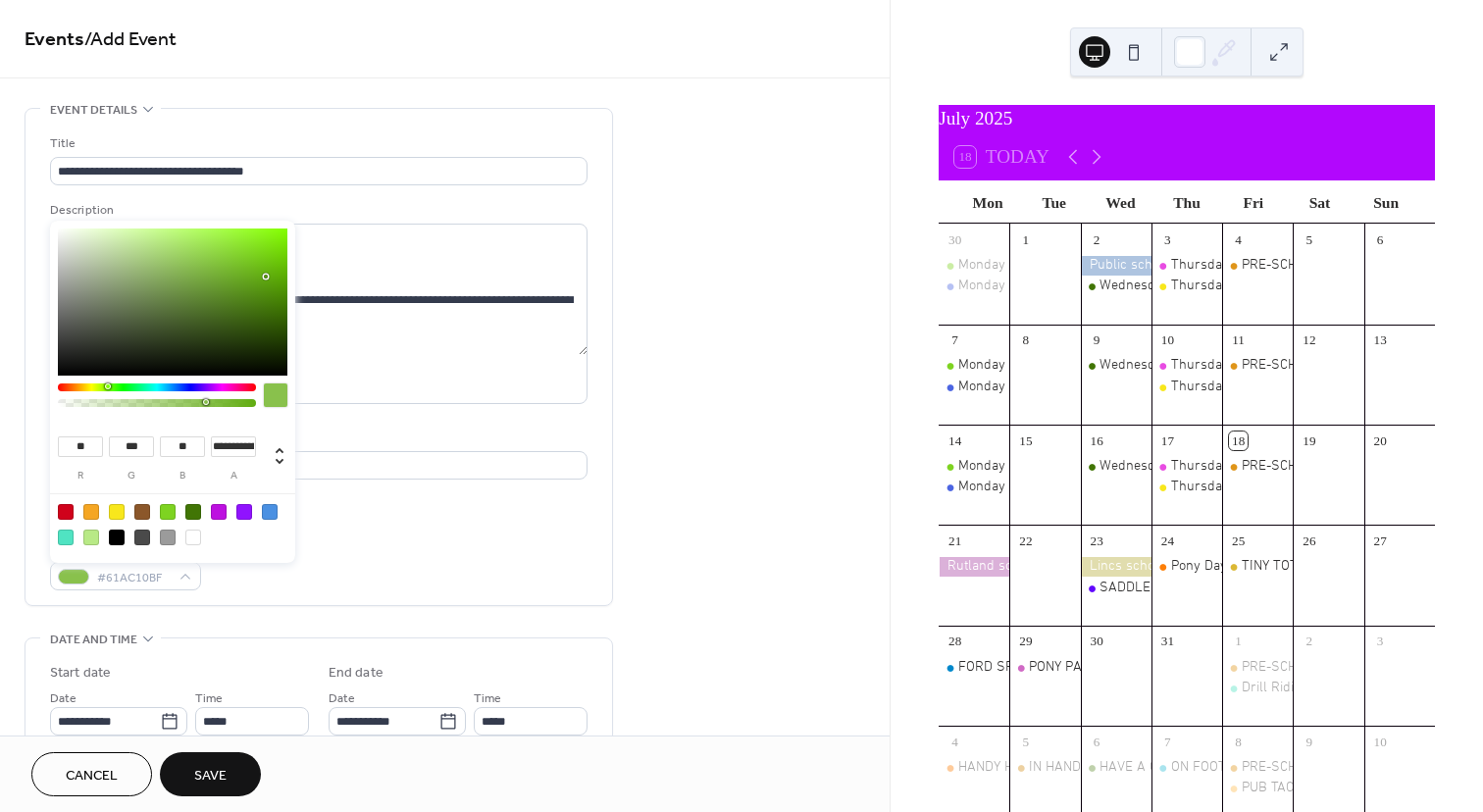 type on "***" 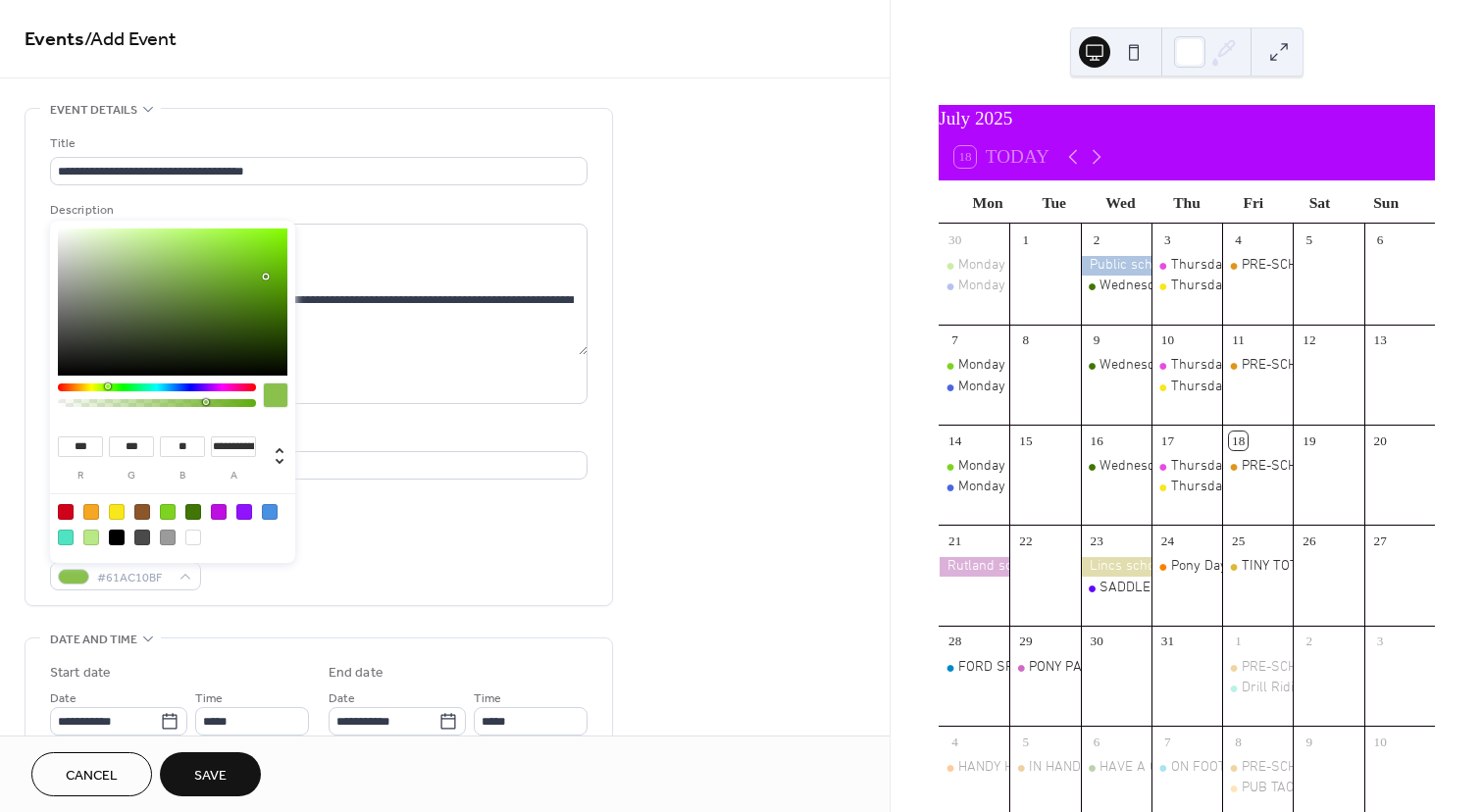 click at bounding box center (173, 302) 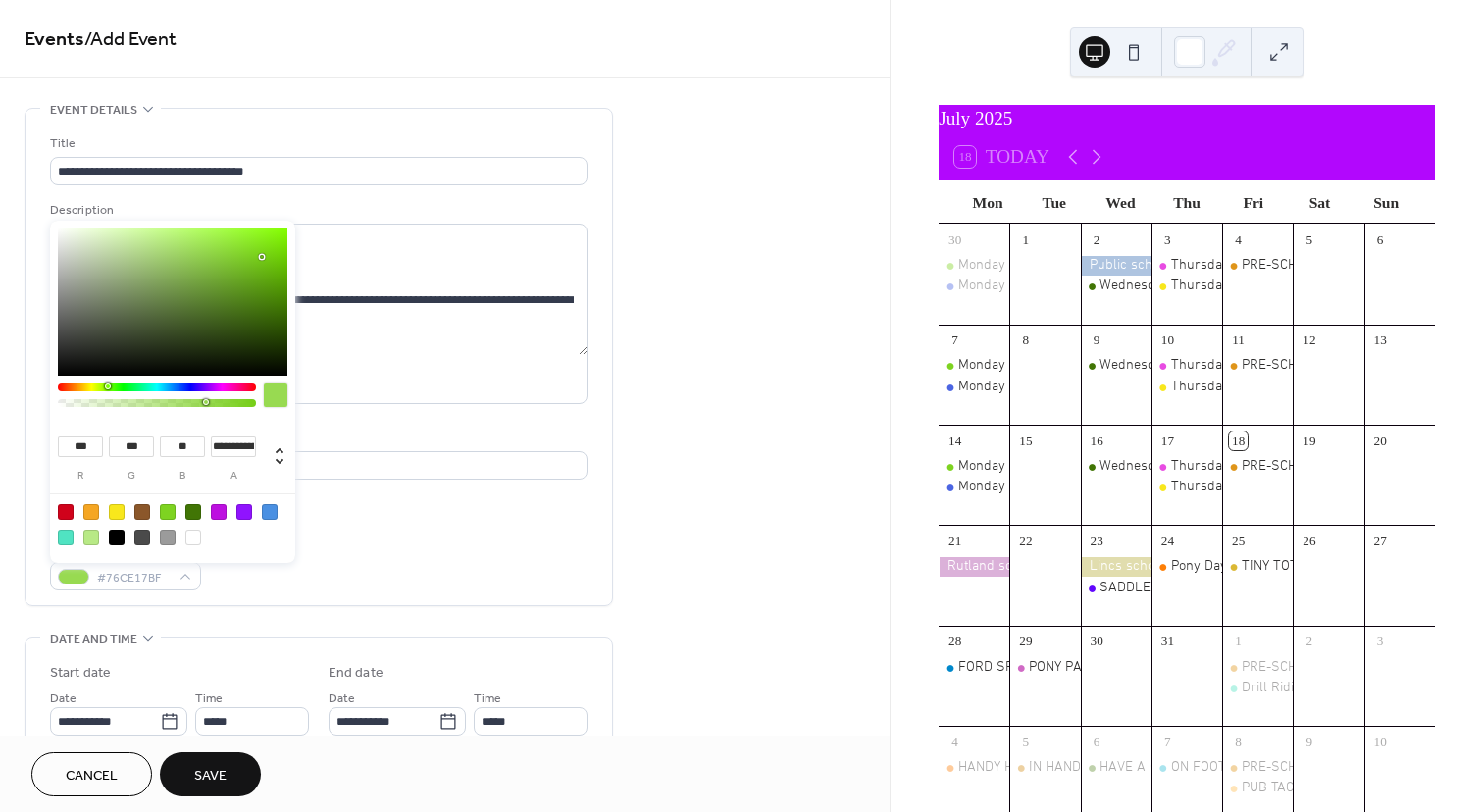 type on "***" 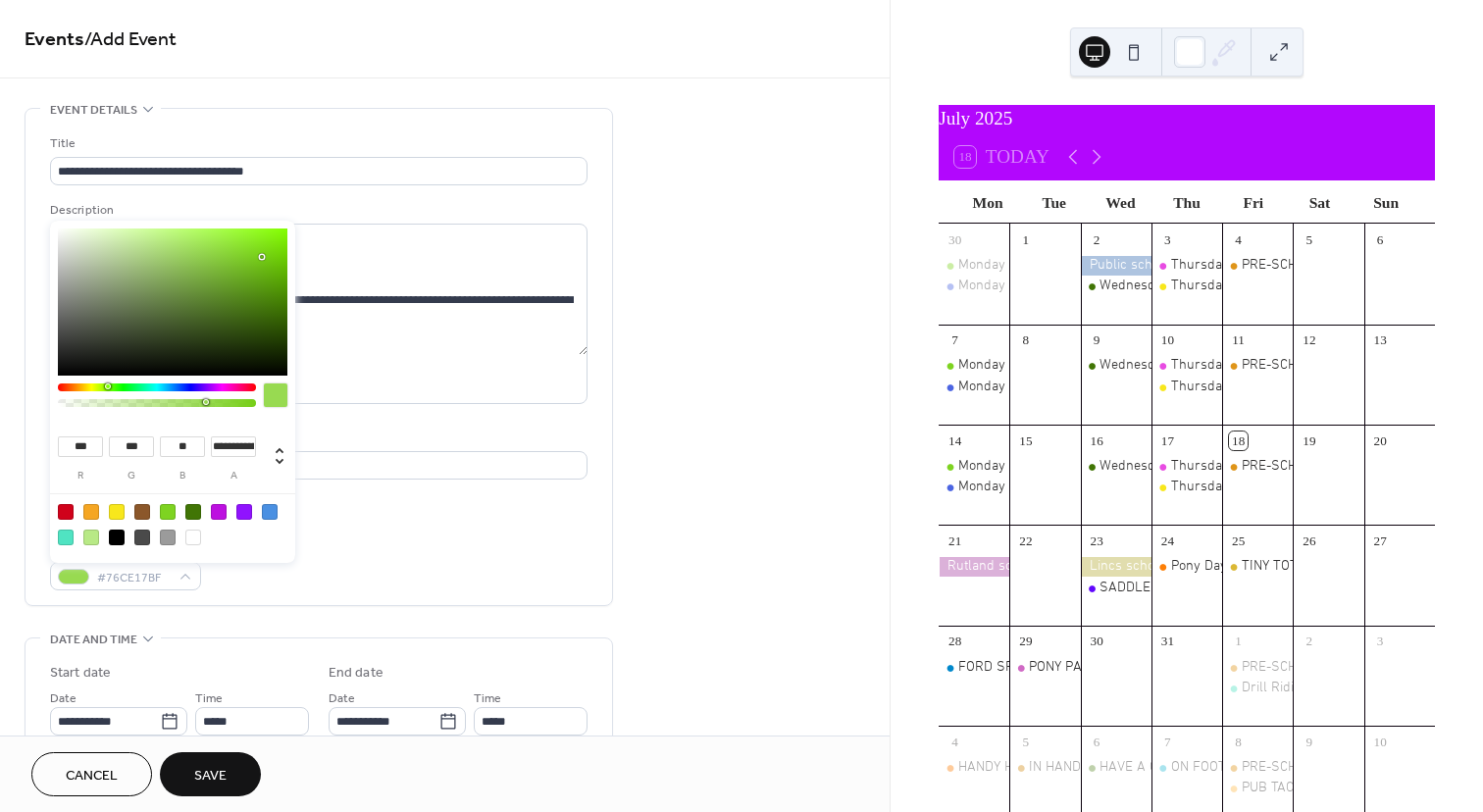 type on "**" 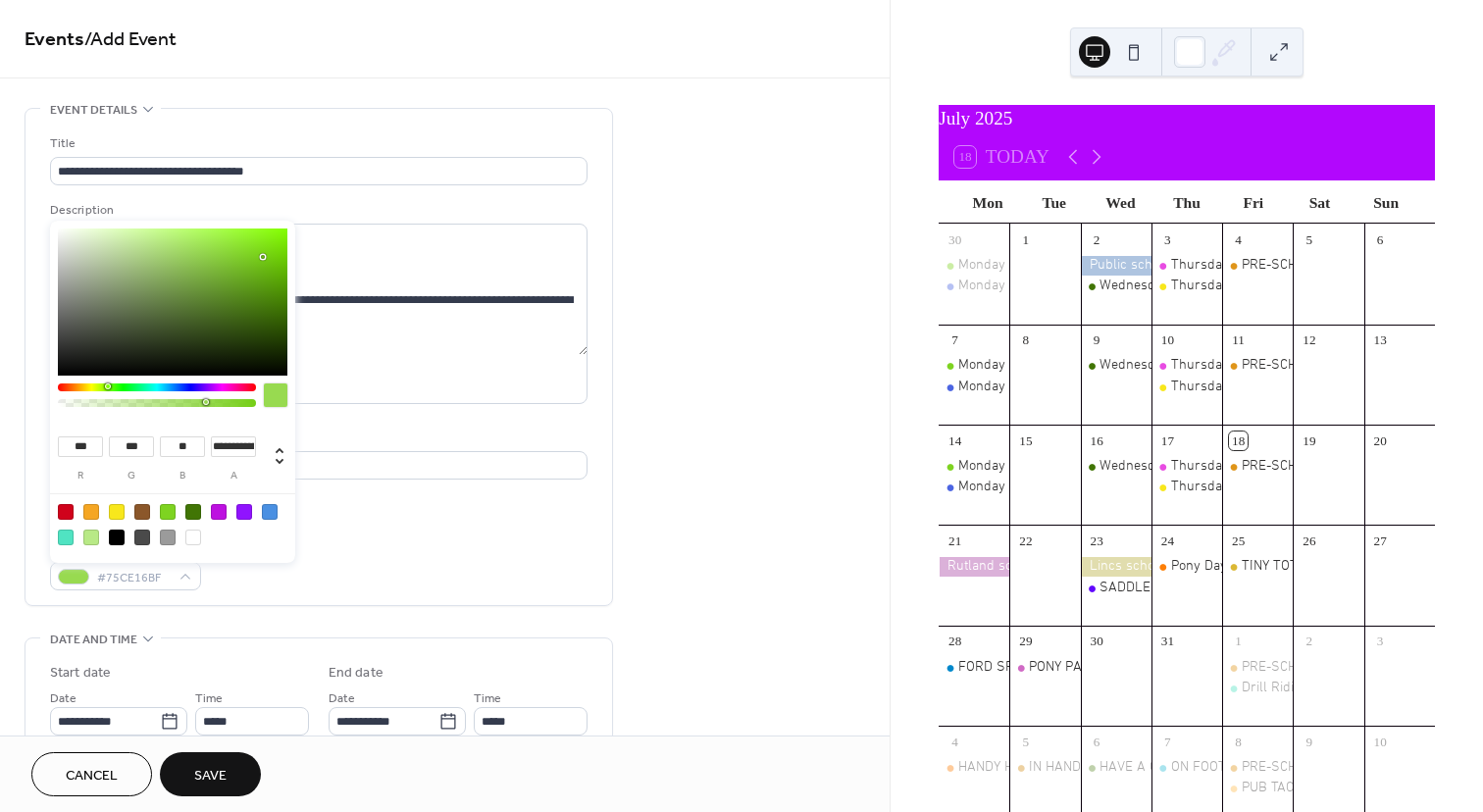 type on "***" 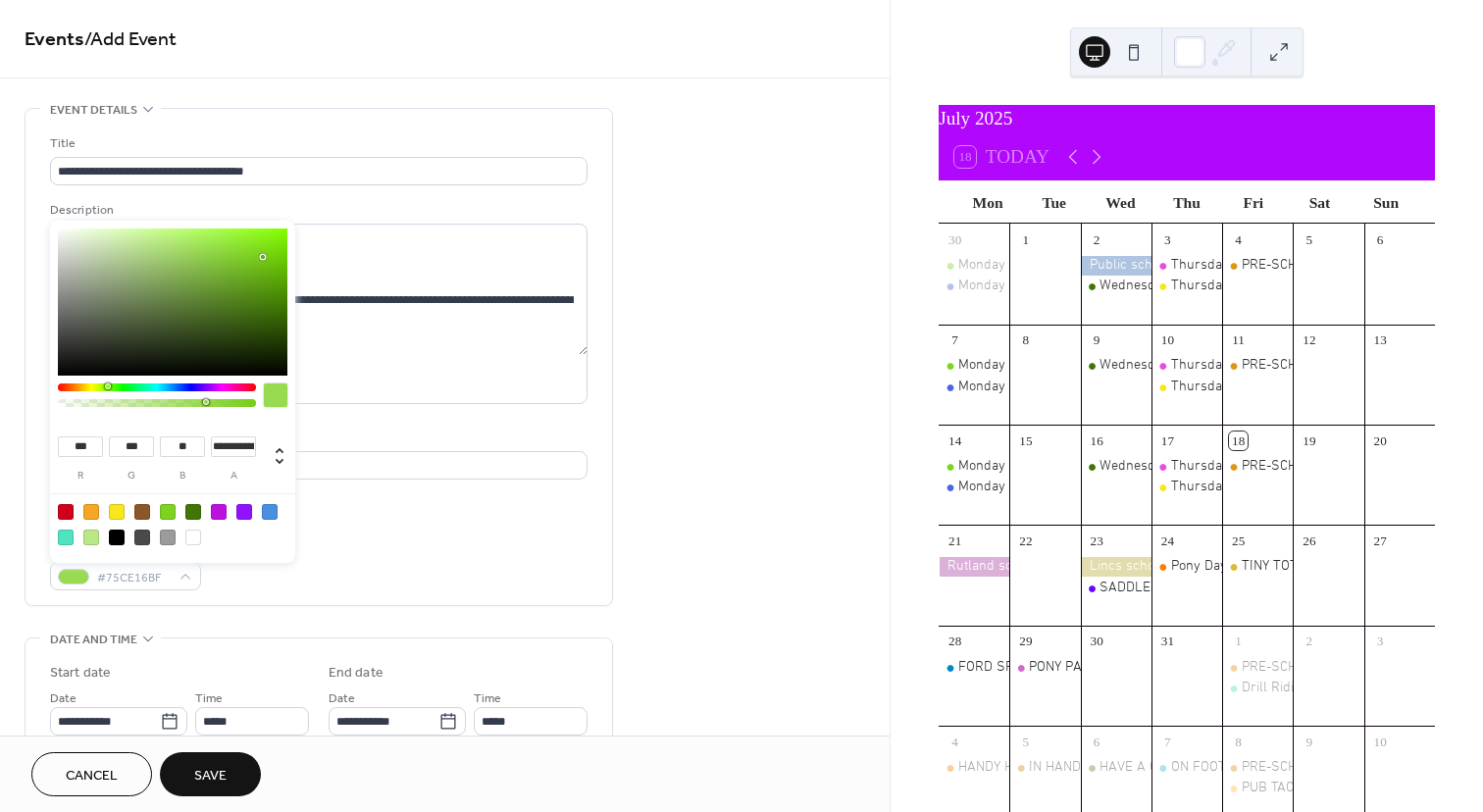 type on "***" 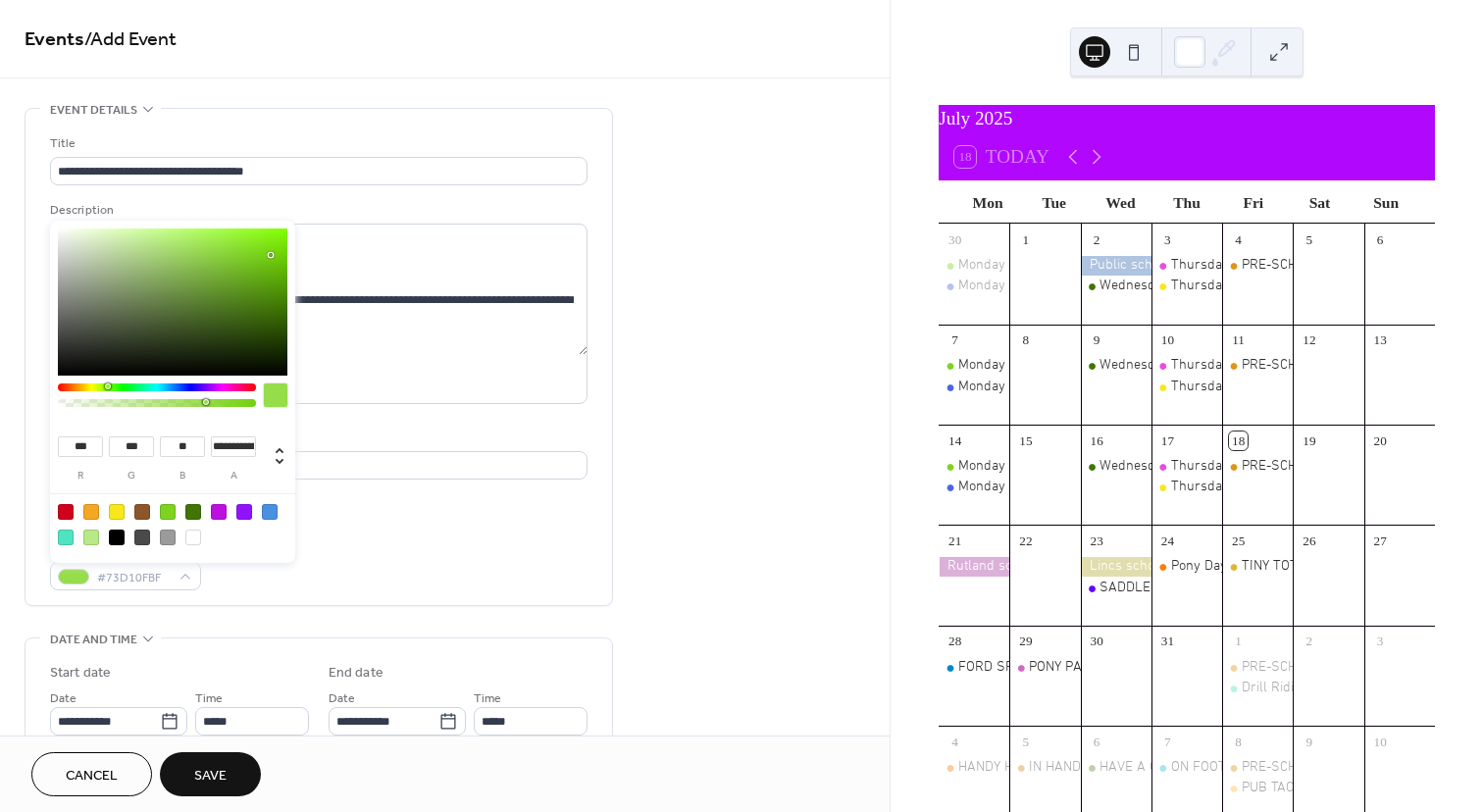 click on "Event color #73D10FBF" at bounding box center [319, 564] 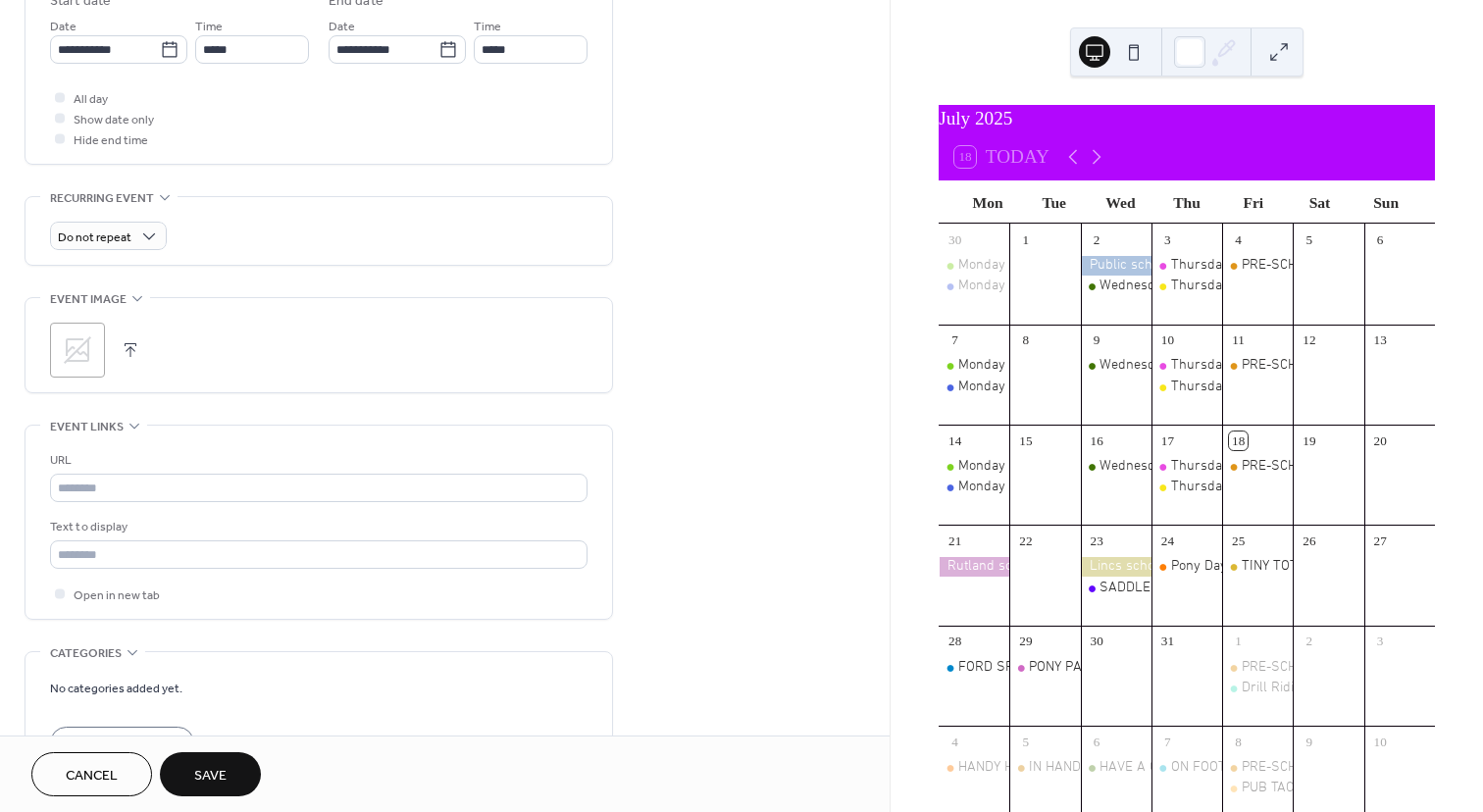 scroll, scrollTop: 674, scrollLeft: 0, axis: vertical 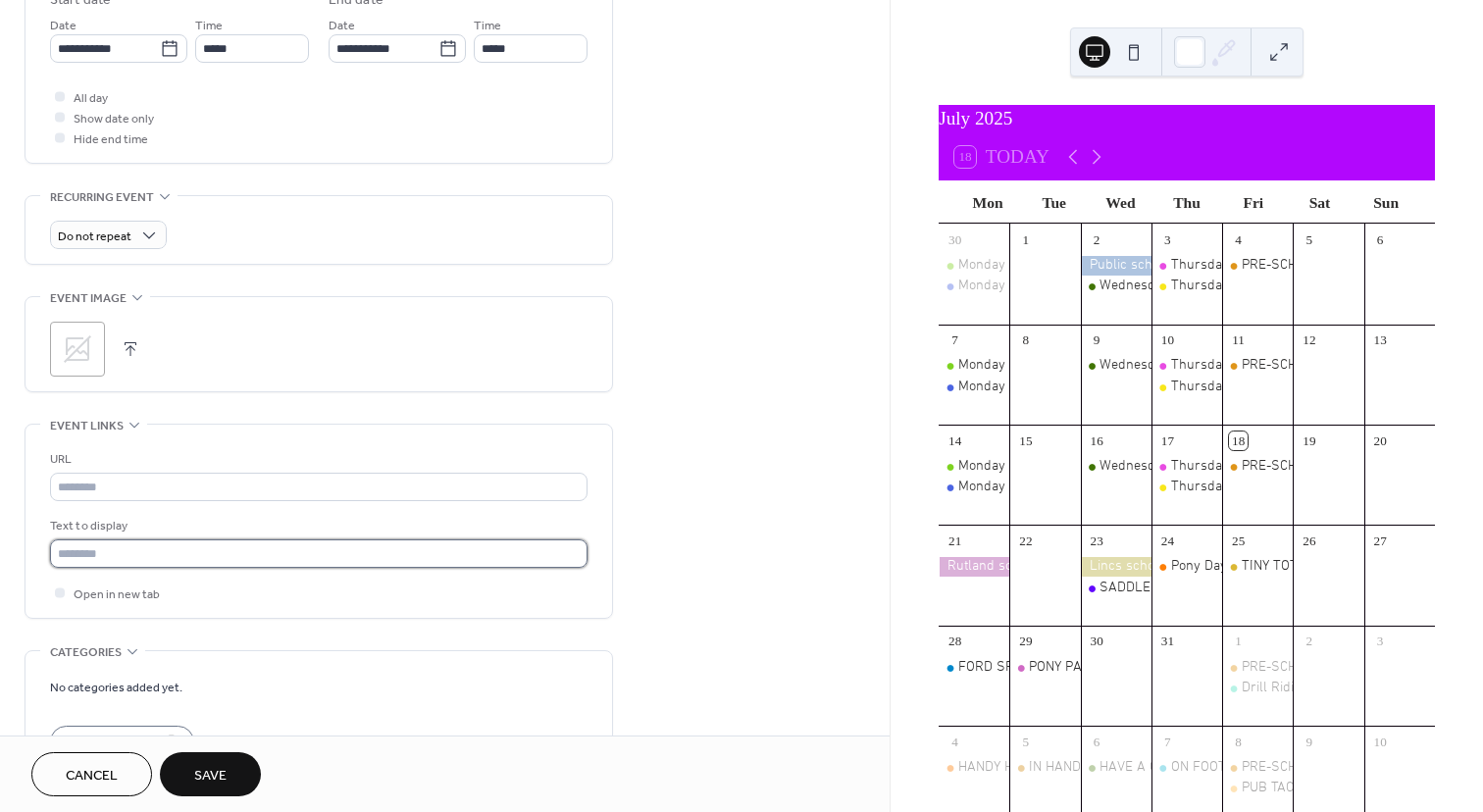 click at bounding box center (319, 553) 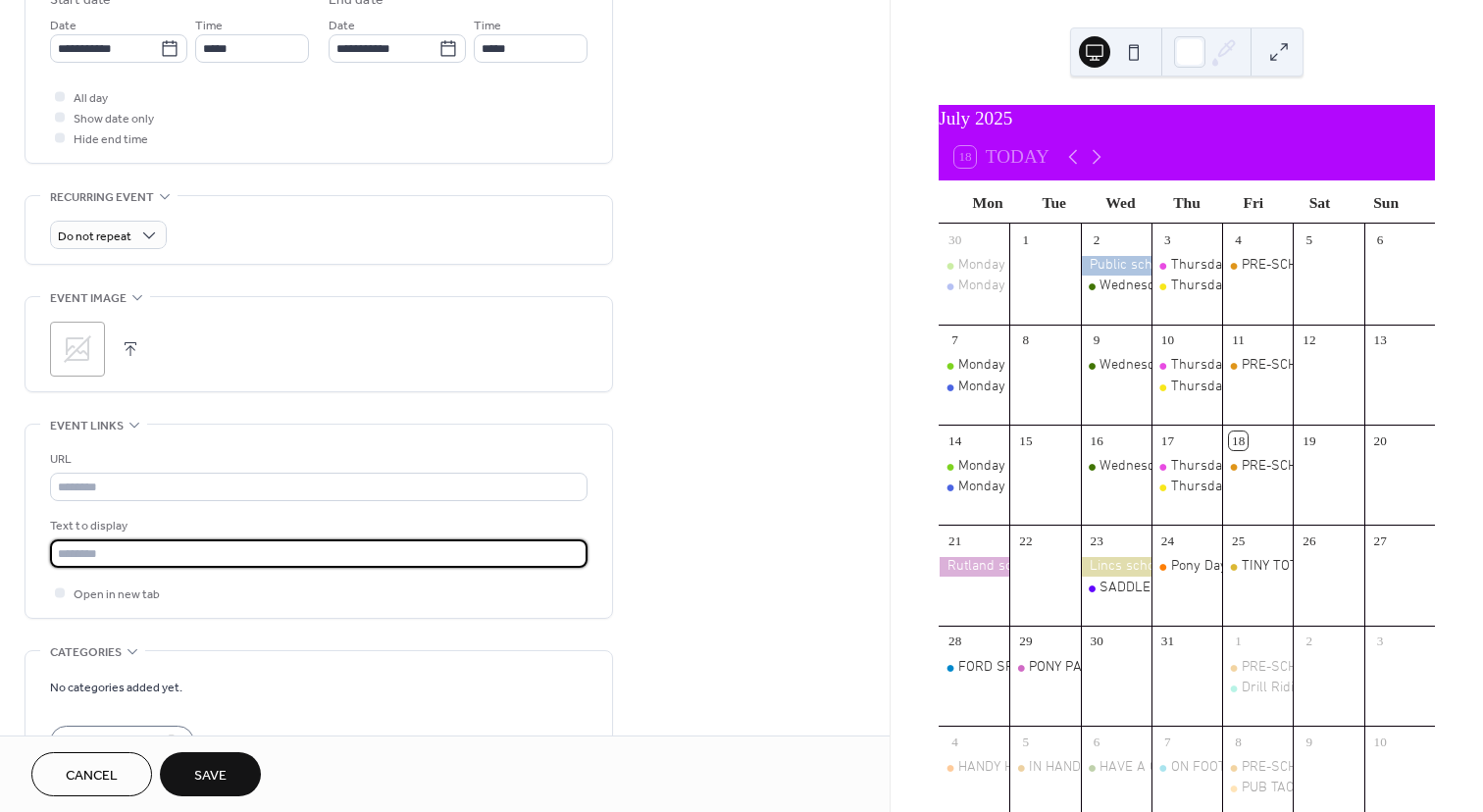 paste on "**********" 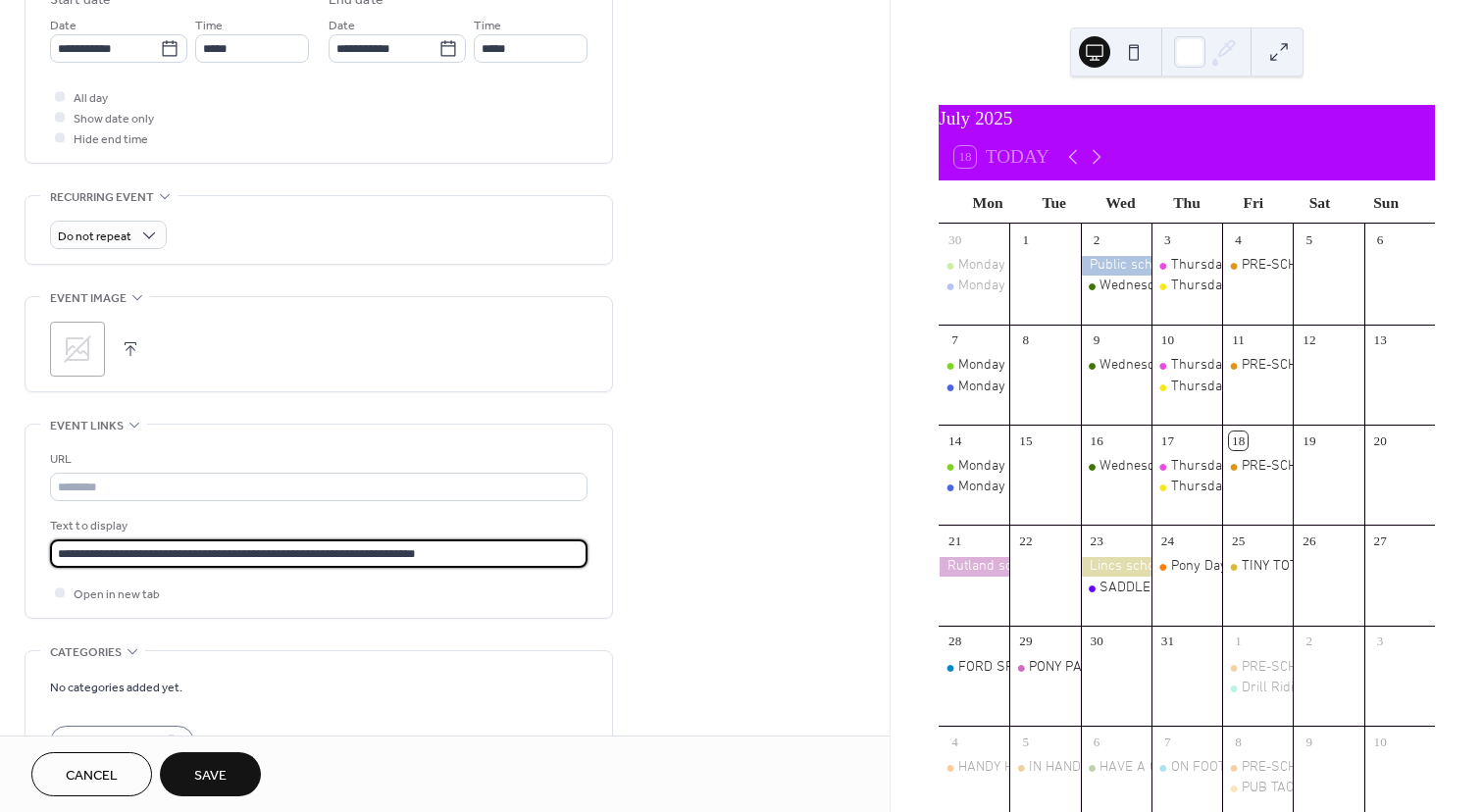 type on "**********" 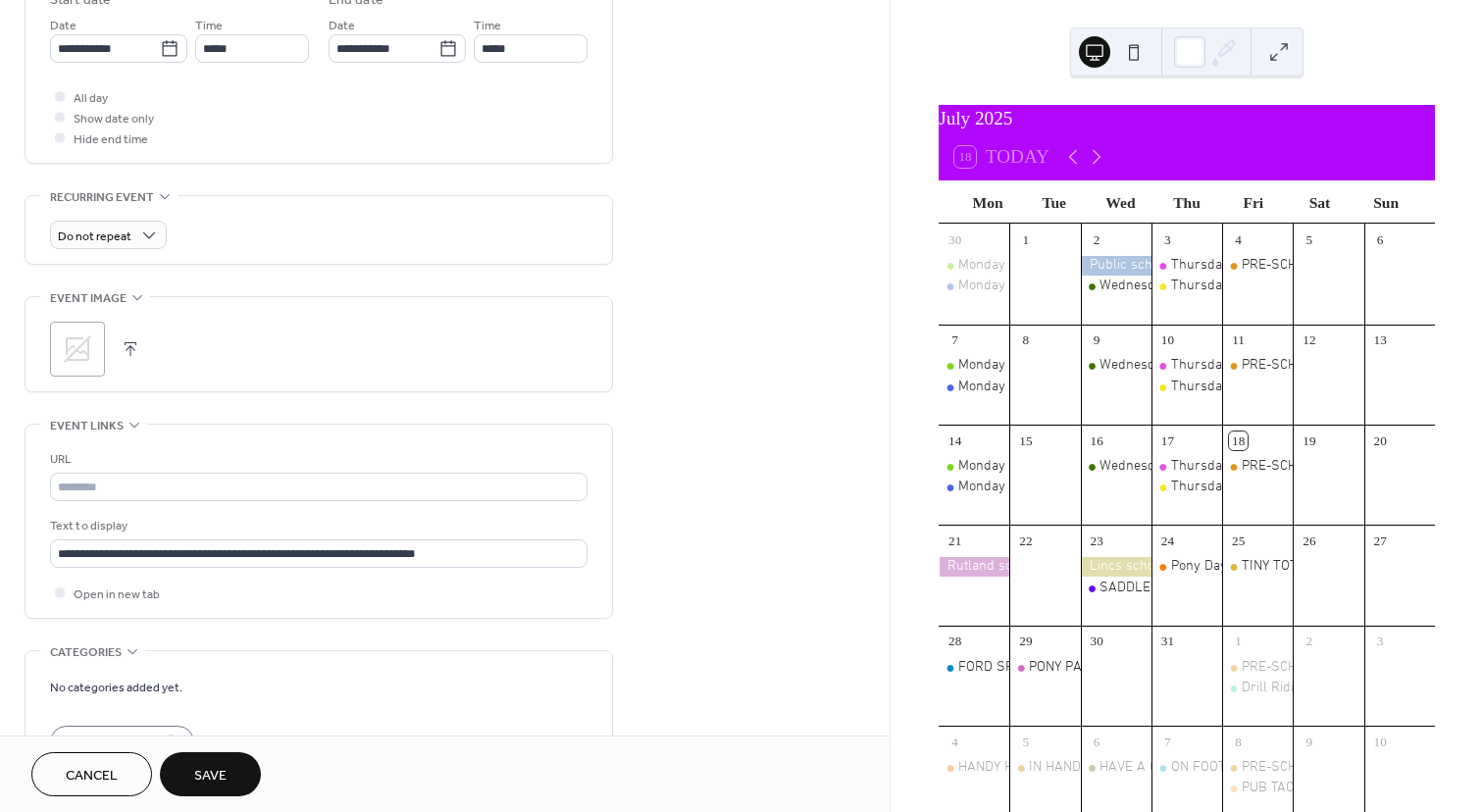 click 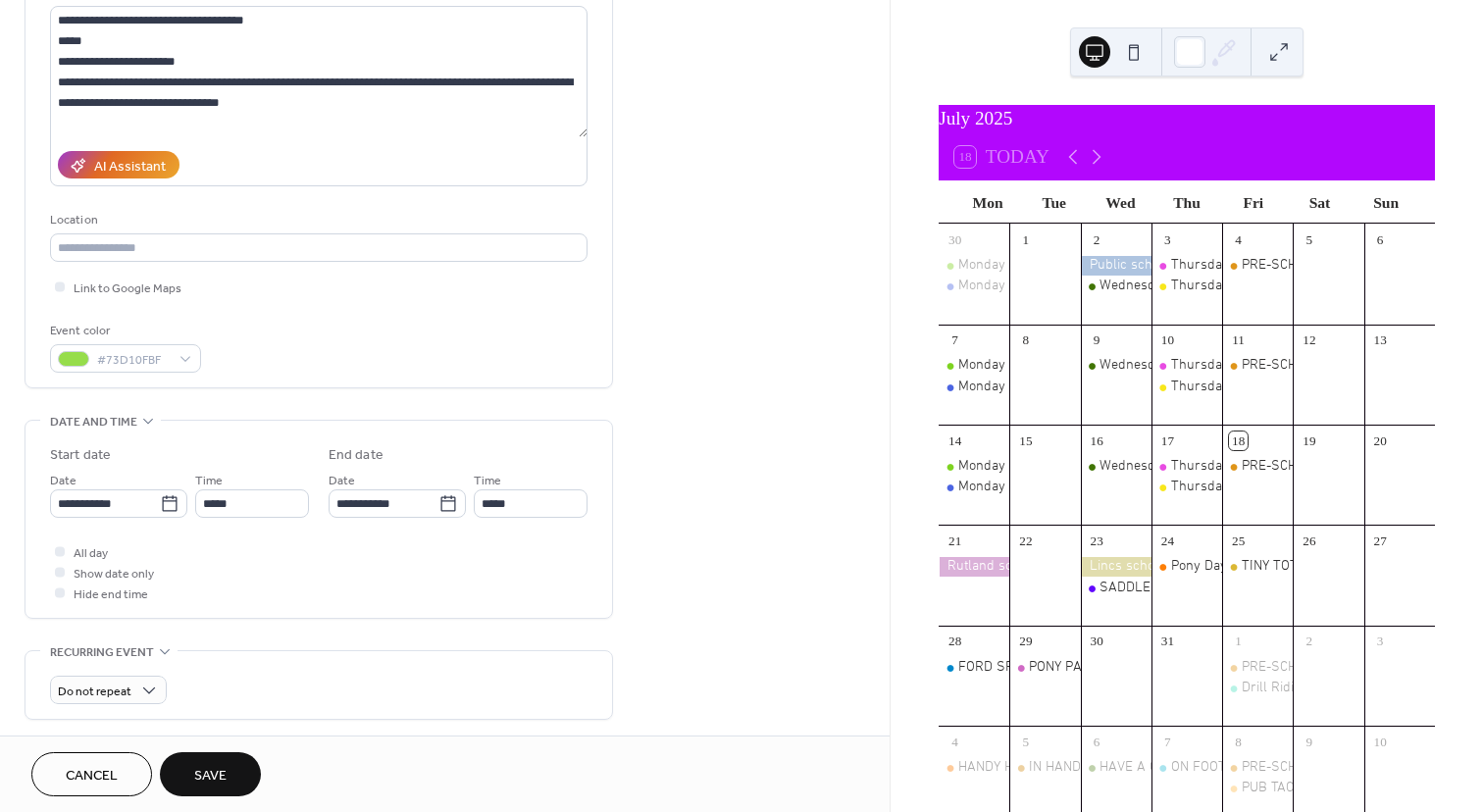 scroll, scrollTop: 214, scrollLeft: 0, axis: vertical 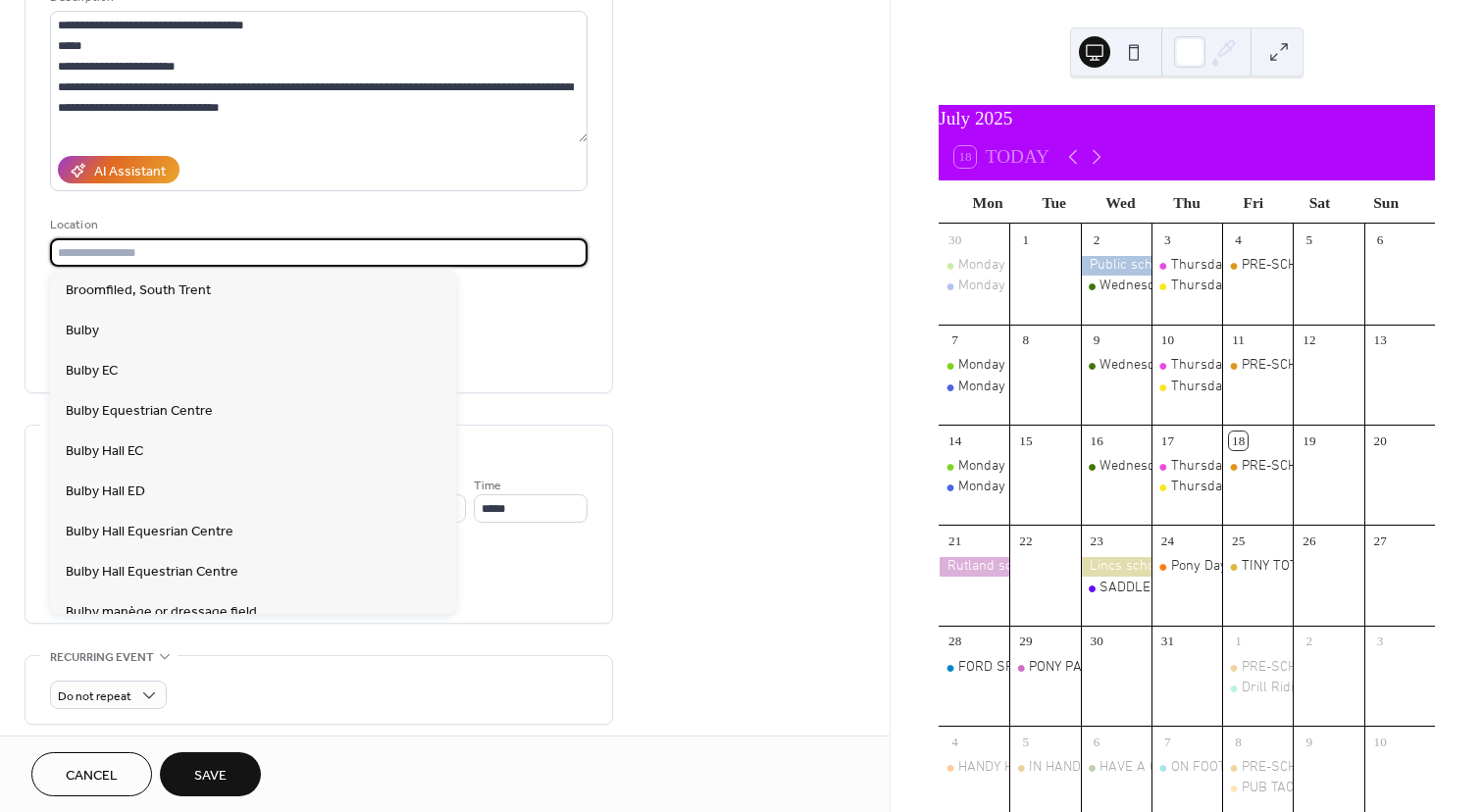 click at bounding box center [319, 252] 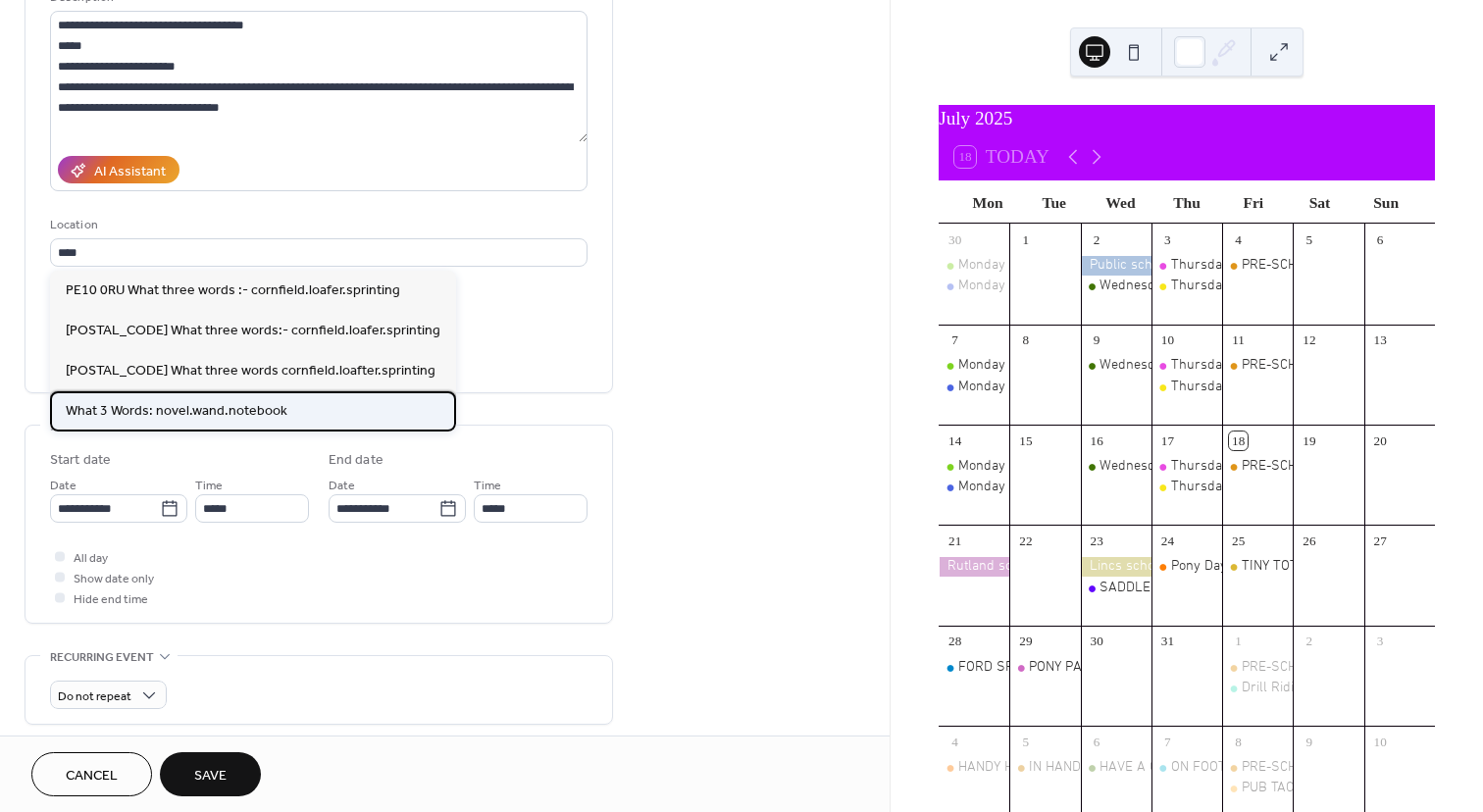 click on "What 3 Words: novel.wand.notebook" at bounding box center [177, 411] 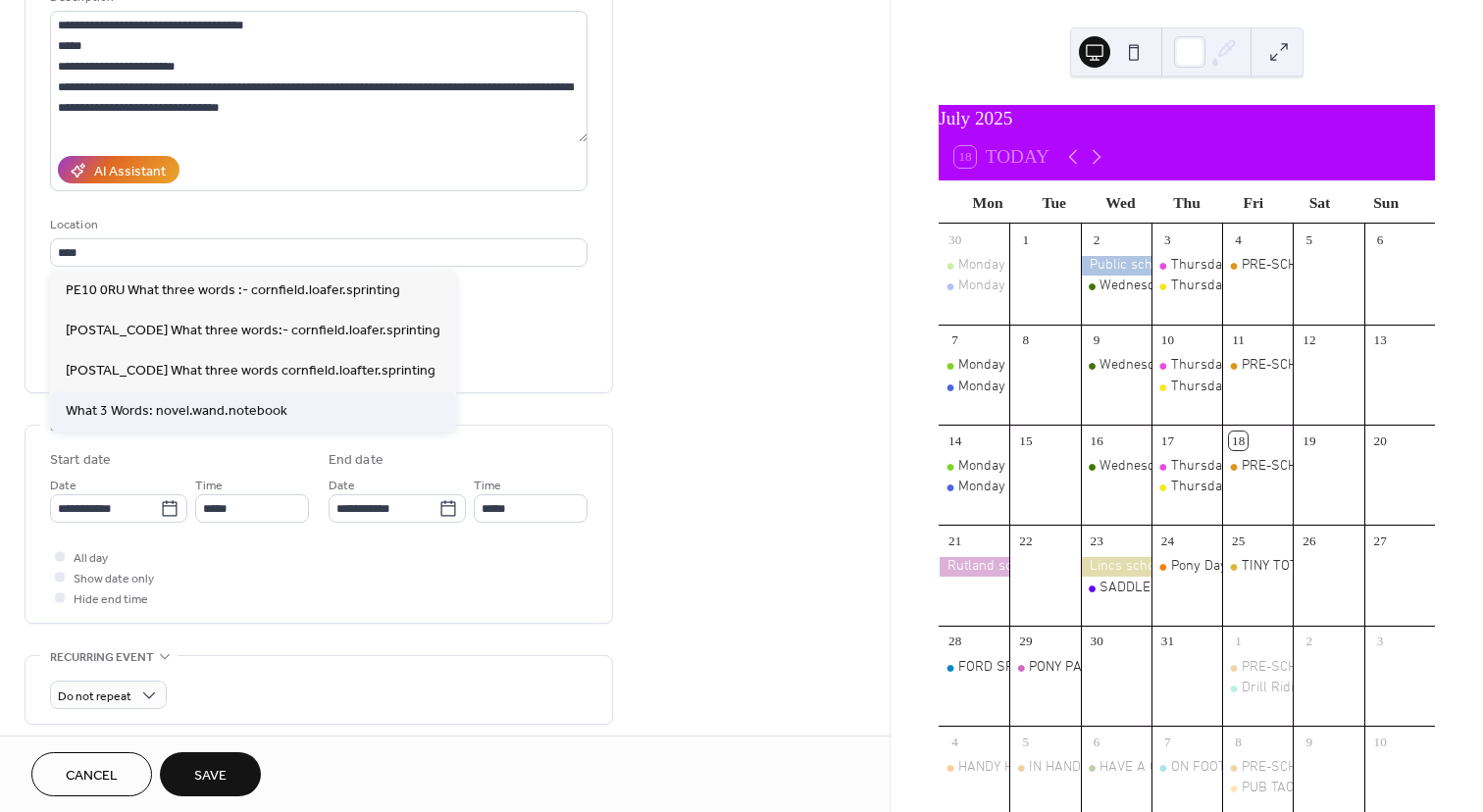 type on "**********" 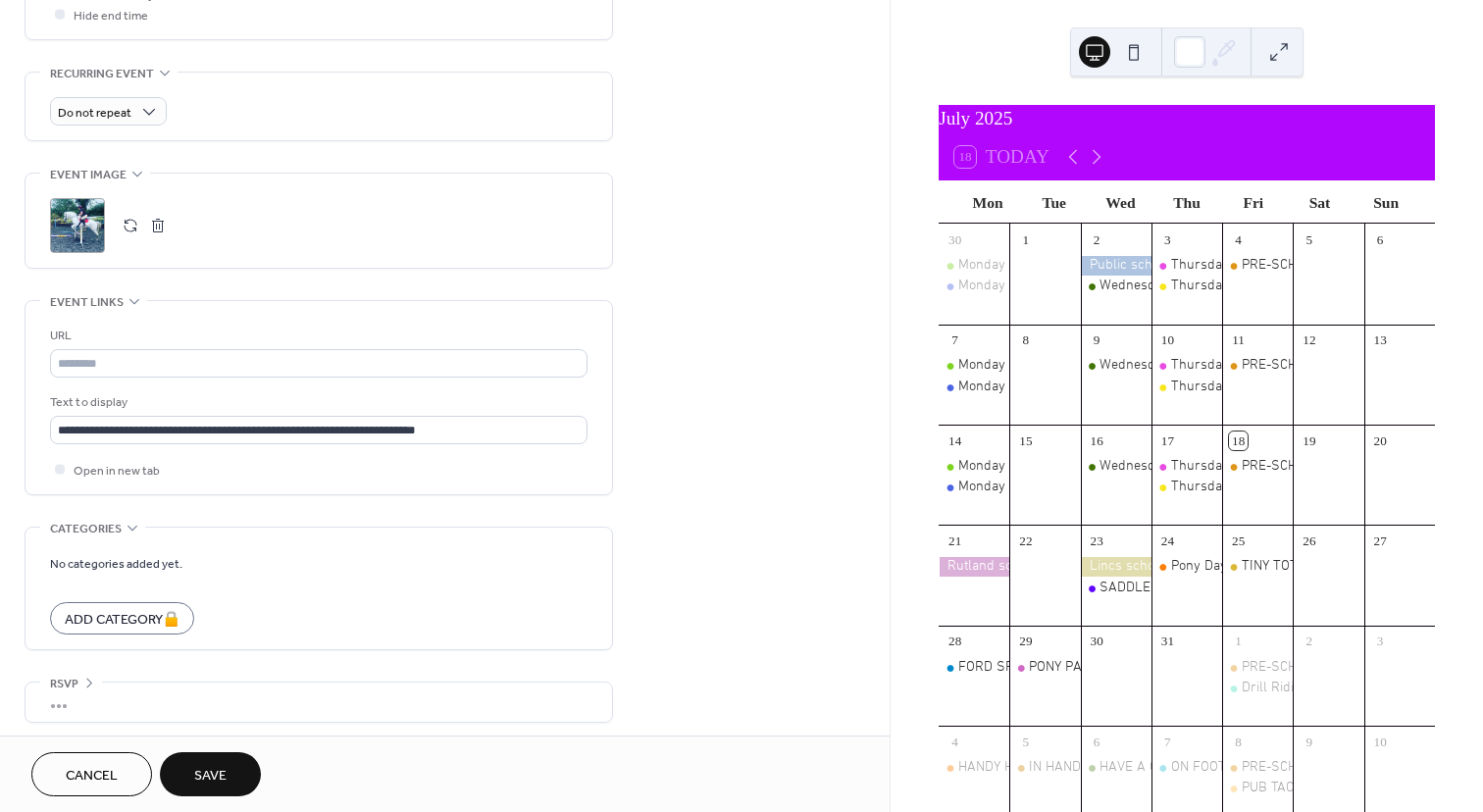 scroll, scrollTop: 804, scrollLeft: 0, axis: vertical 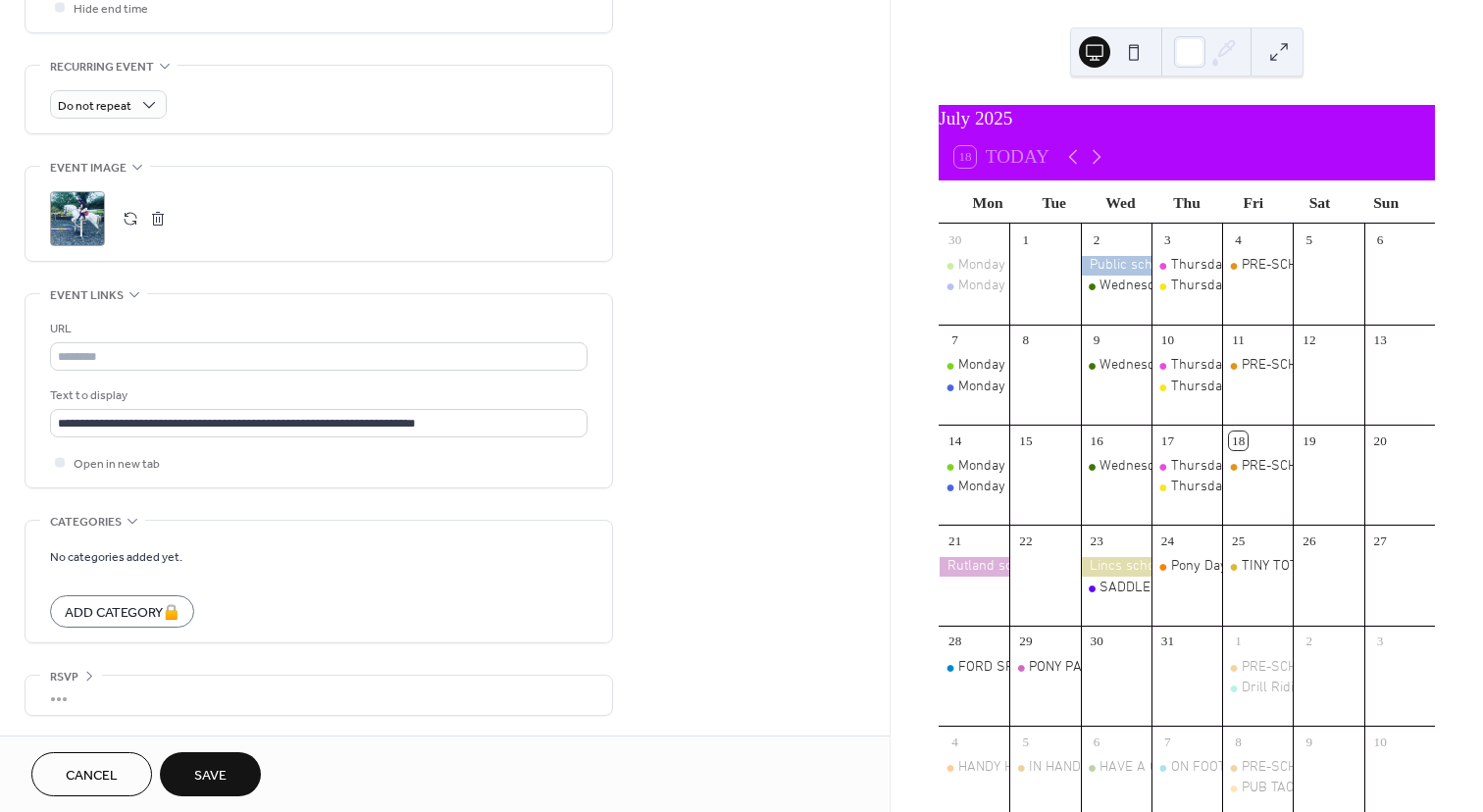 click on "Save" at bounding box center [210, 776] 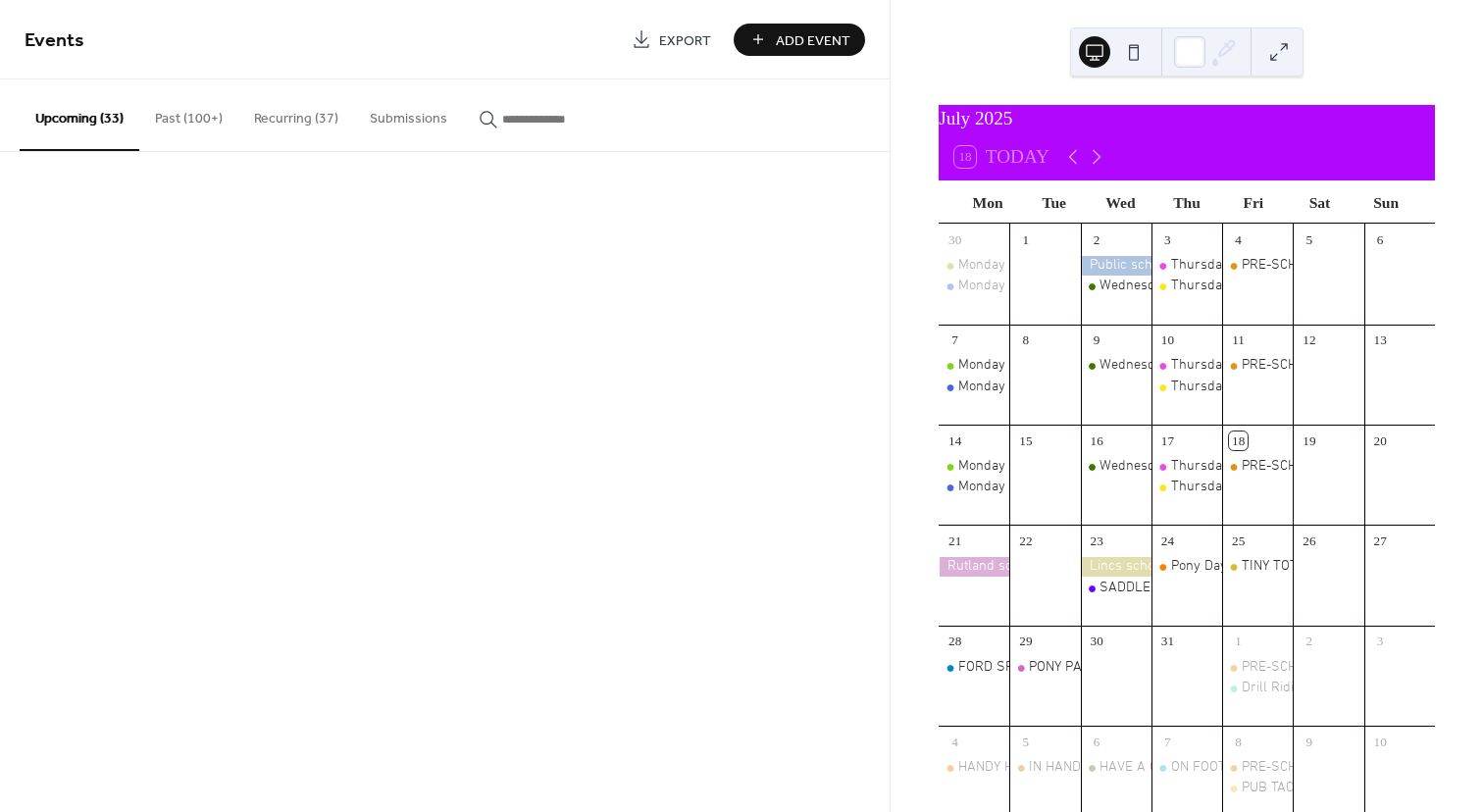 click on "Events Export Add Event Upcoming (33) Past (100+) Recurring (37) Submissions Cancel" at bounding box center (444, 406) 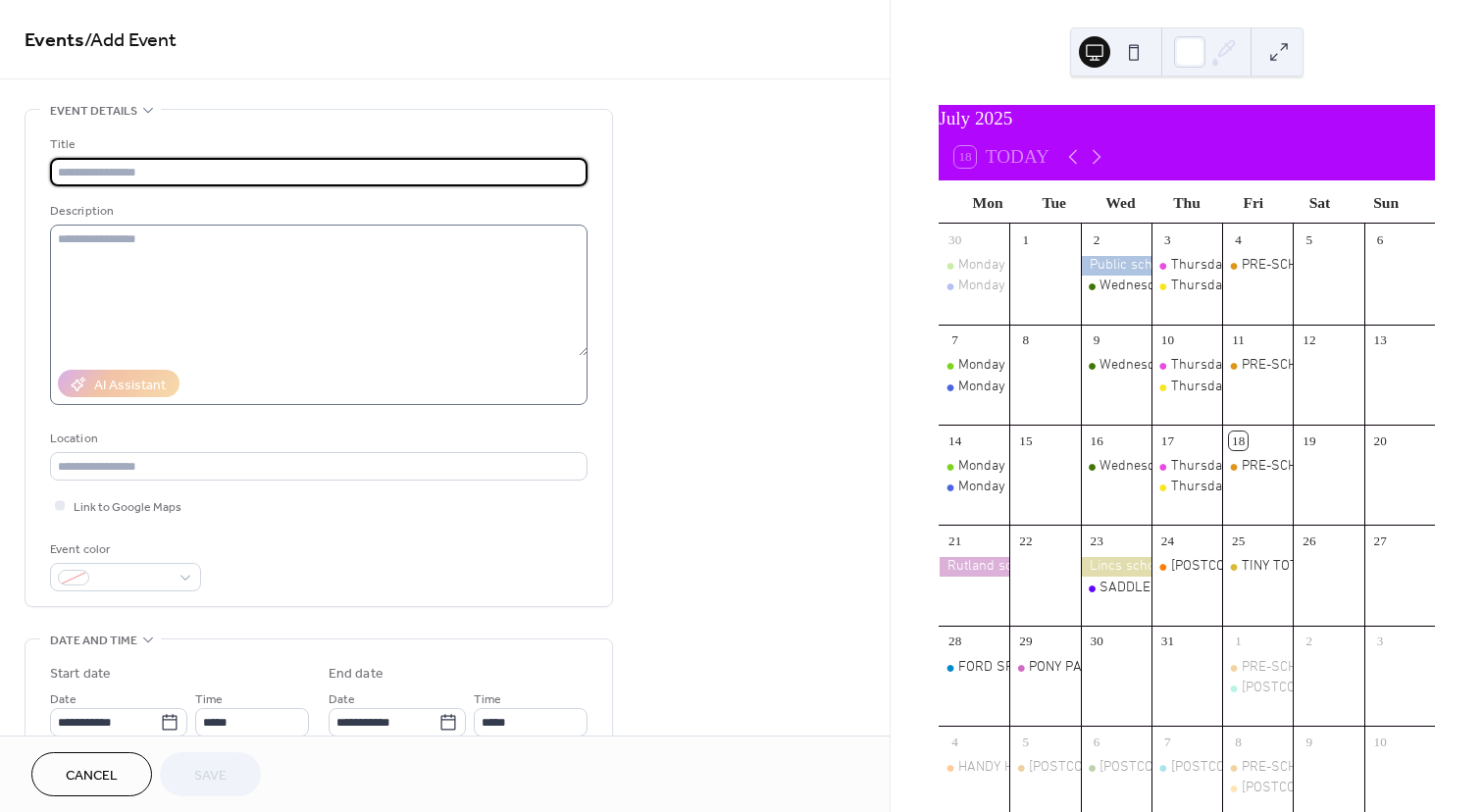 scroll, scrollTop: 0, scrollLeft: 0, axis: both 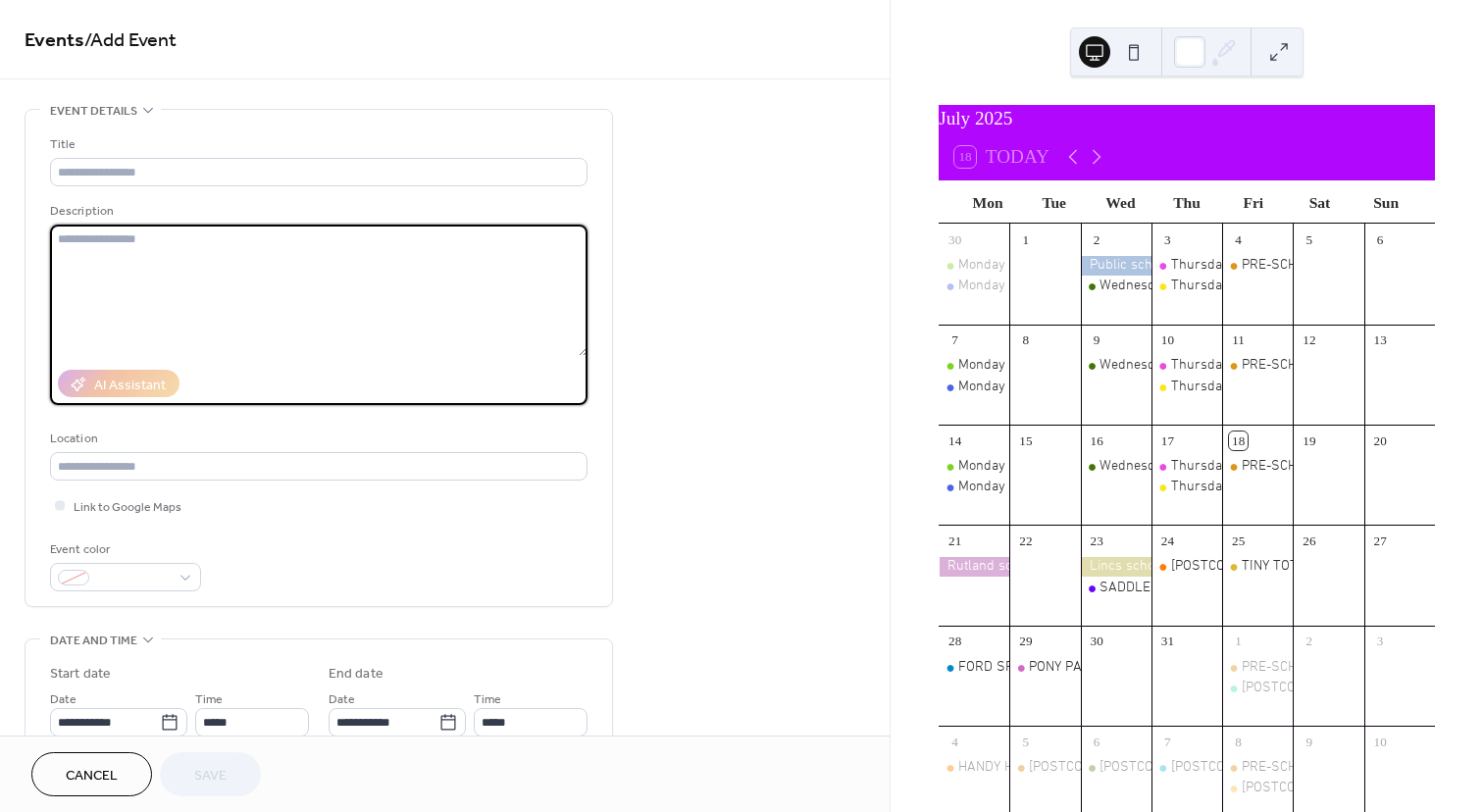 click at bounding box center (319, 290) 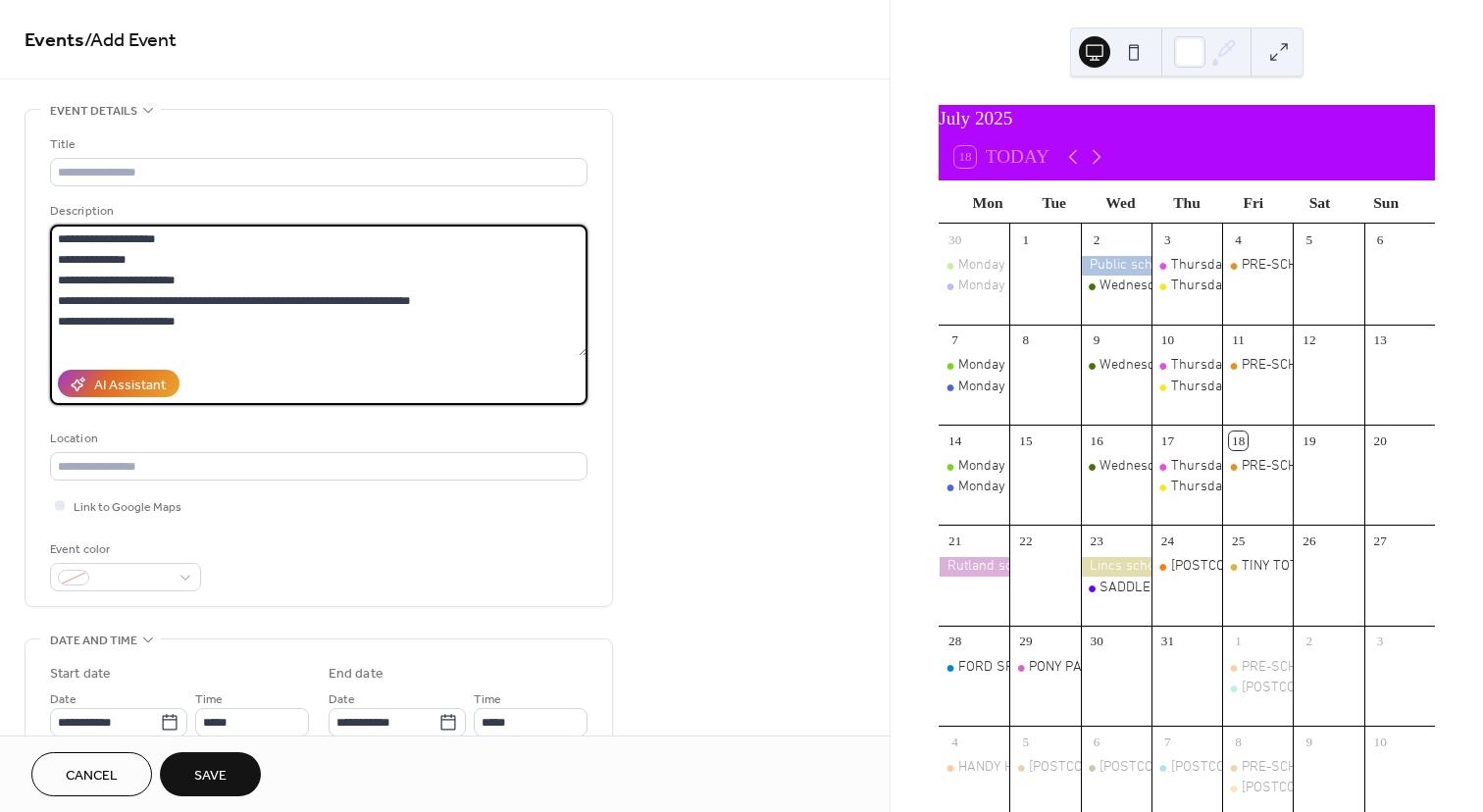 drag, startPoint x: 170, startPoint y: 240, endPoint x: 57, endPoint y: 235, distance: 113.11057 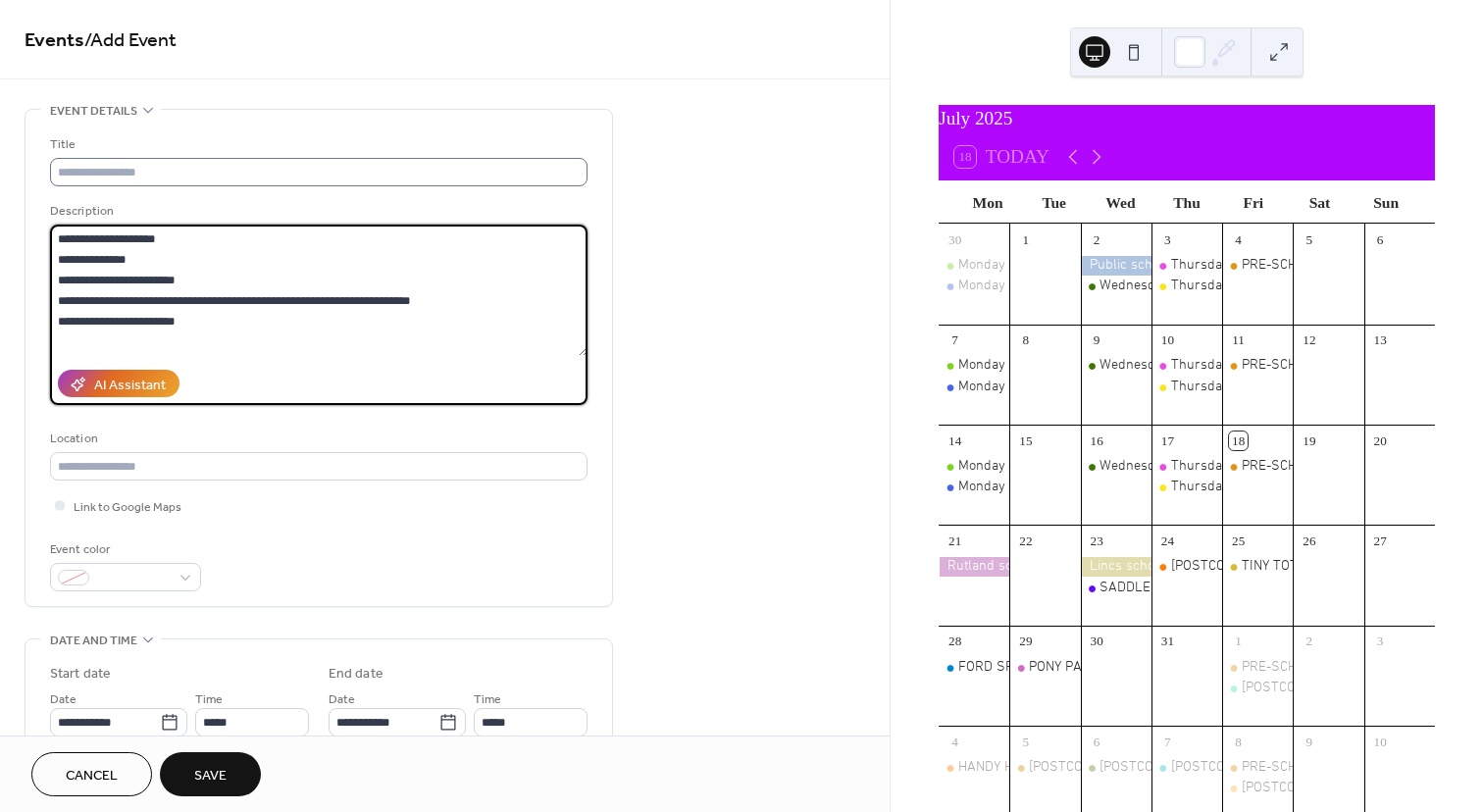 type on "**********" 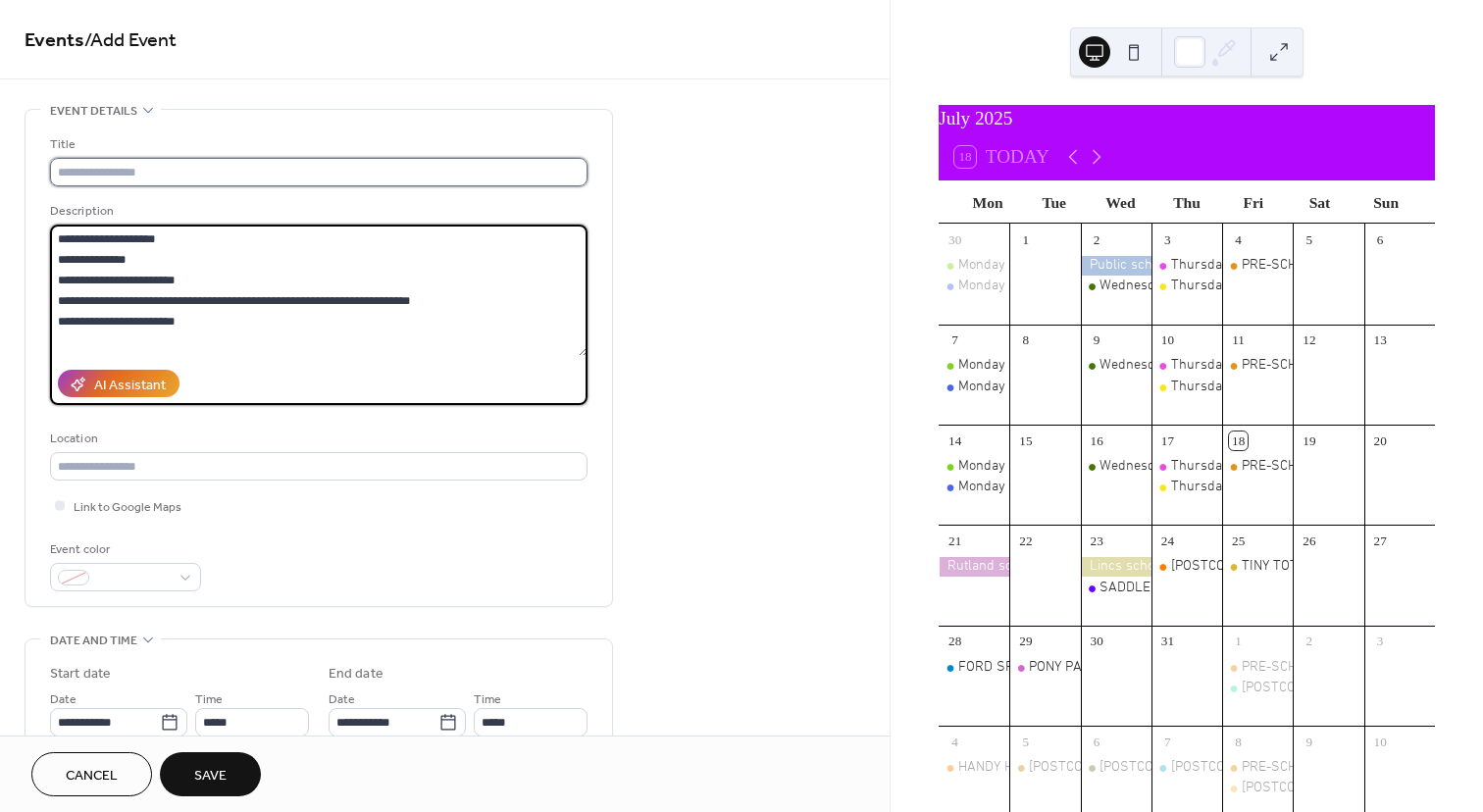 click at bounding box center [319, 172] 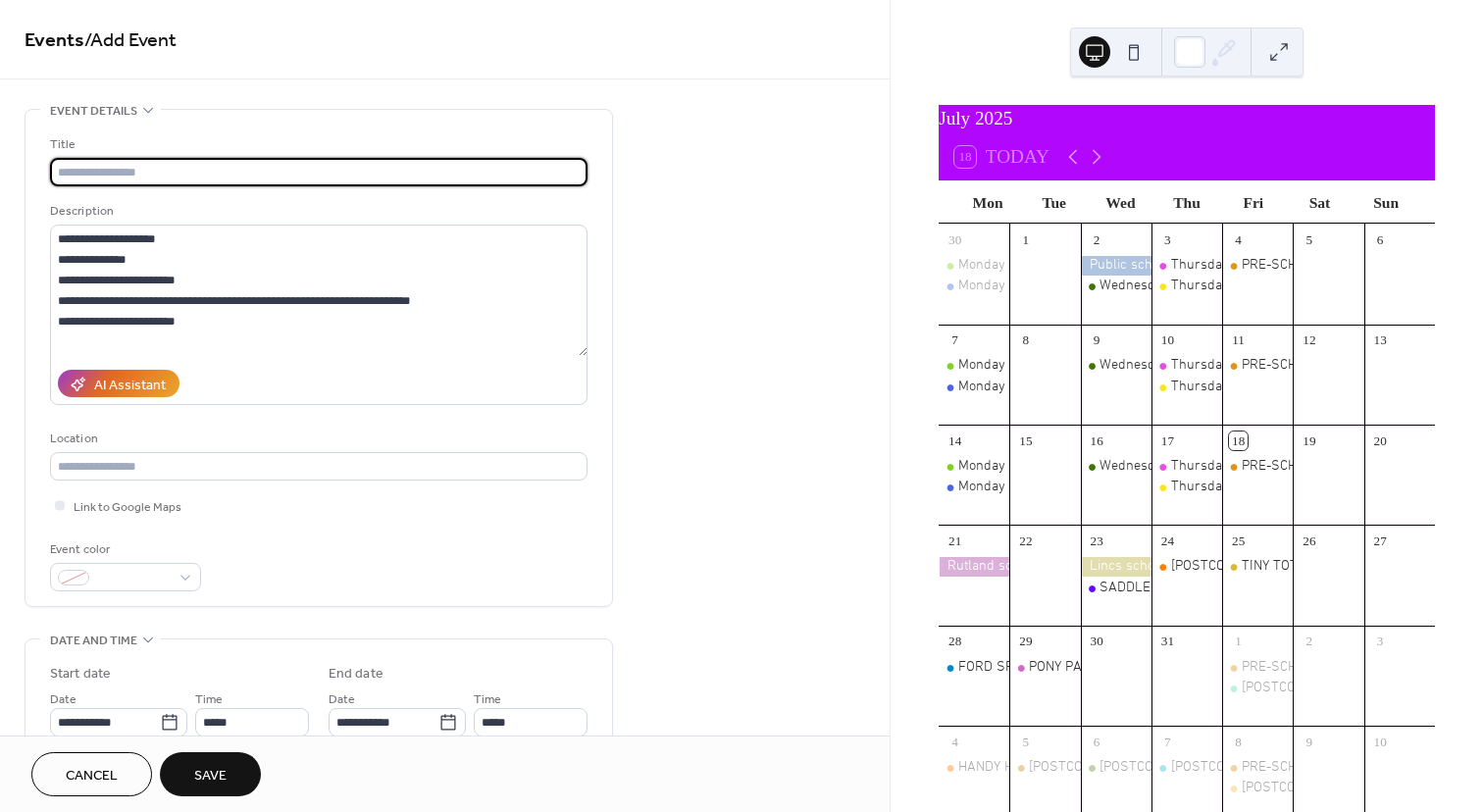 paste on "**********" 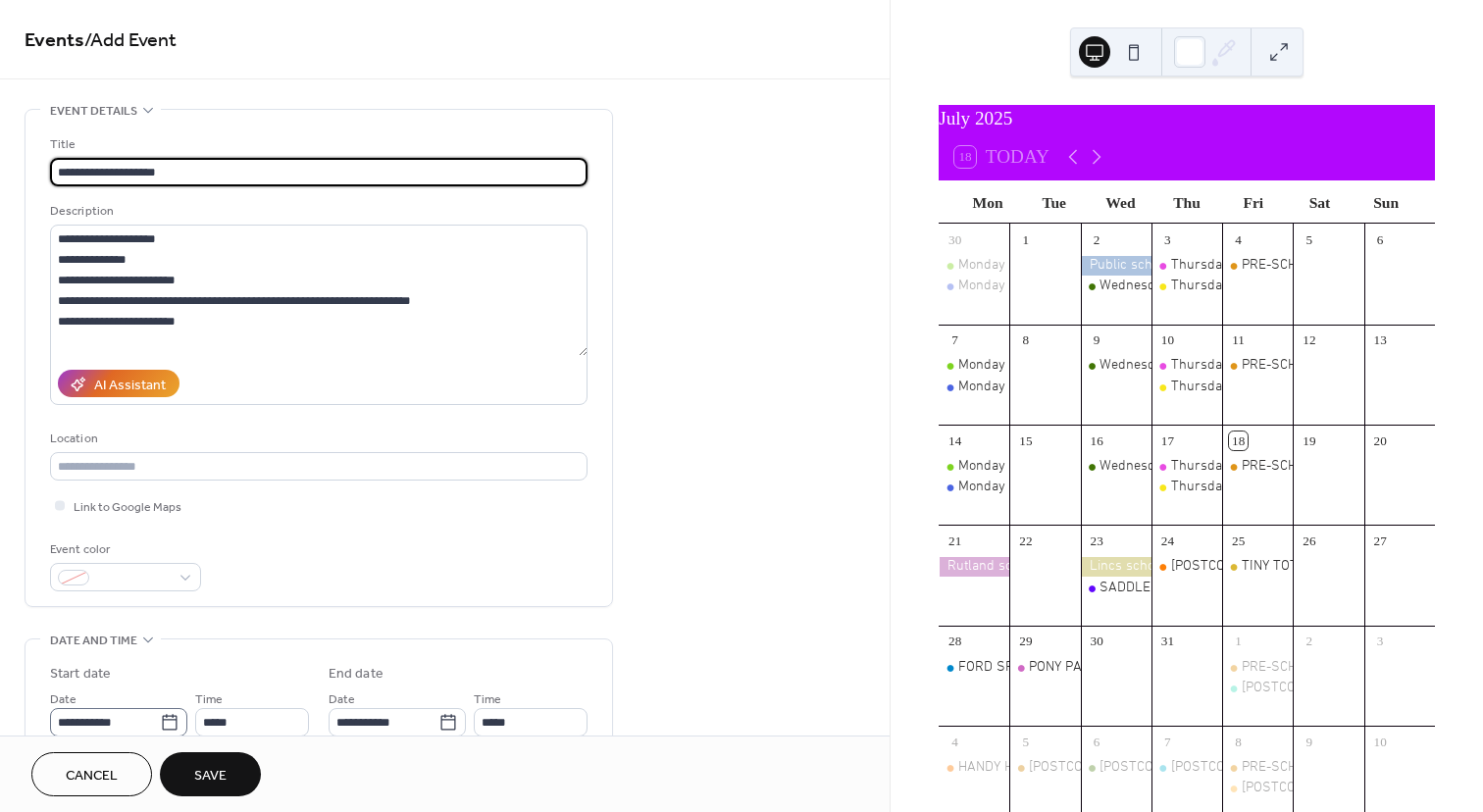 type on "**********" 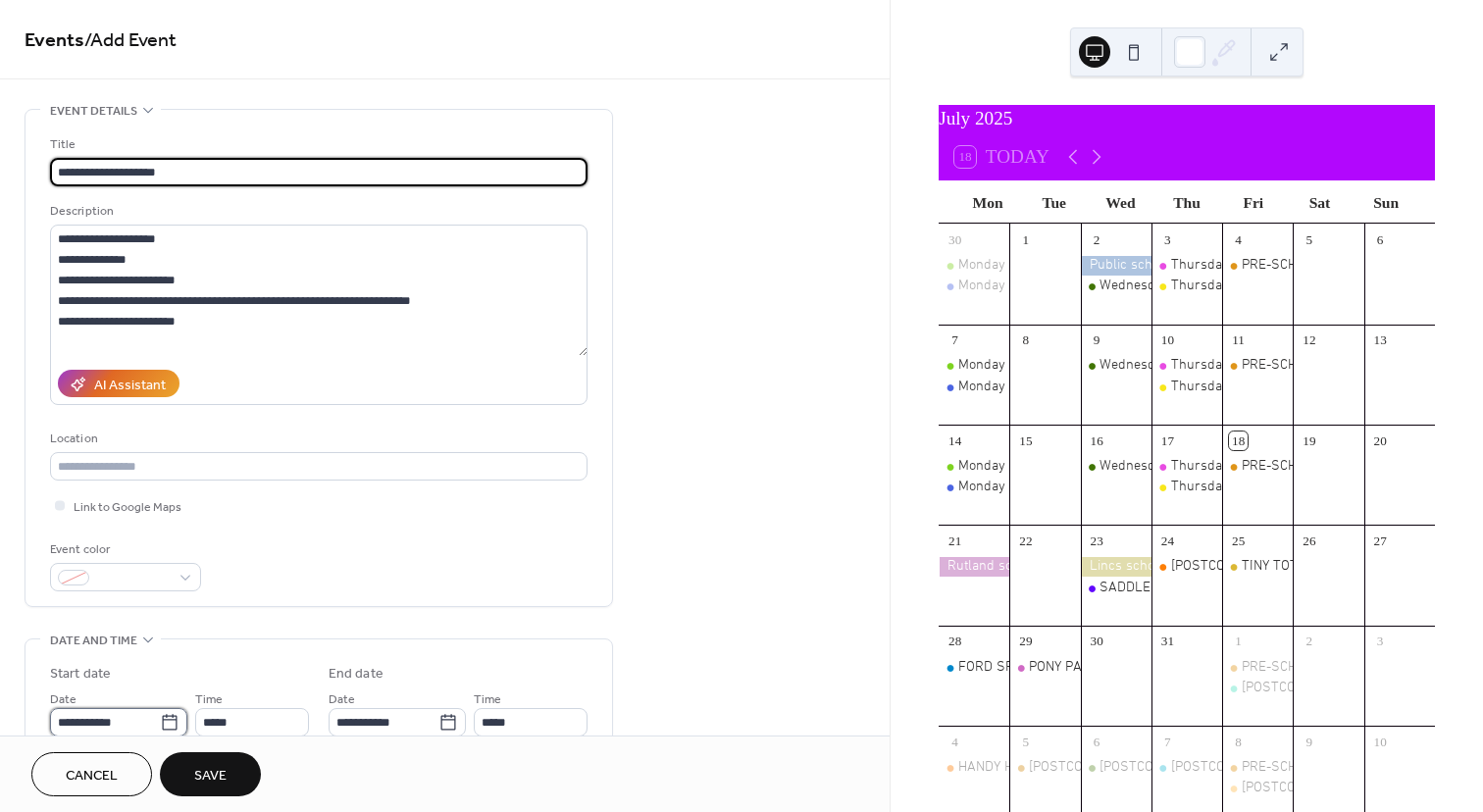 click on "**********" at bounding box center (105, 722) 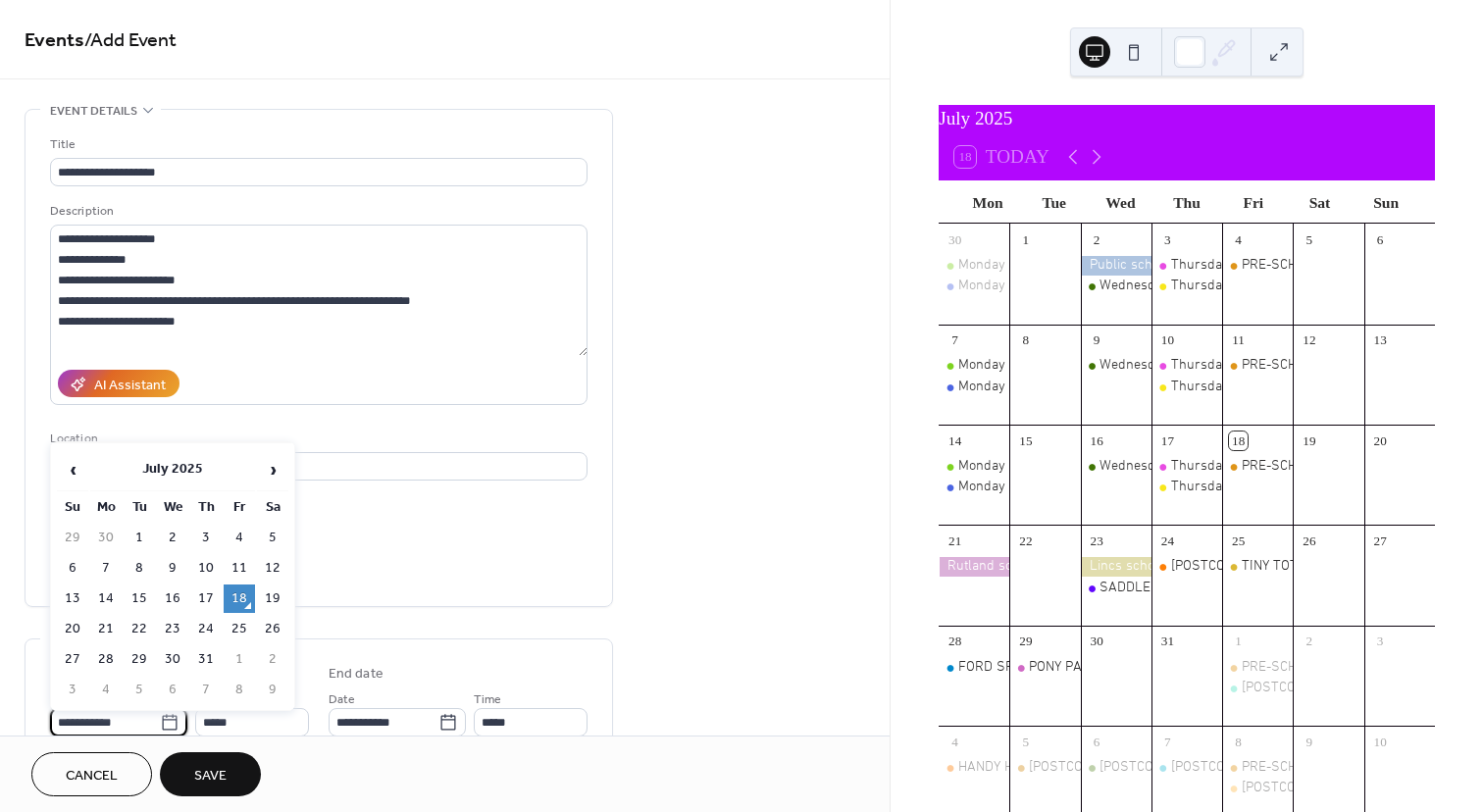 scroll, scrollTop: 1, scrollLeft: 0, axis: vertical 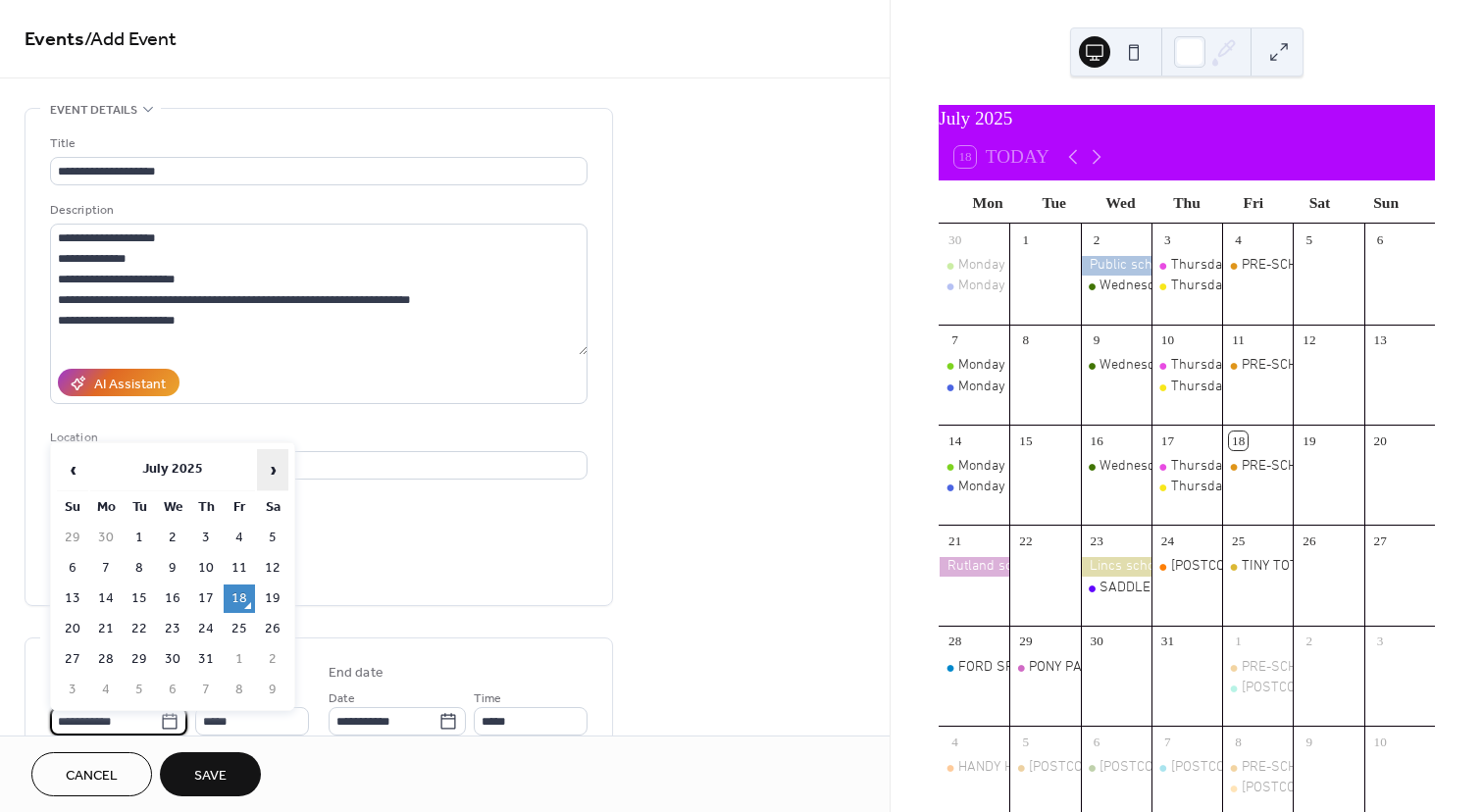click on "›" at bounding box center [273, 470] 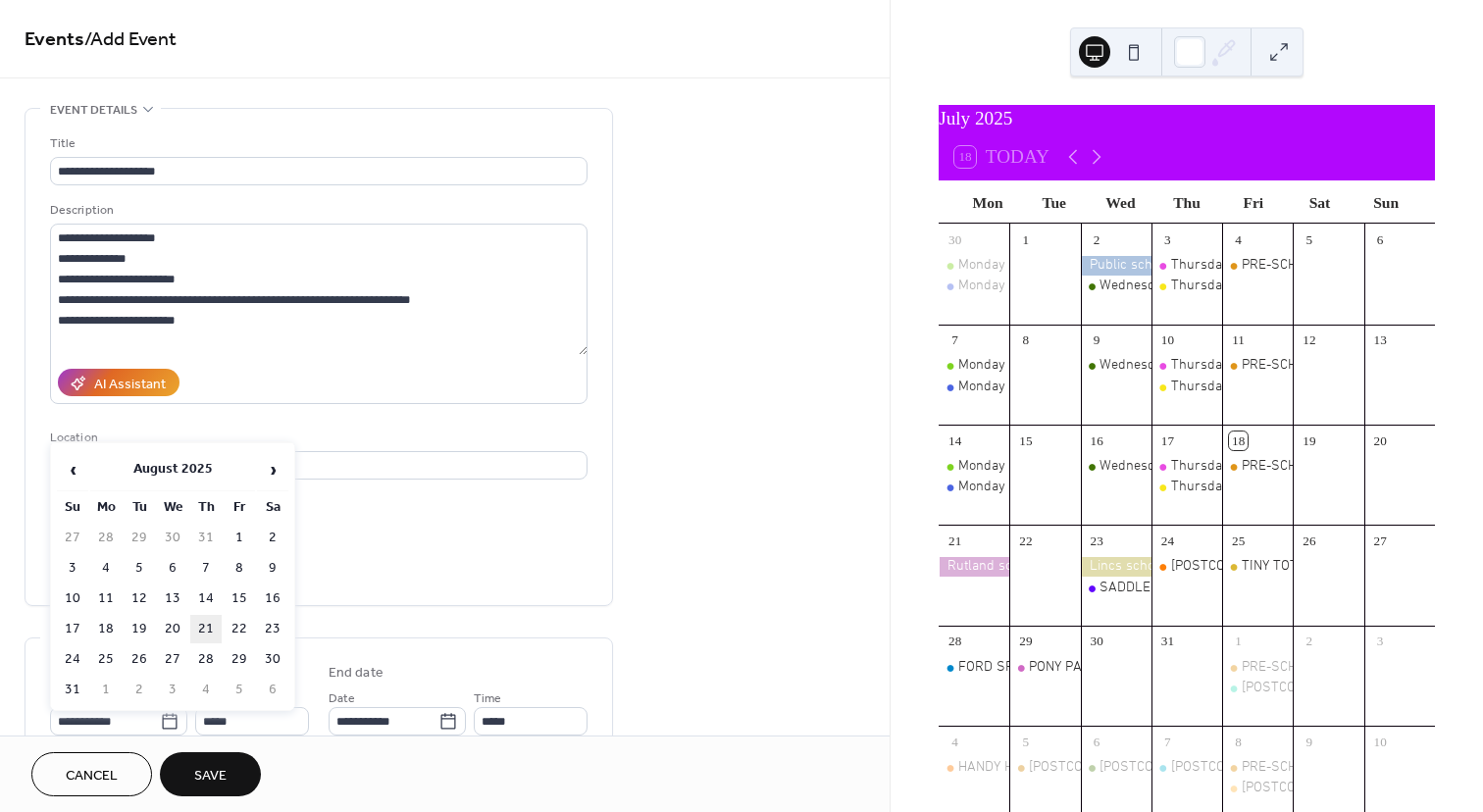 click on "21" at bounding box center [206, 629] 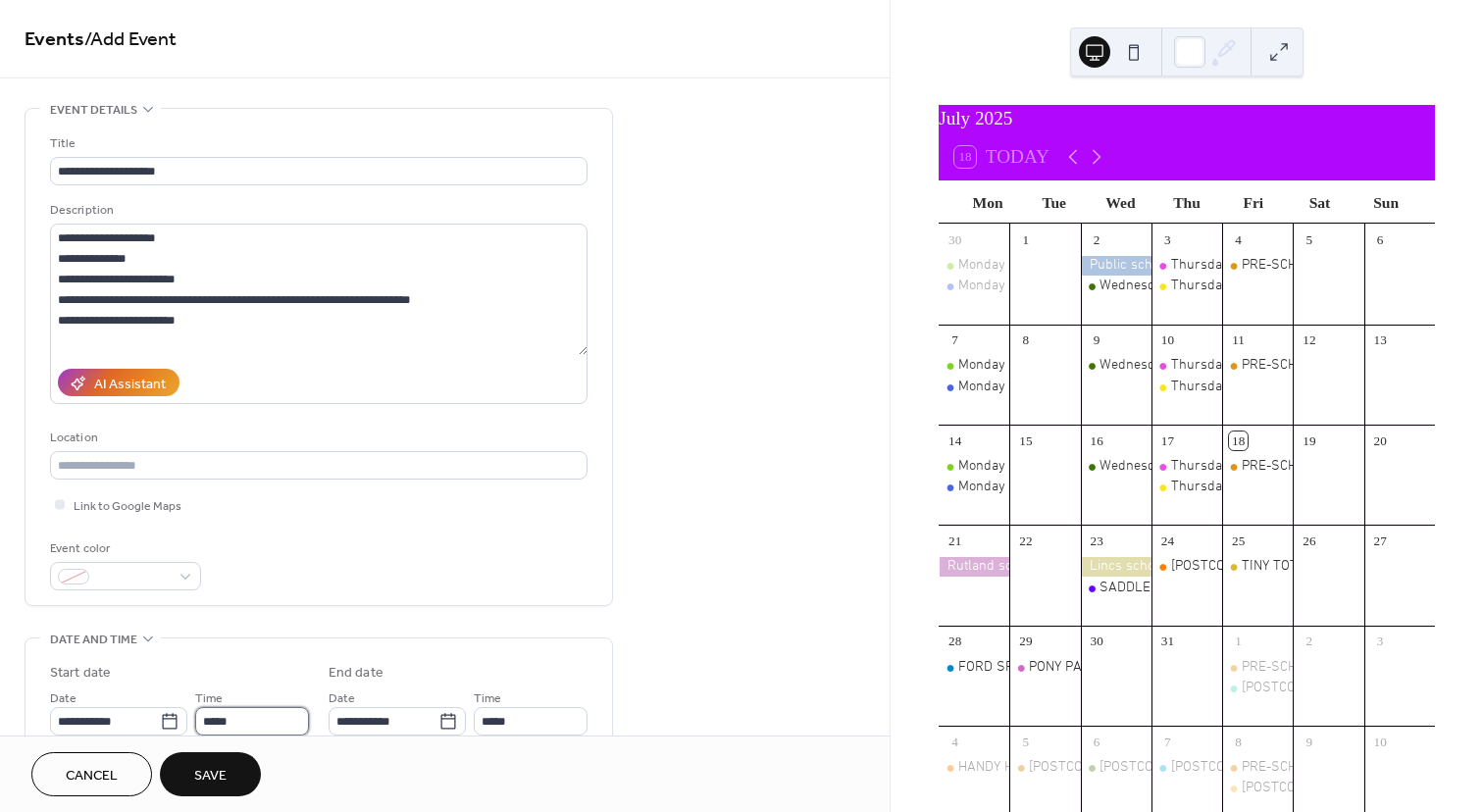click on "*****" at bounding box center [252, 721] 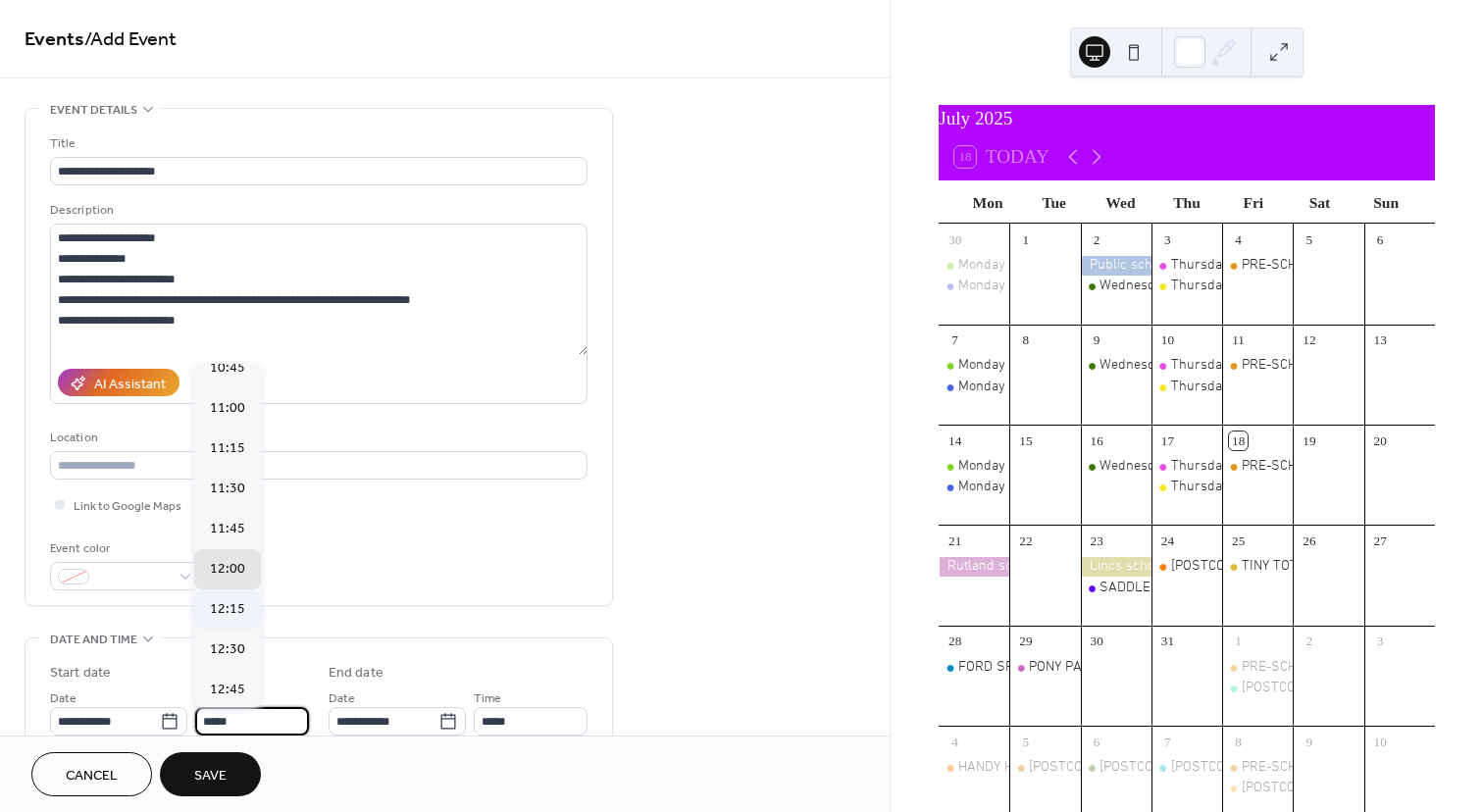 scroll, scrollTop: 1735, scrollLeft: 0, axis: vertical 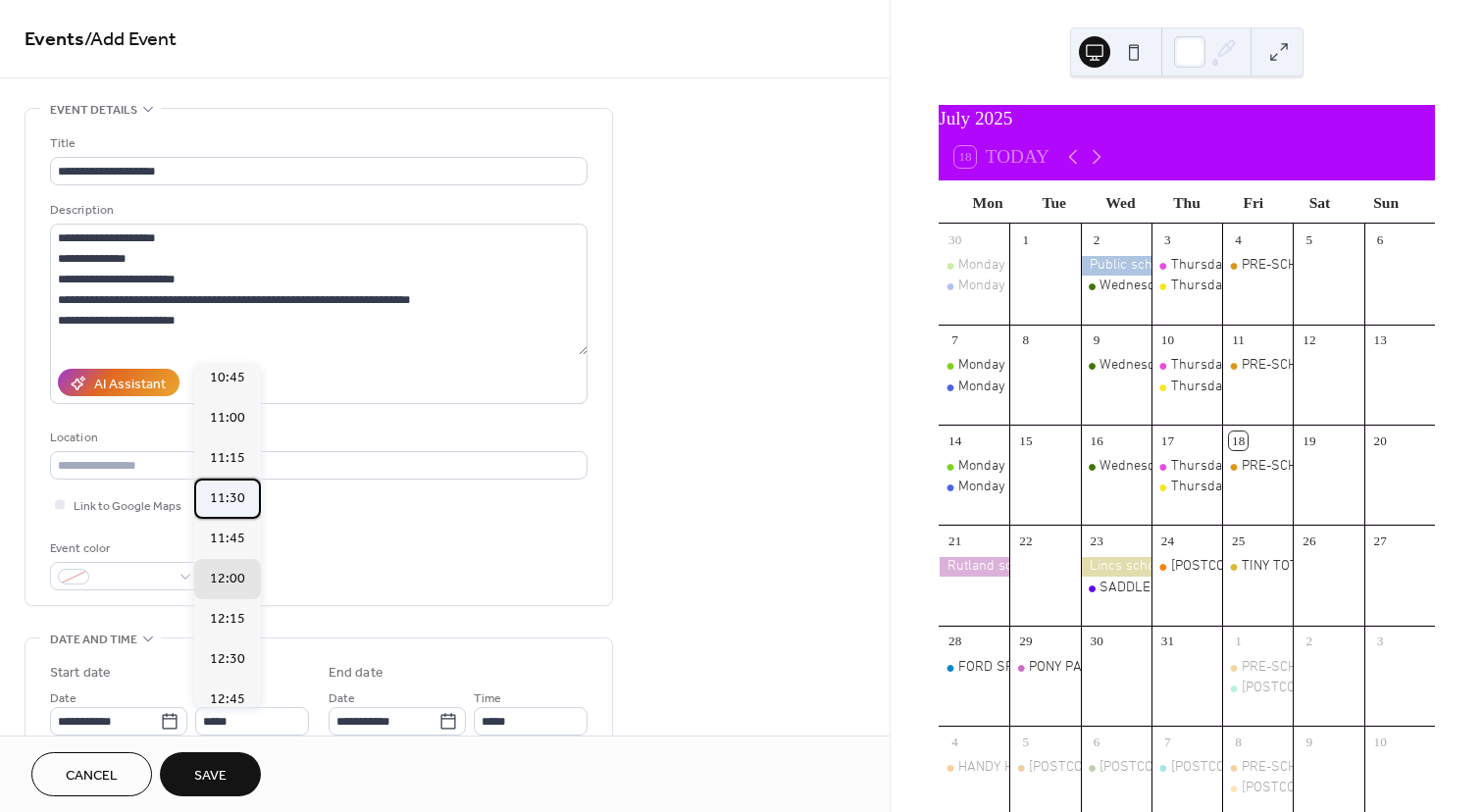 click on "11:30" at bounding box center [228, 498] 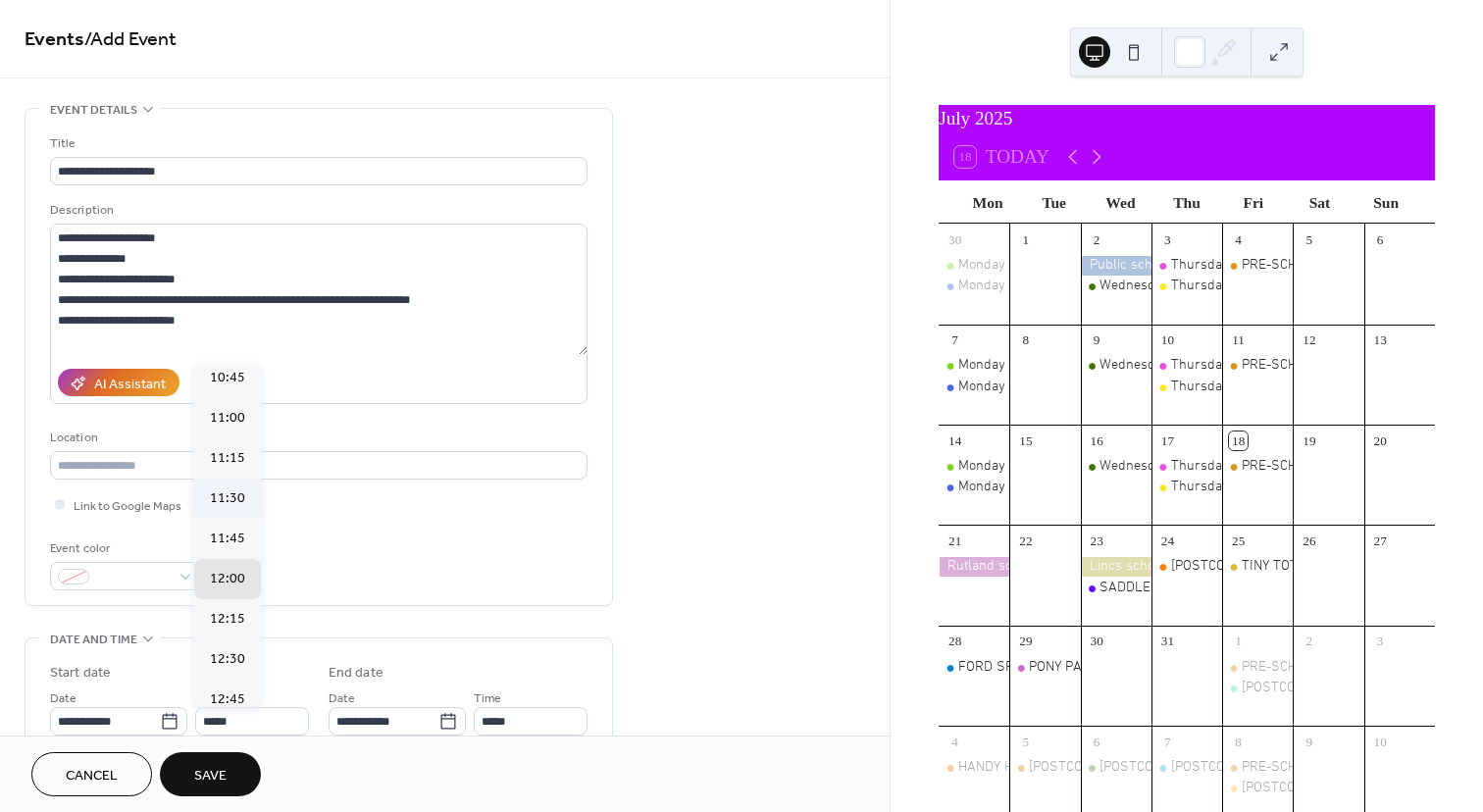 type on "*****" 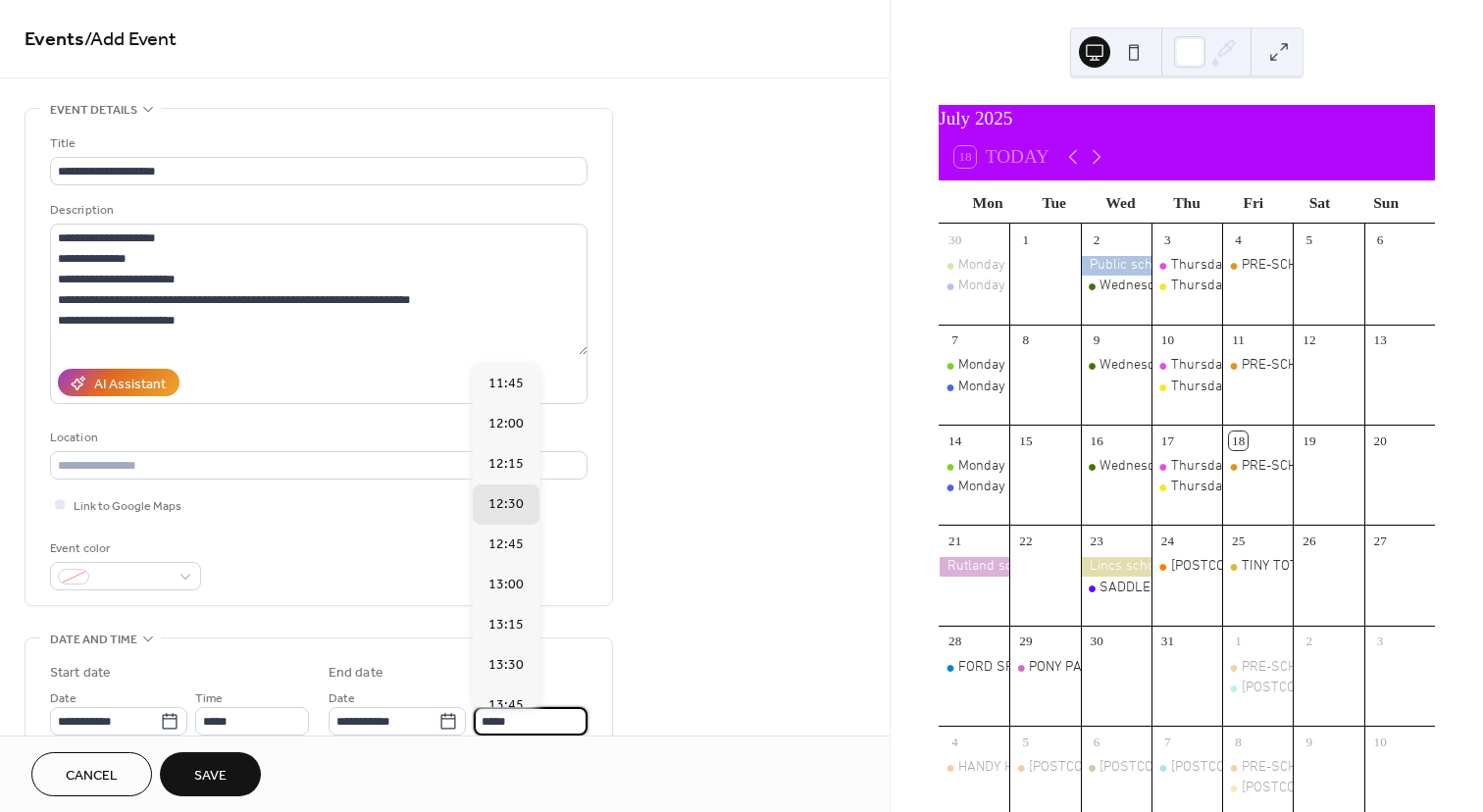 click on "*****" at bounding box center [531, 721] 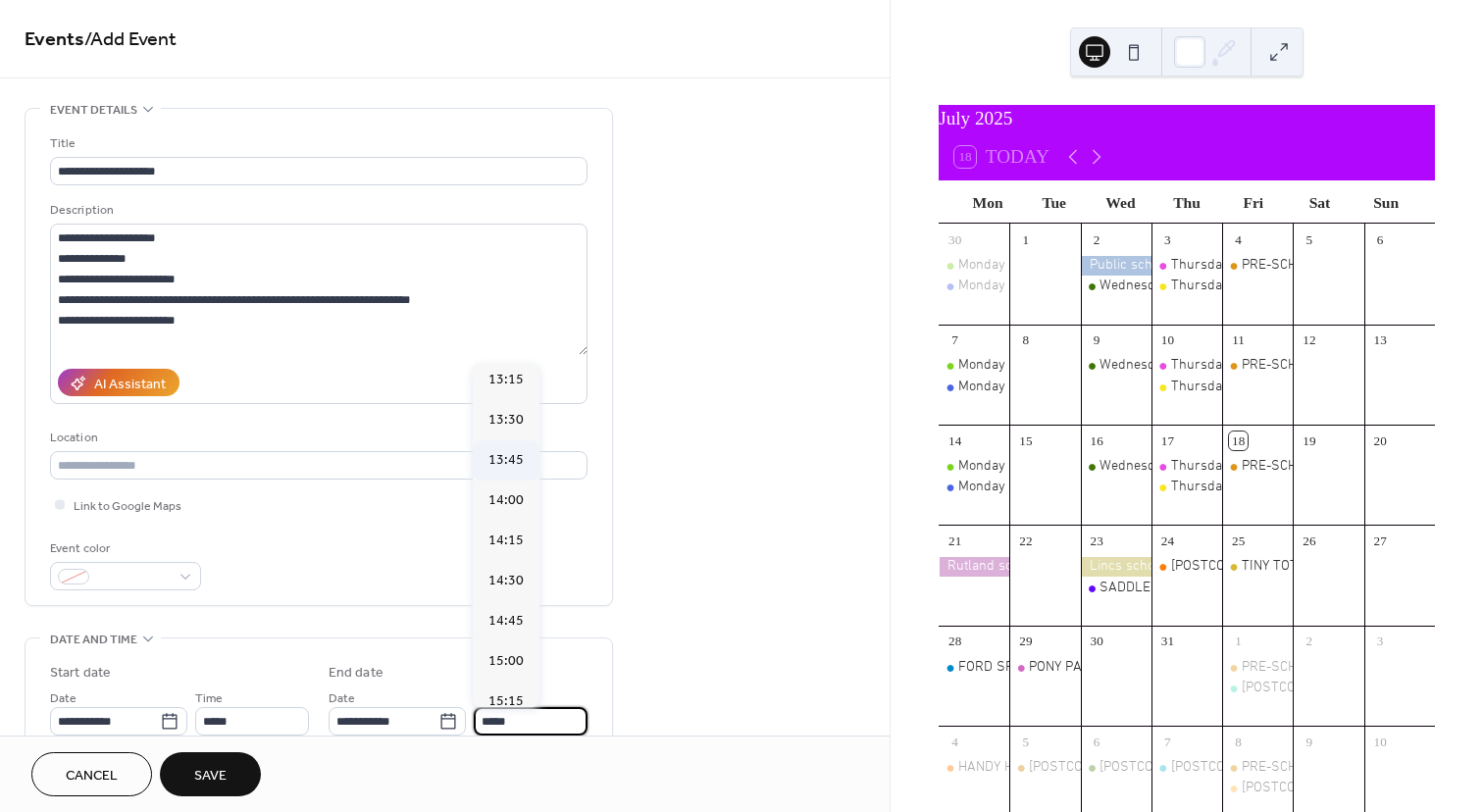 scroll, scrollTop: 289, scrollLeft: 0, axis: vertical 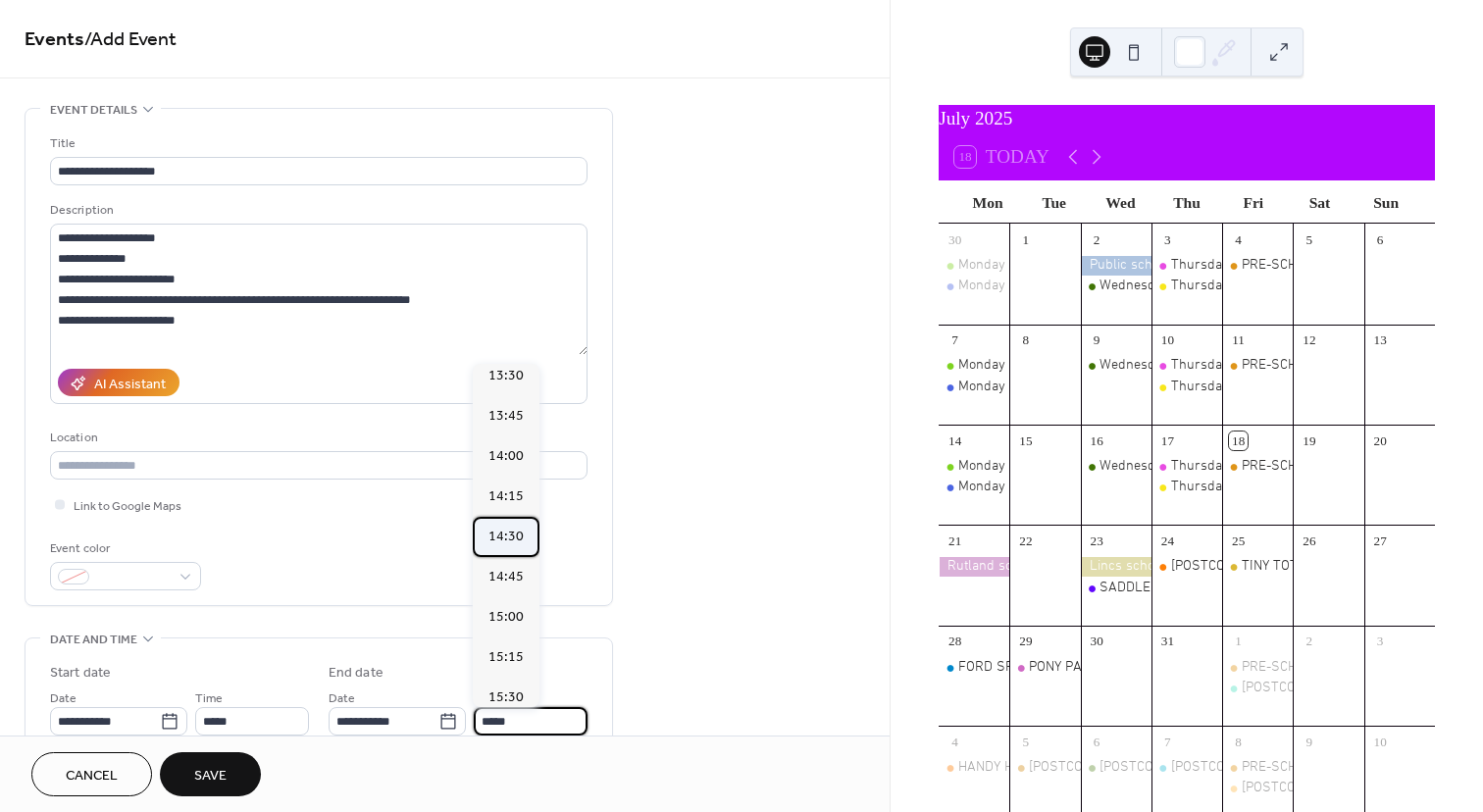 click on "14:30" at bounding box center [506, 536] 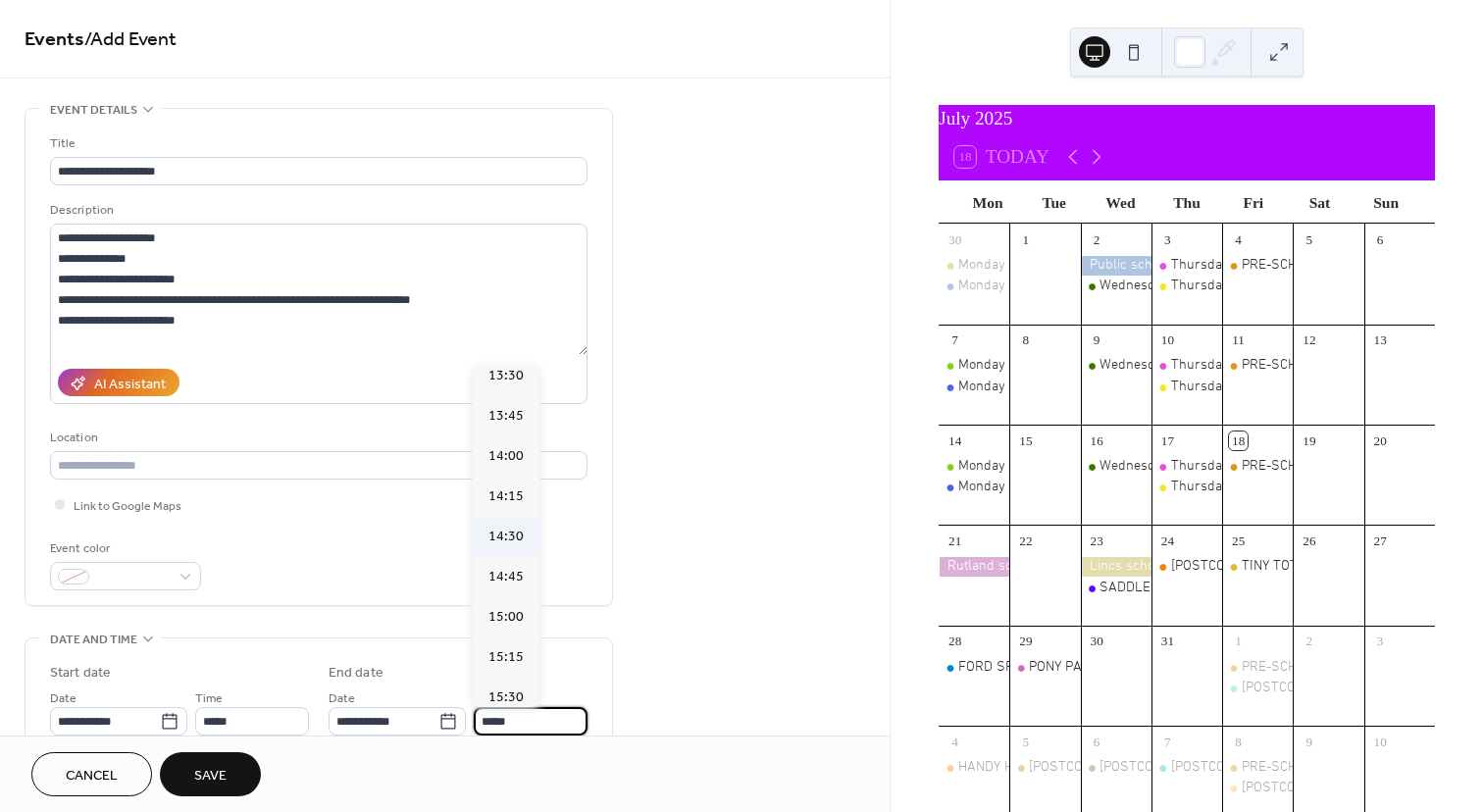 type on "*****" 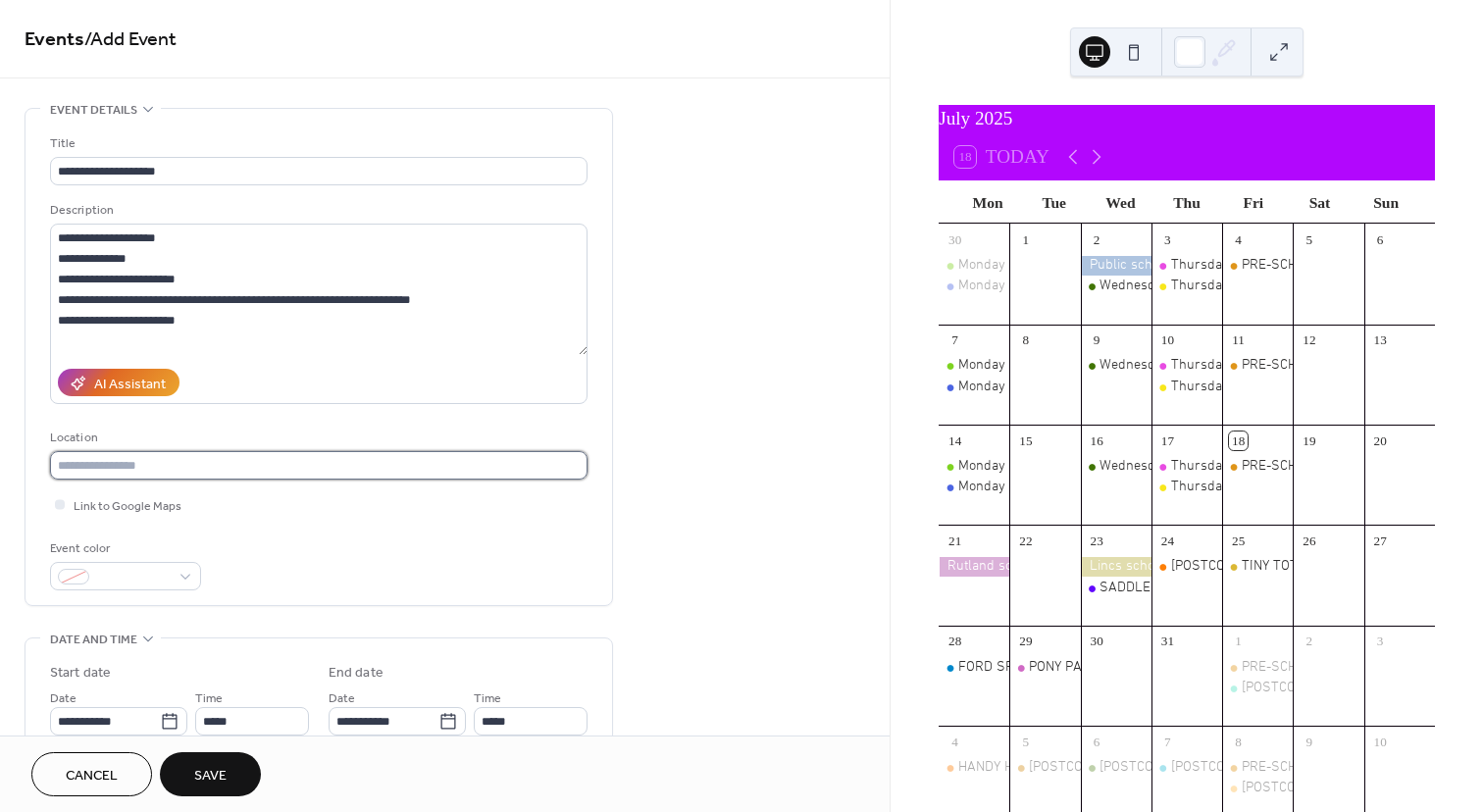 click at bounding box center [319, 465] 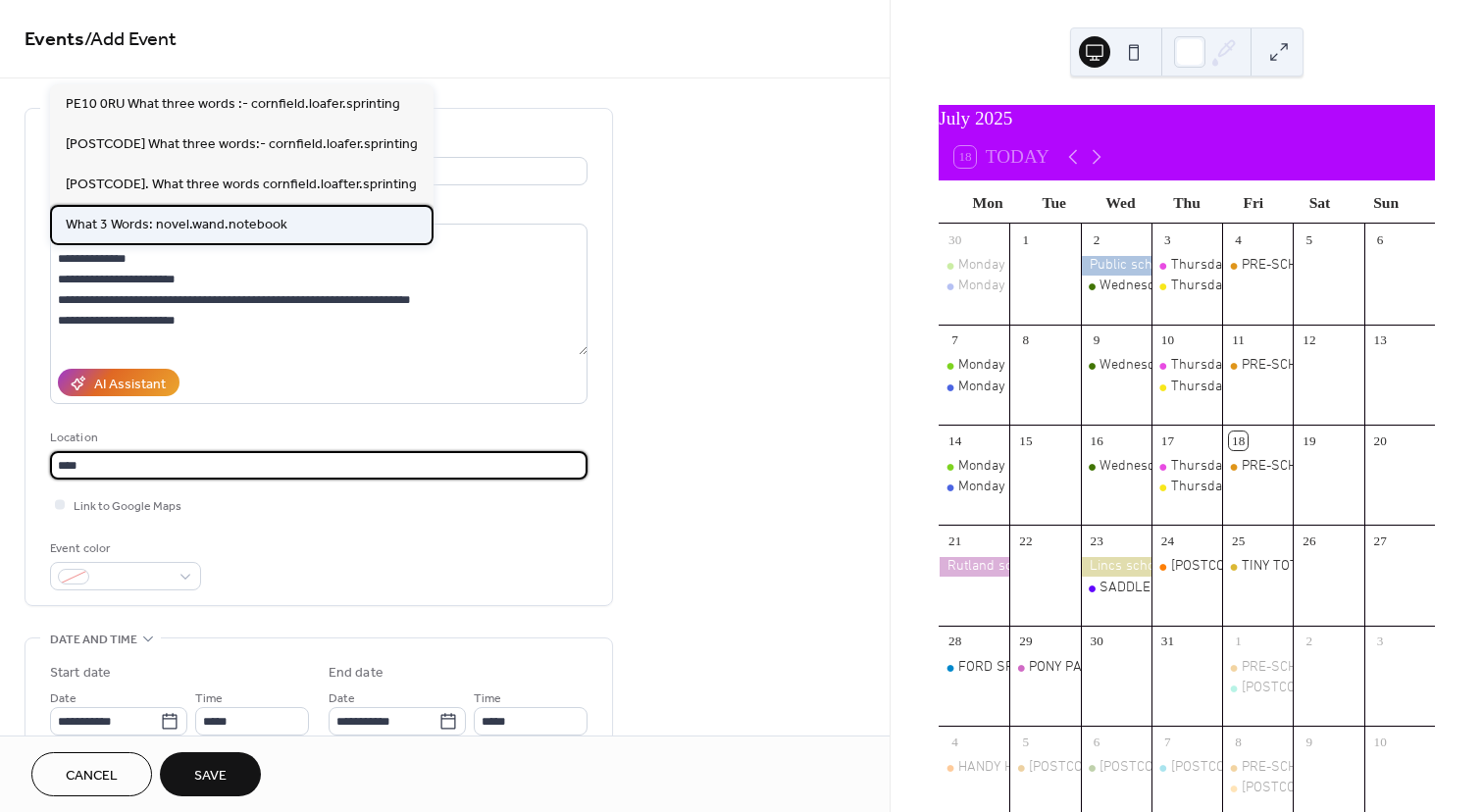click on "What 3 Words: novel.wand.notebook" at bounding box center (177, 225) 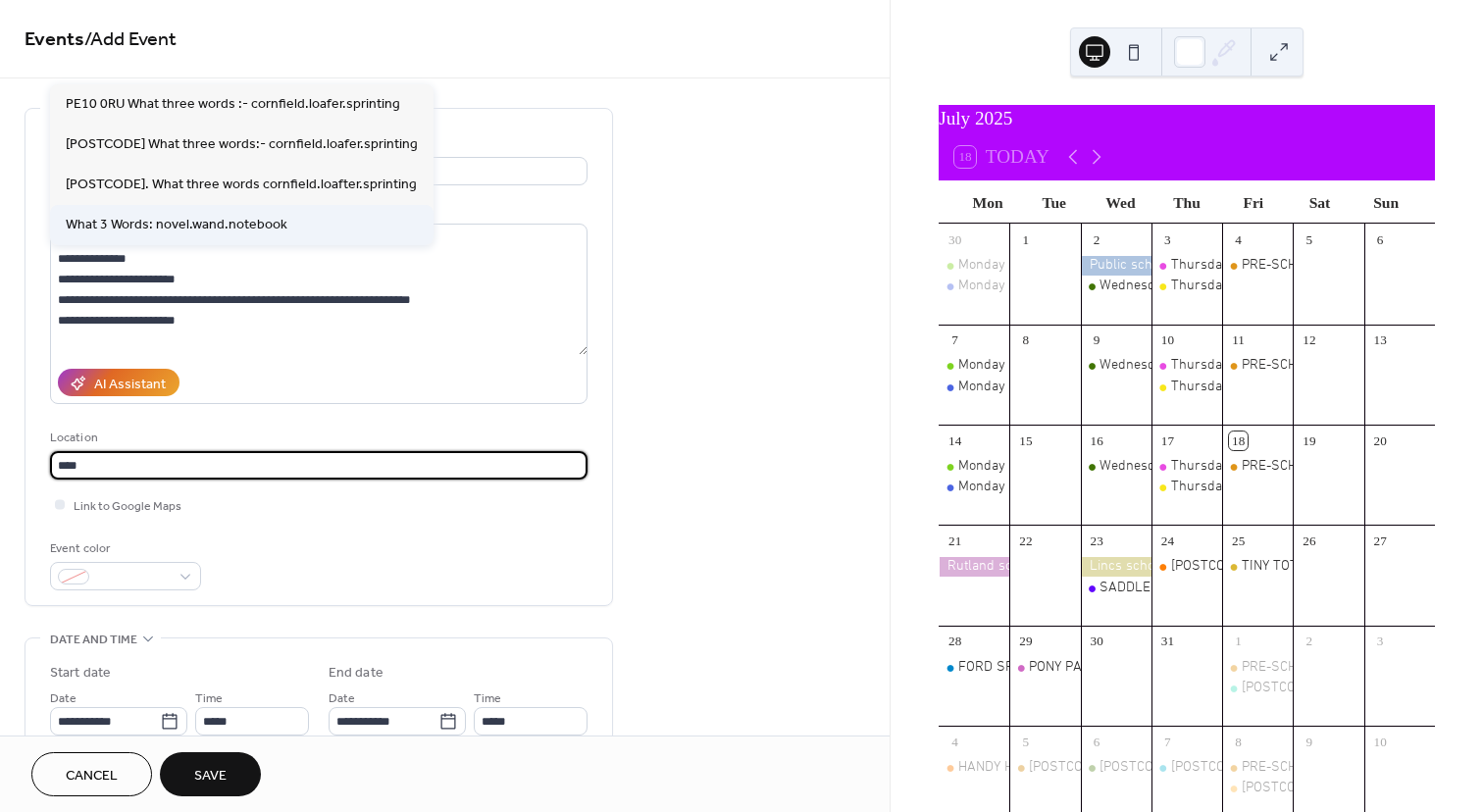 type on "**********" 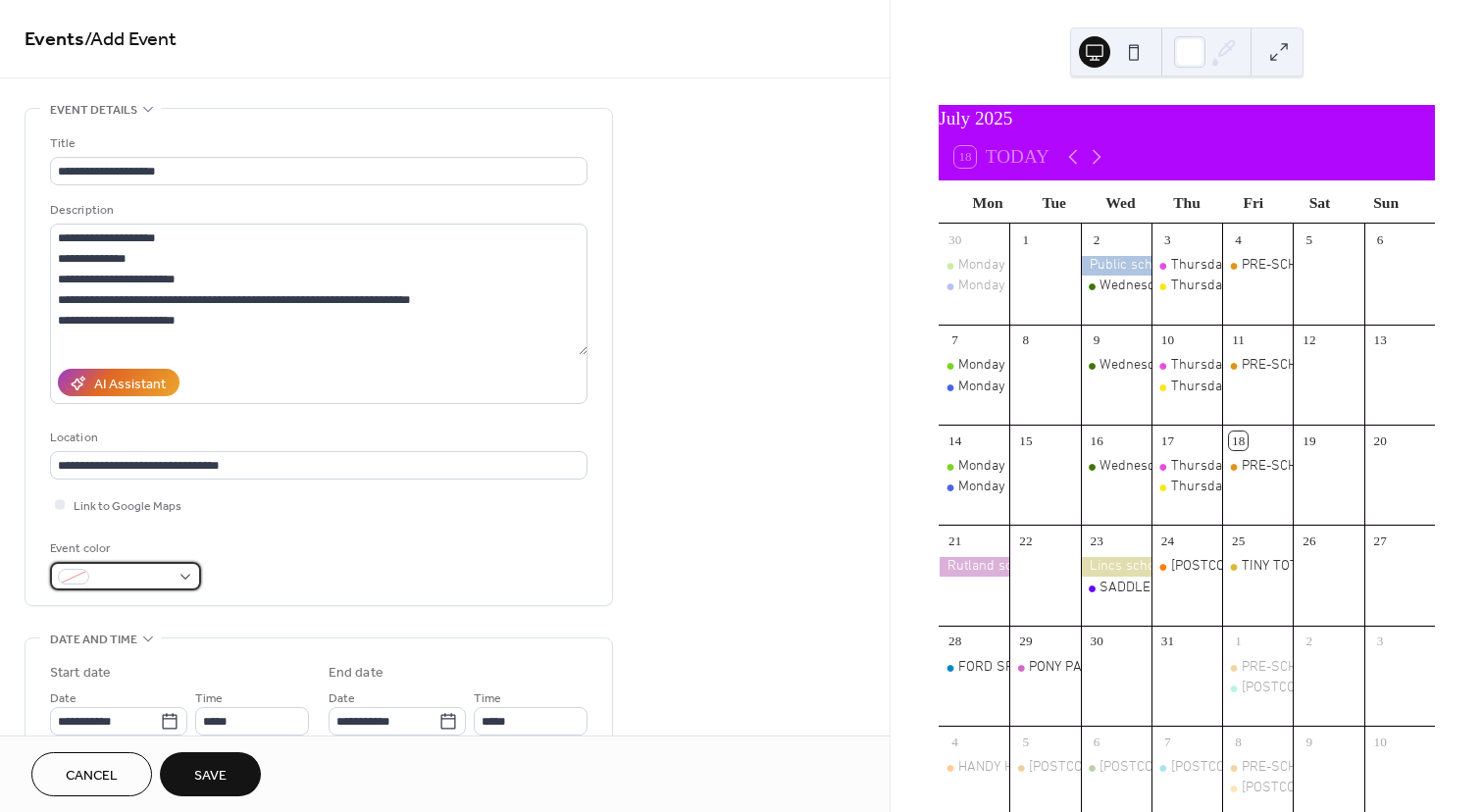 click at bounding box center (126, 576) 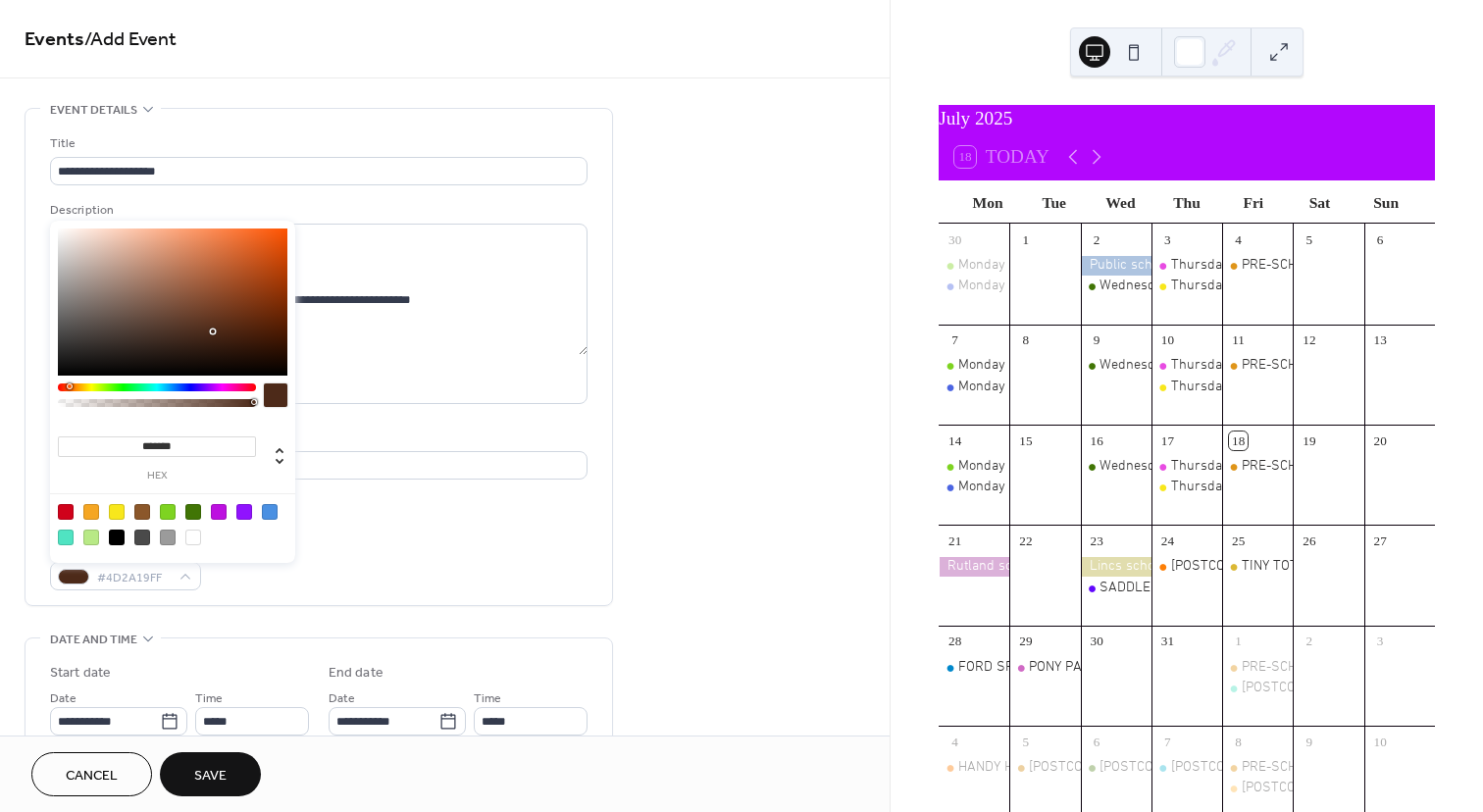 click at bounding box center (157, 387) 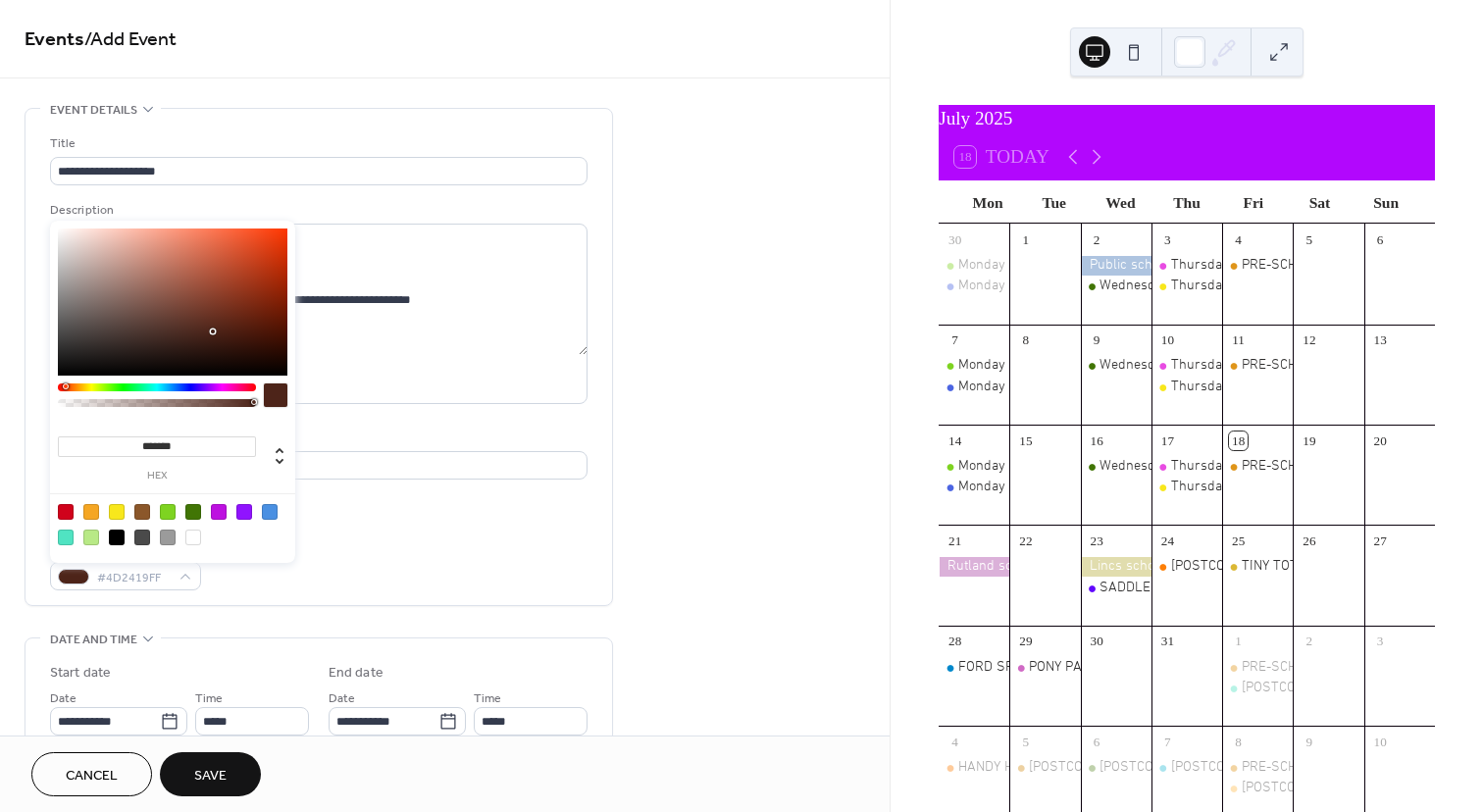 click at bounding box center (157, 387) 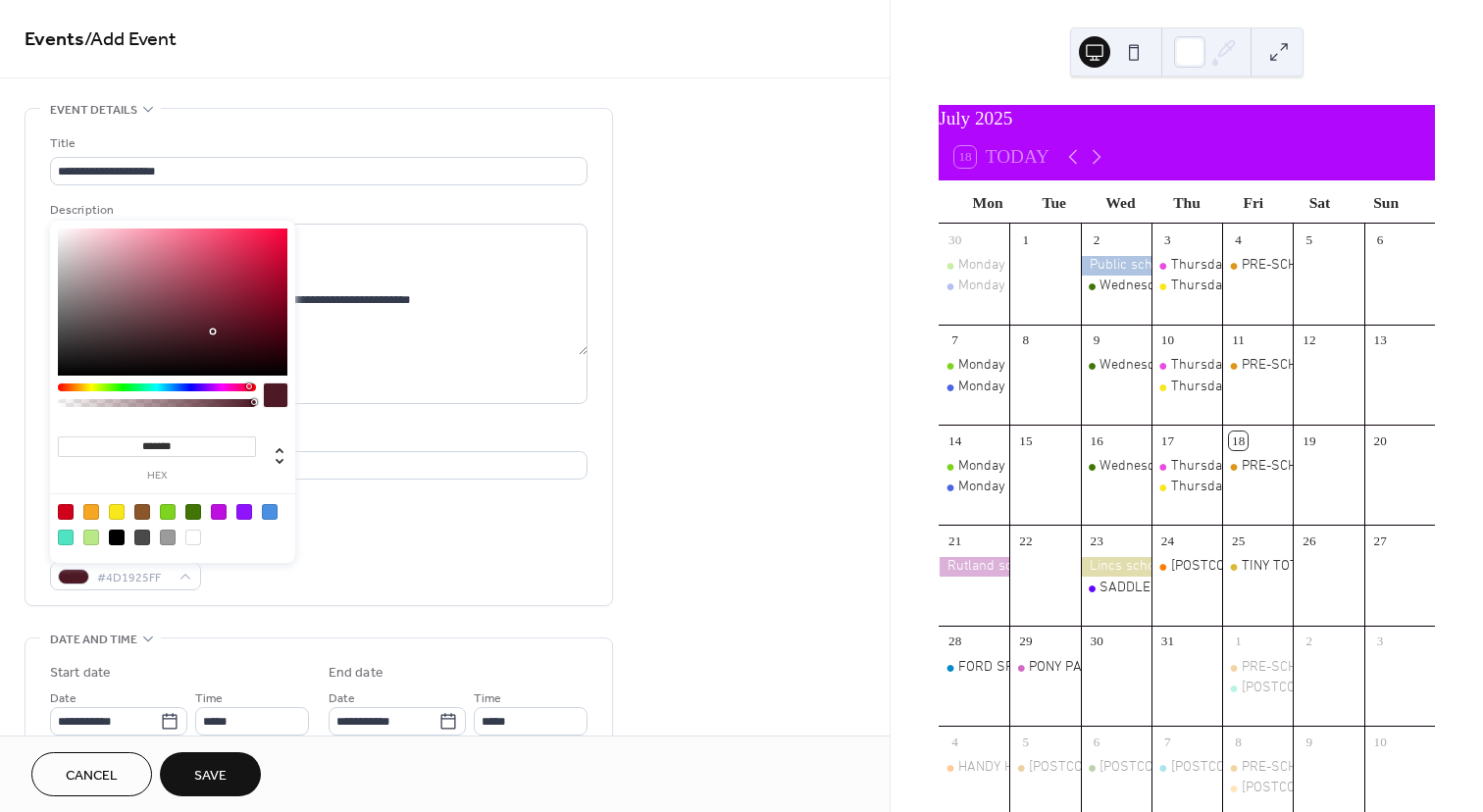 click at bounding box center (157, 387) 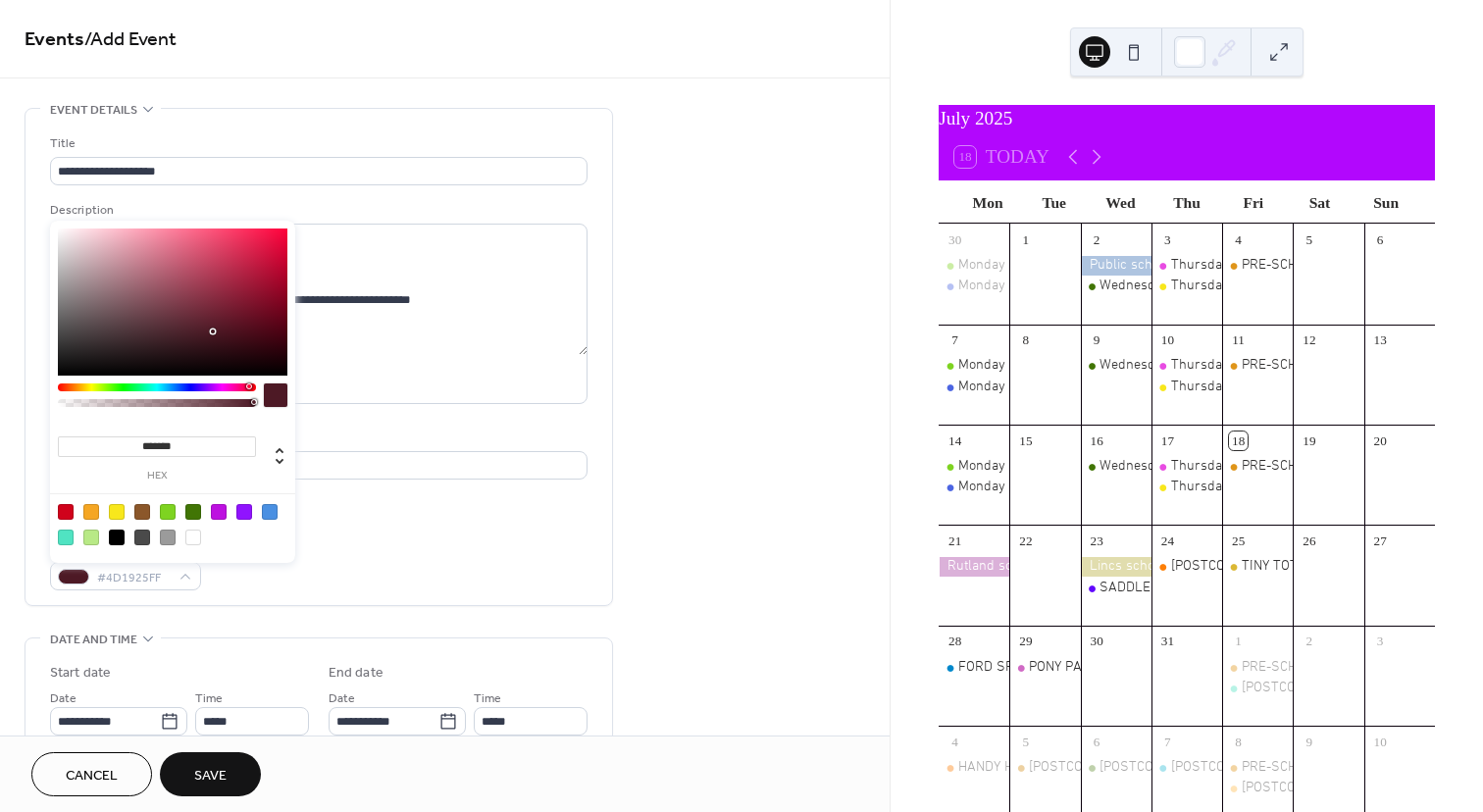 click at bounding box center (249, 386) 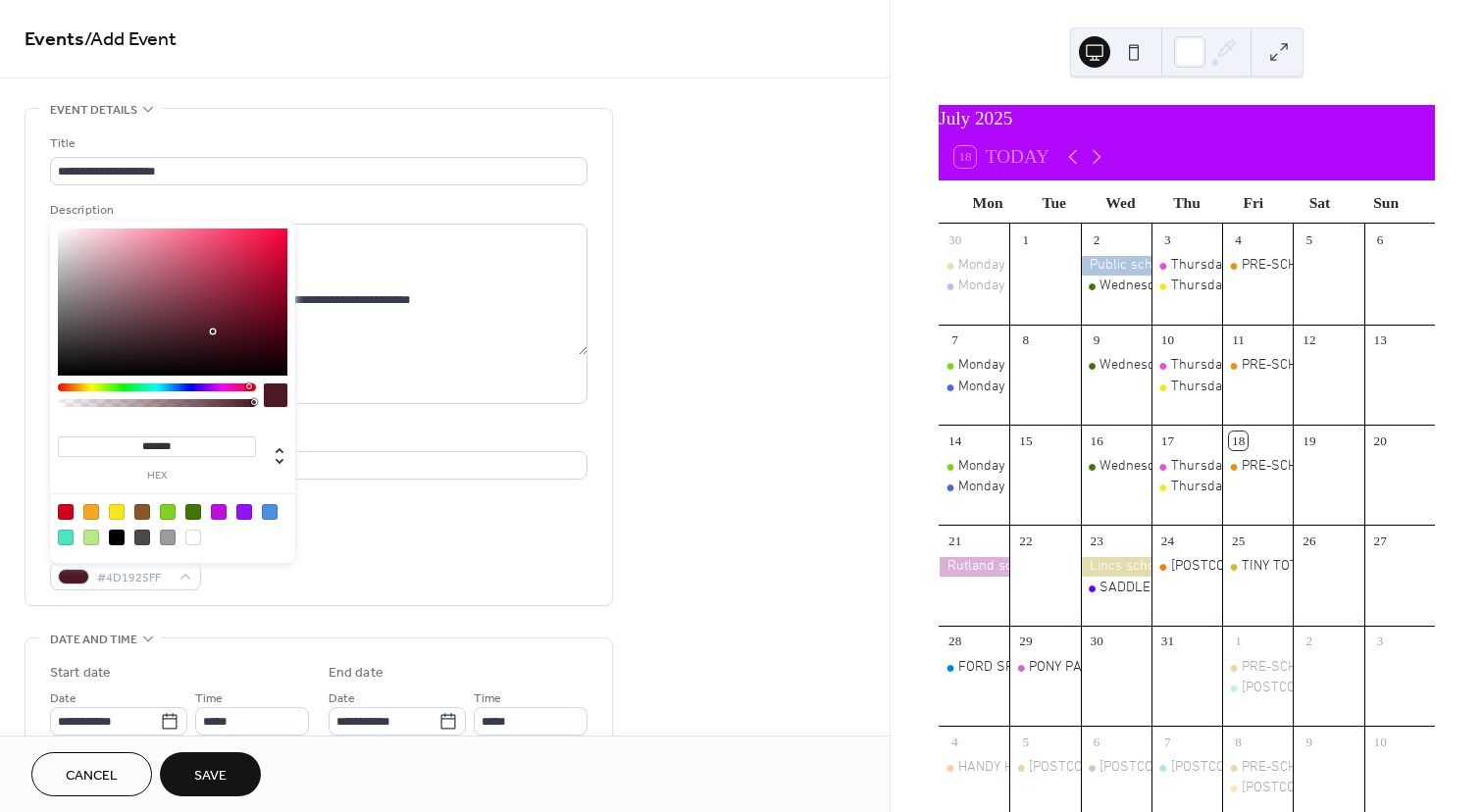 type on "*******" 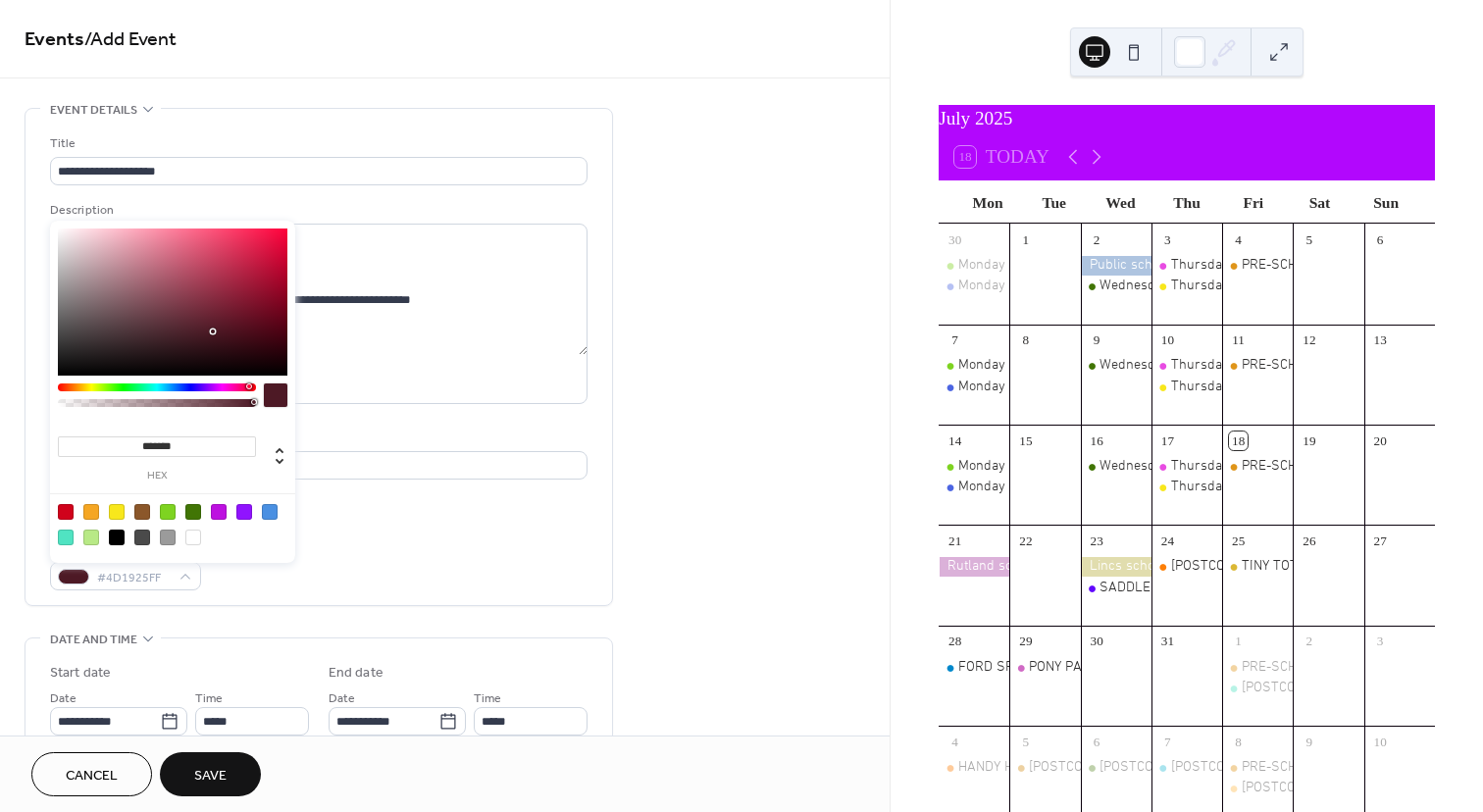 click at bounding box center [173, 302] 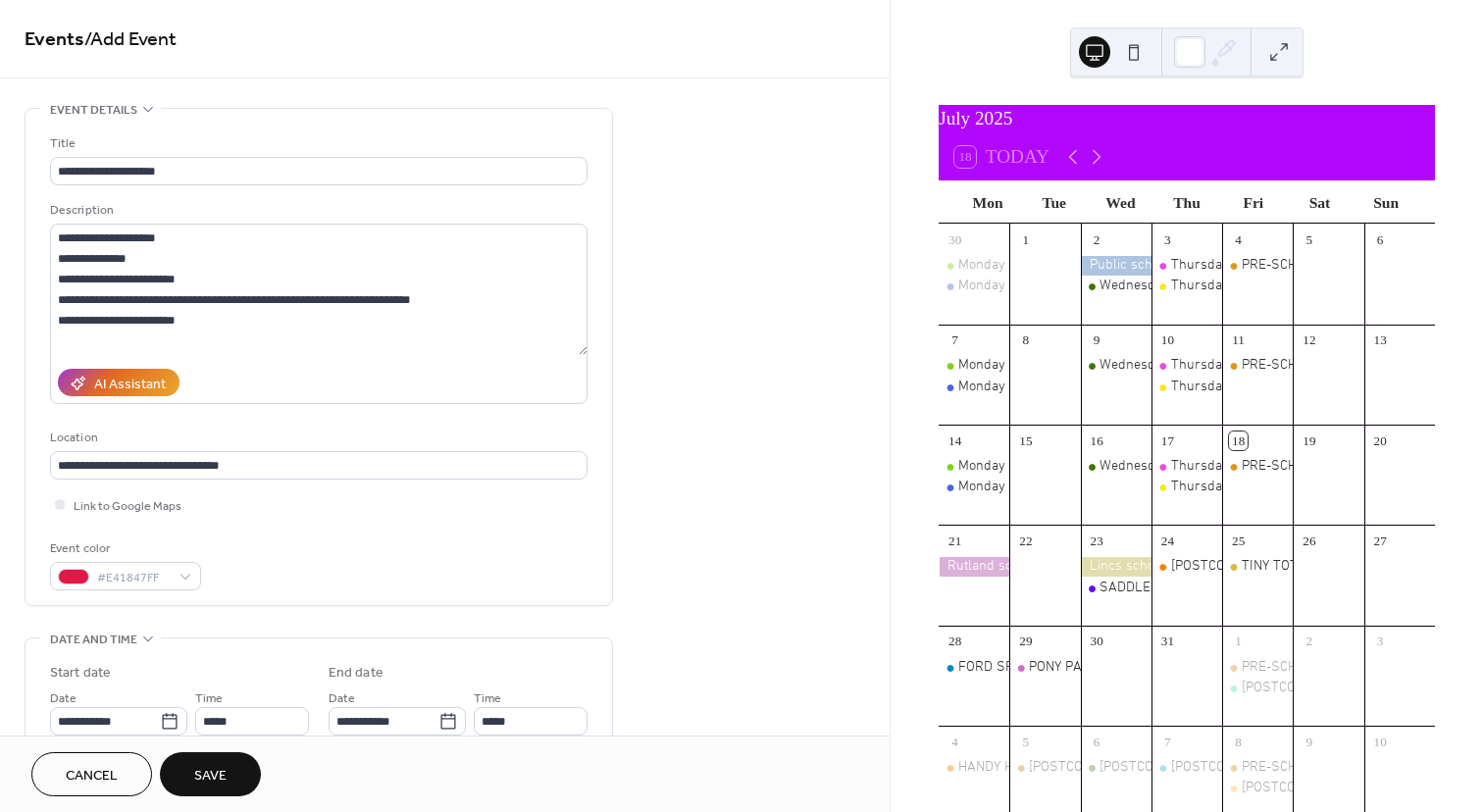 click on "Event color #E41847FF" at bounding box center (319, 564) 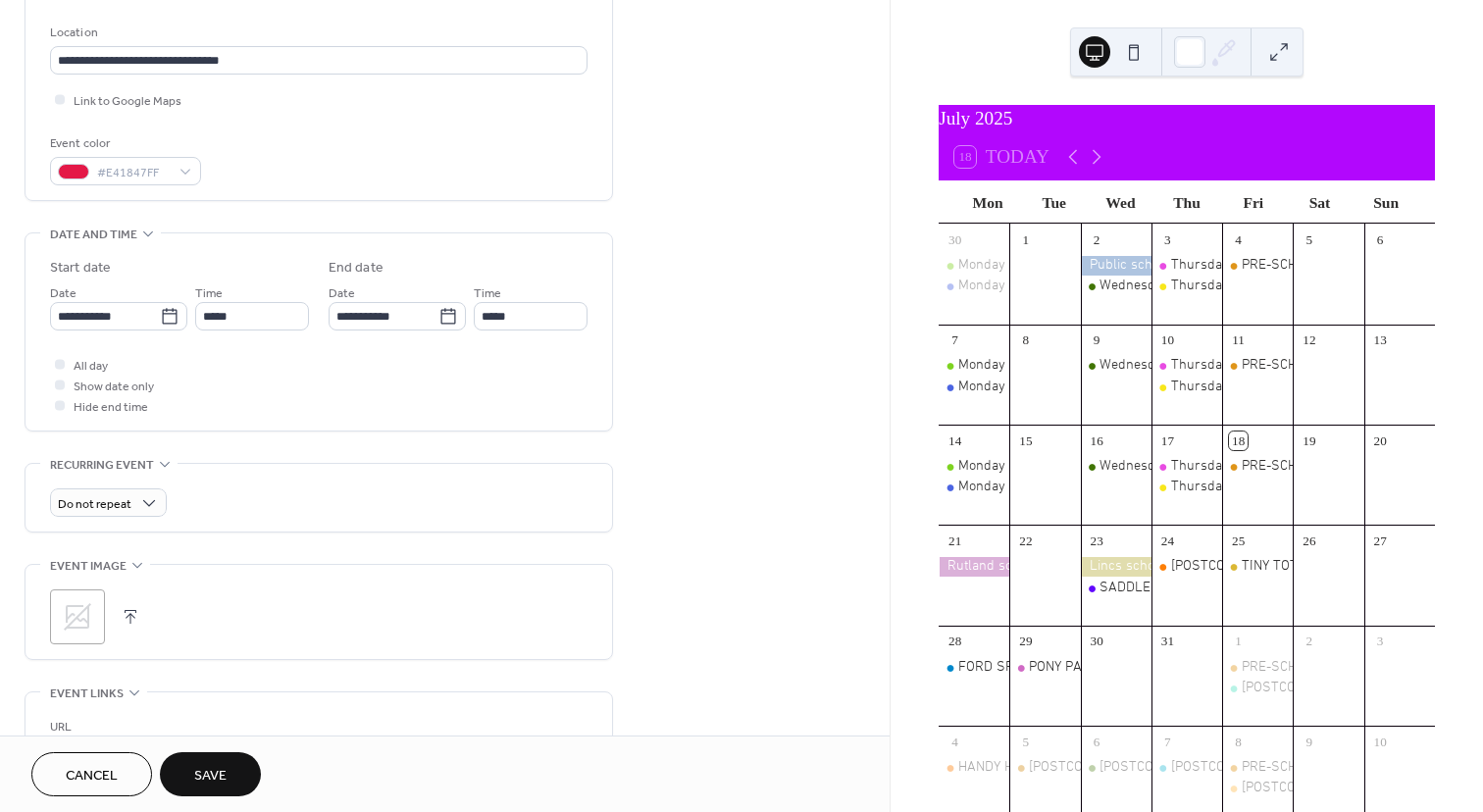 scroll, scrollTop: 416, scrollLeft: 0, axis: vertical 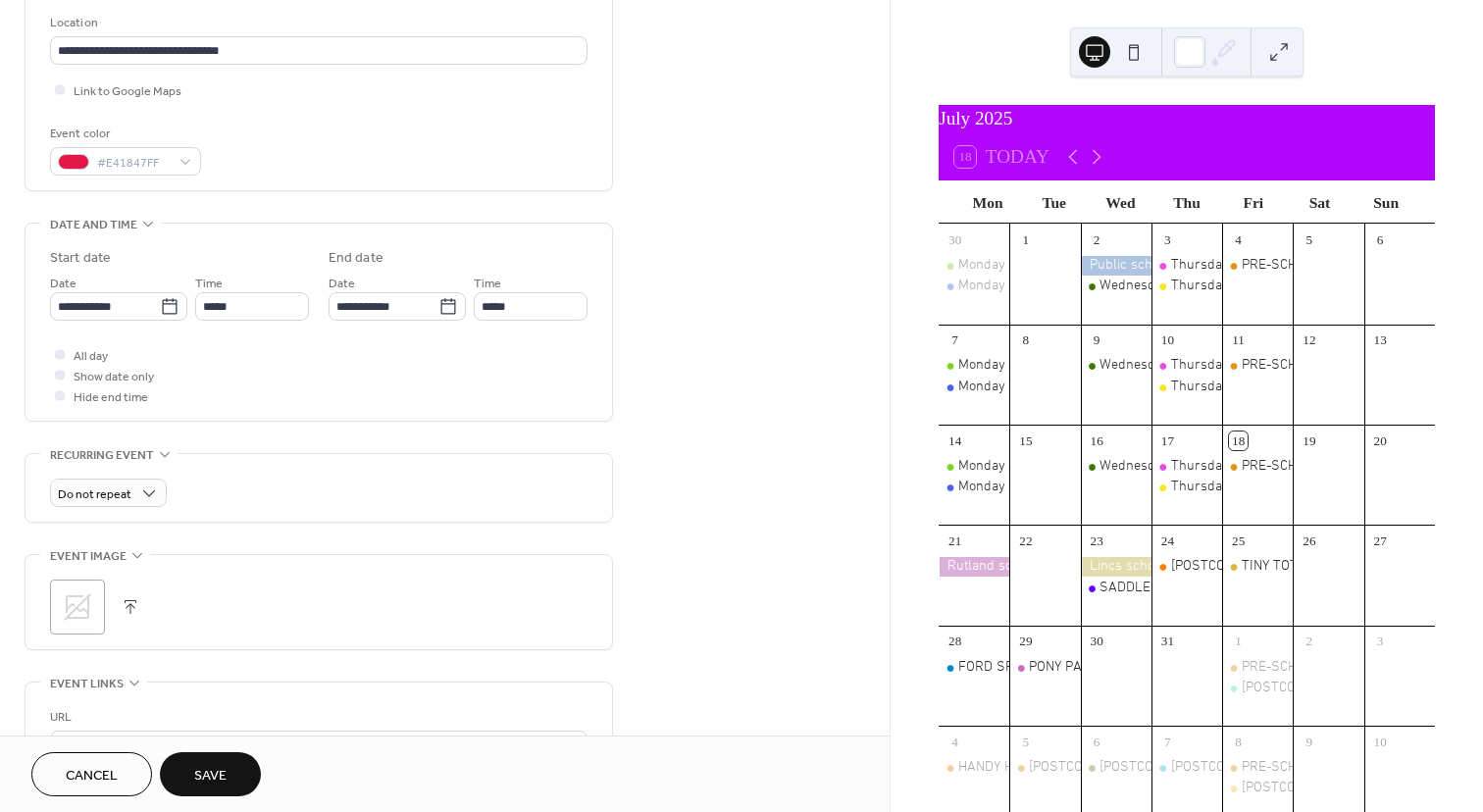 click 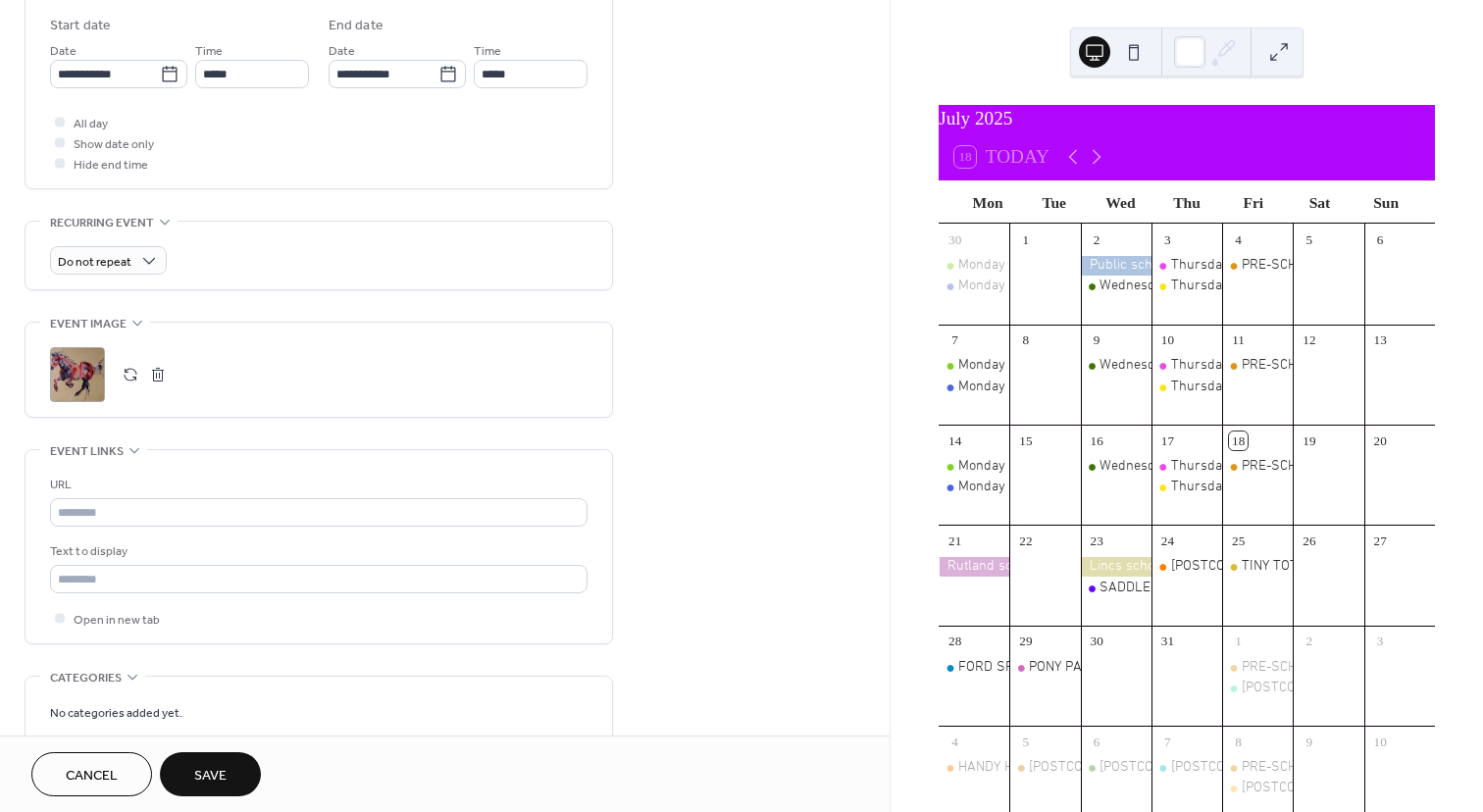 scroll, scrollTop: 657, scrollLeft: 0, axis: vertical 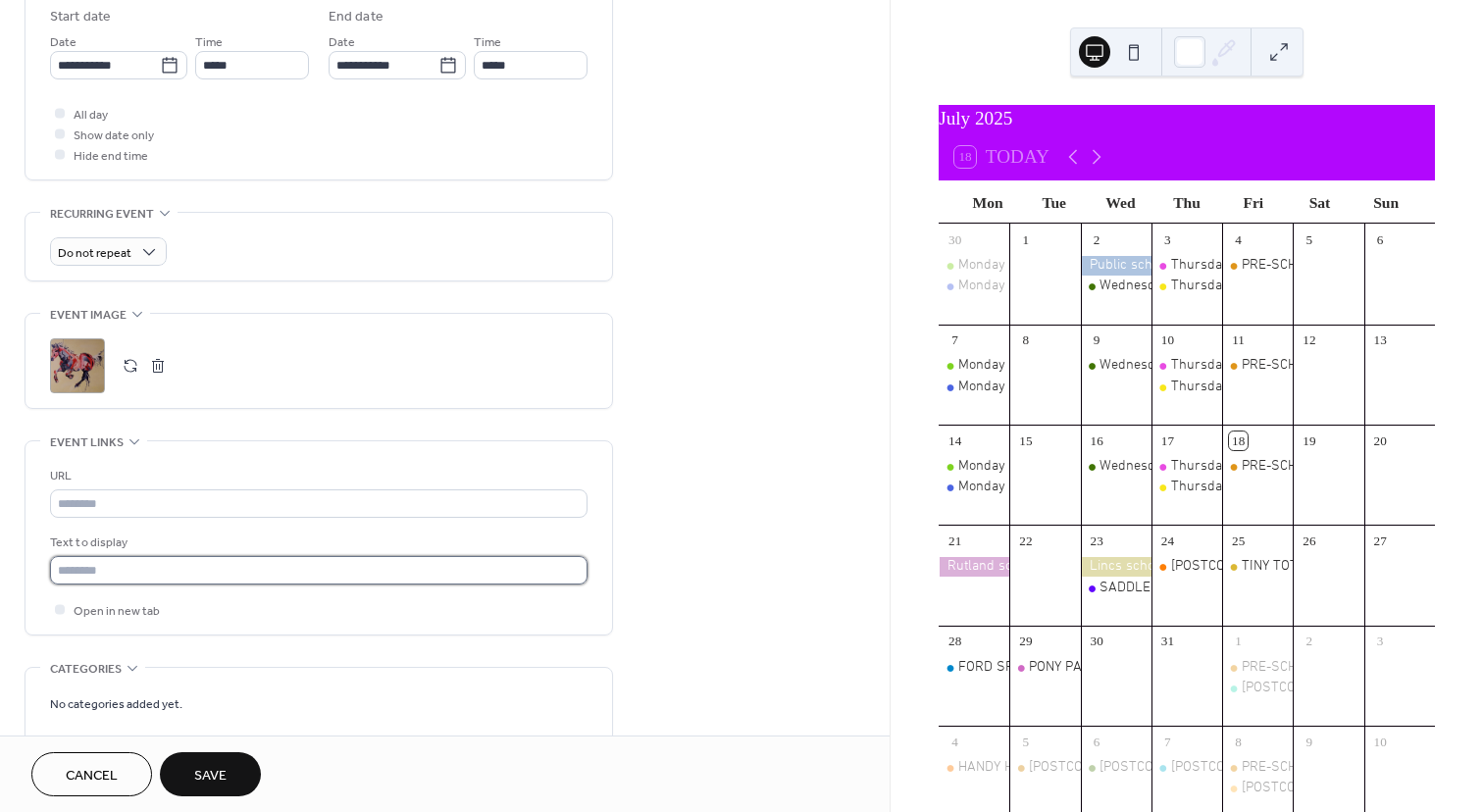 click at bounding box center (319, 570) 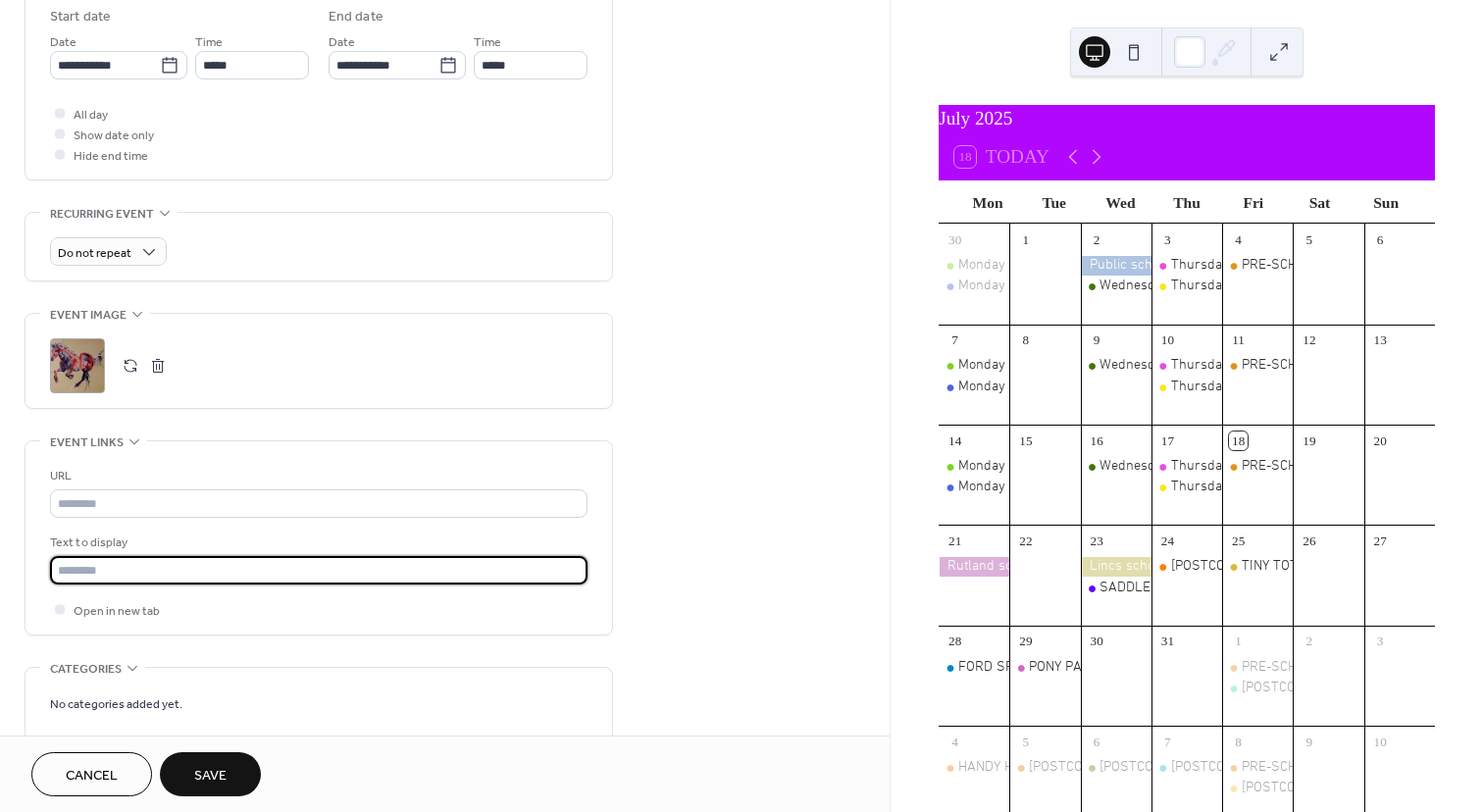 paste on "**********" 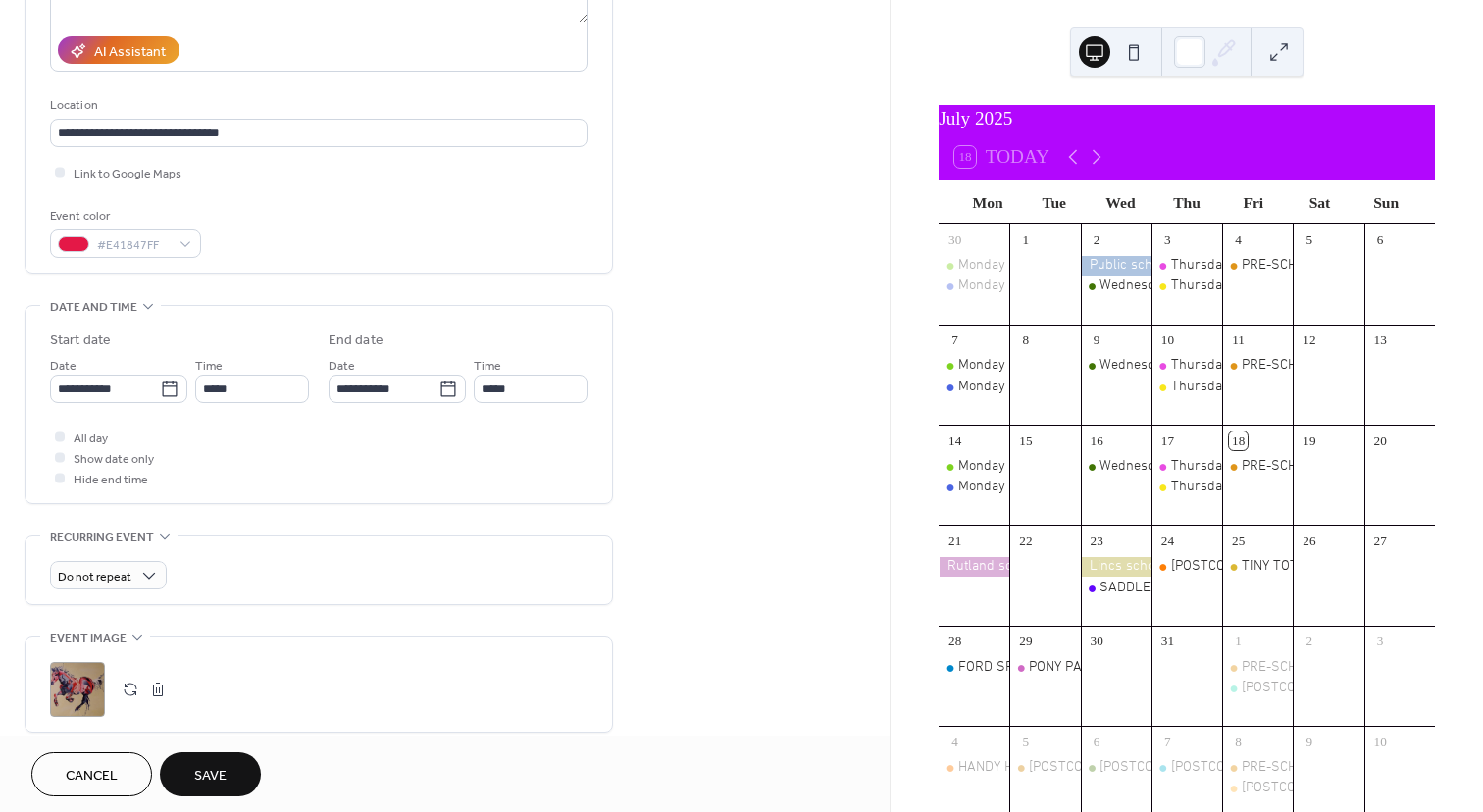 scroll, scrollTop: 360, scrollLeft: 0, axis: vertical 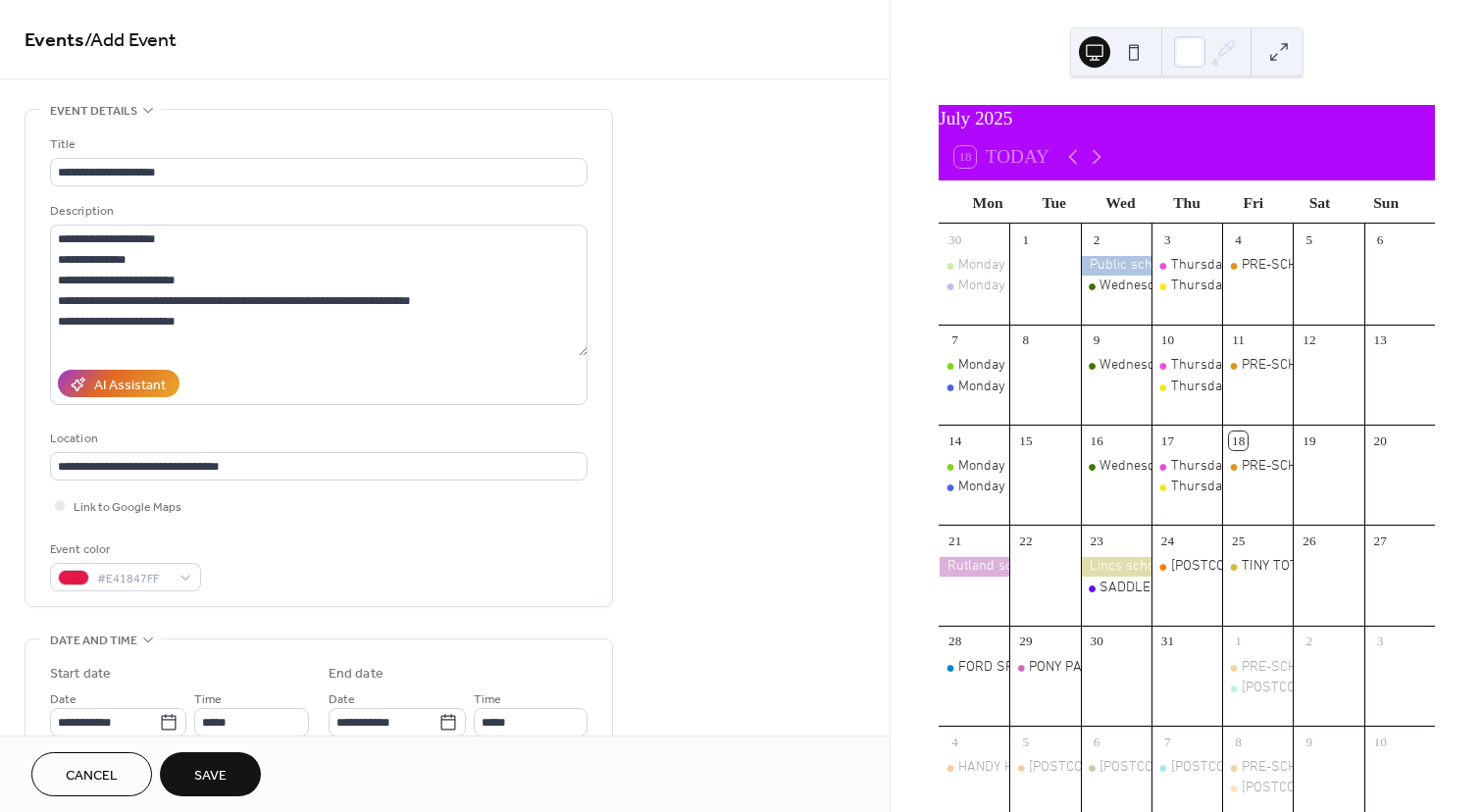 type on "**********" 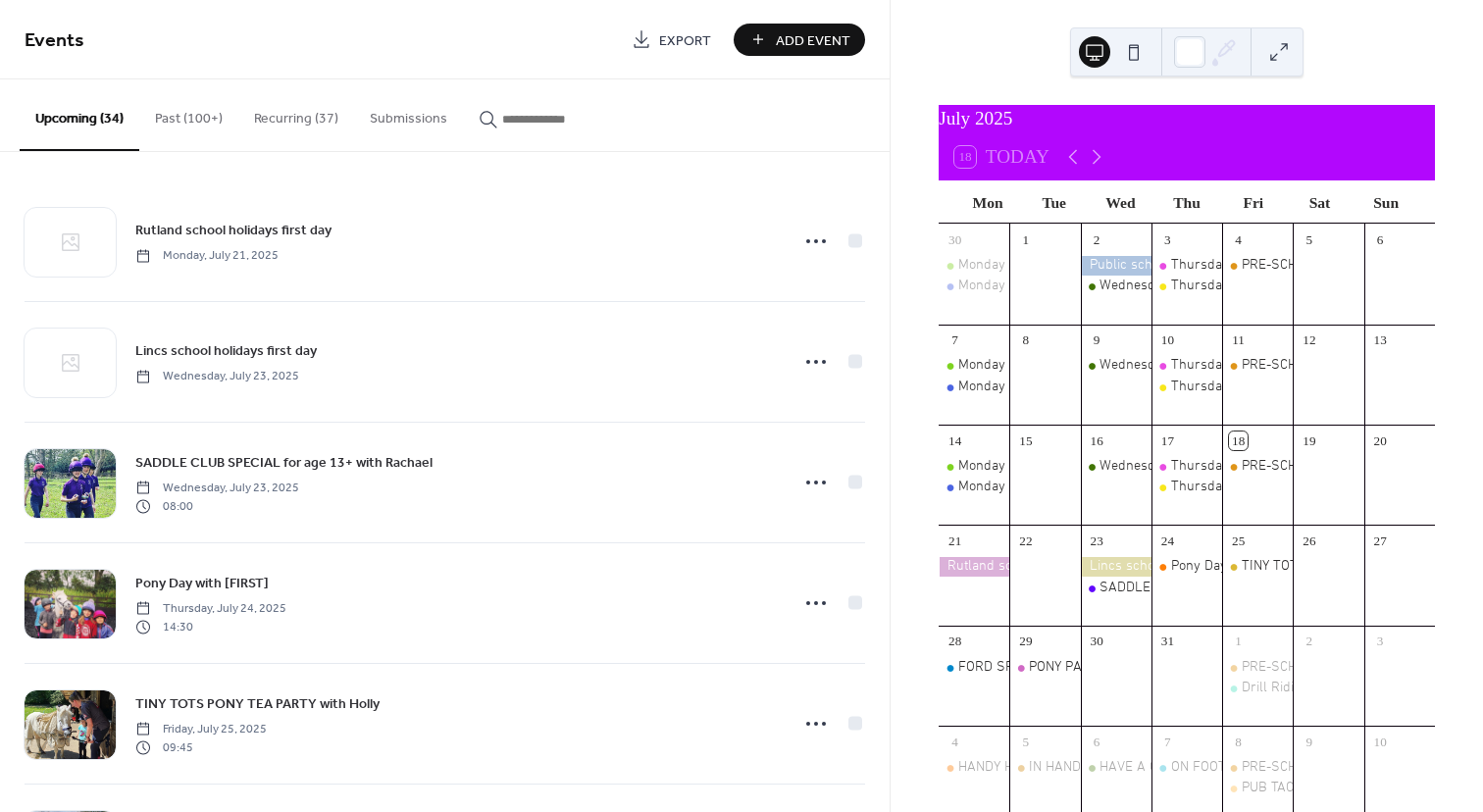 scroll, scrollTop: 0, scrollLeft: 0, axis: both 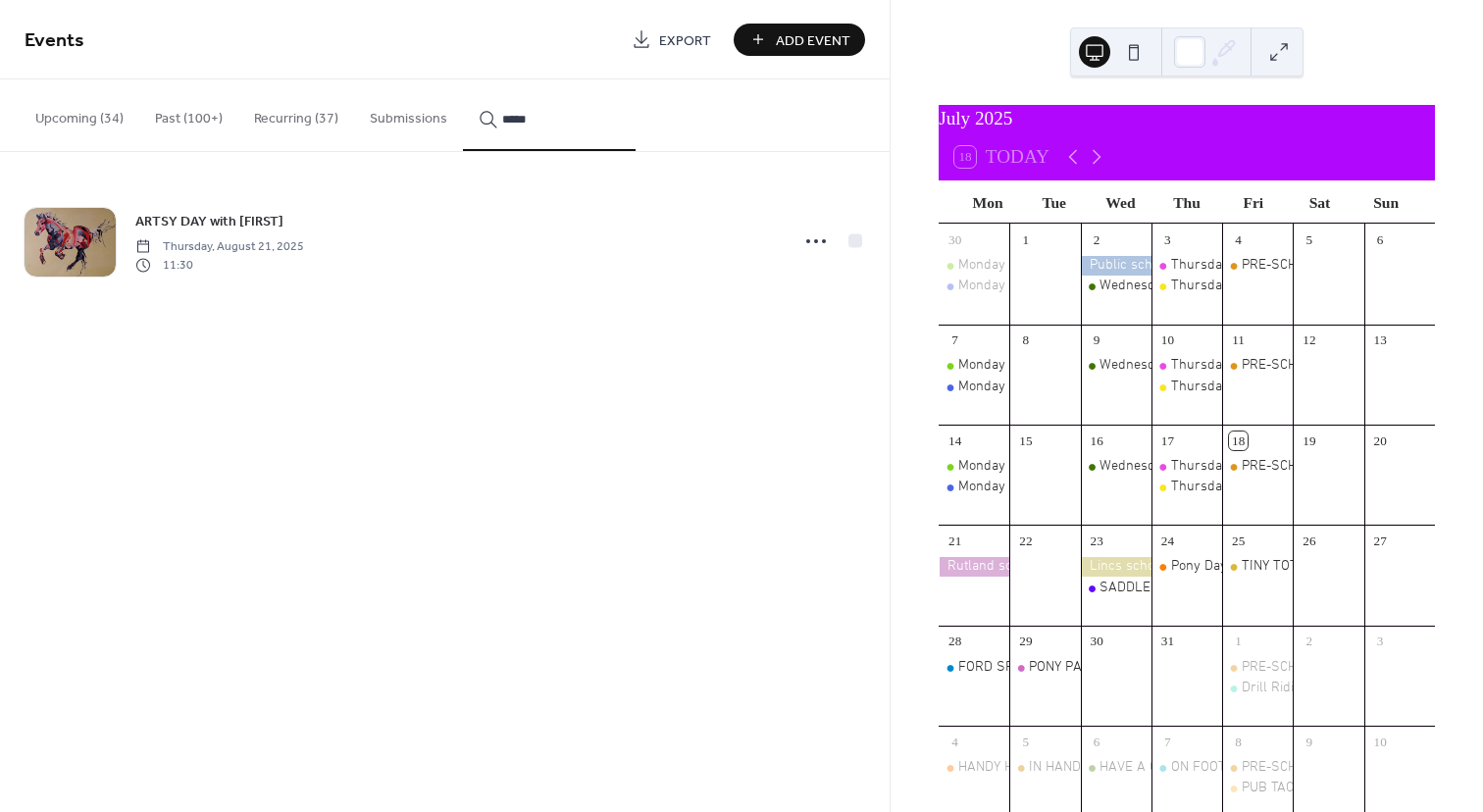 type on "*****" 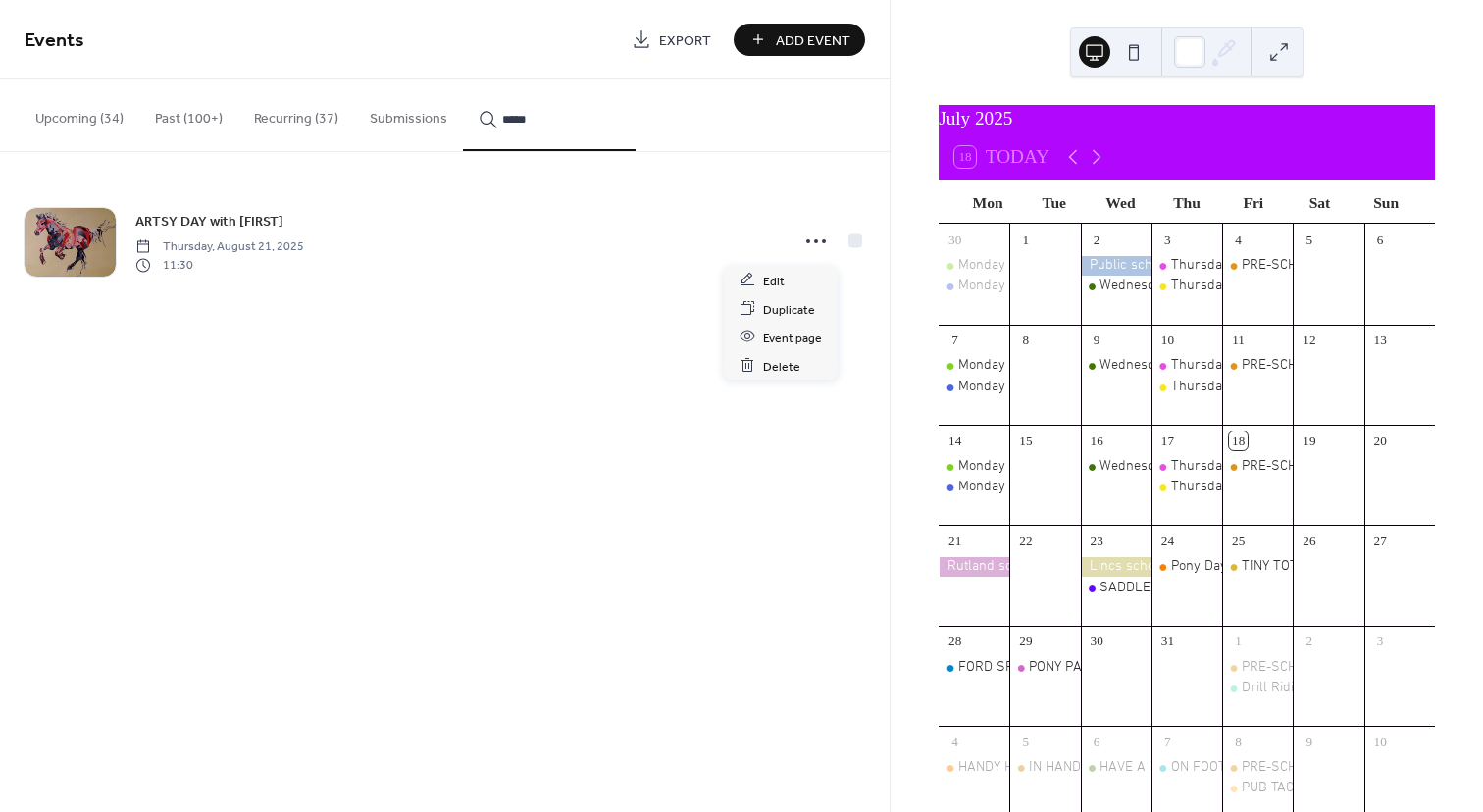 click 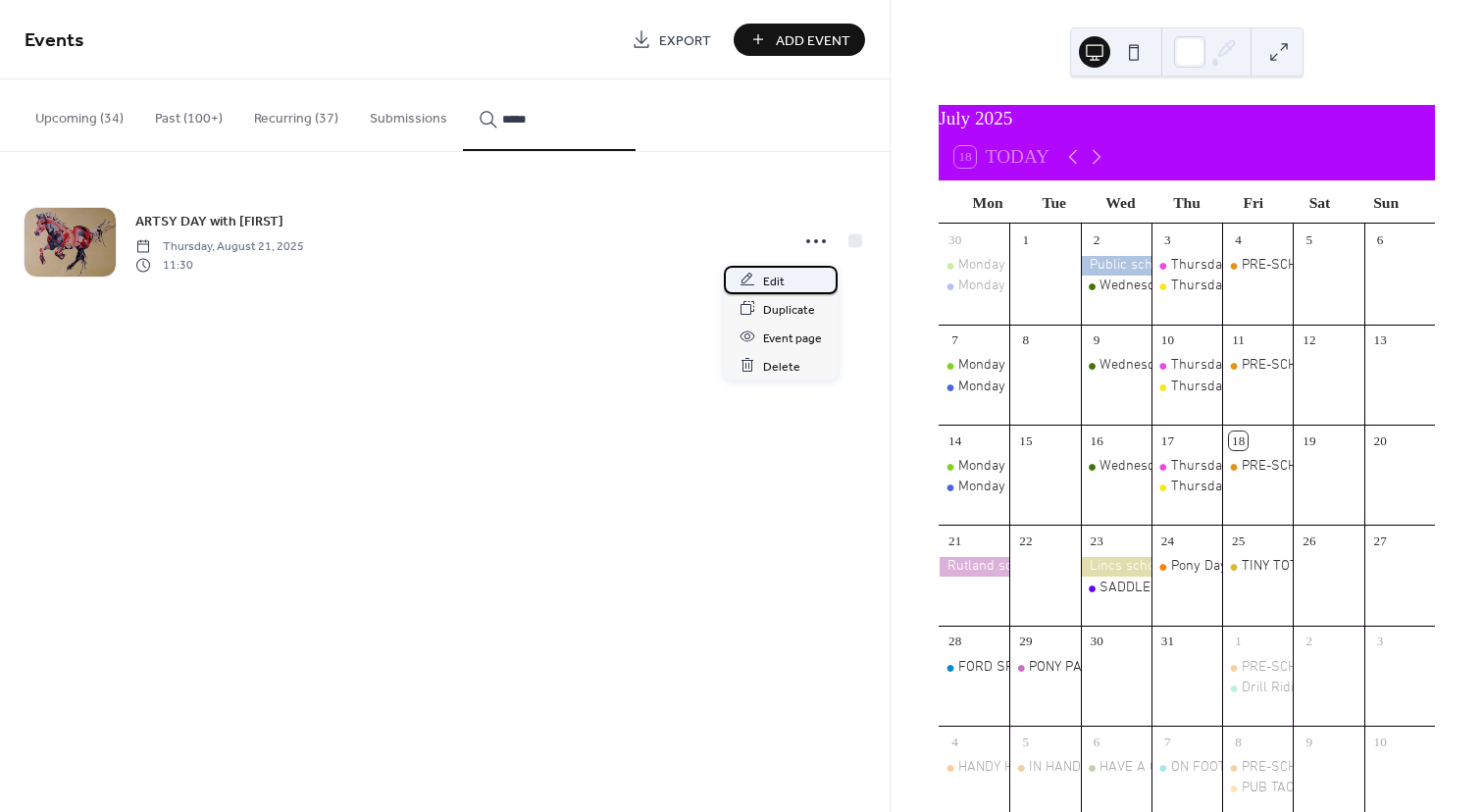 click on "Edit" at bounding box center (774, 280) 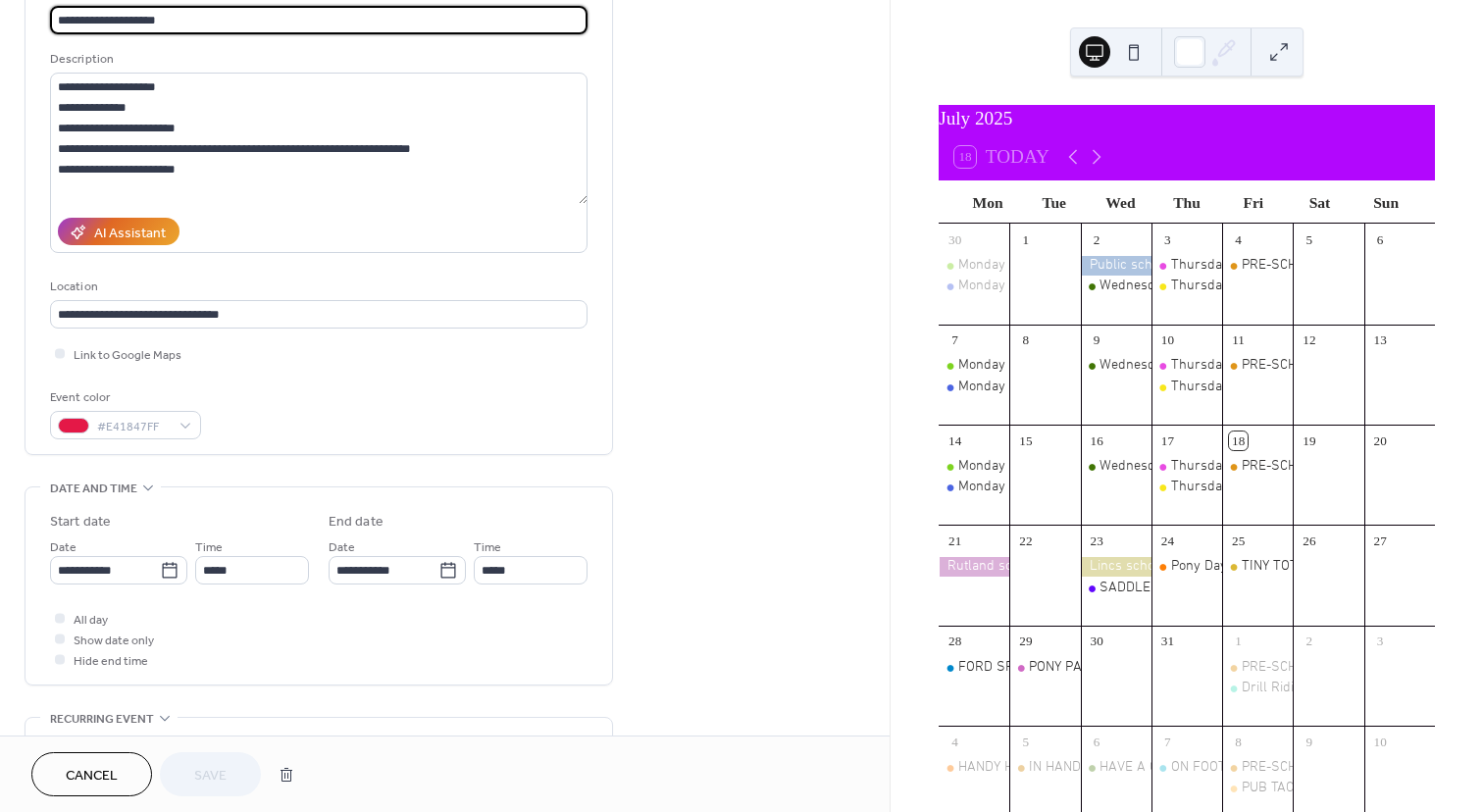 scroll, scrollTop: 148, scrollLeft: 0, axis: vertical 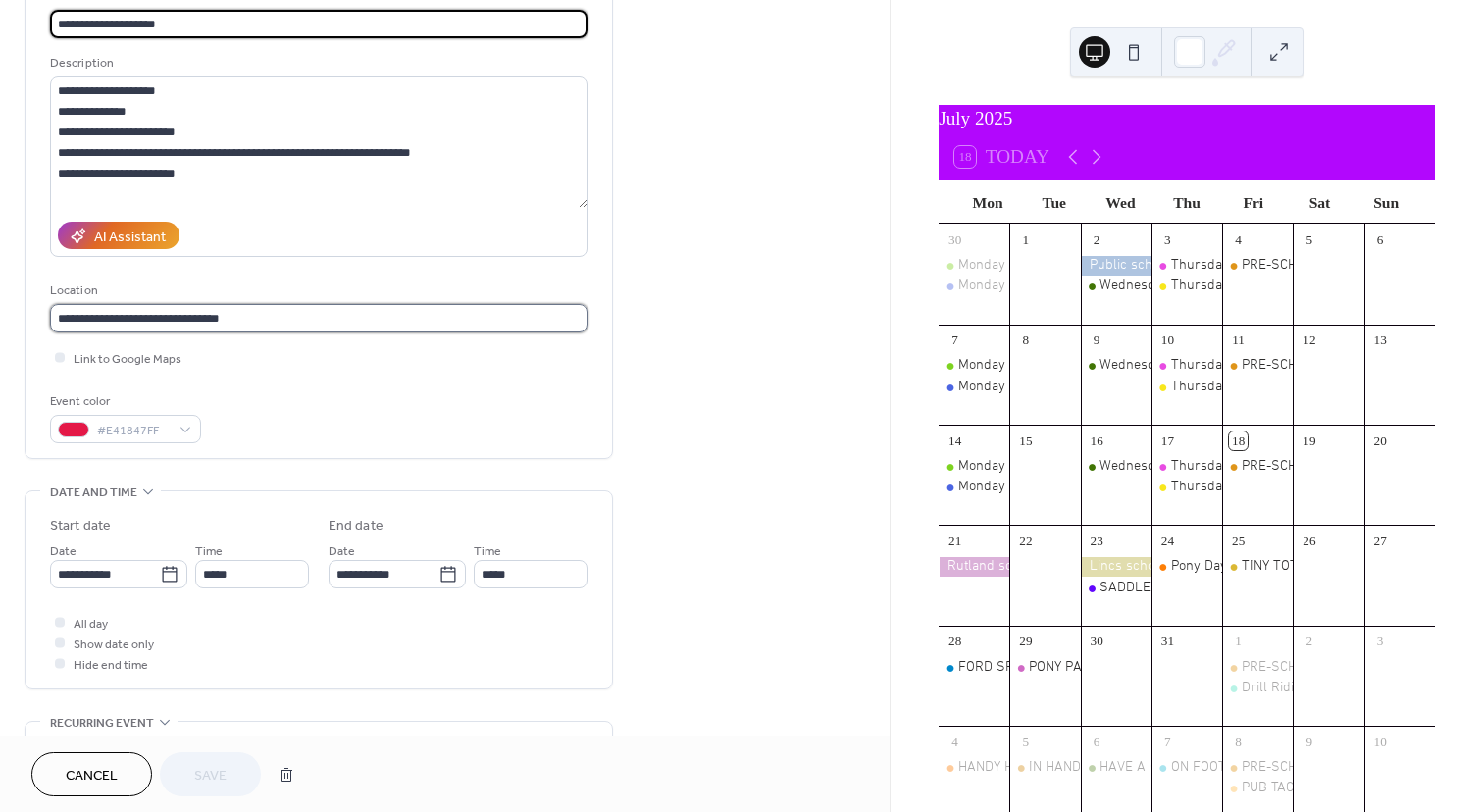 click on "**********" at bounding box center [319, 318] 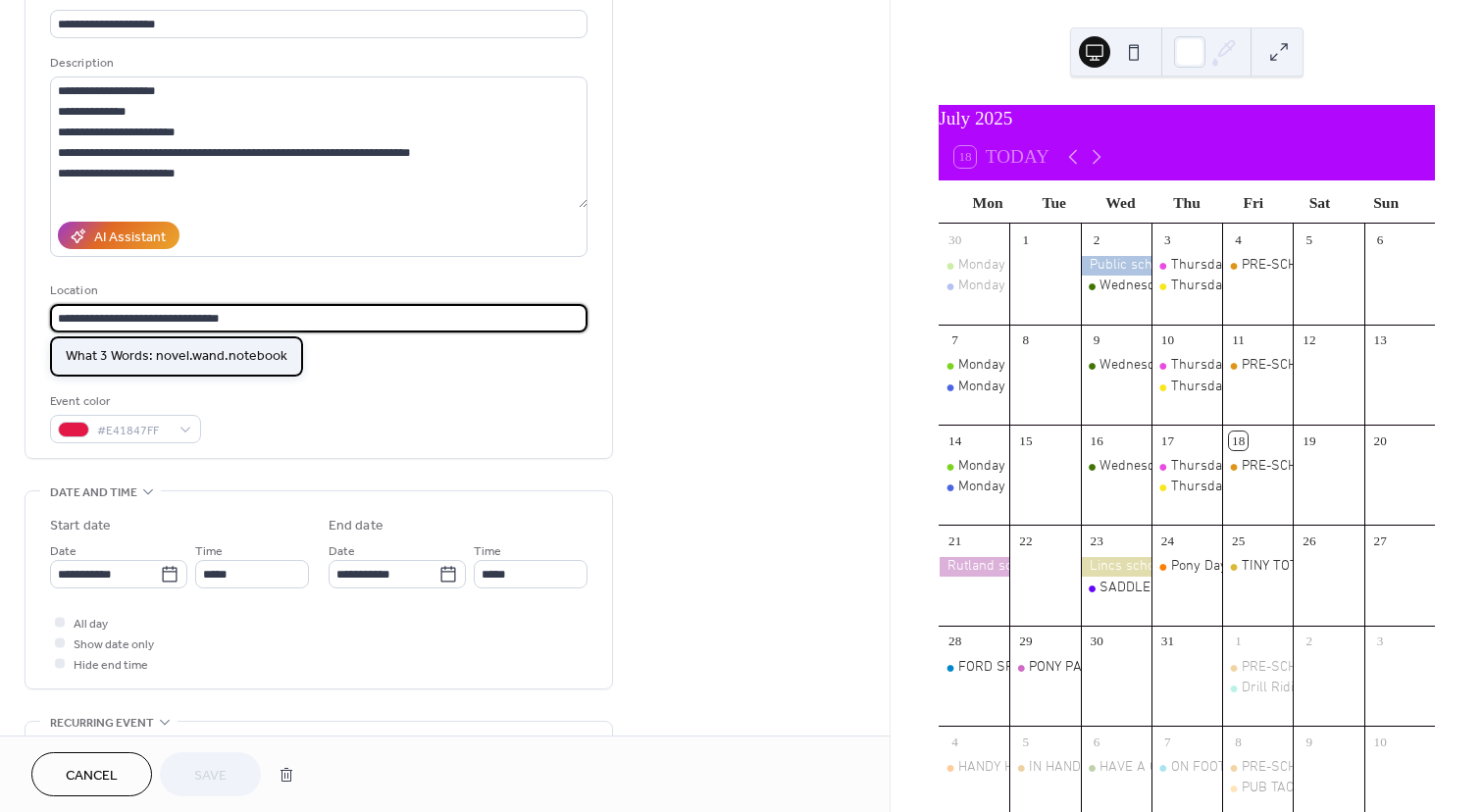 click on "What 3 Words: novel.wand.notebook" at bounding box center (177, 356) 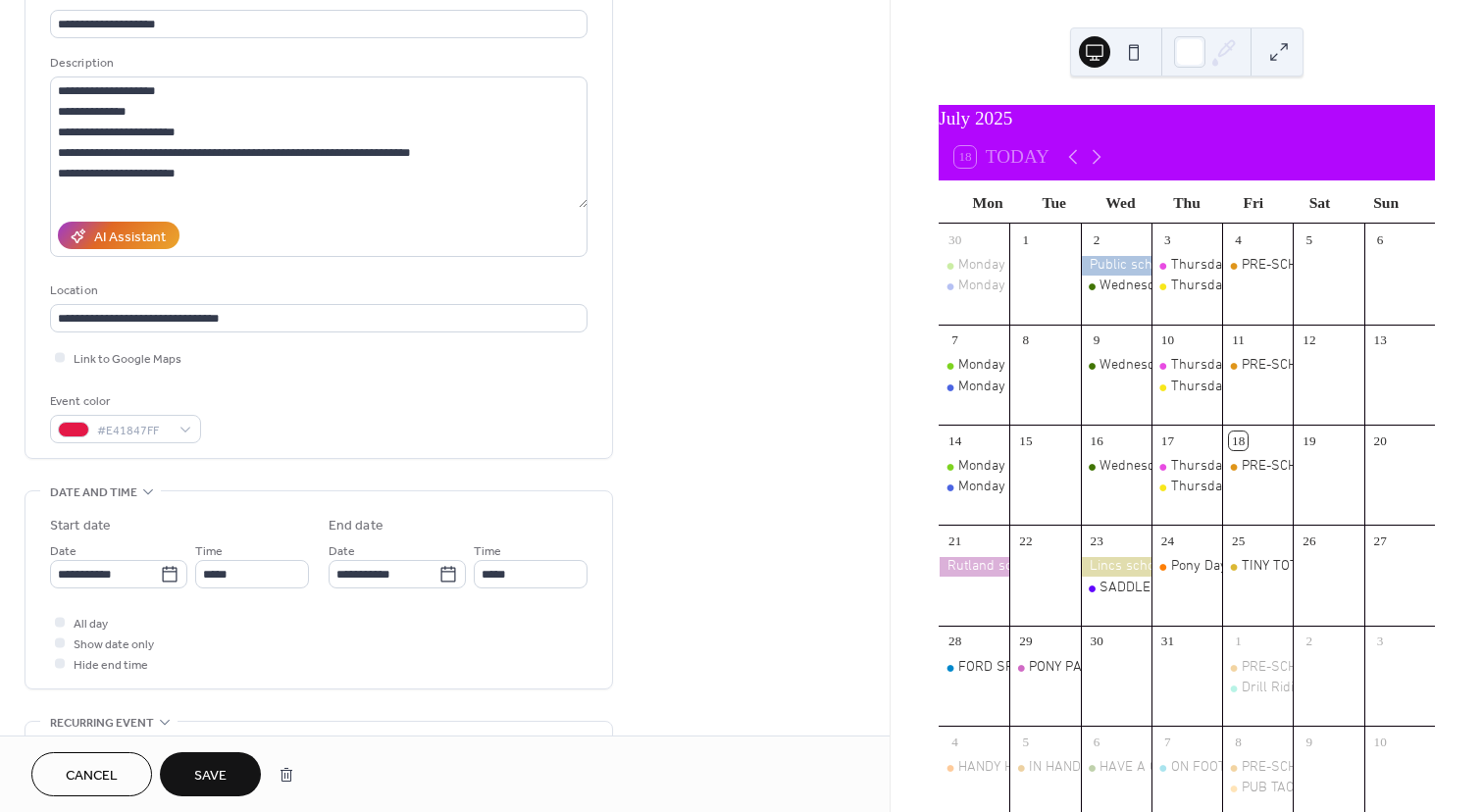 click on "Save" at bounding box center (210, 776) 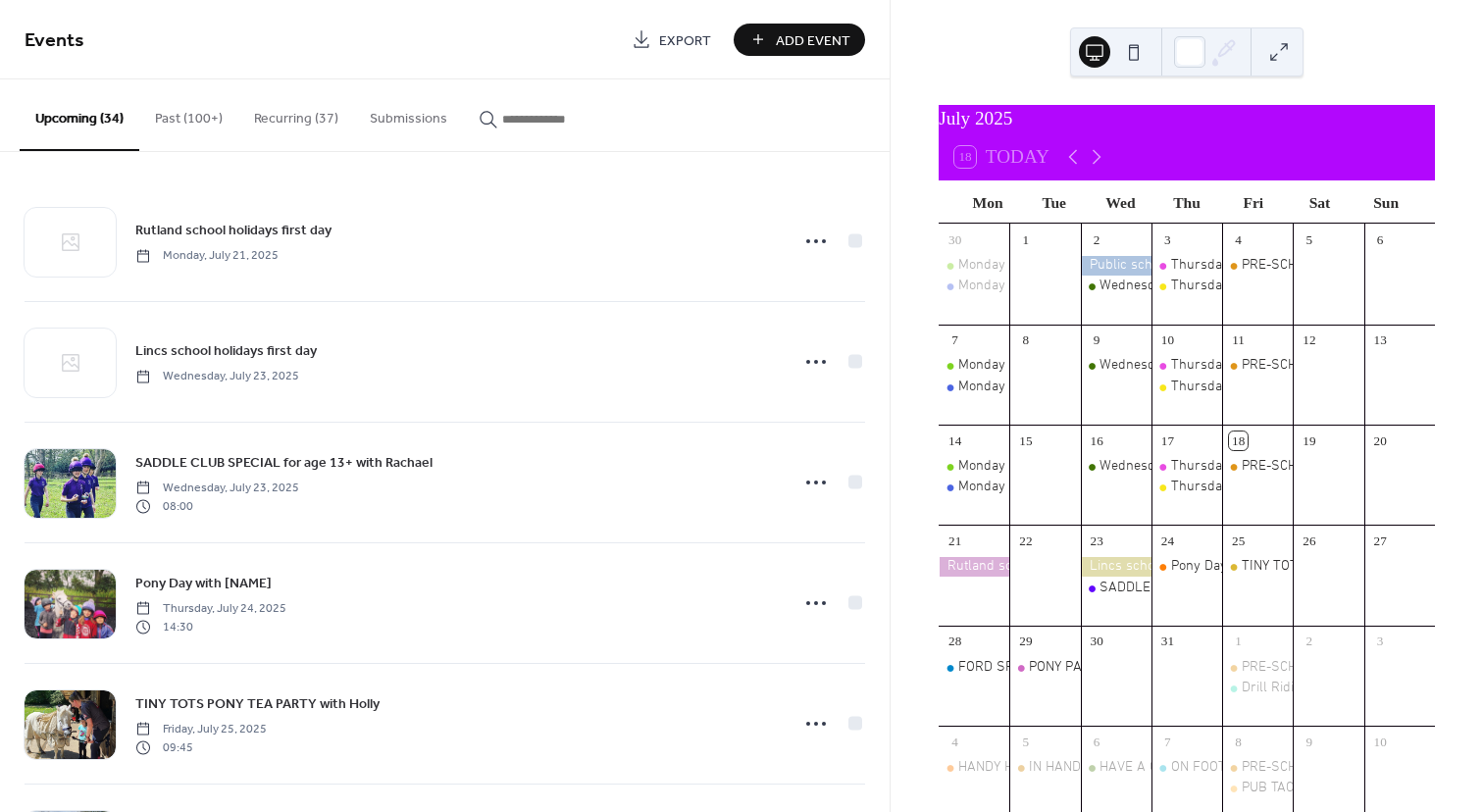 scroll, scrollTop: 0, scrollLeft: 0, axis: both 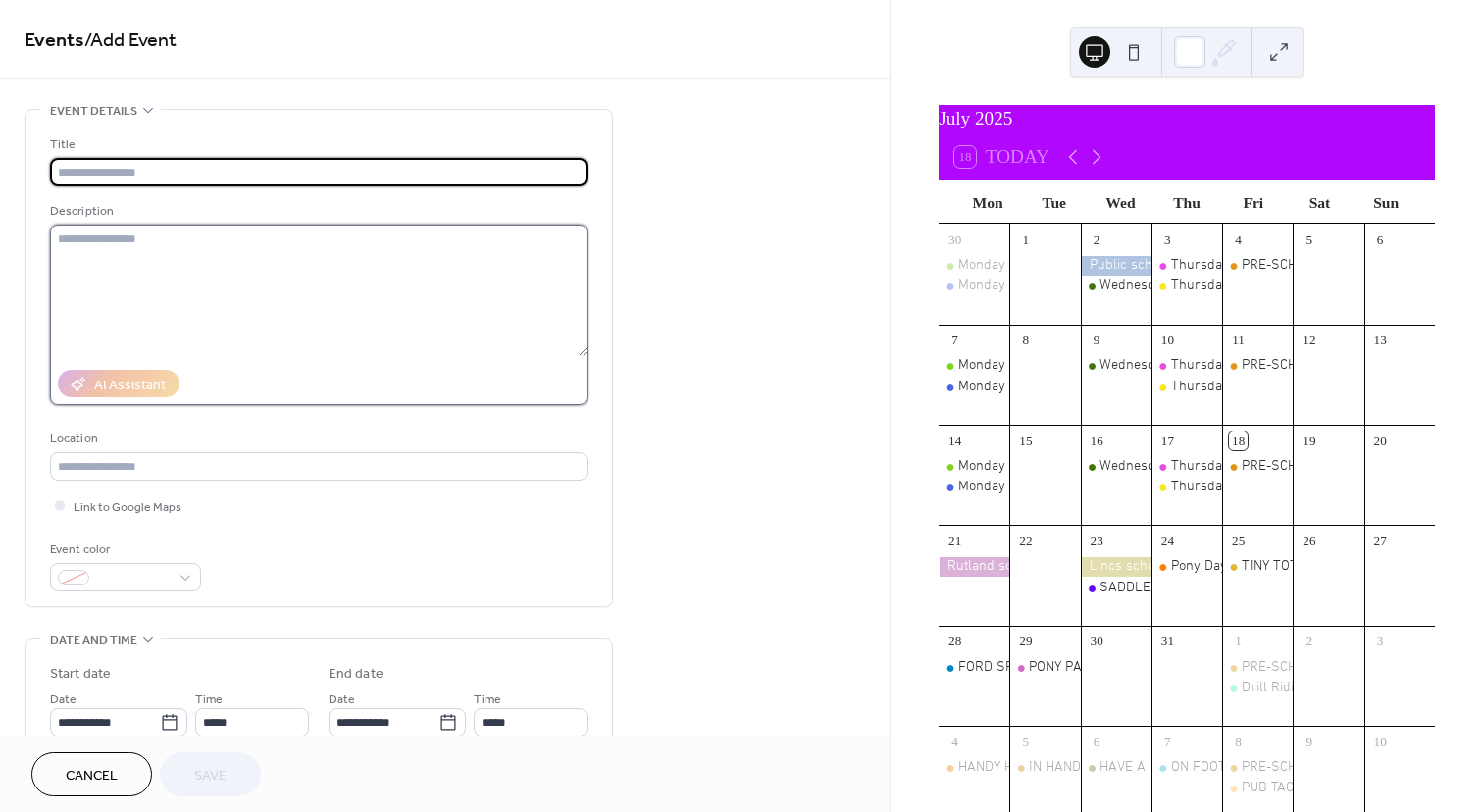 click at bounding box center [319, 290] 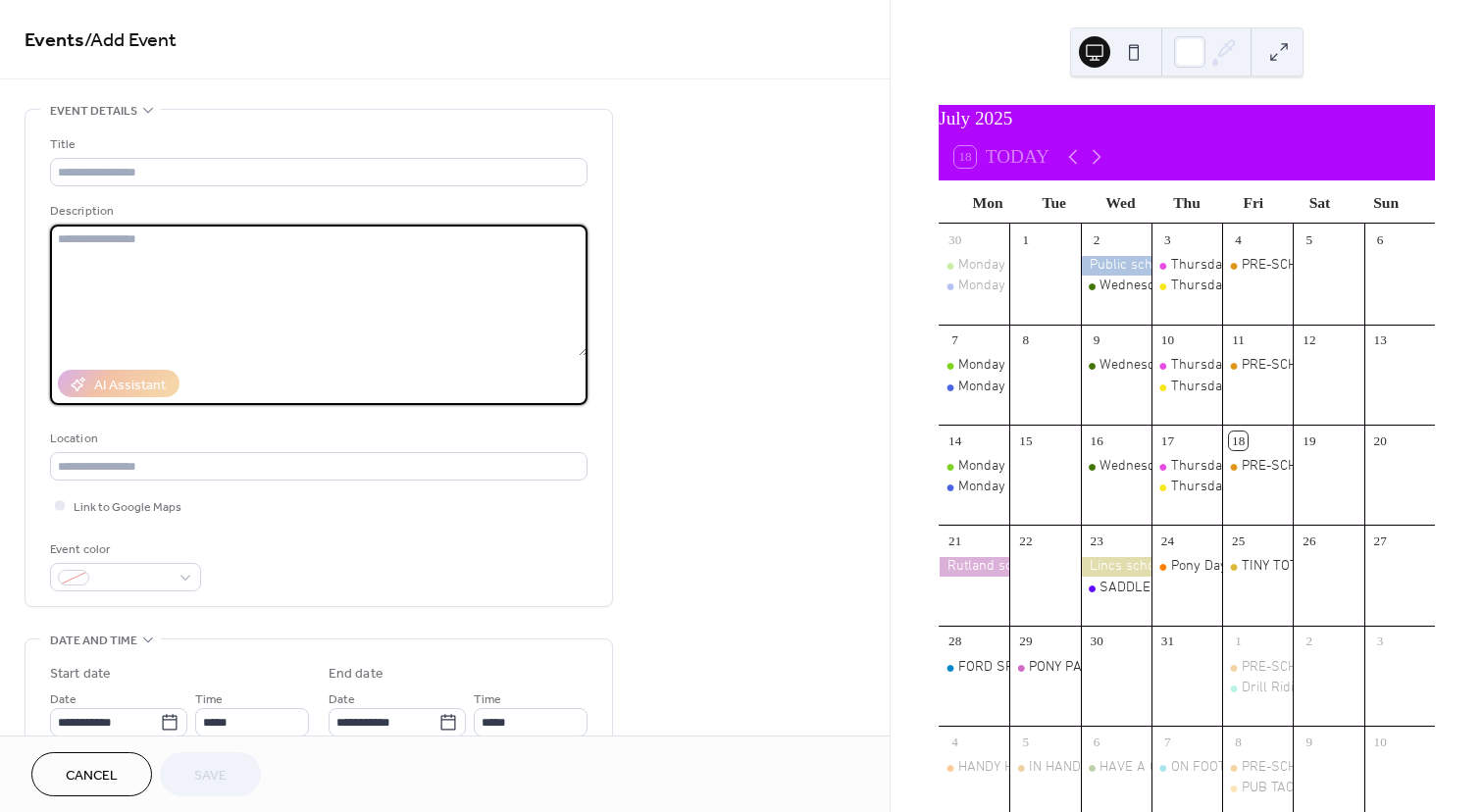 paste on "**********" 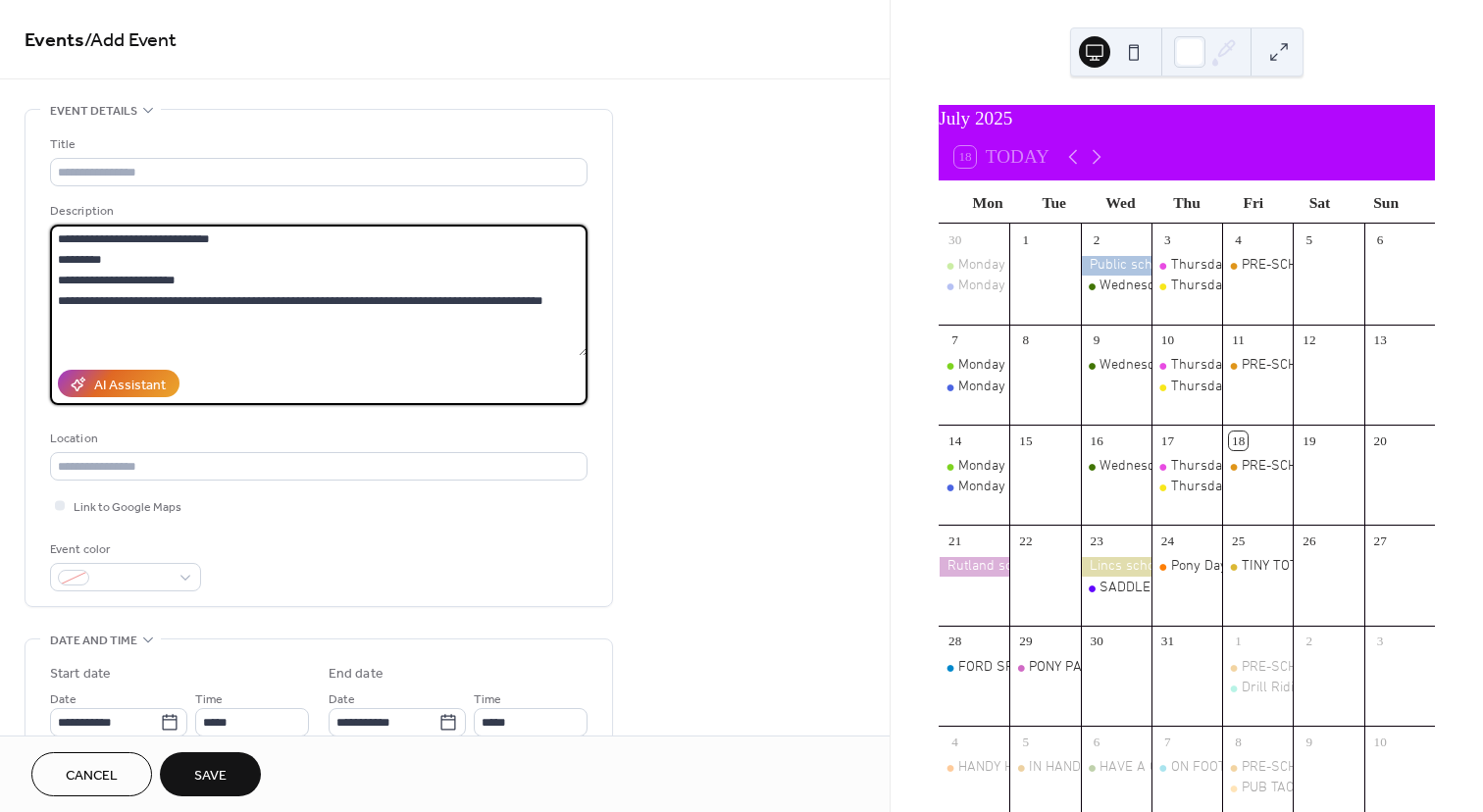 drag, startPoint x: 238, startPoint y: 243, endPoint x: 55, endPoint y: 243, distance: 183 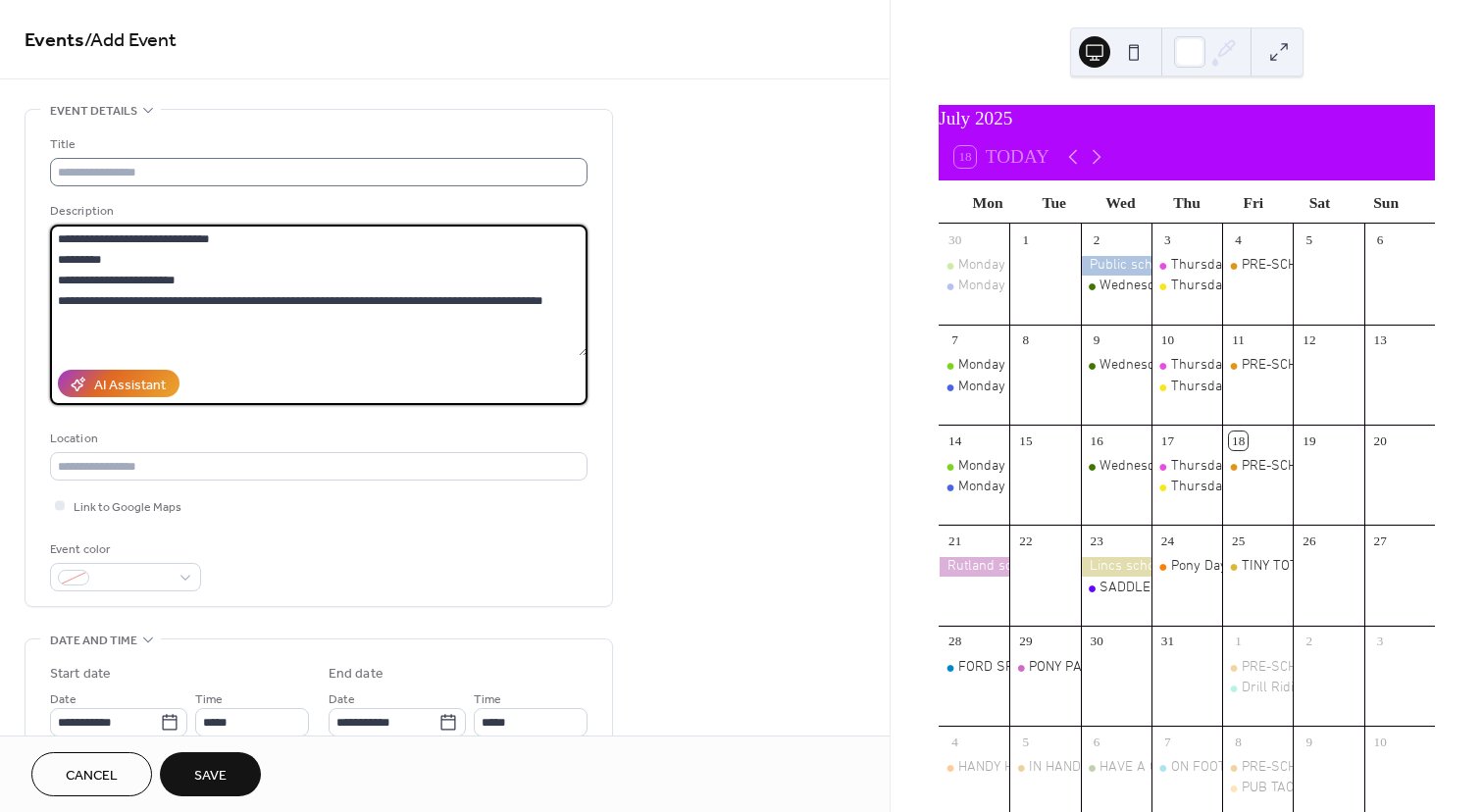 type on "**********" 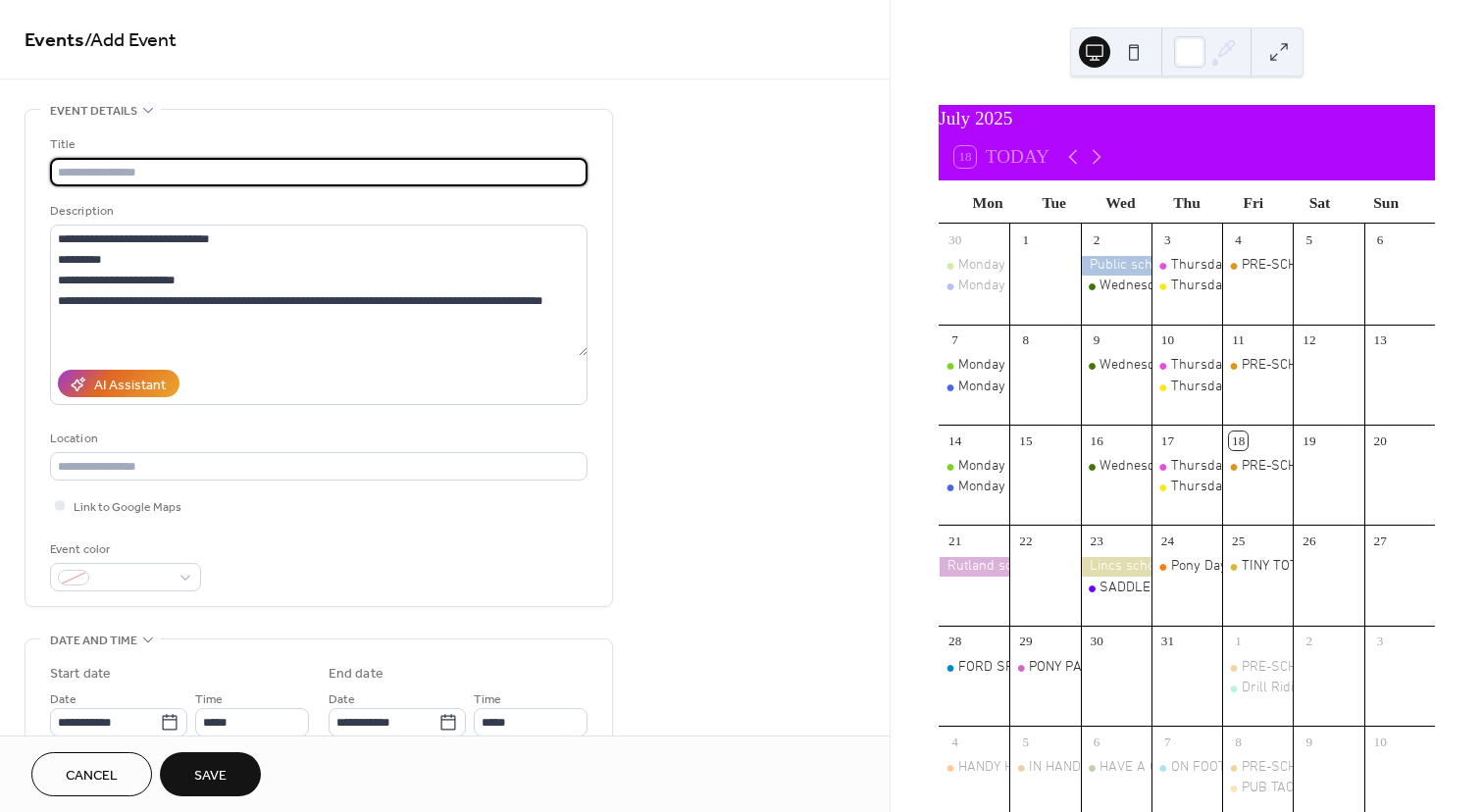 click at bounding box center (319, 172) 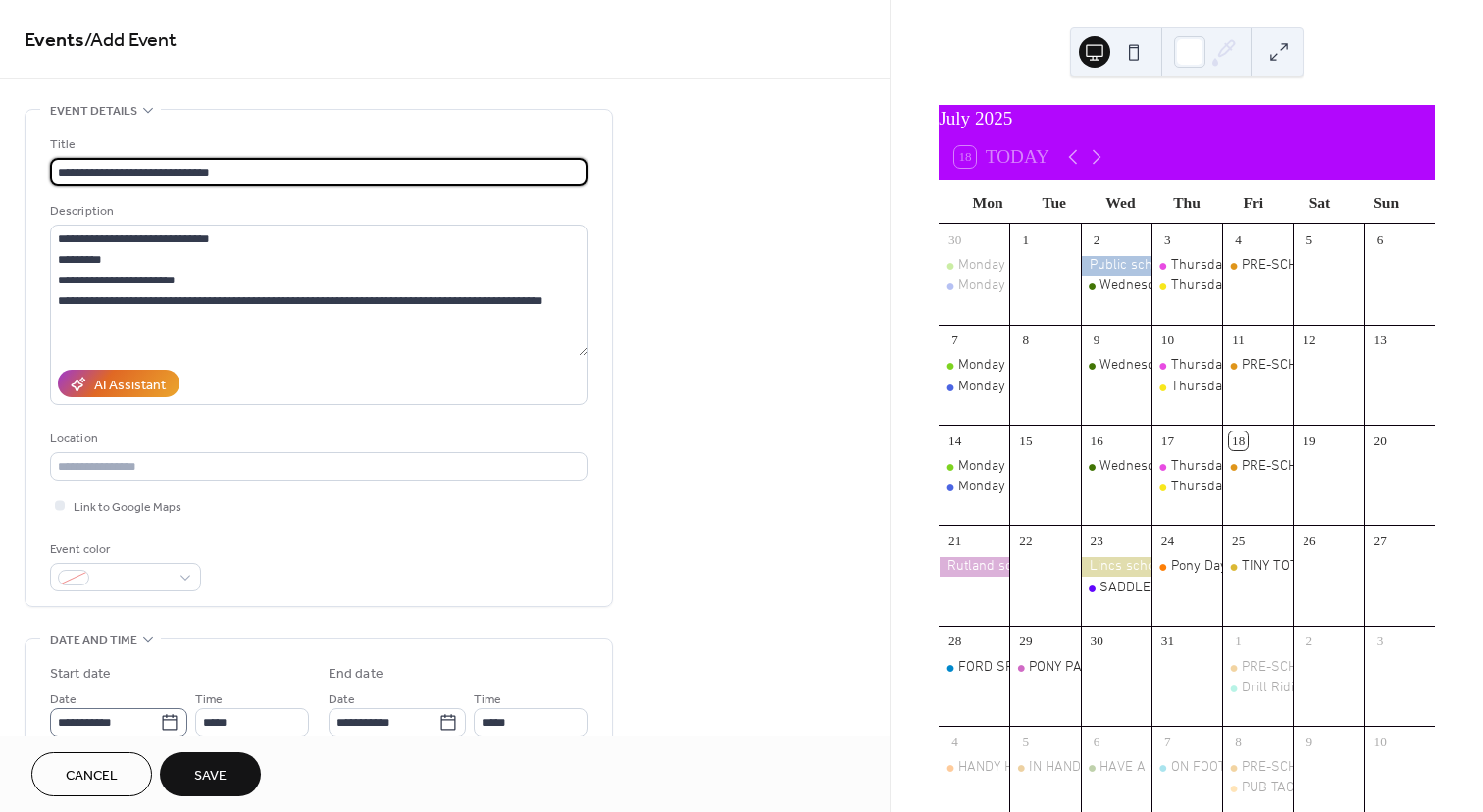 type on "**********" 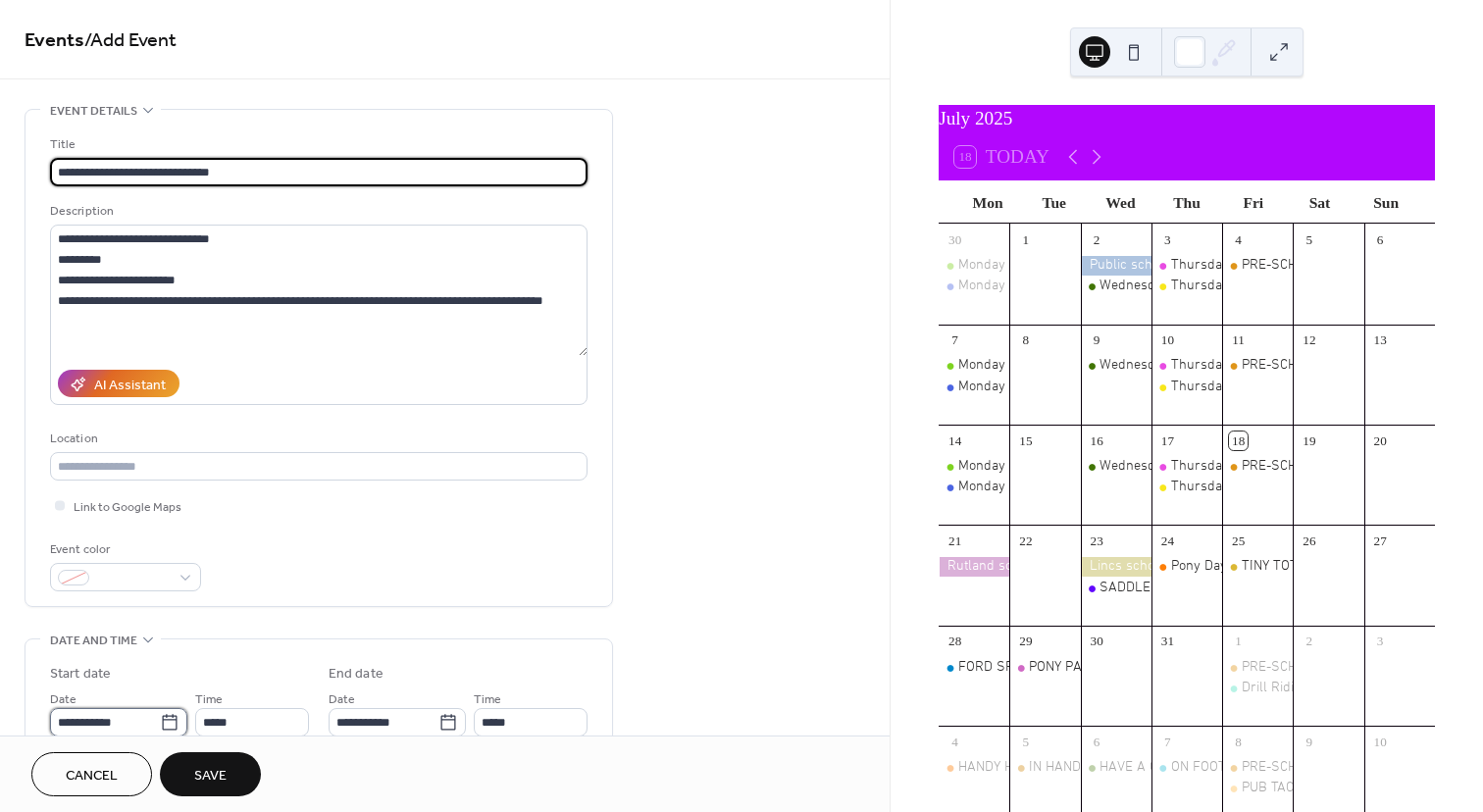 click on "**********" at bounding box center (105, 722) 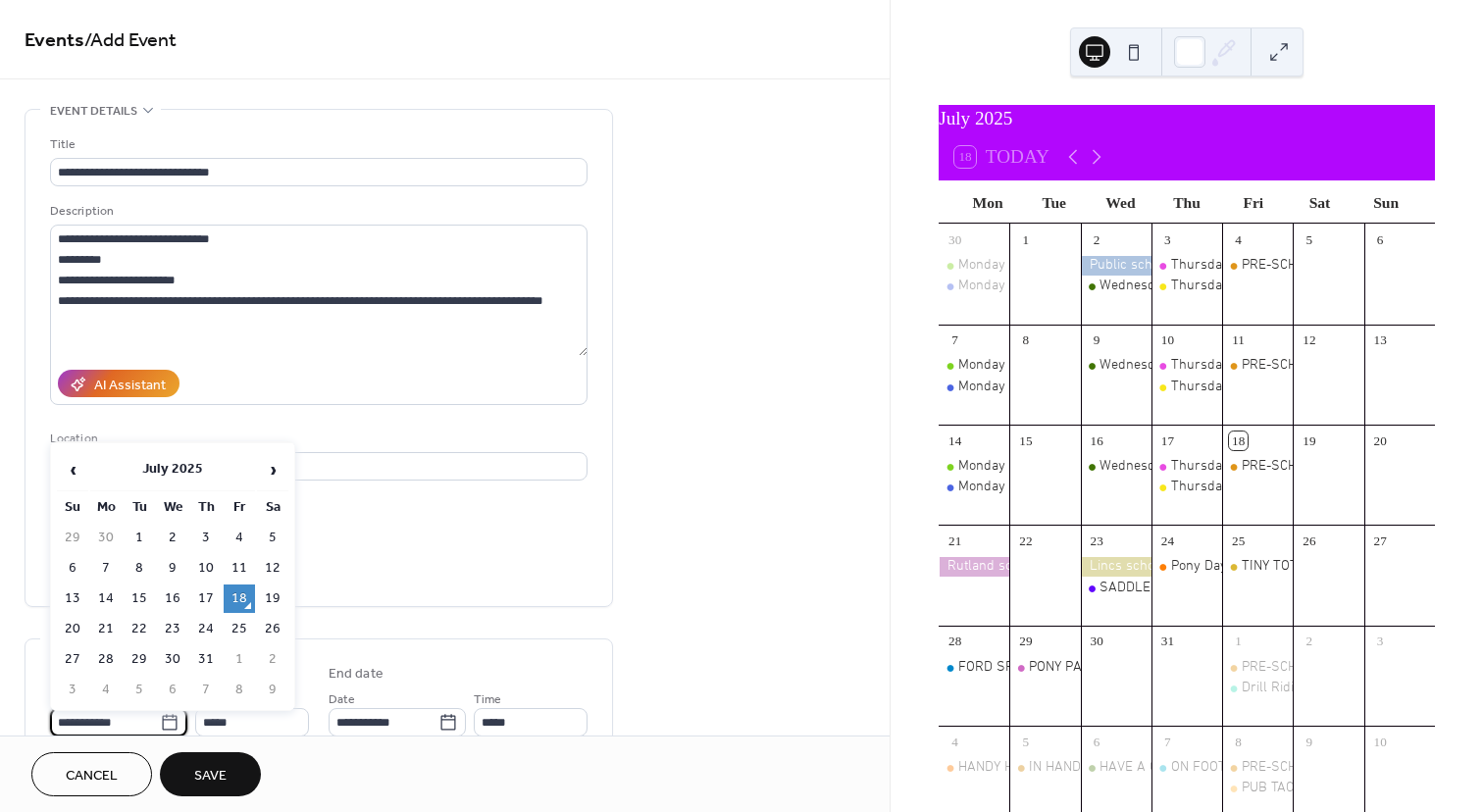 scroll, scrollTop: 1, scrollLeft: 0, axis: vertical 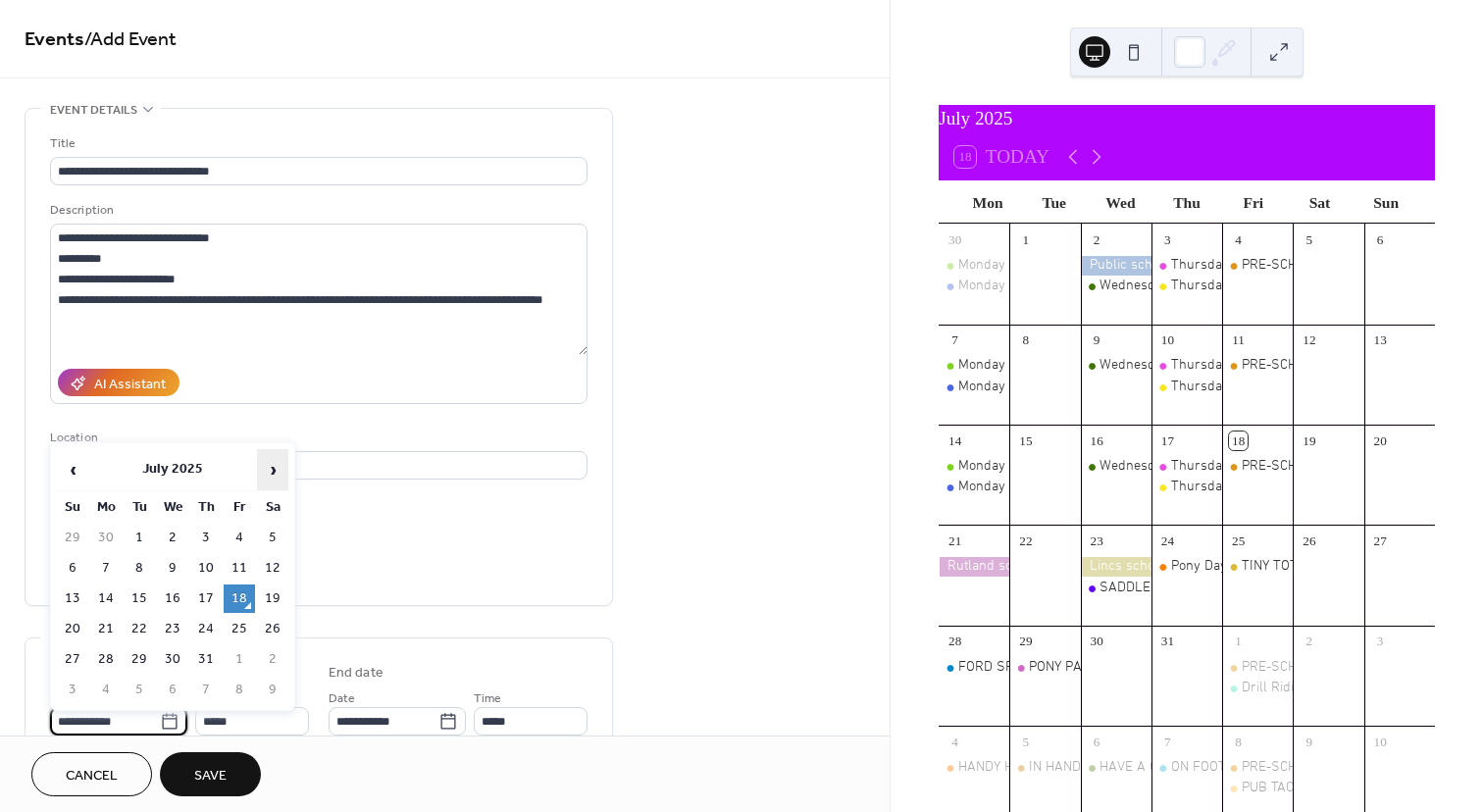 click on "›" at bounding box center [273, 470] 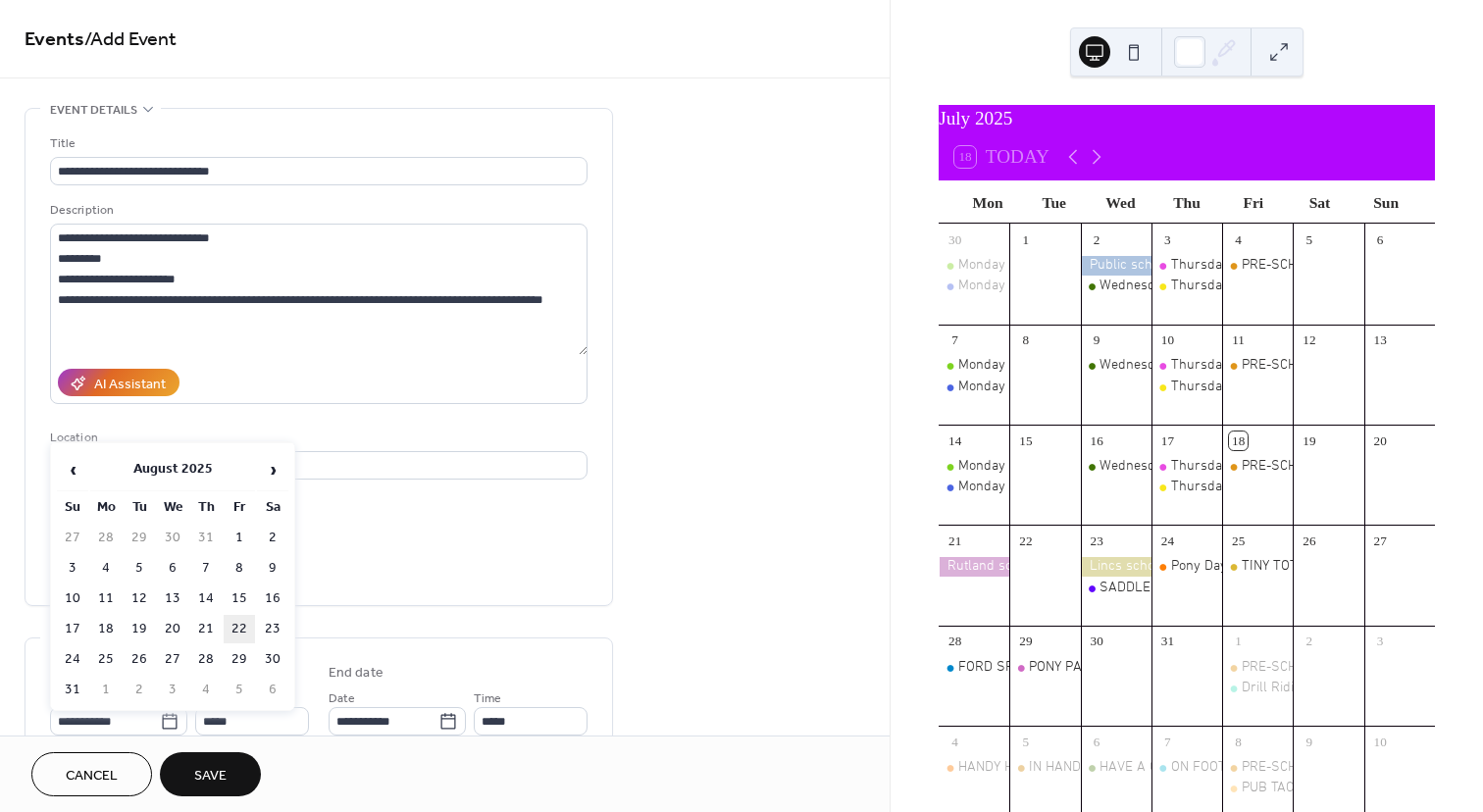 click on "22" at bounding box center (239, 629) 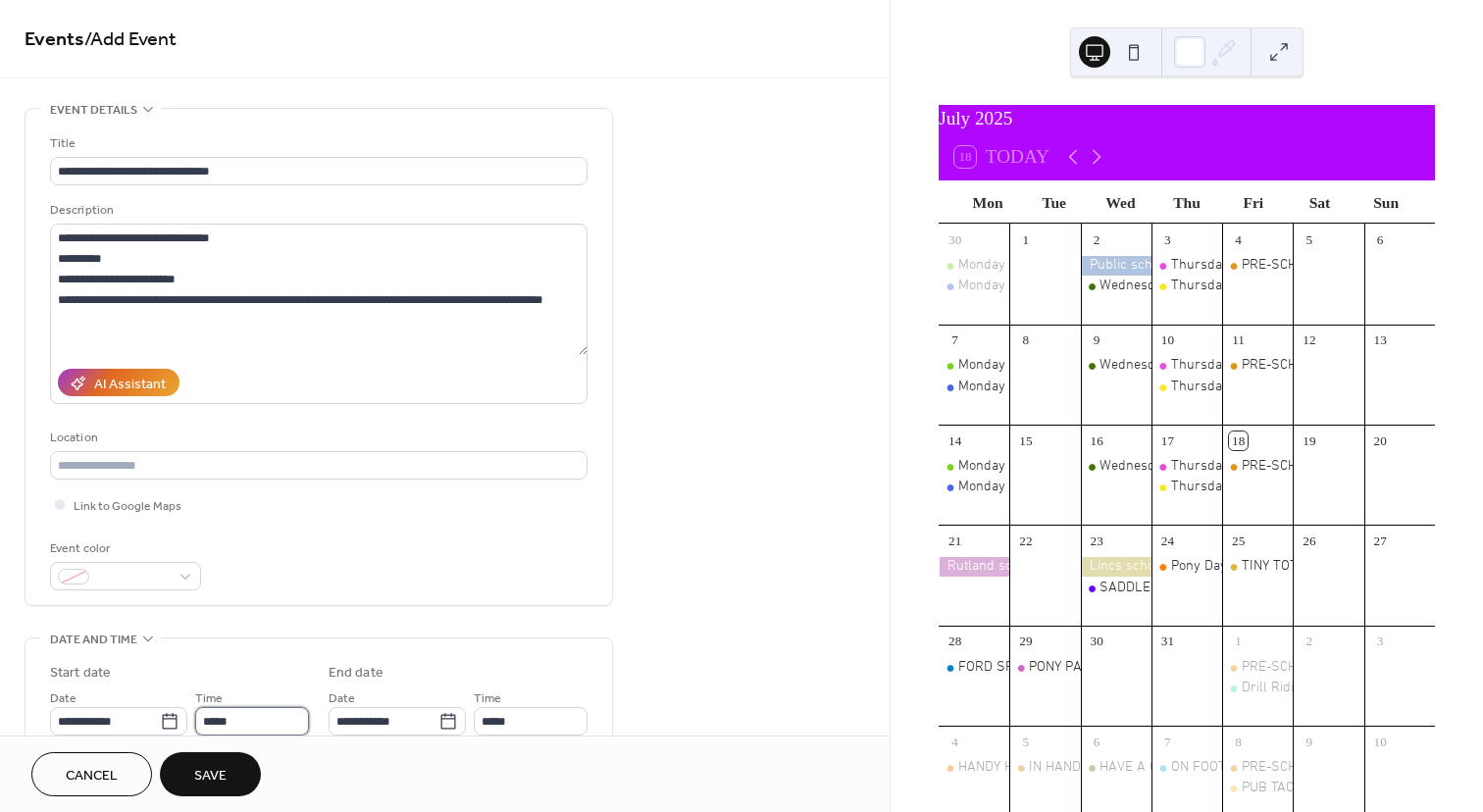 click on "*****" at bounding box center (252, 721) 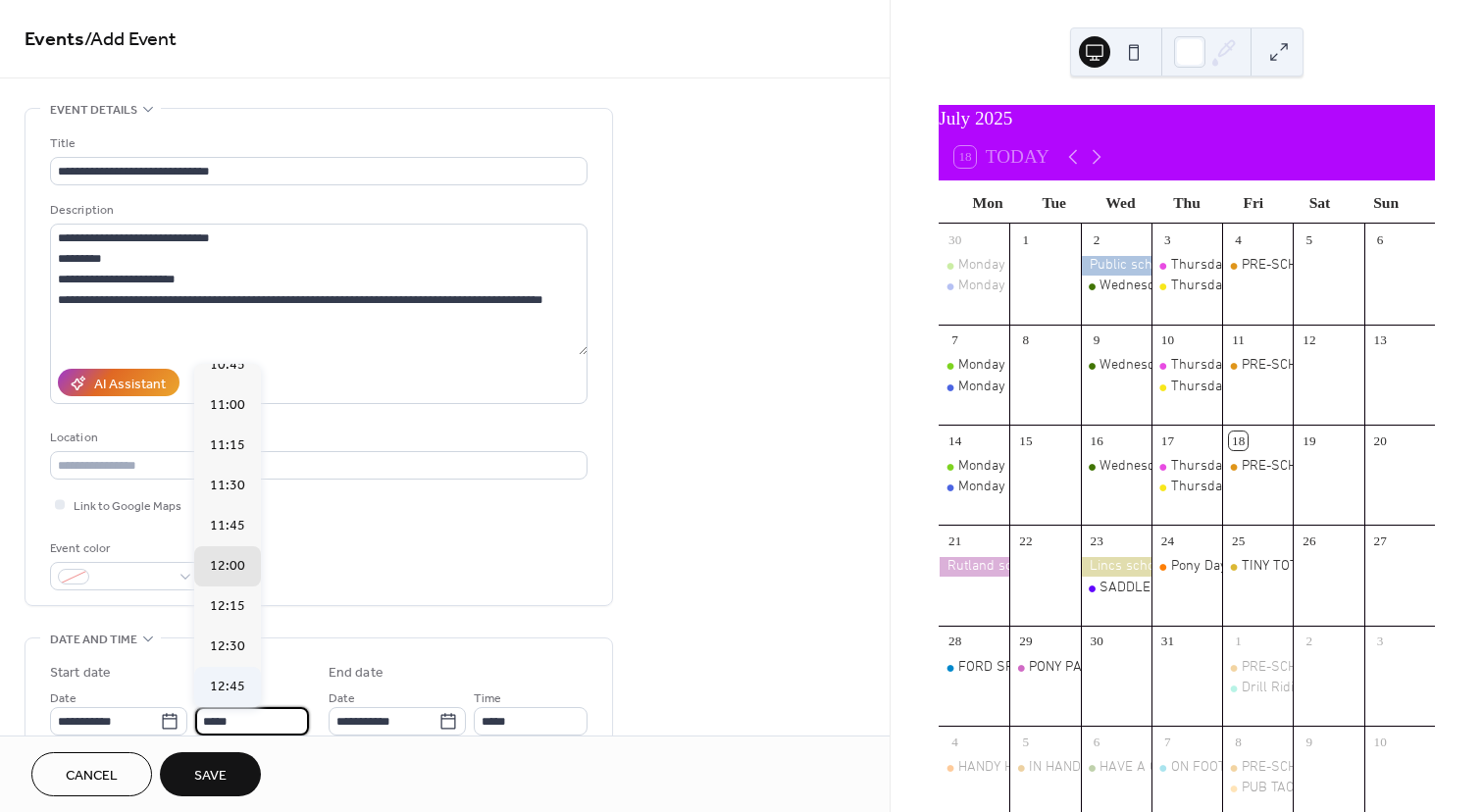 scroll, scrollTop: 1729, scrollLeft: 0, axis: vertical 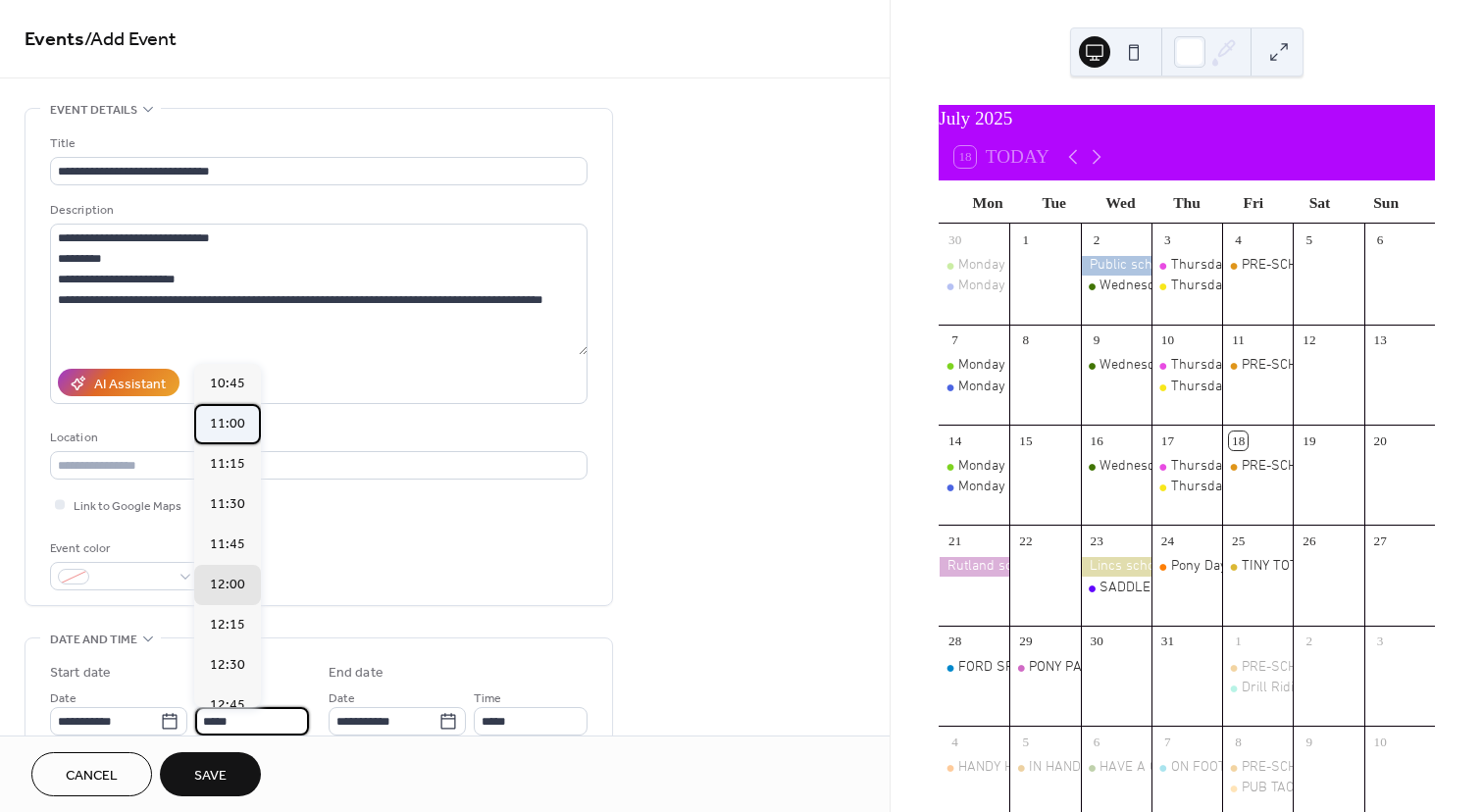 click on "11:00" at bounding box center (228, 424) 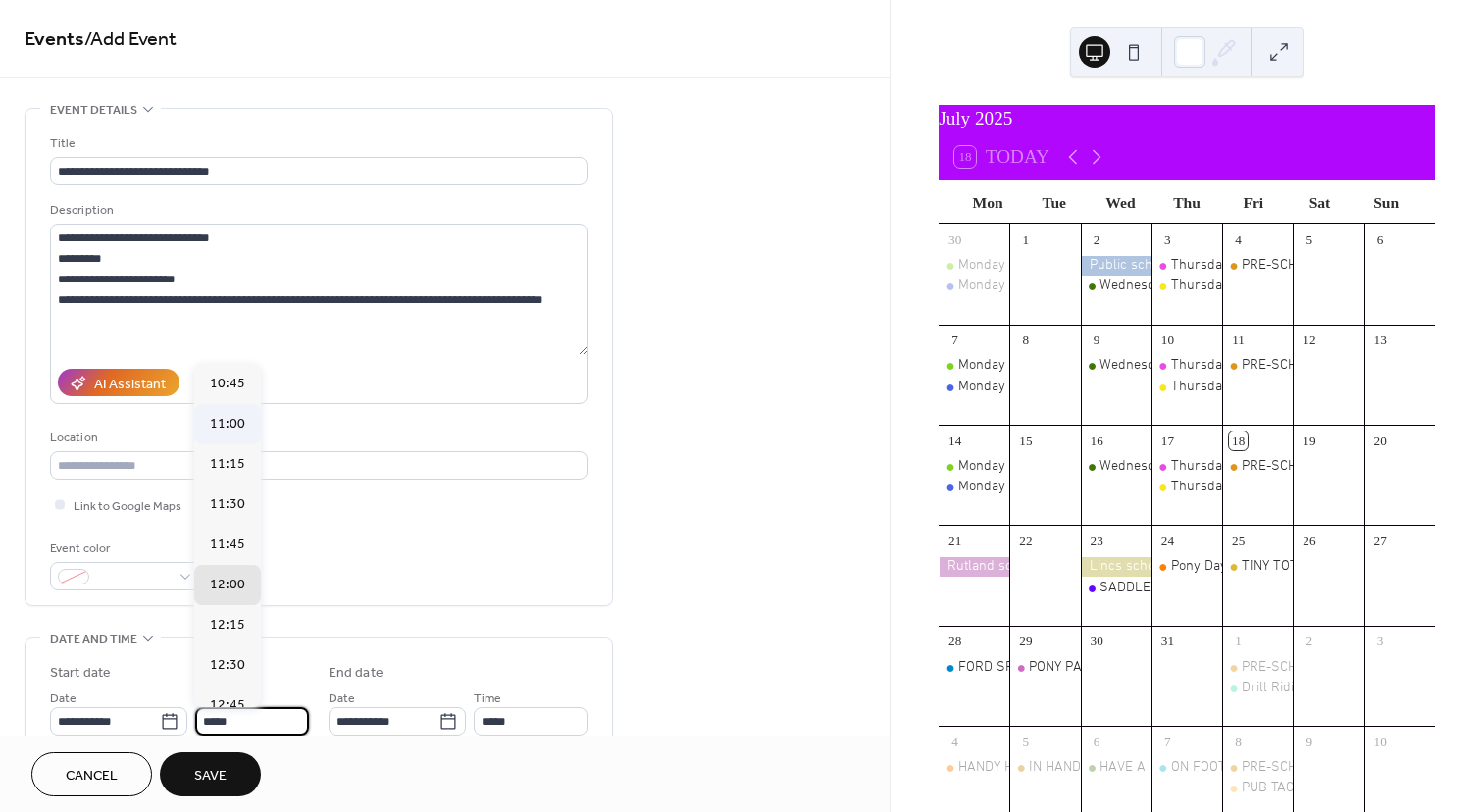 type on "*****" 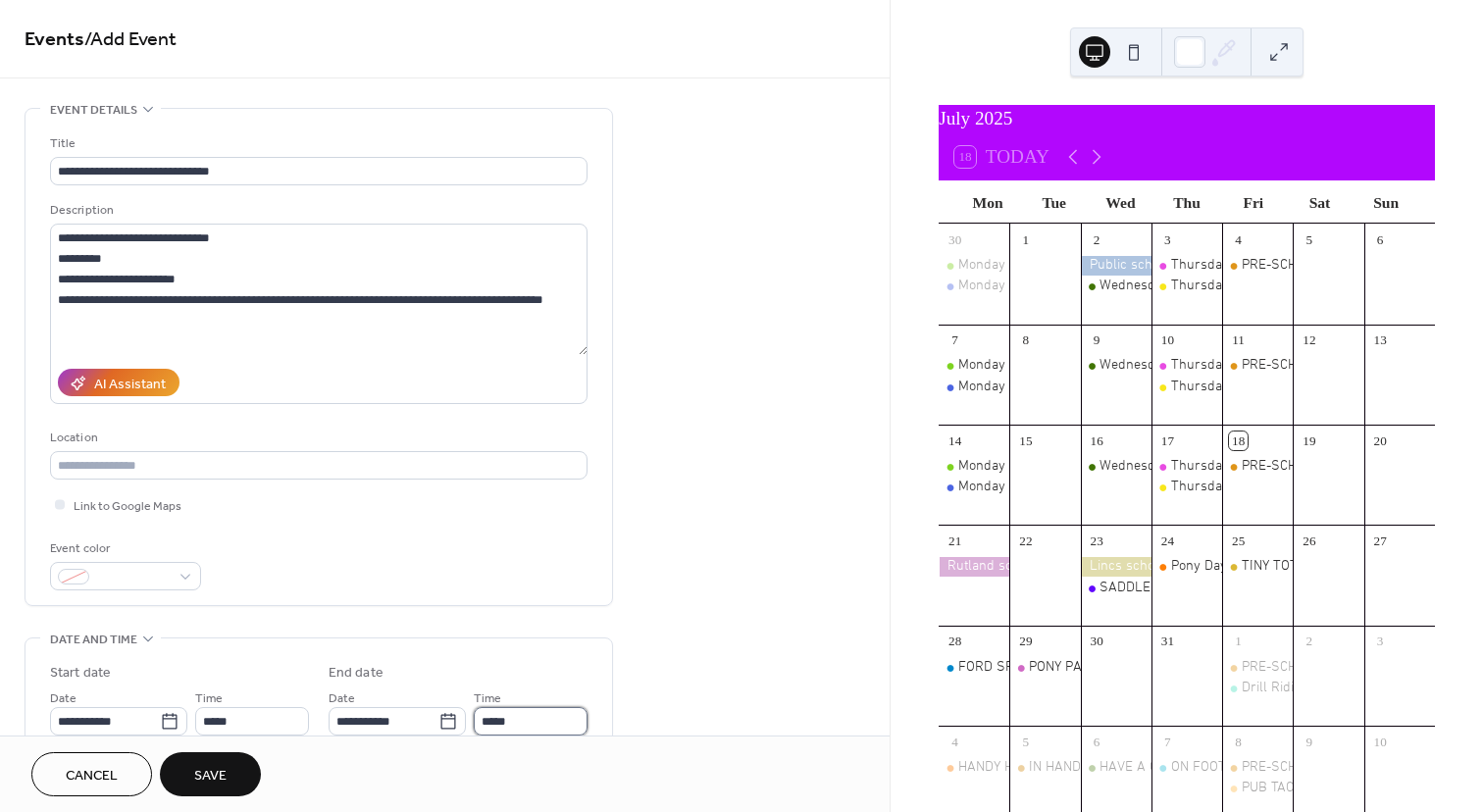 click on "*****" at bounding box center [531, 721] 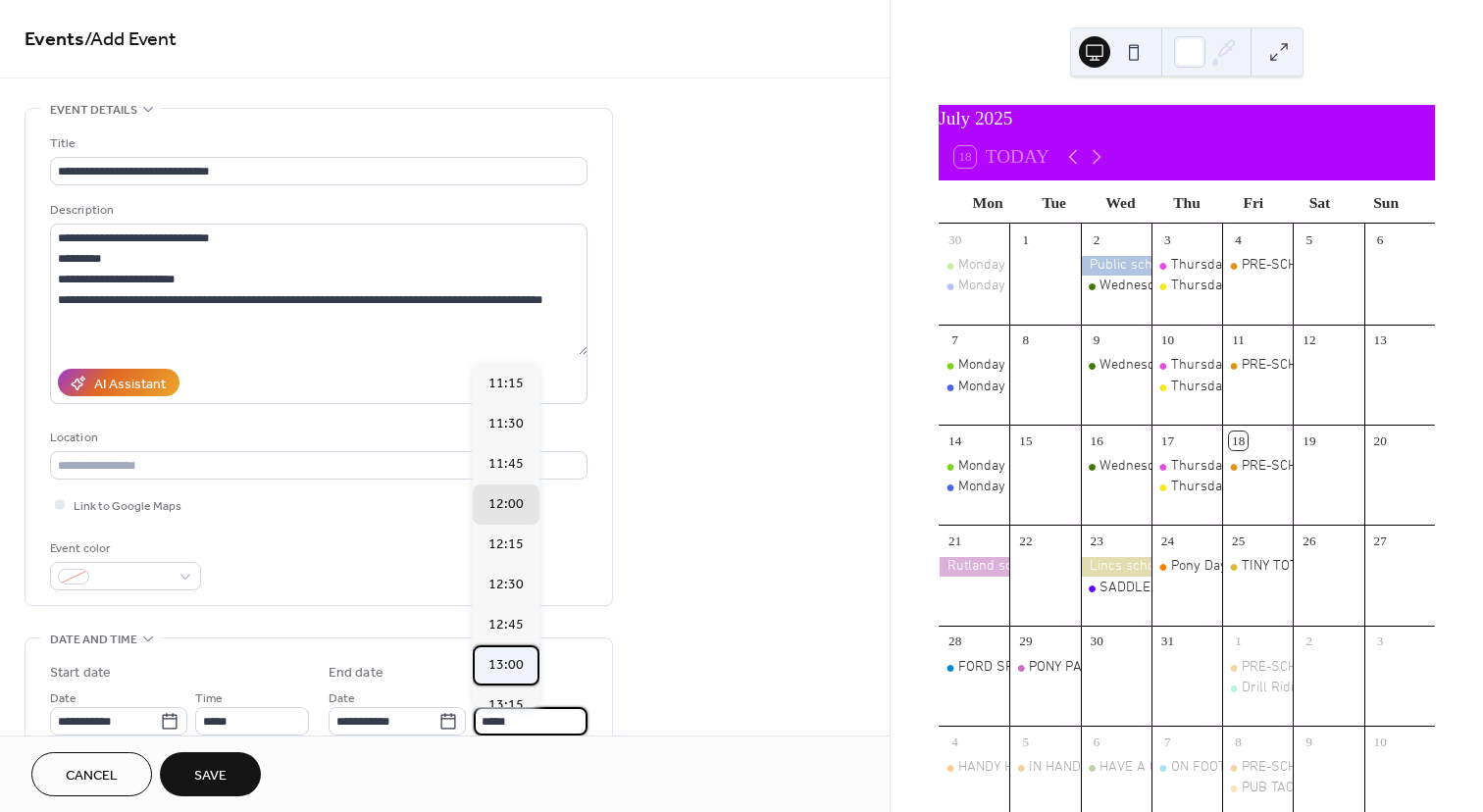 click on "13:00" at bounding box center (506, 665) 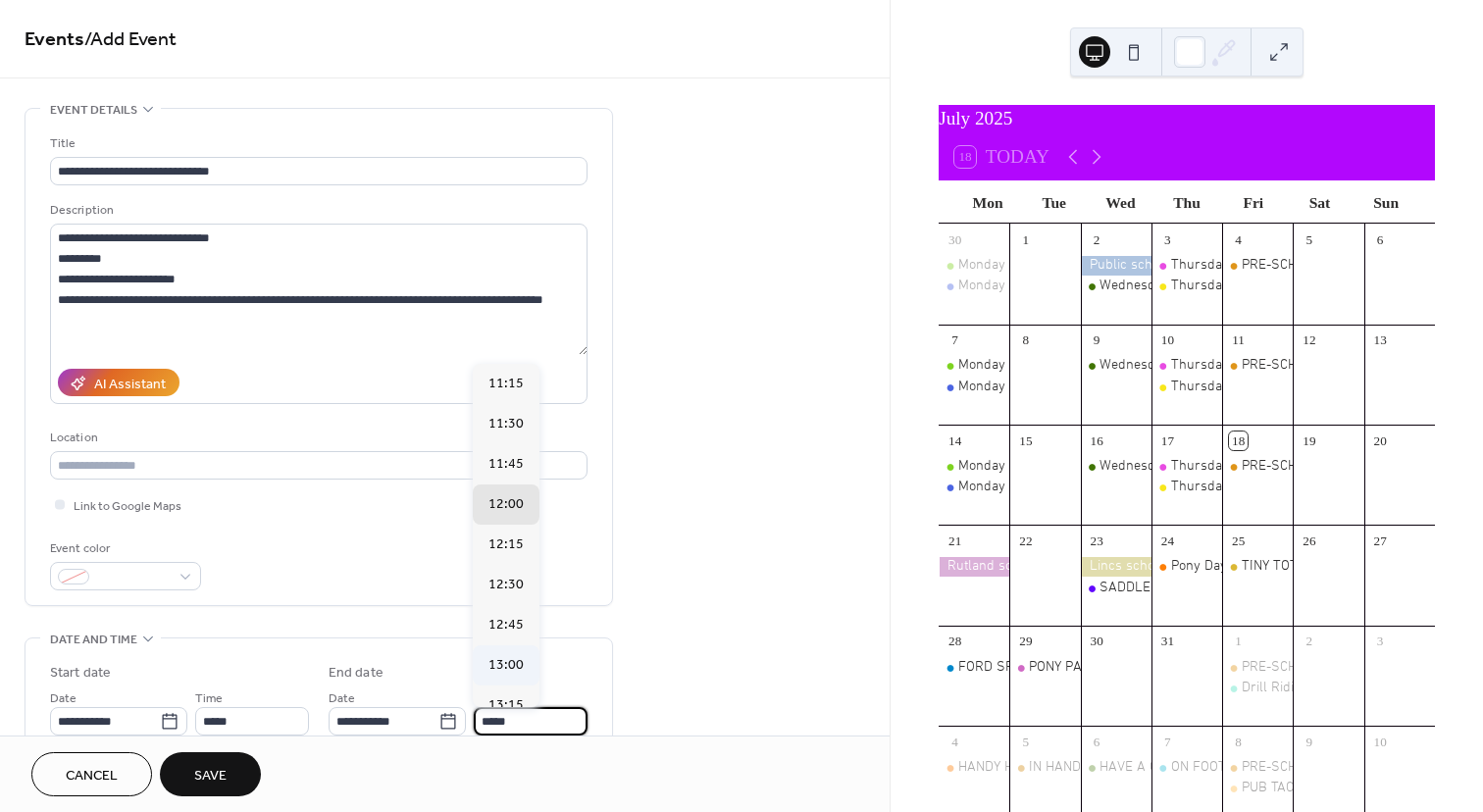 type on "*****" 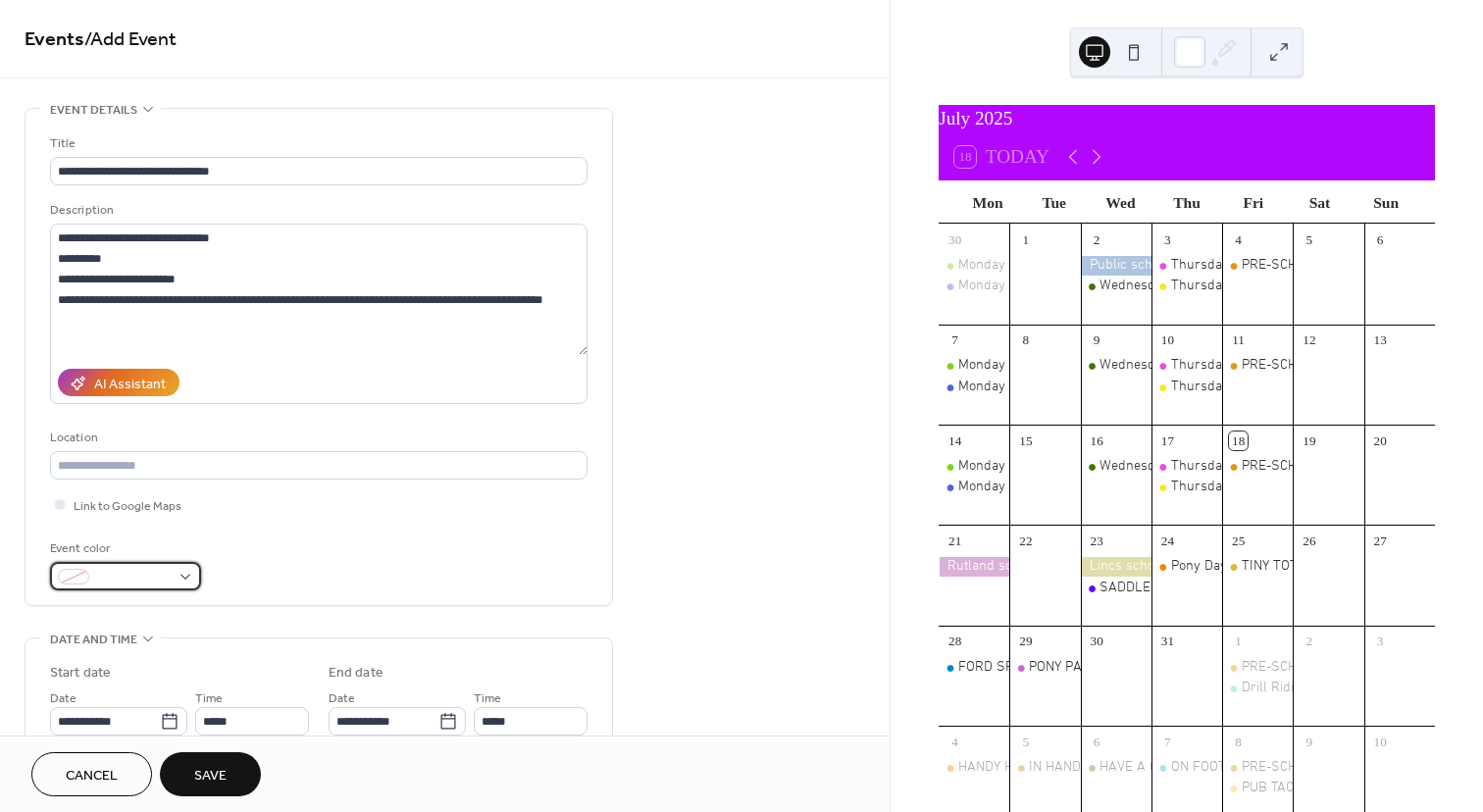 click at bounding box center (126, 576) 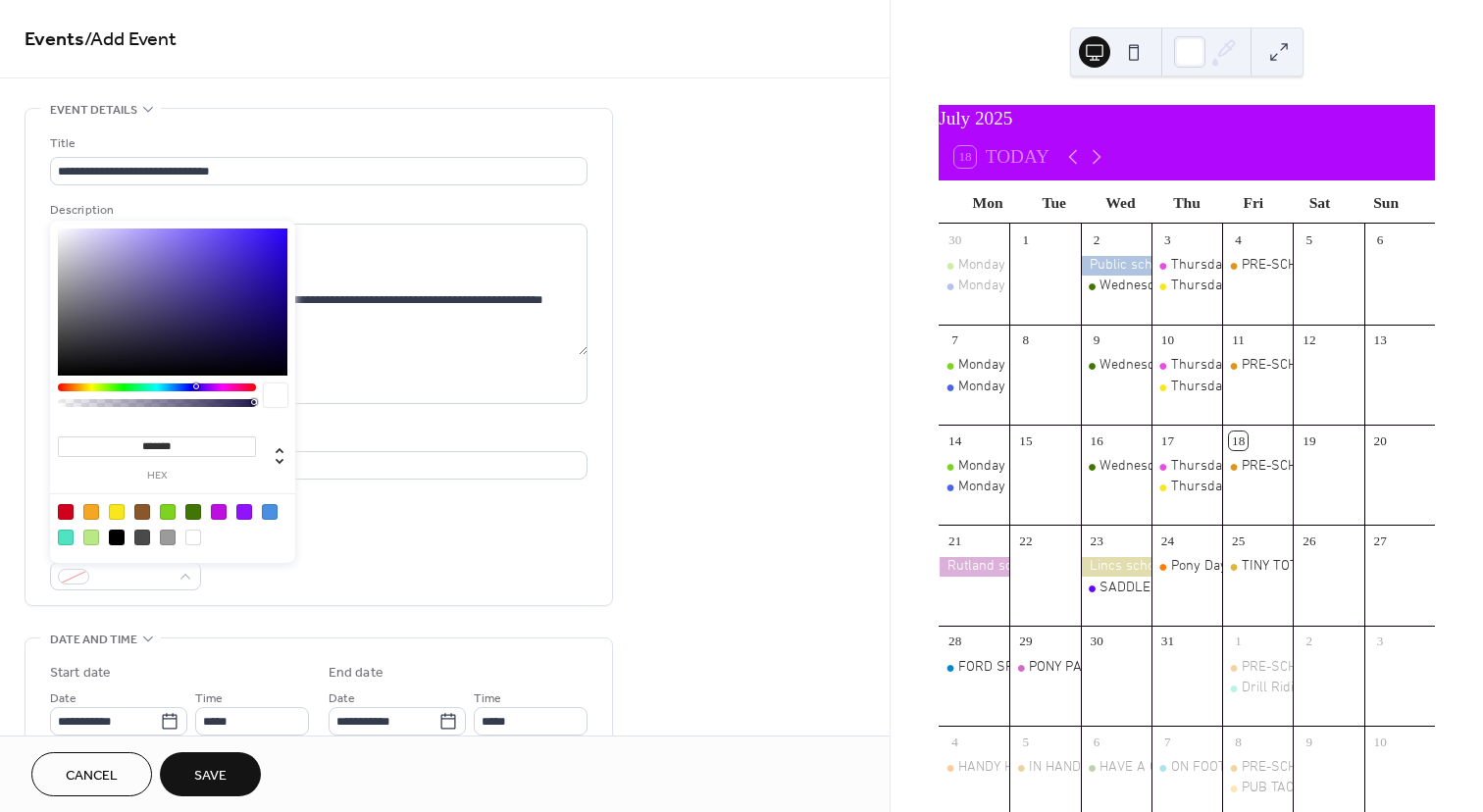 type on "*******" 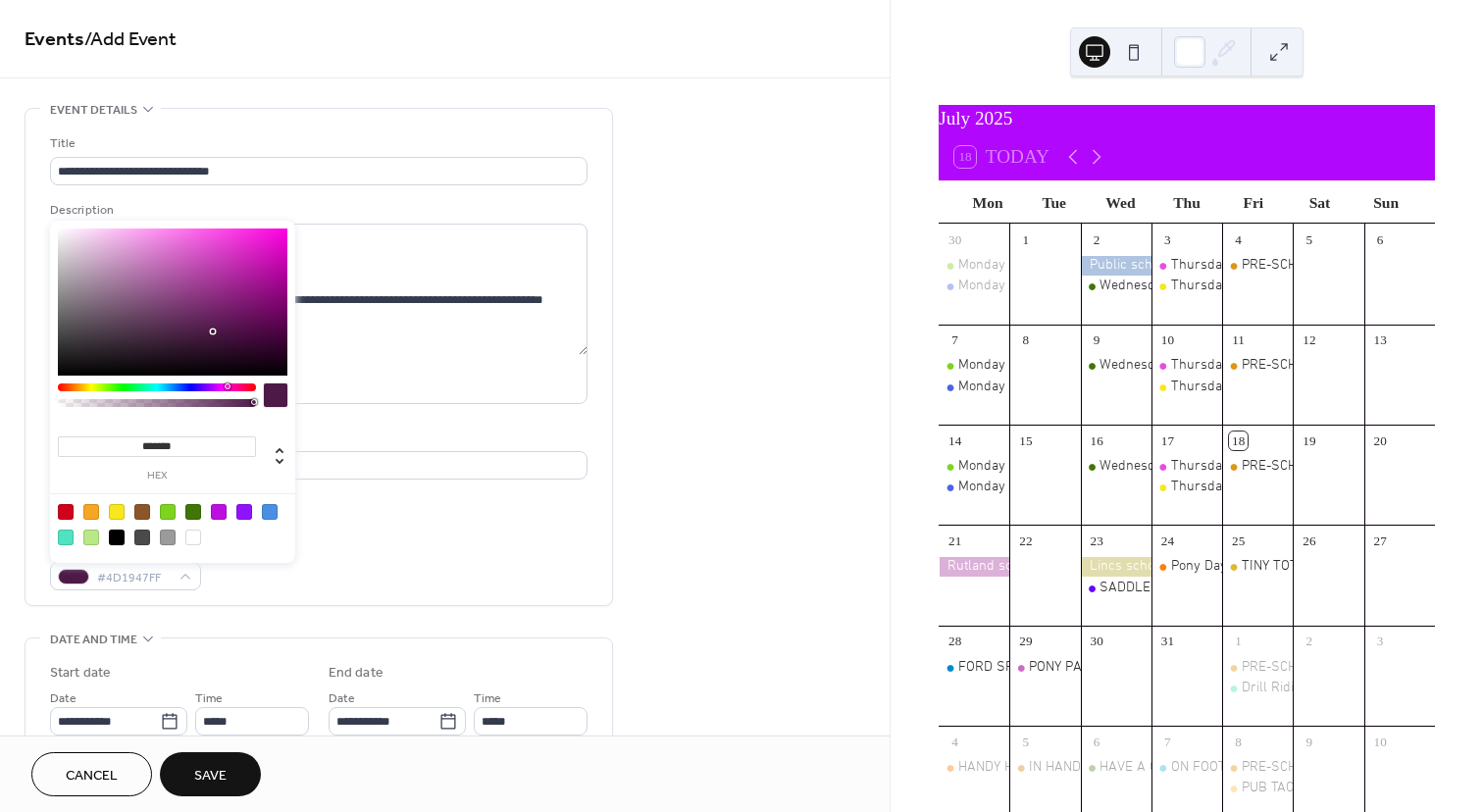 click at bounding box center (157, 387) 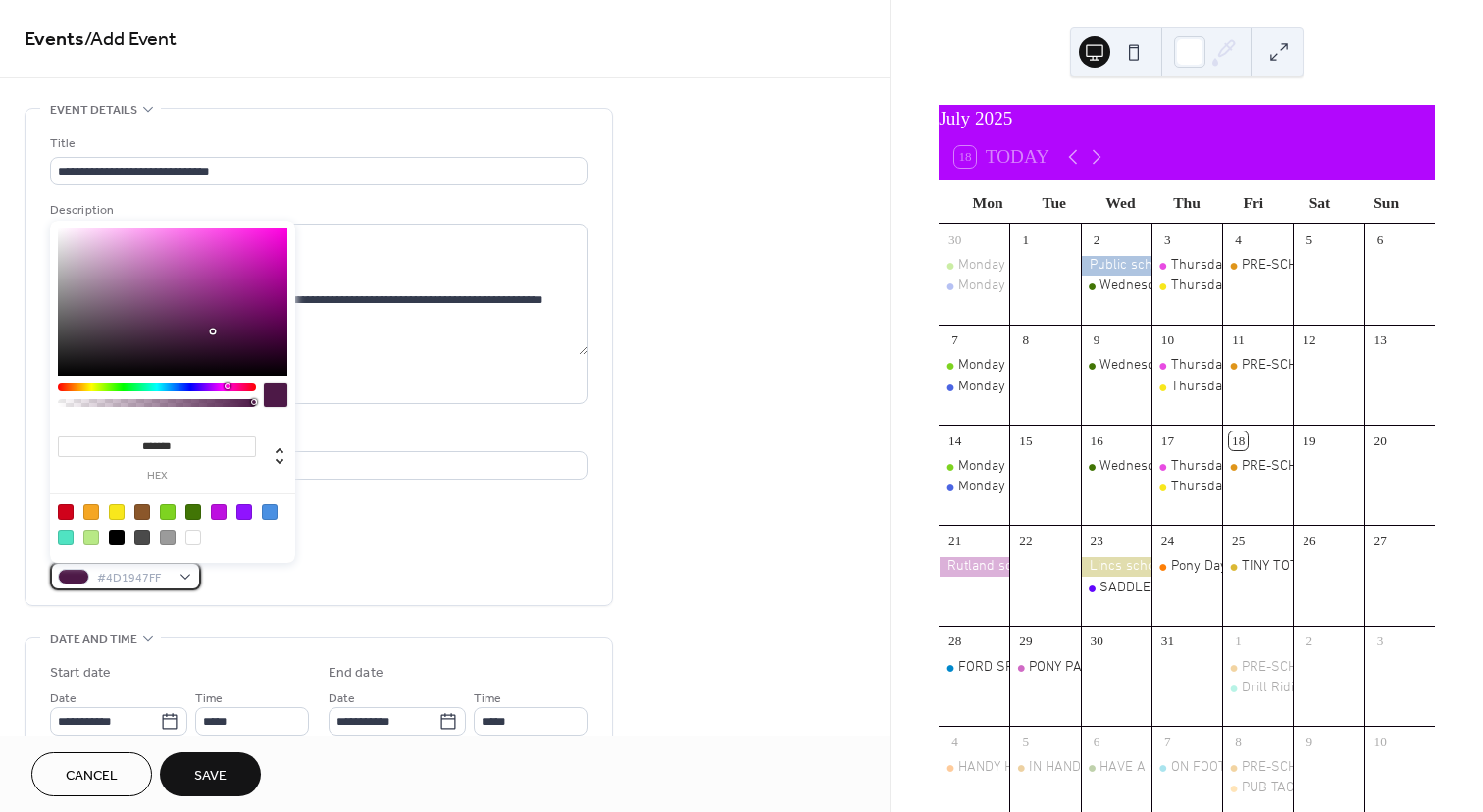 click on "#4D1947FF" at bounding box center (126, 576) 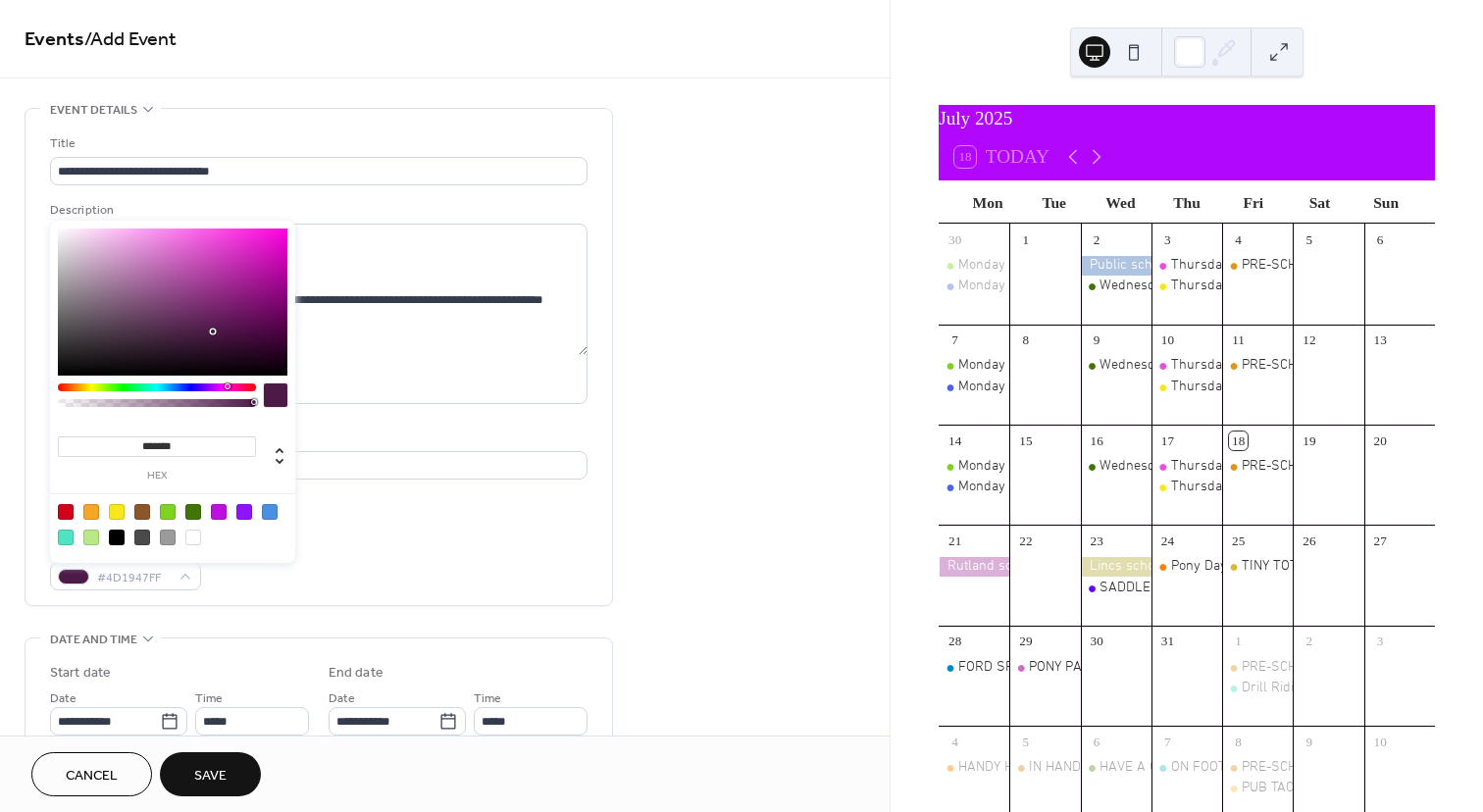click at bounding box center [173, 302] 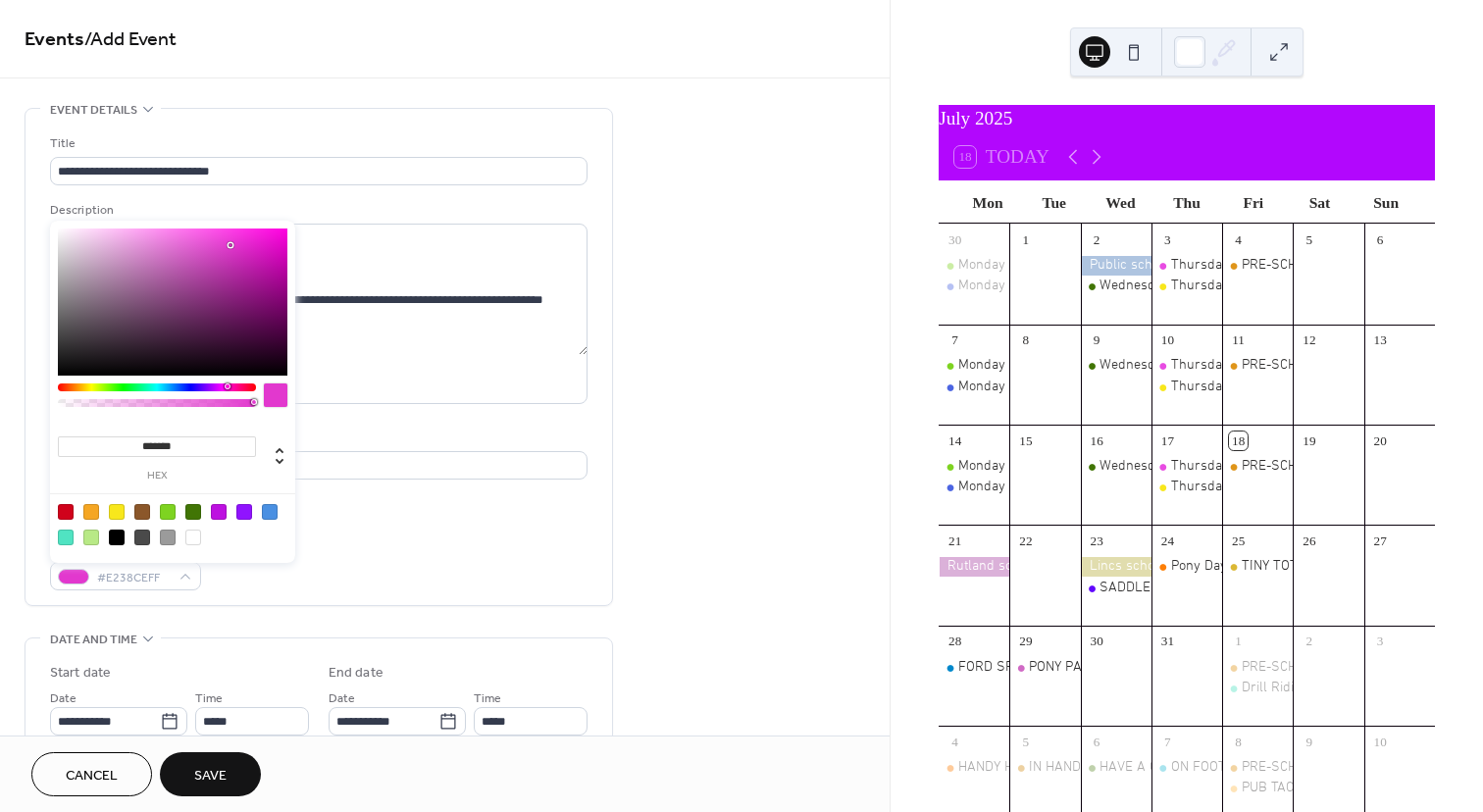 type on "***" 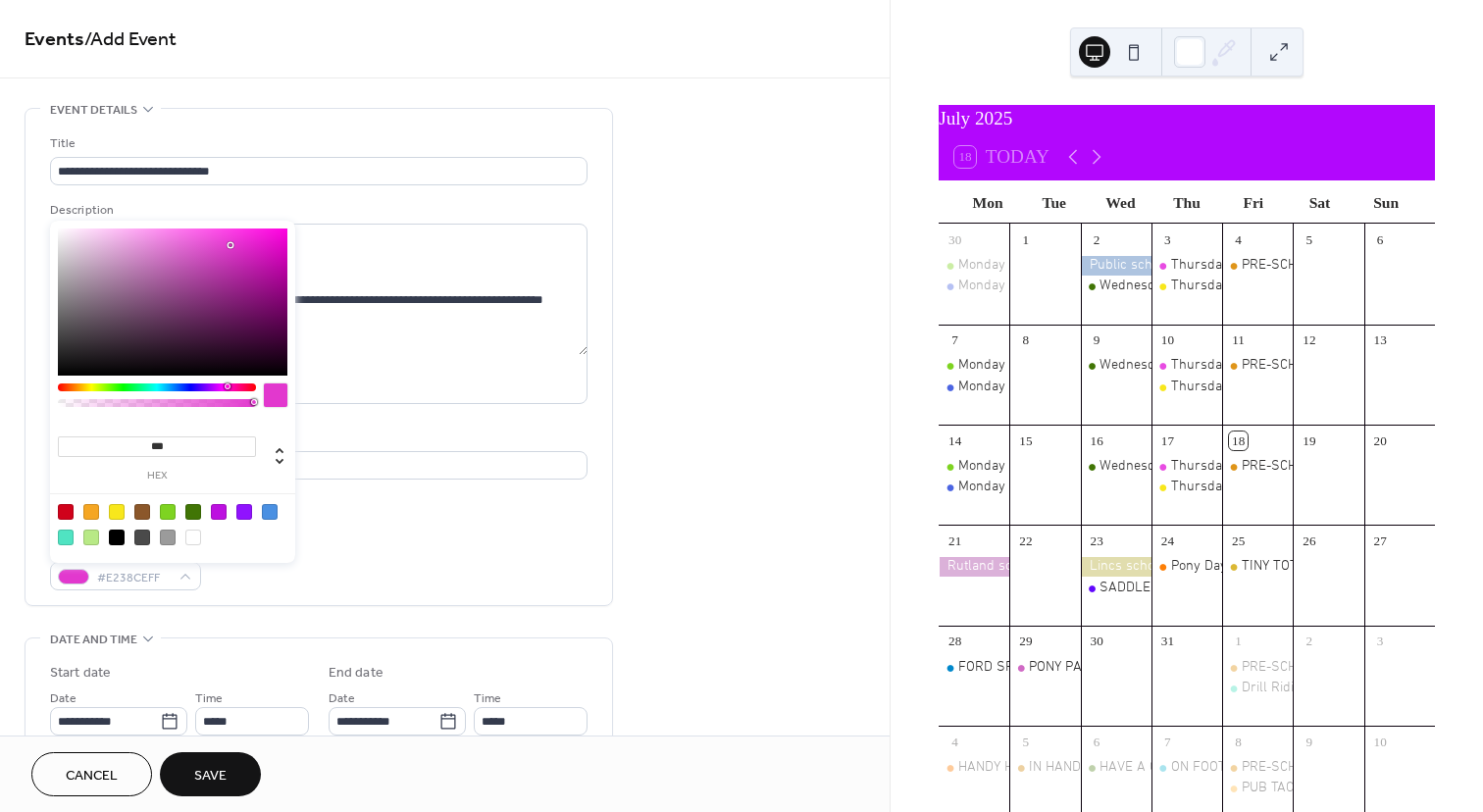 click at bounding box center [157, 403] 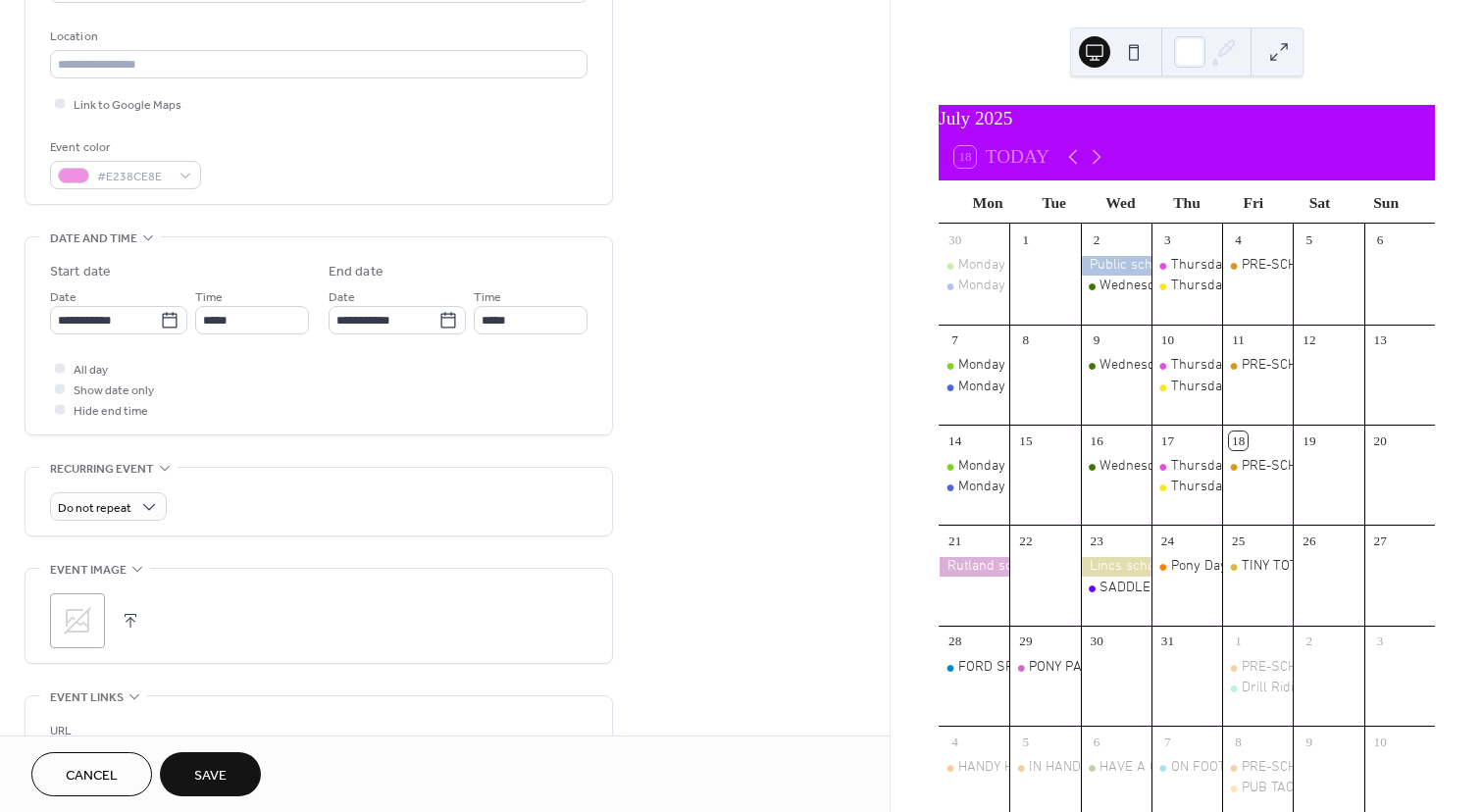 scroll, scrollTop: 404, scrollLeft: 0, axis: vertical 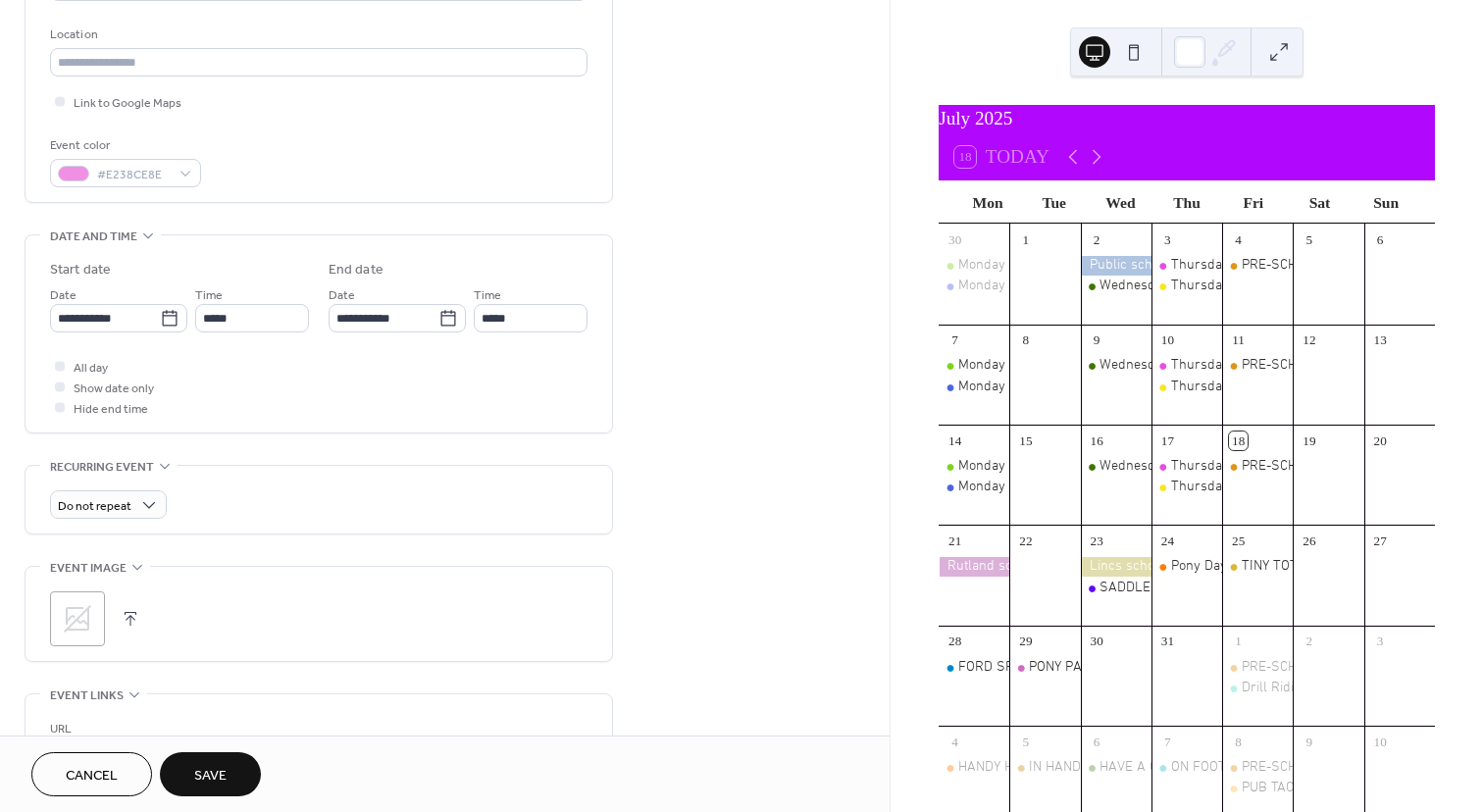 click 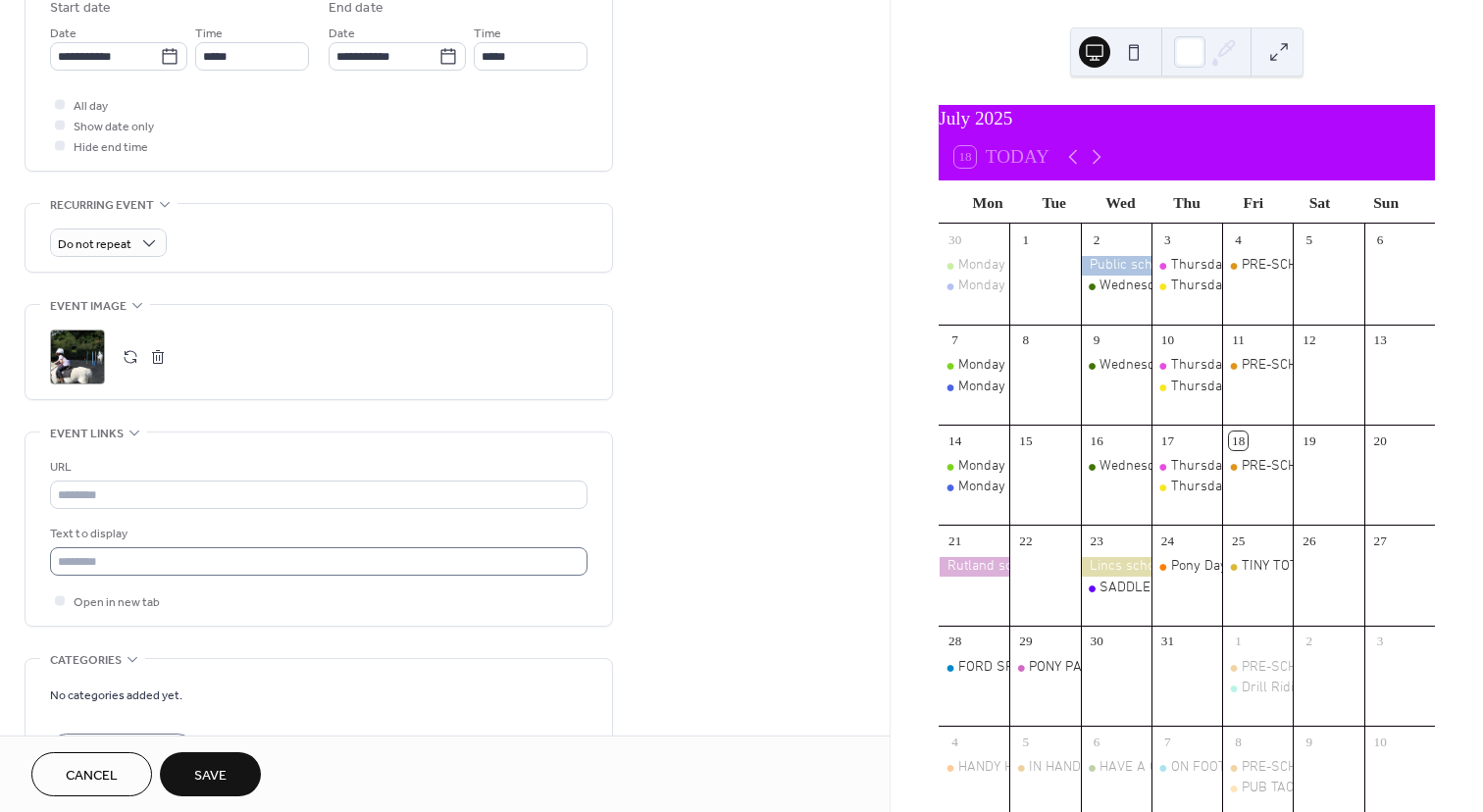 scroll, scrollTop: 804, scrollLeft: 0, axis: vertical 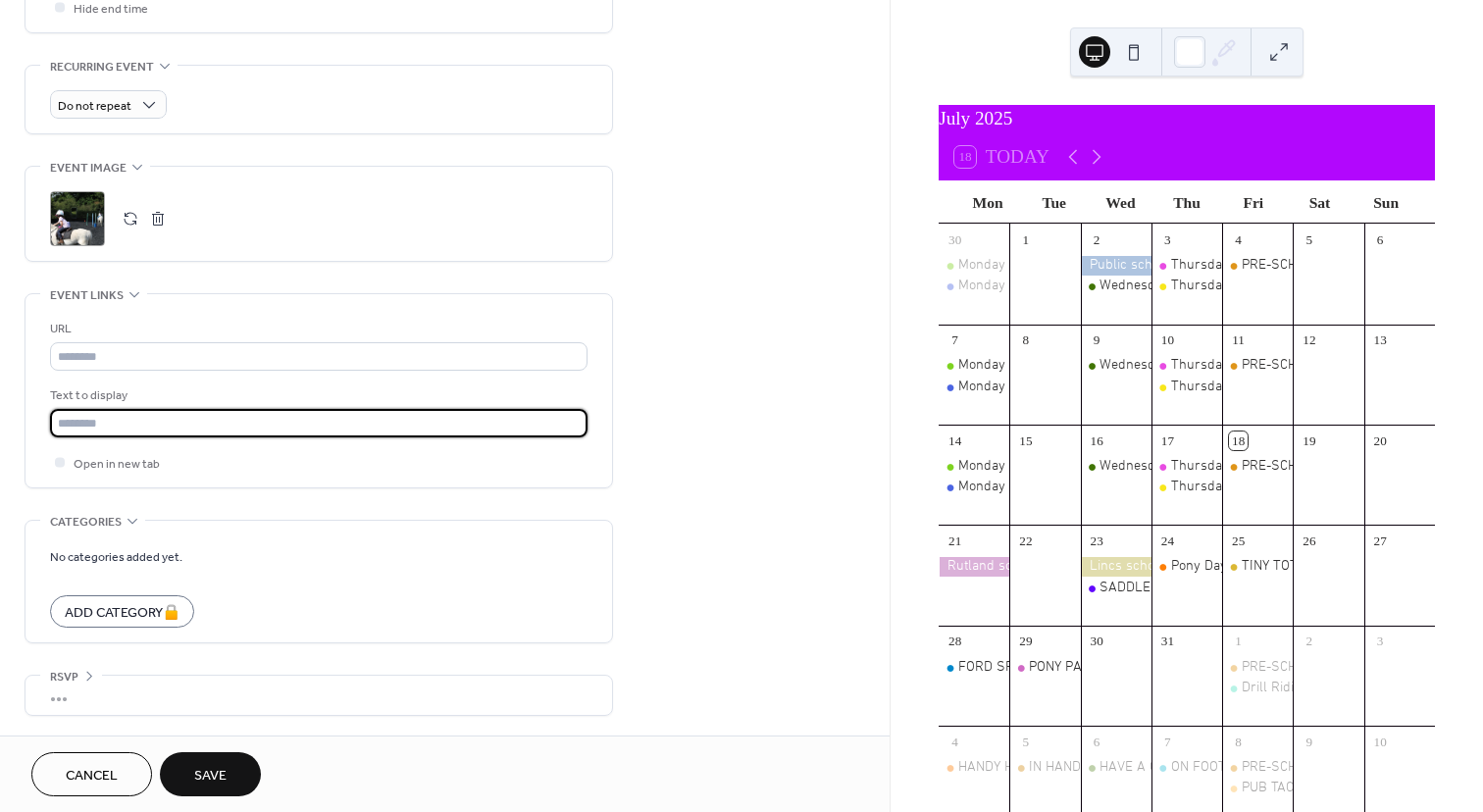 click at bounding box center (319, 423) 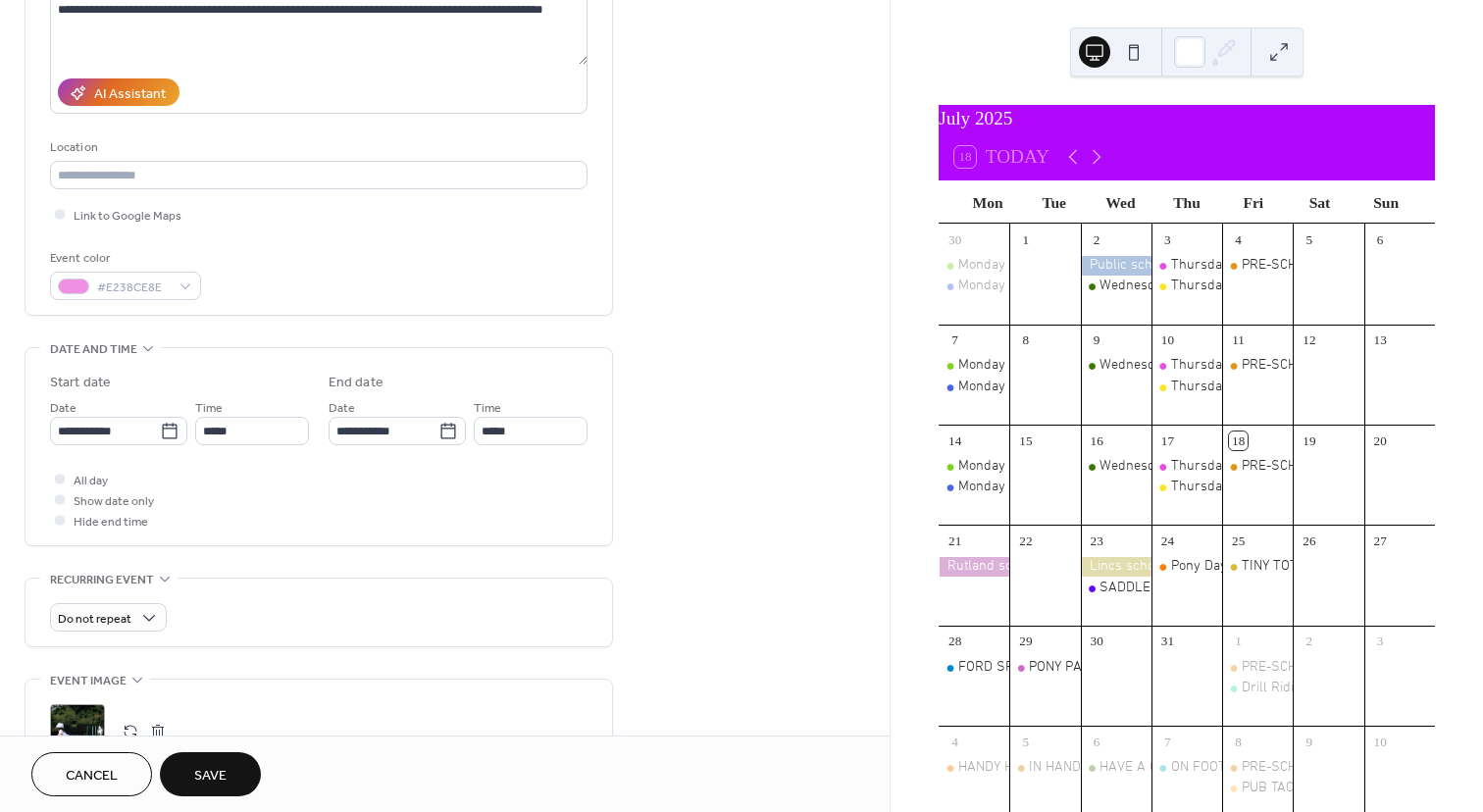 scroll, scrollTop: 289, scrollLeft: 0, axis: vertical 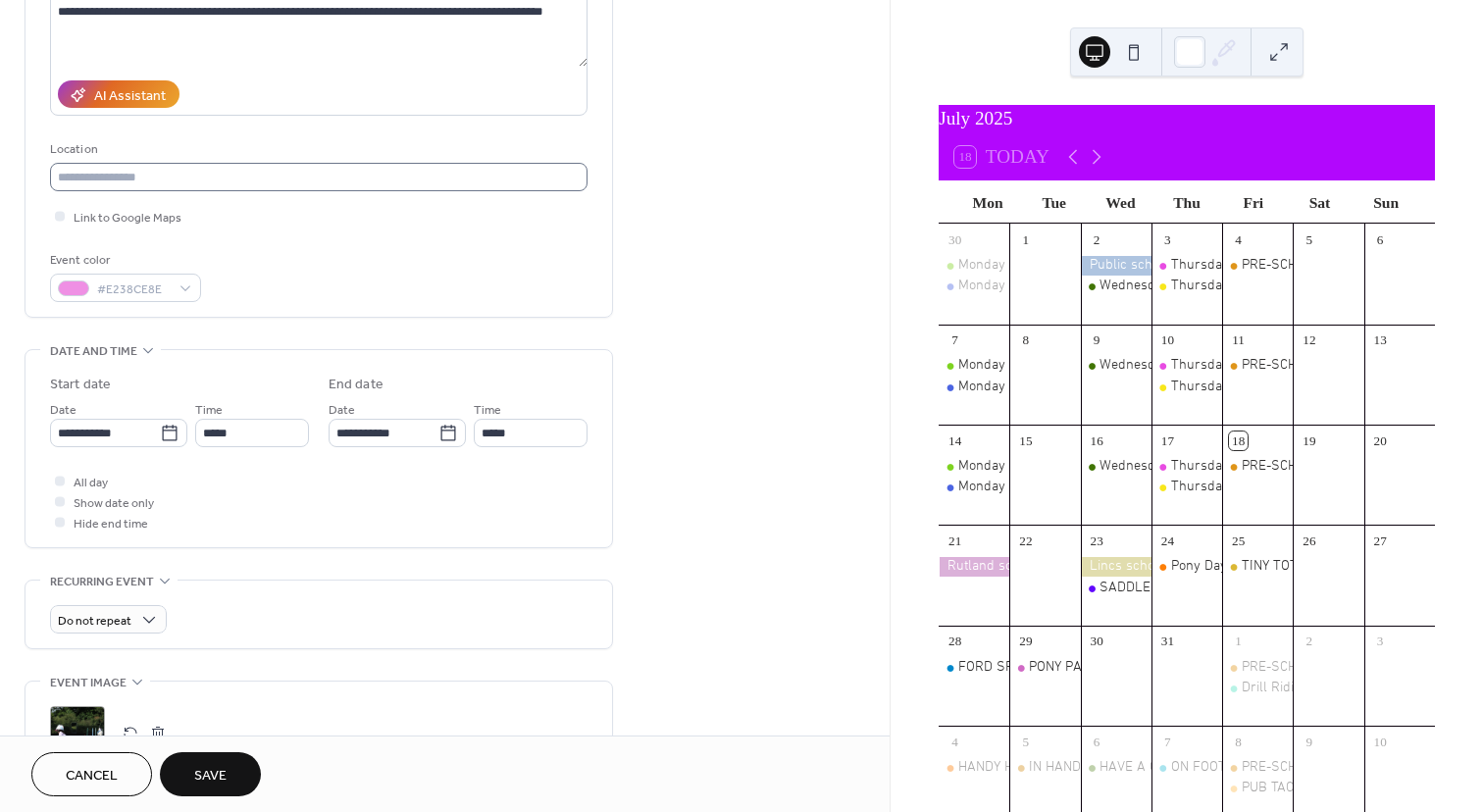type on "**********" 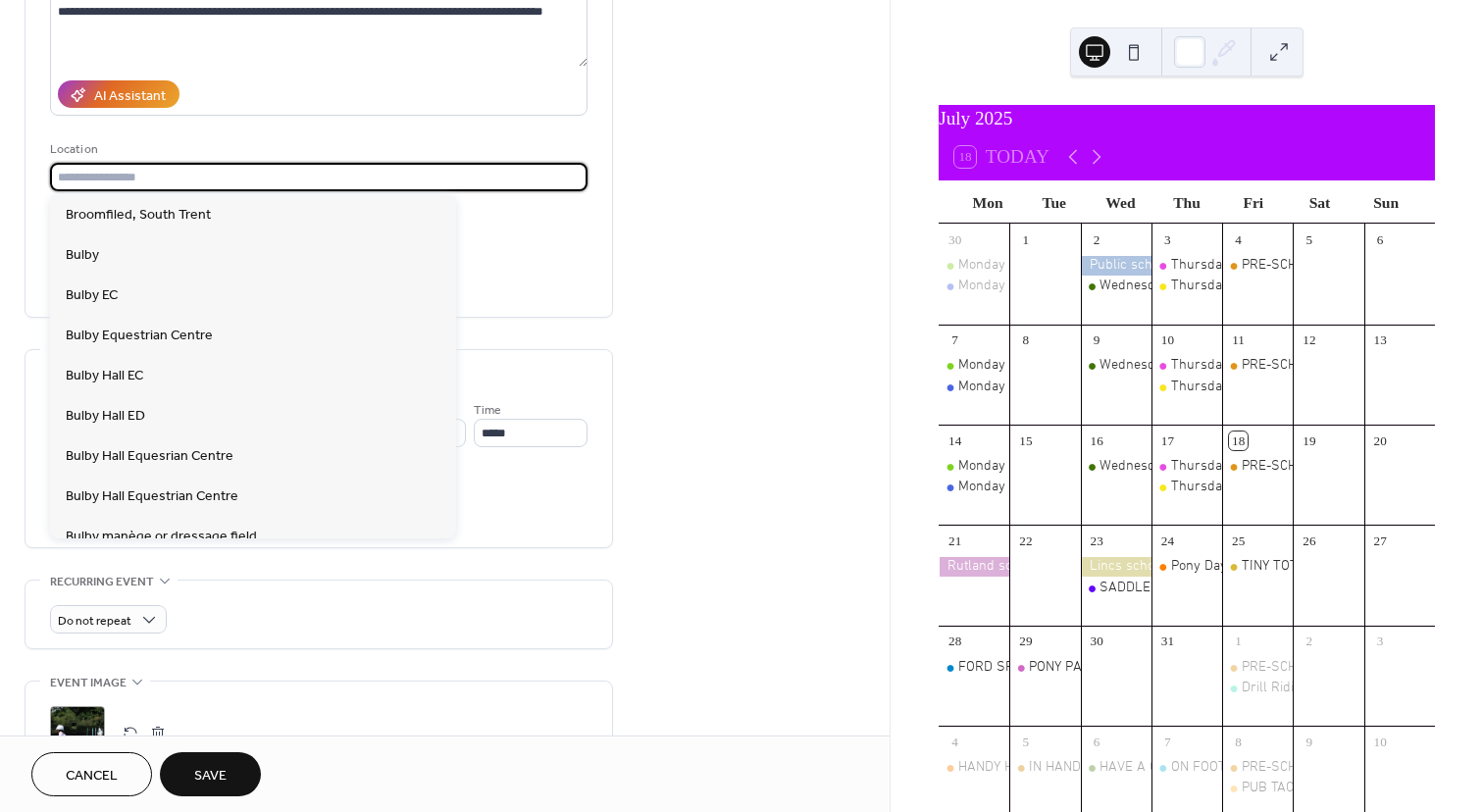 click at bounding box center [319, 177] 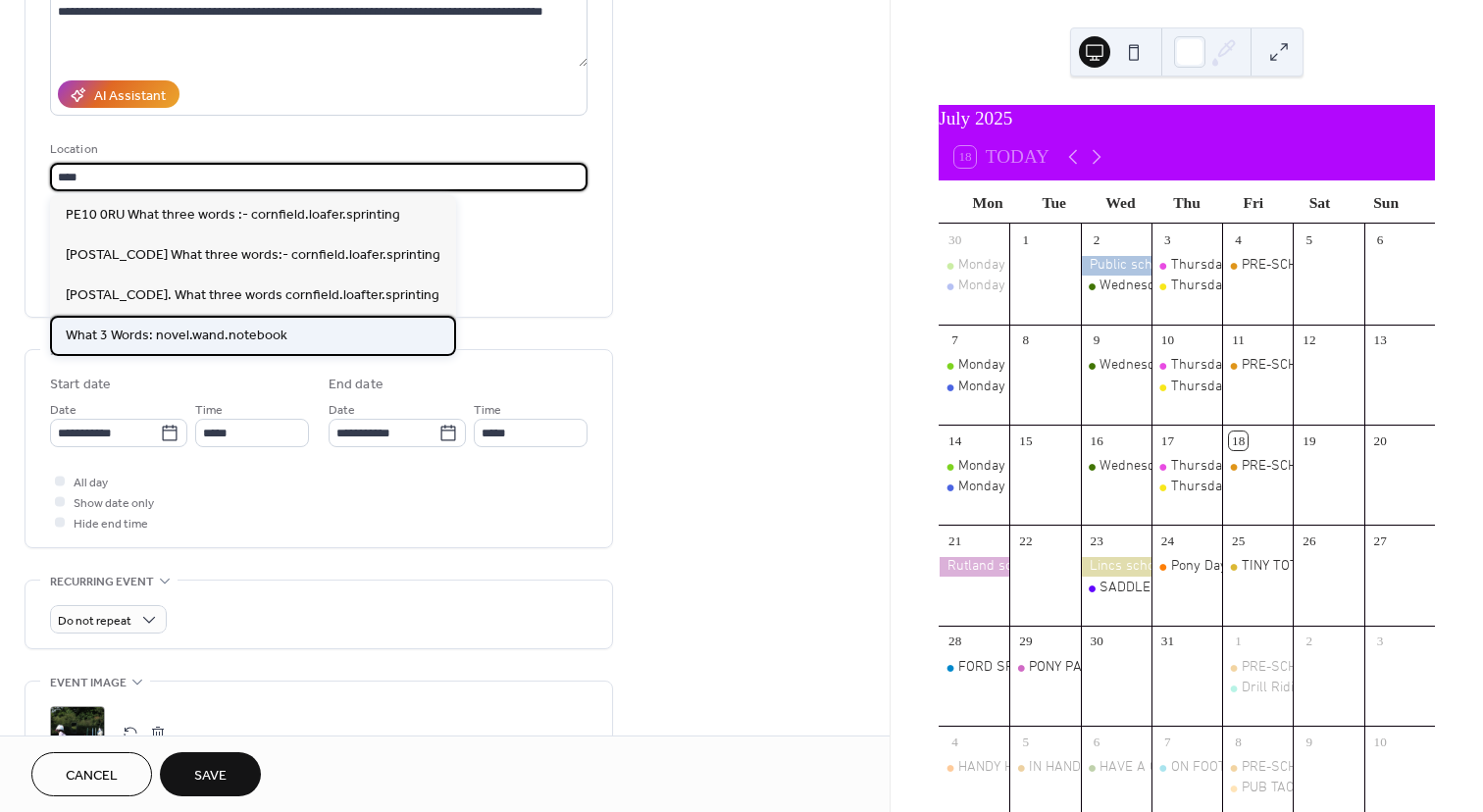 click on "What 3 Words: novel.wand.notebook" at bounding box center [177, 335] 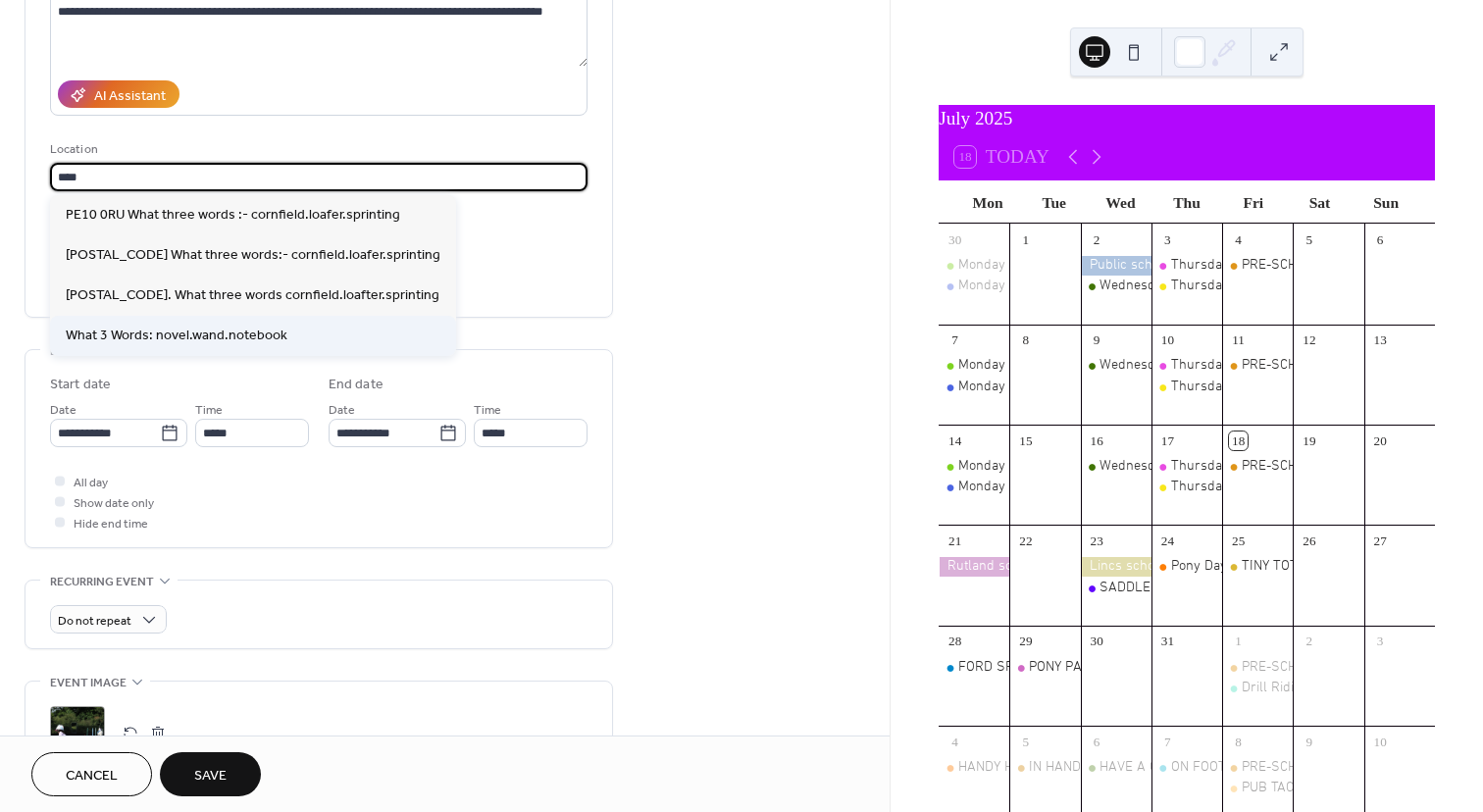 type on "**********" 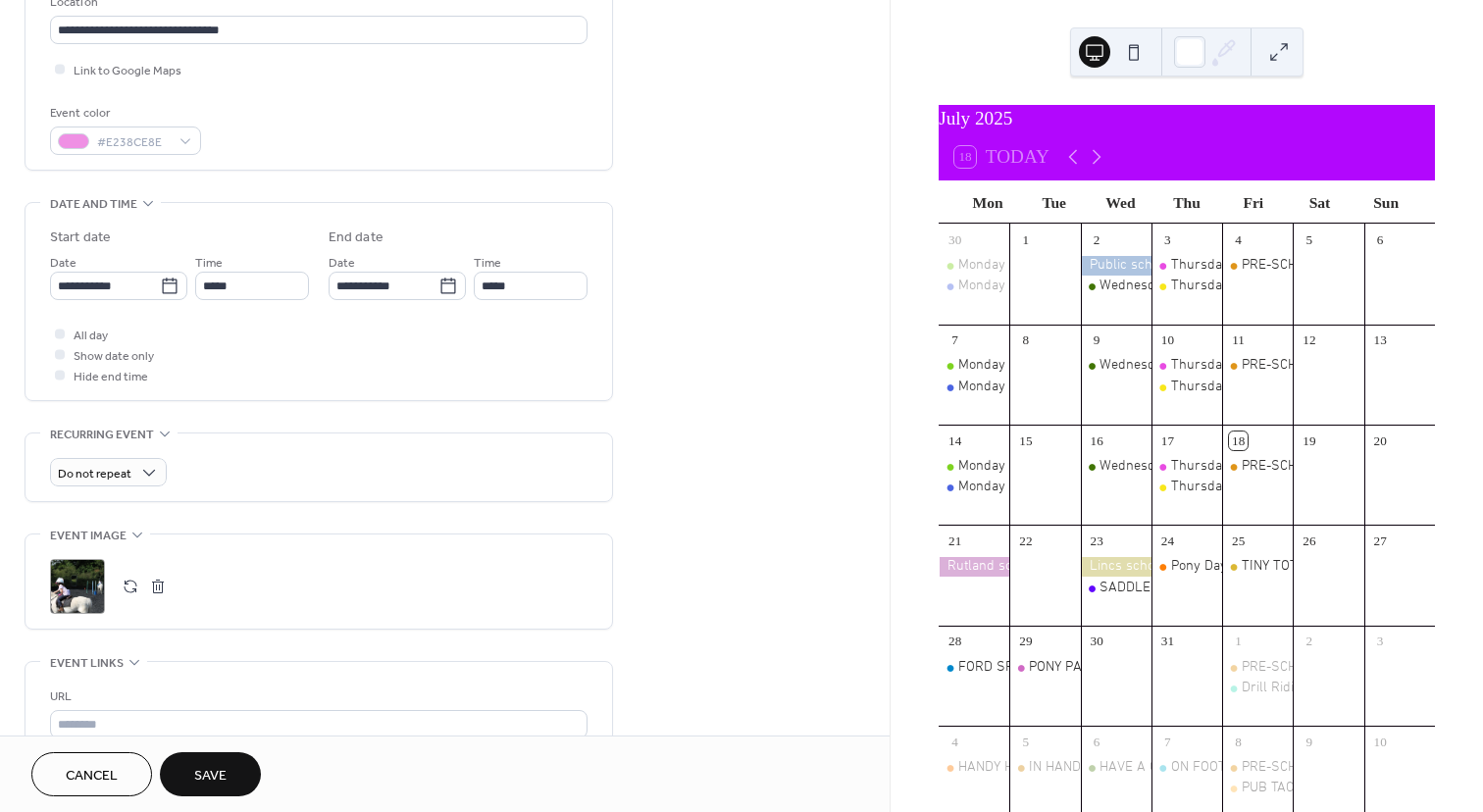 scroll, scrollTop: 445, scrollLeft: 0, axis: vertical 